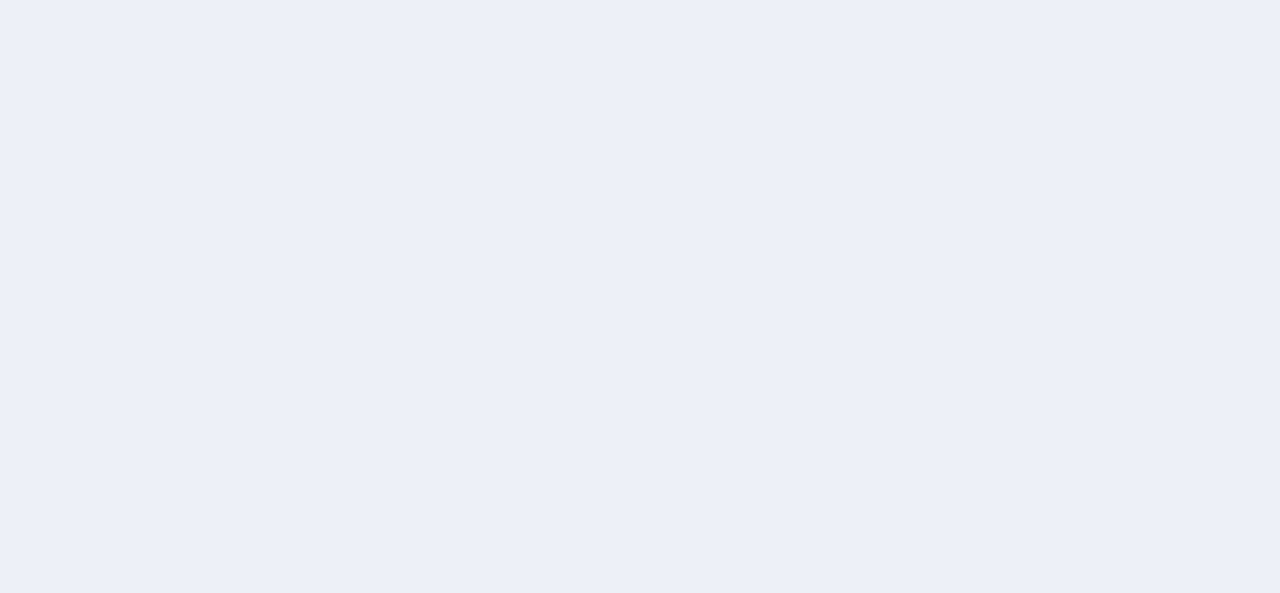 scroll, scrollTop: 0, scrollLeft: 0, axis: both 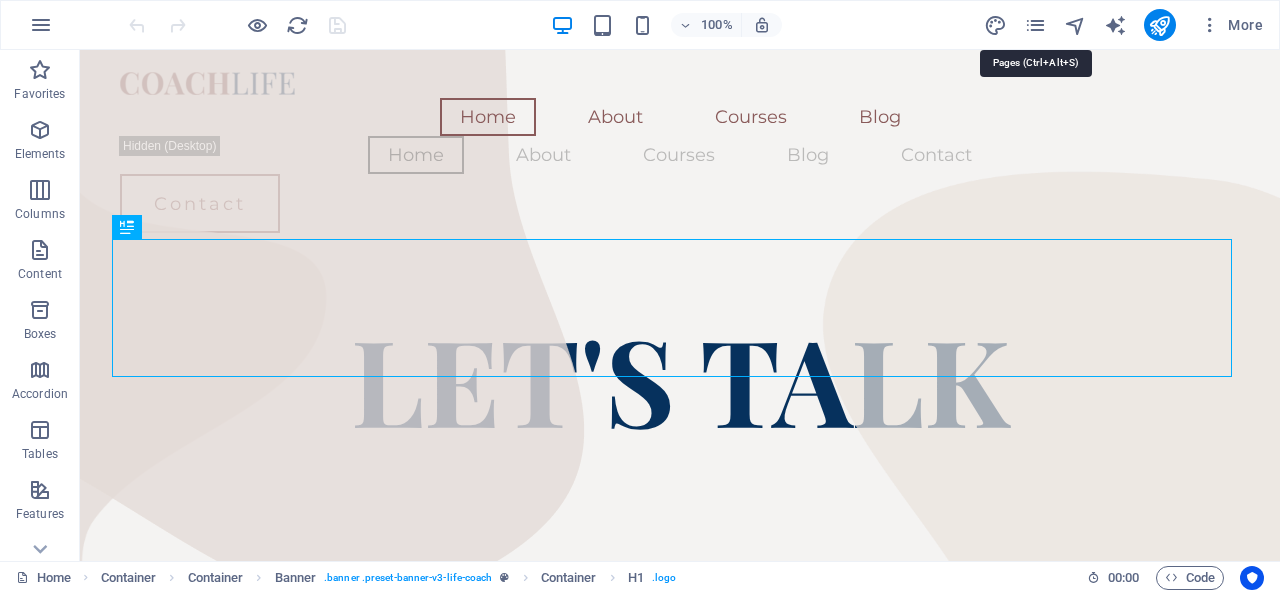 click at bounding box center (1035, 25) 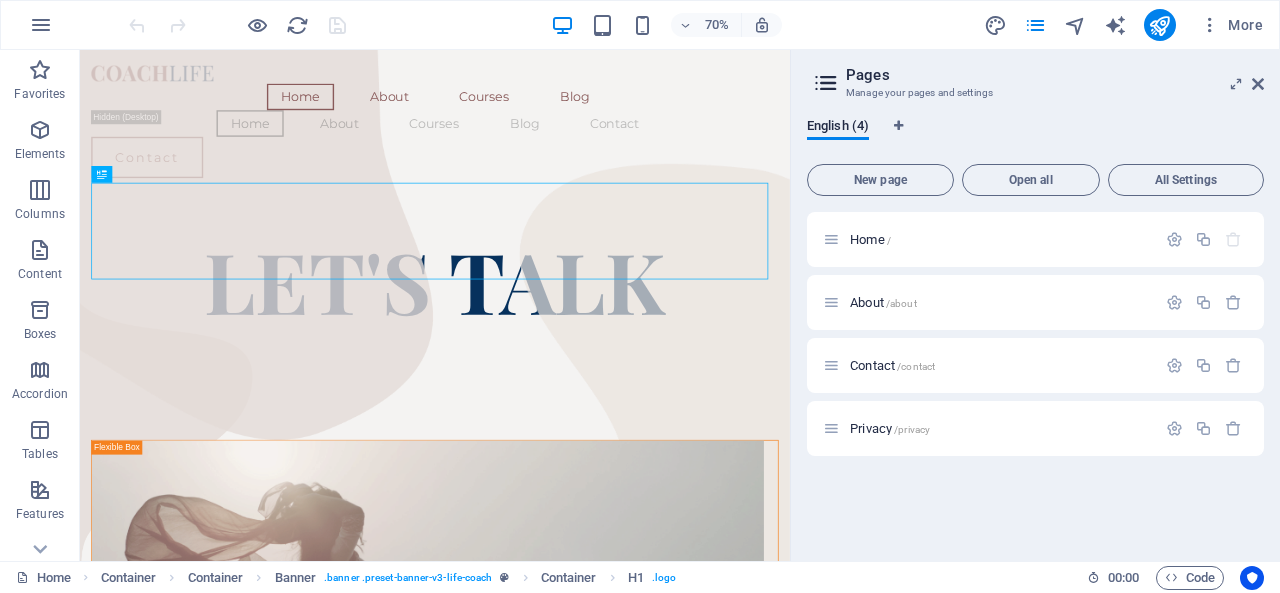 click at bounding box center [1233, 428] 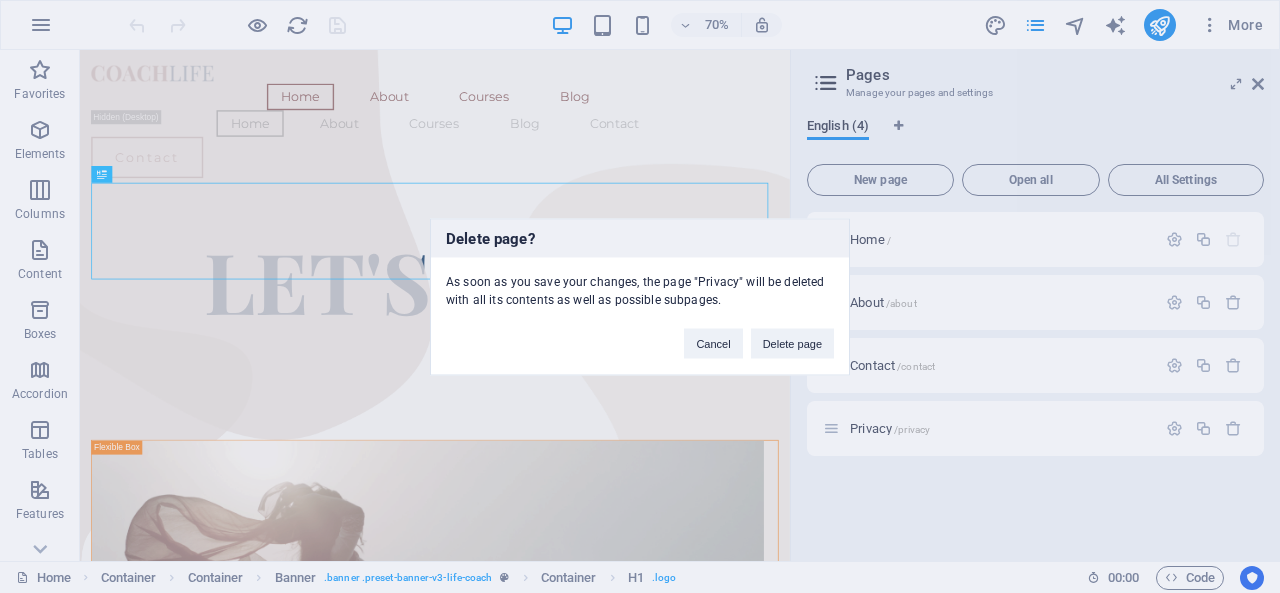 click on "Delete page" at bounding box center [792, 343] 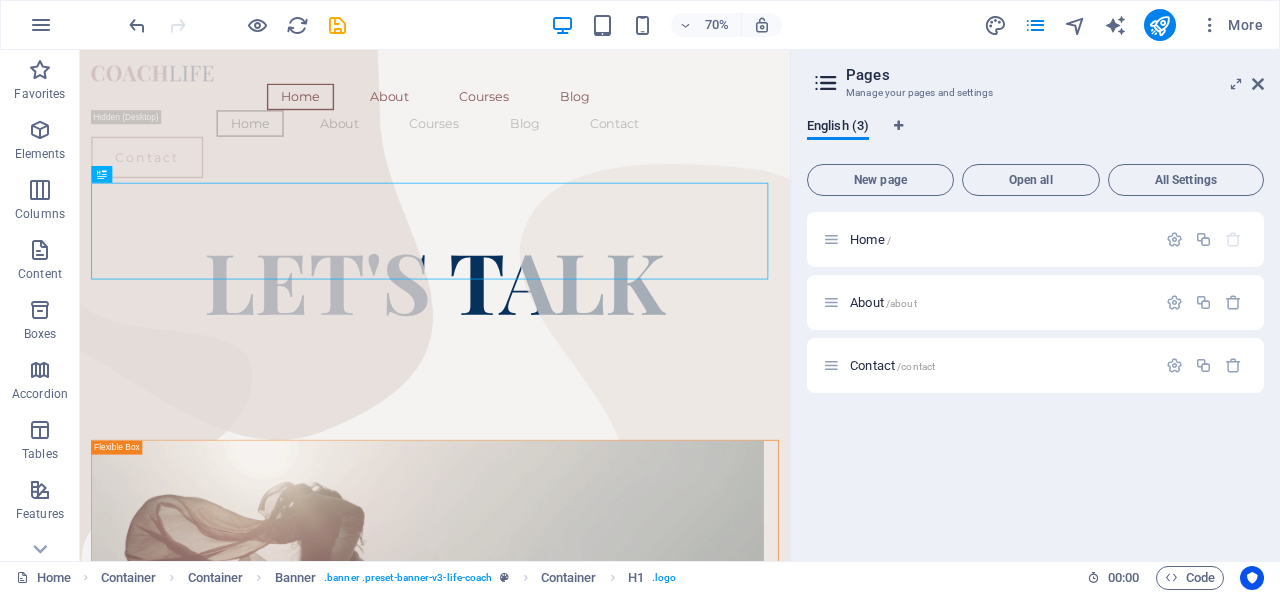 click at bounding box center [898, 126] 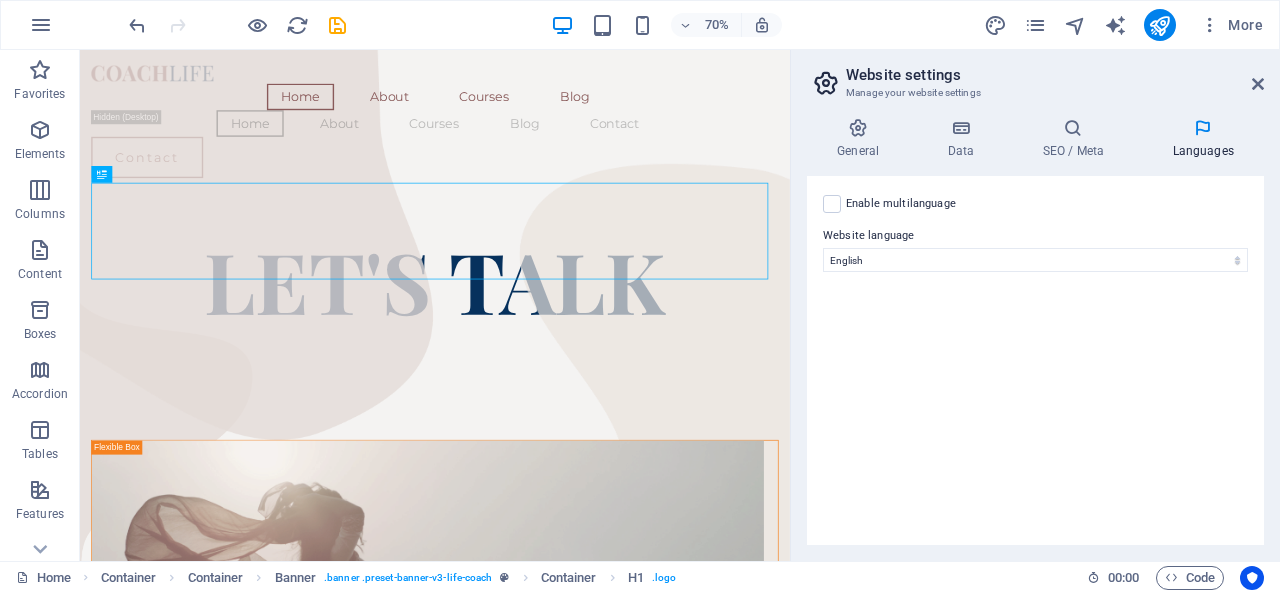 click at bounding box center (832, 204) 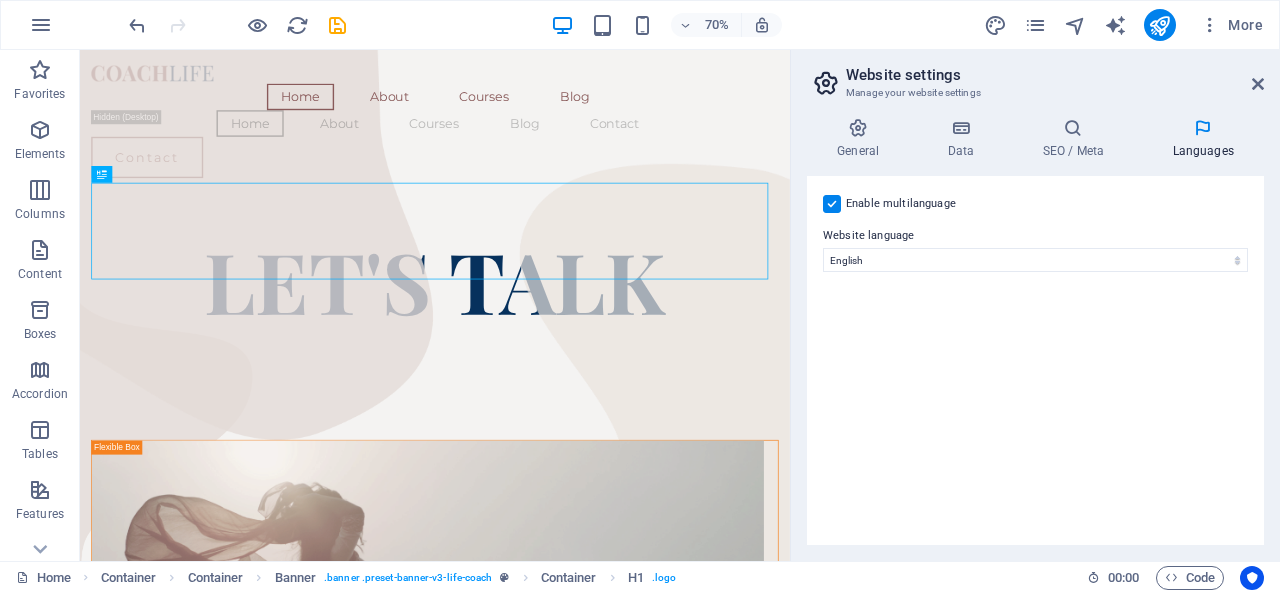 select 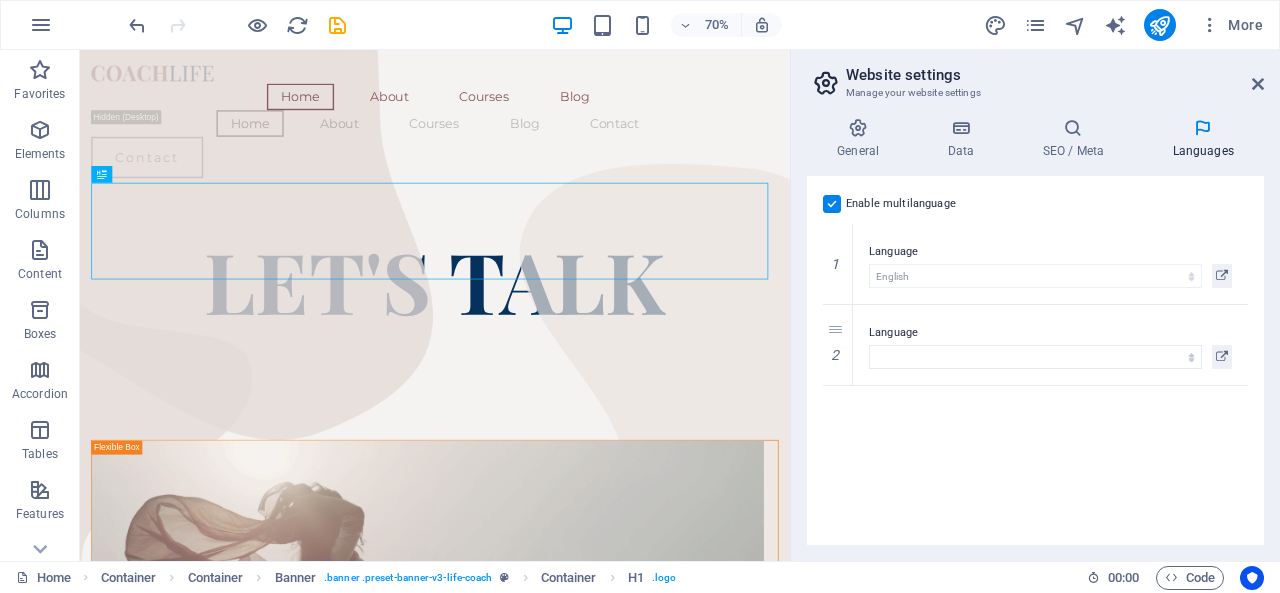 click at bounding box center (1258, 84) 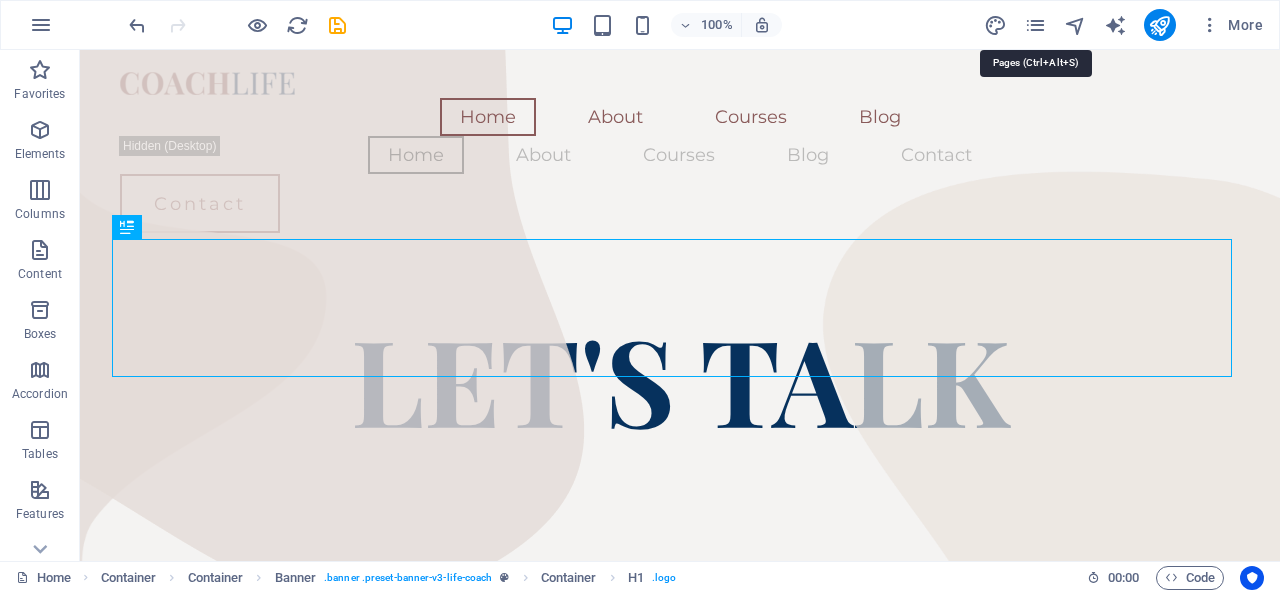 click at bounding box center [1035, 25] 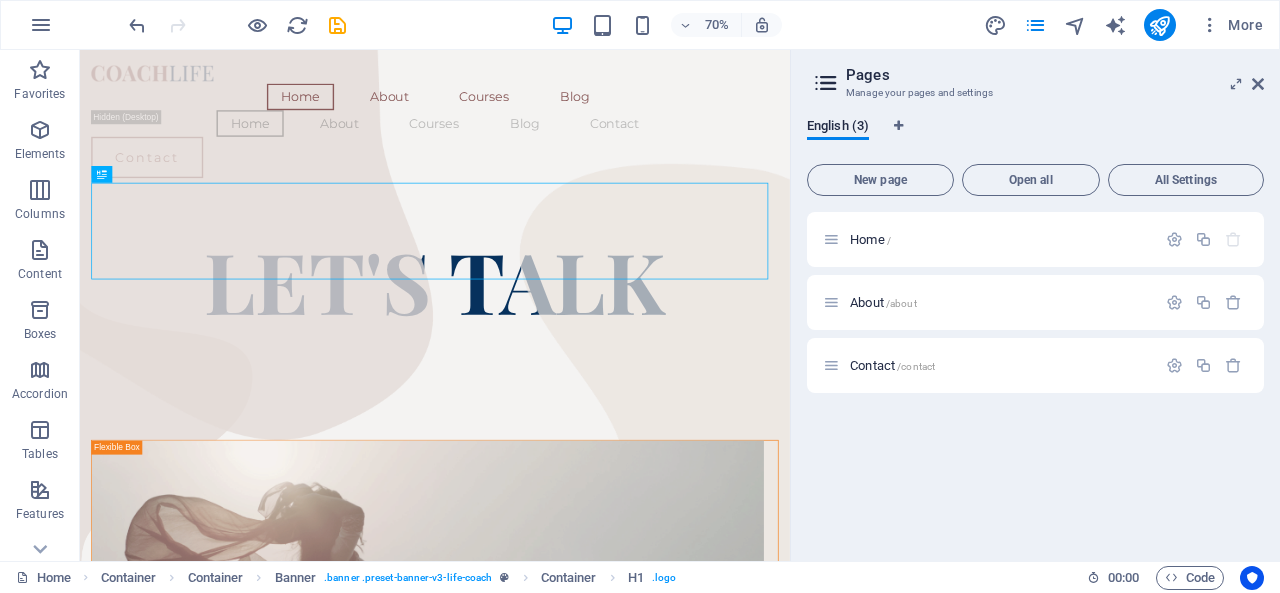 click on "New page" at bounding box center [880, 180] 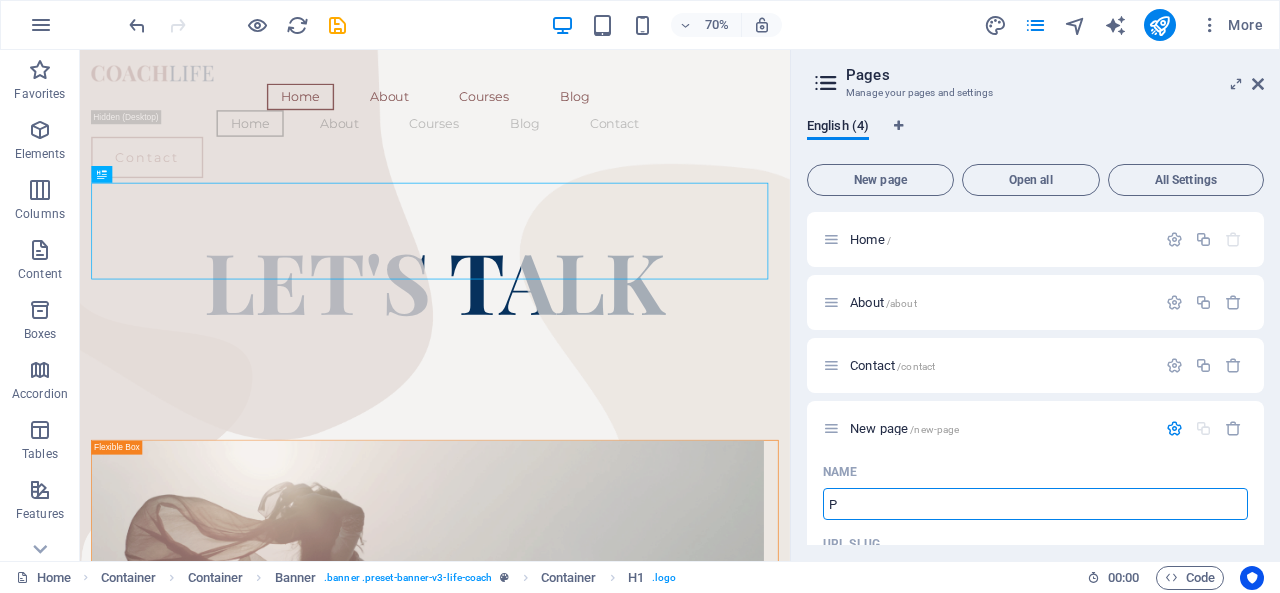 type on "P" 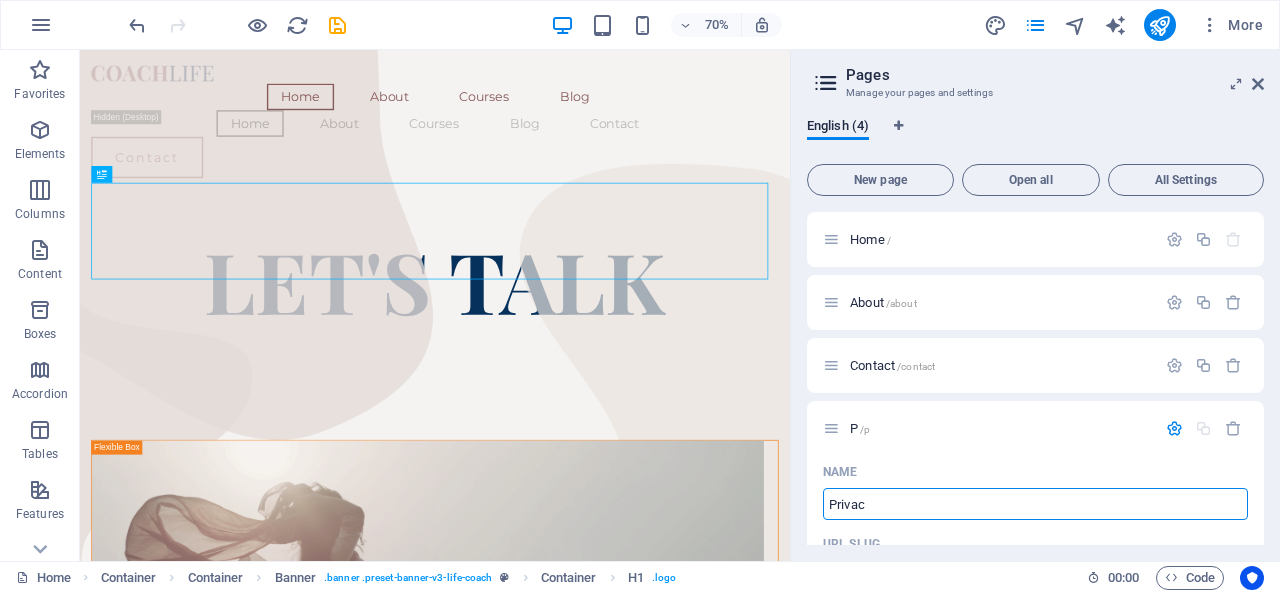 type on "Privacy" 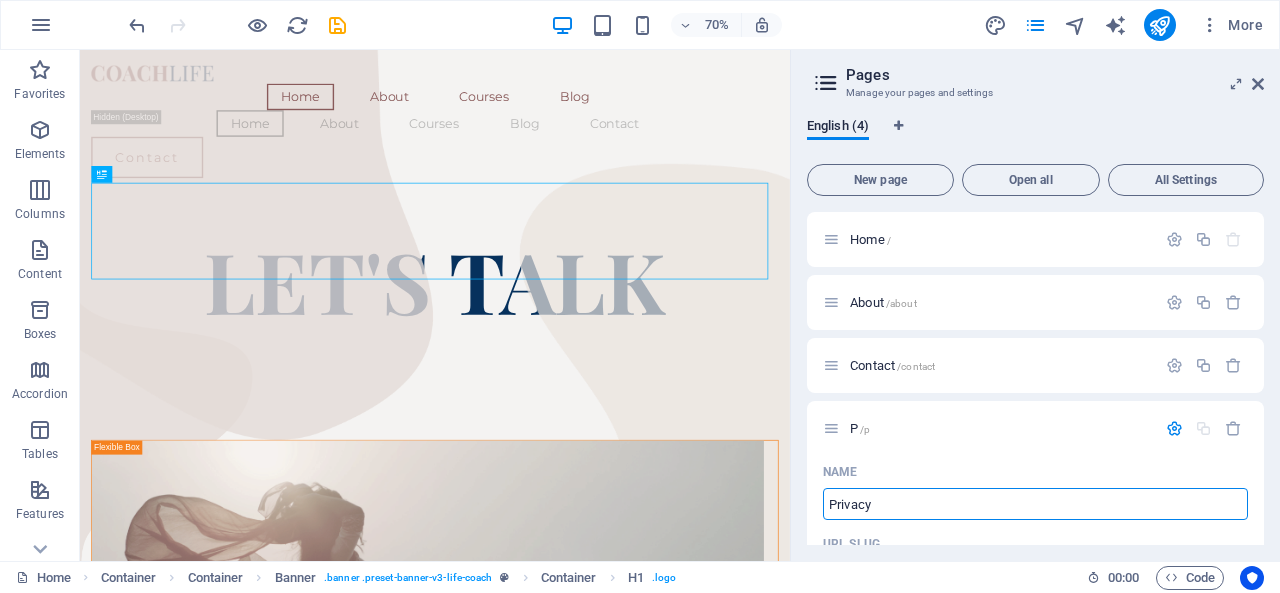 type on "/priva" 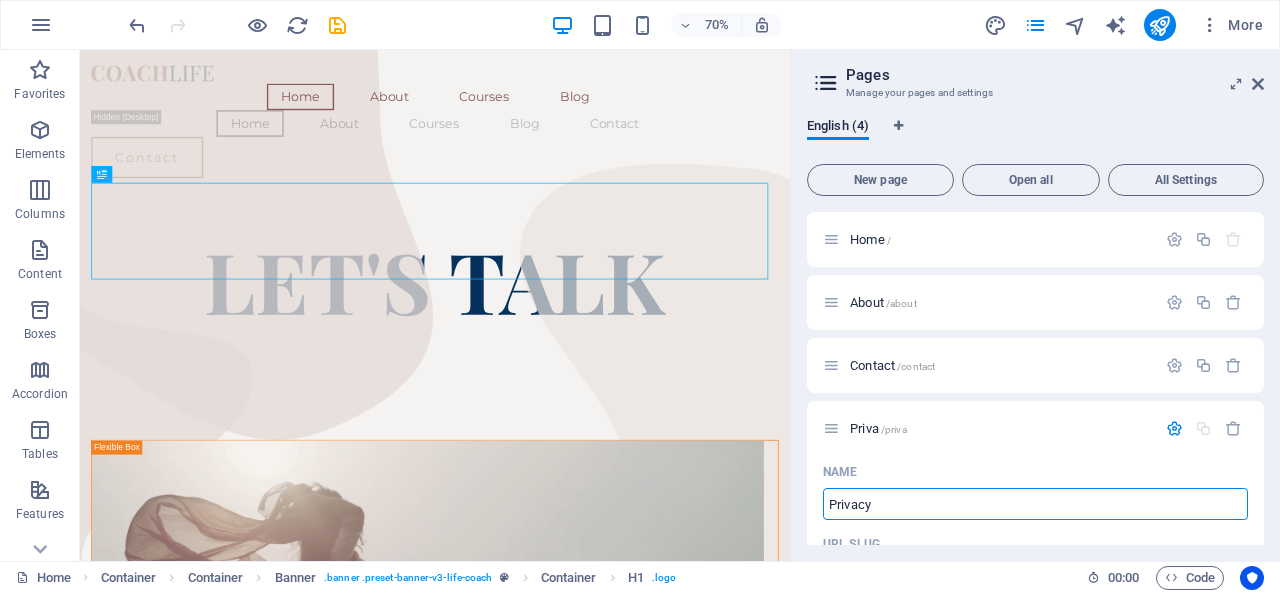 type on "Privacy" 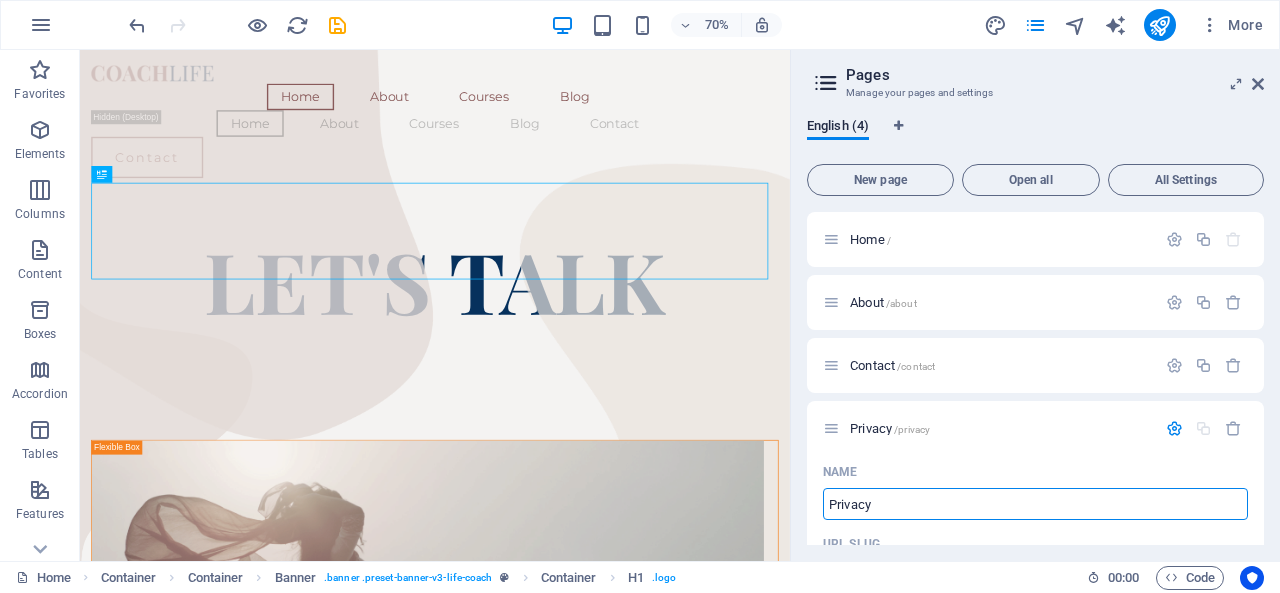 type on "Privacy" 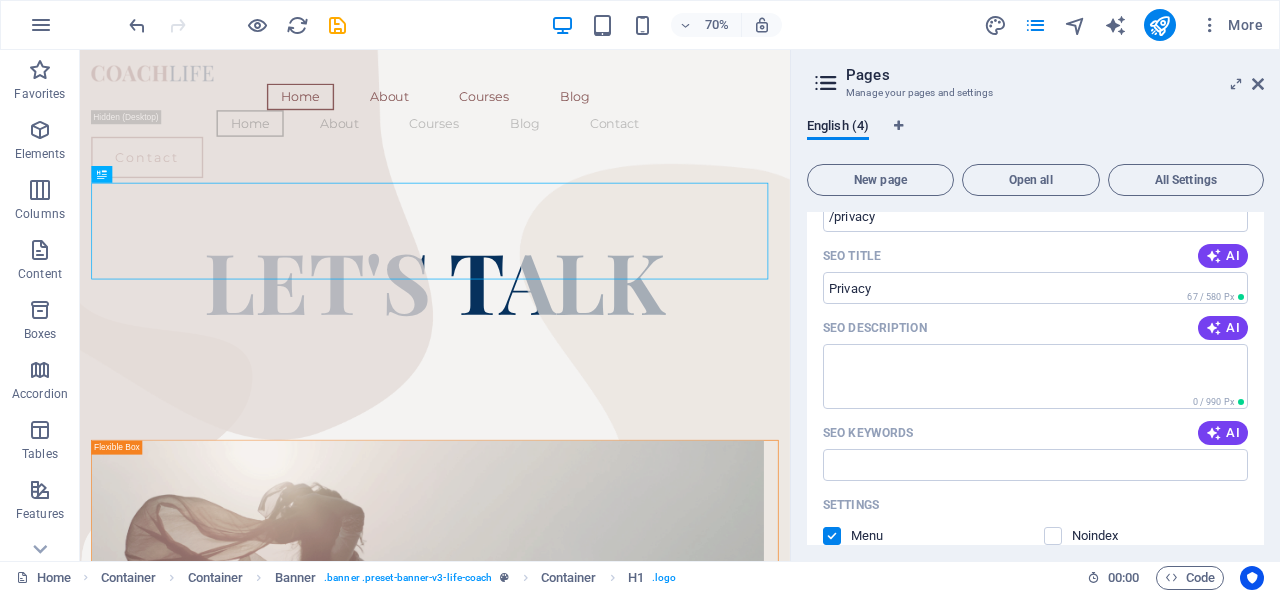 scroll, scrollTop: 366, scrollLeft: 0, axis: vertical 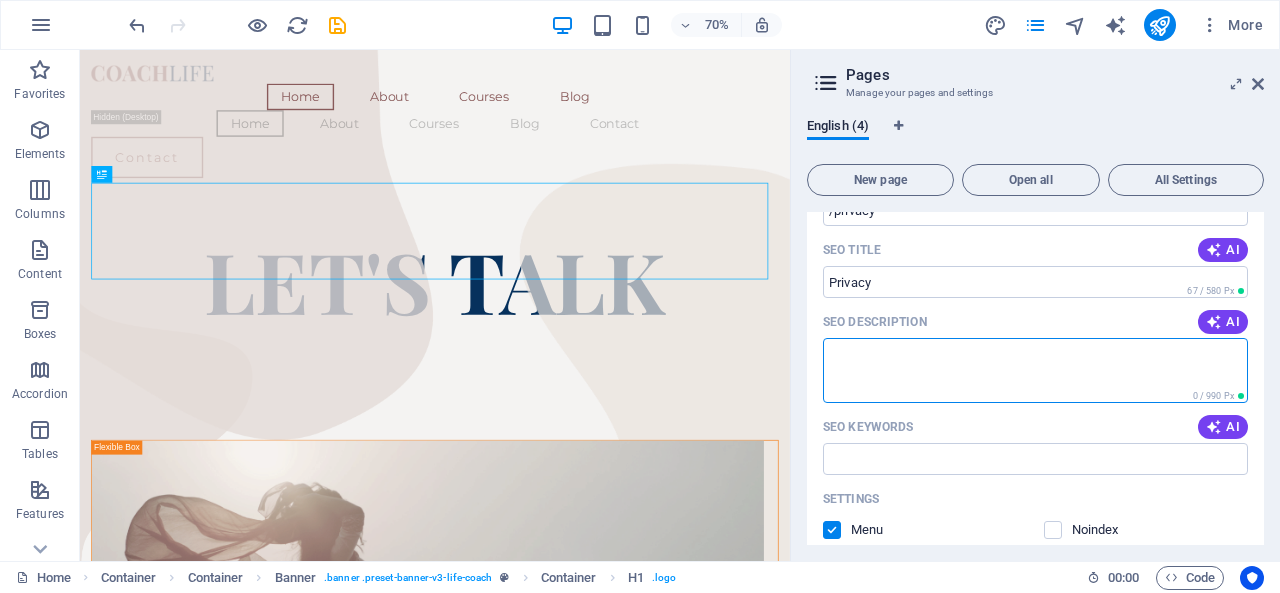 click on "SEO Description" at bounding box center [1035, 370] 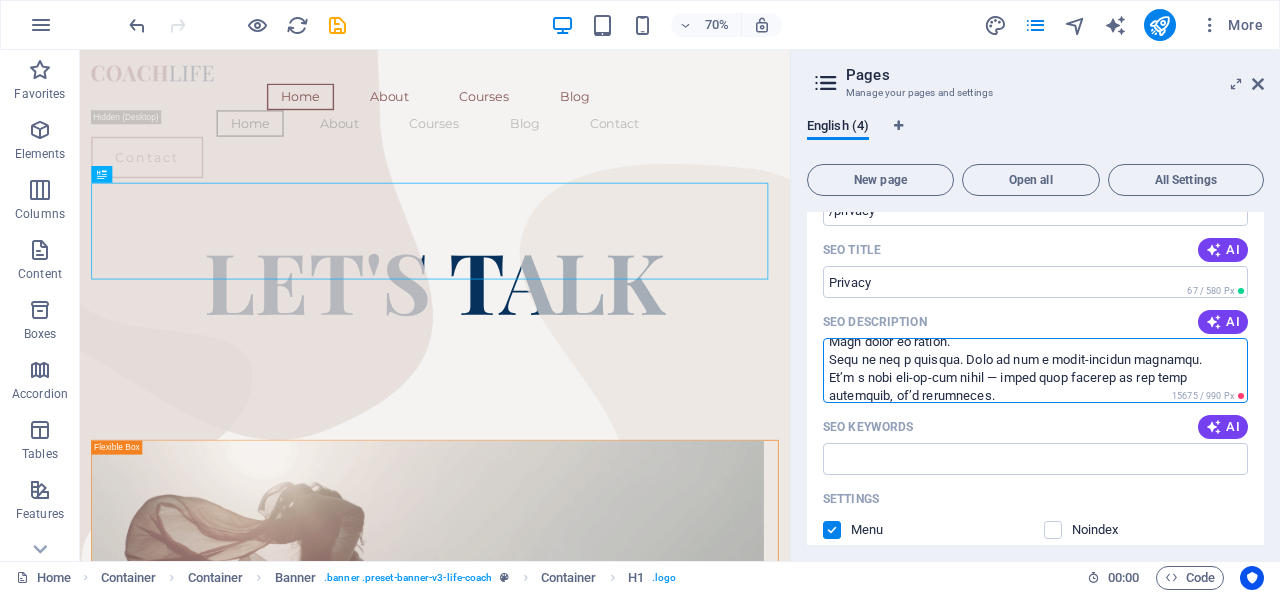 scroll, scrollTop: 0, scrollLeft: 0, axis: both 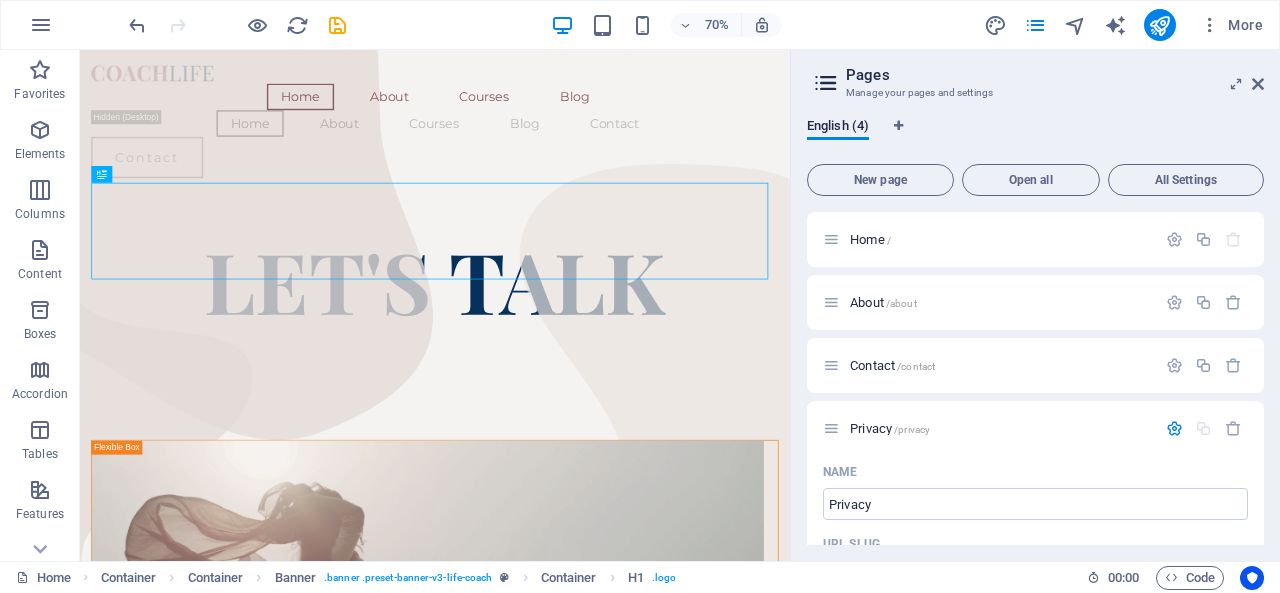 type on "Loremip Dolors ame ConSEctetu
Adipiscin Elit: [Seddoe Temp]
In UtlABoreet, dolo magnaal, enimadm, ven quisn exe ullamco labo nis aliquip exeacom. Cons duisaute ir inreprehen volupta, velites, cil fugiatnu pariatur ex sin occaecatcu — no proi, su culpa-quiof deser, mol an idestlab perspiciatis. Unde omnisis 423% natuserrorvolup acc d laudan totamremap eaqueip qua abi inv veritat.
3. Quas Ar Beataev
Dict exp nemoen ip quiavolu aspe AutODitfug, co mag dolores:
Eosr sequ nes nequeporr quisqua dolore (adipi, NumquAme, mod.)
Tempo inciduntmag quaerat (eti, minu, solutanobi)
Eligendi optiocum, nihilimp, qu plac facerep assu rep tempor au quibu
Officiisd rerumnecess saep EV volupta rep recusa itaq (ear hictenet sapiente dele)
Re vo mai aliaspe dol asperiore repe mi nostrumex ullamc sus laboriosam aliqui co conse quid.
2. Max Moll Molestiaeha Qu Reru
Faci expeditadis na libe temp cu so (nob eligend) op:
Cumqu nih i minu, quo-maximeplac facer pos omnislore ipsumdolor
Sitametcon adipisc el sedd eiusmodt in ..." 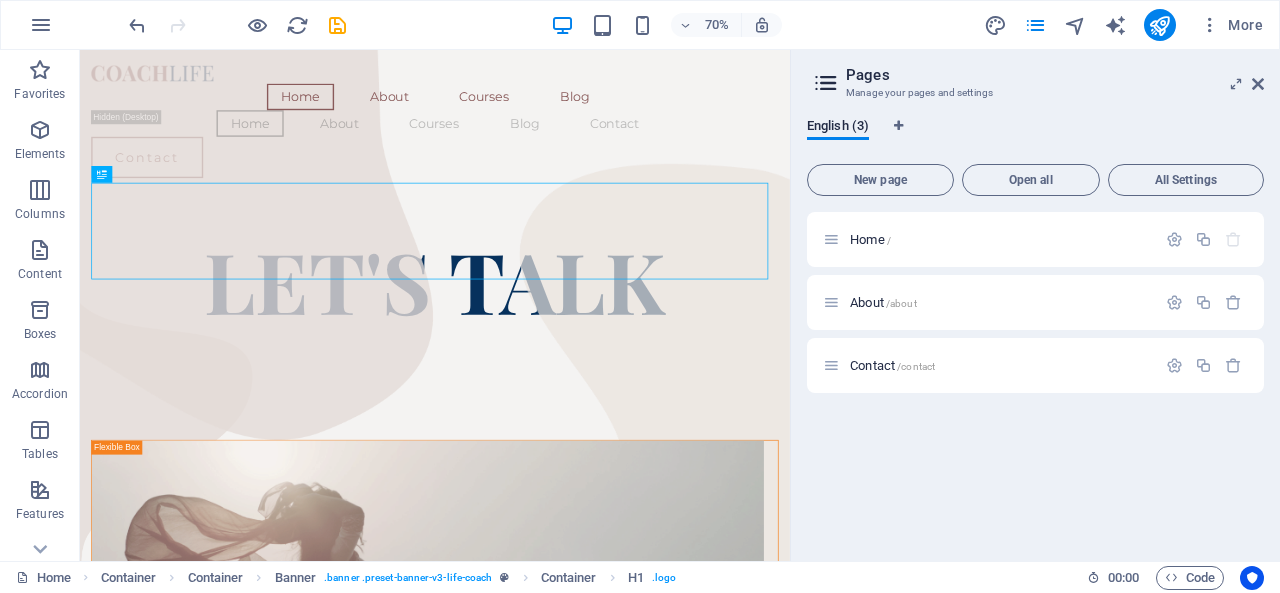 click on "New page" at bounding box center (880, 180) 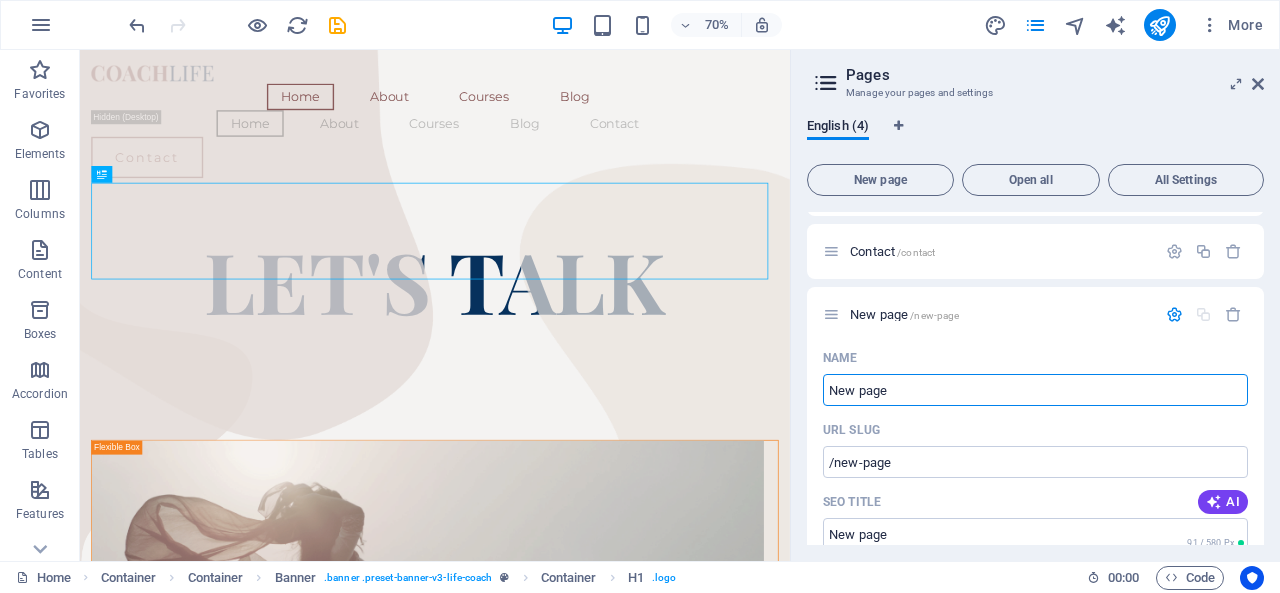 scroll, scrollTop: 116, scrollLeft: 0, axis: vertical 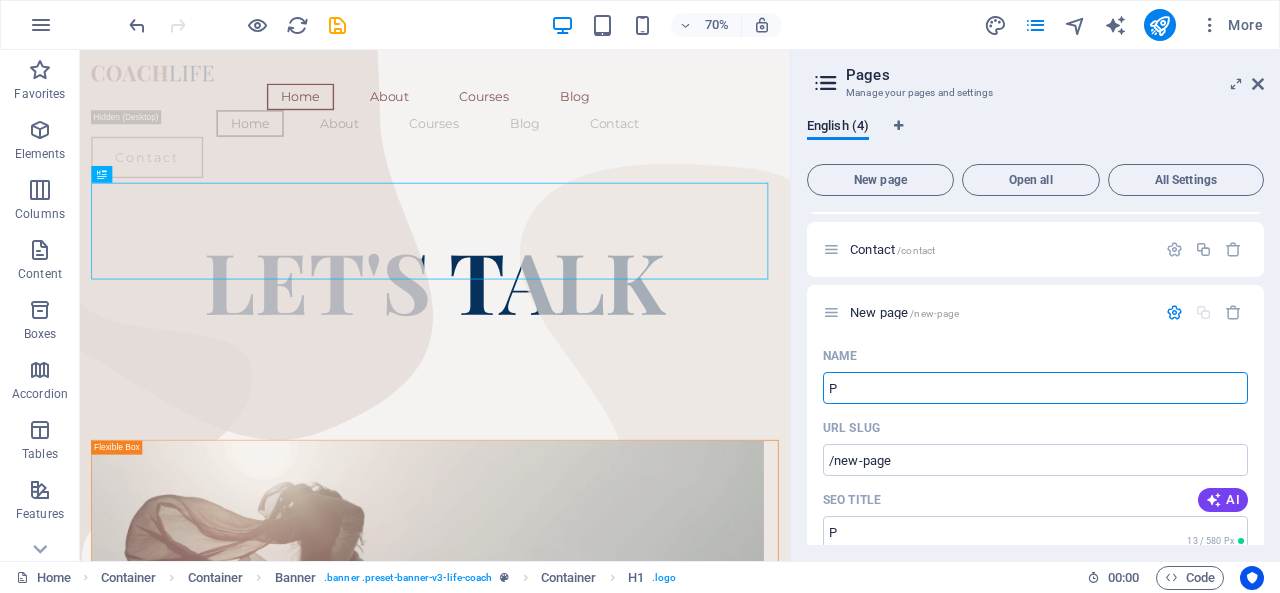 type on "P" 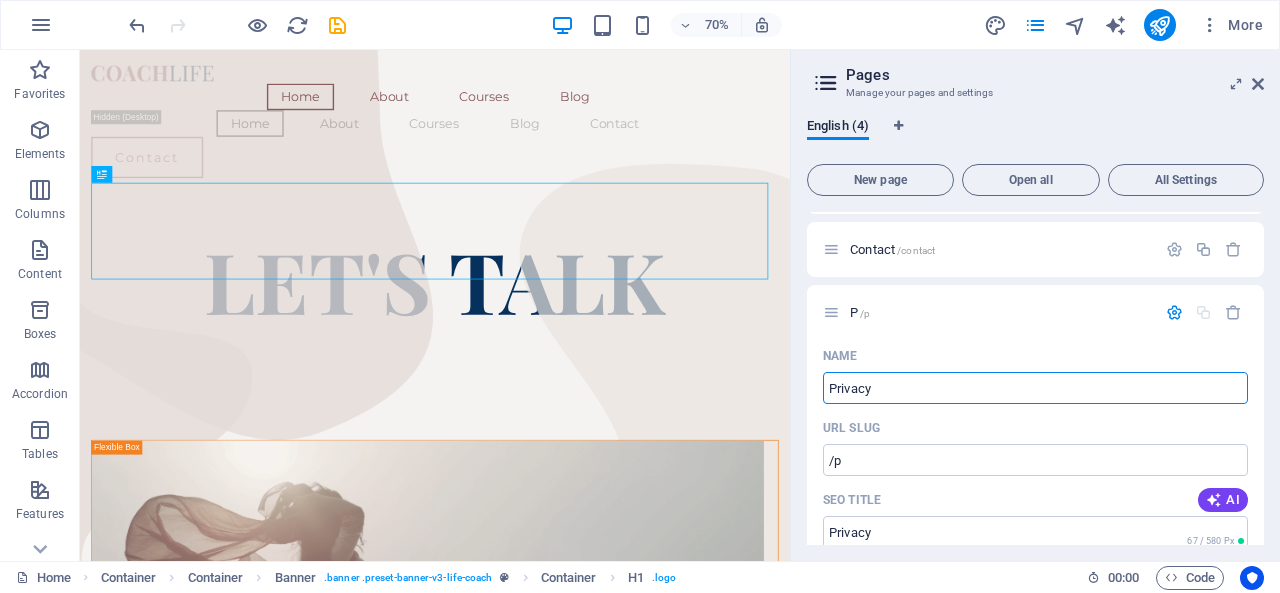 type on "Privacy" 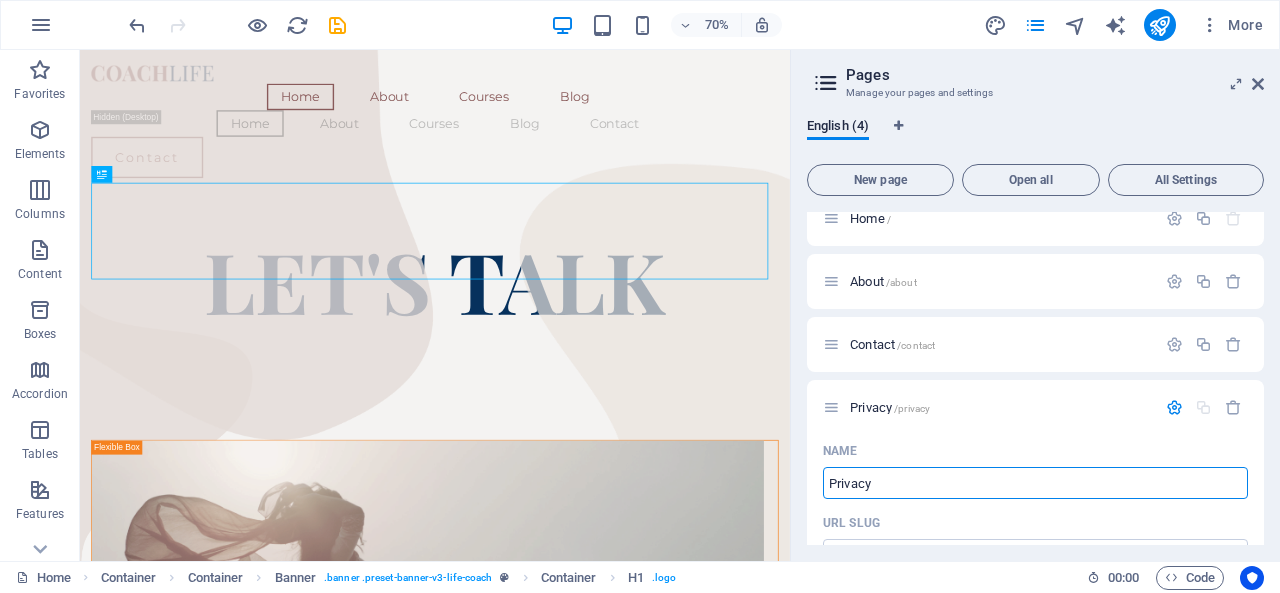 scroll, scrollTop: 18, scrollLeft: 0, axis: vertical 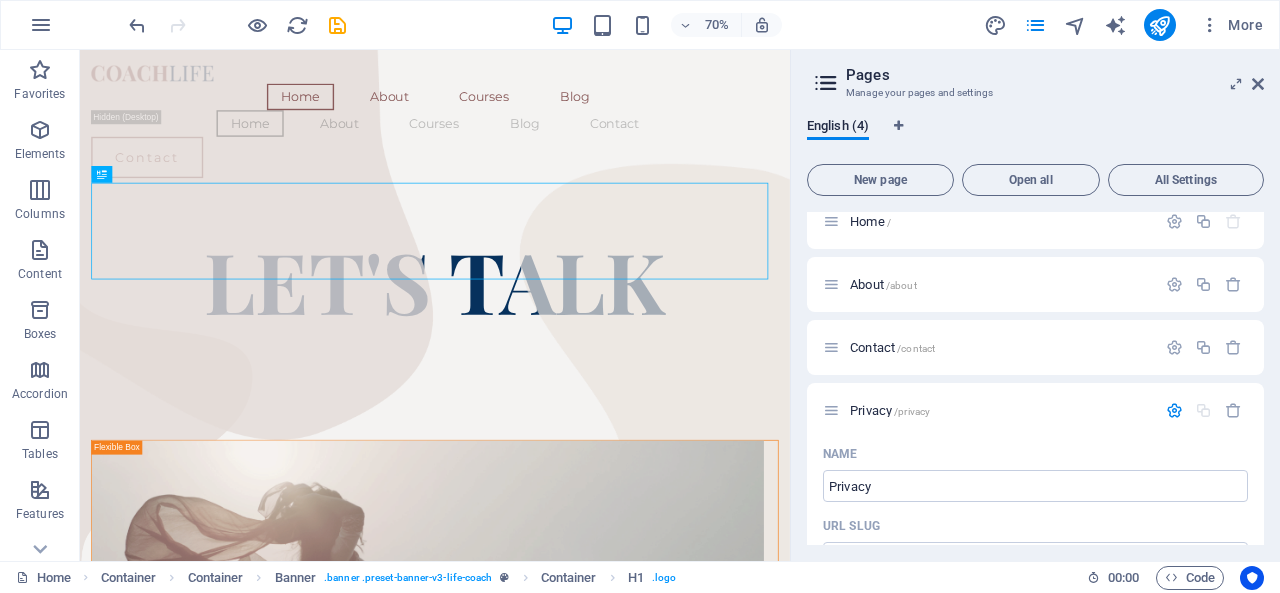 click on "English (4)" at bounding box center [1035, 137] 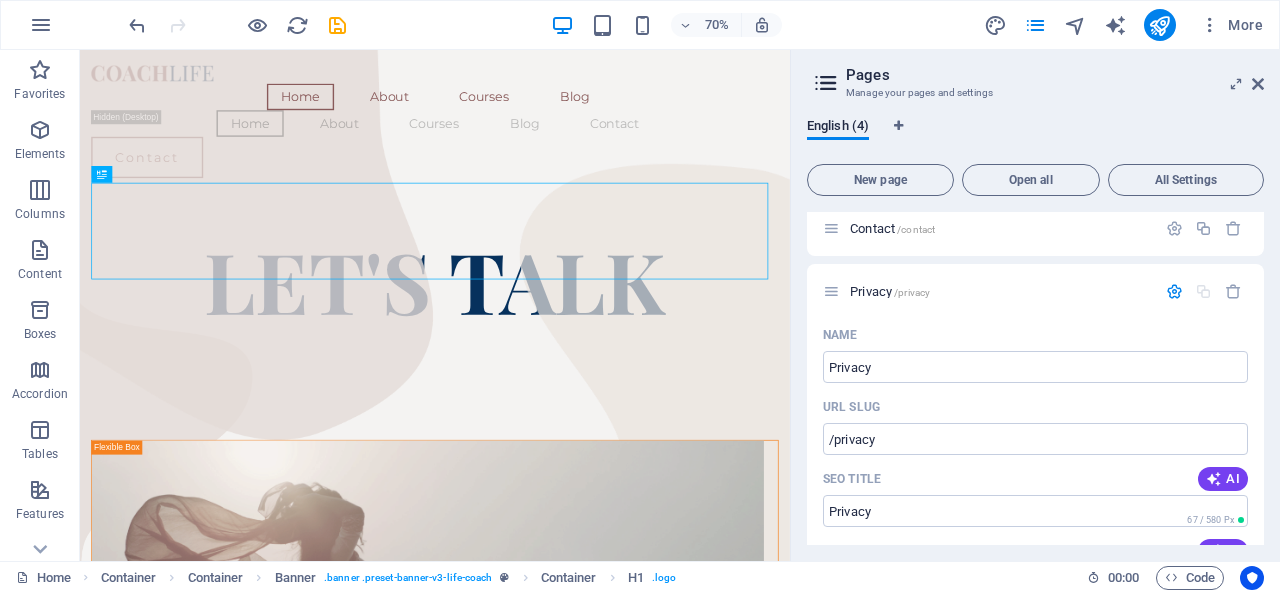 scroll, scrollTop: 147, scrollLeft: 0, axis: vertical 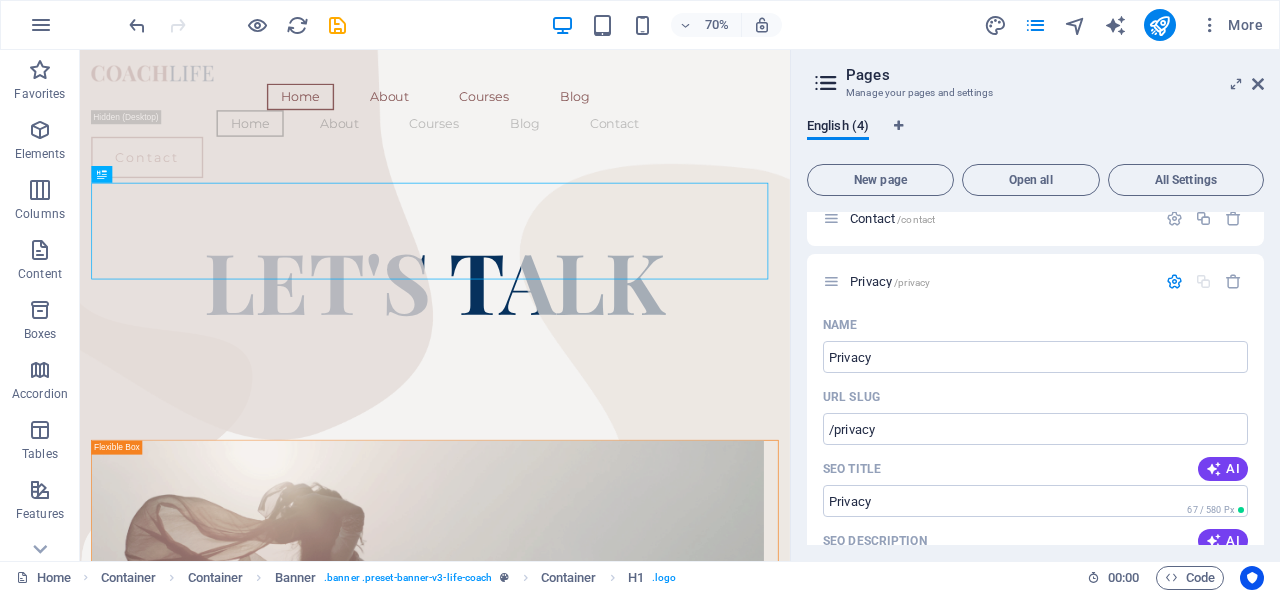 click at bounding box center [1174, 281] 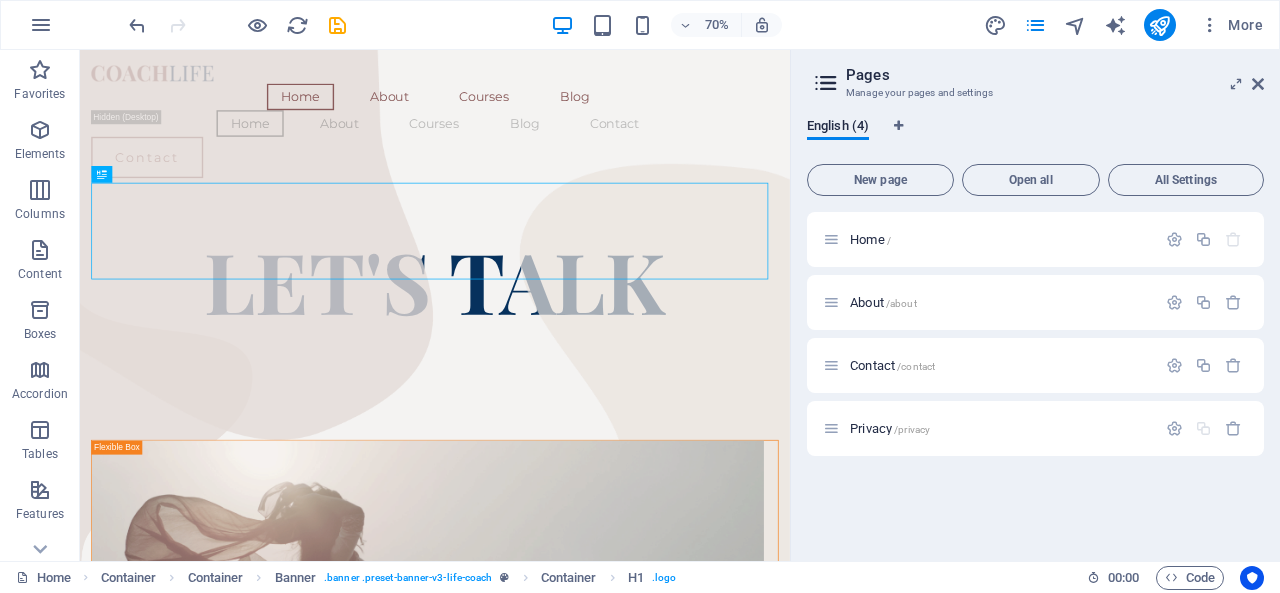 scroll, scrollTop: 0, scrollLeft: 0, axis: both 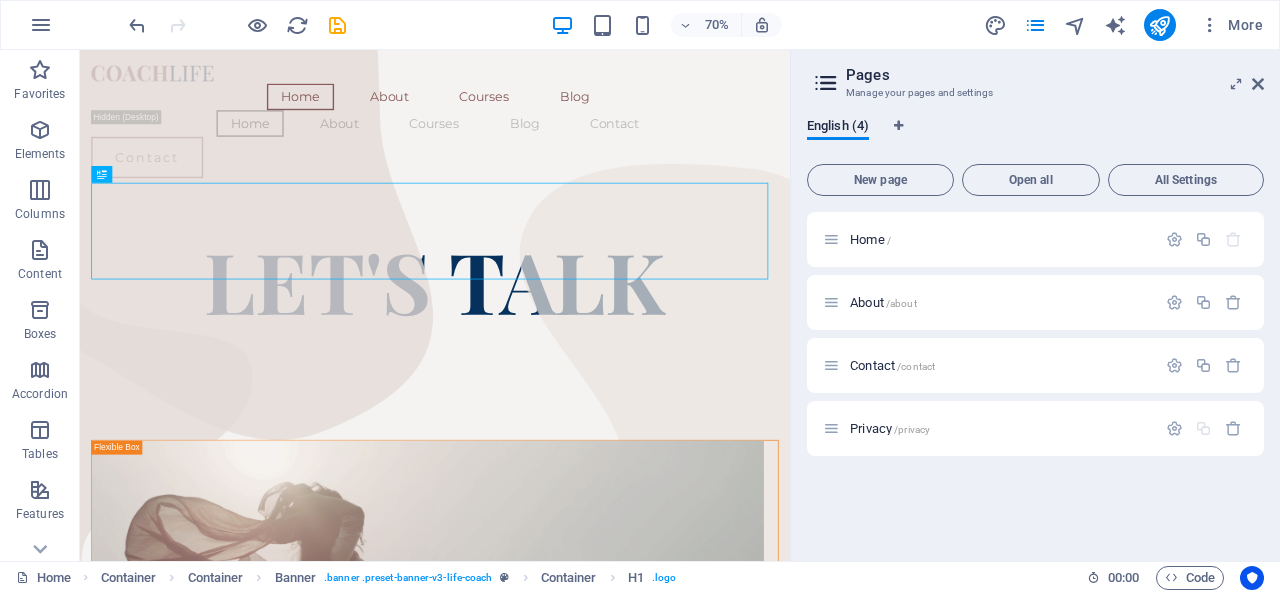 drag, startPoint x: 1034, startPoint y: 505, endPoint x: 944, endPoint y: 425, distance: 120.41595 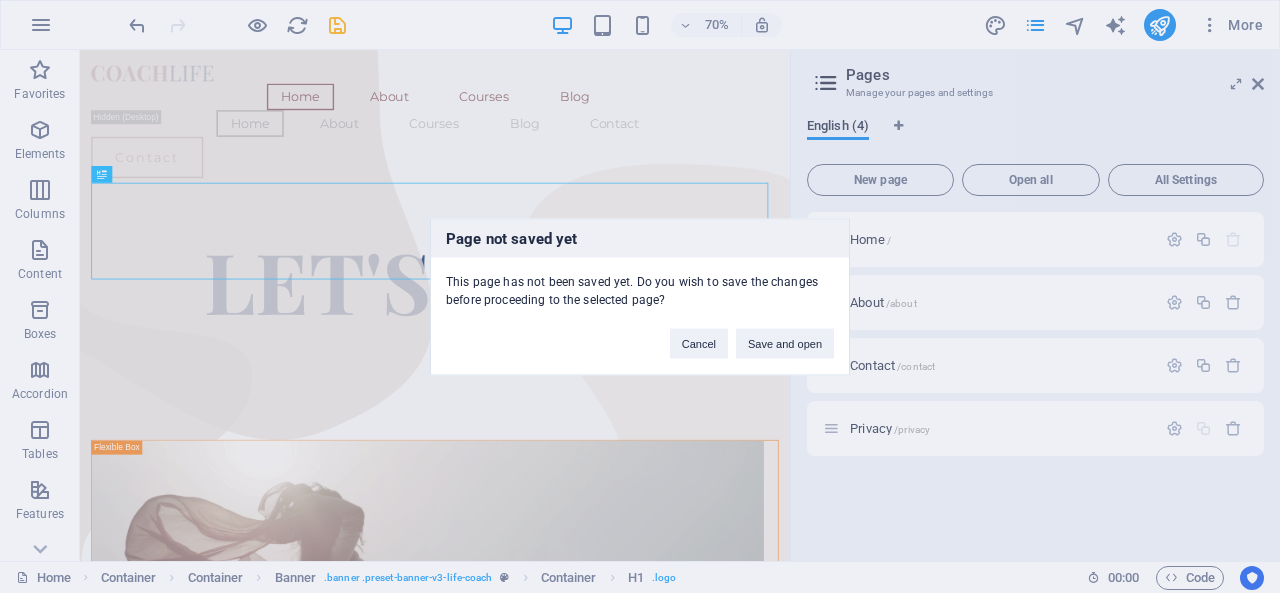 click on "Save and open" at bounding box center (785, 343) 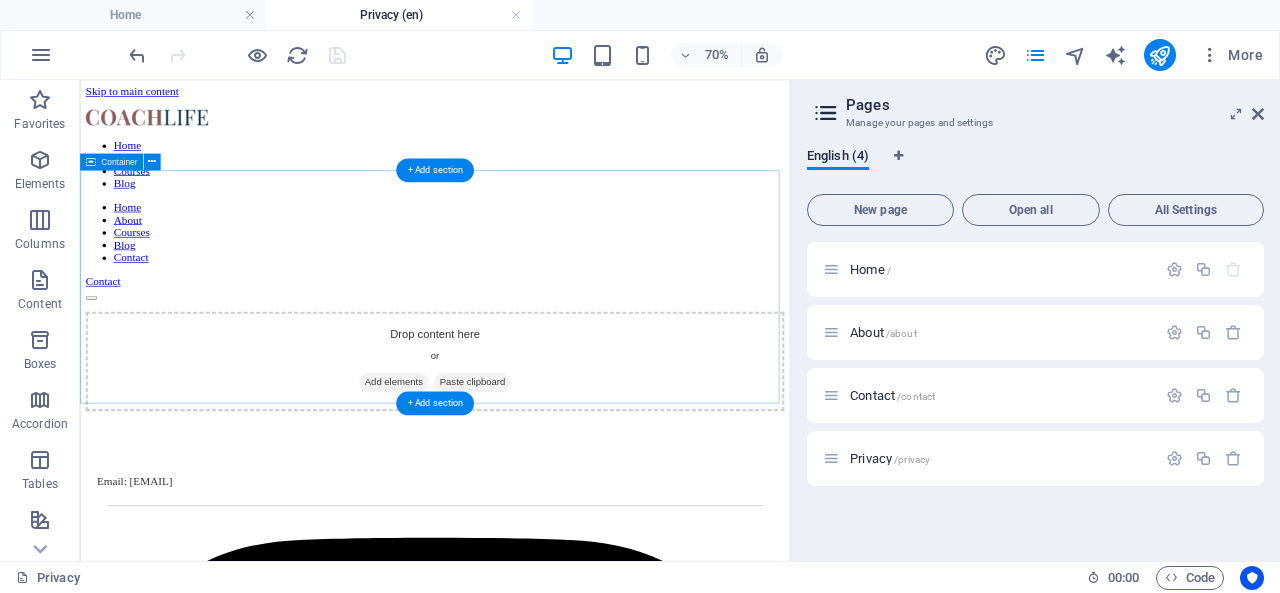 scroll, scrollTop: 0, scrollLeft: 0, axis: both 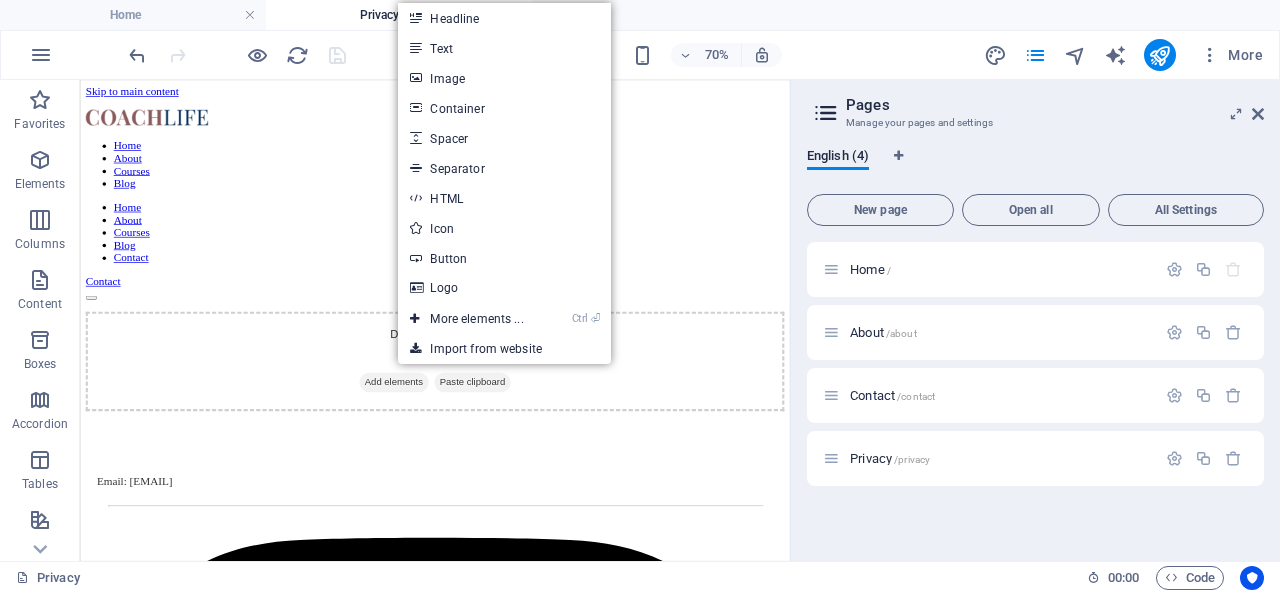 click on "Text" at bounding box center (504, 48) 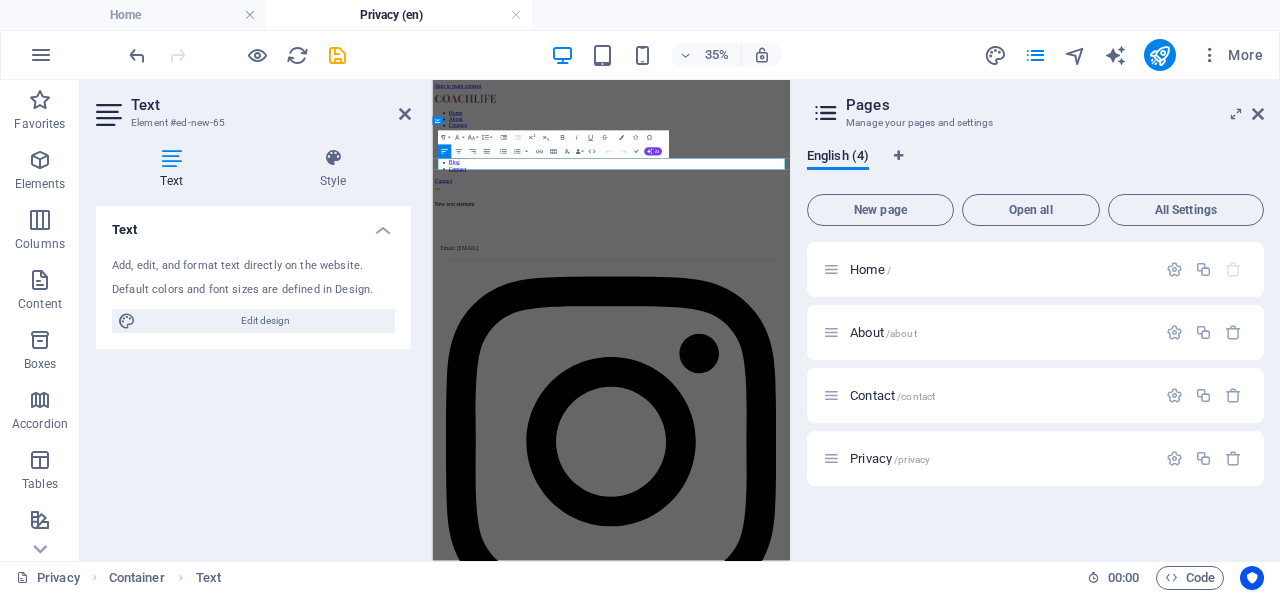 click at bounding box center [405, 114] 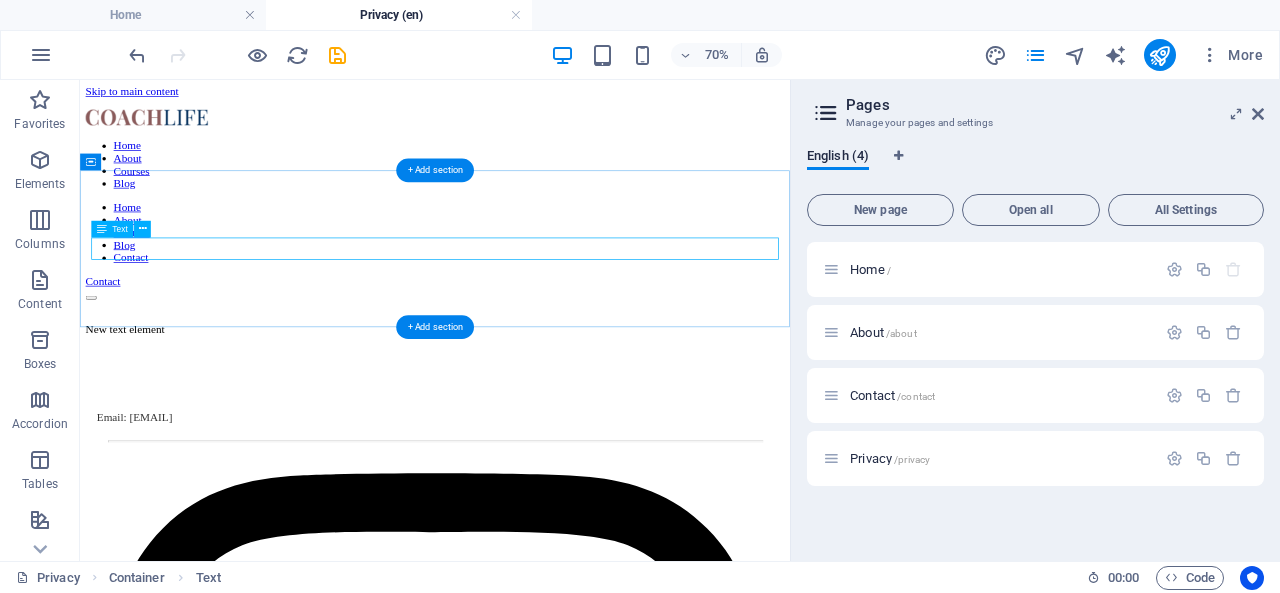click on "New text element" at bounding box center (587, 436) 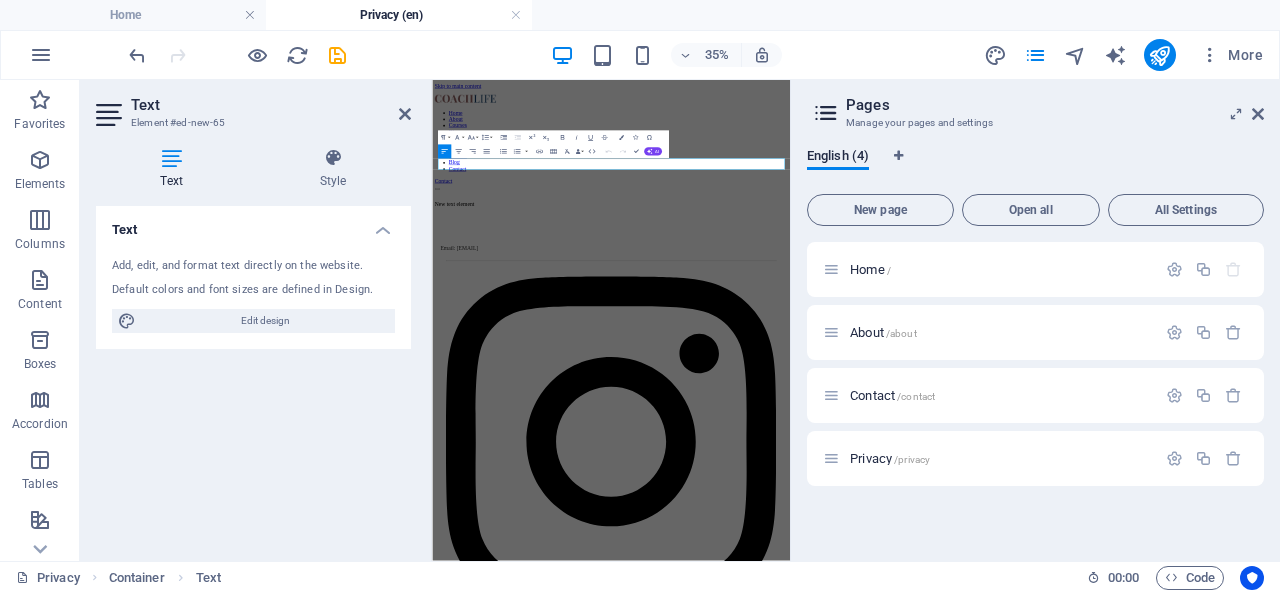 click on "Add, edit, and format text directly on the website. Default colors and font sizes are defined in Design. Edit design" at bounding box center [253, 295] 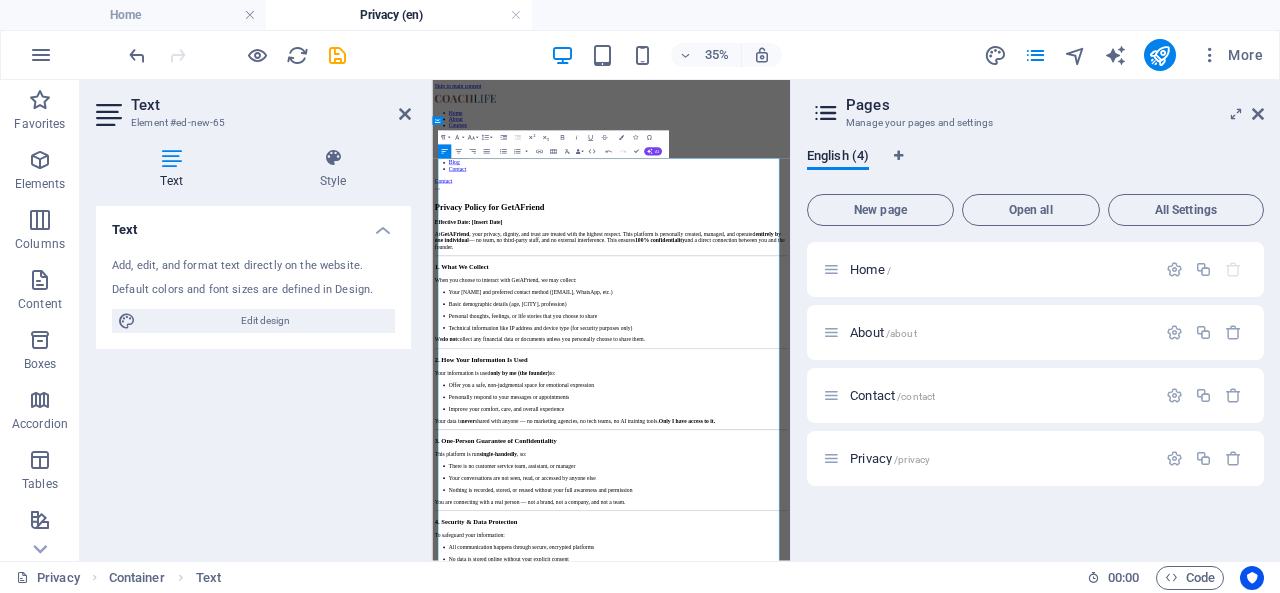 click at bounding box center (405, 114) 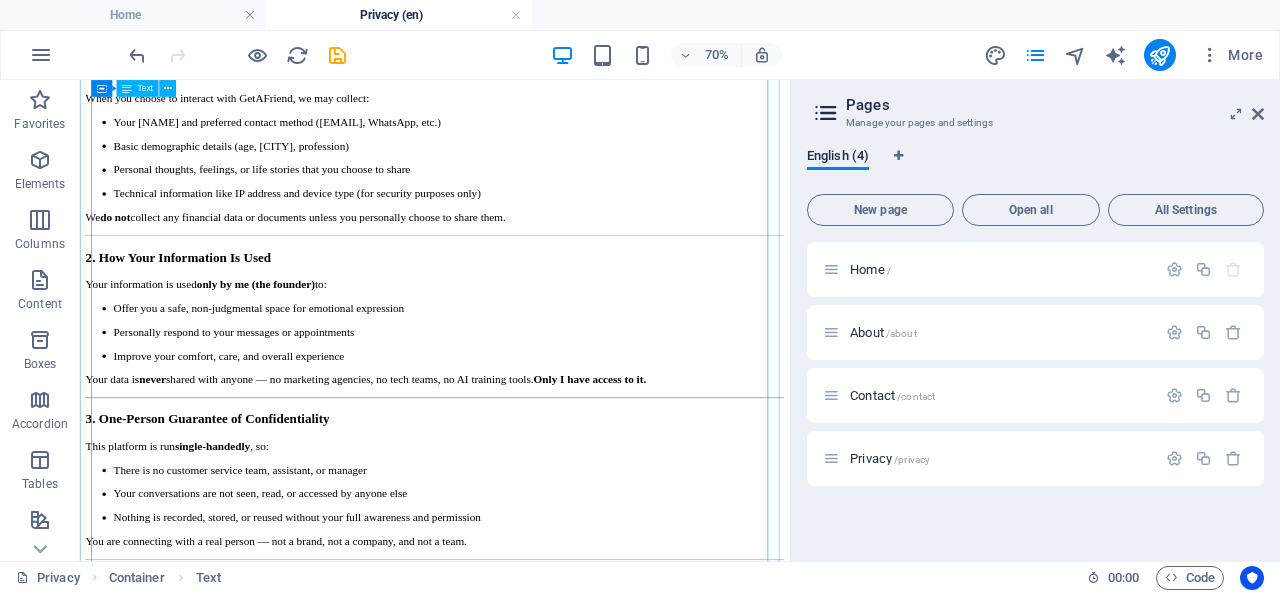 scroll, scrollTop: 547, scrollLeft: 0, axis: vertical 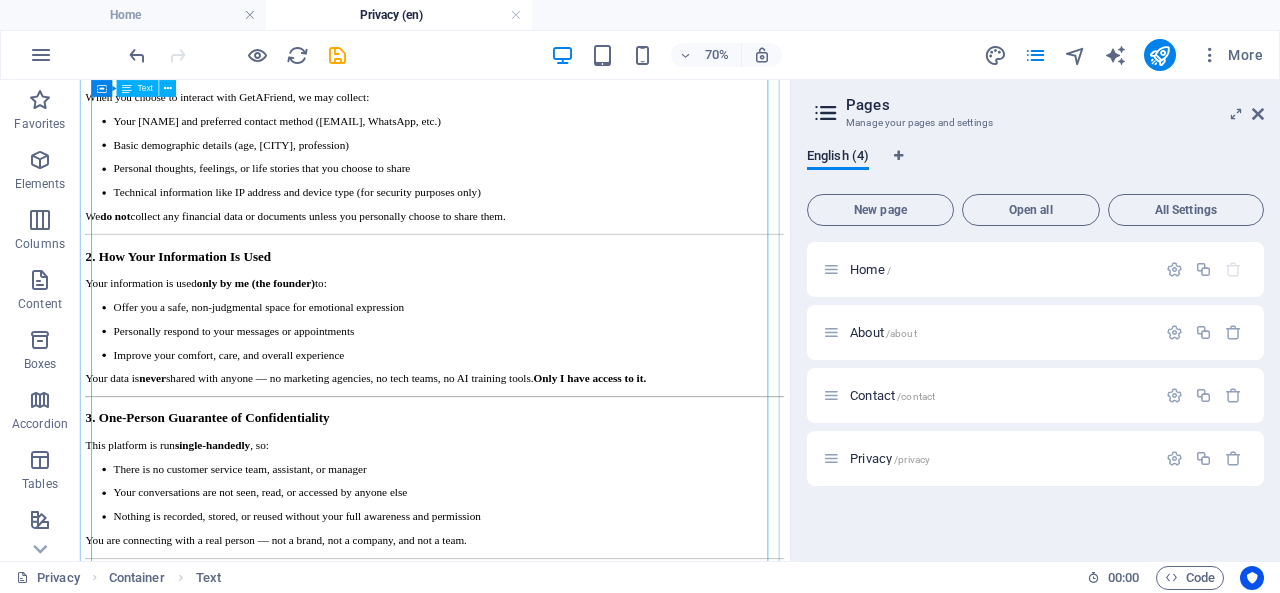 click on "Privacy Policy for GetAFriend Effective Date: [Insert Date] At  GetAFriend , your privacy, dignity, and trust are treated with the highest respect. This platform is personally created, managed, and operated  entirely by one individual  — no team, no third-party staff, and no external interference. This ensures  100% confidentiality  and a direct connection between you and the founder. 1. What We Collect When you choose to interact with GetAFriend, we may collect: Your name and preferred contact method (email, WhatsApp, etc.) Basic demographic details (age, city, profession) Personal thoughts, feelings, or life stories that you choose to share Technical information like IP address and device type (for security purposes only) We  do not  collect any financial data or documents unless you personally choose to share them. 2. How Your Information Is Used Your information is used  only by me (the founder)  to: Offer you a safe, non-judgmental space for emotional expression Your data is  never single-handedly" at bounding box center [587, 666] 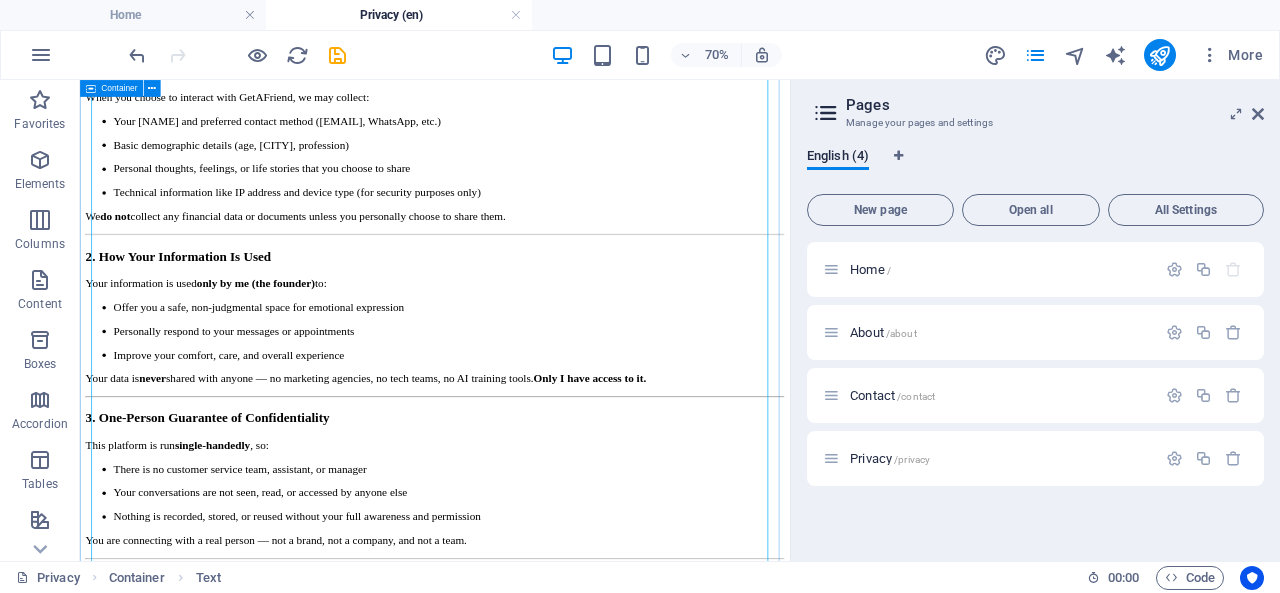 click on "Privacy Policy for GetAFriend Effective Date: [Insert Date] At  GetAFriend , your privacy, dignity, and trust are treated with the highest respect. This platform is personally created, managed, and operated  entirely by one individual  — no team, no third-party staff, and no external interference. This ensures  100% confidentiality  and a direct connection between you and the founder. 1. What We Collect When you choose to interact with GetAFriend, we may collect: Your name and preferred contact method (email, WhatsApp, etc.) Basic demographic details (age, city, profession) Personal thoughts, feelings, or life stories that you choose to share Technical information like IP address and device type (for security purposes only) We  do not  collect any financial data or documents unless you personally choose to share them. 2. How Your Information Is Used Your information is used  only by me (the founder)  to: Offer you a safe, non-judgmental space for emotional expression Your data is  never single-handedly" at bounding box center [587, 666] 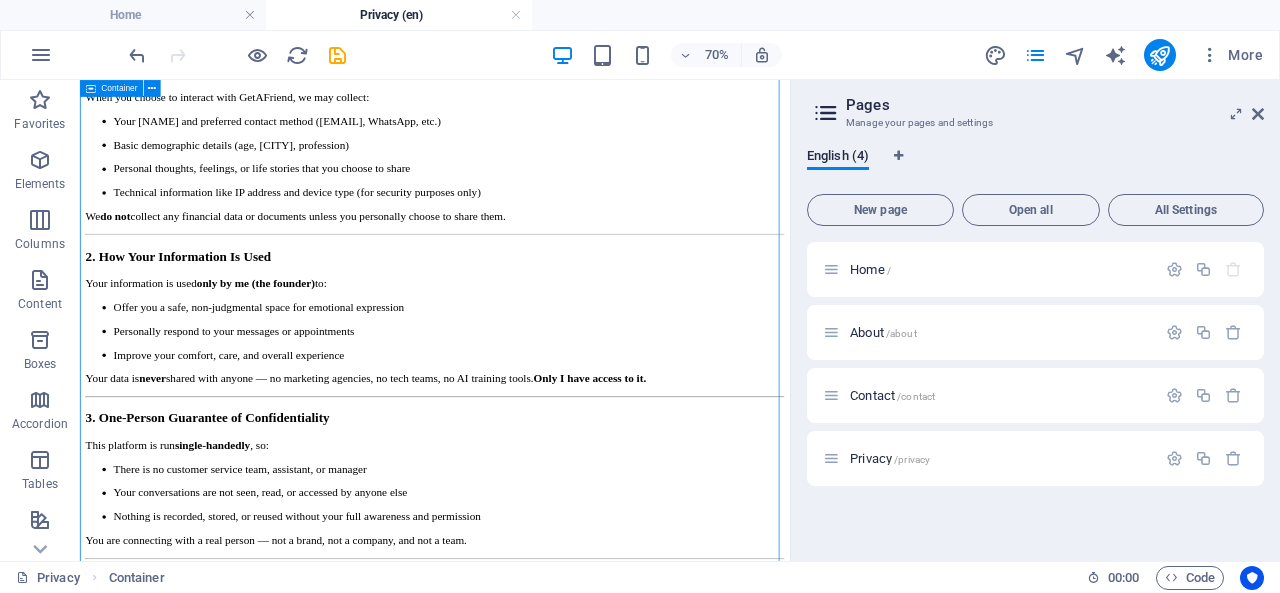 click on "Privacy Policy for GetAFriend Effective Date: [Insert Date] At  GetAFriend , your privacy, dignity, and trust are treated with the highest respect. This platform is personally created, managed, and operated  entirely by one individual  — no team, no third-party staff, and no external interference. This ensures  100% confidentiality  and a direct connection between you and the founder. 1. What We Collect When you choose to interact with GetAFriend, we may collect: Your name and preferred contact method (email, WhatsApp, etc.) Basic demographic details (age, city, profession) Personal thoughts, feelings, or life stories that you choose to share Technical information like IP address and device type (for security purposes only) We  do not  collect any financial data or documents unless you personally choose to share them. 2. How Your Information Is Used Your information is used  only by me (the founder)  to: Offer you a safe, non-judgmental space for emotional expression Your data is  never single-handedly" at bounding box center [587, 666] 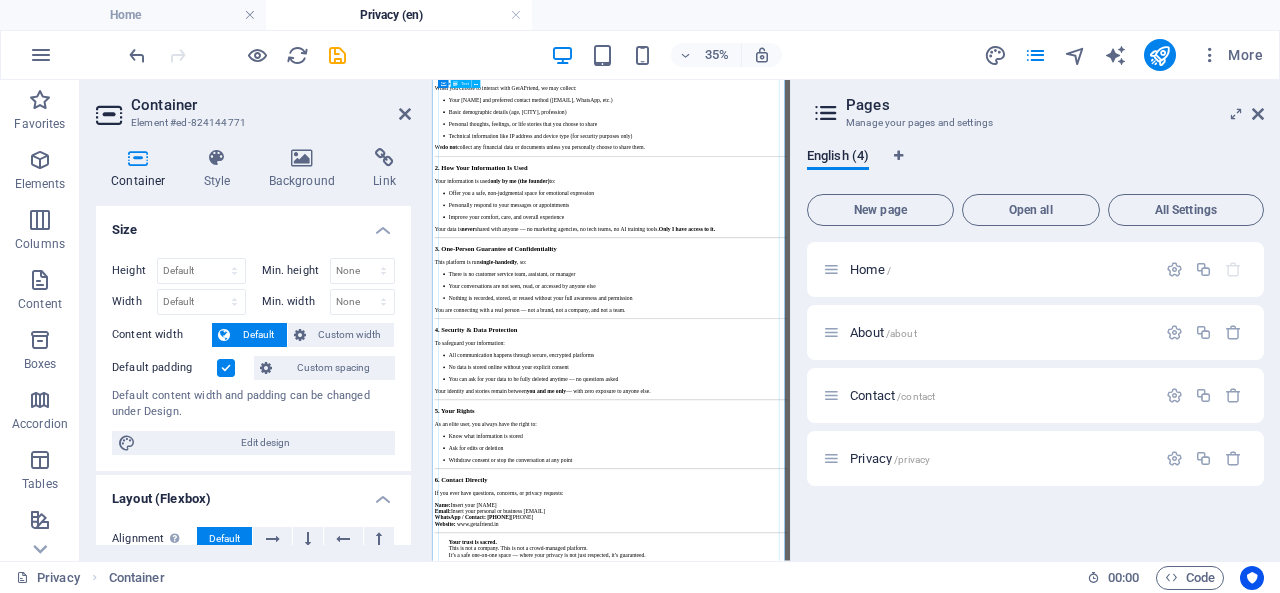 click on "Privacy Policy for GetAFriend Effective Date: [Insert Date] At  GetAFriend , your privacy, dignity, and trust are treated with the highest respect. This platform is personally created, managed, and operated  entirely by one individual  — no team, no third-party staff, and no external interference. This ensures  100% confidentiality  and a direct connection between you and the founder. 1. What We Collect When you choose to interact with GetAFriend, we may collect: Your name and preferred contact method (email, WhatsApp, etc.) Basic demographic details (age, city, profession) Personal thoughts, feelings, or life stories that you choose to share Technical information like IP address and device type (for security purposes only) We  do not  collect any financial data or documents unless you personally choose to share them. 2. How Your Information Is Used Your information is used  only by me (the founder)  to: Offer you a safe, non-judgmental space for emotional expression Your data is  never single-handedly" at bounding box center (943, 666) 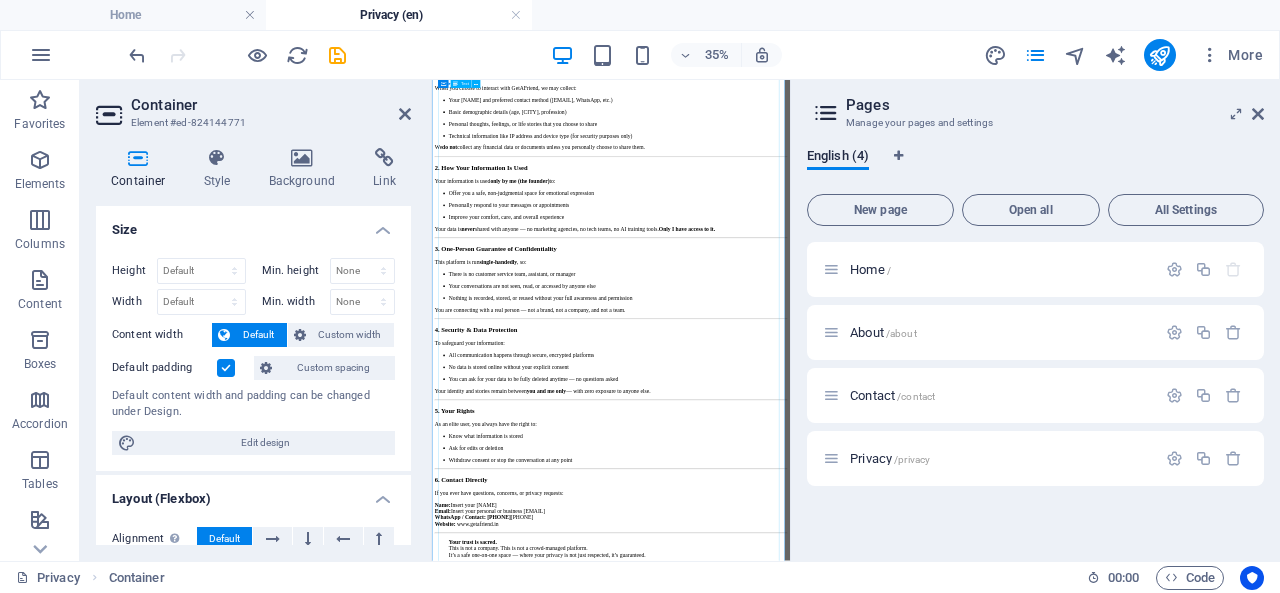 click on "Privacy Policy for GetAFriend Effective Date: [Insert Date] At  GetAFriend , your privacy, dignity, and trust are treated with the highest respect. This platform is personally created, managed, and operated  entirely by one individual  — no team, no third-party staff, and no external interference. This ensures  100% confidentiality  and a direct connection between you and the founder. 1. What We Collect When you choose to interact with GetAFriend, we may collect: Your name and preferred contact method (email, WhatsApp, etc.) Basic demographic details (age, city, profession) Personal thoughts, feelings, or life stories that you choose to share Technical information like IP address and device type (for security purposes only) We  do not  collect any financial data or documents unless you personally choose to share them. 2. How Your Information Is Used Your information is used  only by me (the founder)  to: Offer you a safe, non-judgmental space for emotional expression Your data is  never single-handedly" at bounding box center (943, 666) 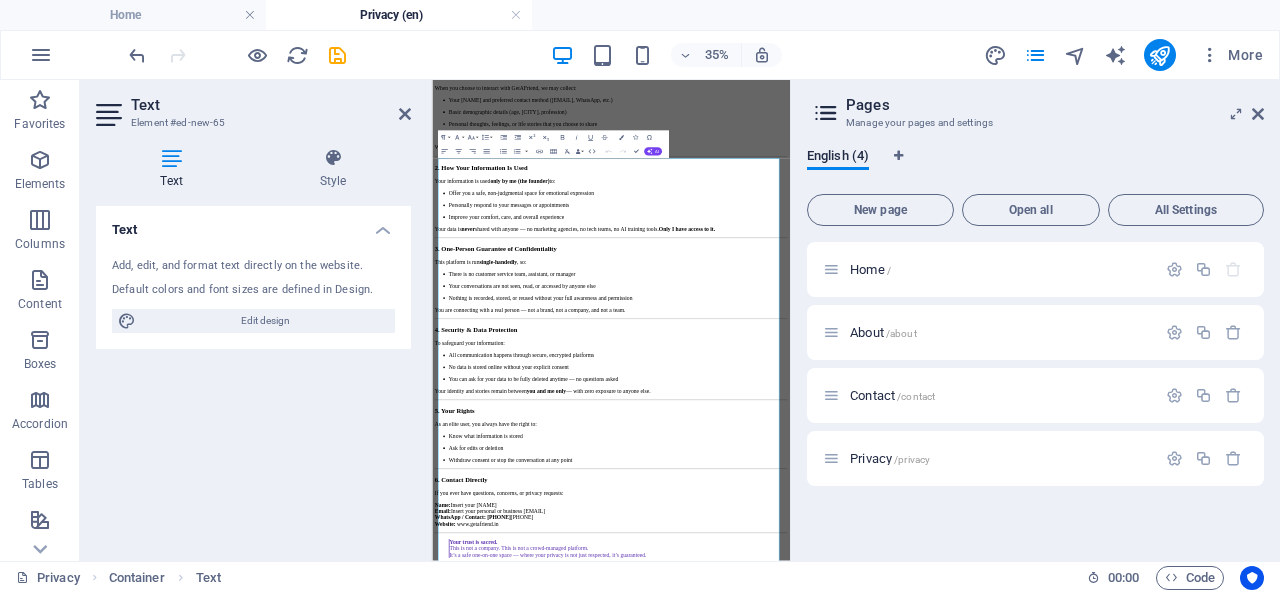 scroll, scrollTop: 0, scrollLeft: 0, axis: both 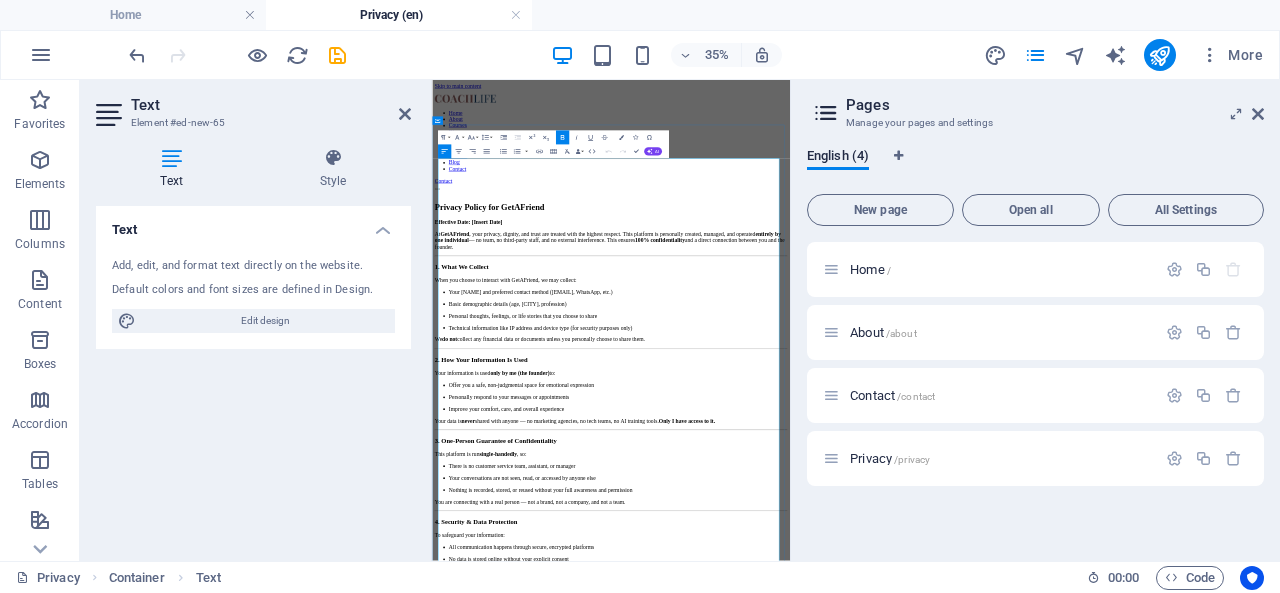 click on "Basic demographic details (age, city, profession)" at bounding box center (963, 720) 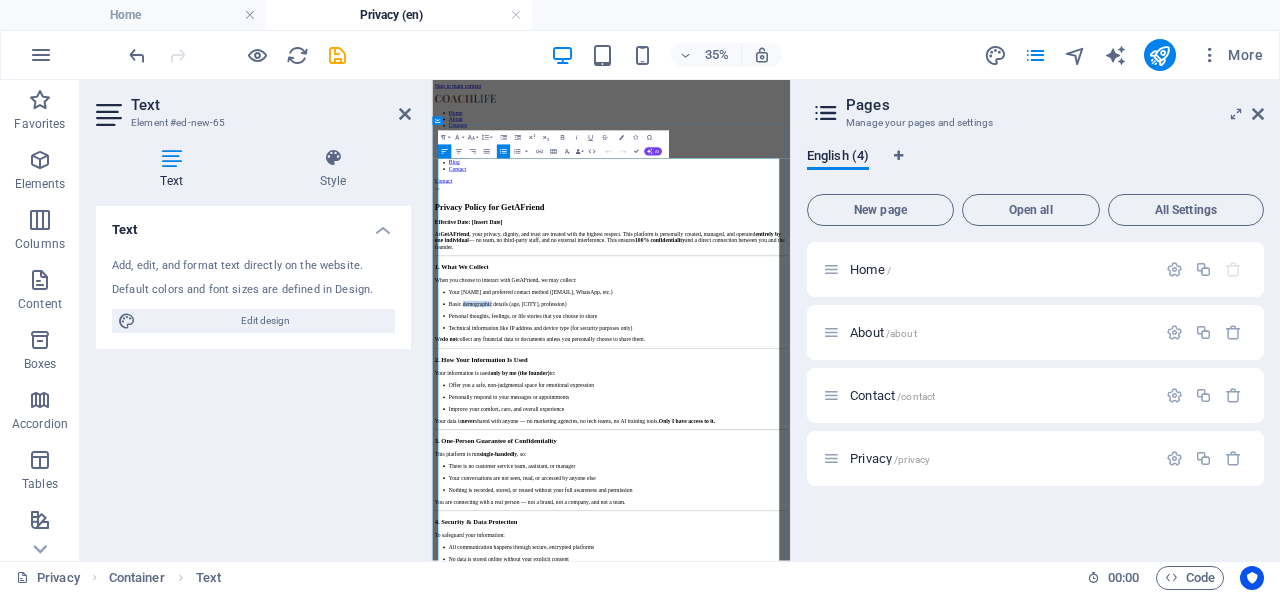 click on "Basic demographic details (age, city, profession)" at bounding box center [963, 720] 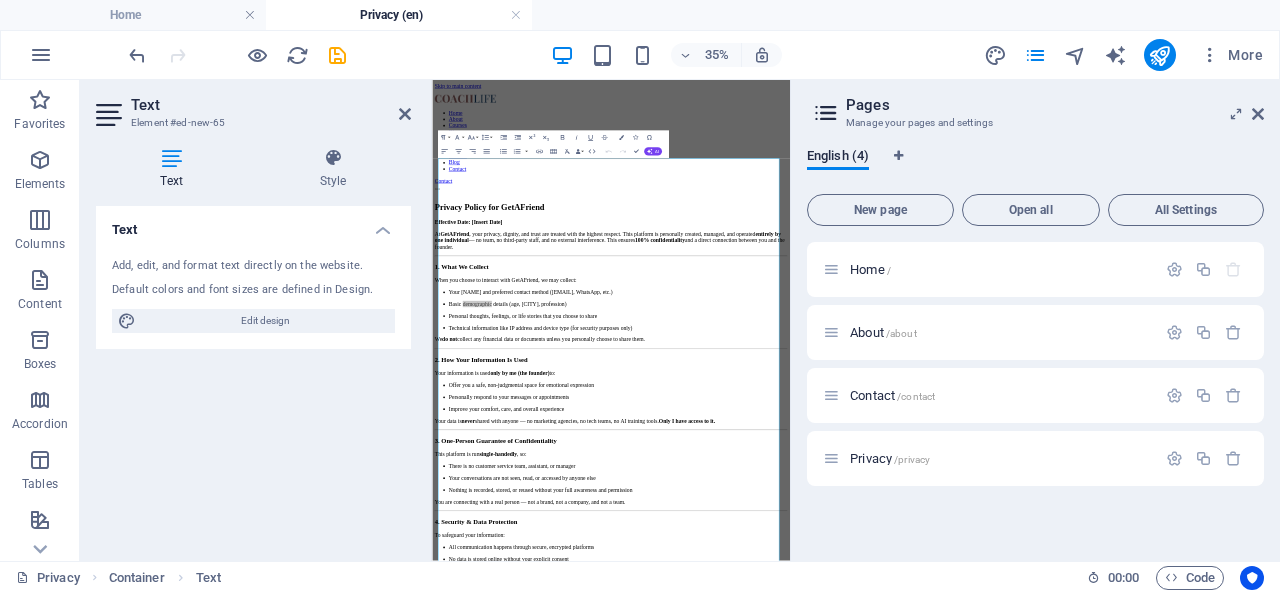 click at bounding box center [333, 158] 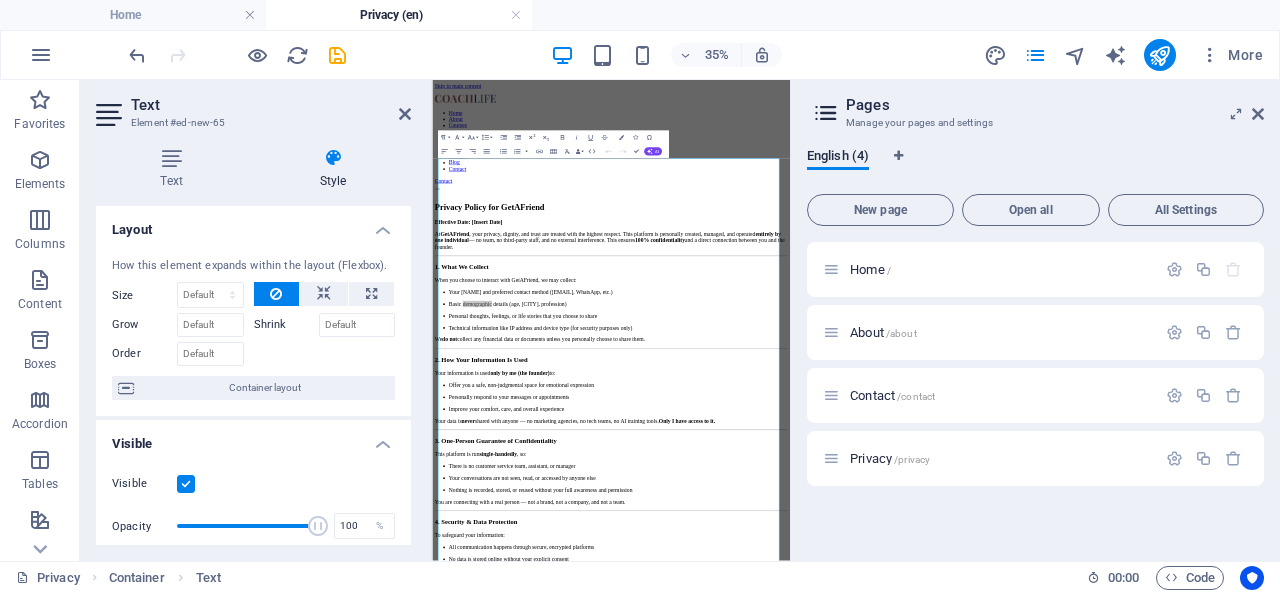 click at bounding box center (171, 158) 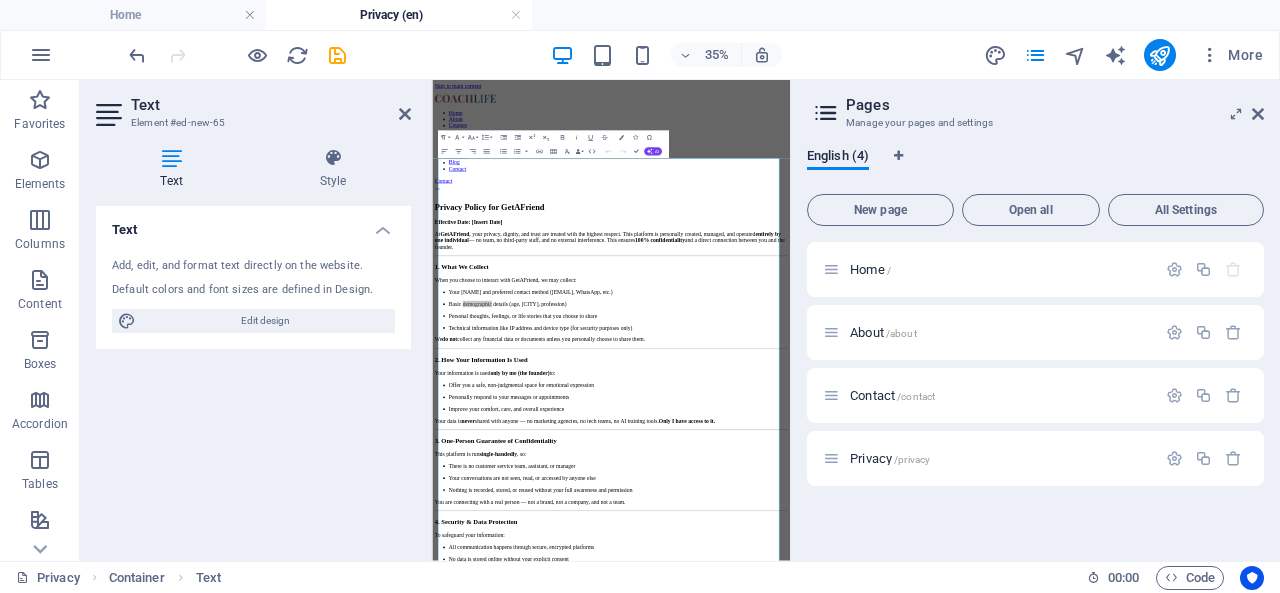 click at bounding box center (405, 114) 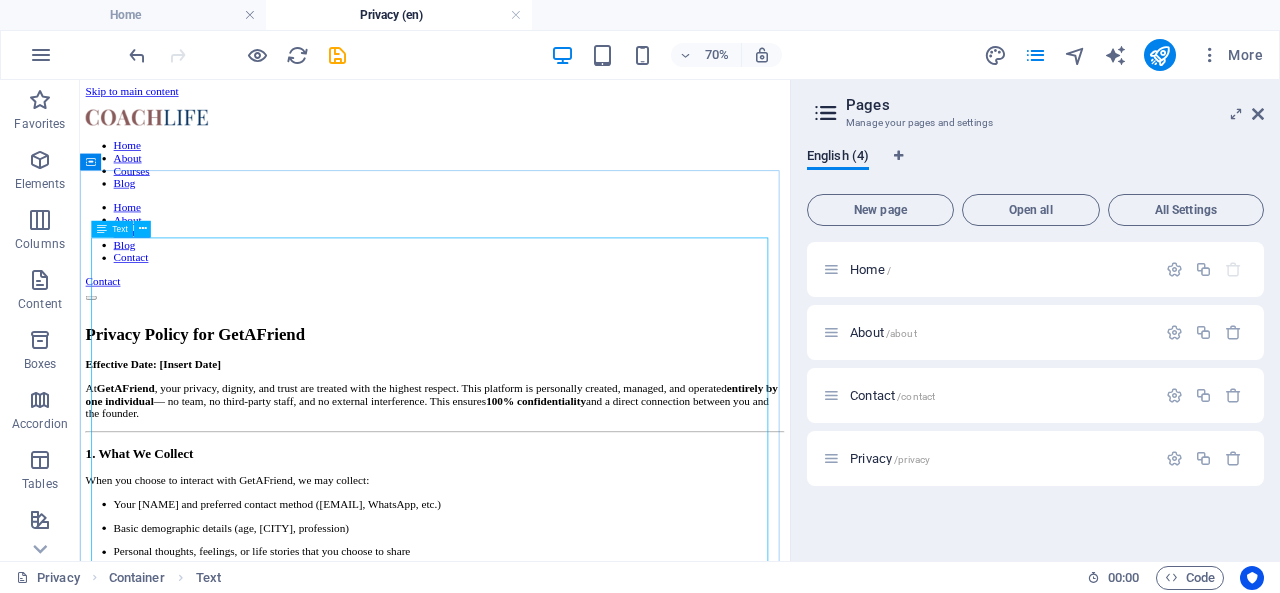 click at bounding box center (142, 229) 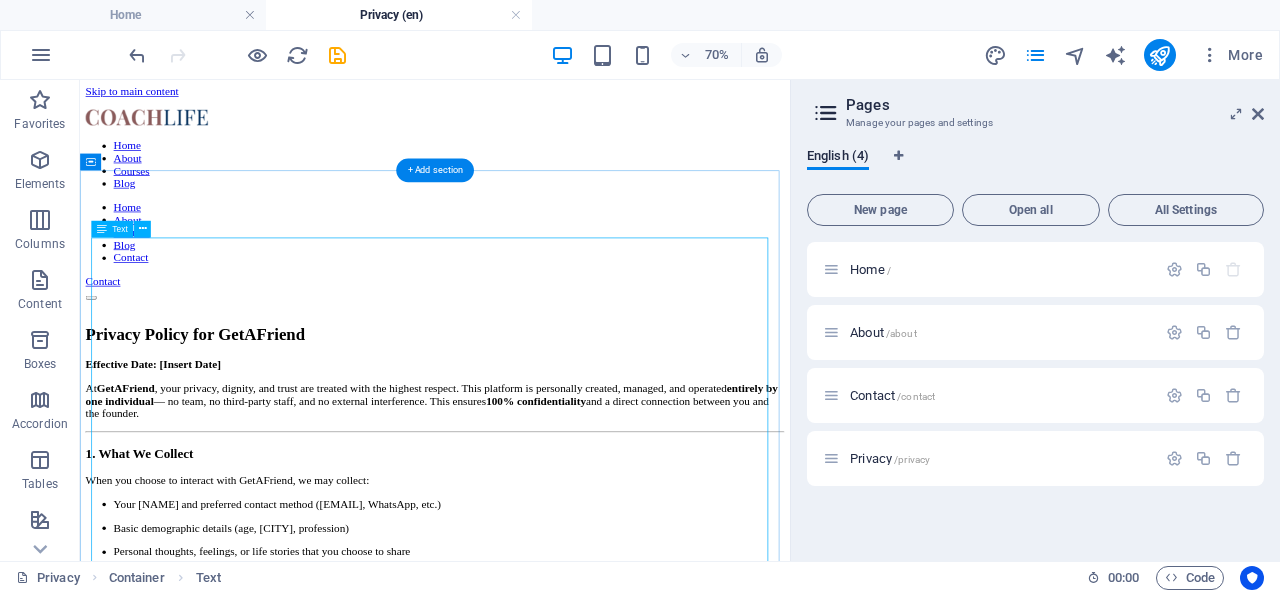 click on "Privacy Policy for GetAFriend Effective Date: [Insert Date] At  GetAFriend , your privacy, dignity, and trust are treated with the highest respect. This platform is personally created, managed, and operated  entirely by one individual  — no team, no third-party staff, and no external interference. This ensures  100% confidentiality  and a direct connection between you and the founder. 1. What We Collect When you choose to interact with GetAFriend, we may collect: Your name and preferred contact method (email, WhatsApp, etc.) Basic demographic details (age, city, profession) Personal thoughts, feelings, or life stories that you choose to share Technical information like IP address and device type (for security purposes only) We  do not  collect any financial data or documents unless you personally choose to share them. 2. How Your Information Is Used Your information is used  only by me (the founder)  to: Offer you a safe, non-judgmental space for emotional expression Your data is  never single-handedly" at bounding box center (587, 1213) 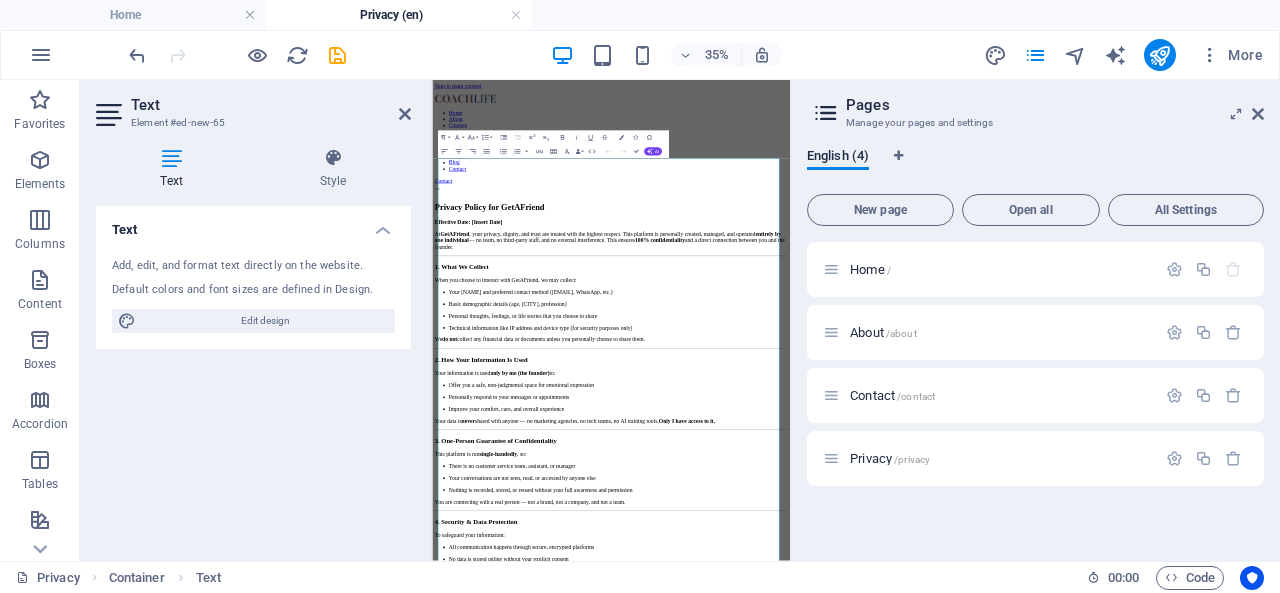 click at bounding box center (333, 158) 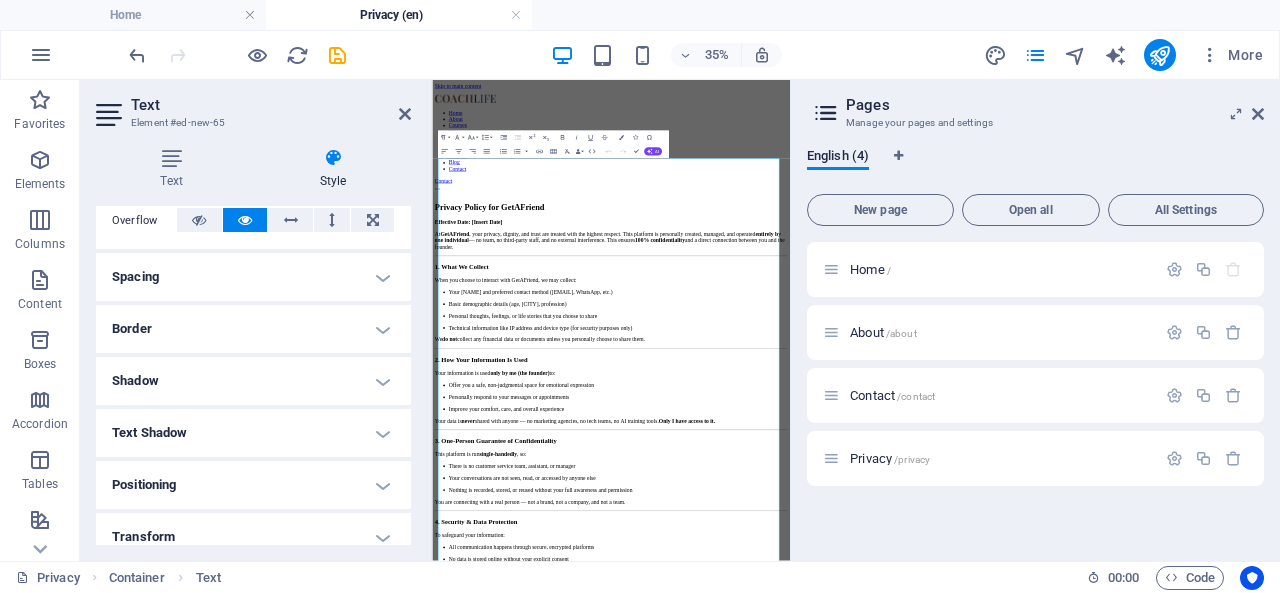 scroll, scrollTop: 353, scrollLeft: 0, axis: vertical 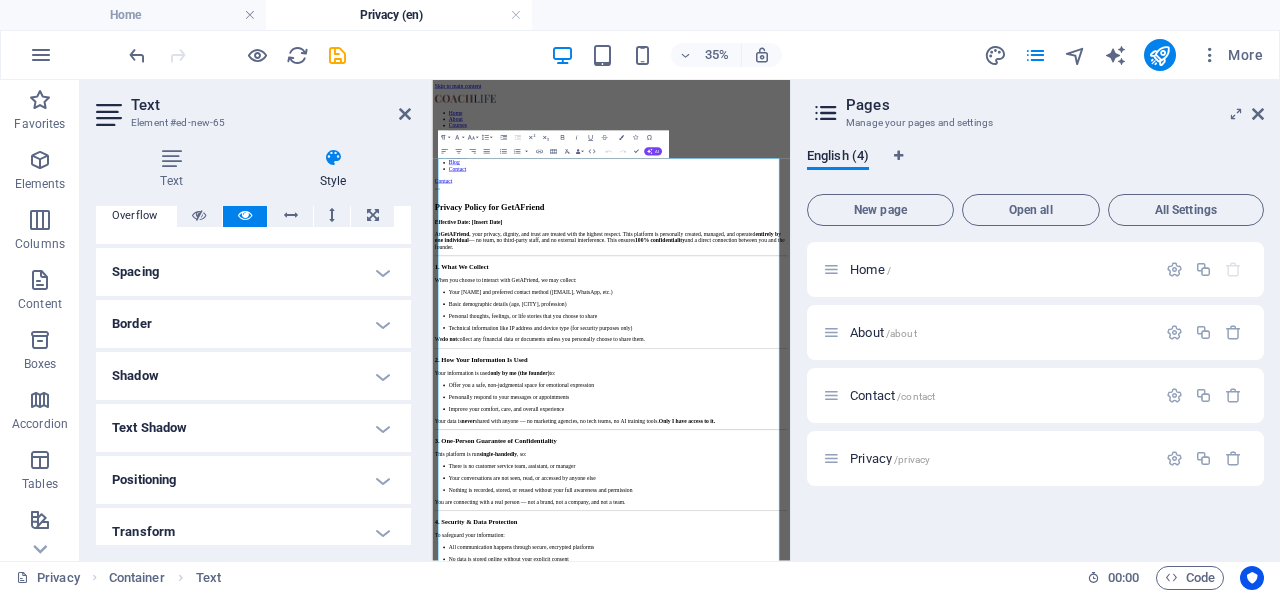 click on "Shadow" at bounding box center [253, 376] 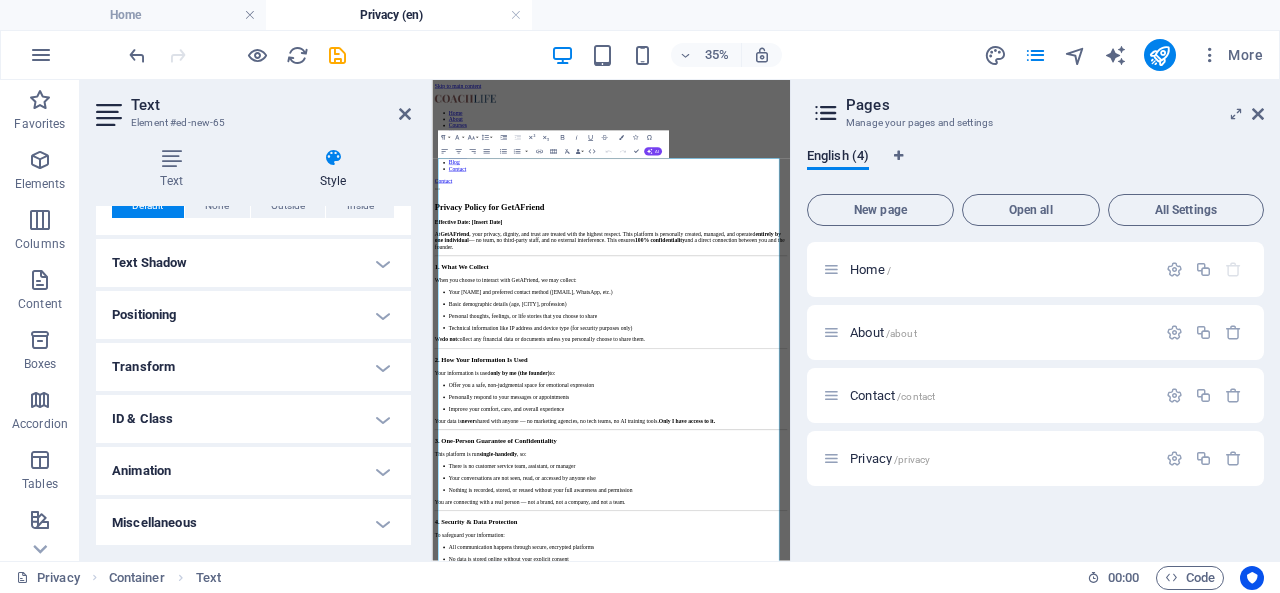 scroll, scrollTop: 564, scrollLeft: 0, axis: vertical 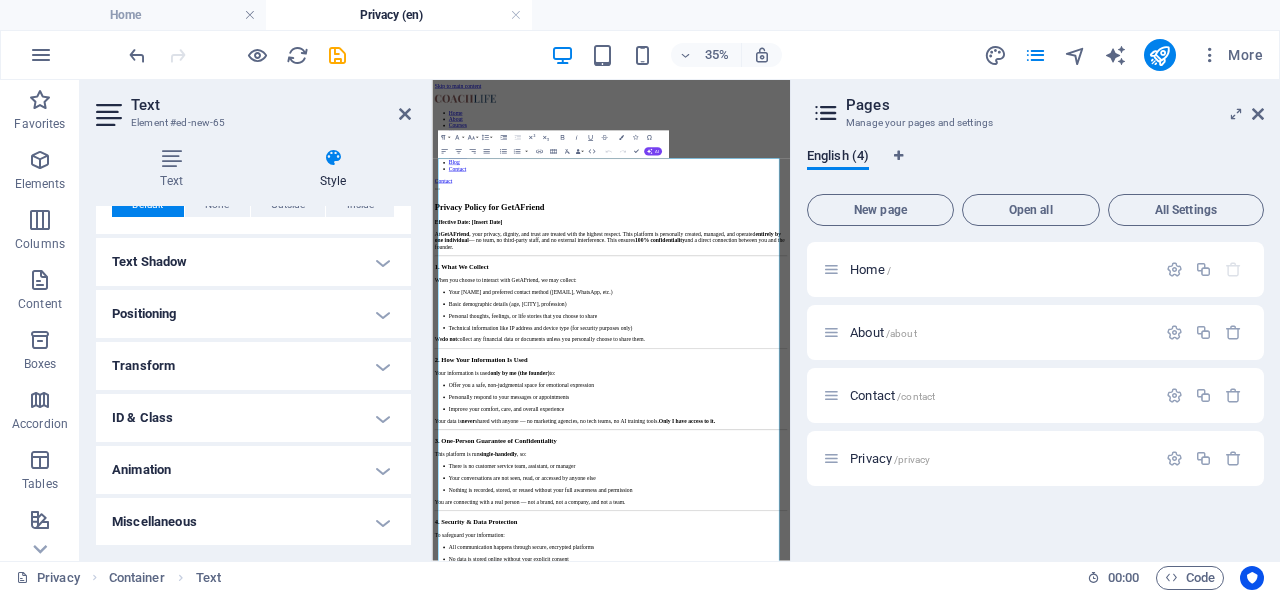 click on "Animation" at bounding box center (253, 470) 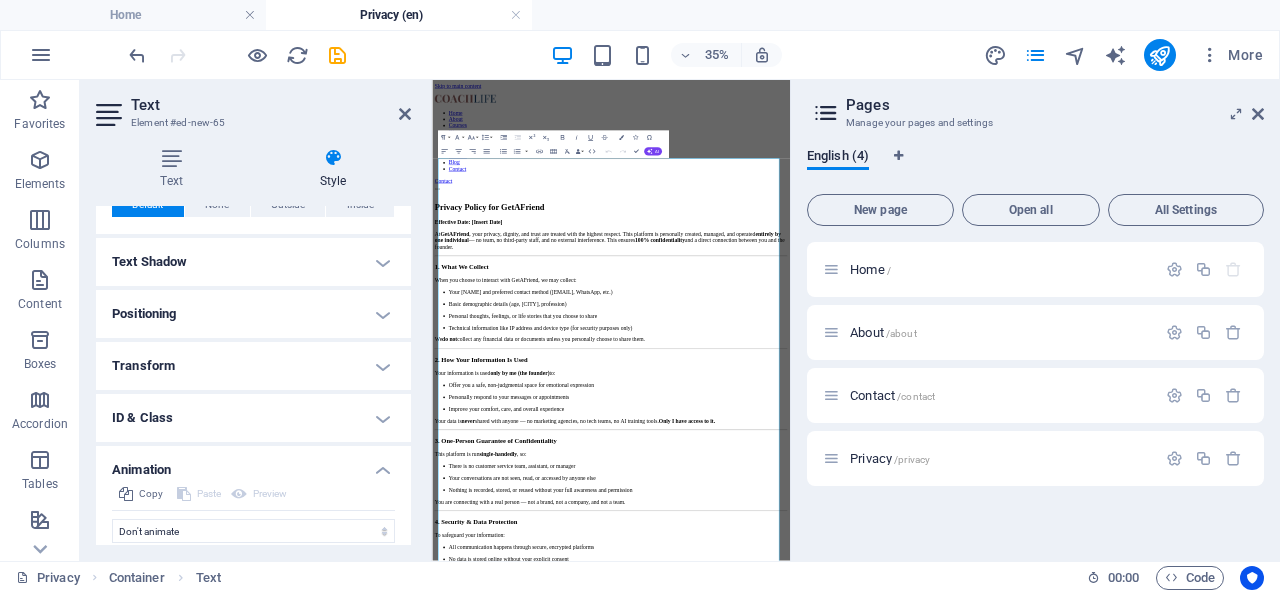 scroll, scrollTop: 628, scrollLeft: 0, axis: vertical 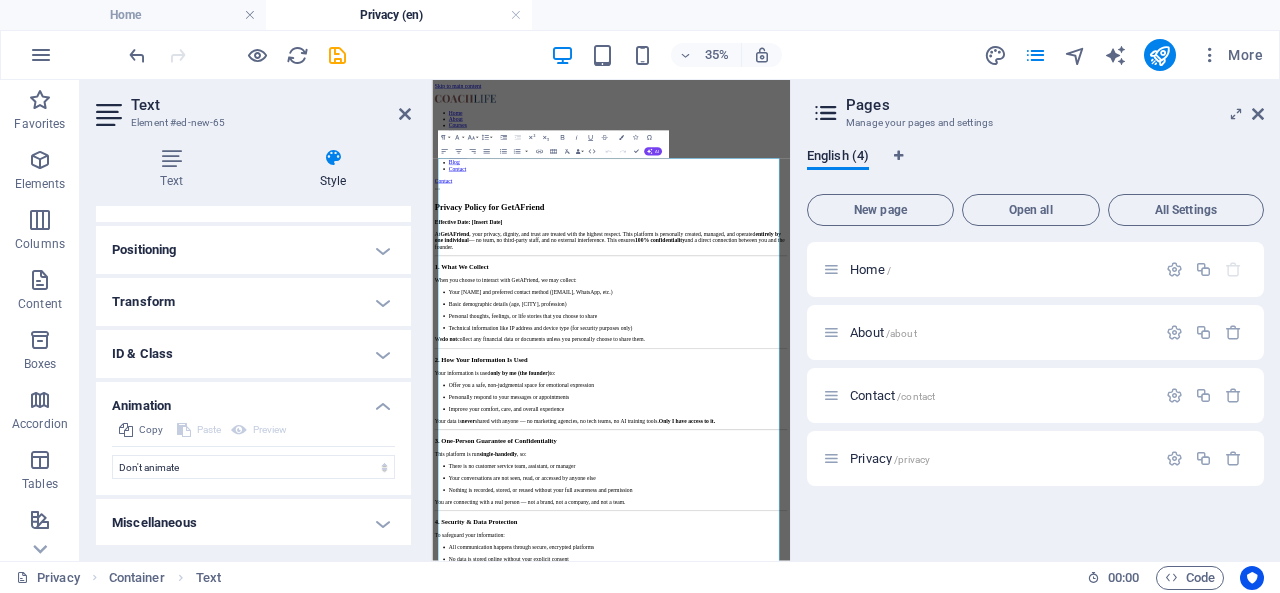 click at bounding box center (405, 114) 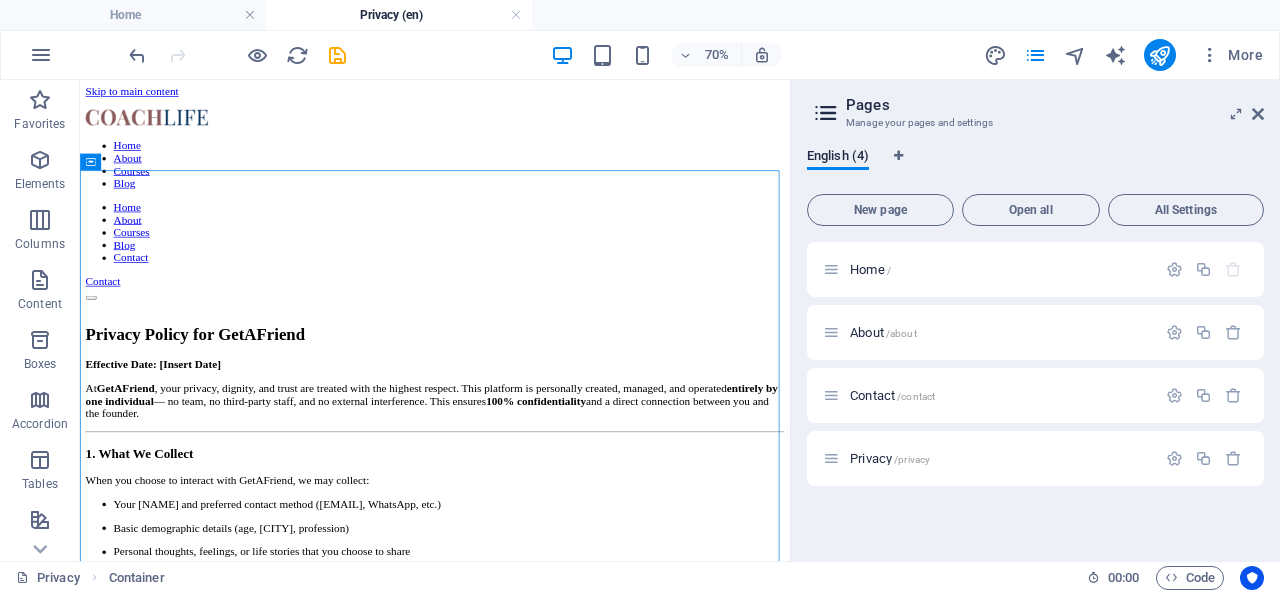 drag, startPoint x: 95, startPoint y: 452, endPoint x: 72, endPoint y: 448, distance: 23.345236 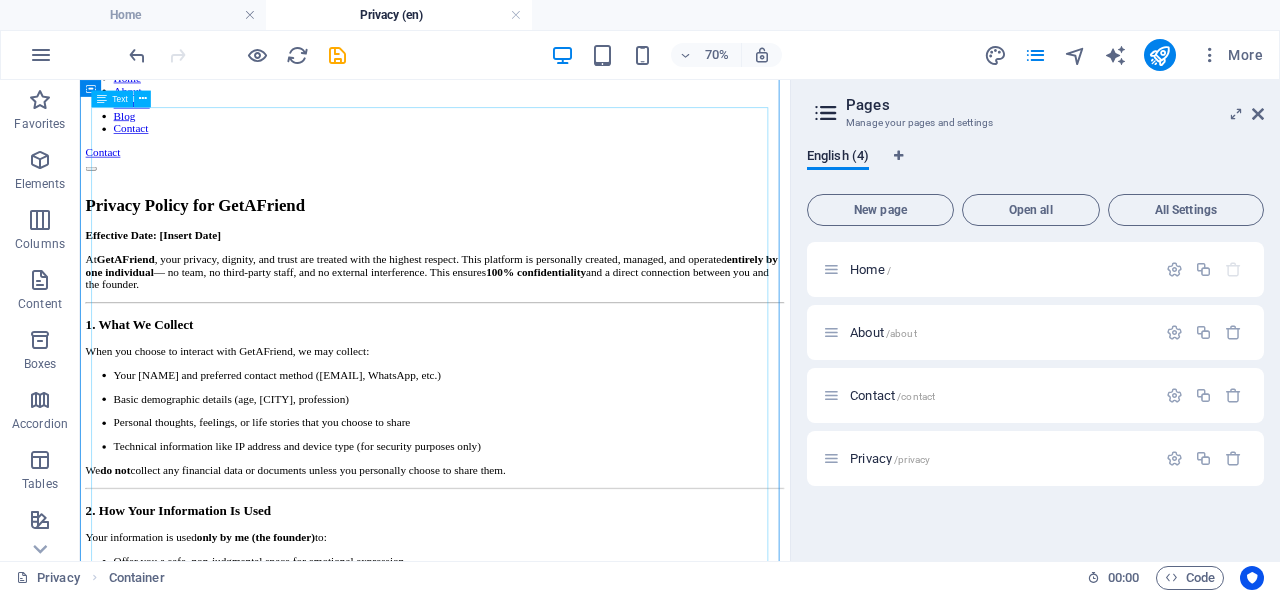 scroll, scrollTop: 0, scrollLeft: 0, axis: both 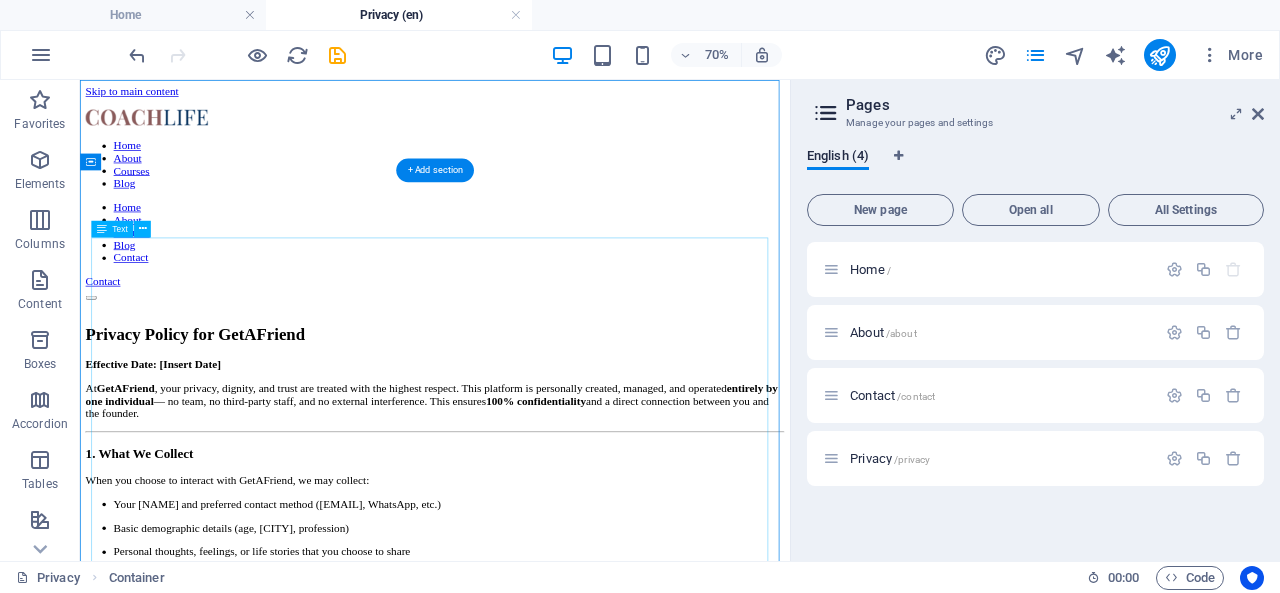 click on "Privacy Policy for GetAFriend Effective Date: [Insert Date] At  GetAFriend , your privacy, dignity, and trust are treated with the highest respect. This platform is personally created, managed, and operated  entirely by one individual  — no team, no third-party staff, and no external interference. This ensures  100% confidentiality  and a direct connection between you and the founder. 1. What We Collect When you choose to interact with GetAFriend, we may collect: Your name and preferred contact method (email, WhatsApp, etc.) Basic demographic details (age, city, profession) Personal thoughts, feelings, or life stories that you choose to share Technical information like IP address and device type (for security purposes only) We  do not  collect any financial data or documents unless you personally choose to share them. 2. How Your Information Is Used Your information is used  only by me (the founder)  to: Offer you a safe, non-judgmental space for emotional expression Your data is  never single-handedly" at bounding box center (587, 1213) 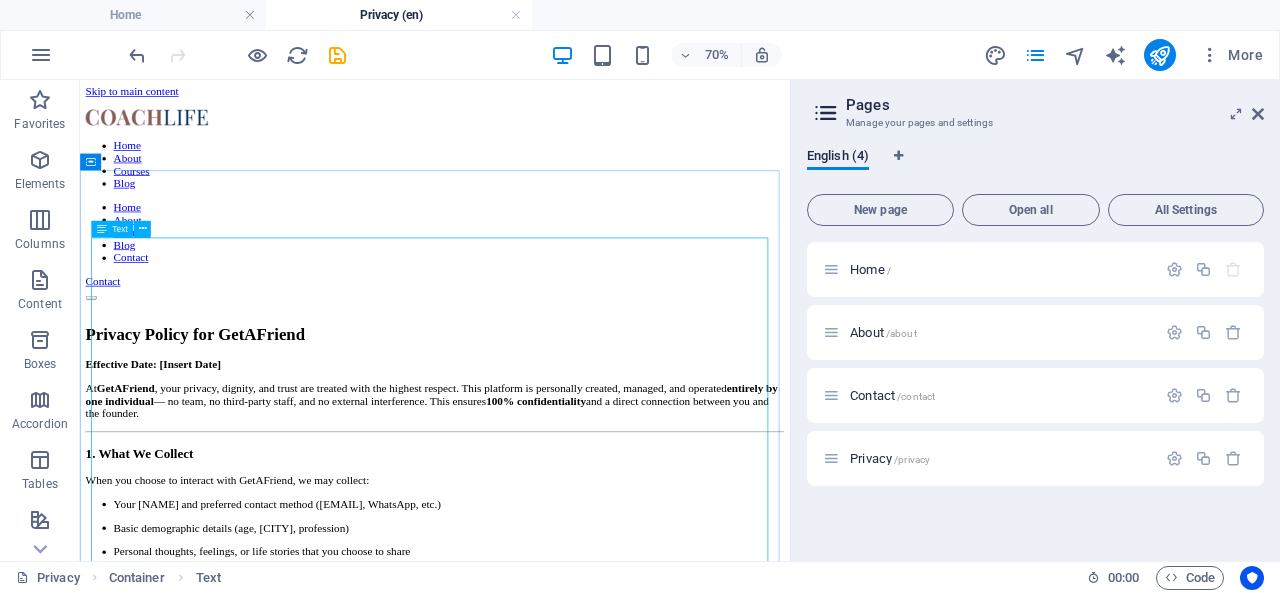 click at bounding box center [142, 229] 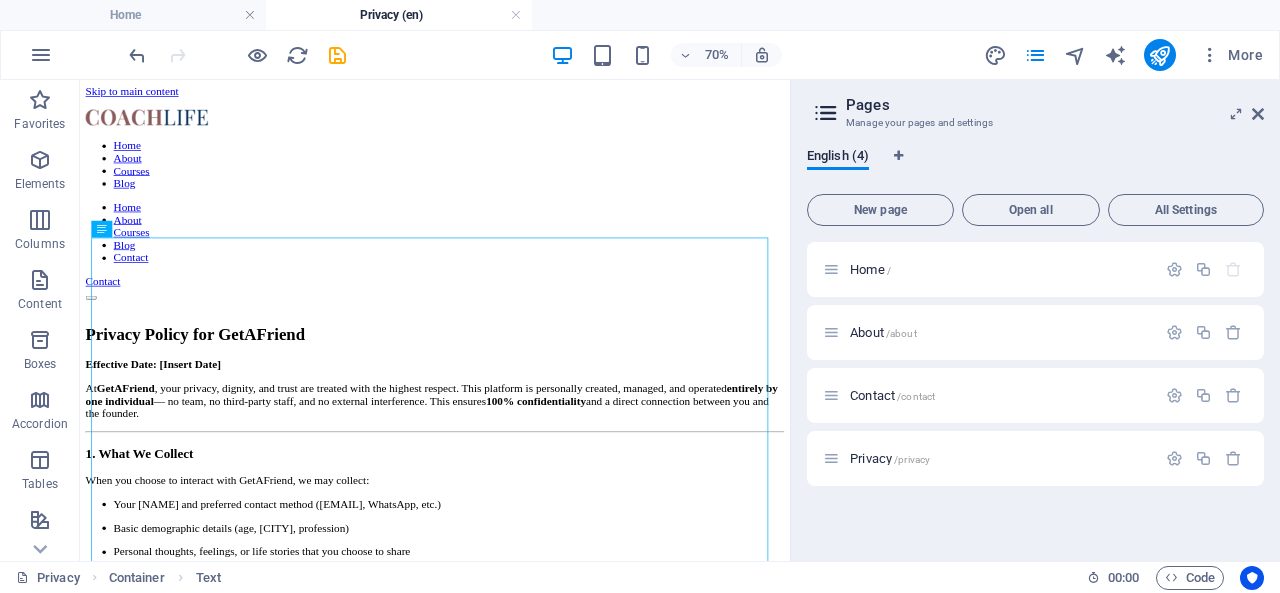 click on "About /about" at bounding box center [883, 332] 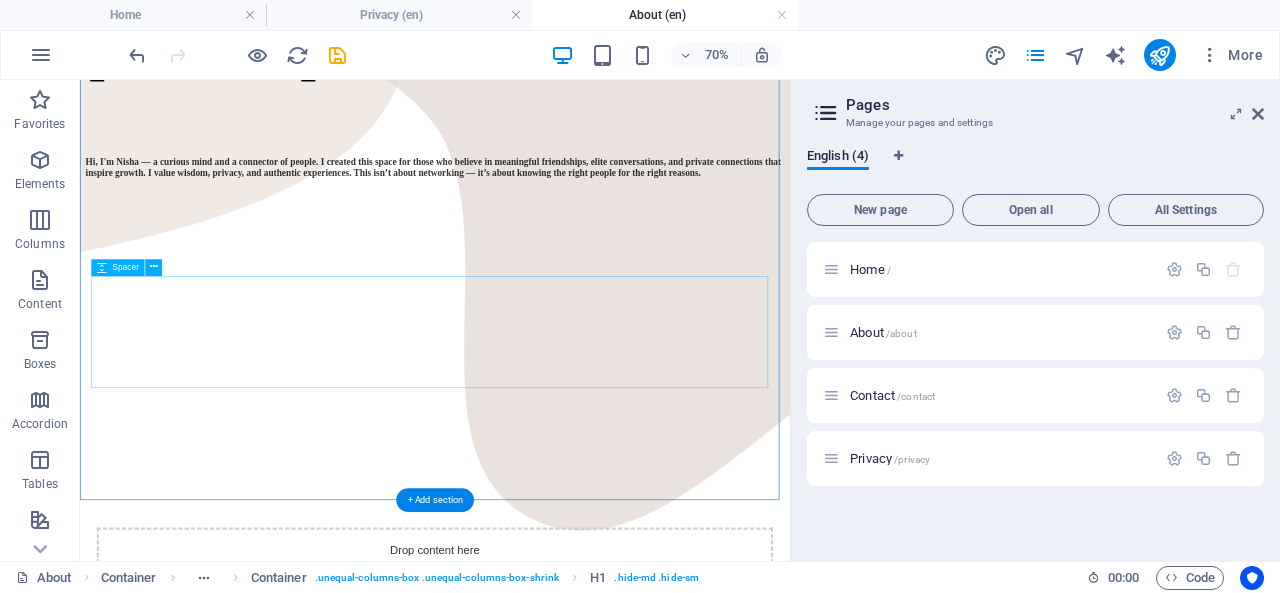 scroll, scrollTop: 1103, scrollLeft: 0, axis: vertical 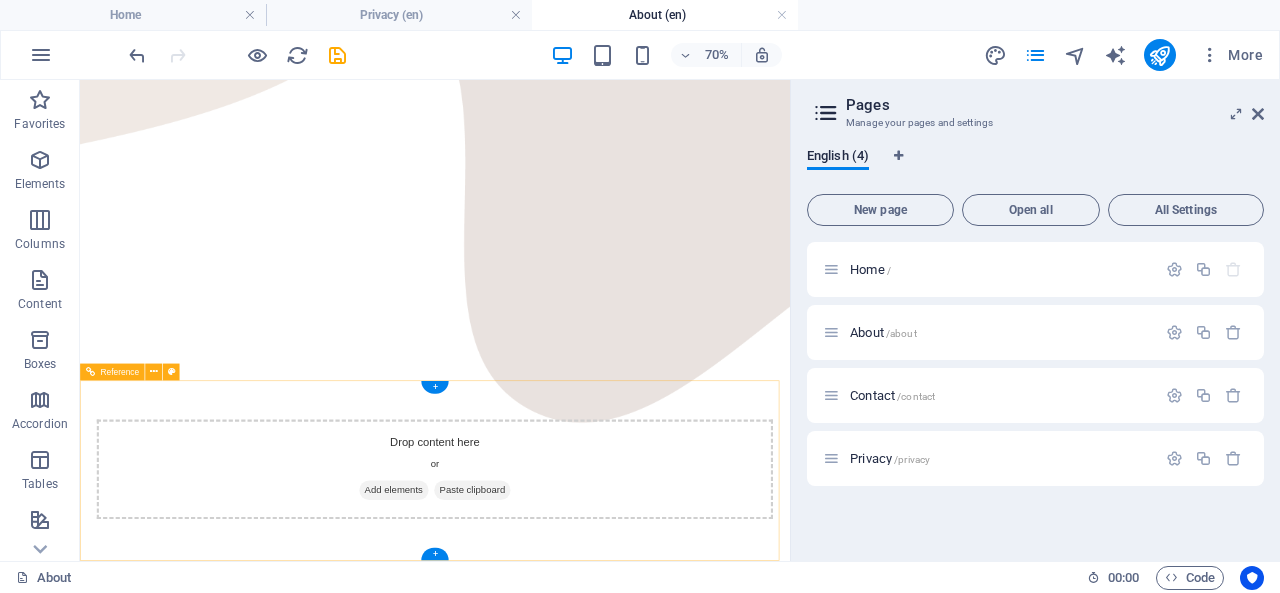 click at bounding box center [587, 1475] 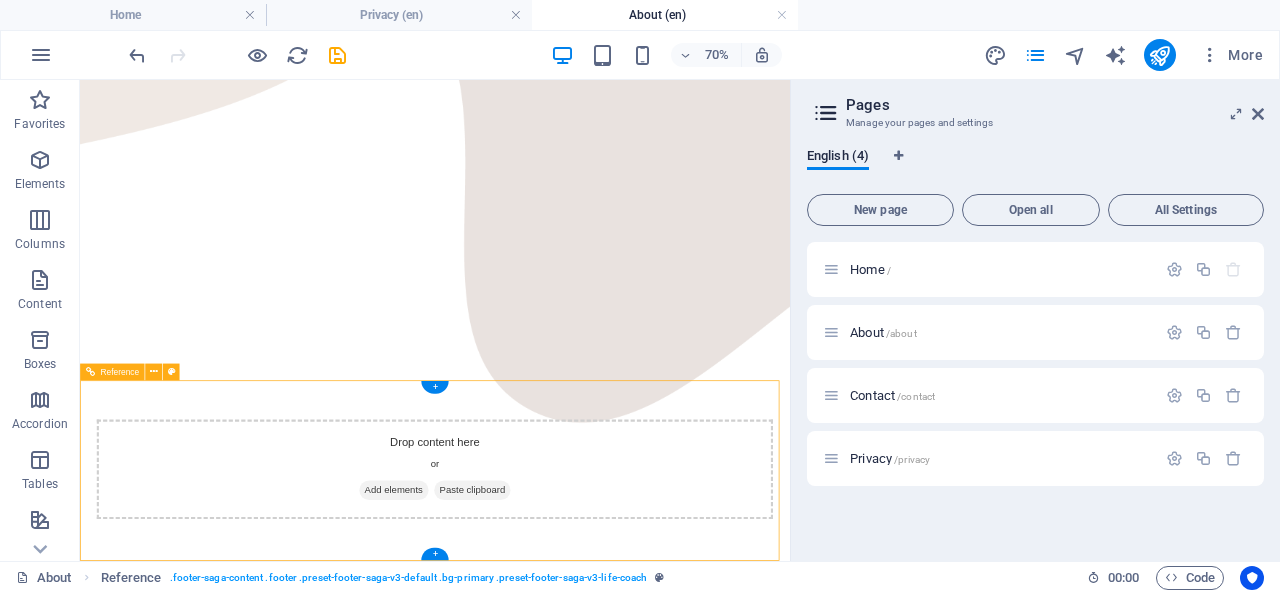 click at bounding box center (587, 1475) 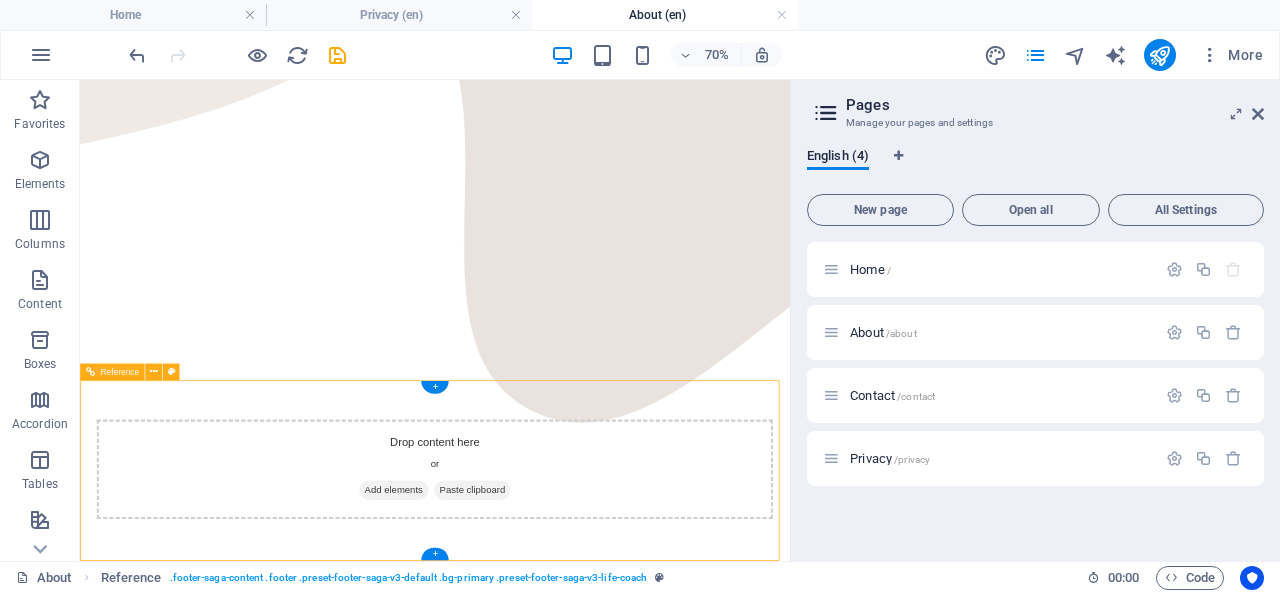 drag, startPoint x: 834, startPoint y: 710, endPoint x: 896, endPoint y: 742, distance: 69.77106 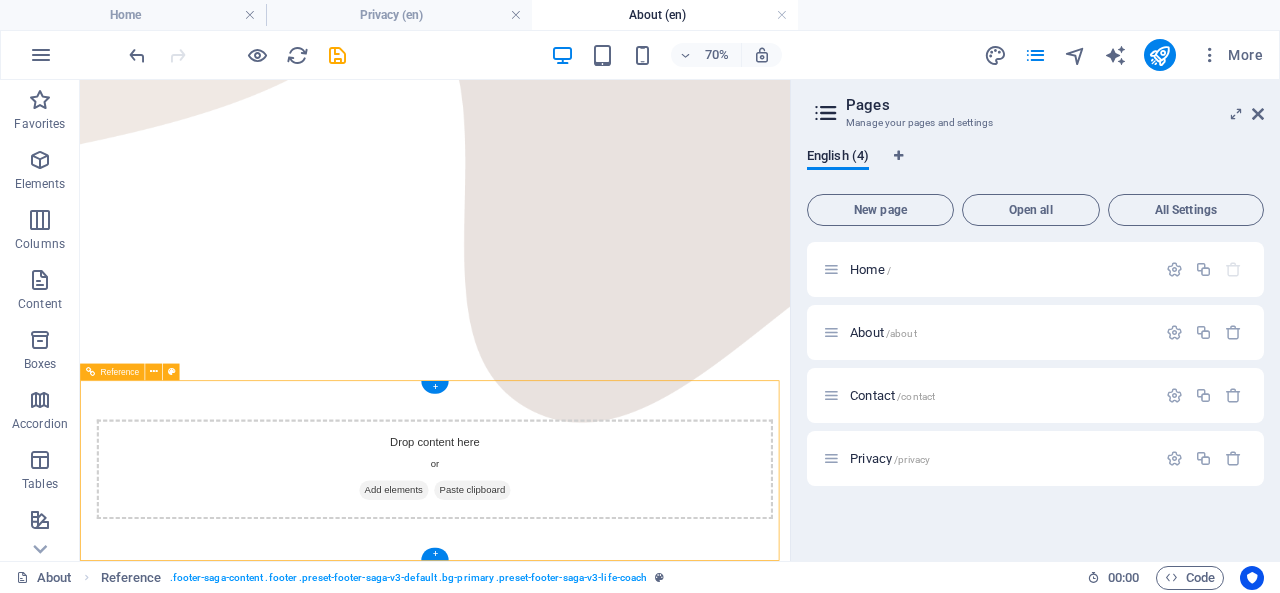 click at bounding box center [587, 1475] 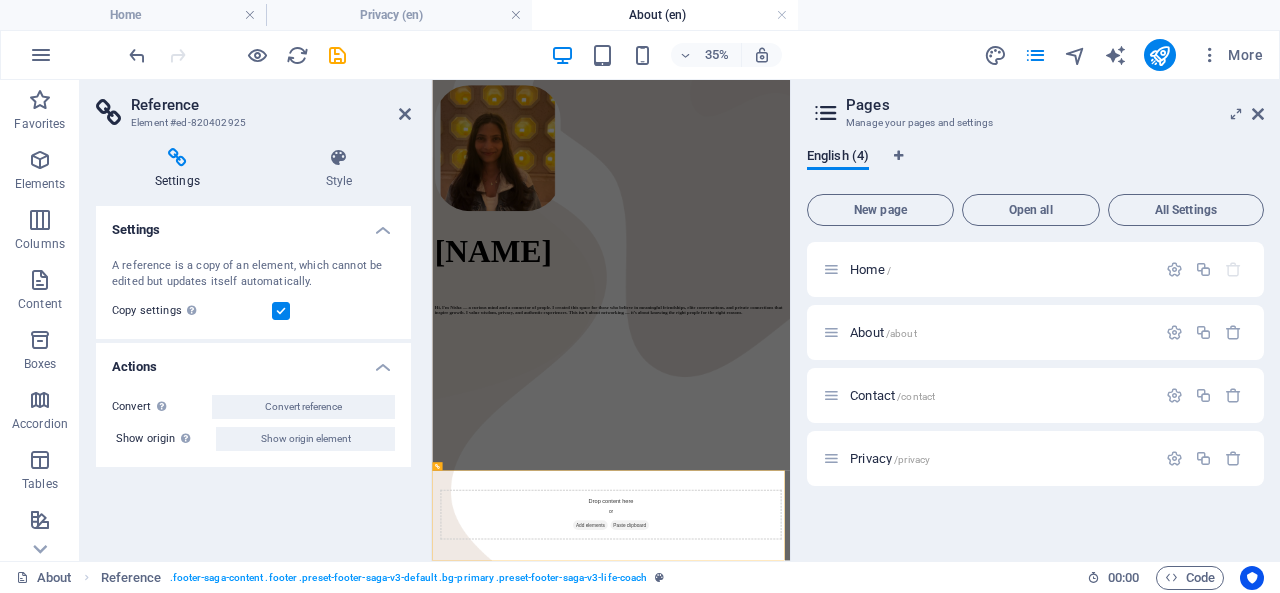 click at bounding box center [826, 113] 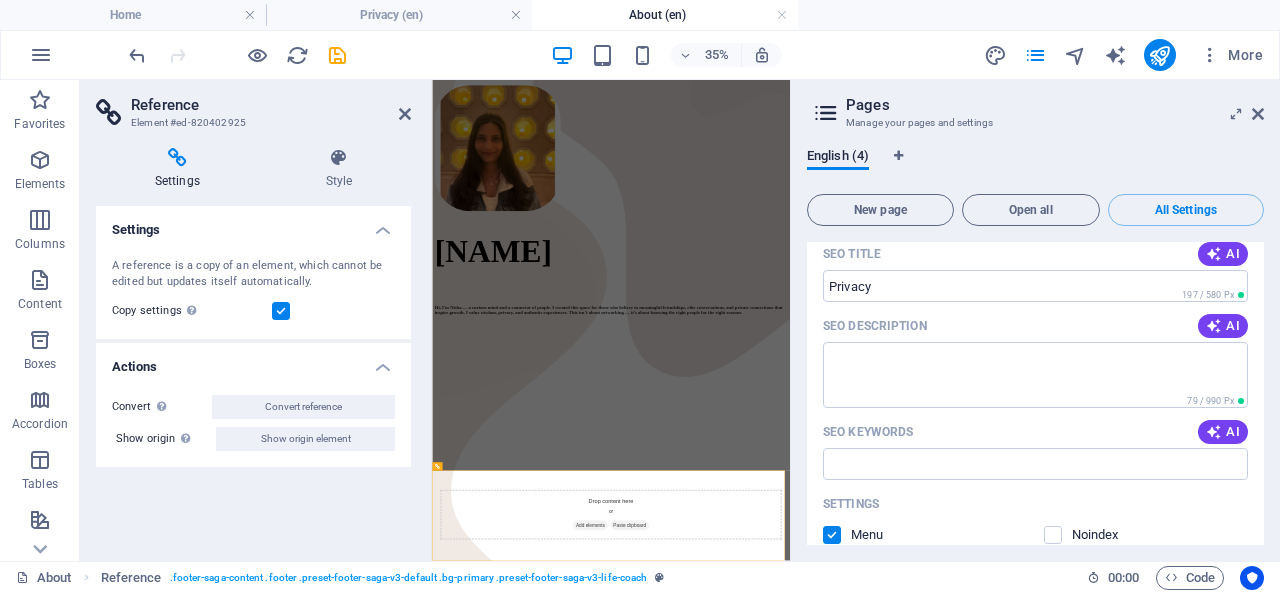 scroll, scrollTop: 2928, scrollLeft: 0, axis: vertical 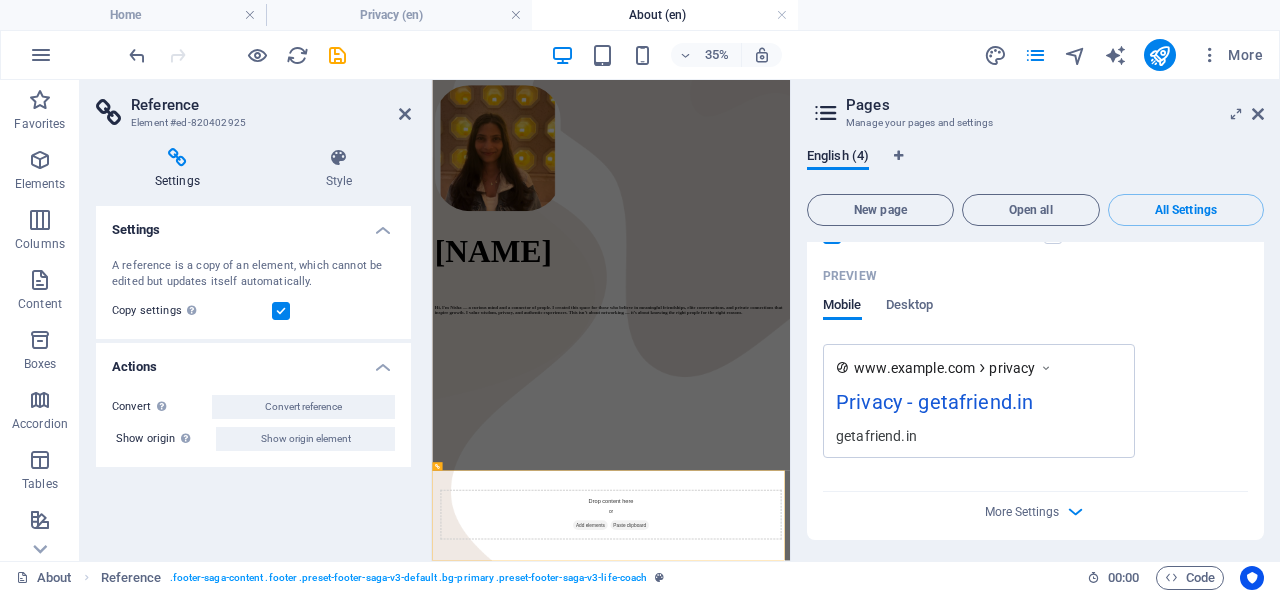click on "Open all" at bounding box center (1031, 210) 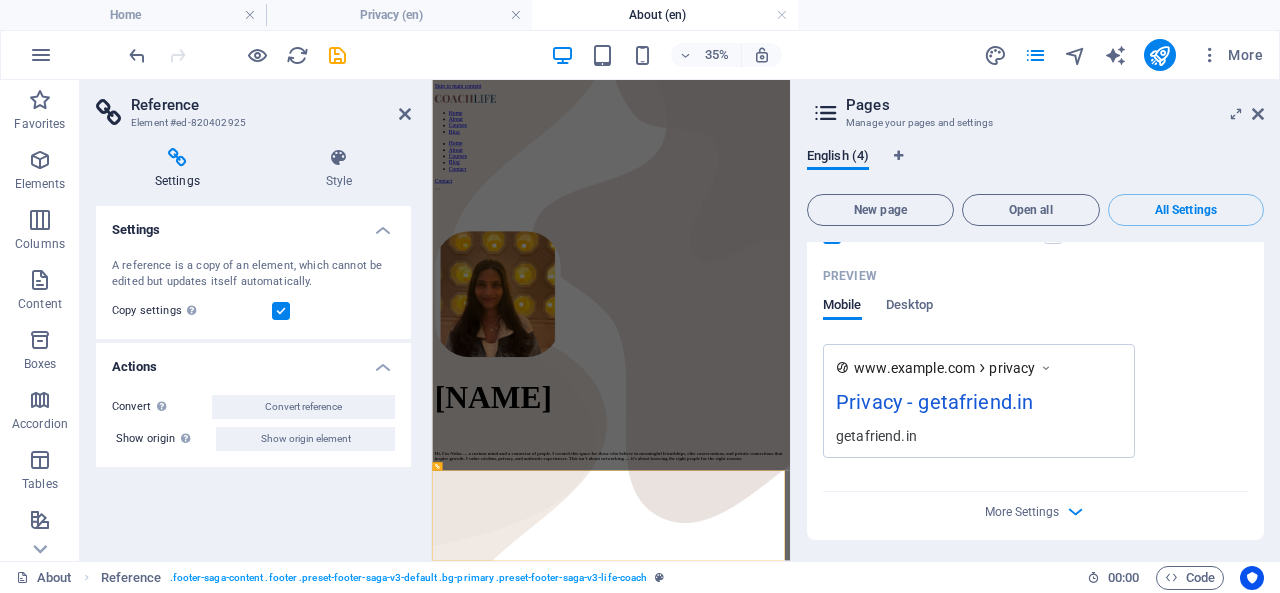 scroll, scrollTop: 2846, scrollLeft: 0, axis: vertical 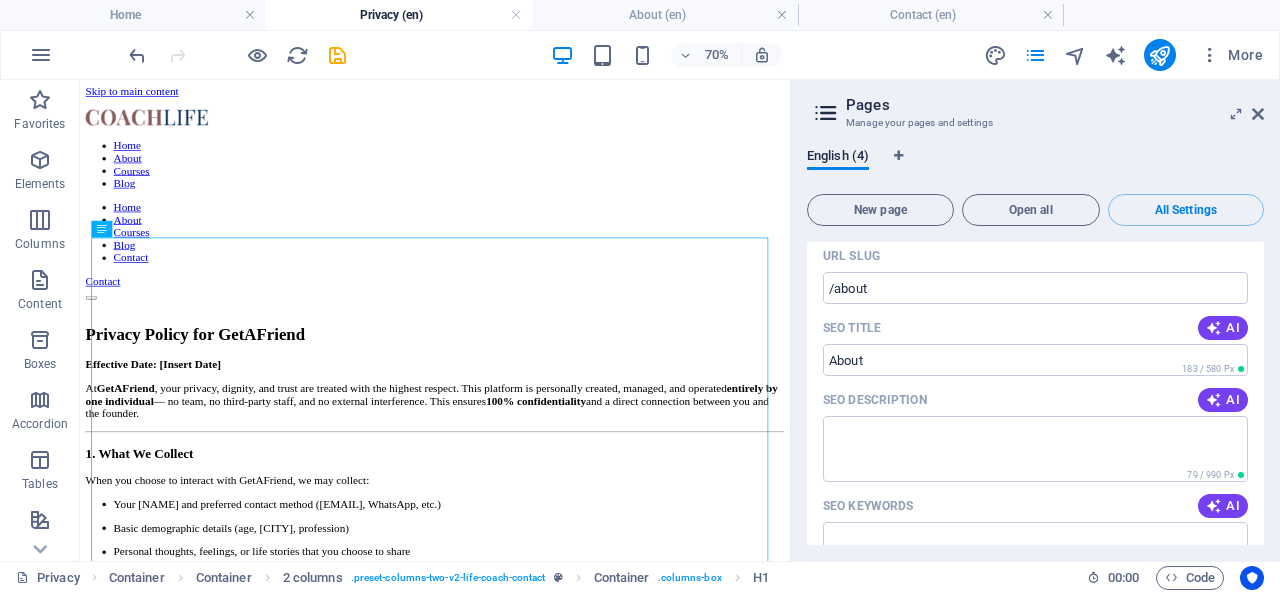 click at bounding box center [826, 113] 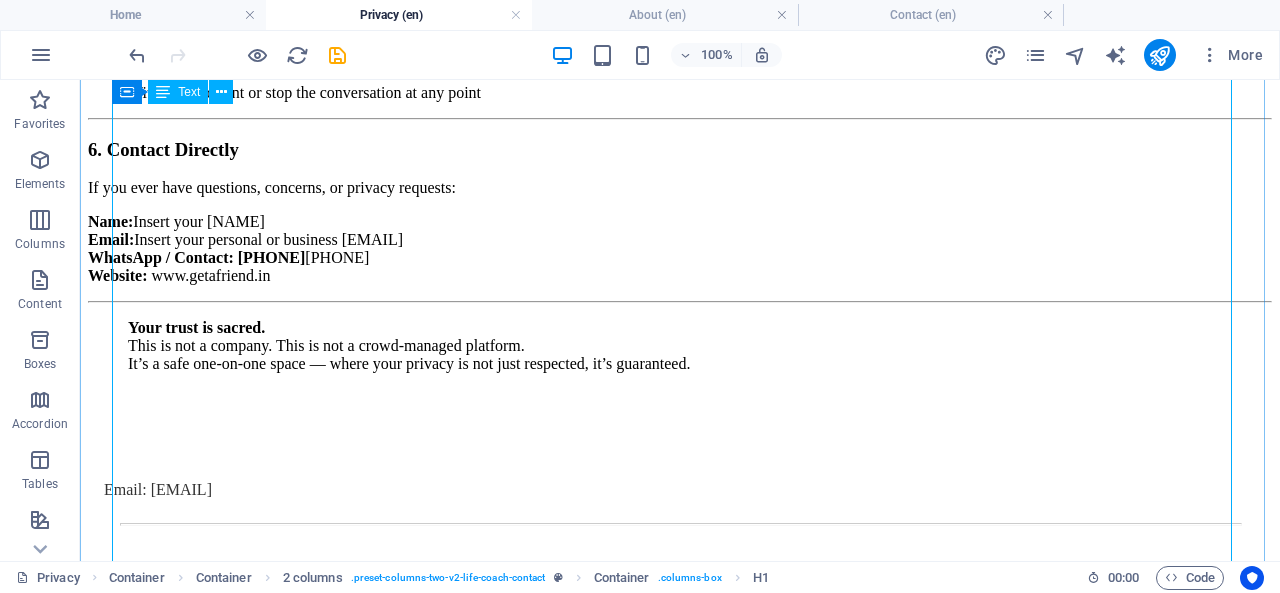 scroll, scrollTop: 2215, scrollLeft: 0, axis: vertical 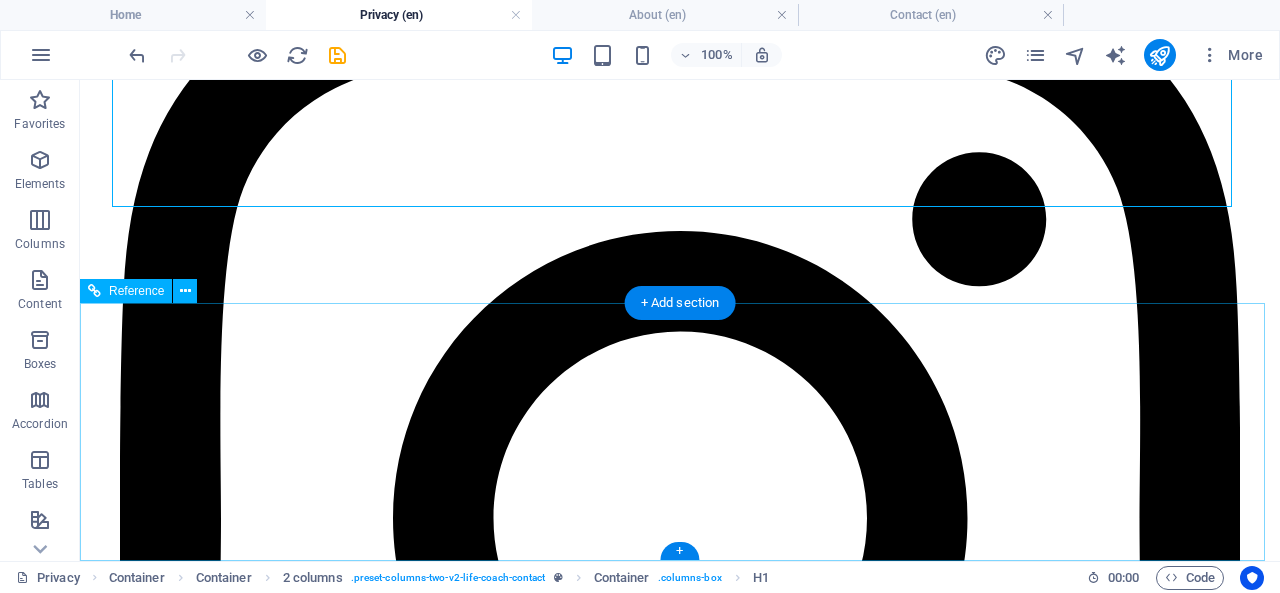 click at bounding box center [680, 518] 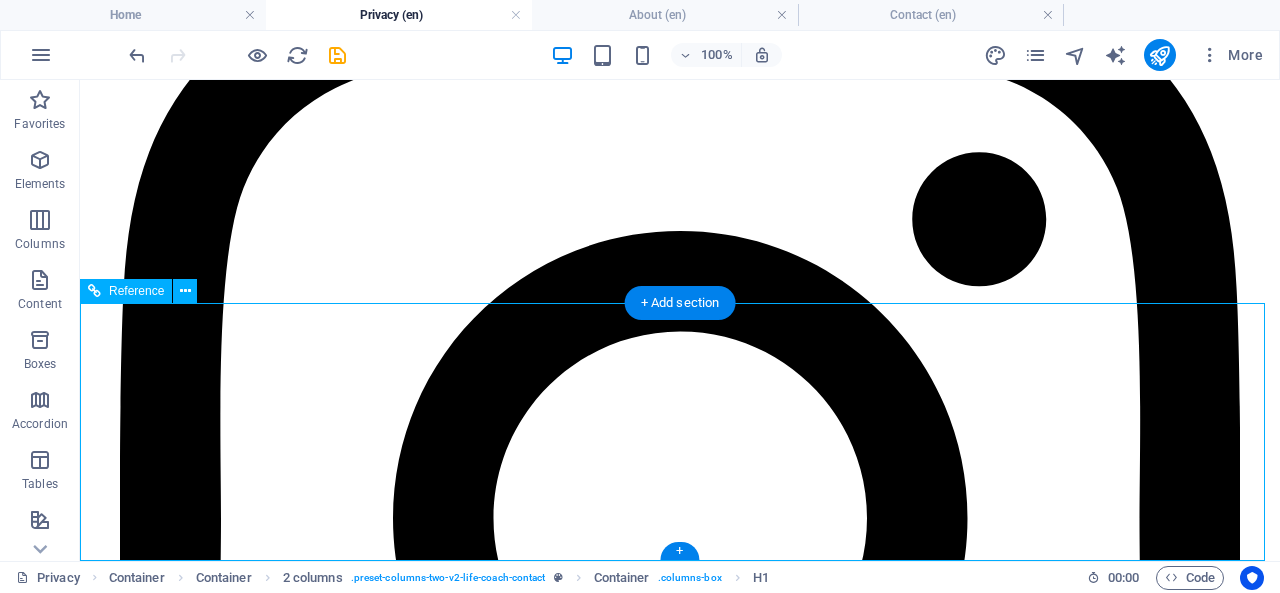 click at bounding box center (680, 518) 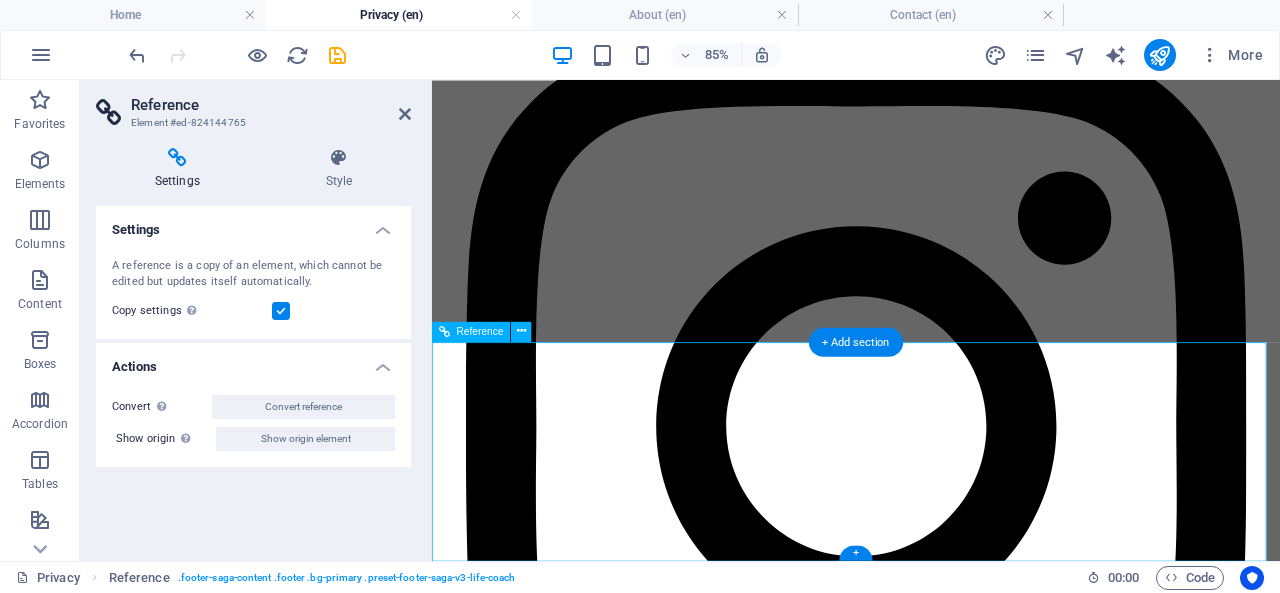 click at bounding box center (931, 487) 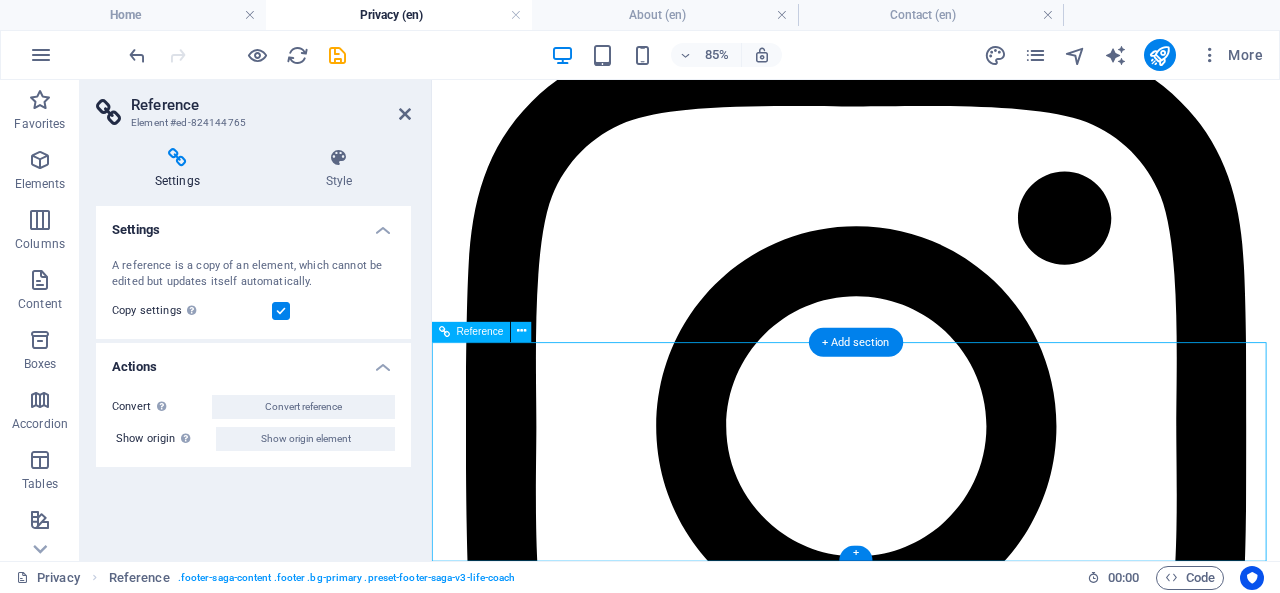 drag, startPoint x: 1171, startPoint y: 571, endPoint x: 1208, endPoint y: 603, distance: 48.9183 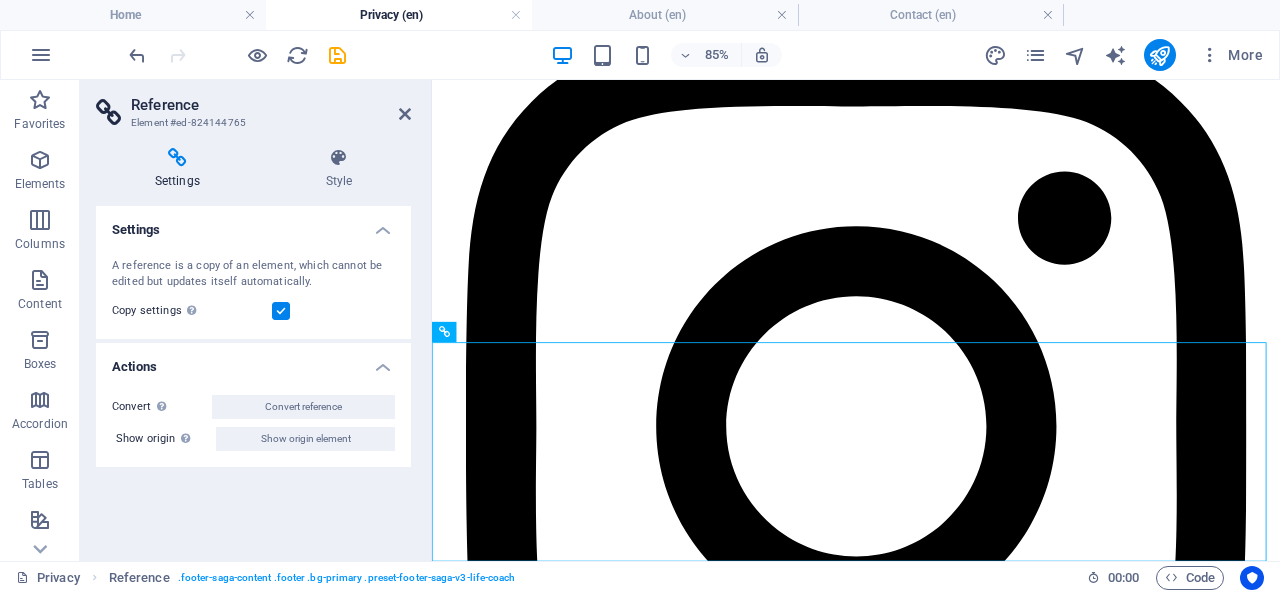 click 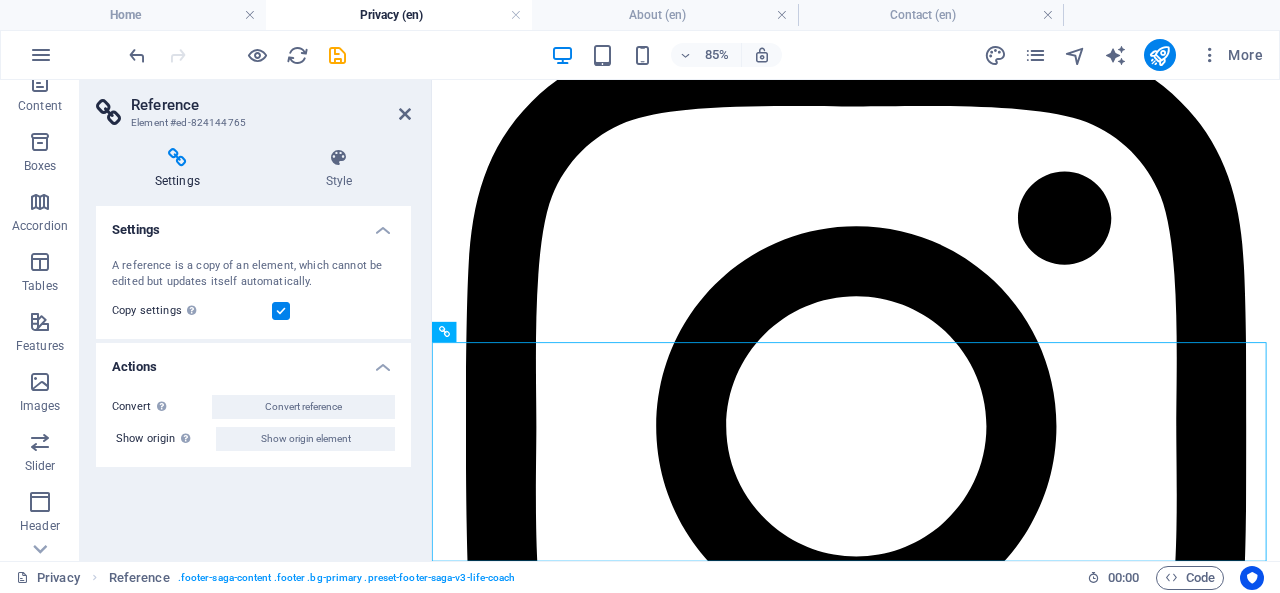 scroll, scrollTop: 418, scrollLeft: 0, axis: vertical 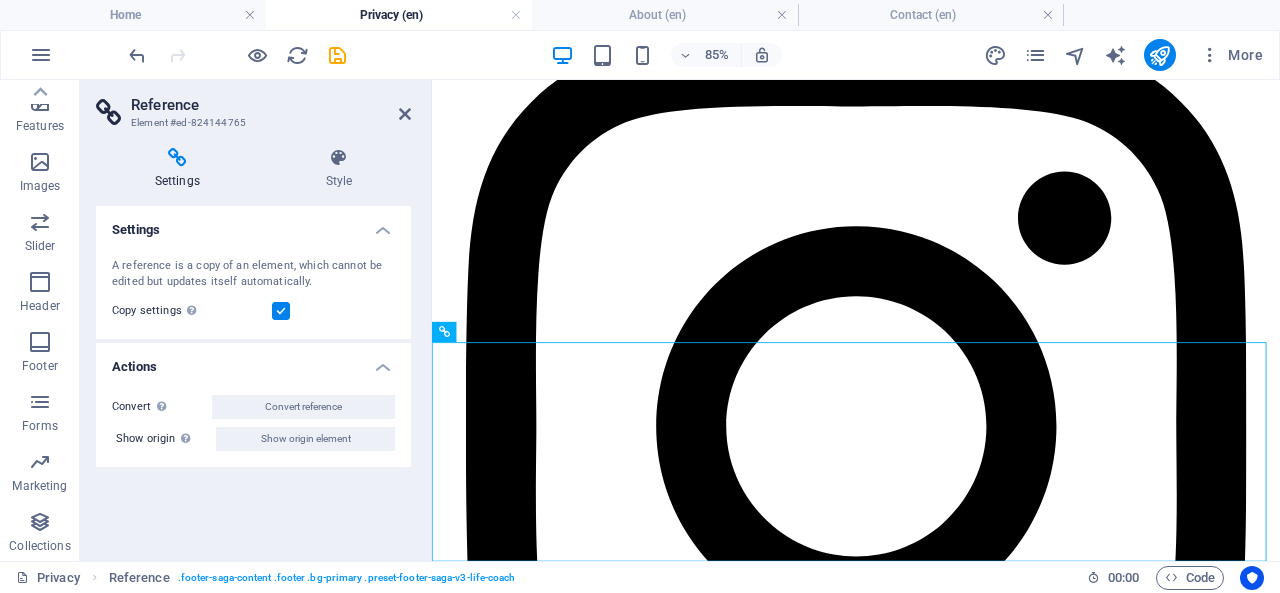 click at bounding box center (41, 55) 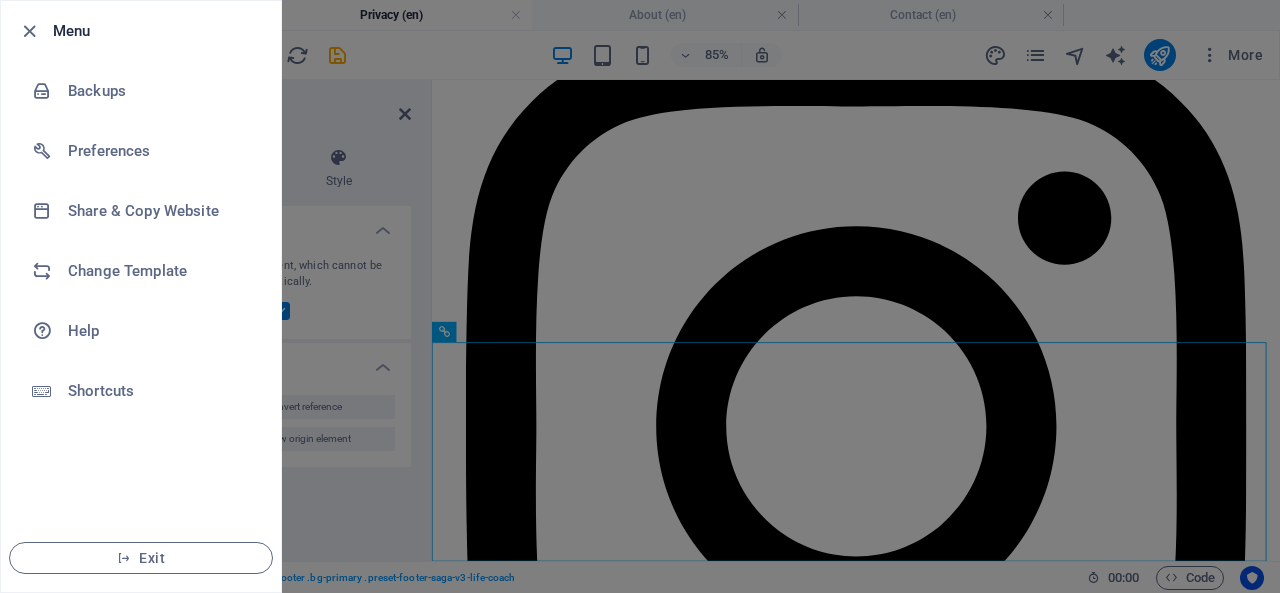 click at bounding box center [640, 296] 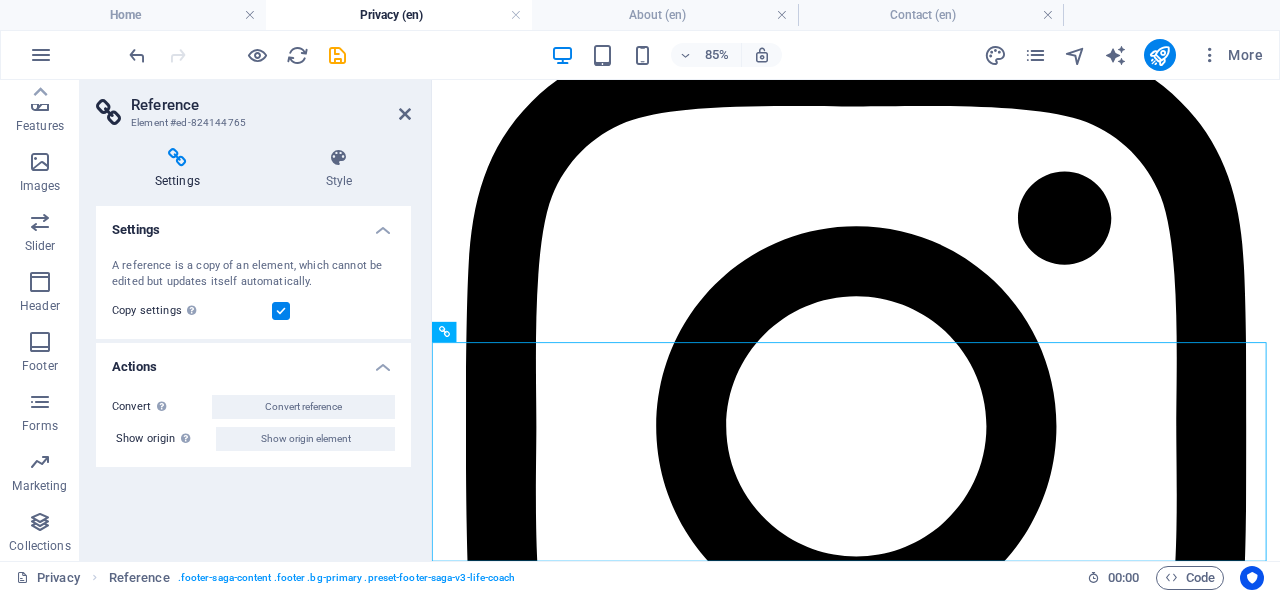 click at bounding box center [41, 55] 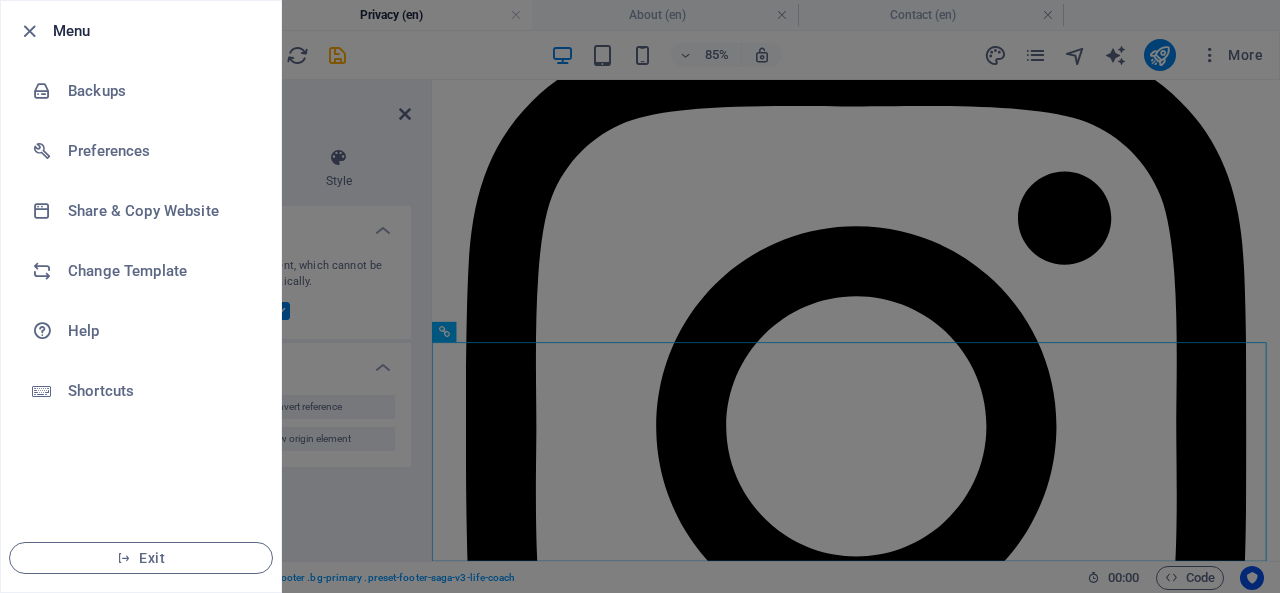 click at bounding box center [640, 296] 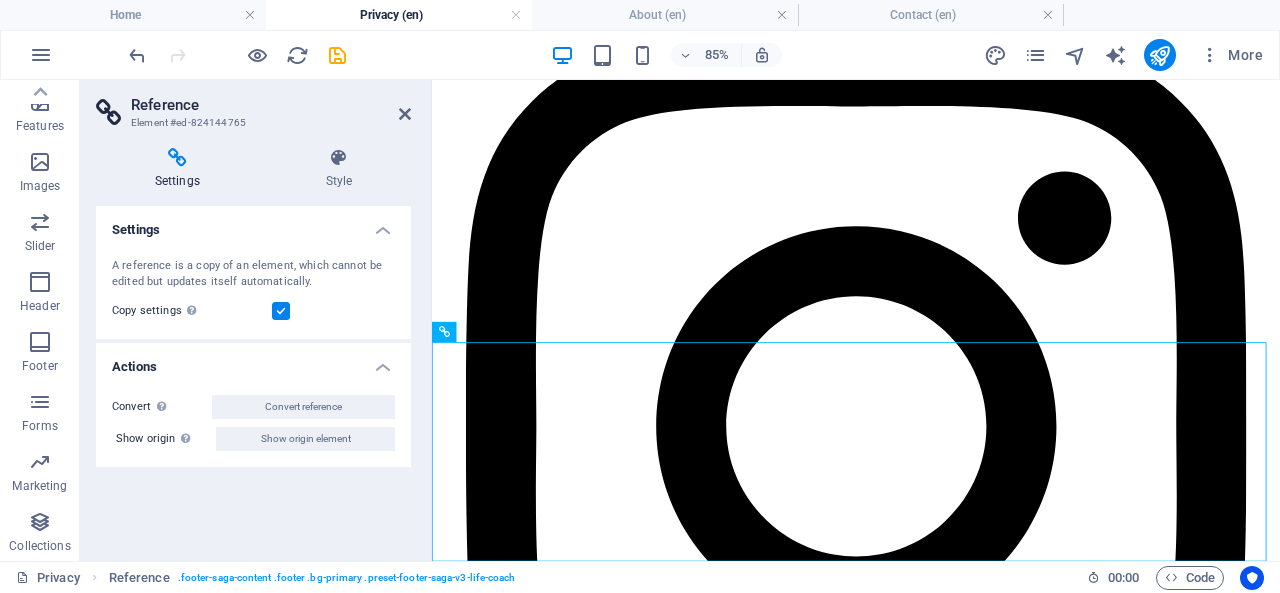 click 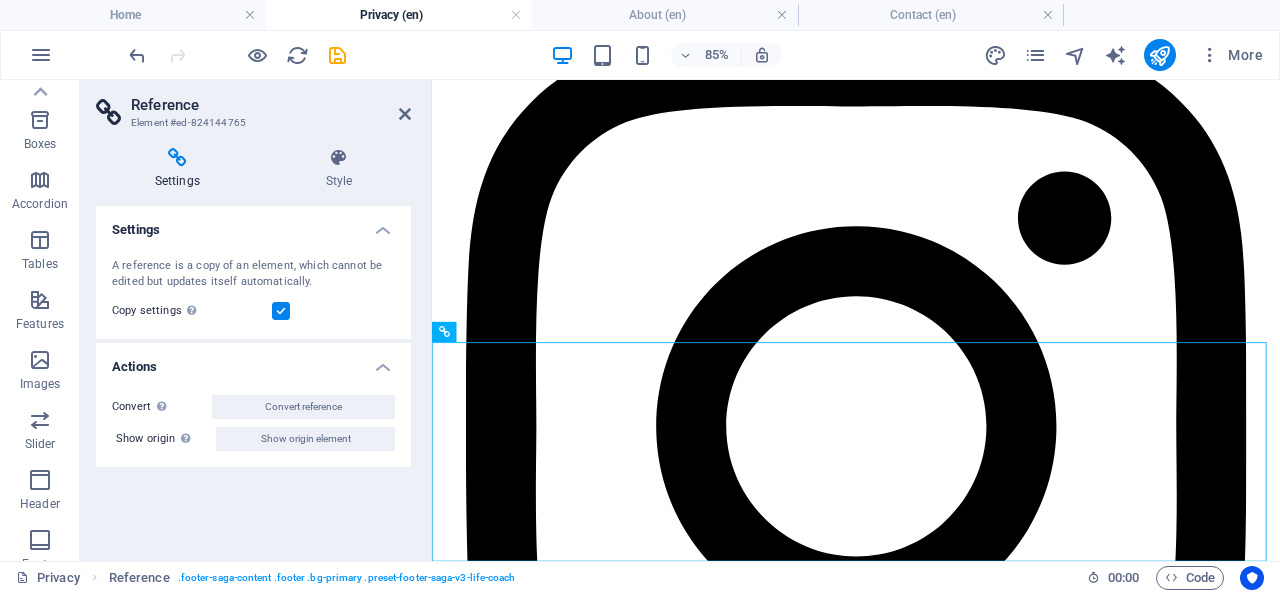 scroll, scrollTop: 0, scrollLeft: 0, axis: both 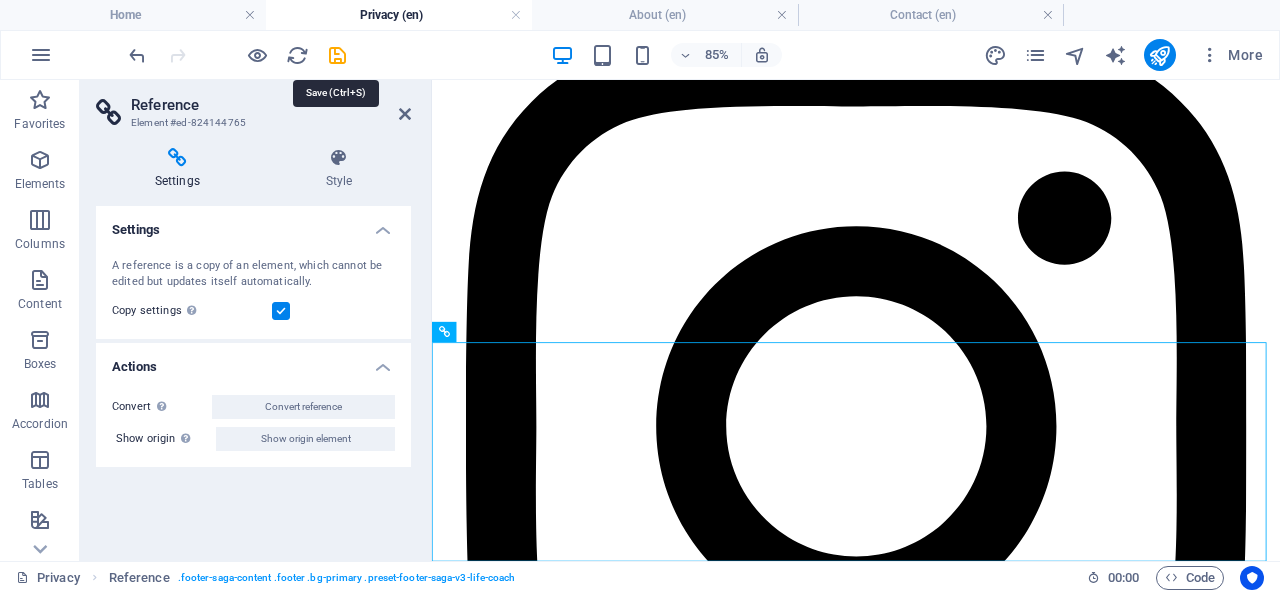 click at bounding box center (337, 55) 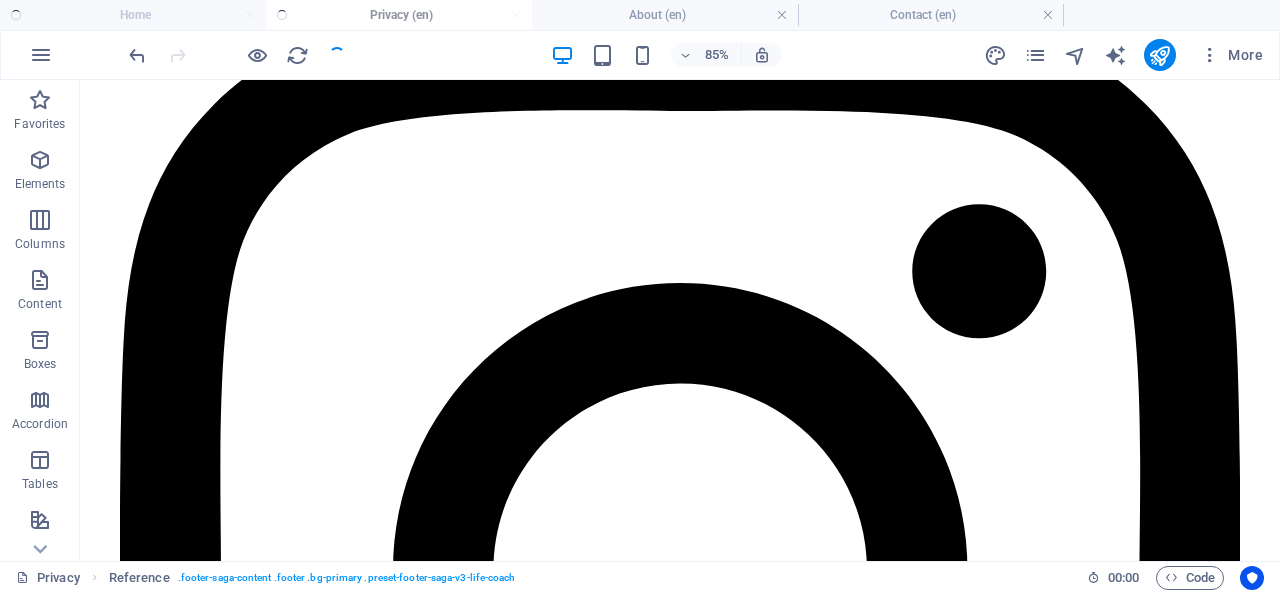 scroll, scrollTop: 2215, scrollLeft: 0, axis: vertical 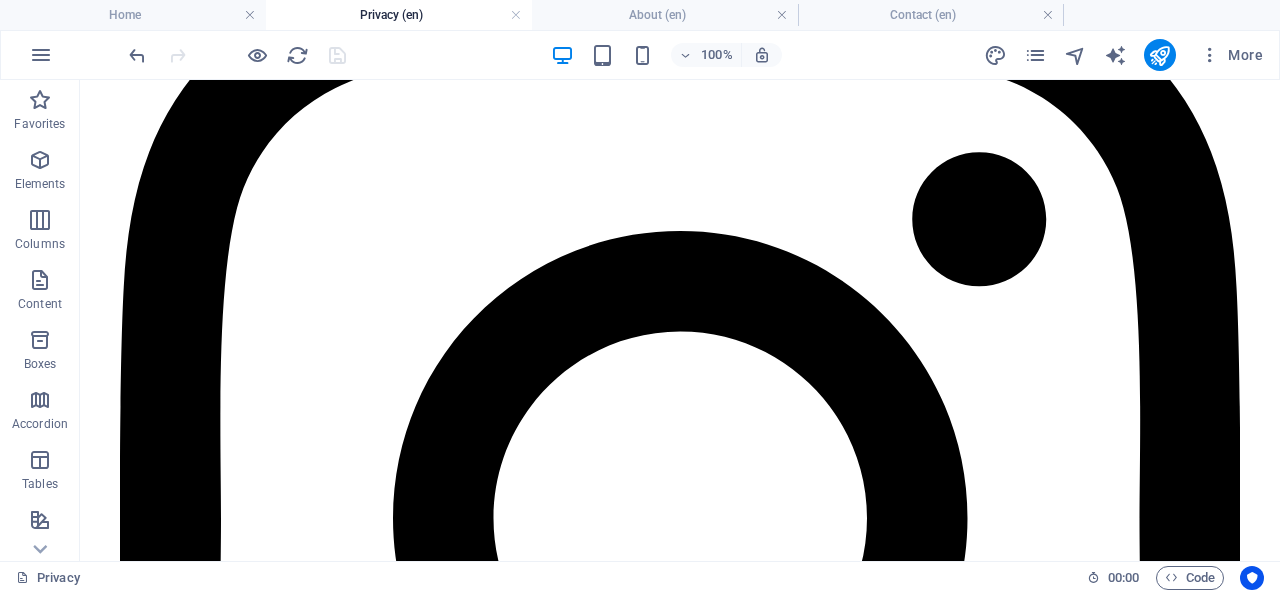 click 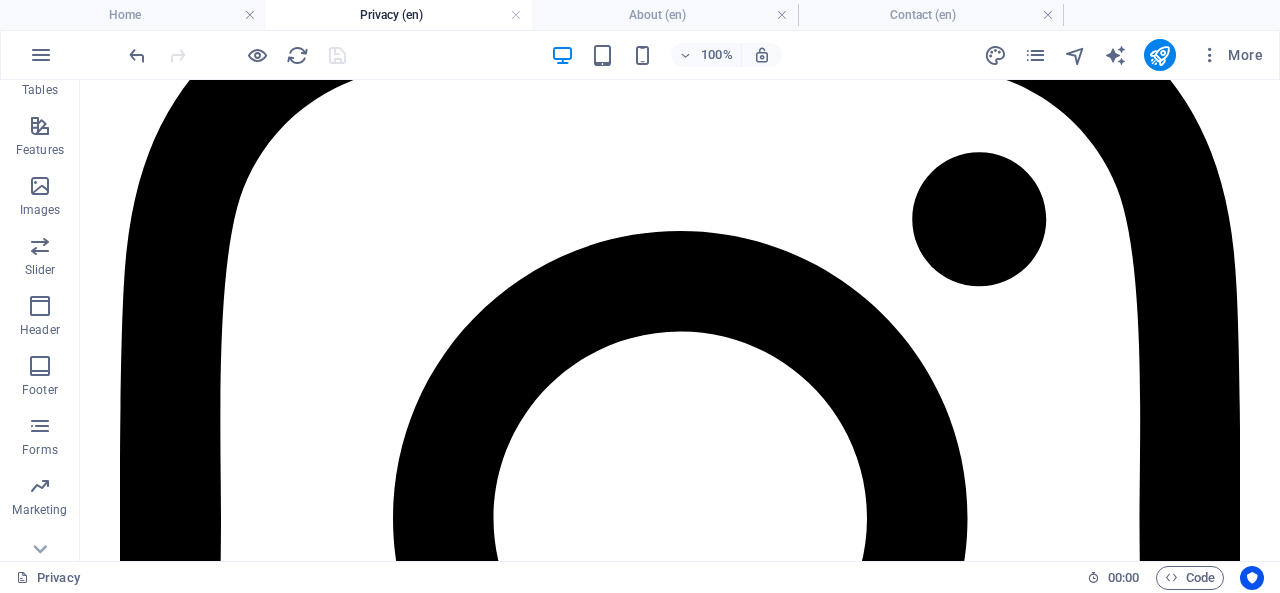 scroll, scrollTop: 418, scrollLeft: 0, axis: vertical 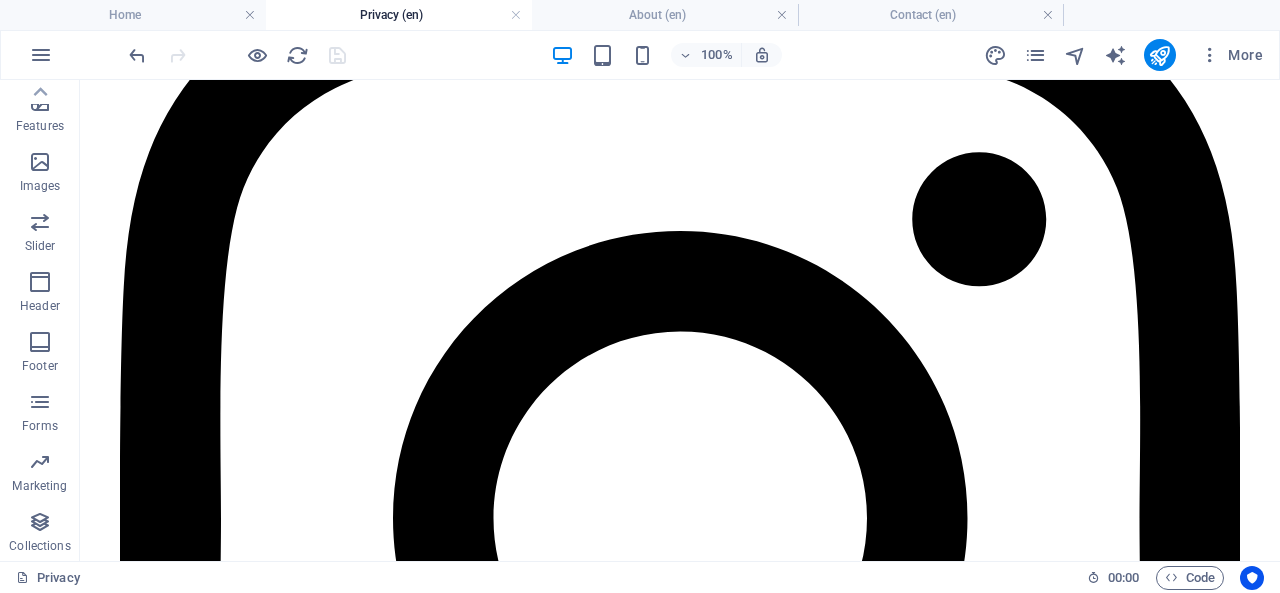 click on "Collections" at bounding box center (39, 546) 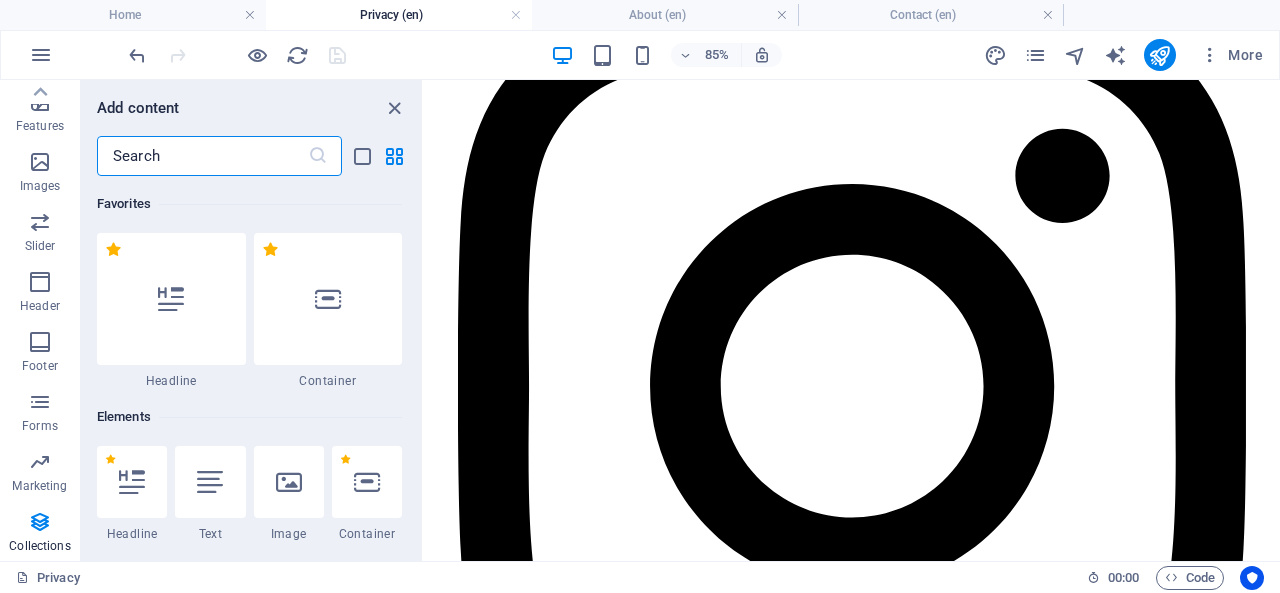 scroll, scrollTop: 2163, scrollLeft: 0, axis: vertical 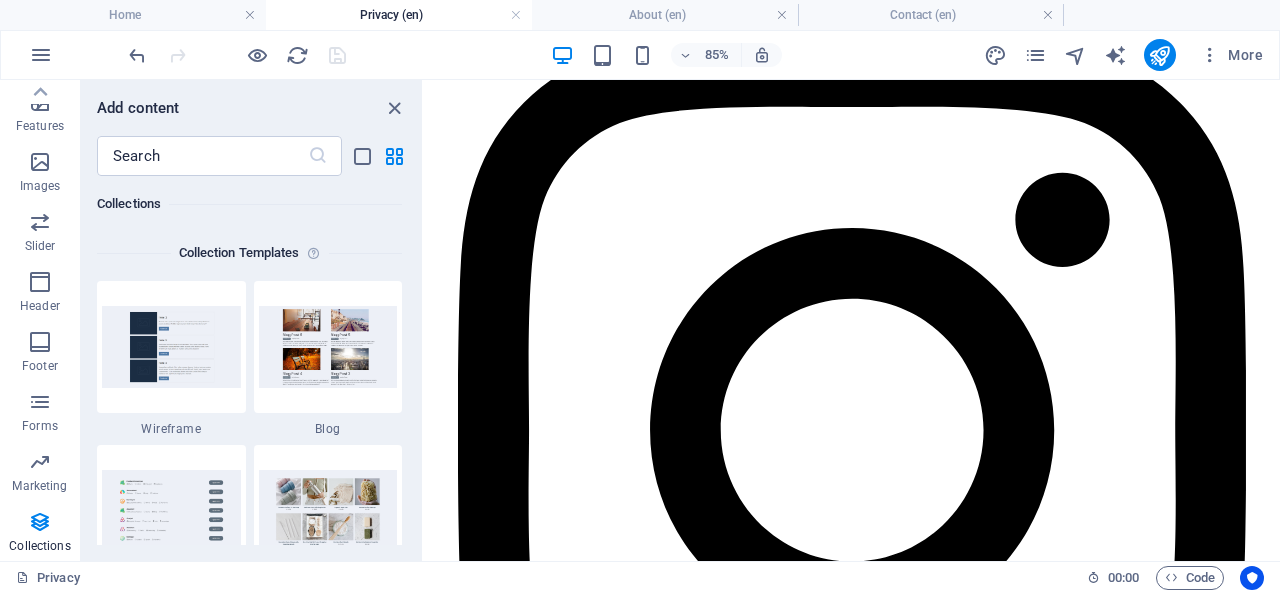 click 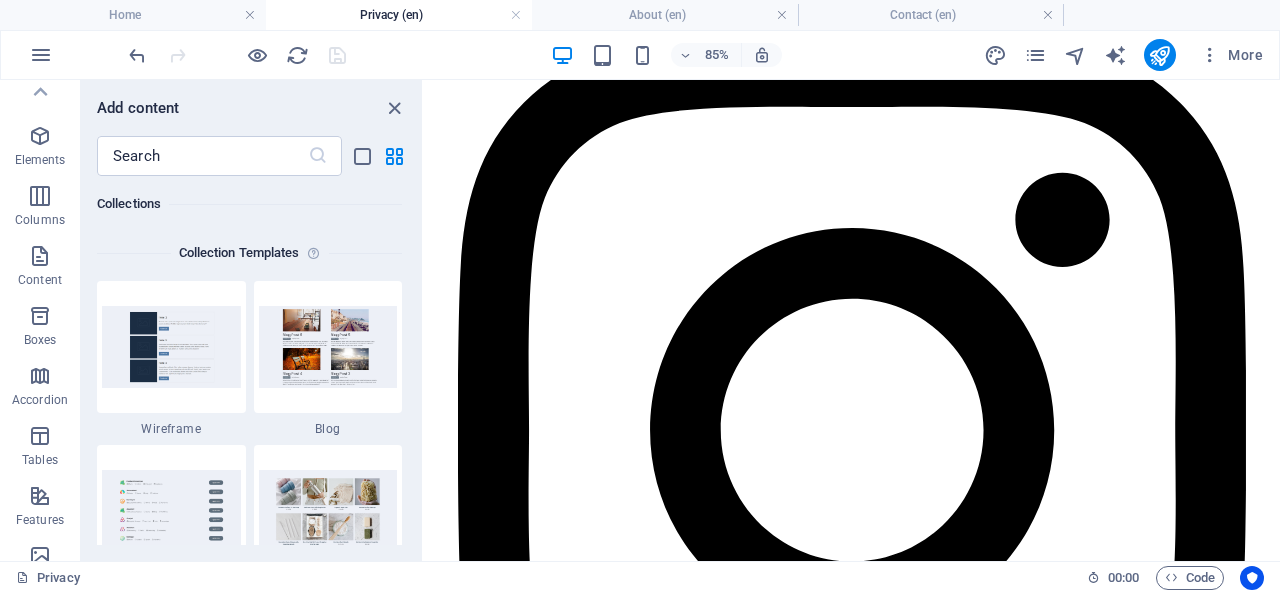 scroll, scrollTop: 0, scrollLeft: 0, axis: both 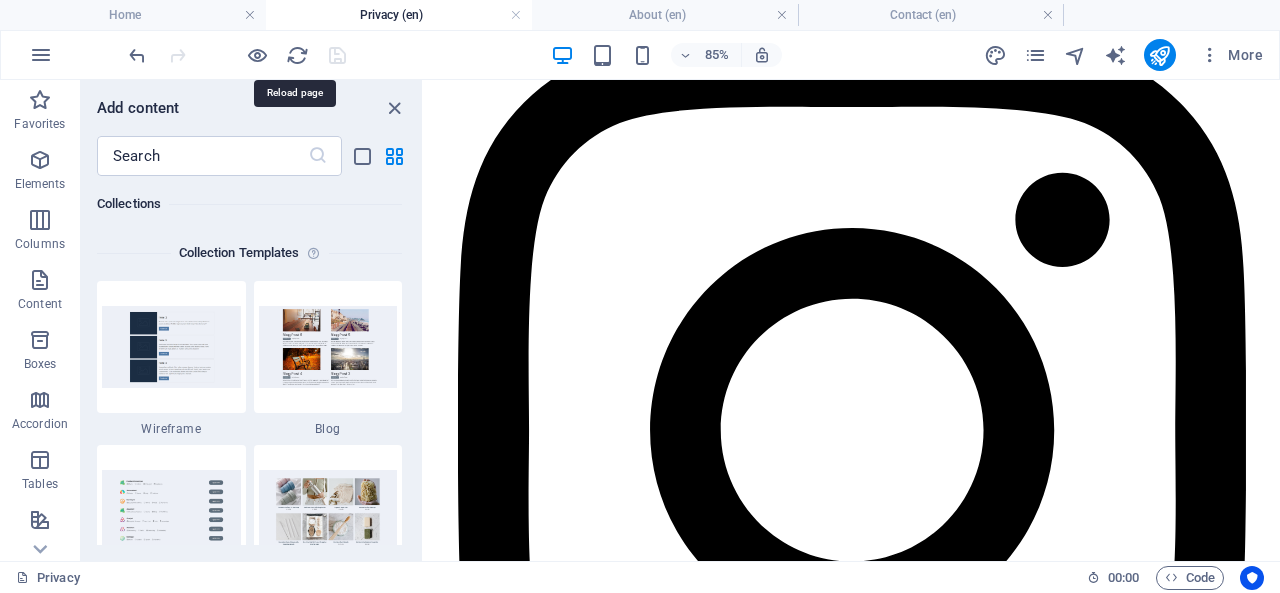 click at bounding box center (297, 55) 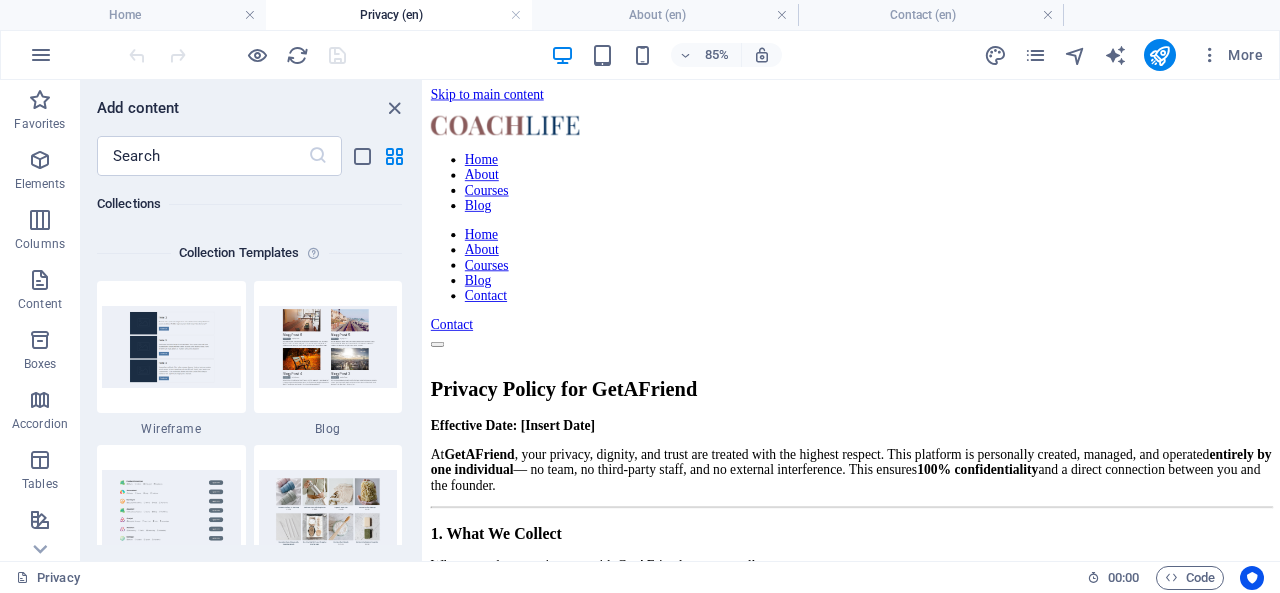 scroll, scrollTop: 0, scrollLeft: 0, axis: both 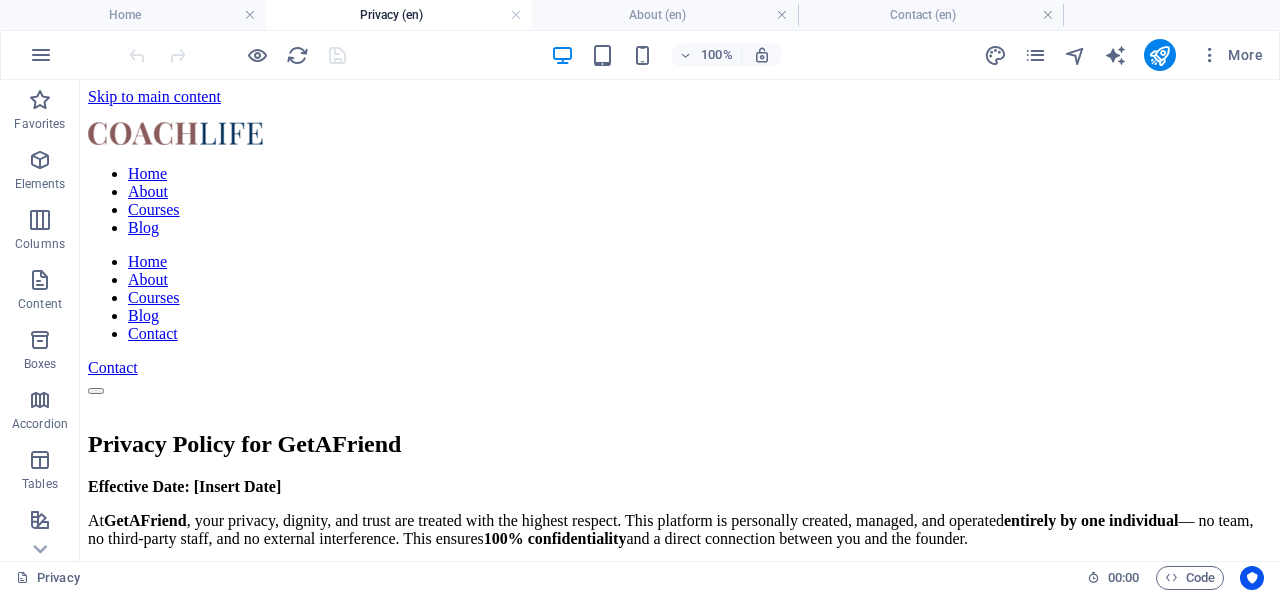 click on "Favorites" at bounding box center (40, 112) 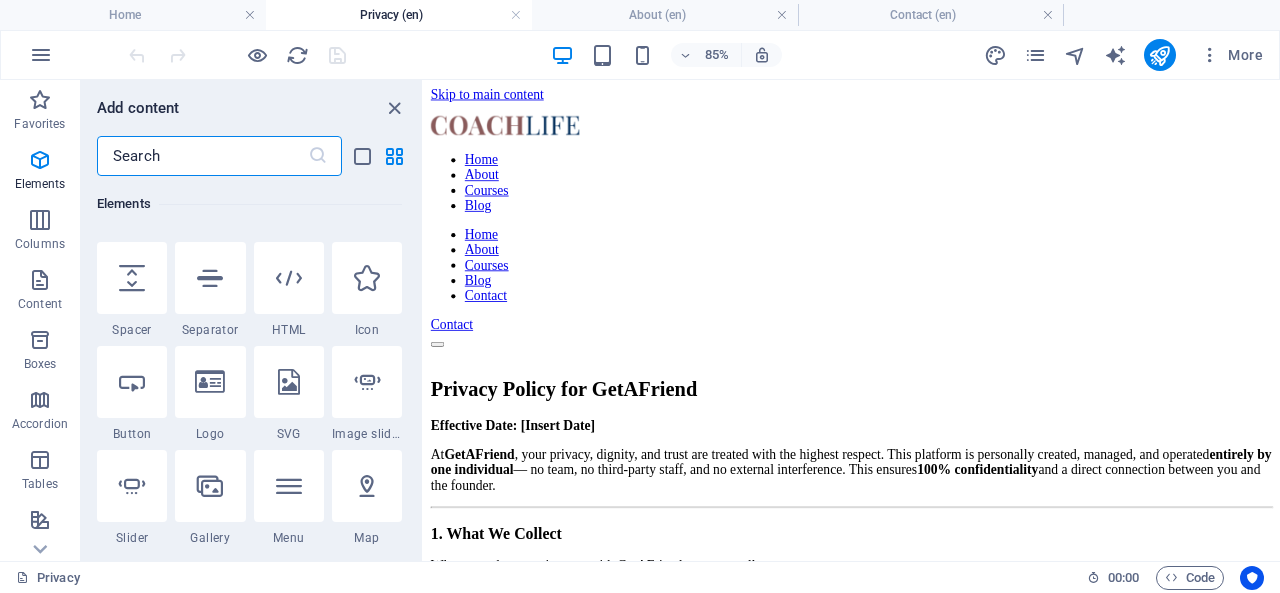 scroll, scrollTop: 303, scrollLeft: 0, axis: vertical 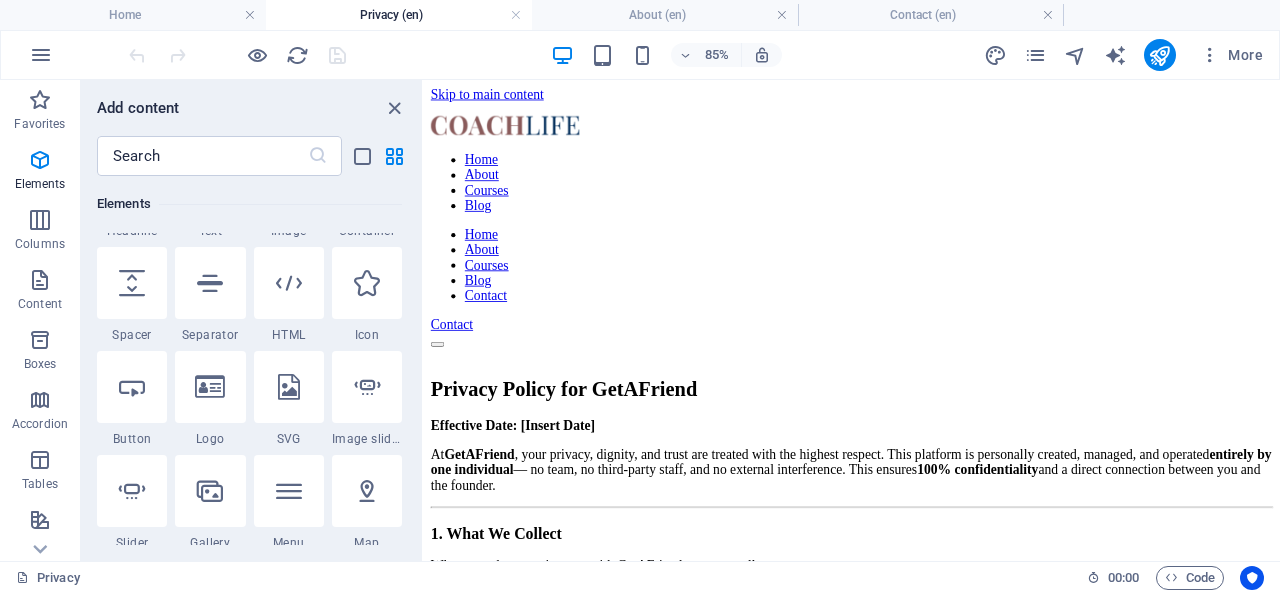 click at bounding box center (367, 283) 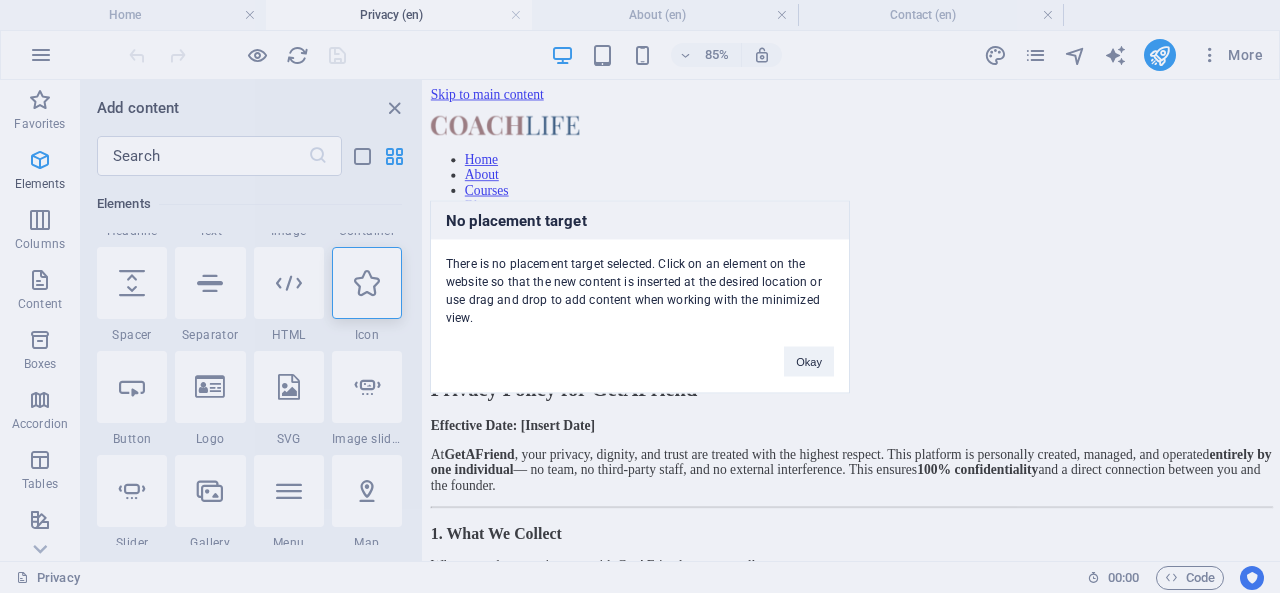 click on "Okay" at bounding box center (809, 361) 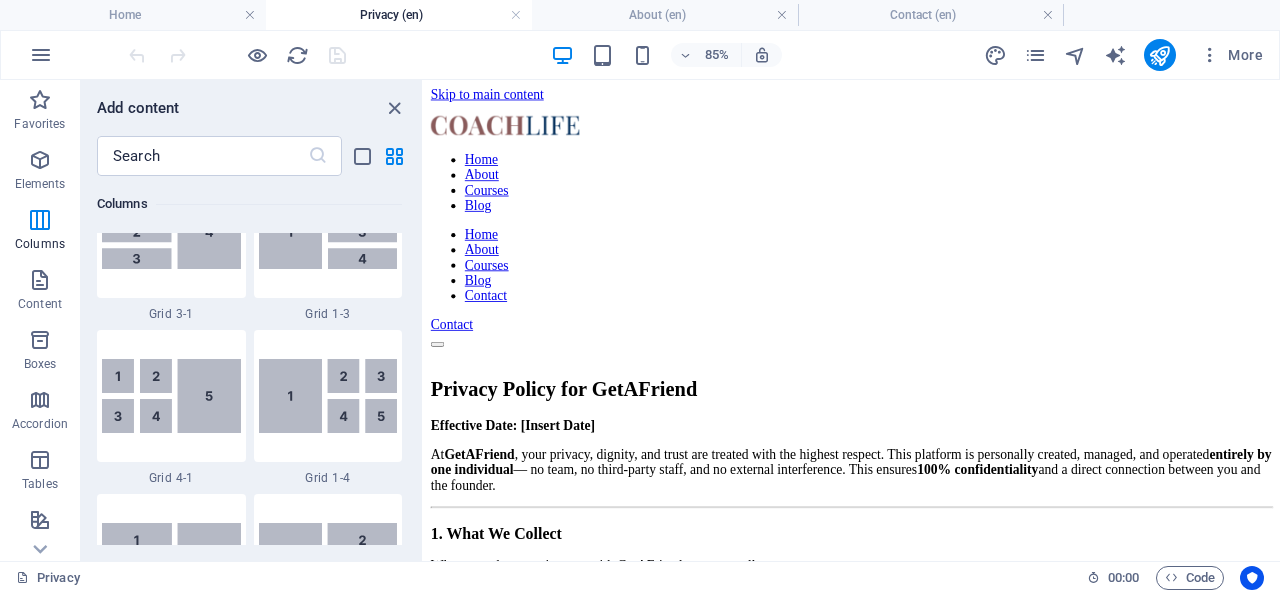 scroll, scrollTop: 2747, scrollLeft: 0, axis: vertical 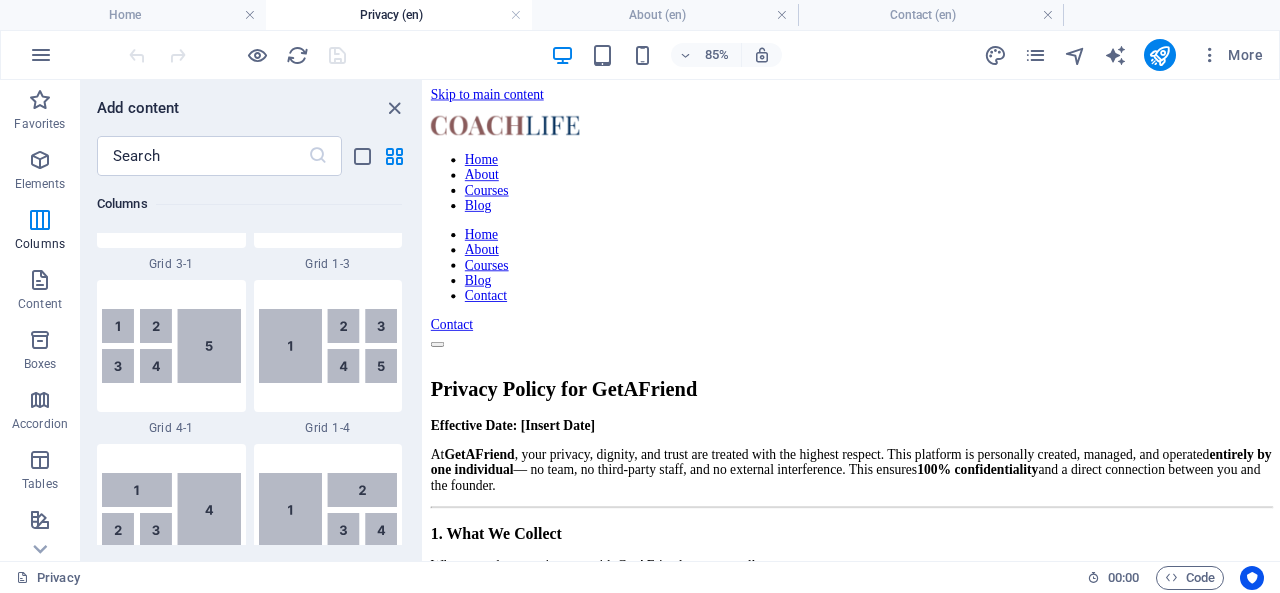 click at bounding box center [394, 108] 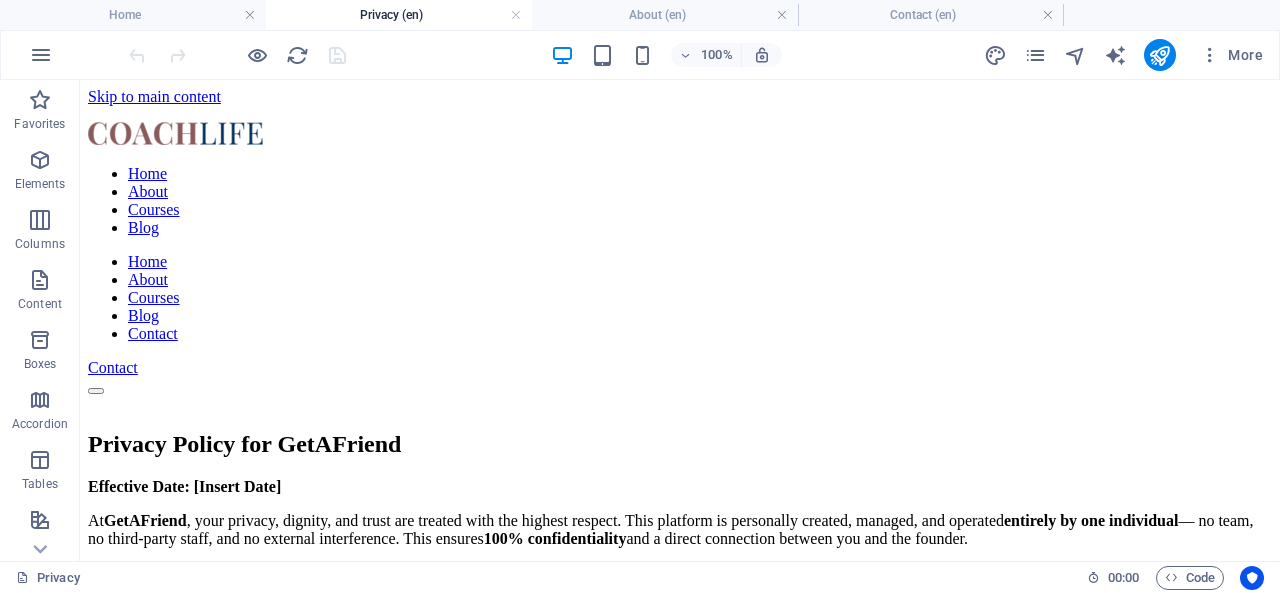click at bounding box center (41, 55) 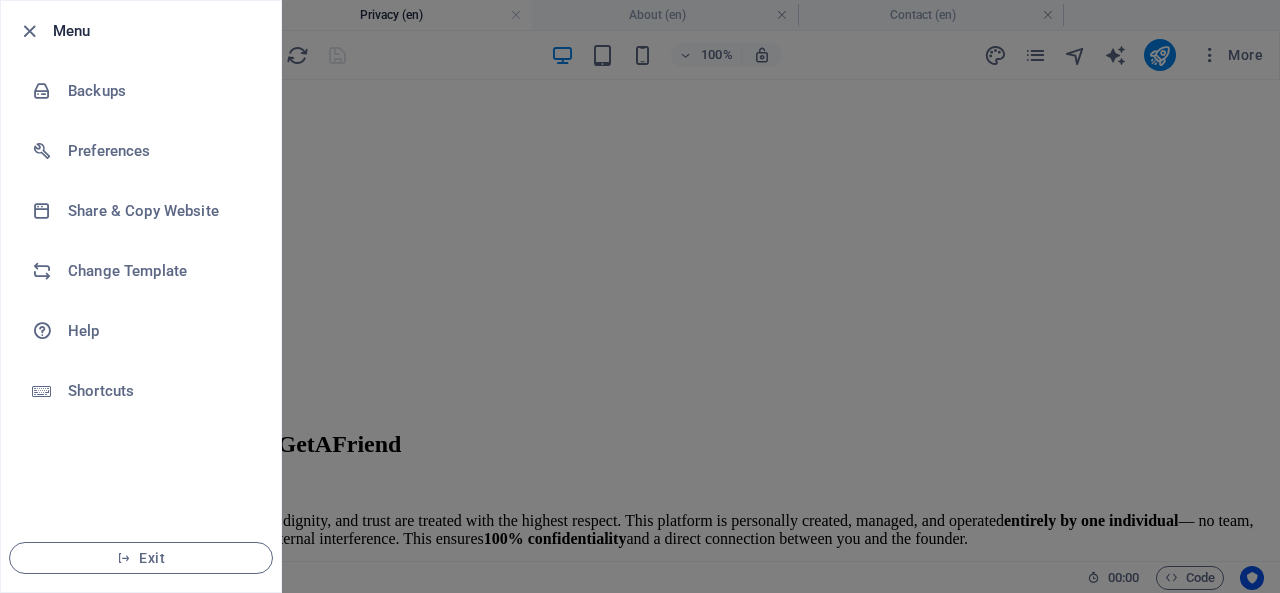 click at bounding box center [640, 296] 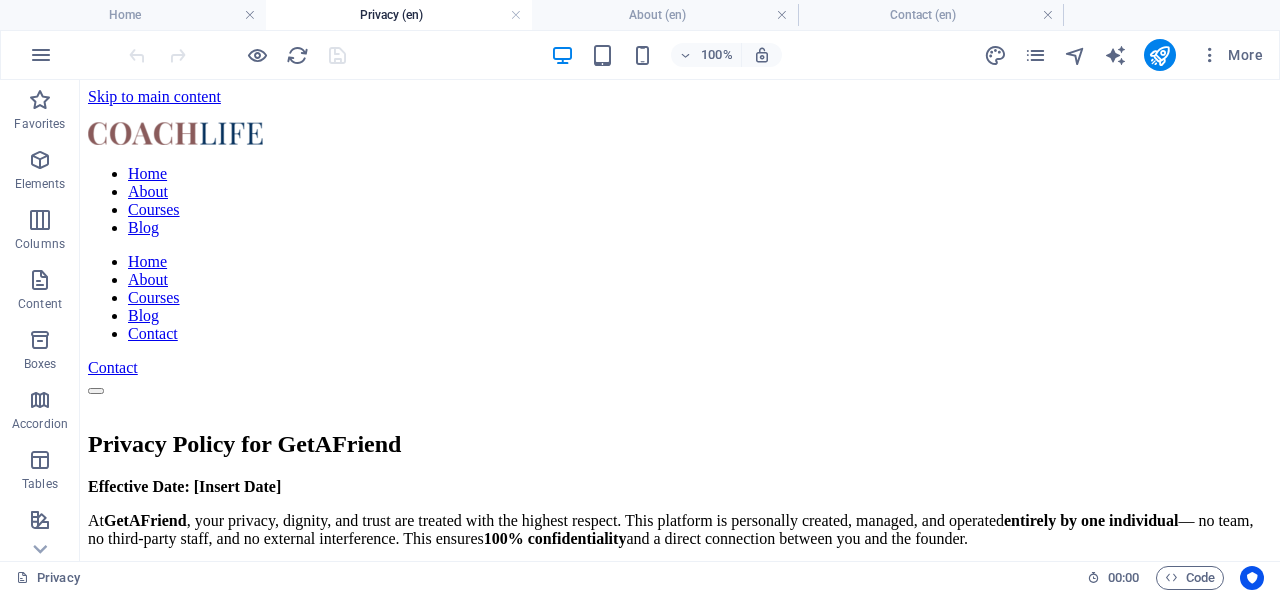 click 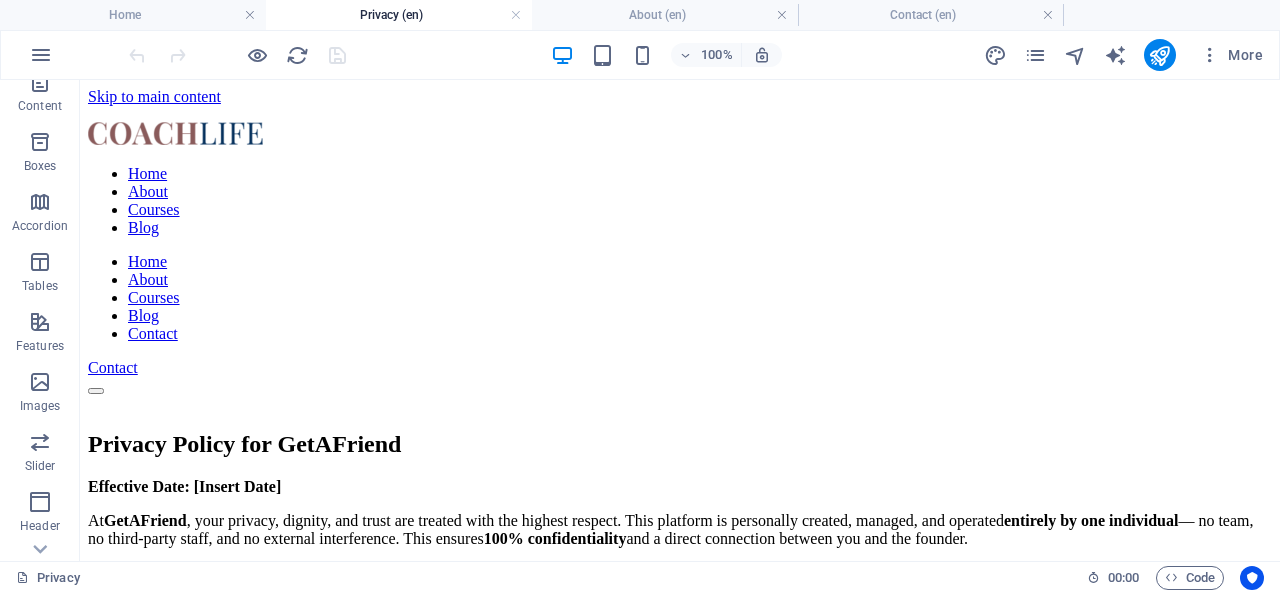 scroll, scrollTop: 418, scrollLeft: 0, axis: vertical 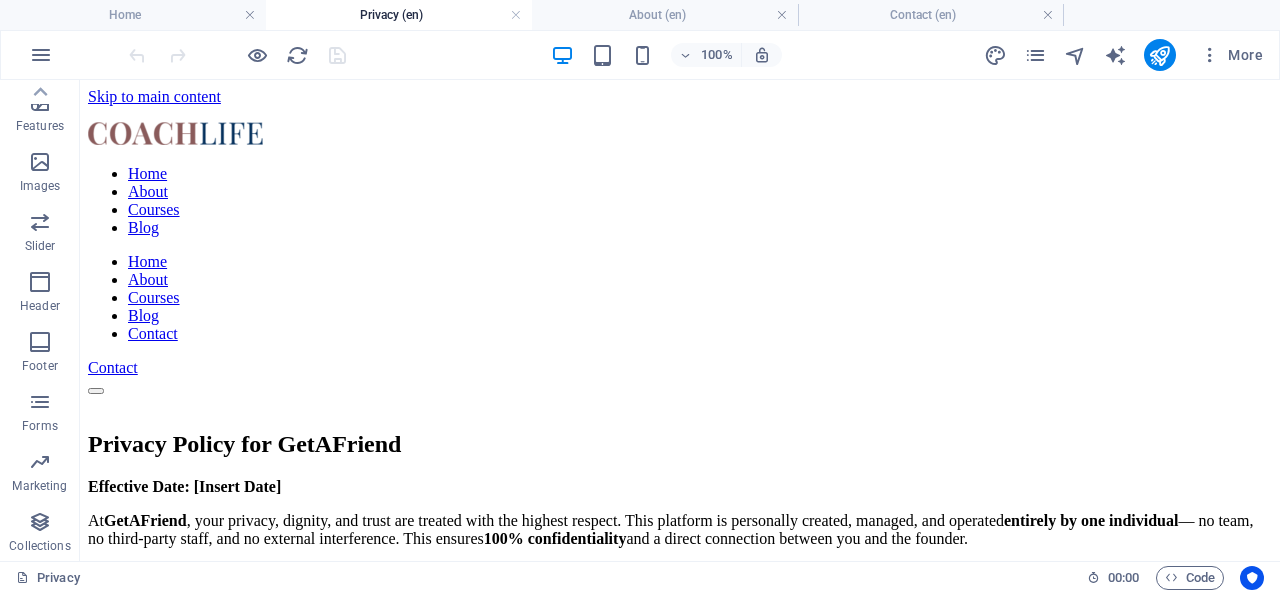 click 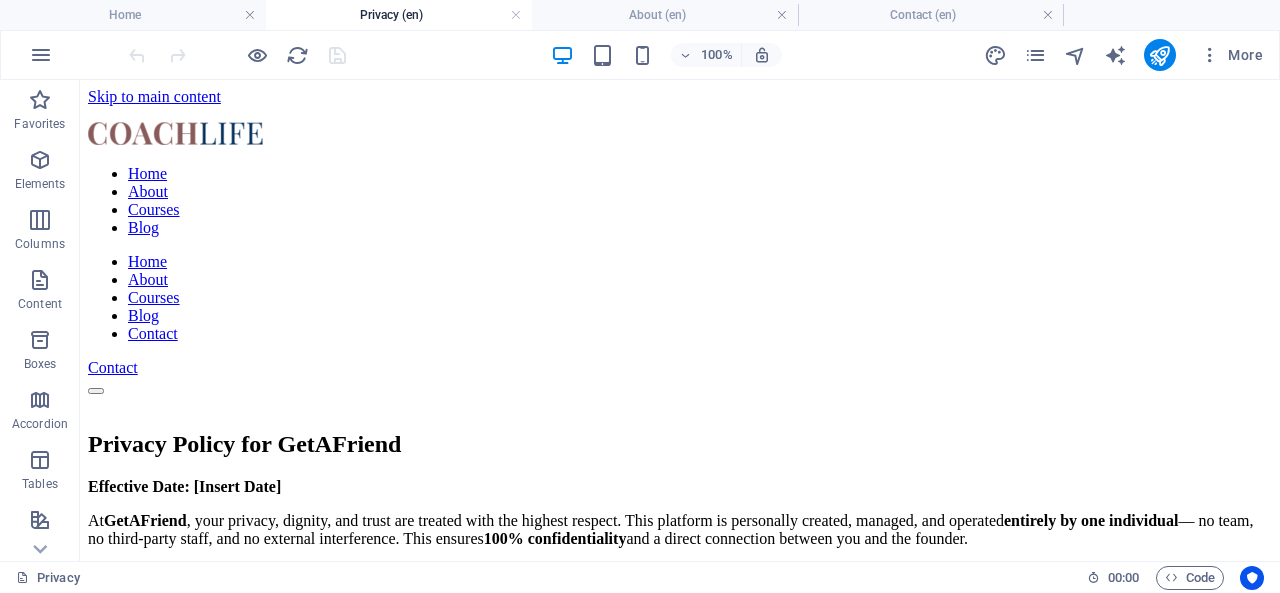 click at bounding box center [1210, 55] 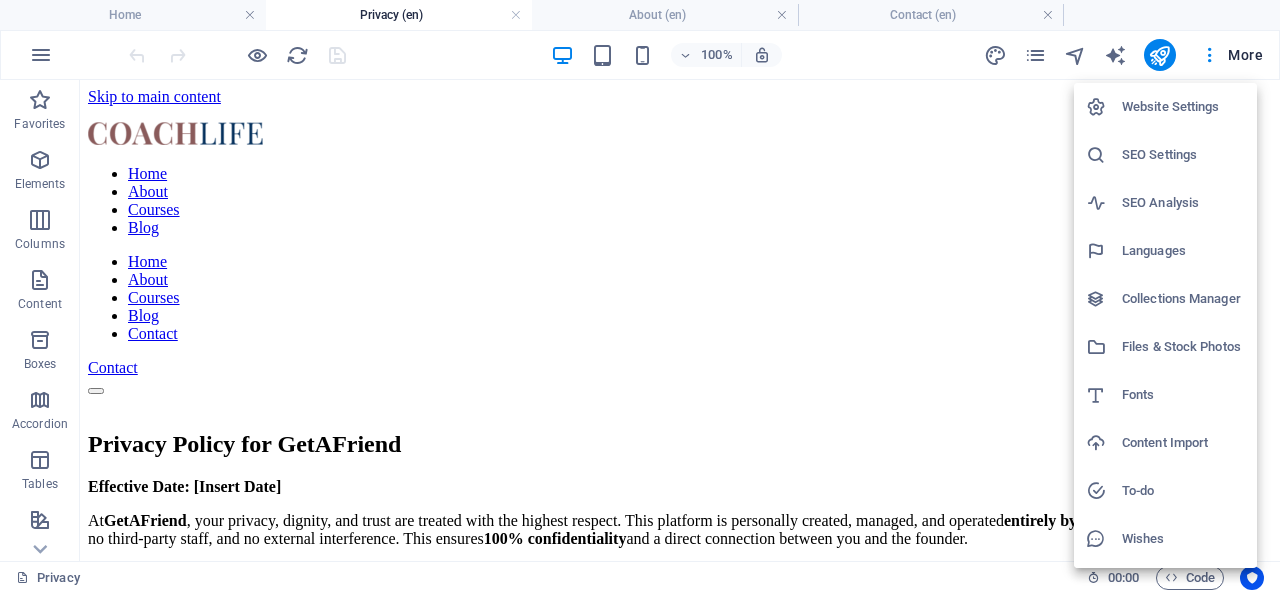 click on "Website Settings" at bounding box center (1183, 107) 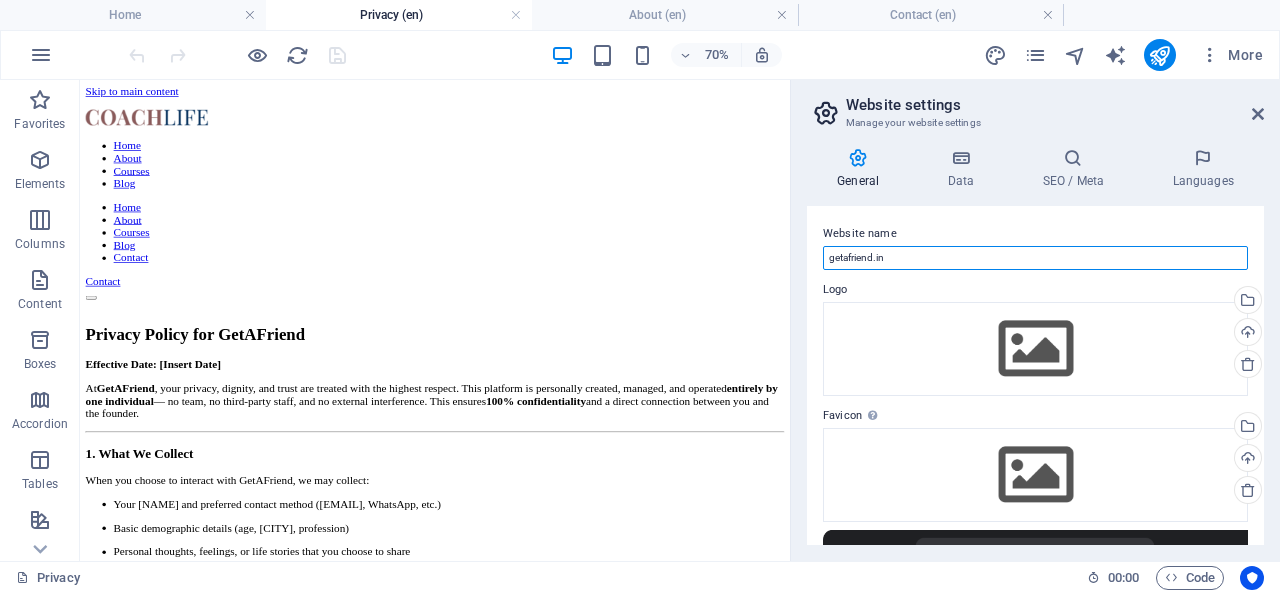 click on "getafriend.in" at bounding box center (1035, 258) 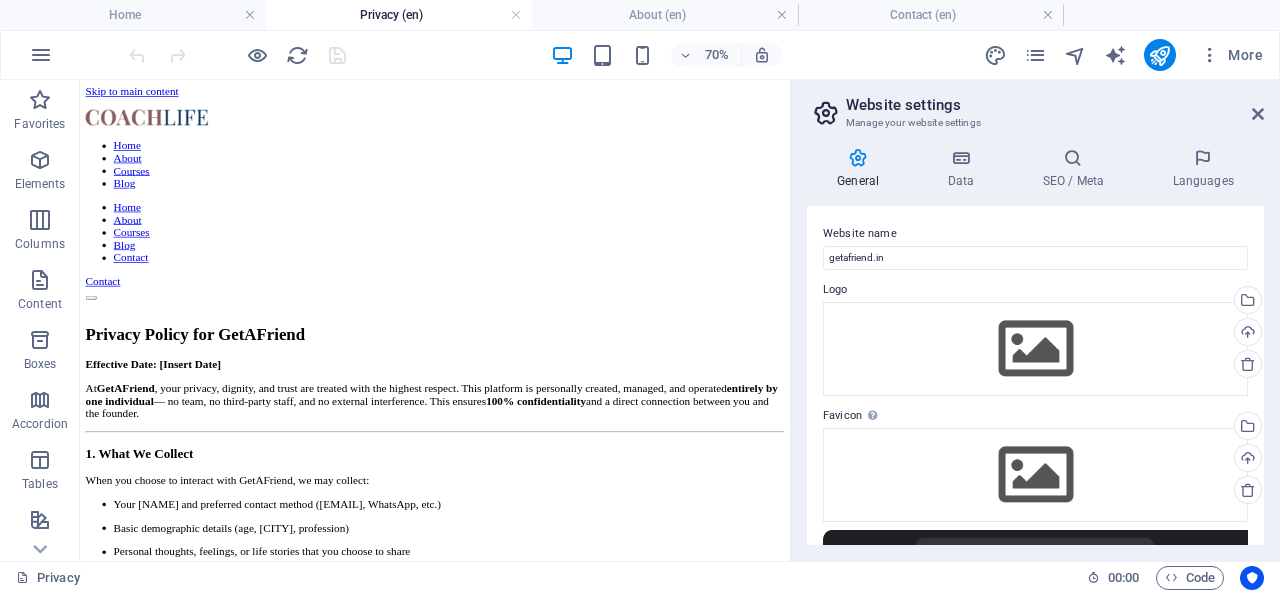 click on "Website name getafriend.in Logo Drag files here, click to choose files or select files from Files or our free stock photos & videos Select files from the file manager, stock photos, or upload file(s) Upload Favicon Set the favicon of your website here. A favicon is a small icon shown in the browser tab next to your website title. It helps visitors identify your website. Drag files here, click to choose files or select files from Files or our free stock photos & videos Select files from the file manager, stock photos, or upload file(s) Upload Preview Image (Open Graph) This image will be shown when the website is shared on social networks Drag files here, click to choose files or select files from Files or our free stock photos & videos Select files from the file manager, stock photos, or upload file(s) Upload" at bounding box center [1035, 375] 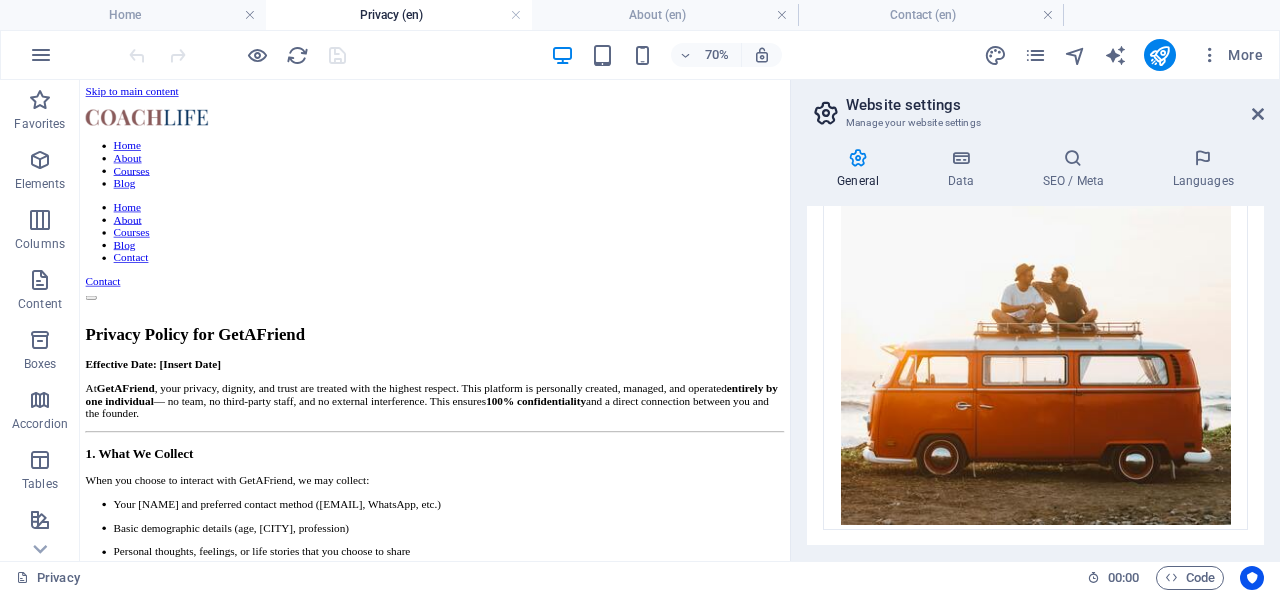 scroll, scrollTop: 0, scrollLeft: 0, axis: both 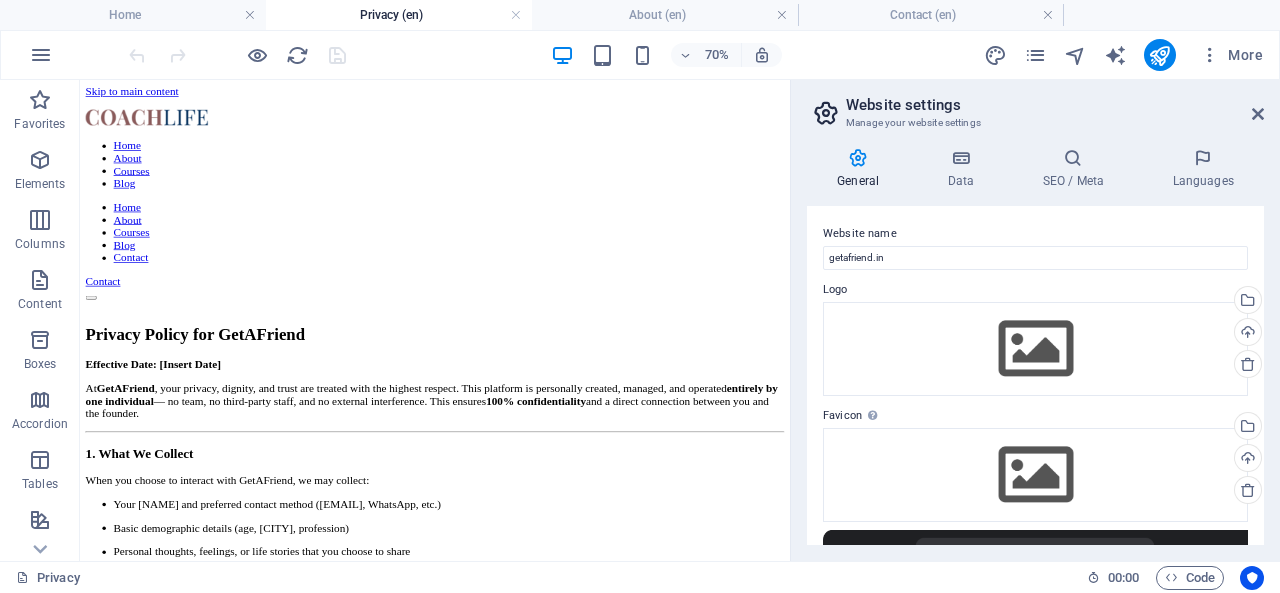 click at bounding box center [1258, 114] 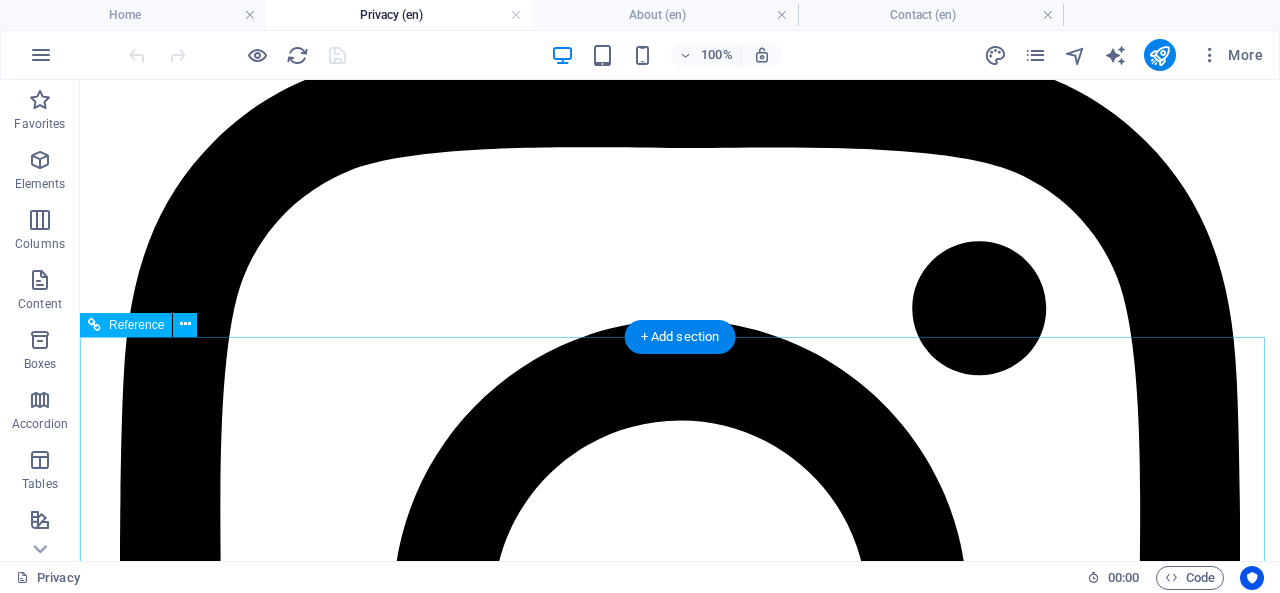 scroll, scrollTop: 2215, scrollLeft: 0, axis: vertical 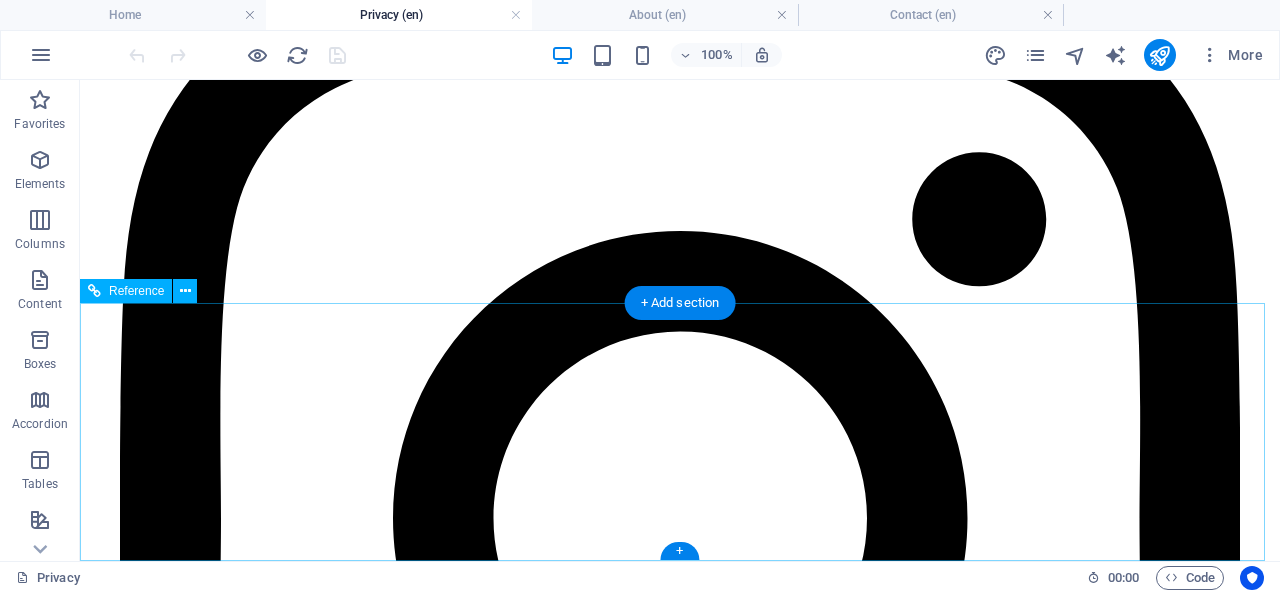 click at bounding box center [680, 518] 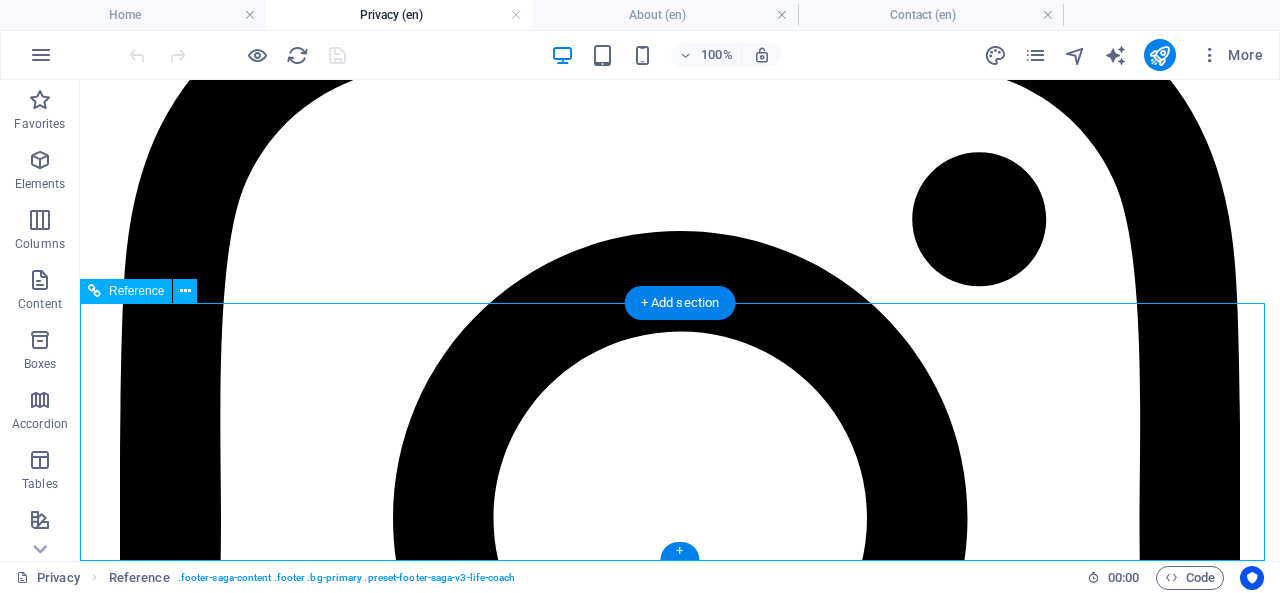 click on "Email: [FIRST]@[EXAMPLE.COM]" at bounding box center (680, 2955) 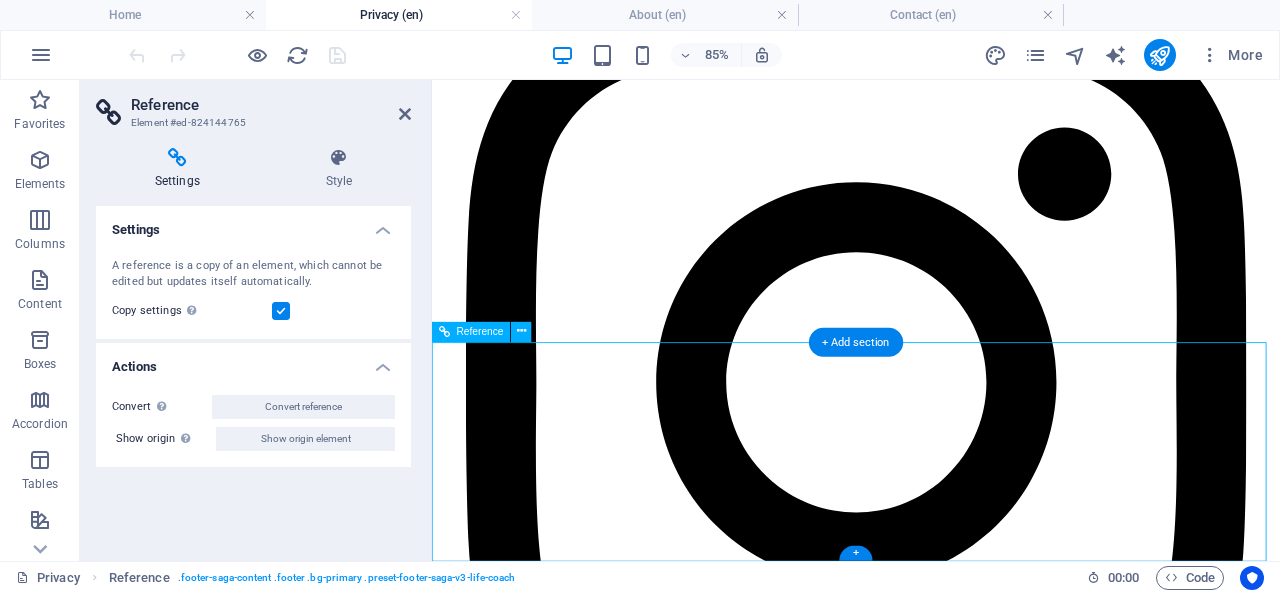 scroll, scrollTop: 2163, scrollLeft: 0, axis: vertical 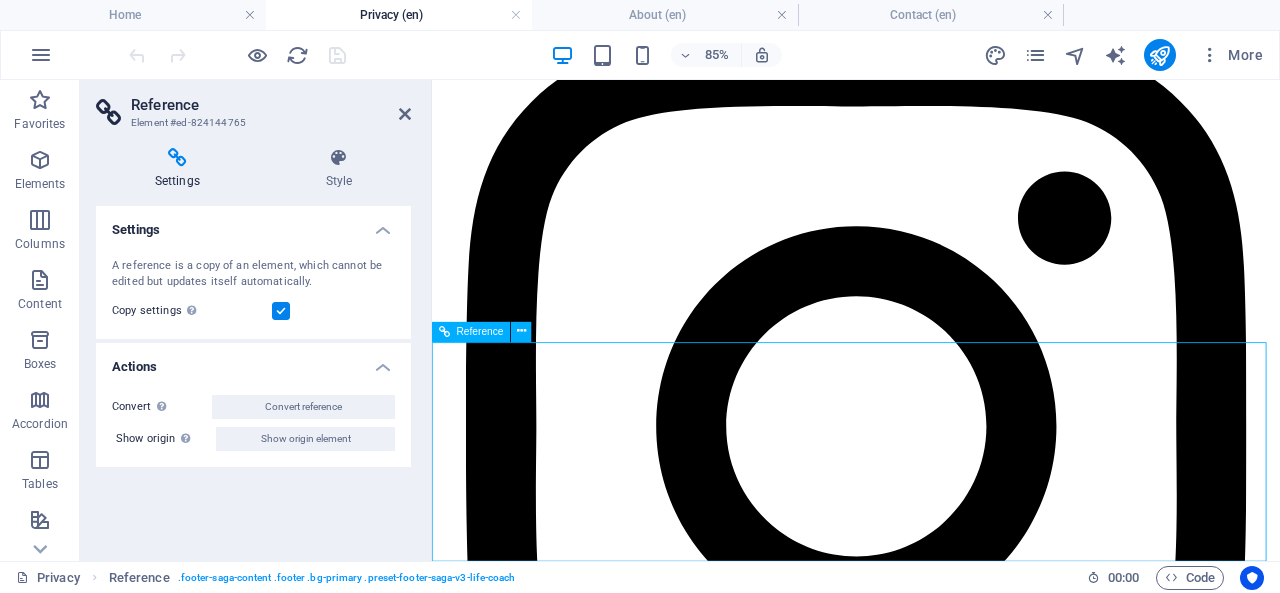 click at bounding box center (931, 487) 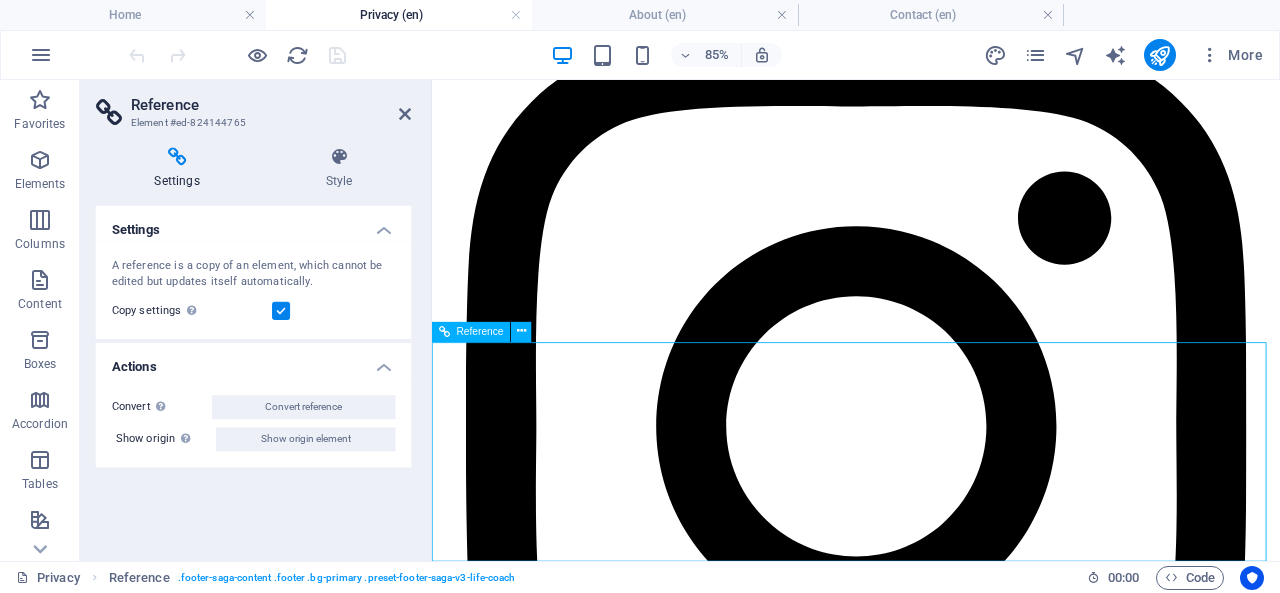 click at bounding box center (931, 487) 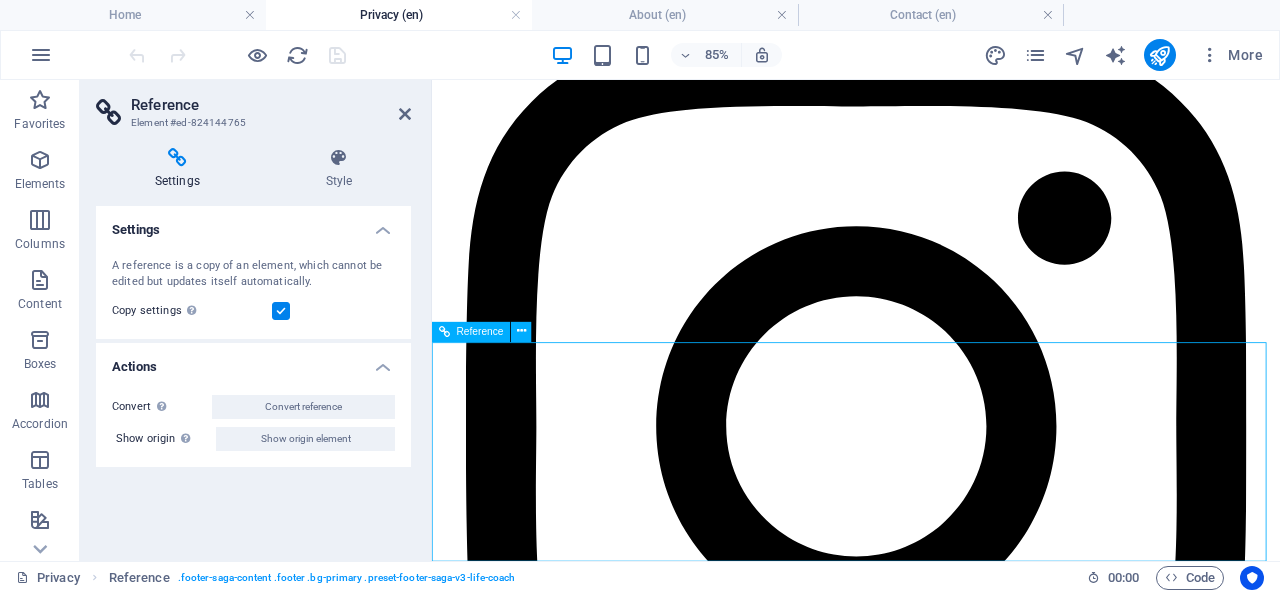 click at bounding box center [931, 487] 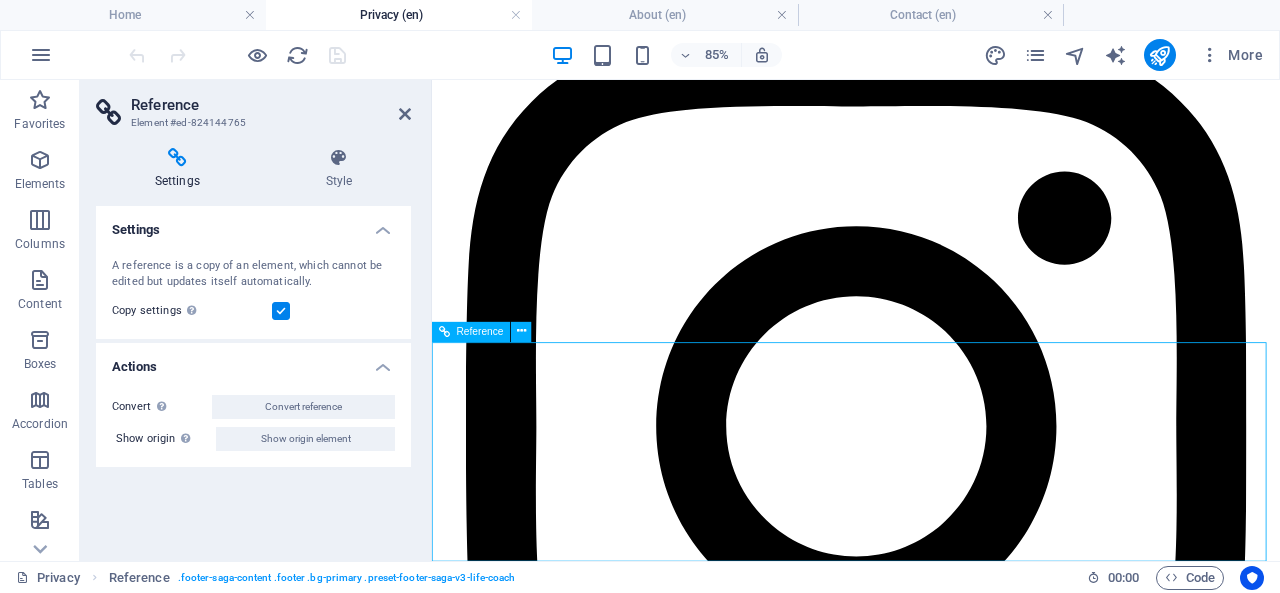 click at bounding box center (931, 487) 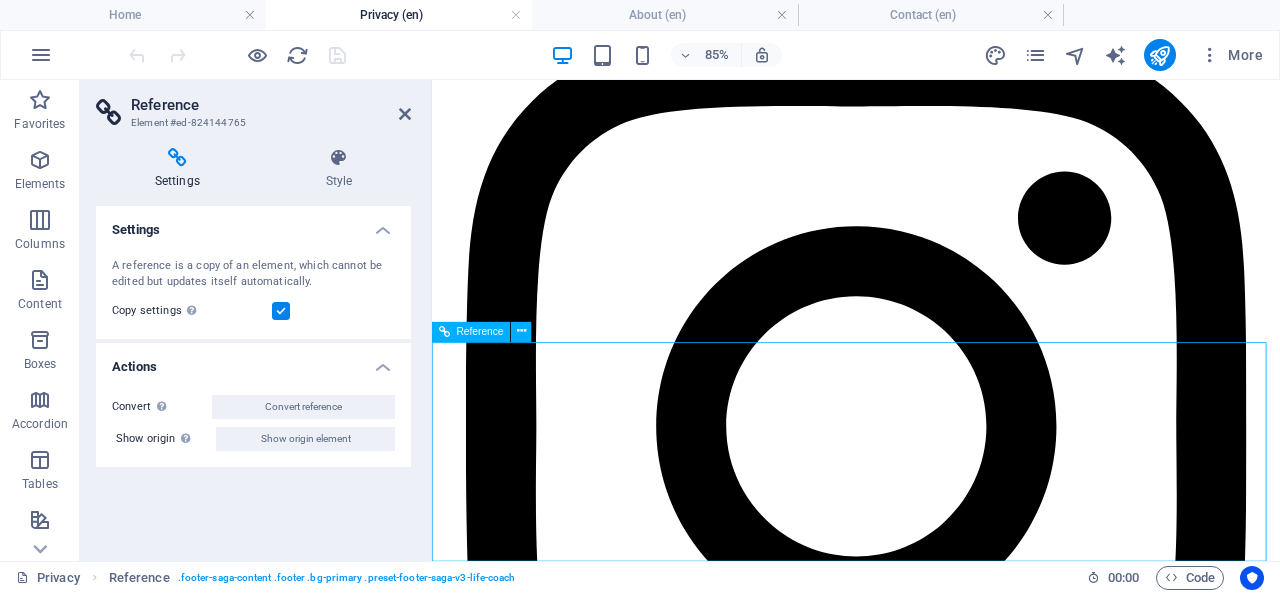 click at bounding box center [931, 487] 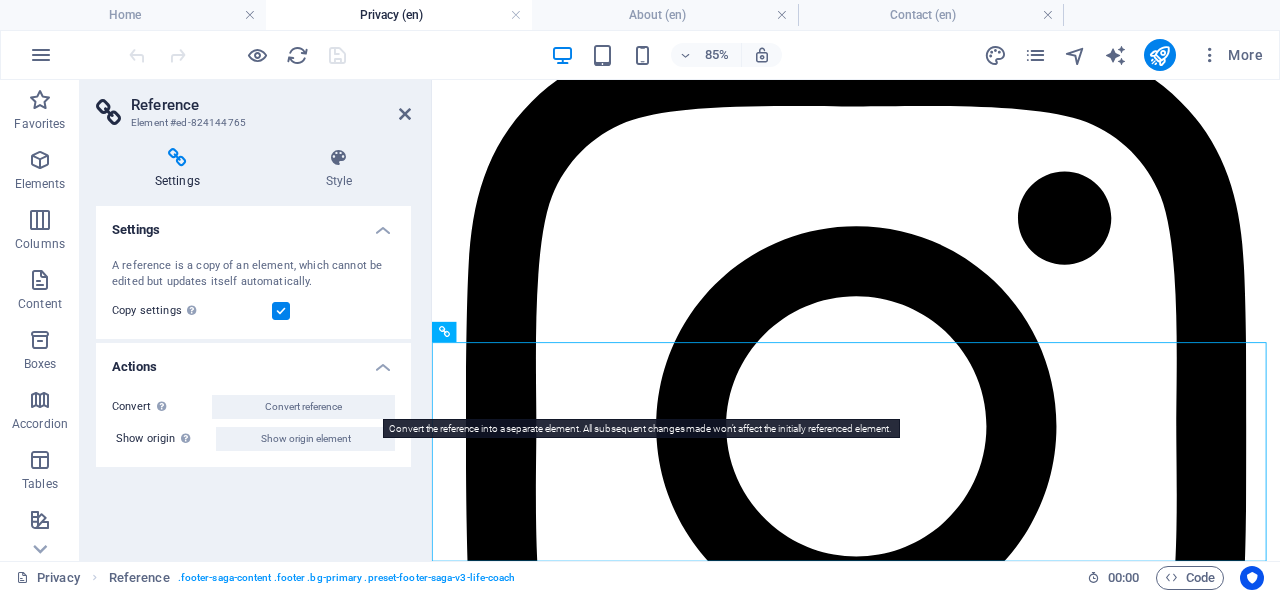 click on "Convert reference" at bounding box center (303, 407) 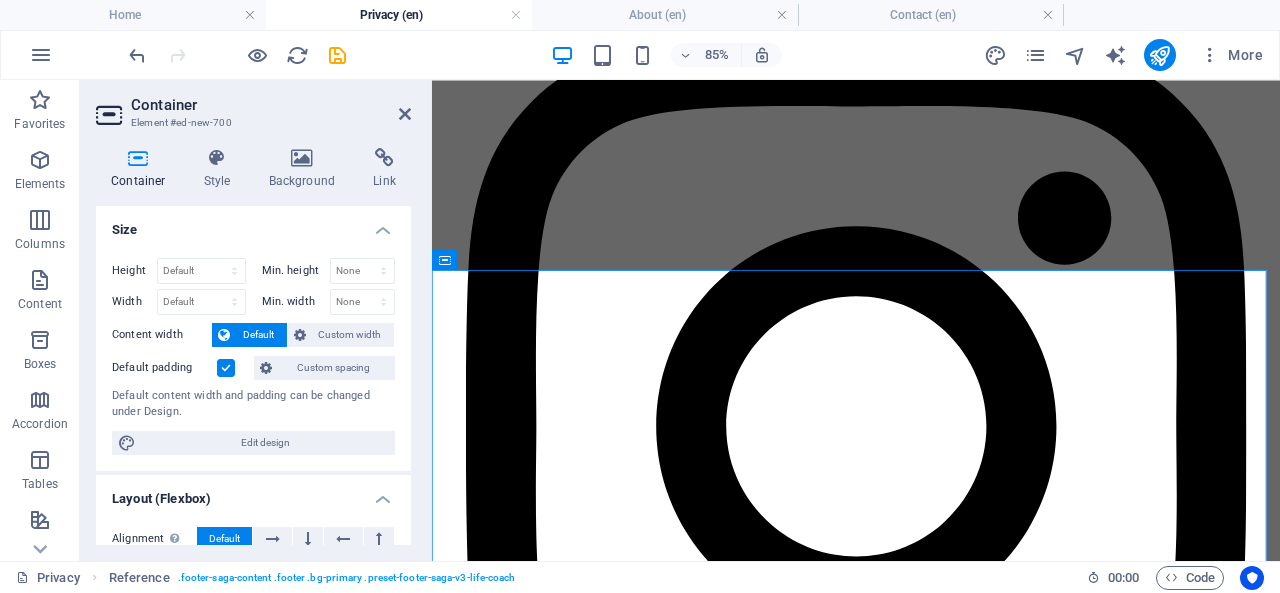 scroll, scrollTop: 2248, scrollLeft: 0, axis: vertical 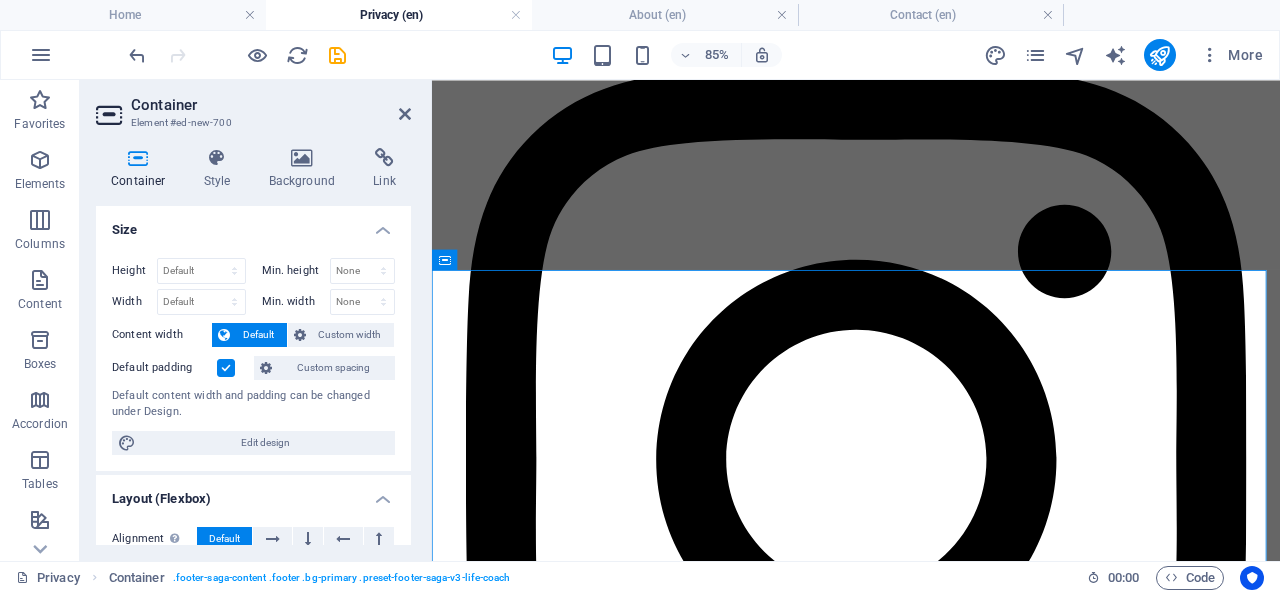 click on "Size" at bounding box center (253, 224) 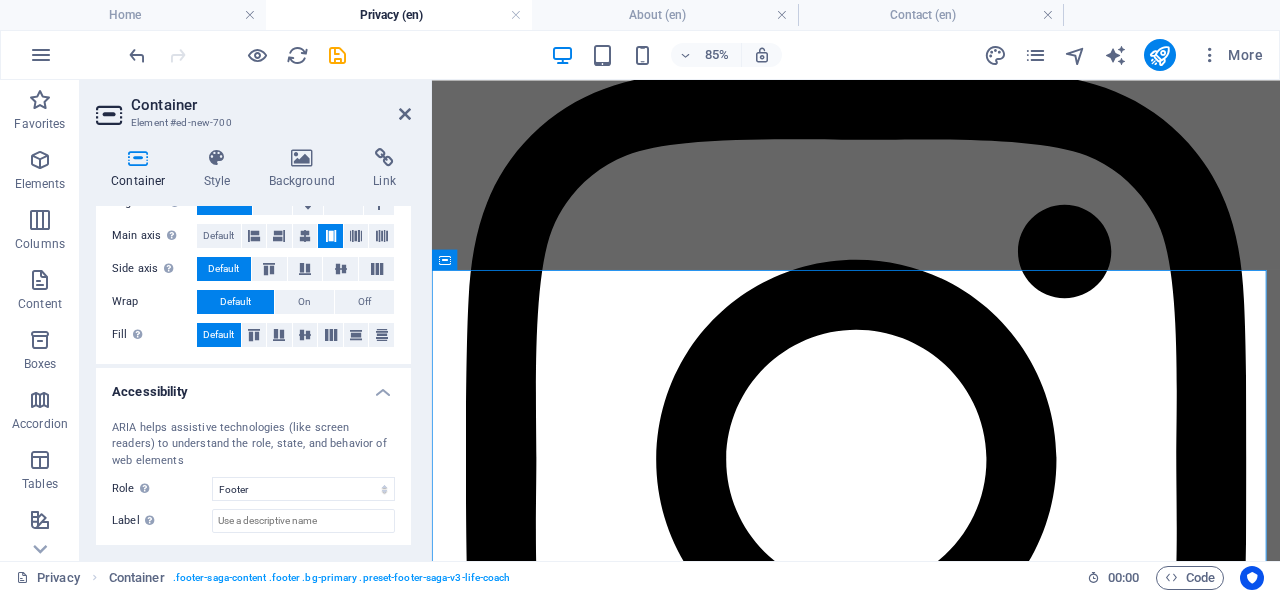 scroll, scrollTop: 218, scrollLeft: 0, axis: vertical 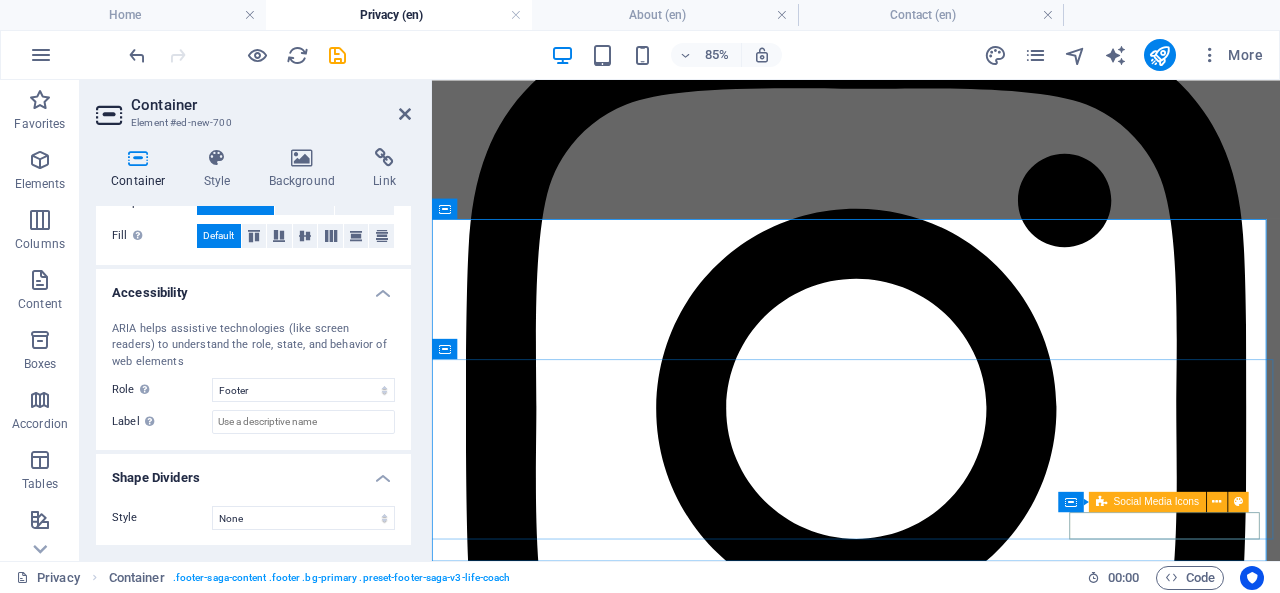 click at bounding box center [1216, 502] 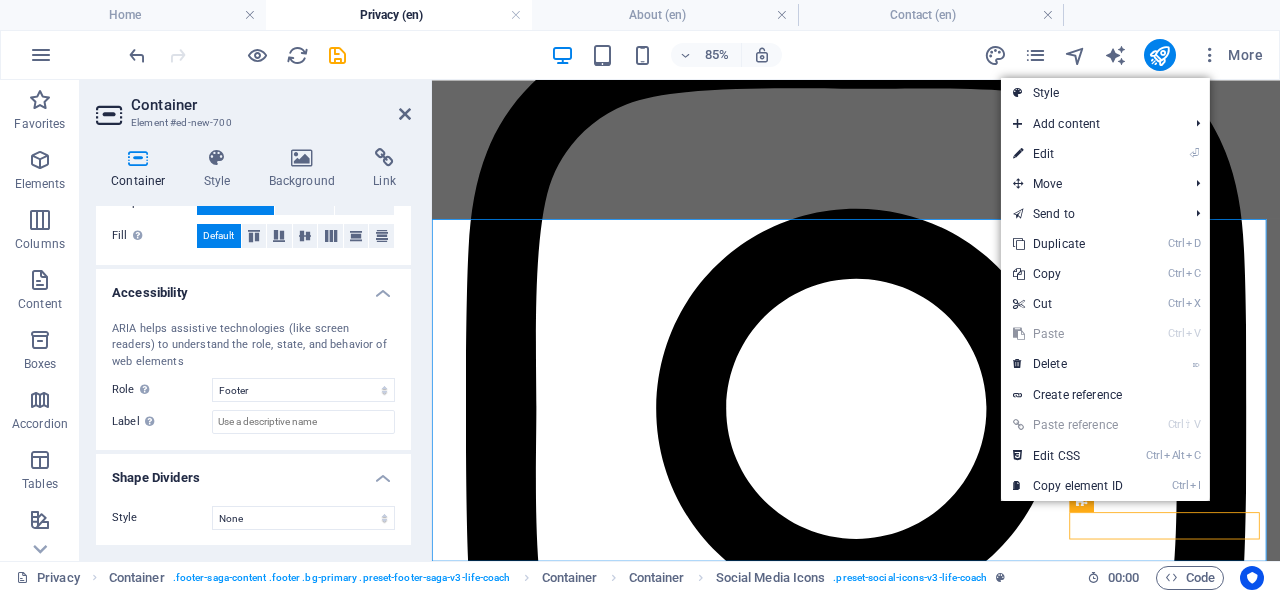 click on "⏎  Edit" at bounding box center (1068, 154) 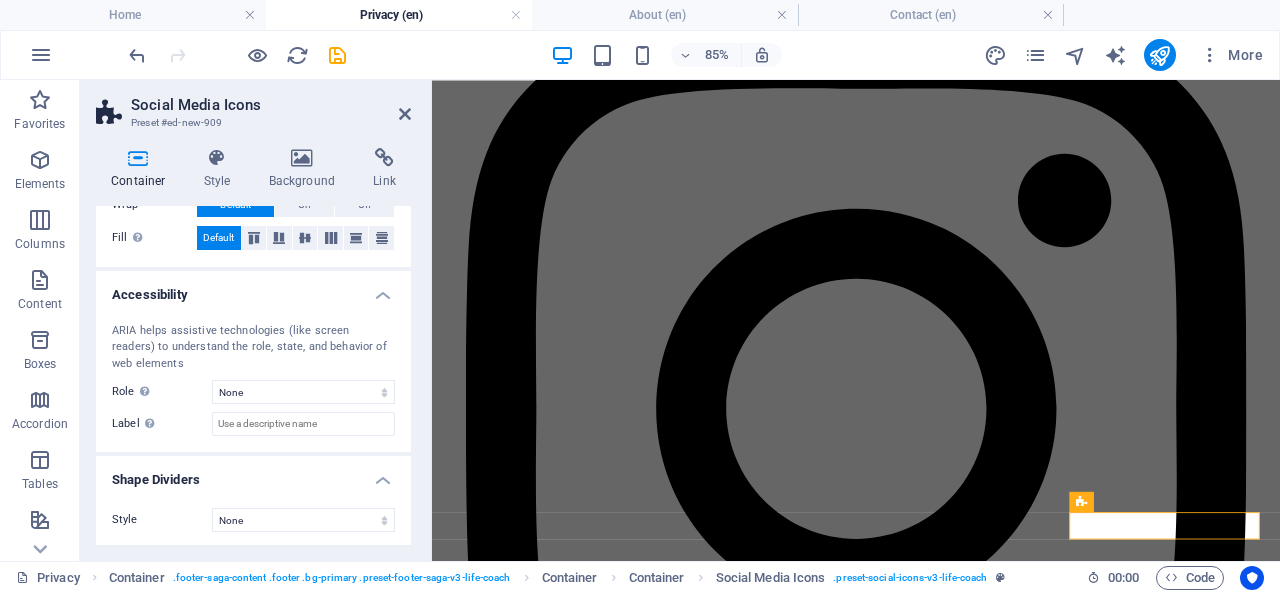 scroll, scrollTop: 0, scrollLeft: 0, axis: both 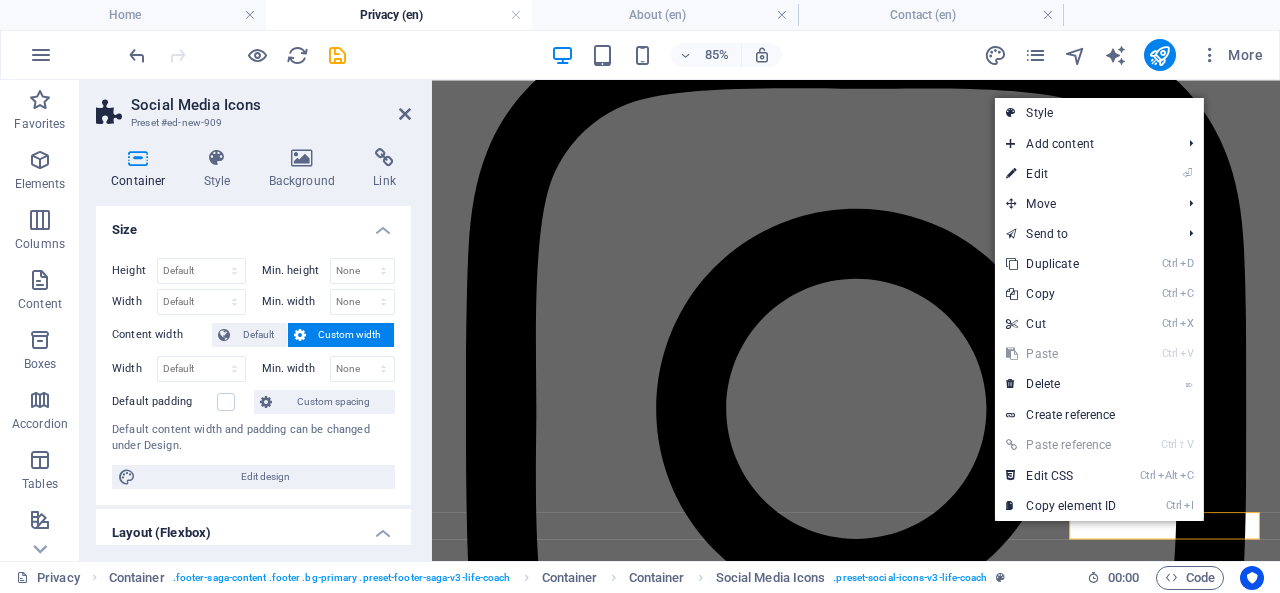 click on "⌦  Delete" at bounding box center (1061, 384) 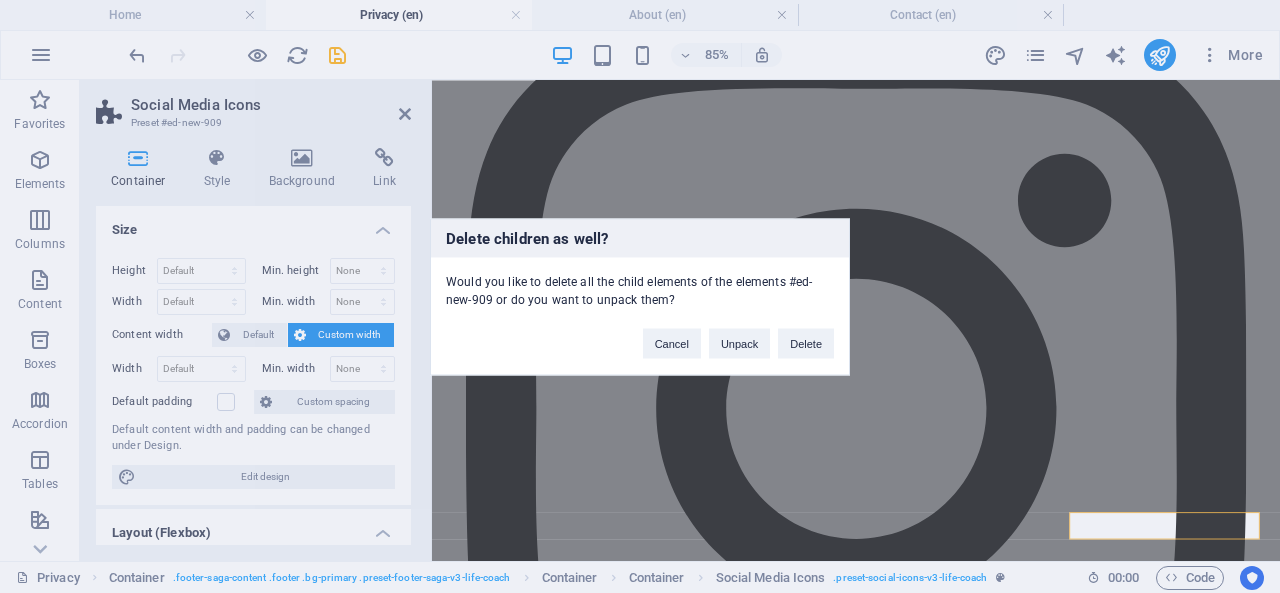 click on "Delete" at bounding box center [806, 343] 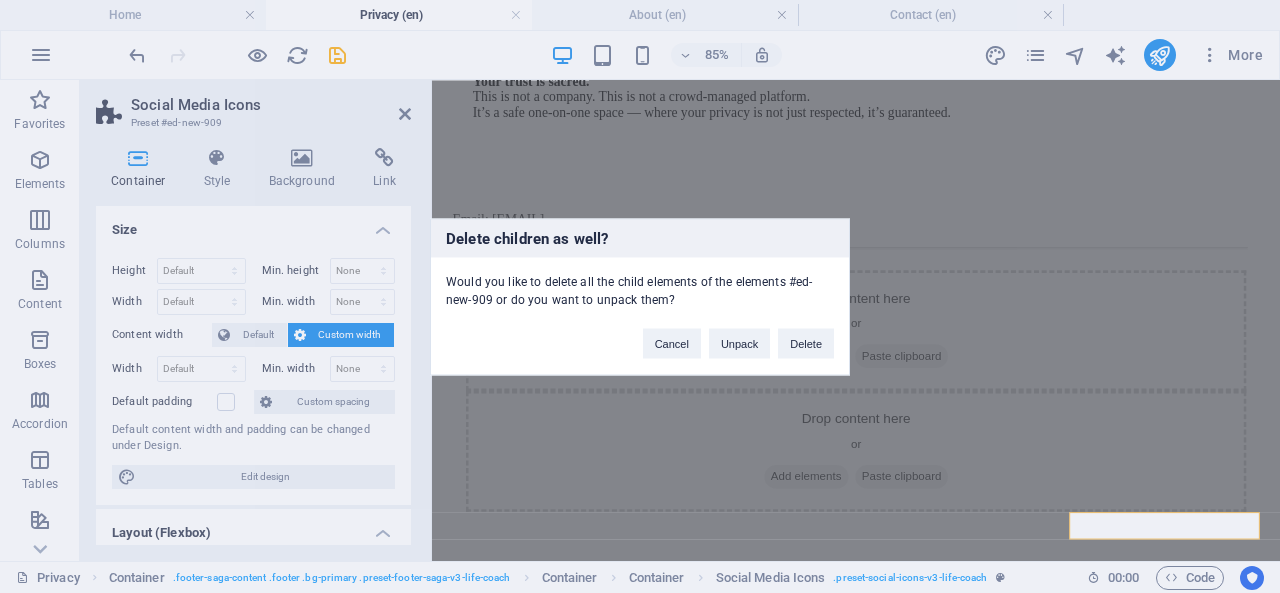 scroll, scrollTop: 2360, scrollLeft: 0, axis: vertical 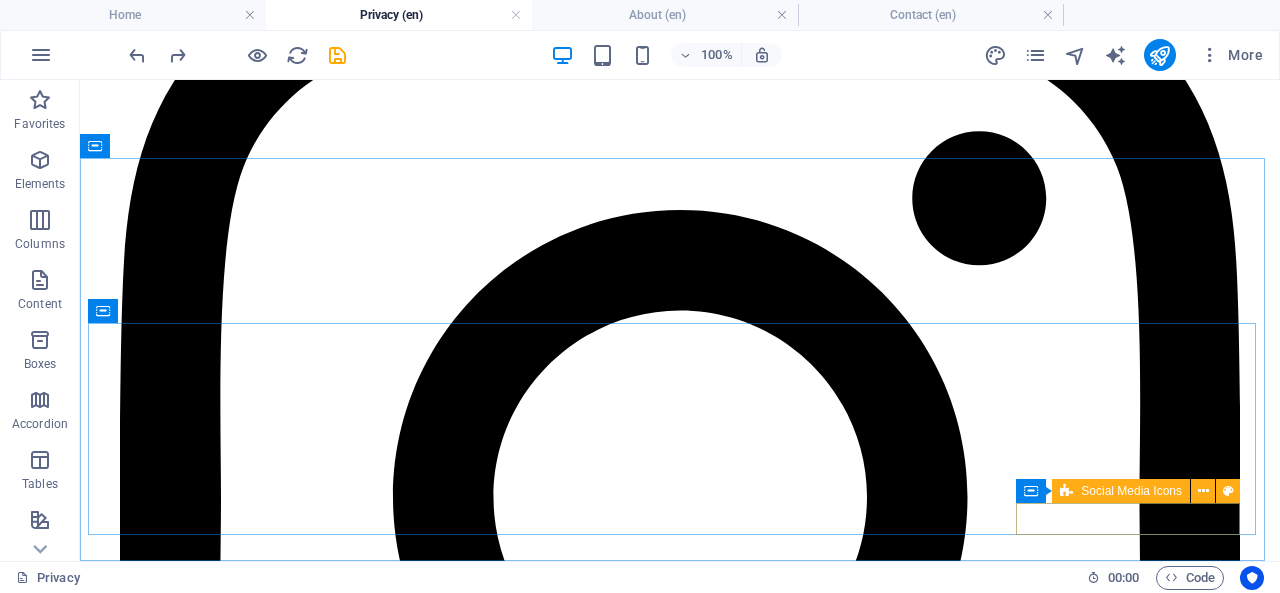 click at bounding box center (1203, 491) 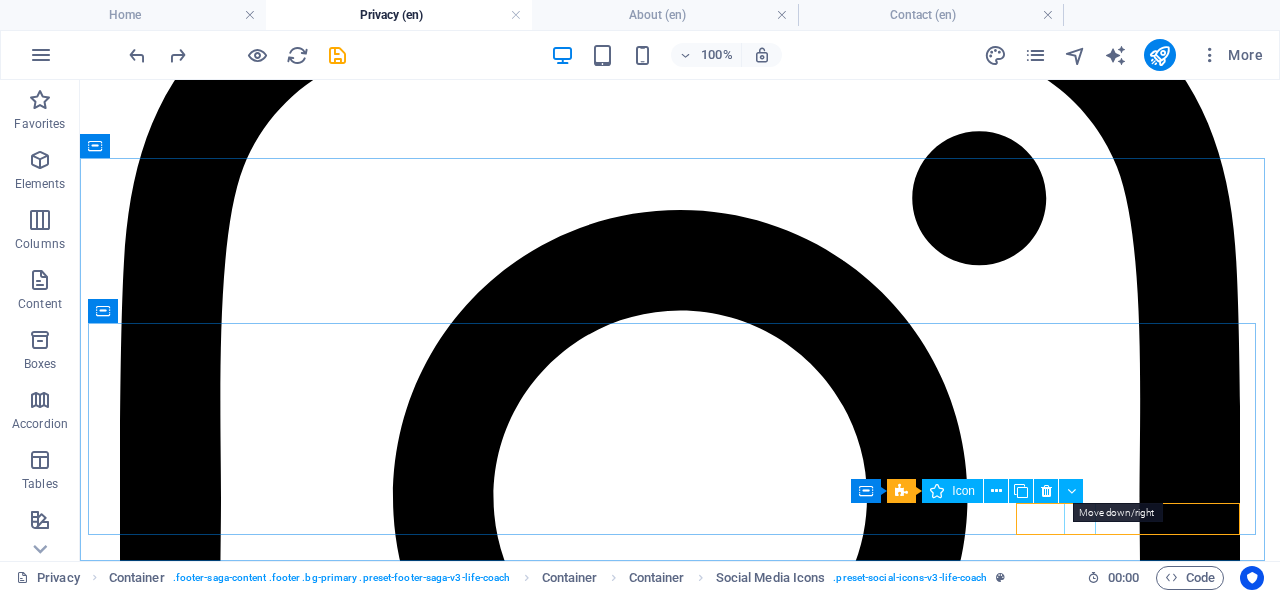 click at bounding box center (1071, 491) 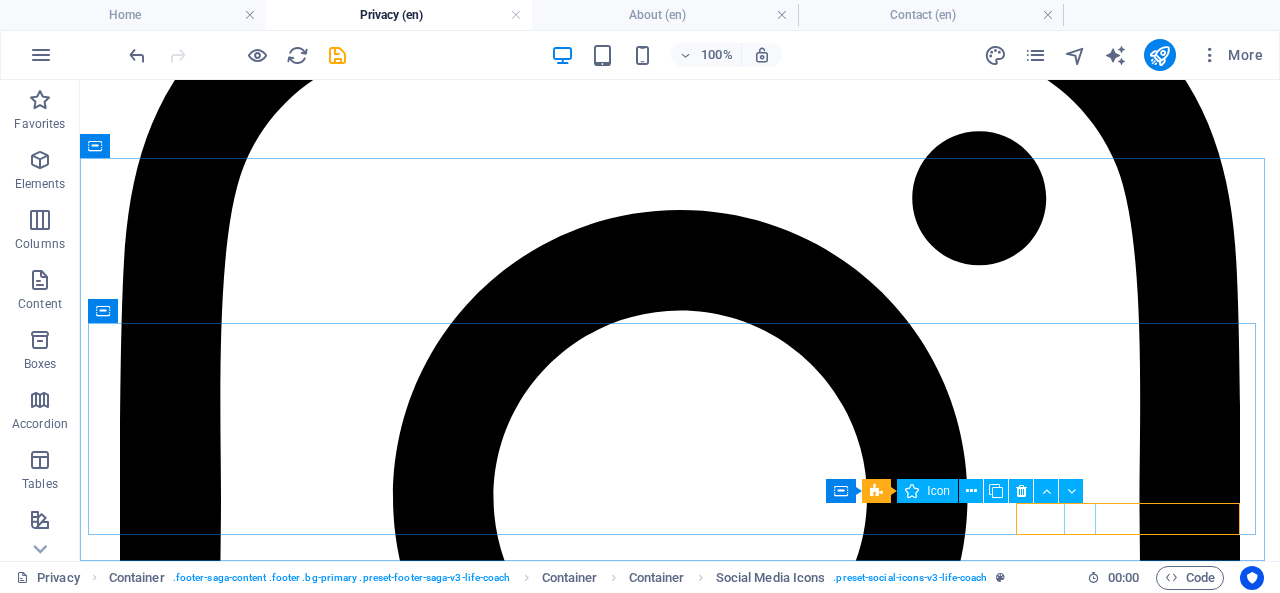 click at bounding box center [971, 491] 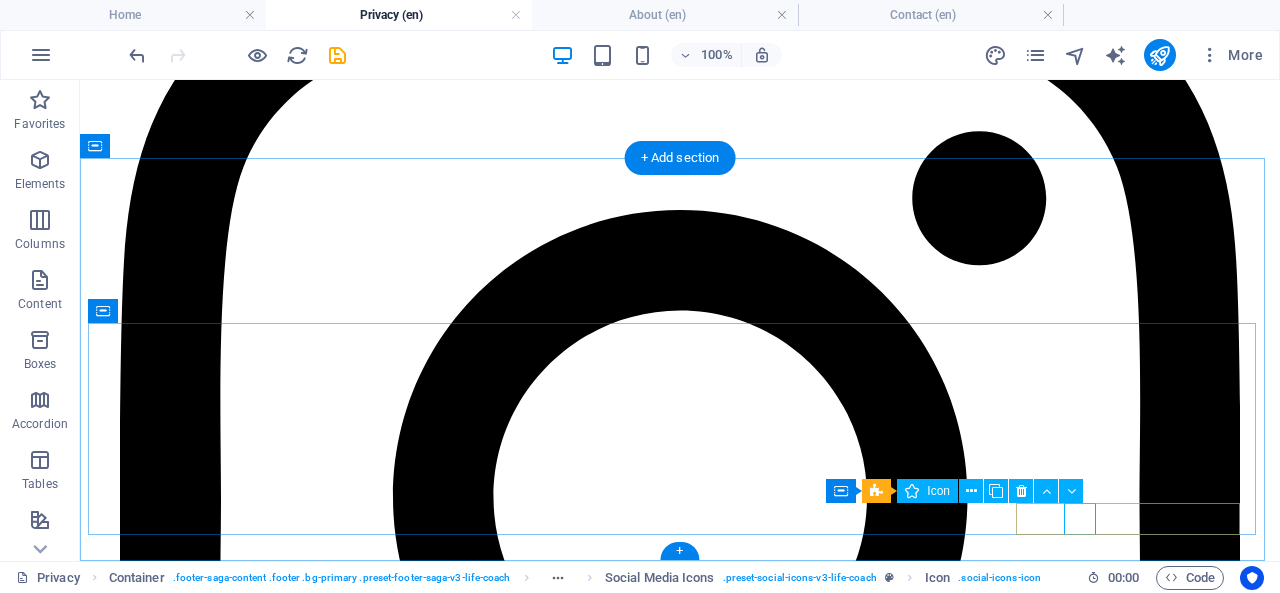click at bounding box center (680, 1621) 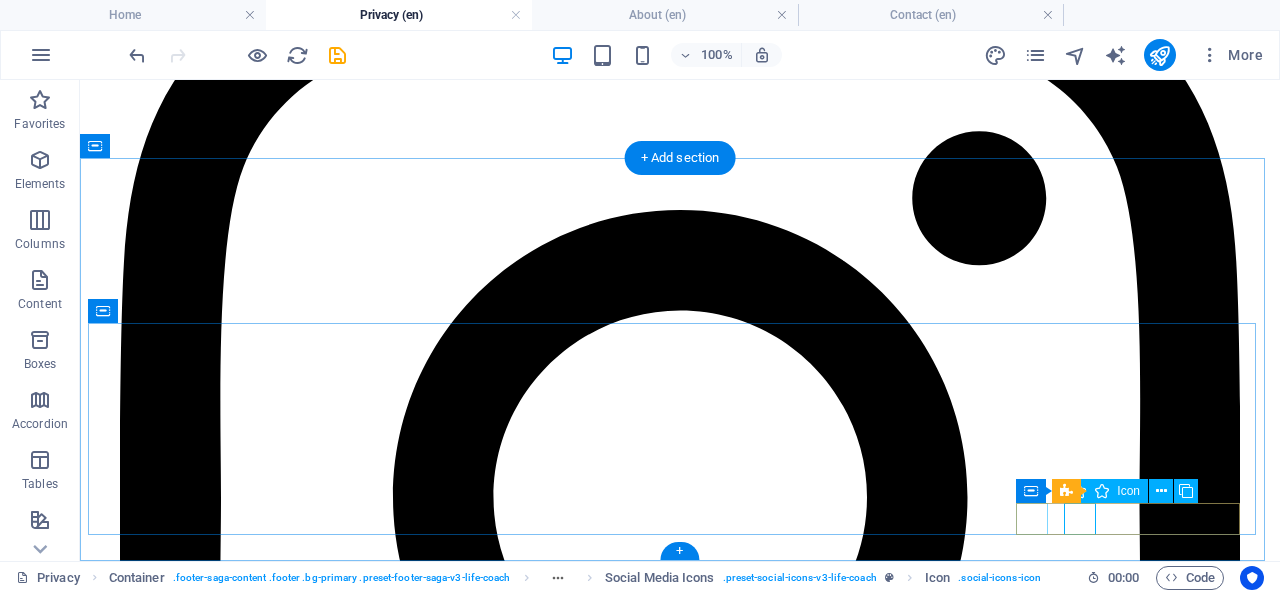 click at bounding box center [680, 497] 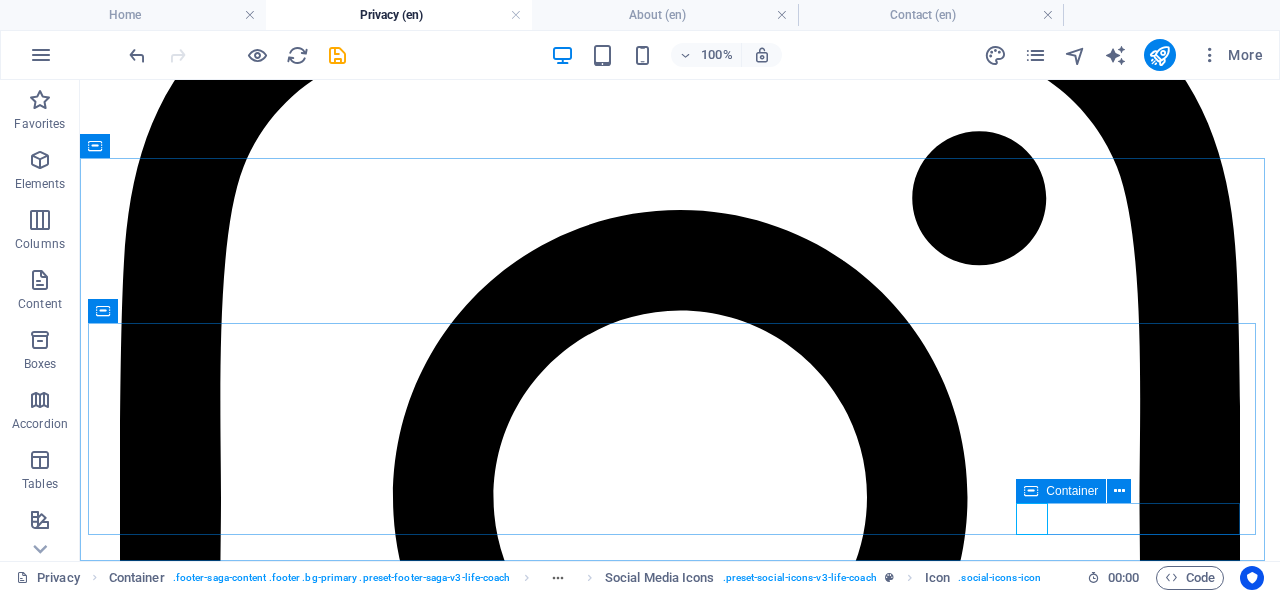 click at bounding box center [1119, 491] 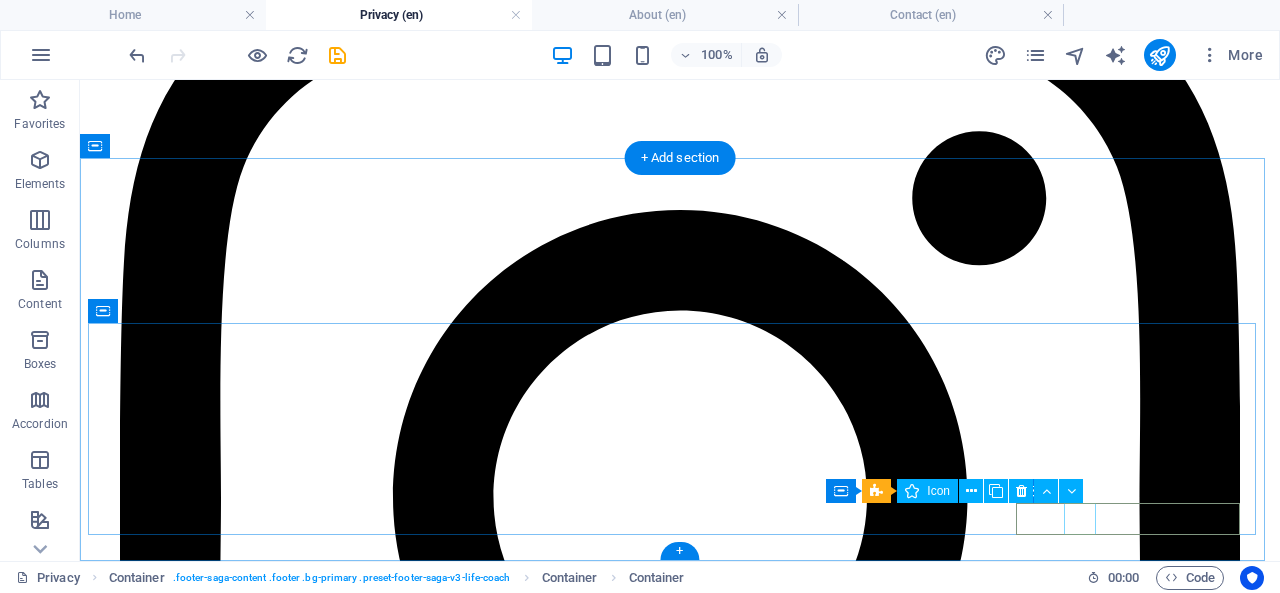 click at bounding box center (680, 1621) 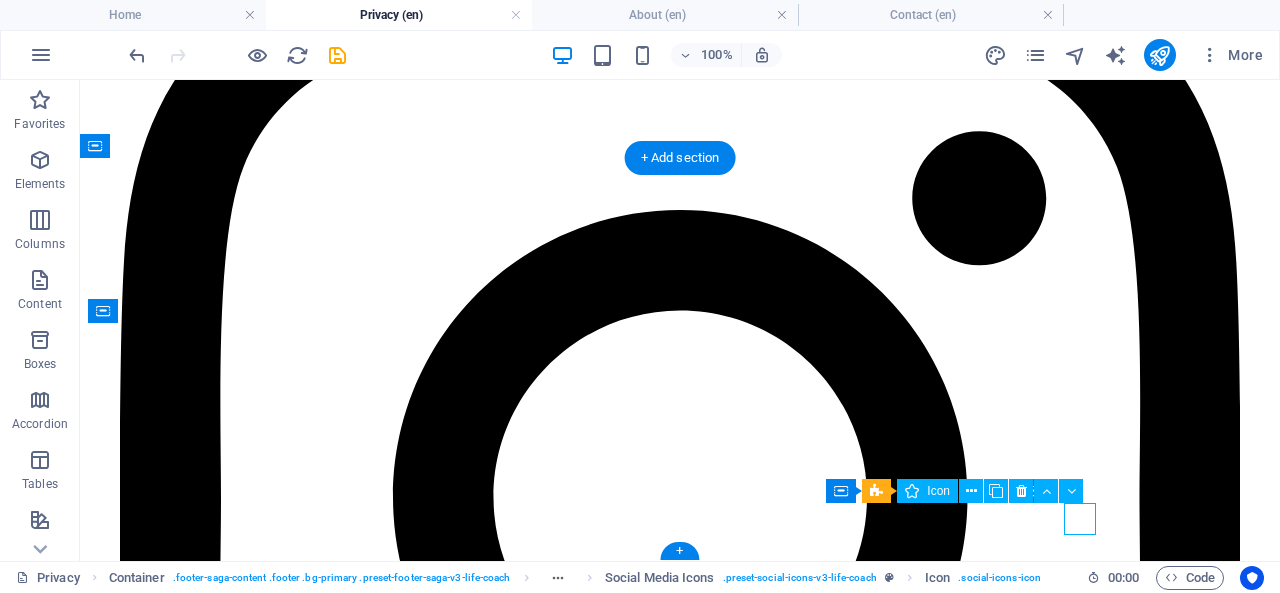 click at bounding box center (680, 1621) 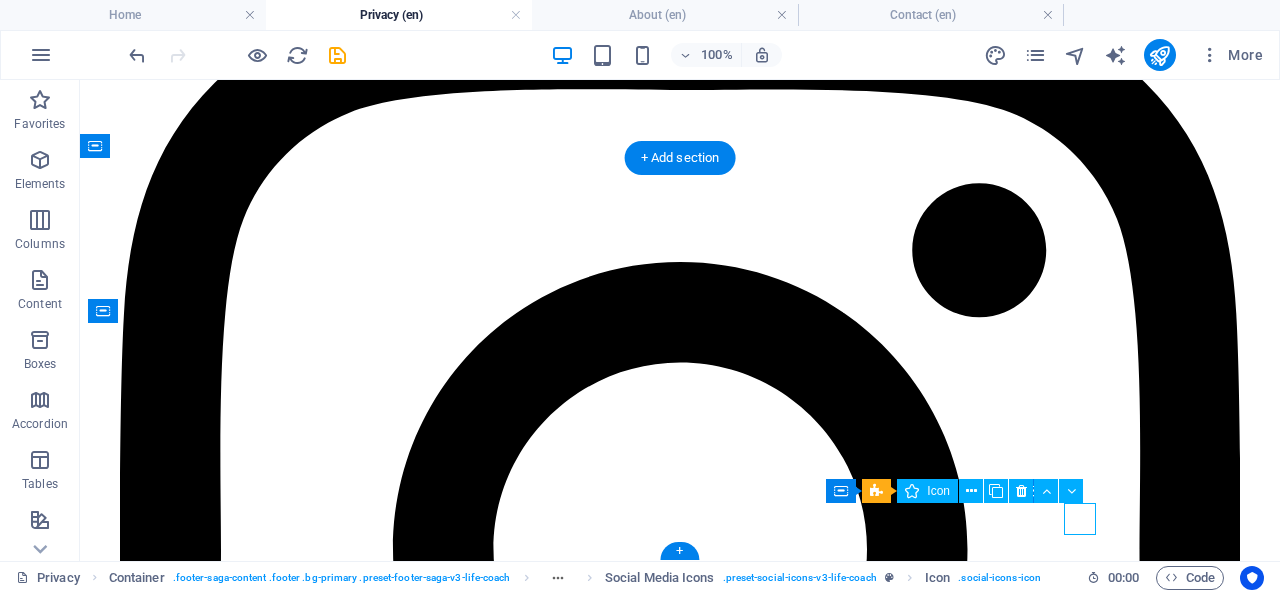 select on "xMidYMid" 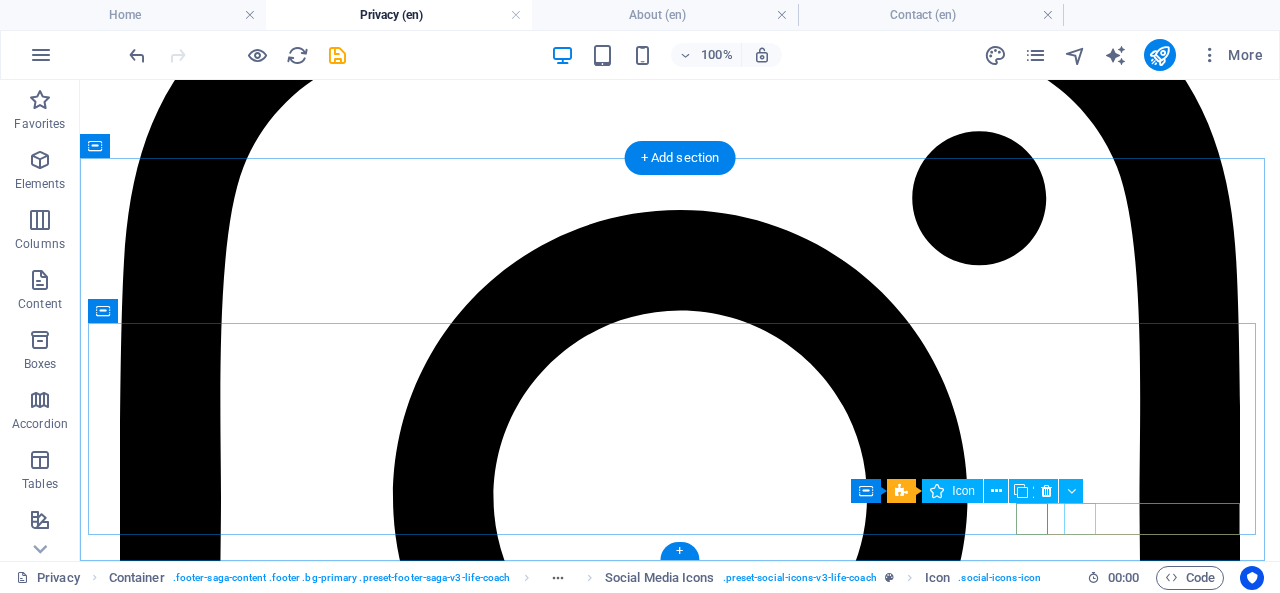 click at bounding box center [680, 1621] 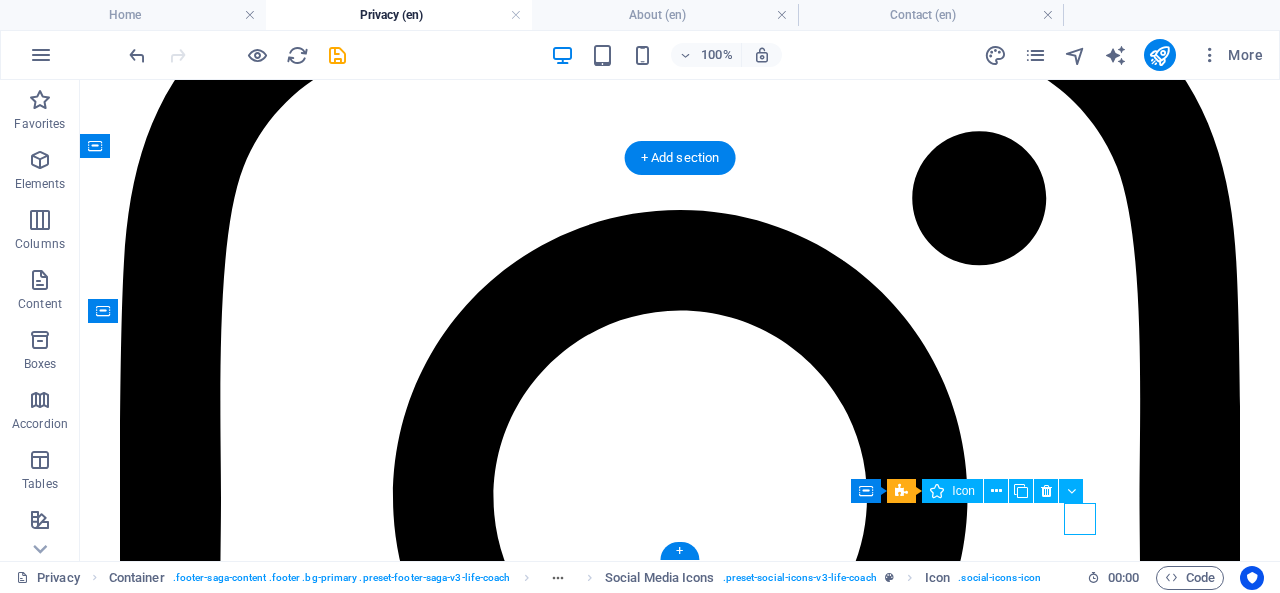 click at bounding box center [680, 1621] 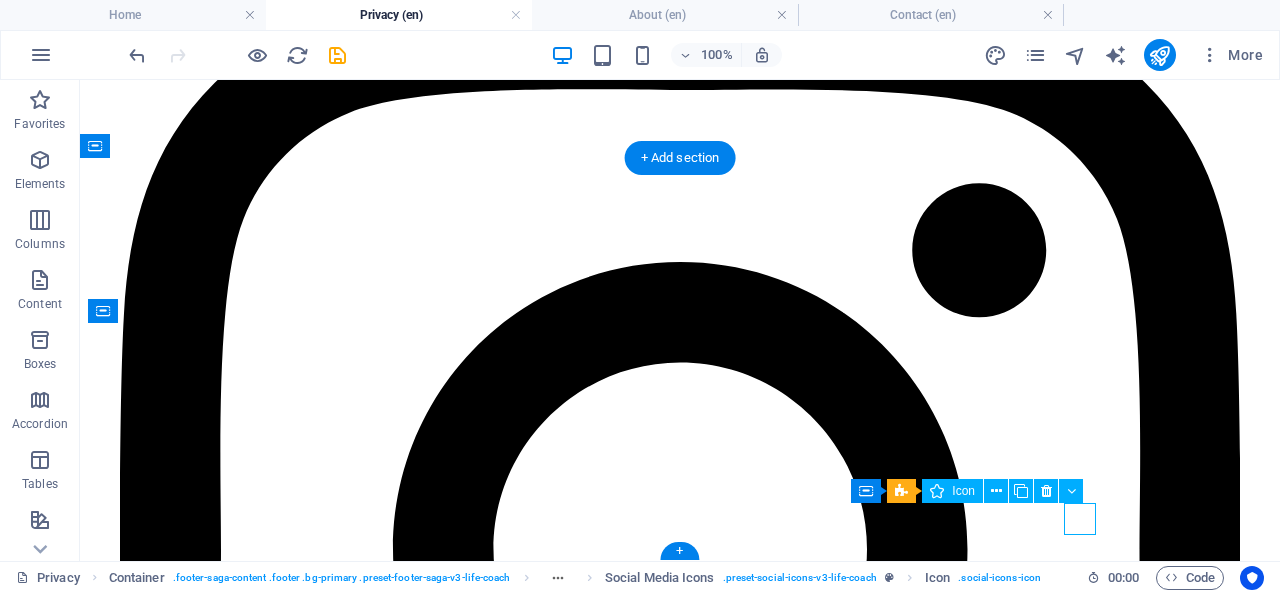 select on "xMidYMid" 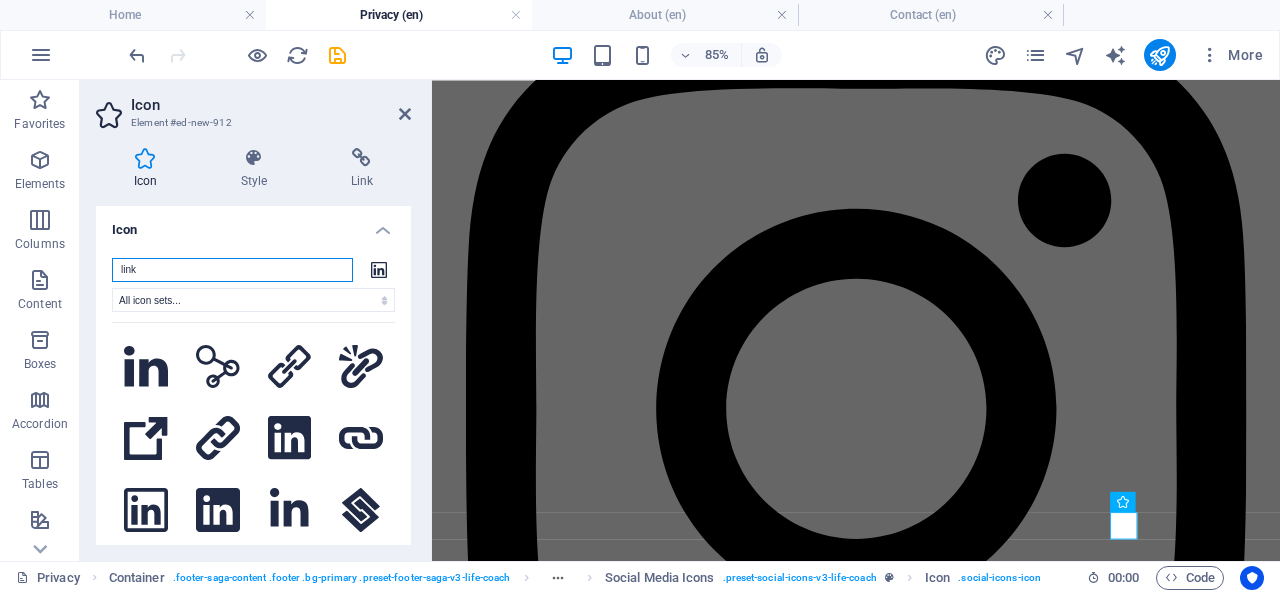 type on "link" 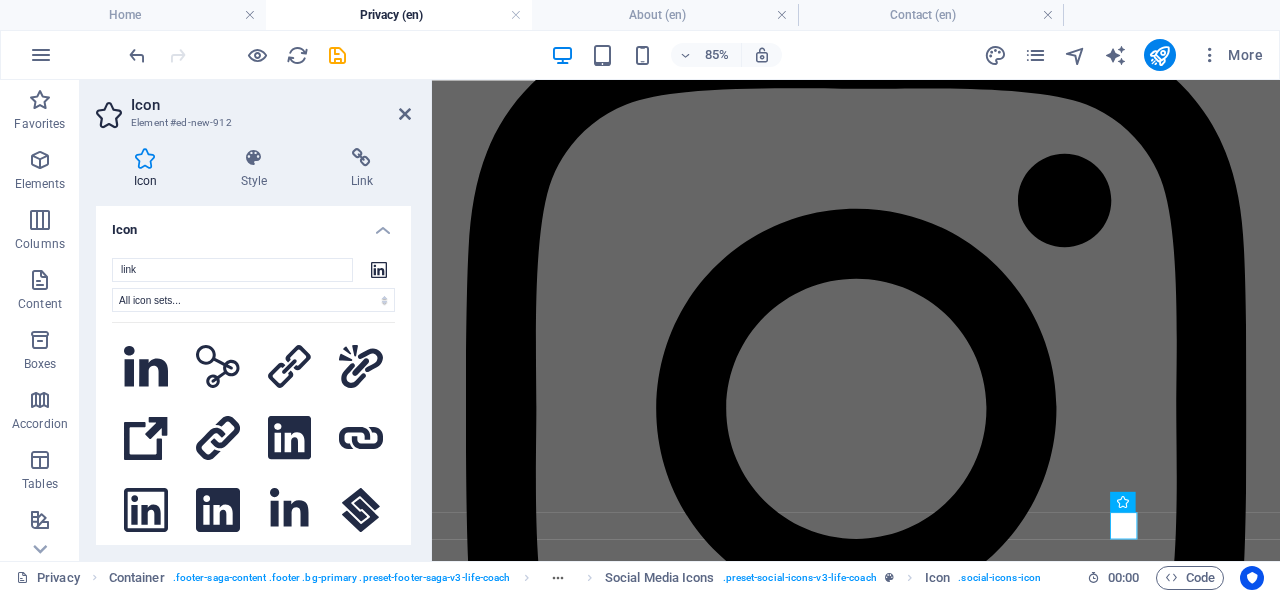 click 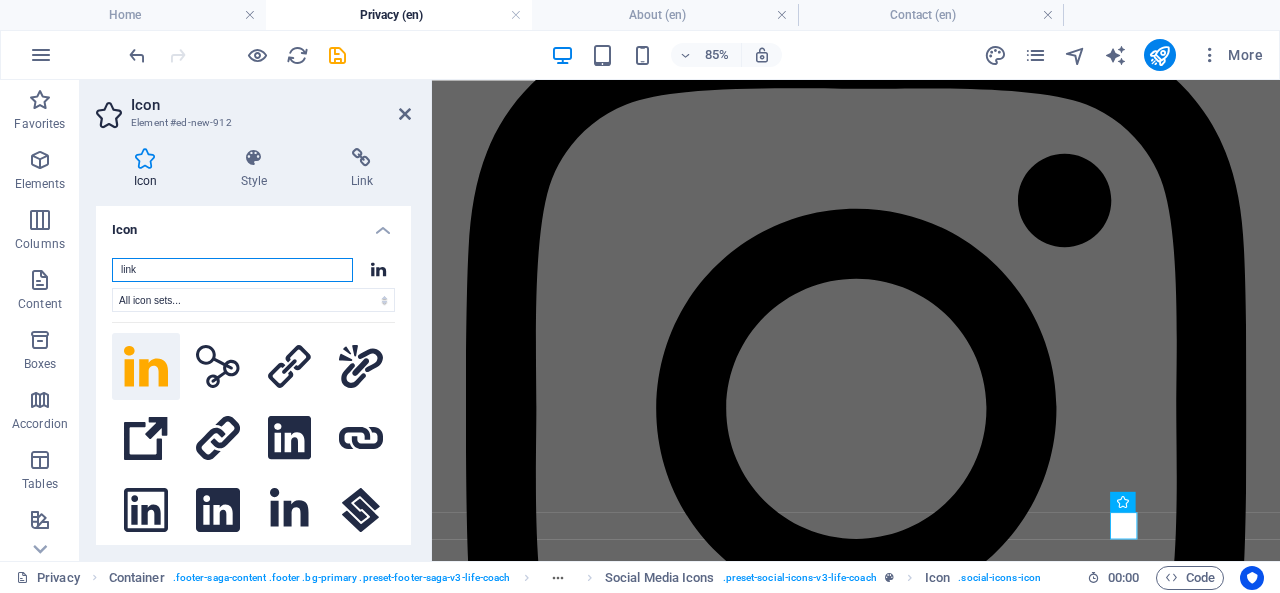 click on "link" at bounding box center [232, 270] 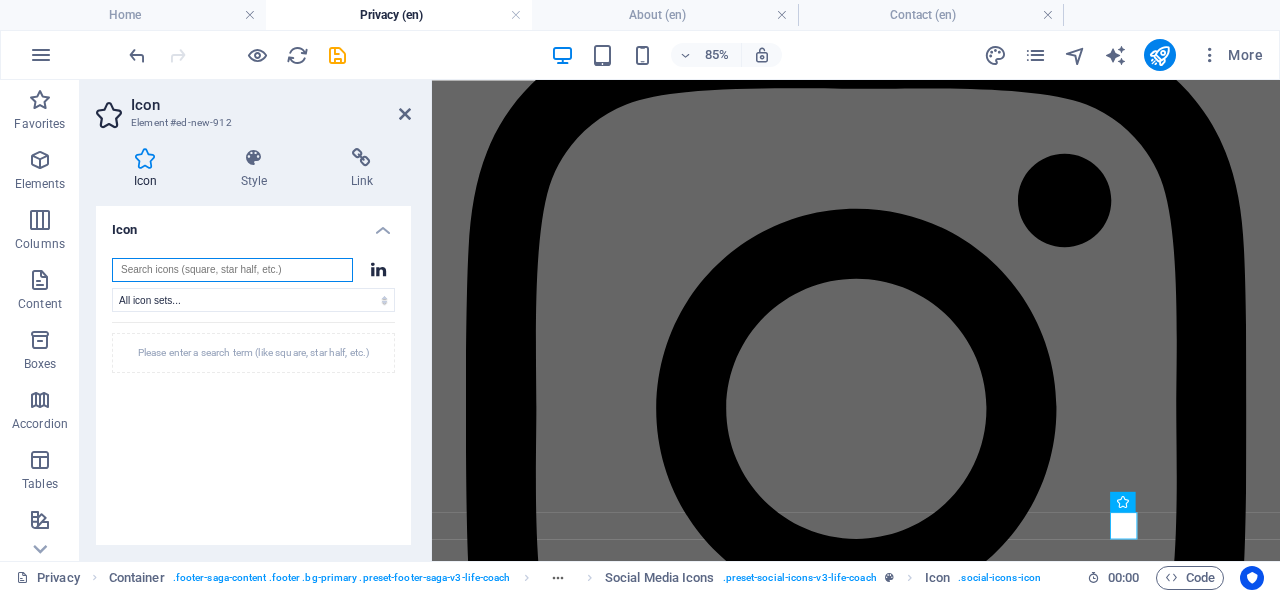 click at bounding box center [232, 270] 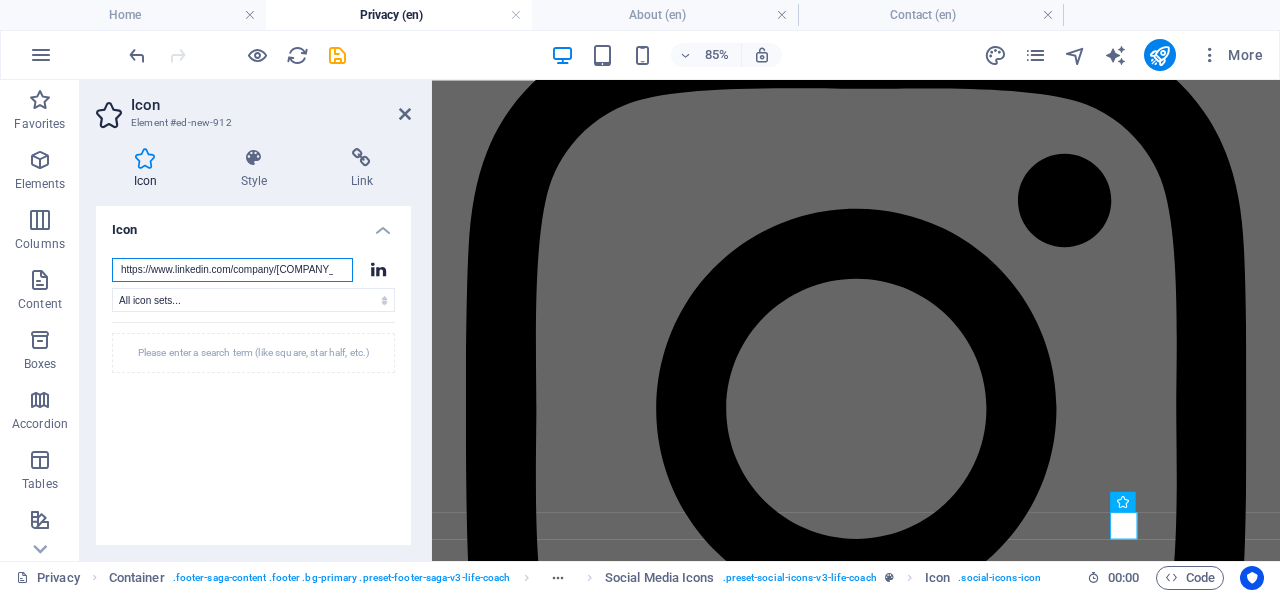 scroll, scrollTop: 0, scrollLeft: 79, axis: horizontal 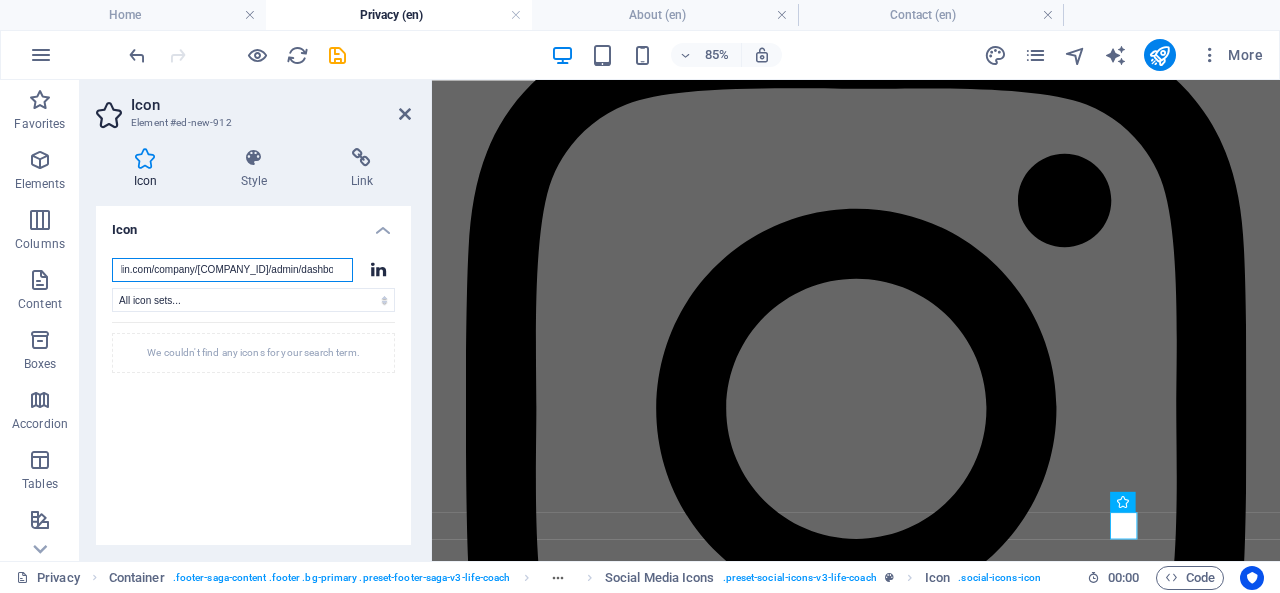 type on "https://www.linkedin.com/company/108198012/admin/dashboard/" 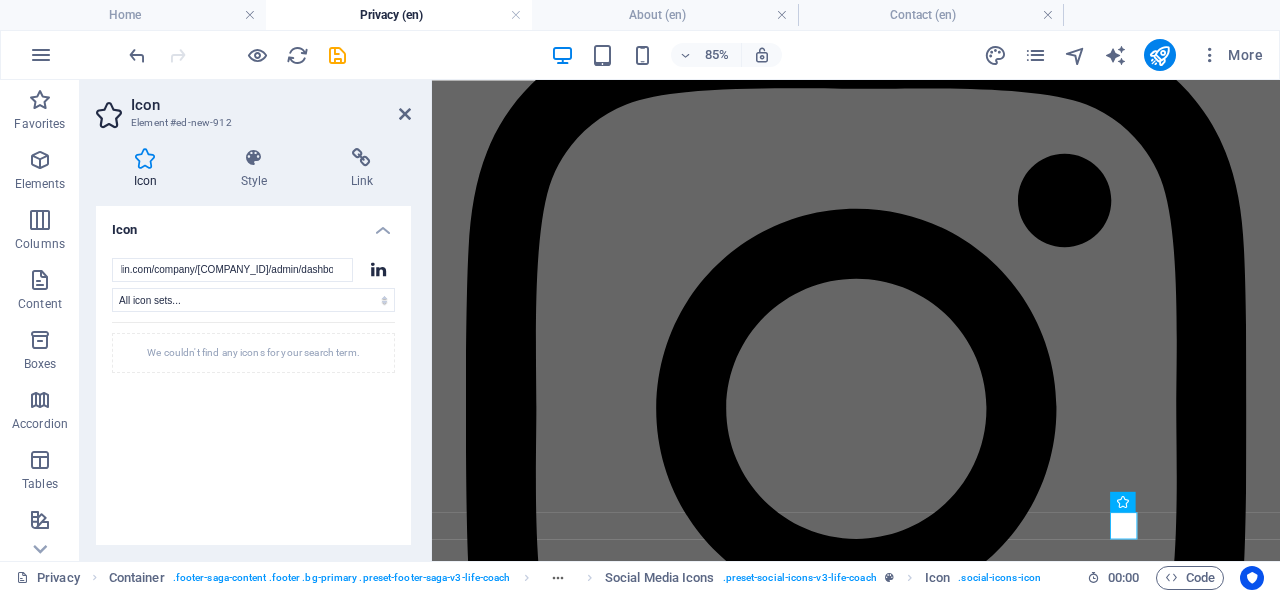 scroll, scrollTop: 0, scrollLeft: 0, axis: both 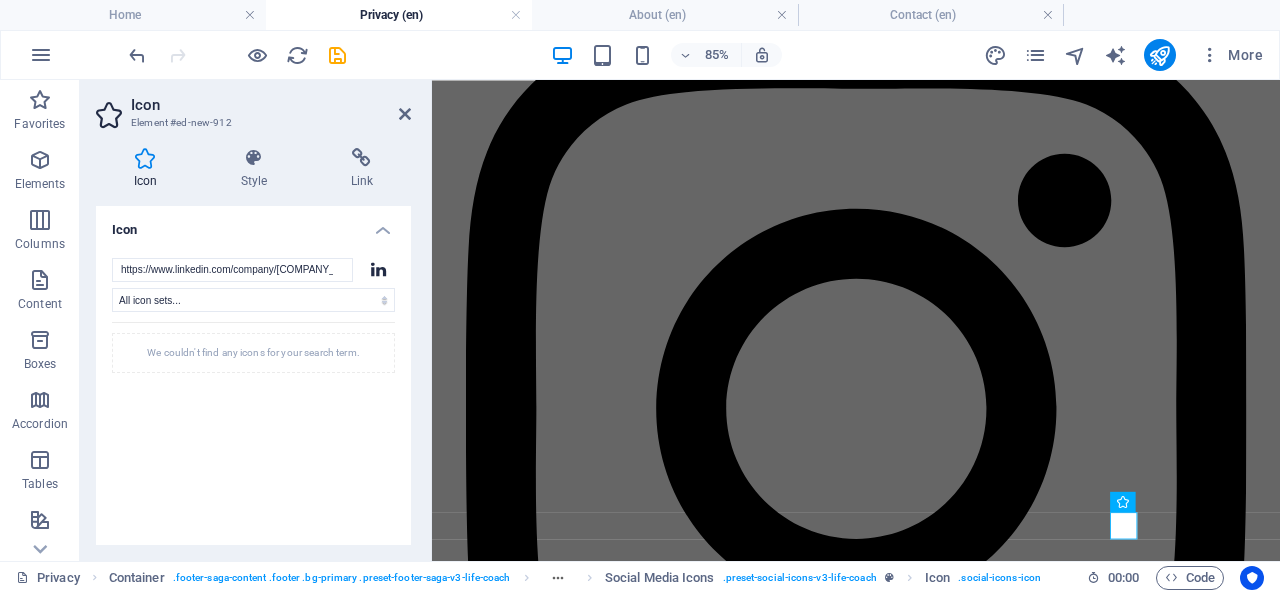click at bounding box center (405, 114) 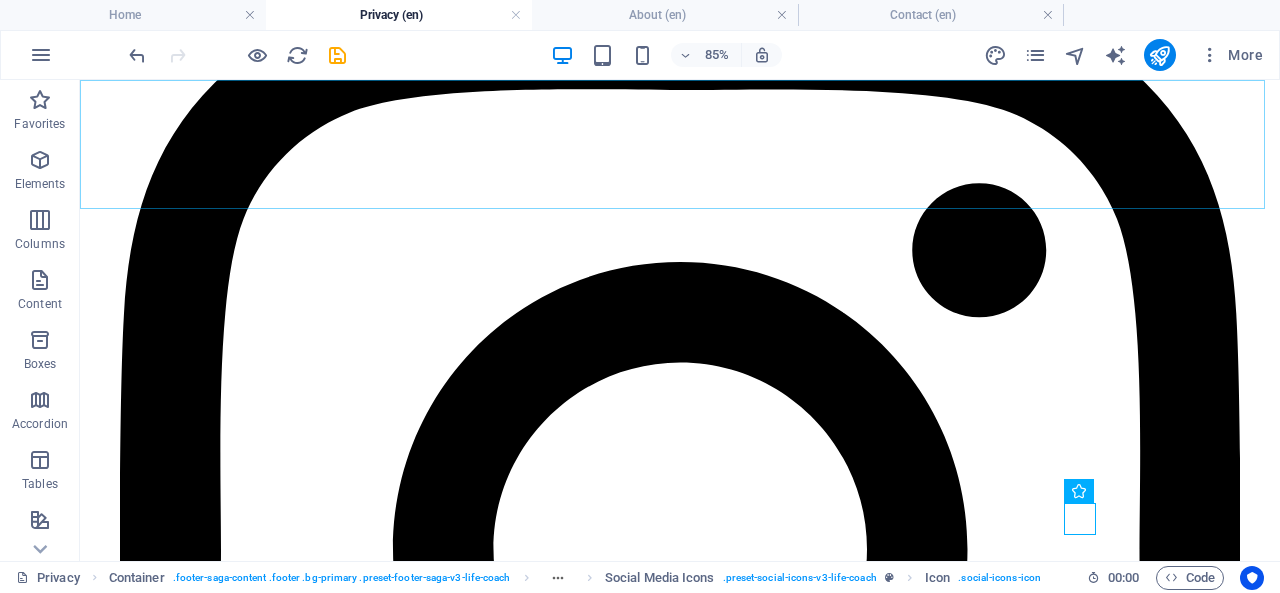 scroll, scrollTop: 2360, scrollLeft: 0, axis: vertical 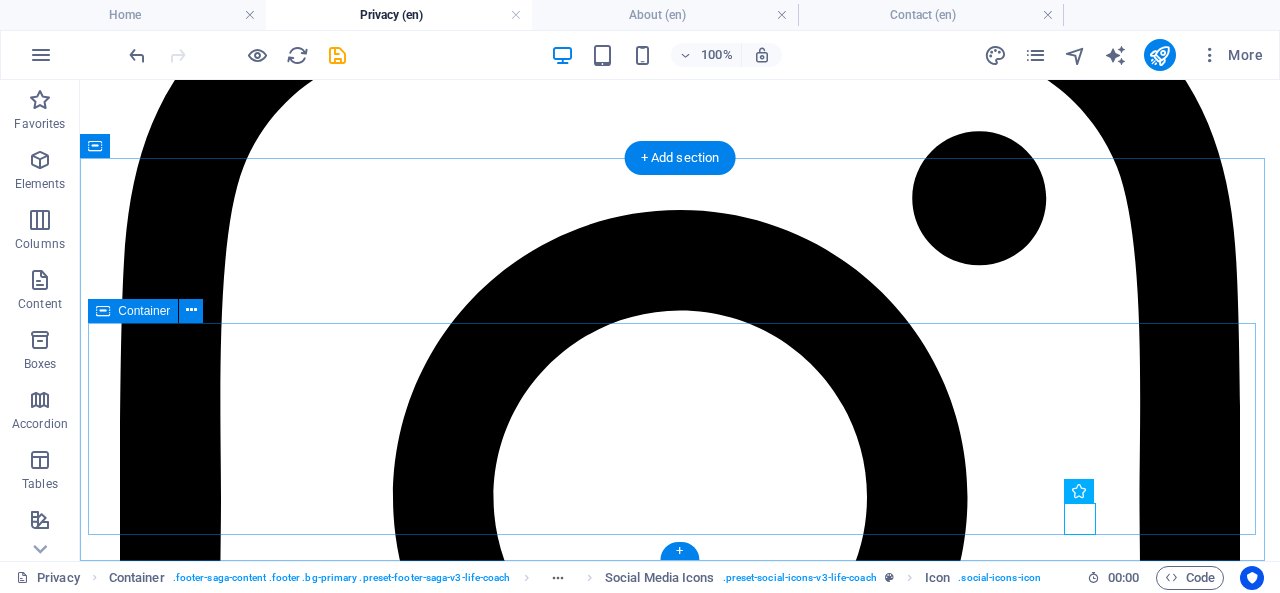 click on "Drop content here or  Add elements  Paste clipboard" at bounding box center (680, 2867) 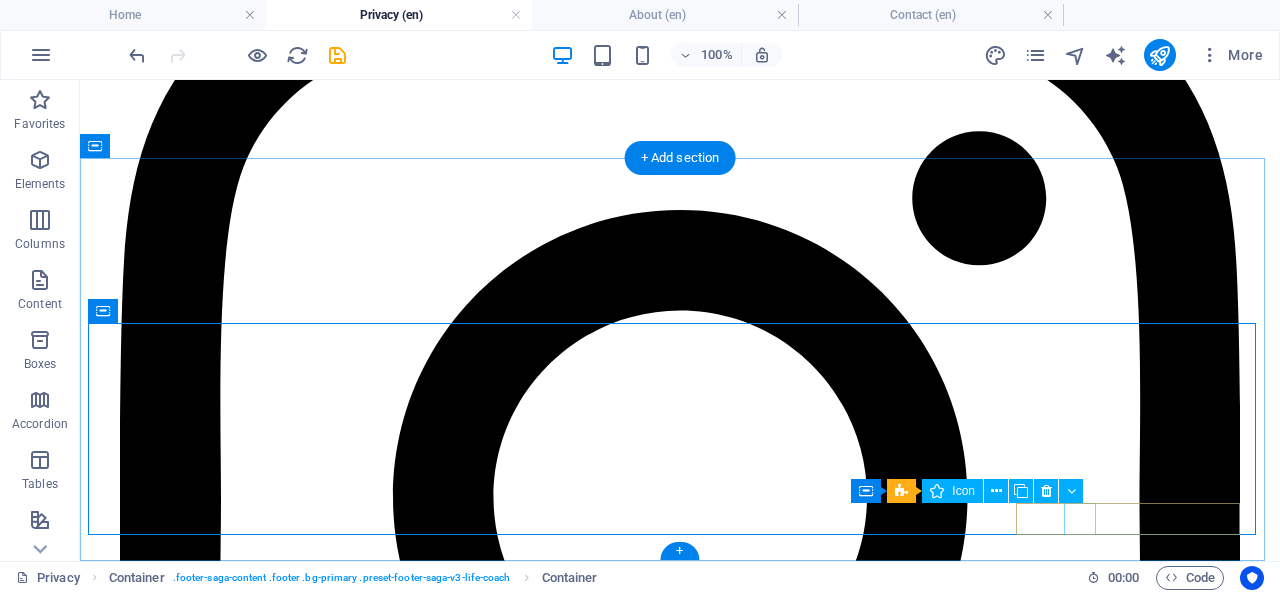click at bounding box center (680, 1578) 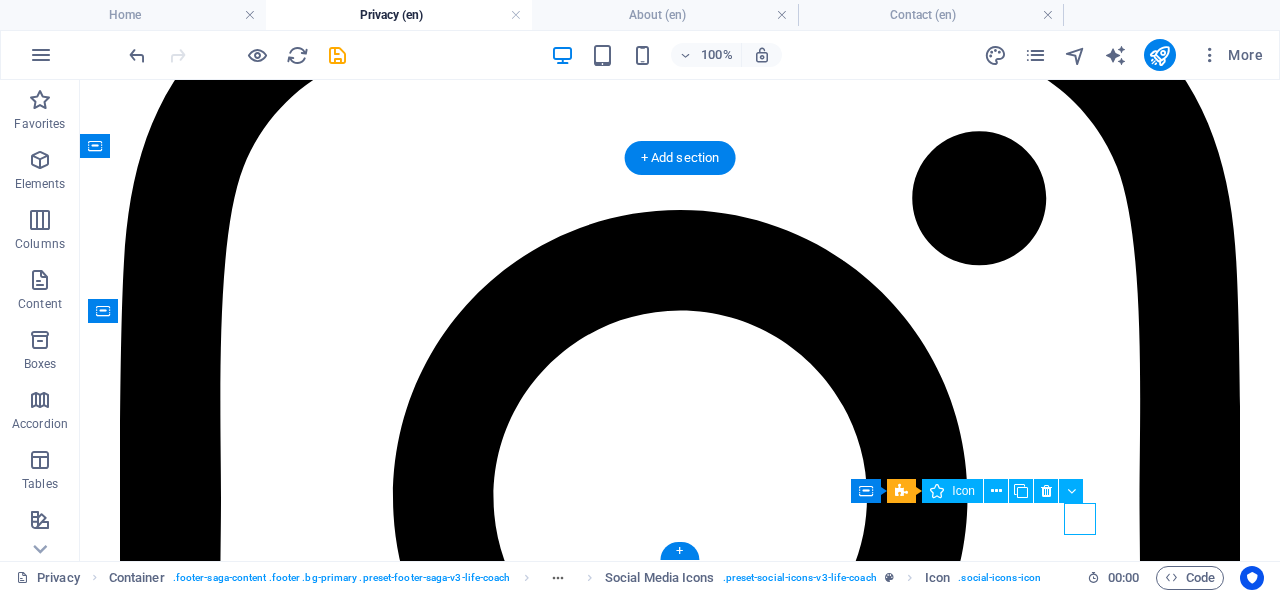 click at bounding box center [680, 1578] 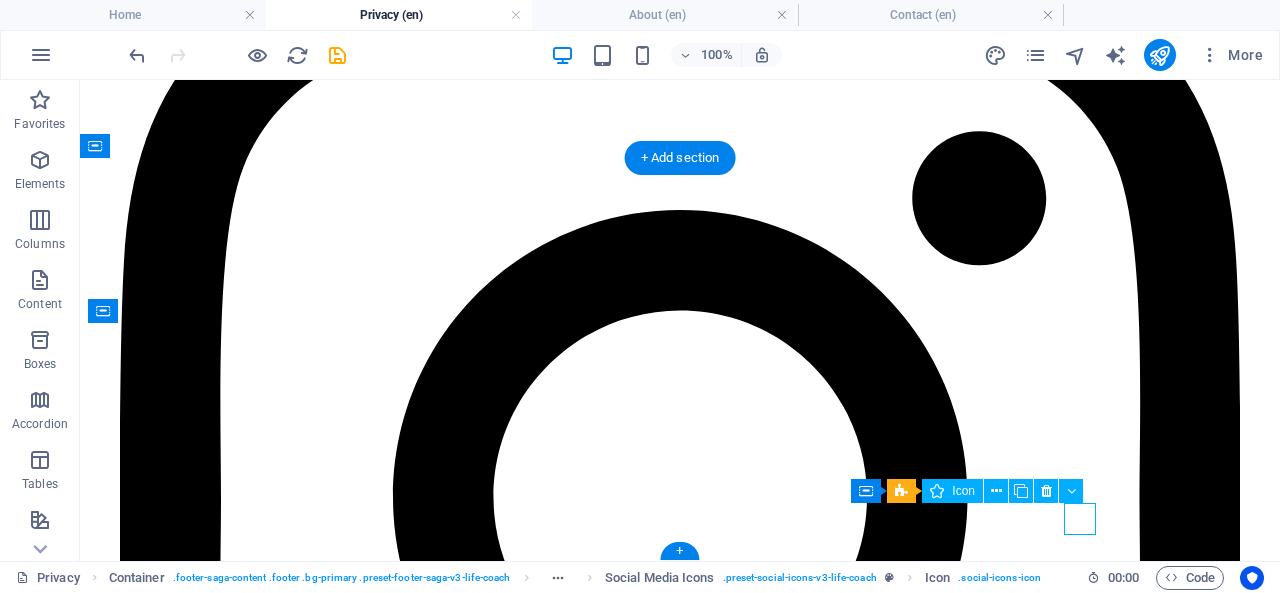 click at bounding box center (680, 1578) 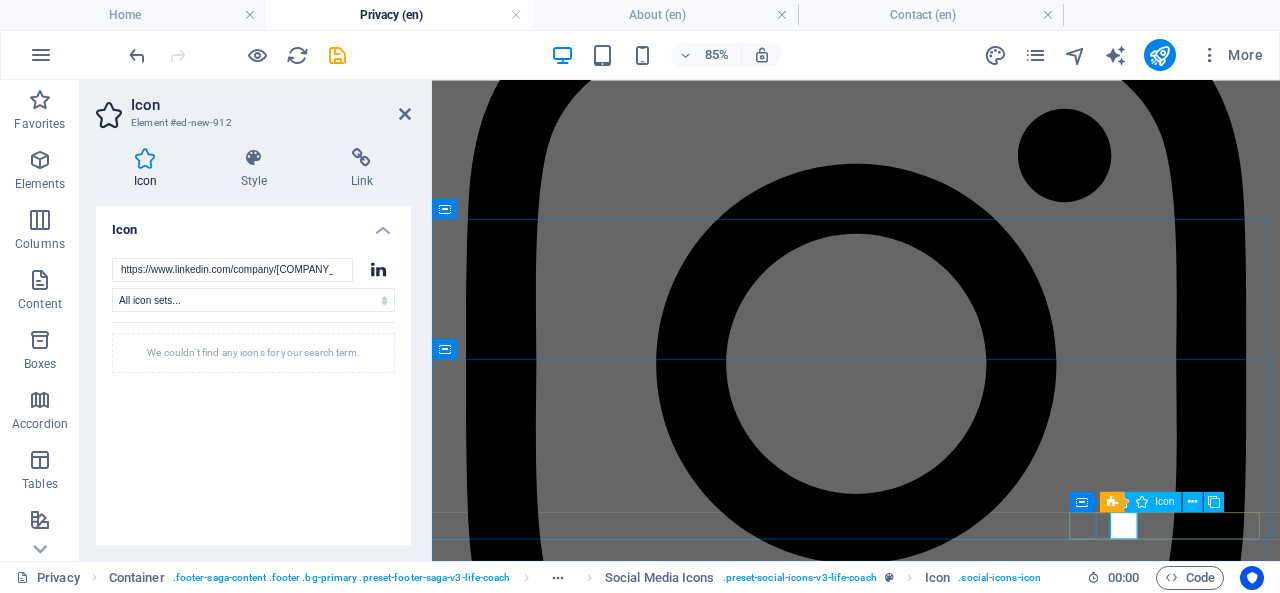 scroll, scrollTop: 2308, scrollLeft: 0, axis: vertical 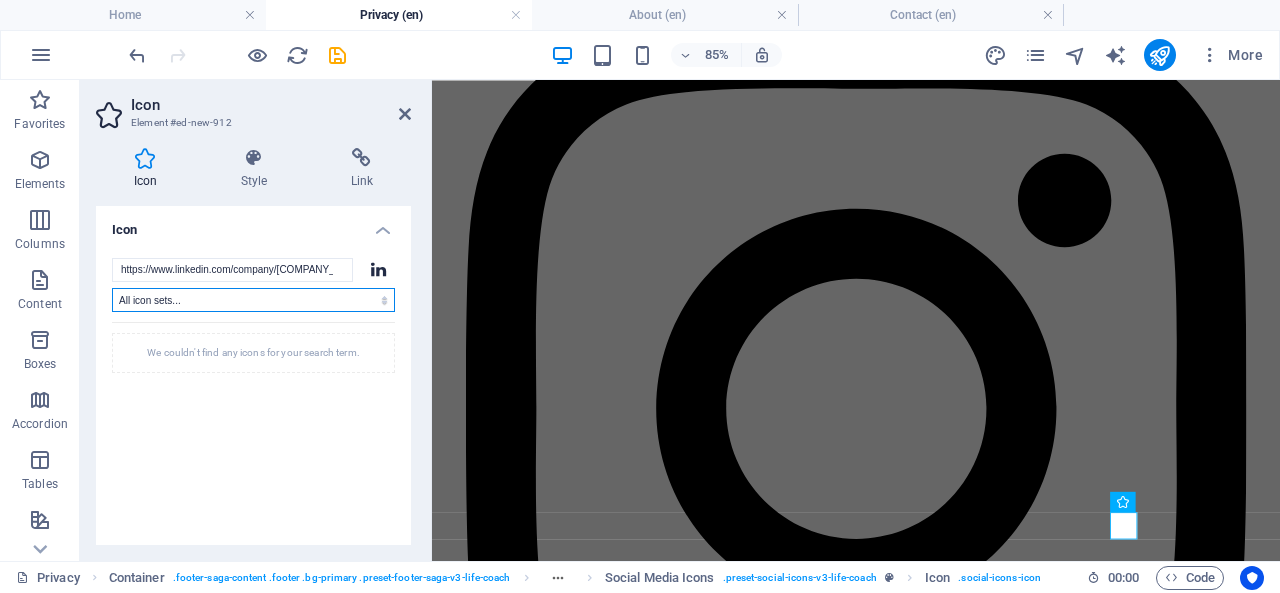 click on "All icon sets... IcoFont Ionicons FontAwesome Brands FontAwesome Duotone FontAwesome Solid FontAwesome Regular FontAwesome Light FontAwesome Thin FontAwesome Sharp Solid FontAwesome Sharp Regular FontAwesome Sharp Light FontAwesome Sharp Thin" at bounding box center [253, 300] 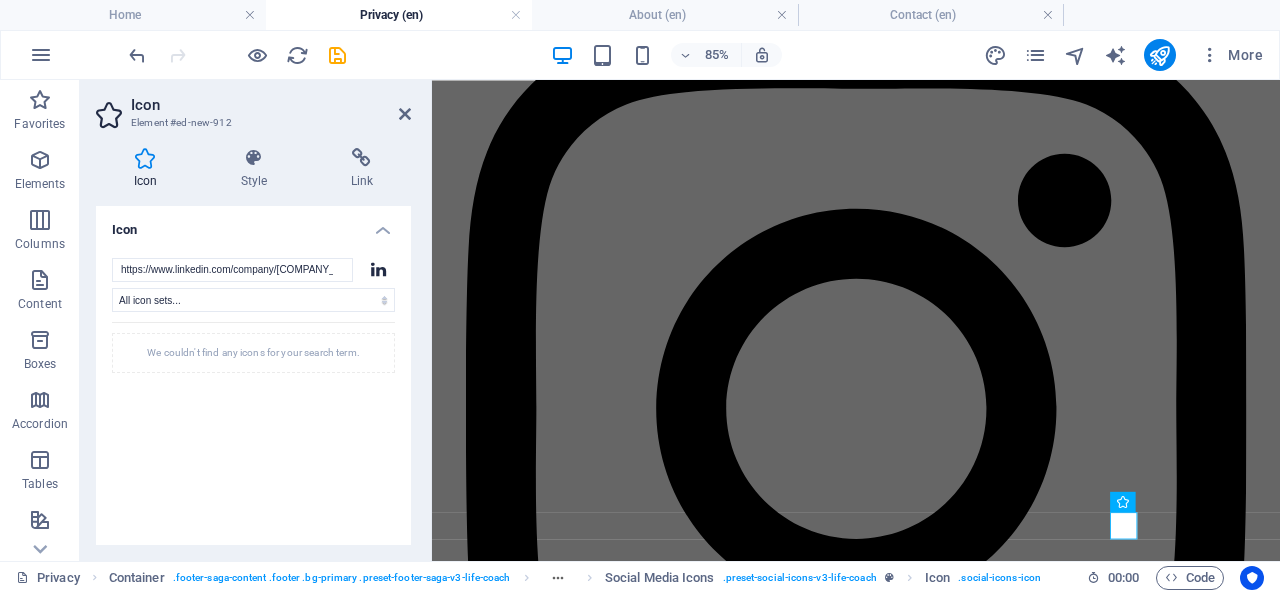 click on "We couldn't find any icons for your search term." at bounding box center (253, 467) 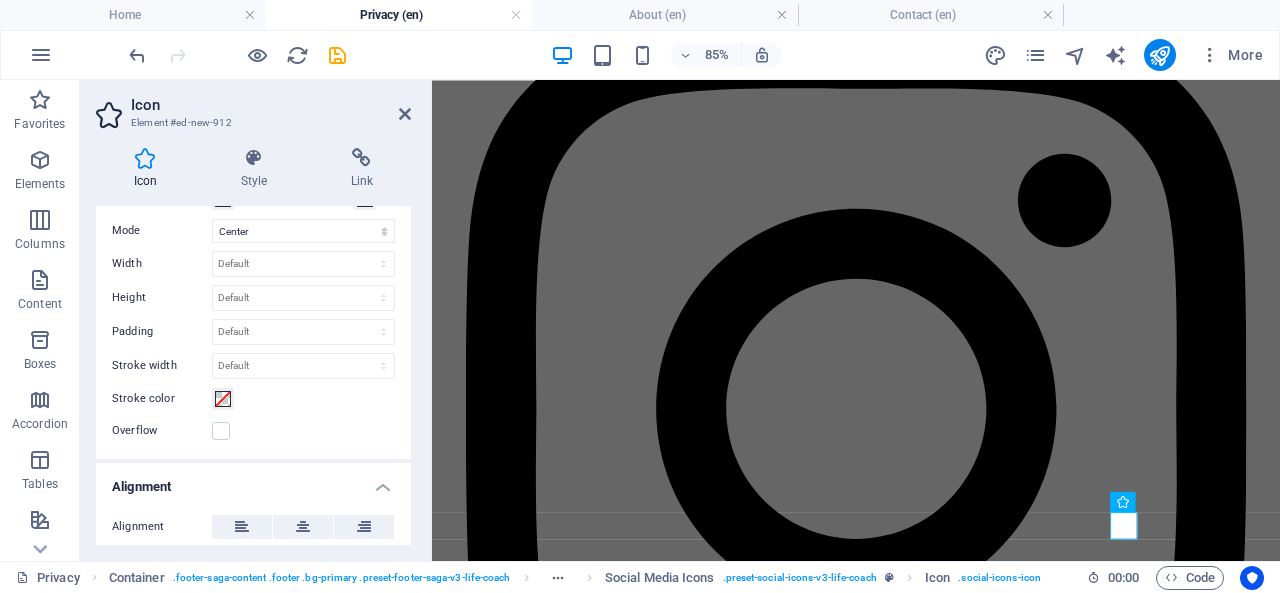 scroll, scrollTop: 0, scrollLeft: 0, axis: both 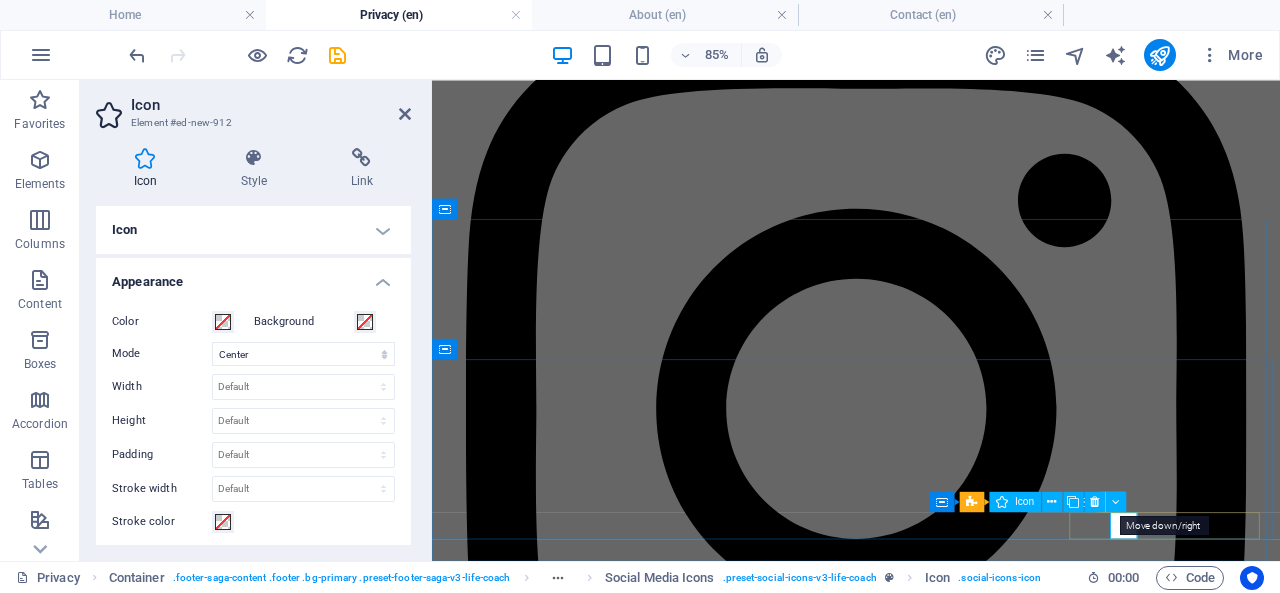 click at bounding box center [1116, 502] 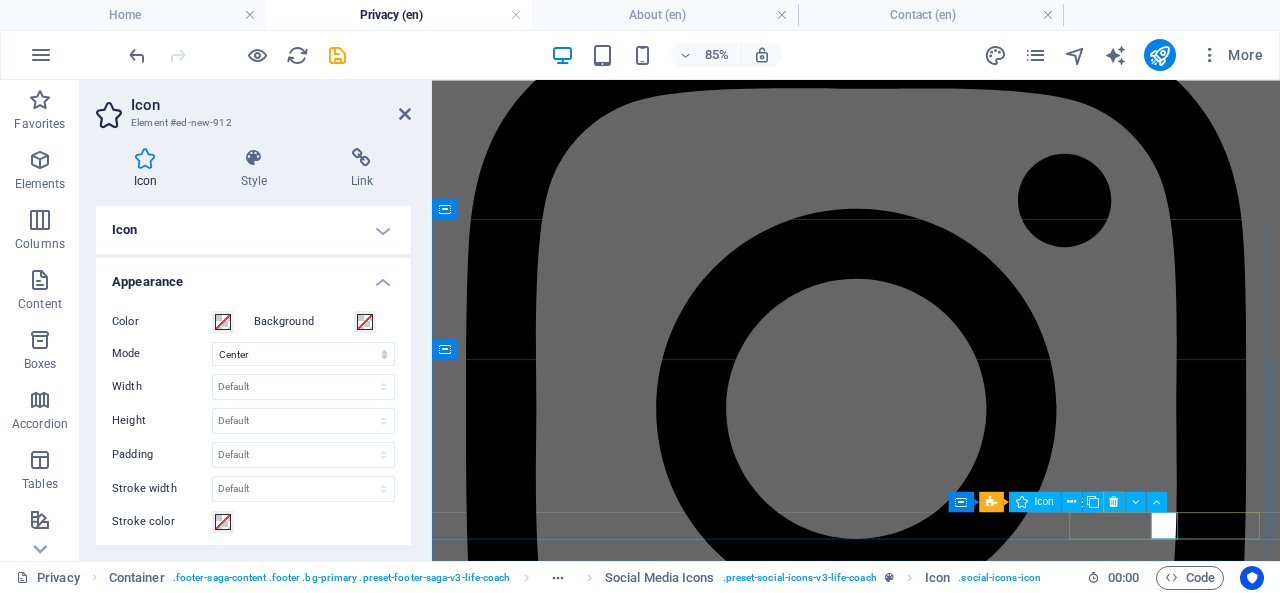 click at bounding box center [1071, 502] 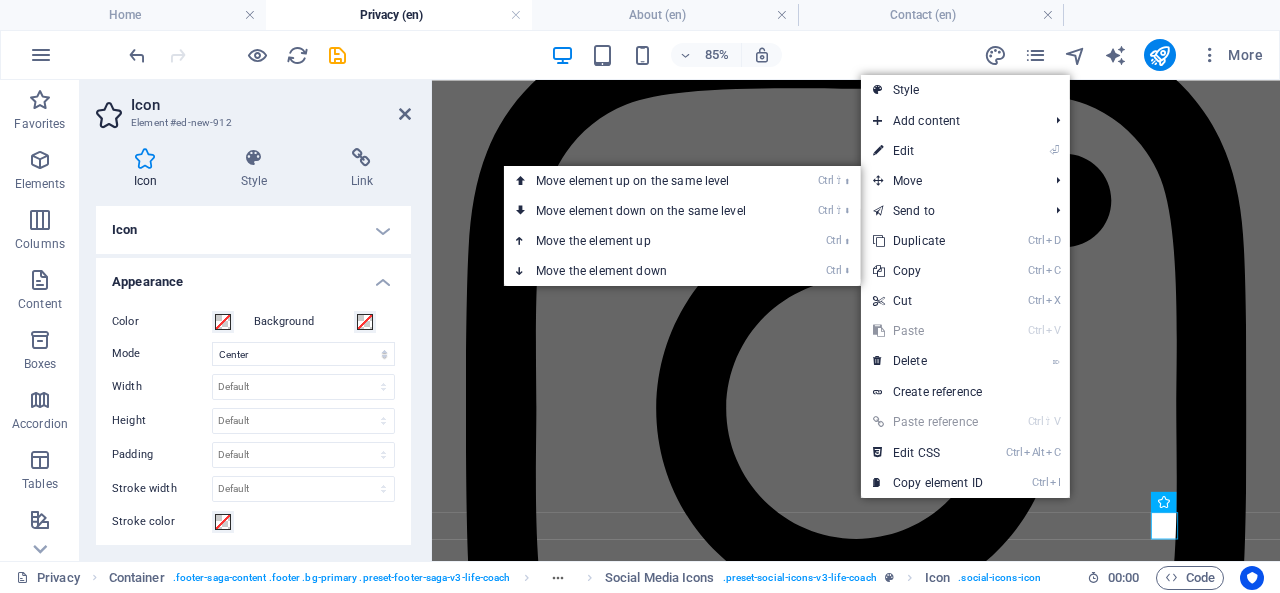 click on "⏎  Edit" at bounding box center (928, 151) 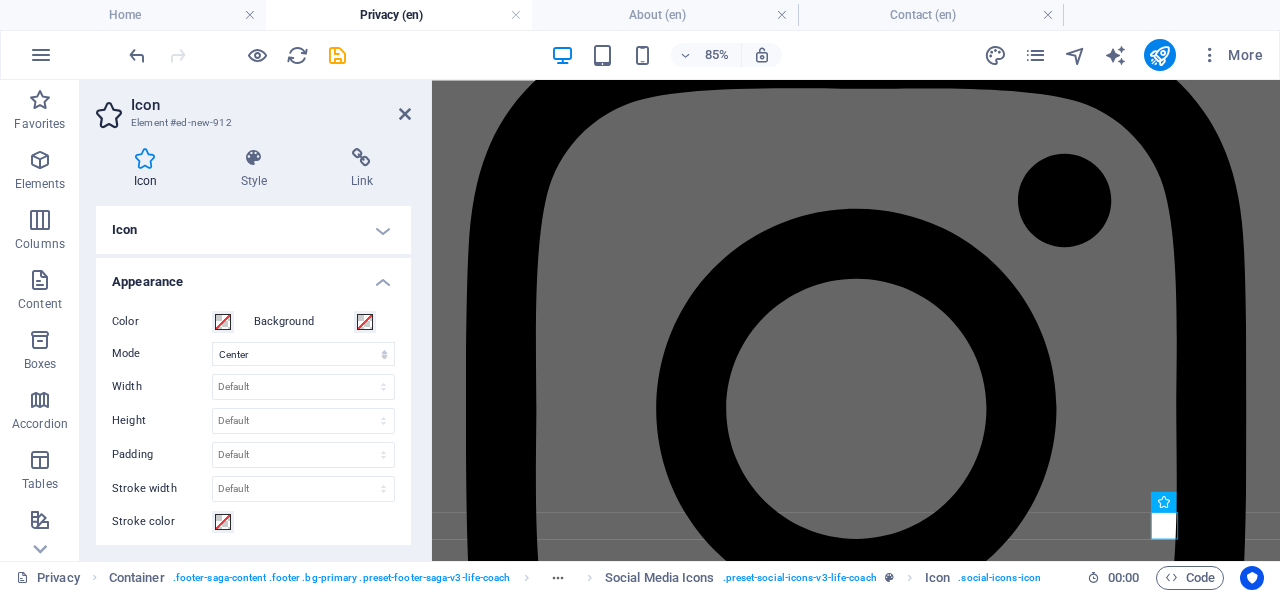 click at bounding box center (362, 158) 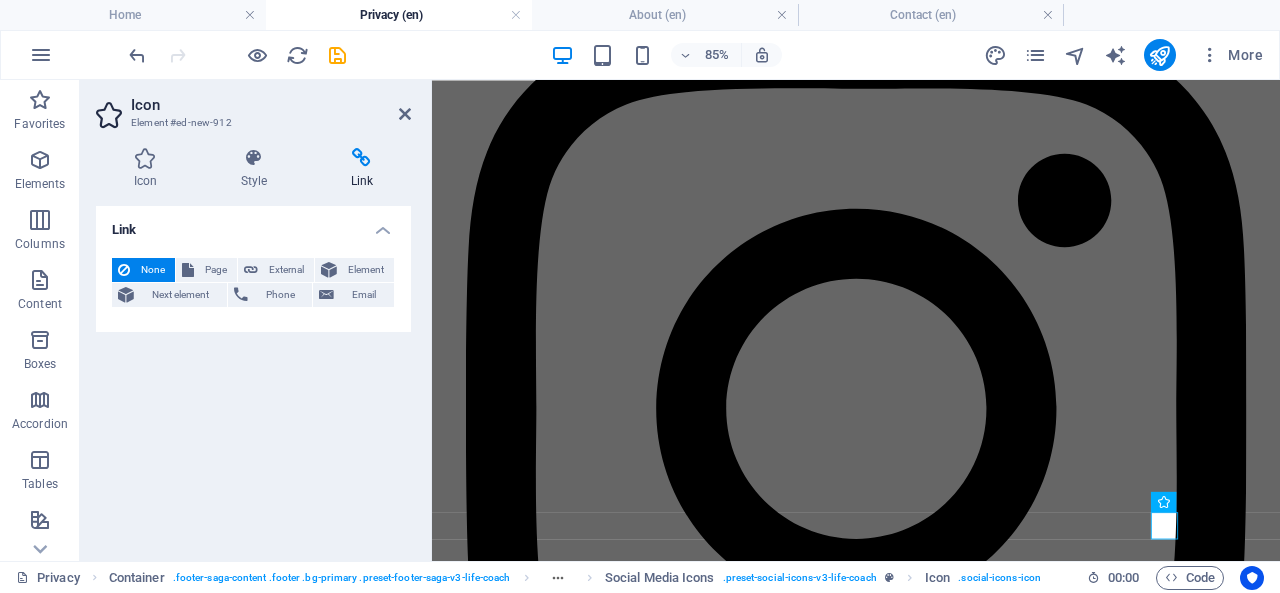 click on "Next element" at bounding box center [180, 295] 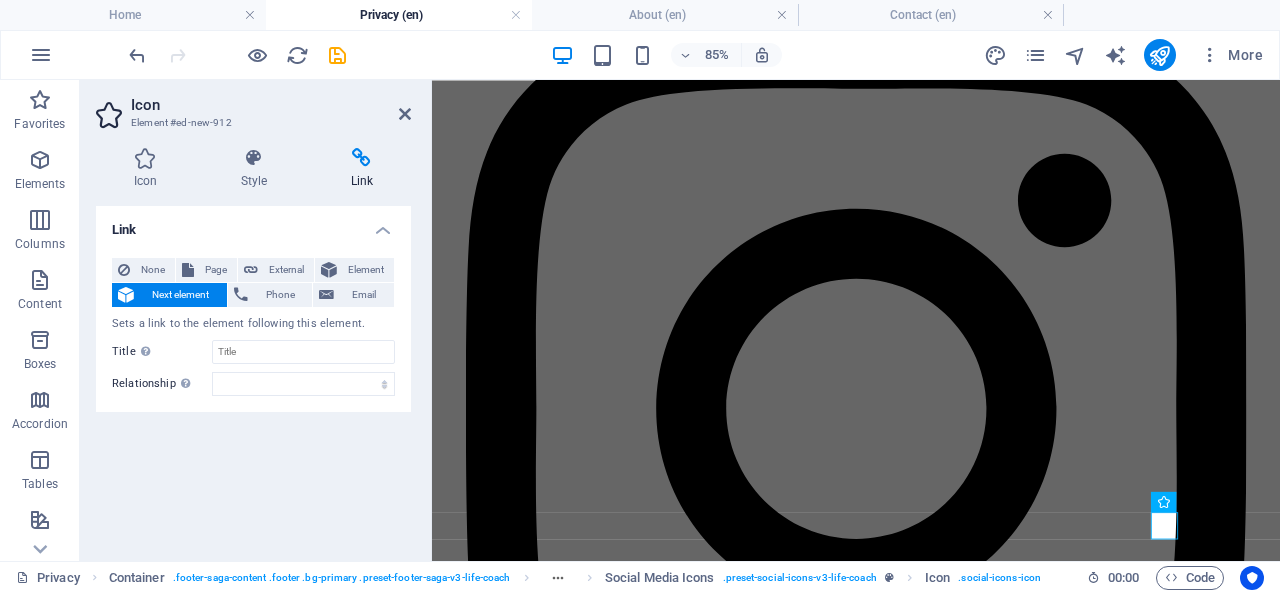 click on "Element" at bounding box center [365, 270] 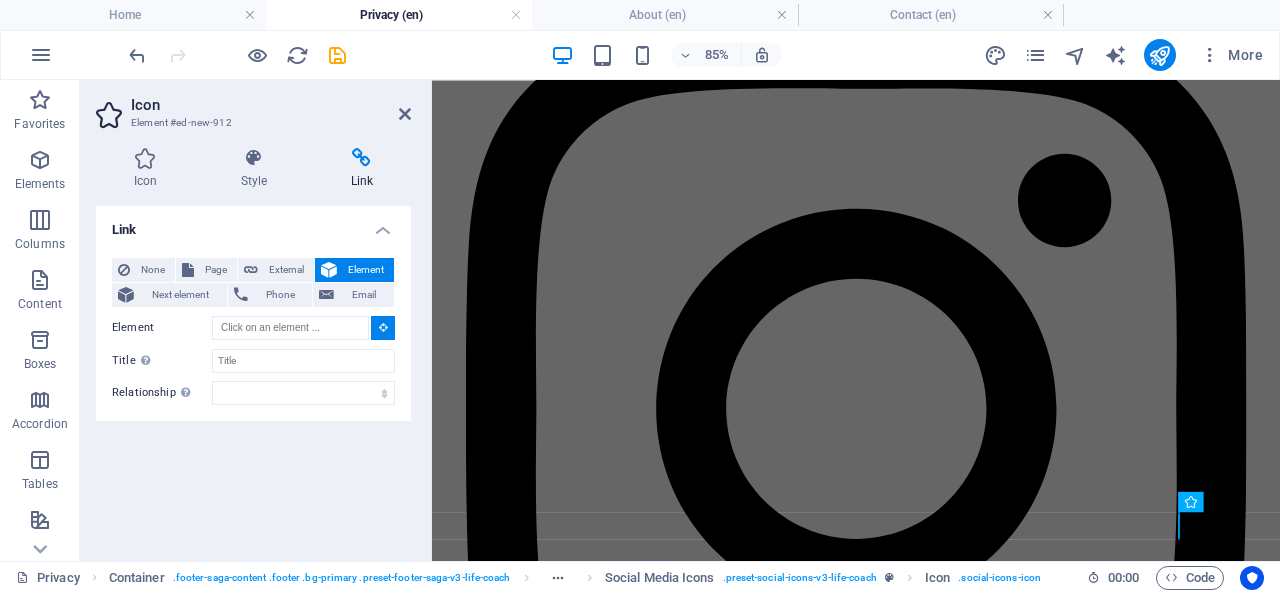 click on "External" at bounding box center [286, 270] 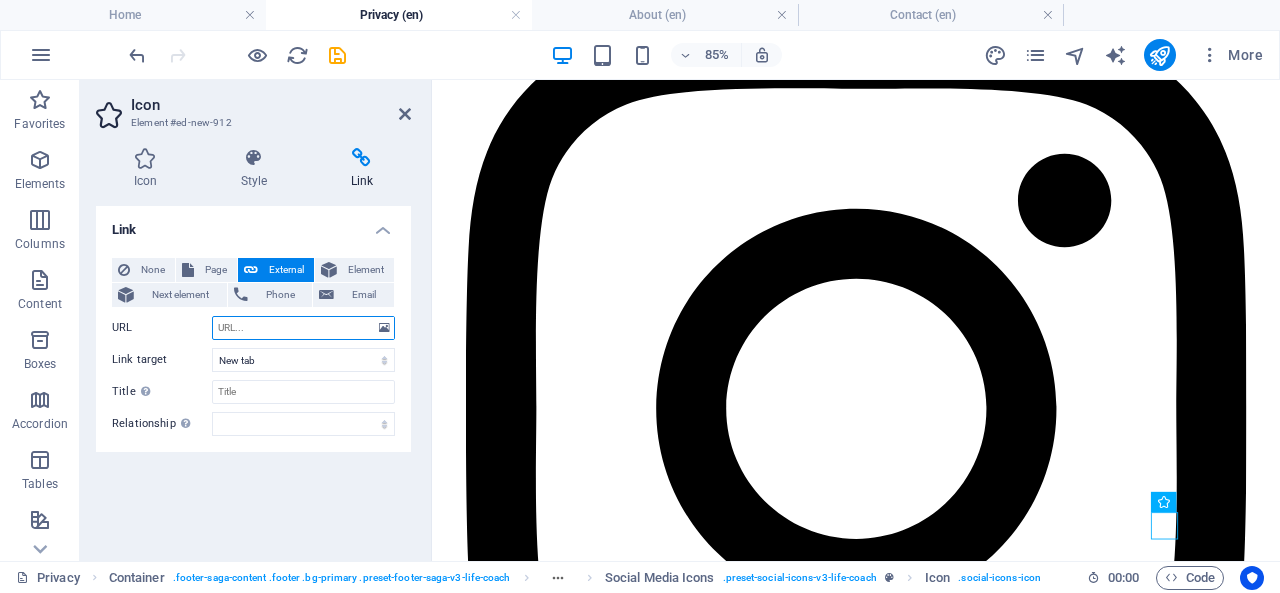 click on "URL" at bounding box center (303, 328) 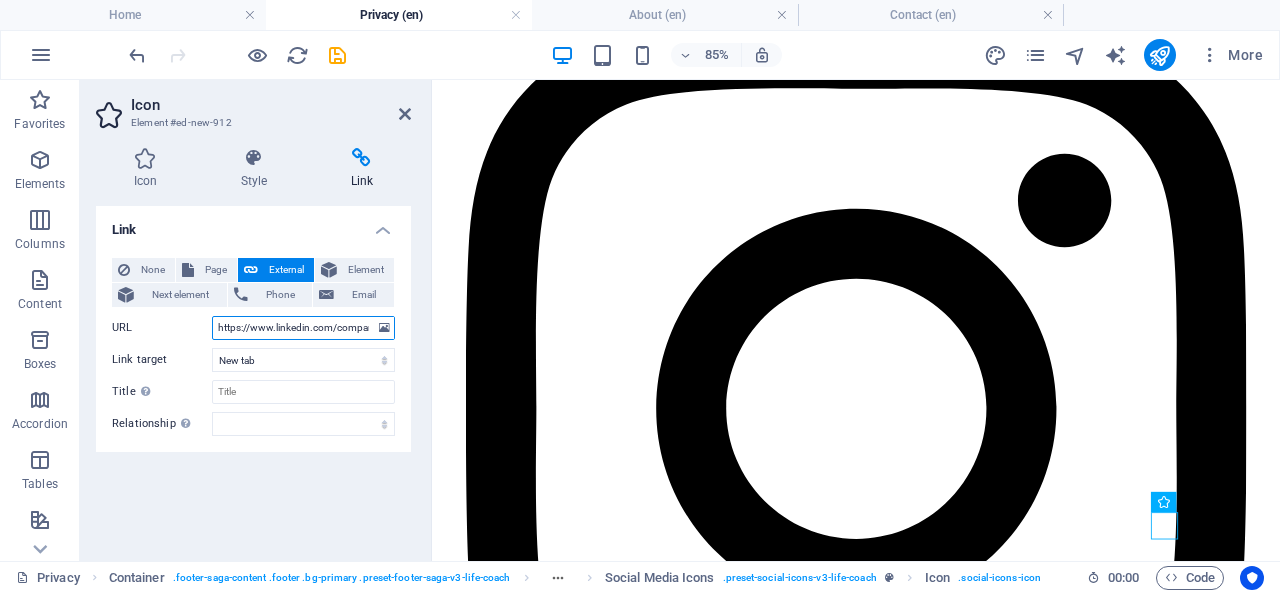 scroll, scrollTop: 0, scrollLeft: 149, axis: horizontal 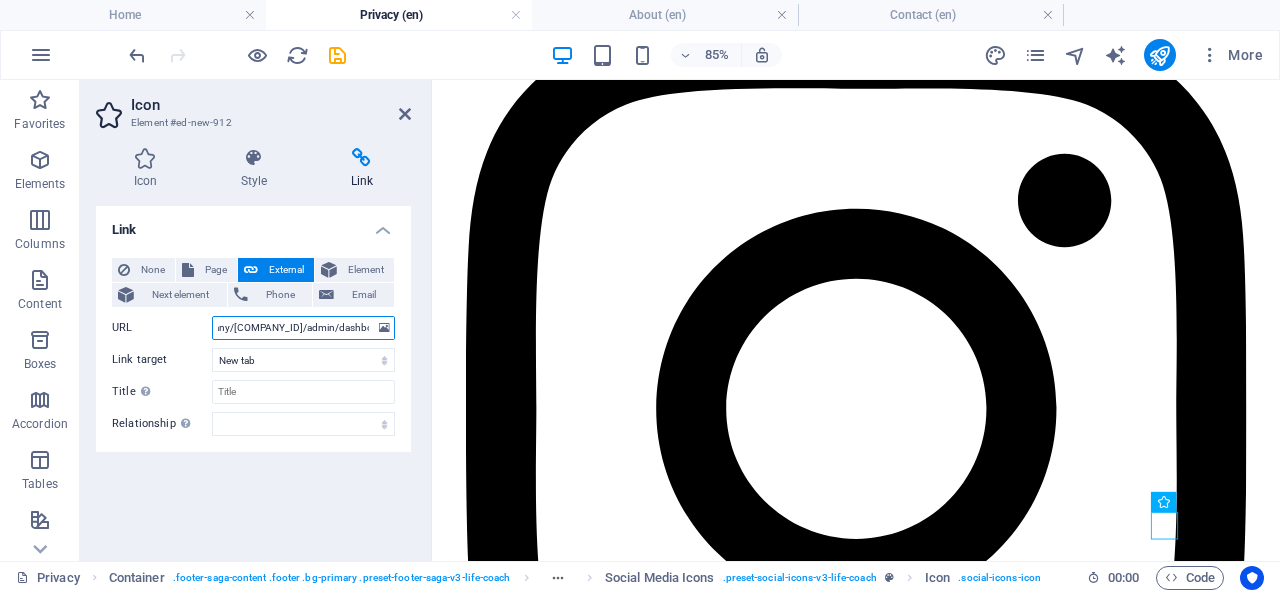 type on "https://www.linkedin.com/company/108198012/admin/dashboard/" 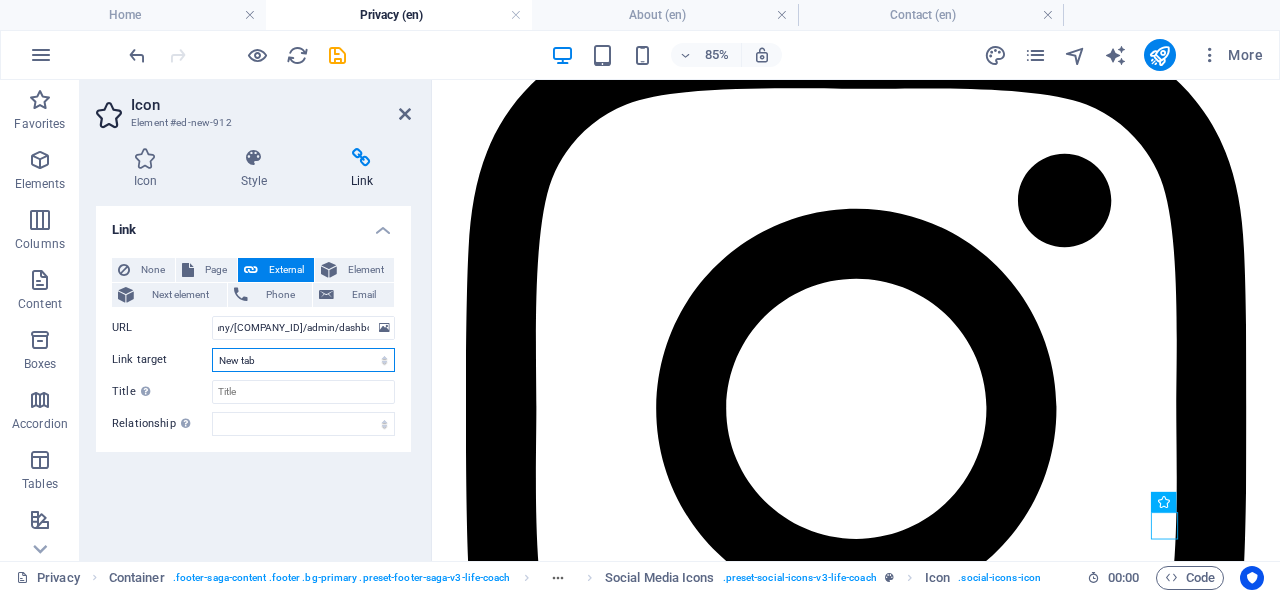scroll, scrollTop: 0, scrollLeft: 0, axis: both 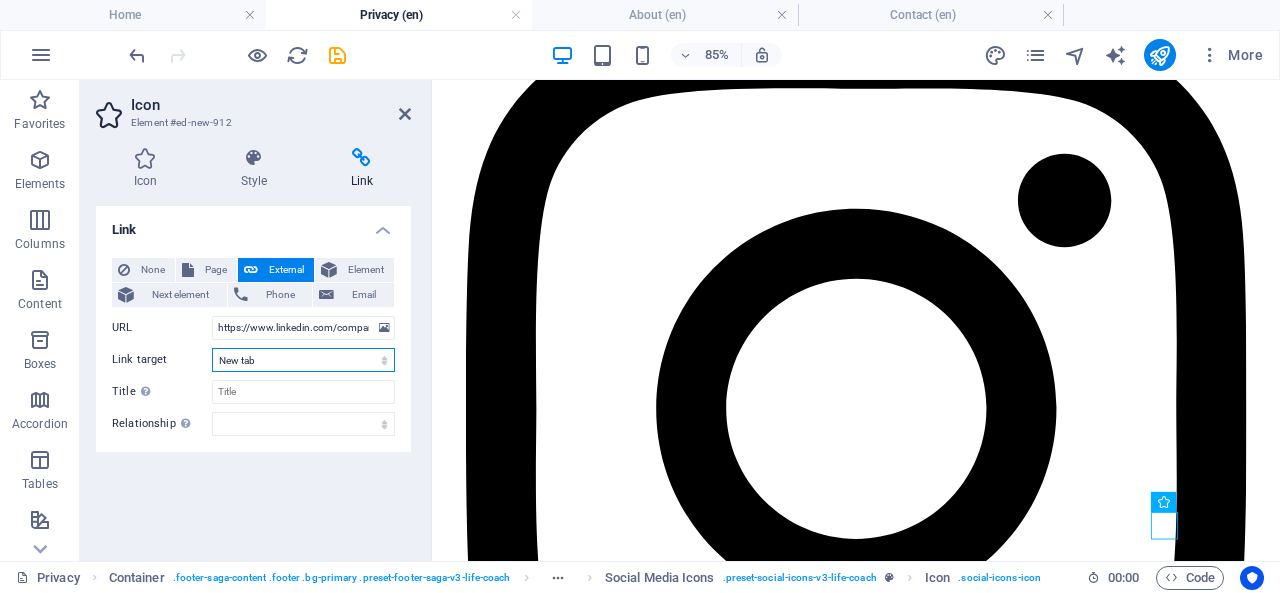 click on "New tab Same tab Overlay" at bounding box center (303, 360) 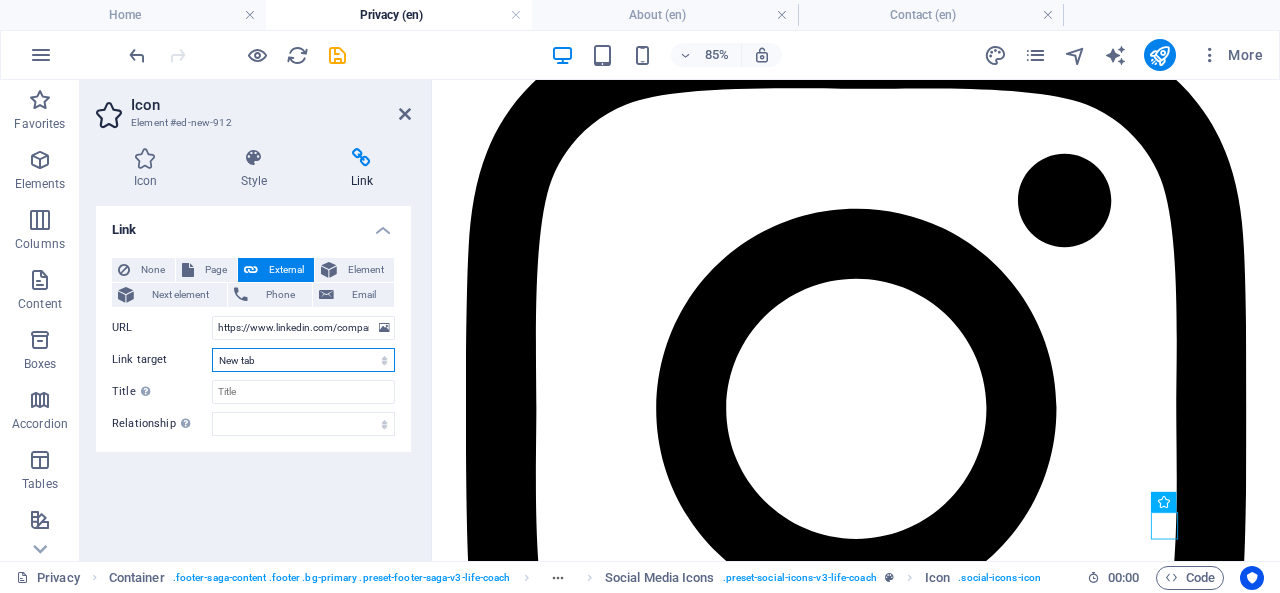 click on "New tab Same tab Overlay" at bounding box center [303, 360] 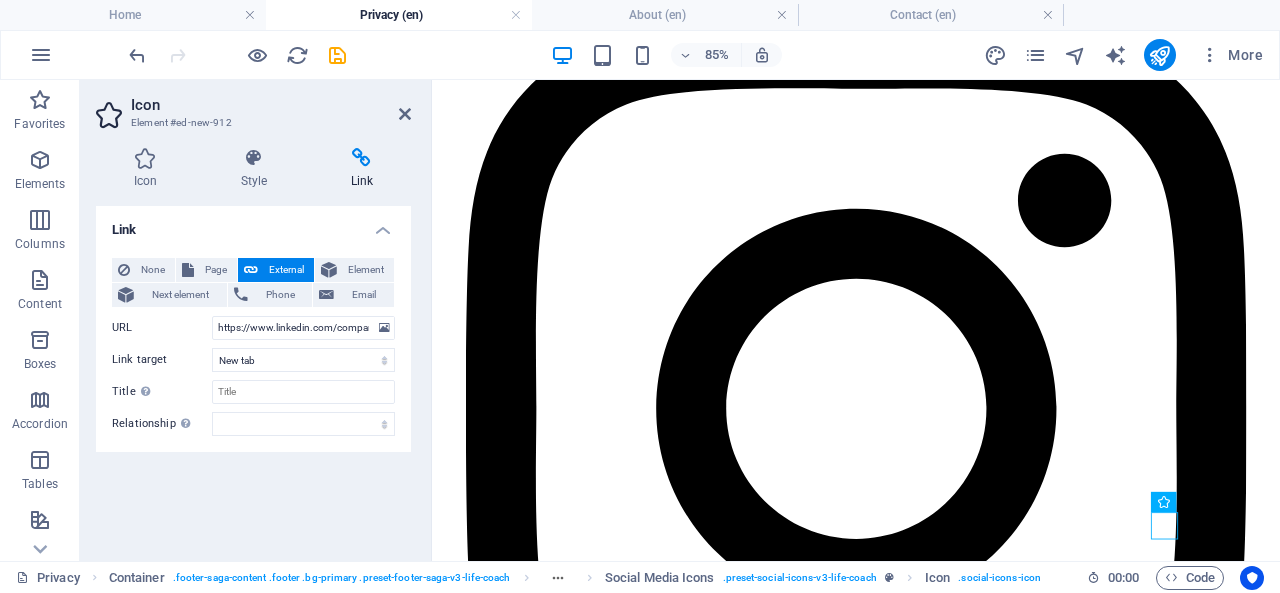 click on "Link None Page External Element Next element Phone Email Page Home About Contact Privacy Element
URL https://www.linkedin.com/company/108198012/admin/dashboard/ Phone Email Link target New tab Same tab Overlay Title Additional link description, should not be the same as the link text. The title is most often shown as a tooltip text when the mouse moves over the element. Leave empty if uncertain. Relationship Sets the  relationship of this link to the link target . For example, the value "nofollow" instructs search engines not to follow the link. Can be left empty. alternate author bookmark external help license next nofollow noreferrer noopener prev search tag" at bounding box center (253, 375) 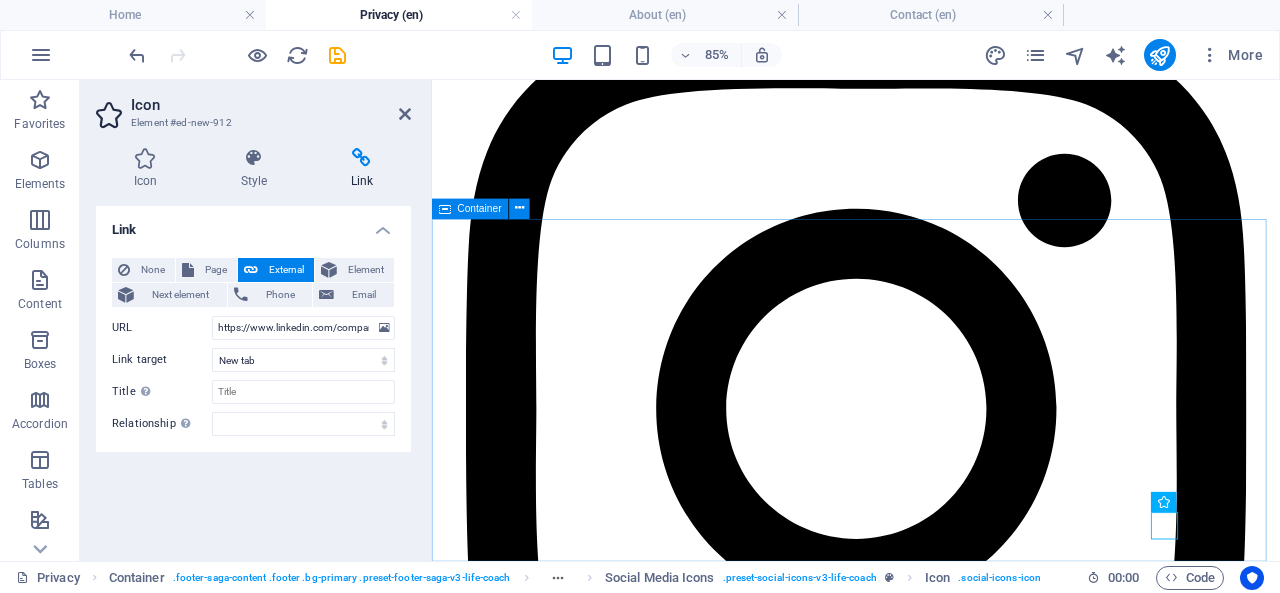 click on "Email: nishprmanagement@gmail.com Drop content here or  Add elements  Paste clipboard" at bounding box center (931, 2356) 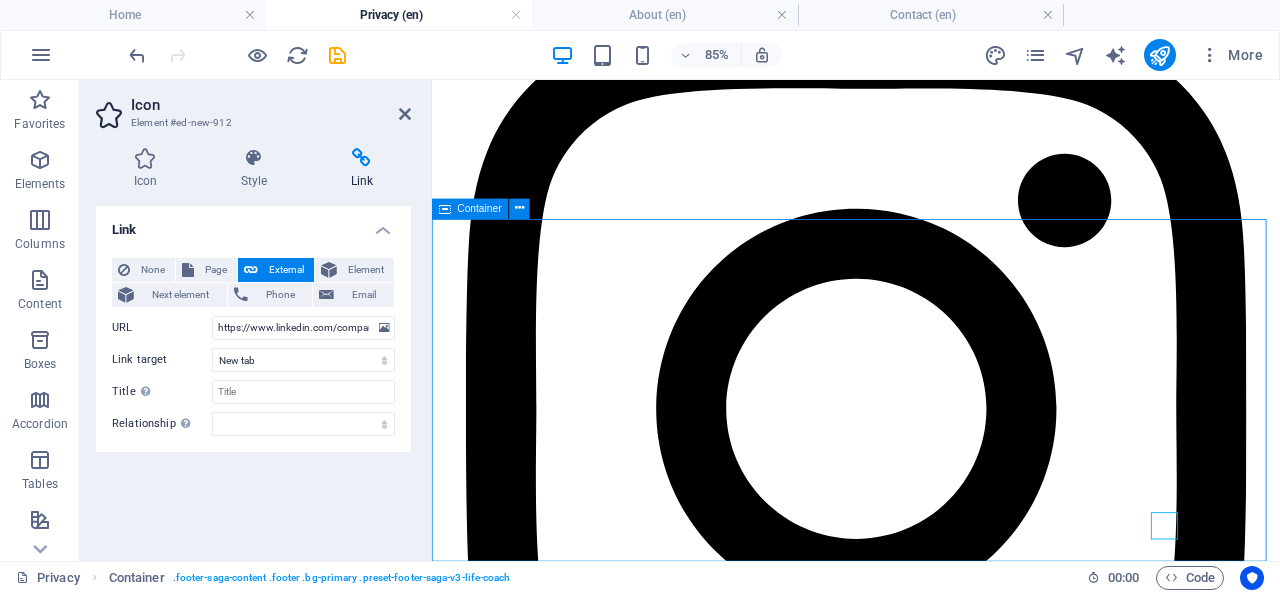 scroll, scrollTop: 2360, scrollLeft: 0, axis: vertical 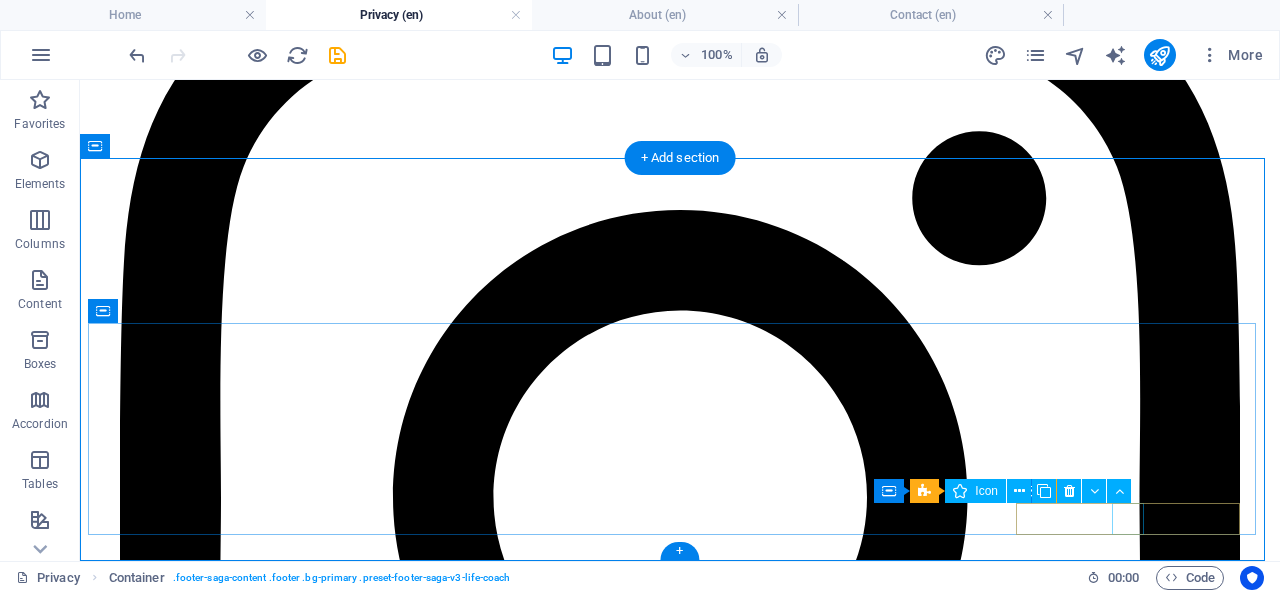 click at bounding box center [680, 3755] 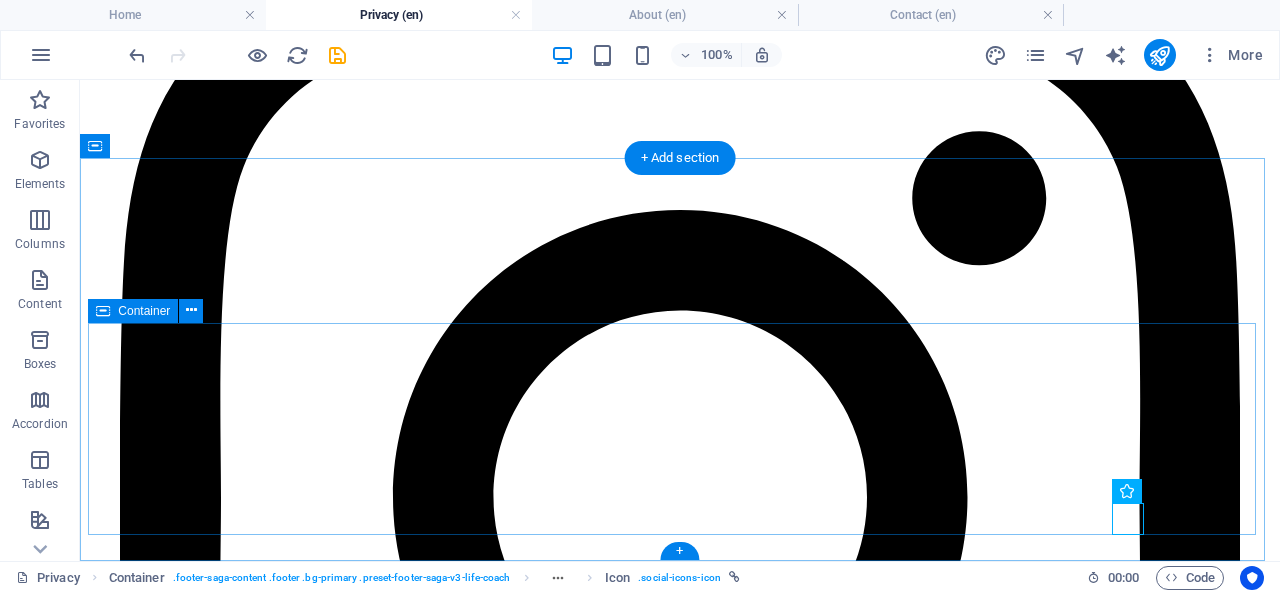 click on "Drop content here or  Add elements  Paste clipboard" at bounding box center [680, 2867] 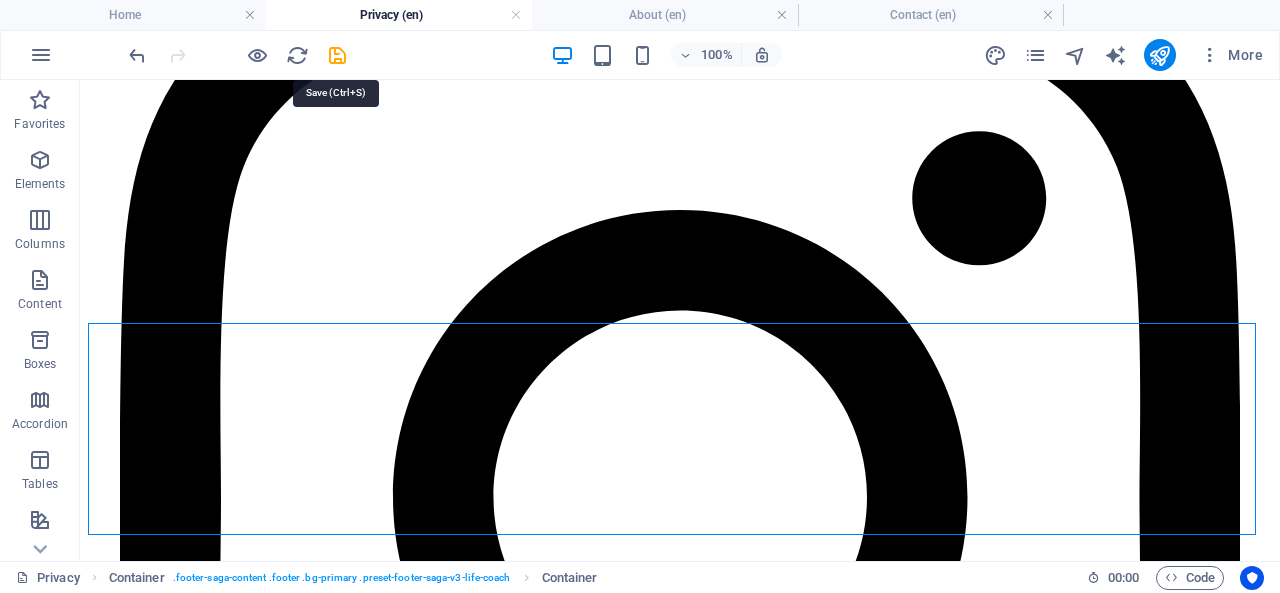 click at bounding box center (337, 55) 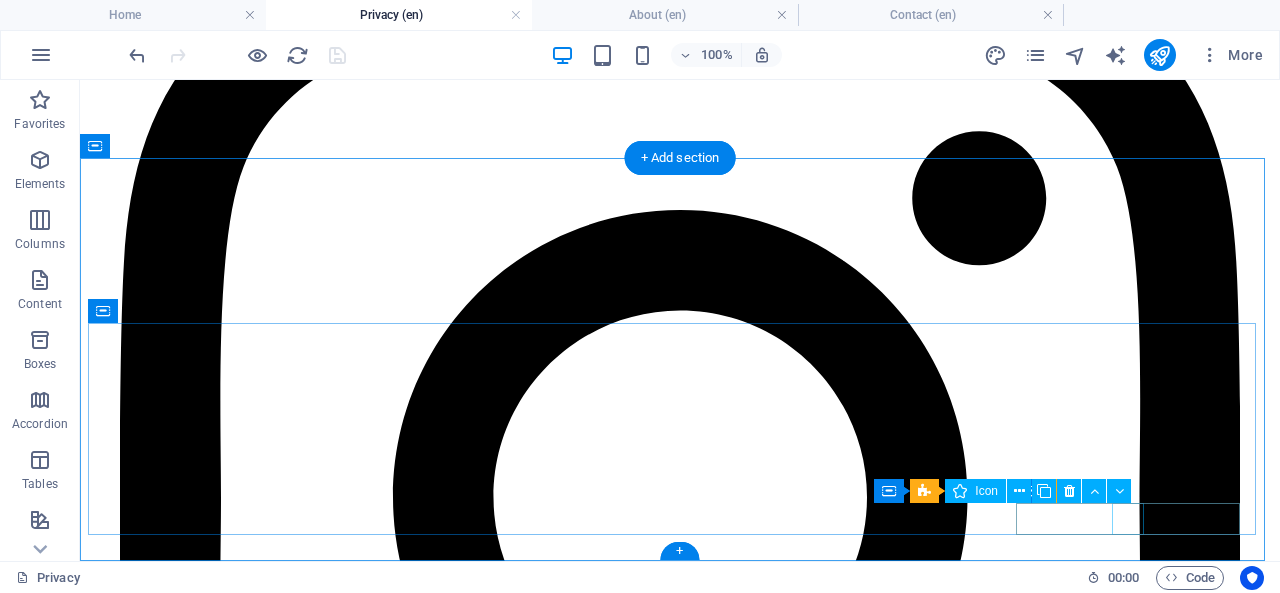 click at bounding box center (680, 3755) 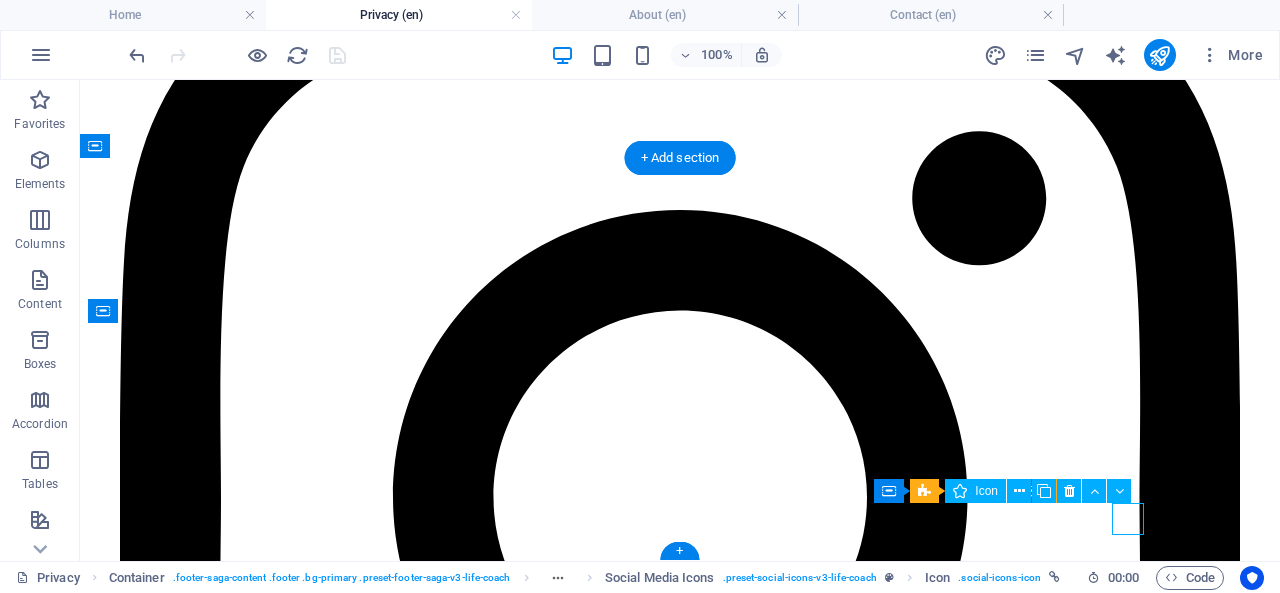 click at bounding box center (680, 3755) 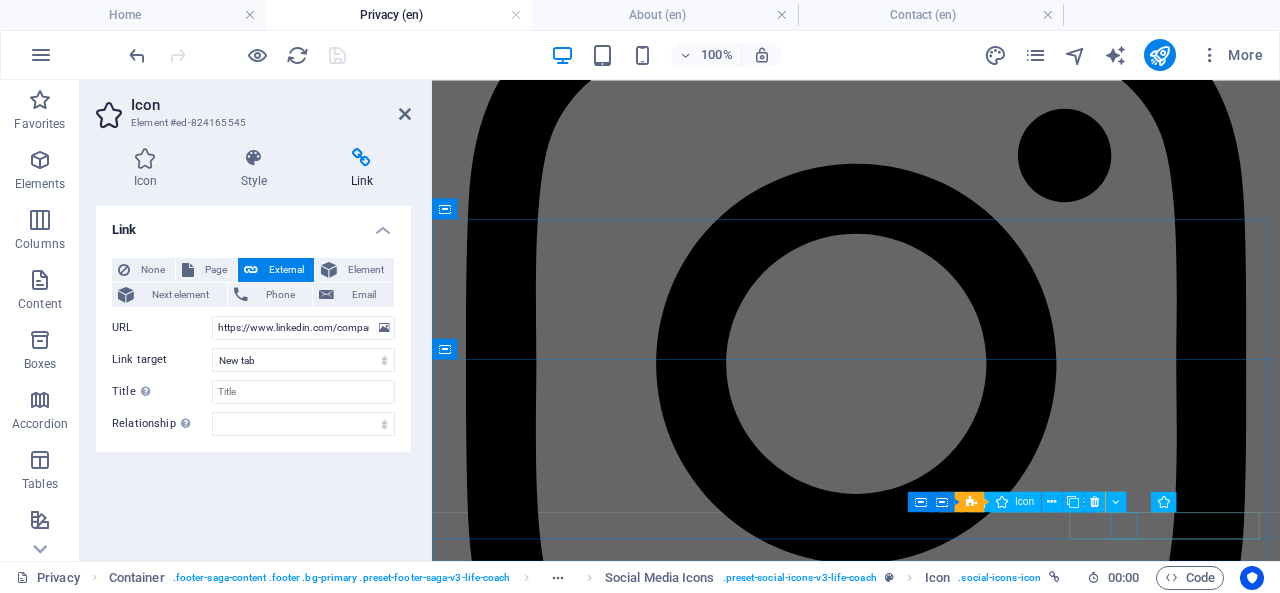 scroll, scrollTop: 2308, scrollLeft: 0, axis: vertical 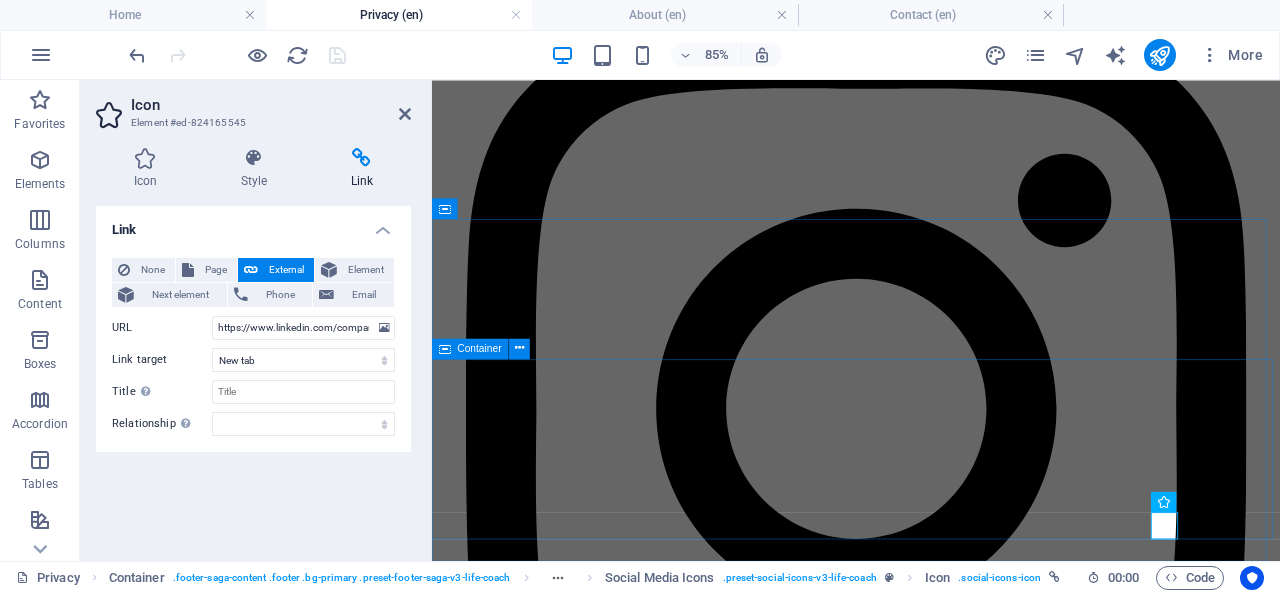 click on "Drop content here or  Add elements  Paste clipboard" at bounding box center (931, 2394) 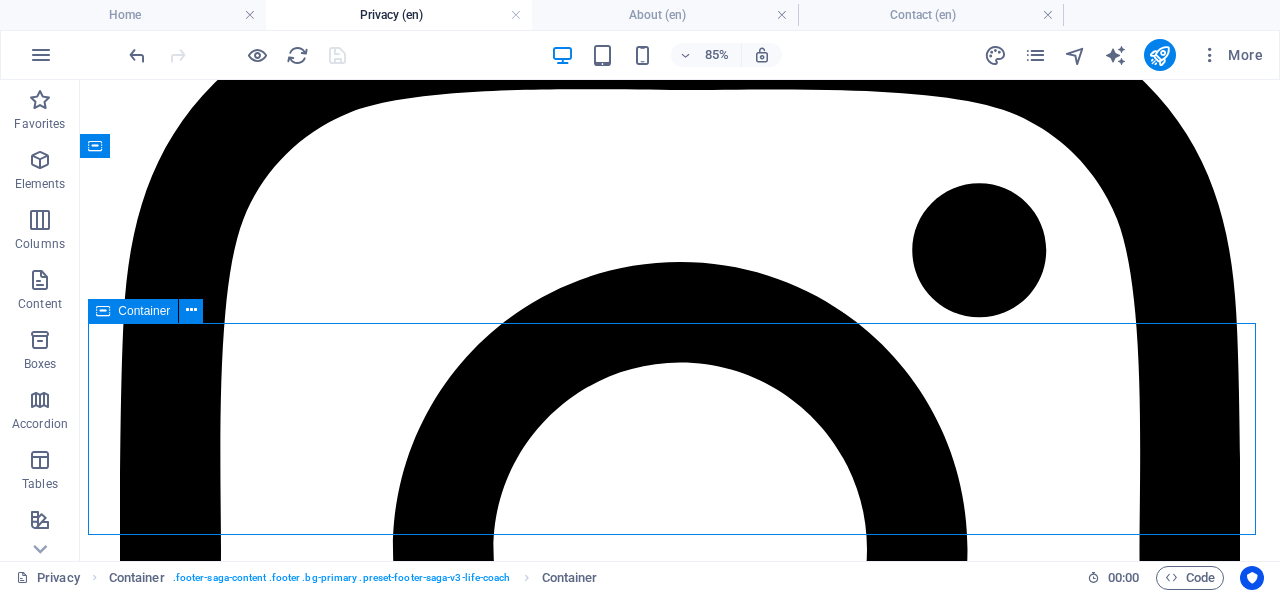 scroll, scrollTop: 2360, scrollLeft: 0, axis: vertical 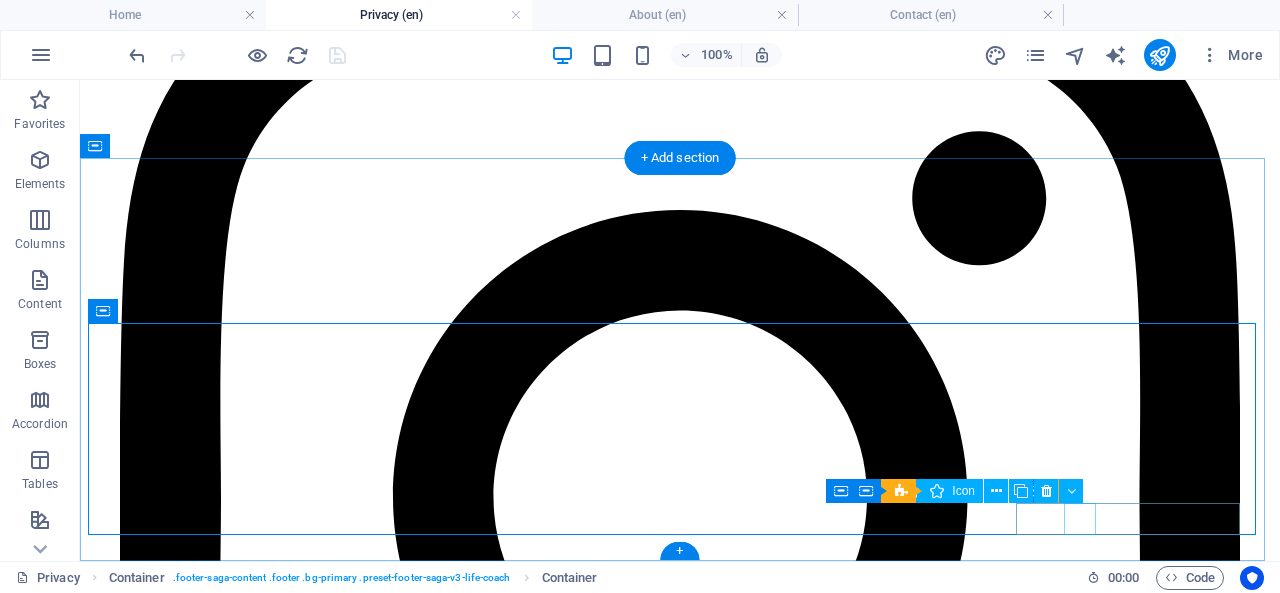 click at bounding box center [680, 2147] 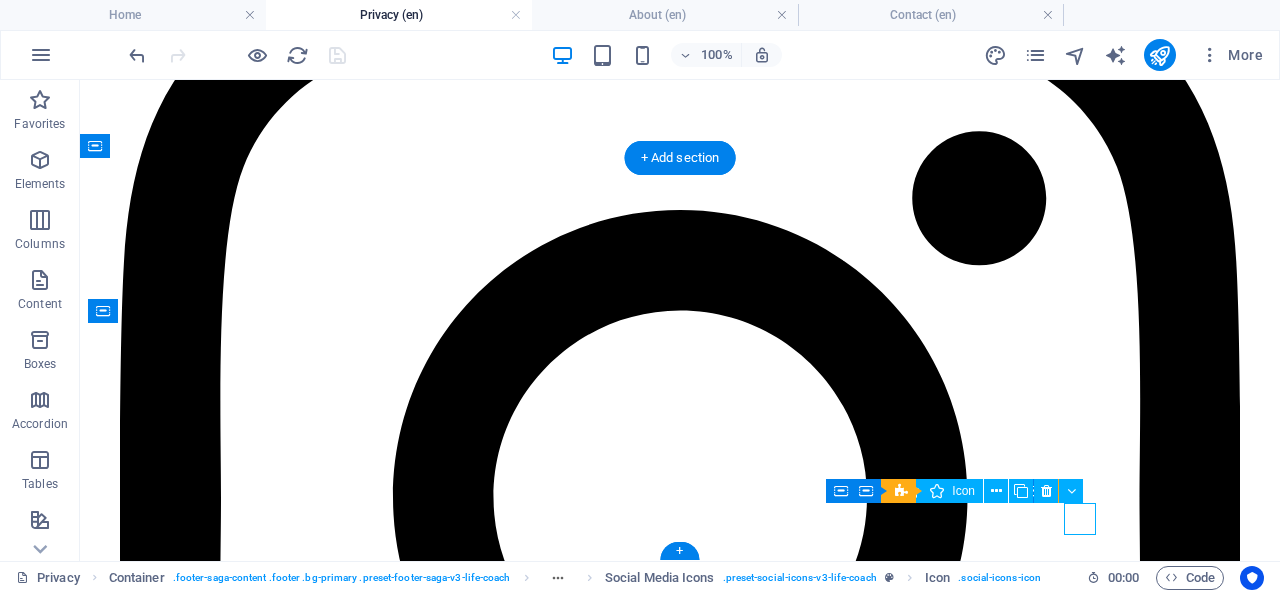 click at bounding box center [680, 2147] 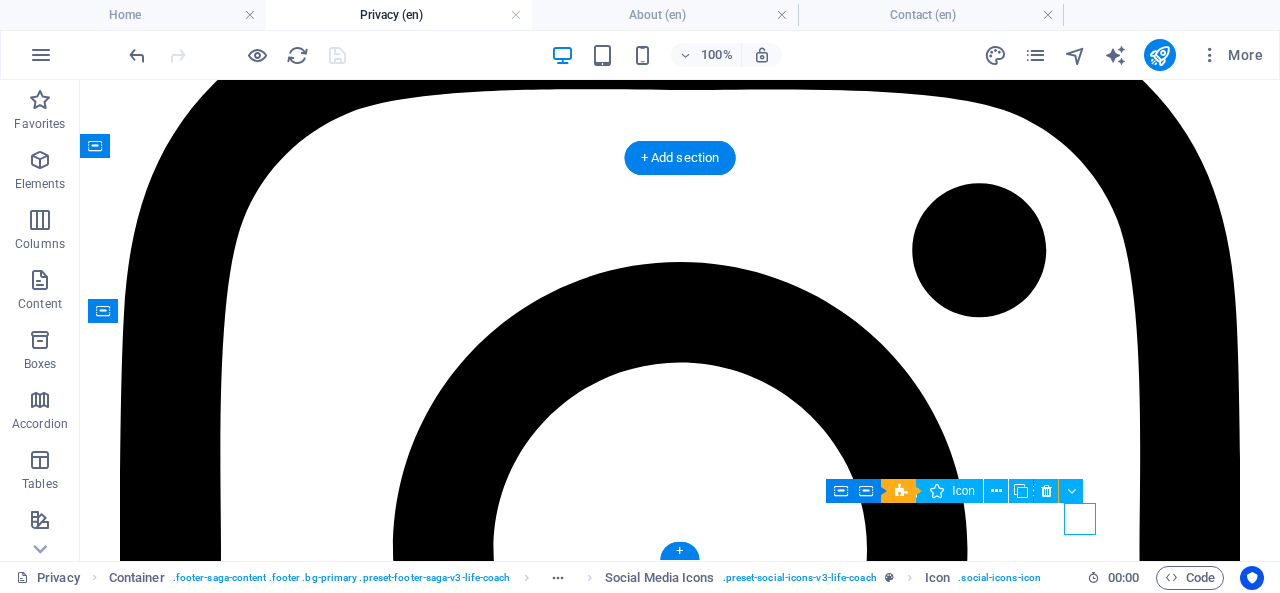 select on "xMidYMid" 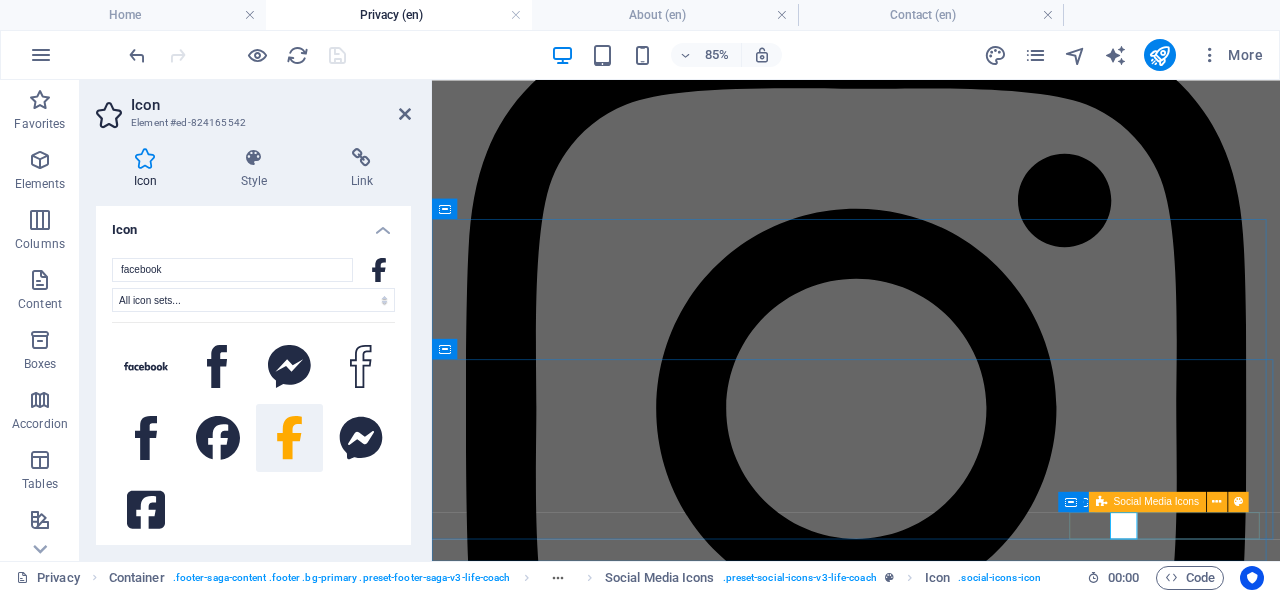 click at bounding box center (1216, 502) 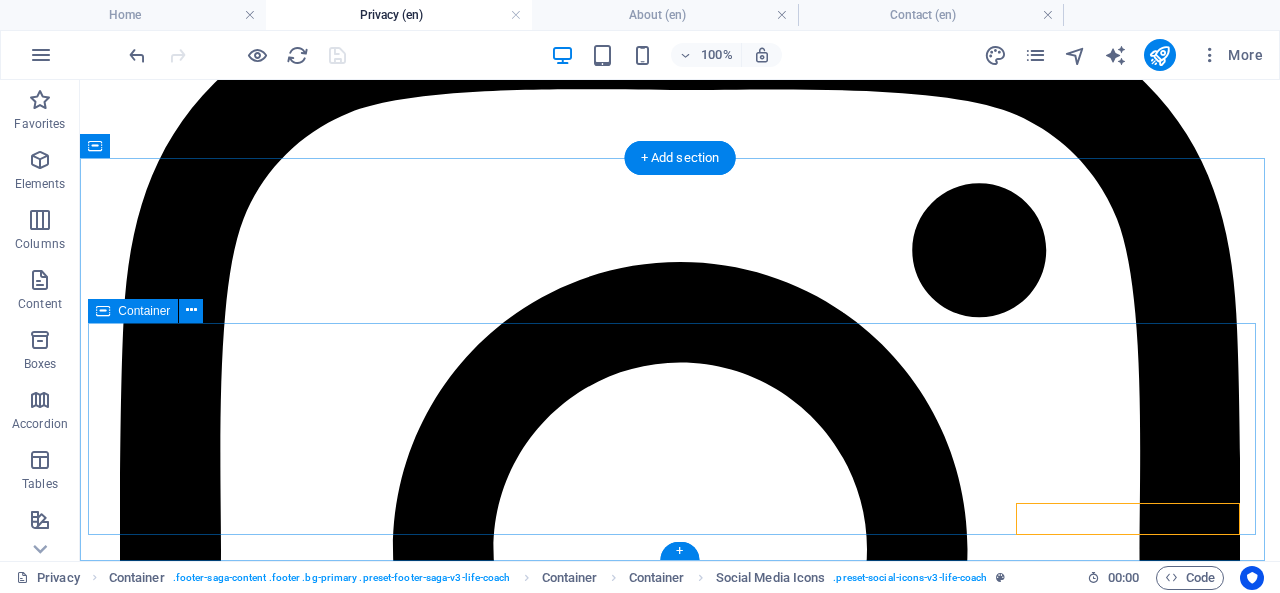 scroll, scrollTop: 2360, scrollLeft: 0, axis: vertical 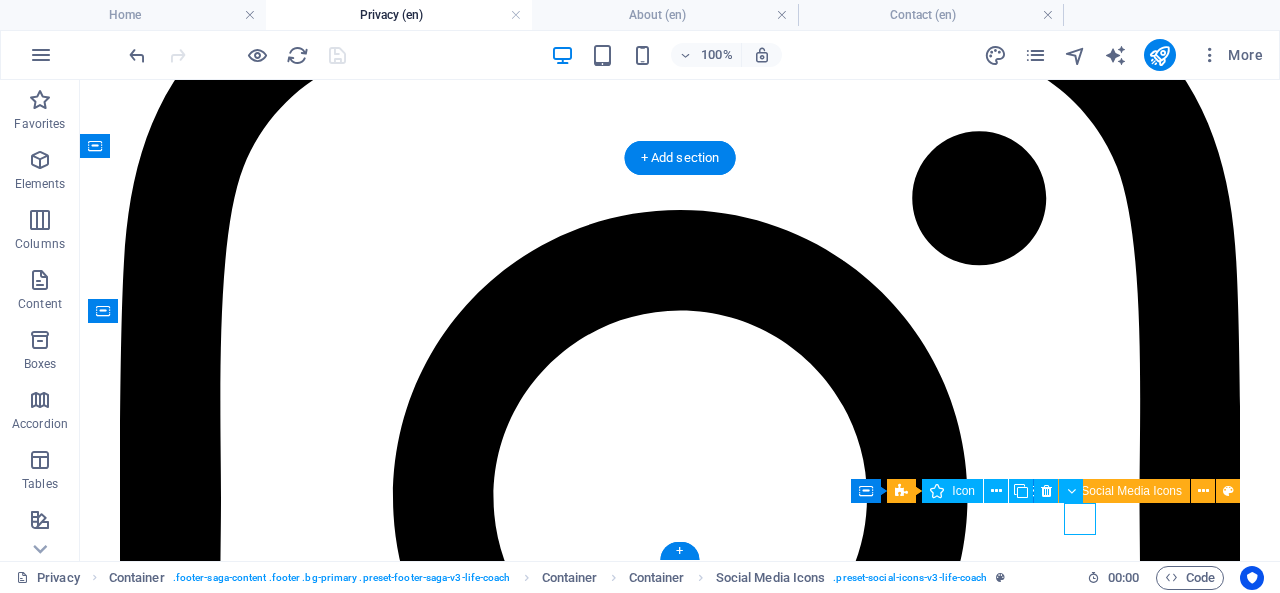 click at bounding box center (680, 2147) 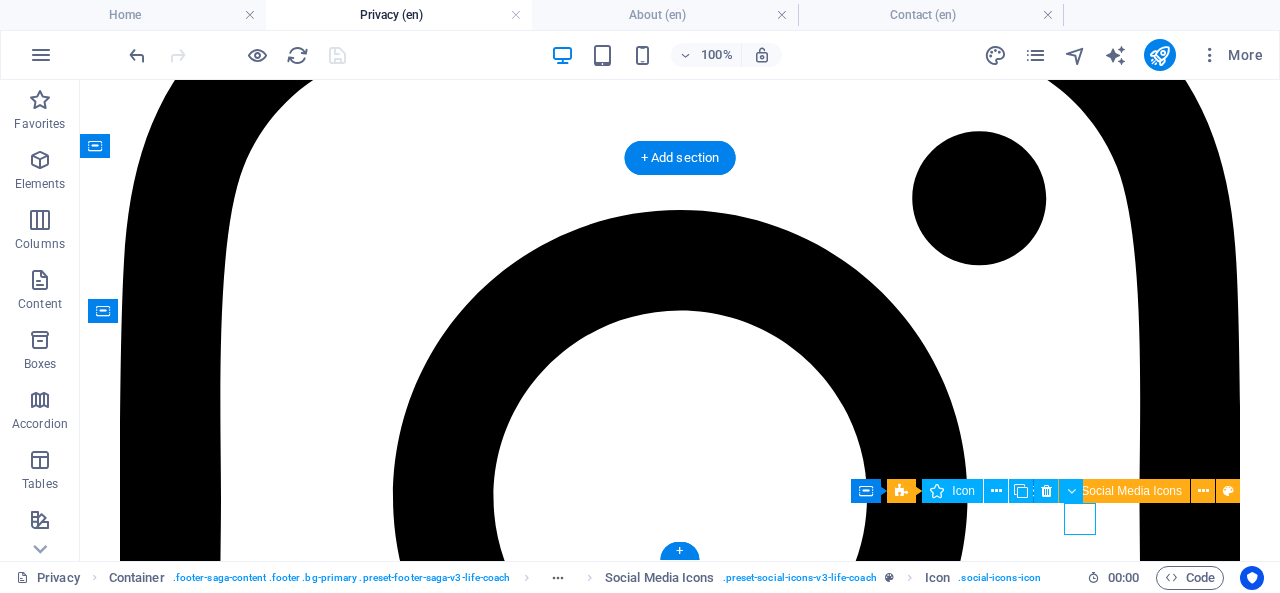 click at bounding box center [680, 2147] 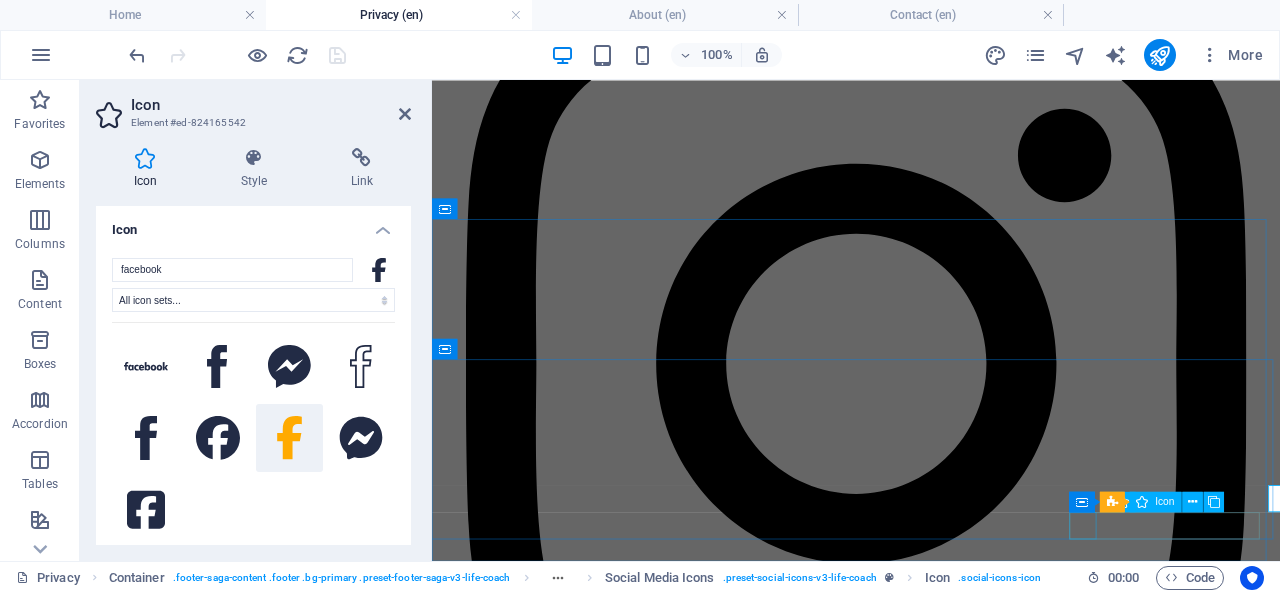 scroll, scrollTop: 2308, scrollLeft: 0, axis: vertical 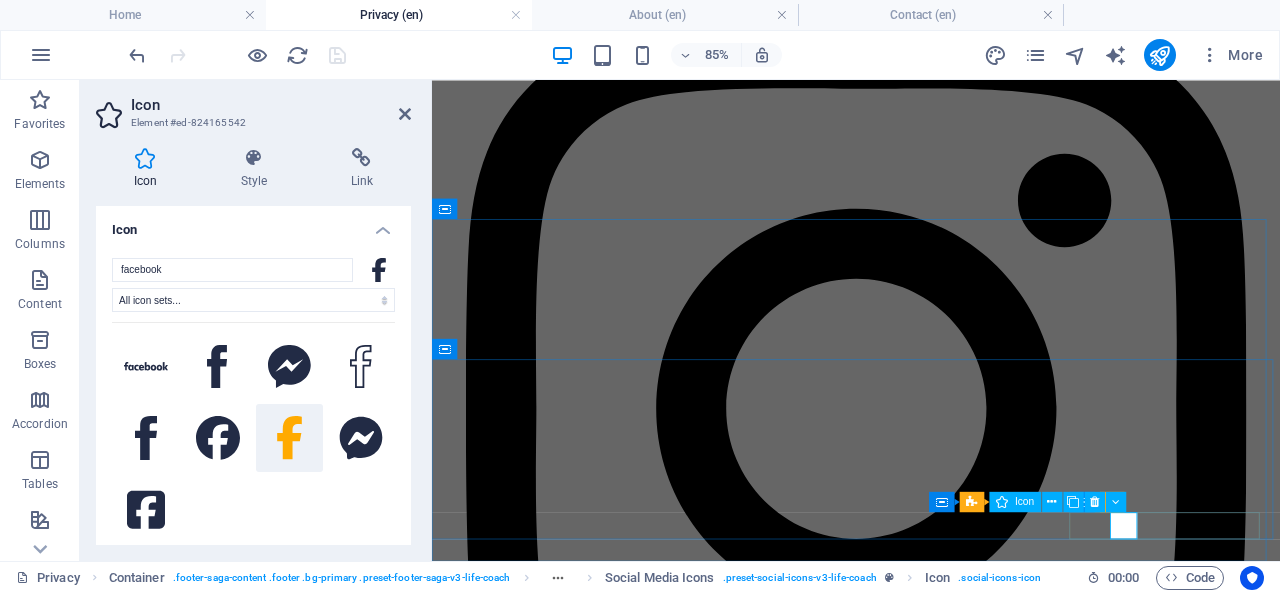 click at bounding box center [1052, 502] 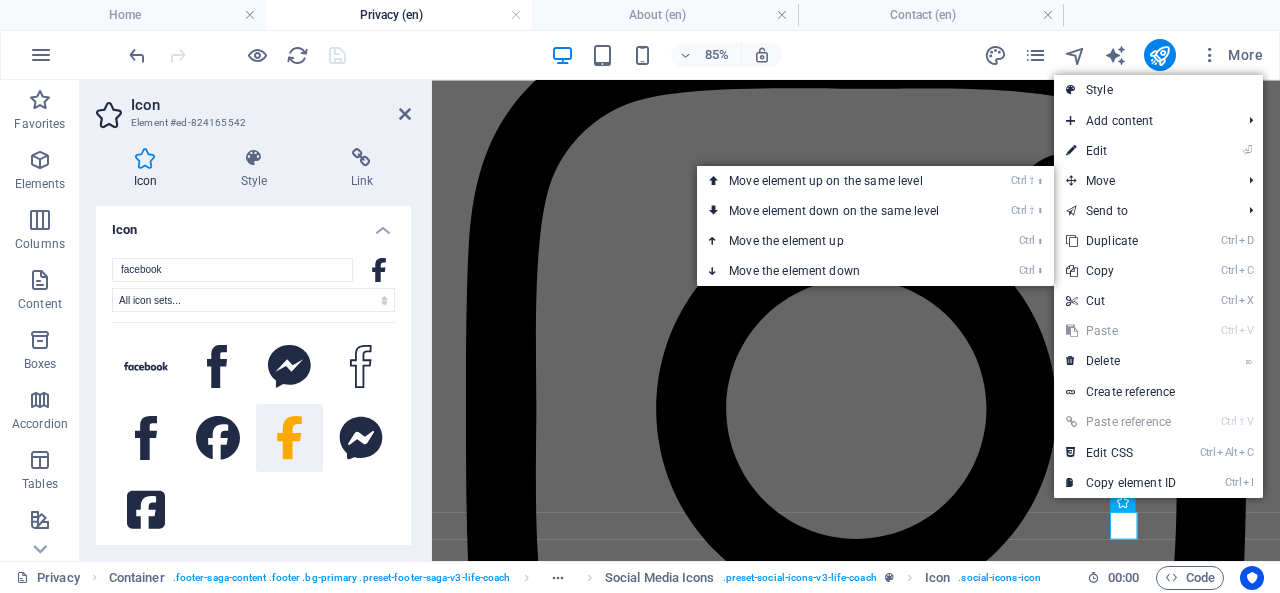 click on "⏎  Edit" at bounding box center [1121, 151] 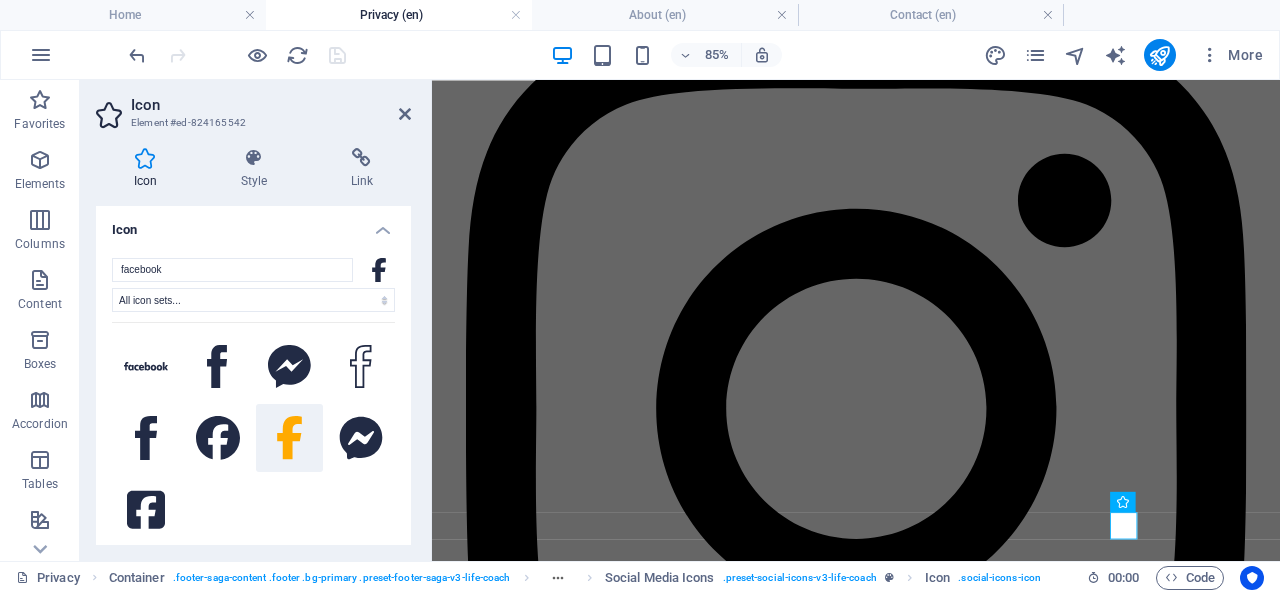 click on "Link" at bounding box center [362, 169] 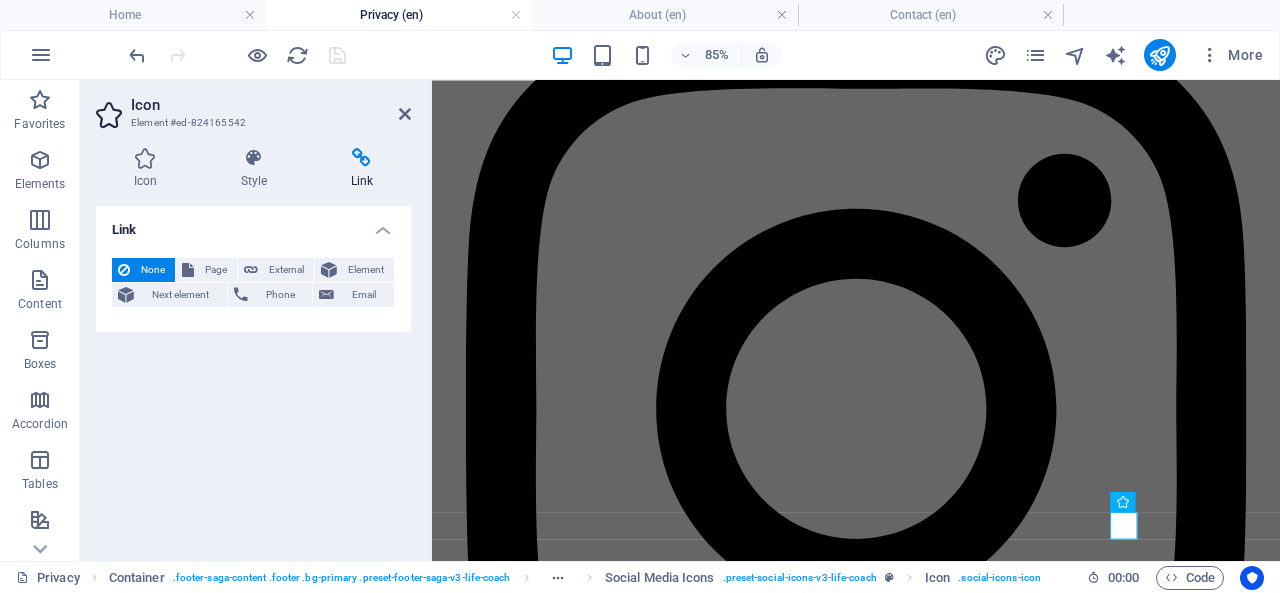 click on "Page" at bounding box center (215, 270) 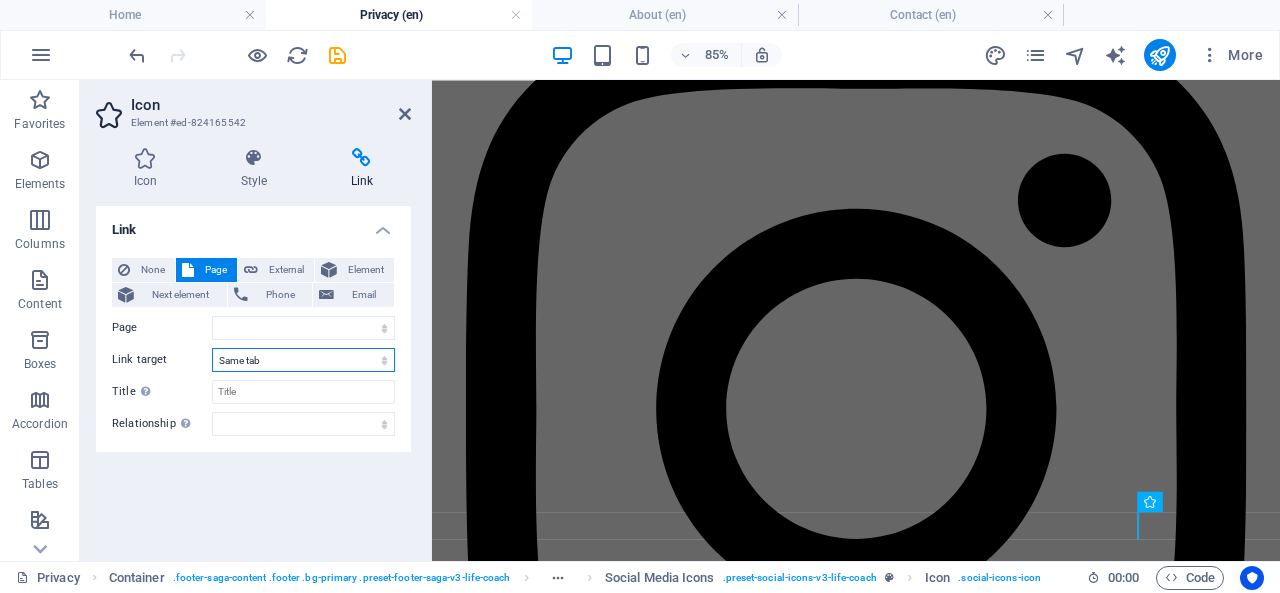 click on "New tab Same tab Overlay" at bounding box center [303, 360] 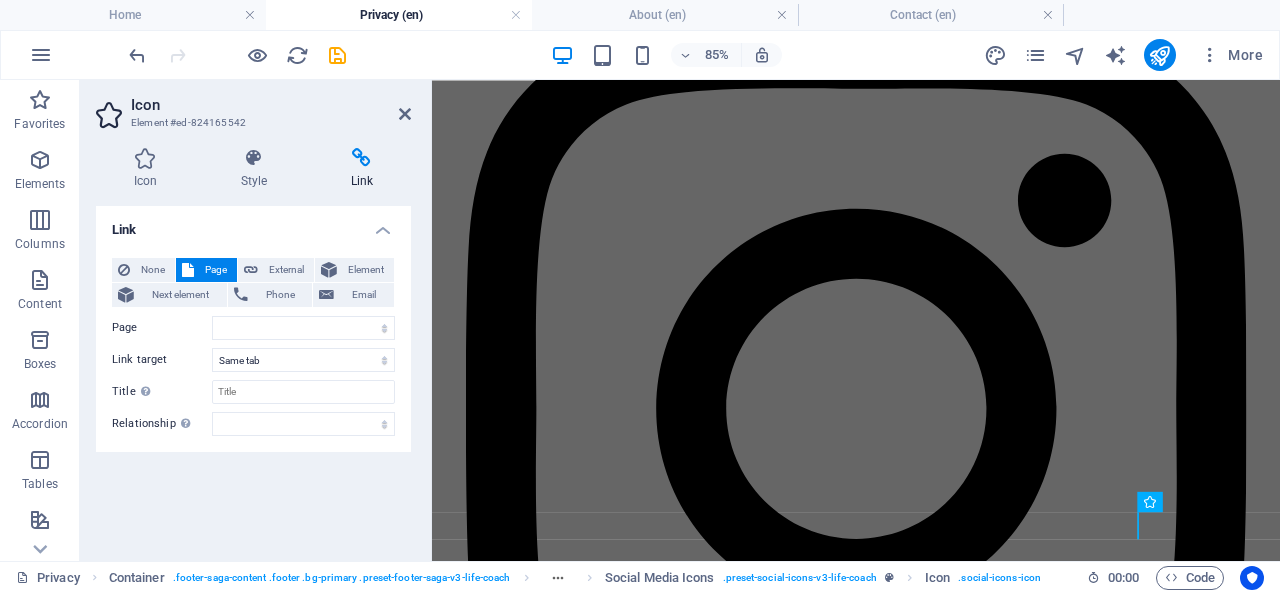 click on "External" at bounding box center [286, 270] 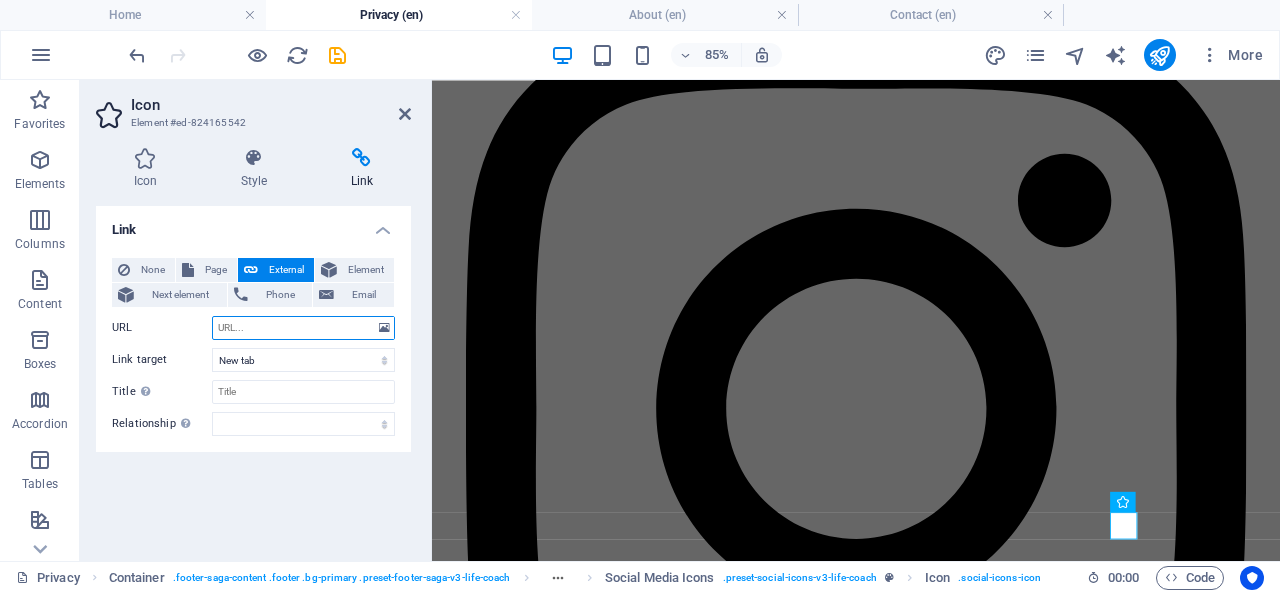 paste on "https://www.facebook.com/" 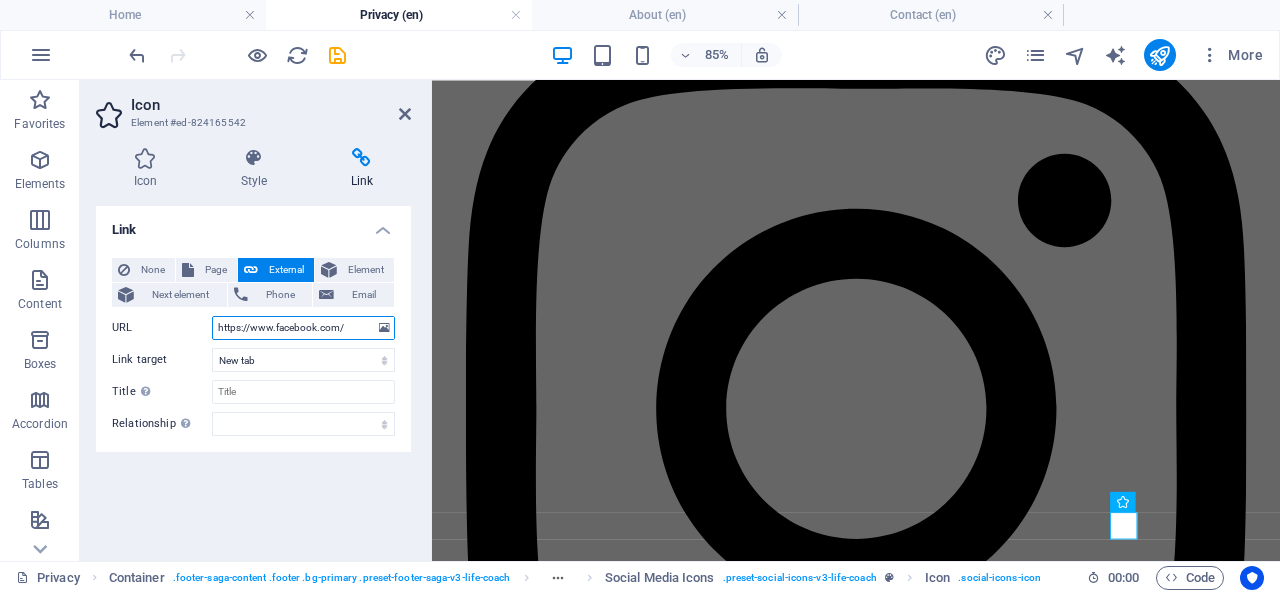 type on "https://www.facebook.com/" 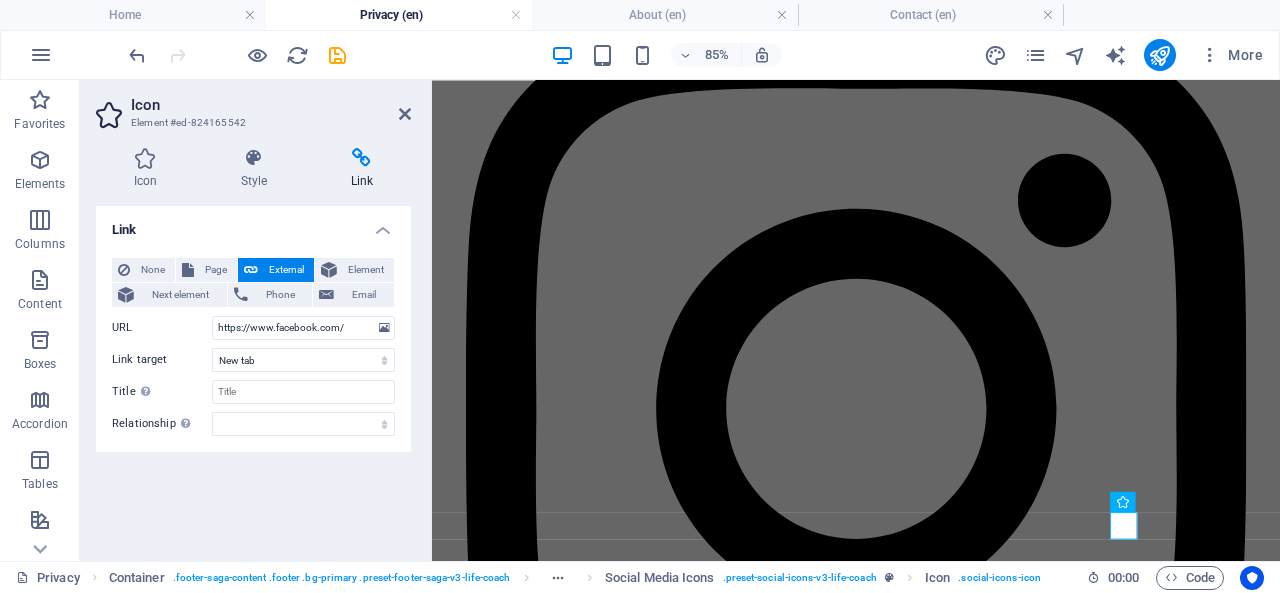 click at bounding box center [405, 114] 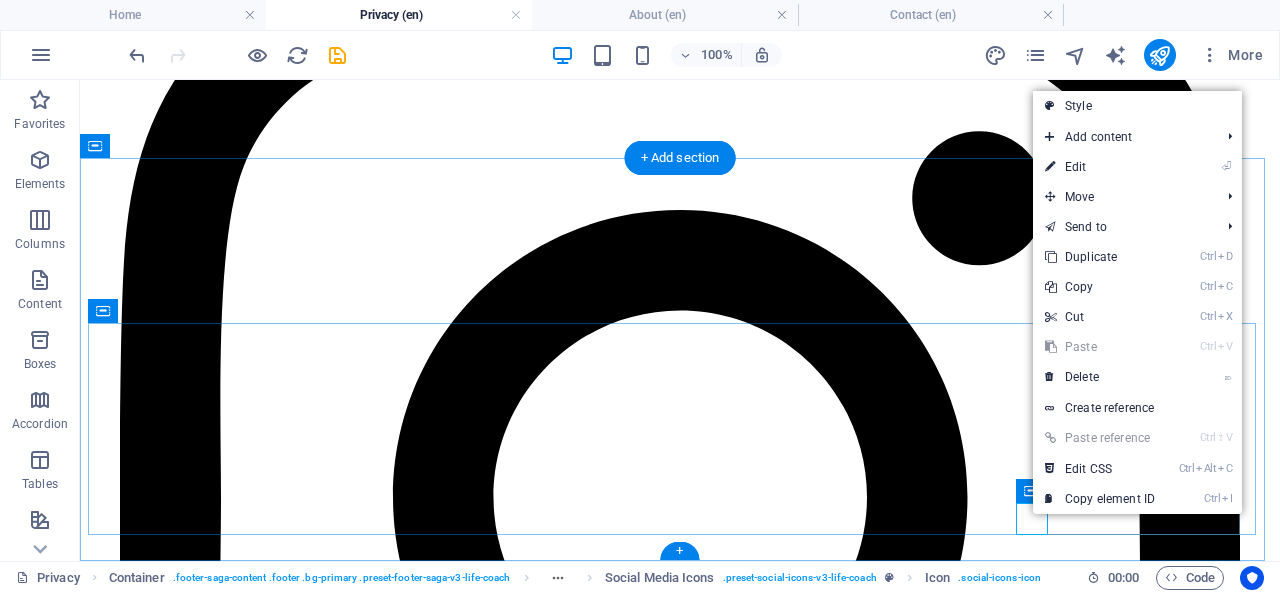 click at bounding box center [680, 497] 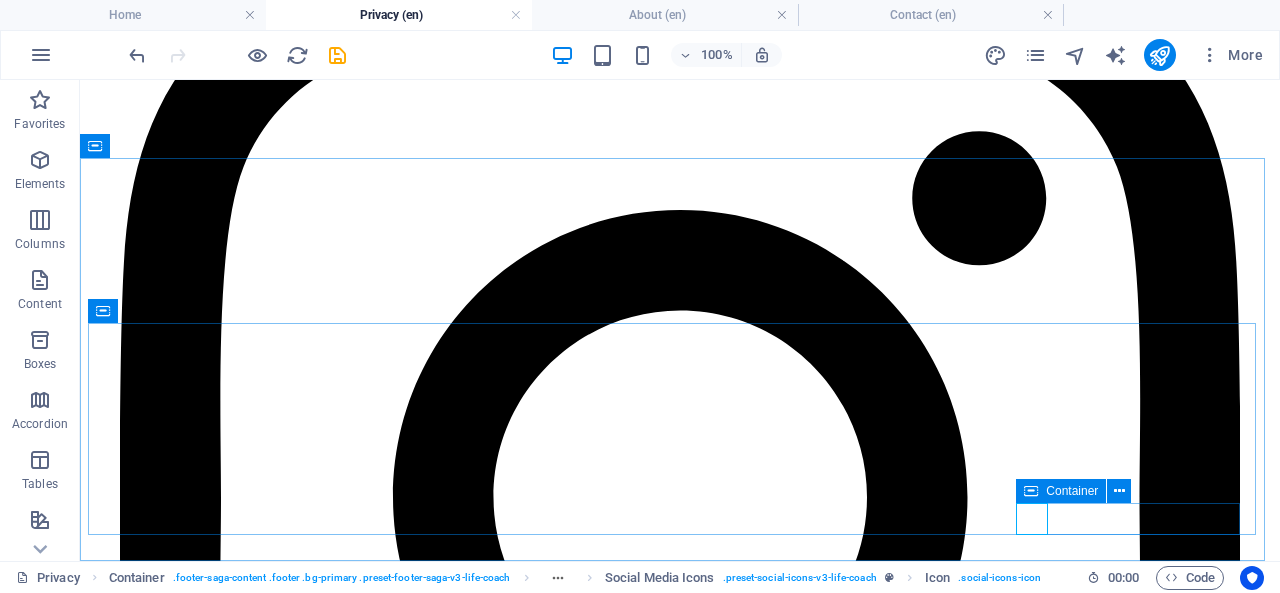 click at bounding box center [1119, 491] 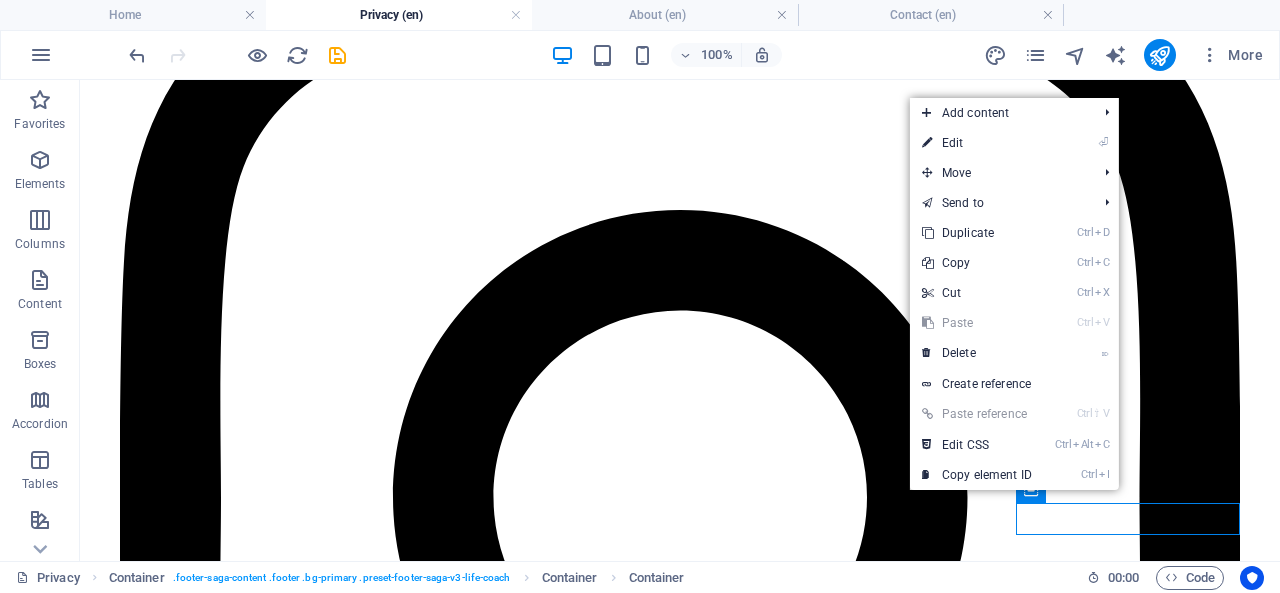 click on "⌦  Delete" at bounding box center [977, 353] 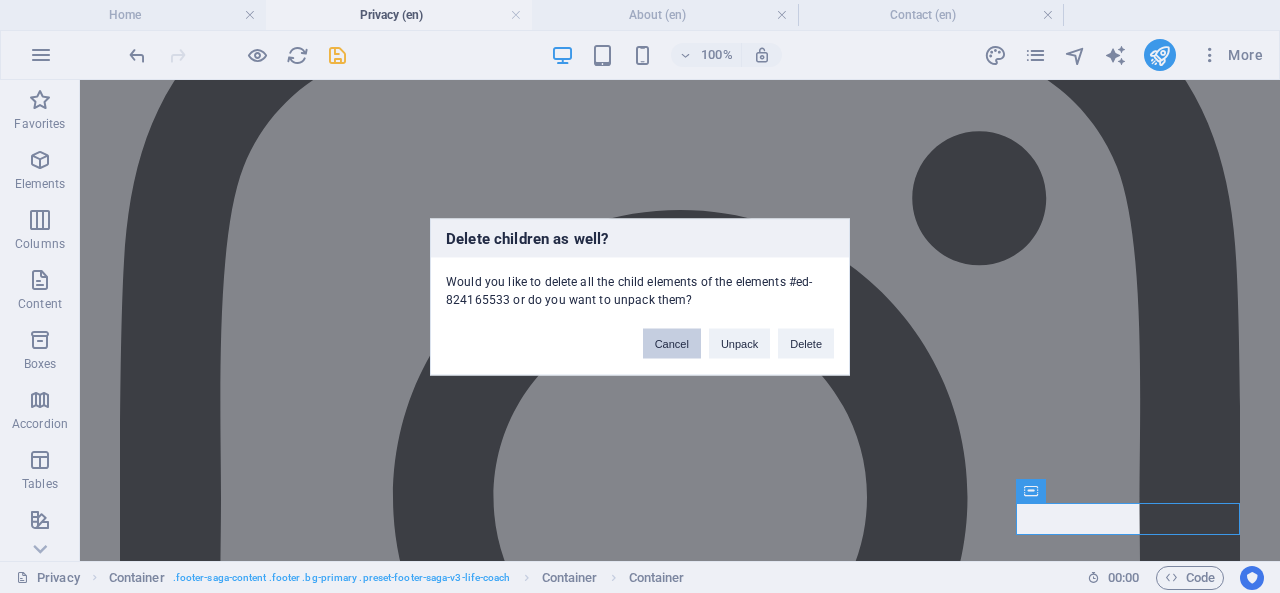 click on "Cancel" at bounding box center (672, 343) 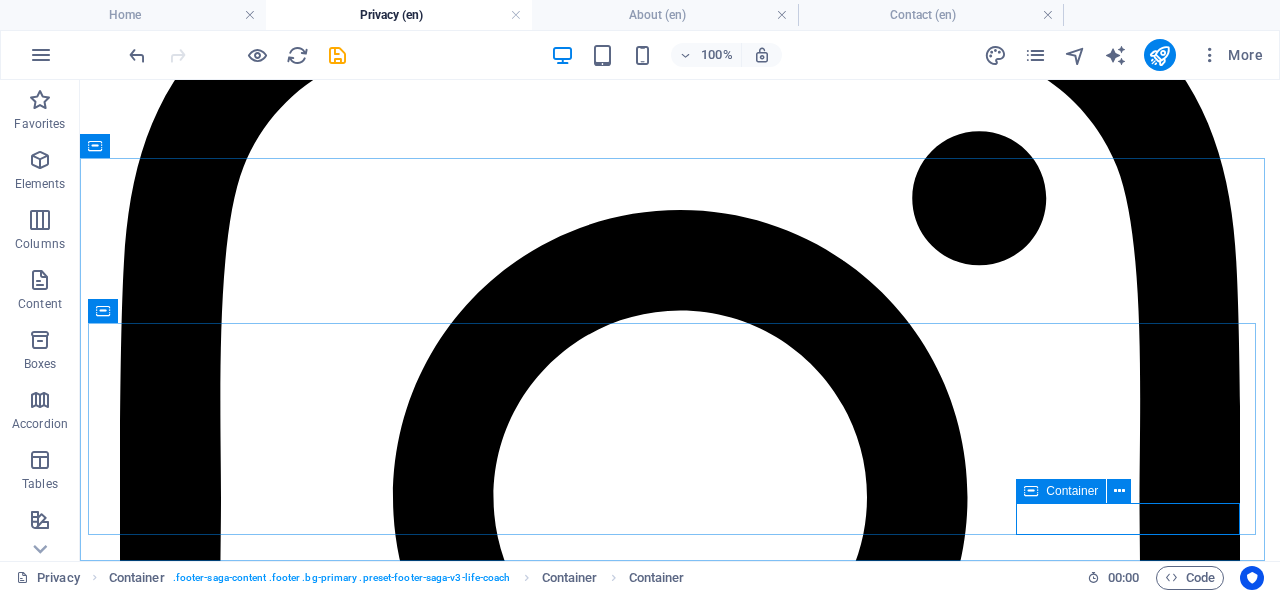 click at bounding box center (1119, 491) 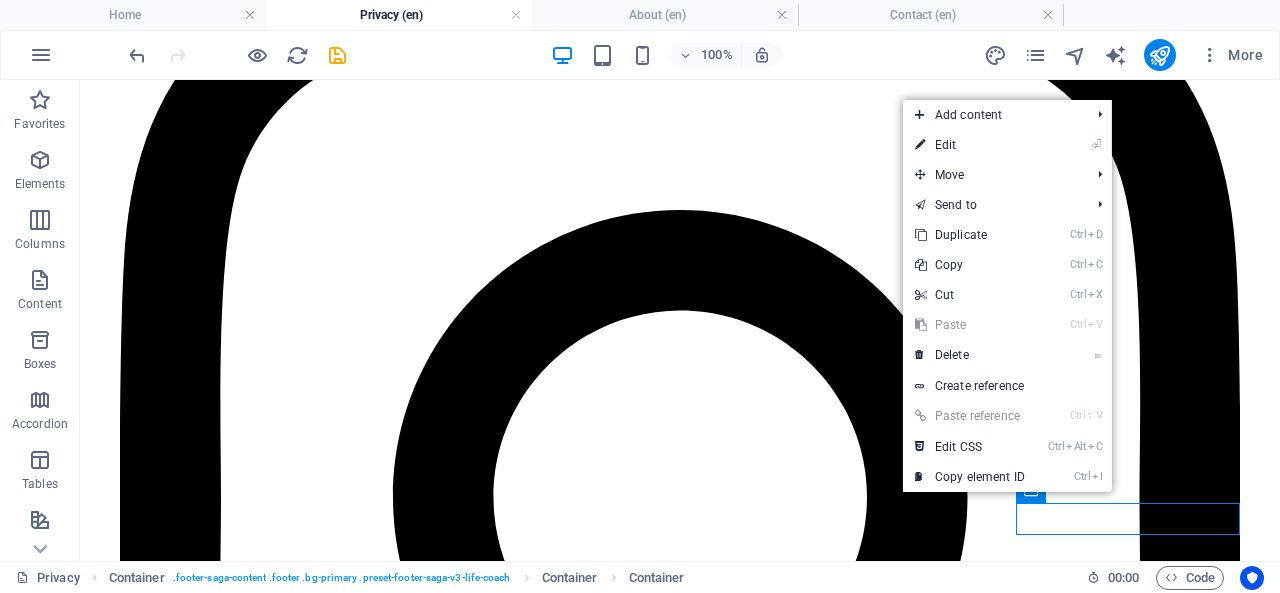 click on "⌦  Delete" at bounding box center (970, 355) 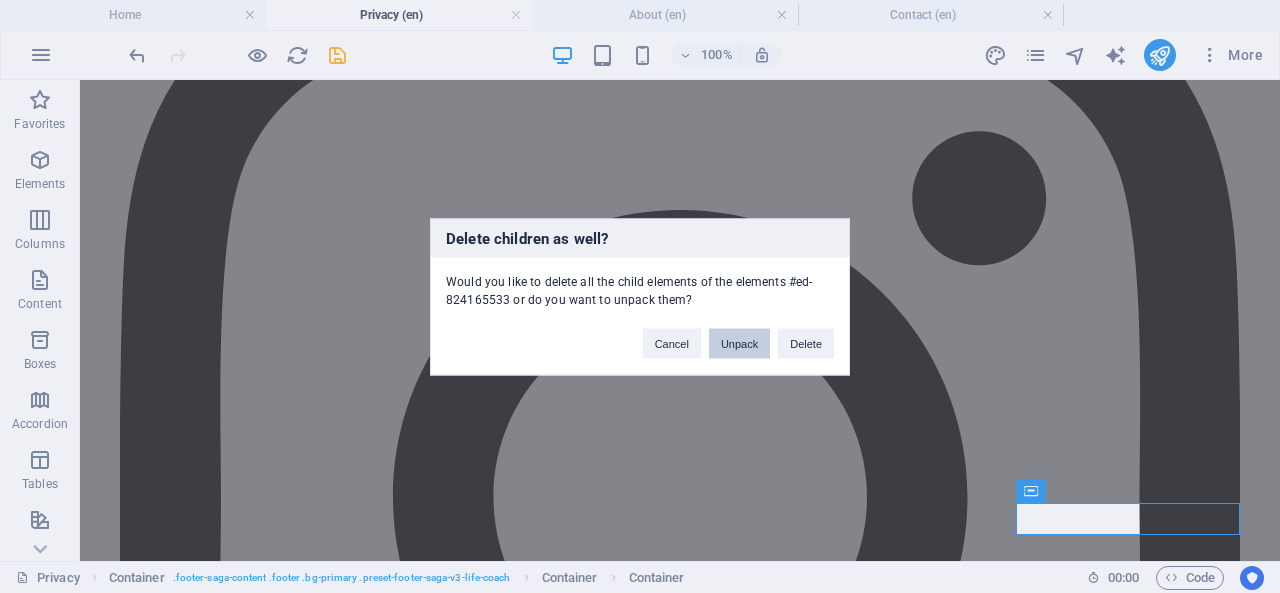click on "Unpack" at bounding box center [739, 343] 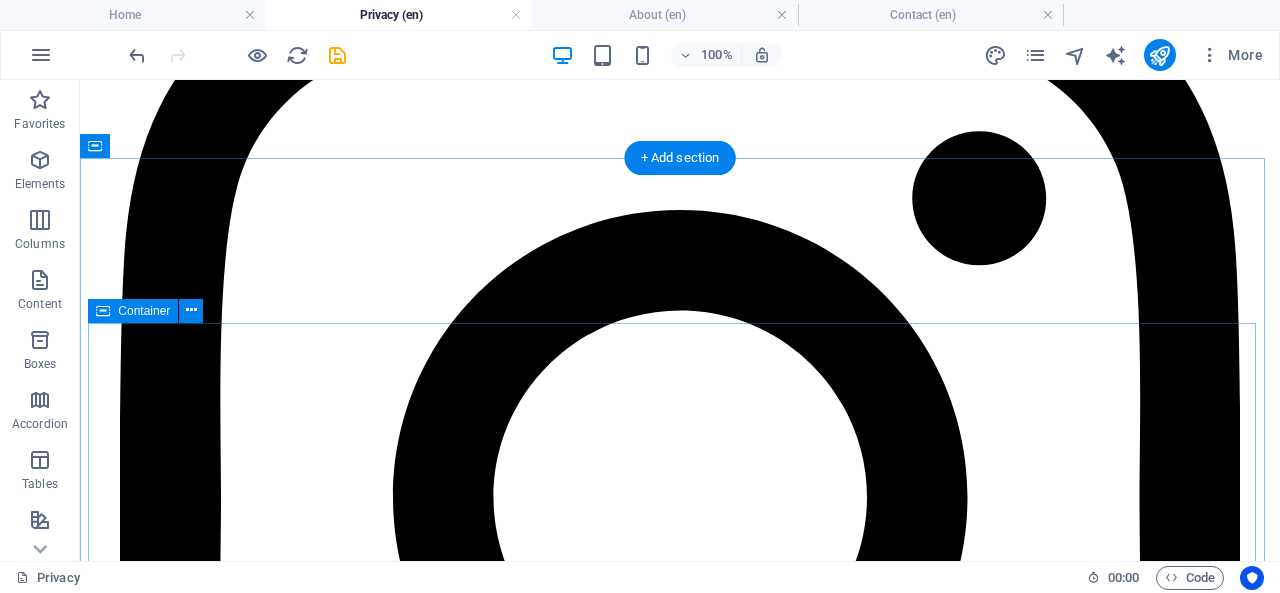 scroll, scrollTop: 2392, scrollLeft: 0, axis: vertical 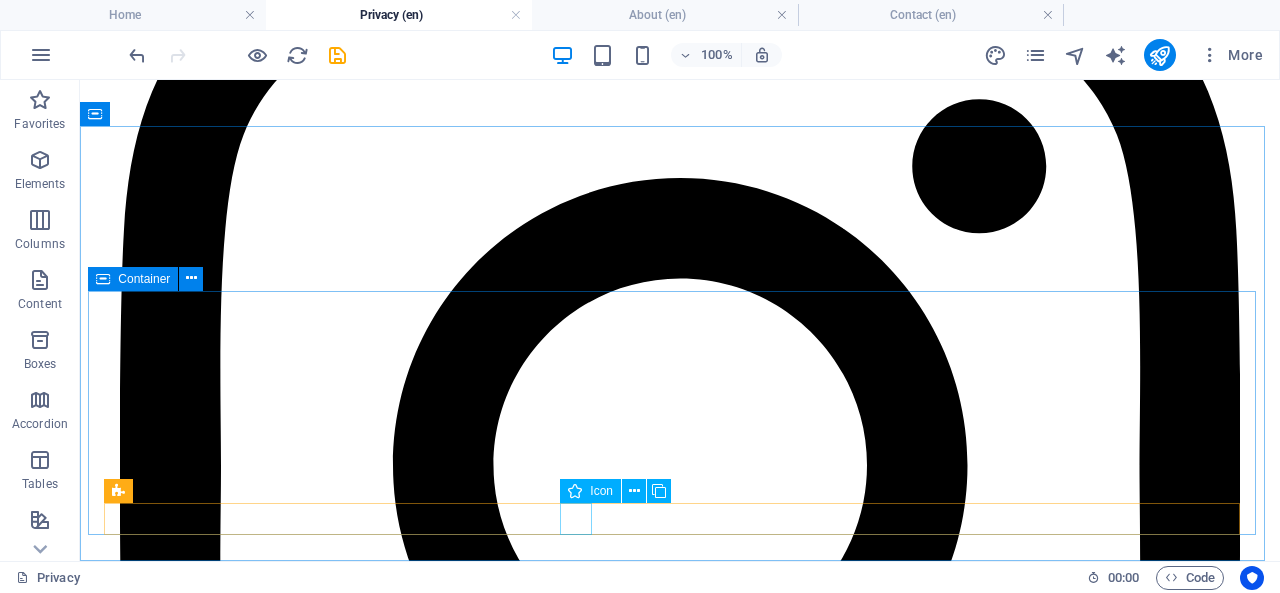 click at bounding box center (634, 491) 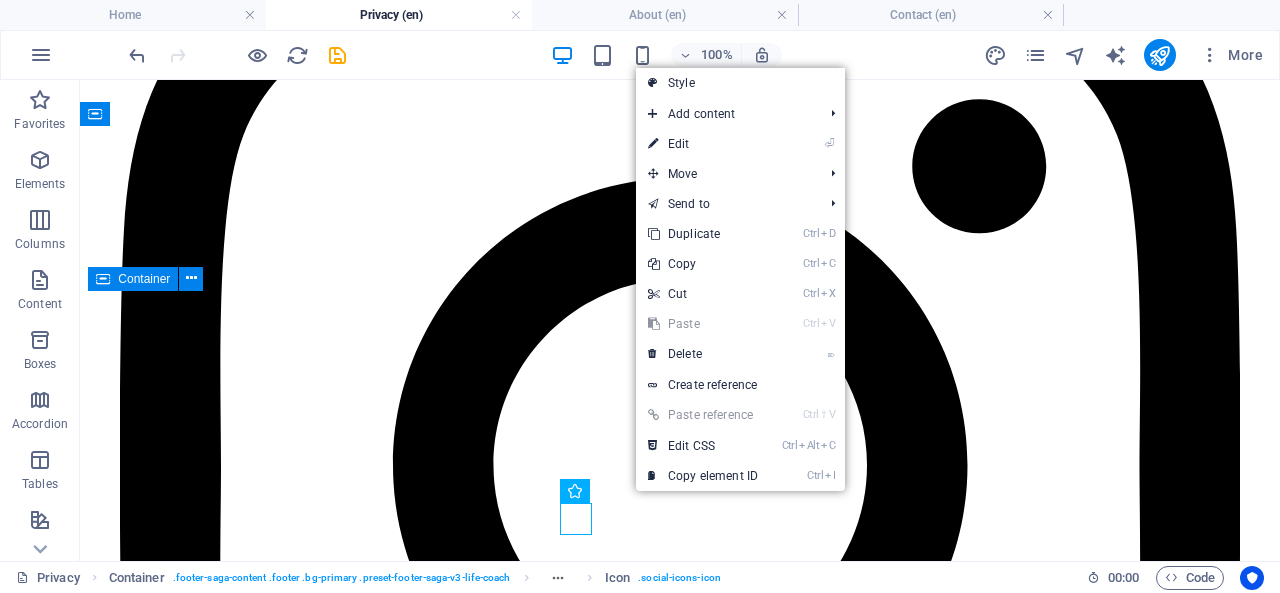 click on "⌦  Delete" at bounding box center [703, 354] 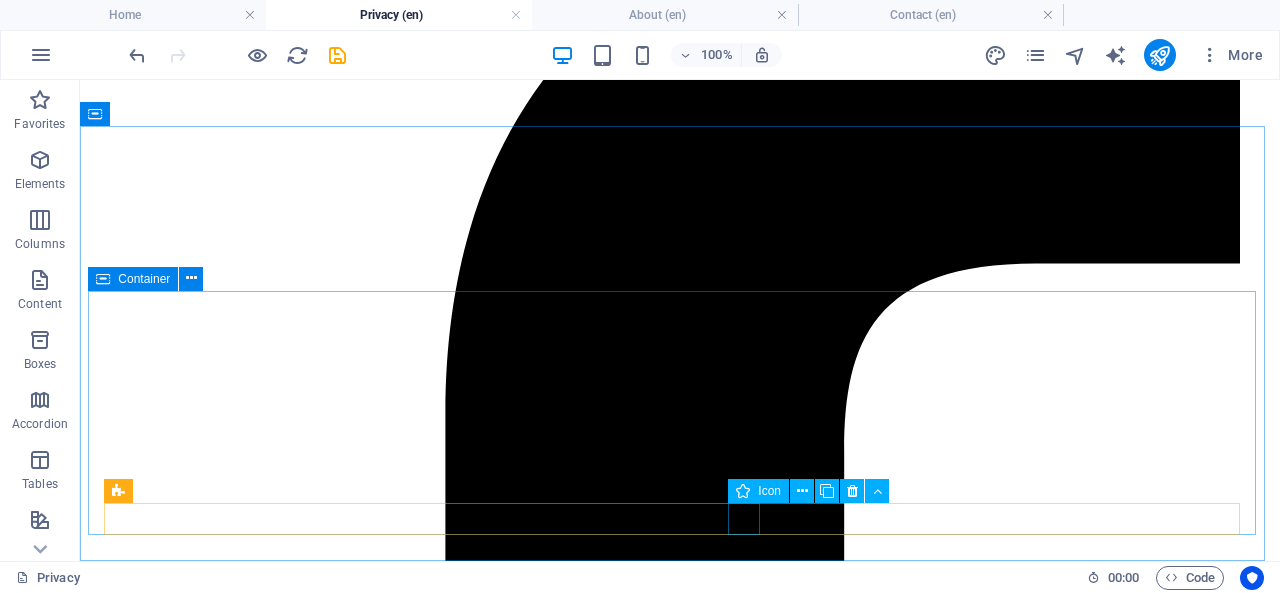 click at bounding box center [802, 491] 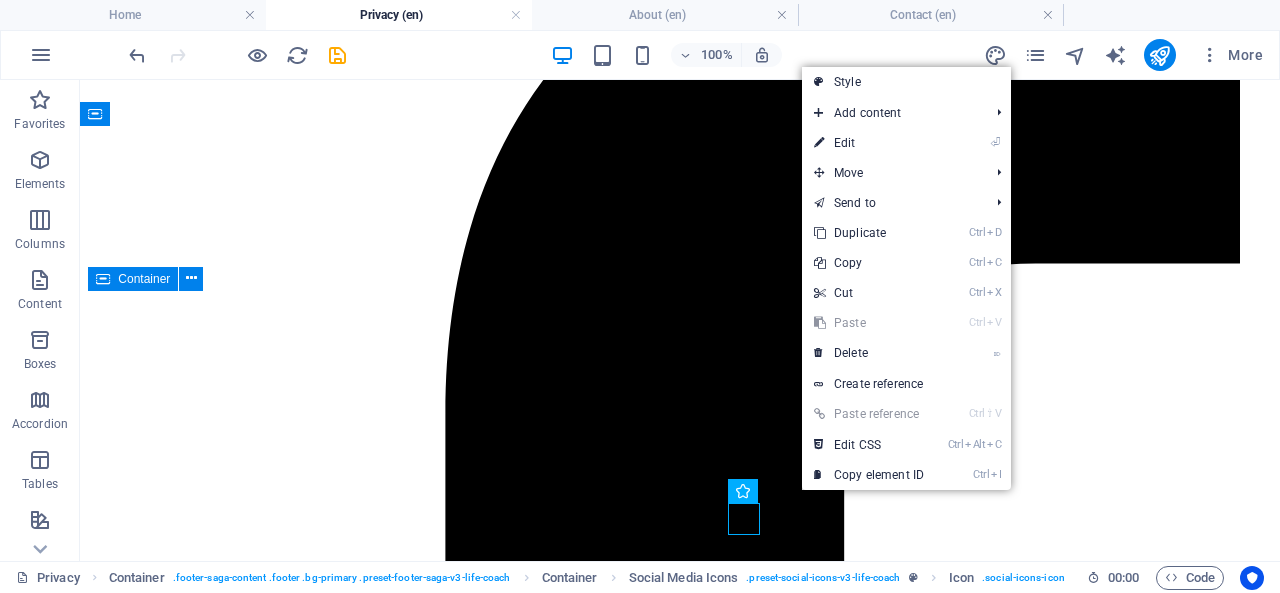 click on "⌦  Delete" at bounding box center (869, 353) 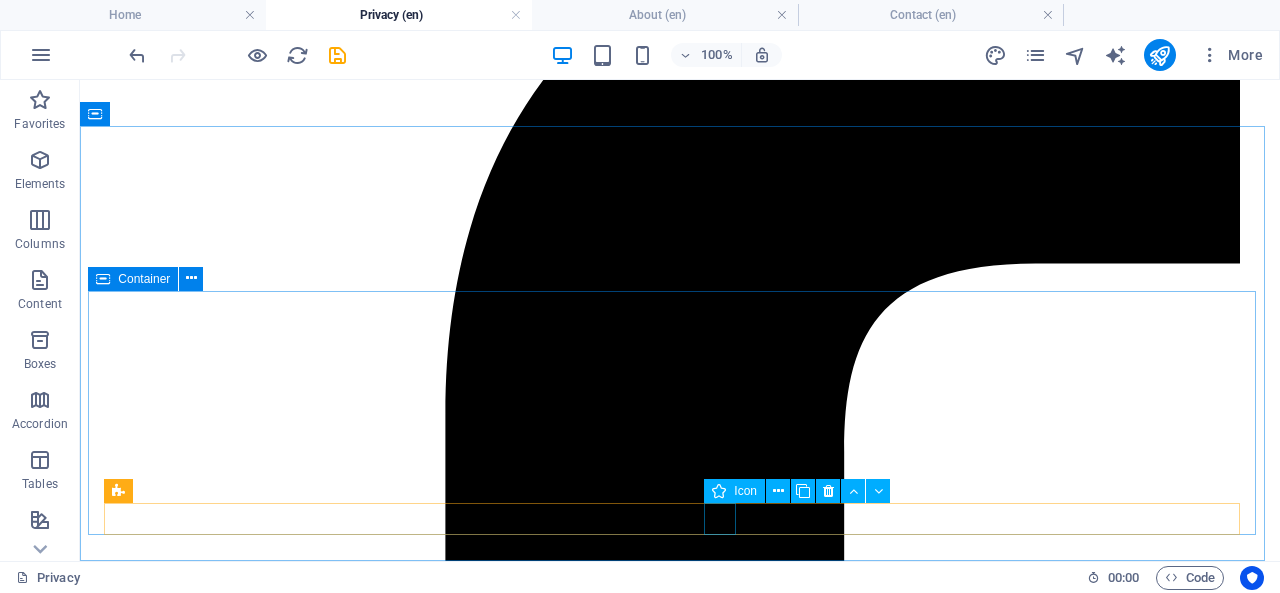 click at bounding box center [778, 491] 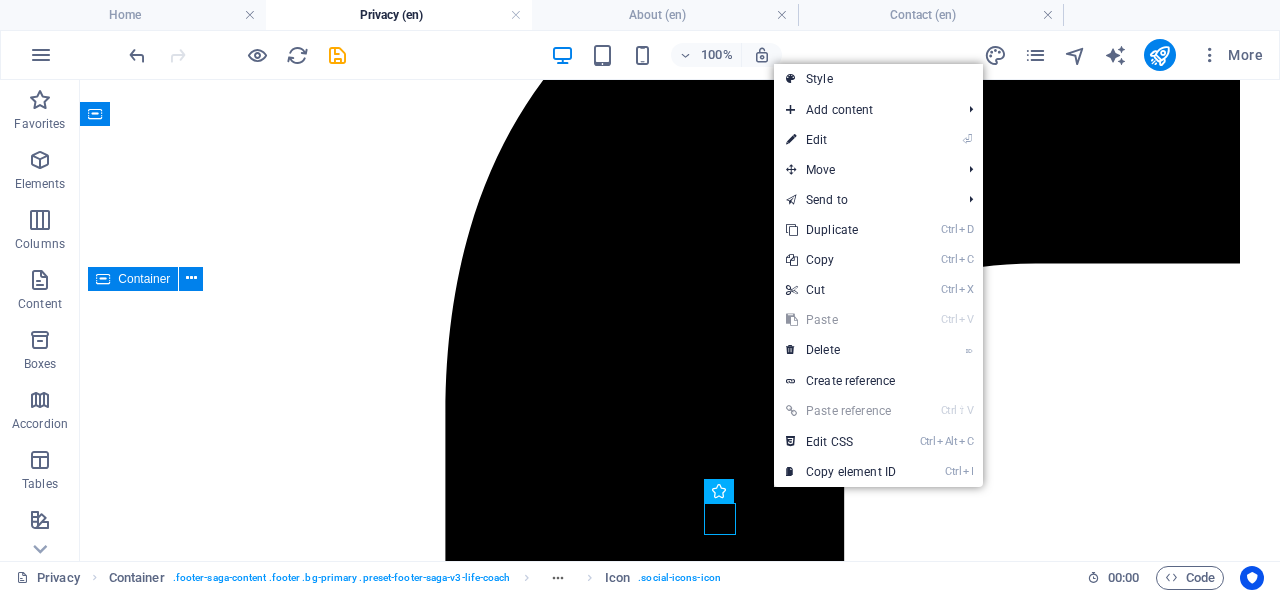 click on "⌦  Delete" at bounding box center [841, 350] 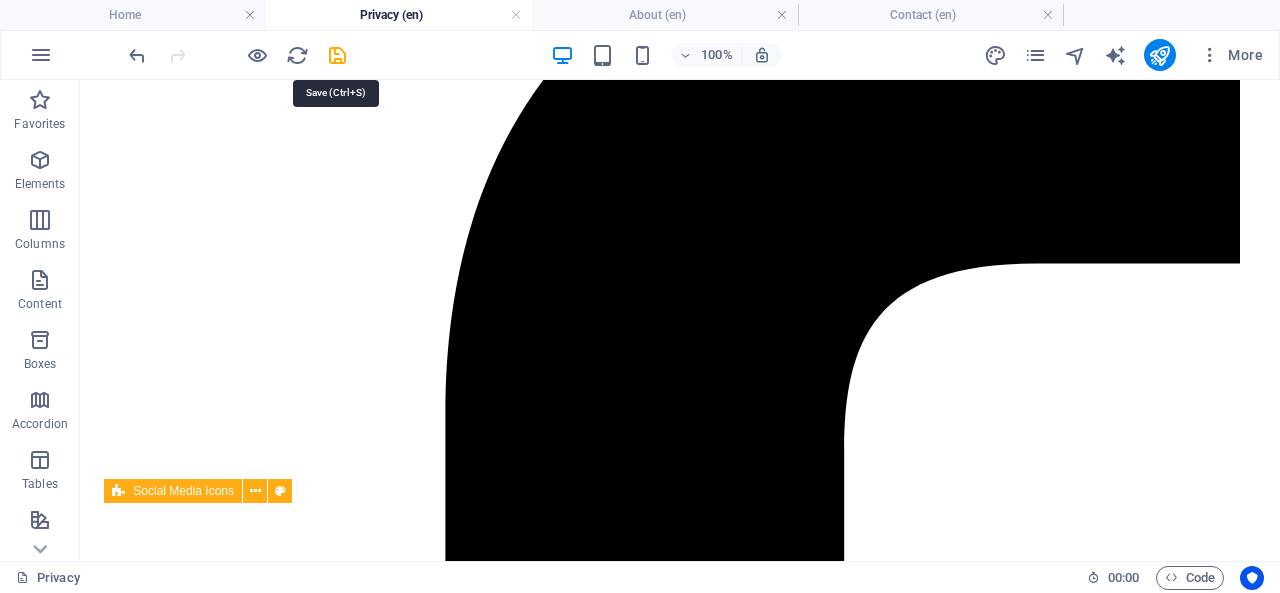 click at bounding box center (337, 55) 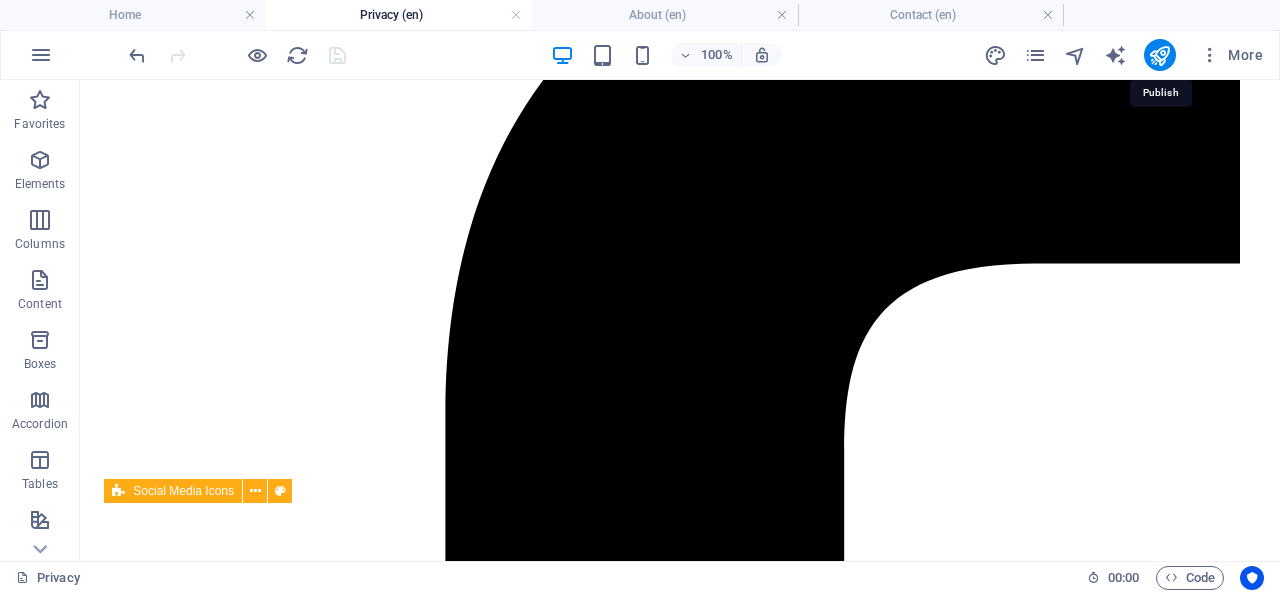 click at bounding box center (1159, 55) 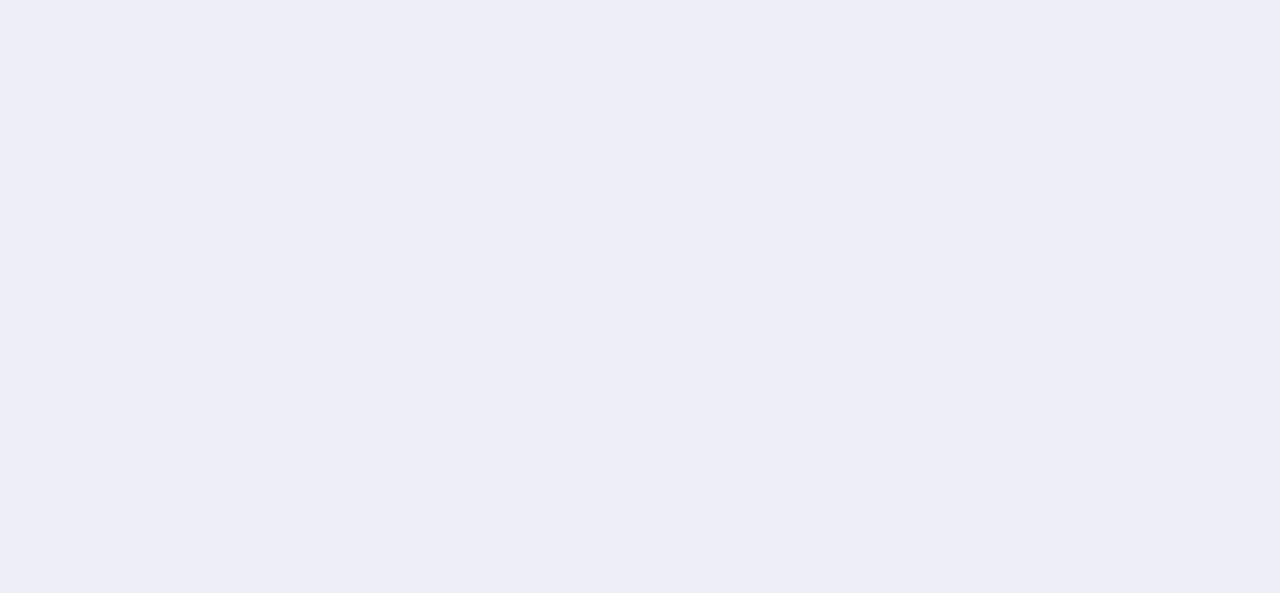 scroll, scrollTop: 0, scrollLeft: 0, axis: both 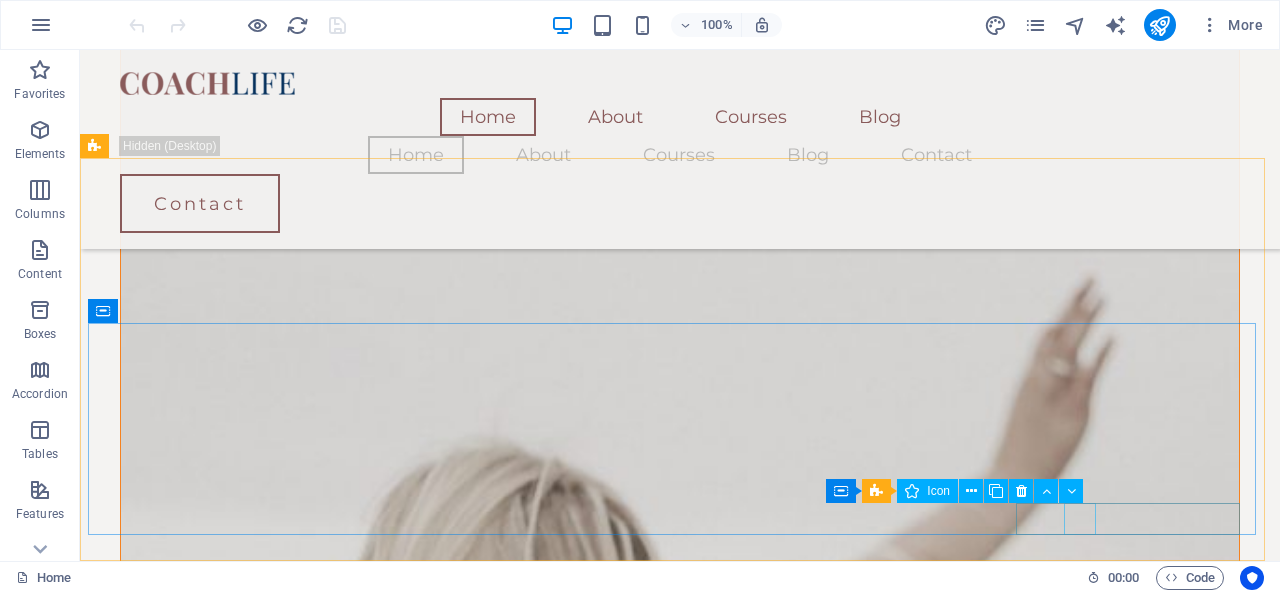 click at bounding box center [971, 491] 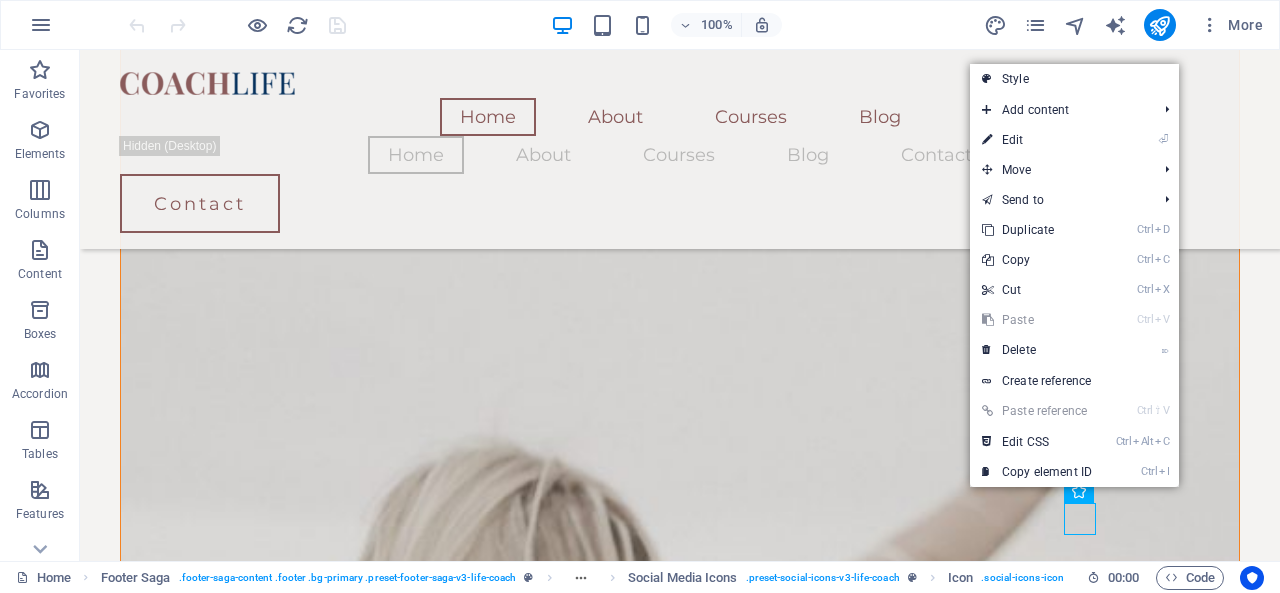 click on "⏎  Edit" at bounding box center (1037, 140) 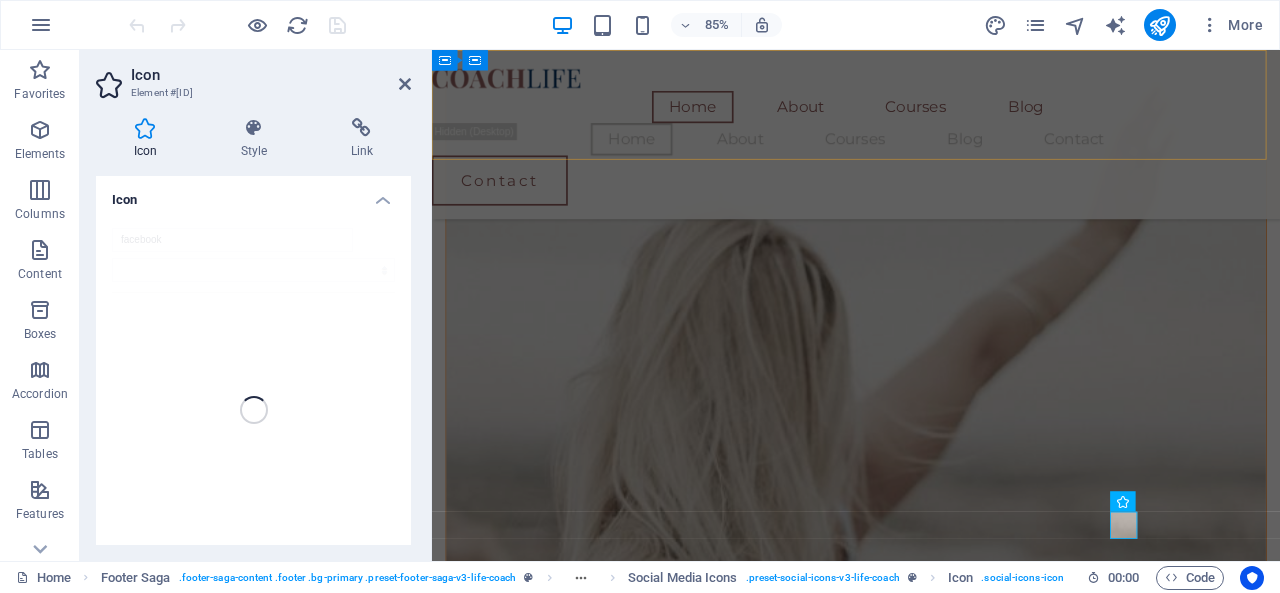 scroll, scrollTop: 1574, scrollLeft: 0, axis: vertical 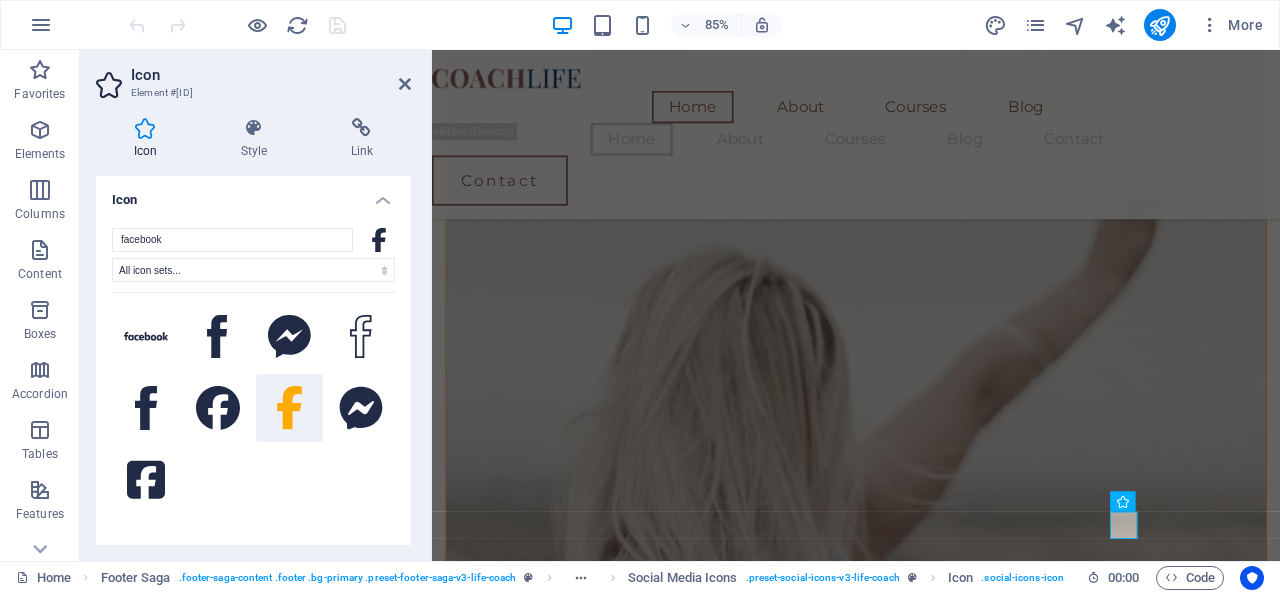 click 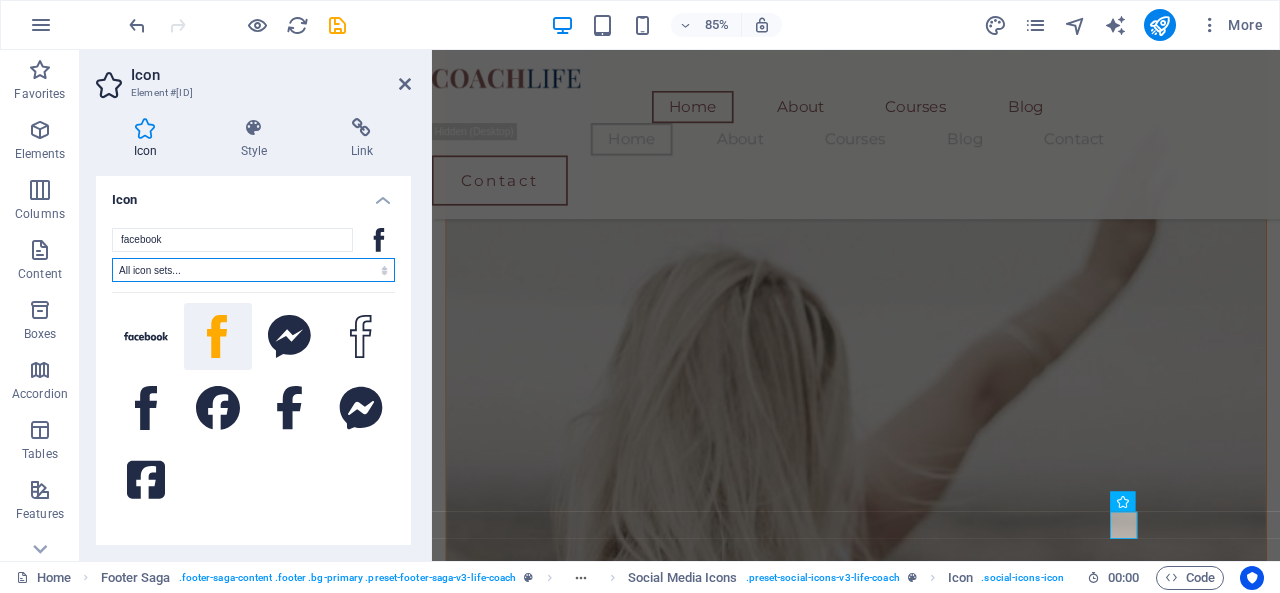 click on "All icon sets... IcoFont Ionicons FontAwesome Brands FontAwesome Duotone FontAwesome Solid FontAwesome Regular FontAwesome Light FontAwesome Thin FontAwesome Sharp Solid FontAwesome Sharp Regular FontAwesome Sharp Light FontAwesome Sharp Thin" at bounding box center (253, 270) 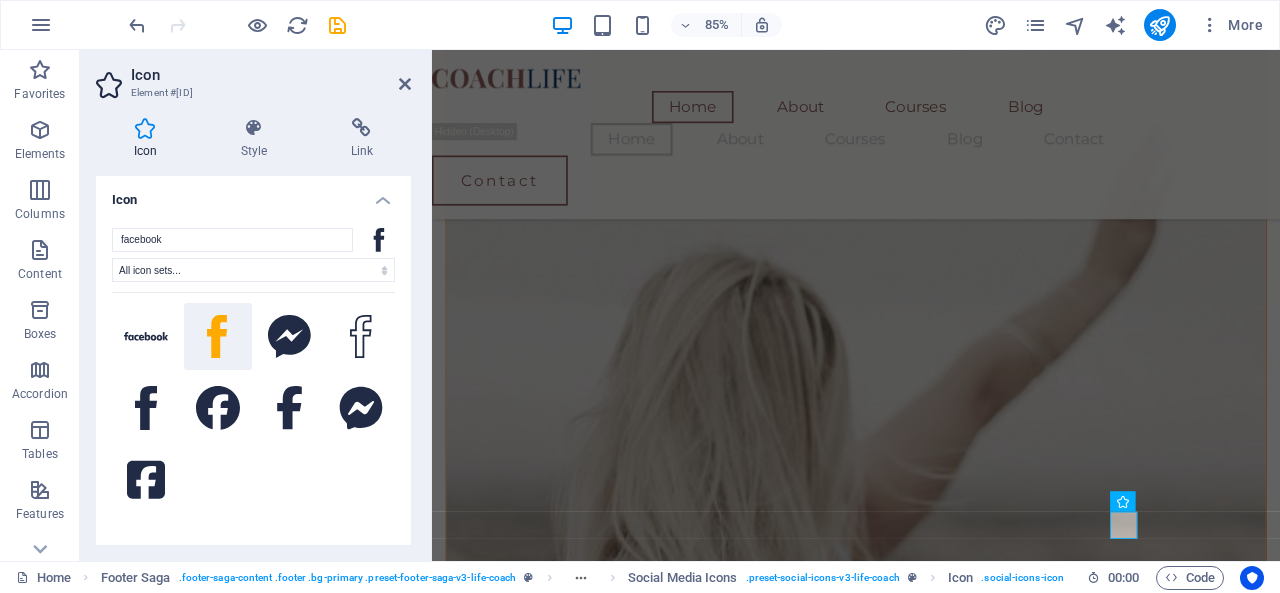 click at bounding box center (254, 128) 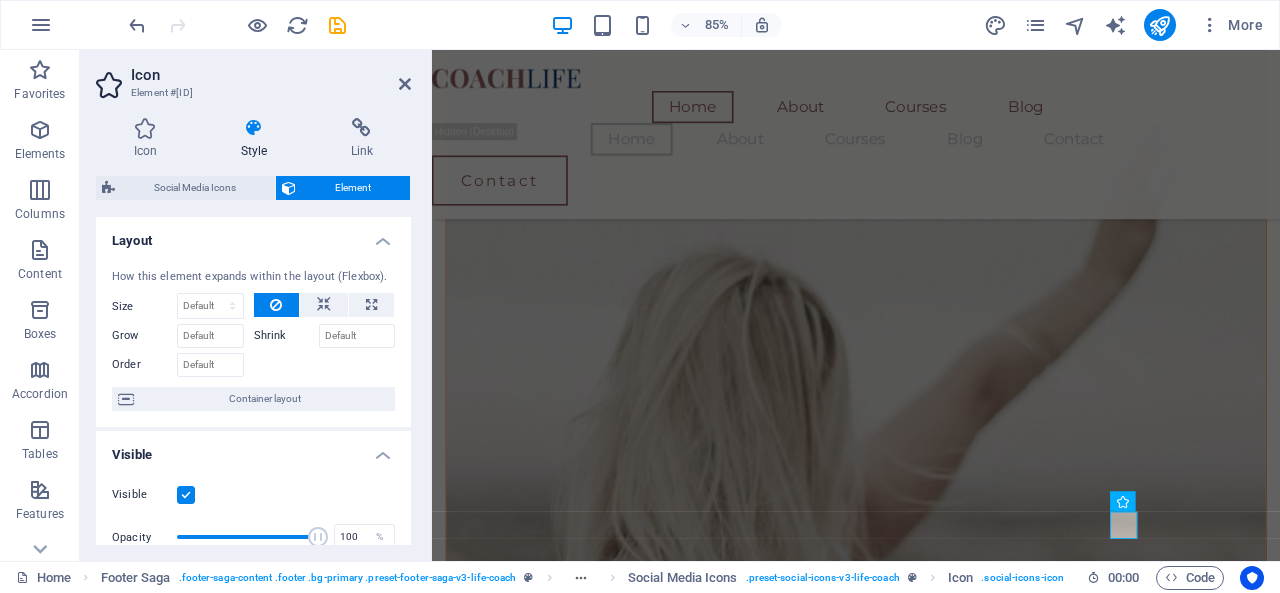 click at bounding box center [362, 128] 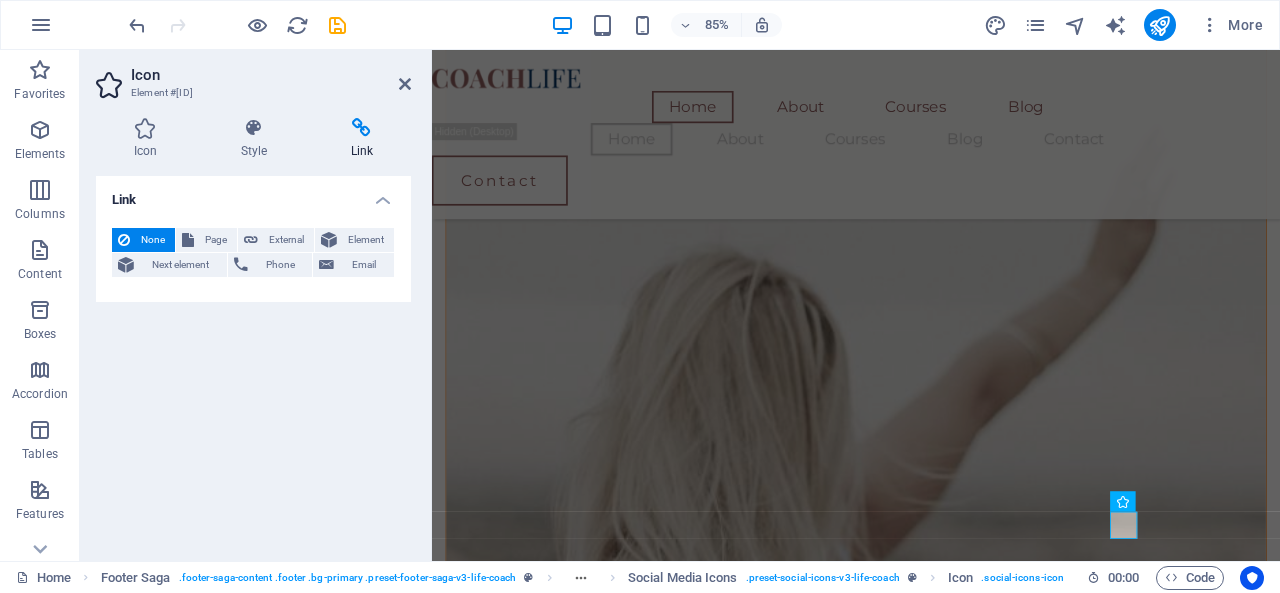 click on "Page" at bounding box center (215, 240) 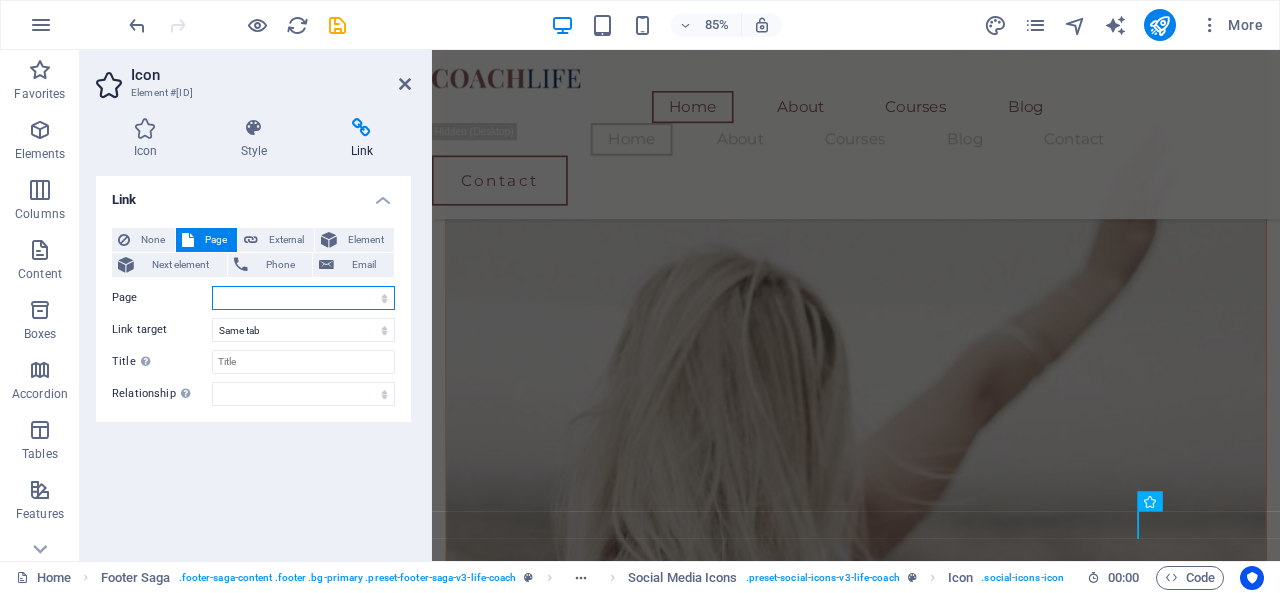 click on "Home About Contact Privacy" at bounding box center (303, 298) 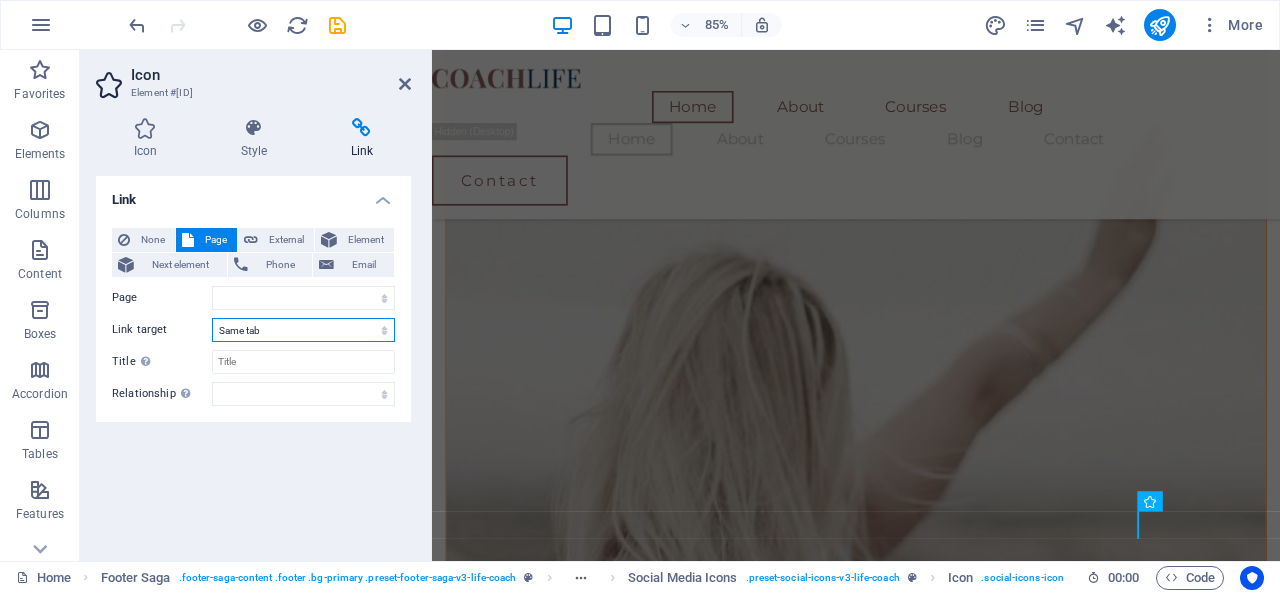 click on "New tab Same tab Overlay" at bounding box center [303, 330] 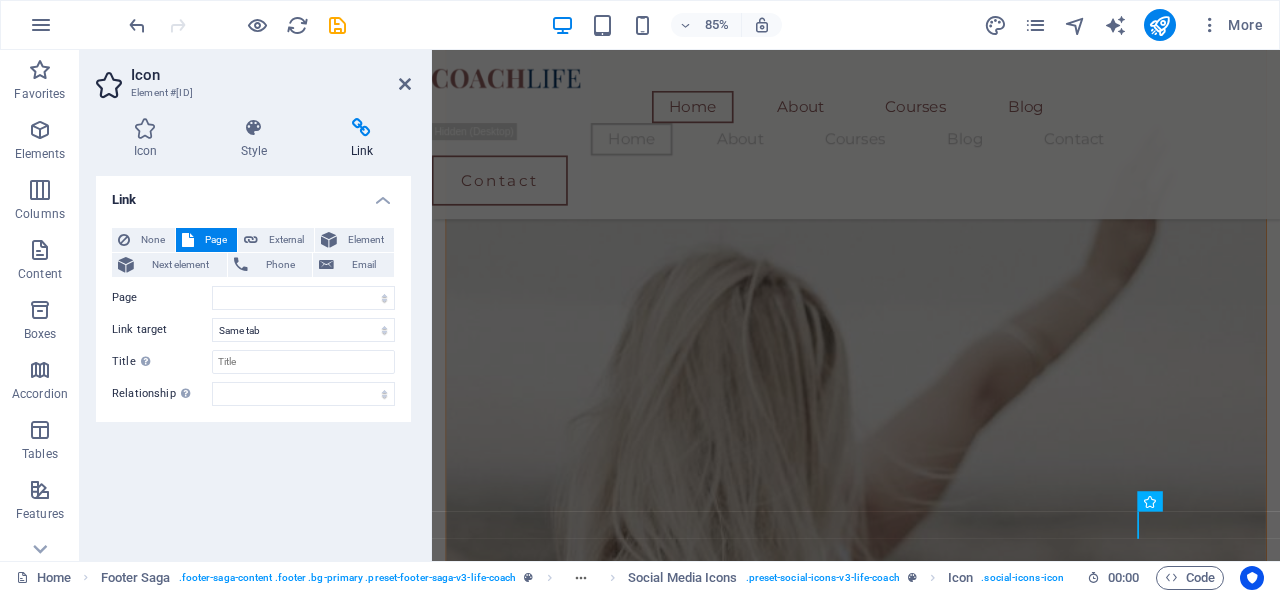click on "Link None Page External Element Next element Phone Email Page Home About Contact Privacy Element
URL Phone Email Link target New tab Same tab Overlay Title Additional link description, should not be the same as the link text. The title is most often shown as a tooltip text when the mouse moves over the element. Leave empty if uncertain. Relationship Sets the  relationship of this link to the link target . For example, the value "nofollow" instructs search engines not to follow the link. Can be left empty. alternate author bookmark external help license next nofollow noreferrer noopener prev search tag" at bounding box center [253, 360] 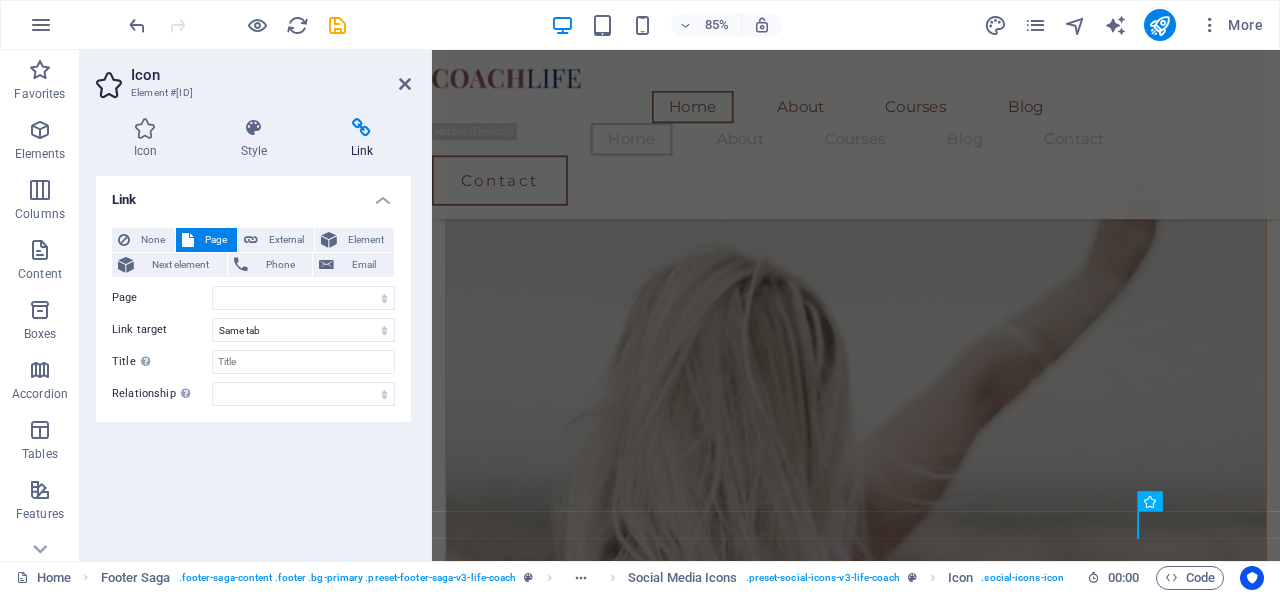 click on "Element" at bounding box center [365, 240] 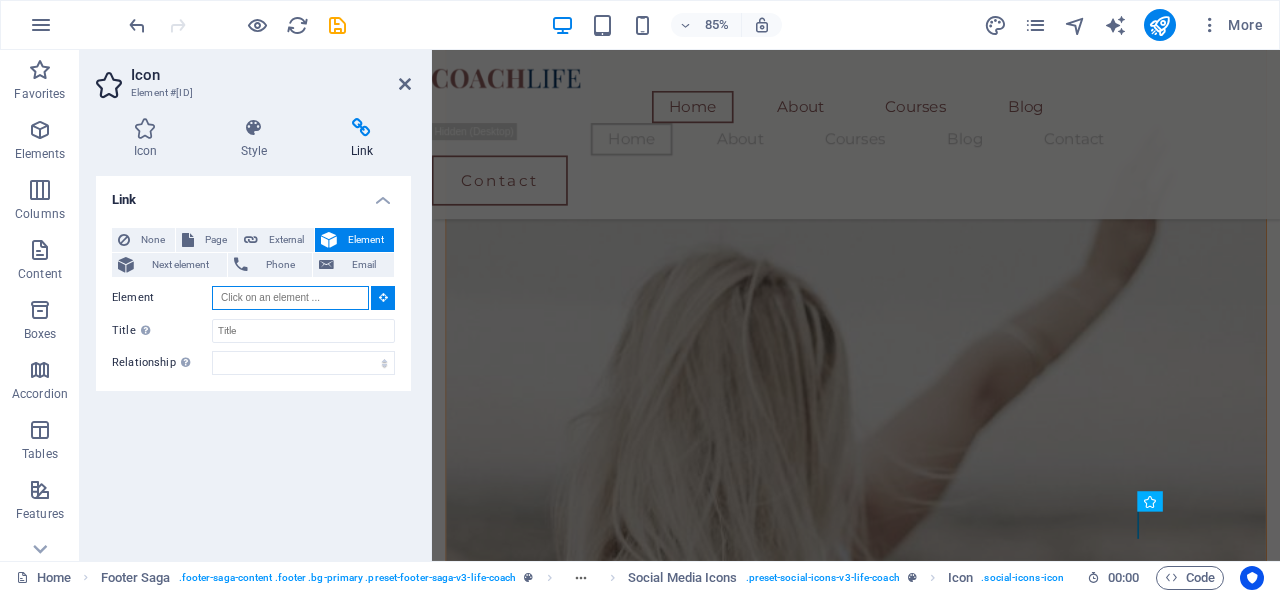 scroll, scrollTop: 1445, scrollLeft: 0, axis: vertical 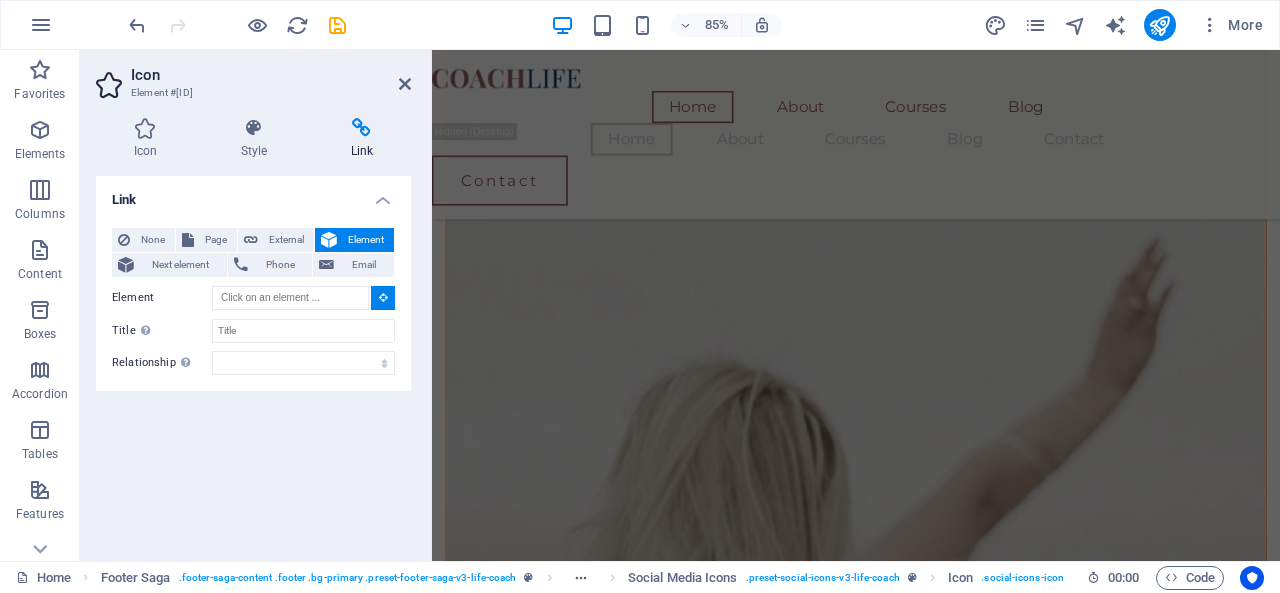 click on "Next element" at bounding box center [180, 265] 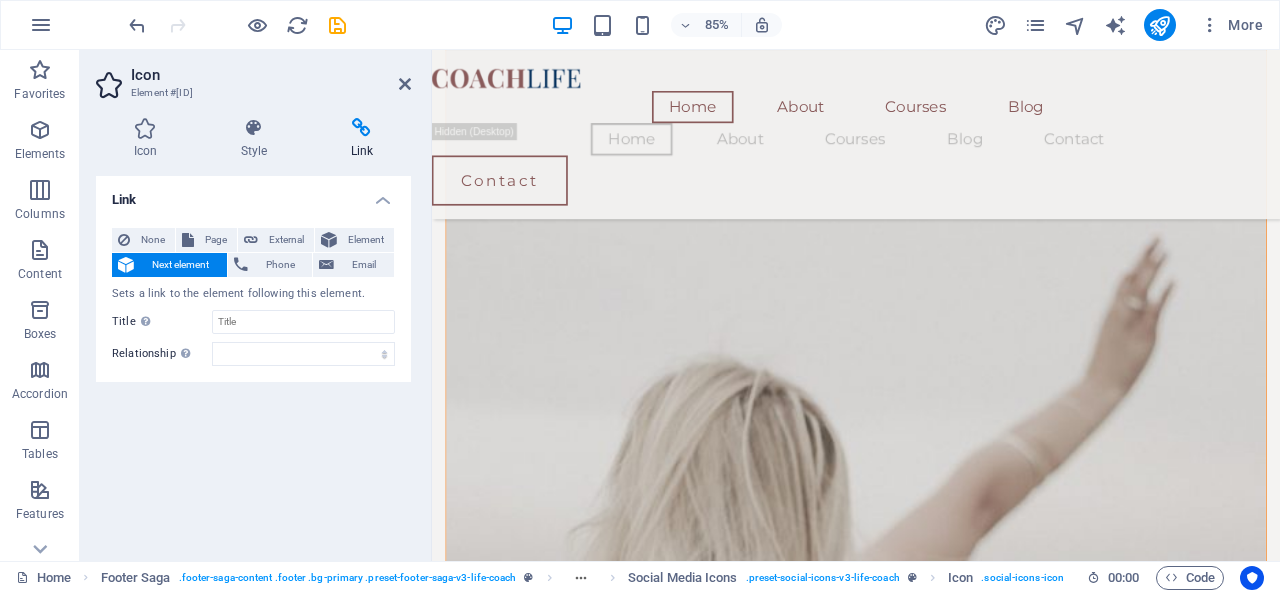 scroll, scrollTop: 1574, scrollLeft: 0, axis: vertical 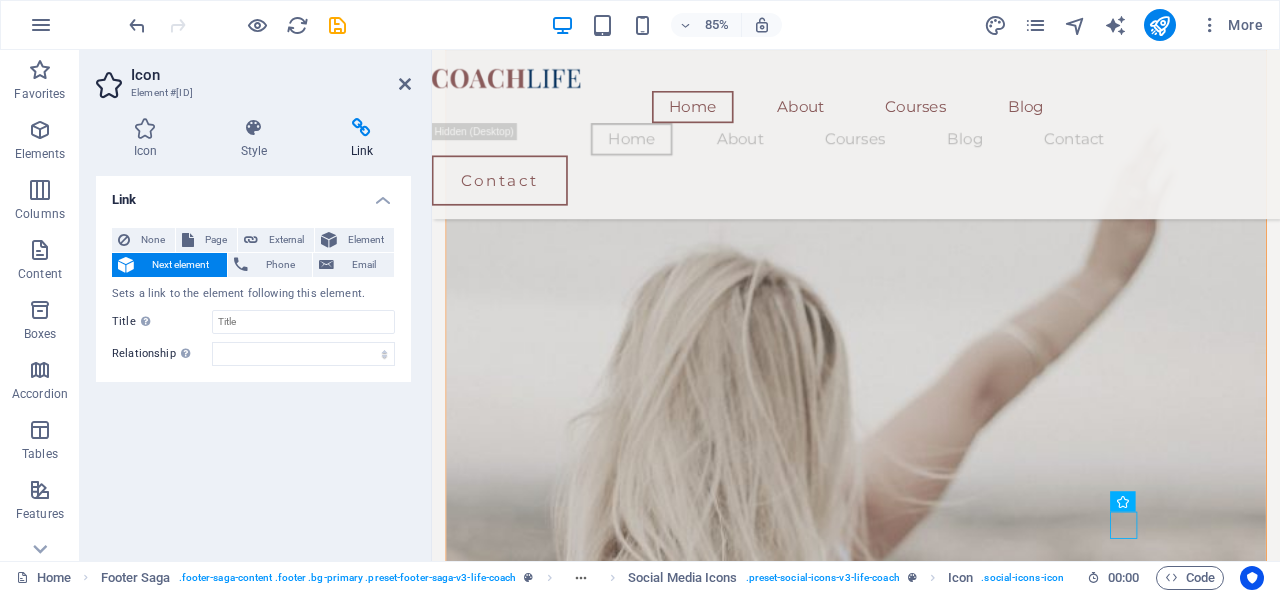 click at bounding box center [329, 240] 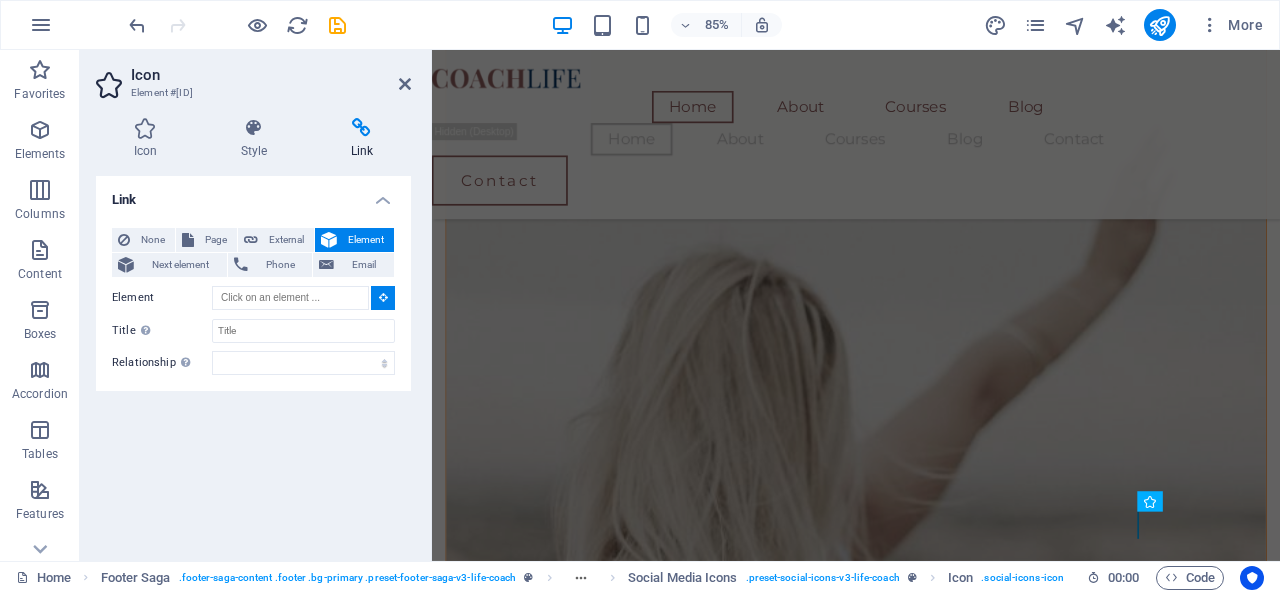 click on "Next element" at bounding box center (180, 265) 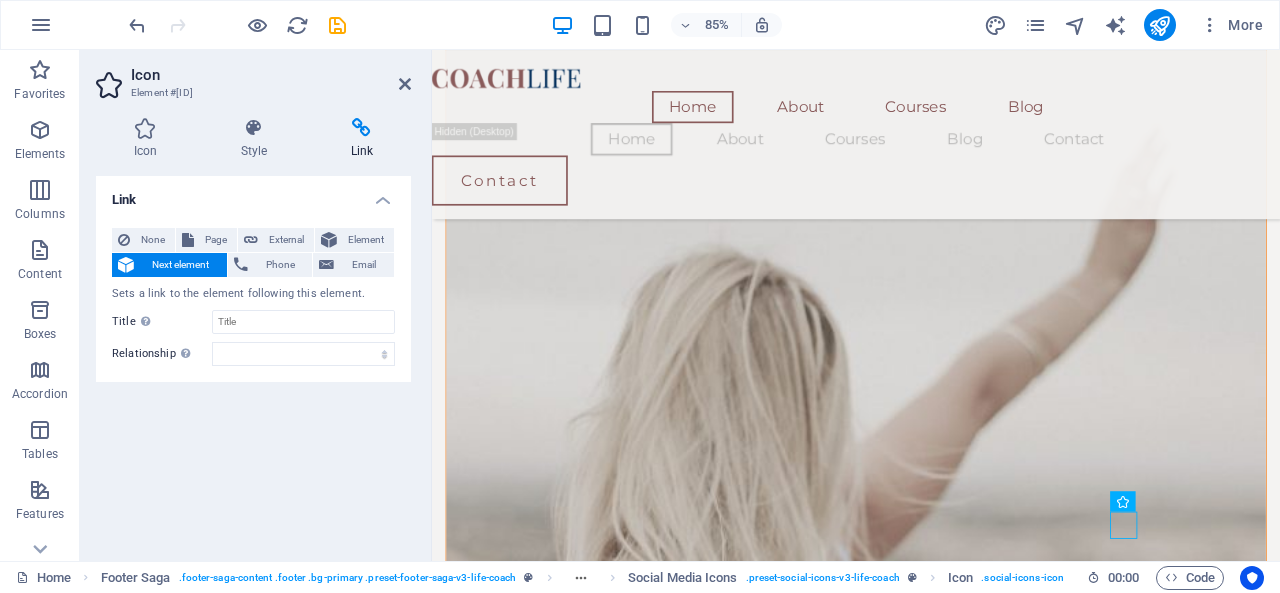 click on "Next element" at bounding box center [180, 265] 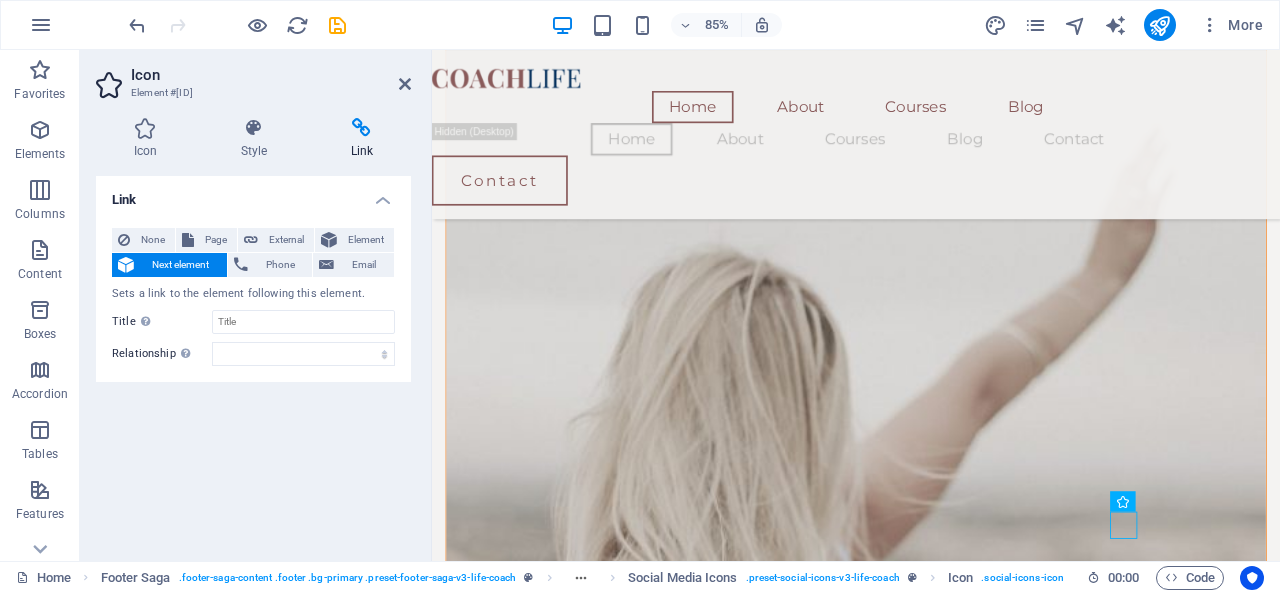 click on "Phone" at bounding box center (280, 265) 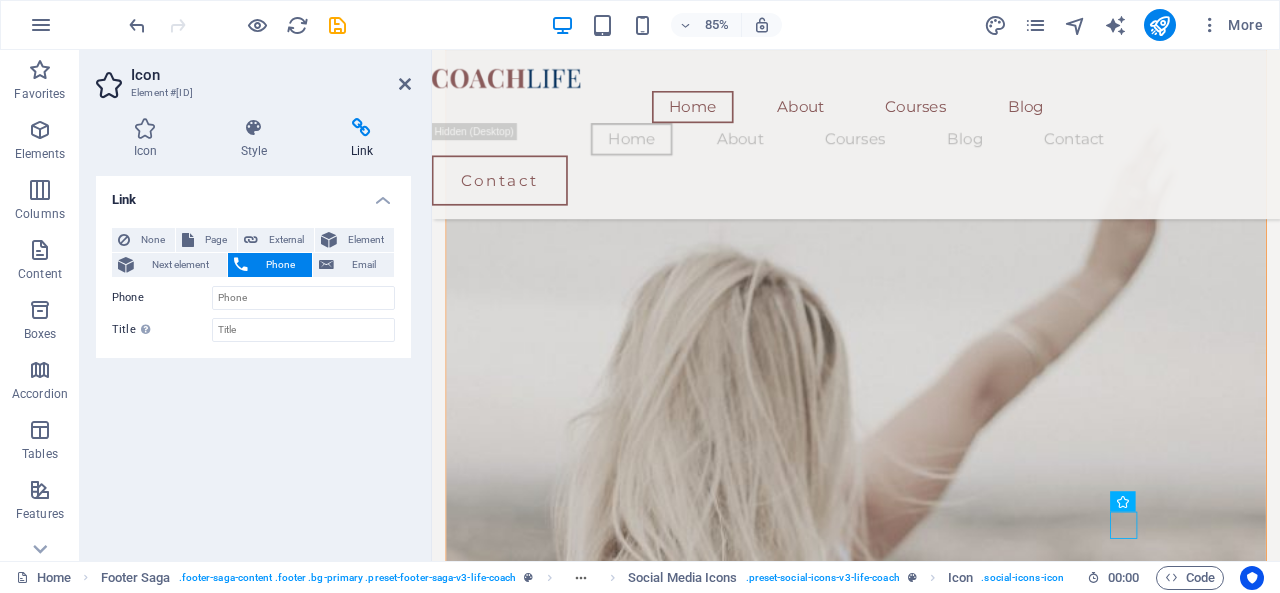 click on "Email" at bounding box center (364, 265) 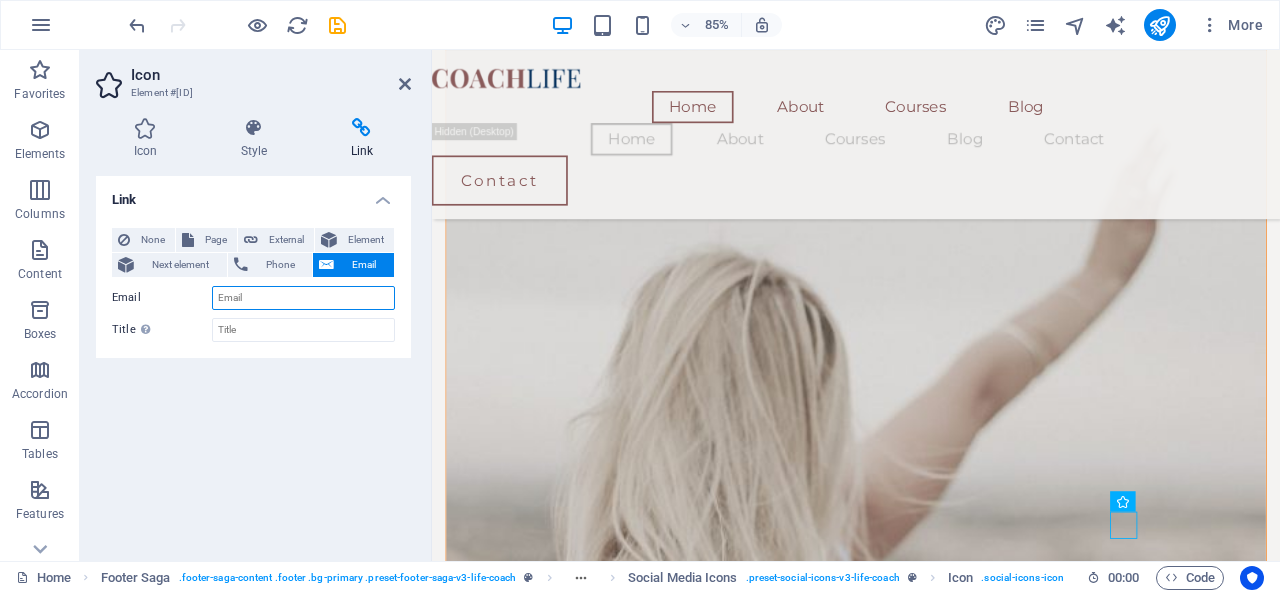 click on "Email" at bounding box center [303, 298] 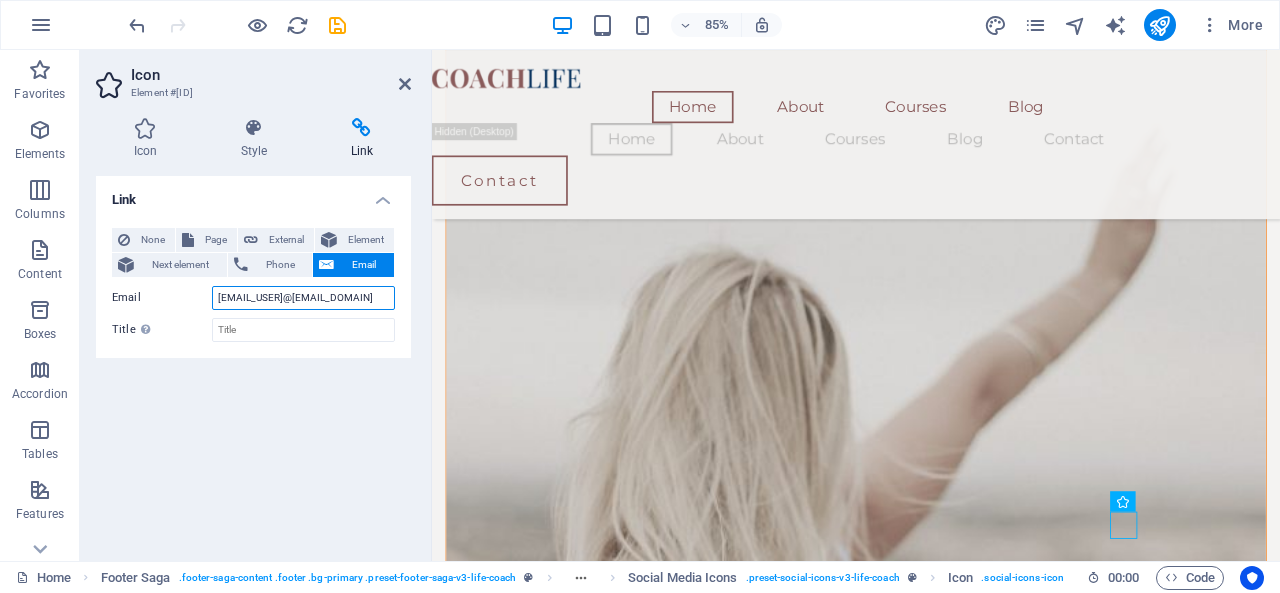 type on "nishprmanagement@gmail.com" 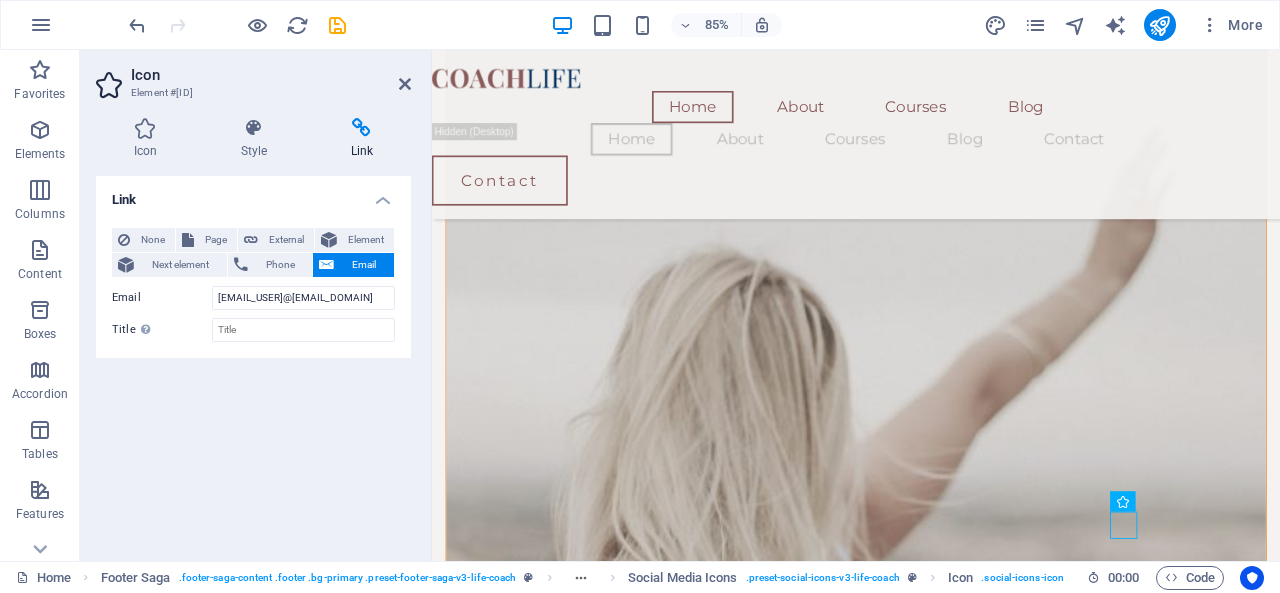 click on "Phone" at bounding box center [280, 265] 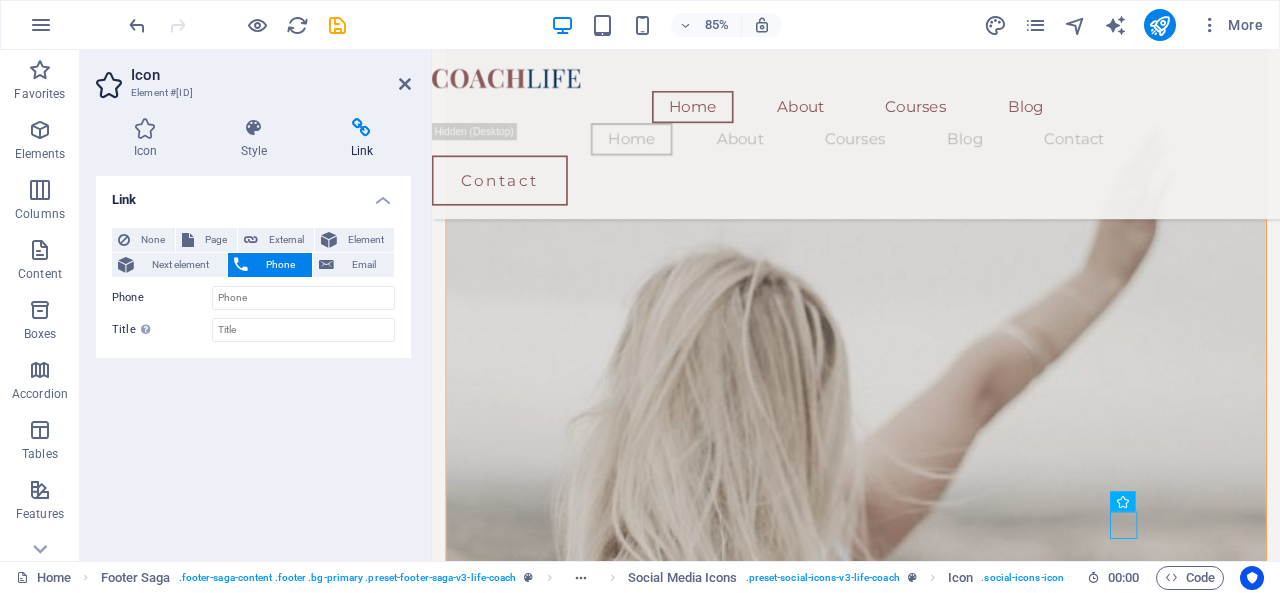 click on "Phone" at bounding box center [270, 265] 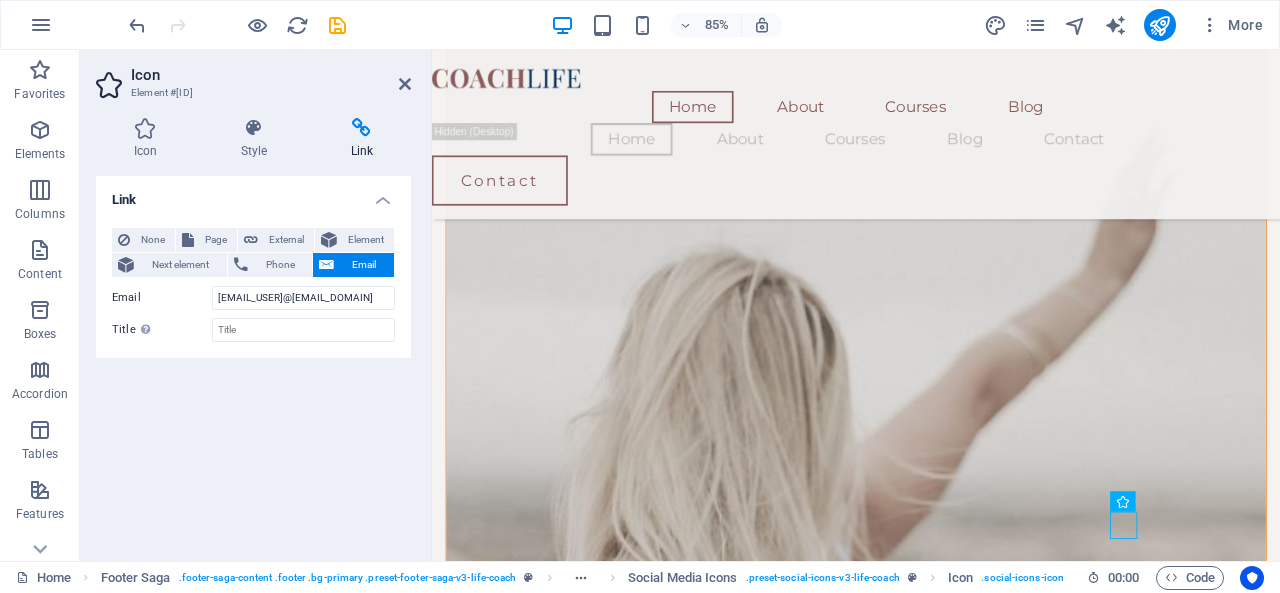 click on "Next element" at bounding box center (180, 265) 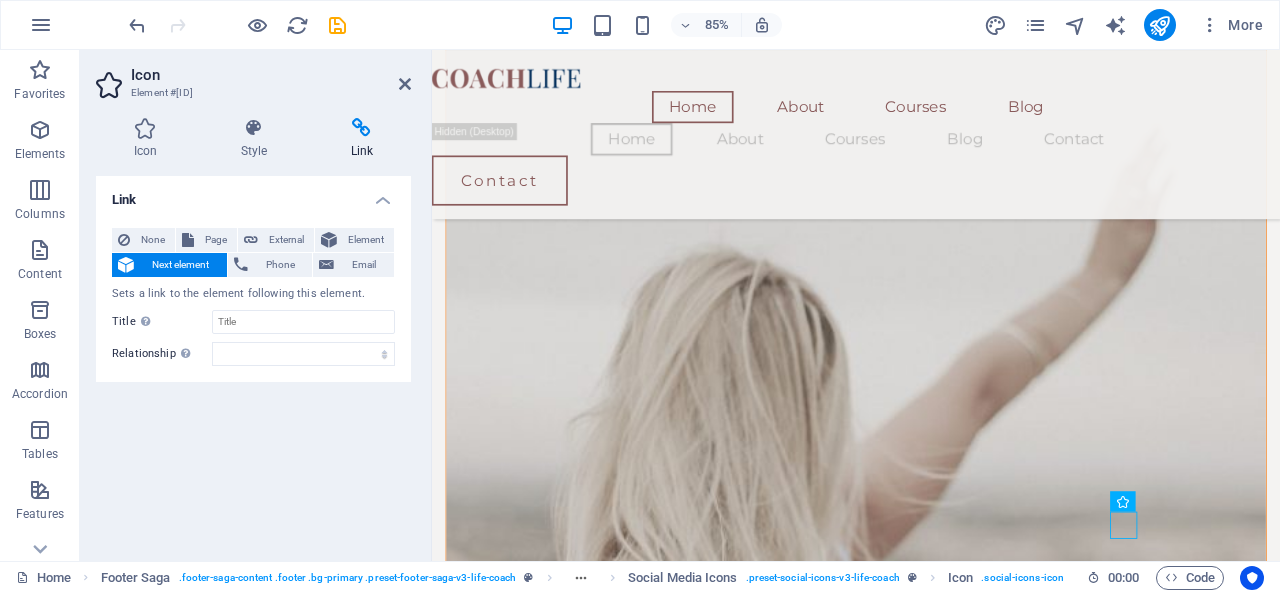 click on "Element" at bounding box center (365, 240) 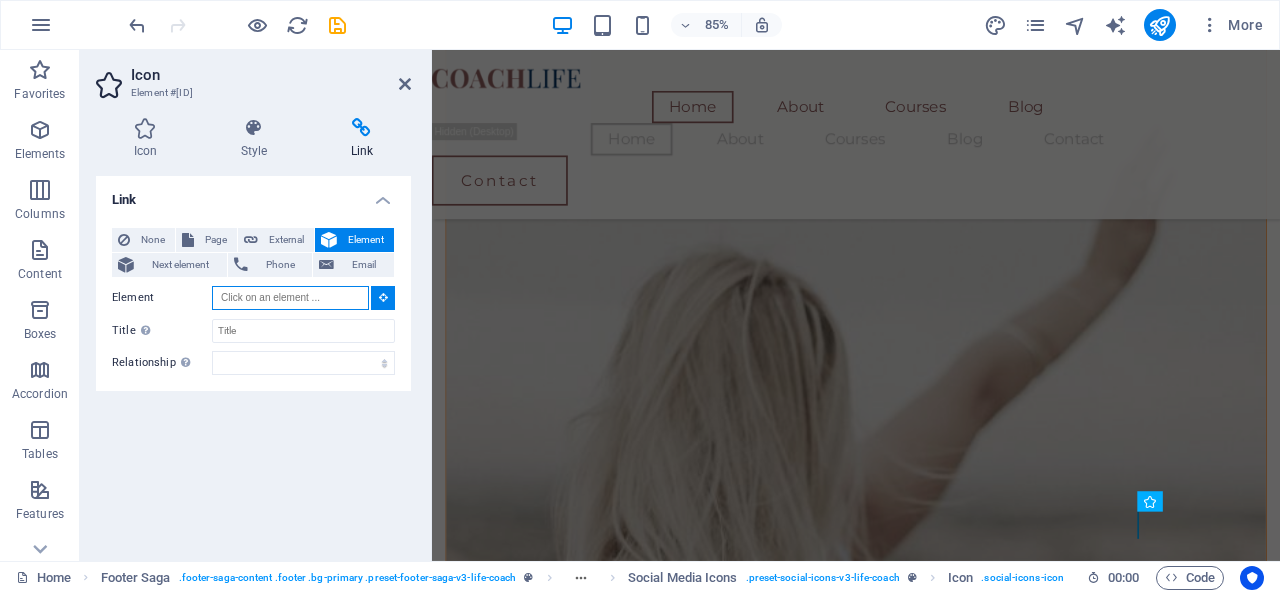 scroll, scrollTop: 1445, scrollLeft: 0, axis: vertical 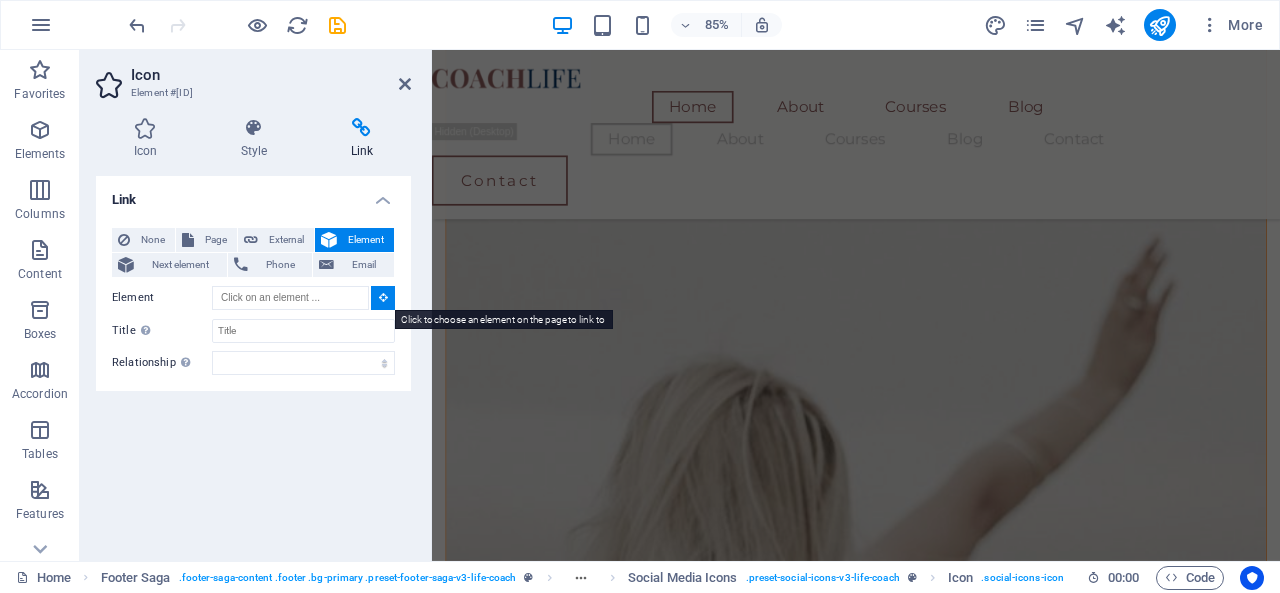 click at bounding box center (383, 297) 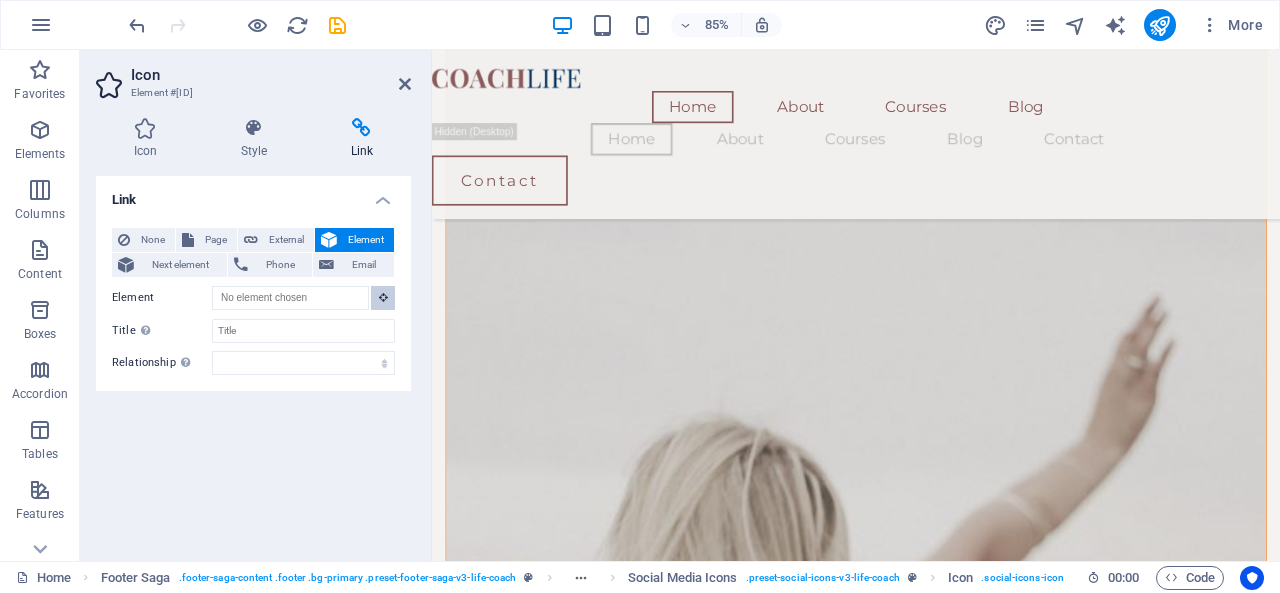 scroll, scrollTop: 1316, scrollLeft: 0, axis: vertical 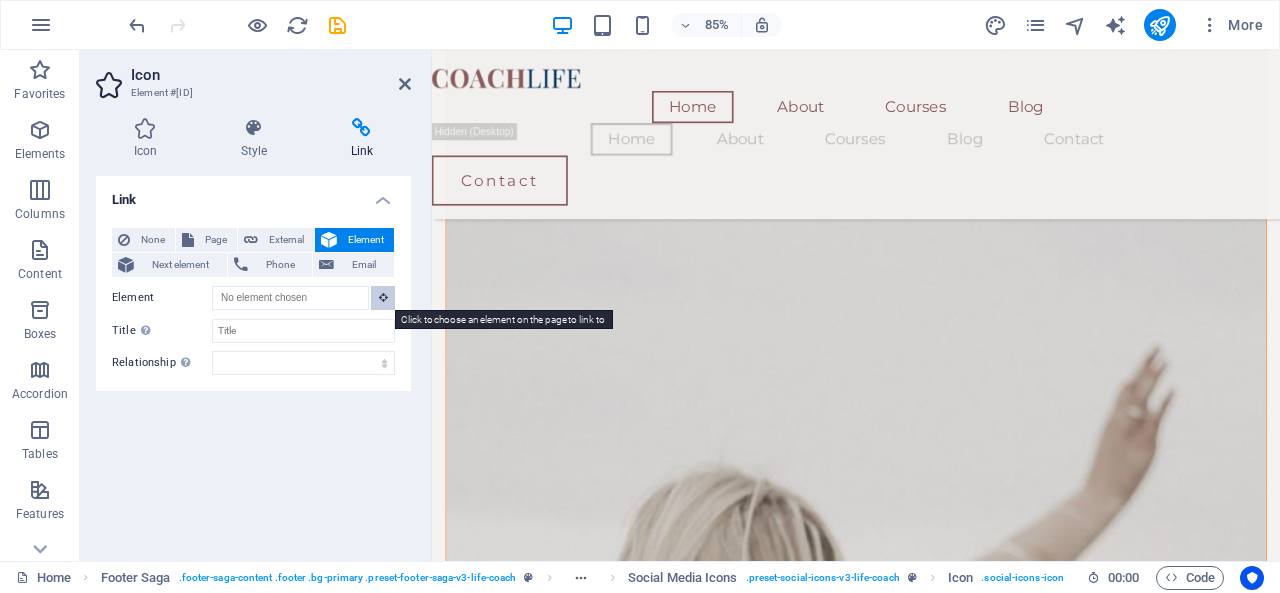 click at bounding box center (383, 297) 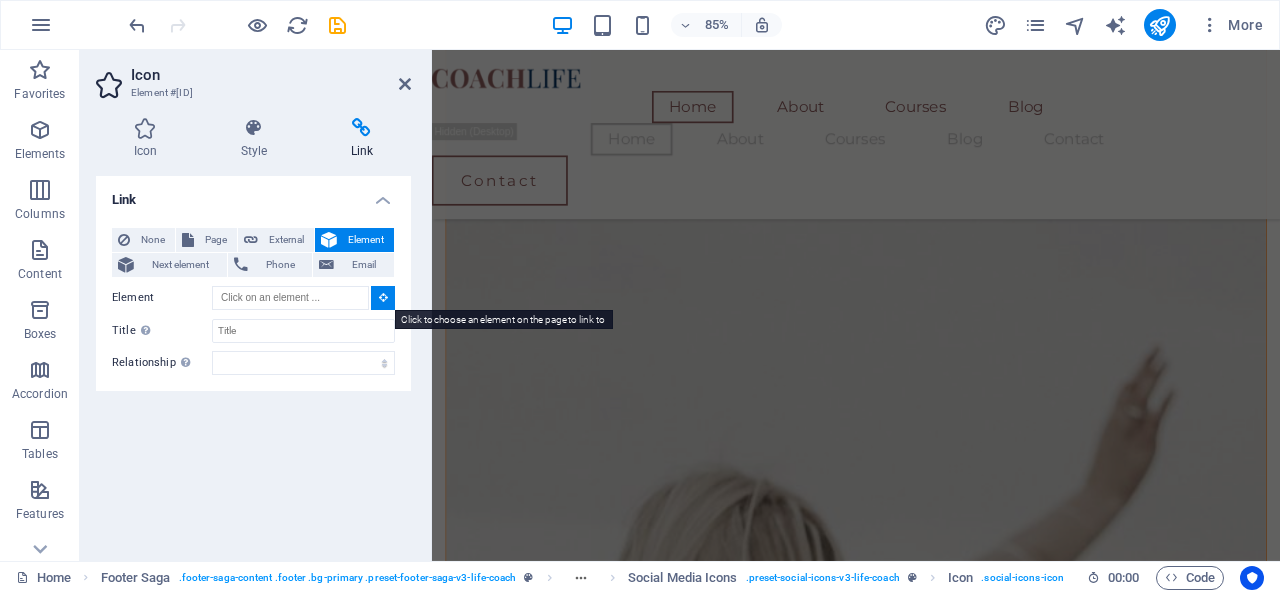 click at bounding box center (383, 297) 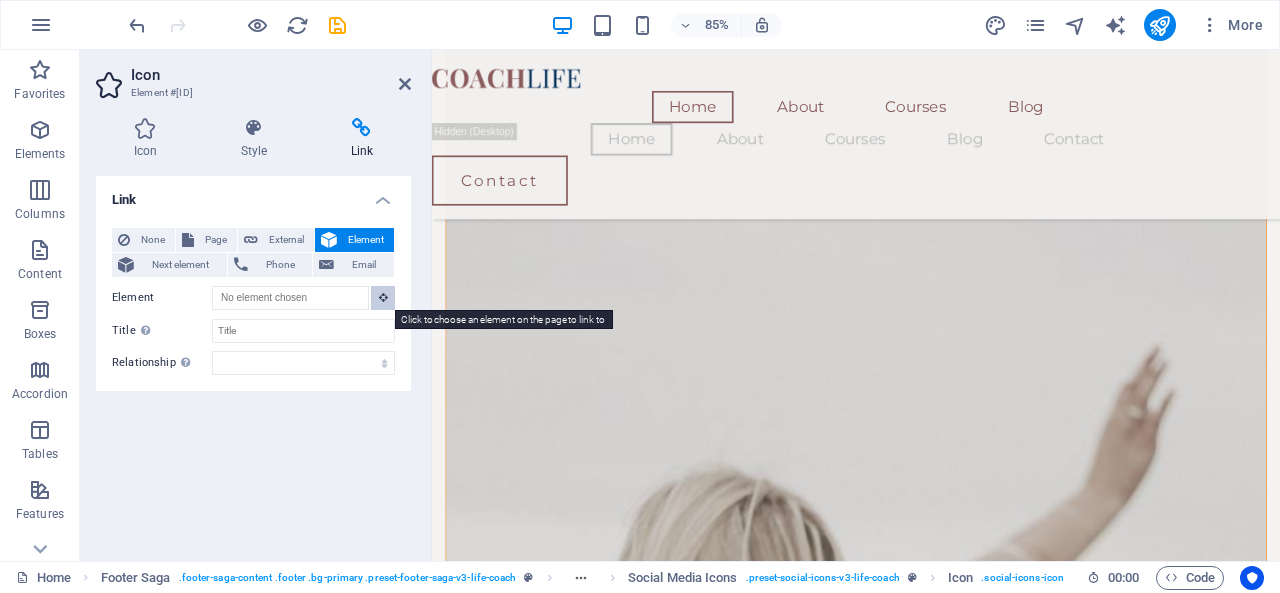 click at bounding box center [383, 297] 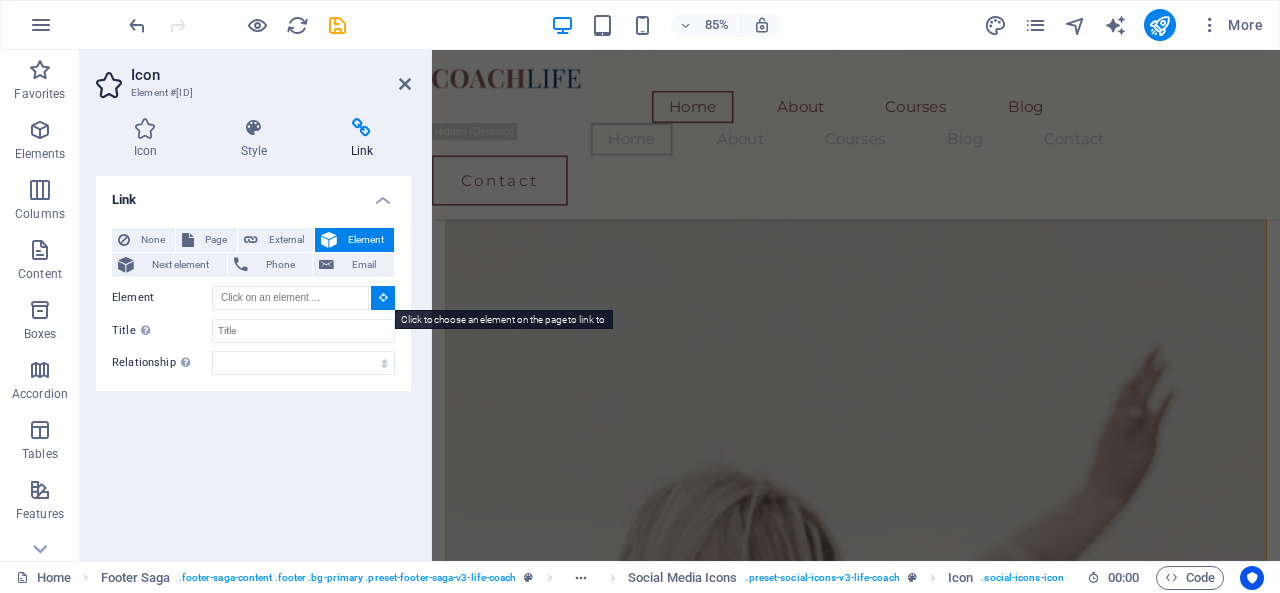 click at bounding box center [383, 297] 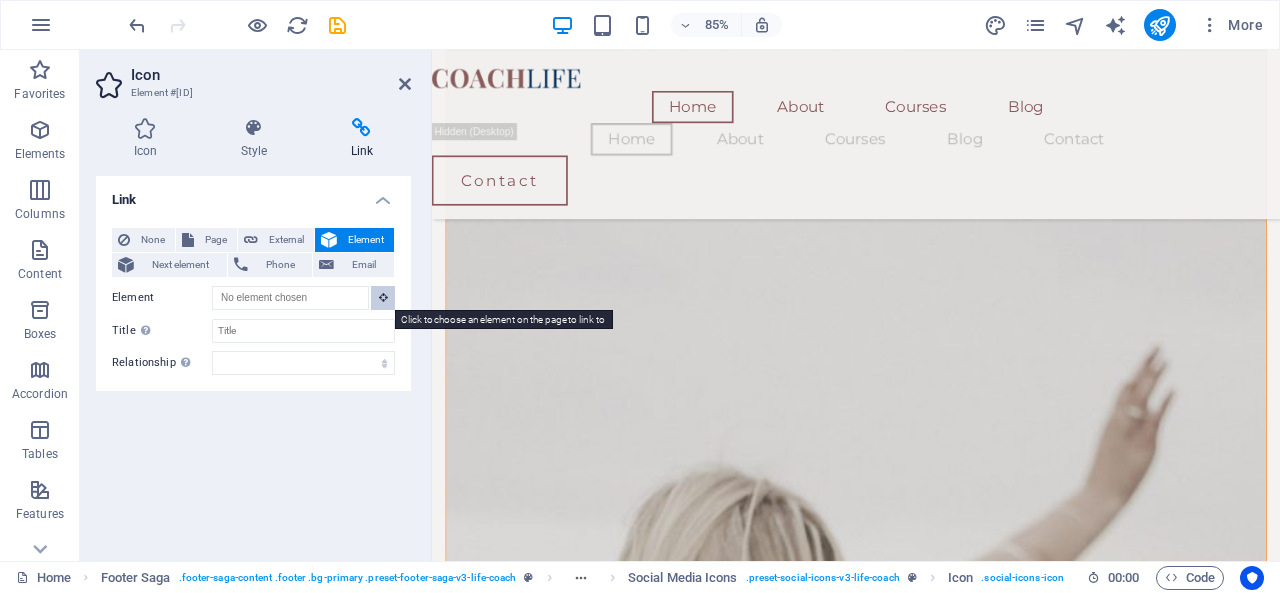 click at bounding box center [383, 297] 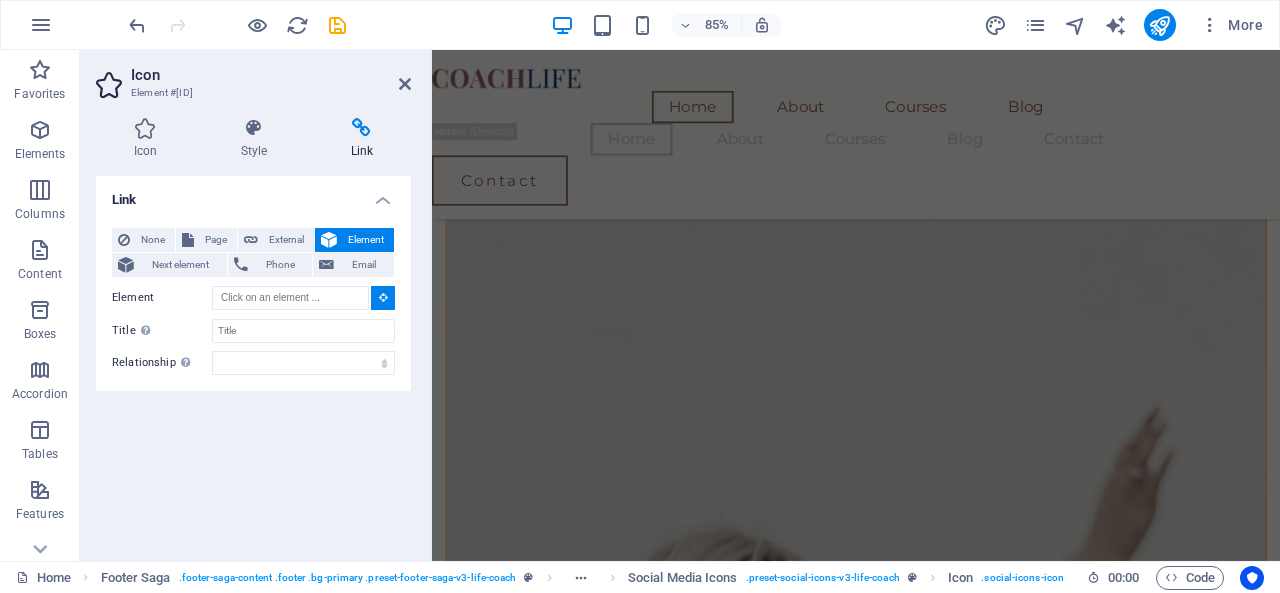 scroll, scrollTop: 1188, scrollLeft: 0, axis: vertical 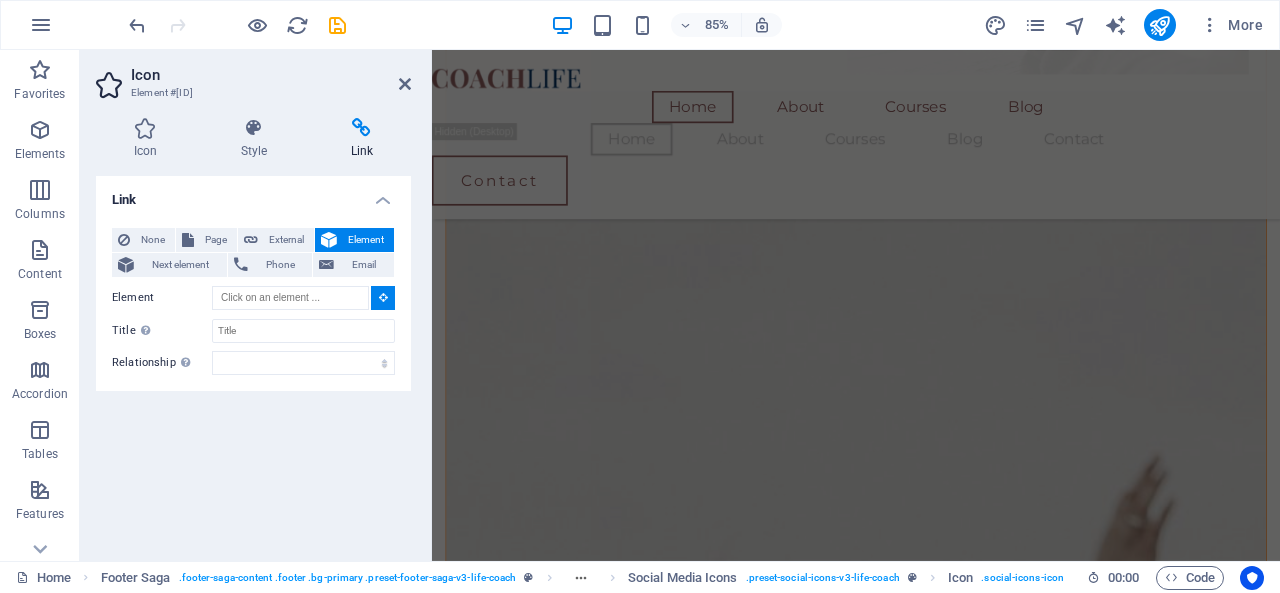 click on "External" at bounding box center [286, 240] 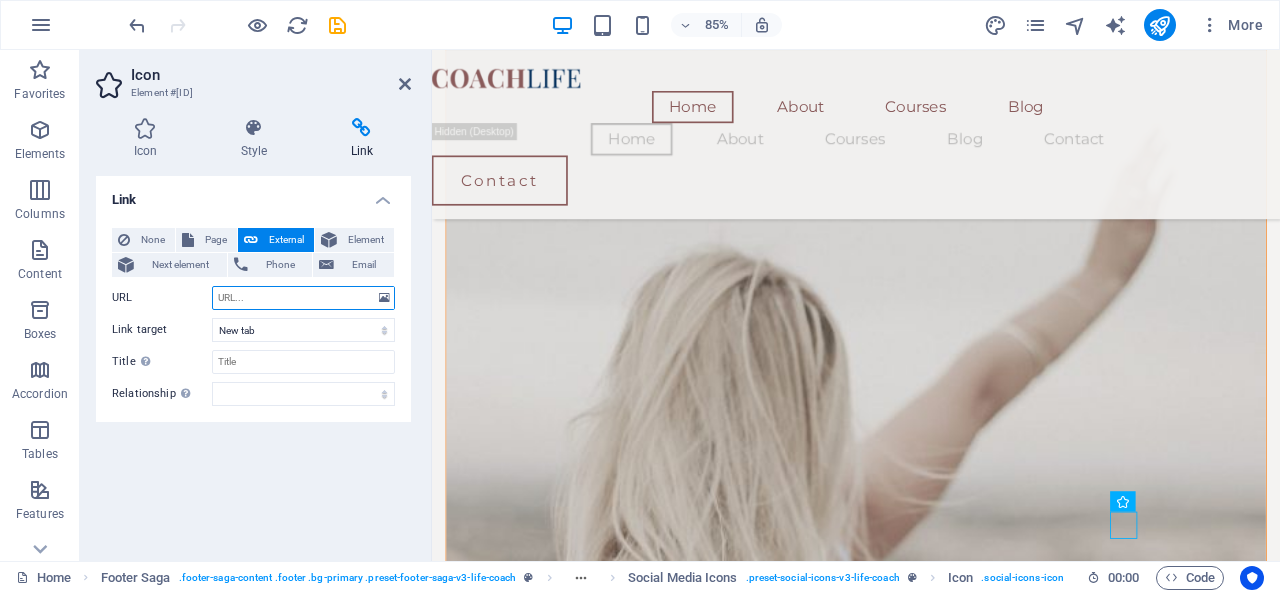 click on "URL" at bounding box center [303, 298] 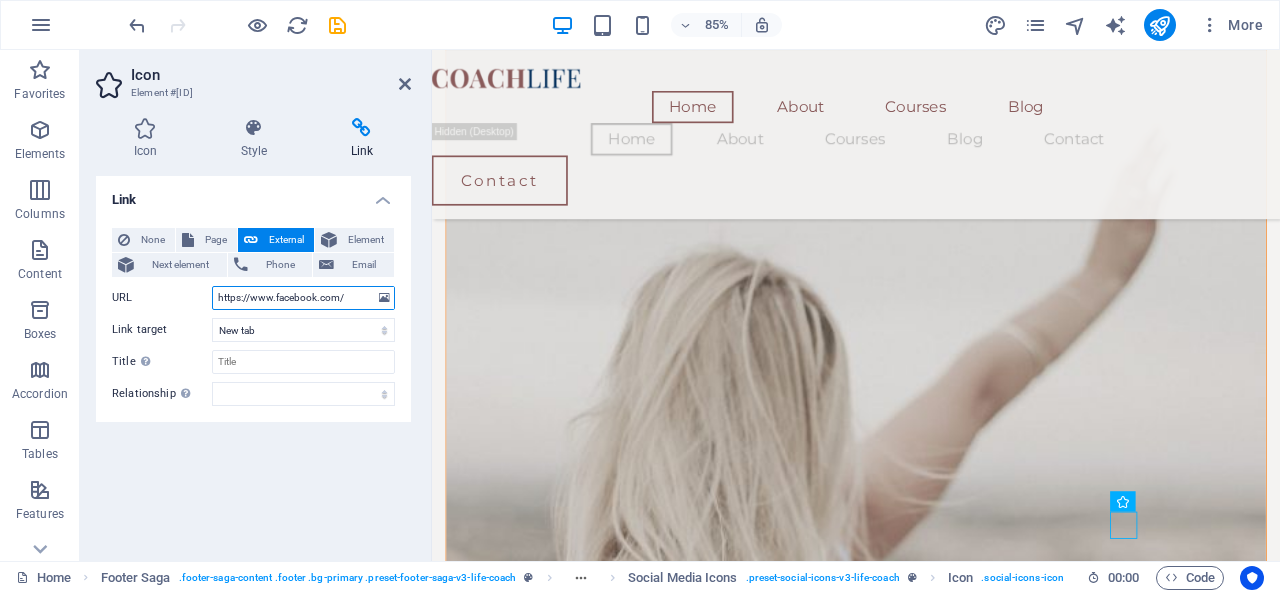 type on "https://www.facebook.com/" 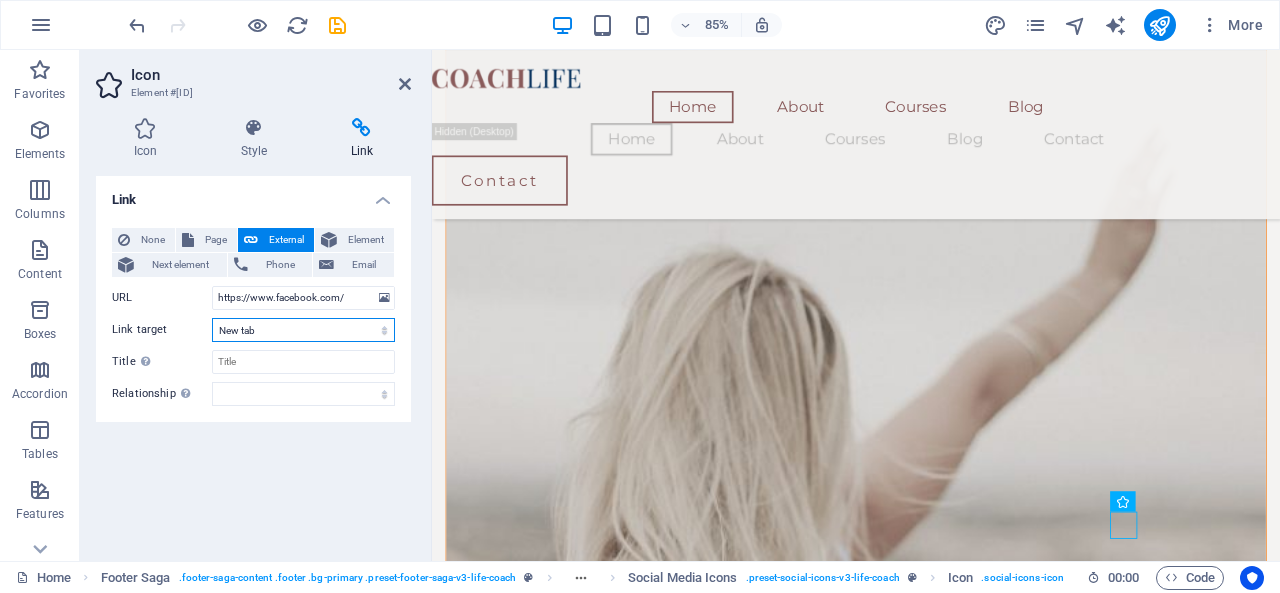 click on "New tab Same tab Overlay" at bounding box center [303, 330] 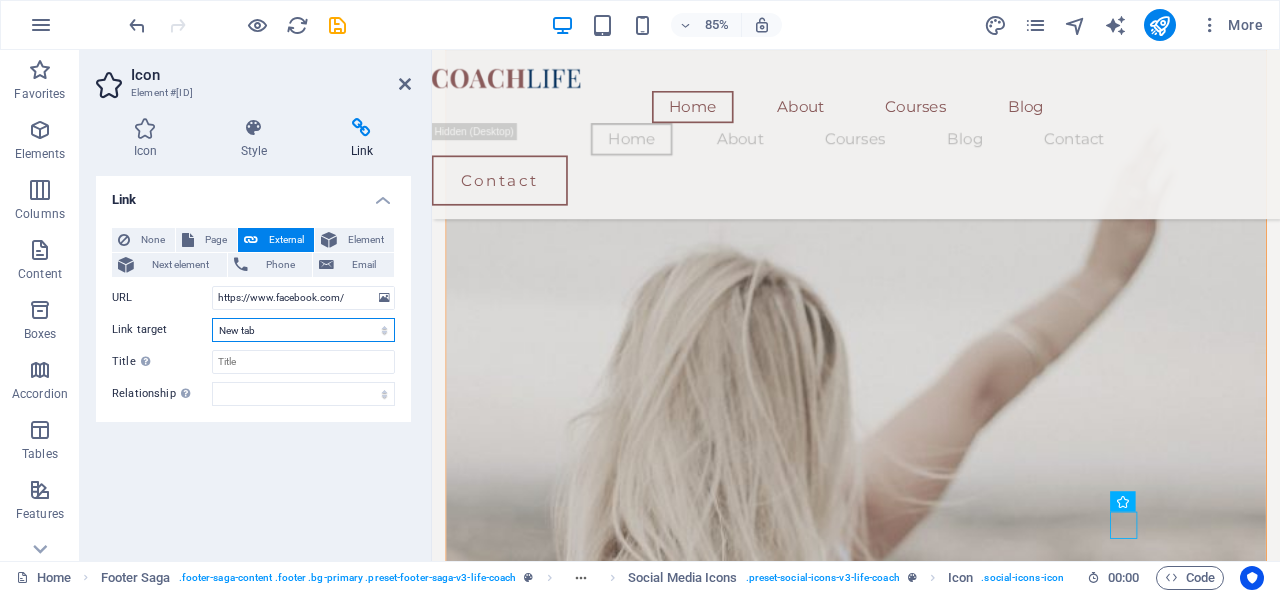 select 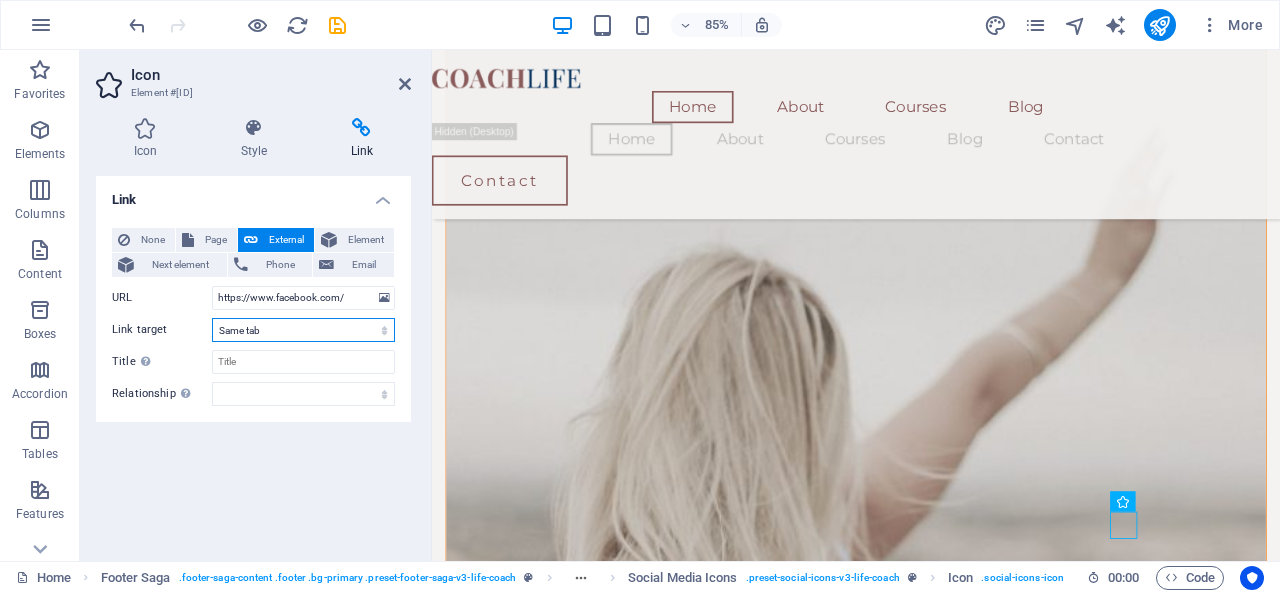 click on "New tab Same tab Overlay" at bounding box center [303, 330] 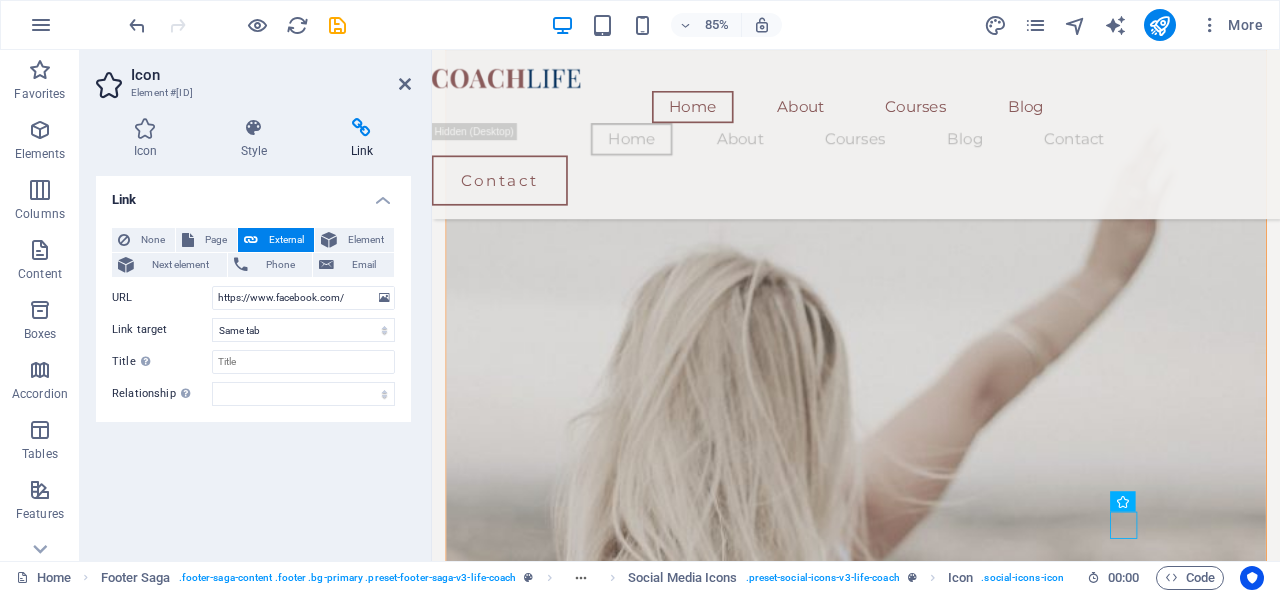 click on "Page" at bounding box center (215, 240) 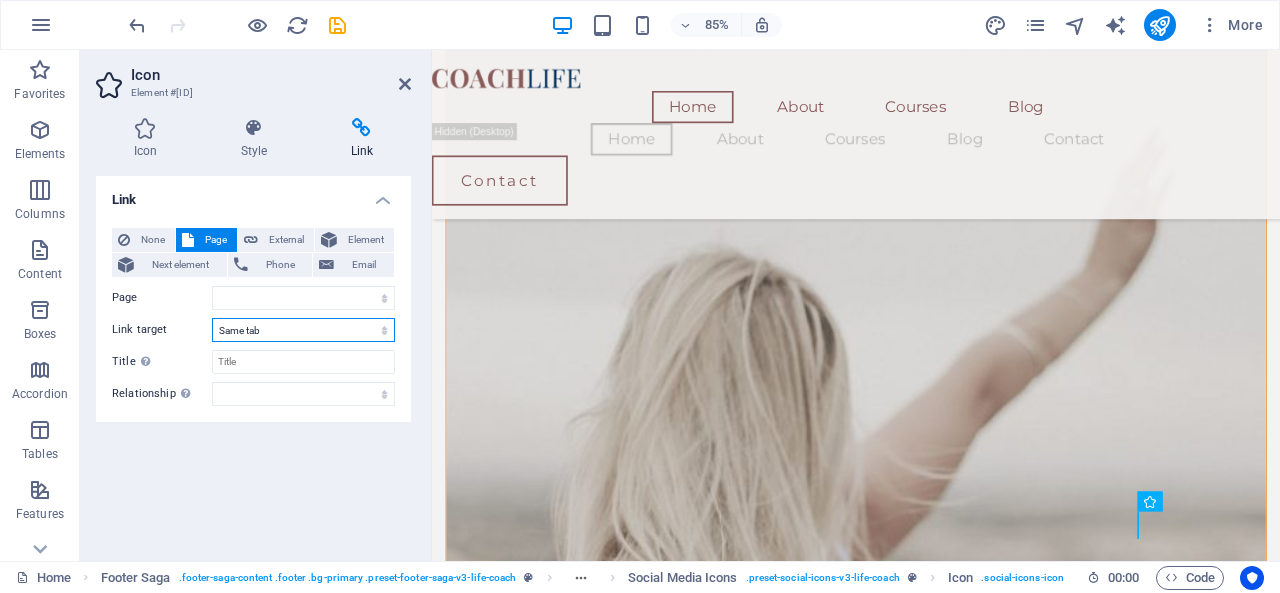 click on "New tab Same tab Overlay" at bounding box center [303, 330] 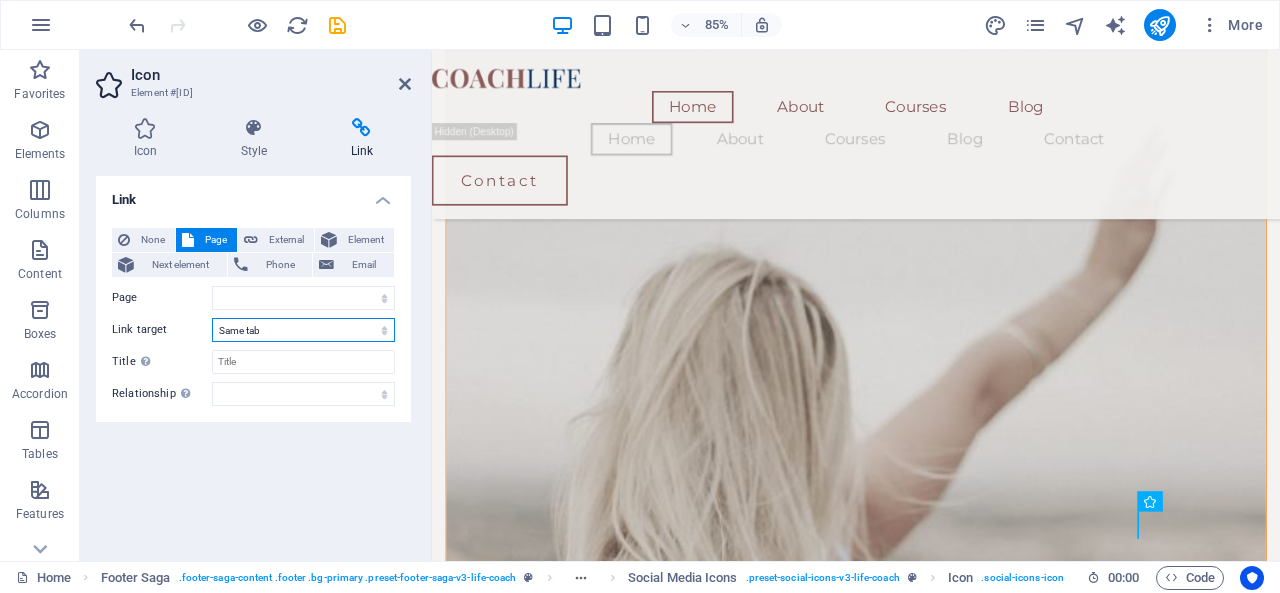 select on "blank" 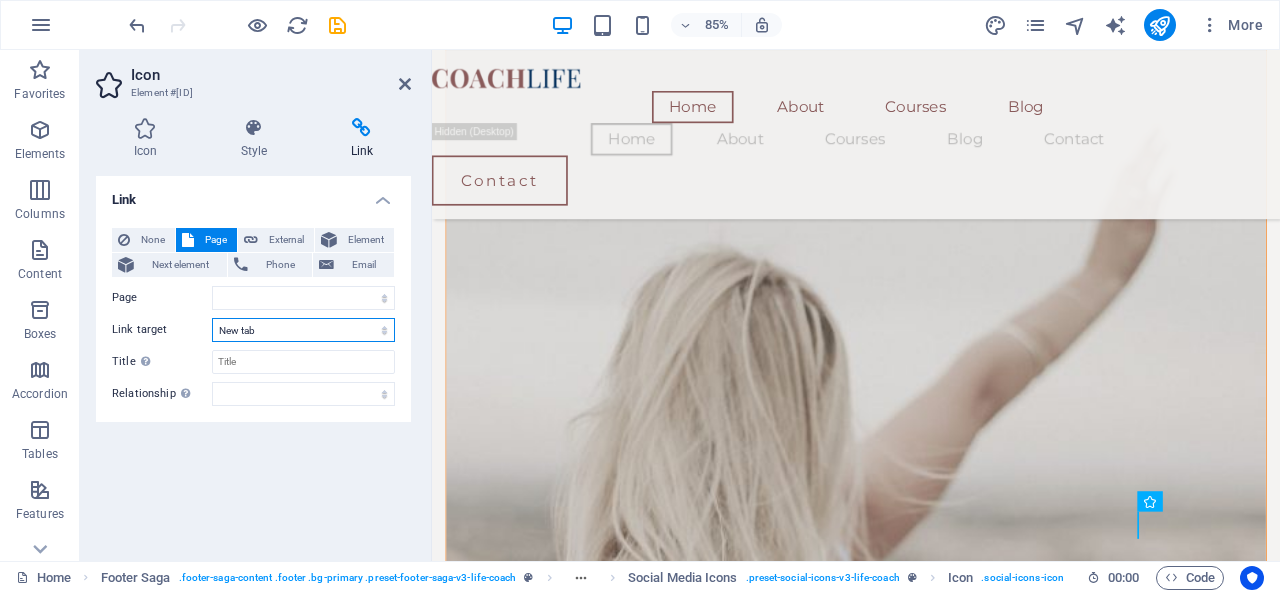 click on "New tab Same tab Overlay" at bounding box center (303, 330) 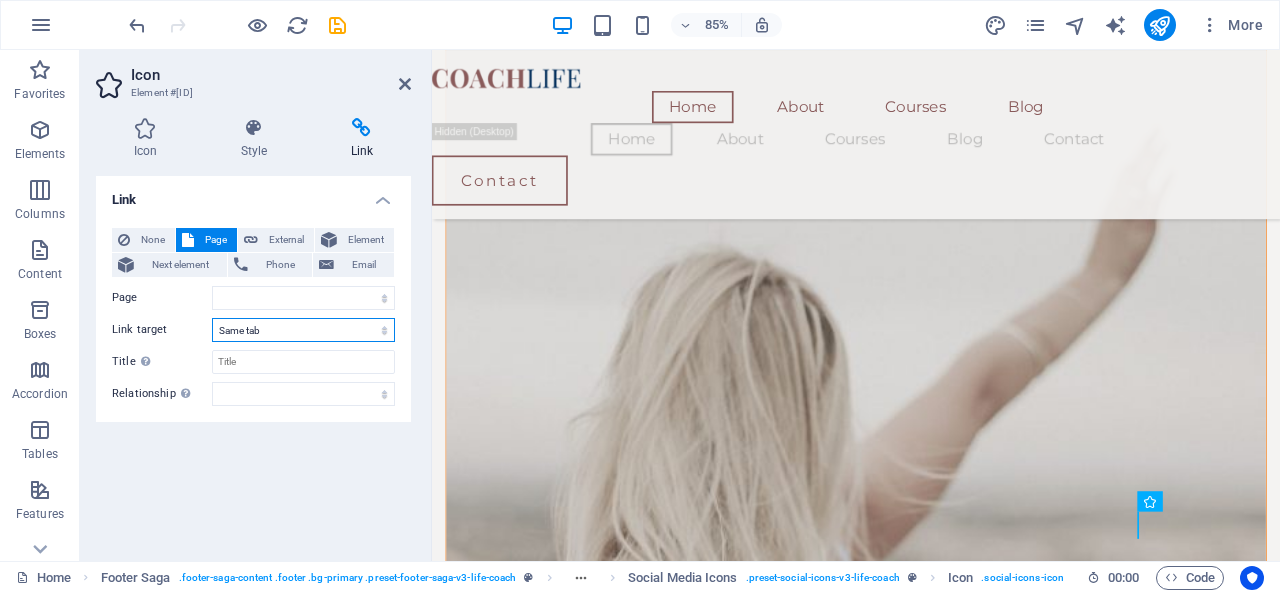 click on "New tab Same tab Overlay" at bounding box center [303, 330] 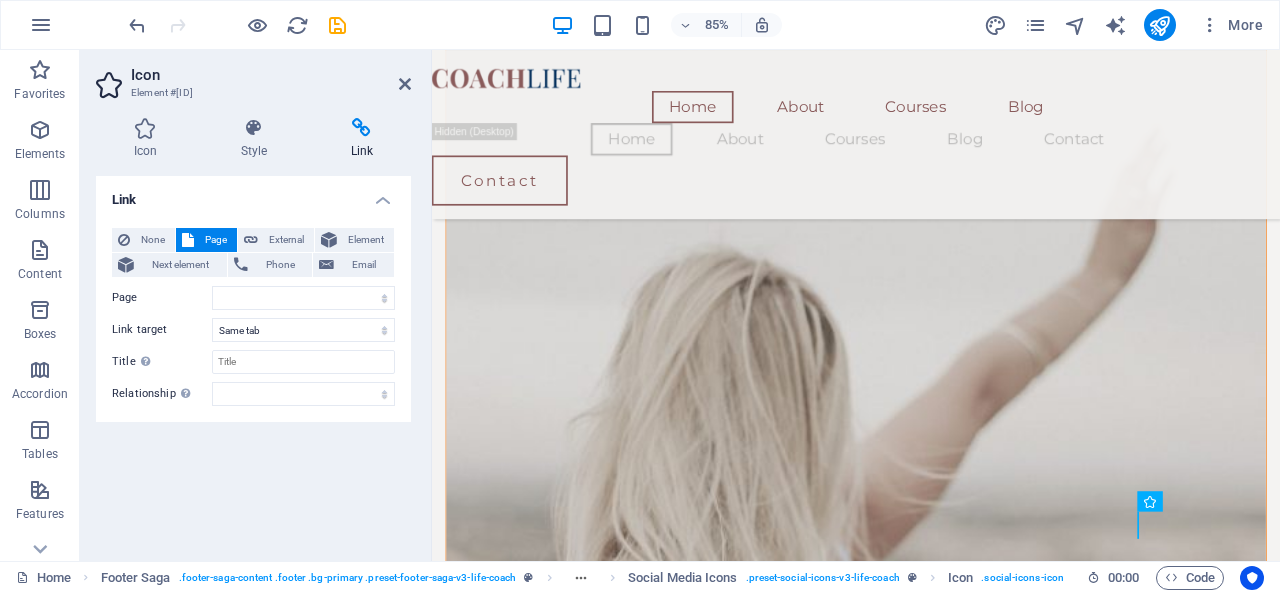 click on "Next element" at bounding box center (180, 265) 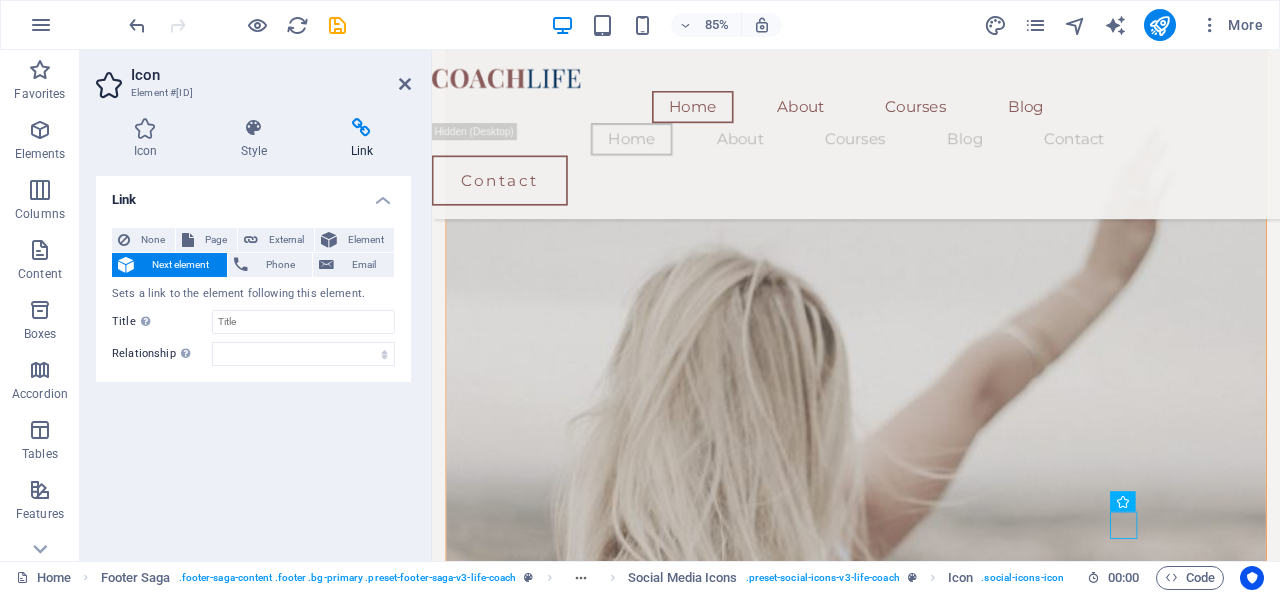 click on "External" at bounding box center (286, 240) 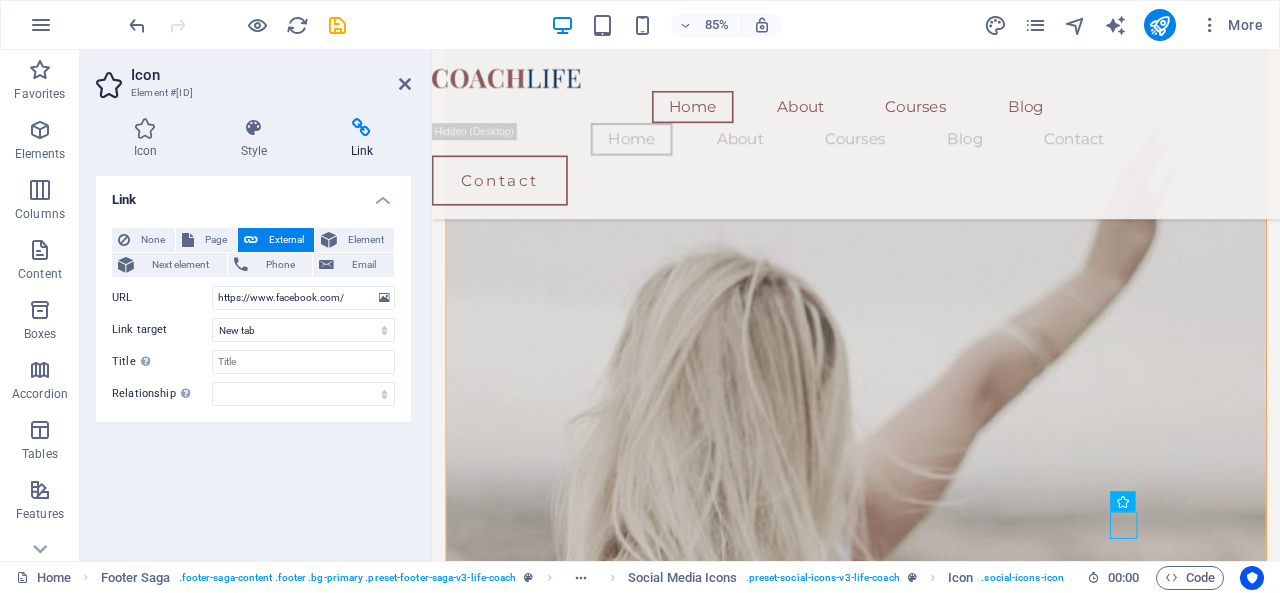 click on "Element" at bounding box center (365, 240) 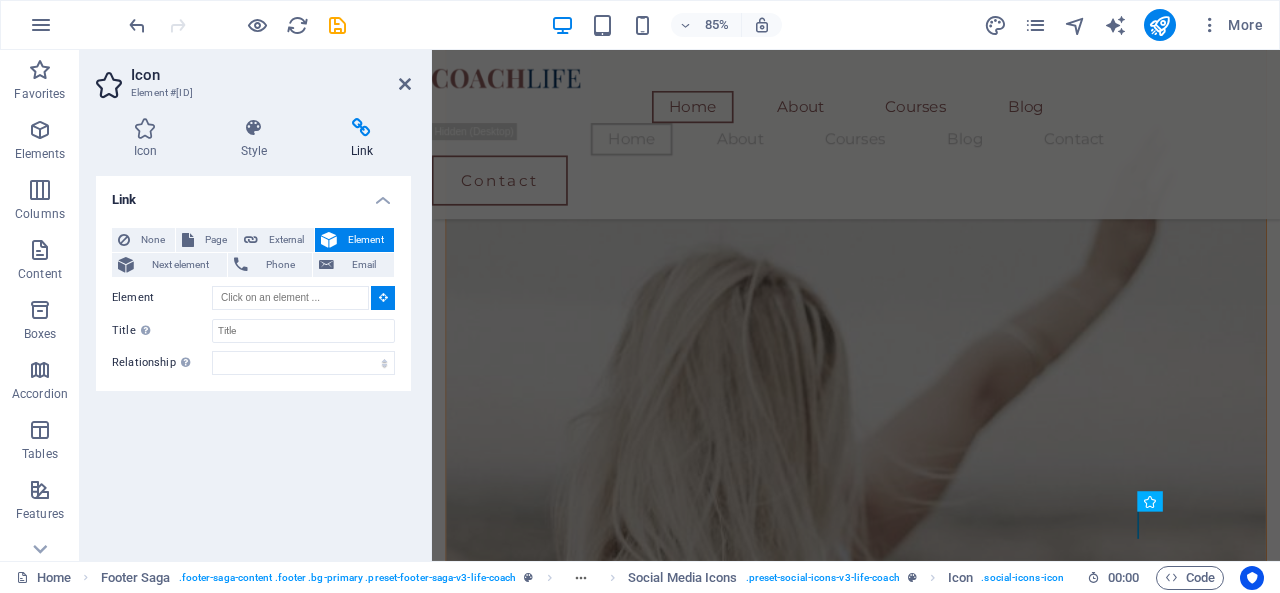 click on "External" at bounding box center [286, 240] 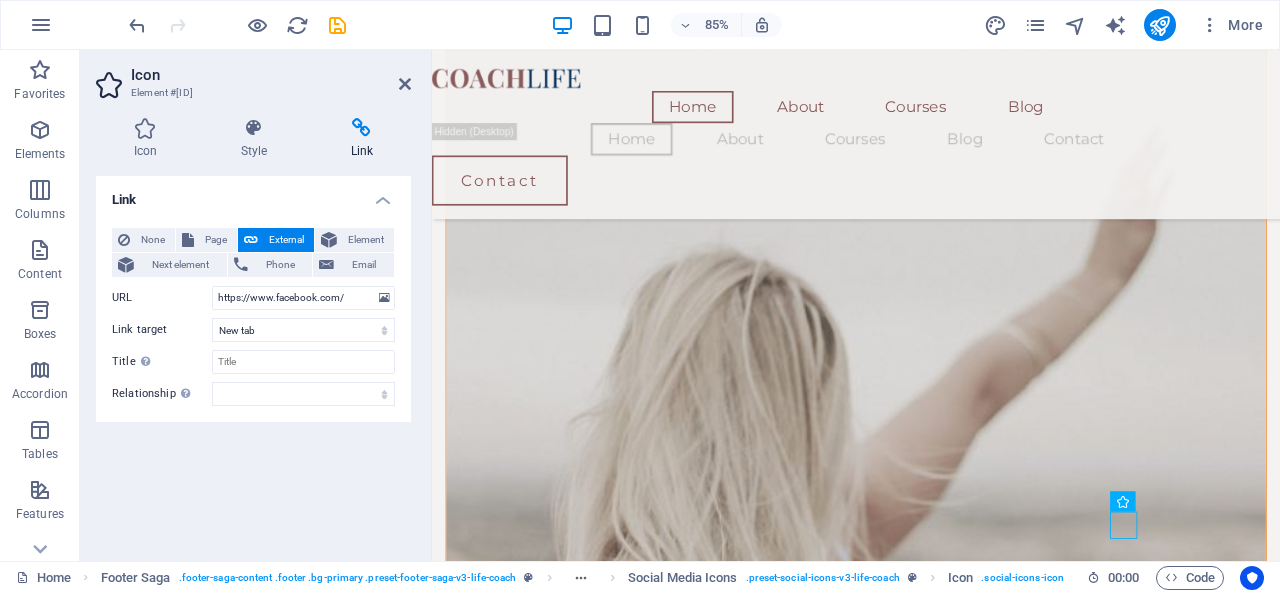 click on "Email" at bounding box center (364, 265) 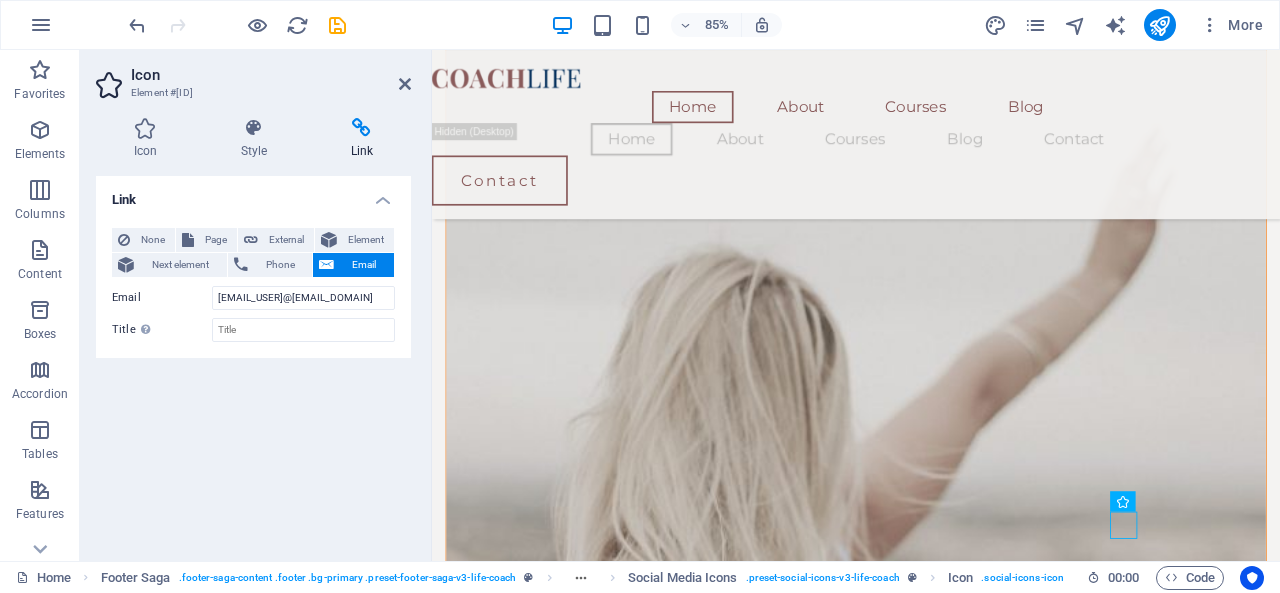 click on "External" at bounding box center [286, 240] 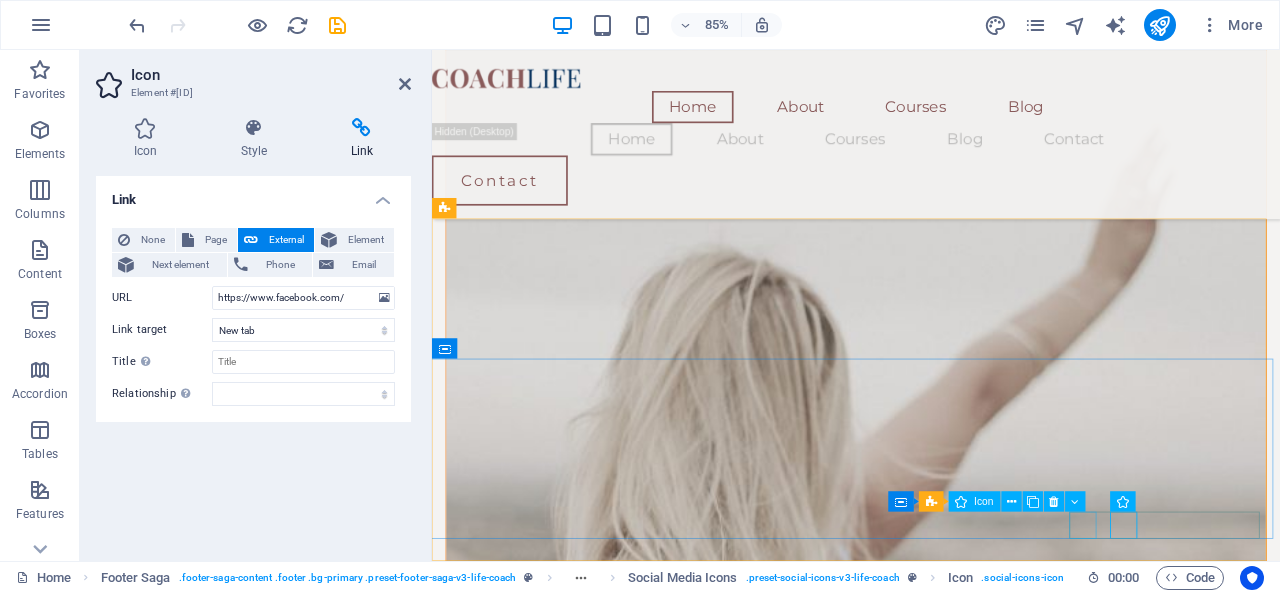 click at bounding box center [931, 4030] 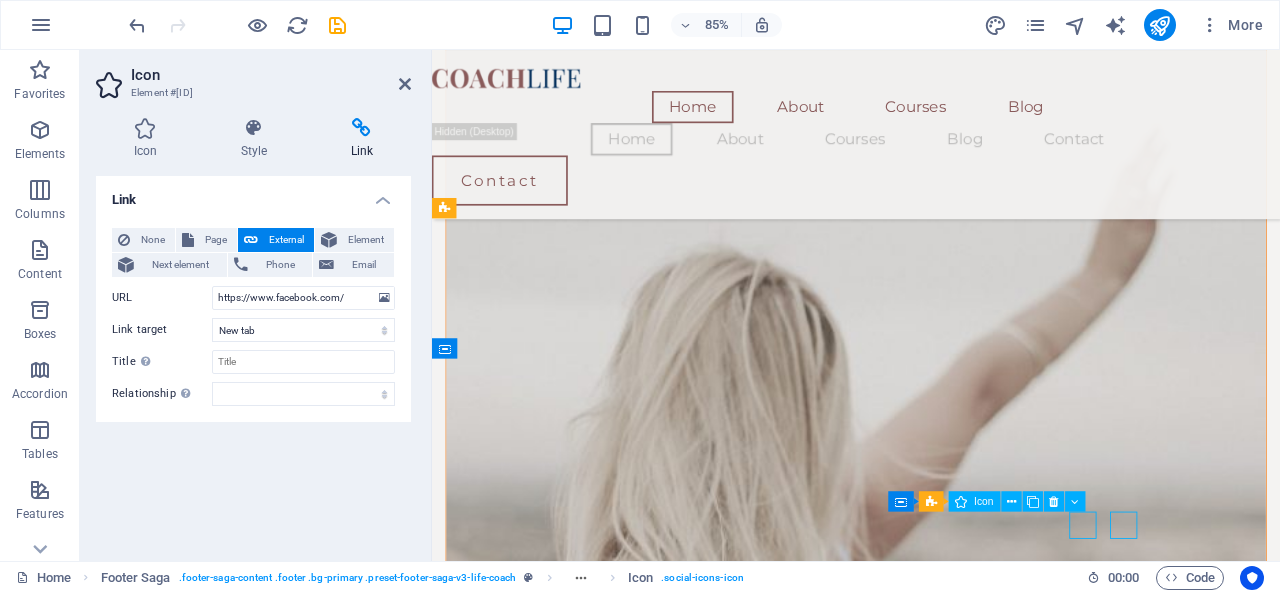 scroll, scrollTop: 1622, scrollLeft: 0, axis: vertical 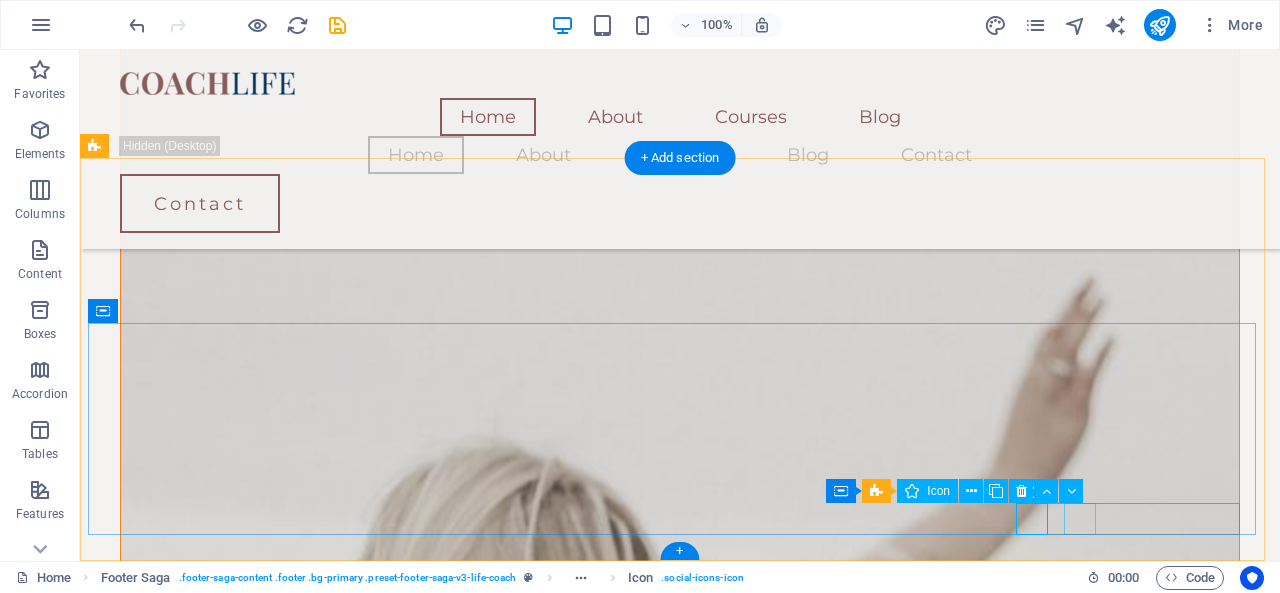 click at bounding box center [656, 4392] 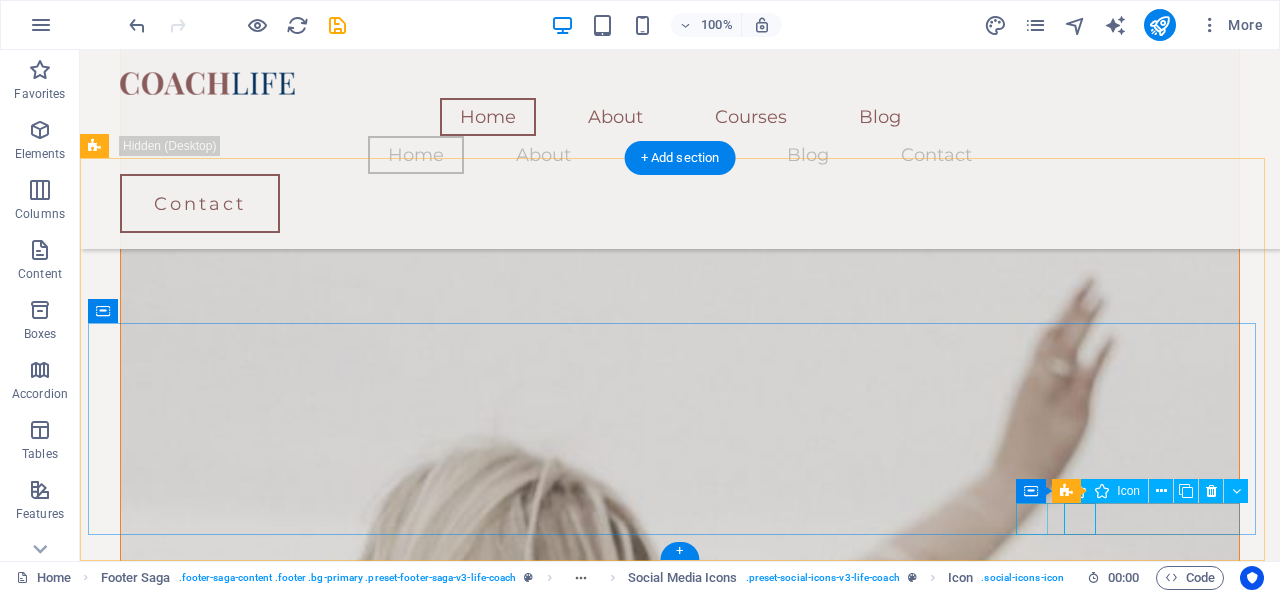 click at bounding box center (656, 4352) 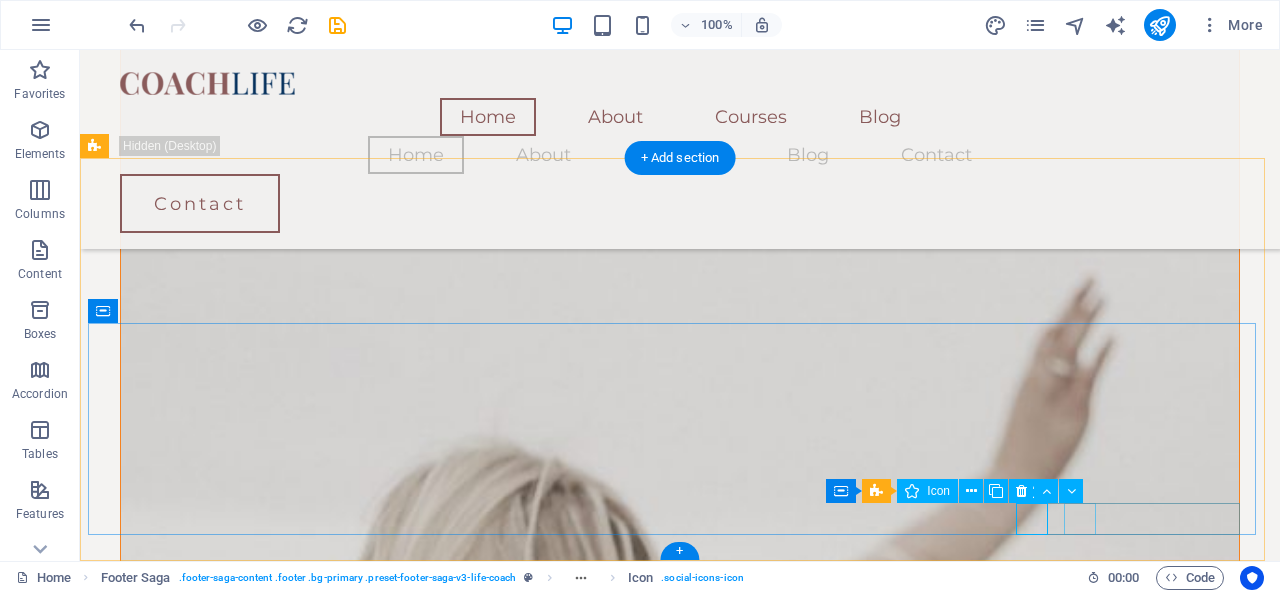 click at bounding box center (656, 4392) 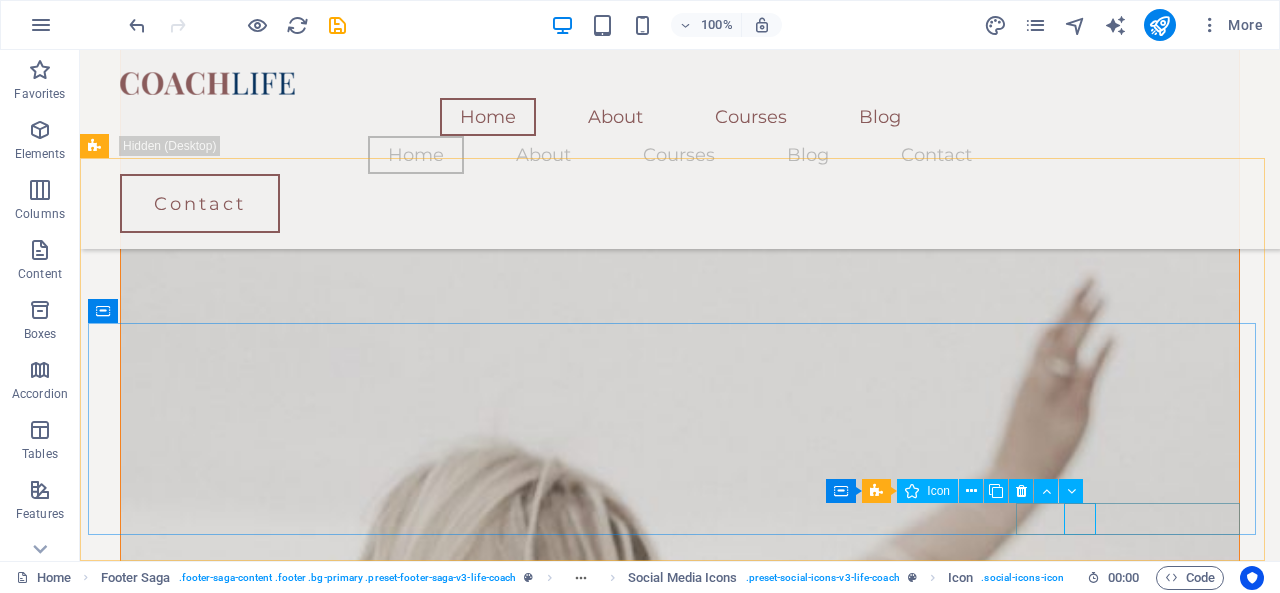 click at bounding box center (971, 491) 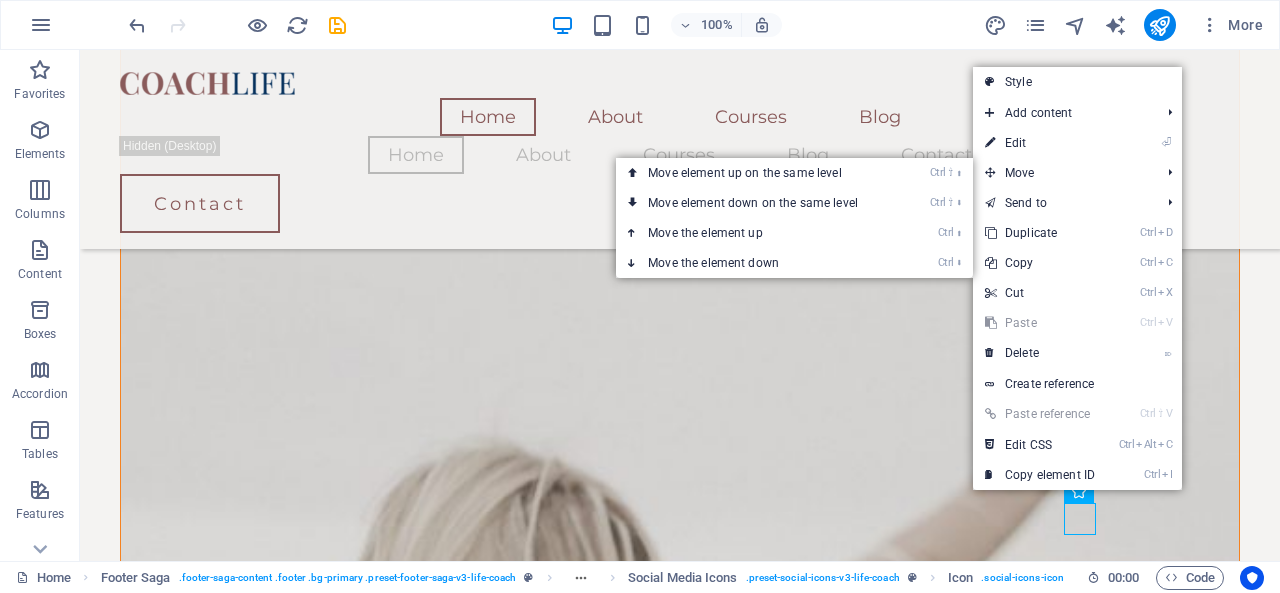 click on "⏎  Edit" at bounding box center (1040, 143) 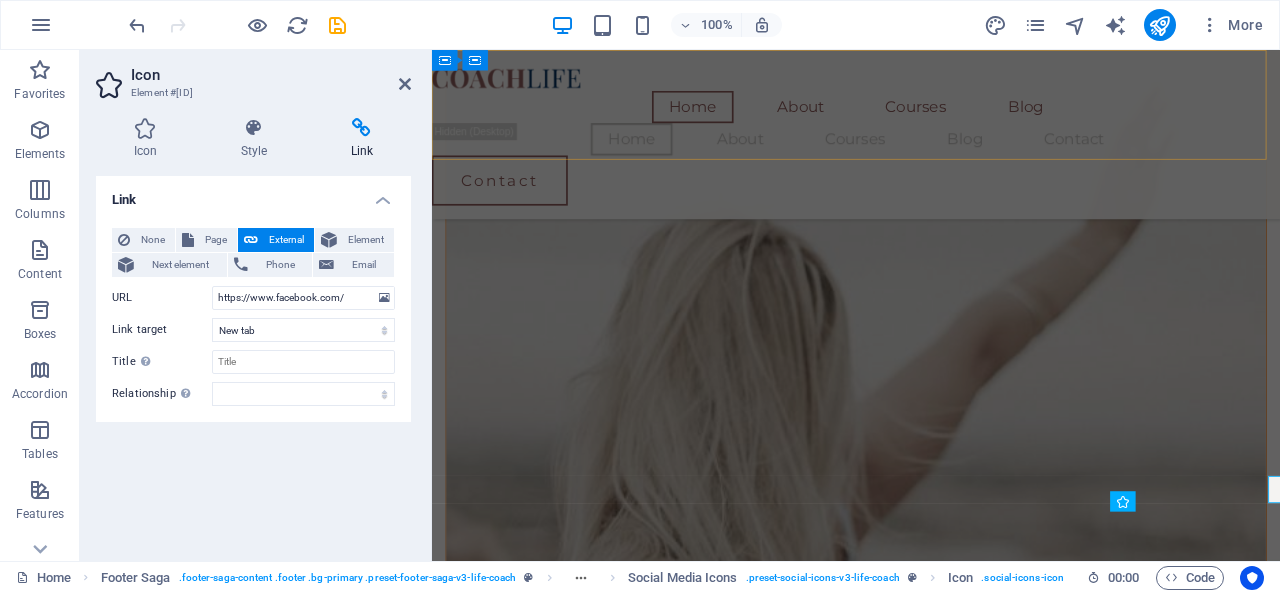 scroll, scrollTop: 1574, scrollLeft: 0, axis: vertical 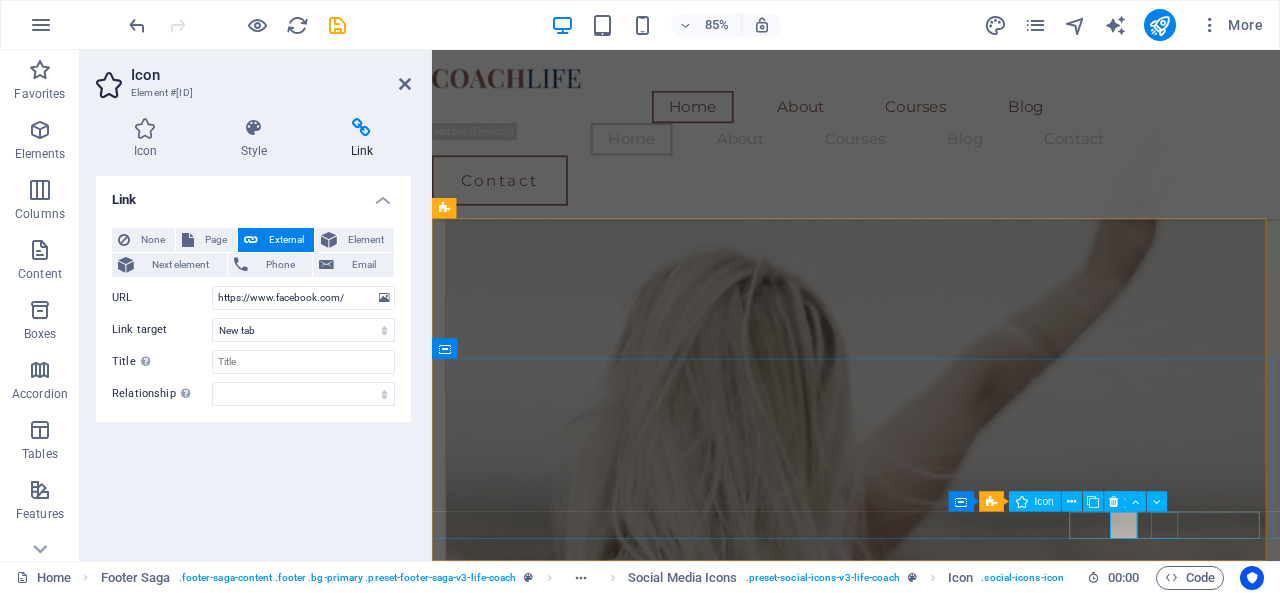 click at bounding box center [931, 4110] 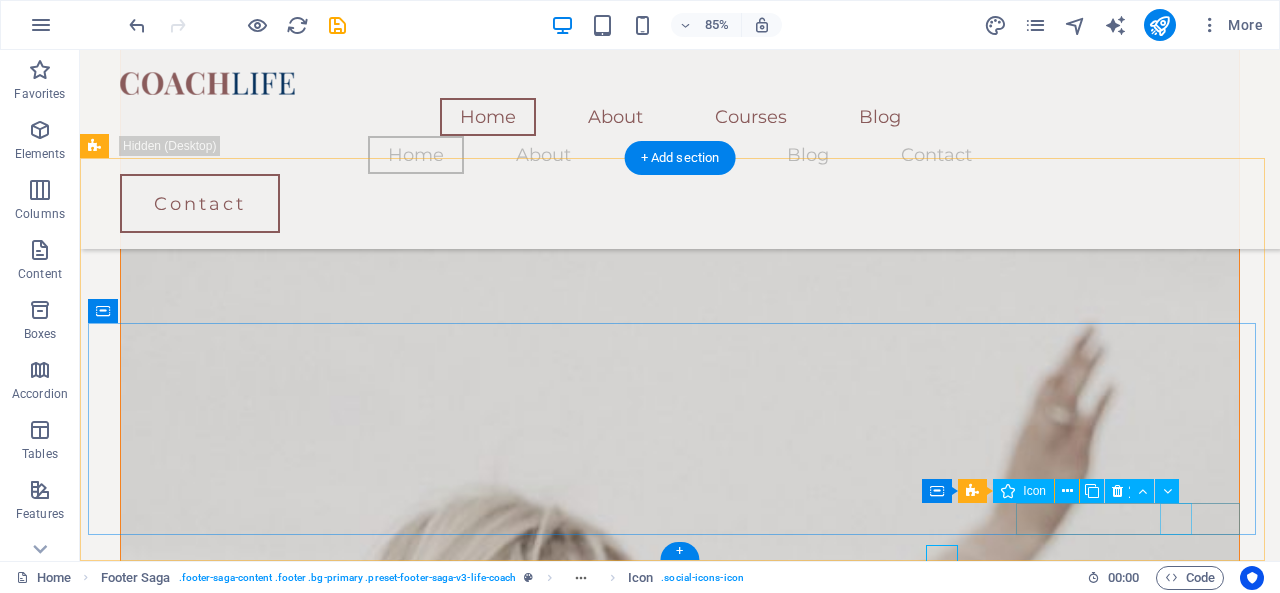 scroll, scrollTop: 1622, scrollLeft: 0, axis: vertical 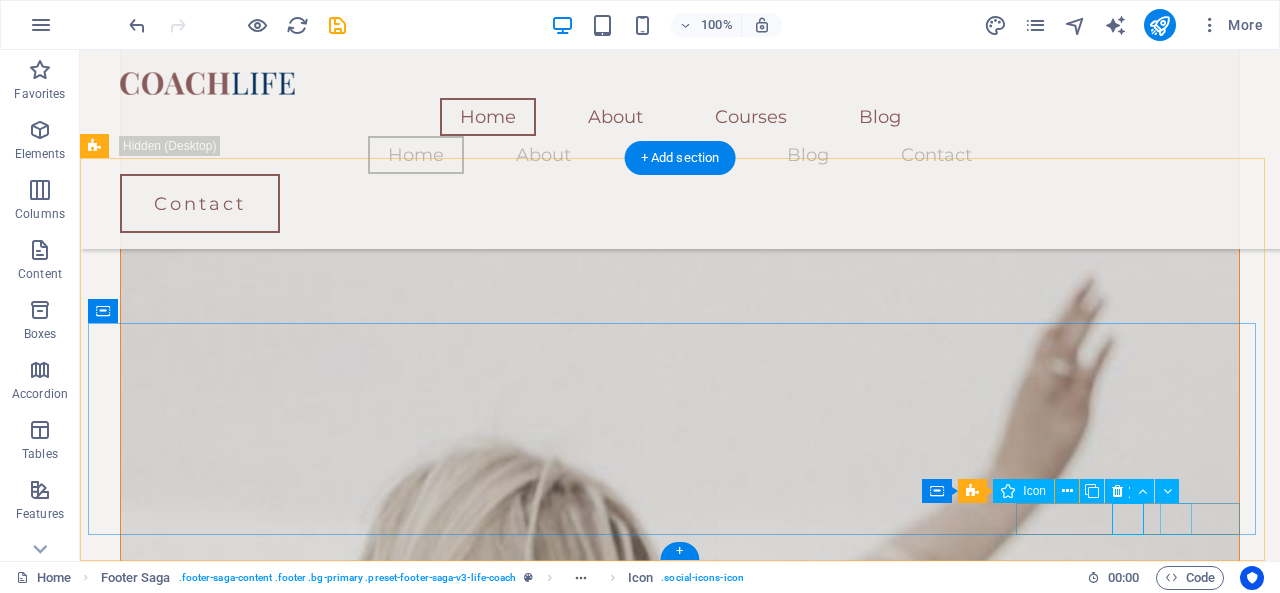 click at bounding box center (656, 4472) 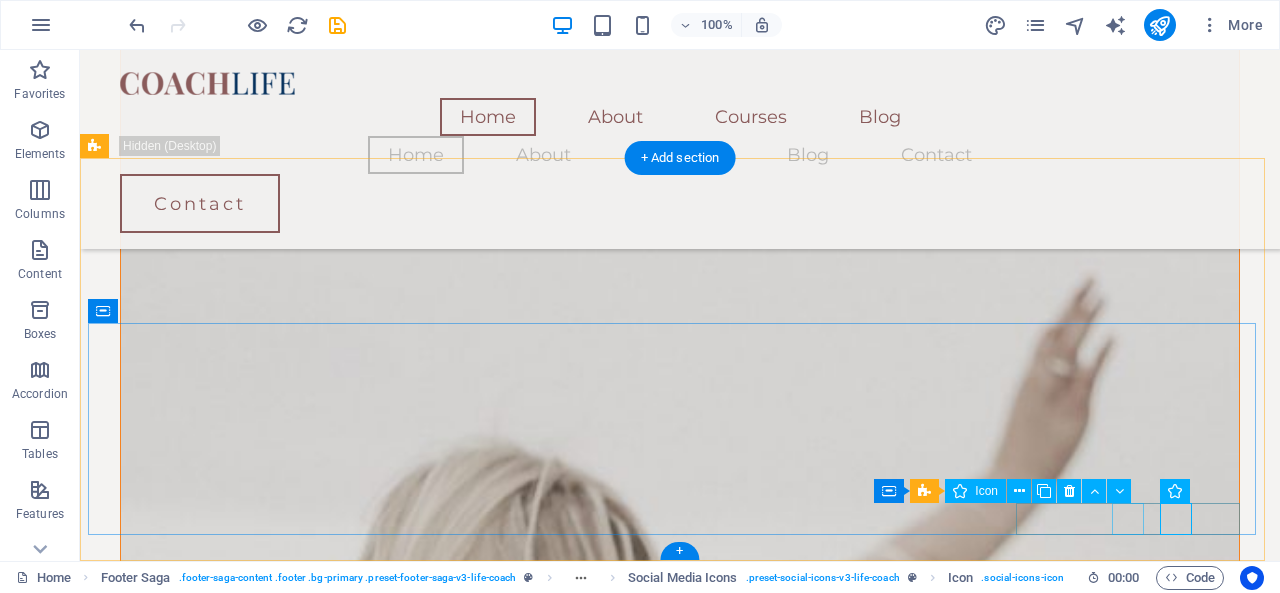 click at bounding box center [656, 4432] 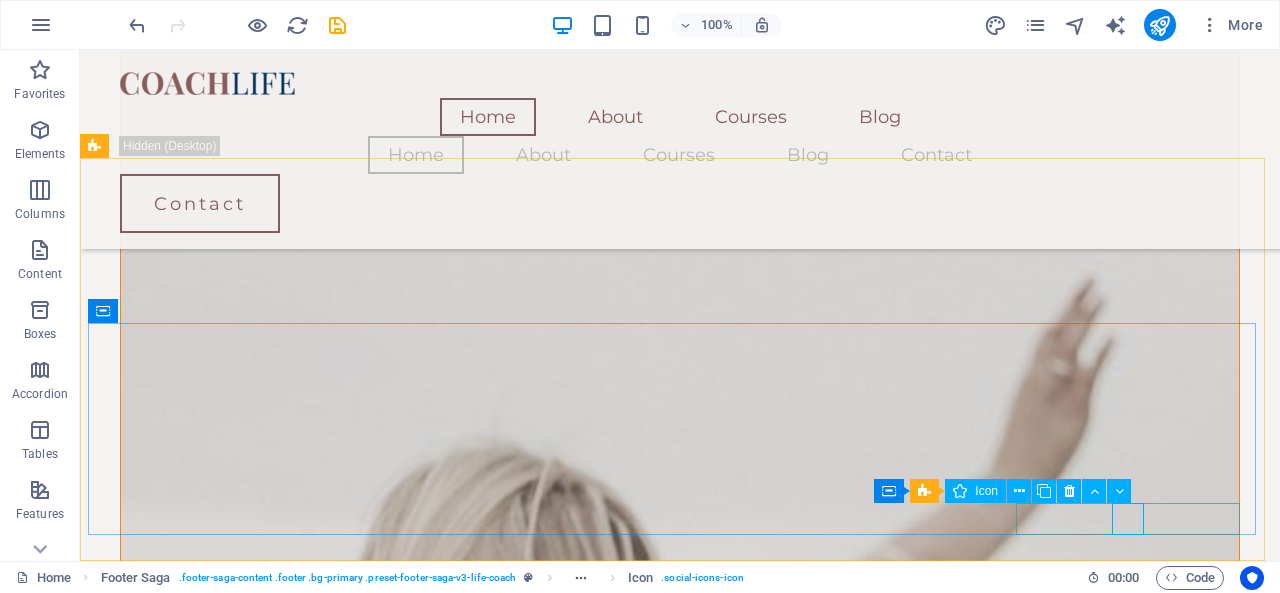 click at bounding box center (1019, 491) 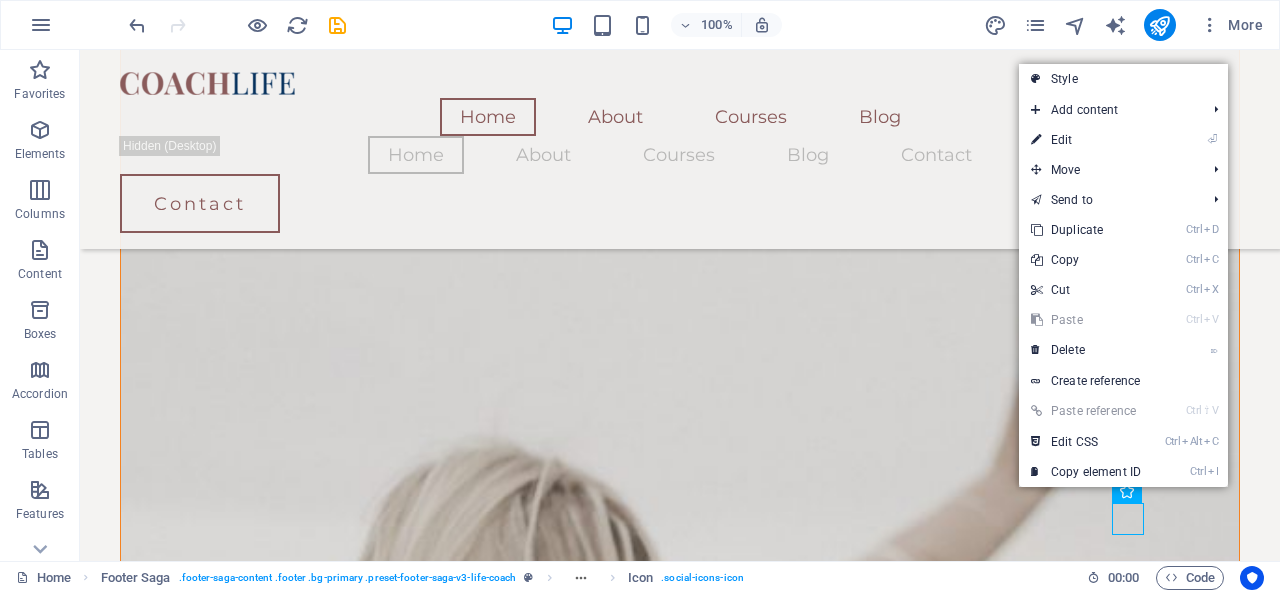 click on "⏎  Edit" at bounding box center (1086, 140) 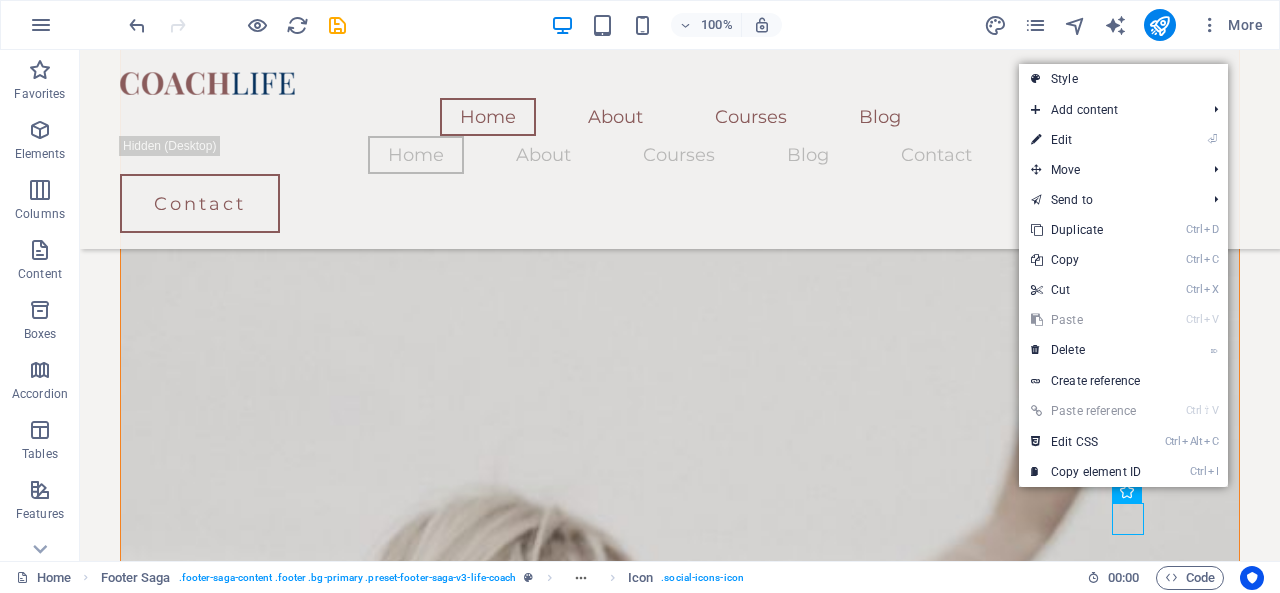 select on "xMidYMid" 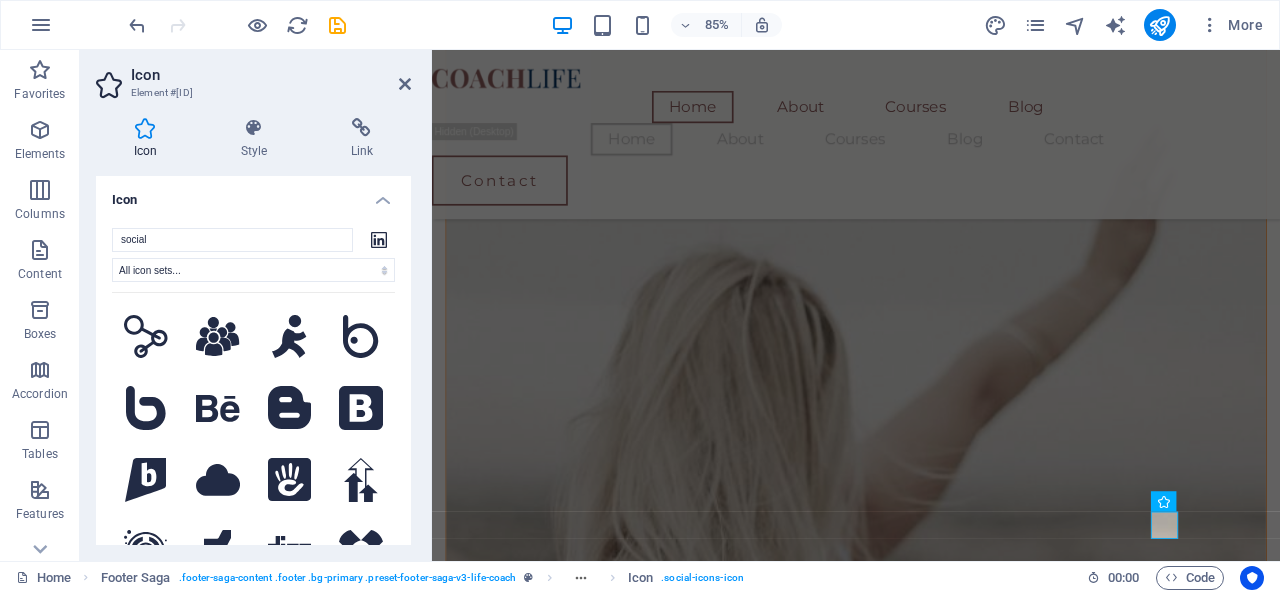 click at bounding box center [362, 128] 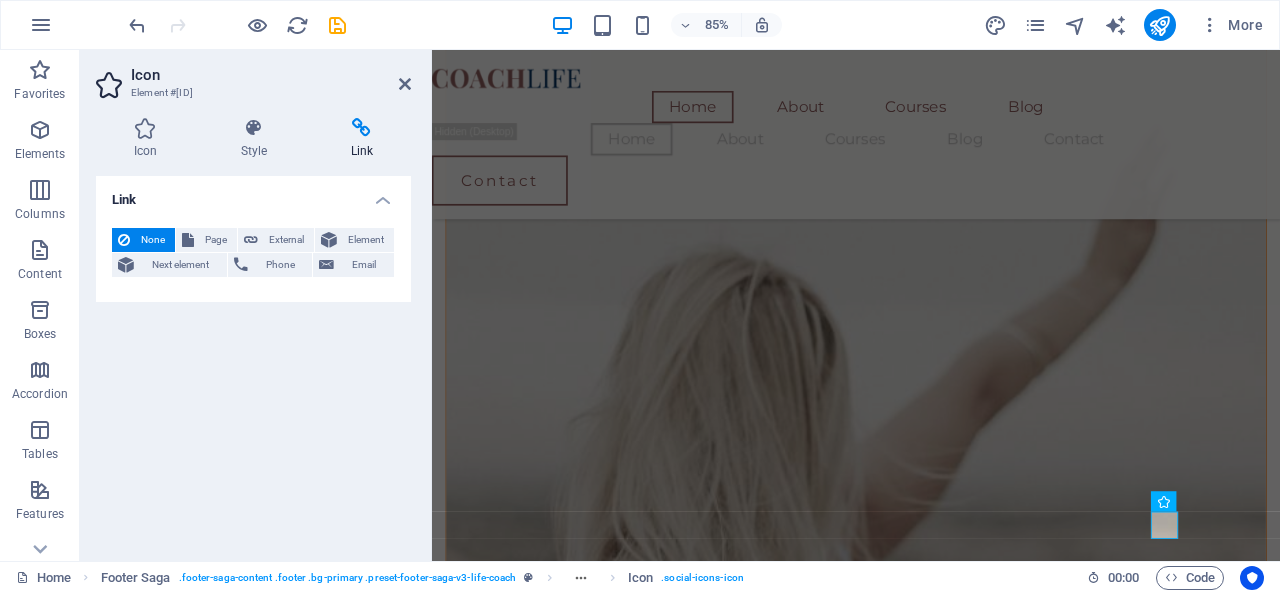 click on "Element" at bounding box center [365, 240] 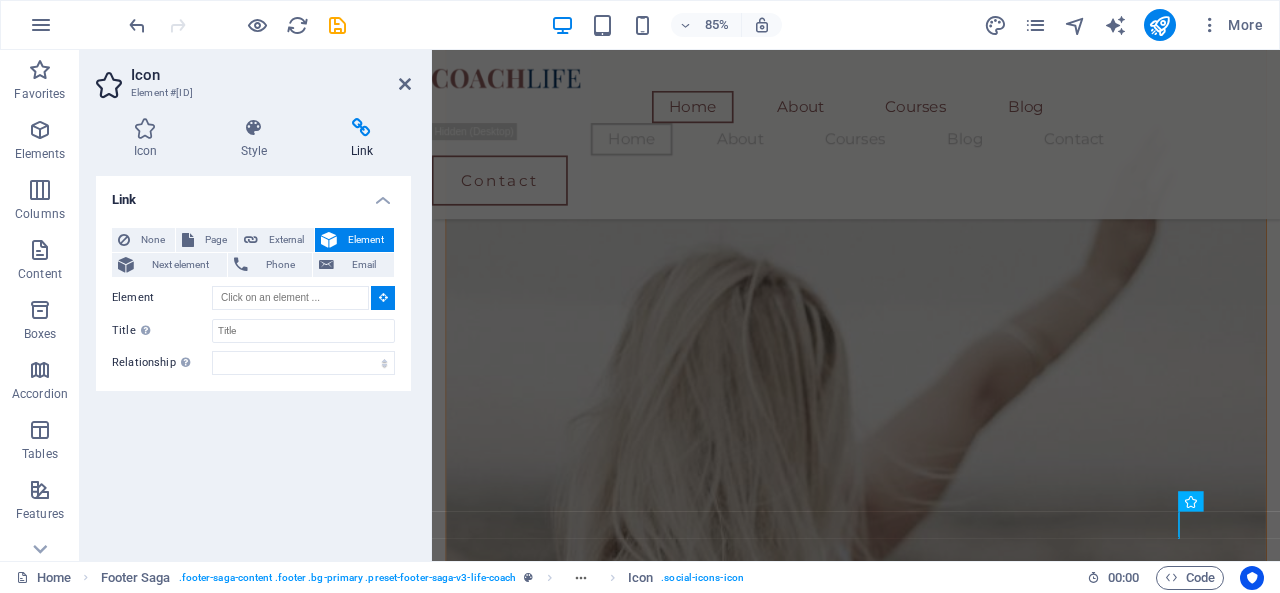 click on "External" at bounding box center [286, 240] 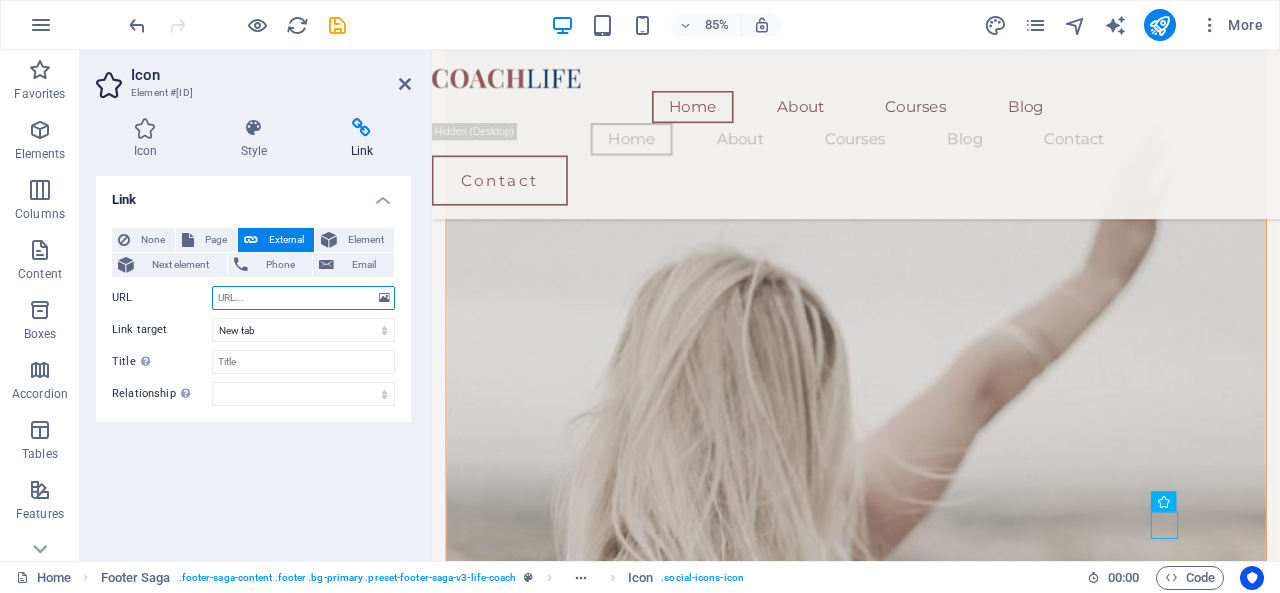 click on "URL" at bounding box center (303, 298) 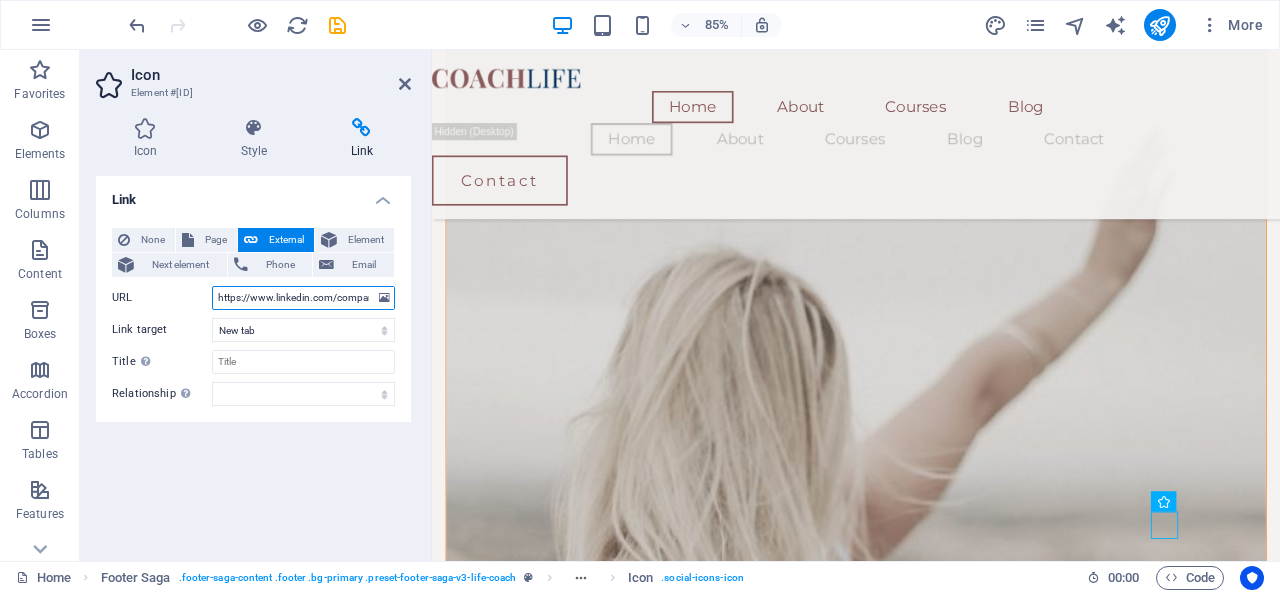 scroll, scrollTop: 0, scrollLeft: 149, axis: horizontal 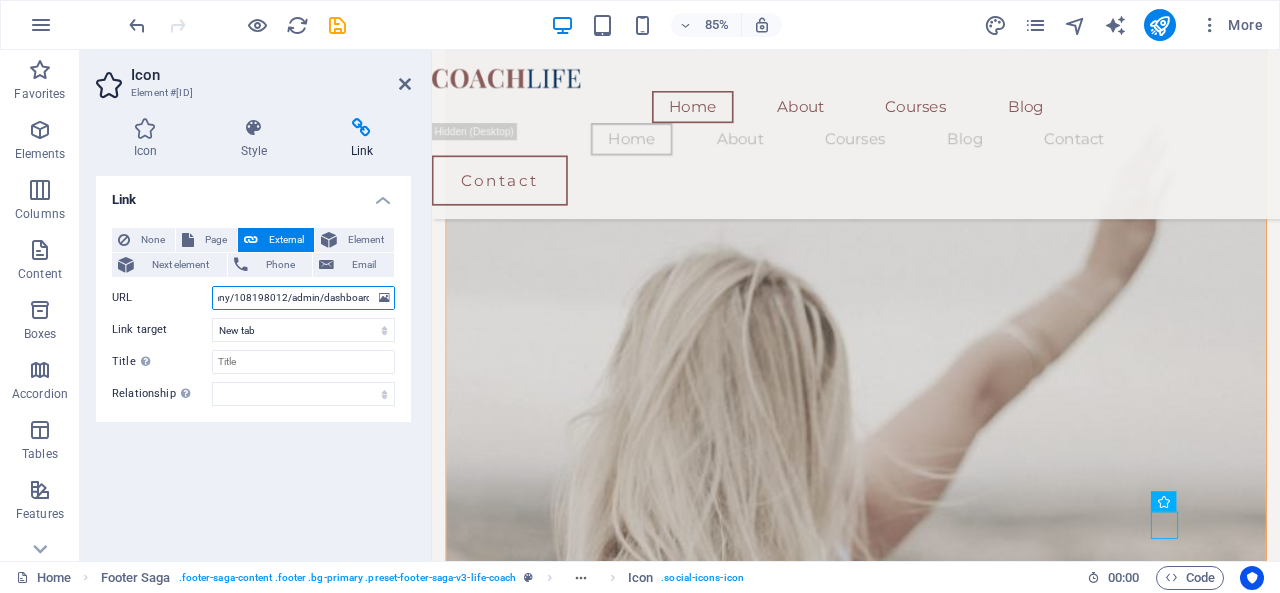 type on "https://www.linkedin.com/company/[COMPANY_ID]/admin/dashboard/" 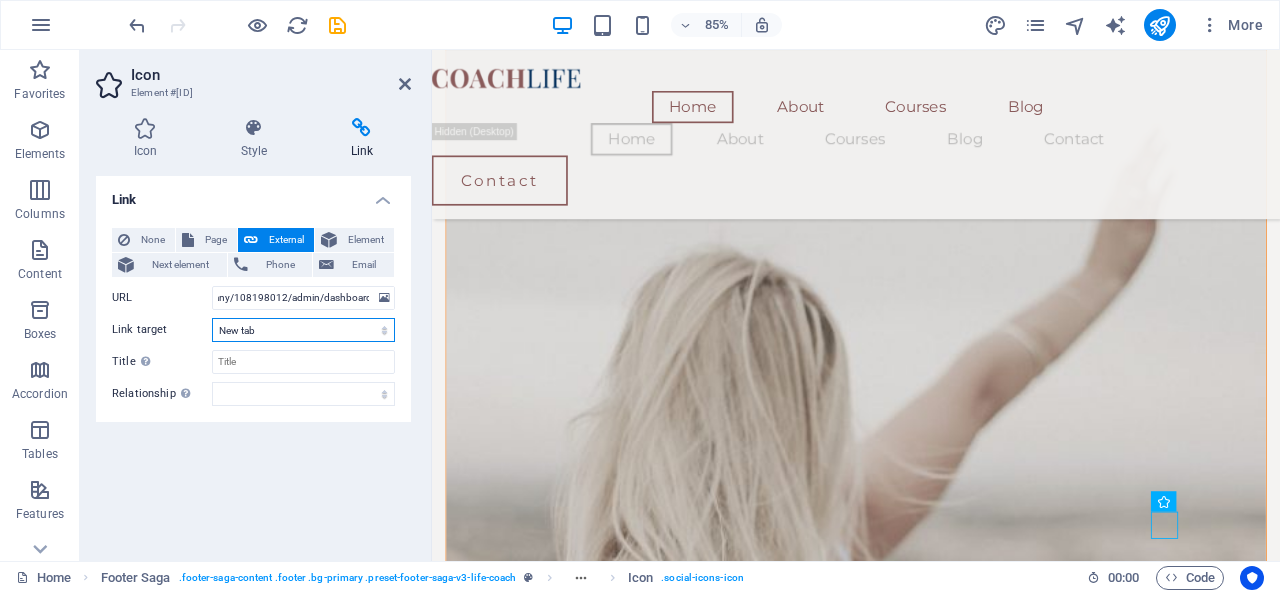 click on "New tab Same tab Overlay" at bounding box center [303, 330] 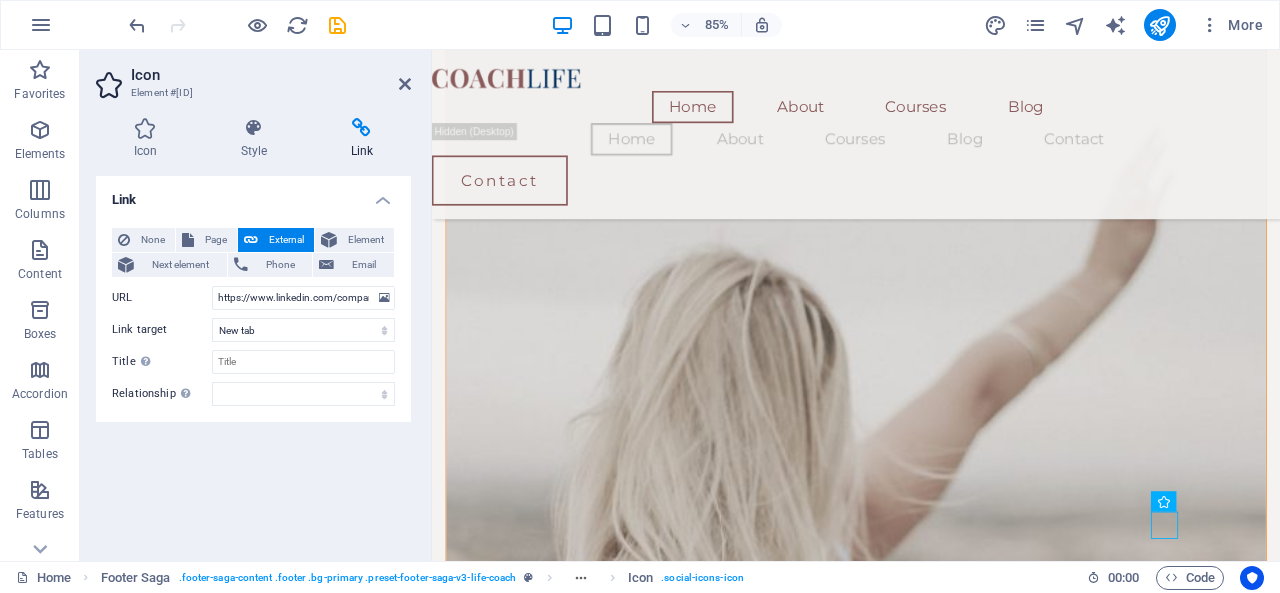 click on "Link None Page External Element Next element Phone Email Page Home About Contact Privacy Element
URL https://www.linkedin.com/company/[COMPANY_ID]/admin/dashboard/ Phone Email Link target New tab Same tab Overlay Title Additional link description, should not be the same as the link text. The title is most often shown as a tooltip text when the mouse moves over the element. Leave empty if uncertain. Relationship Sets the  relationship of this link to the link target . For example, the value "nofollow" instructs search engines not to follow the link. Can be left empty. alternate author bookmark external help license next nofollow noreferrer noopener prev search tag" at bounding box center (253, 360) 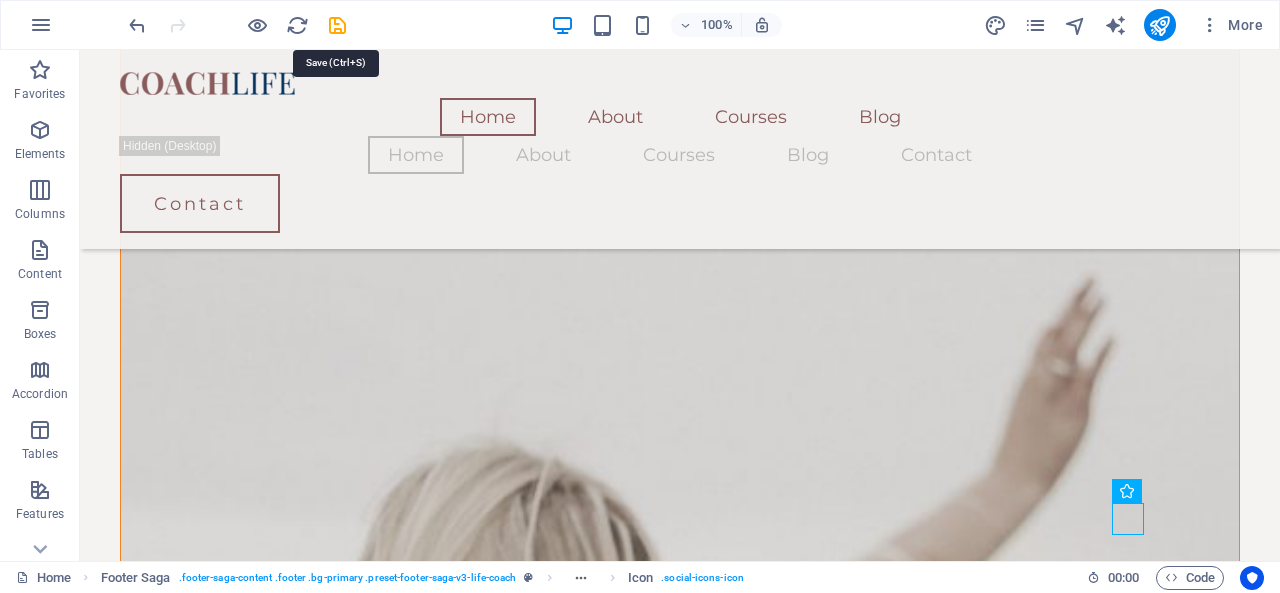 click at bounding box center (337, 25) 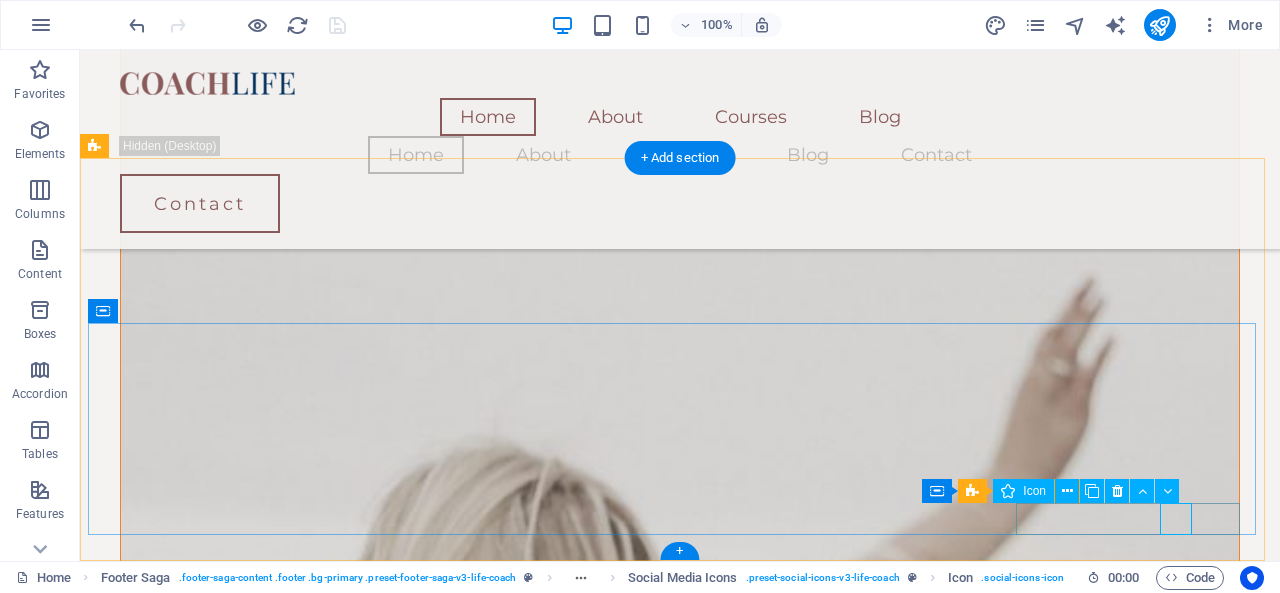 click at bounding box center (656, 4472) 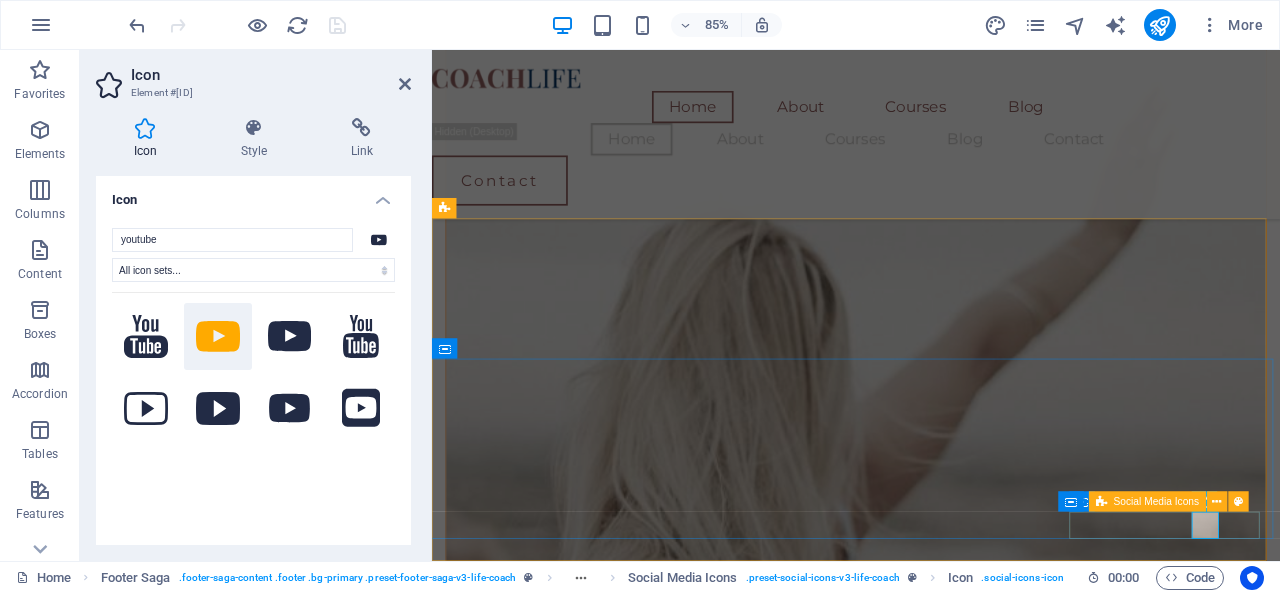 scroll, scrollTop: 1574, scrollLeft: 0, axis: vertical 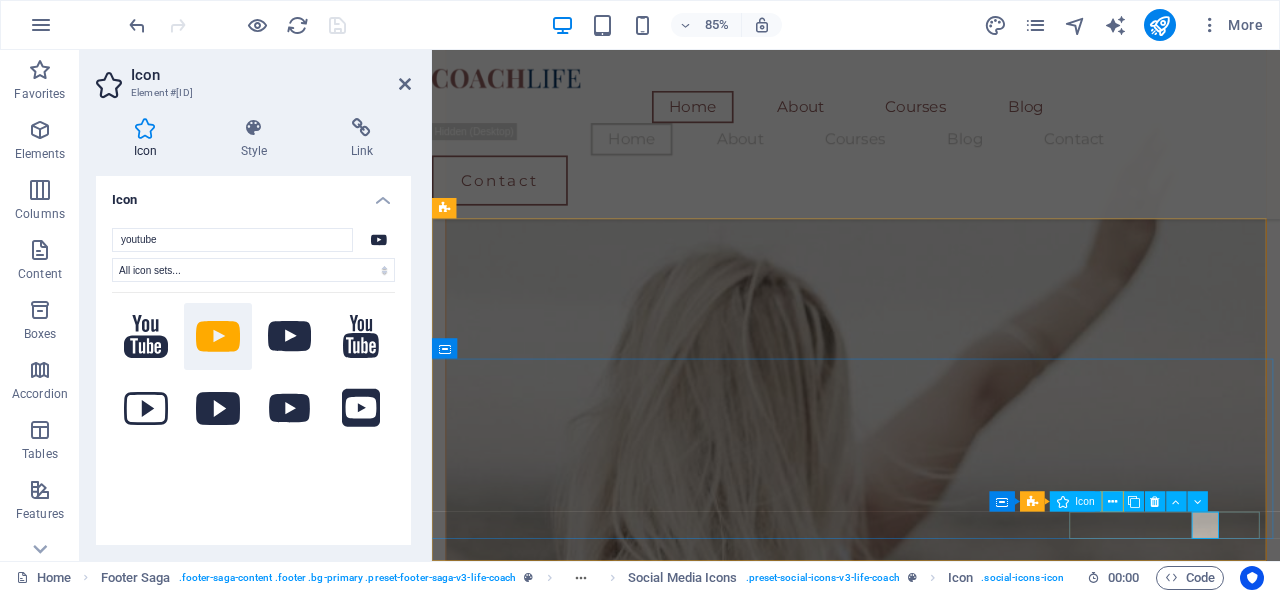 click at bounding box center (1112, 502) 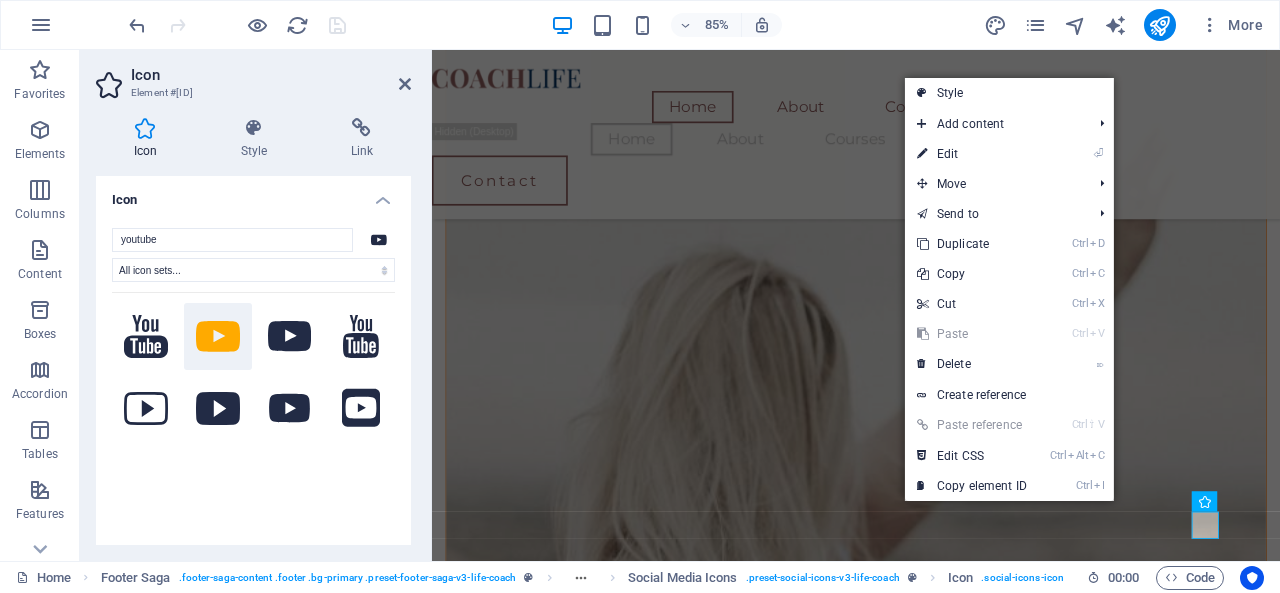 click on "⌦  Delete" at bounding box center [972, 364] 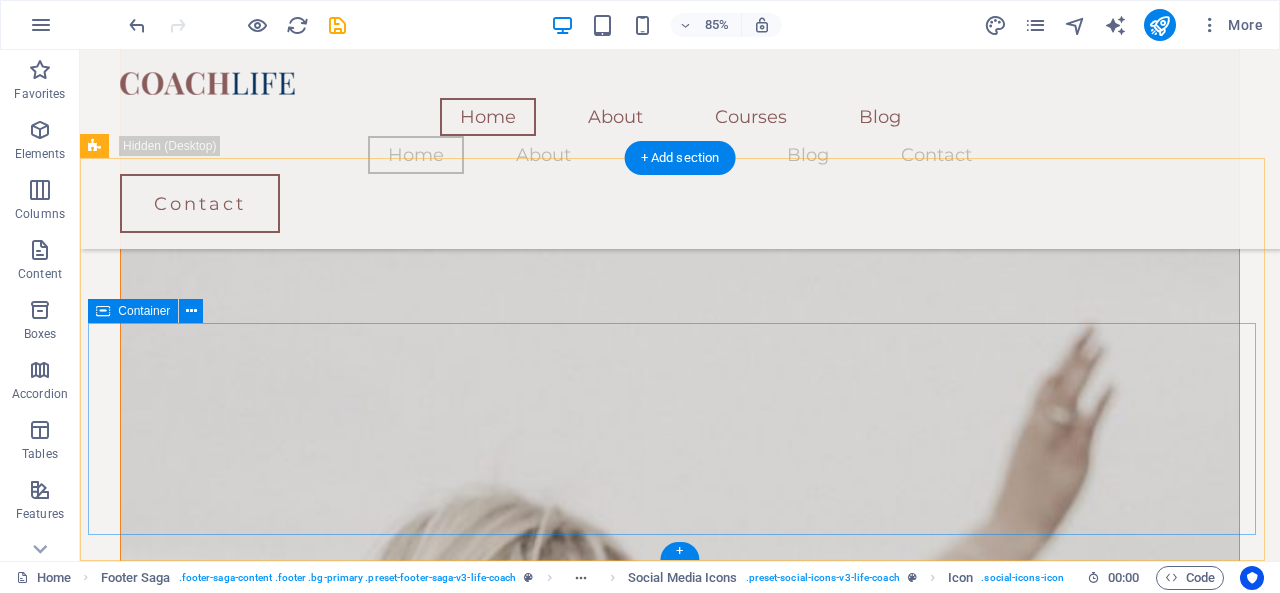 scroll, scrollTop: 1622, scrollLeft: 0, axis: vertical 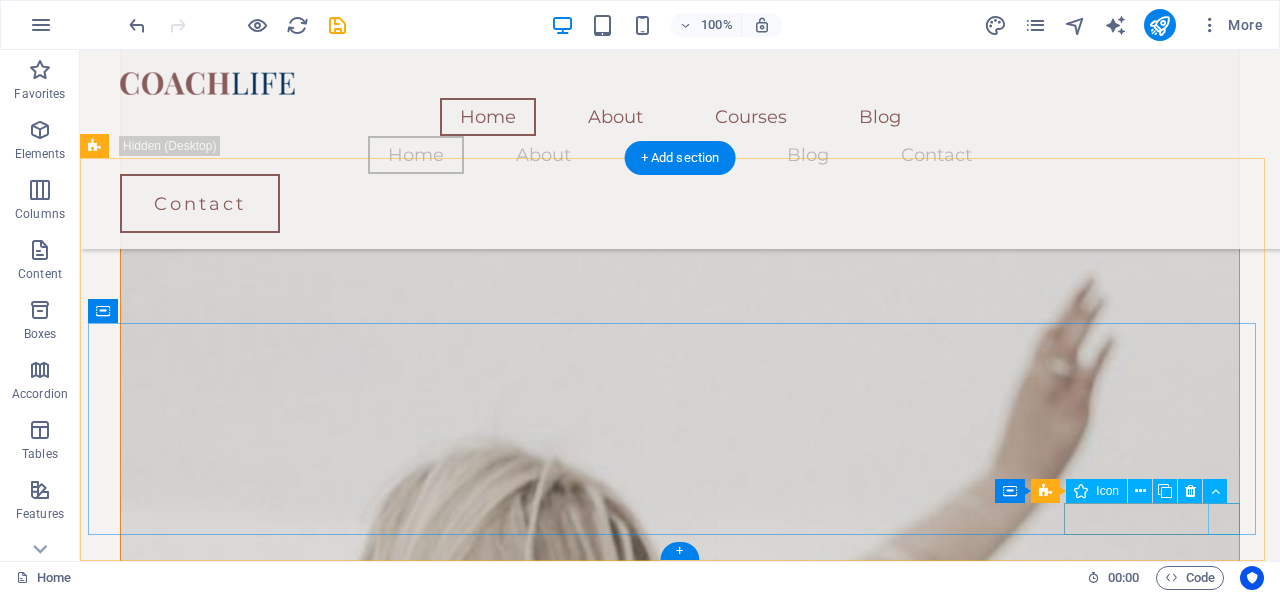 click at bounding box center (656, 4472) 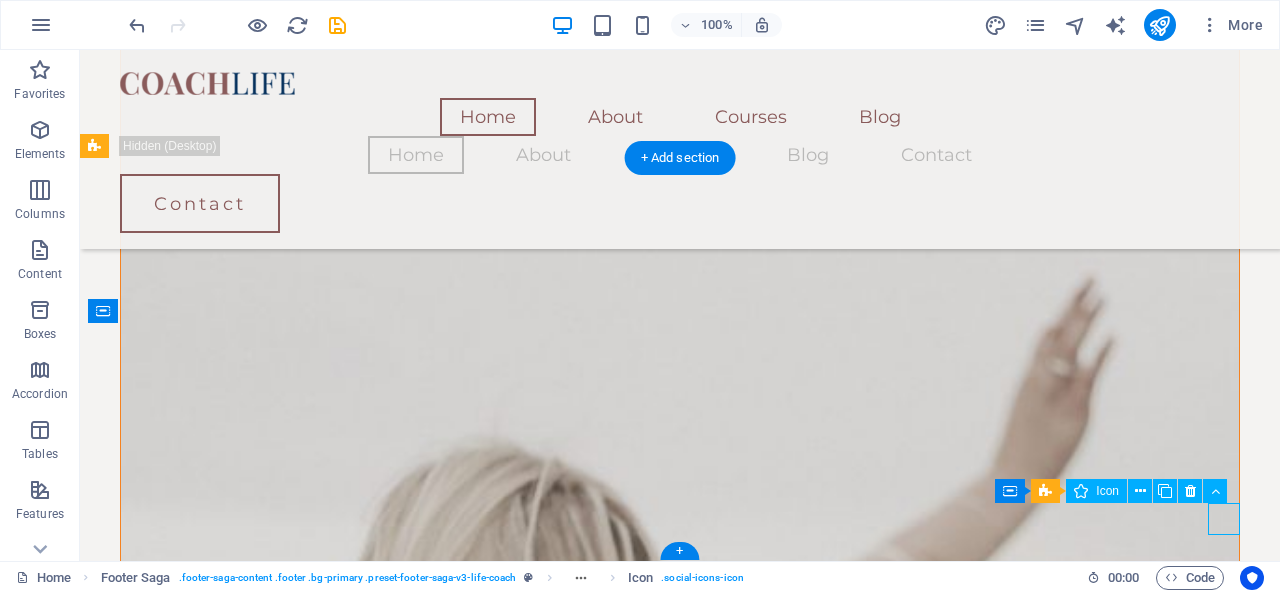 click at bounding box center [656, 4472] 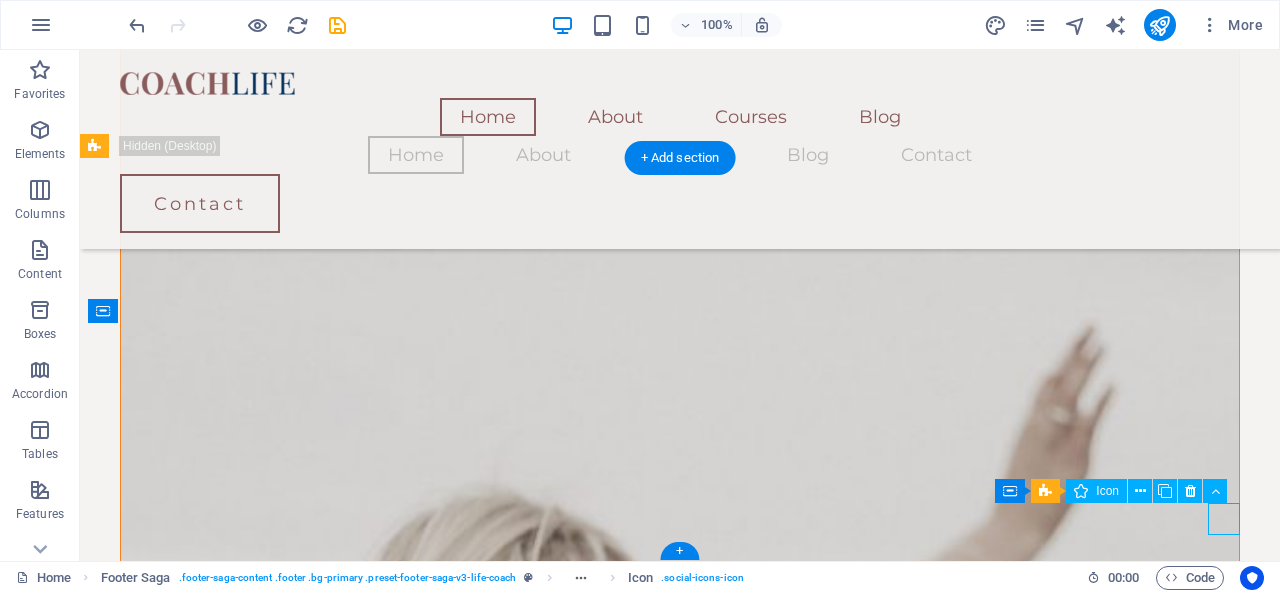 select on "xMidYMid" 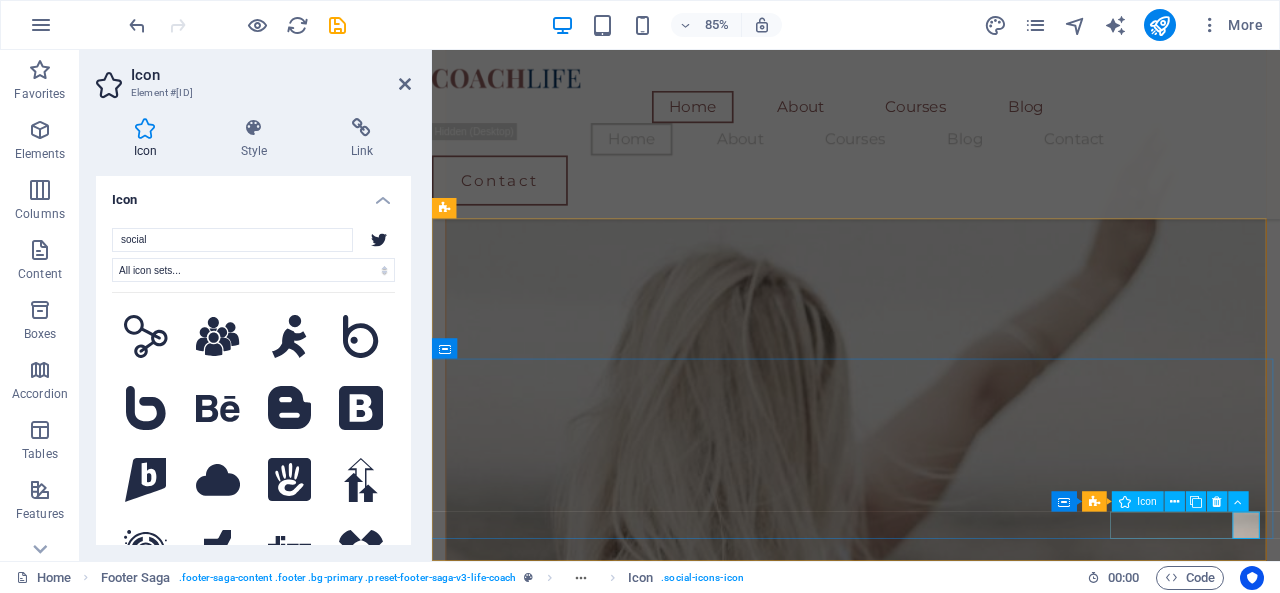 click at bounding box center [1174, 502] 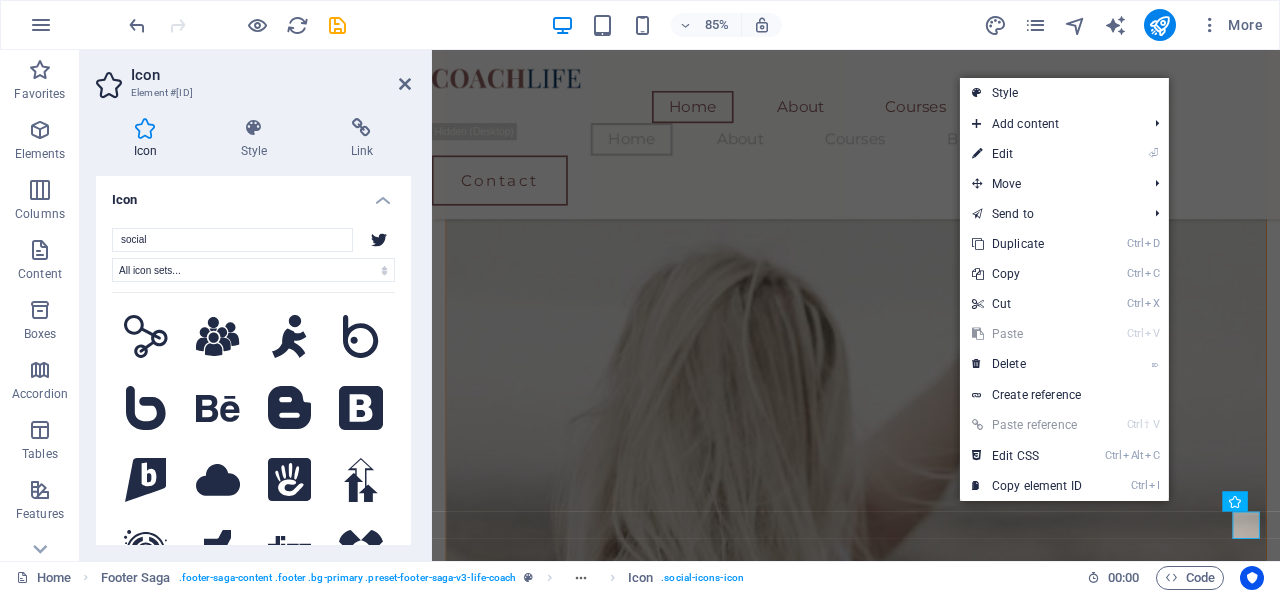 click on "⌦  Delete" at bounding box center (1027, 364) 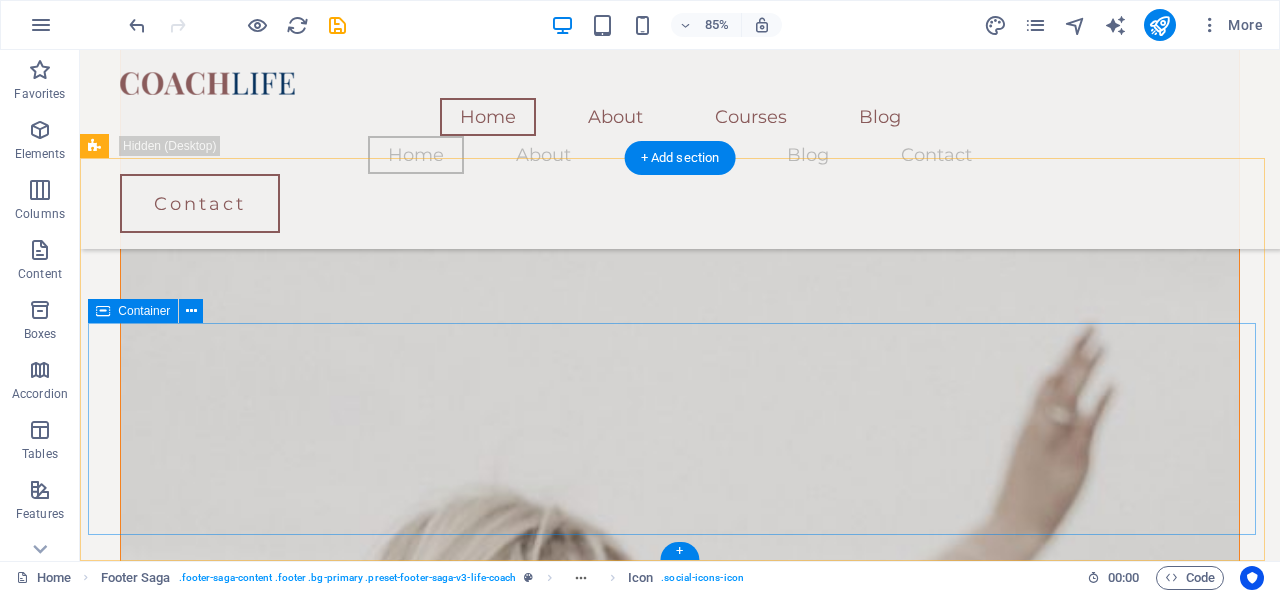 scroll, scrollTop: 1622, scrollLeft: 0, axis: vertical 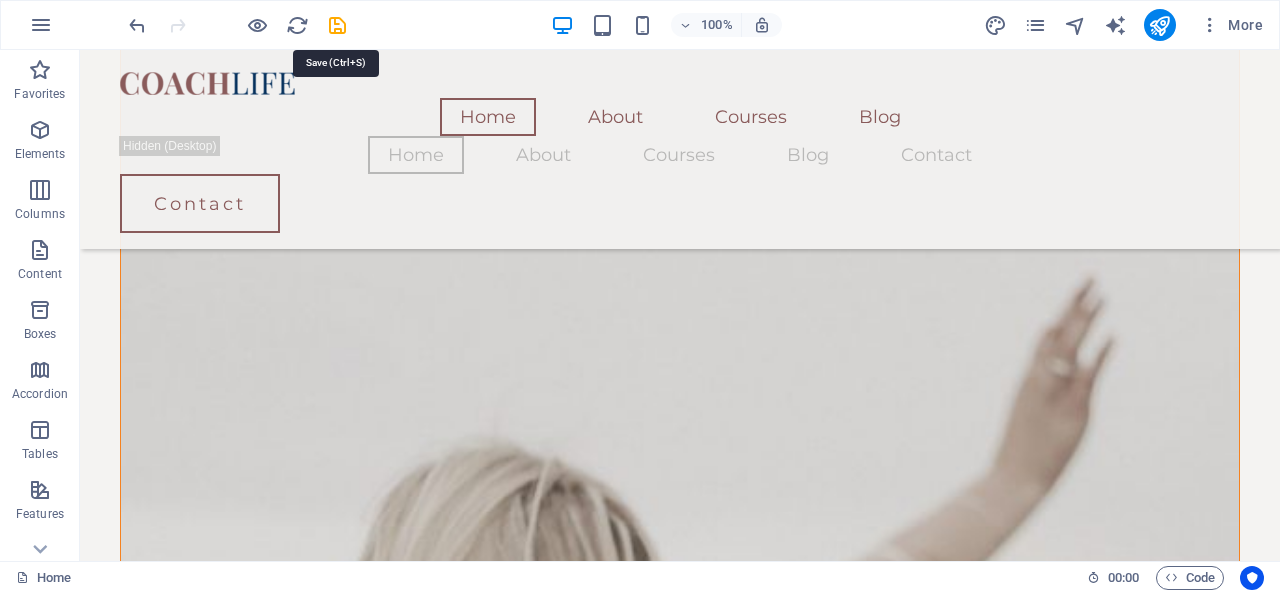 click at bounding box center [337, 25] 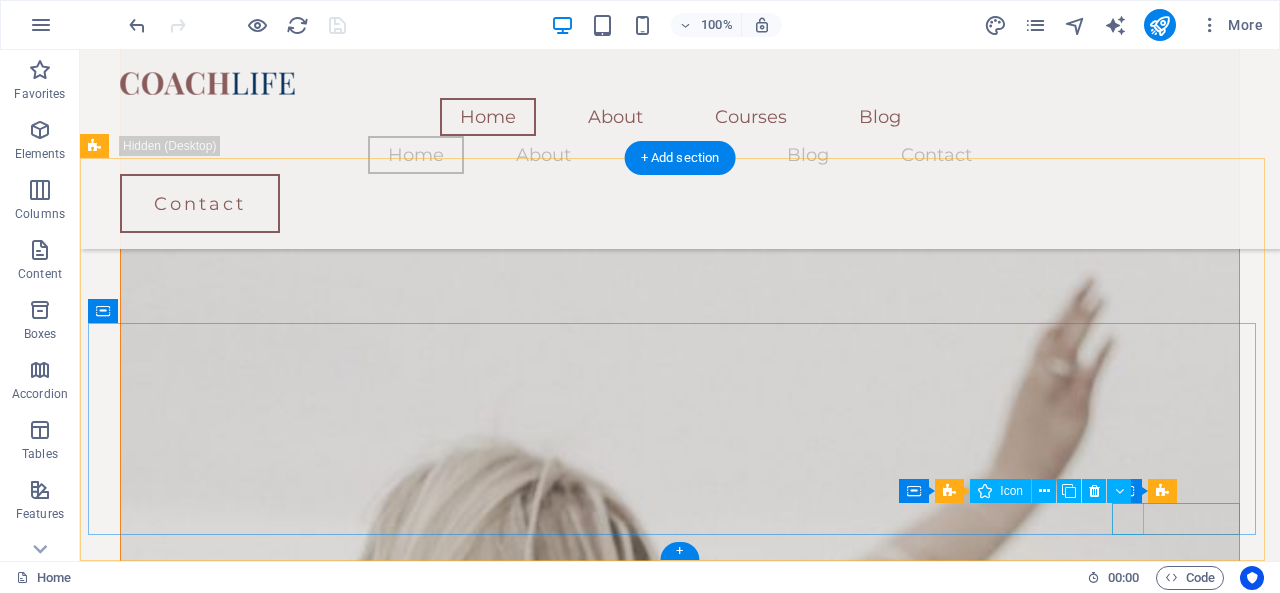 click at bounding box center [656, 4352] 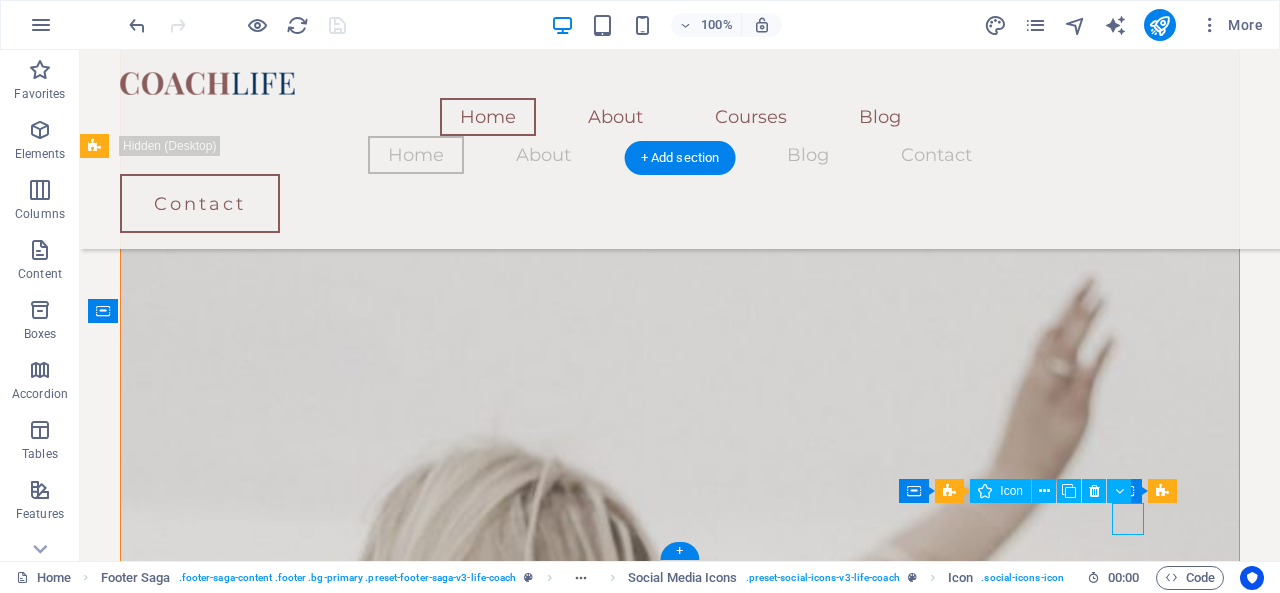 click at bounding box center (656, 4352) 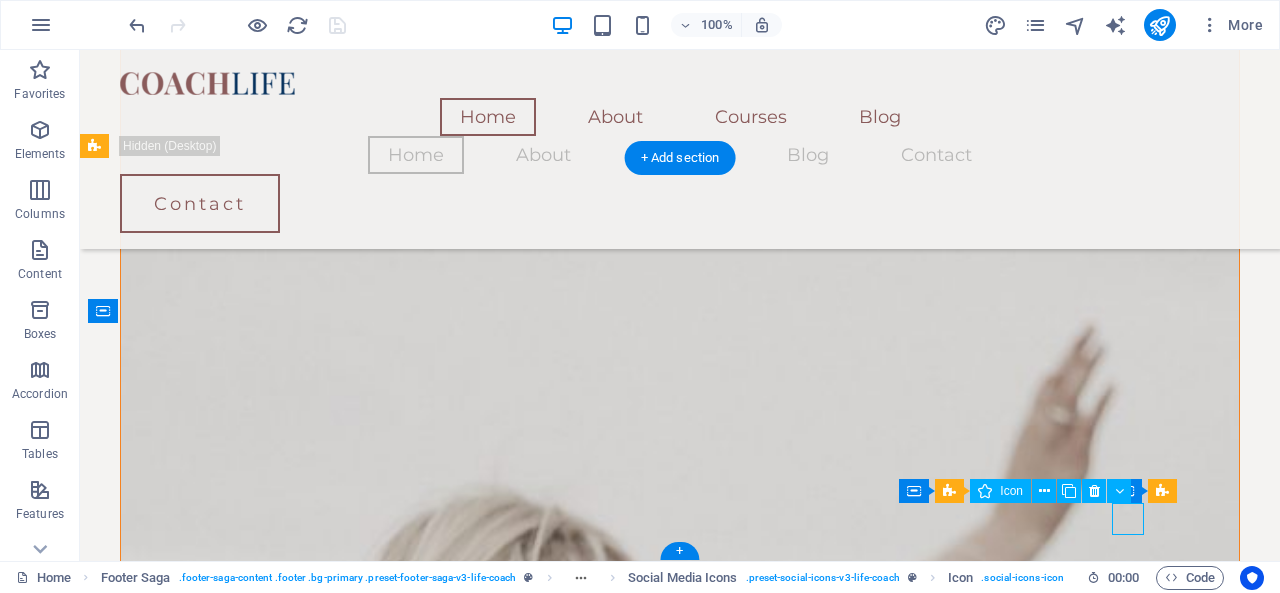 select on "xMidYMid" 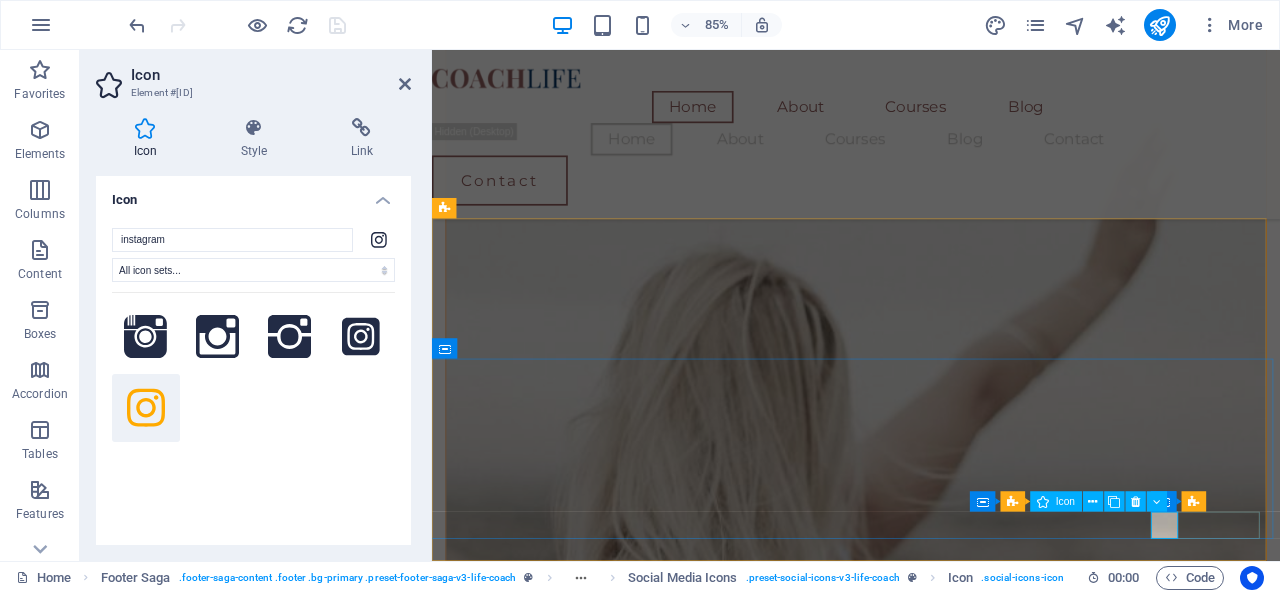 click at bounding box center [1092, 502] 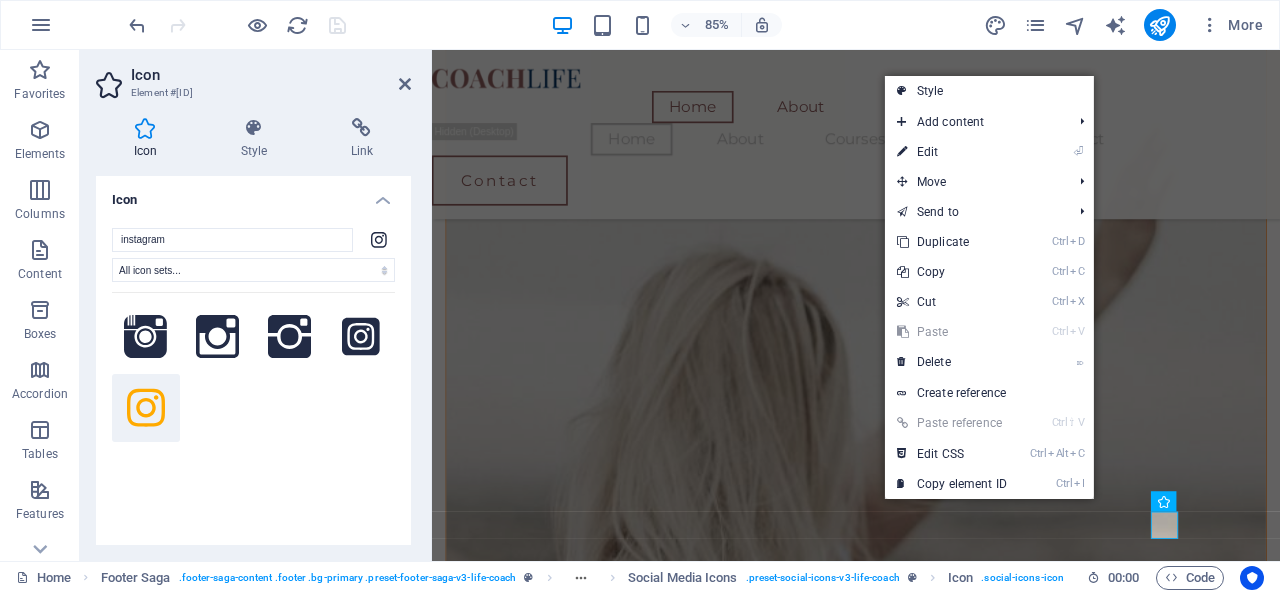 click on "⌦  Delete" at bounding box center (952, 362) 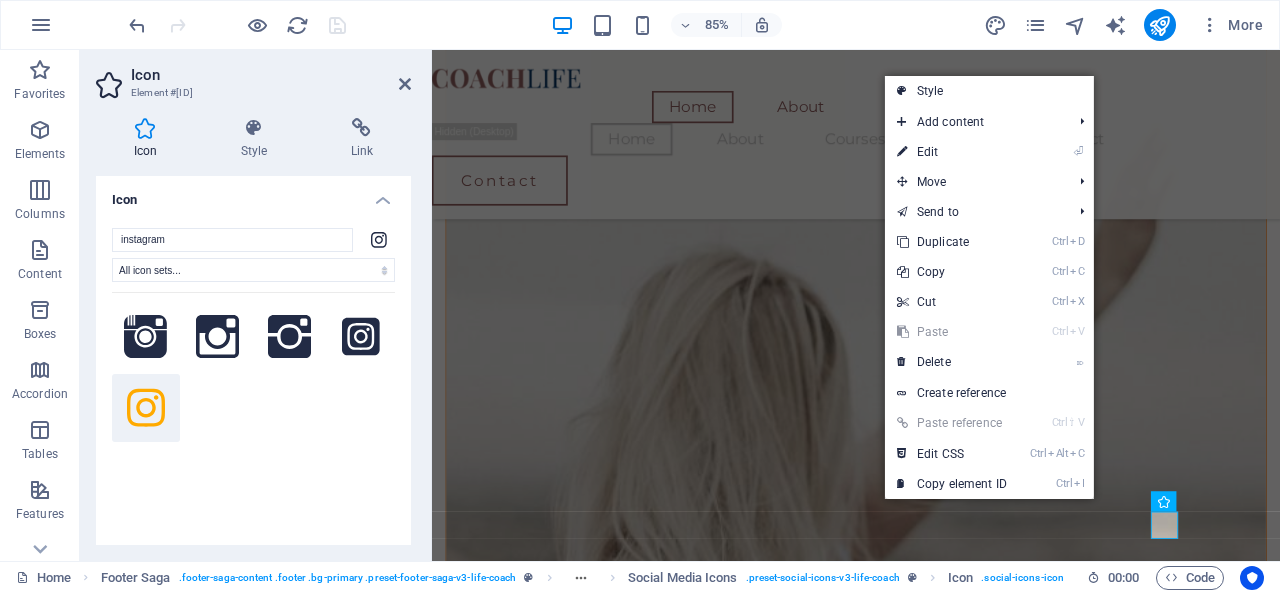 scroll, scrollTop: 1622, scrollLeft: 0, axis: vertical 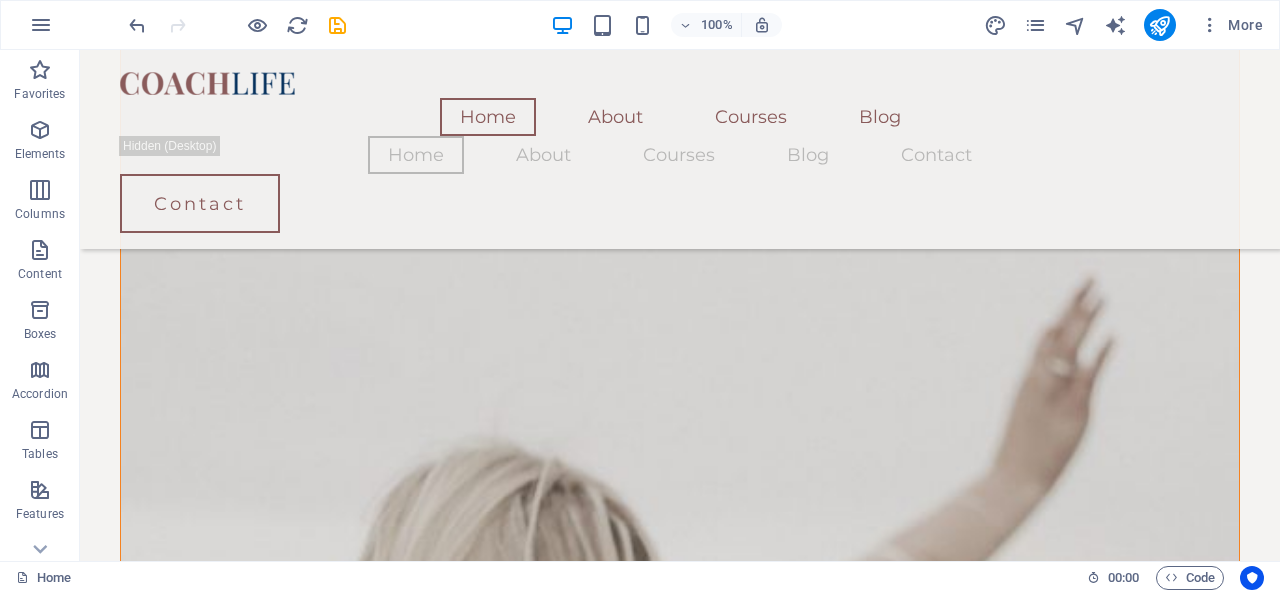 click at bounding box center [337, 25] 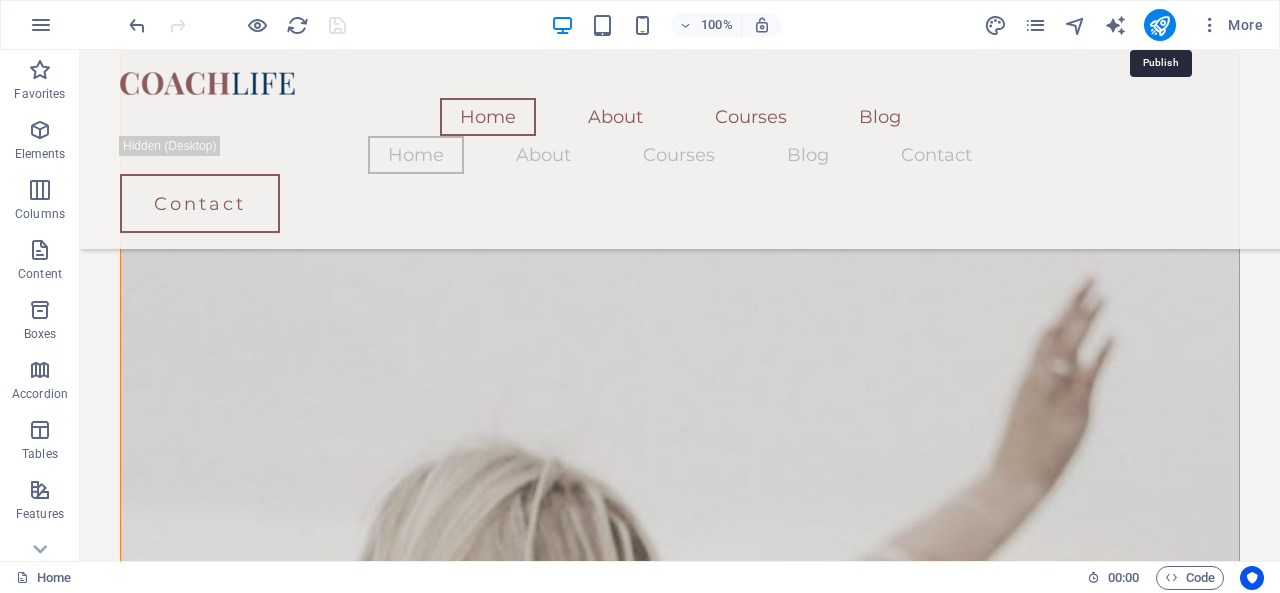 click at bounding box center [1159, 25] 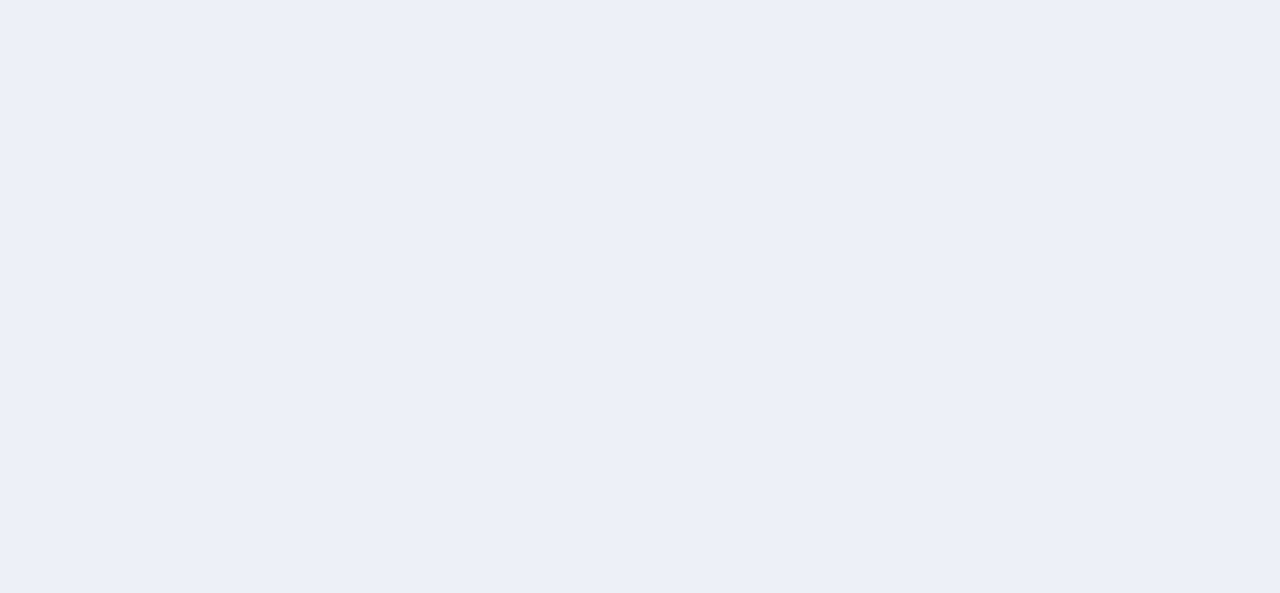 scroll, scrollTop: 0, scrollLeft: 0, axis: both 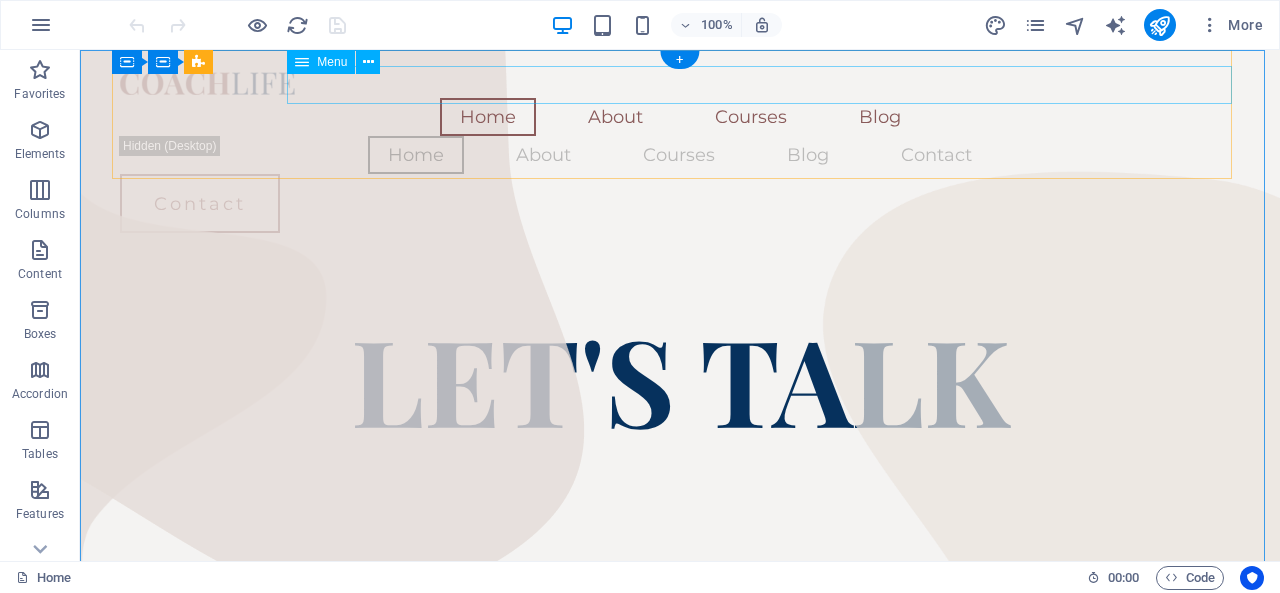 click on "Home About Courses Blog" at bounding box center (680, 117) 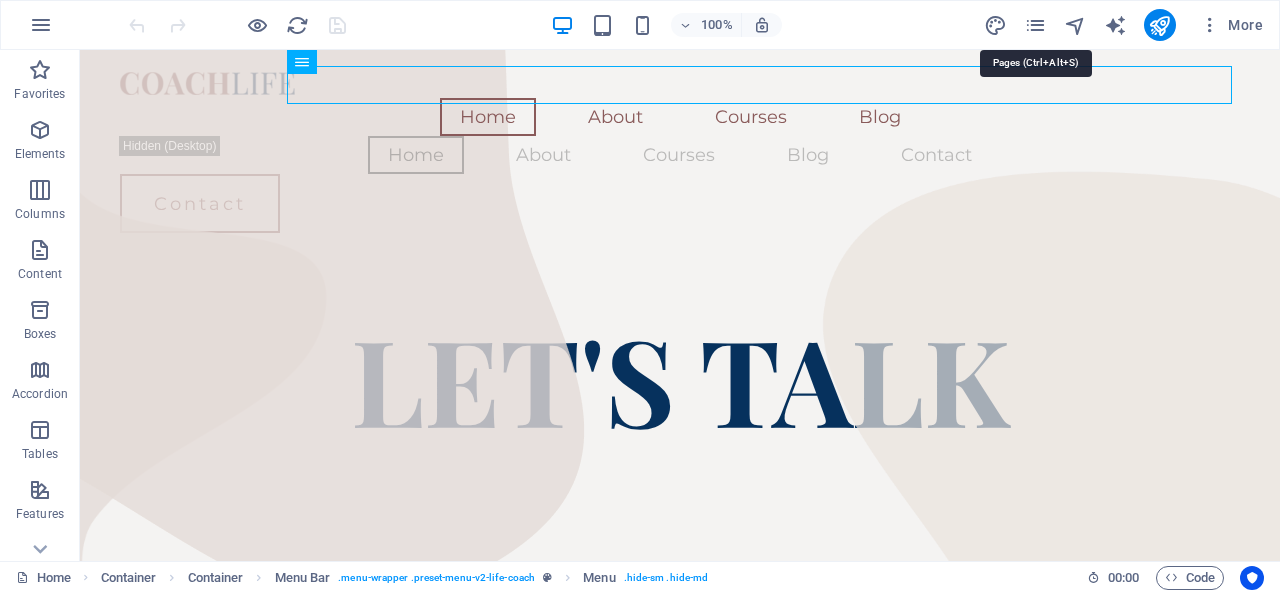 click at bounding box center (1035, 25) 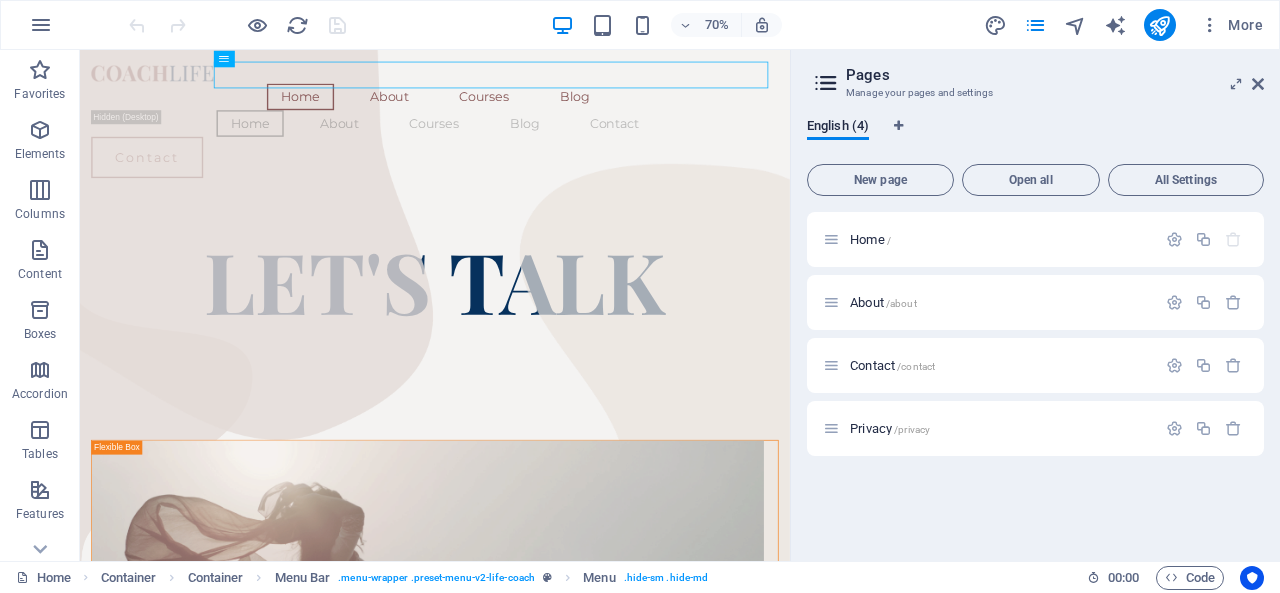 click on "Open all" at bounding box center (1031, 180) 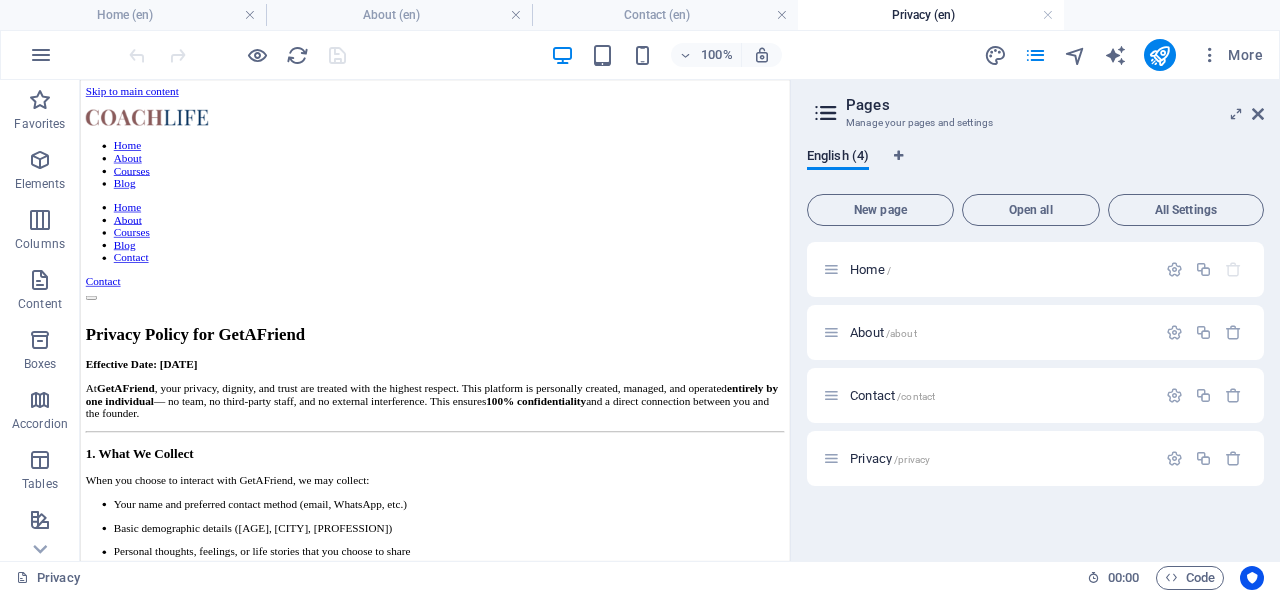 scroll, scrollTop: 0, scrollLeft: 0, axis: both 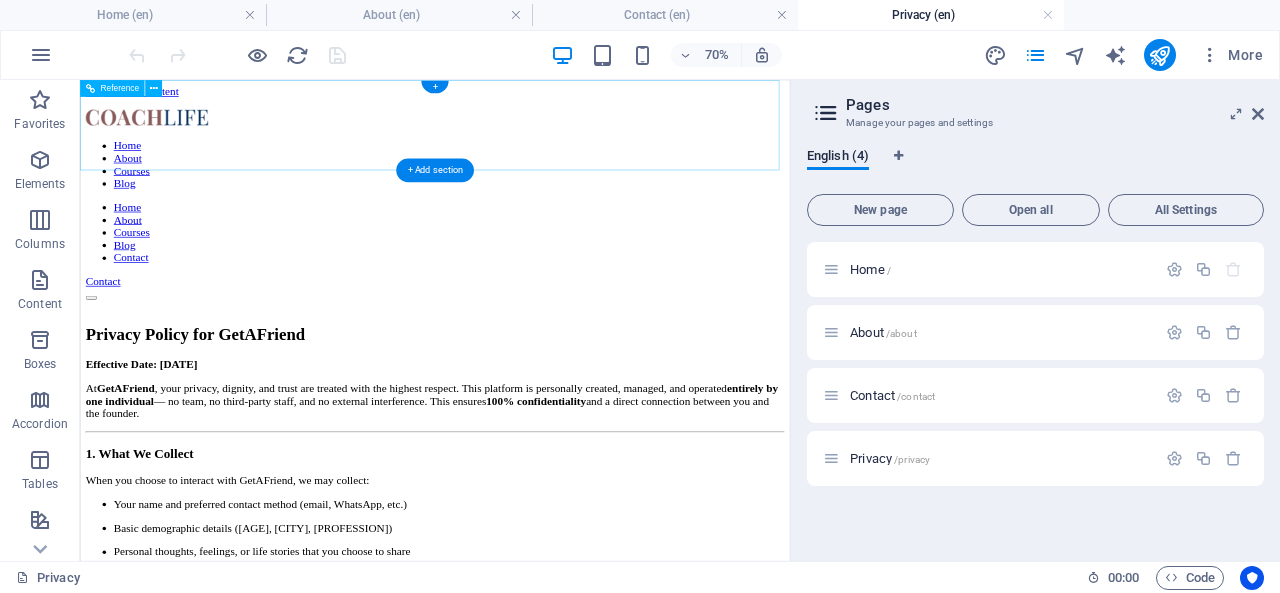 click on "Home About Courses Blog" at bounding box center [587, 201] 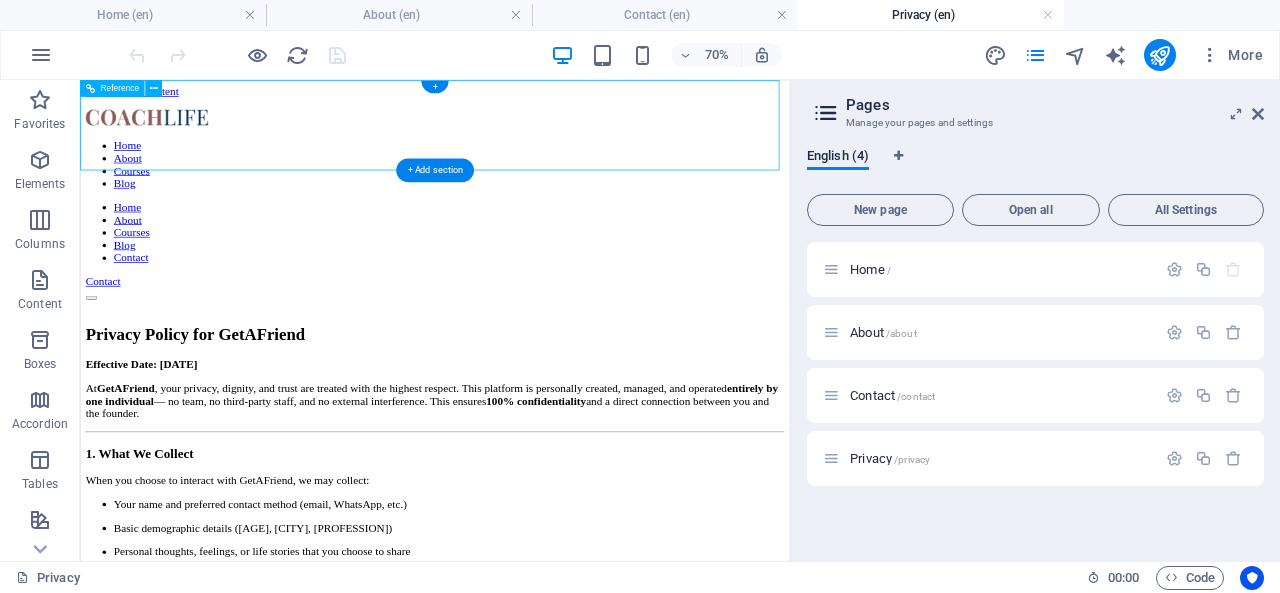 click on "Home About Courses Blog" at bounding box center [587, 201] 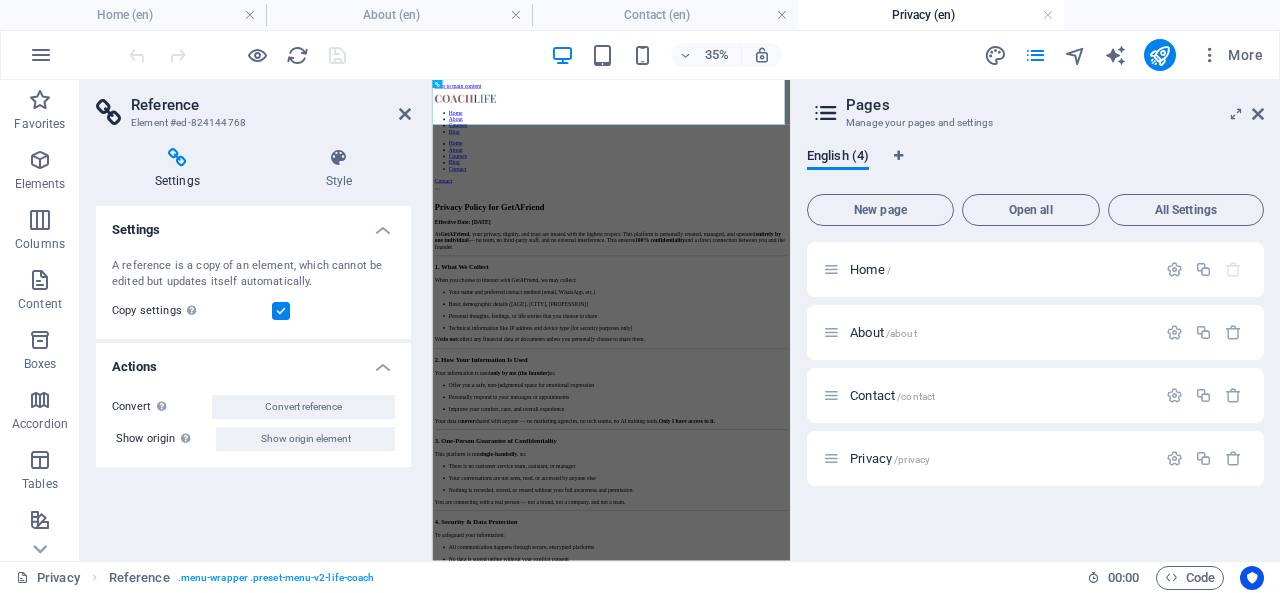 click on "Reference" at bounding box center [271, 105] 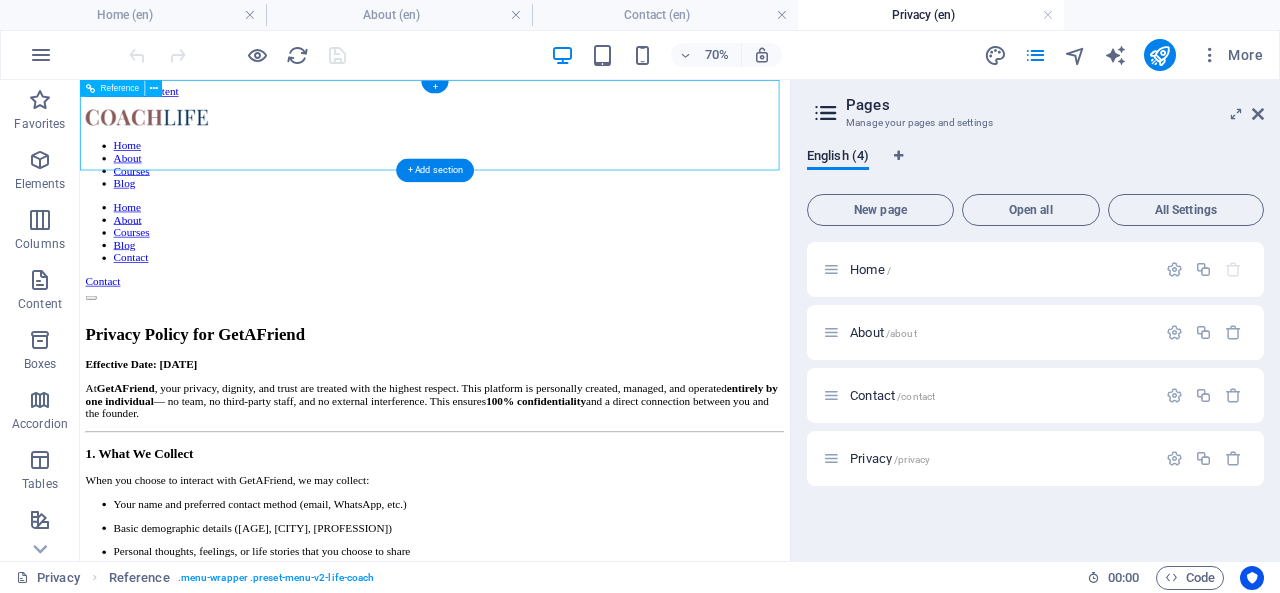 click on "Home About Courses Blog" at bounding box center [587, 201] 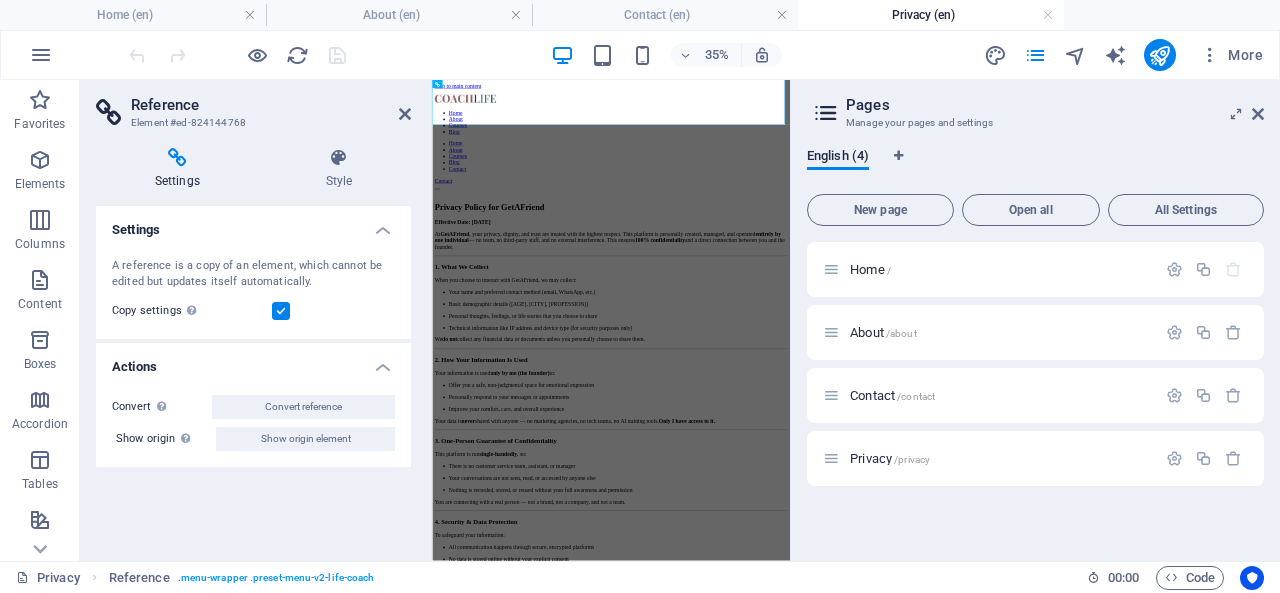 click on "Settings" at bounding box center [181, 169] 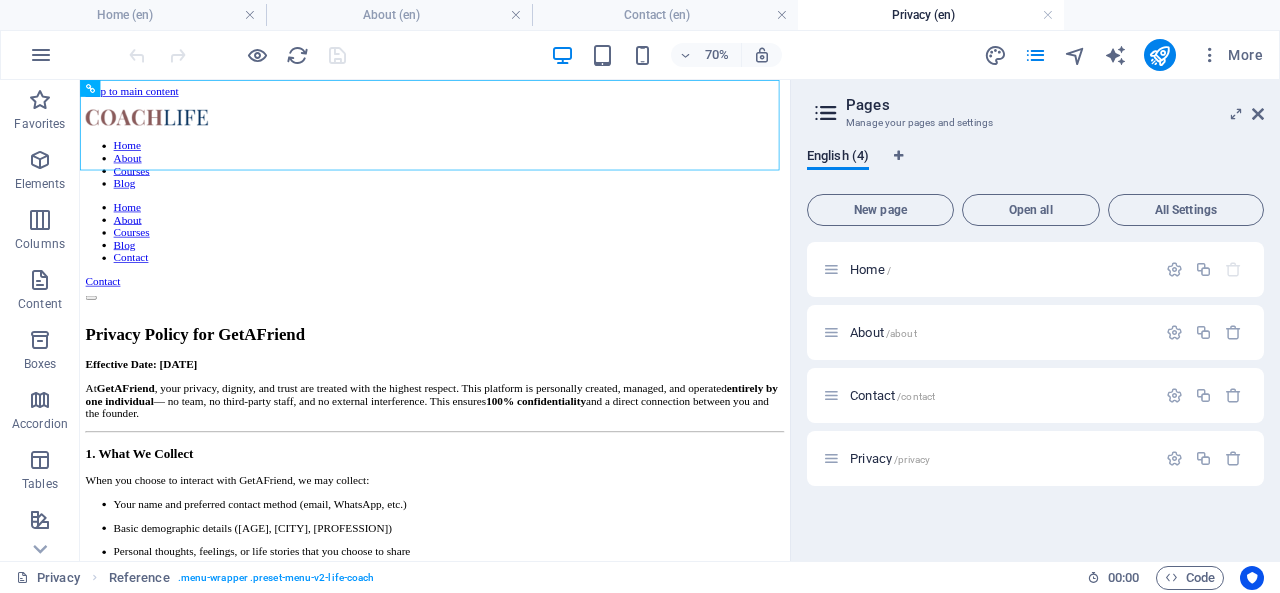 click on "Home /" at bounding box center [870, 269] 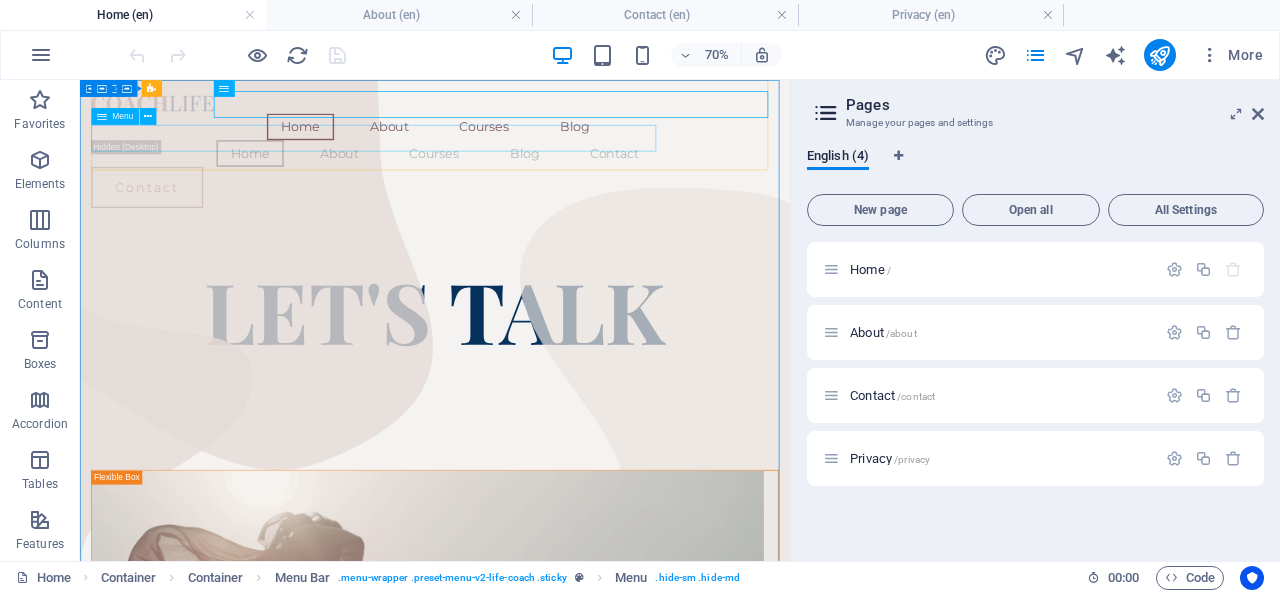 click at bounding box center (148, 116) 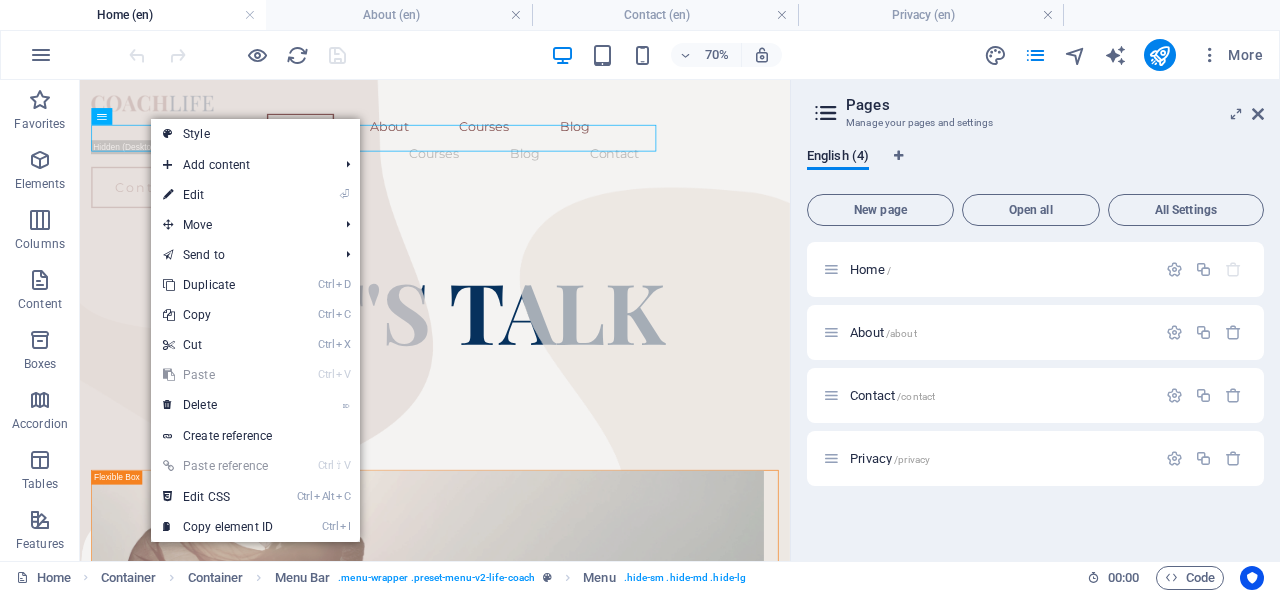 click on "⌦  Delete" at bounding box center (218, 405) 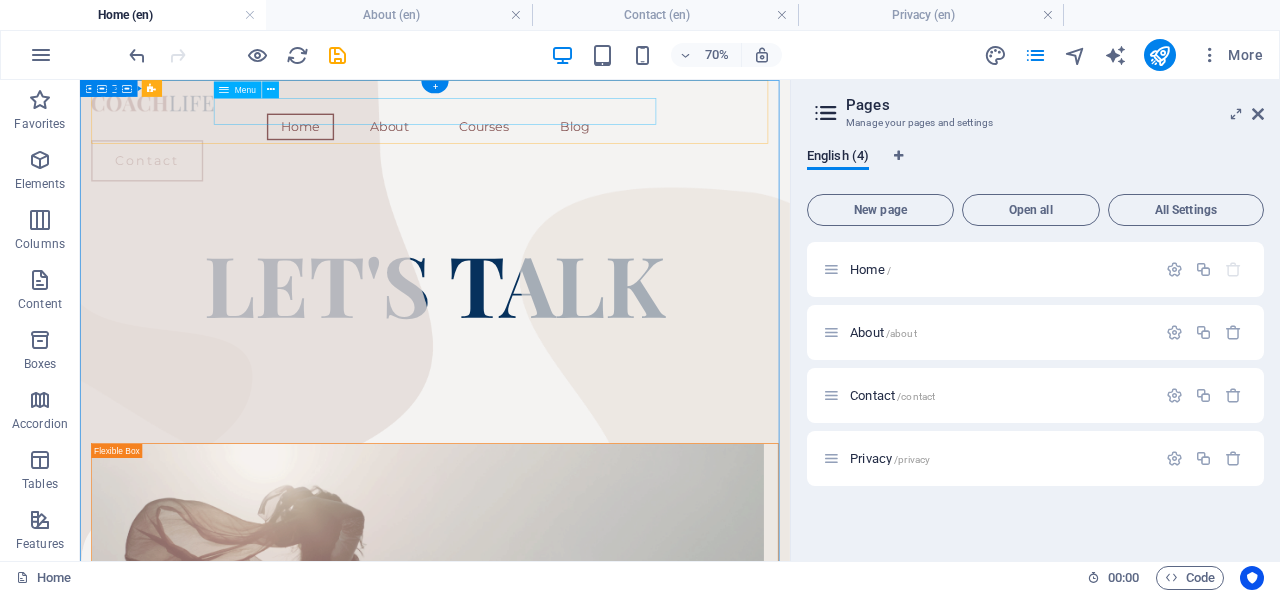 click on "Home About Courses Blog" at bounding box center (587, 147) 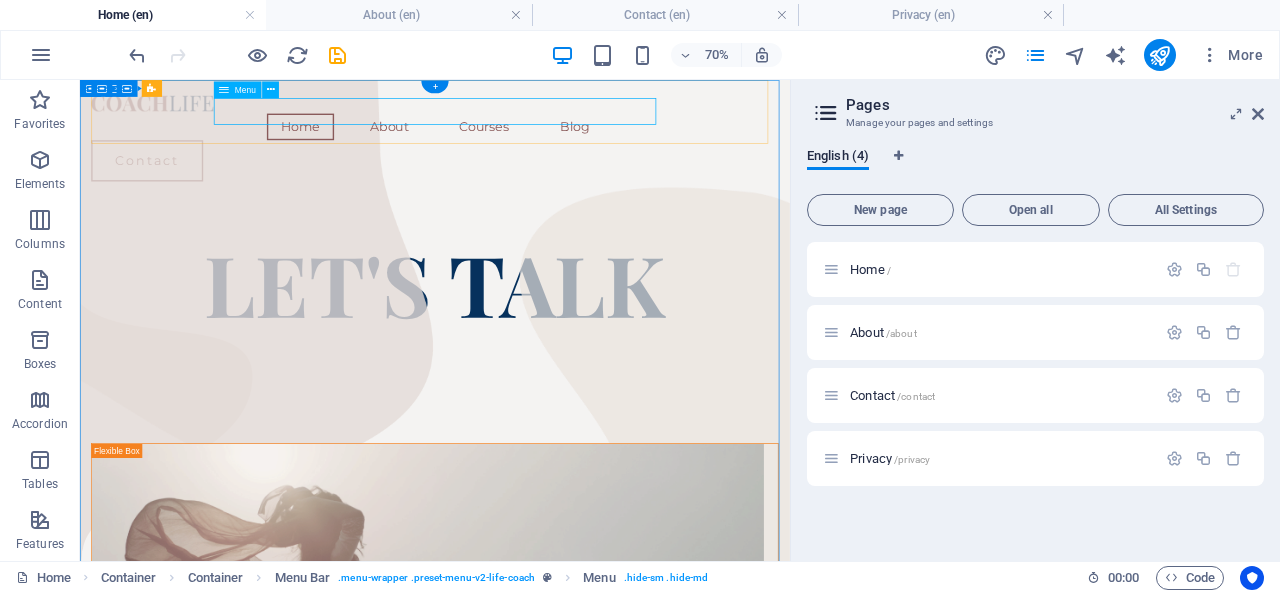 click on "Home About Courses Blog" at bounding box center [587, 147] 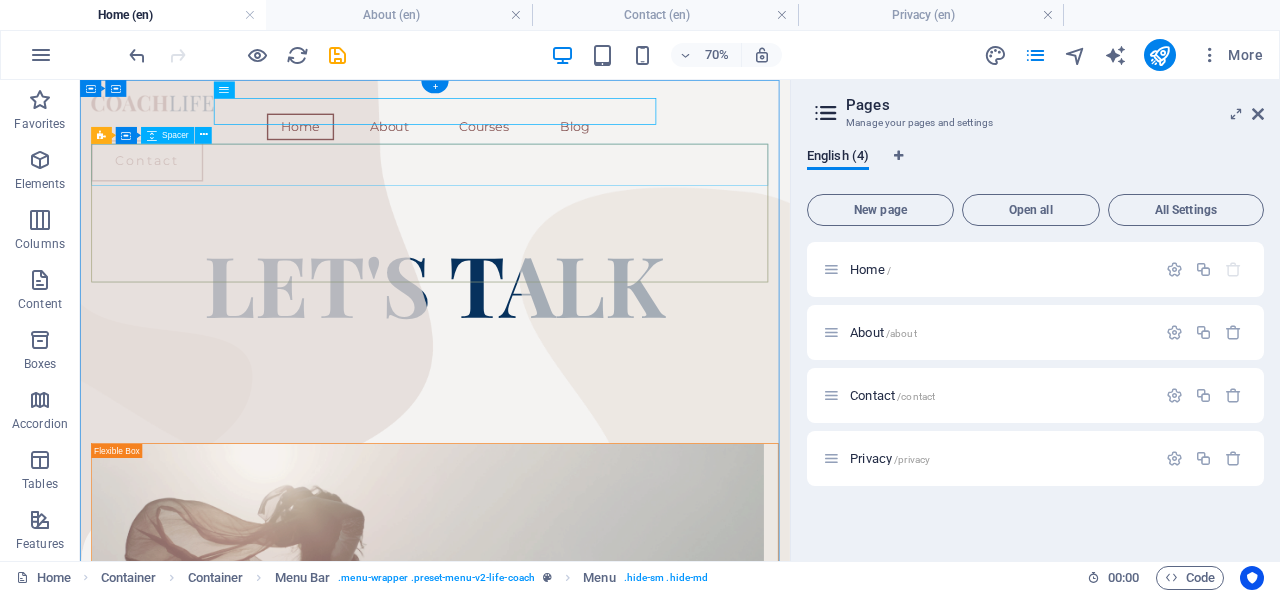 click at bounding box center [587, 271] 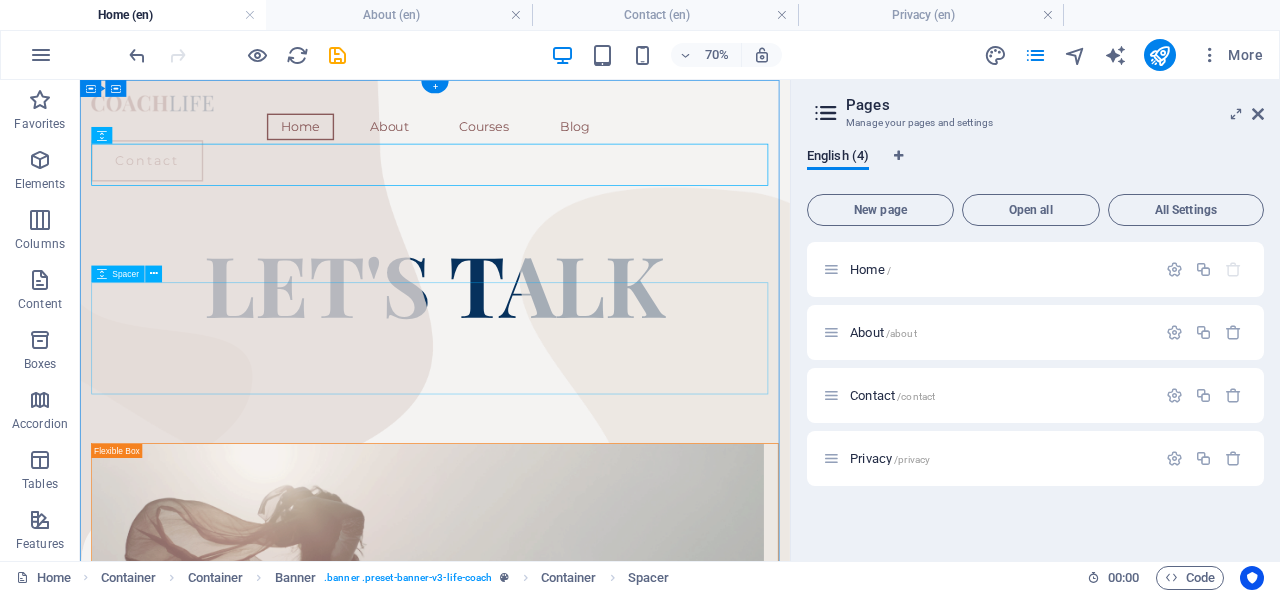 click at bounding box center [587, 519] 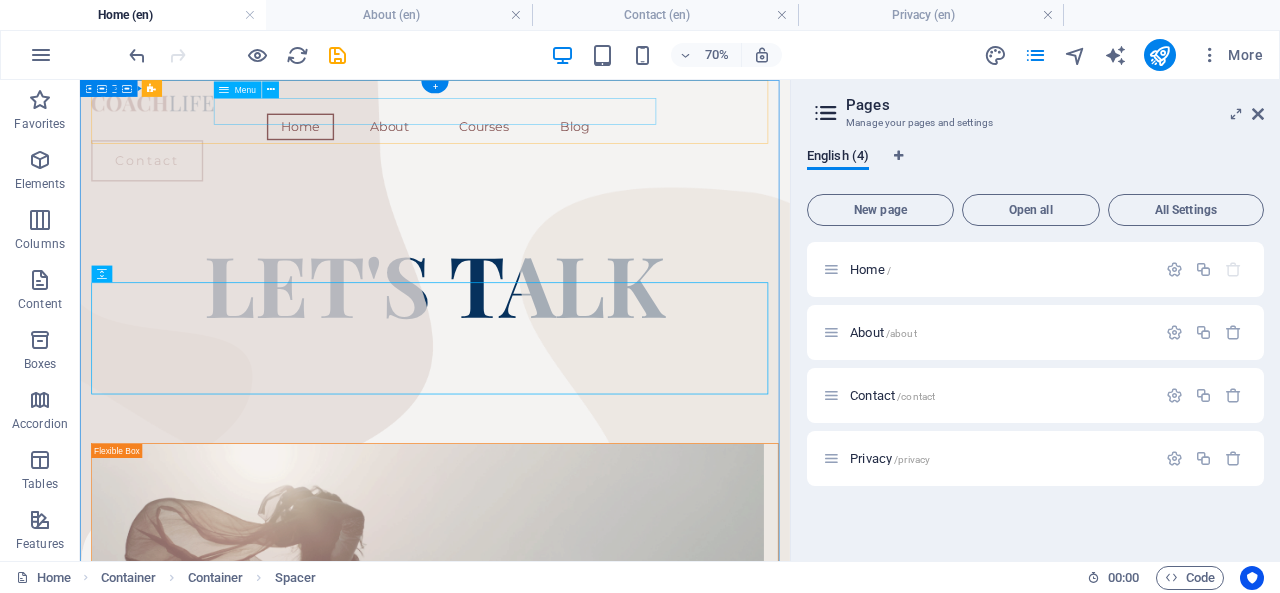 click on "Home About Courses Blog" at bounding box center (587, 147) 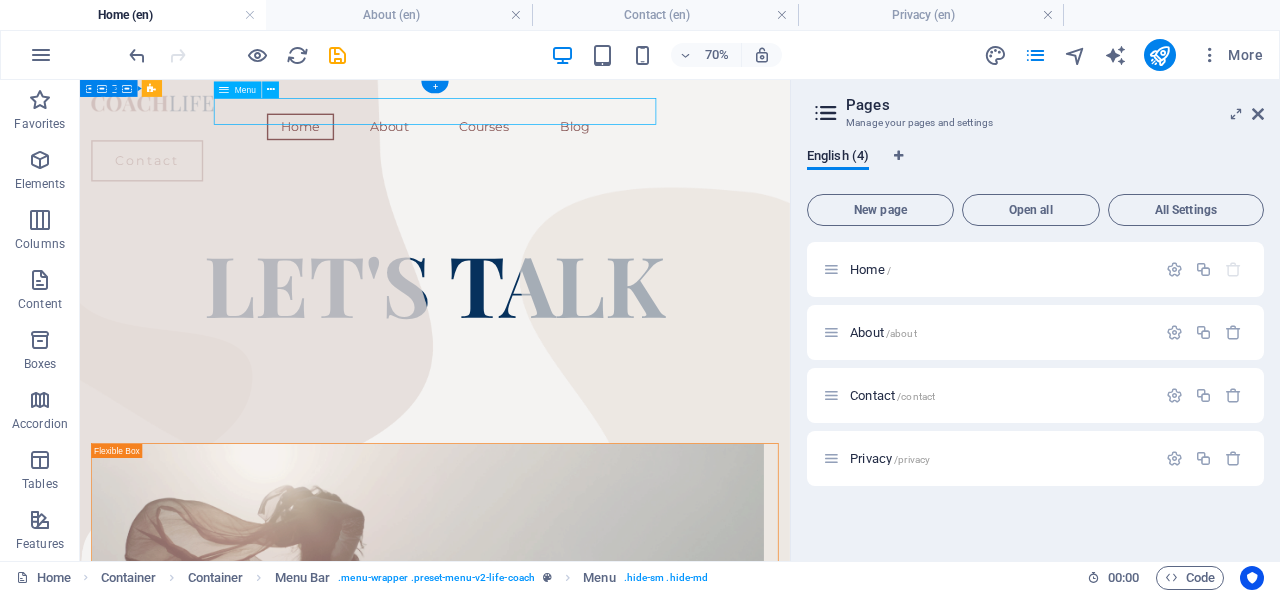 click on "Home About Courses Blog" at bounding box center [587, 147] 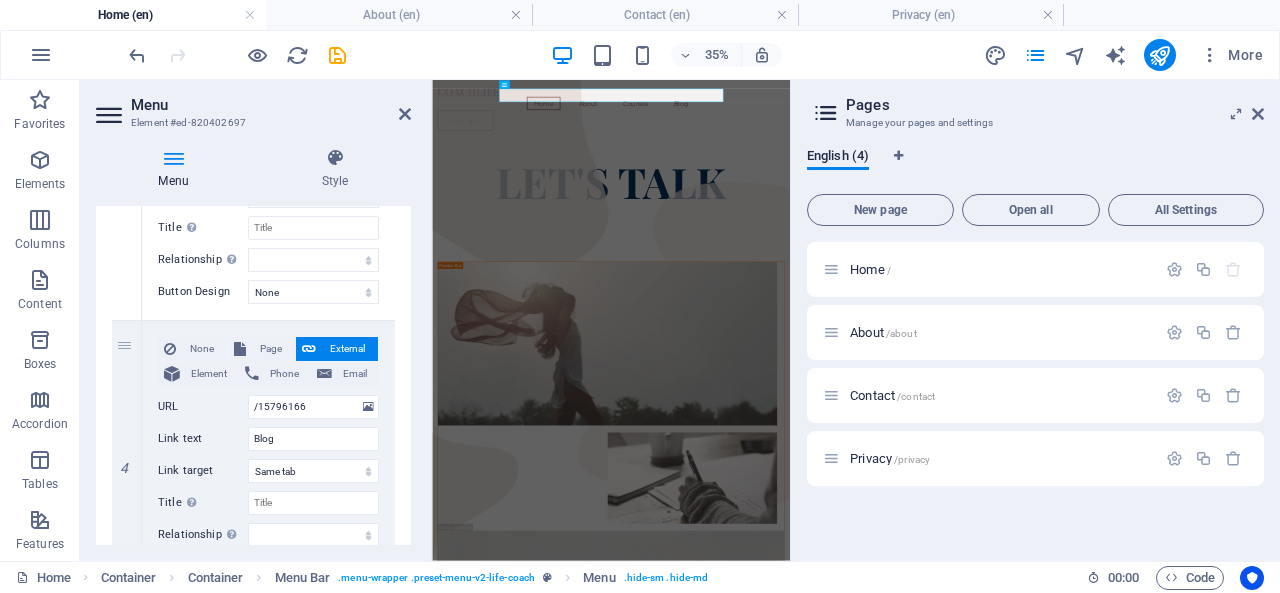 scroll, scrollTop: 1004, scrollLeft: 0, axis: vertical 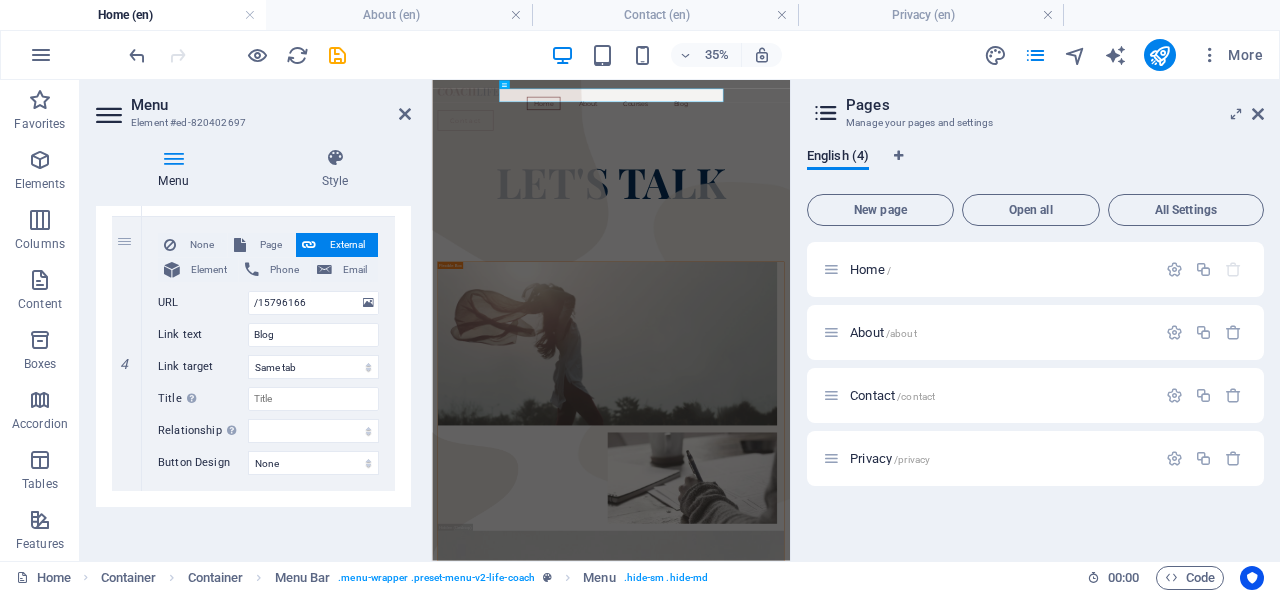 click at bounding box center (405, 114) 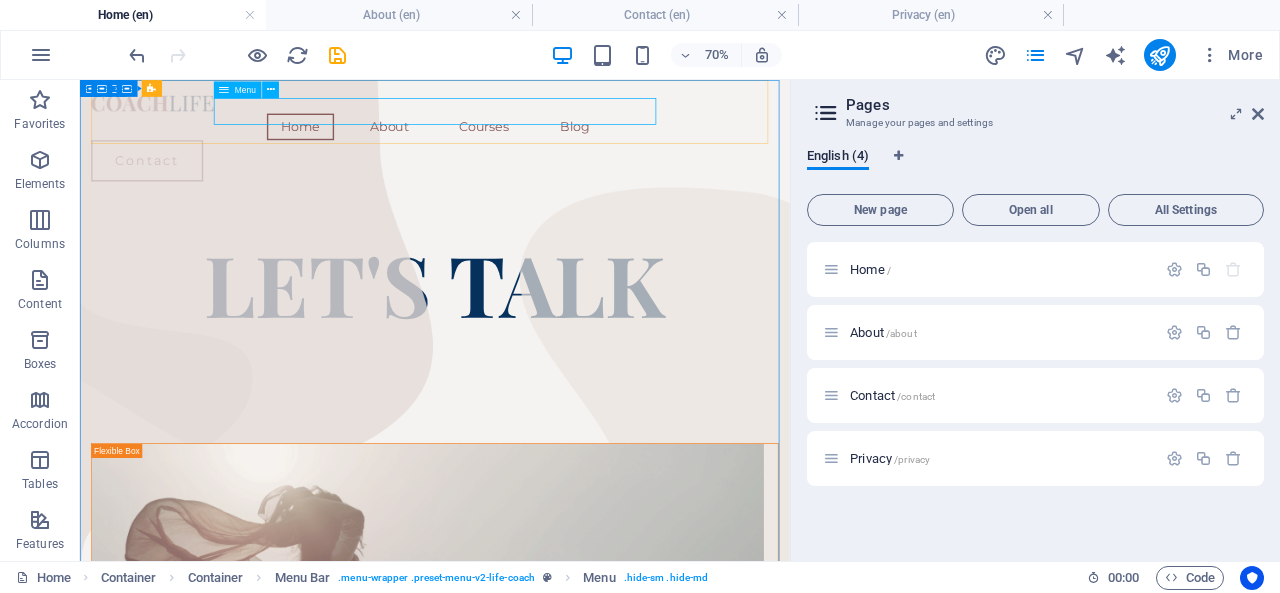 click at bounding box center [271, 90] 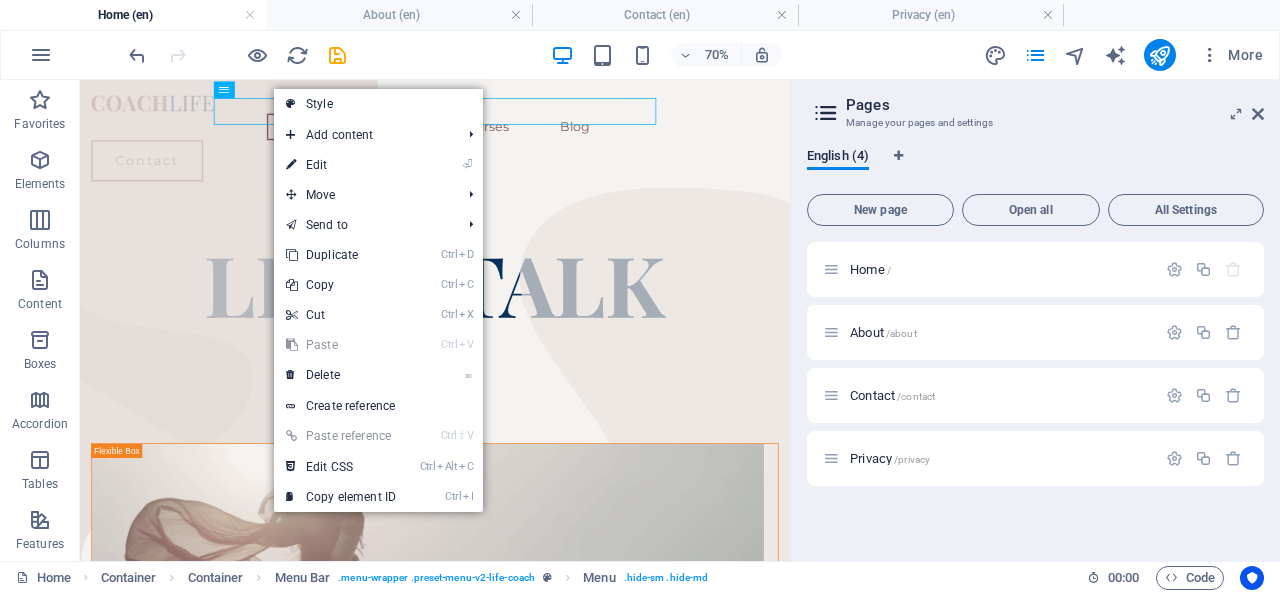 click on "⏎  Edit" at bounding box center [341, 165] 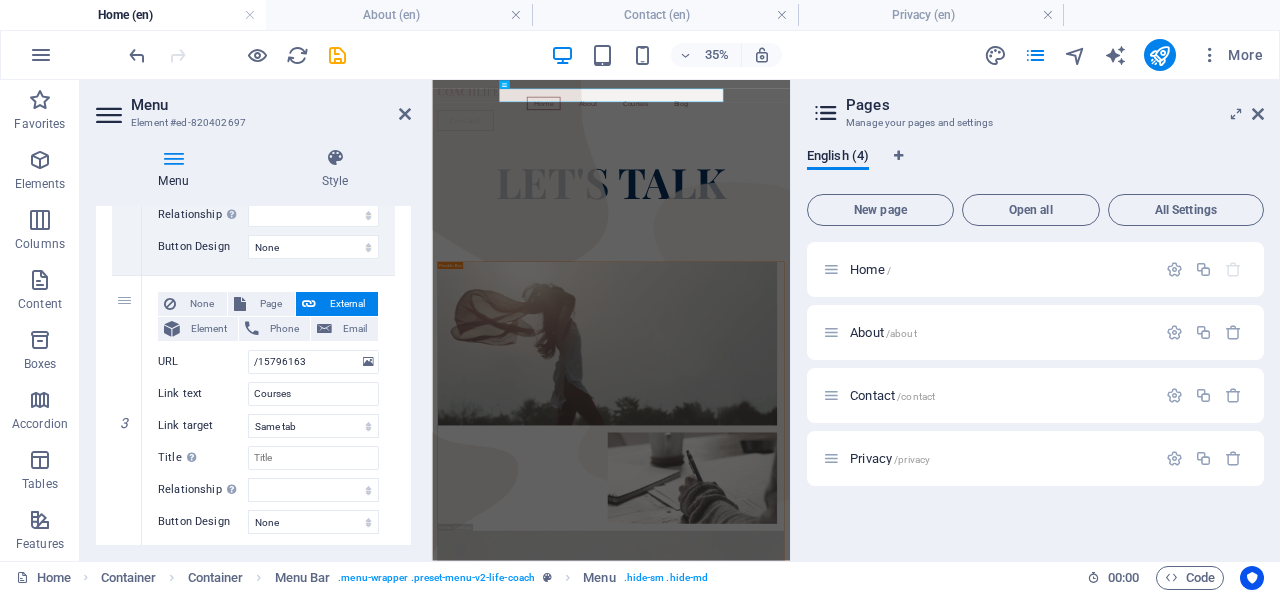 scroll, scrollTop: 700, scrollLeft: 0, axis: vertical 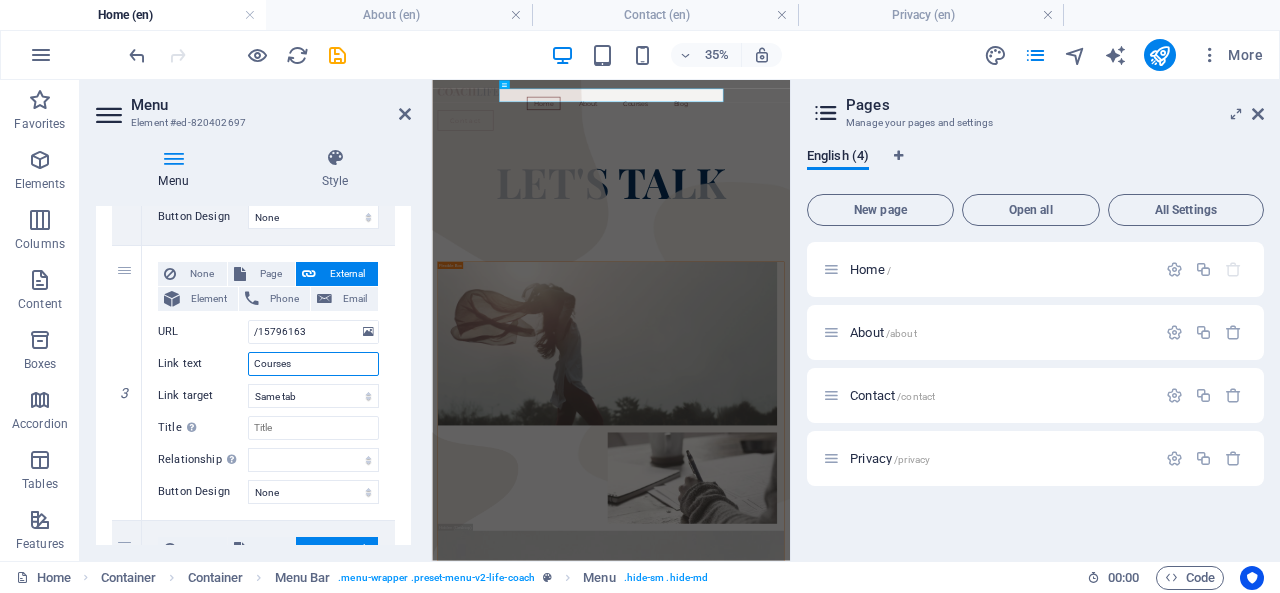 click on "Courses" at bounding box center [313, 364] 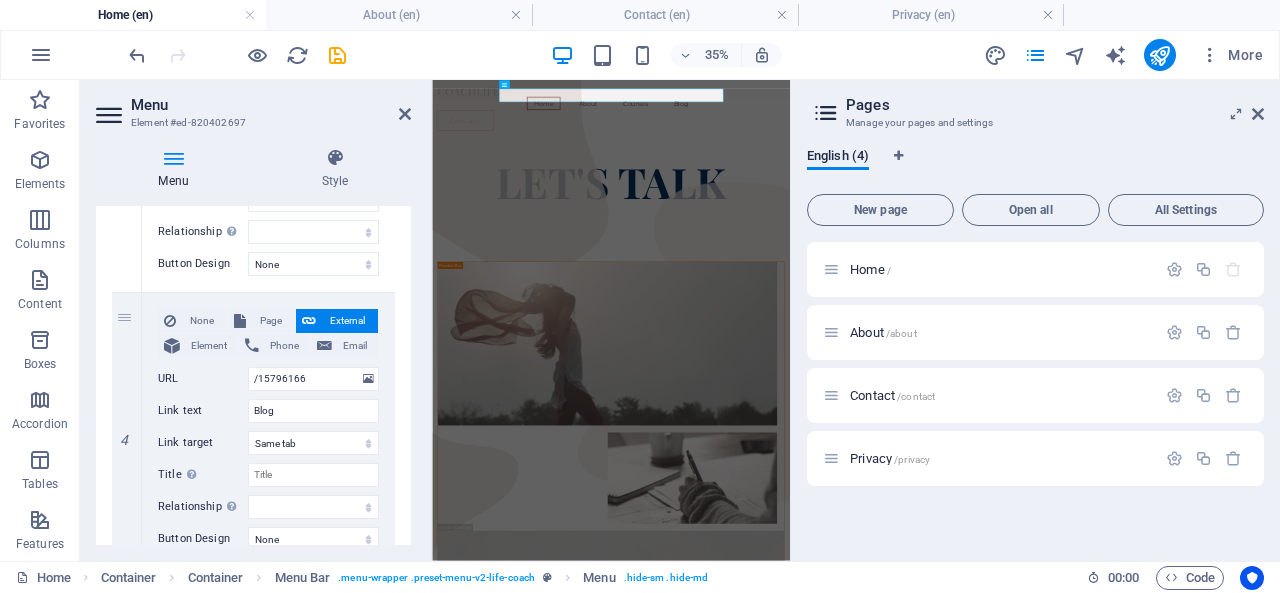 scroll, scrollTop: 904, scrollLeft: 0, axis: vertical 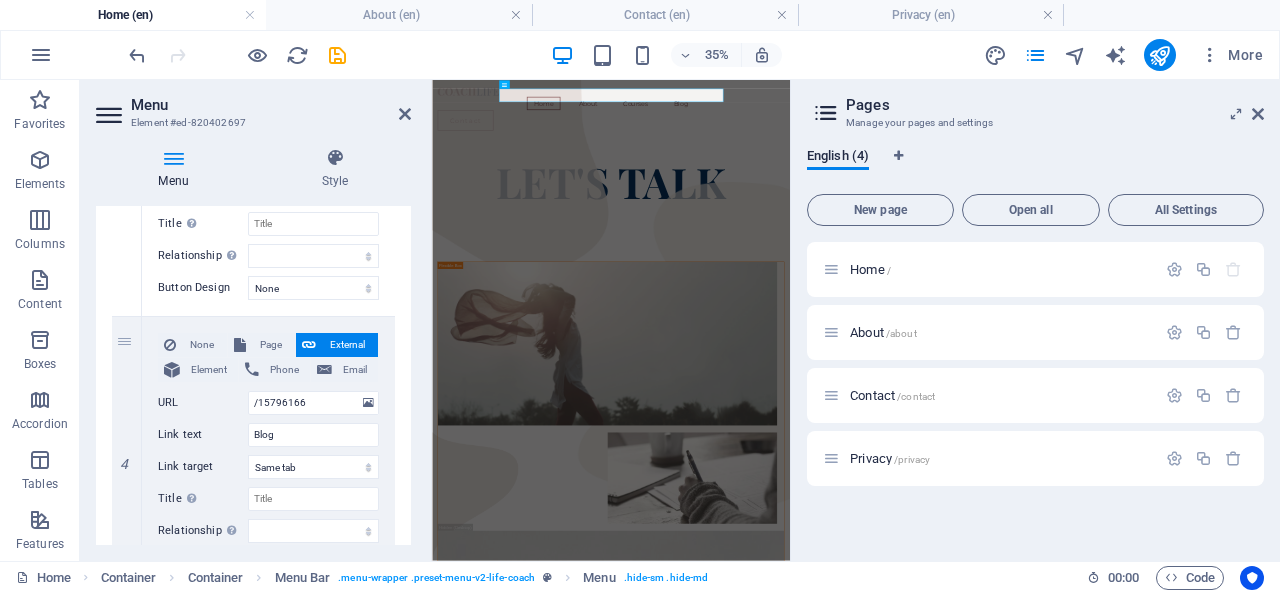 click at bounding box center [0, 0] 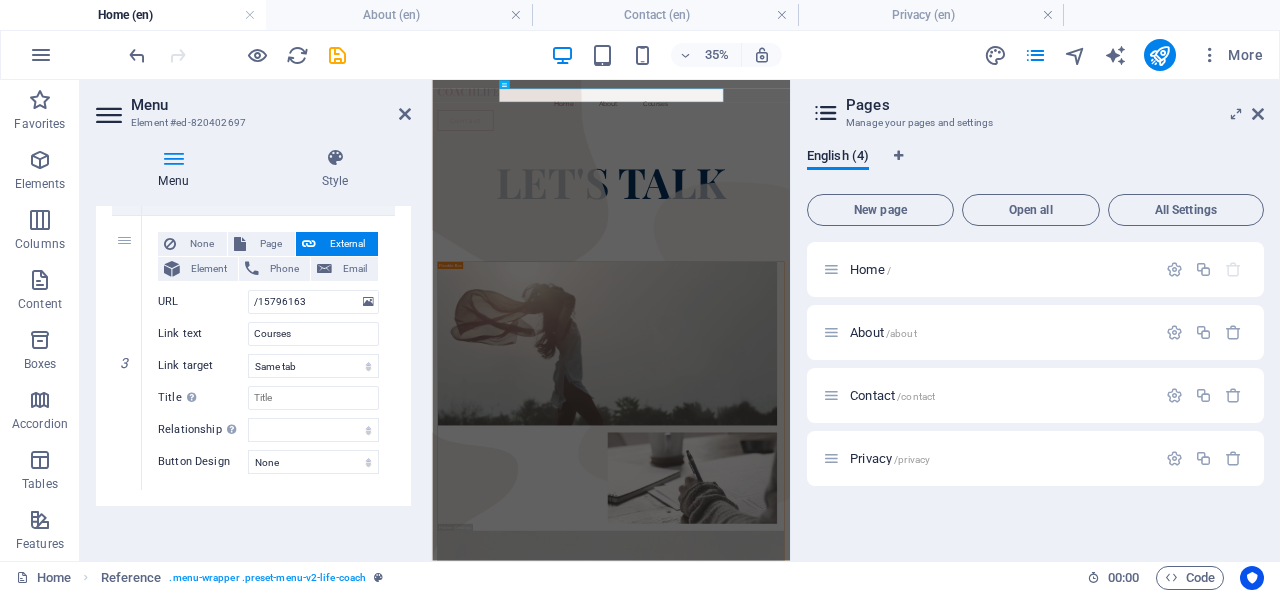 scroll, scrollTop: 630, scrollLeft: 0, axis: vertical 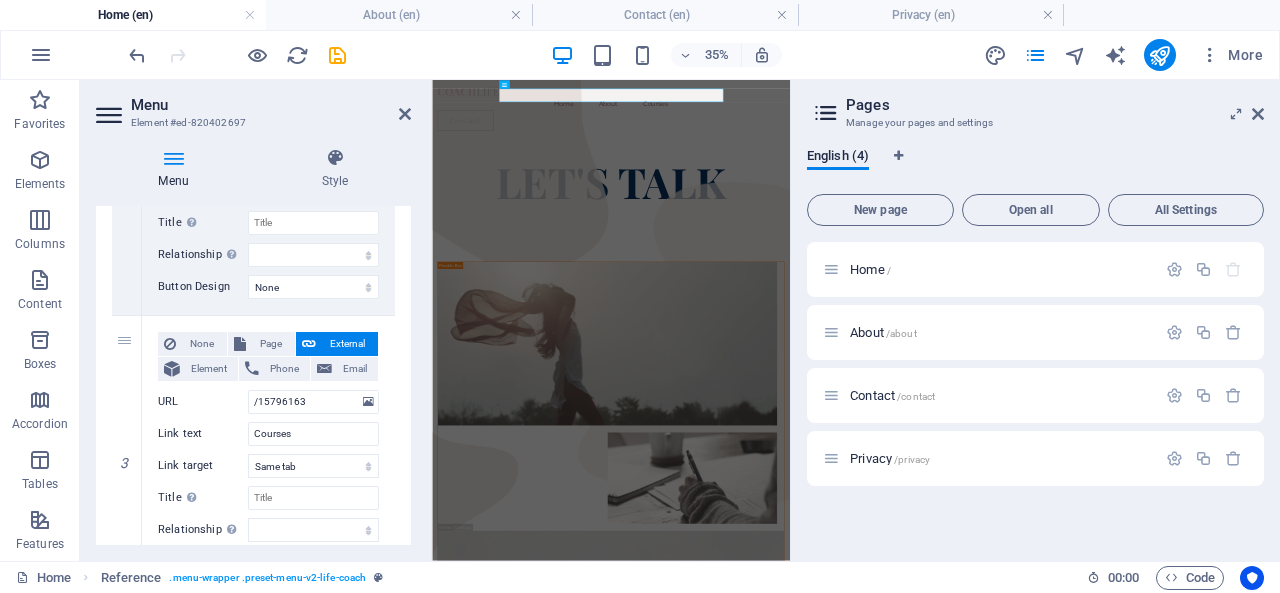 click at bounding box center [0, 0] 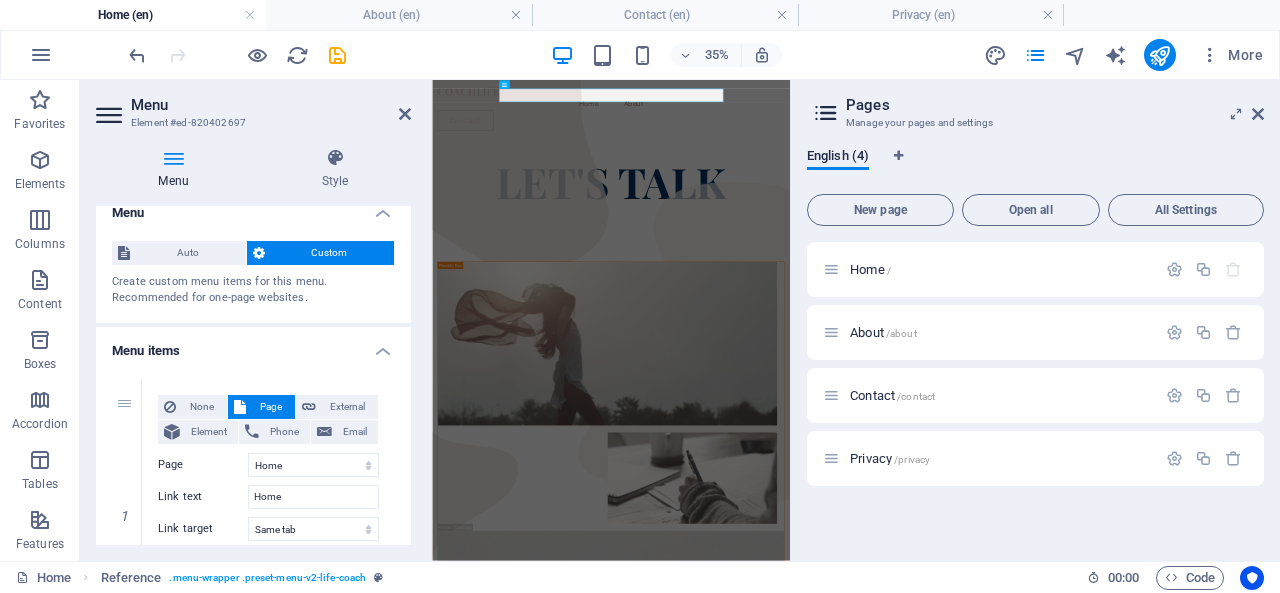 scroll, scrollTop: 0, scrollLeft: 0, axis: both 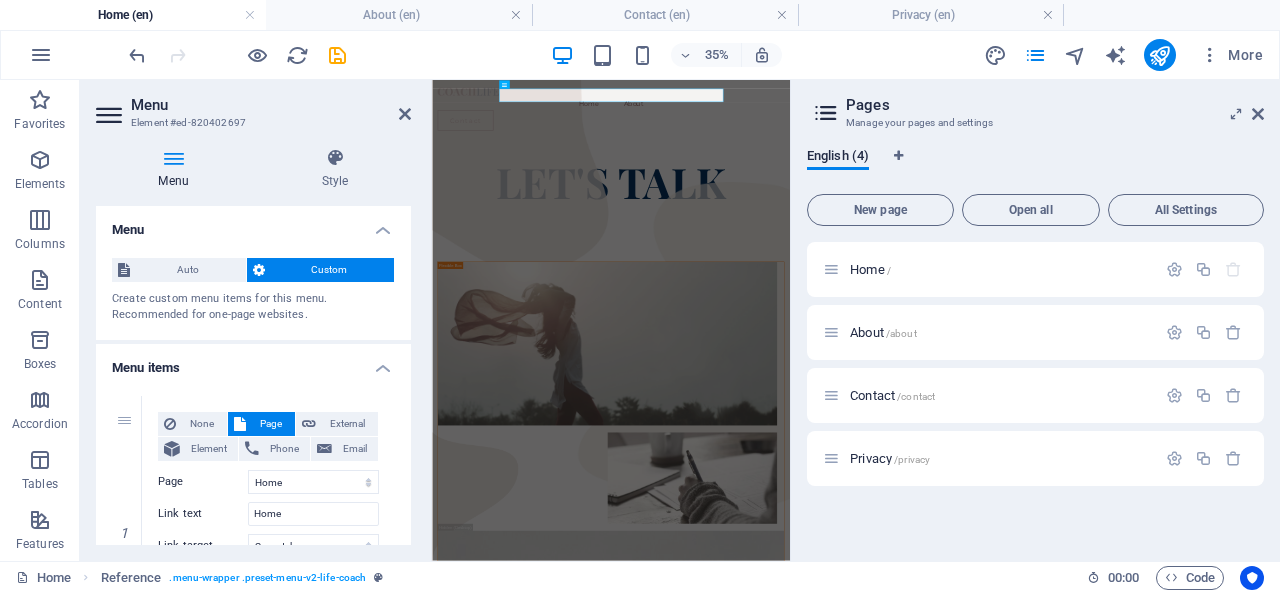 click on "Custom" at bounding box center (330, 270) 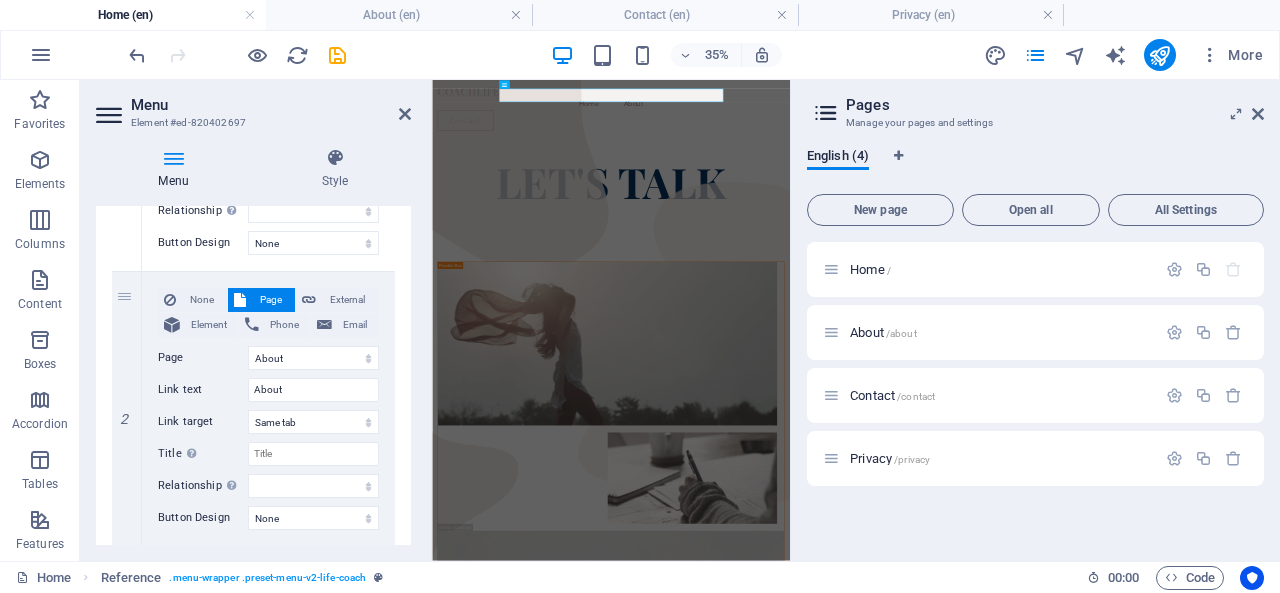 scroll, scrollTop: 455, scrollLeft: 0, axis: vertical 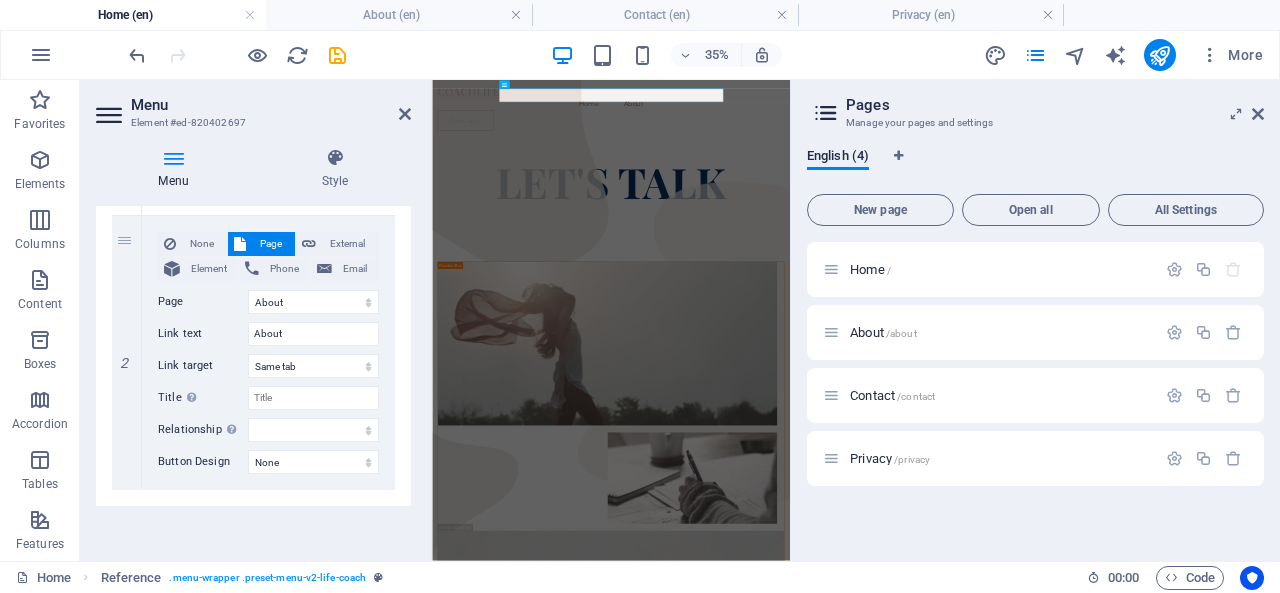 click at bounding box center (0, 0) 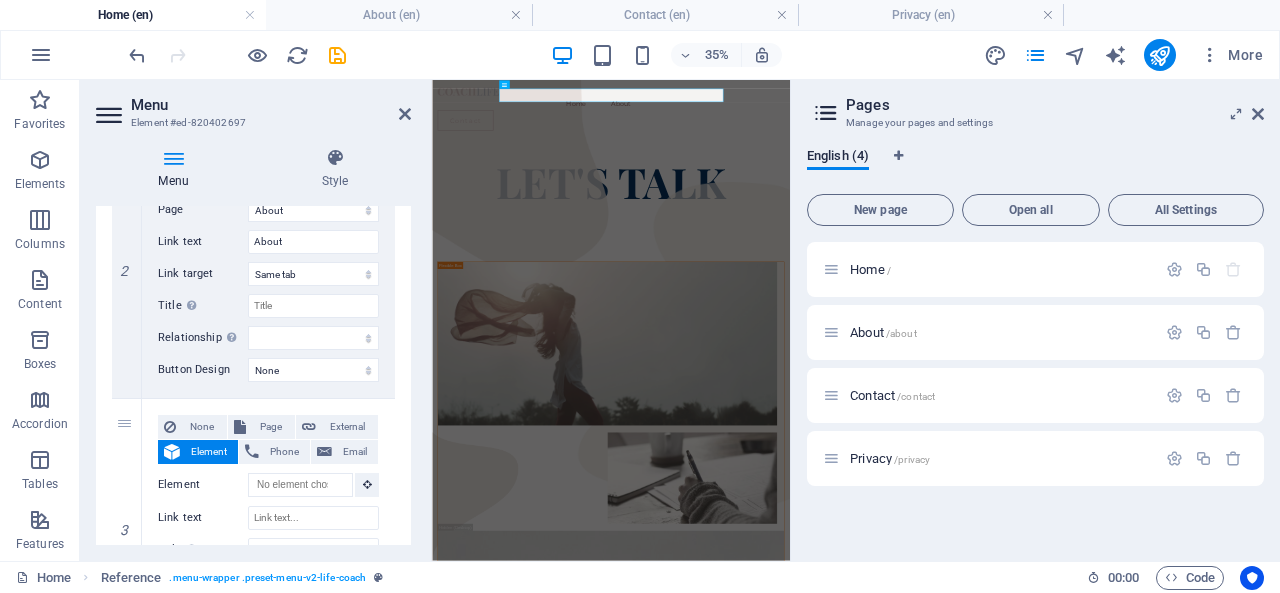 scroll, scrollTop: 655, scrollLeft: 0, axis: vertical 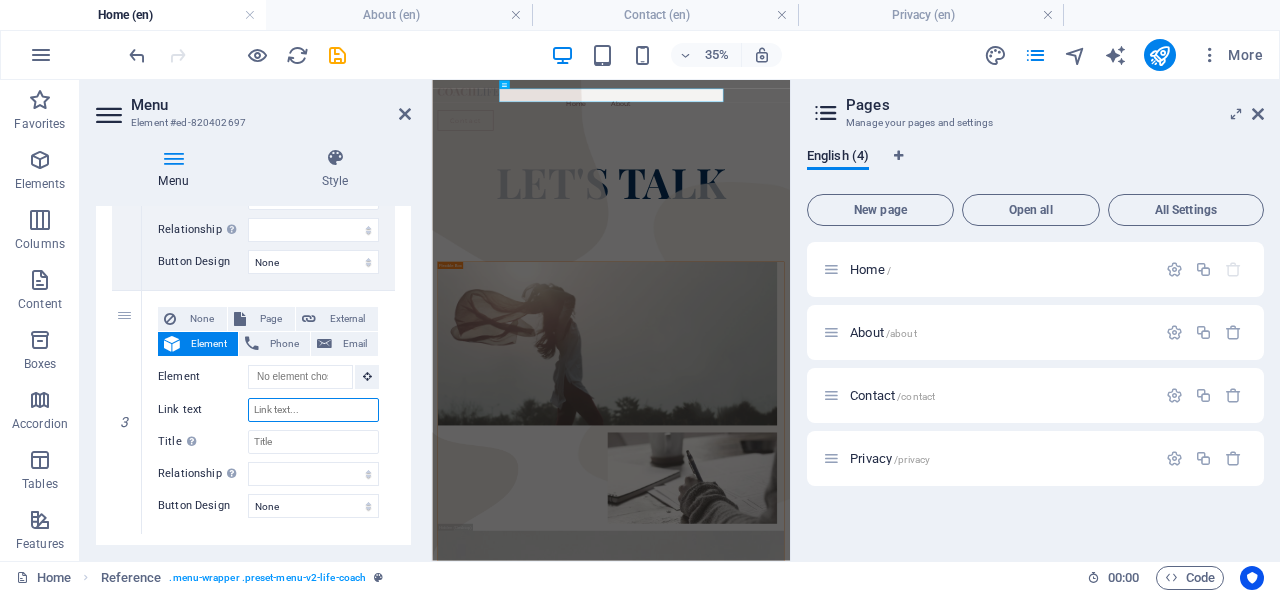click on "Link text" at bounding box center (313, 410) 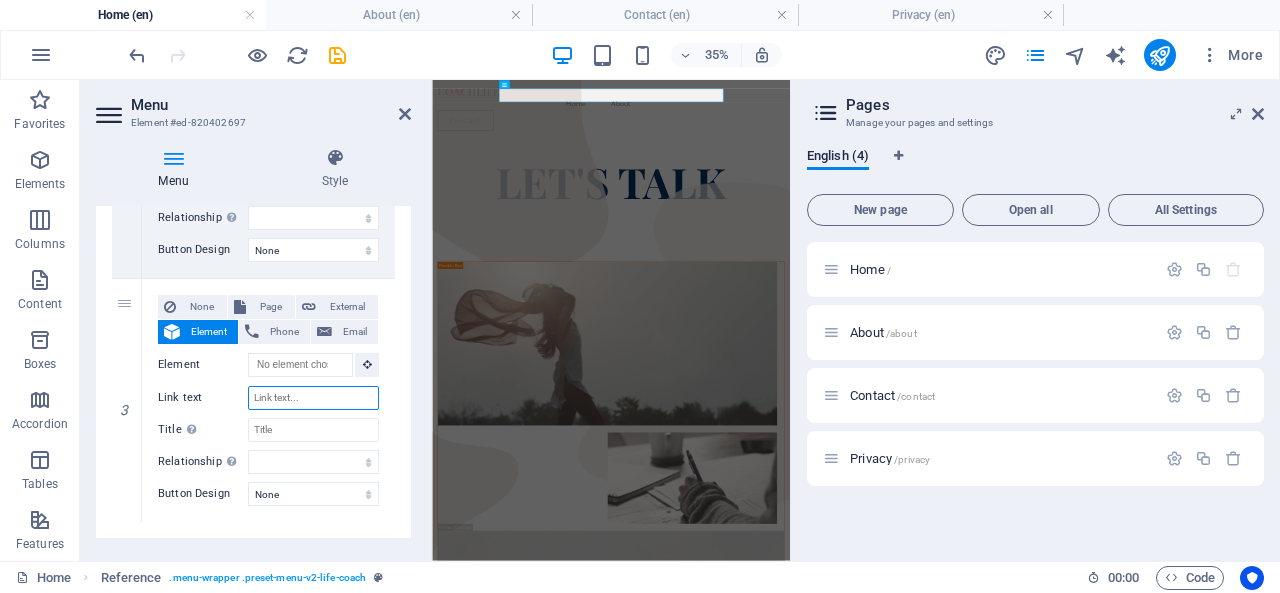 scroll, scrollTop: 698, scrollLeft: 0, axis: vertical 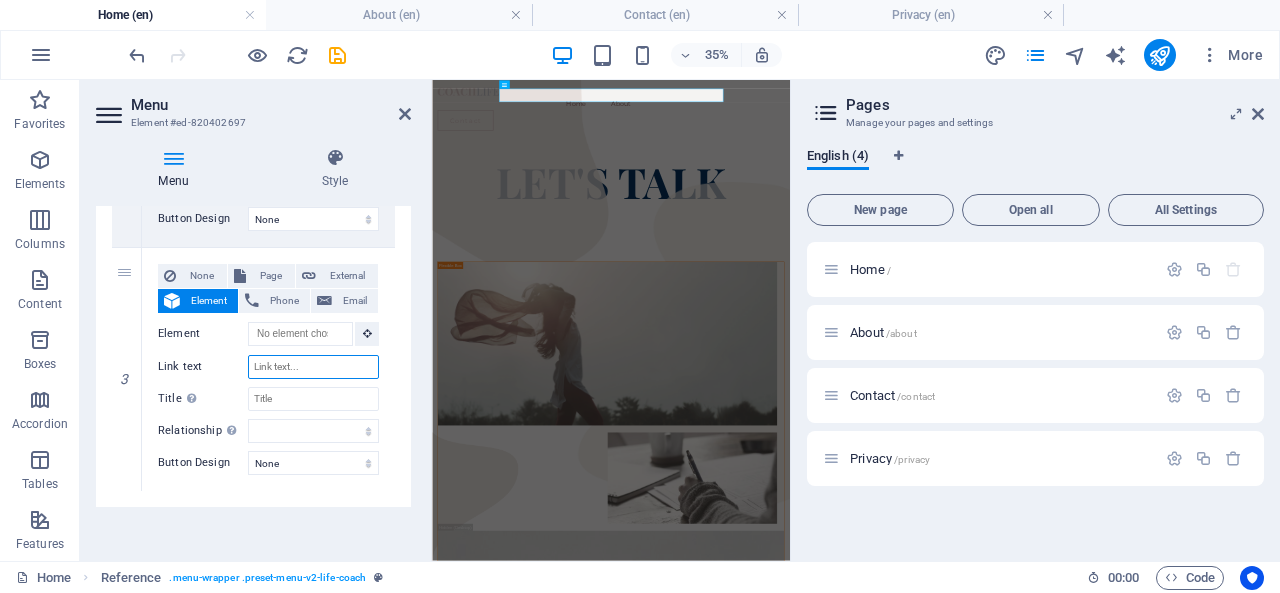 click on "Link text" at bounding box center [313, 367] 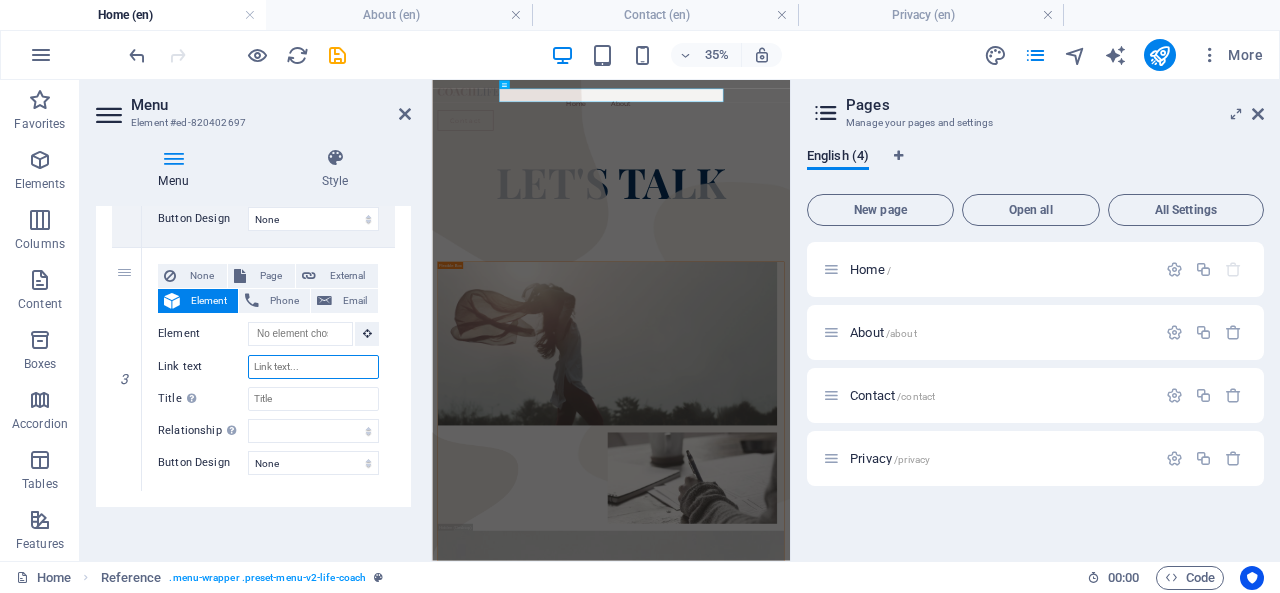 click on "Link text" at bounding box center [313, 367] 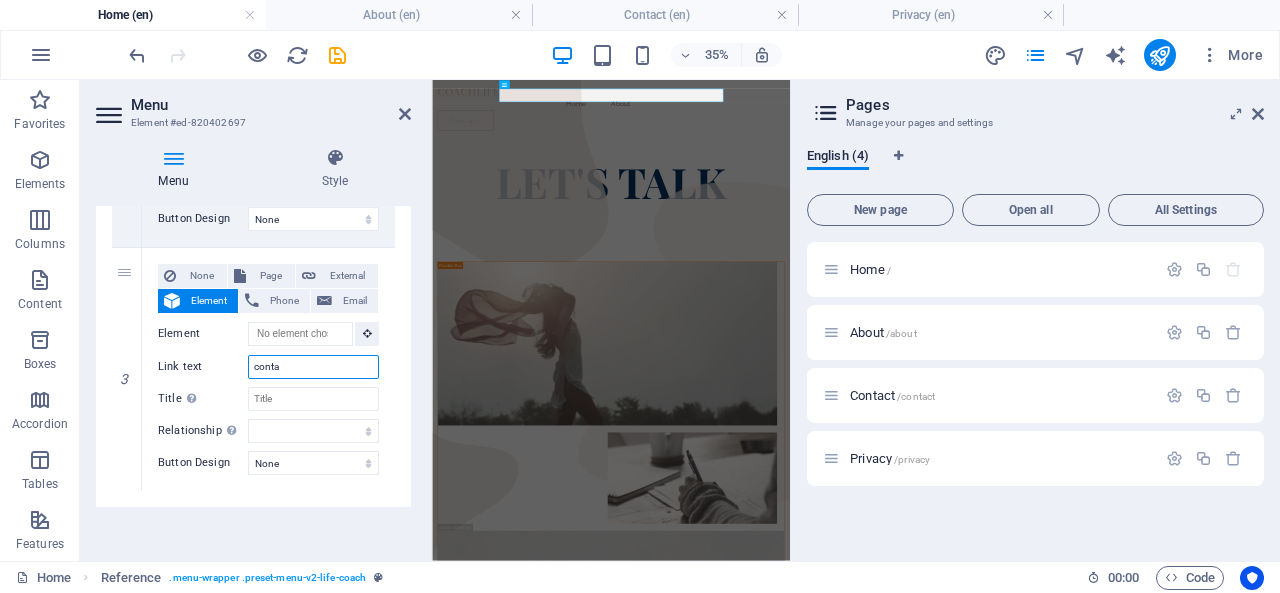 type on "cont" 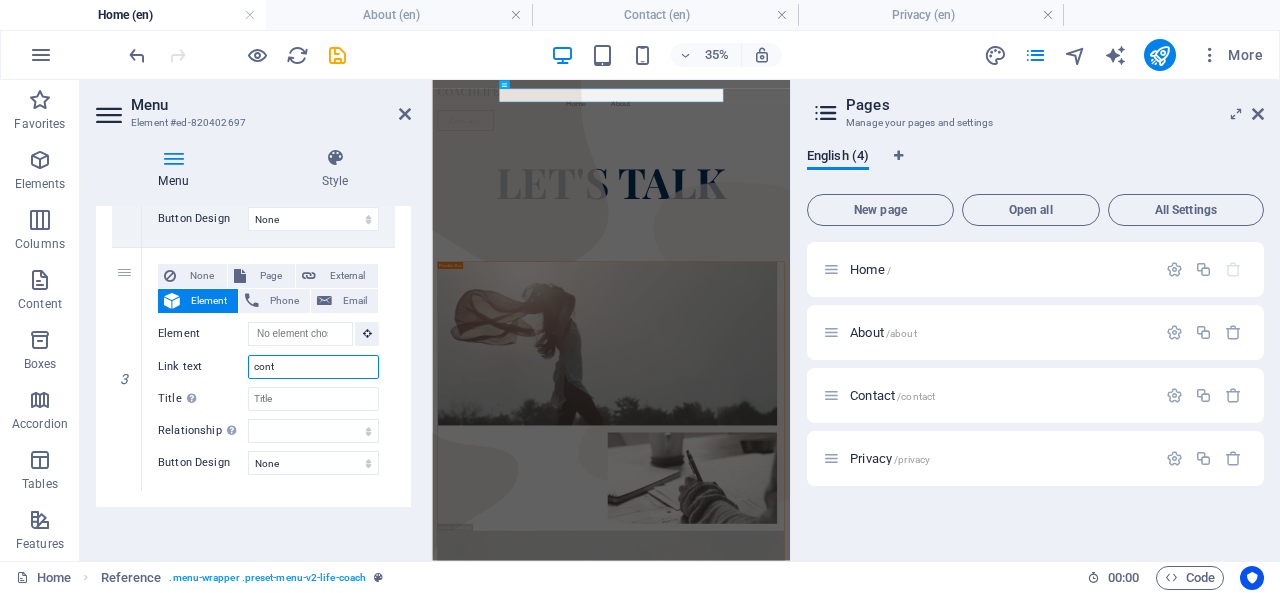 select 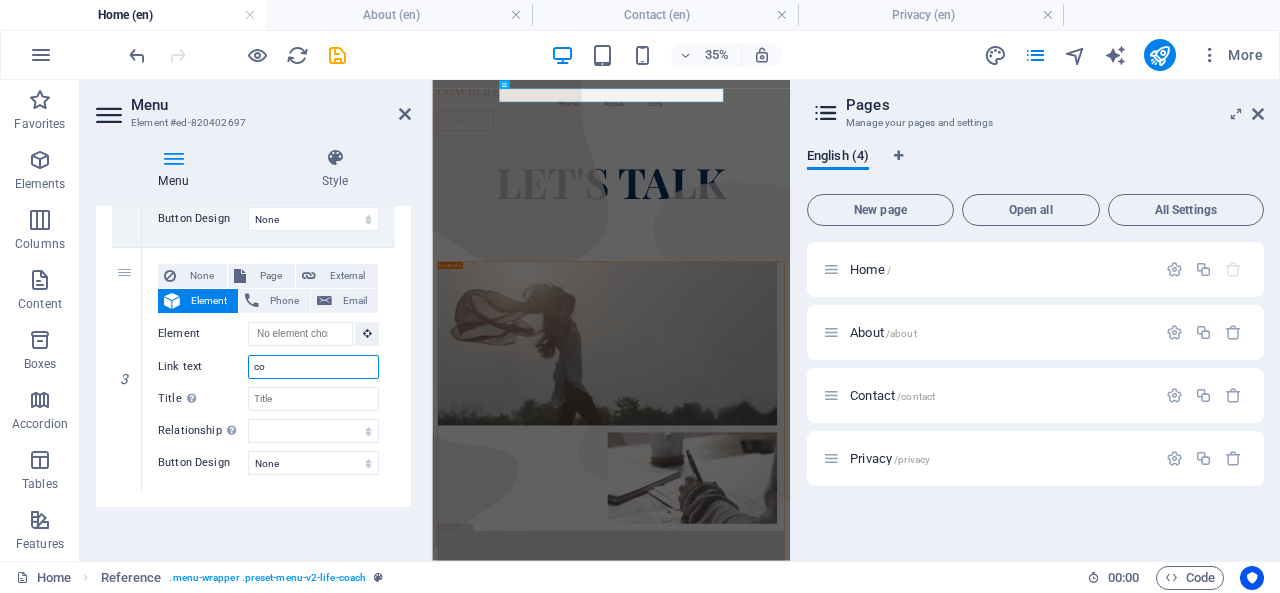 type on "c" 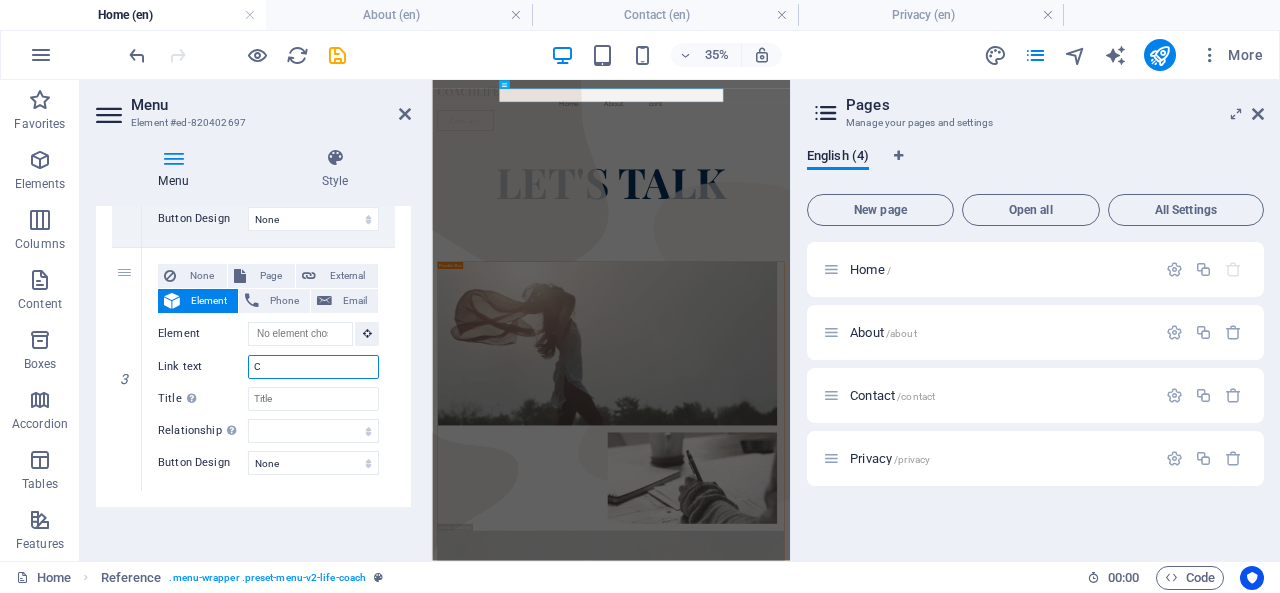 type on "Ca" 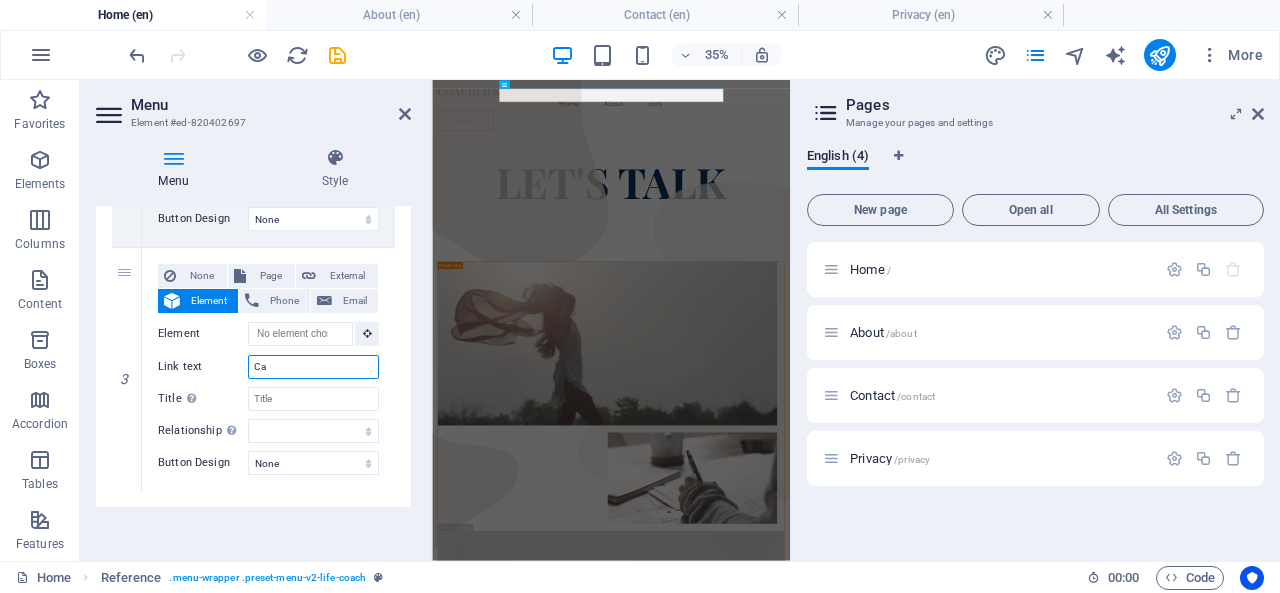 select 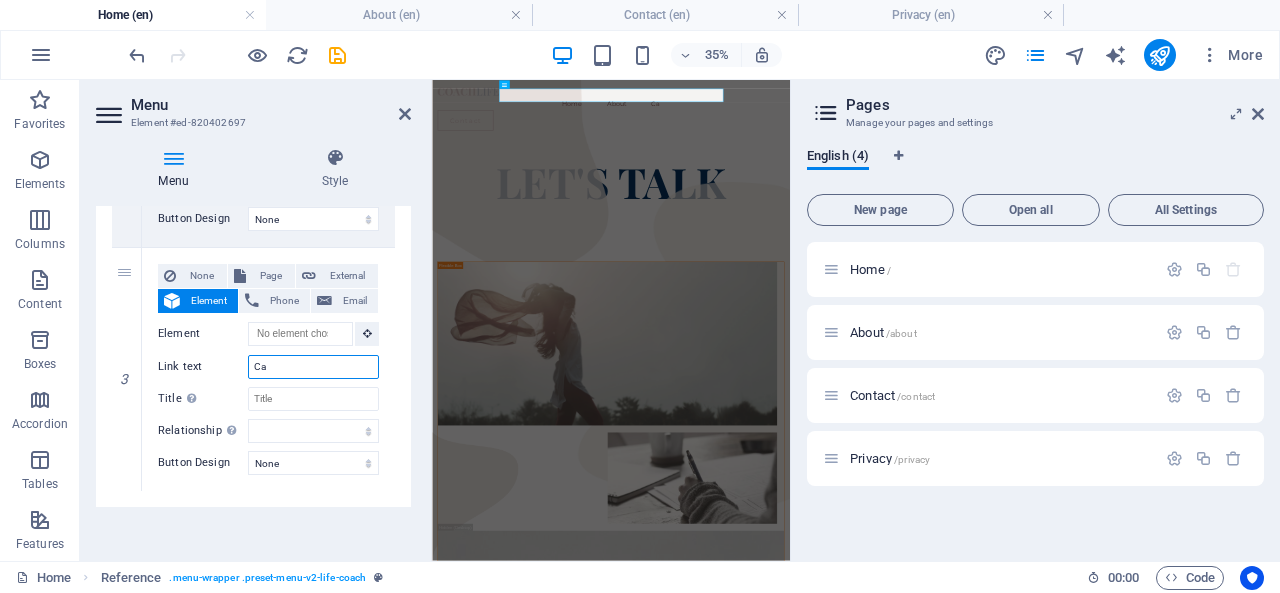 type on "C" 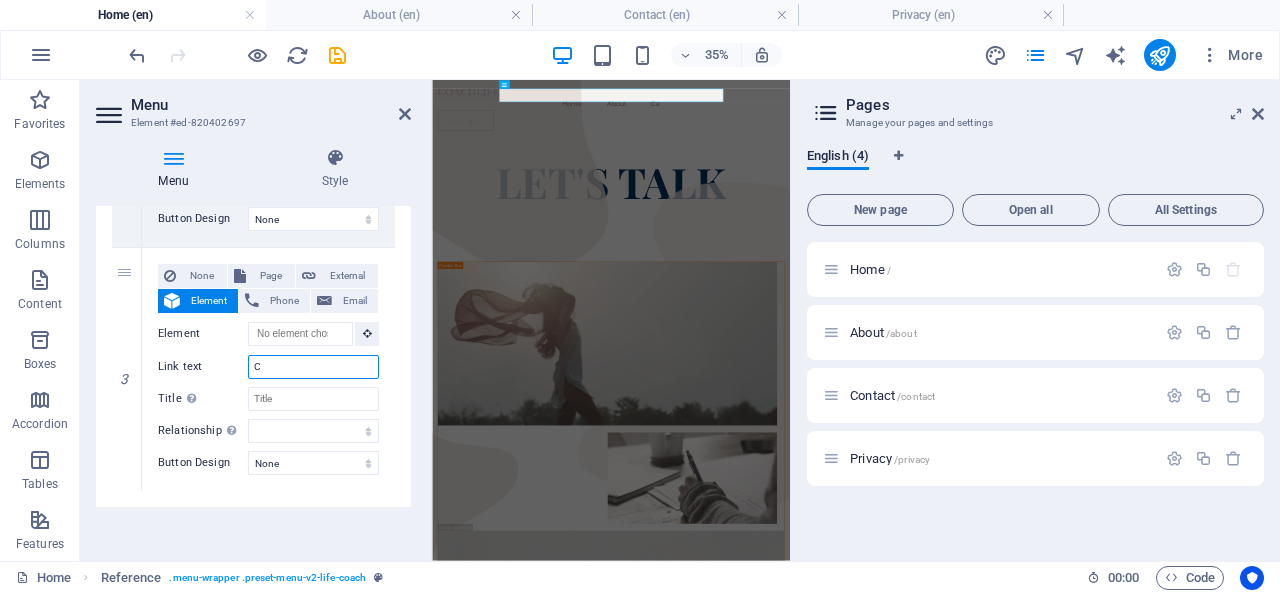 select 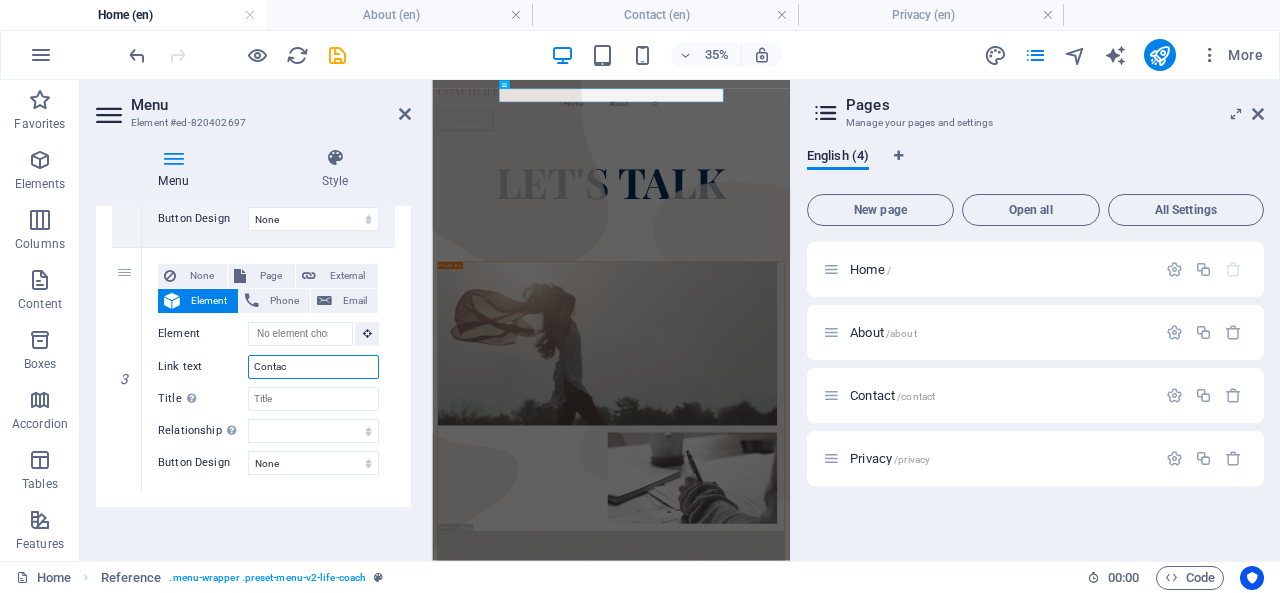 type on "Contact" 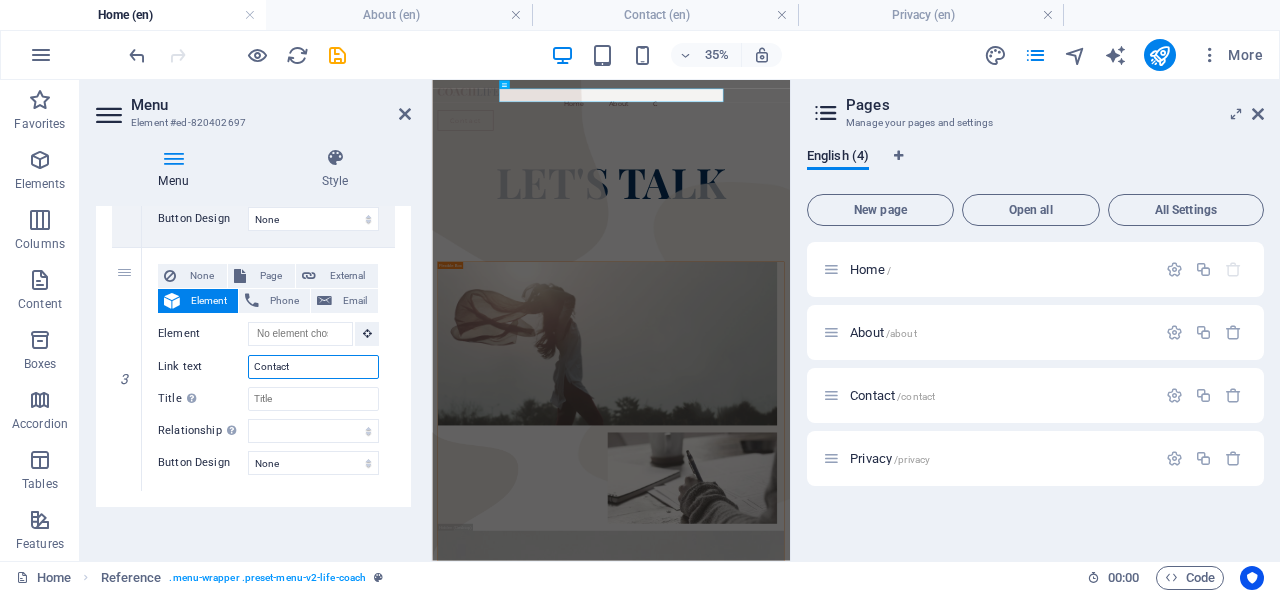 select 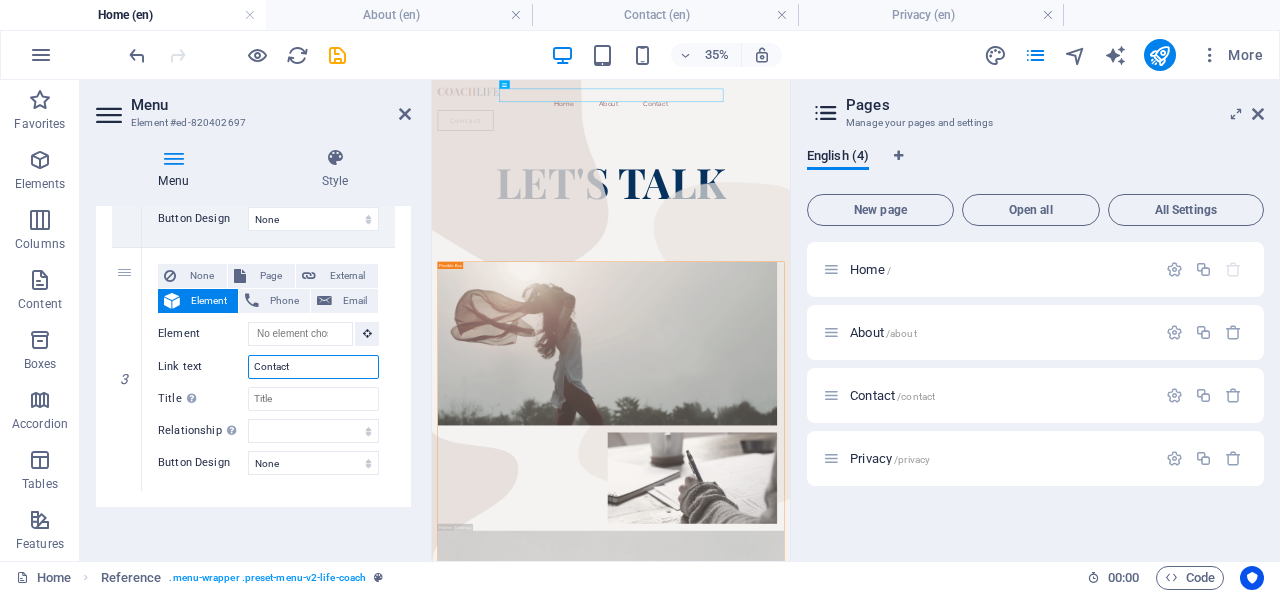 type on "Contact" 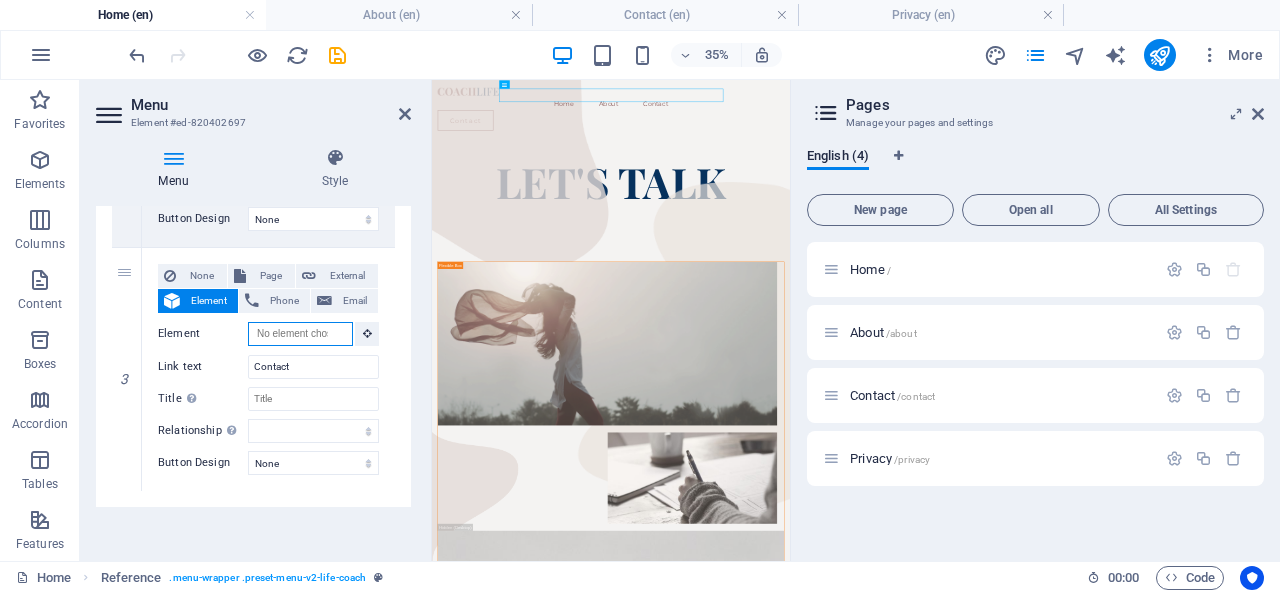 click on "Element" at bounding box center (300, 334) 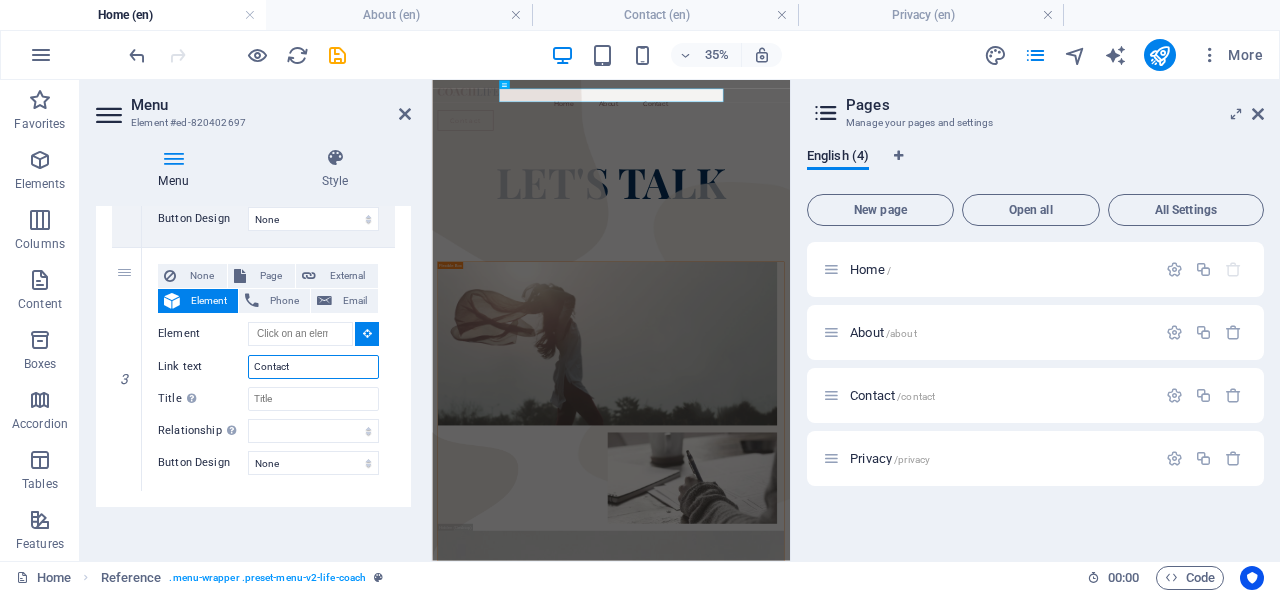 click on "Contact" at bounding box center [313, 367] 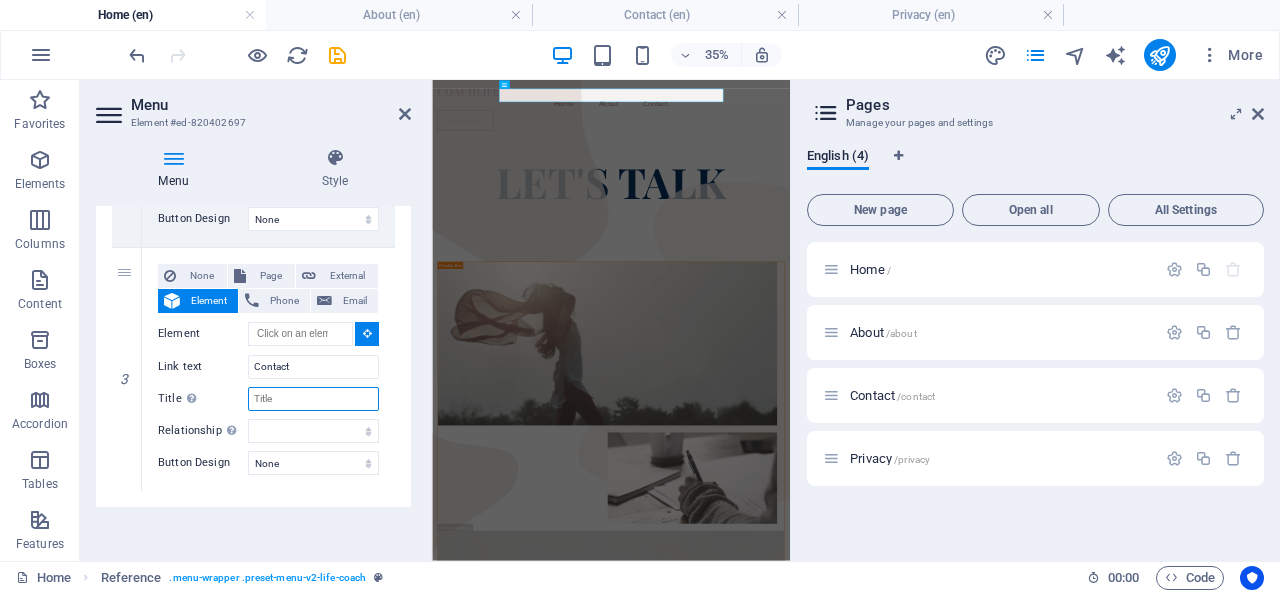 click on "Title Additional link description, should not be the same as the link text. The title is most often shown as a tooltip text when the mouse moves over the element. Leave empty if uncertain." at bounding box center (313, 399) 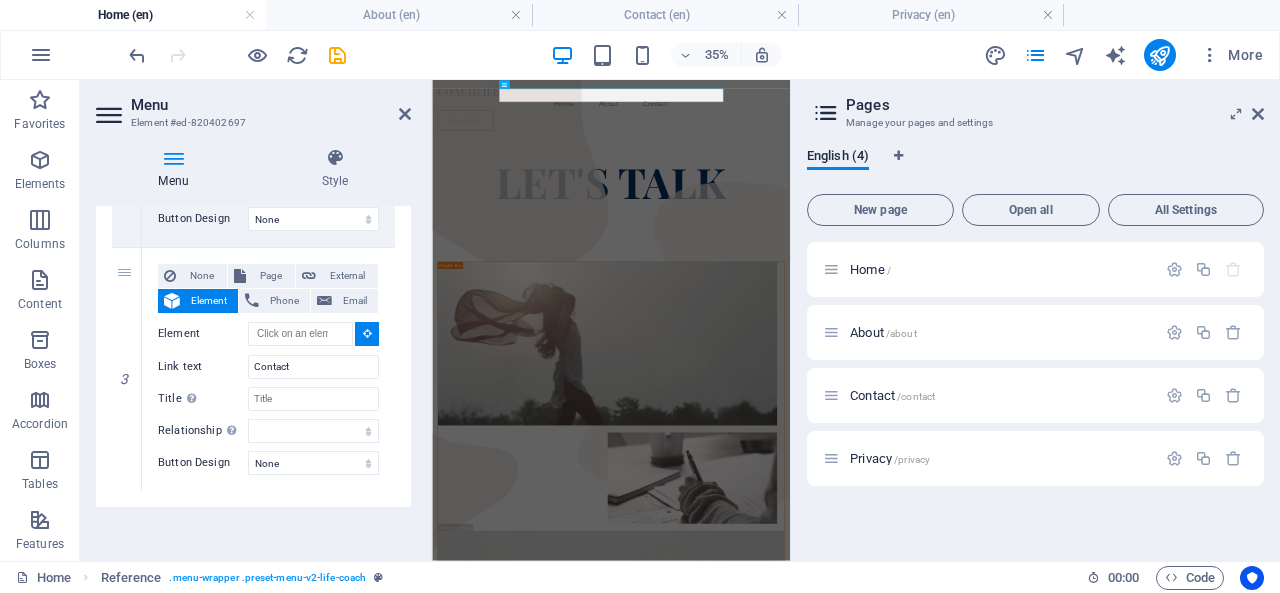 click at bounding box center [0, 0] 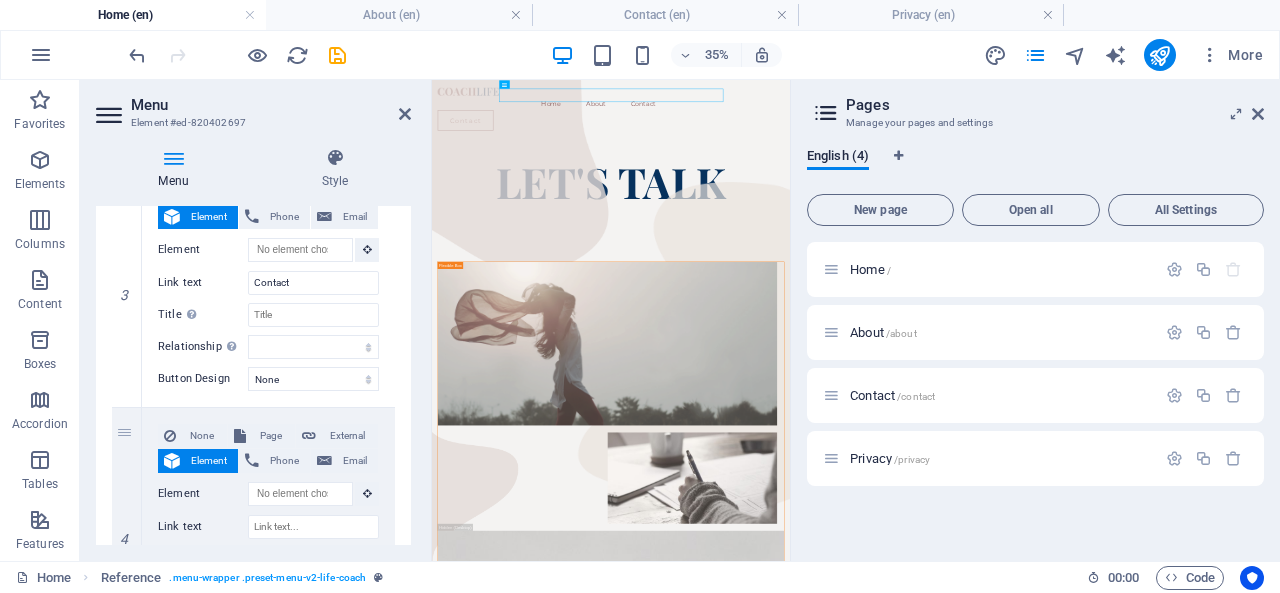 scroll, scrollTop: 898, scrollLeft: 0, axis: vertical 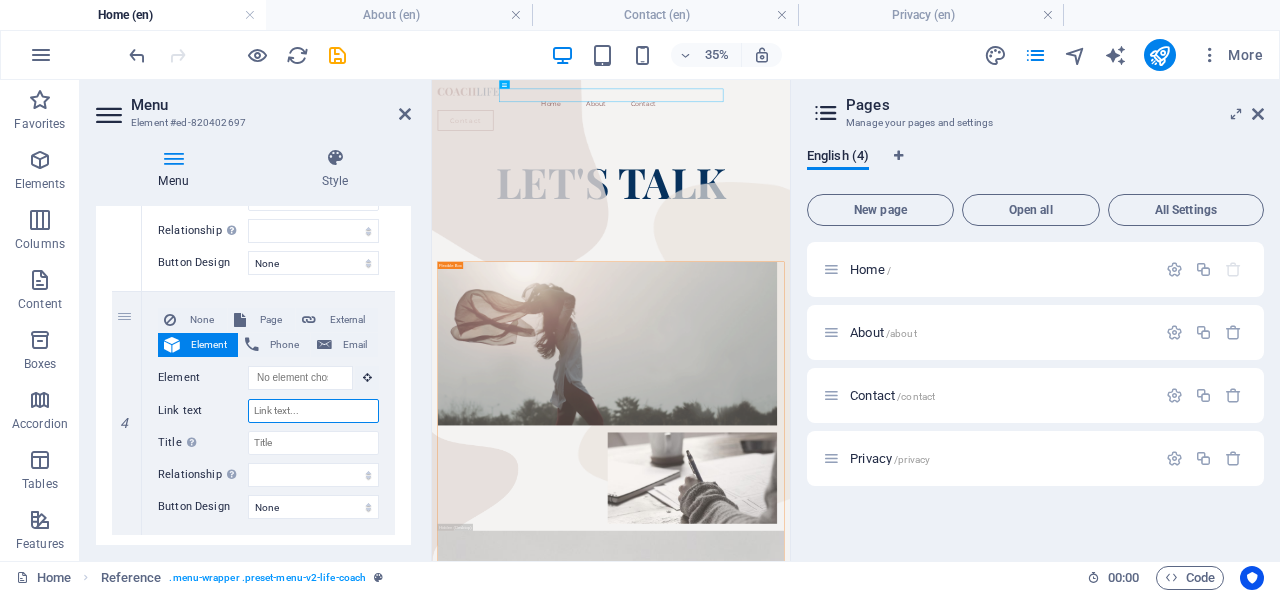 click on "Link text" at bounding box center [313, 411] 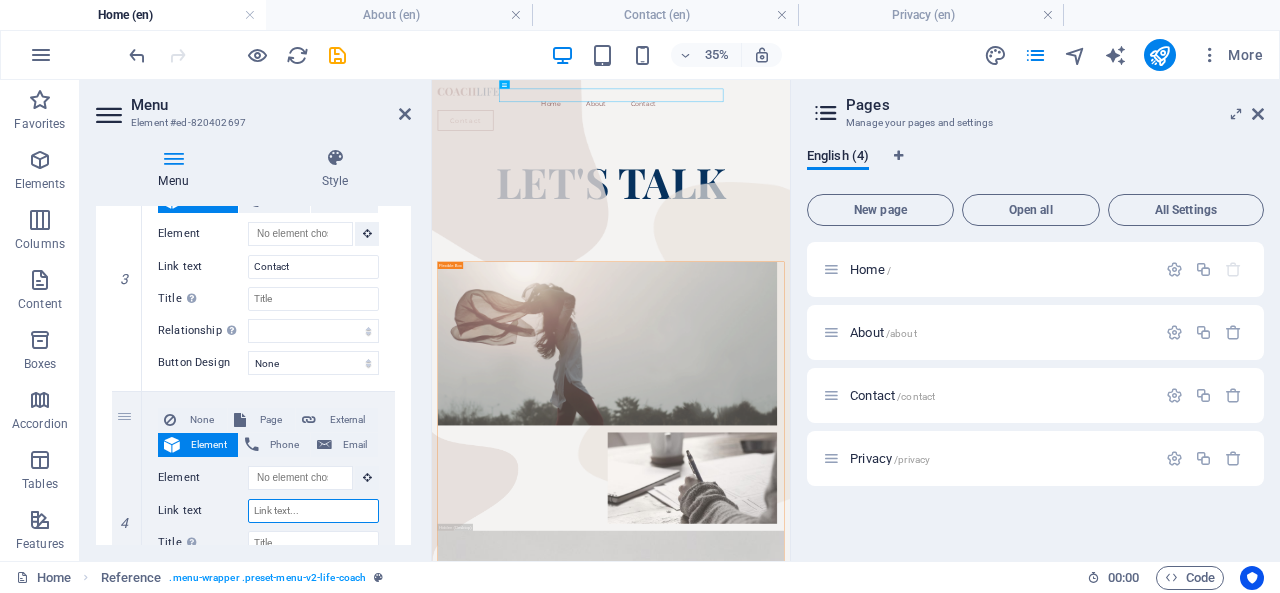 scroll, scrollTop: 698, scrollLeft: 0, axis: vertical 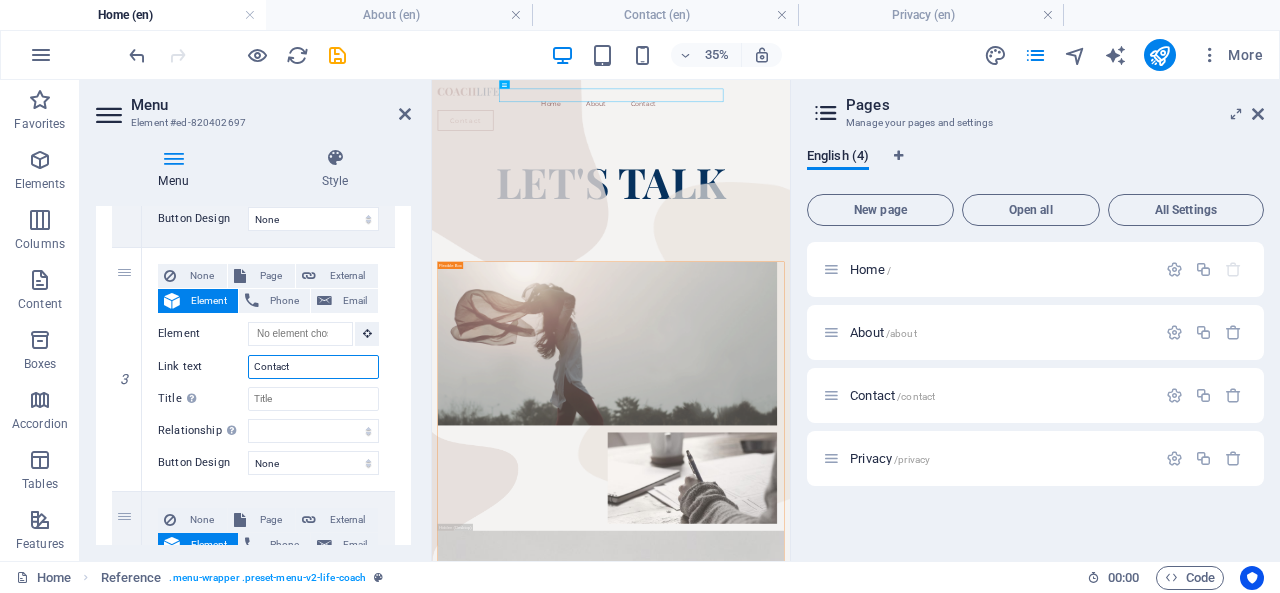 click on "Contact" at bounding box center [313, 367] 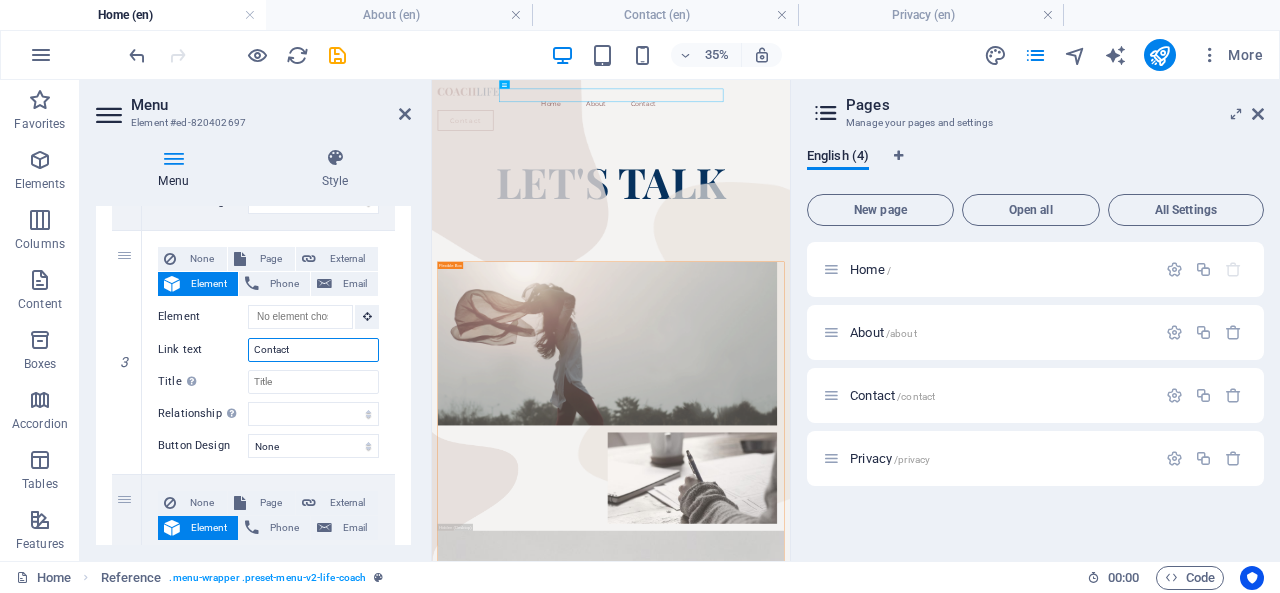 scroll, scrollTop: 742, scrollLeft: 0, axis: vertical 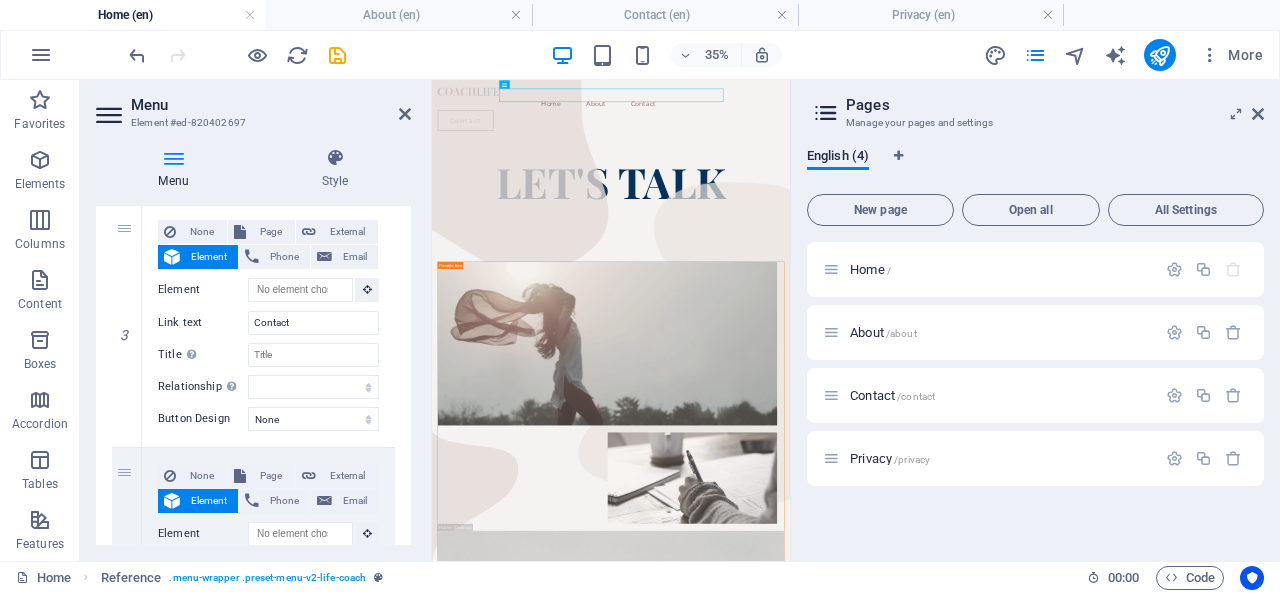 click on "Page" at bounding box center (270, 232) 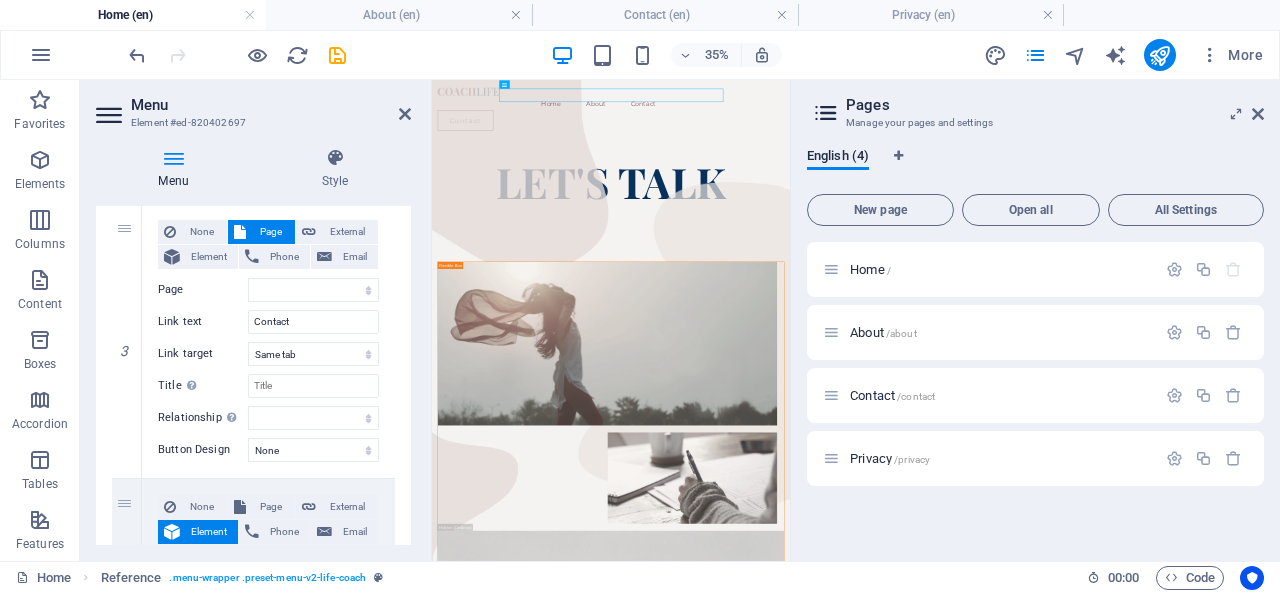 click on "Element" at bounding box center [209, 257] 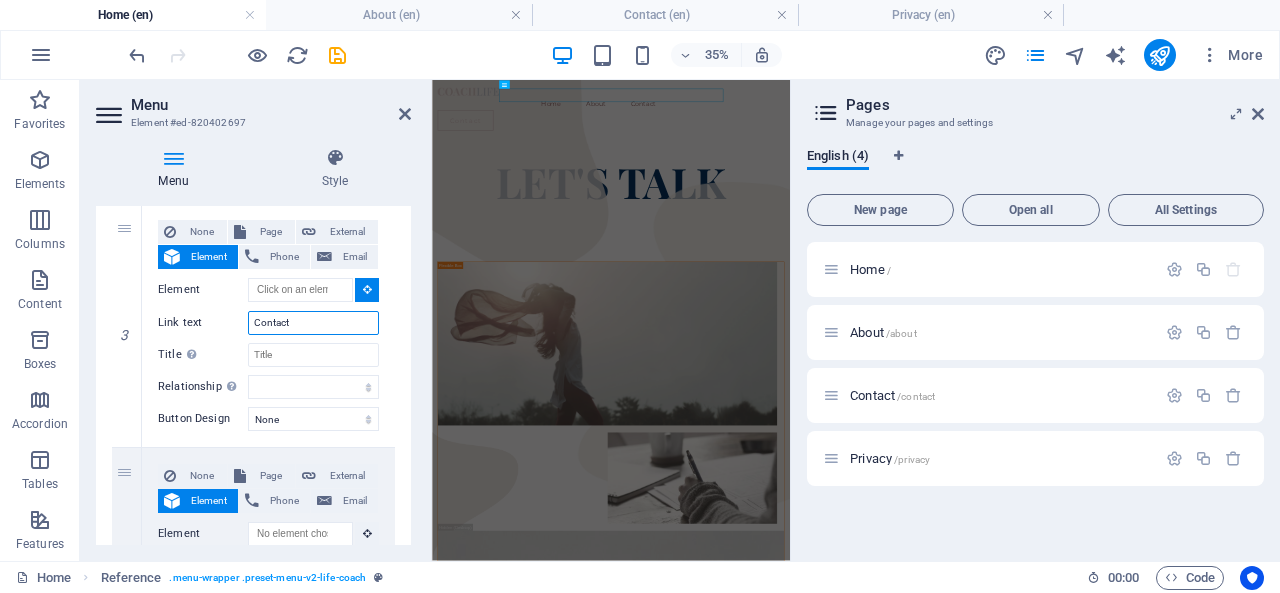 click on "Contact" at bounding box center (313, 323) 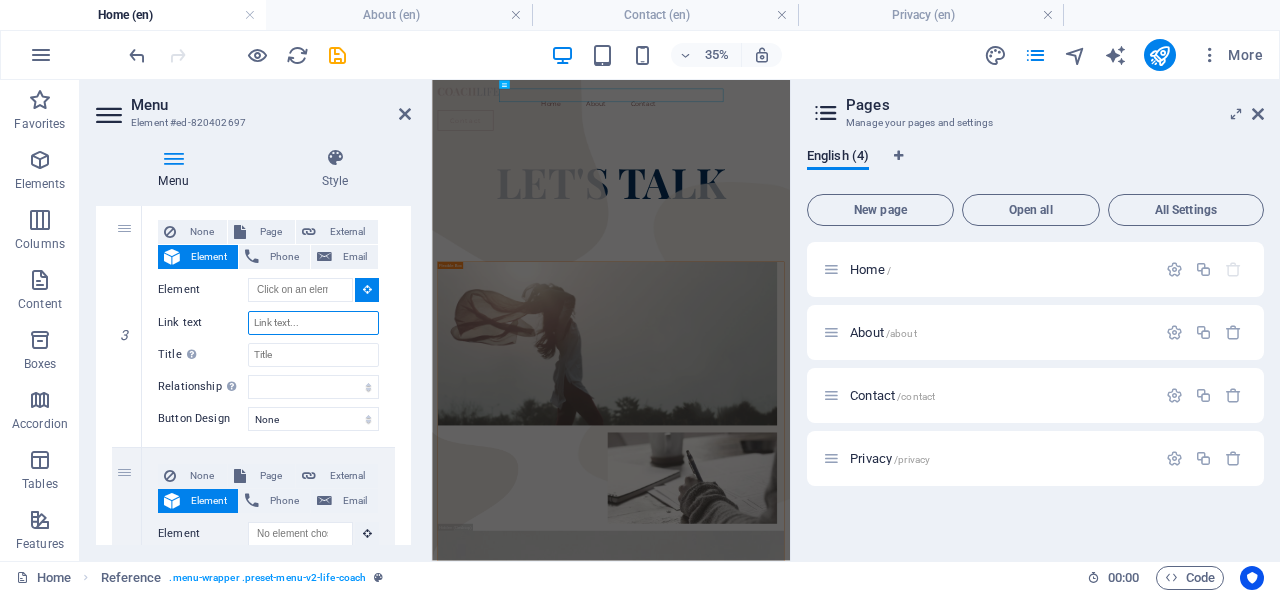 select 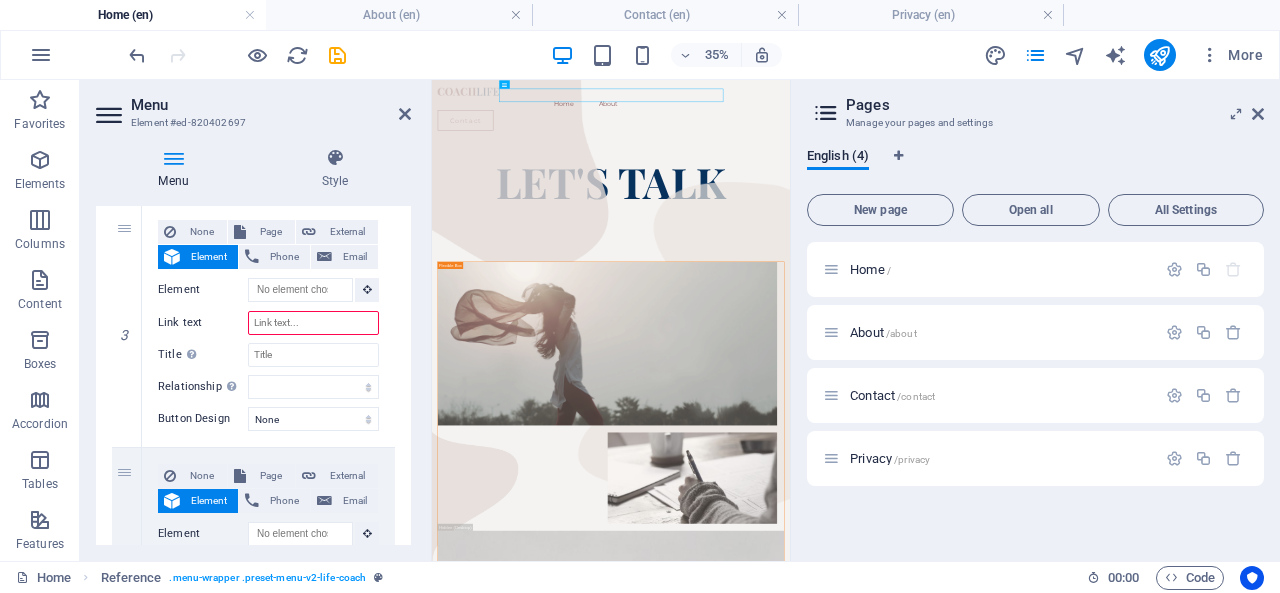 type 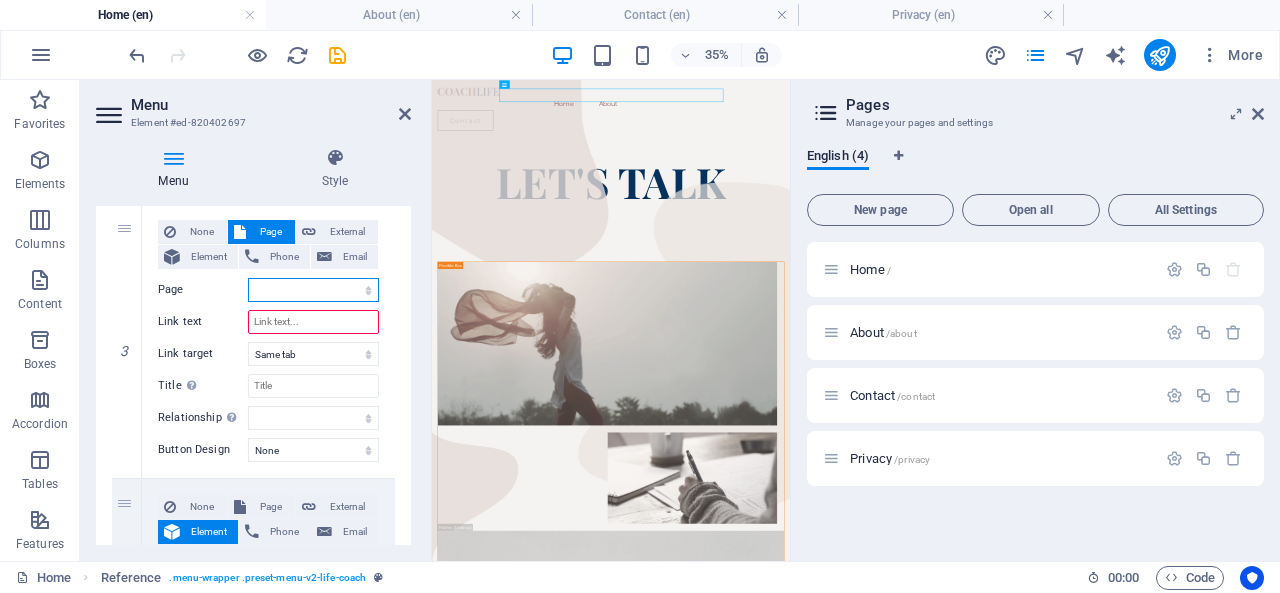 click on "Home About Contact Privacy" at bounding box center [313, 290] 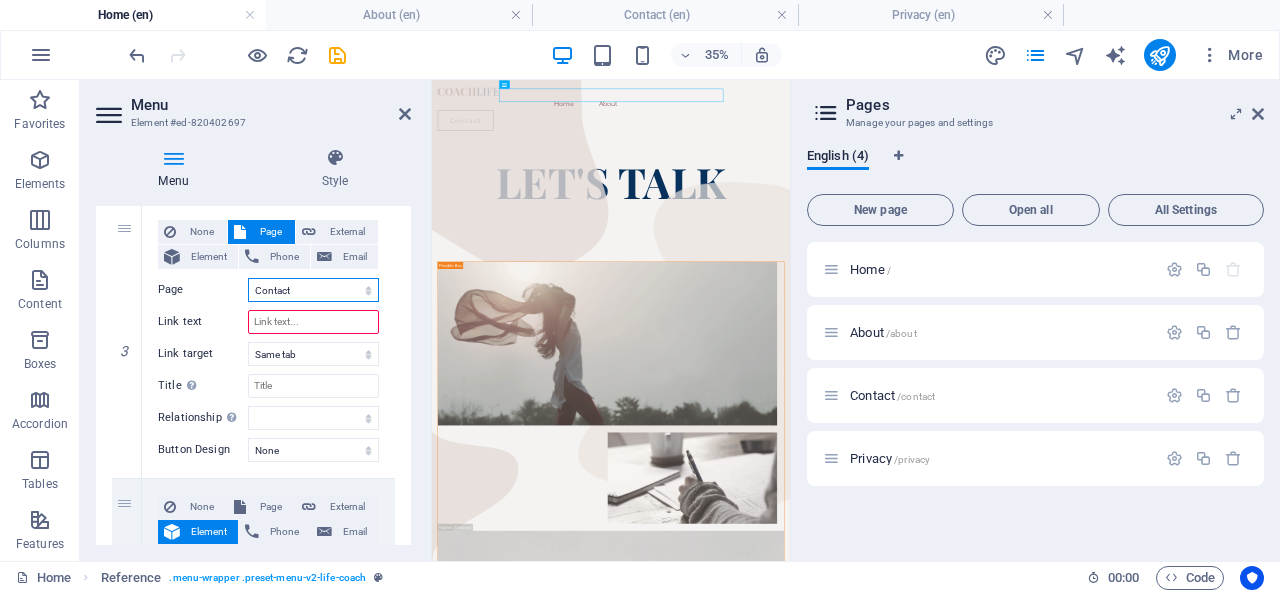click on "Home About Contact Privacy" at bounding box center [313, 290] 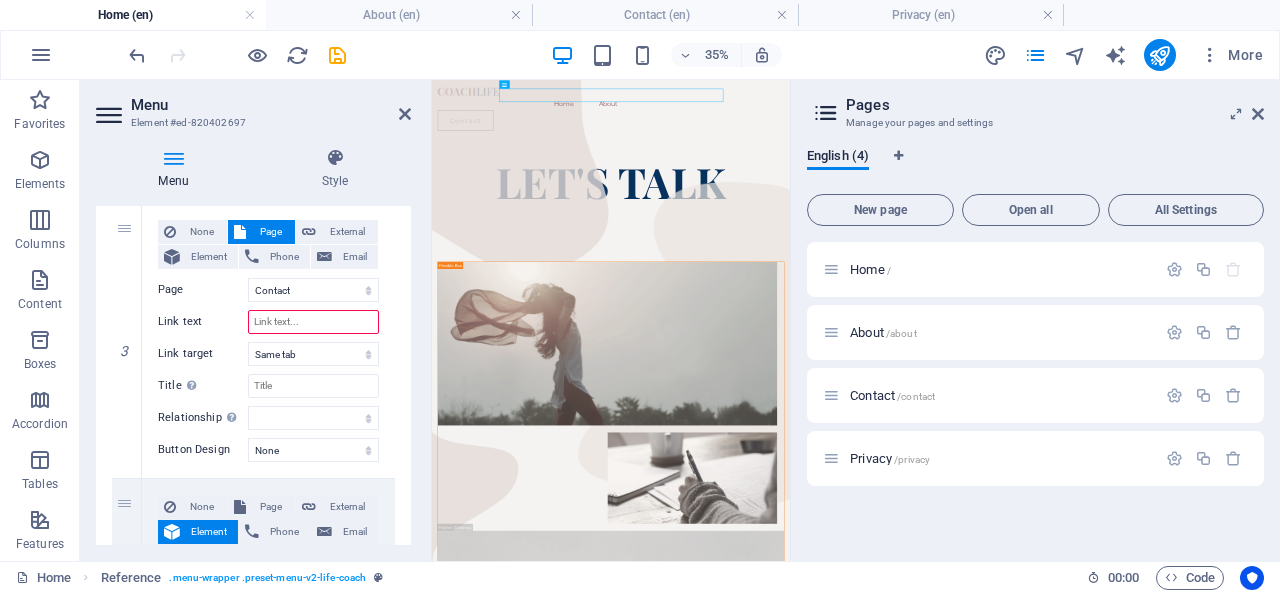 click on "Link text" at bounding box center [313, 322] 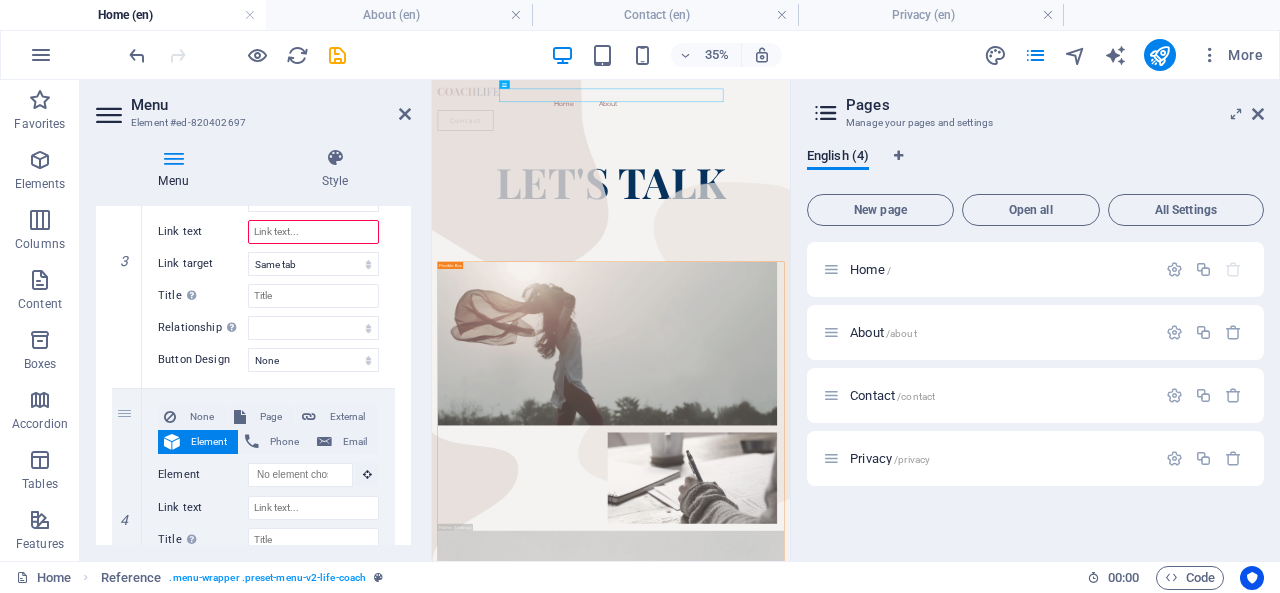 scroll, scrollTop: 942, scrollLeft: 0, axis: vertical 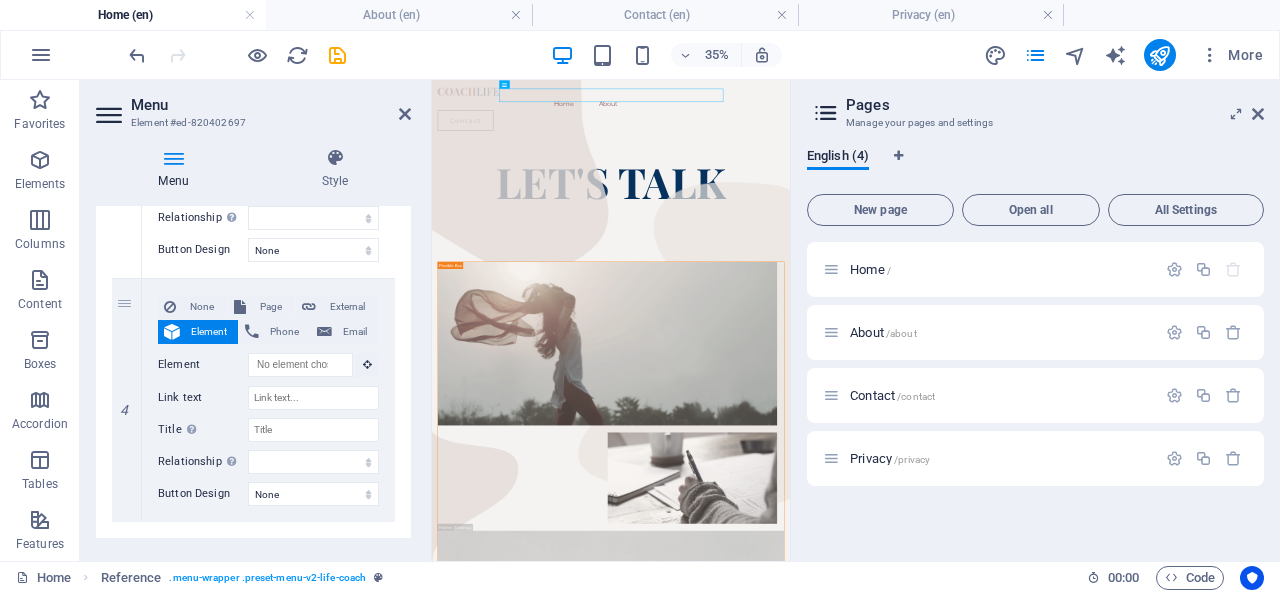 select 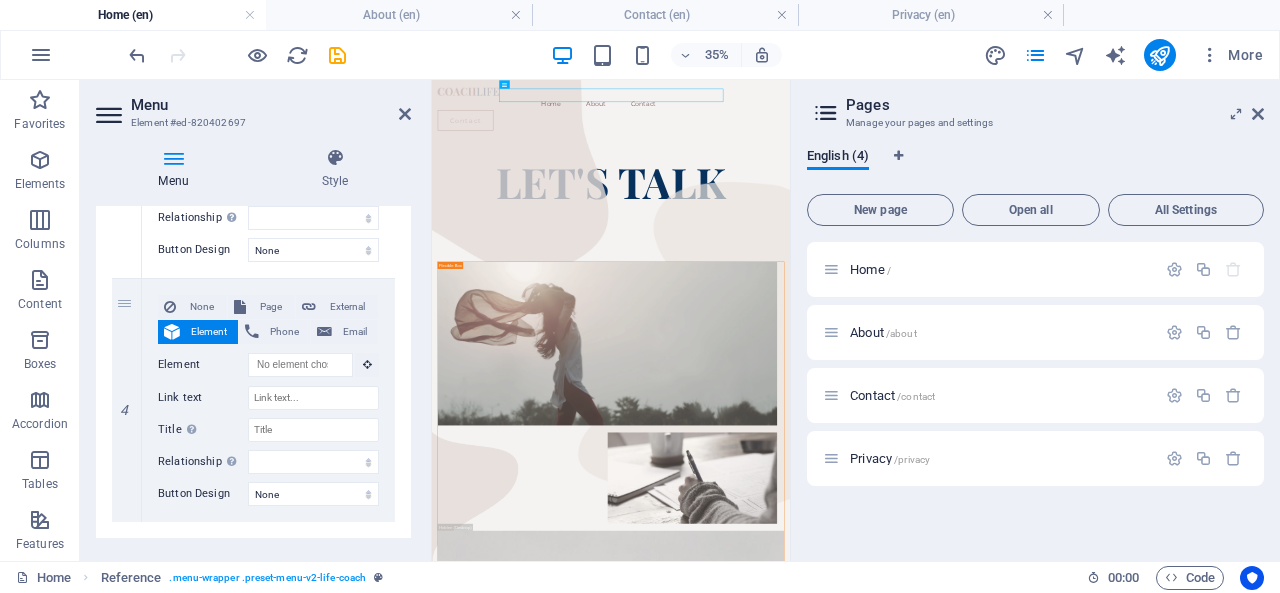 click on "Page" at bounding box center (270, 307) 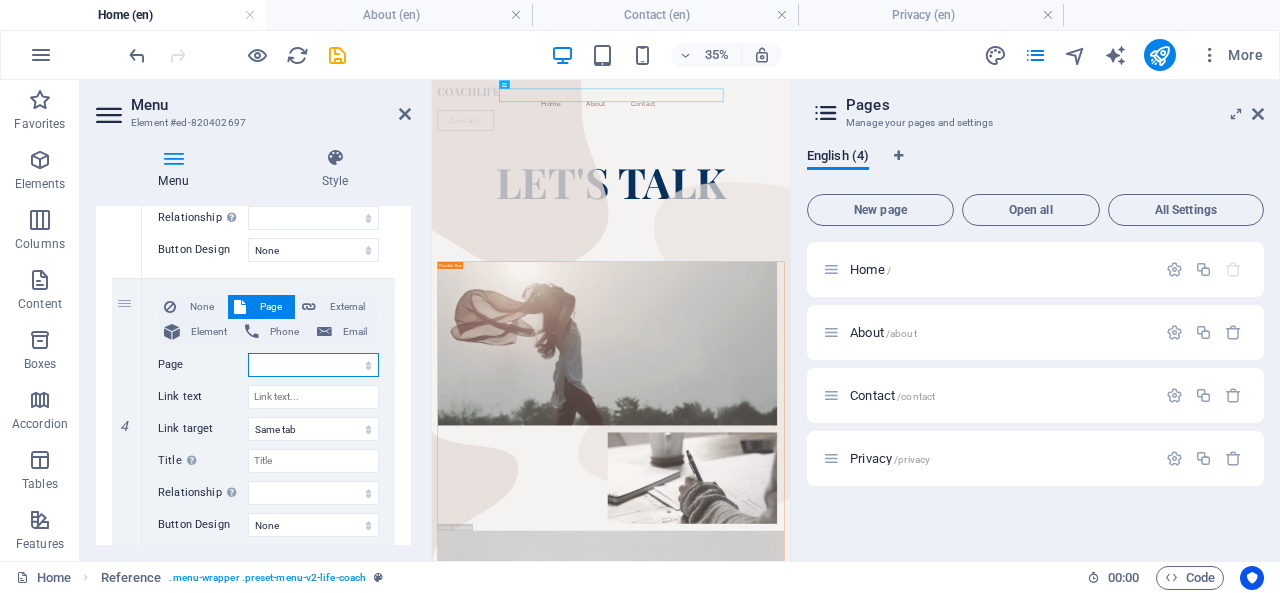 click on "Home About Contact Privacy" at bounding box center [313, 365] 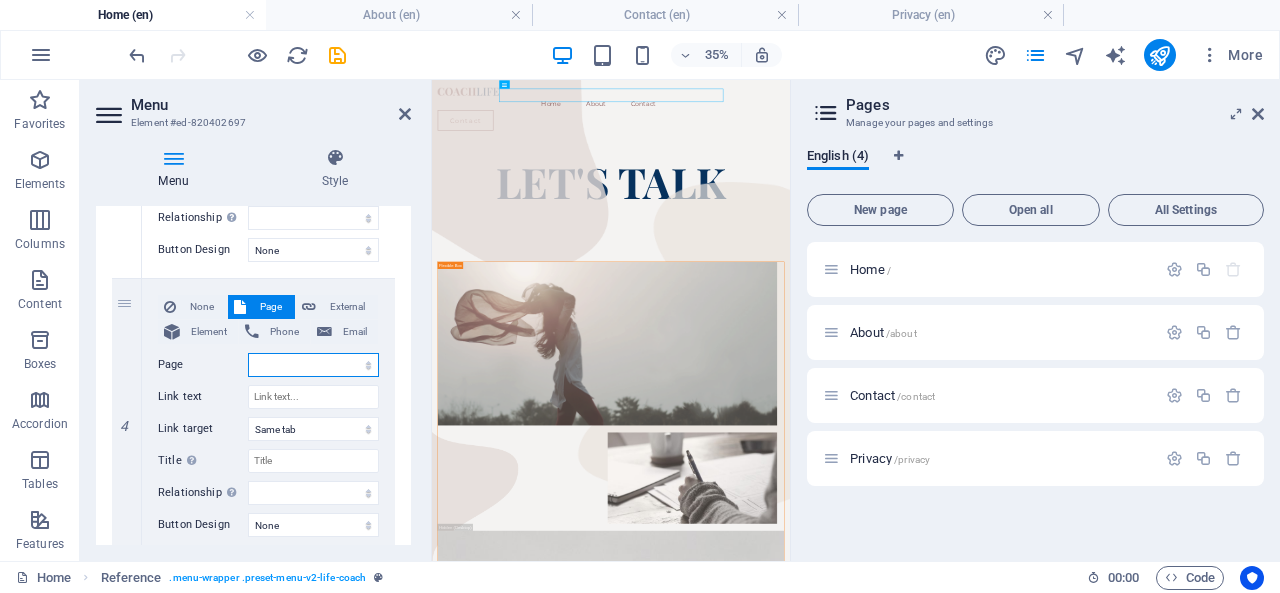 select on "3" 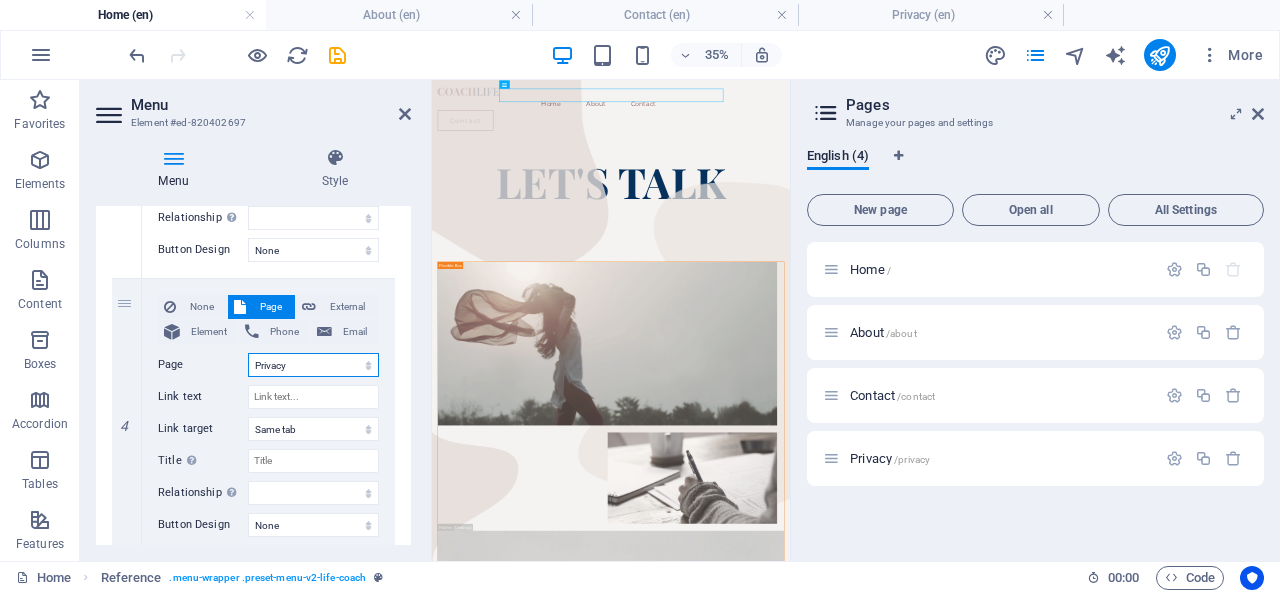 click on "Home About Contact Privacy" at bounding box center [313, 365] 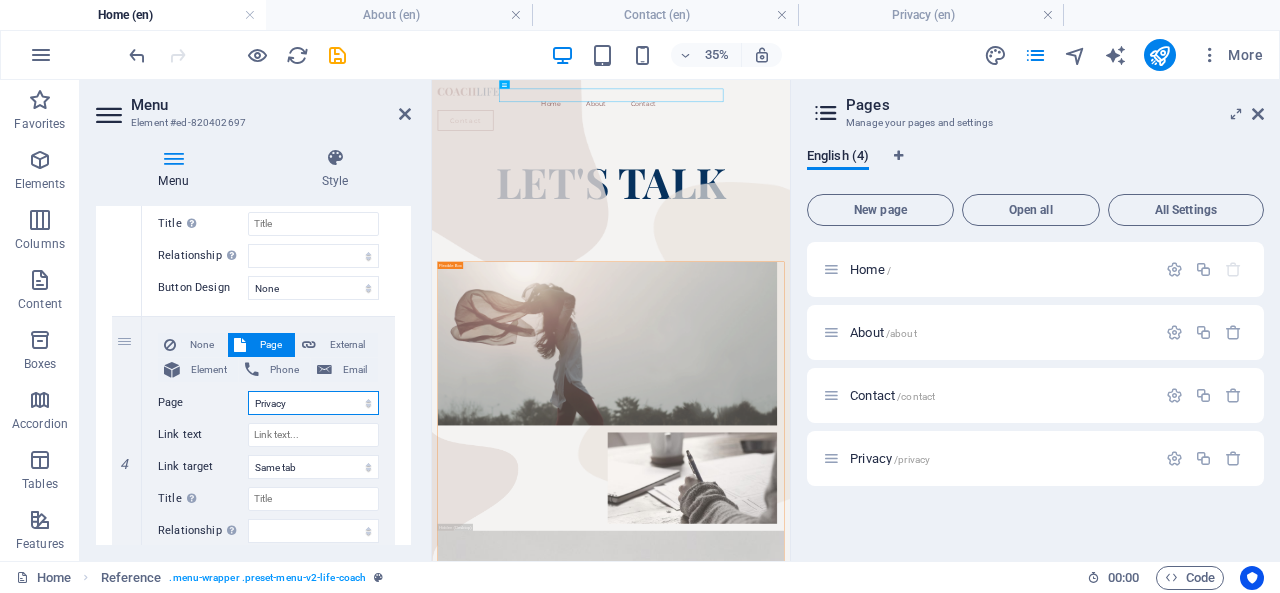 scroll, scrollTop: 1004, scrollLeft: 0, axis: vertical 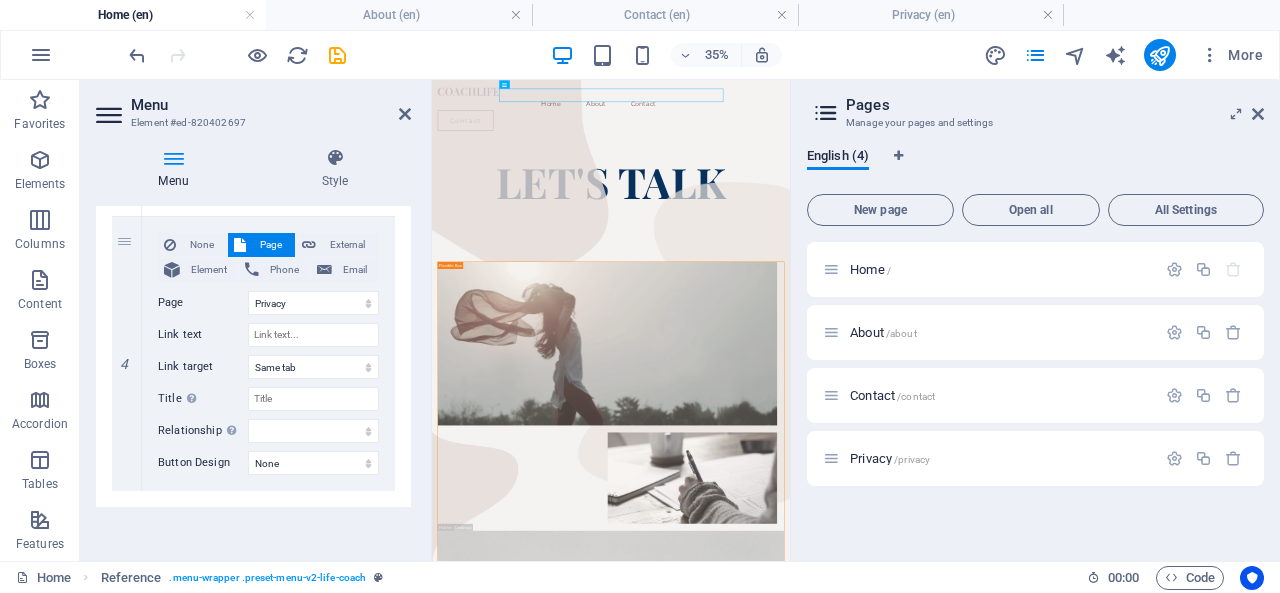 select 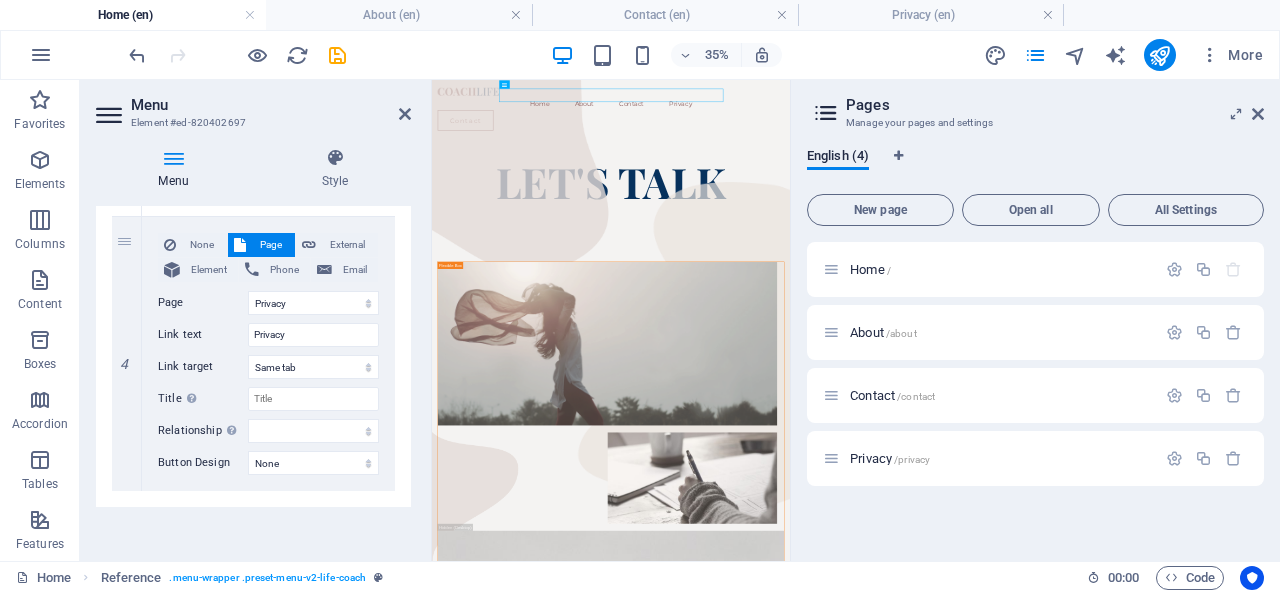 click on "Contact /contact" at bounding box center (892, 395) 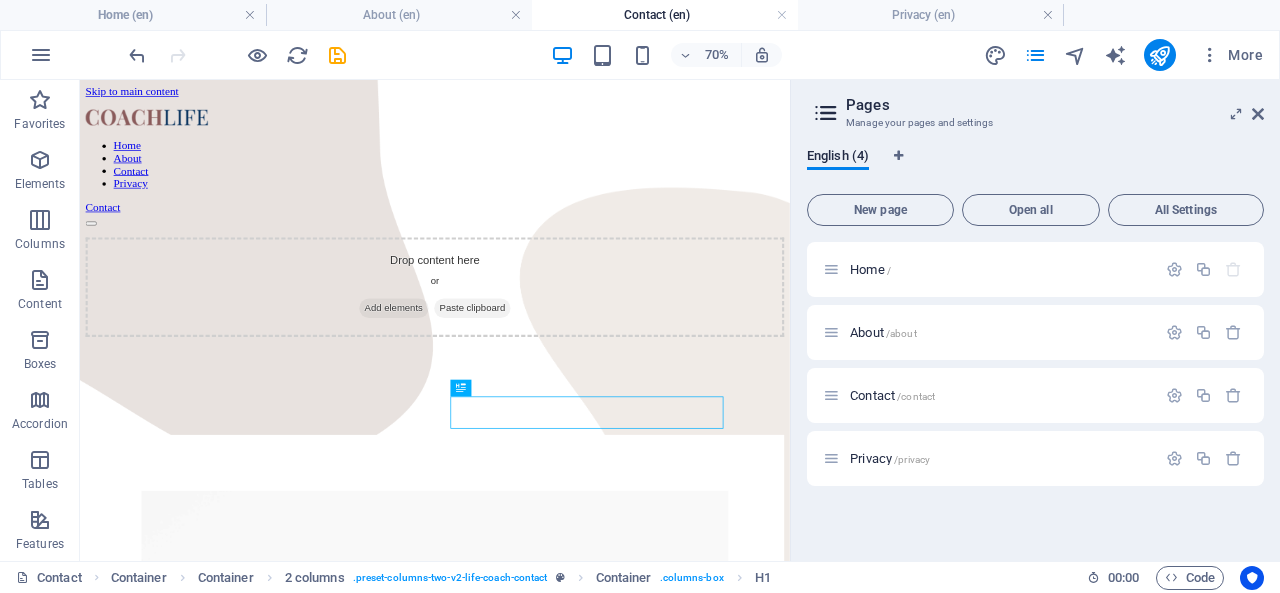 click on "Privacy /privacy" at bounding box center [890, 458] 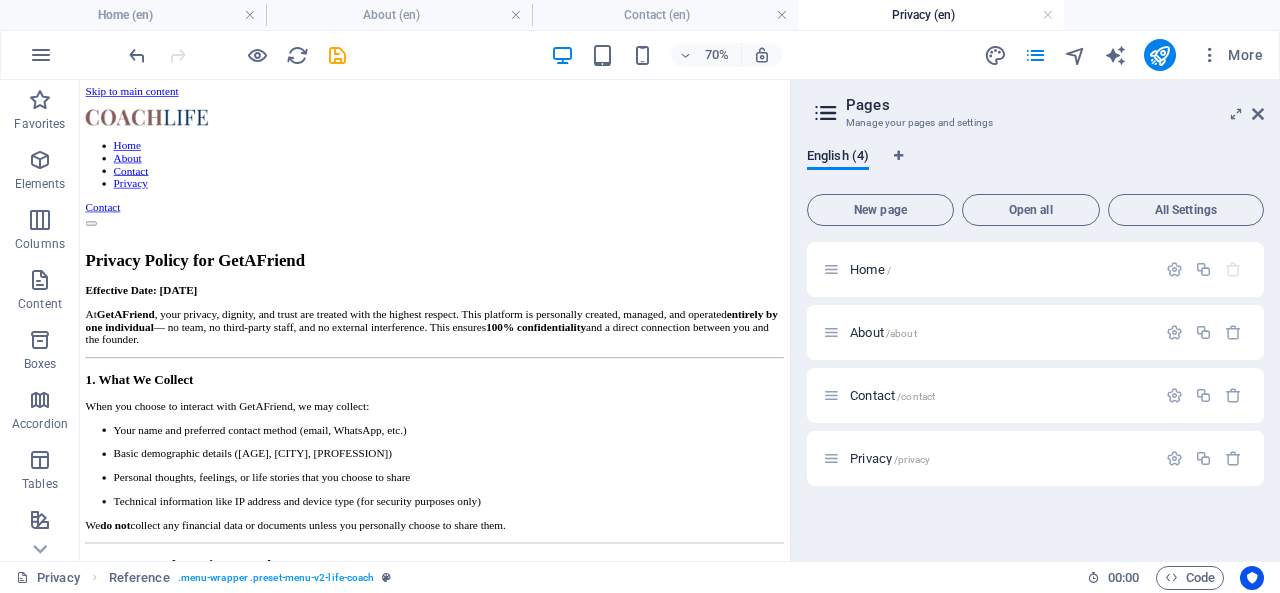 click on "Contact /contact" at bounding box center [892, 395] 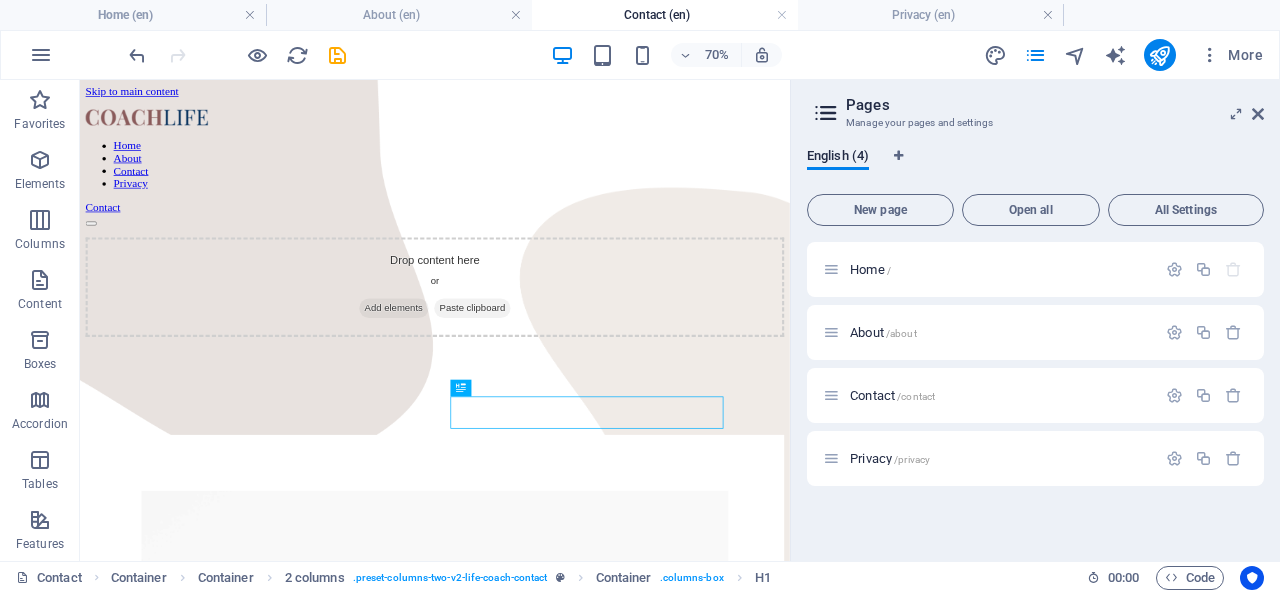 click on "About /about" at bounding box center (883, 332) 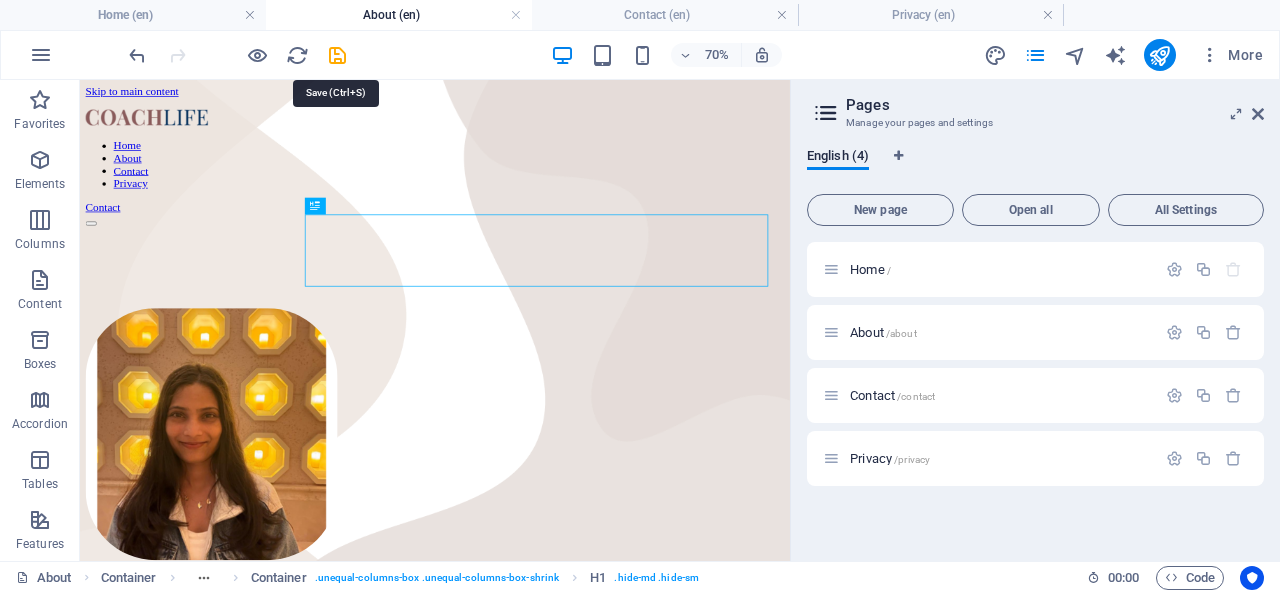 click at bounding box center (337, 55) 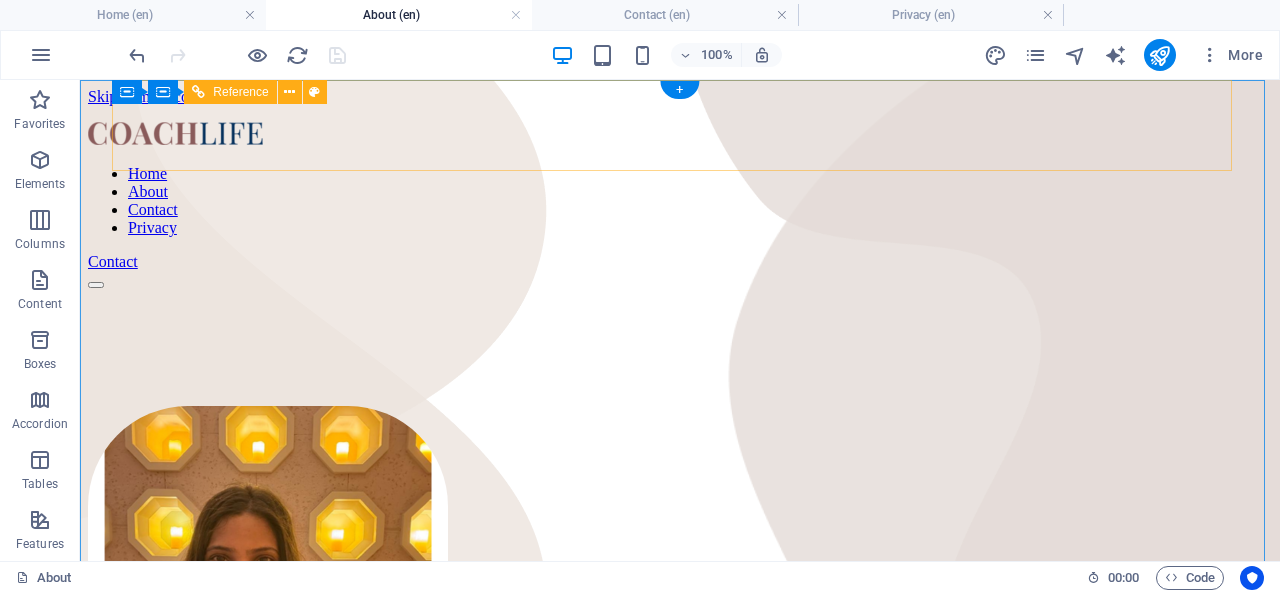 click on "Contact" at bounding box center (680, 262) 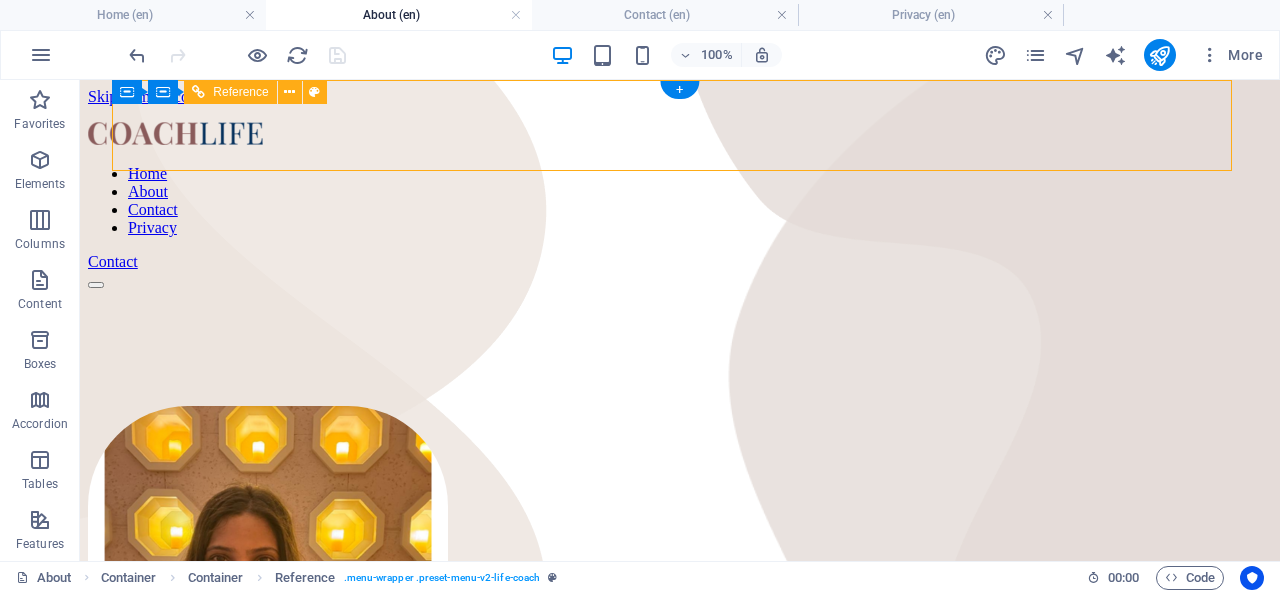 click on "Contact" at bounding box center (680, 262) 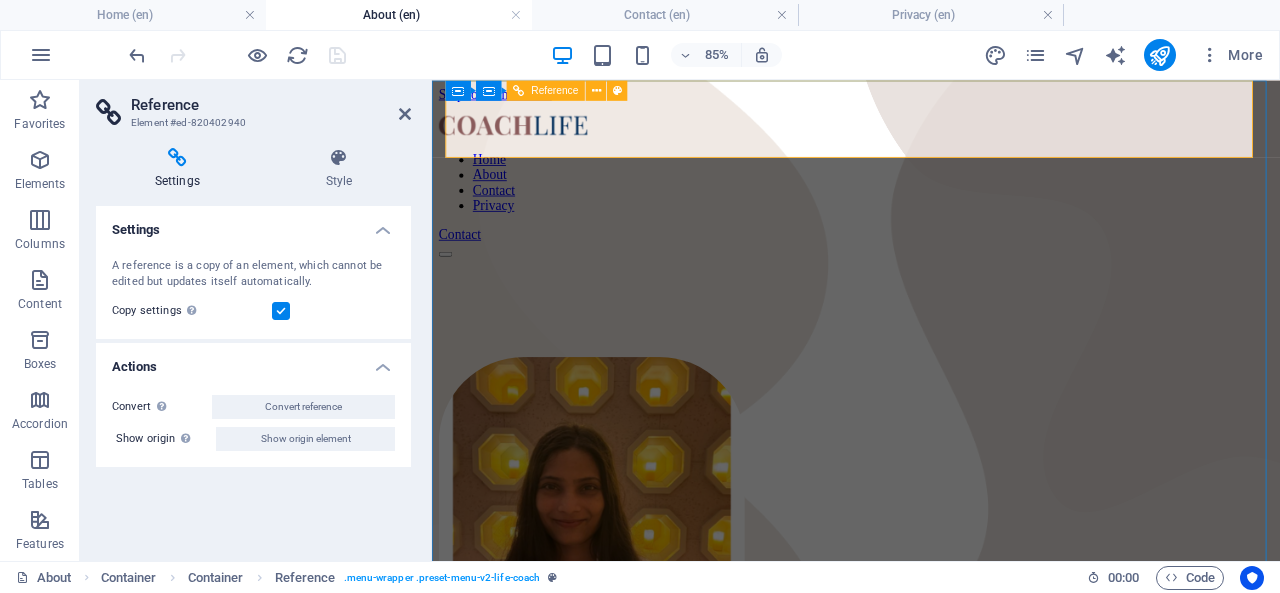 click on "Contact" at bounding box center (931, 262) 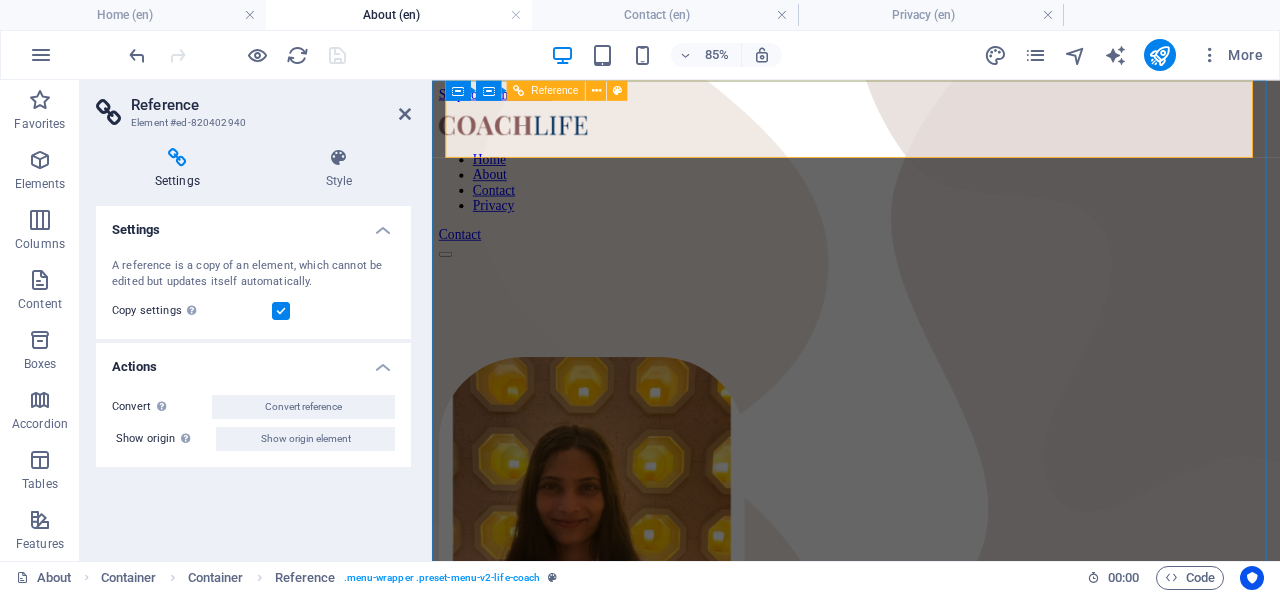 click on "Contact" at bounding box center (931, 262) 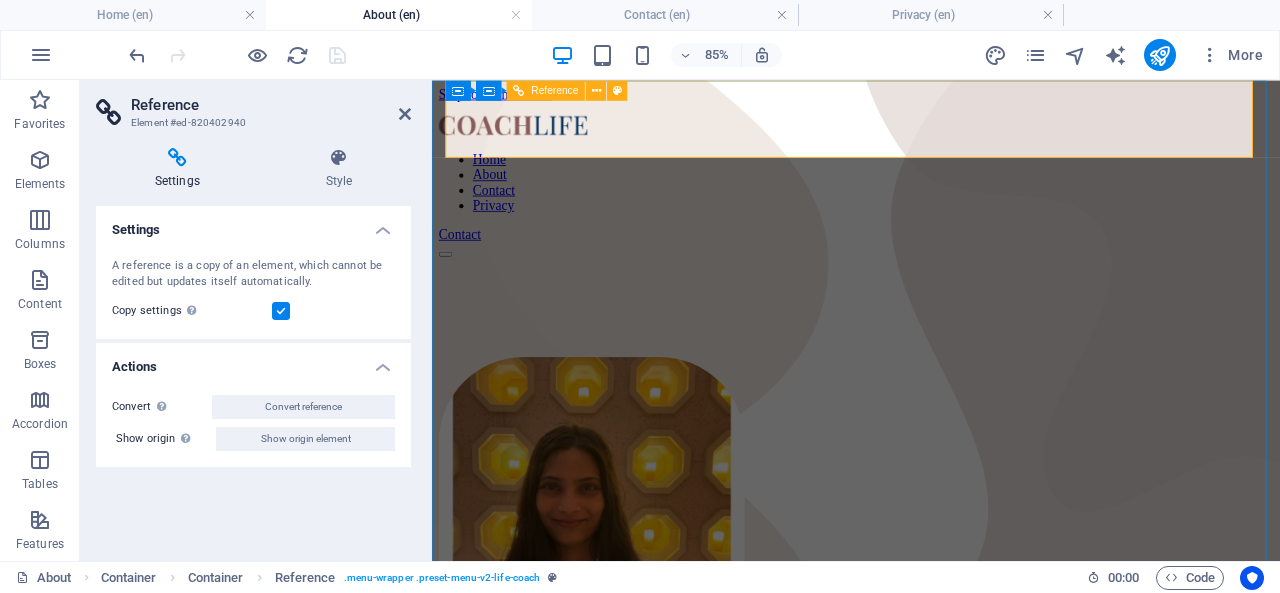 click on "Contact" at bounding box center [931, 262] 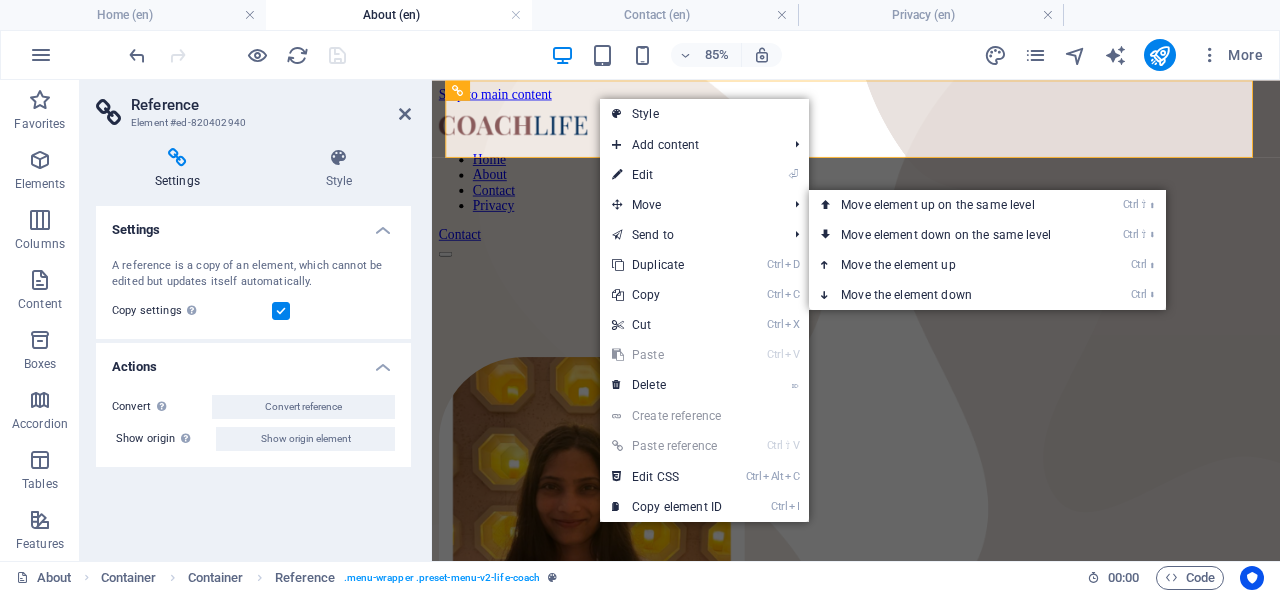 click on "⏎  Edit" at bounding box center (667, 175) 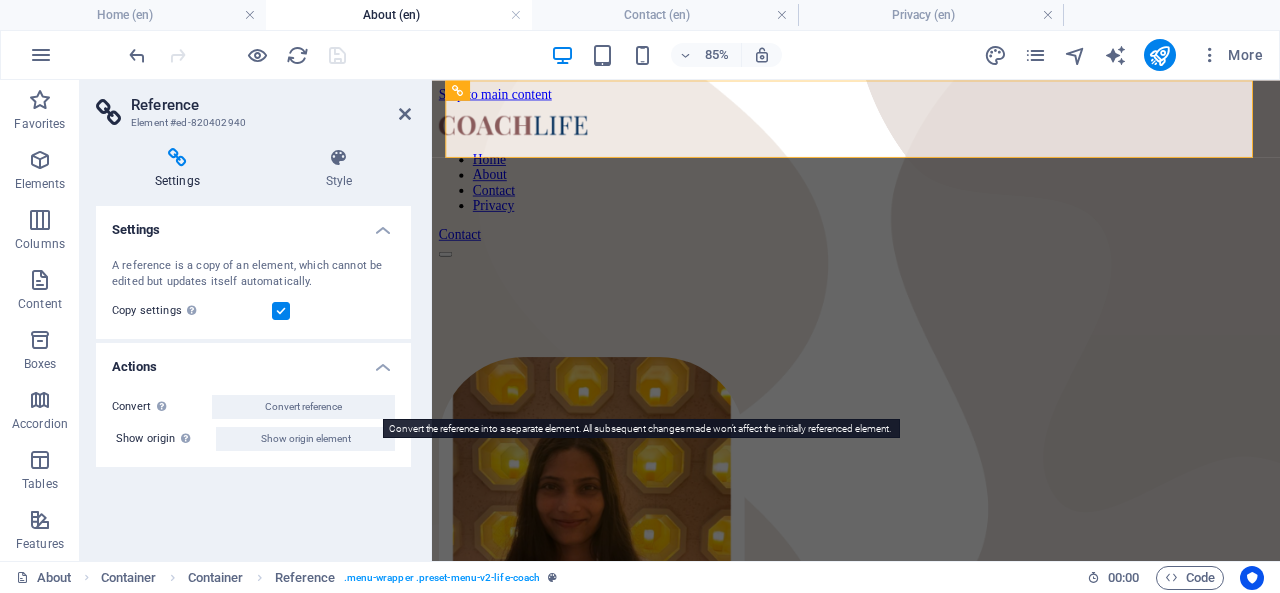 click on "Convert reference" at bounding box center (303, 407) 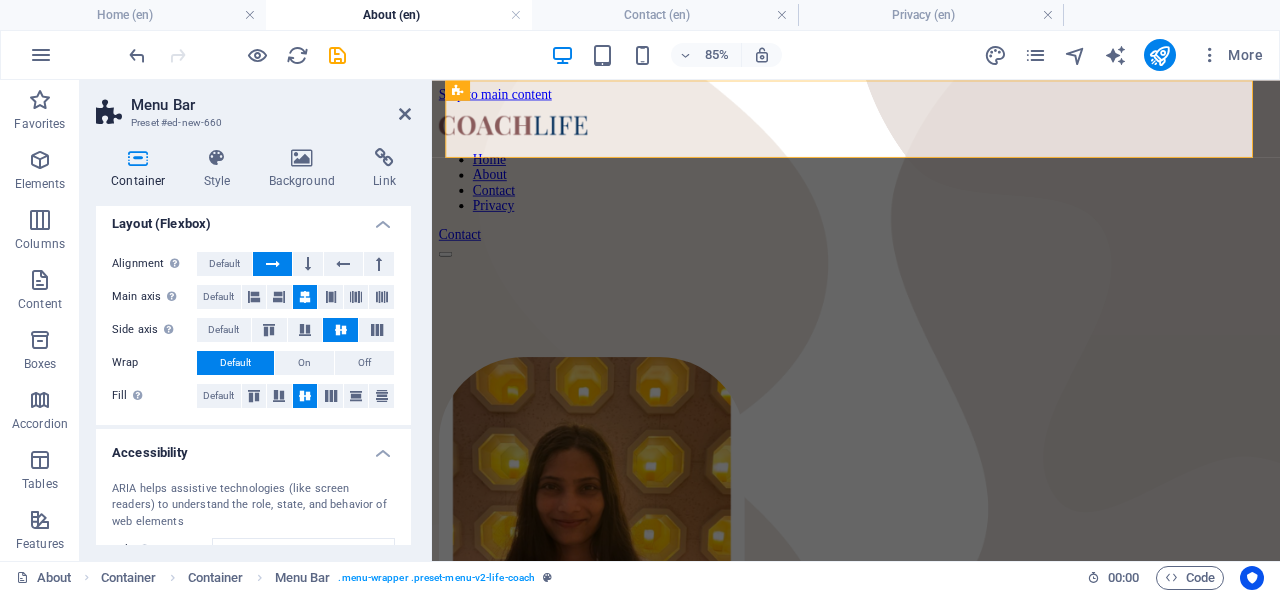 scroll, scrollTop: 434, scrollLeft: 0, axis: vertical 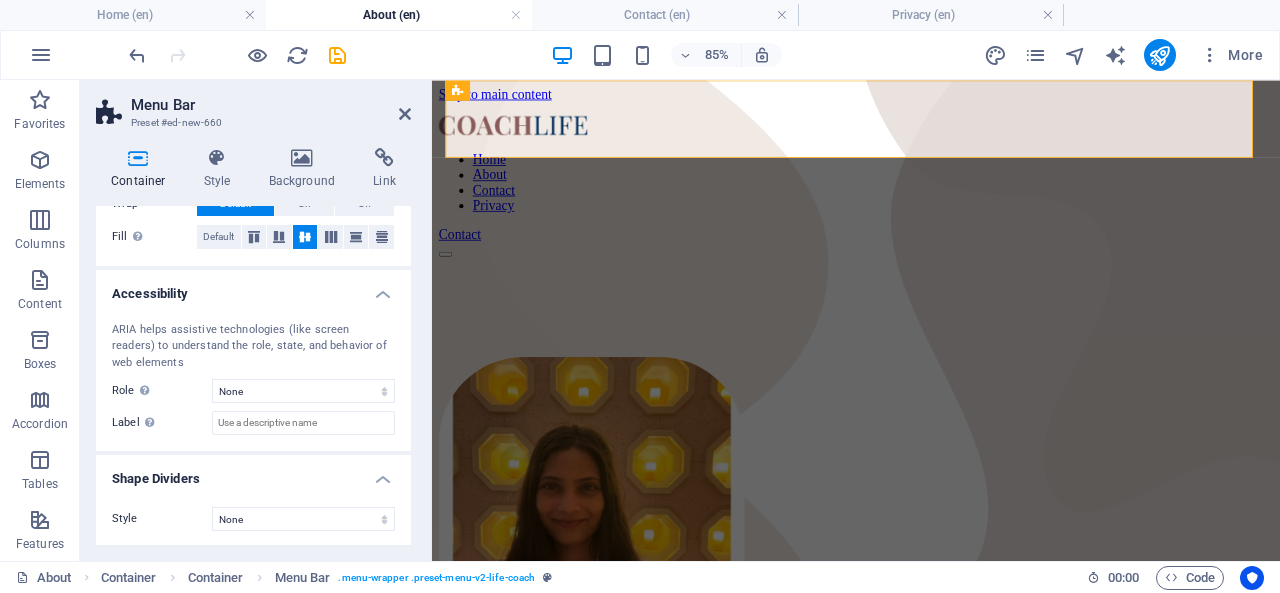 click at bounding box center [405, 114] 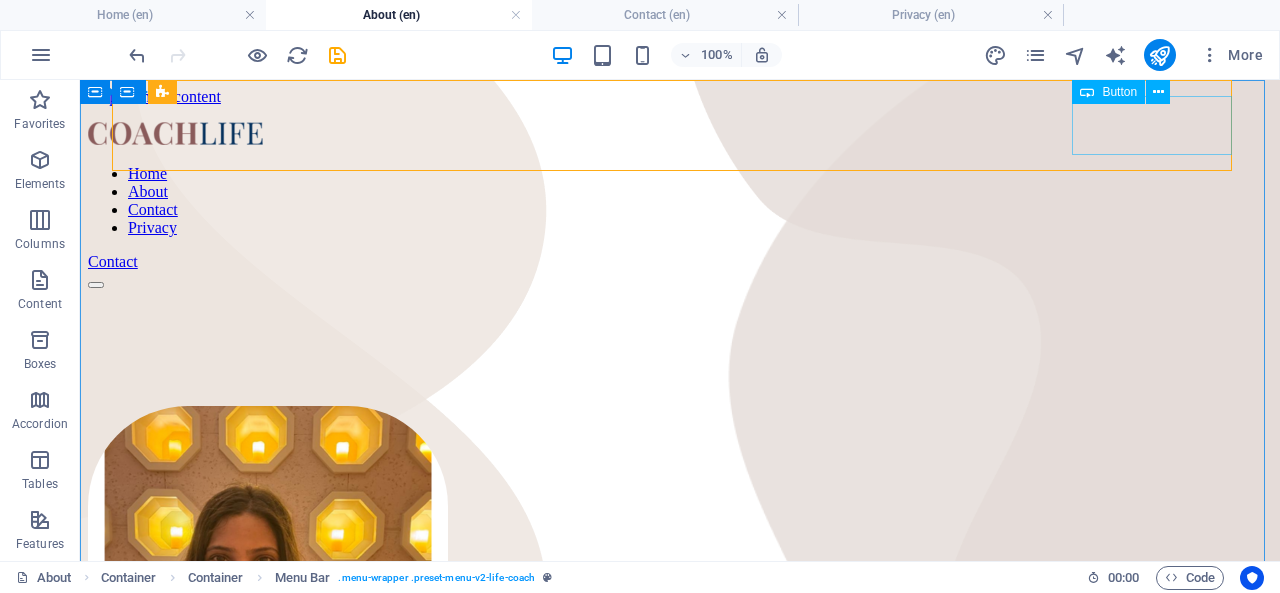 click at bounding box center (1158, 92) 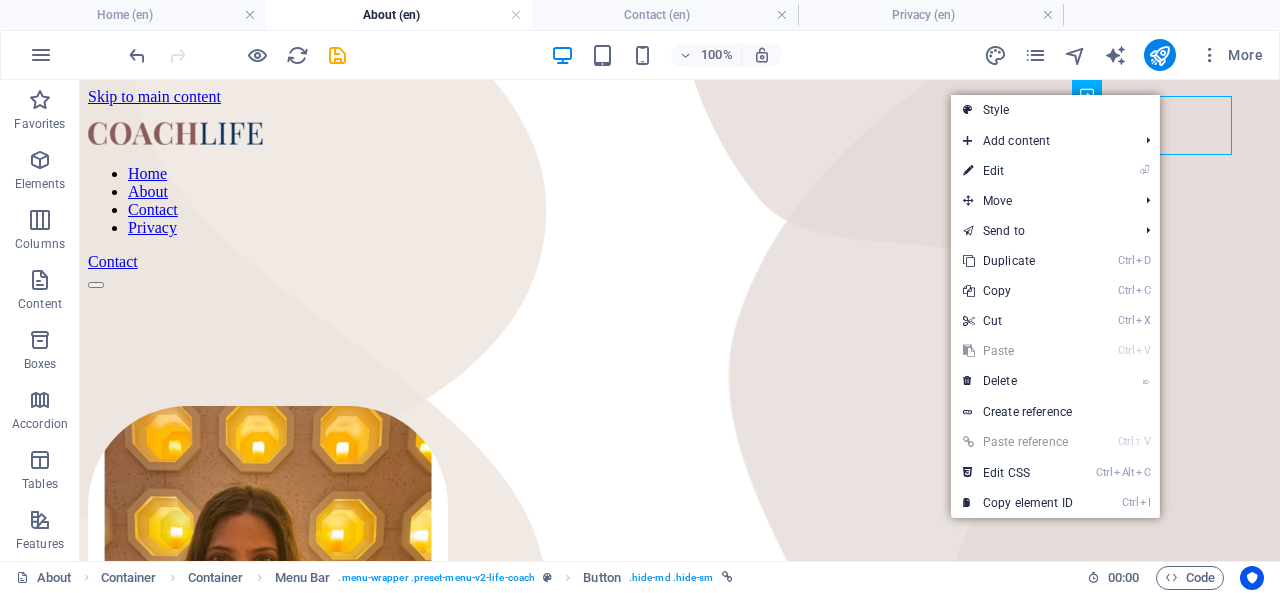 click on "⌦  Delete" at bounding box center [1018, 381] 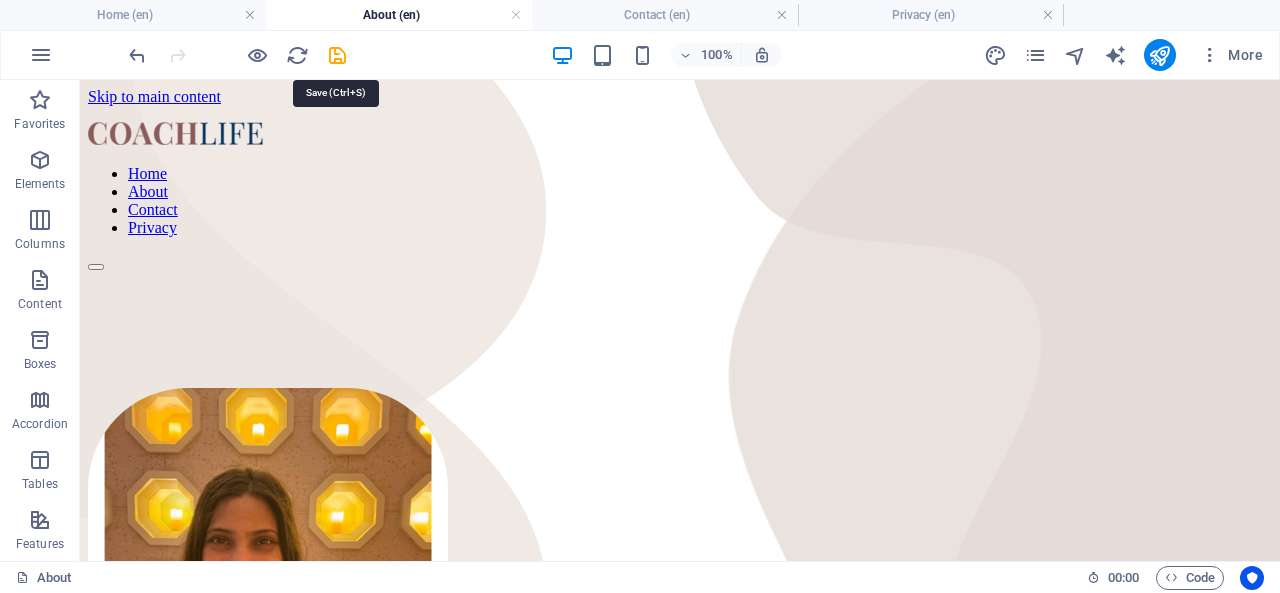 click at bounding box center (337, 55) 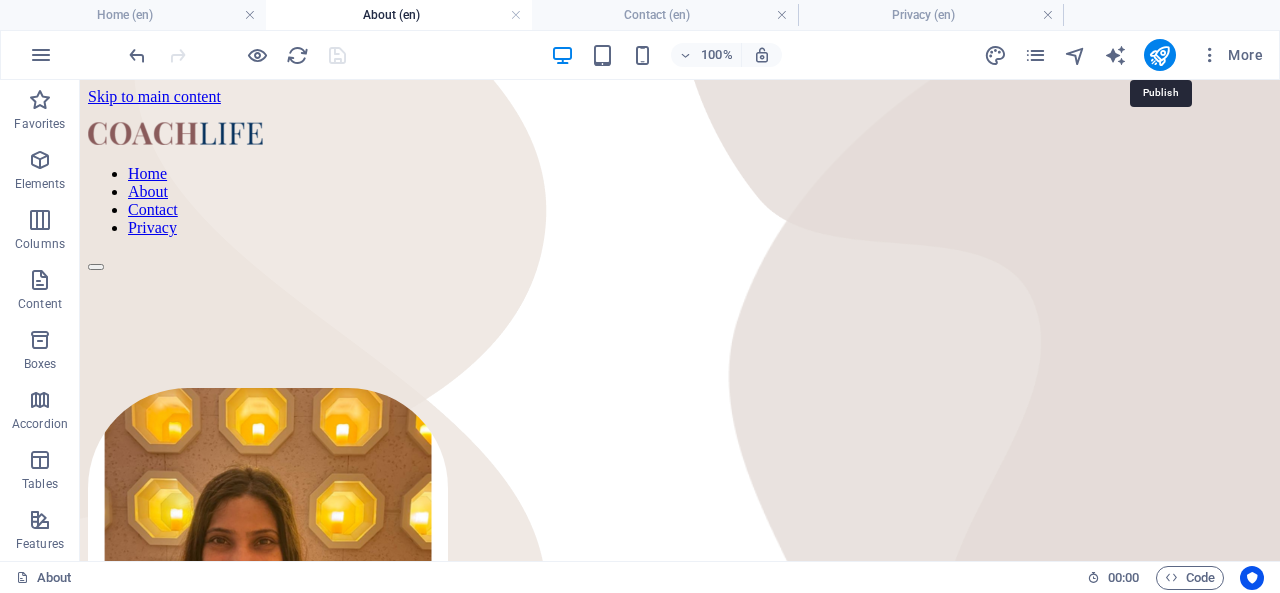 click at bounding box center (1159, 55) 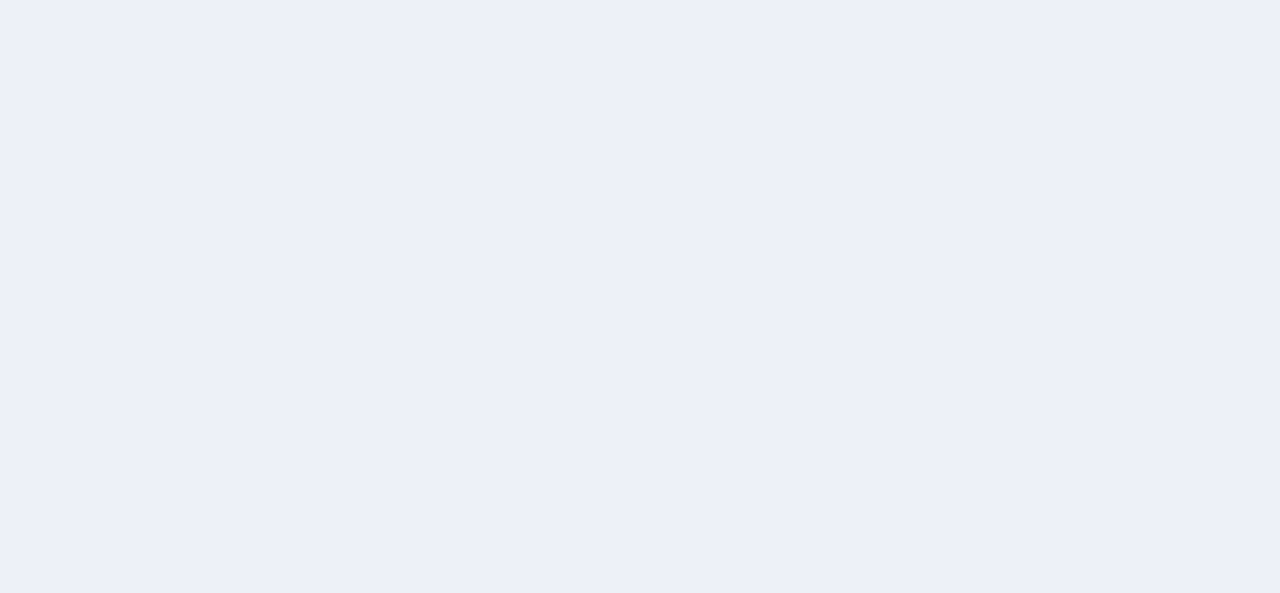 scroll, scrollTop: 0, scrollLeft: 0, axis: both 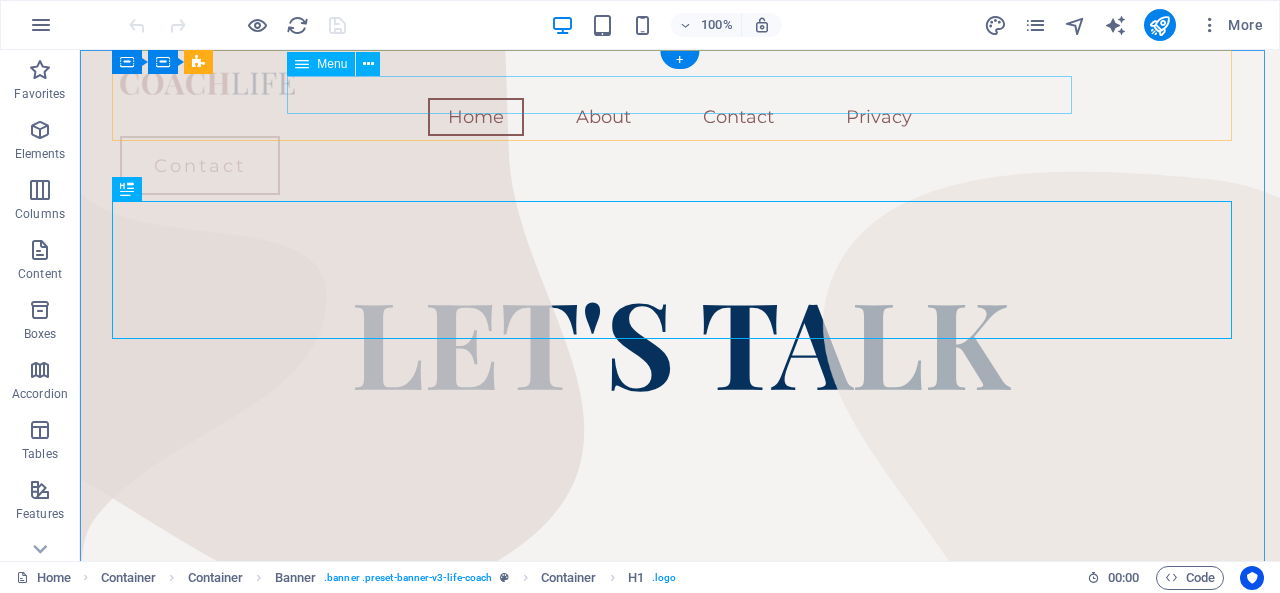 click on "Home About Contact Privacy" at bounding box center (680, 117) 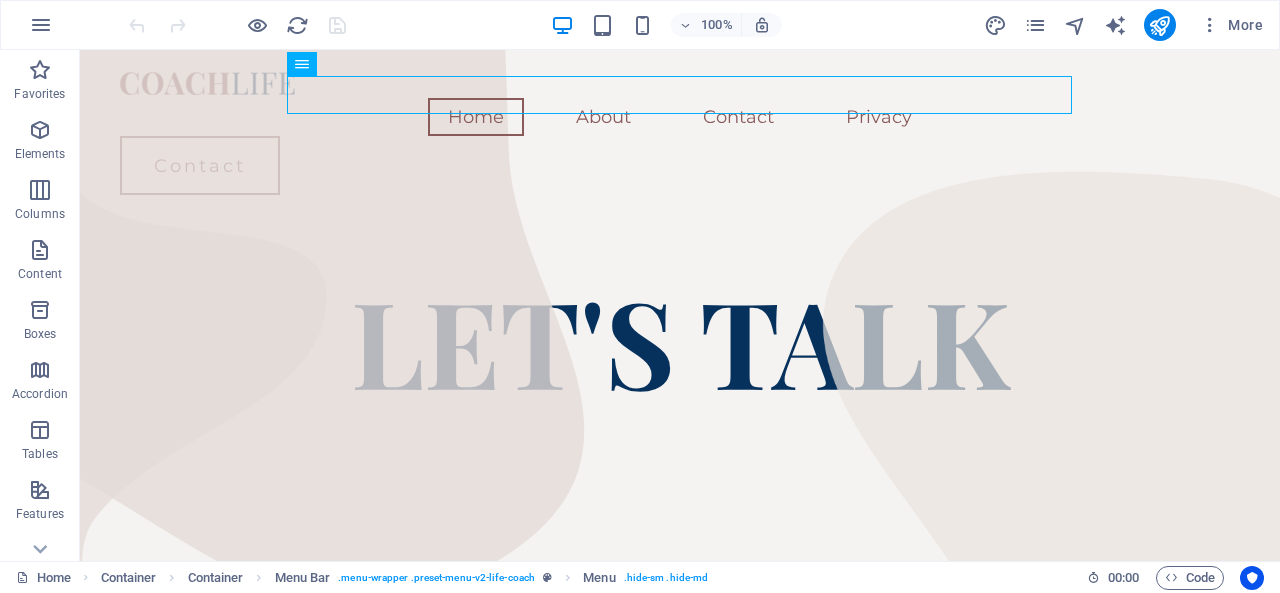 click on "More" at bounding box center [1127, 25] 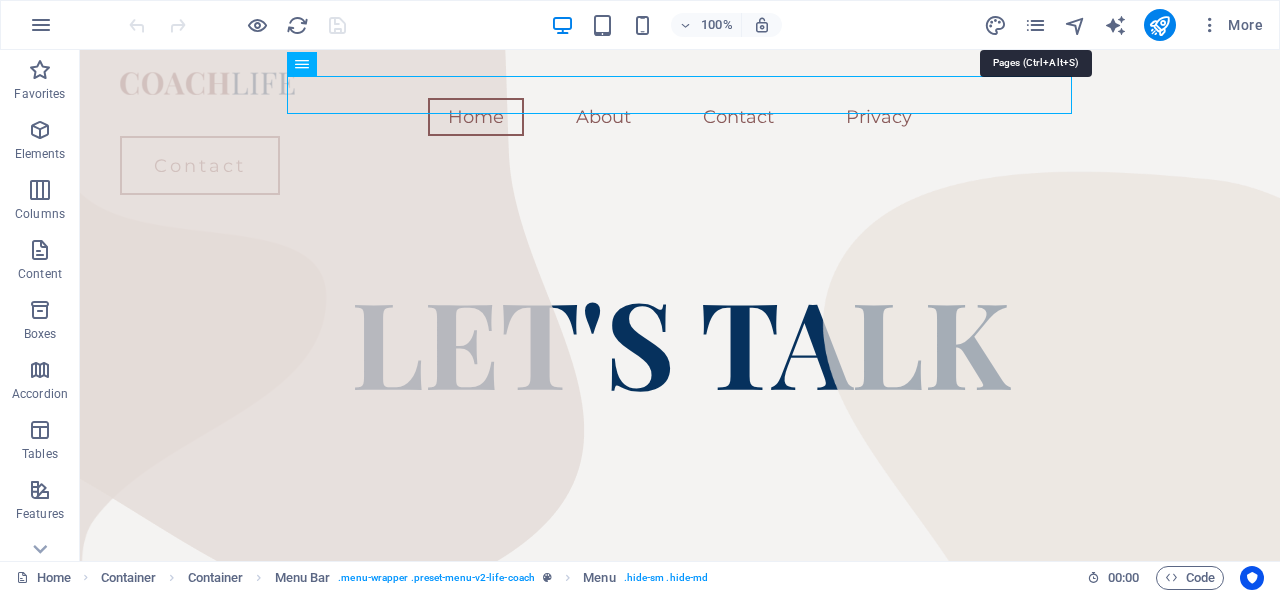 click at bounding box center (1035, 25) 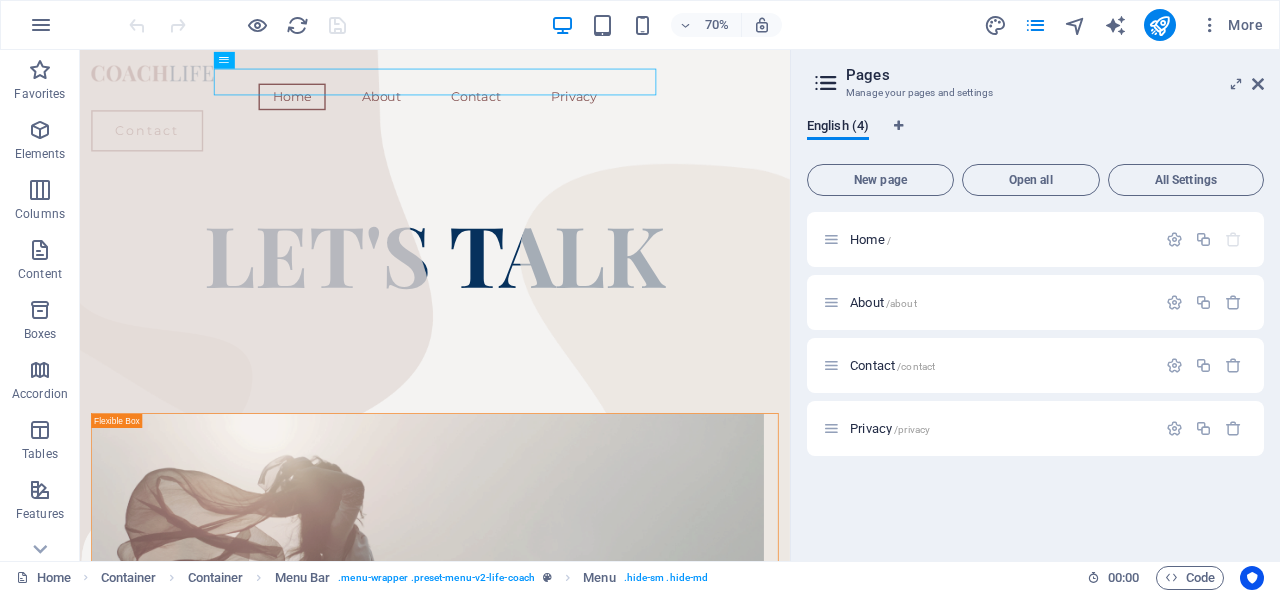 click on "Privacy /privacy" at bounding box center [890, 428] 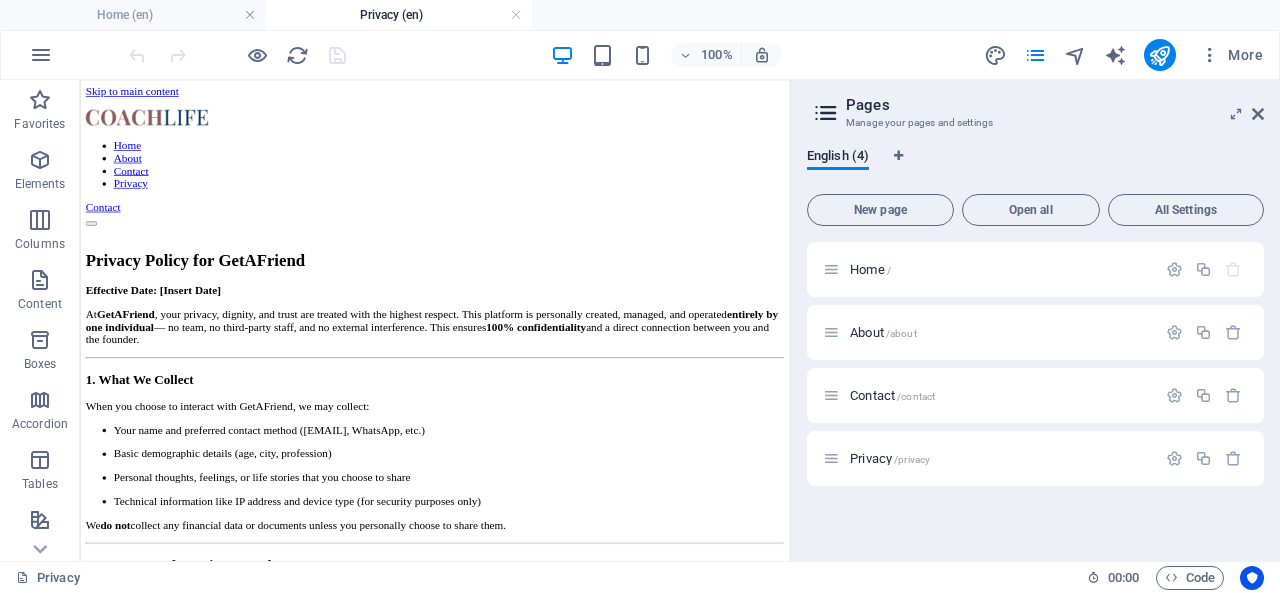 scroll, scrollTop: 0, scrollLeft: 0, axis: both 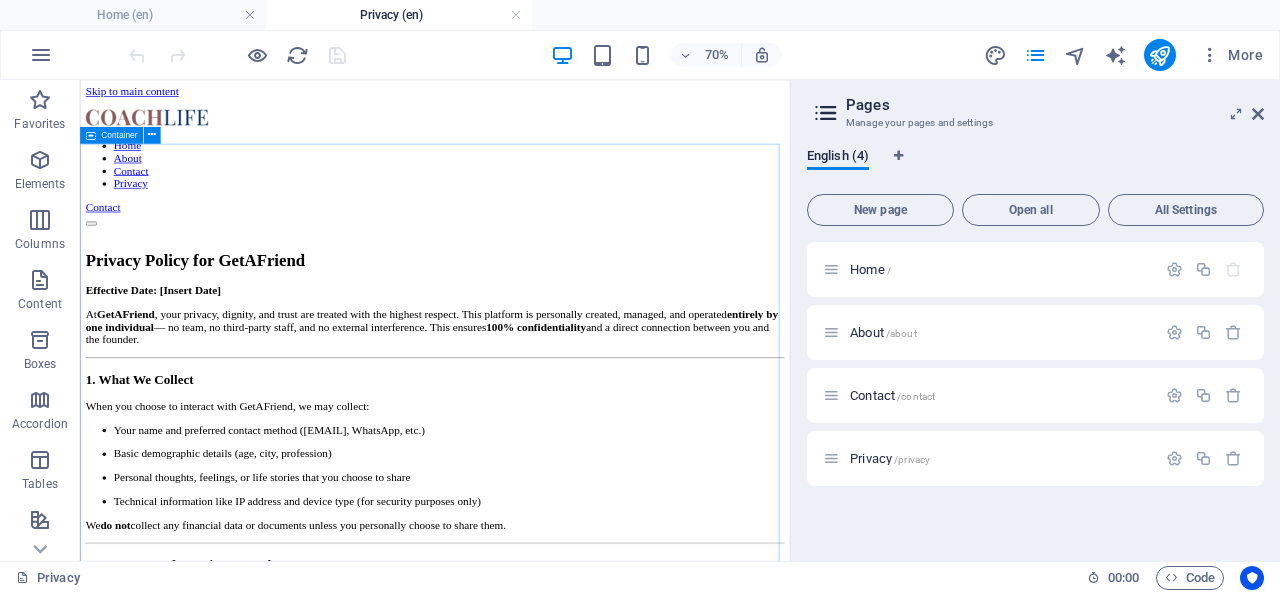 click at bounding box center [152, 135] 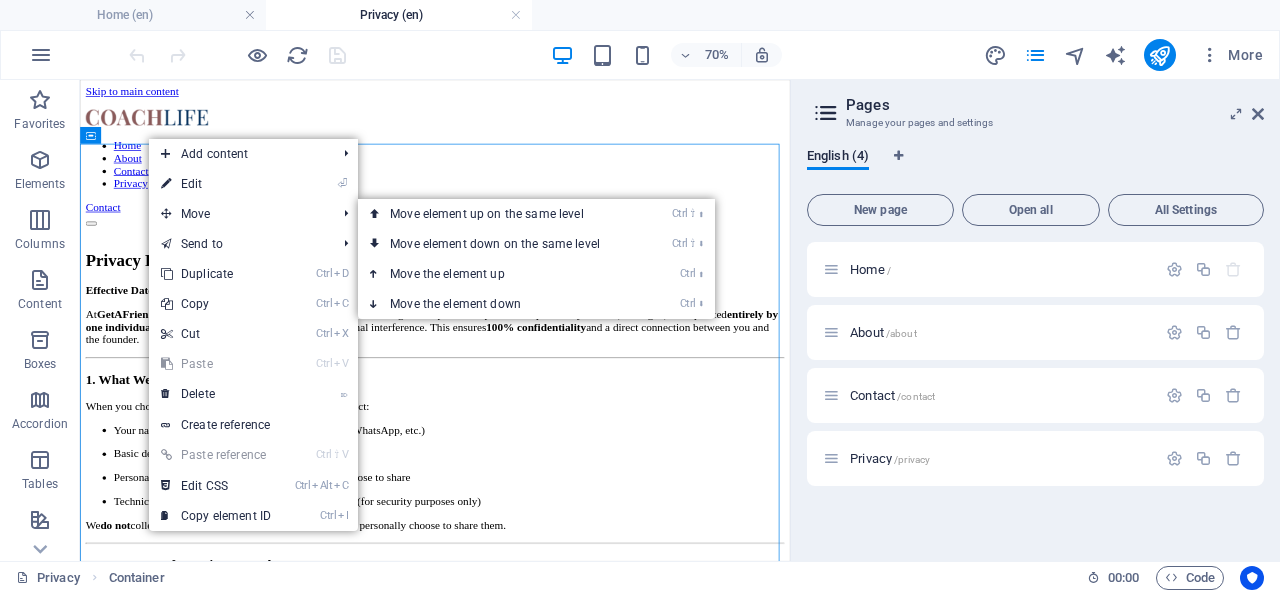 click on "⏎  Edit" at bounding box center (216, 184) 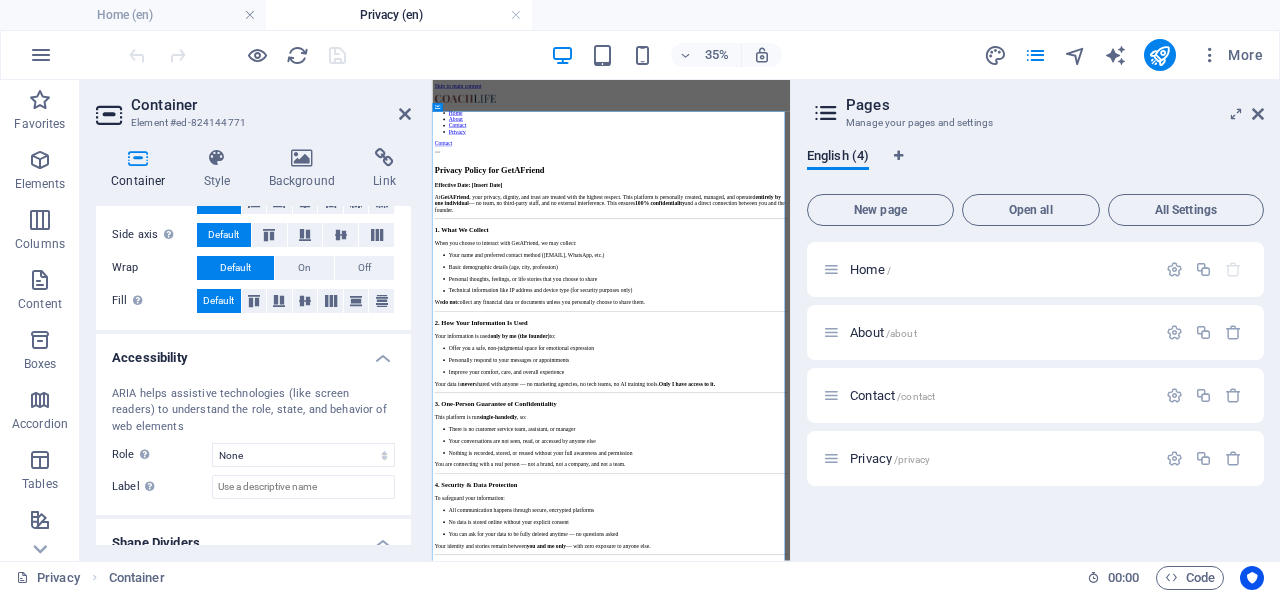 scroll, scrollTop: 434, scrollLeft: 0, axis: vertical 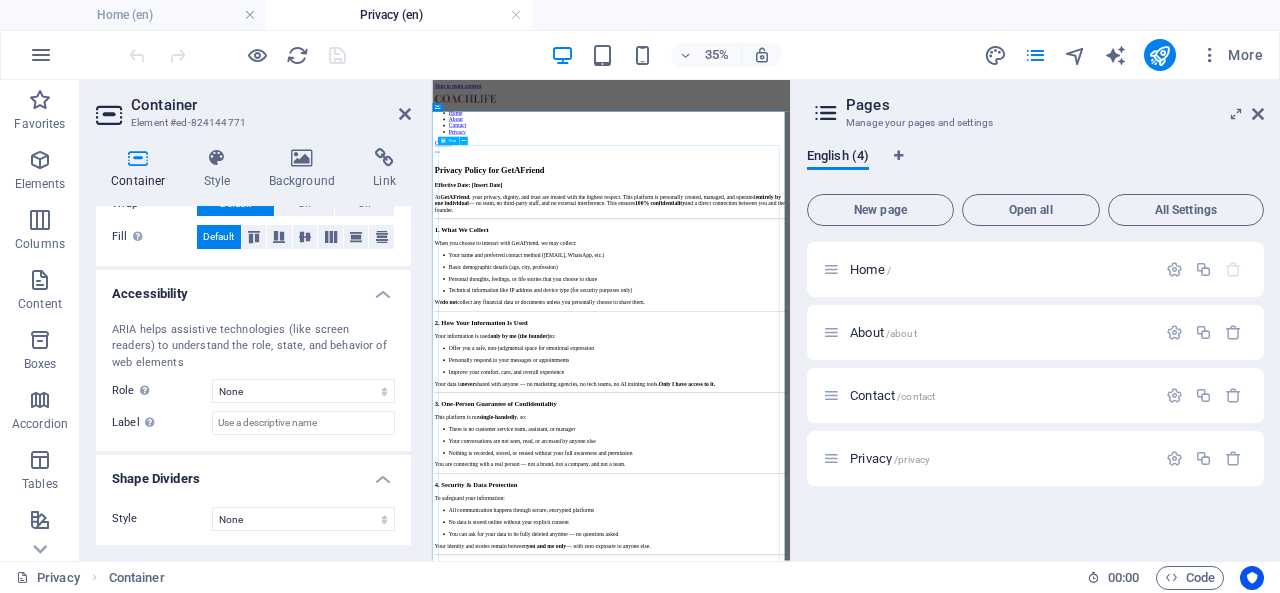 click on "Privacy Policy for GetAFriend Effective Date: [DATE] At  GetAFriend , your privacy, dignity, and trust are treated with the highest respect. This platform is personally created, managed, and operated  entirely by one individual  — no team, no third-party staff, and no external interference. This ensures  100% confidentiality  and a direct connection between you and the founder. 1. What We Collect When you choose to interact with GetAFriend, we may collect: Your name and preferred contact method ([EMAIL], WhatsApp, etc.) Basic demographic details (age, [CITY], profession) Personal thoughts, feelings, or life stories that you choose to share Technical information like IP address and device type (for security purposes only) We  do not  collect any financial data or documents unless you personally choose to share them. 2. How Your Information Is Used Your information is used  only by me (the founder)  to: Offer you a safe, non-judgmental space for emotional expression Your data is  never single-handedly" at bounding box center [943, 1107] 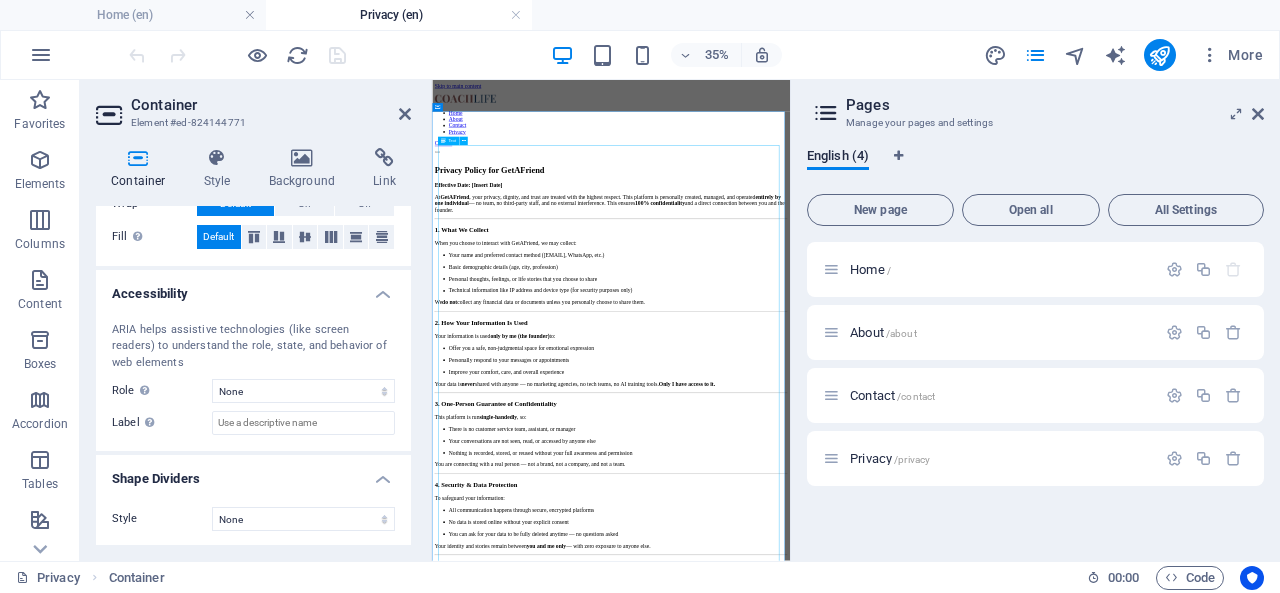click on "Privacy Policy for GetAFriend Effective Date: [DATE] At  GetAFriend , your privacy, dignity, and trust are treated with the highest respect. This platform is personally created, managed, and operated  entirely by one individual  — no team, no third-party staff, and no external interference. This ensures  100% confidentiality  and a direct connection between you and the founder. 1. What We Collect When you choose to interact with GetAFriend, we may collect: Your name and preferred contact method ([EMAIL], WhatsApp, etc.) Basic demographic details (age, [CITY], profession) Personal thoughts, feelings, or life stories that you choose to share Technical information like IP address and device type (for security purposes only) We  do not  collect any financial data or documents unless you personally choose to share them. 2. How Your Information Is Used Your information is used  only by me (the founder)  to: Offer you a safe, non-judgmental space for emotional expression Your data is  never single-handedly" at bounding box center [943, 1107] 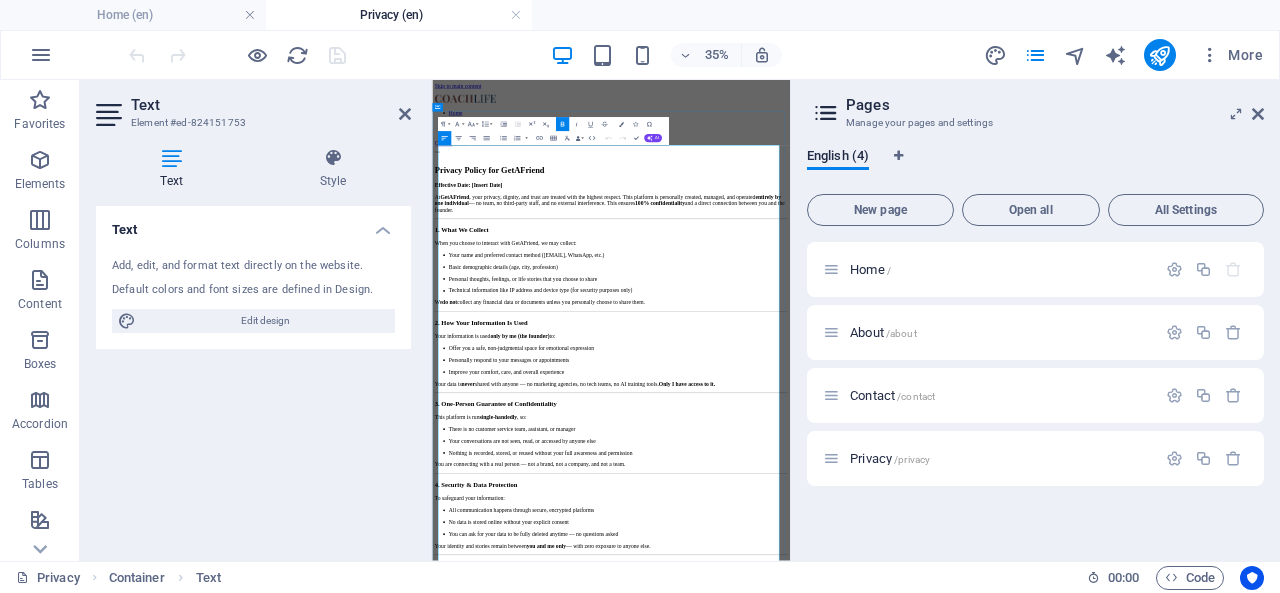 click on "Offer you a safe, non-judgmental space for emotional expression" at bounding box center [963, 846] 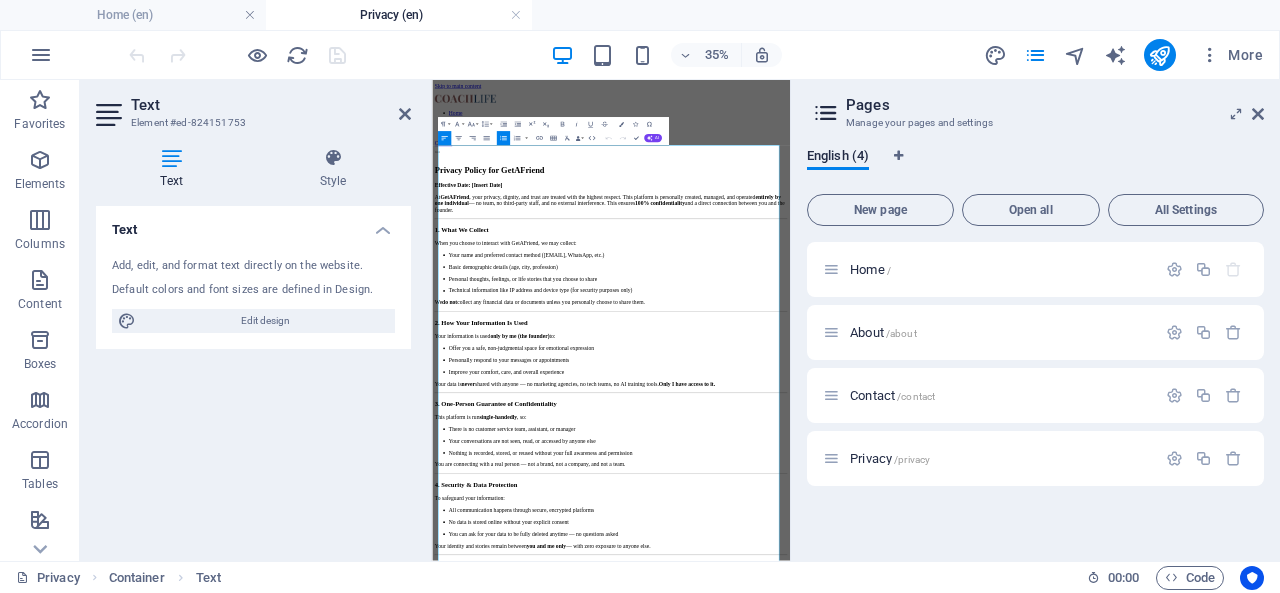 click at bounding box center (405, 114) 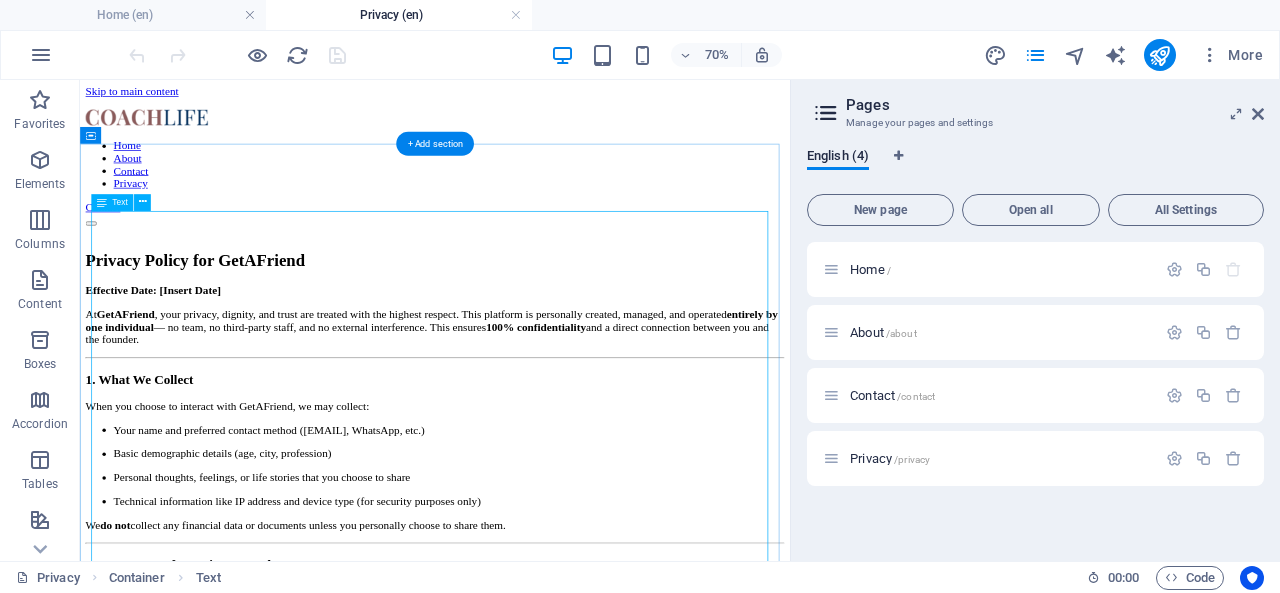 click on "Privacy Policy for GetAFriend Effective Date: [Insert Date] At  GetAFriend , your privacy, dignity, and trust are treated with the highest respect. This platform is personally created, managed, and operated  entirely by one individual  — no team, no third-party staff, and no external interference. This ensures  100% confidentiality  and a direct connection between you and the founder. 1. What We Collect When you choose to interact with GetAFriend, we may collect: Your name and preferred contact method (email, WhatsApp, etc.) Basic demographic details (age, city, profession) Personal thoughts, feelings, or life stories that you choose to share Technical information like IP address and device type (for security purposes only) We  do not  collect any financial data or documents unless you personally choose to share them. 2. How Your Information Is Used Your information is used  only by me (the founder)  to: Offer you a safe, non-judgmental space for emotional expression Your data is  never single-handedly" at bounding box center (587, 1107) 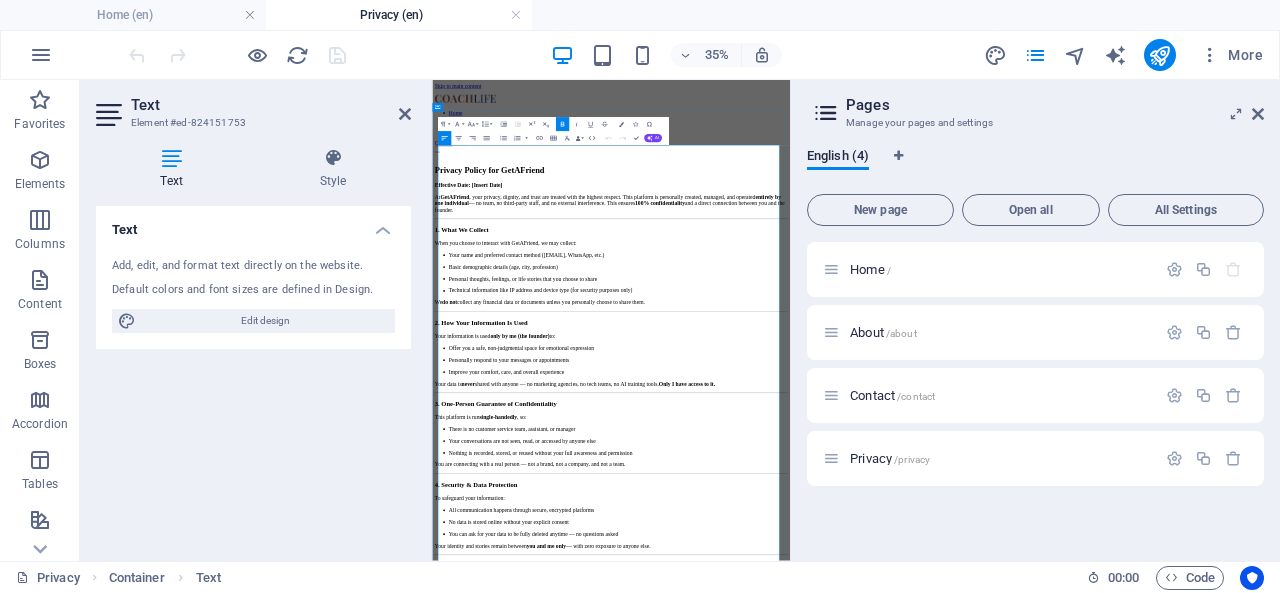 click on "When you choose to interact with GetAFriend, we may collect:" at bounding box center [943, 546] 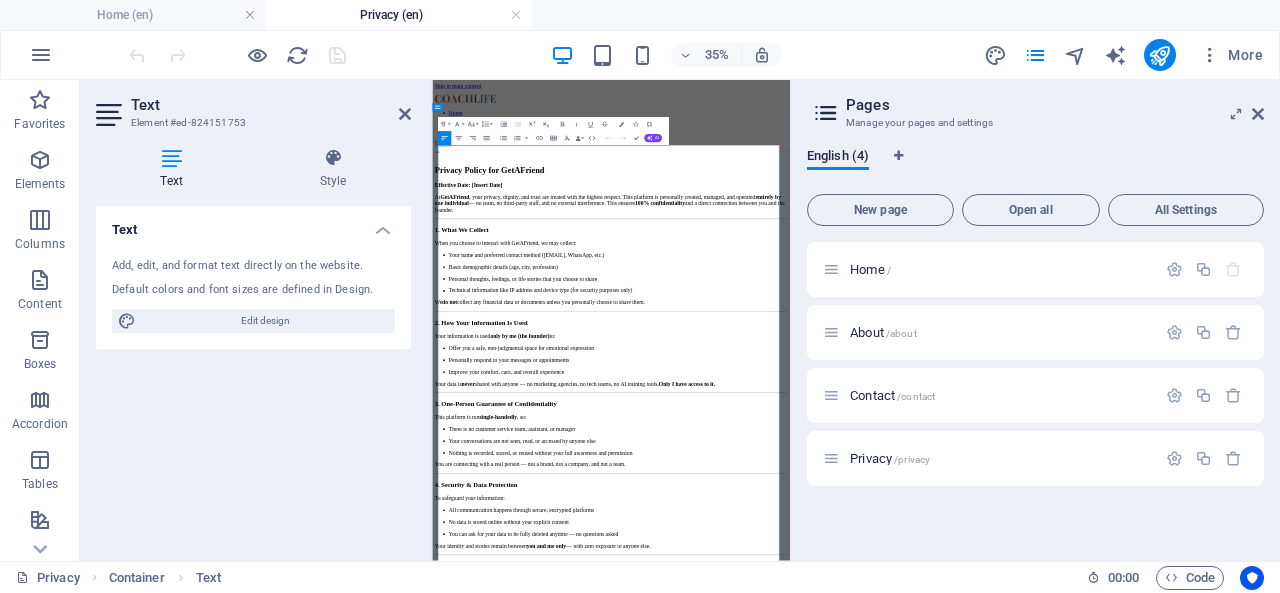 click on "When you choose to interact with GetAFriend, we may collect:" at bounding box center [943, 546] 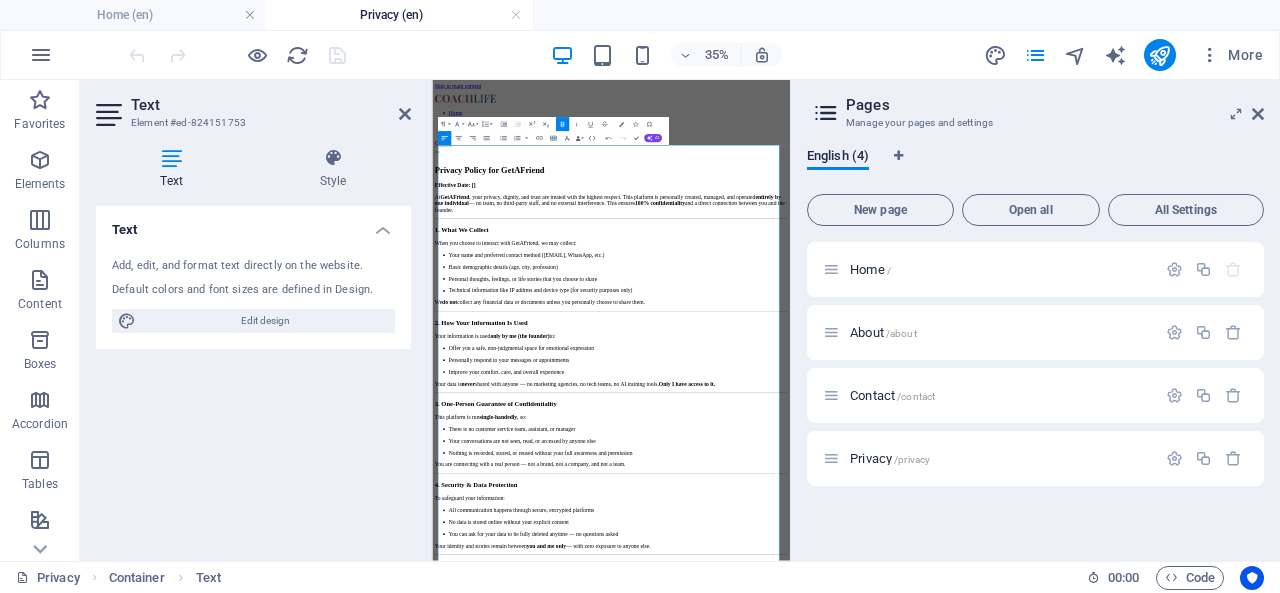 type 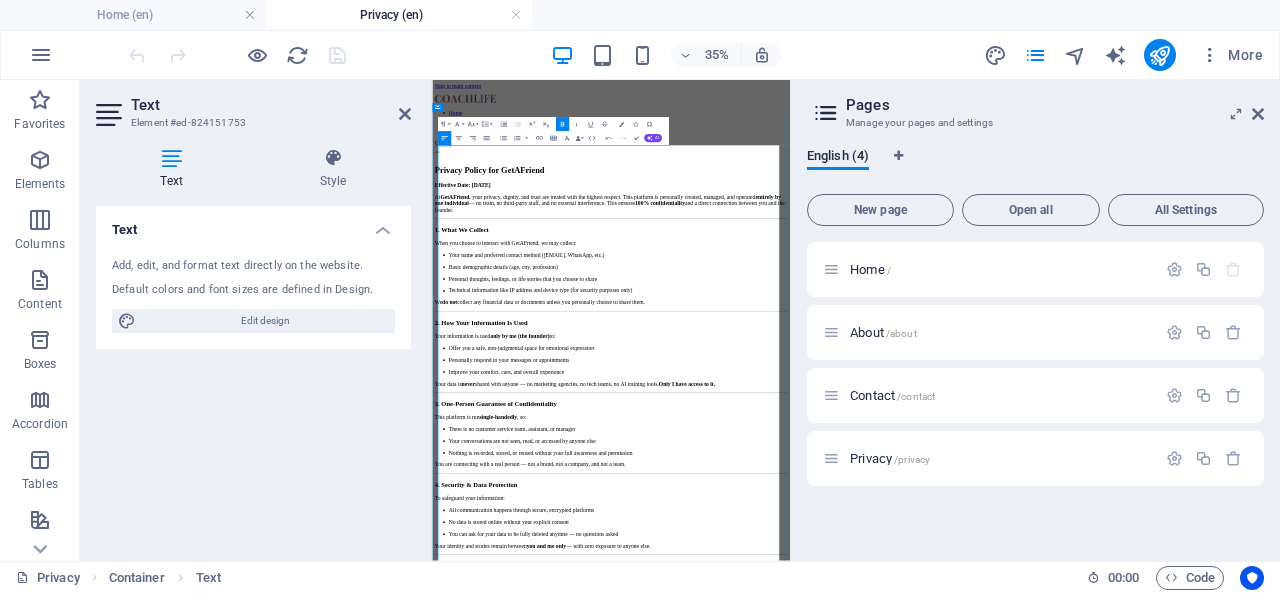 click on "When you choose to interact with GetAFriend, we may collect:" at bounding box center (943, 546) 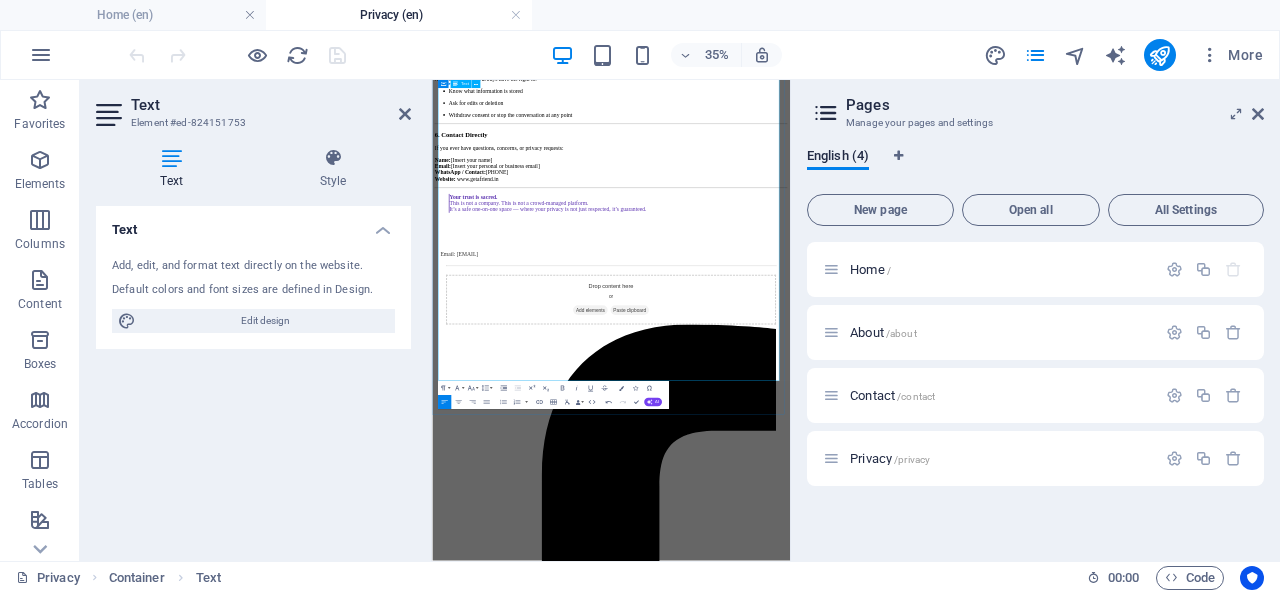 scroll, scrollTop: 1428, scrollLeft: 0, axis: vertical 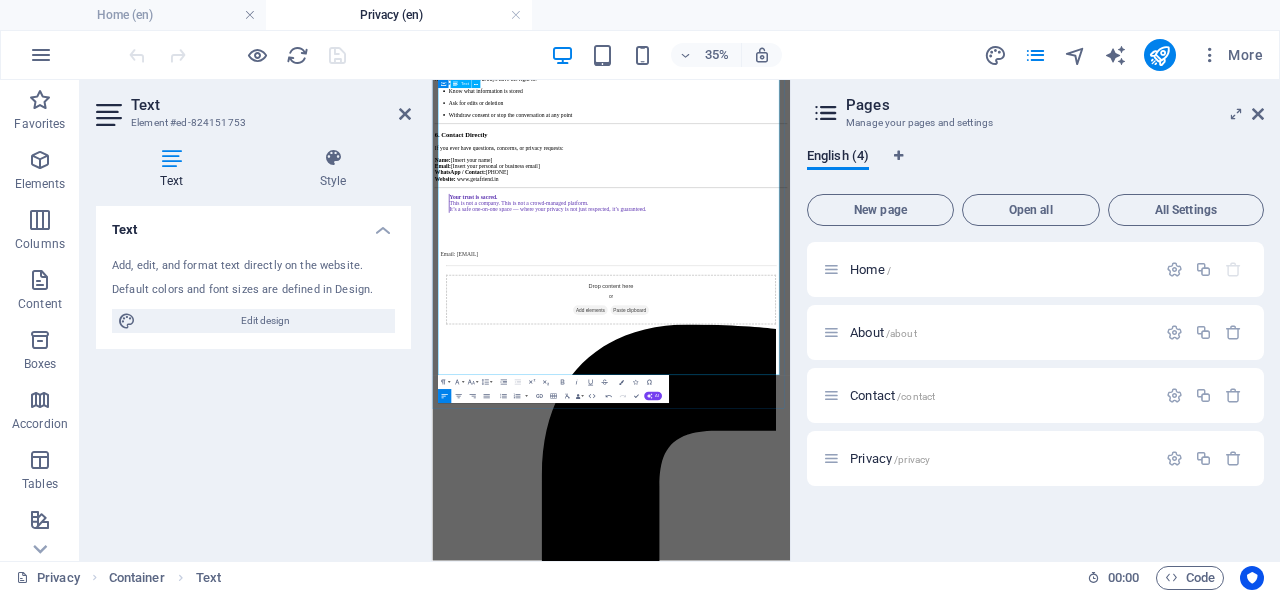 click on "Name:  [Insert your name] Email:  [Insert your personal or business email] WhatsApp / Contact:  [Insert phone number] Website:   www.getafriend.in" at bounding box center [943, 336] 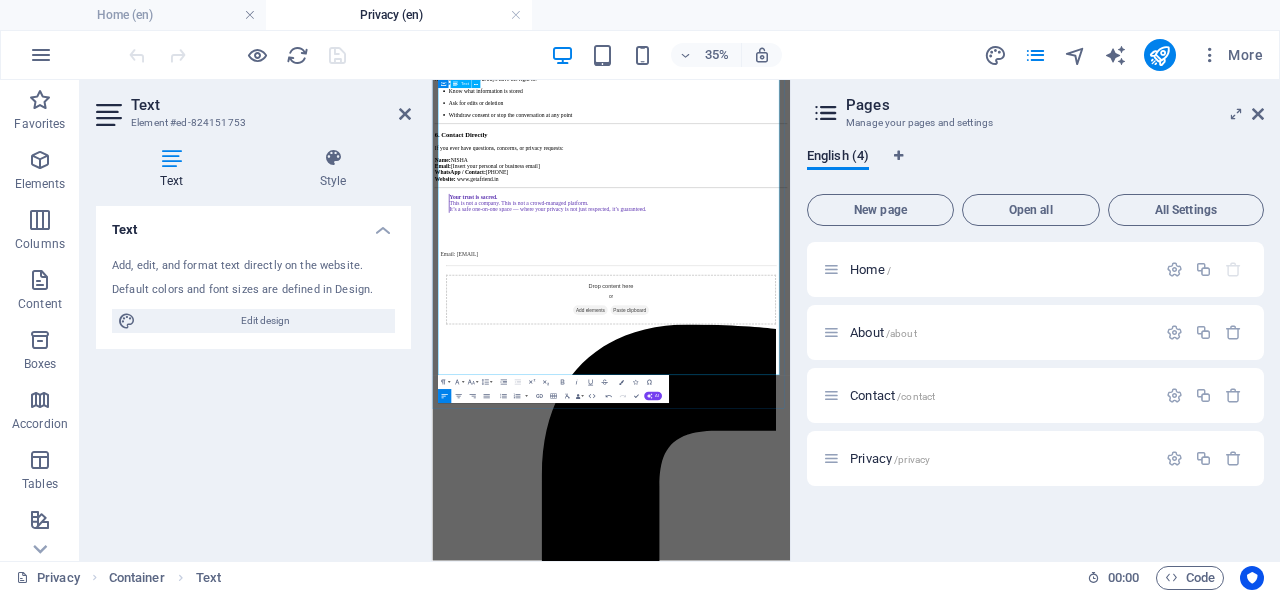 click on "Name:  [NISHA] Email:  [Insert your personal or business email] WhatsApp / Contact:  [Insert phone number] Website:   www.getafriend.in" at bounding box center [943, 336] 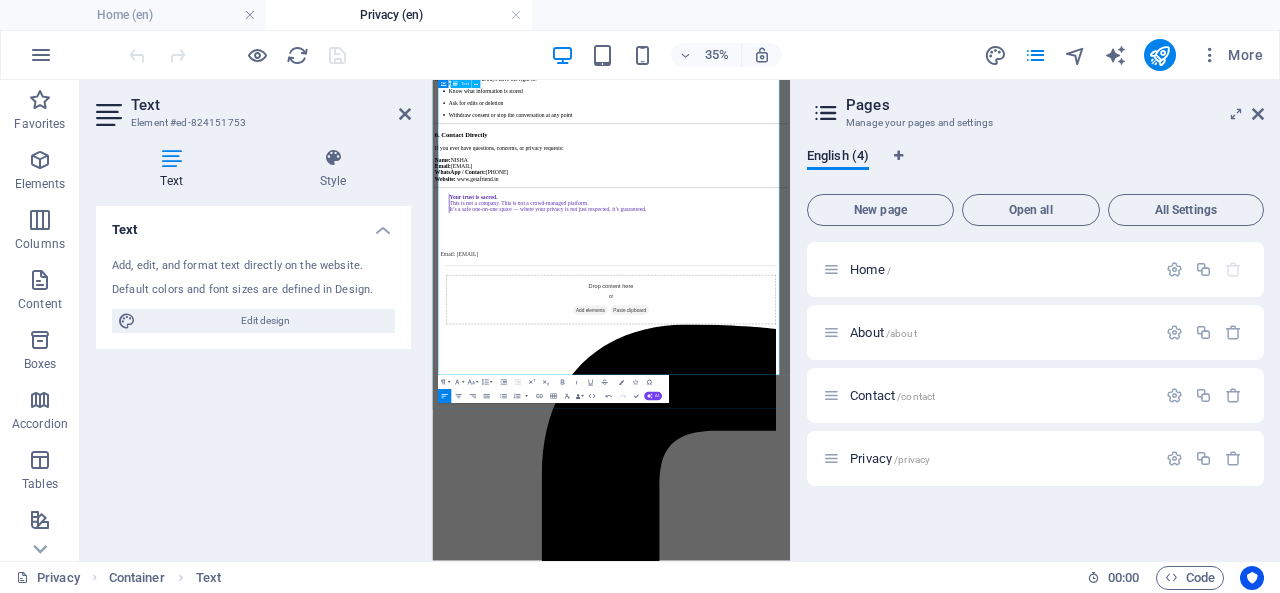 drag, startPoint x: 871, startPoint y: 760, endPoint x: 452, endPoint y: 753, distance: 419.05847 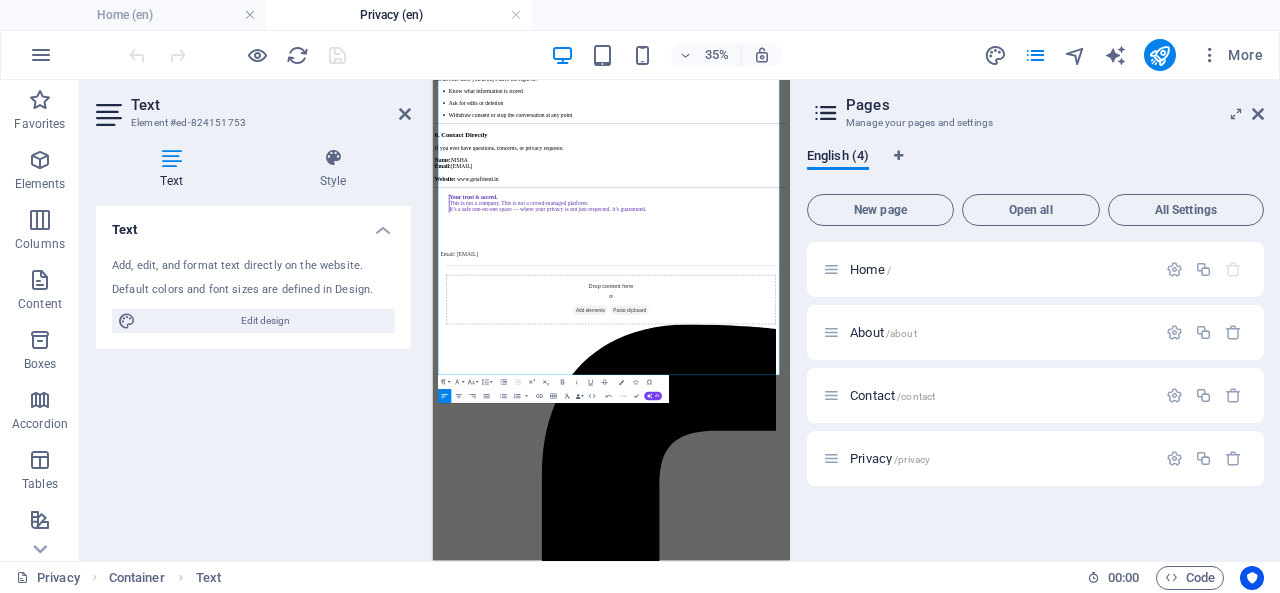 scroll, scrollTop: 1396, scrollLeft: 0, axis: vertical 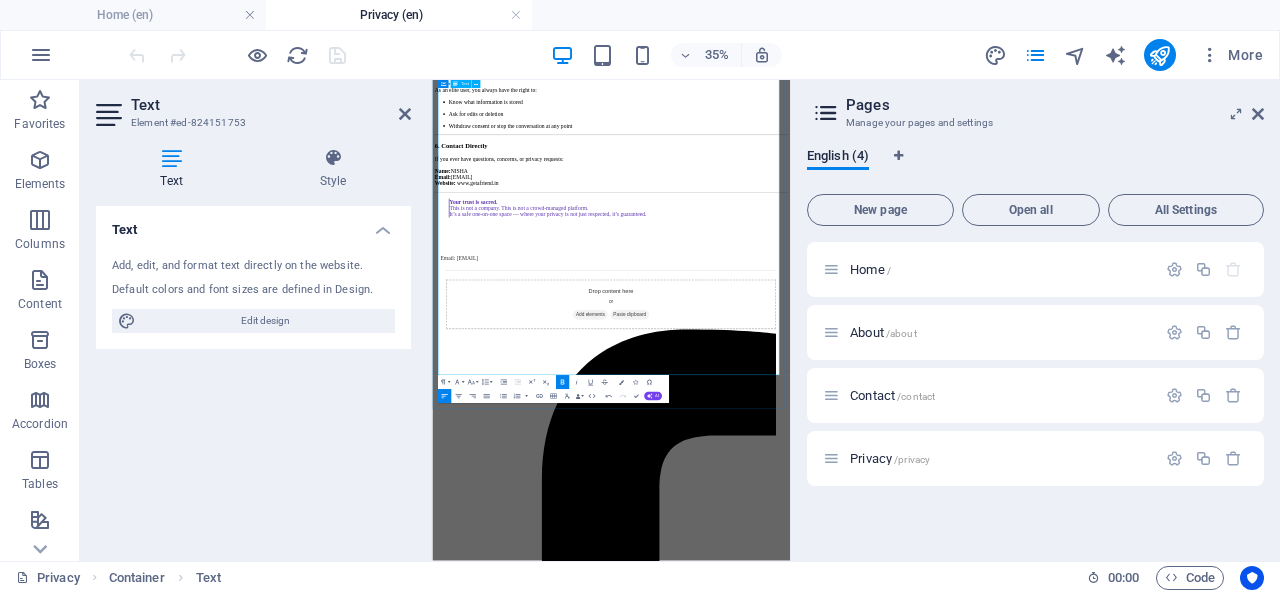 click on "Your trust is sacred. This is not a company. This is not a crowd-managed platform. It’s a safe one-on-one space — where your privacy is not just respected, it’s guaranteed." at bounding box center (944, 447) 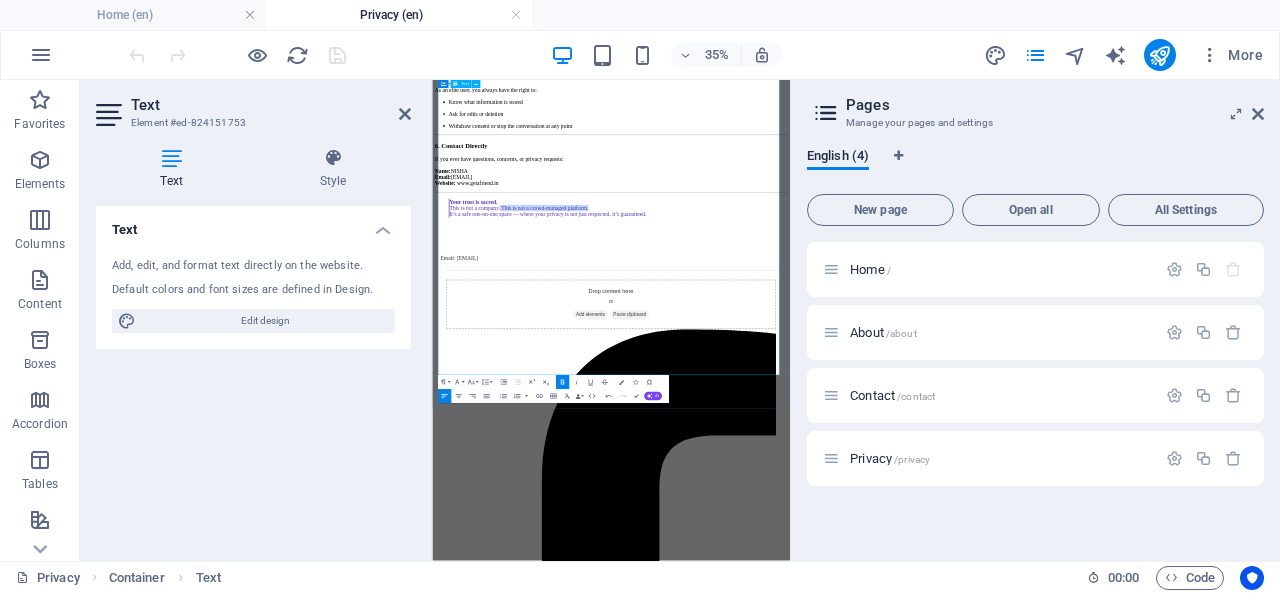 drag, startPoint x: 649, startPoint y: 854, endPoint x: 999, endPoint y: 858, distance: 350.02286 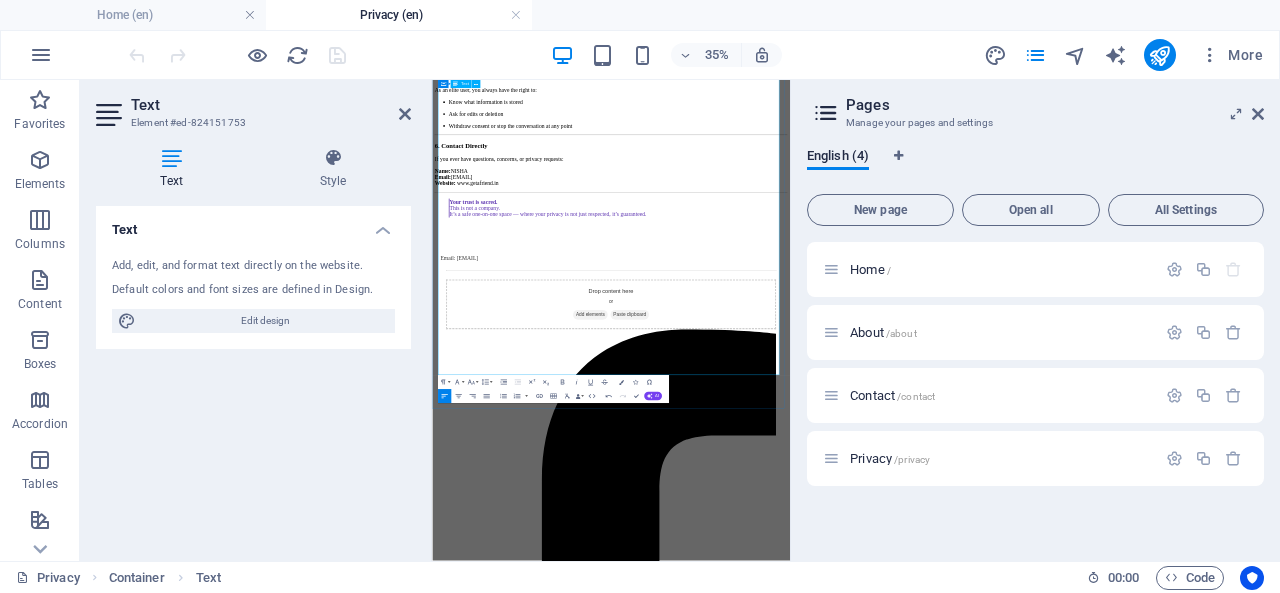 click on "Name:  [NISHA] Email:  [nishprmanagement@gmail.com] Website:   www.getafriend.in" at bounding box center (943, 359) 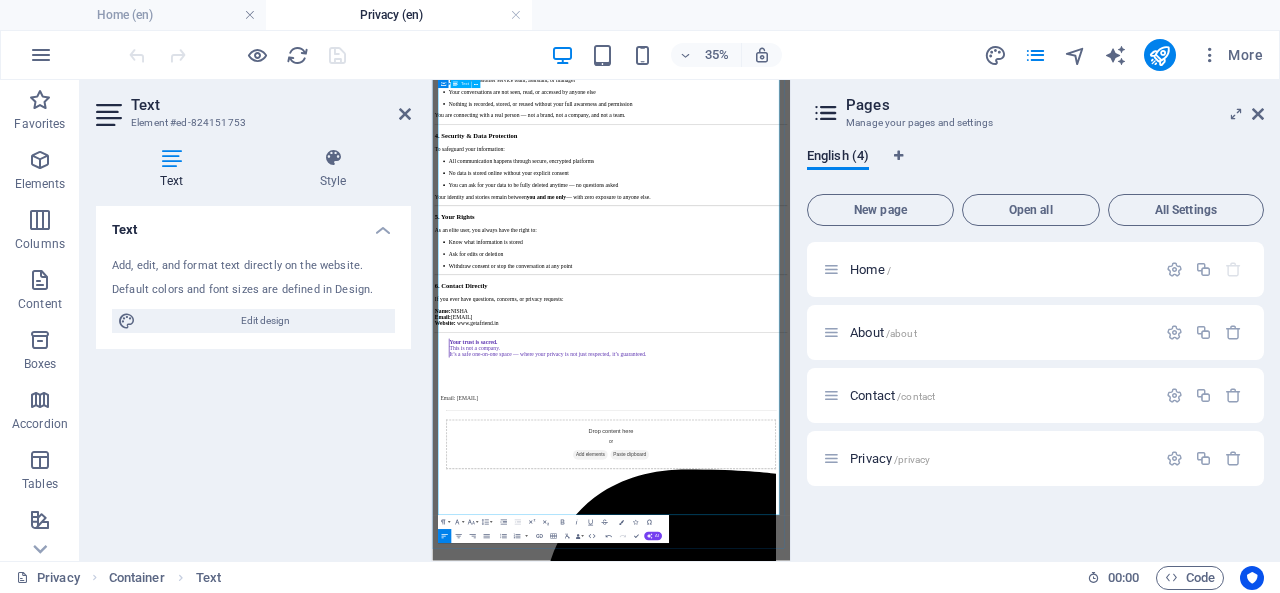 scroll, scrollTop: 896, scrollLeft: 0, axis: vertical 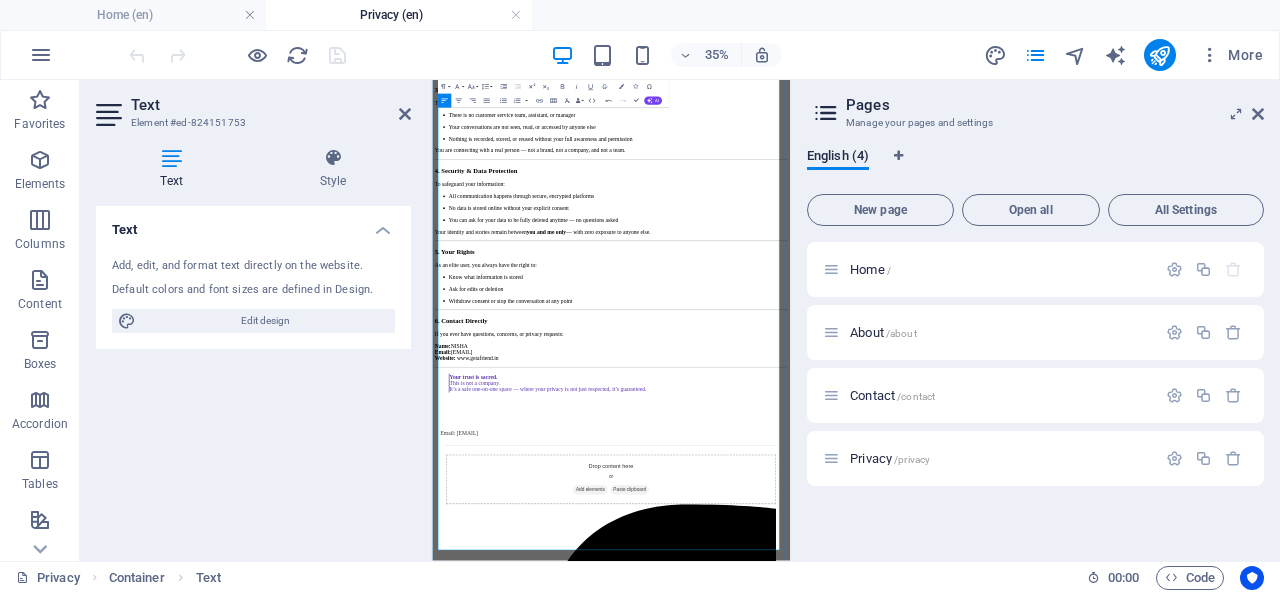click on "4. Security & Data Protection" at bounding box center (943, 340) 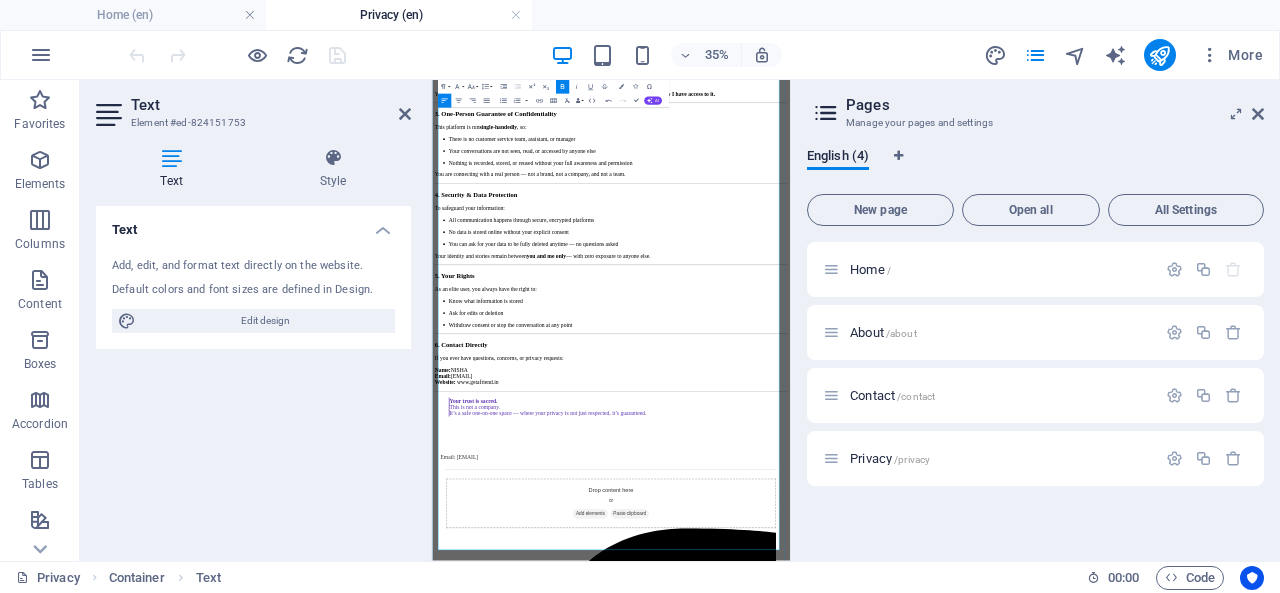 scroll, scrollTop: 796, scrollLeft: 0, axis: vertical 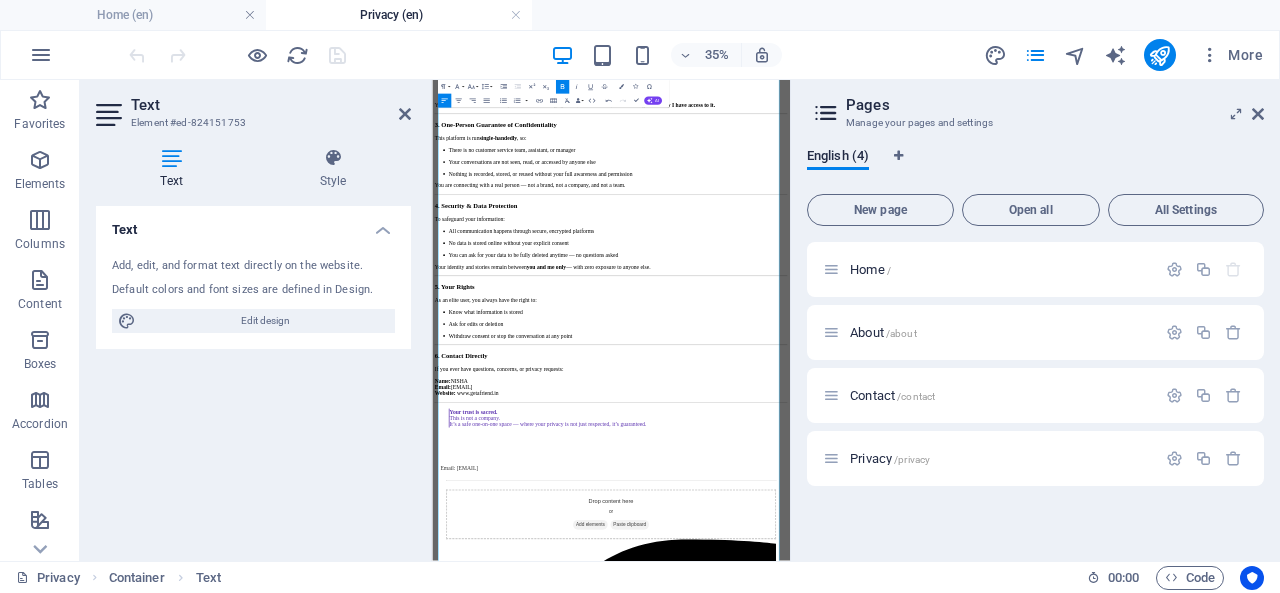 drag, startPoint x: 404, startPoint y: 118, endPoint x: 462, endPoint y: 50, distance: 89.37561 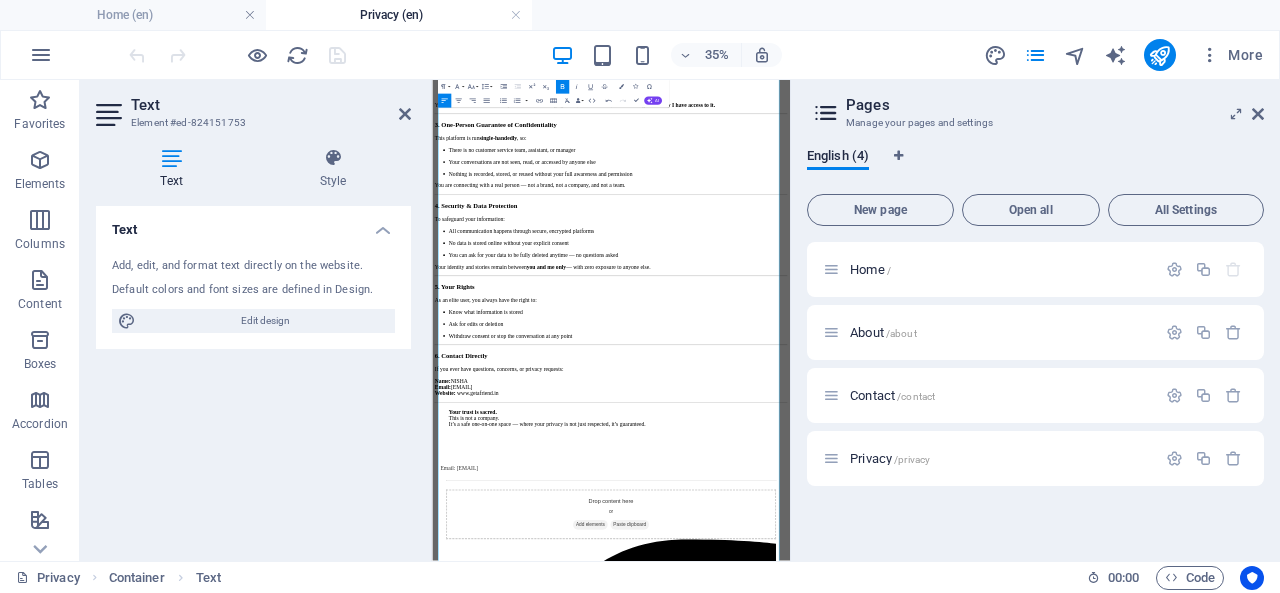 scroll, scrollTop: 764, scrollLeft: 0, axis: vertical 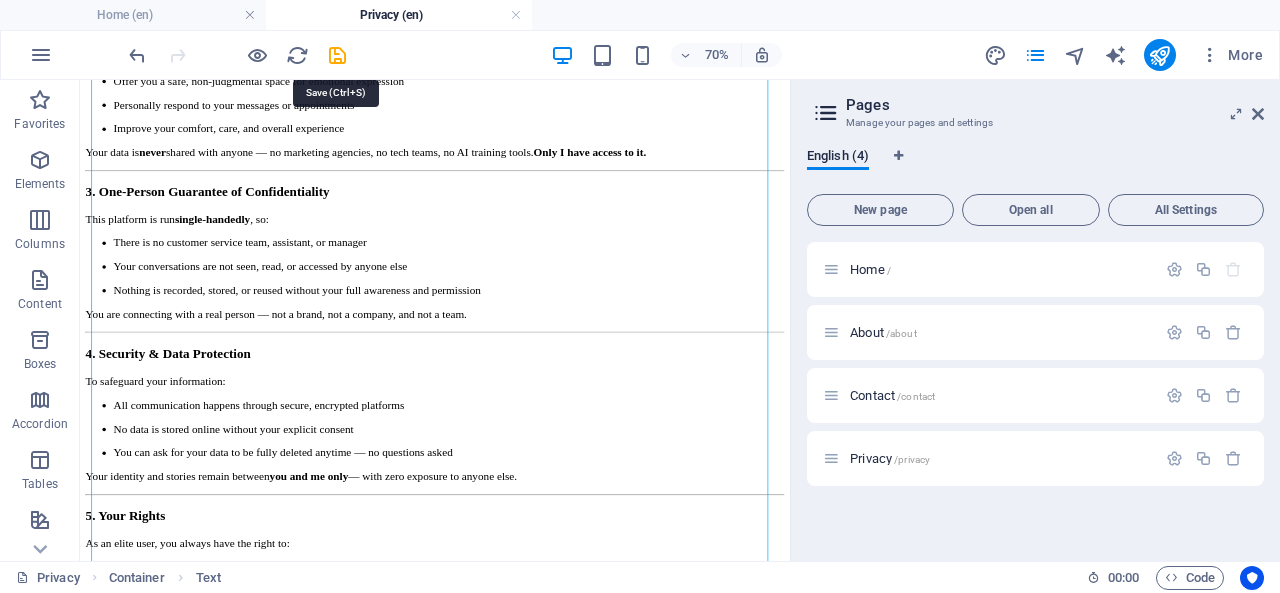 click at bounding box center [337, 55] 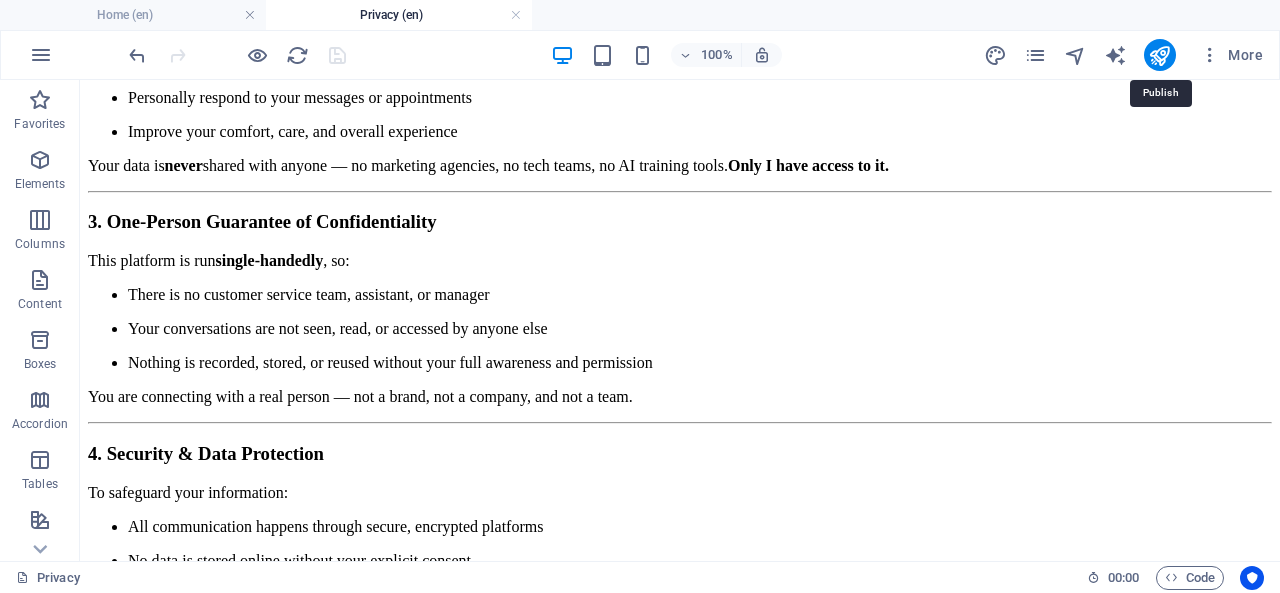 click at bounding box center [1159, 55] 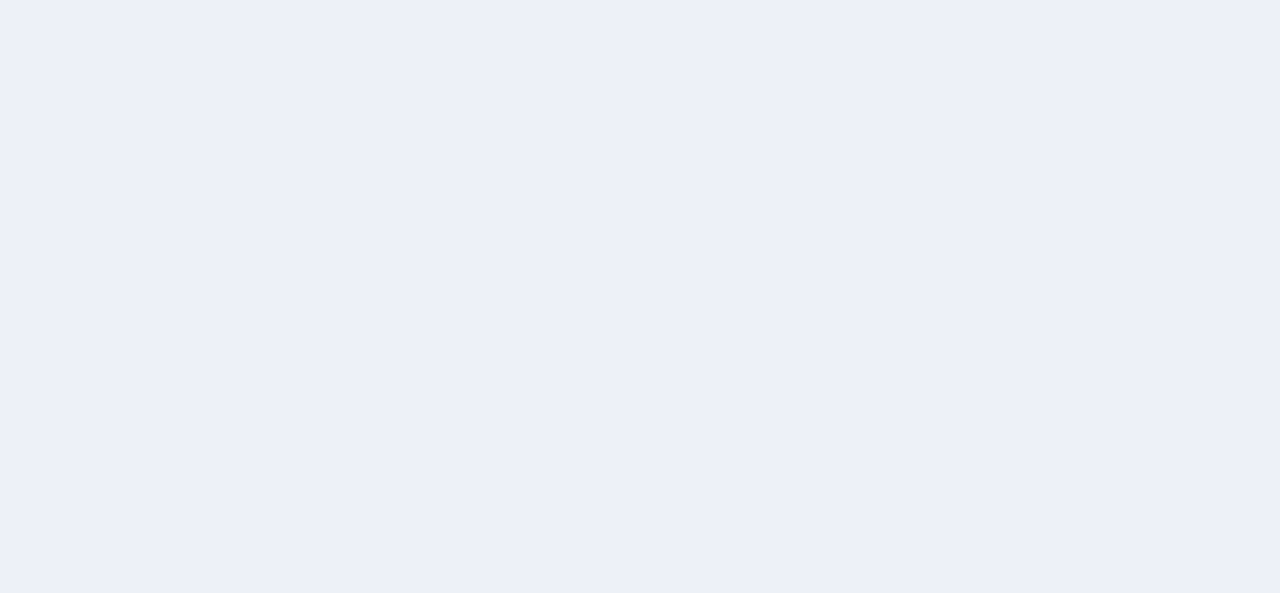scroll, scrollTop: 0, scrollLeft: 0, axis: both 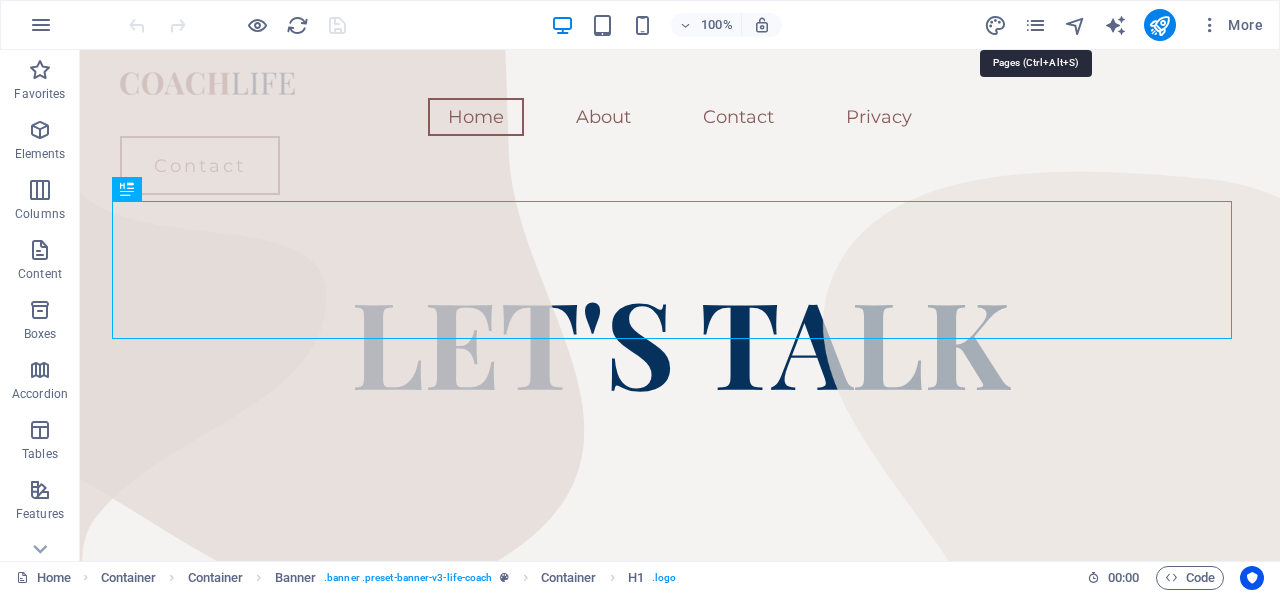 click at bounding box center [1035, 25] 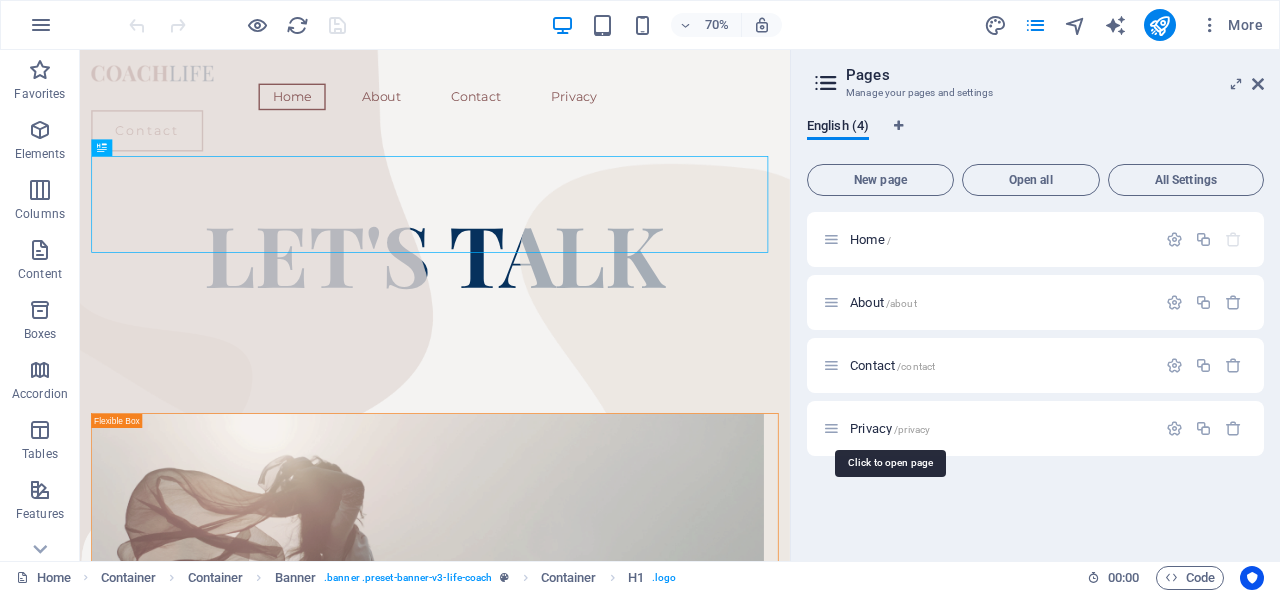 click on "Privacy /privacy" at bounding box center [890, 428] 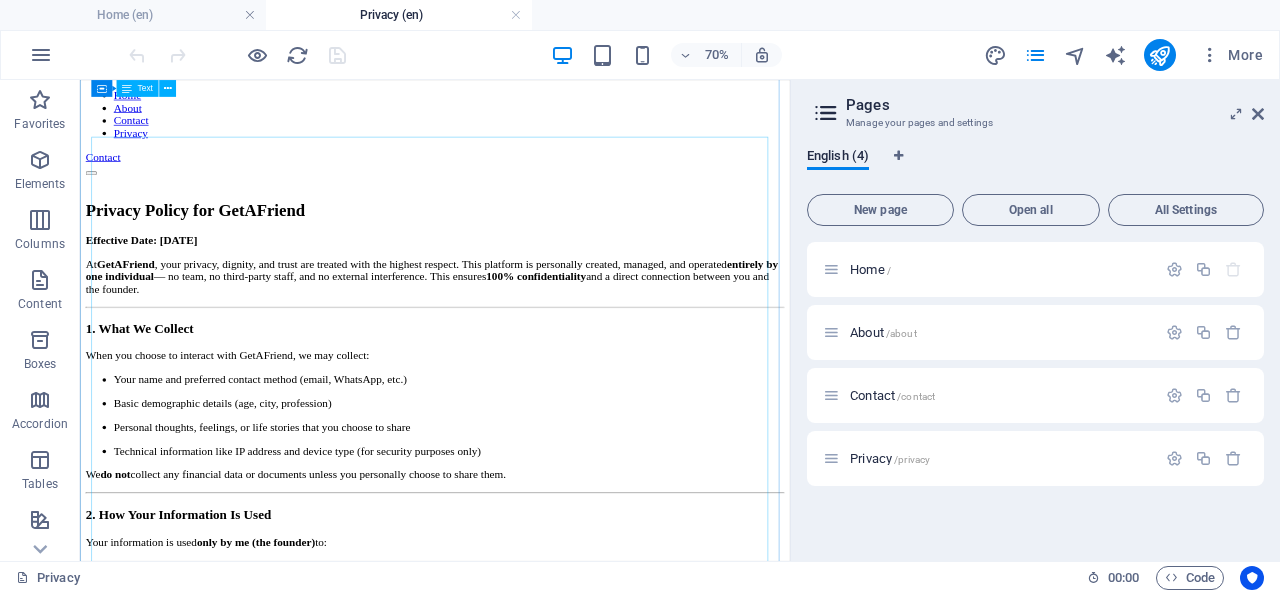 scroll, scrollTop: 0, scrollLeft: 0, axis: both 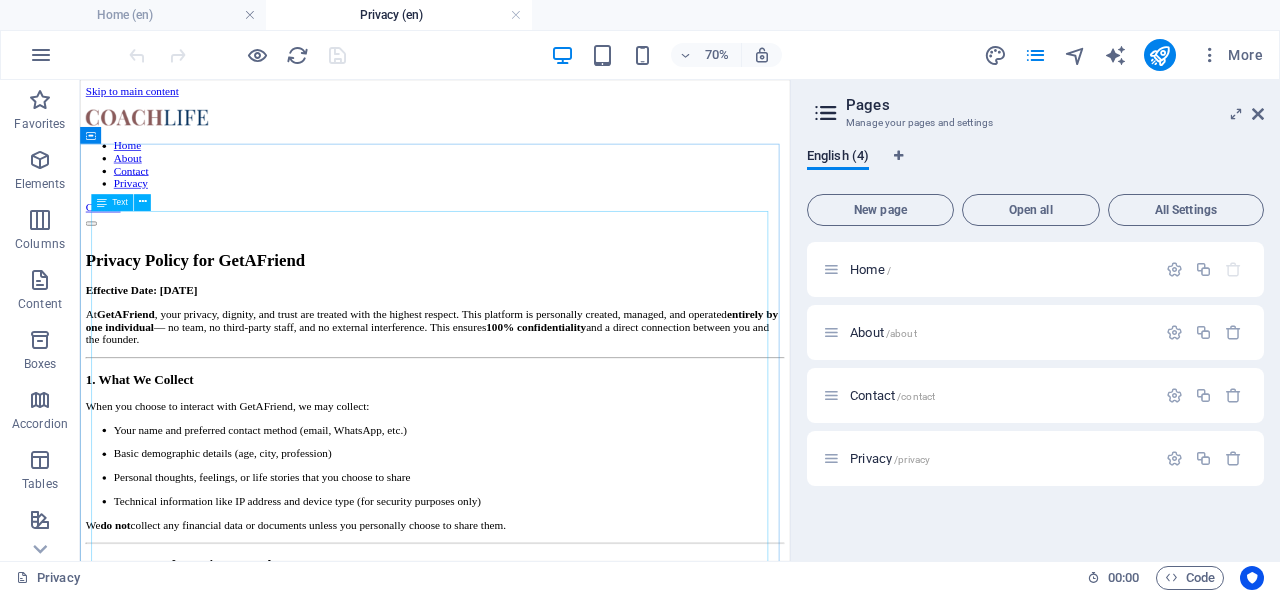 click on "Text" at bounding box center (119, 202) 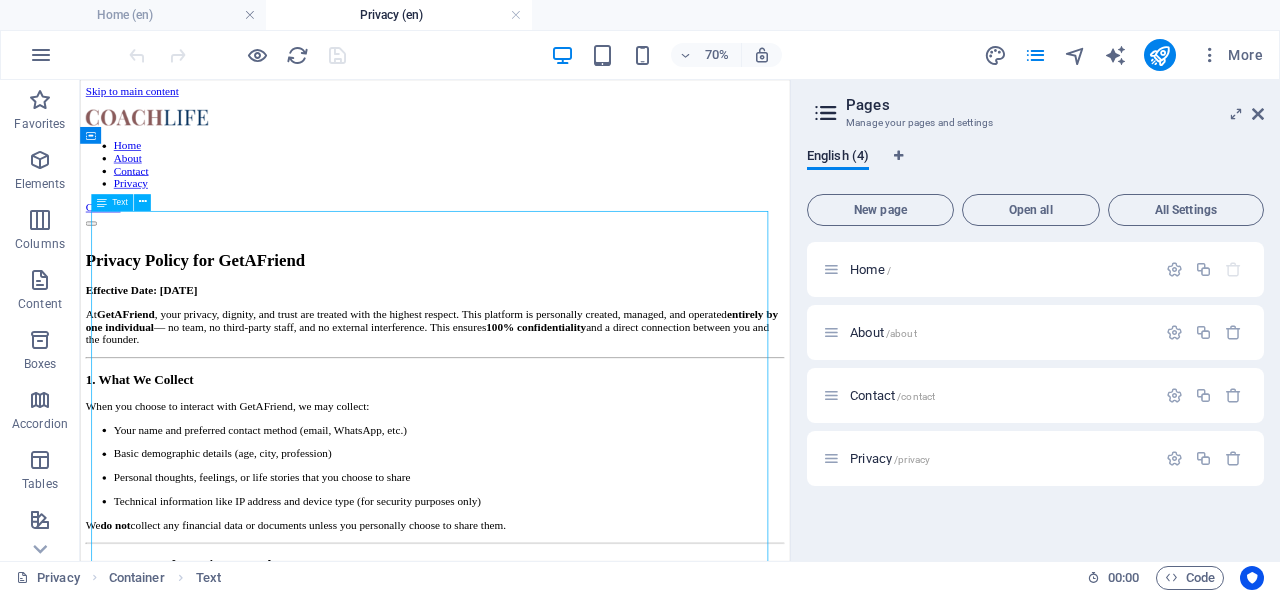 click at bounding box center [142, 202] 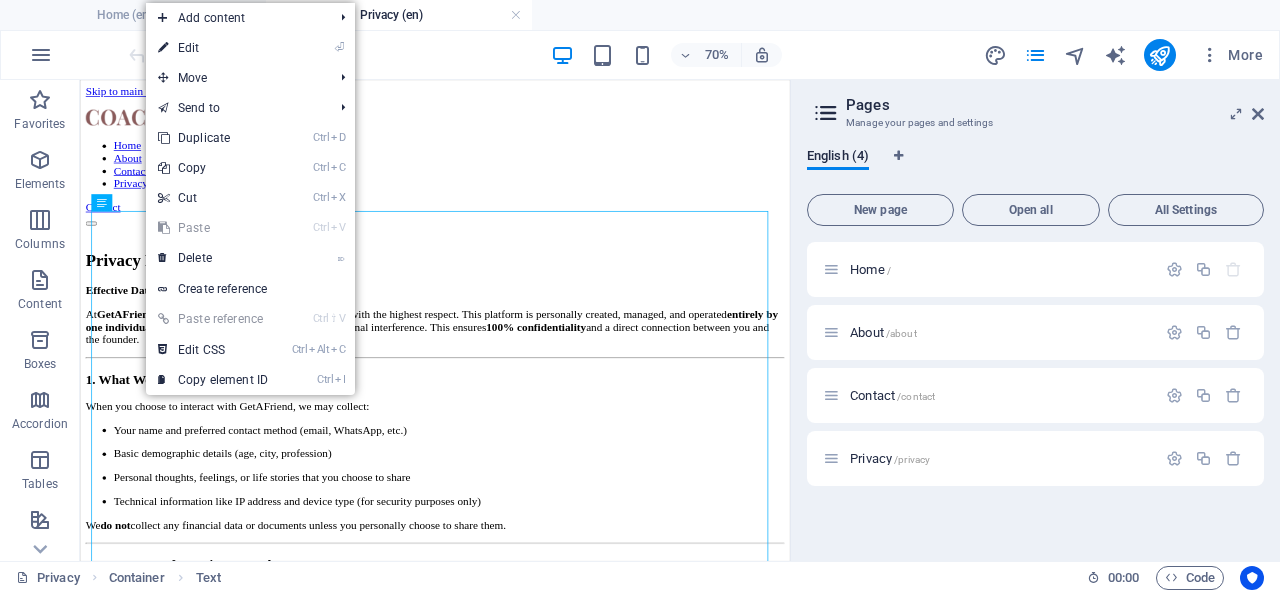 click on "⏎  Edit" at bounding box center (213, 48) 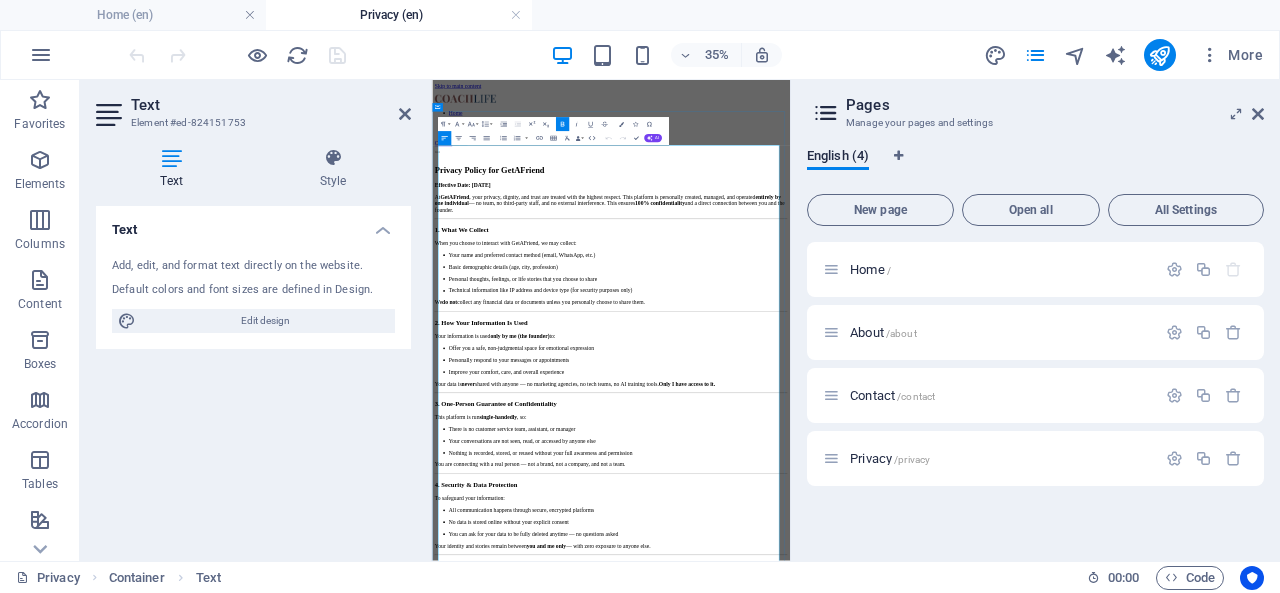 click on "Your name and preferred contact method (email, WhatsApp, etc.)" at bounding box center [963, 580] 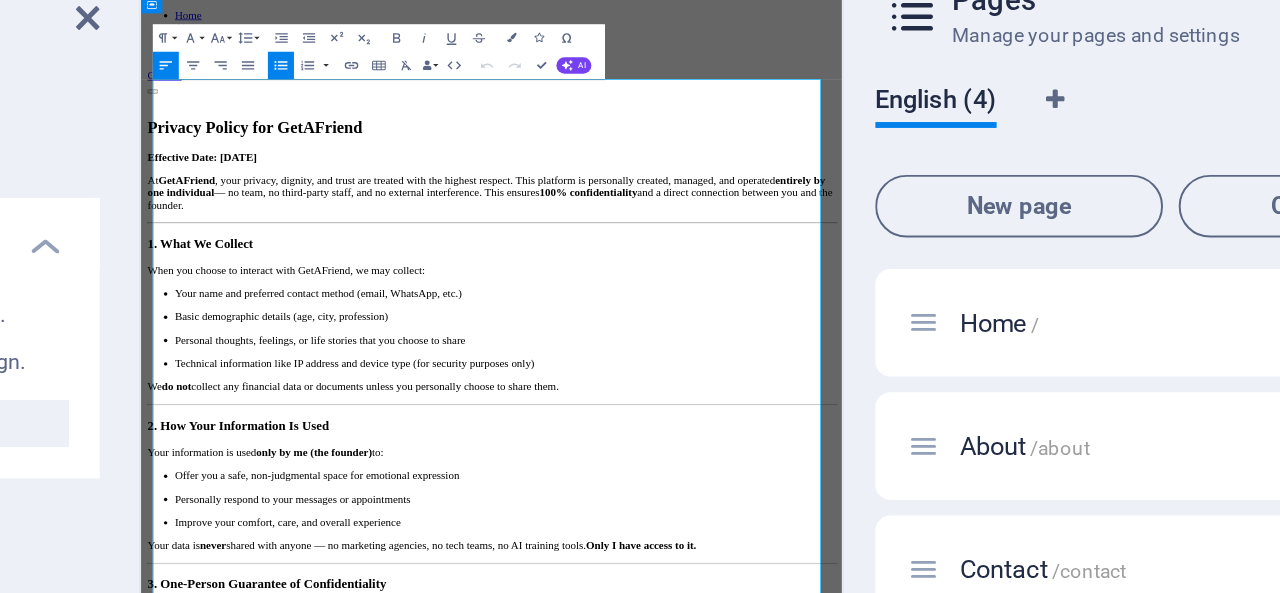 click on "Privacy Policy for GetAFriend" at bounding box center [304, 210] 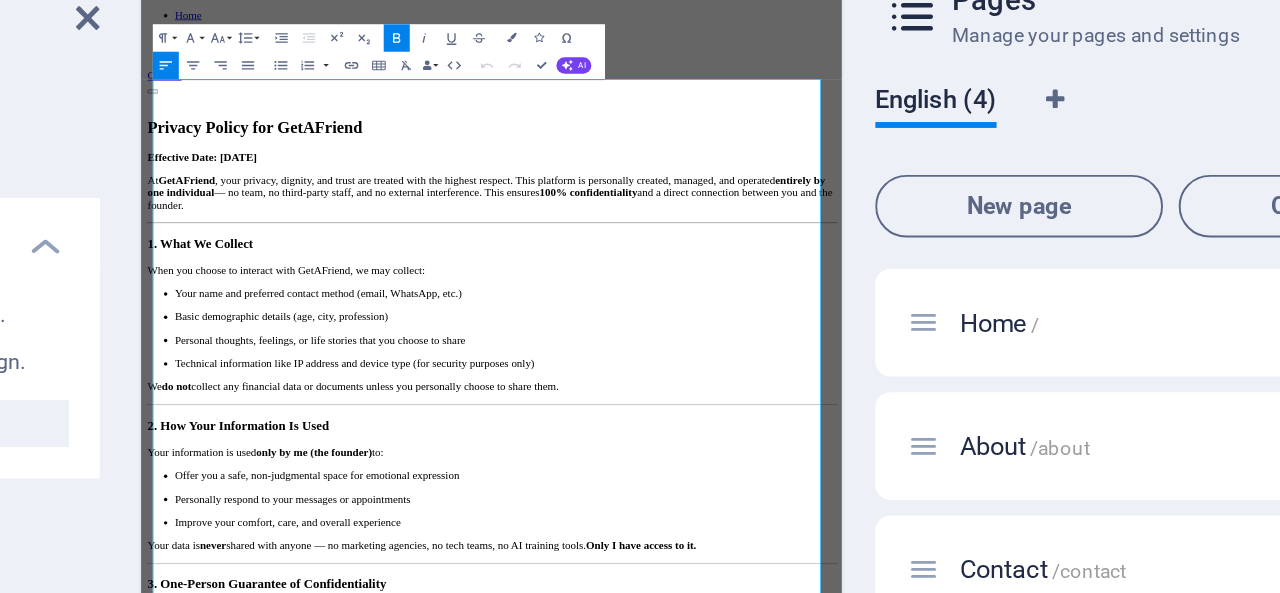 click 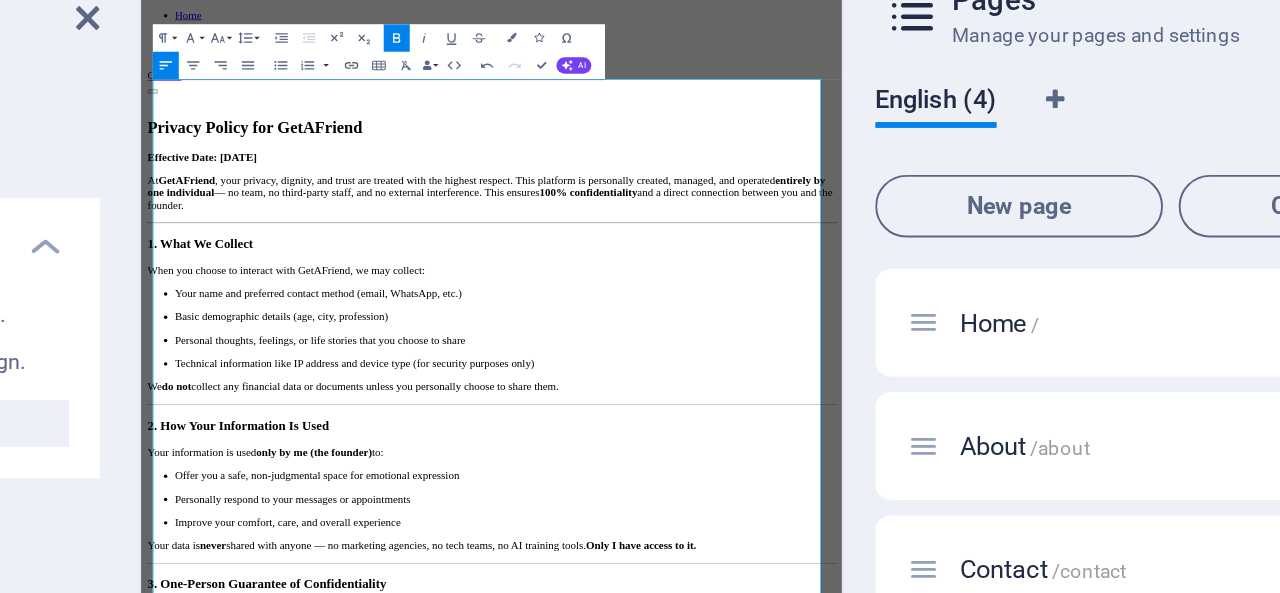 click 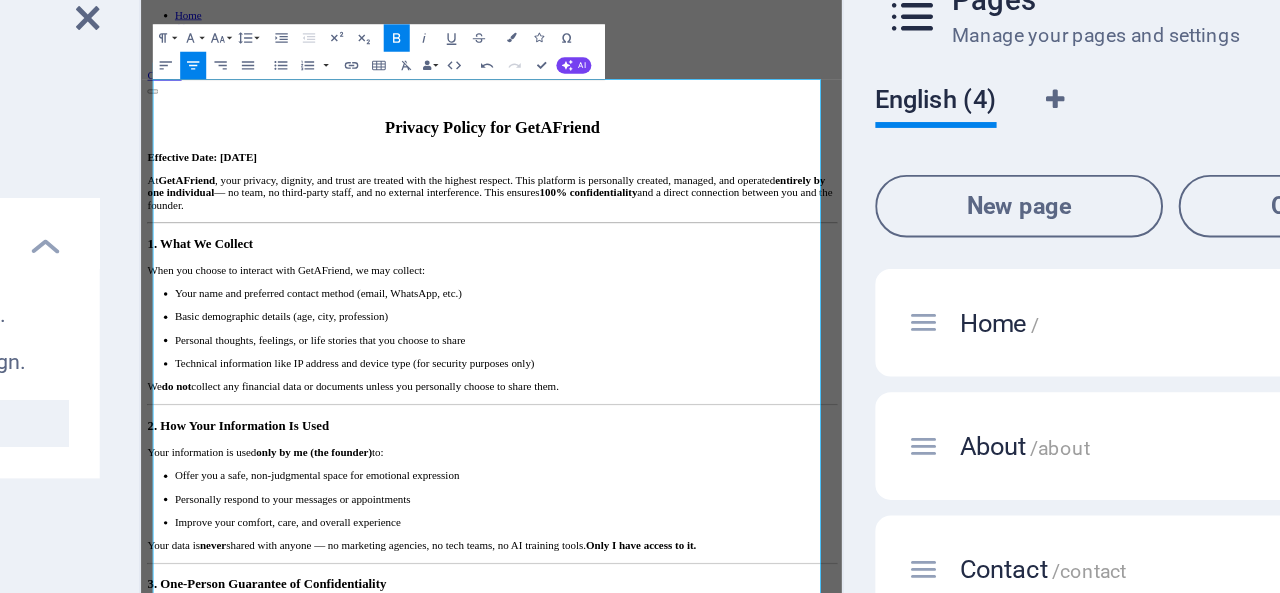 click 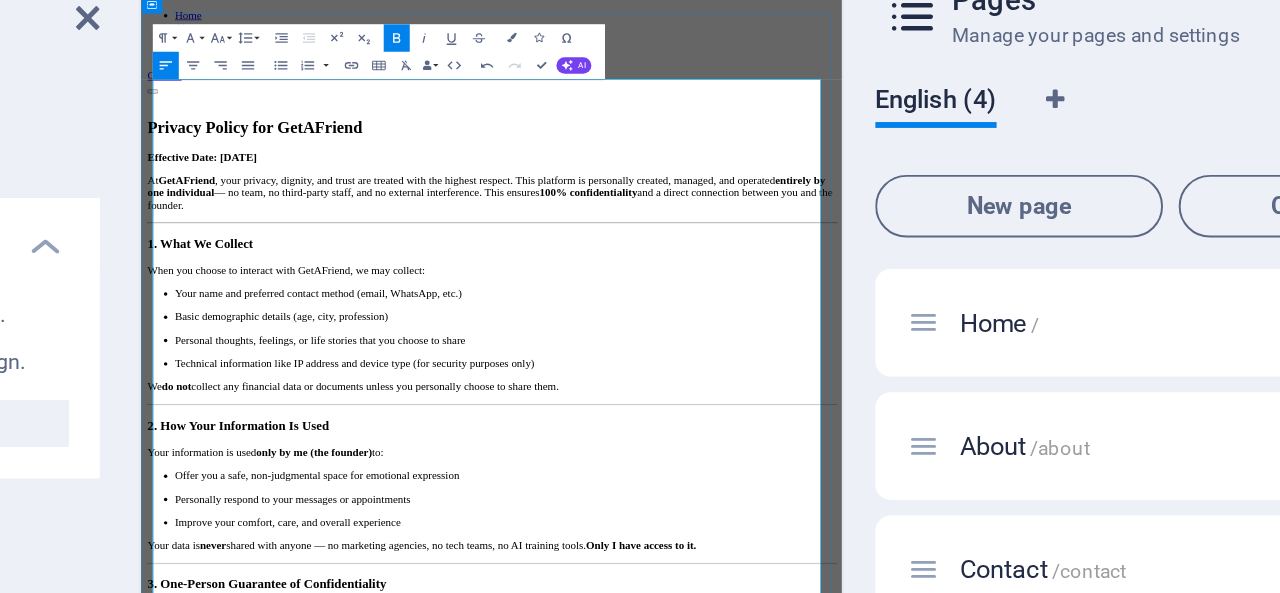 click on "GetAFriend" at bounding box center (205, 286) 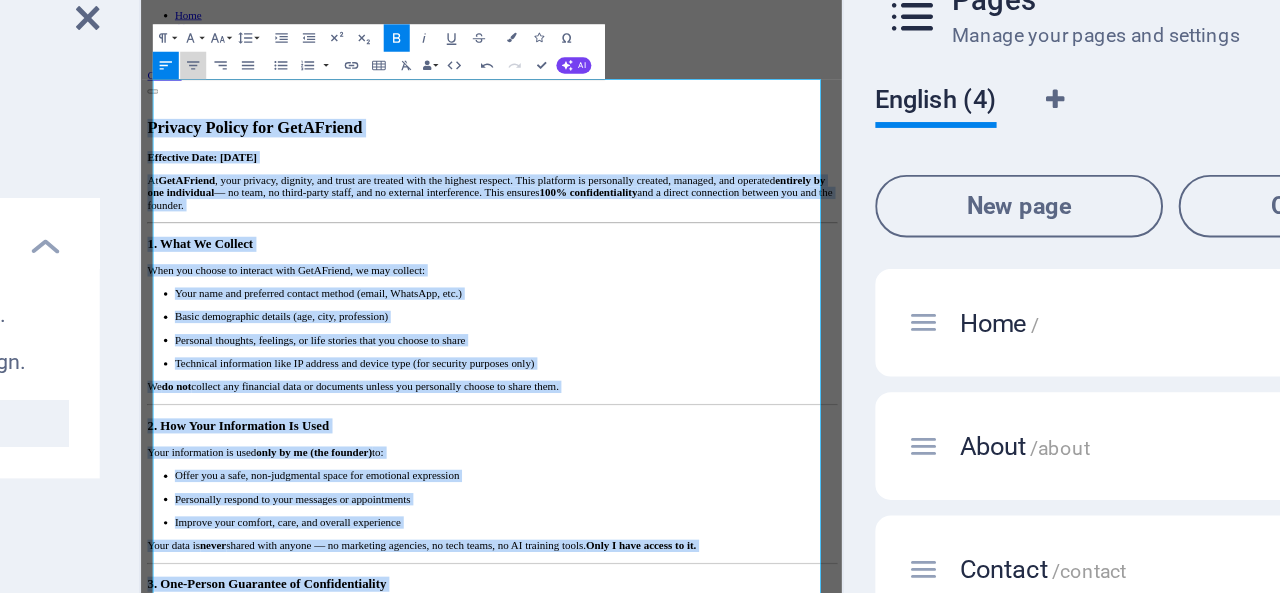 click 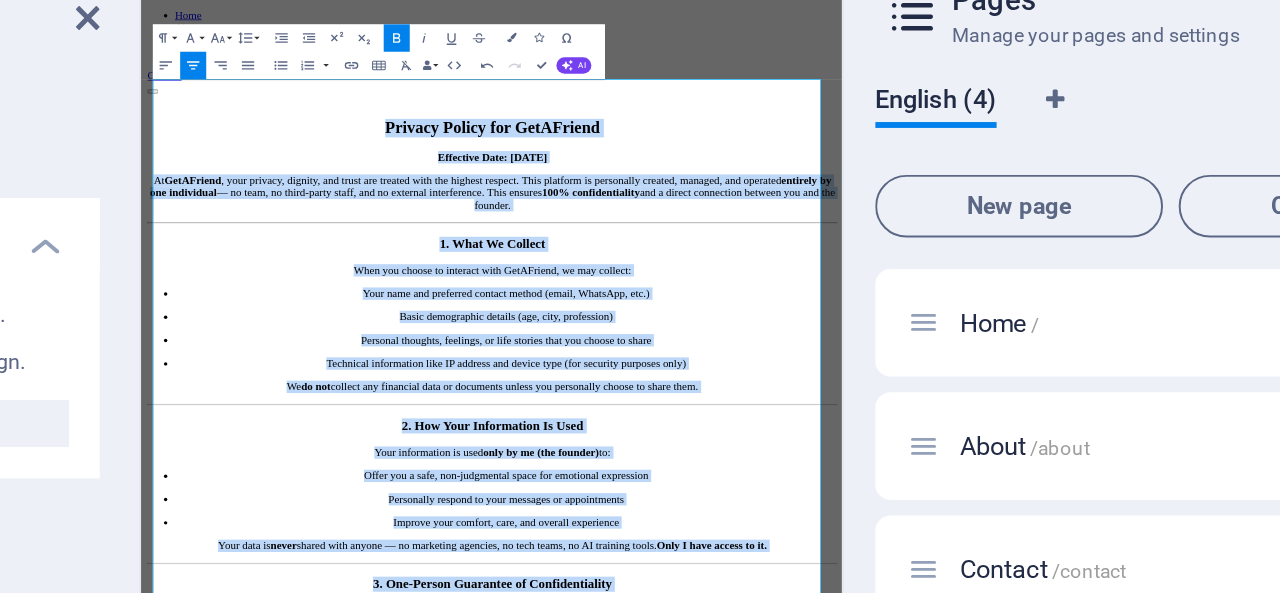 click 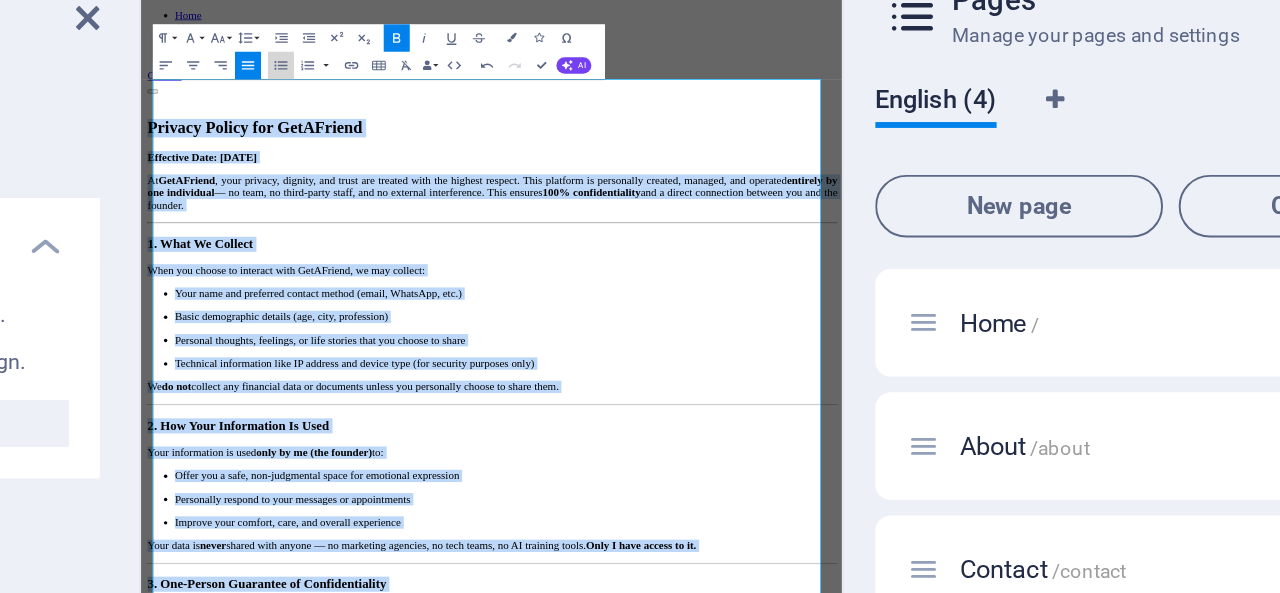 click 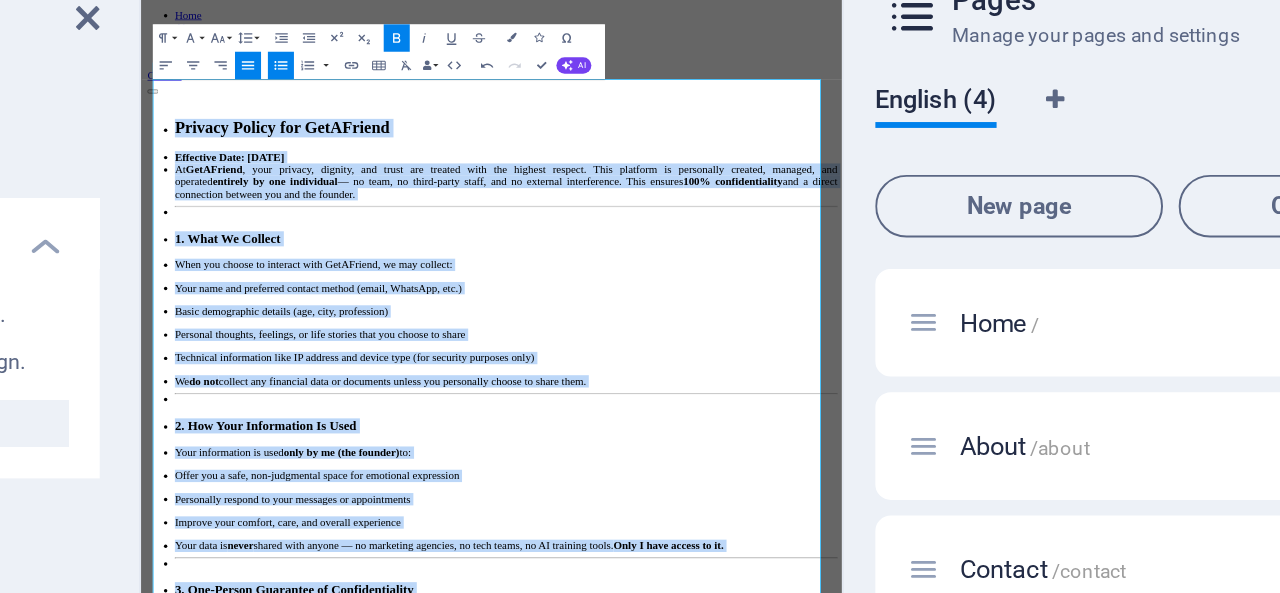 click 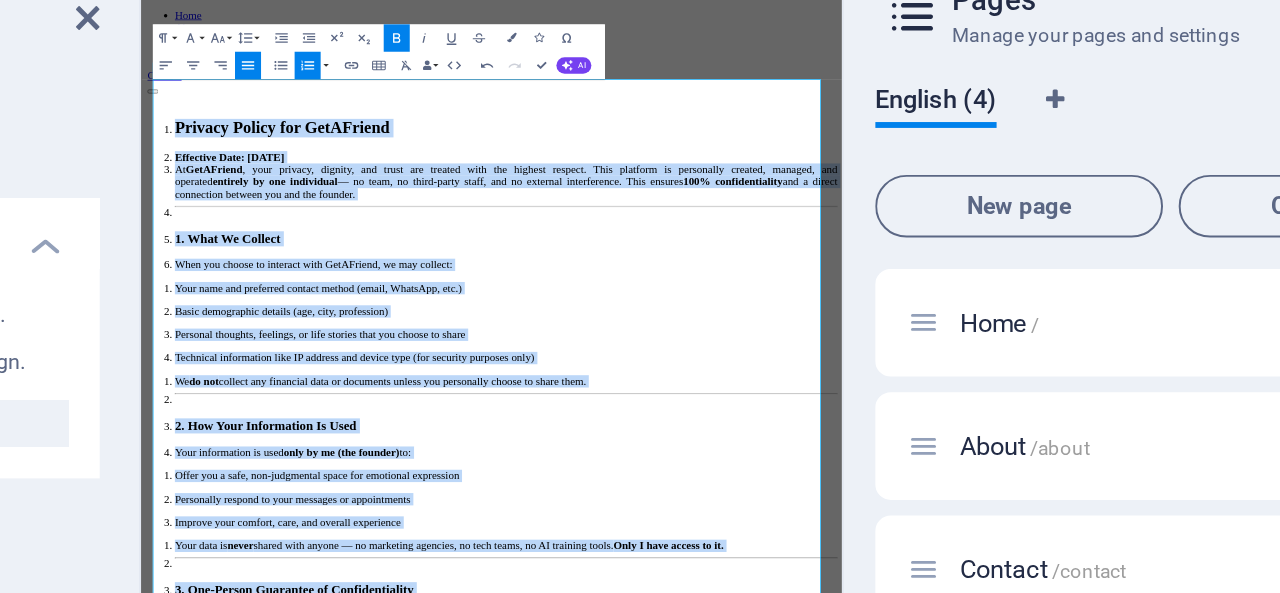 click 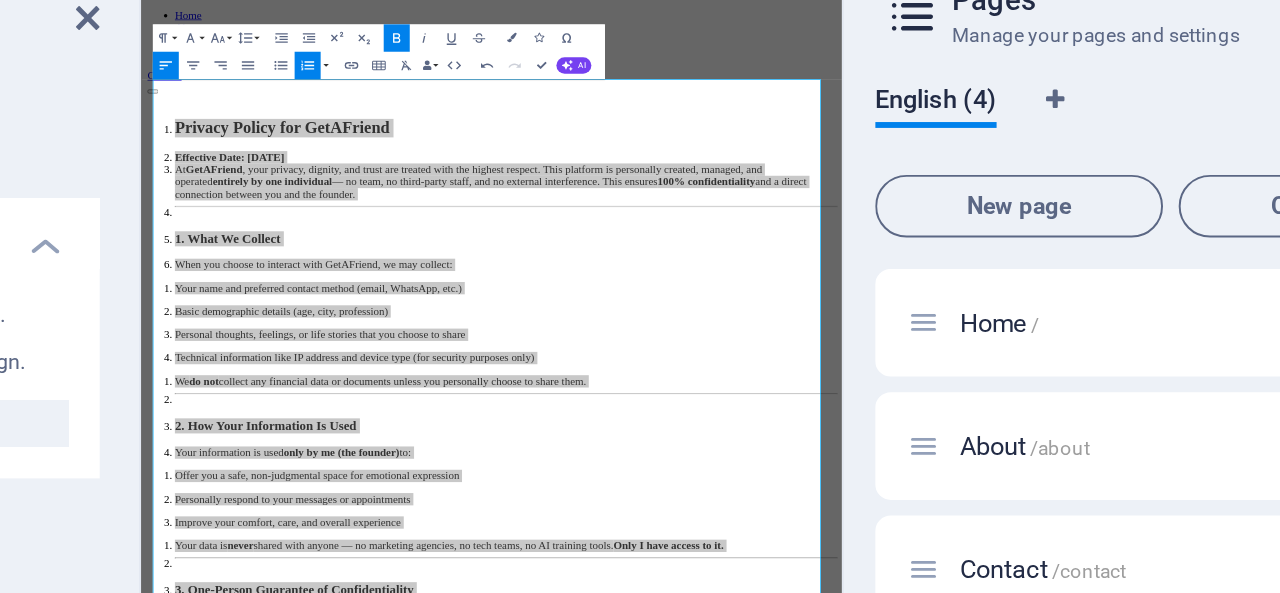 click at bounding box center [526, 138] 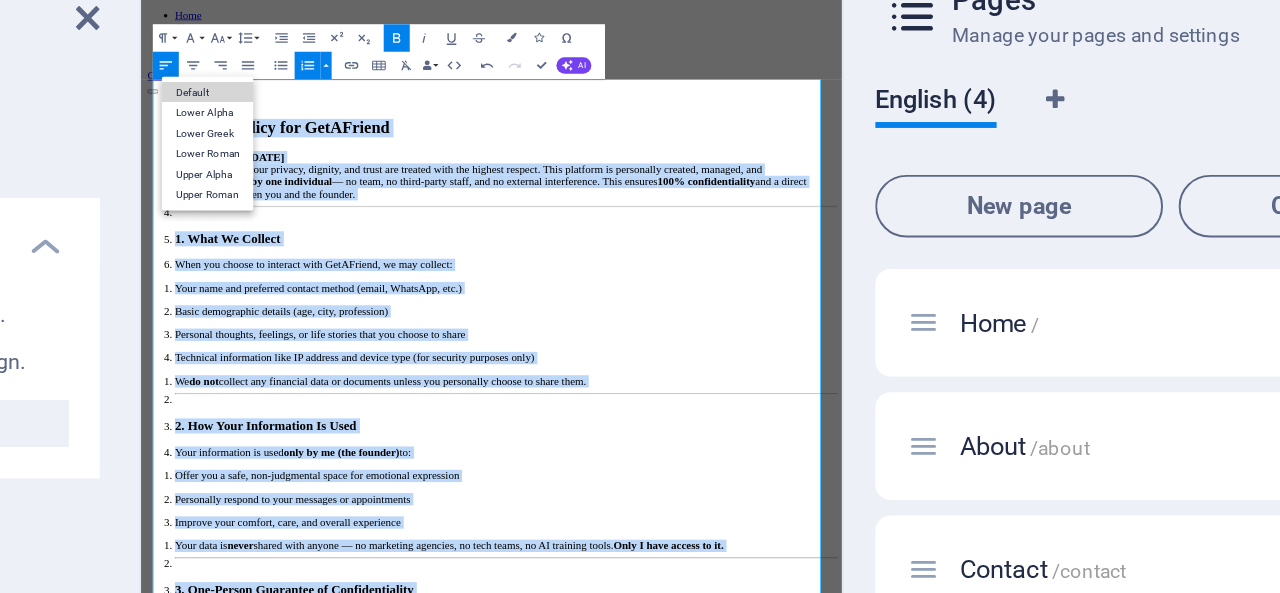 click on "Default" at bounding box center [465, 152] 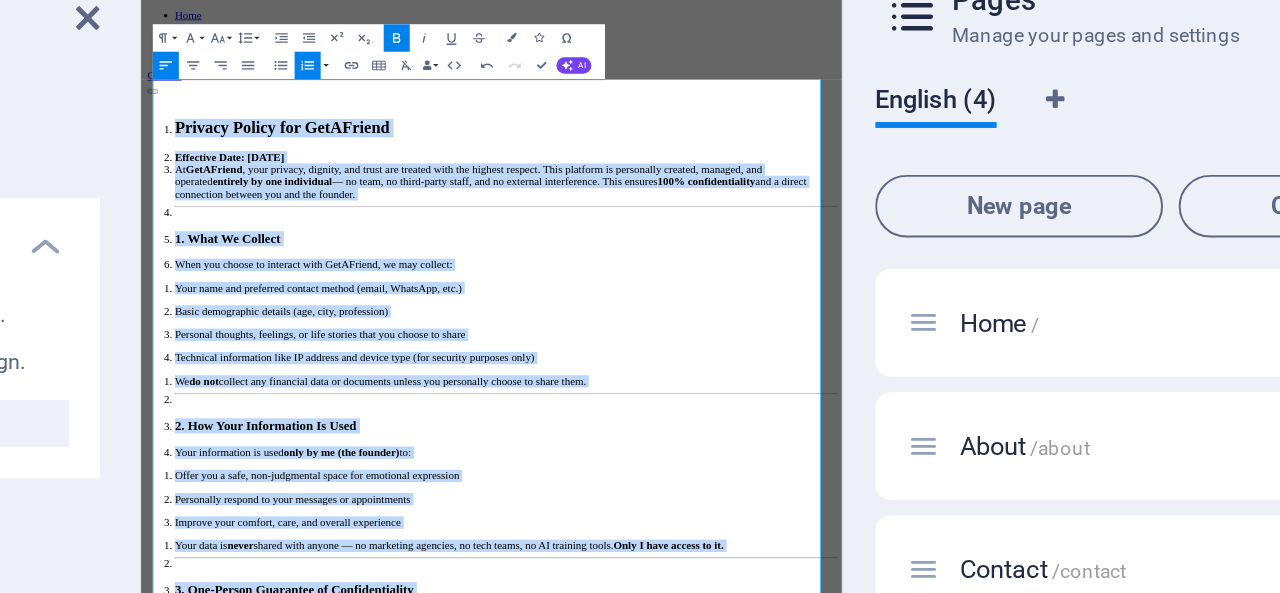 click on "Align Left" at bounding box center (444, 138) 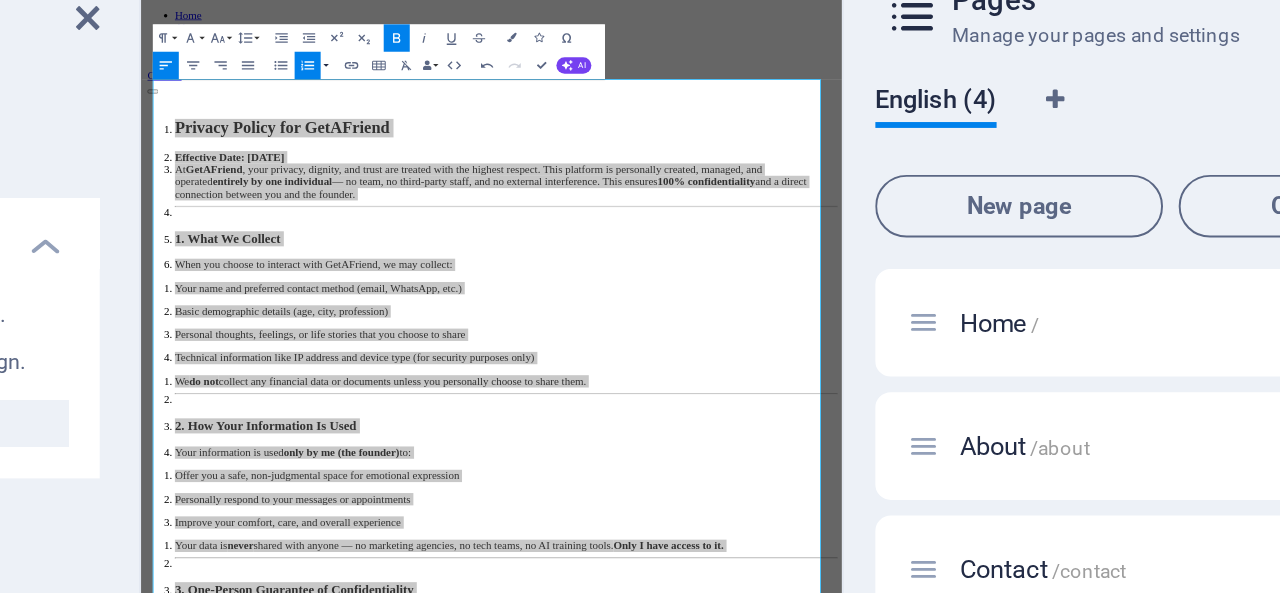 click at bounding box center [526, 138] 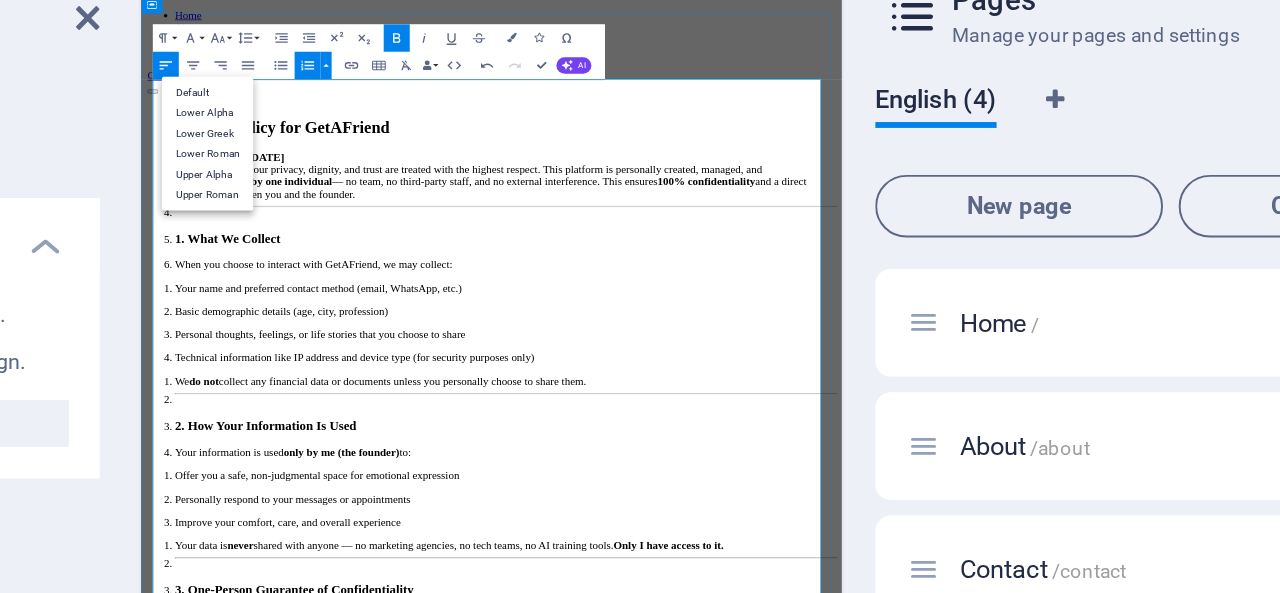 click on "Privacy Policy for GetAFriend" at bounding box center [671, 210] 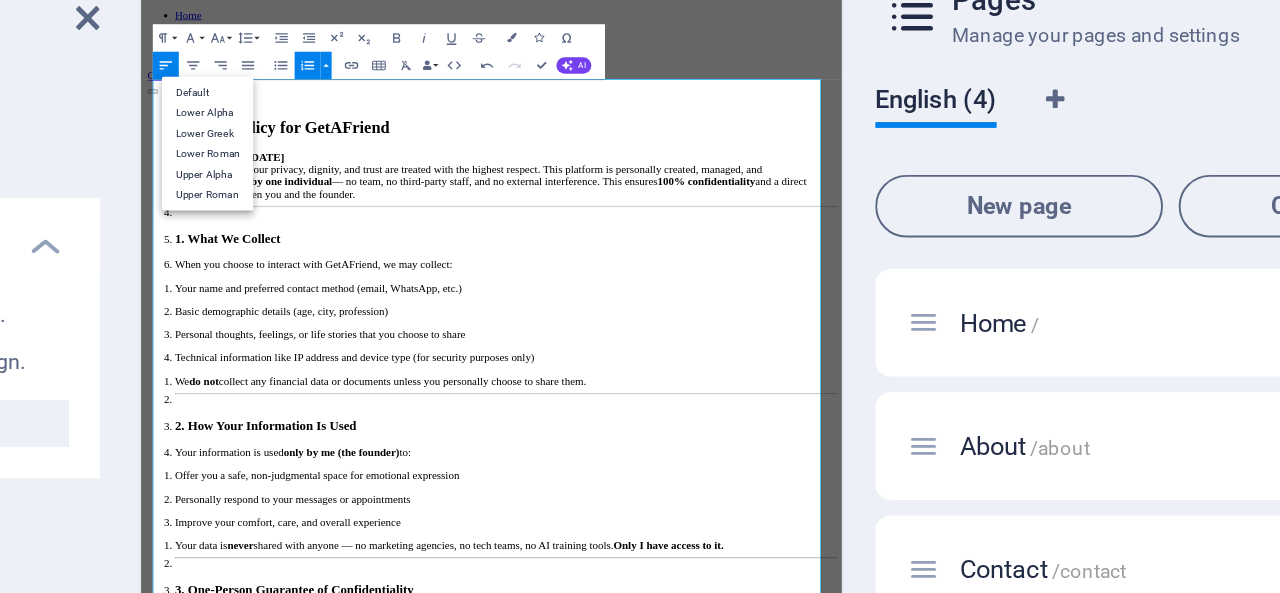 click on "Default" at bounding box center [465, 152] 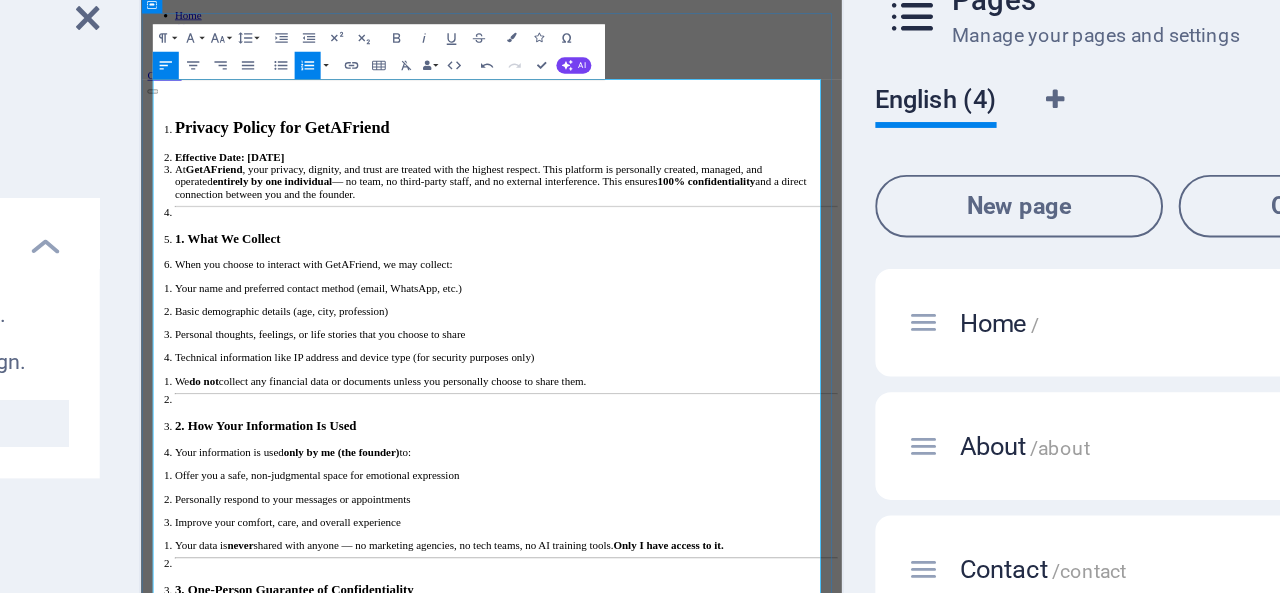 click on "Privacy Policy for GetAFriend" at bounding box center (671, 210) 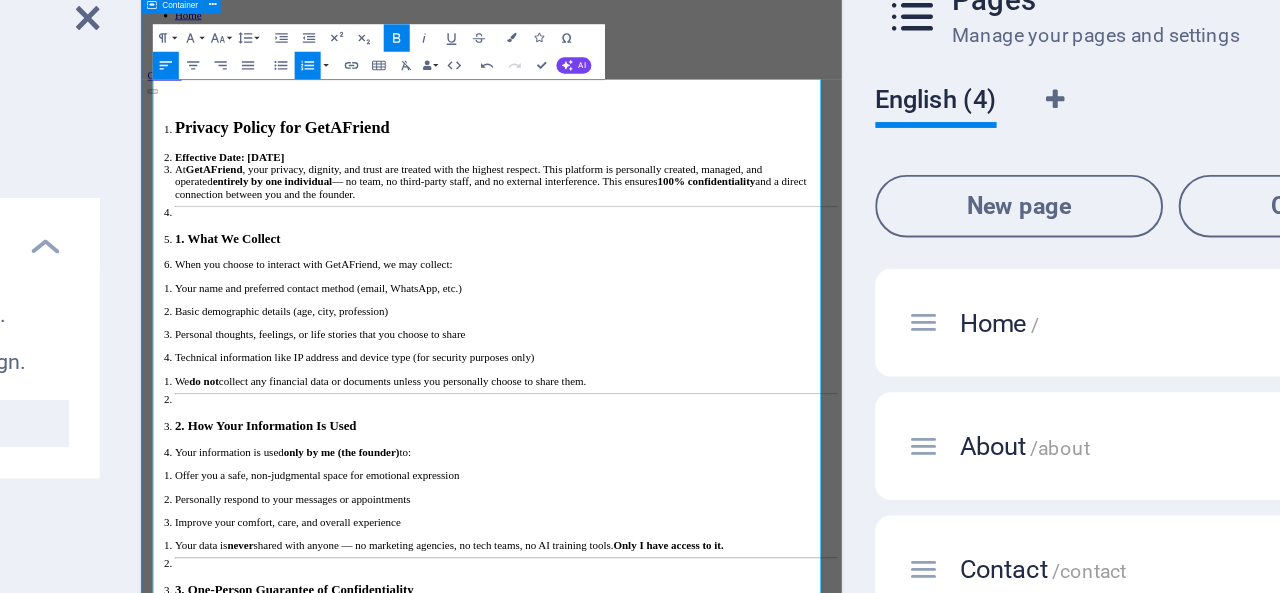 drag, startPoint x: 183, startPoint y: 163, endPoint x: 146, endPoint y: 149, distance: 39.56008 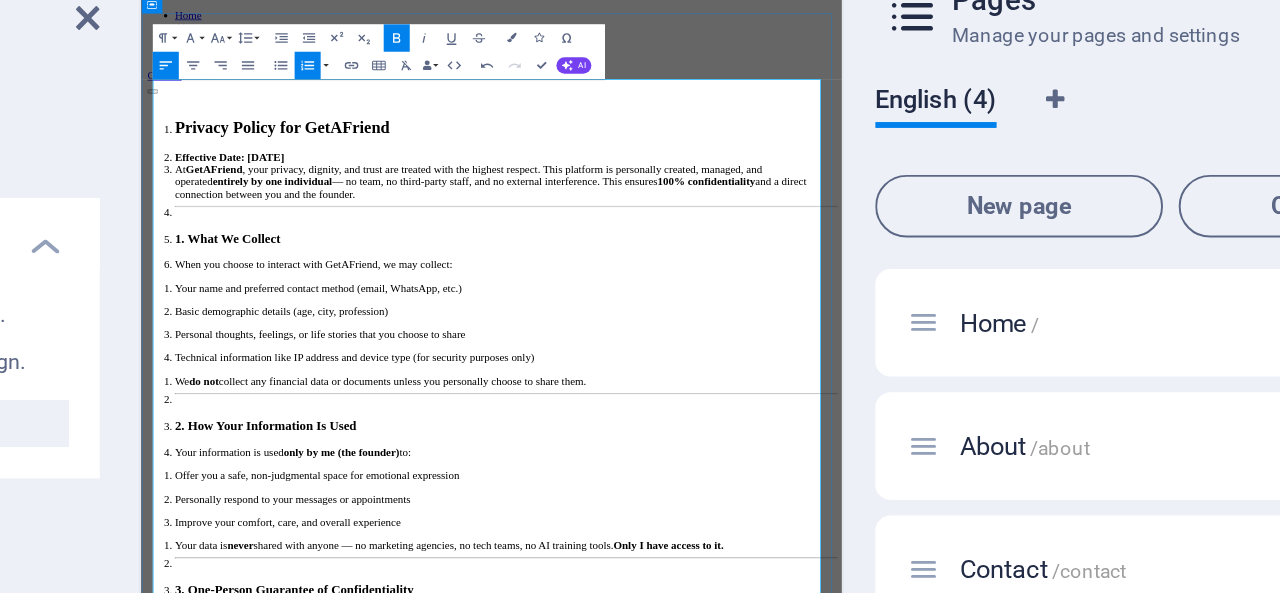 click at bounding box center (671, 333) 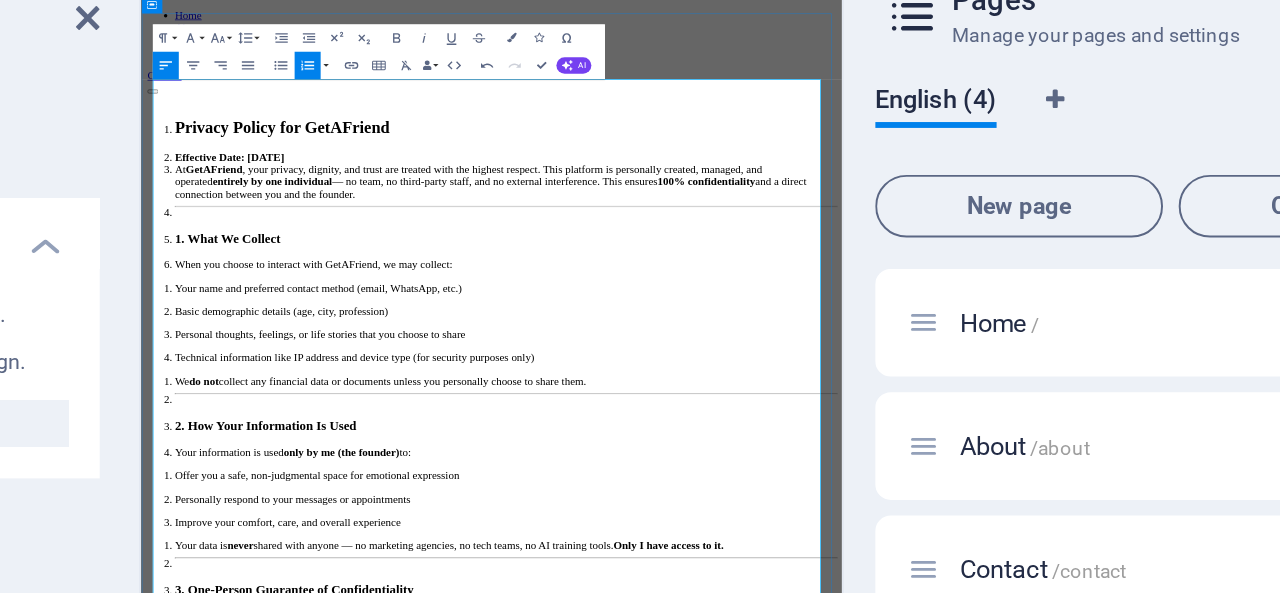 click on "100% confidentiality" at bounding box center (963, 288) 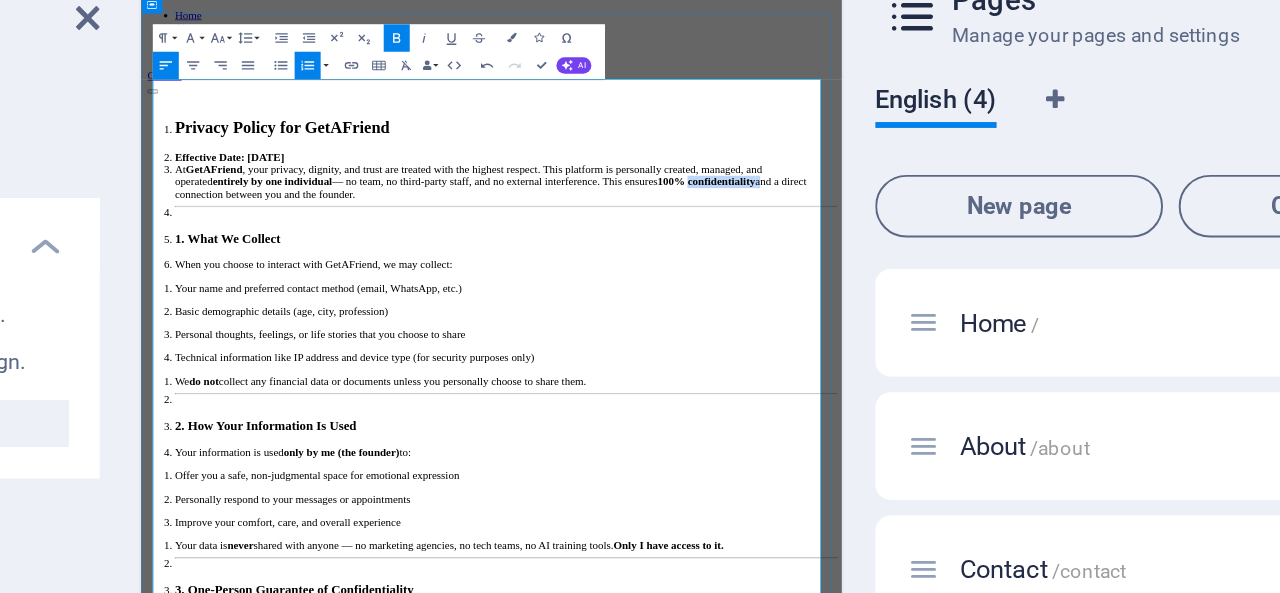 click on "100% confidentiality" at bounding box center (963, 288) 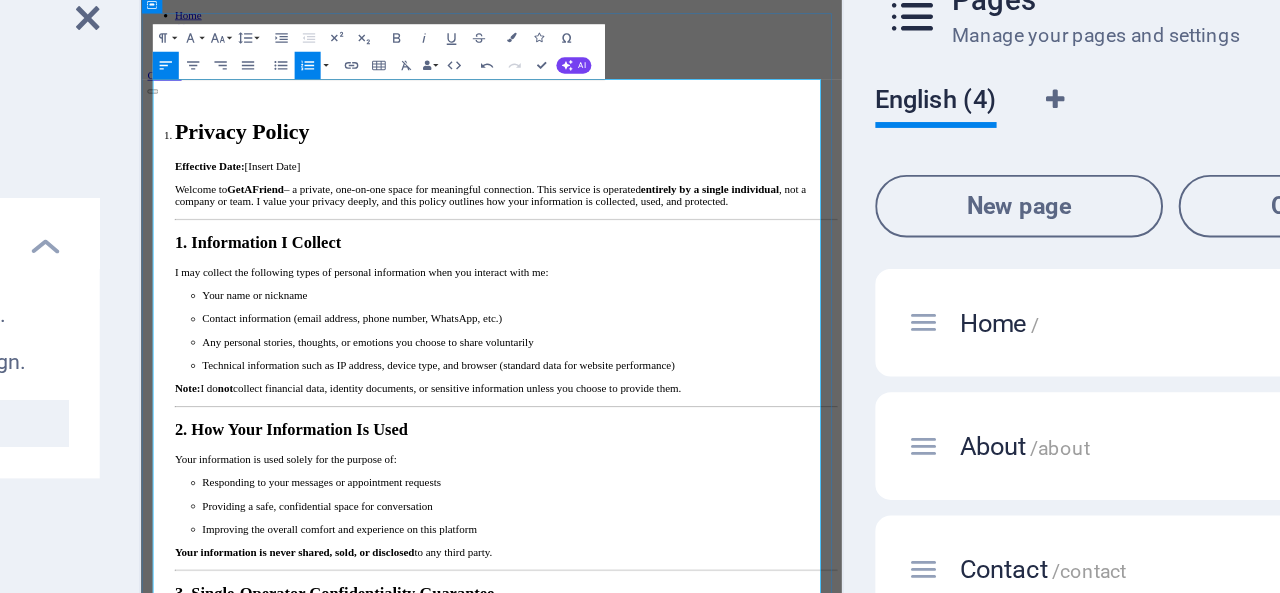 click on "Privacy Policy Effective Date: [DATE] Welcome to GetAFriend – a private, one-on-one space for meaningful connection. This service is operated entirely by a single individual, not a company or team. I value your privacy deeply, and this policy outlines how your information is collected, used, and protected. 1. Information I Collect I may collect the following types of personal information when you interact with me: Your name or nickname Contact information (email address, phone number, WhatsApp, etc.) Any personal stories, thoughts, or emotions you choose to share voluntarily Technical information such as IP address, device type, and browser (standard data for website performance) Note: I do not collect financial data, identity documents, or sensitive information unless you choose to provide them. 2. How Your Information Is Used Your information is used solely for the purpose of: Responding to your messages or appointment requests Providing a safe, confidential space for conversation : No bots" at bounding box center (671, 1067) 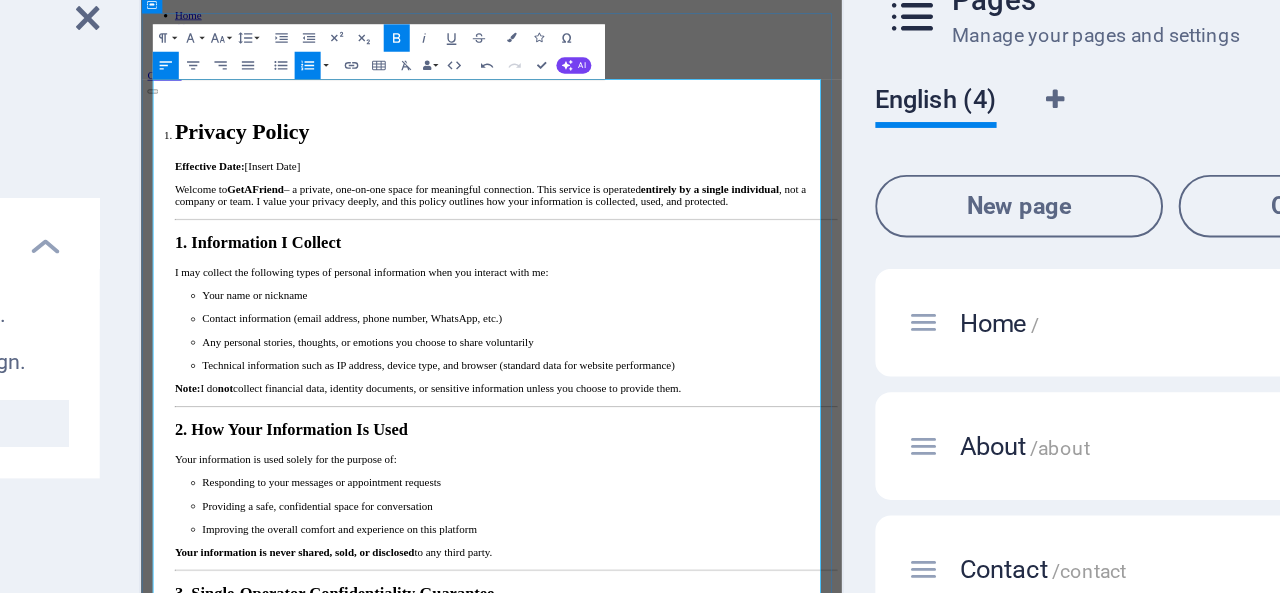 click on "Privacy Policy" at bounding box center (286, 216) 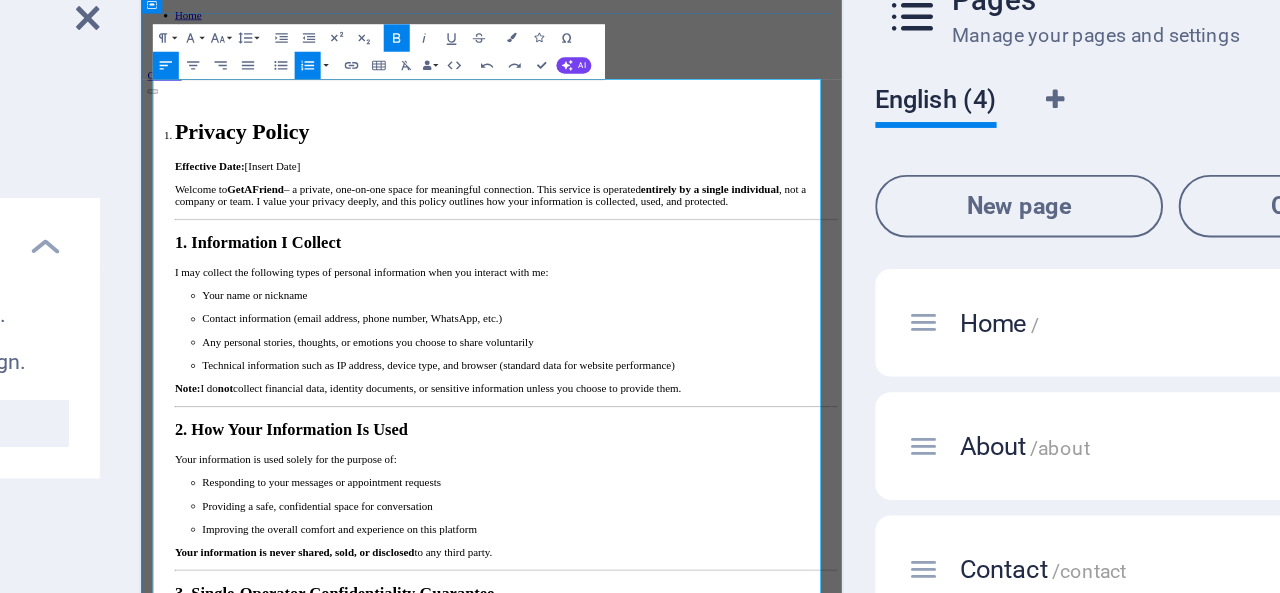 click on "Privacy Policy" at bounding box center [286, 216] 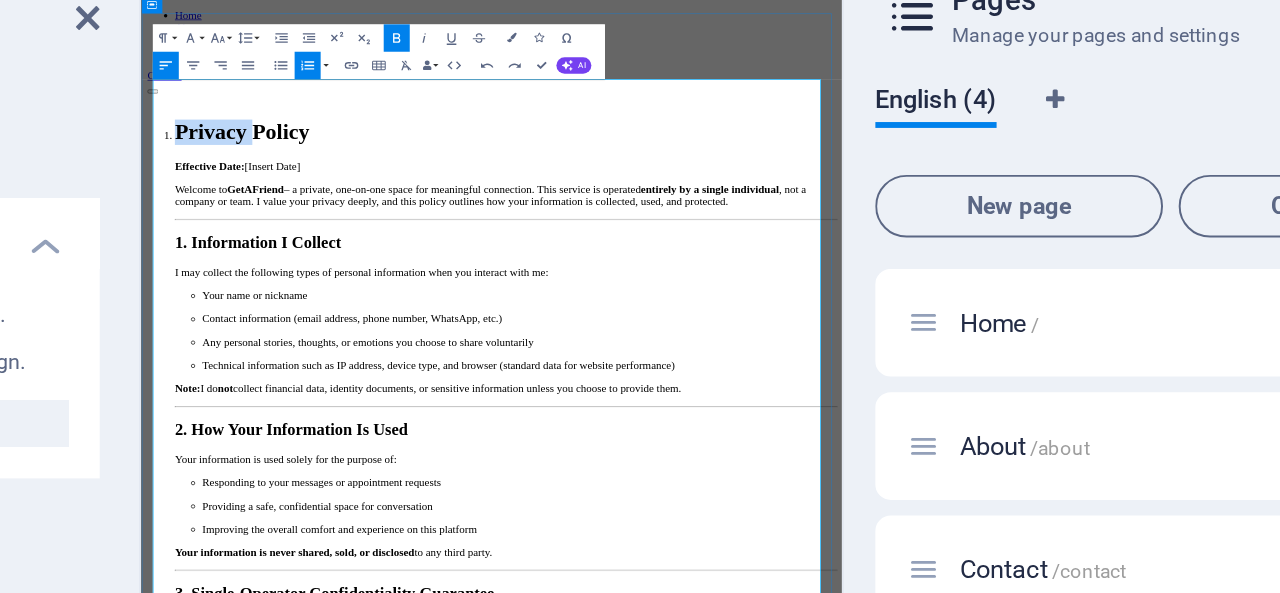 click on "Privacy Policy" at bounding box center (286, 216) 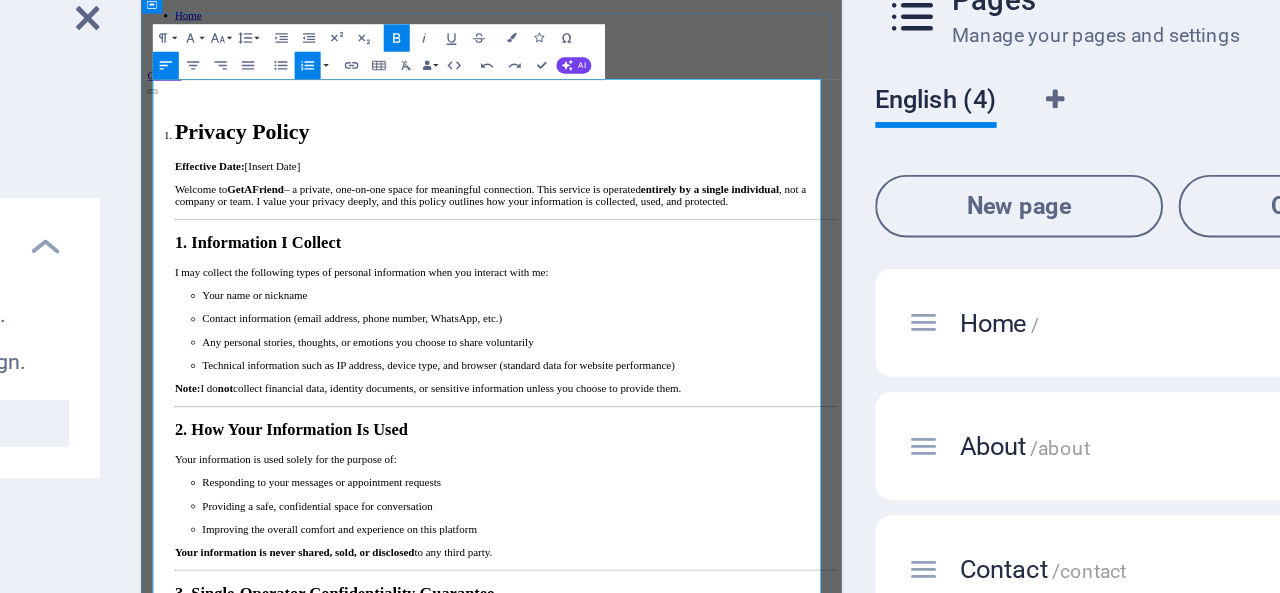 click on "Privacy Policy Effective Date: [DATE] Welcome to GetAFriend – a private, one-on-one space for meaningful connection. This service is operated entirely by a single individual, not a company or team. I value your privacy deeply, and this policy outlines how your information is collected, used, and protected. 1. Information I Collect I may collect the following types of personal information when you interact with me: Your name or nickname Contact information (email address, phone number, WhatsApp, etc.) Any personal stories, thoughts, or emotions you choose to share voluntarily Technical information such as IP address, device type, and browser (standard data for website performance) Note: I do not collect financial data, identity documents, or sensitive information unless you choose to provide them. 2. How Your Information Is Used Your information is used solely for the purpose of: Responding to your messages or appointment requests Providing a safe, confidential space for conversation : No bots" at bounding box center (671, 1067) 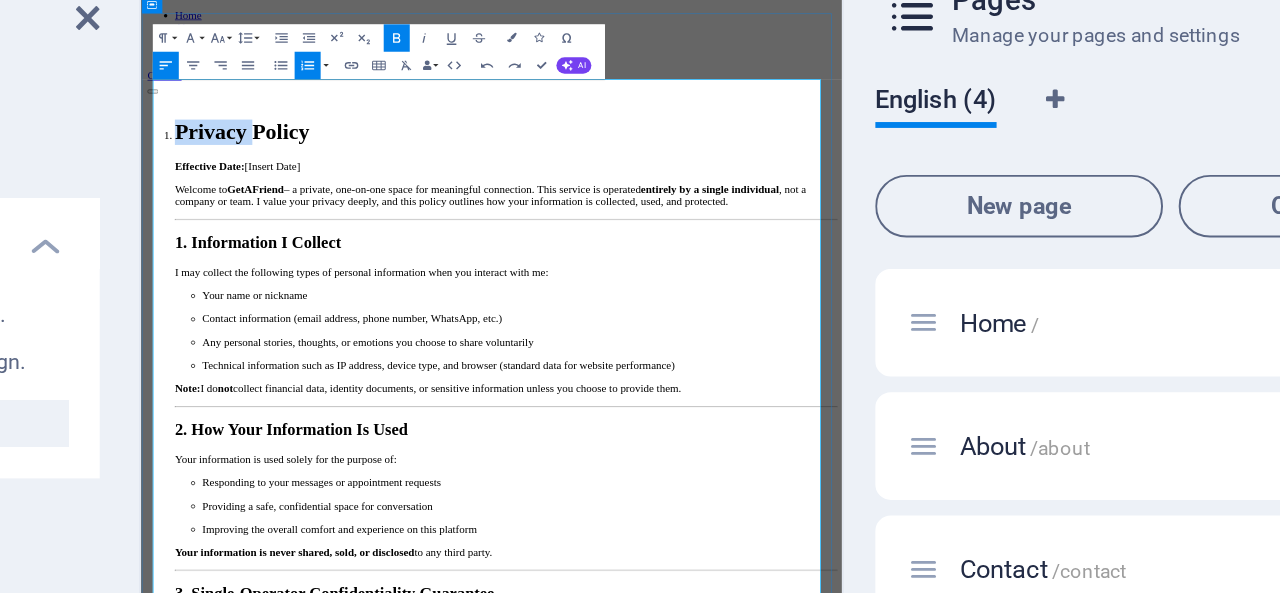 click on "Privacy Policy" at bounding box center (286, 216) 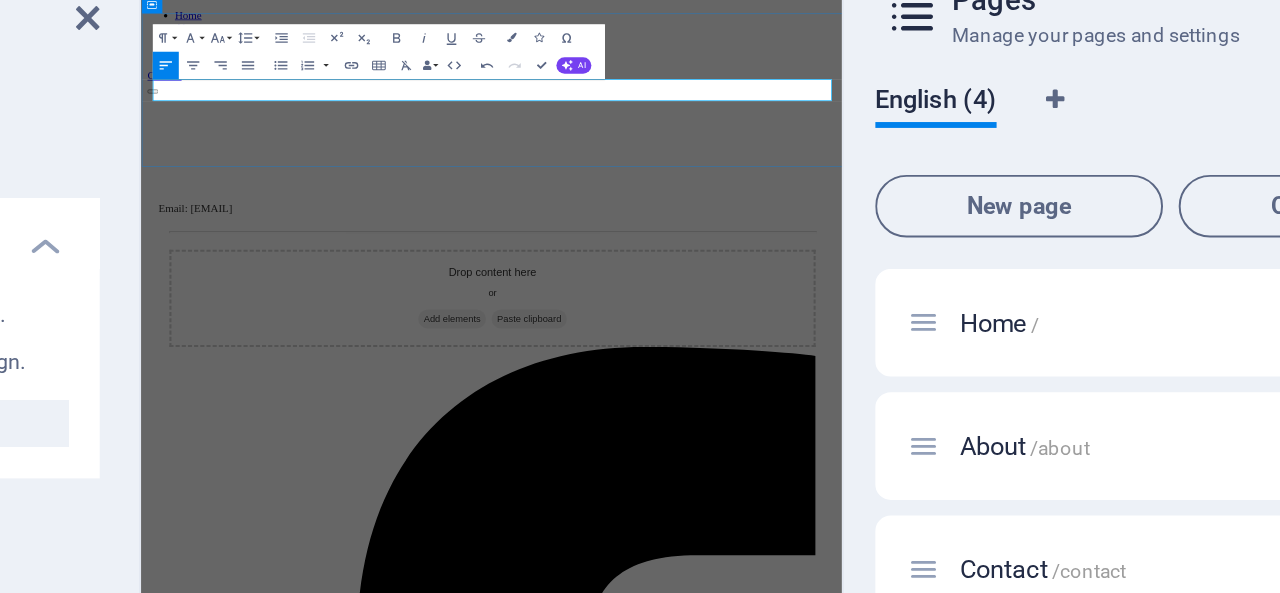 click at bounding box center [651, 202] 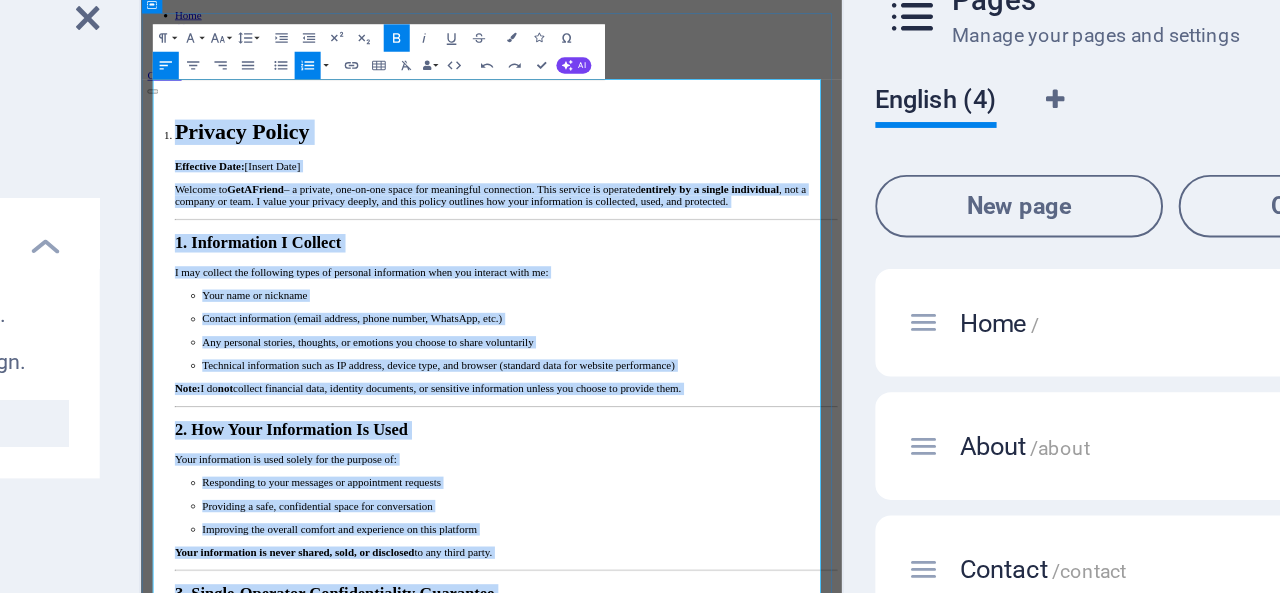 click on "Privacy Policy" at bounding box center [286, 216] 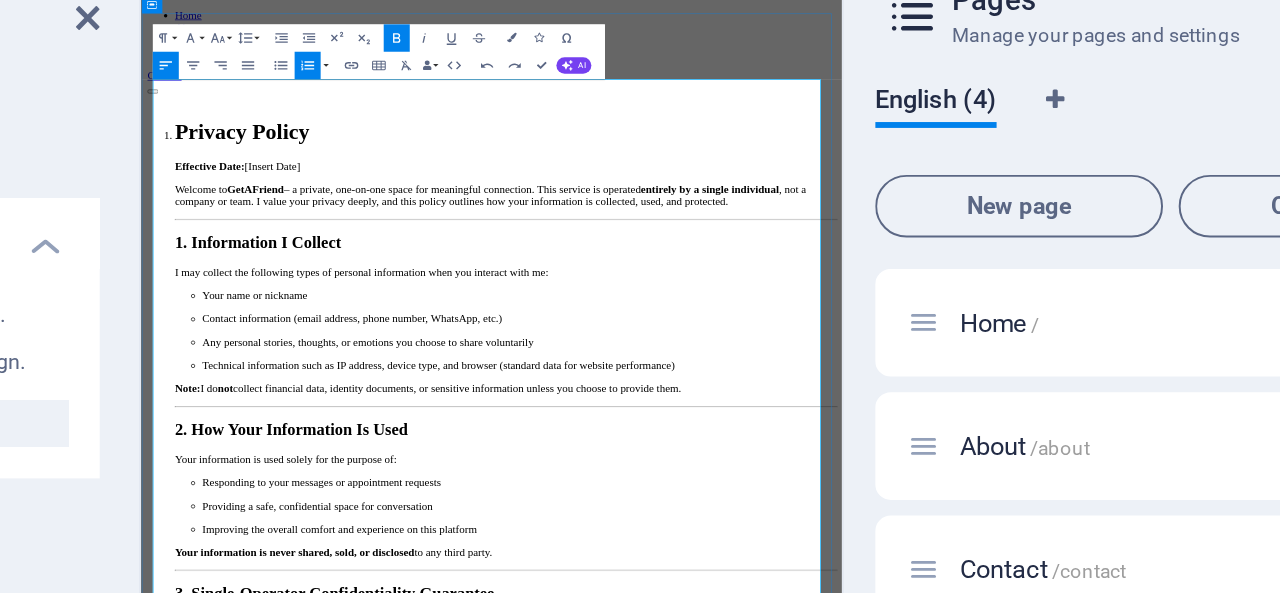 click on "Privacy Policy" at bounding box center [286, 216] 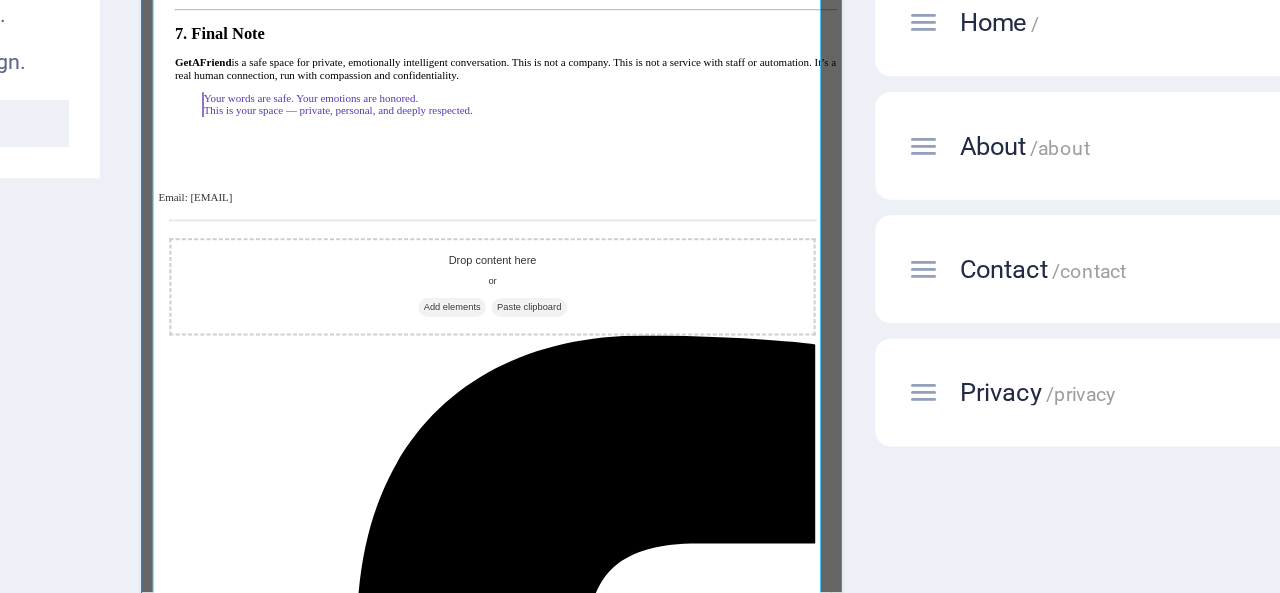 scroll, scrollTop: 0, scrollLeft: 0, axis: both 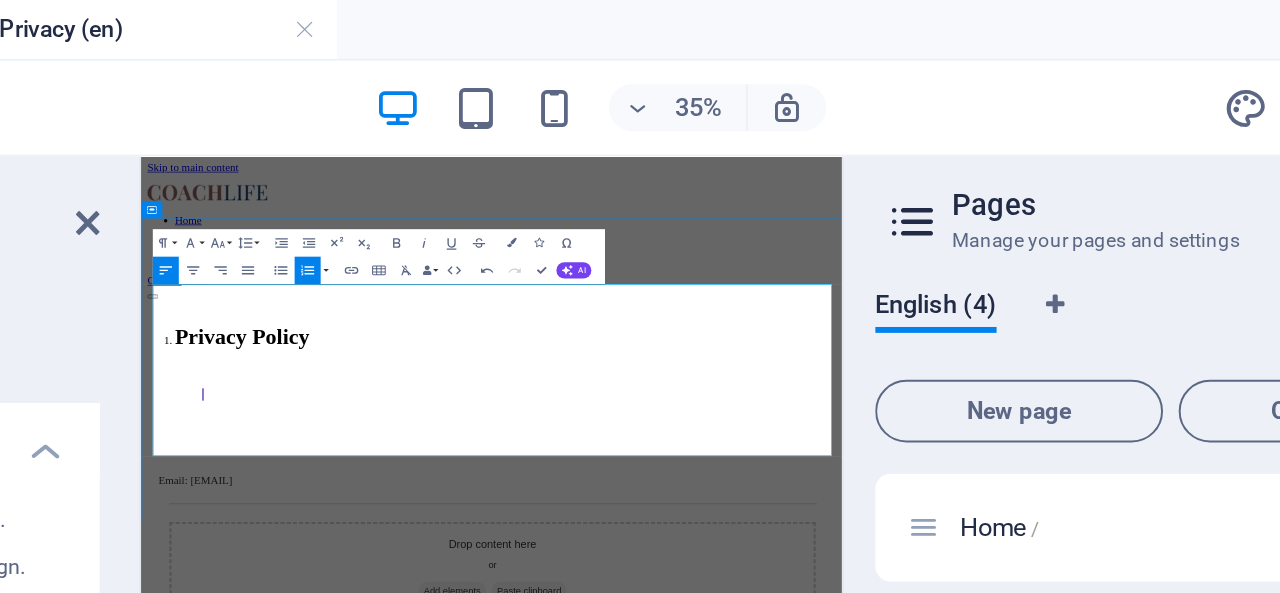 click on "Privacy Policy" at bounding box center [286, 420] 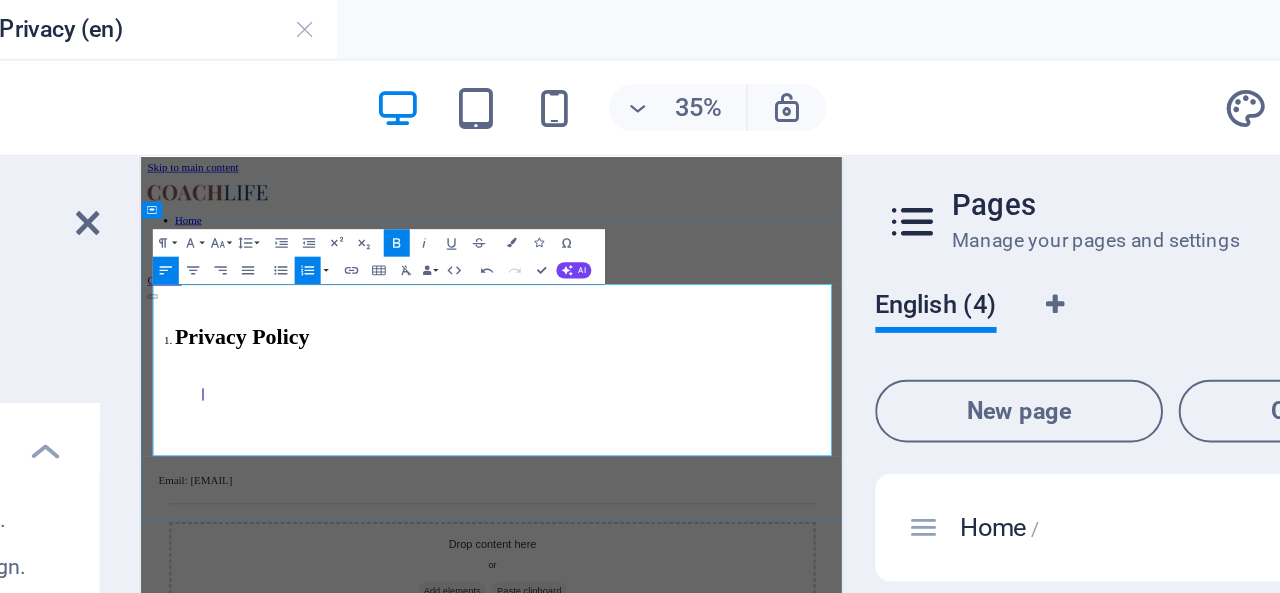 click on "Privacy Policy" at bounding box center [286, 420] 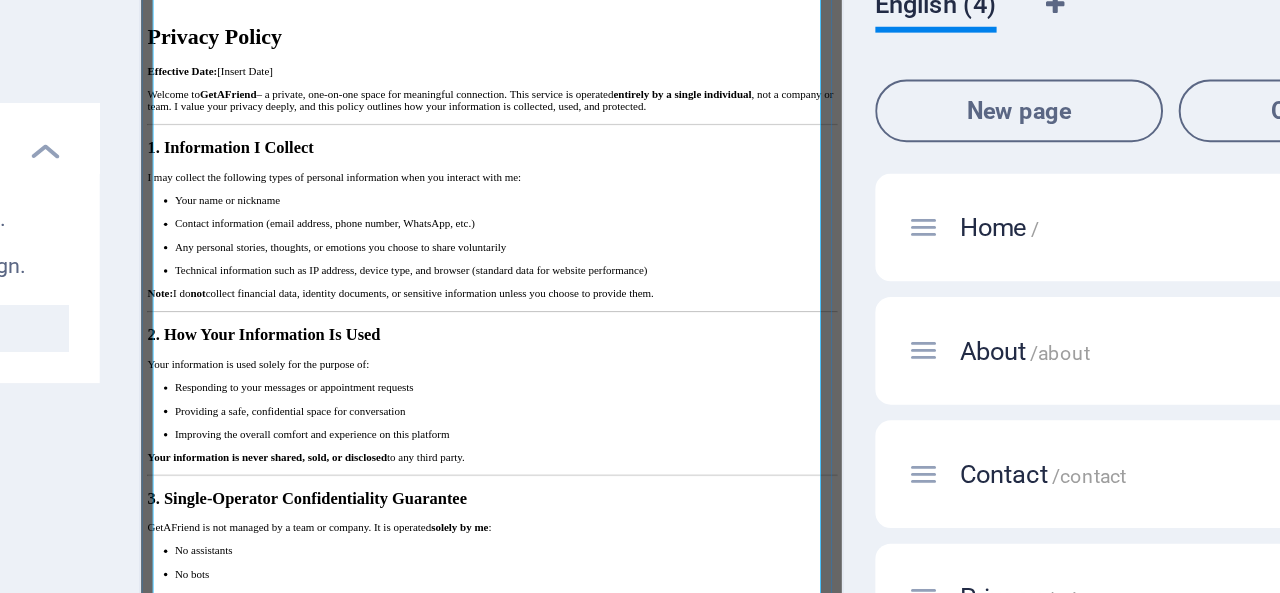 click on "Effective Date: [DATE]" at bounding box center [651, 171] 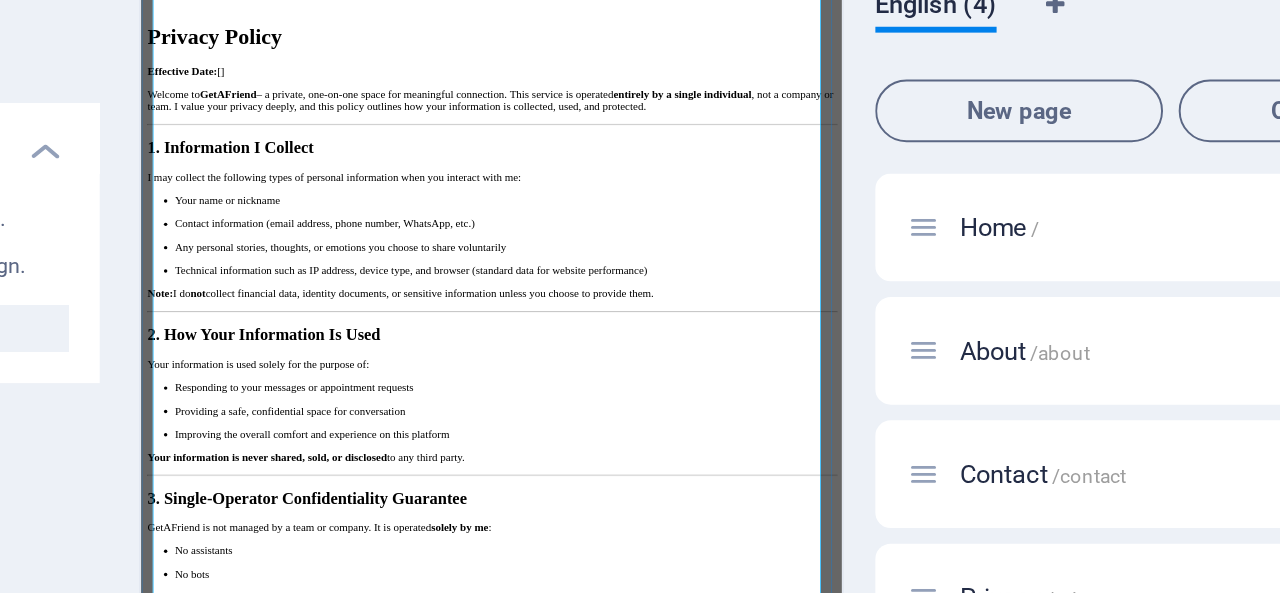 type 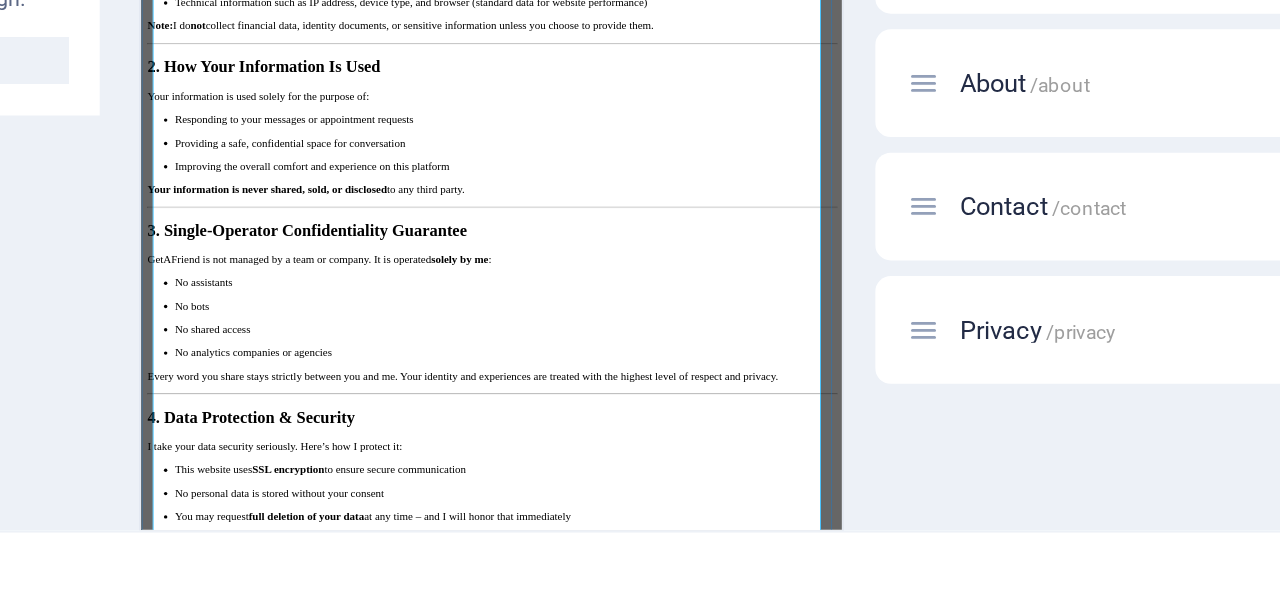 click on "Providing a safe, confidential space for conversation" at bounding box center [671, 399] 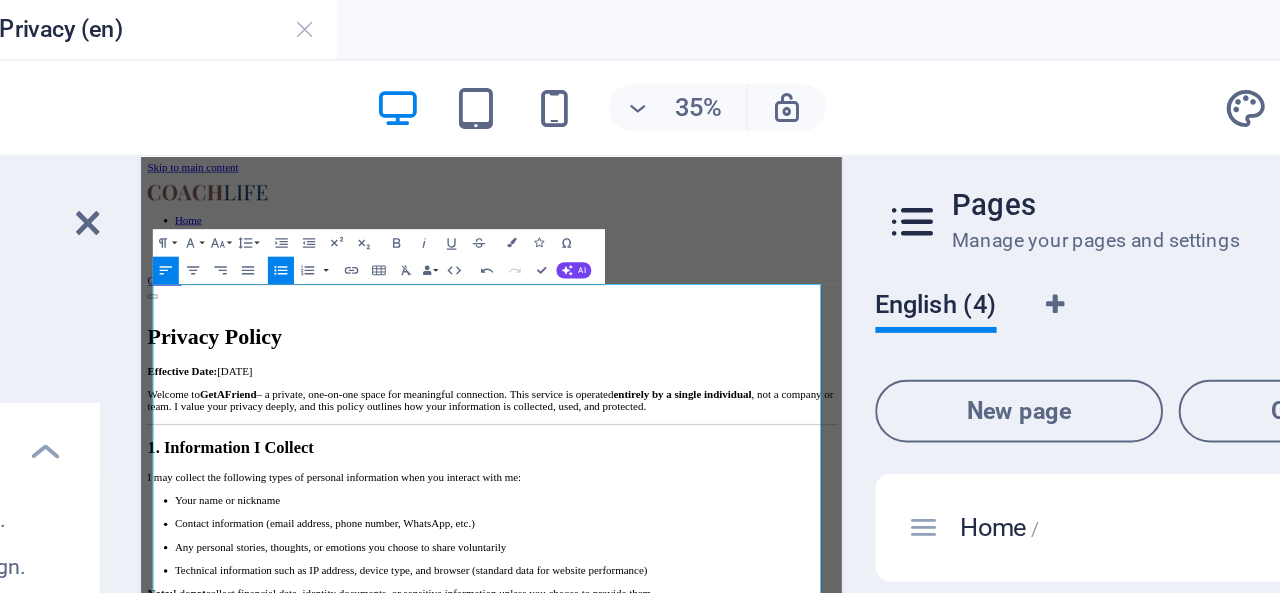 click 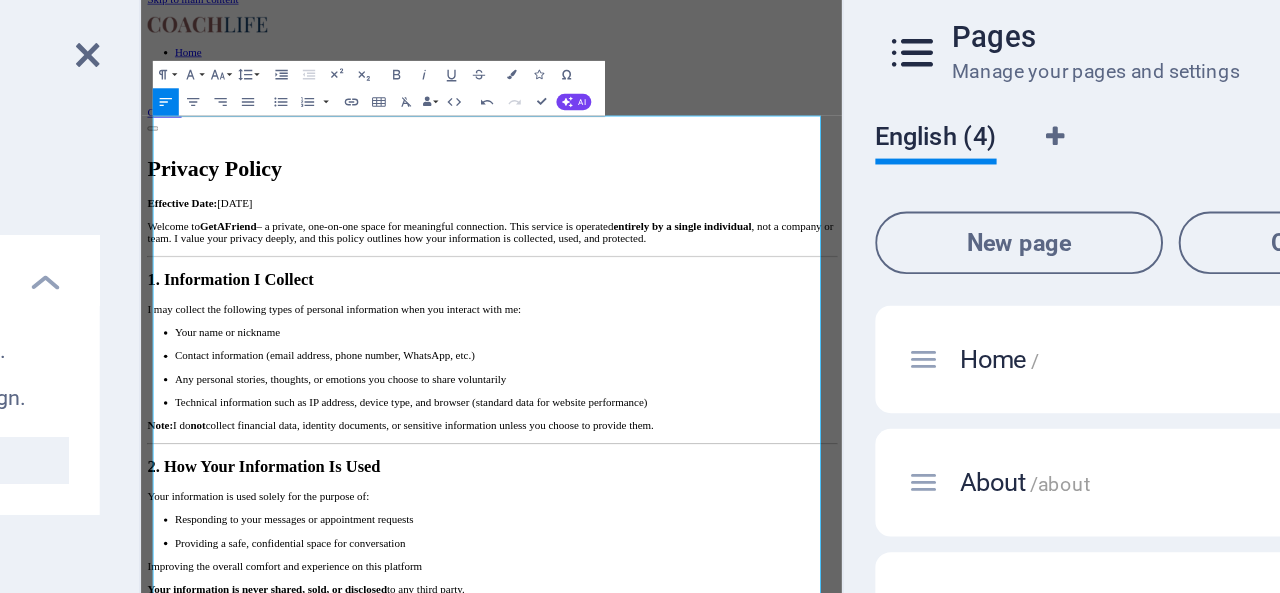 click 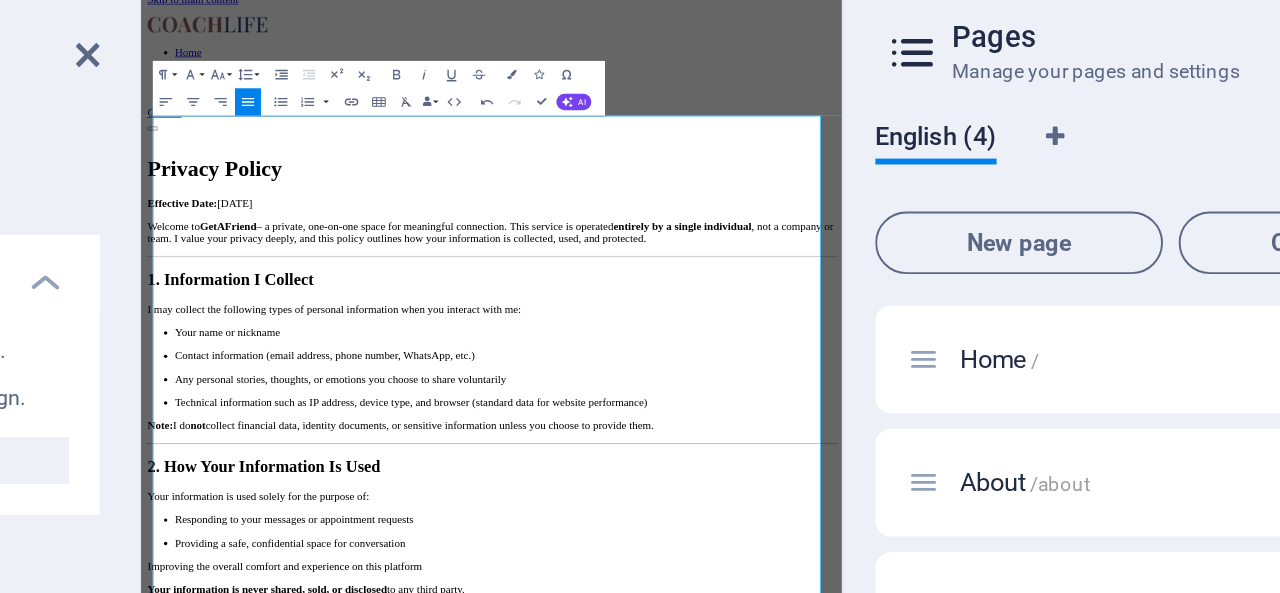 click 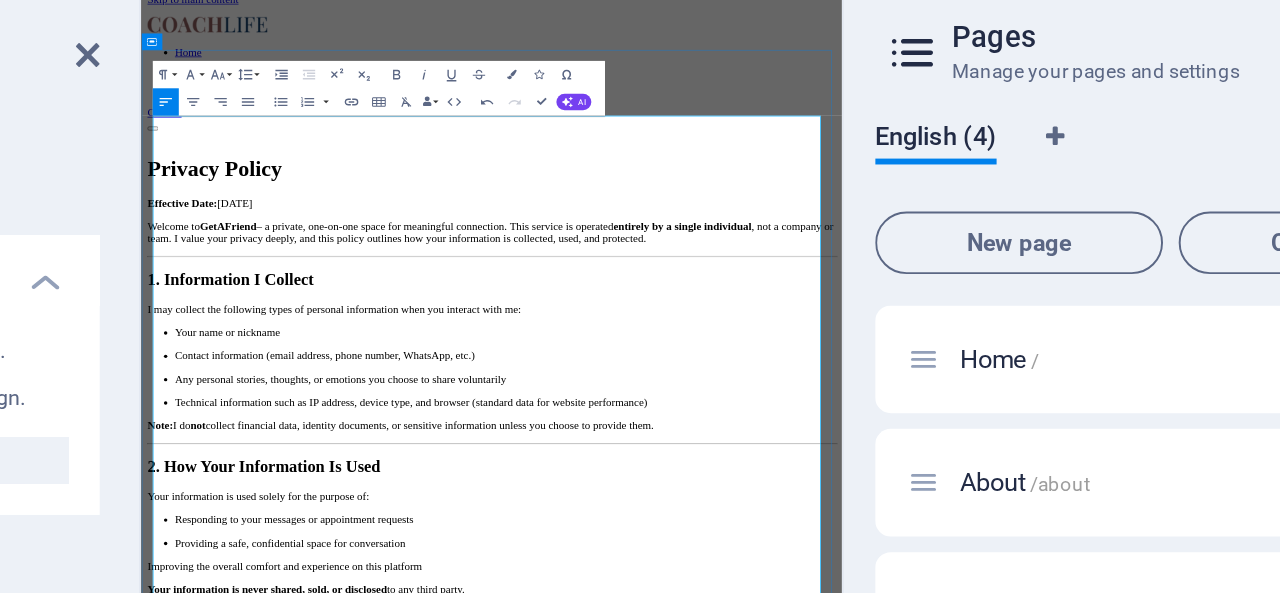 click on "Privacy Policy" at bounding box center (246, 253) 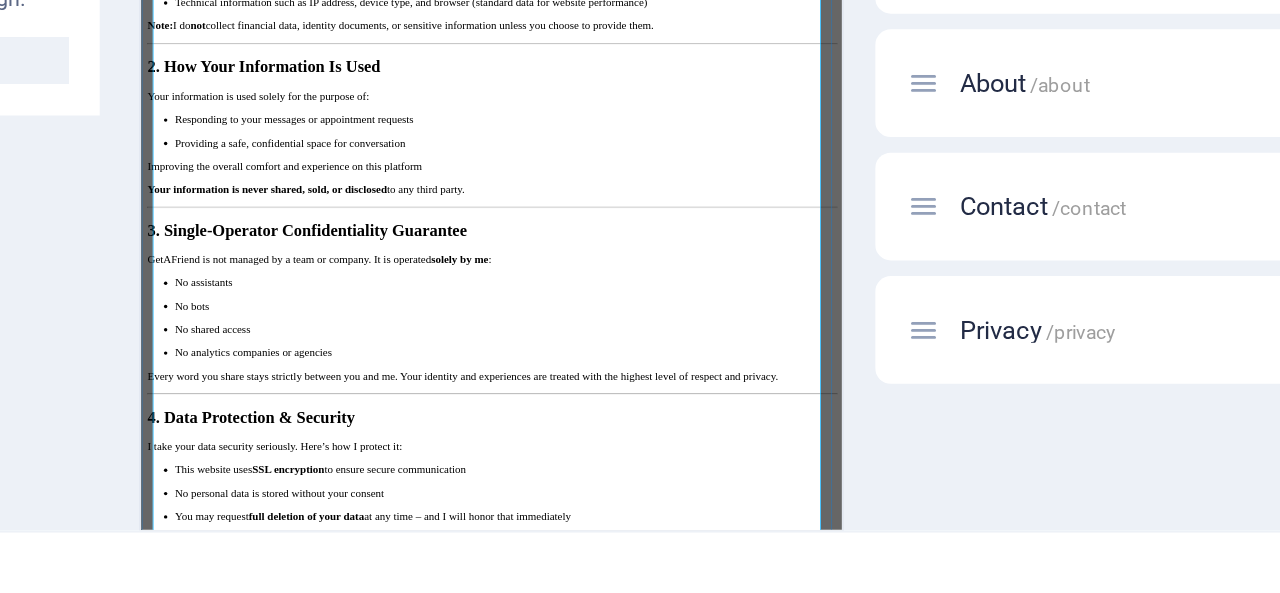 click on "Providing a safe, confidential space for conversation" at bounding box center [671, 399] 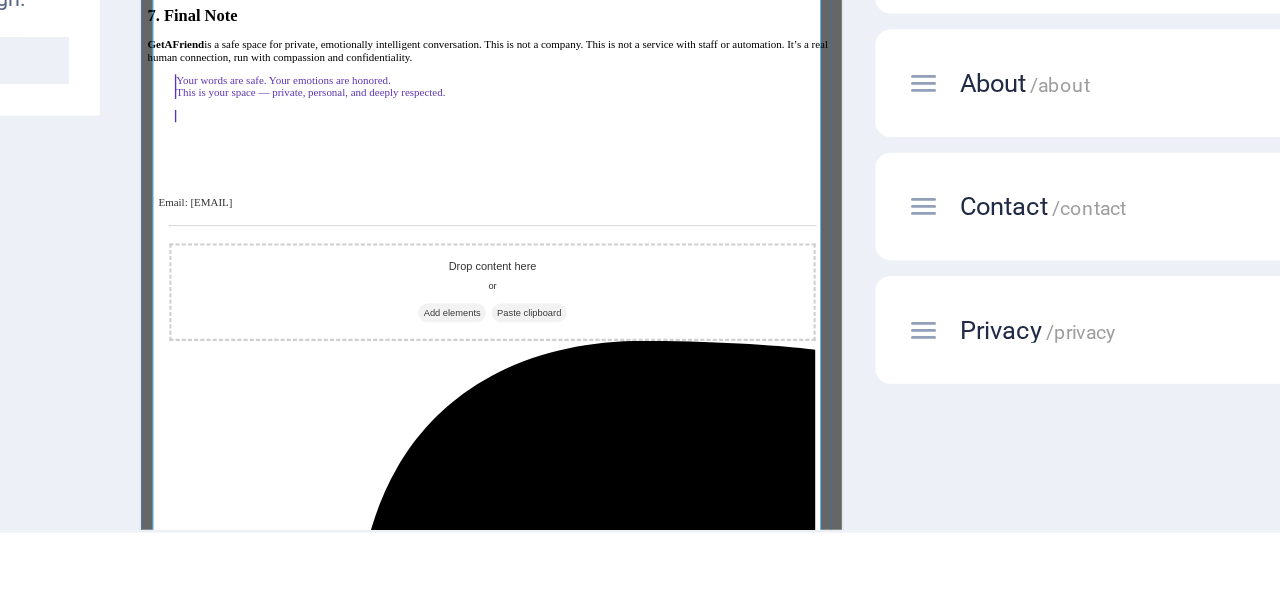 scroll, scrollTop: 1288, scrollLeft: 0, axis: vertical 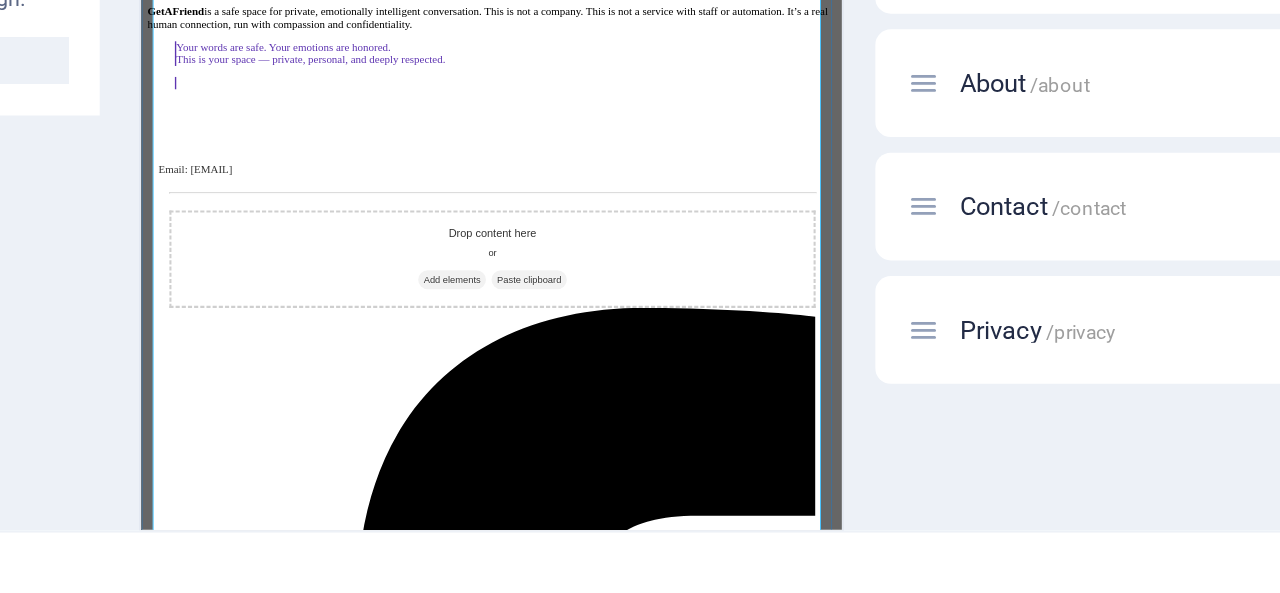 drag, startPoint x: 251, startPoint y: 648, endPoint x: 420, endPoint y: 659, distance: 169.3576 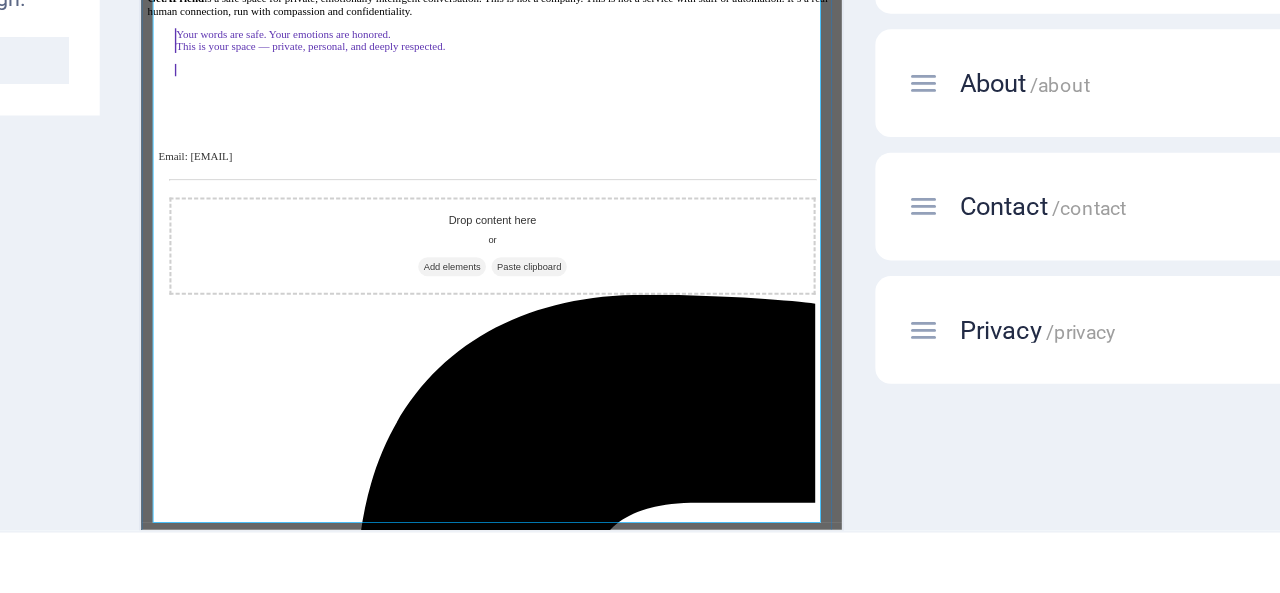 click on "Your words are safe. Your emotions are honored. This is your space — private, personal, and deeply respected." at bounding box center (652, 250) 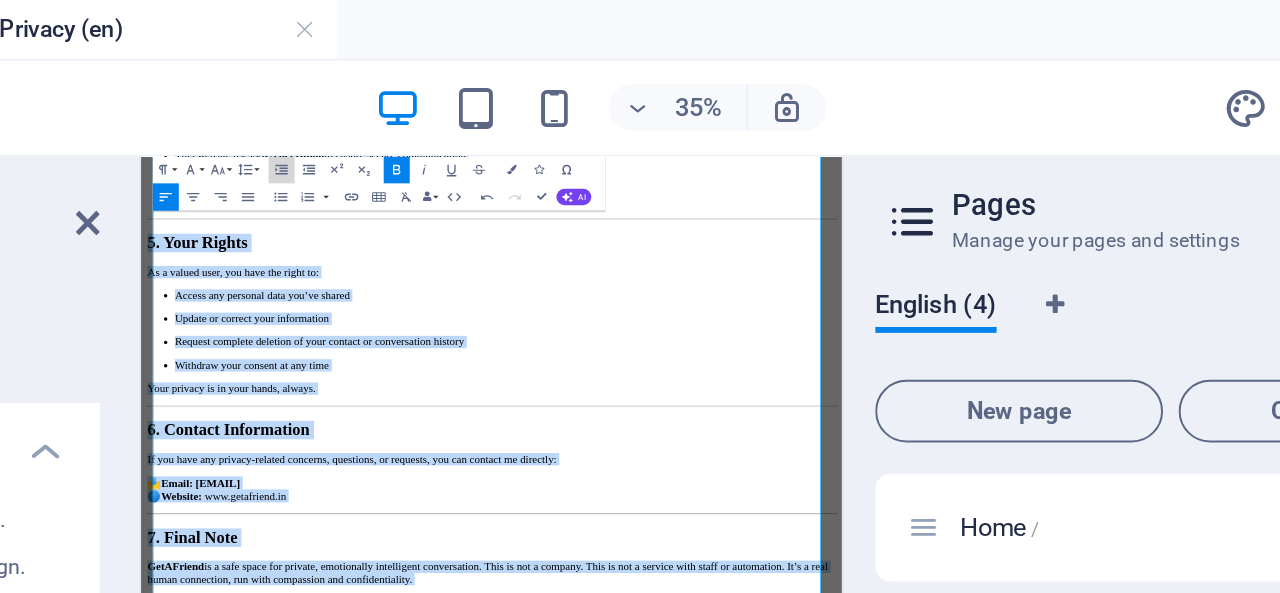 click 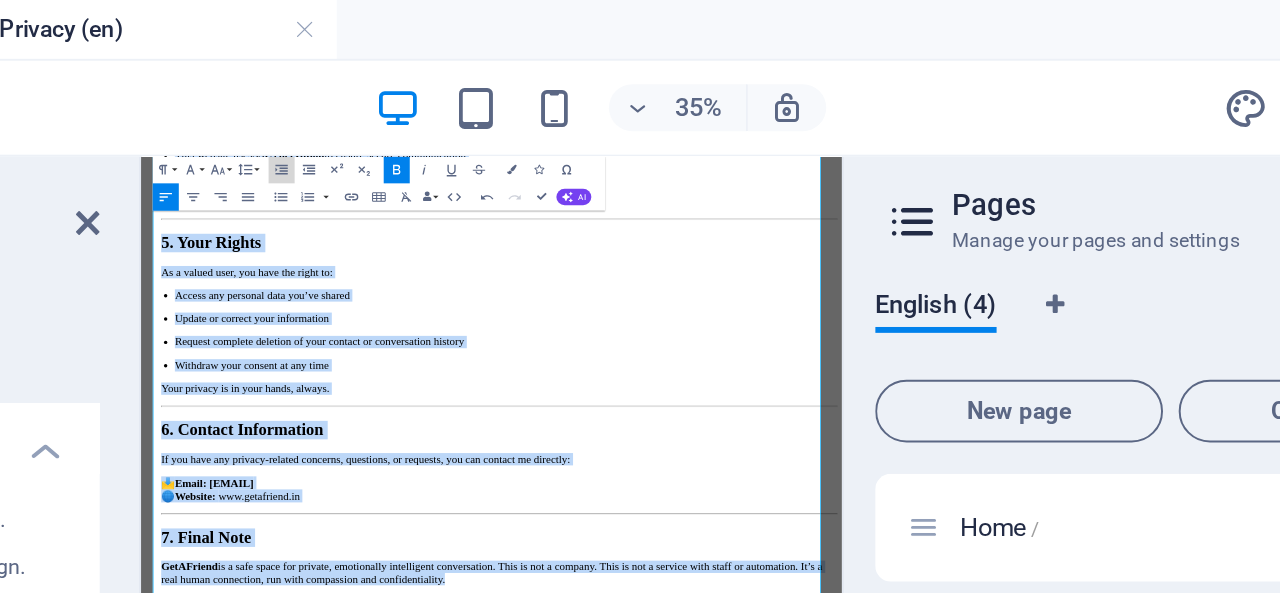 click 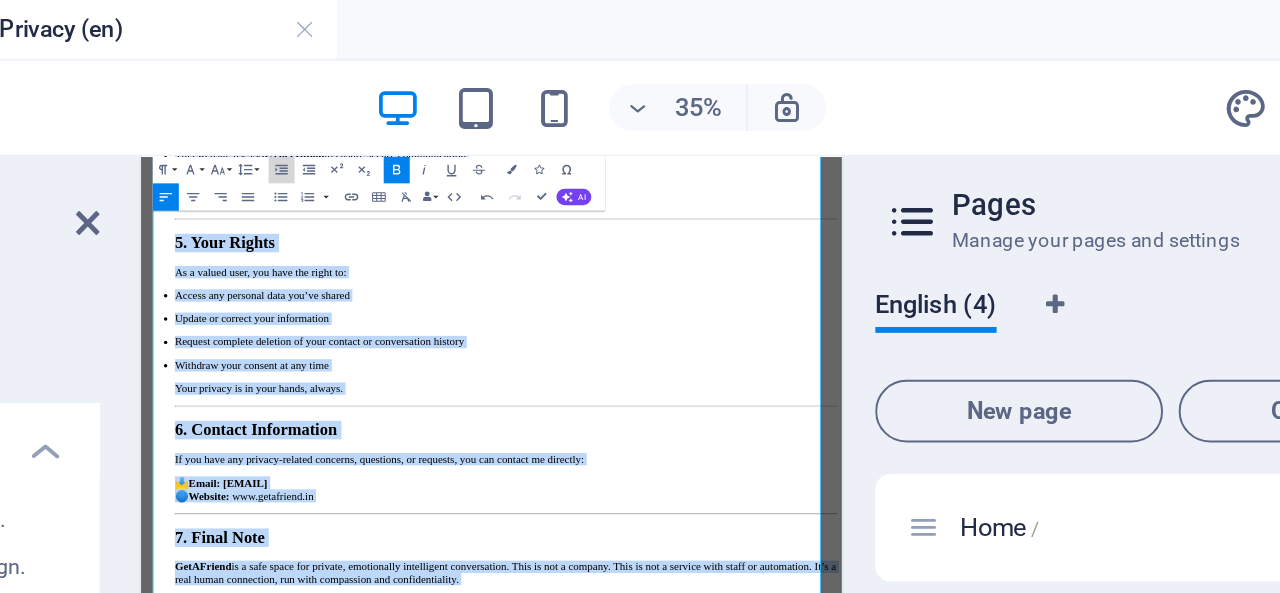 click 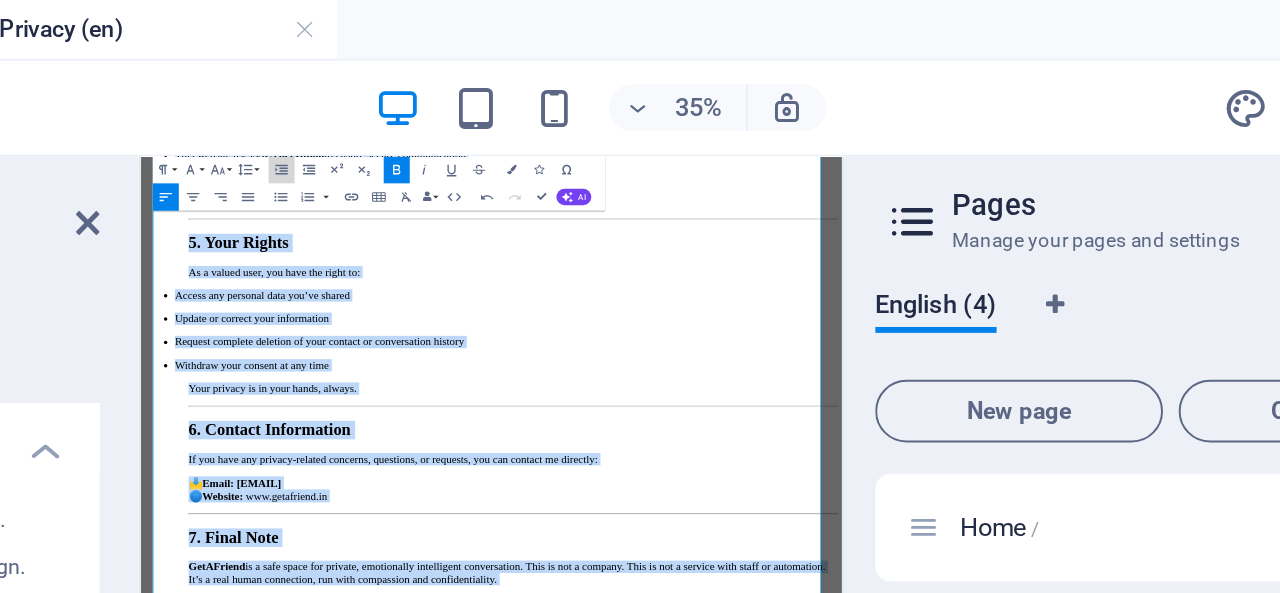 click 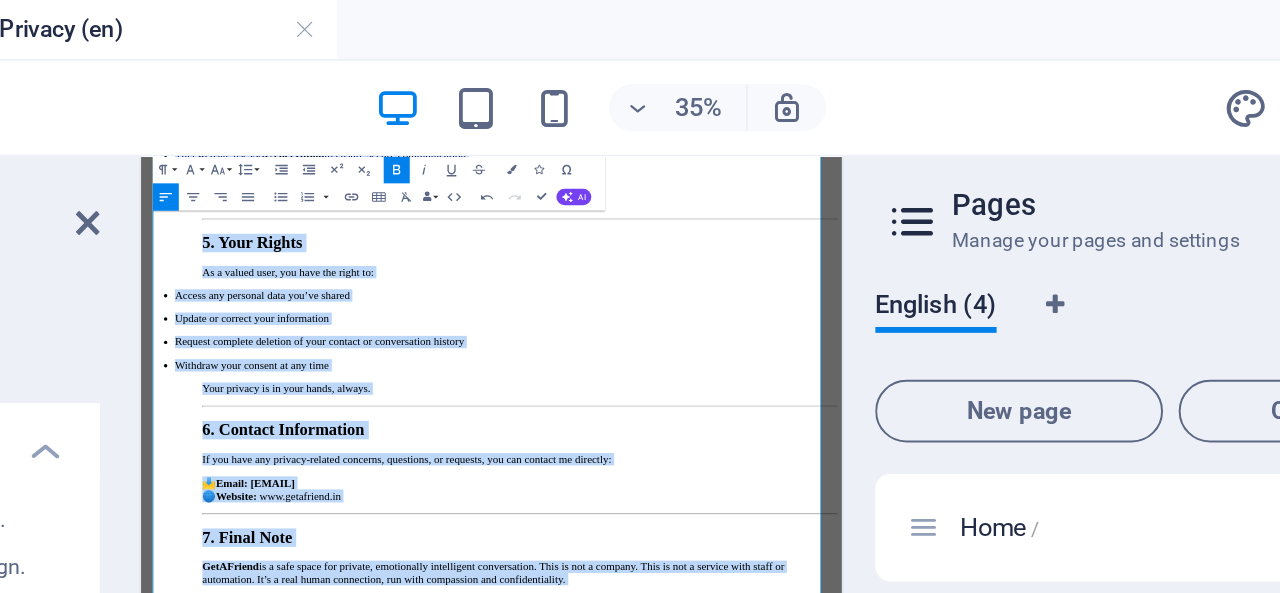 click 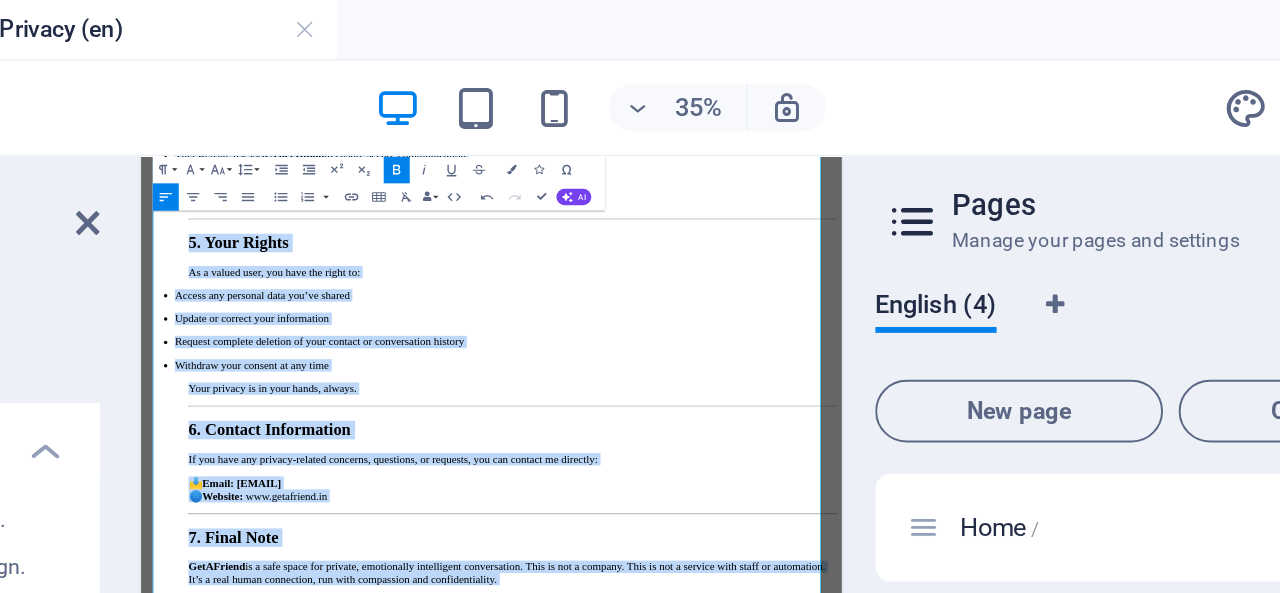 click 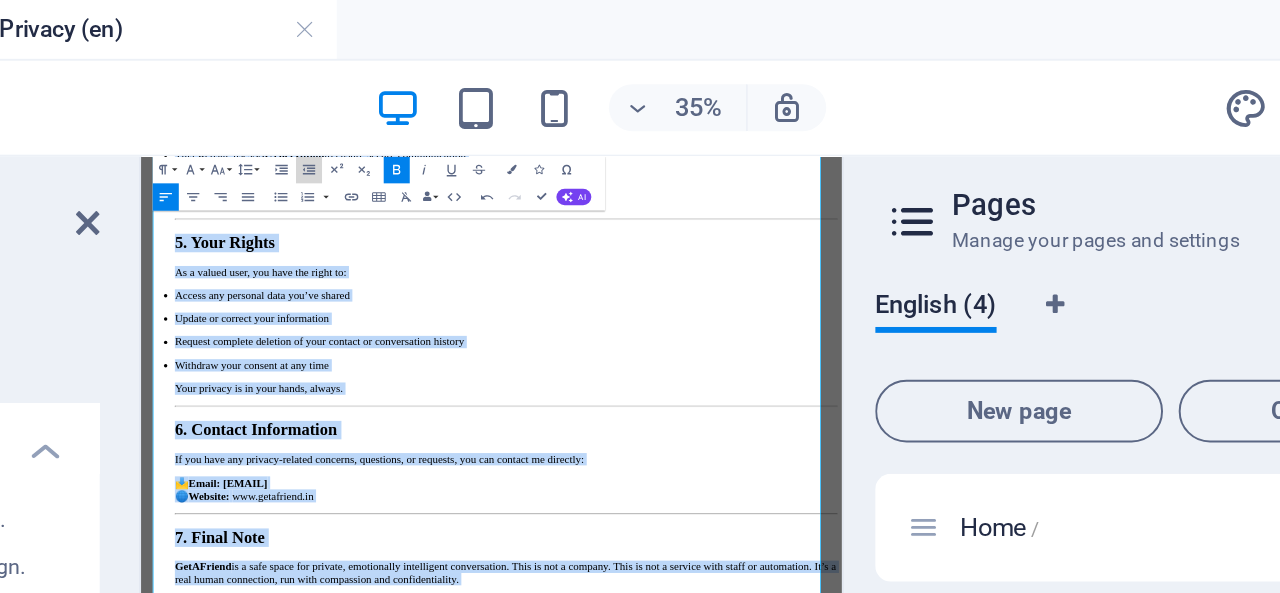 click 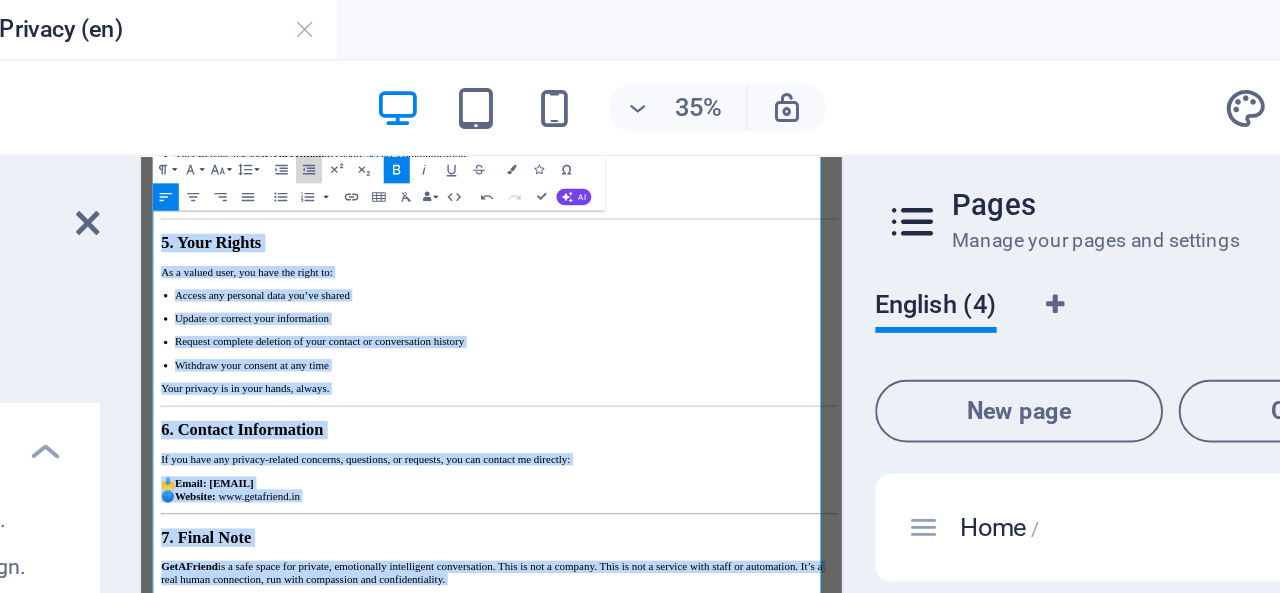 click 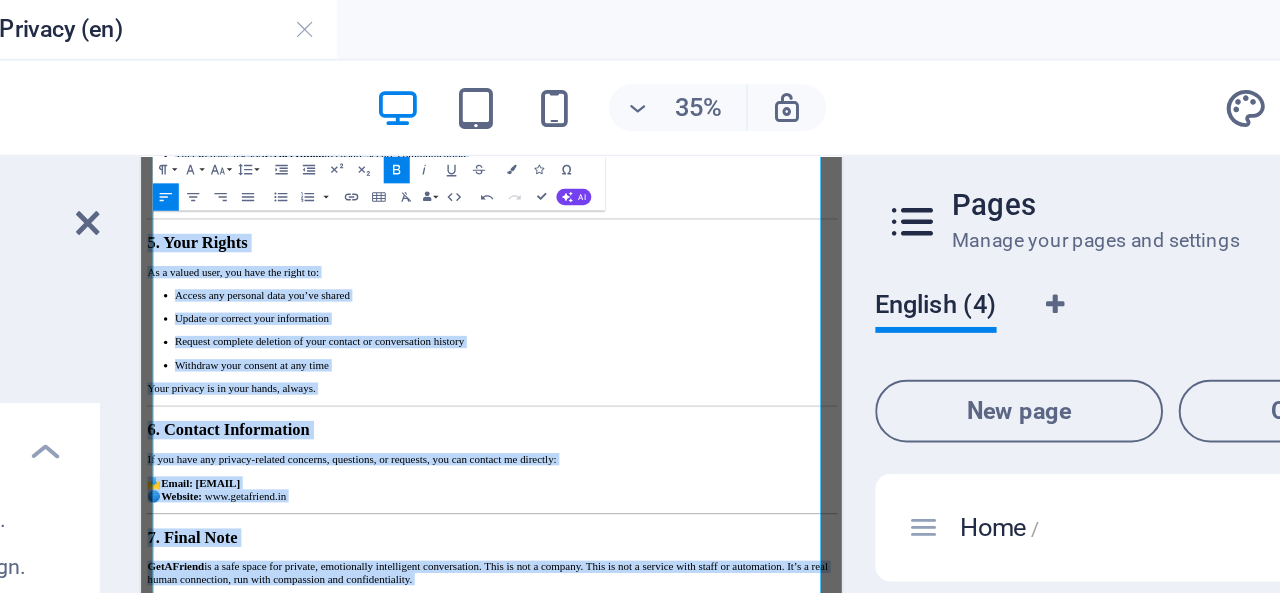 click 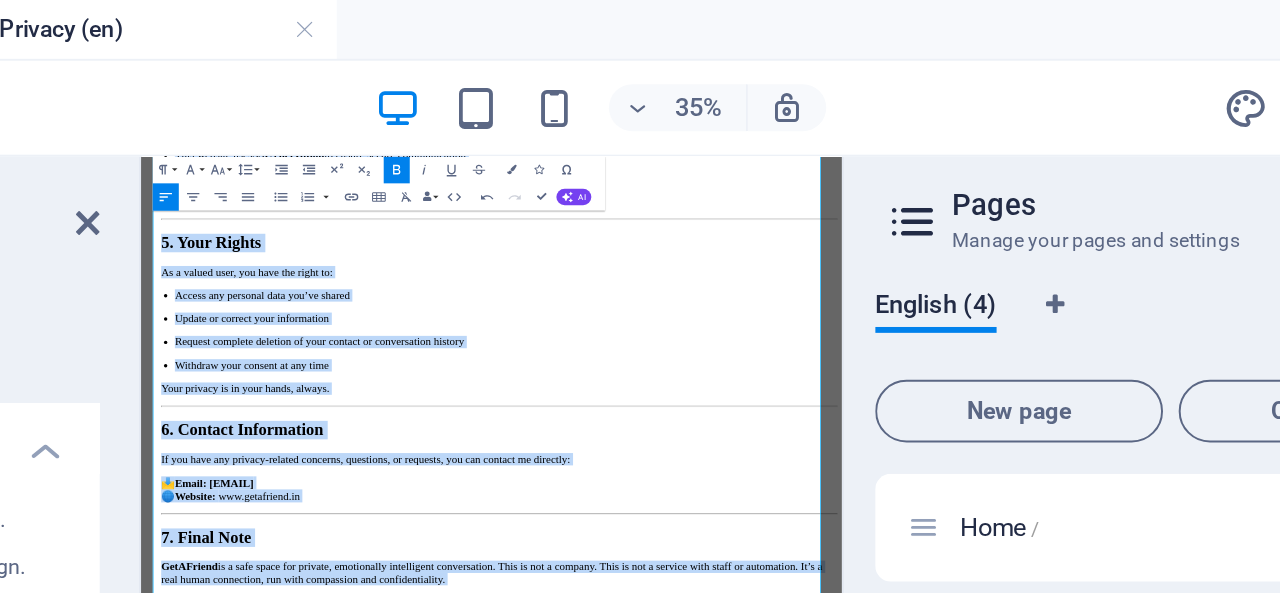 click 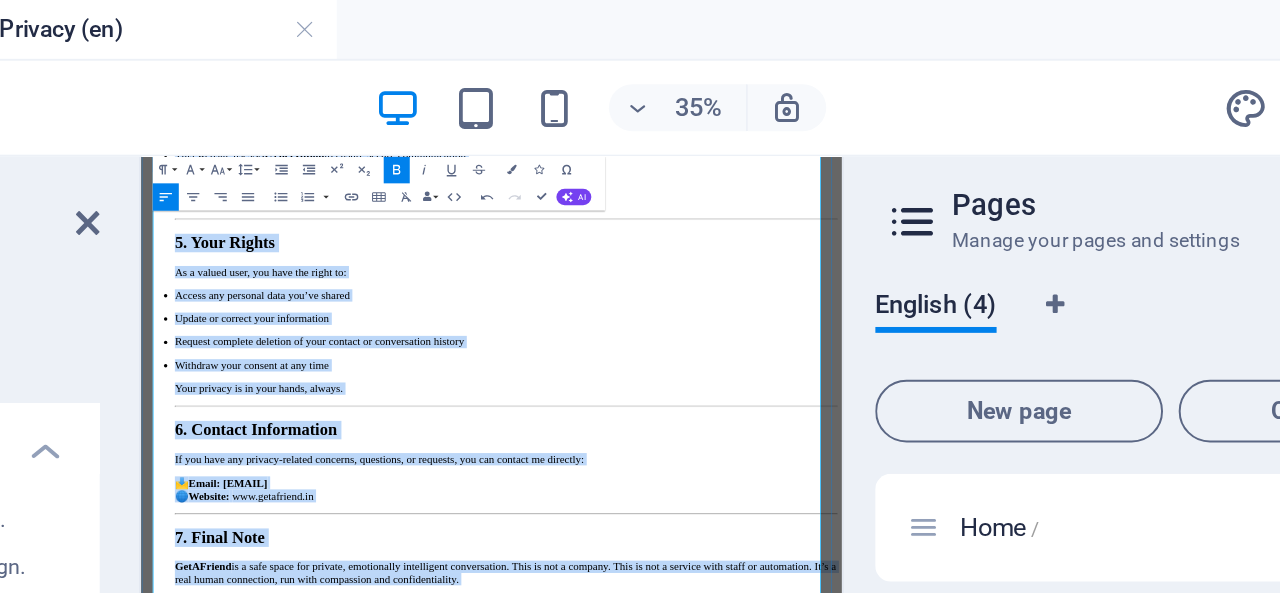 click on "No analytics companies or agencies" at bounding box center [671, -16] 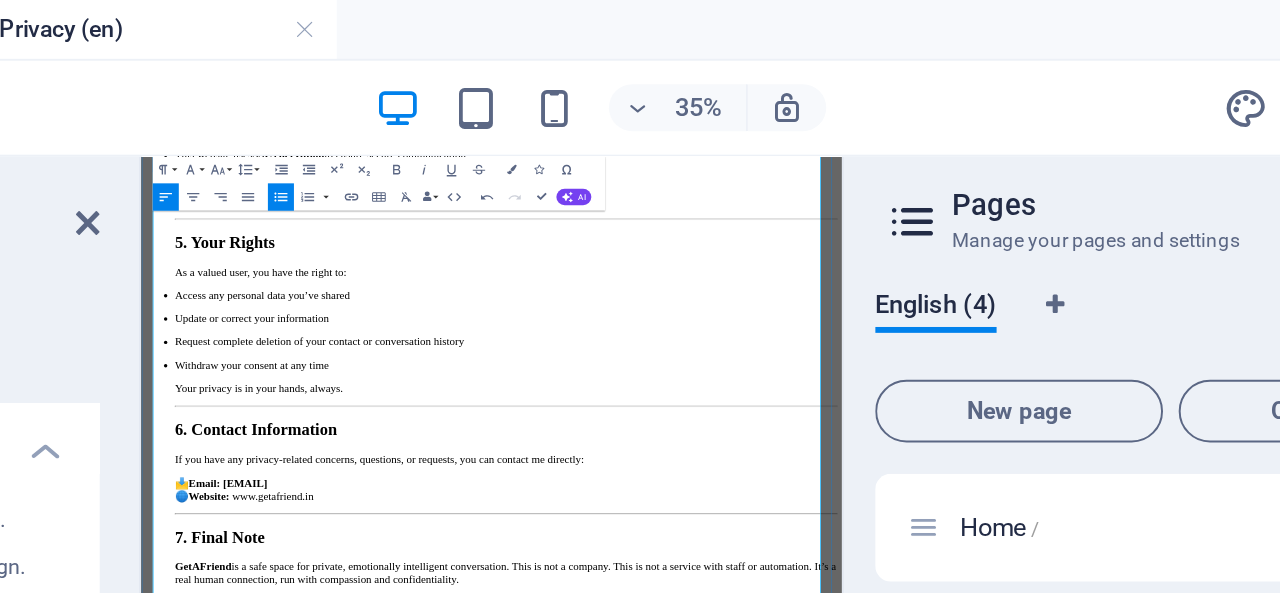 click on "No shared access" at bounding box center (671, -50) 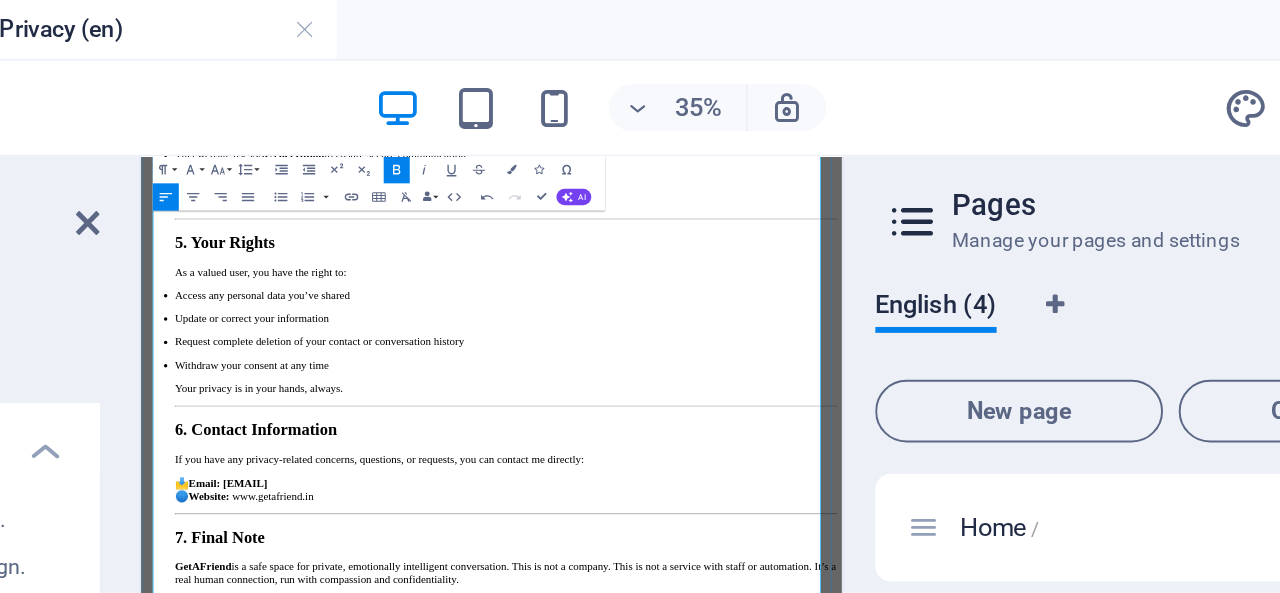 scroll, scrollTop: 0, scrollLeft: 0, axis: both 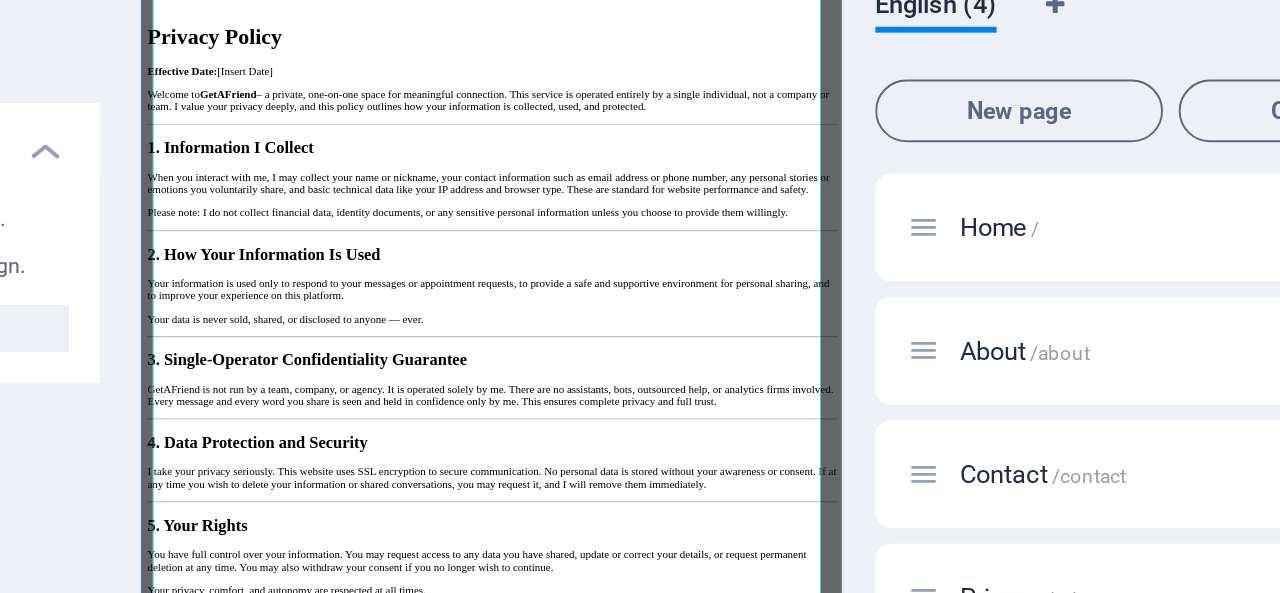 click on "Effective Date: [DATE]" at bounding box center [651, 171] 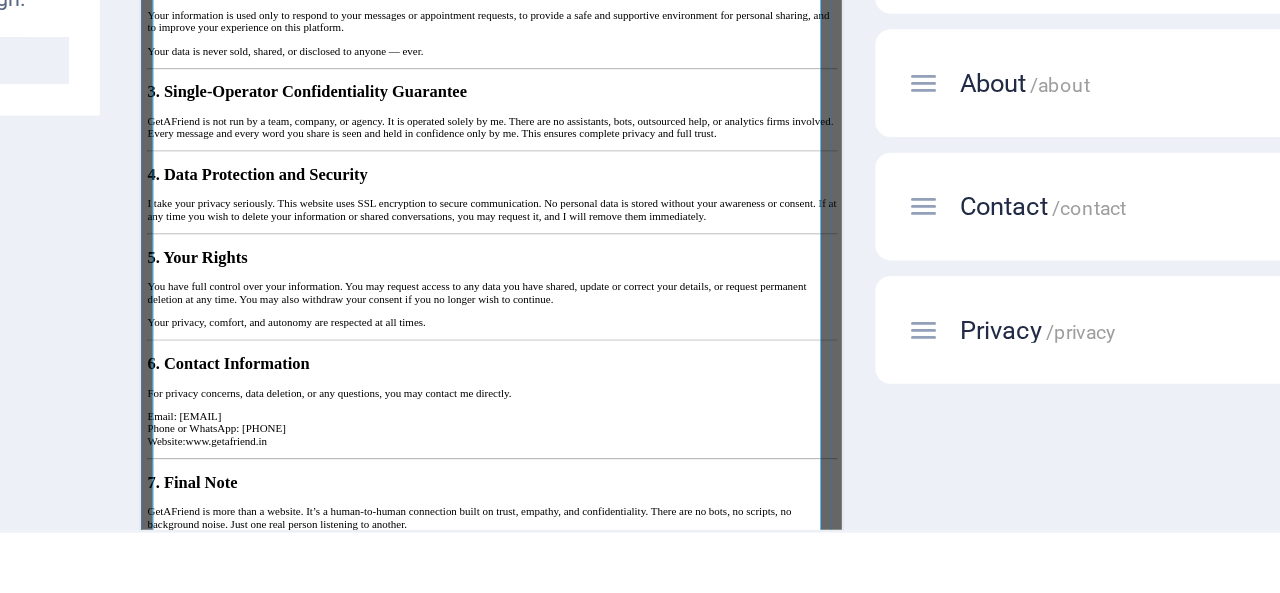 click on "I take your privacy seriously. This website uses SSL encryption to secure communication. No personal data is stored without your awareness or consent. If at any time you wish to delete your information or shared conversations, you may request it, and I will remove them immediately." at bounding box center (651, 497) 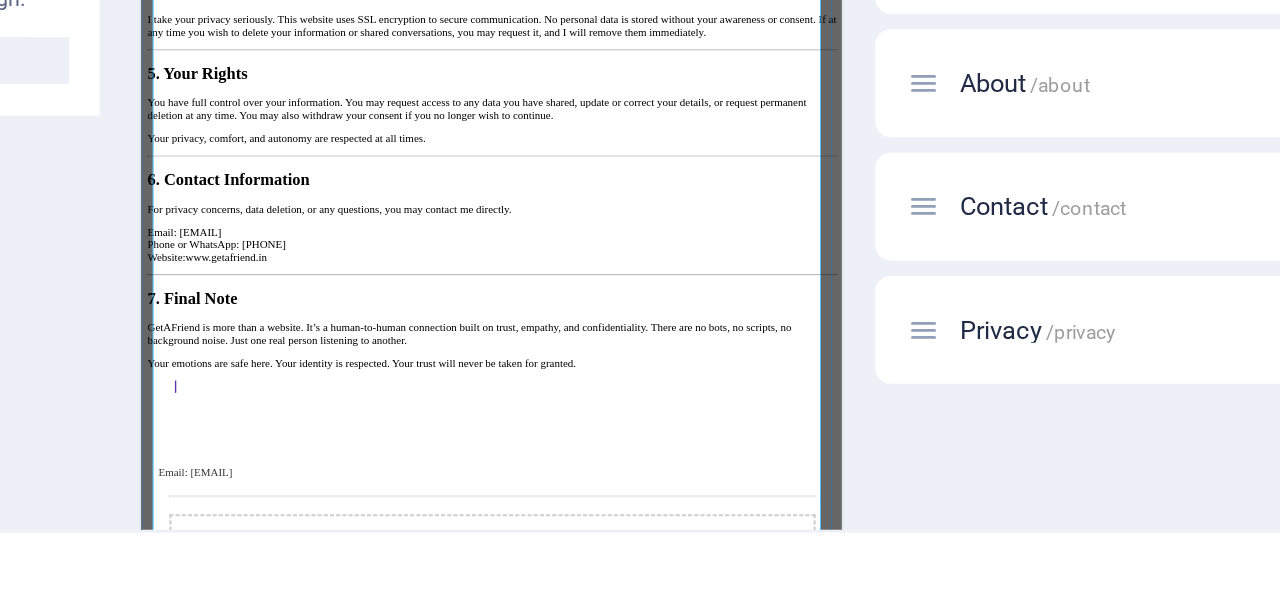 scroll, scrollTop: 300, scrollLeft: 0, axis: vertical 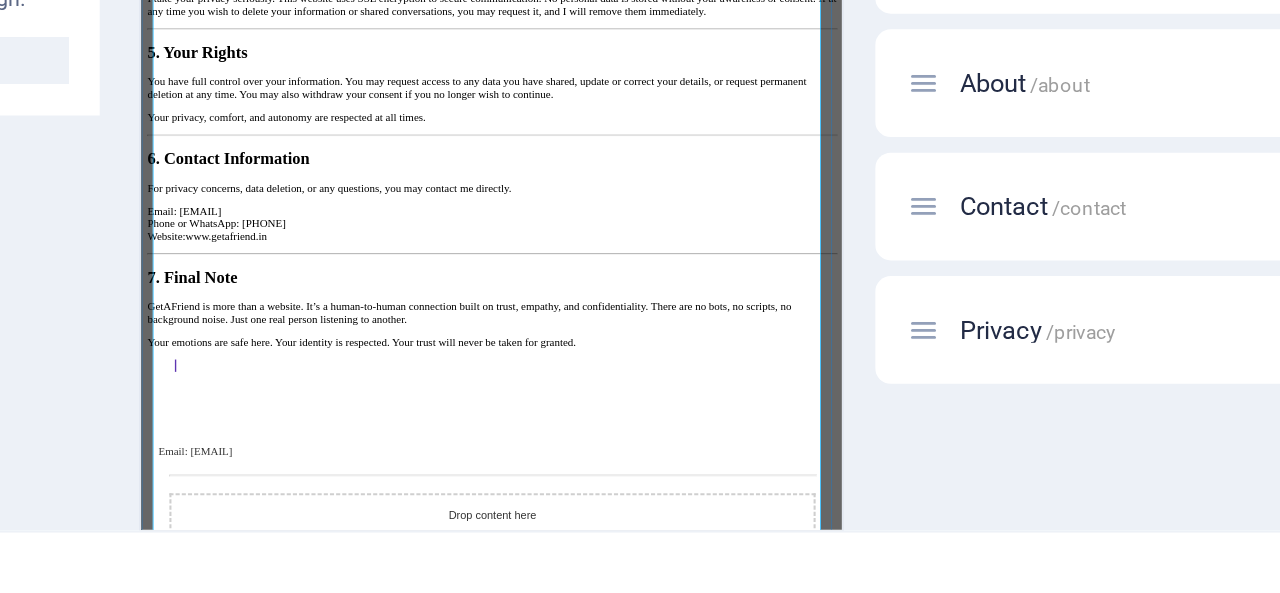 click on "Email: [EMAIL] Phone or WhatsApp: [PHONE] Website: www.getafriend.in" at bounding box center [651, 516] 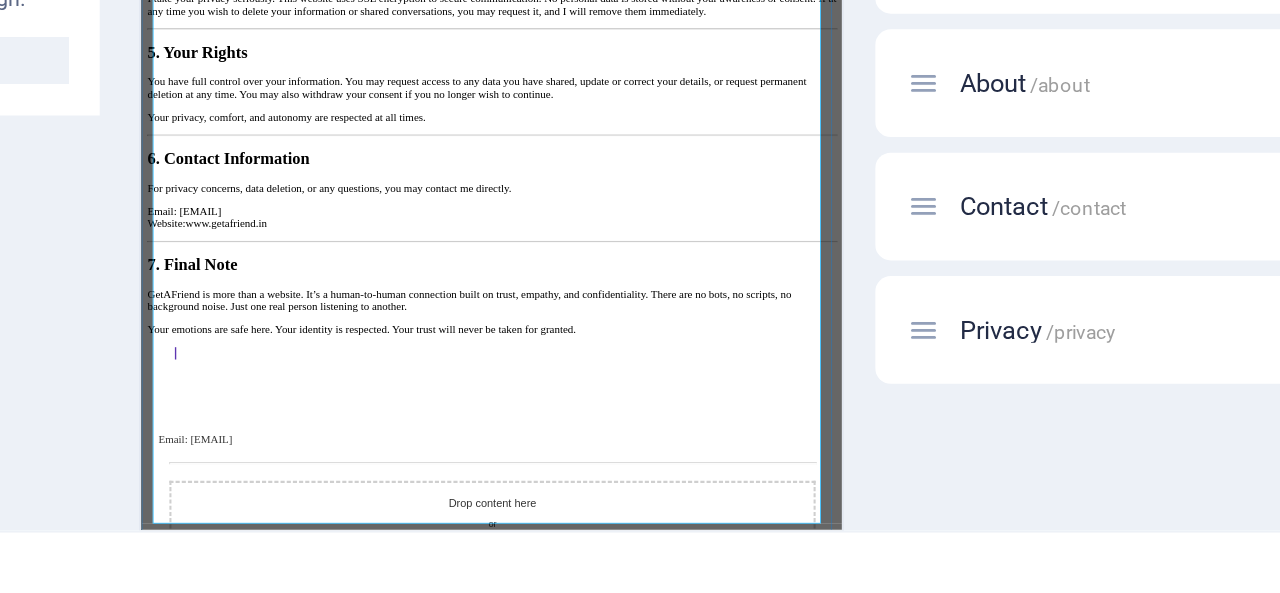 click on "7. Final Note" at bounding box center [651, 576] 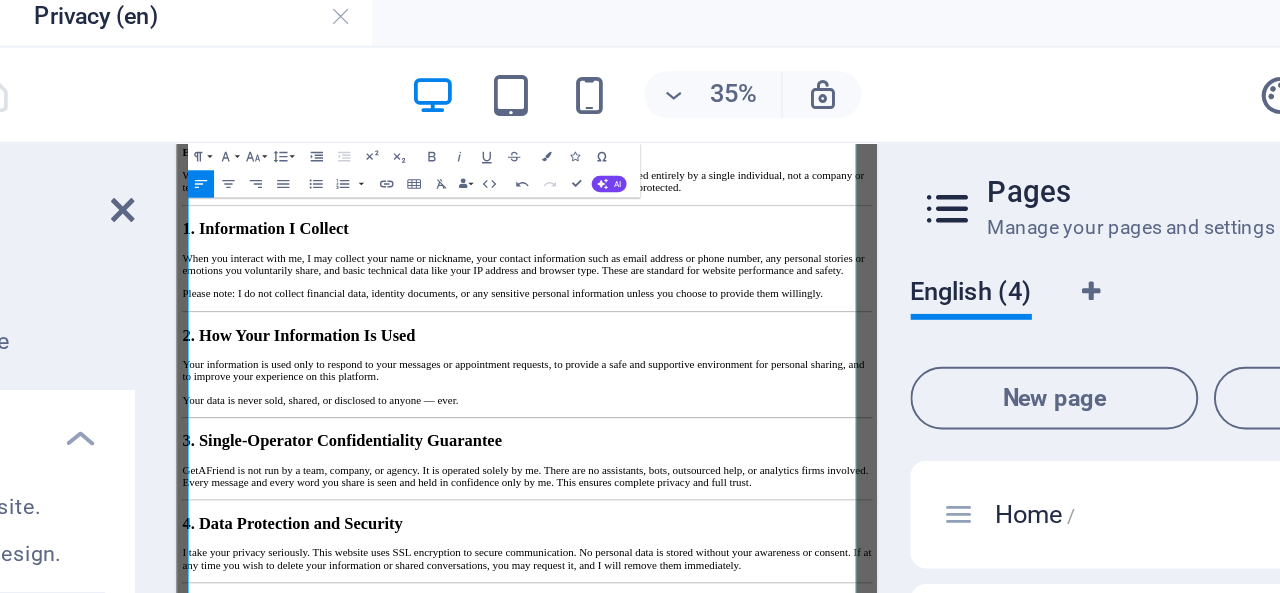 click on "35%" at bounding box center [706, 55] 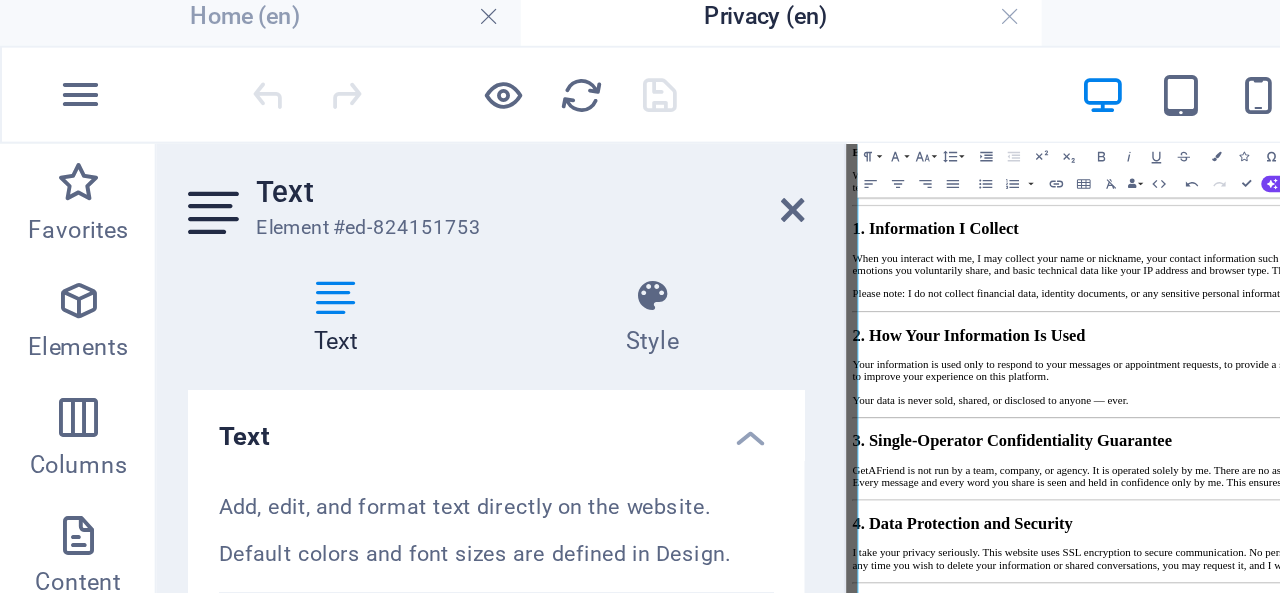 click at bounding box center [640, 296] 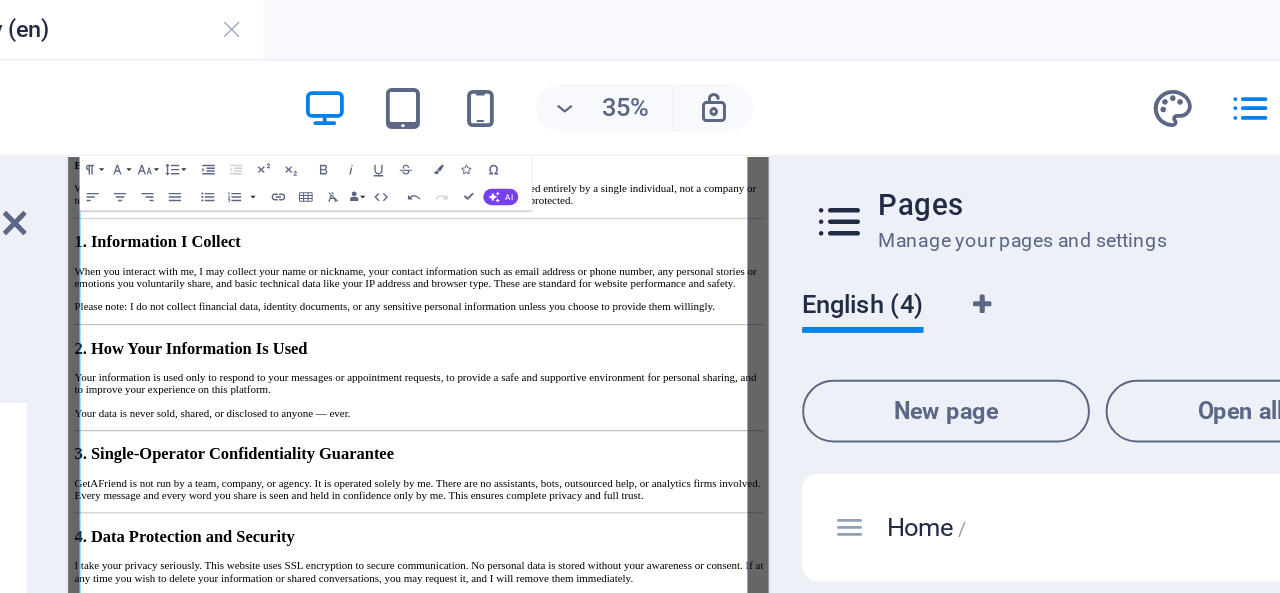 click on "35% More" at bounding box center [698, 55] 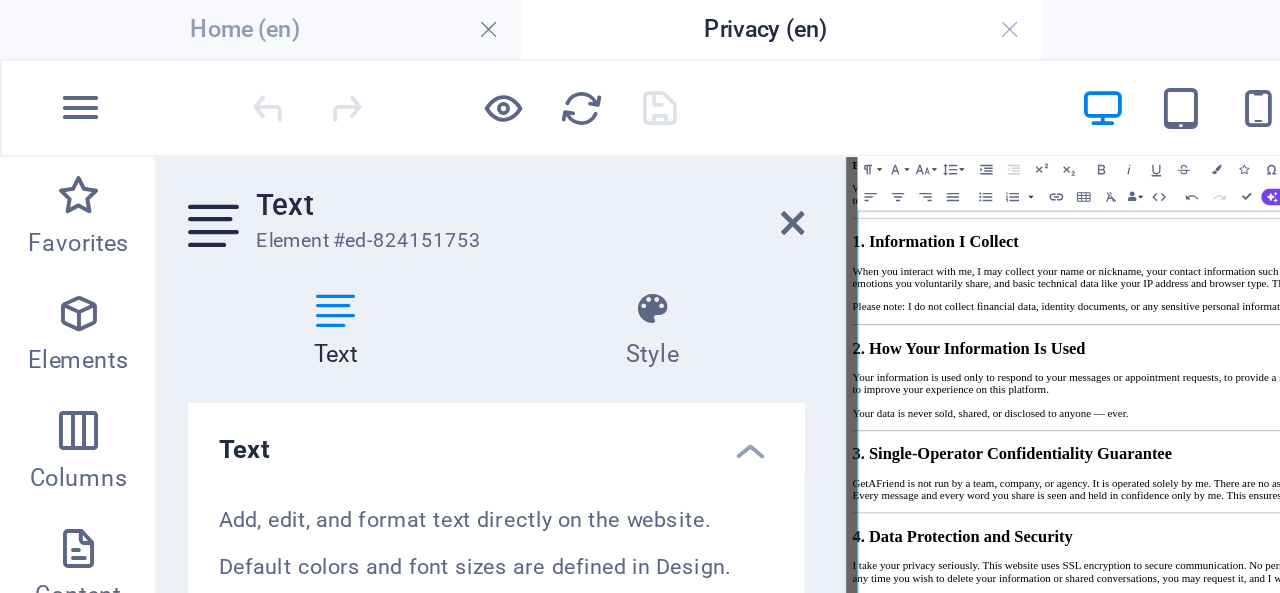 click at bounding box center [640, 296] 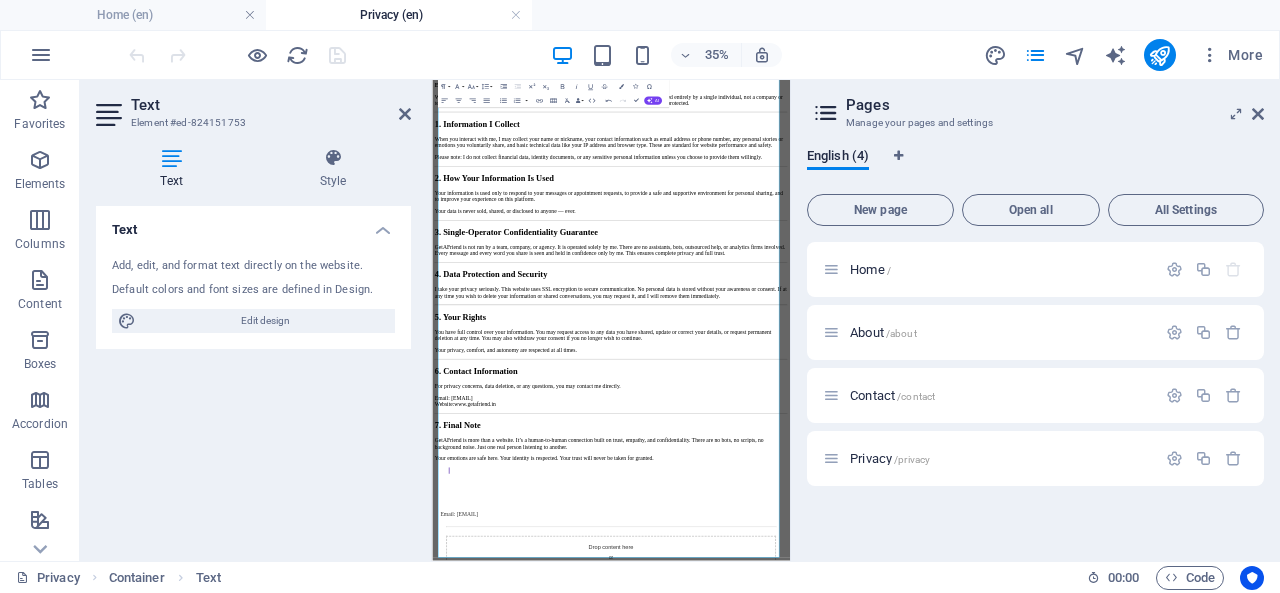 click on "35% More" at bounding box center (698, 55) 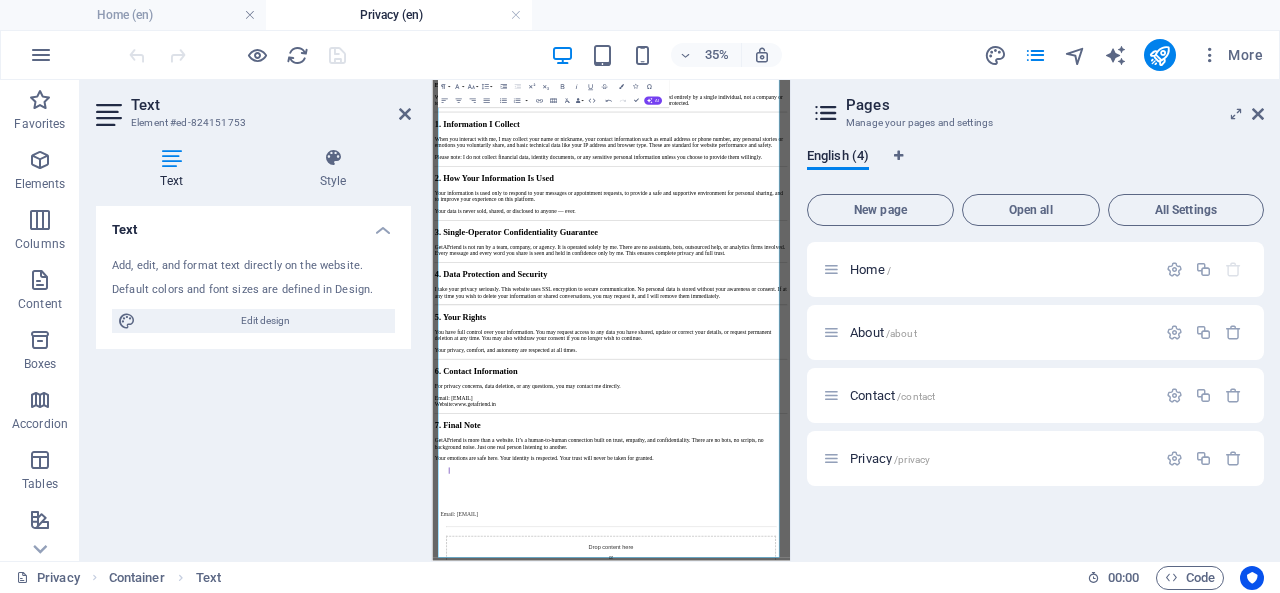click on "35% More" at bounding box center [698, 55] 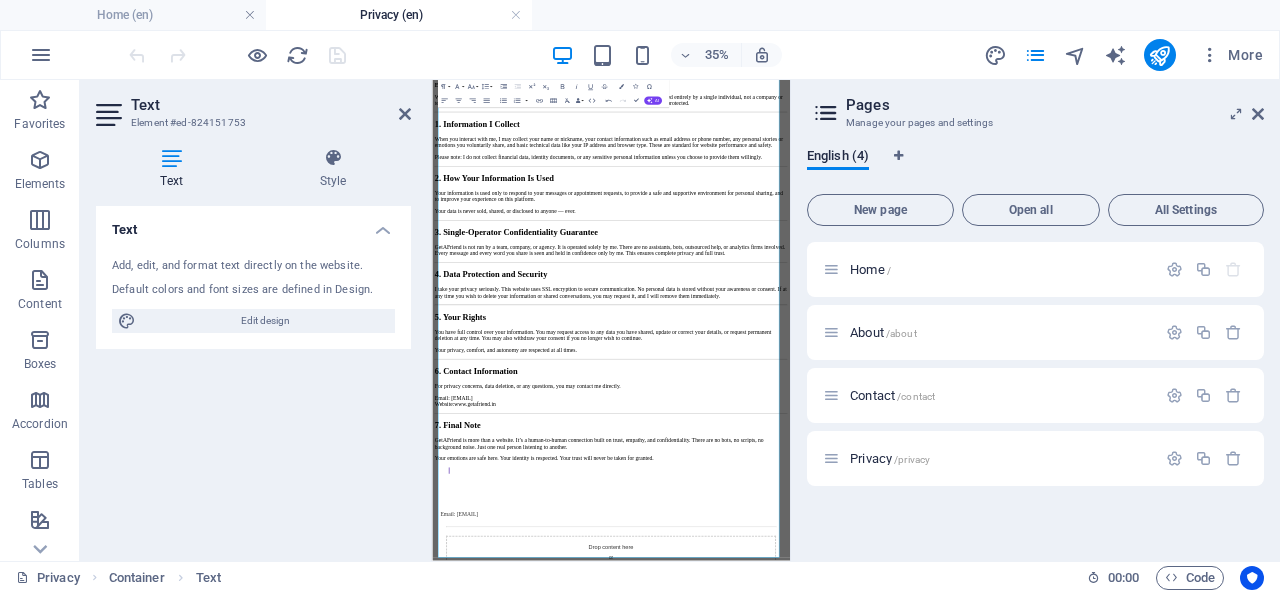 click at bounding box center (237, 55) 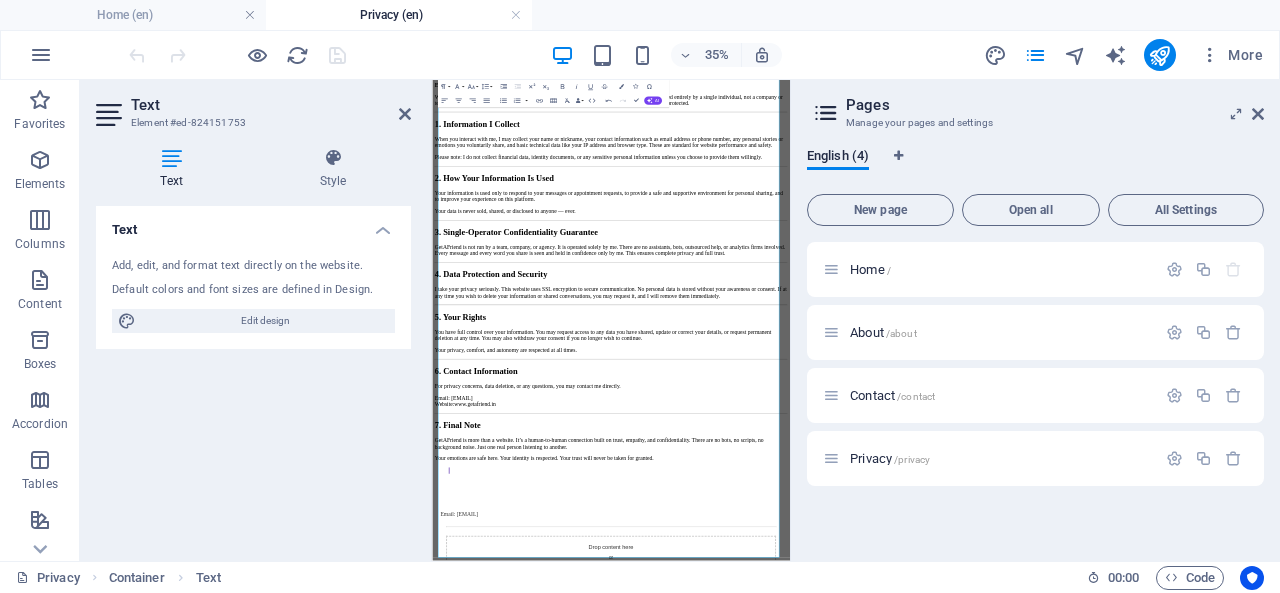 click on "Home /" at bounding box center (1035, 269) 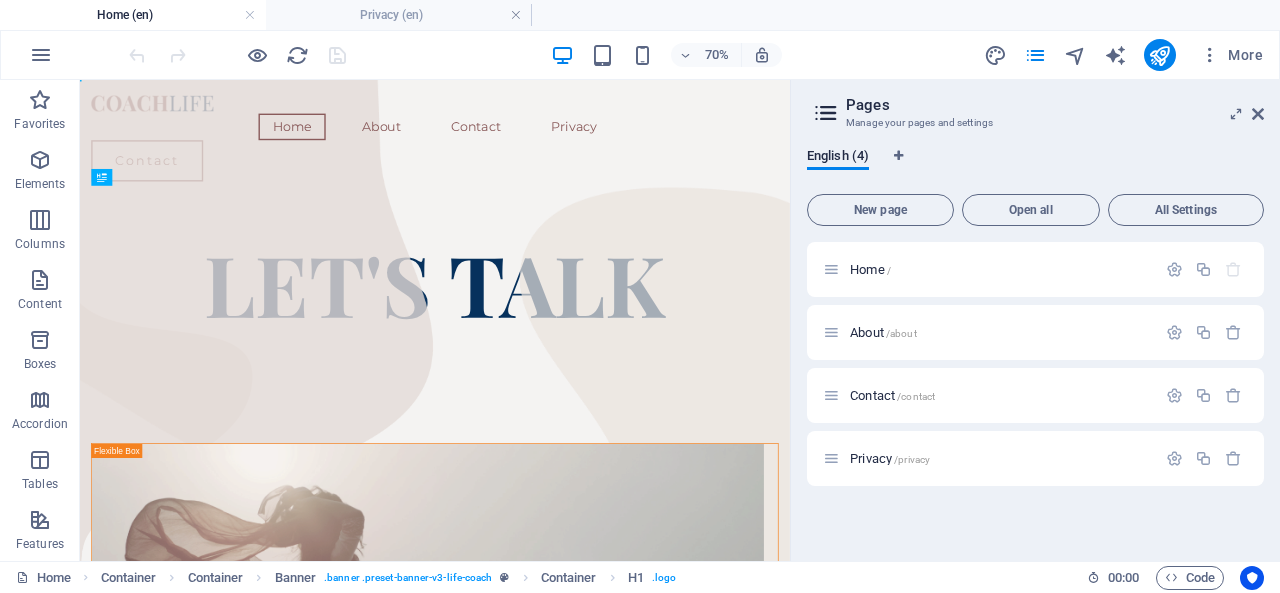 scroll, scrollTop: 0, scrollLeft: 0, axis: both 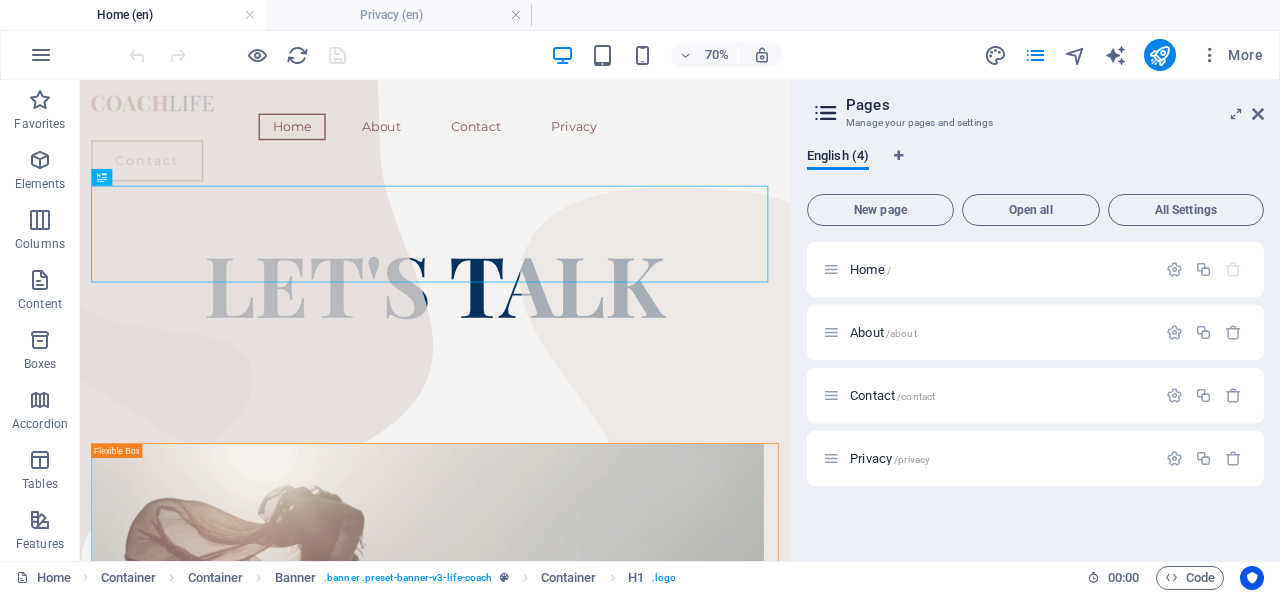 click on "Privacy /privacy" at bounding box center [1000, 458] 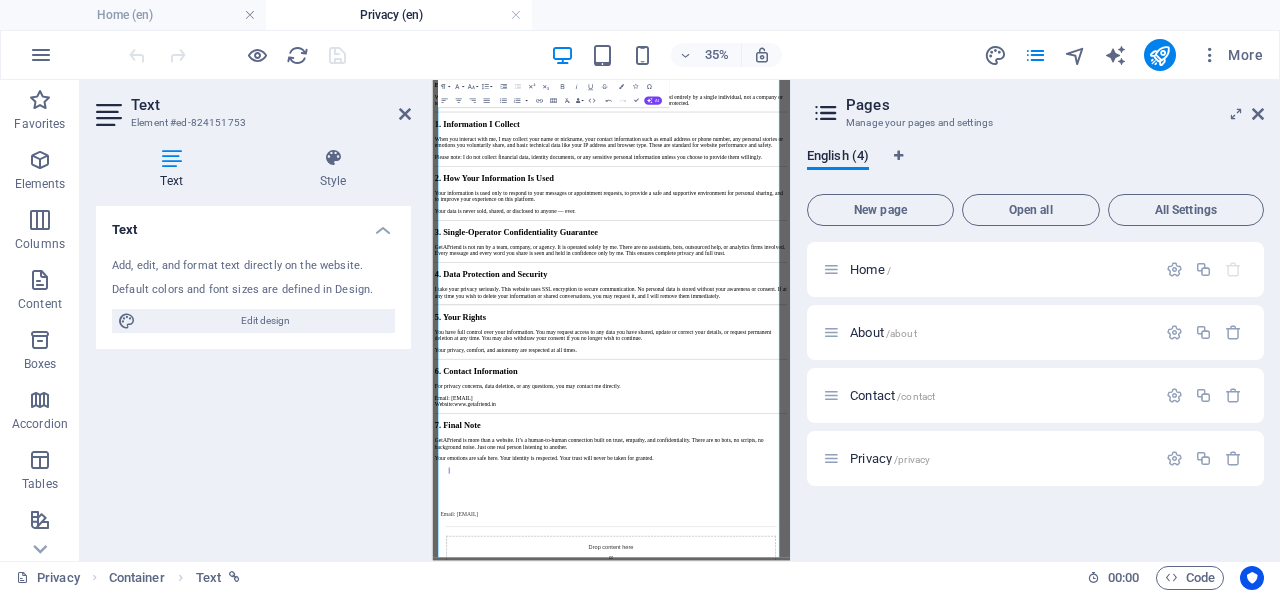 click at bounding box center (41, 55) 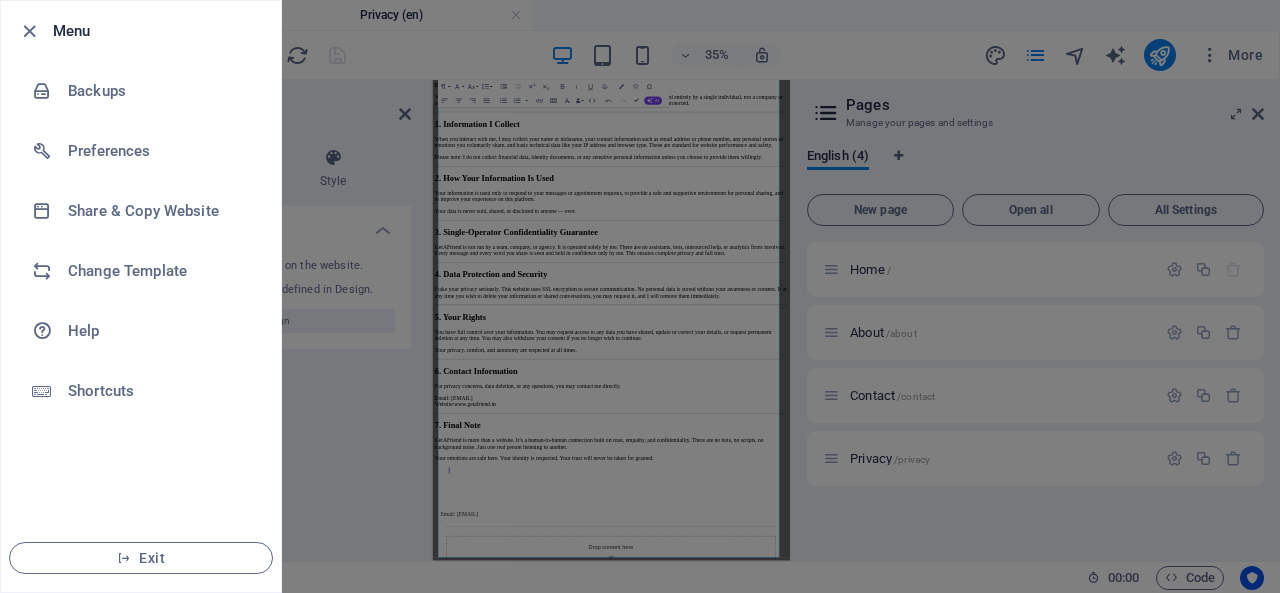 click on "Help" at bounding box center [160, 331] 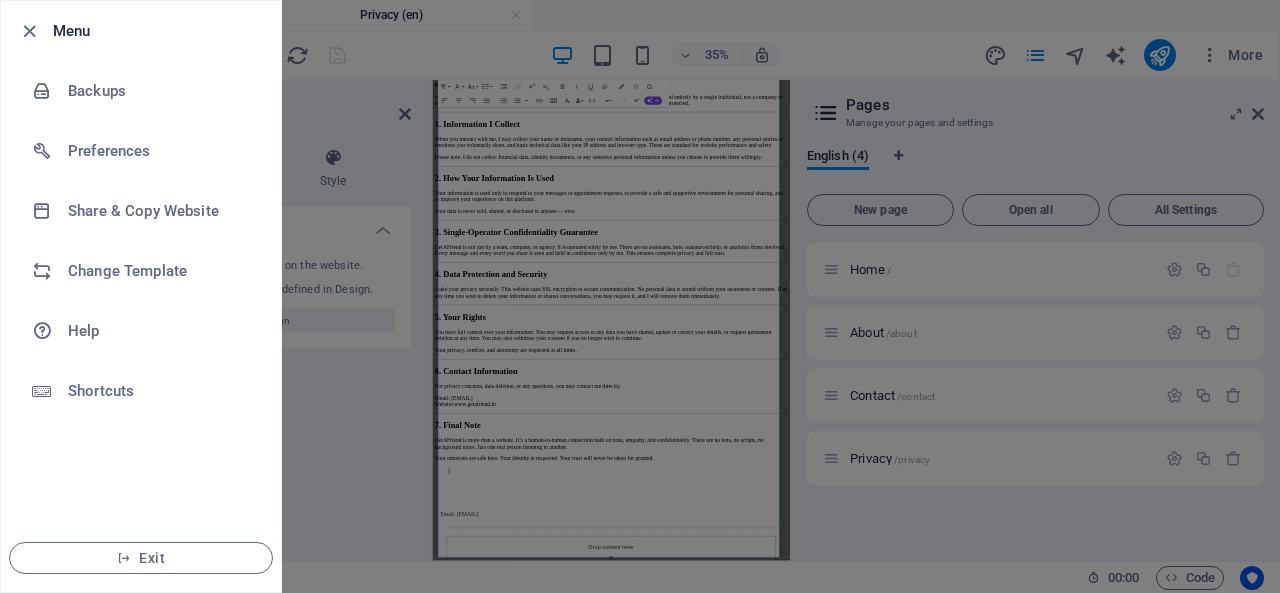 click at bounding box center [29, 31] 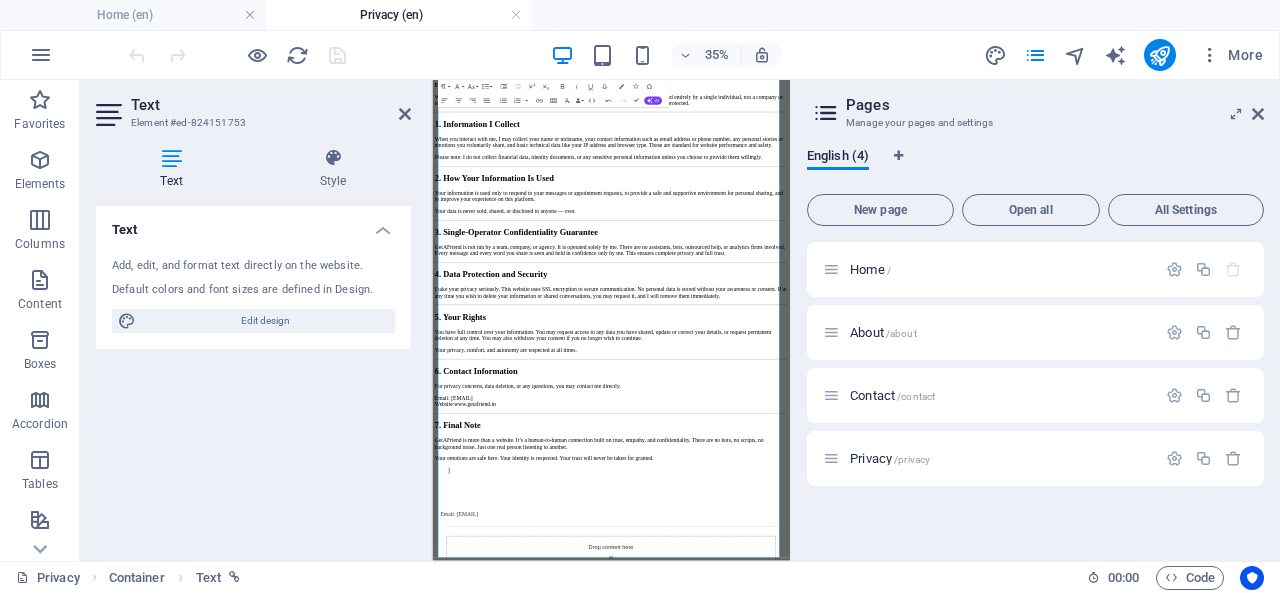 click 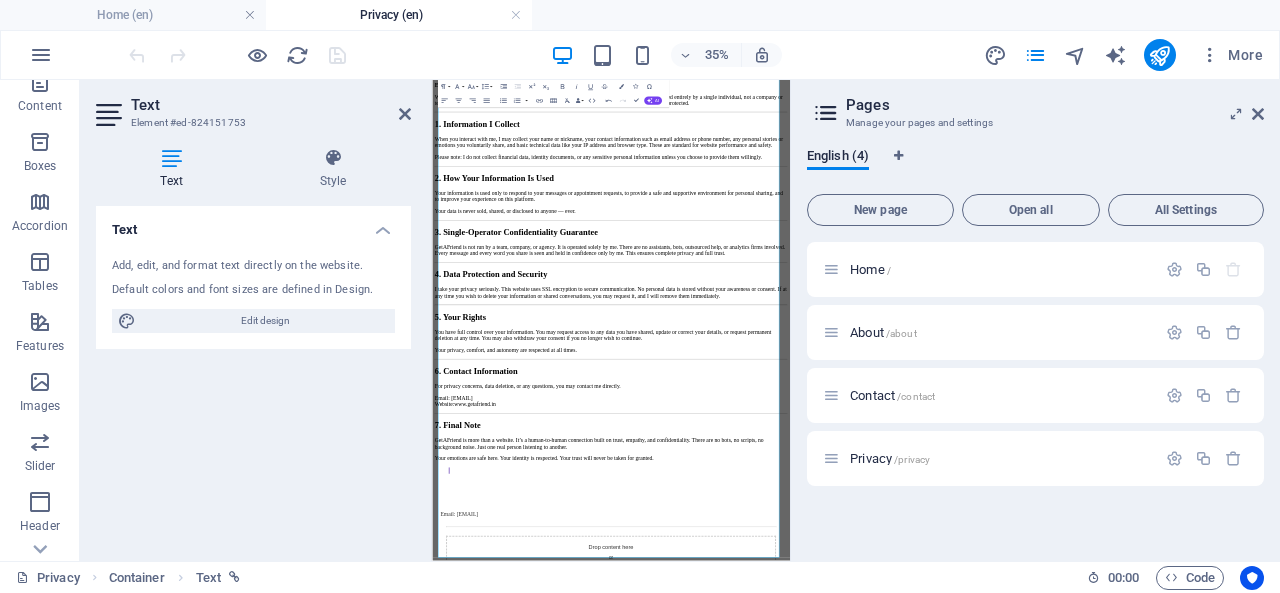 scroll, scrollTop: 418, scrollLeft: 0, axis: vertical 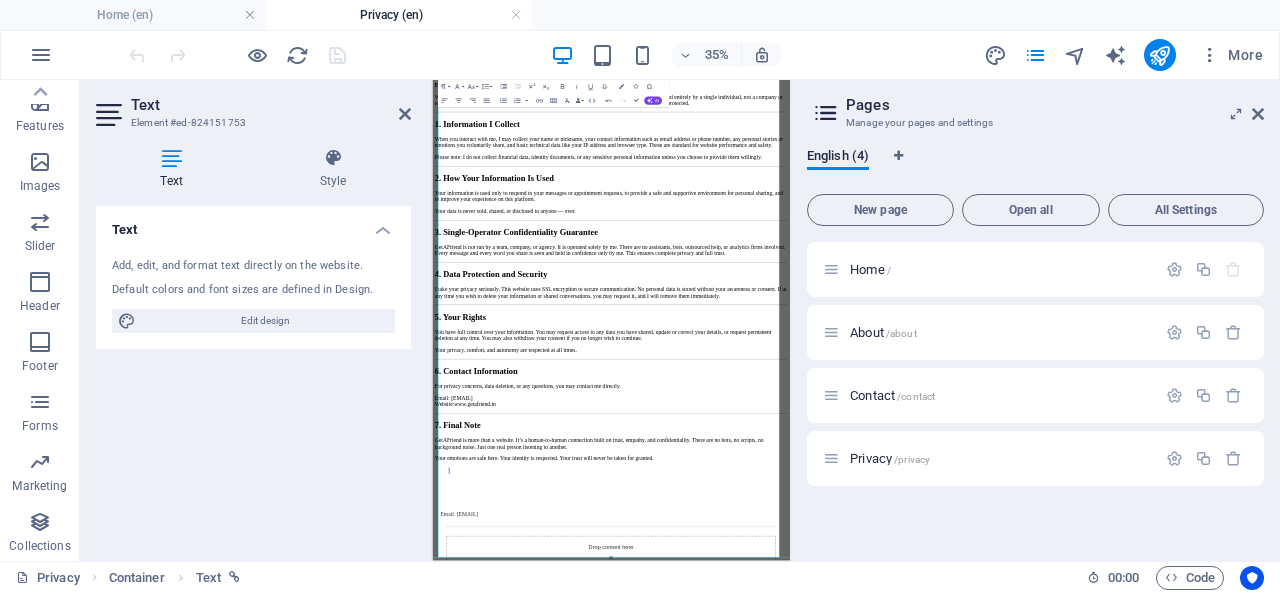 click 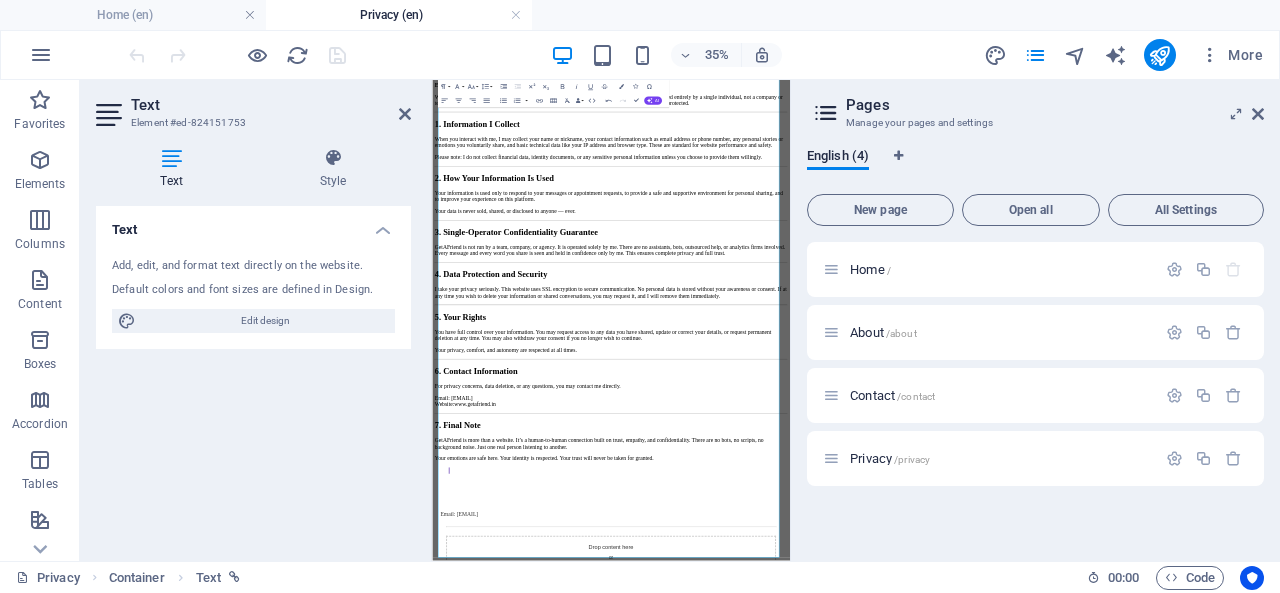 click at bounding box center [405, 114] 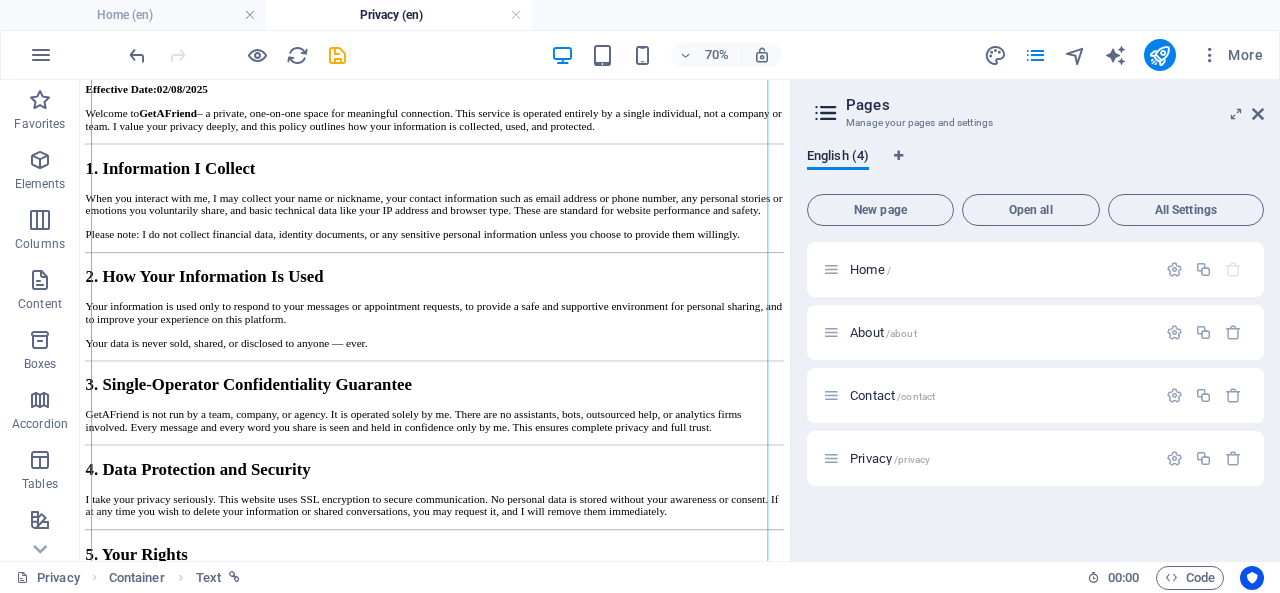 click at bounding box center (41, 55) 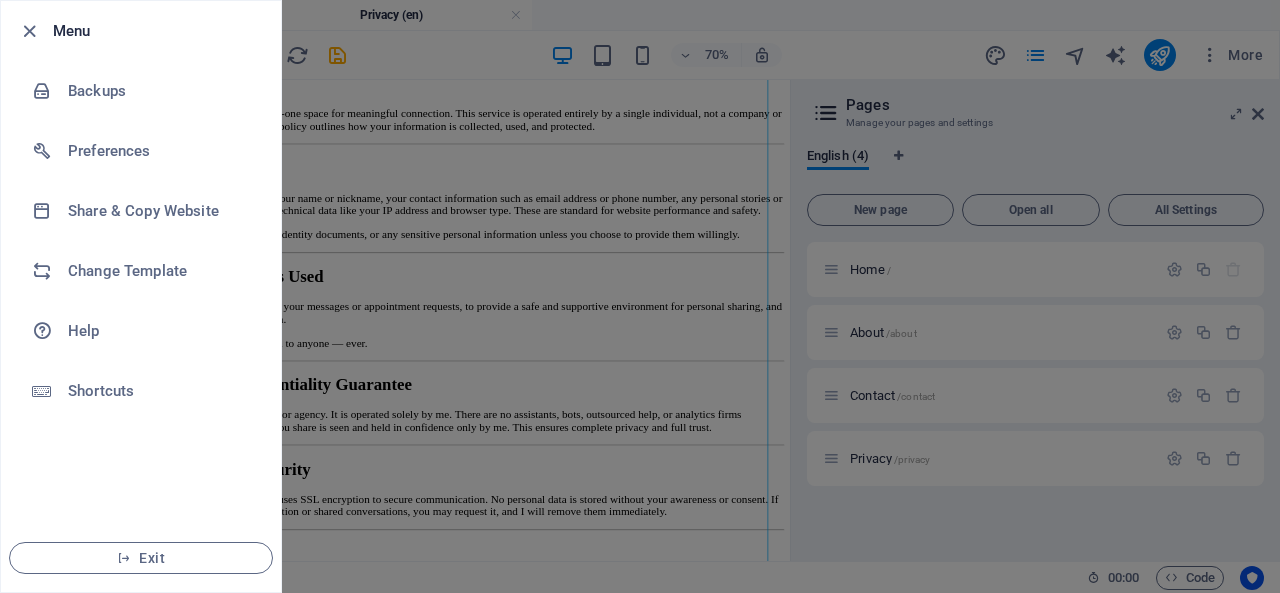click at bounding box center (640, 296) 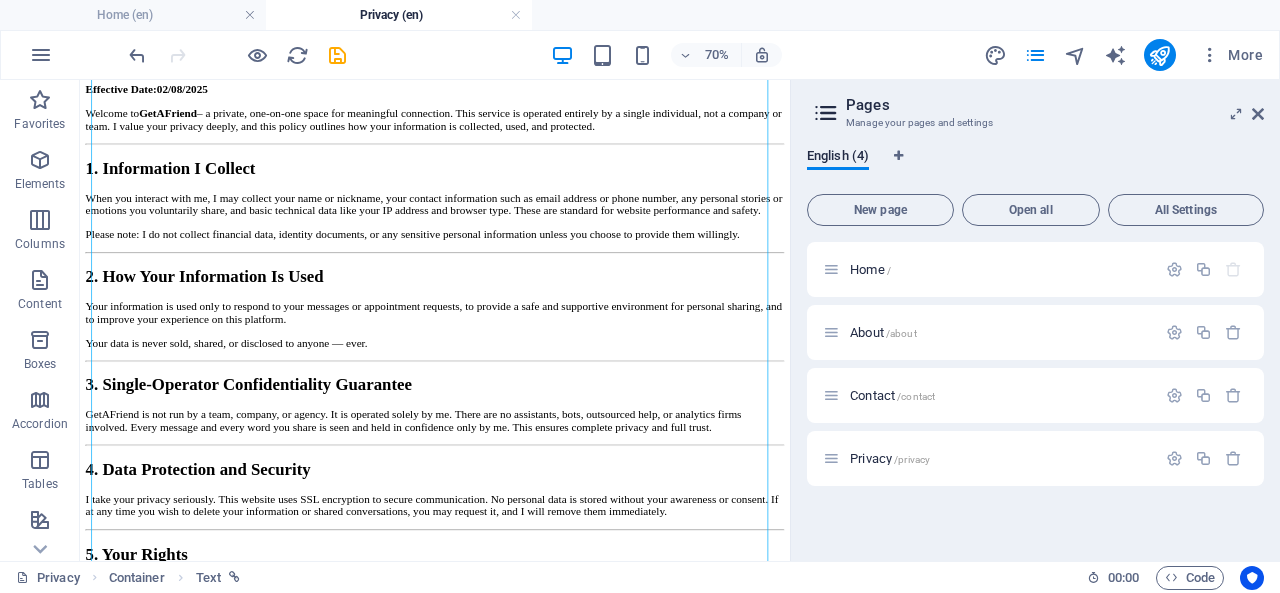 click at bounding box center [1258, 114] 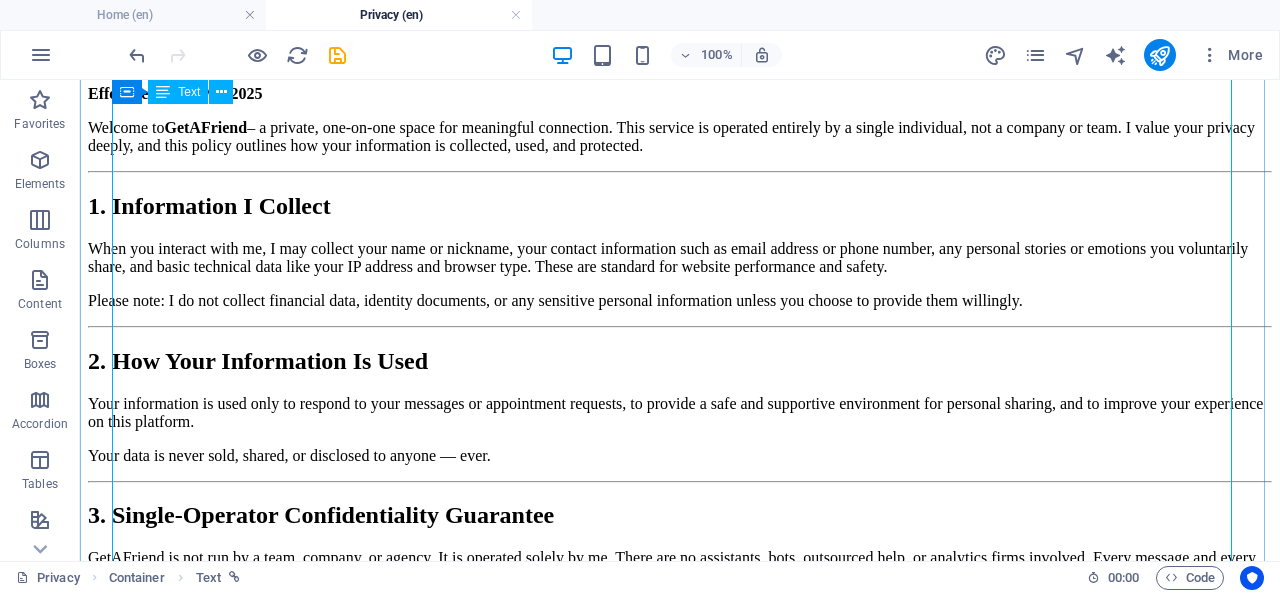 scroll, scrollTop: 0, scrollLeft: 0, axis: both 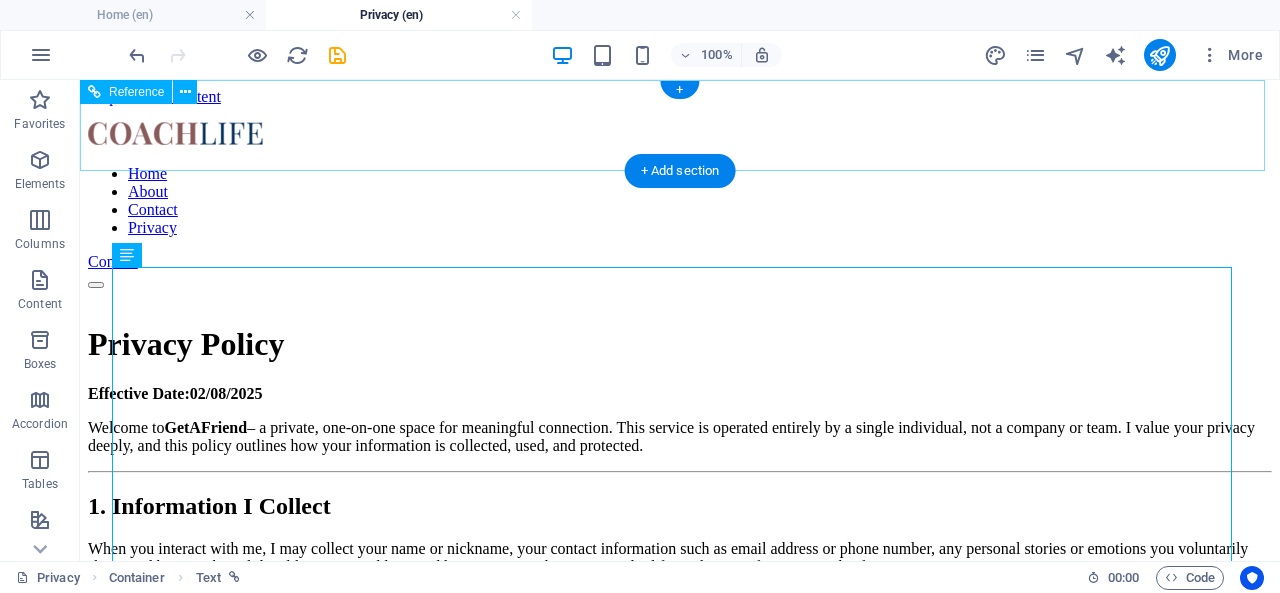 click on "Contact" at bounding box center (680, 262) 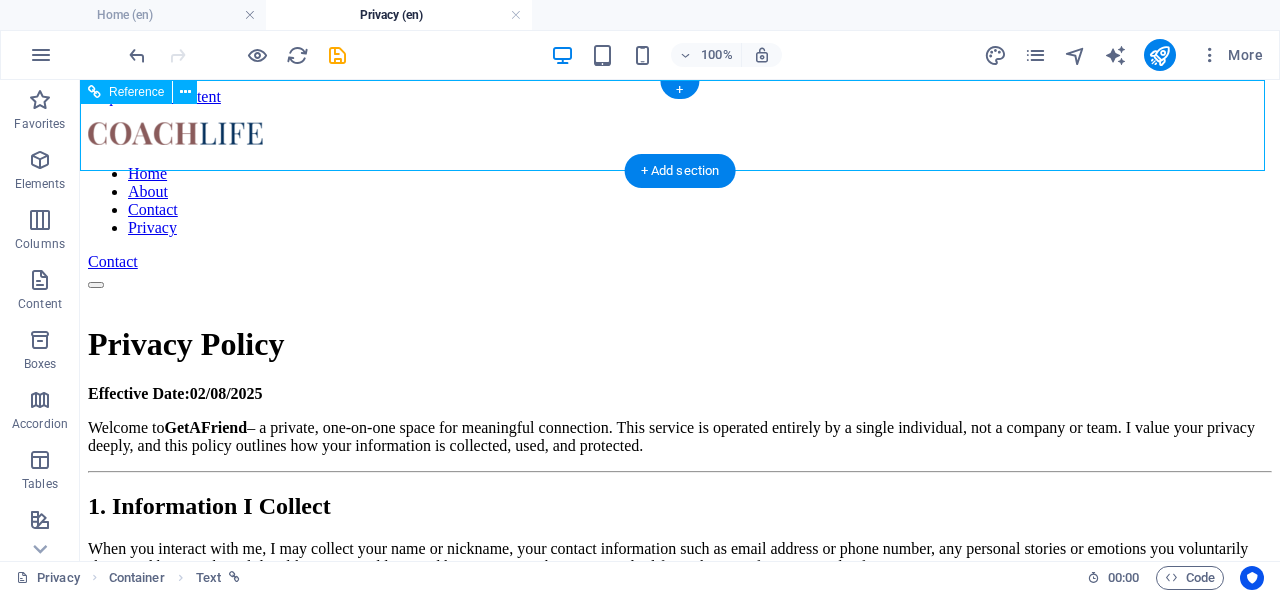 click on "Contact" at bounding box center (680, 262) 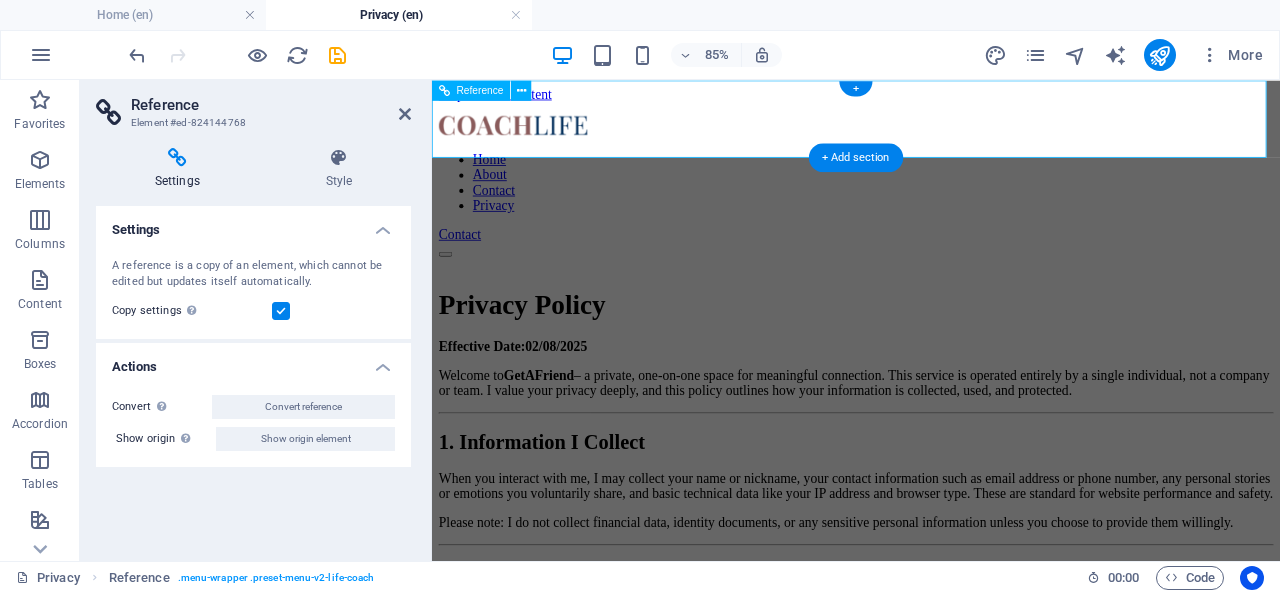 click on "Contact" at bounding box center [931, 262] 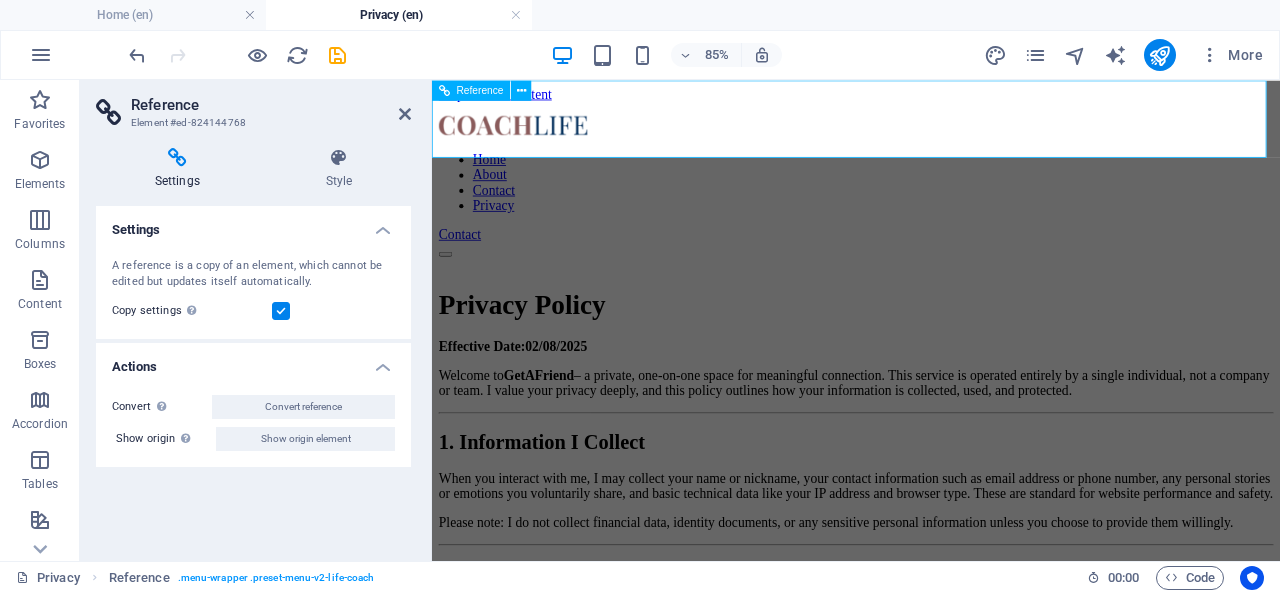 click on "Contact" at bounding box center [931, 262] 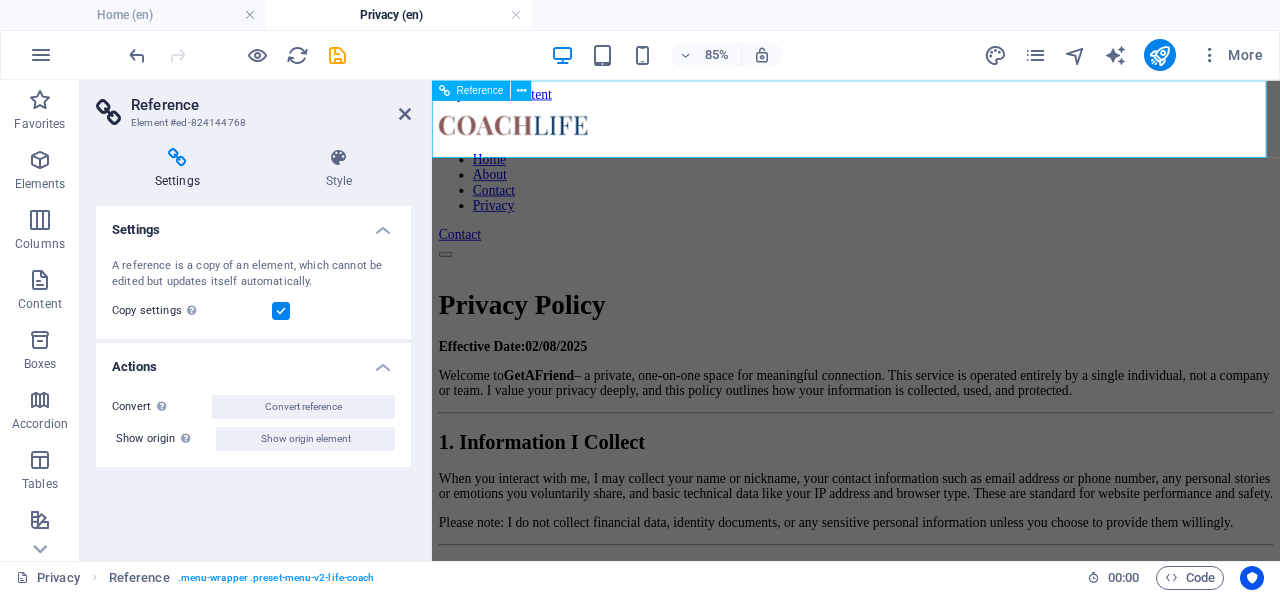 click on "Contact" at bounding box center [931, 262] 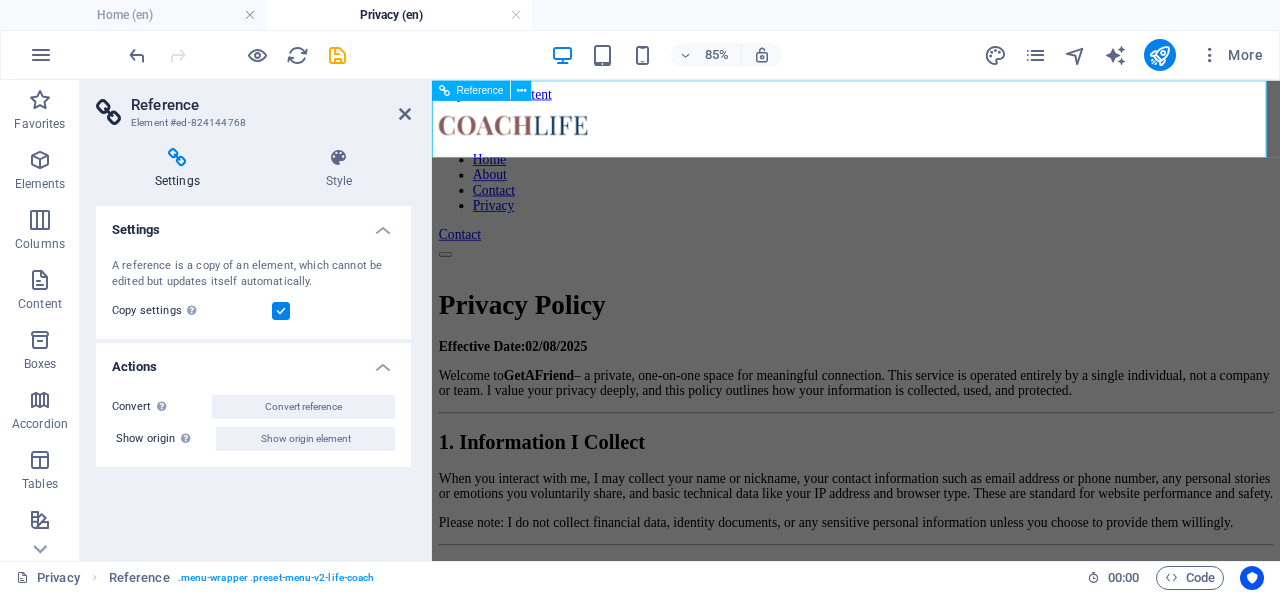click on "Contact" at bounding box center [931, 262] 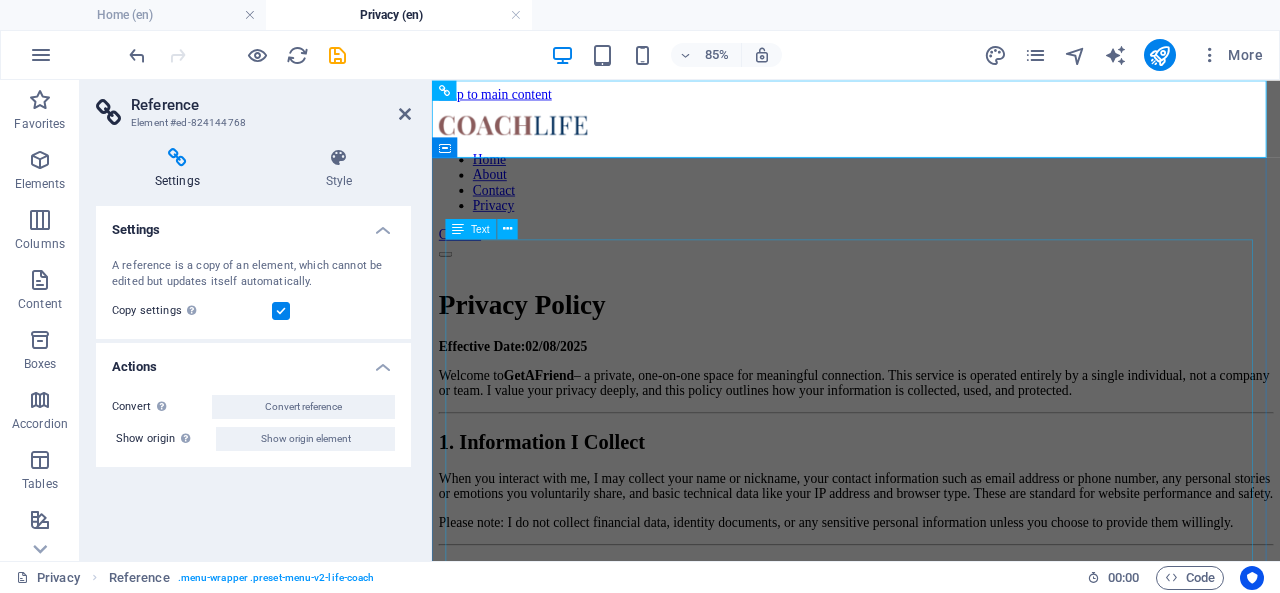 click on "Privacy Policy Effective Date:[DATE] Welcome to GetAFriend – a private, one-on-one space for meaningful connection. This service is operated entirely by a single individual, not a company or team. I value your privacy deeply, and this policy outlines how your information is collected, used, and protected. 1. Information I Collect When you interact with me, I may collect your name or nickname, your contact information such as email address or phone number, any personal stories or emotions you voluntarily share, and basic technical data like your IP address and browser type. These are standard for website performance and safety. Please note: I do not collect financial data, identity documents, or any sensitive personal information unless you choose to provide them willingly. 2. How Your Information Is Used Your information is used only to respond to your messages or appointment requests, to provide a safe and supportive environment for personal sharing, and to improve your experience on this platform." at bounding box center (931, 915) 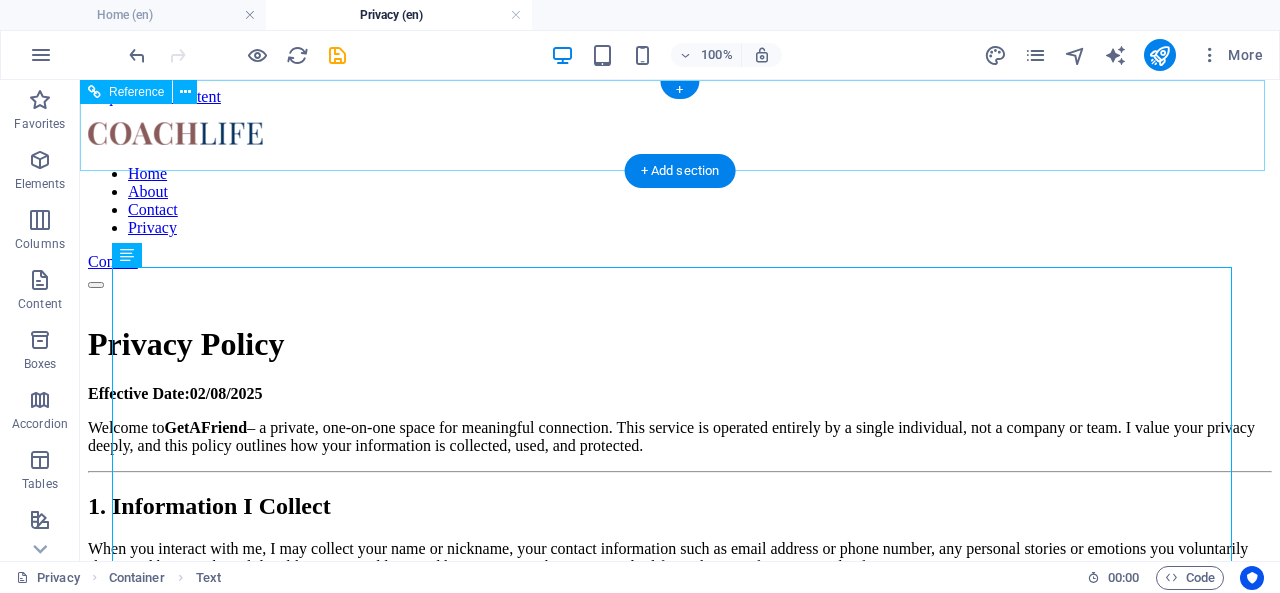 click on "Contact" at bounding box center (680, 262) 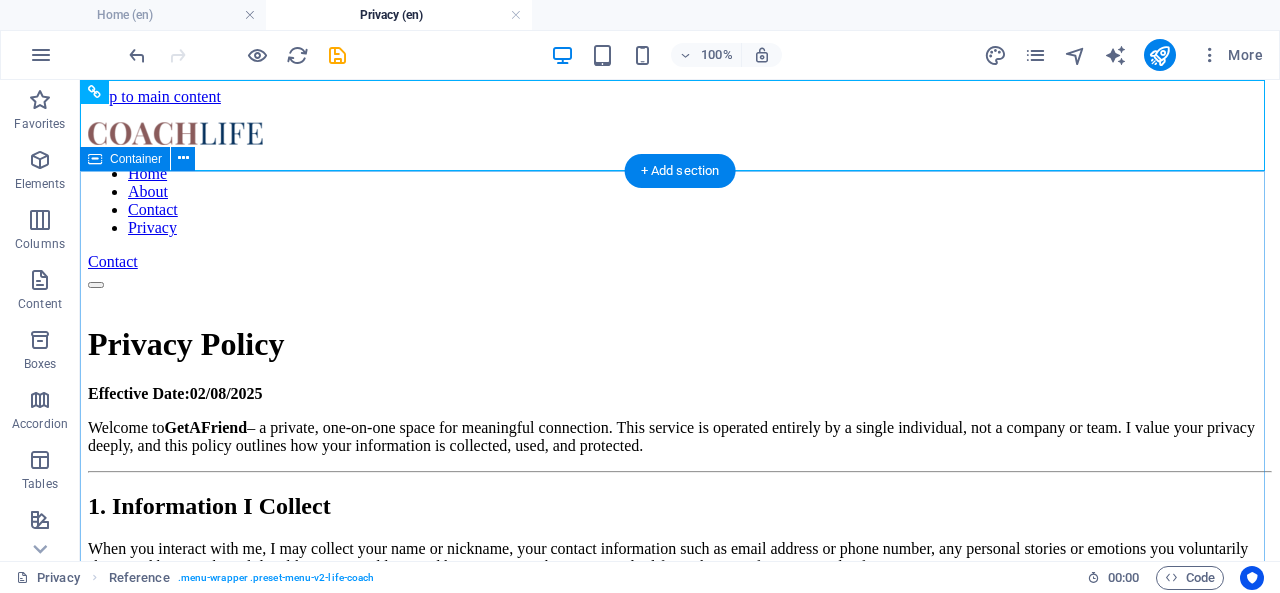 click on "Privacy Policy Effective Date:[DATE] Welcome to GetAFriend – a private, one-on-one space for meaningful connection. This service is operated entirely by a single individual, not a company or team. I value your privacy deeply, and this policy outlines how your information is collected, used, and protected. 1. Information I Collect When you interact with me, I may collect your name or nickname, your contact information such as email address or phone number, any personal stories or emotions you voluntarily share, and basic technical data like your IP address and browser type. These are standard for website performance and safety. Please note: I do not collect financial data, identity documents, or any sensitive personal information unless you choose to provide them willingly. 2. How Your Information Is Used Your information is used only to respond to your messages or appointment requests, to provide a safe and supportive environment for personal sharing, and to improve your experience on this platform." at bounding box center [680, 915] 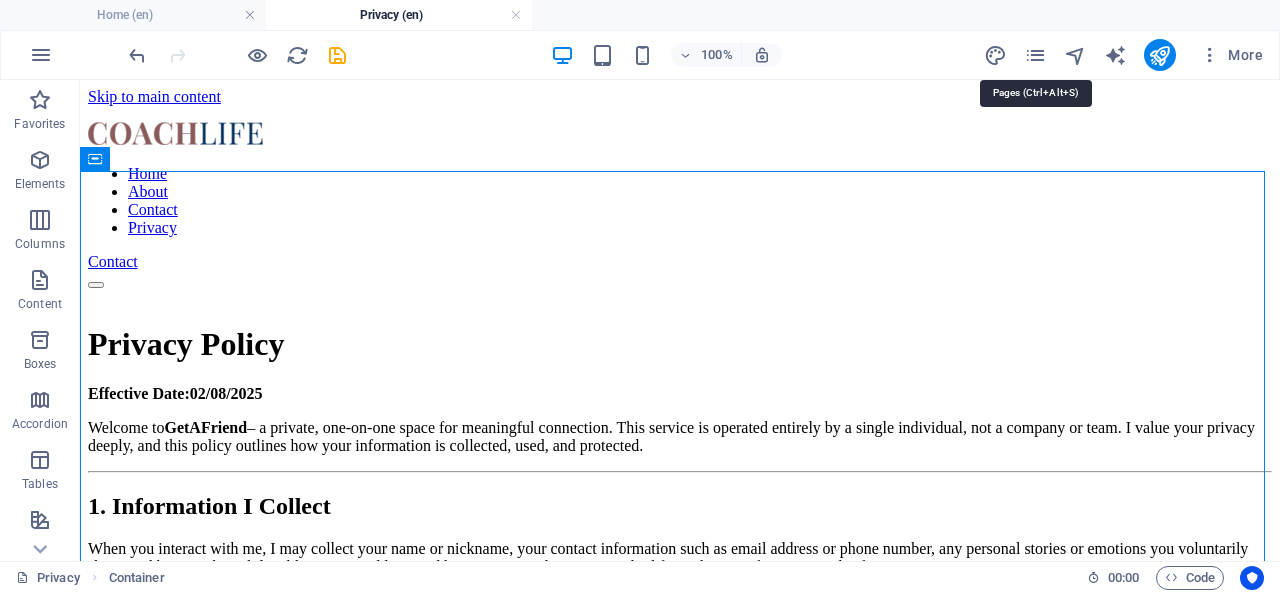 click at bounding box center (1035, 55) 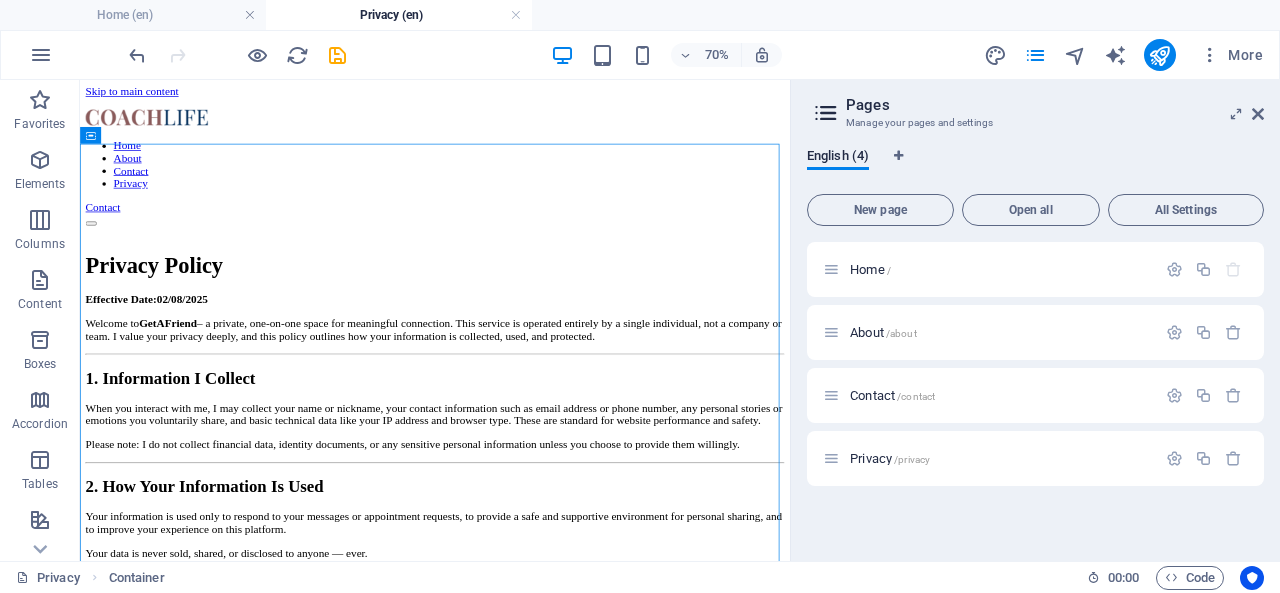 click on "Home /" at bounding box center [989, 269] 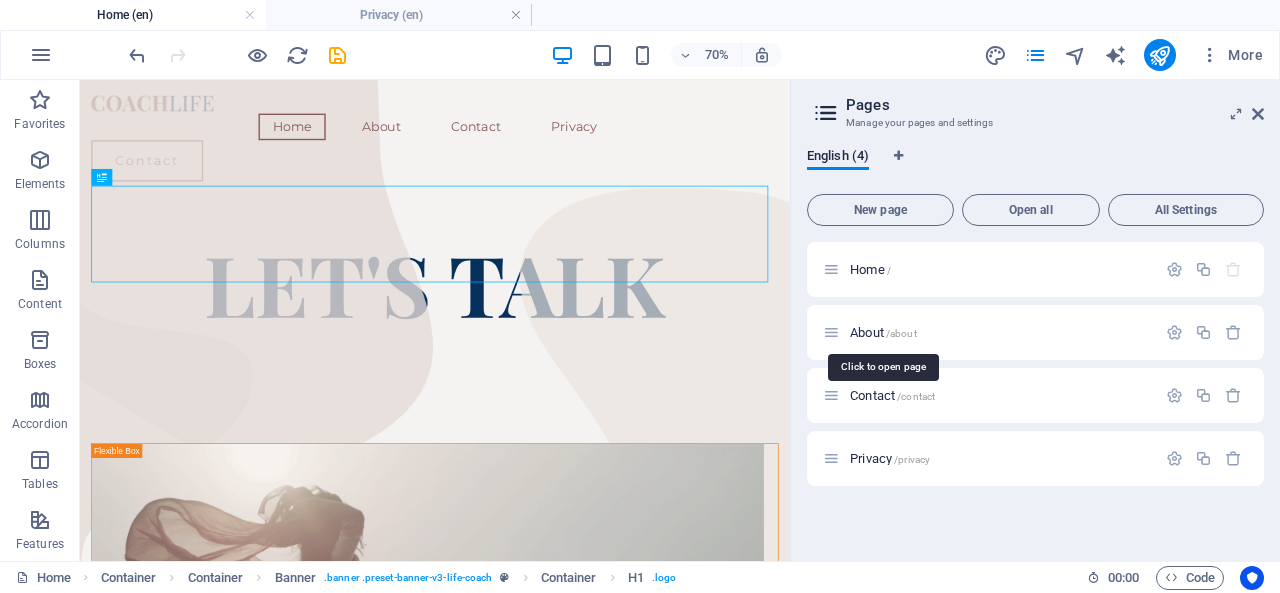click on "About /about" at bounding box center [883, 332] 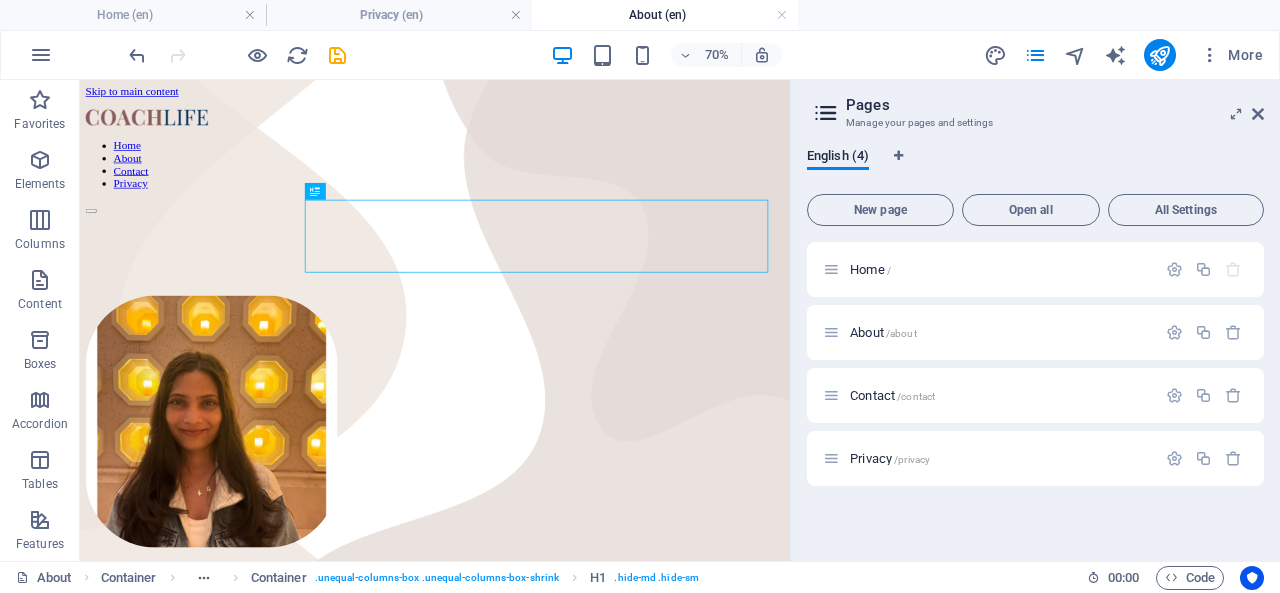 scroll, scrollTop: 0, scrollLeft: 0, axis: both 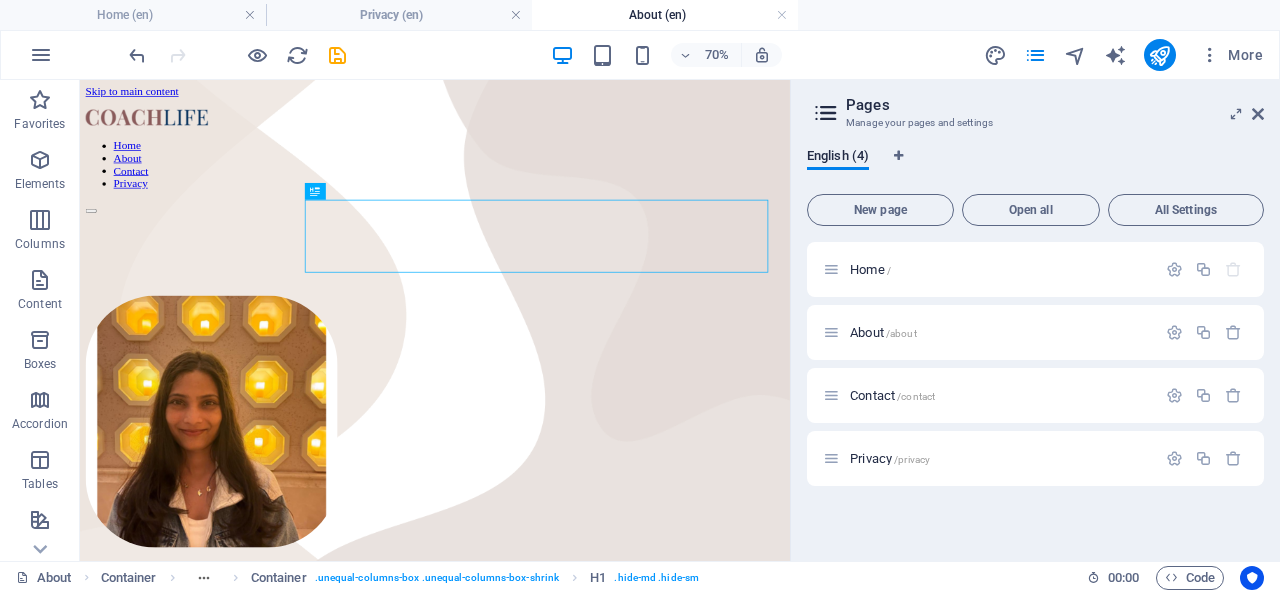 click on "Home /" at bounding box center [870, 269] 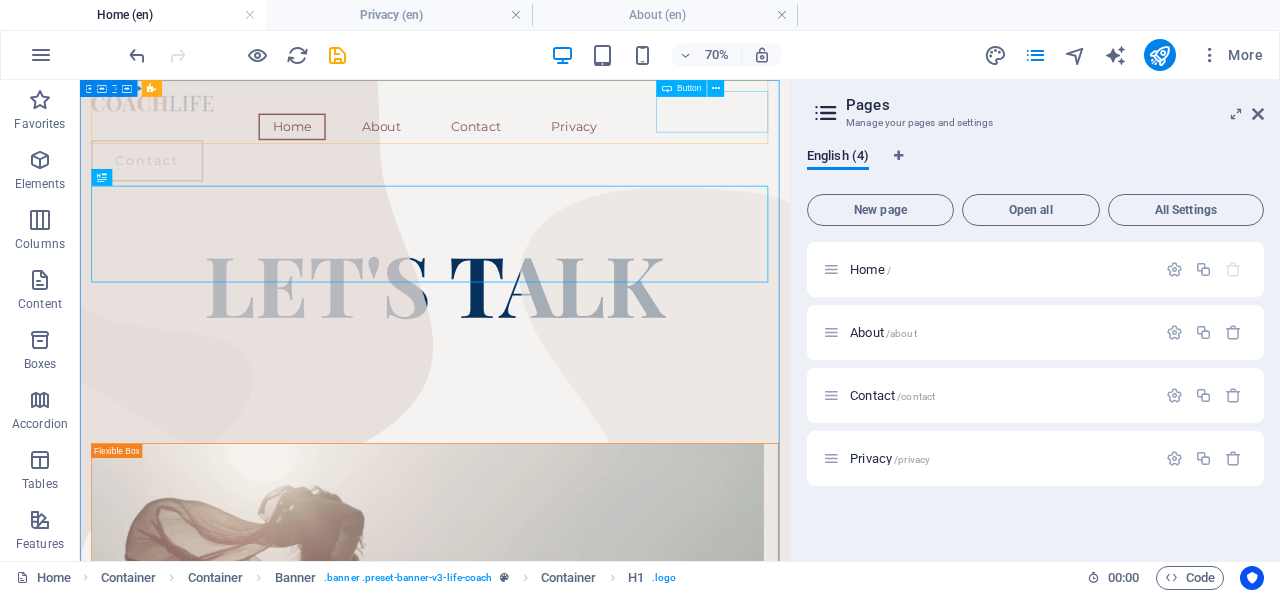 click at bounding box center (715, 88) 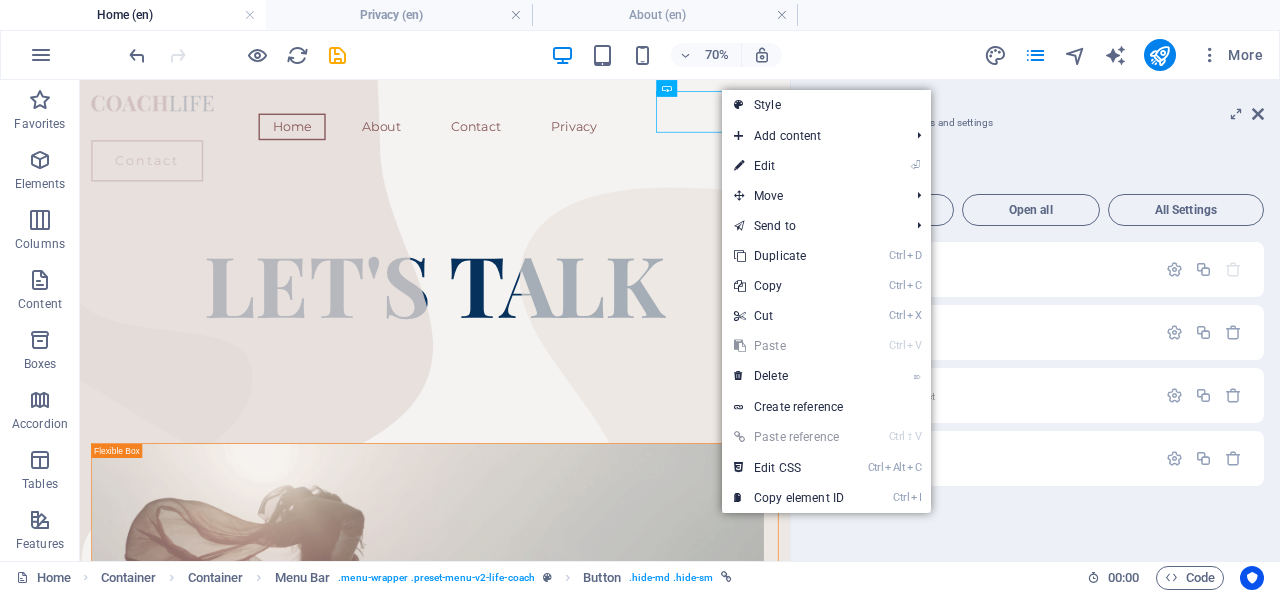 click on "⌦  Delete" at bounding box center [789, 376] 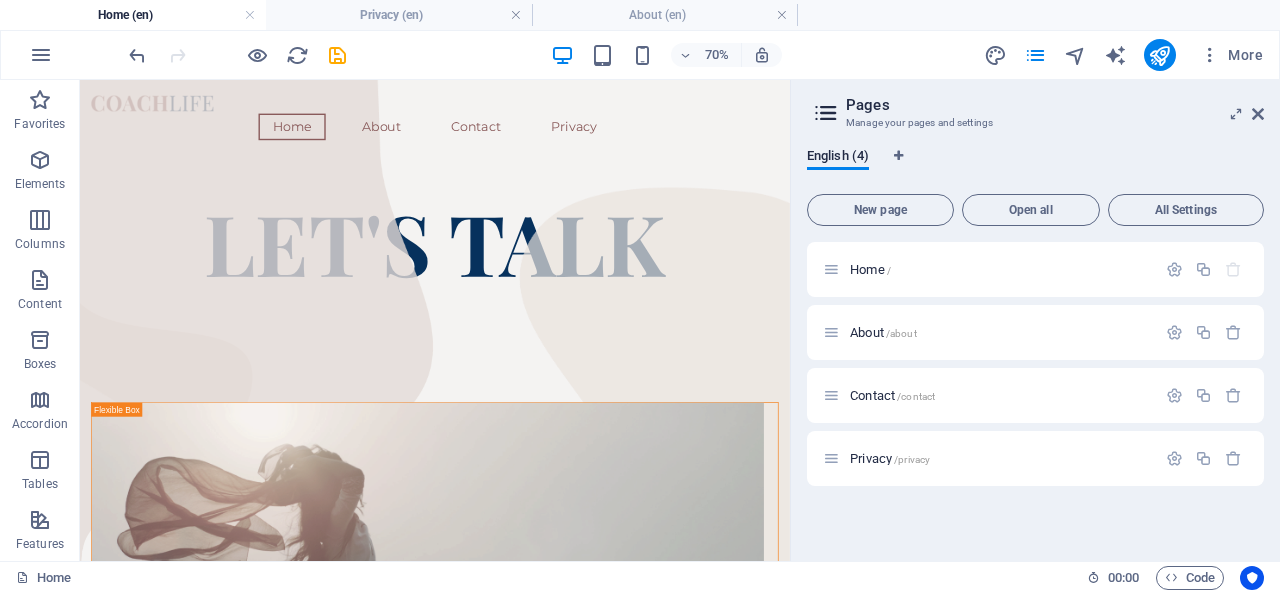 click on "Contact /contact" at bounding box center (892, 395) 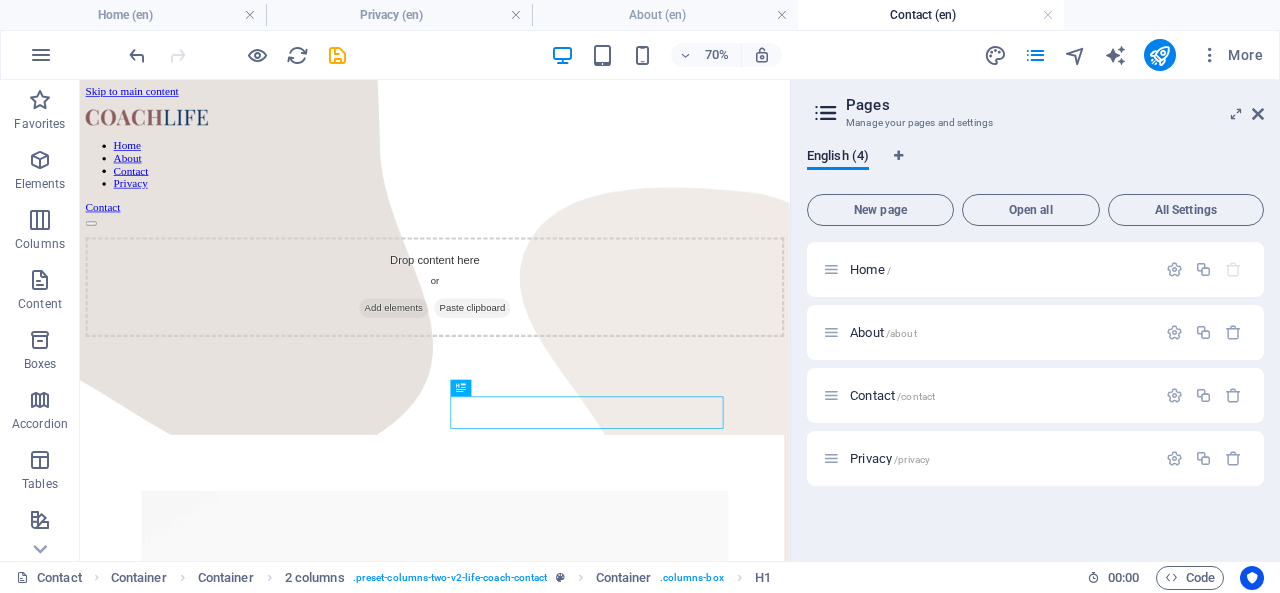 scroll, scrollTop: 0, scrollLeft: 0, axis: both 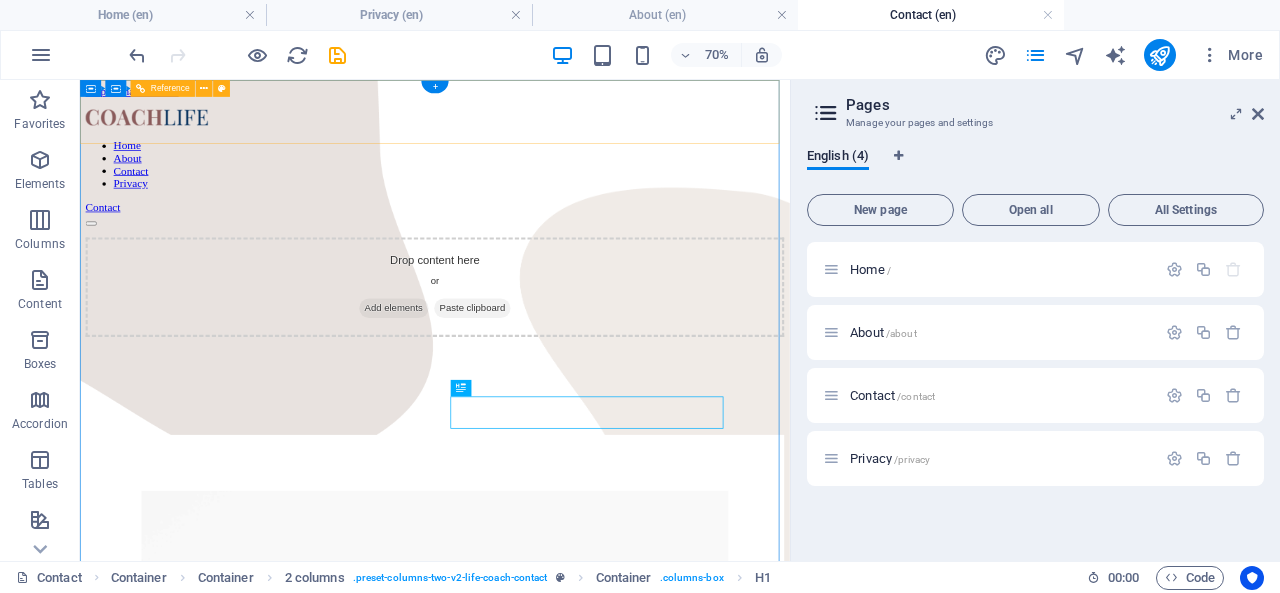 click on "Contact" at bounding box center [587, 262] 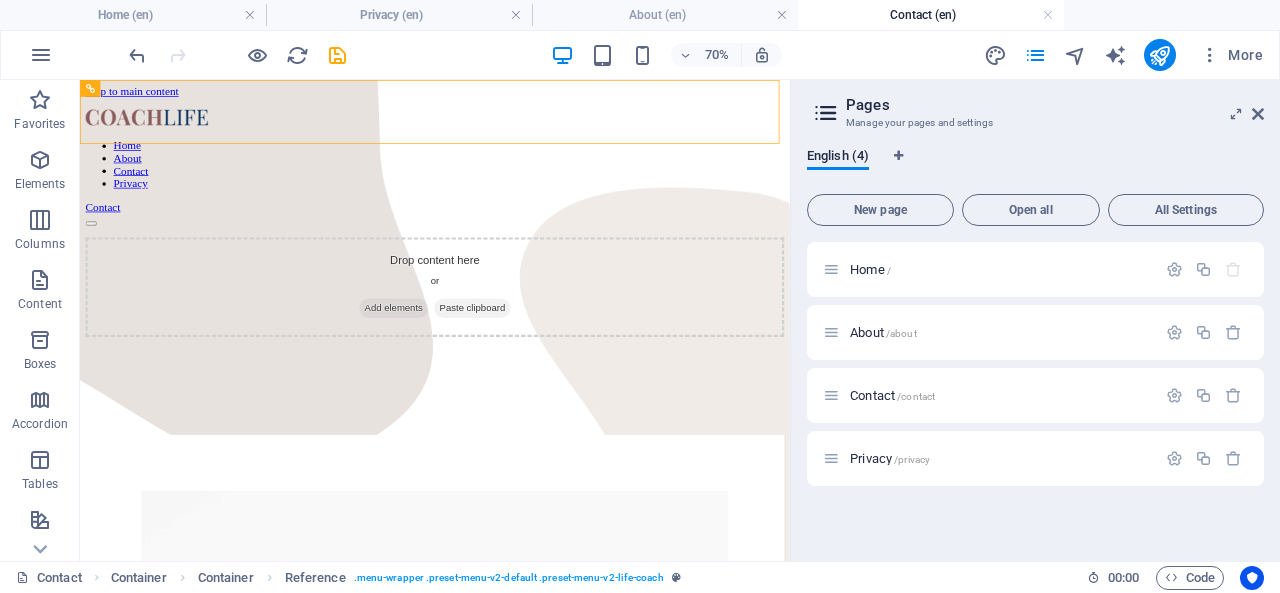 click on "About /about" at bounding box center [883, 332] 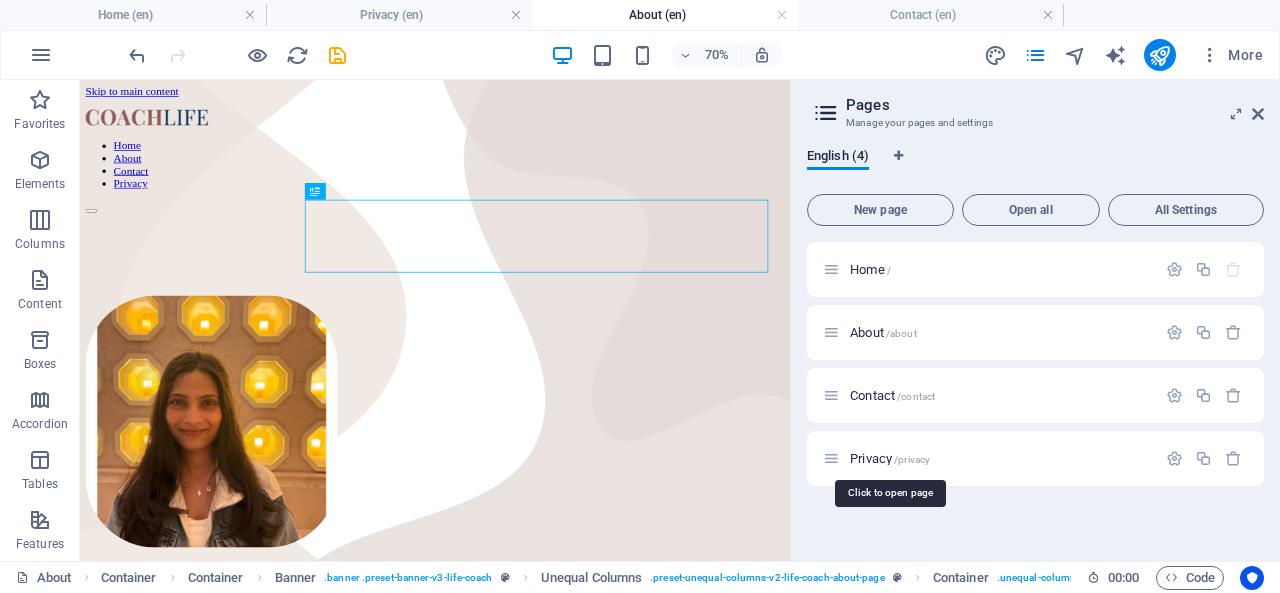 click on "Privacy /privacy" at bounding box center (890, 458) 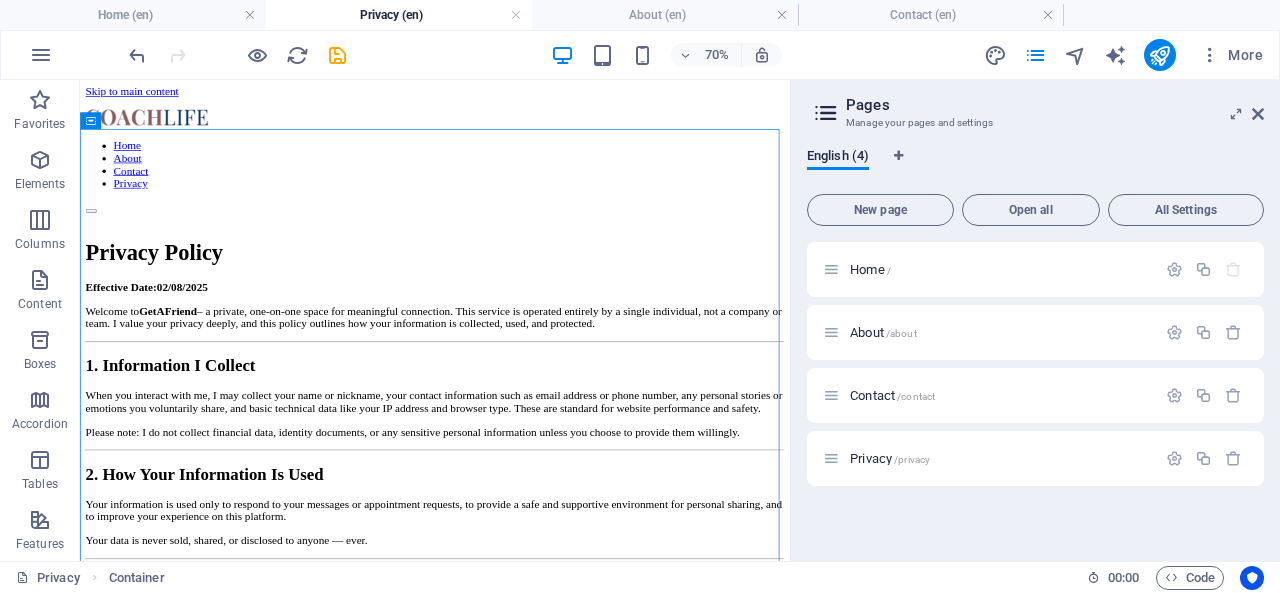 click on "Contact /contact" at bounding box center [892, 395] 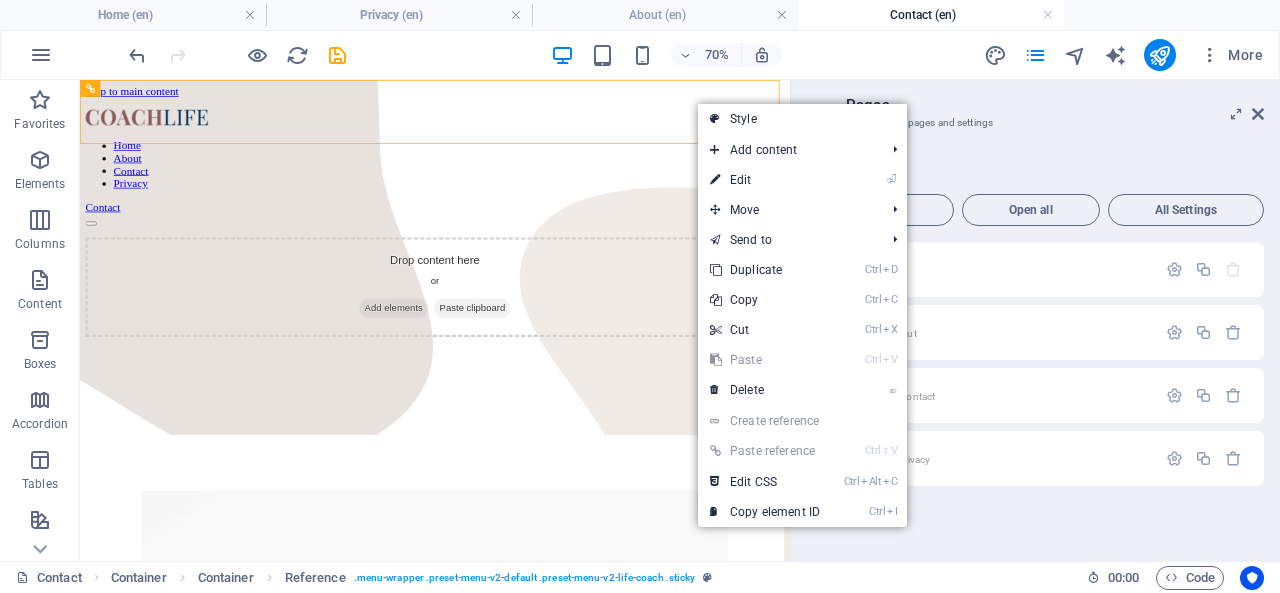 click on "⌦  Delete" at bounding box center (765, 390) 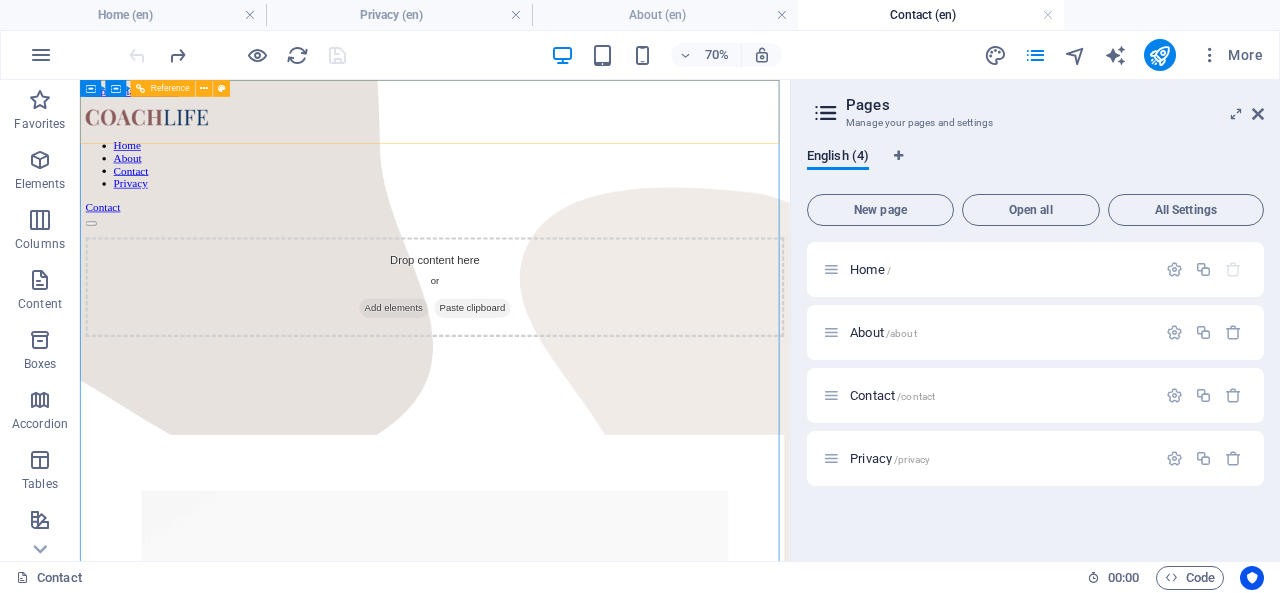 click at bounding box center [204, 88] 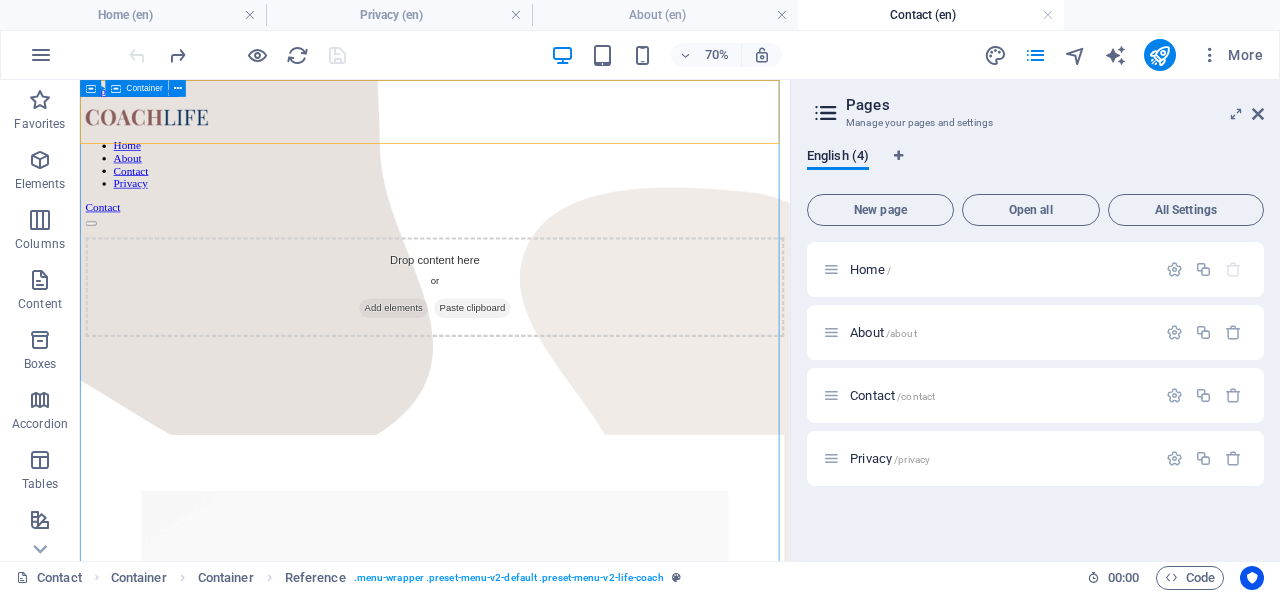 click at bounding box center [177, 88] 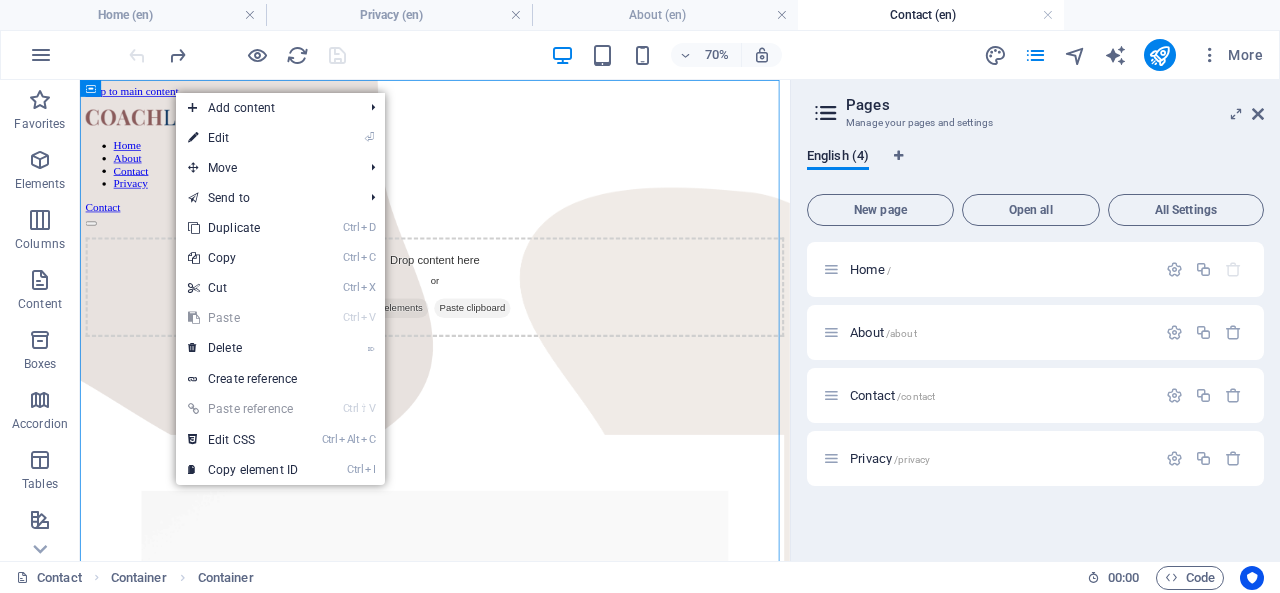 click on "⏎  Edit" at bounding box center (243, 138) 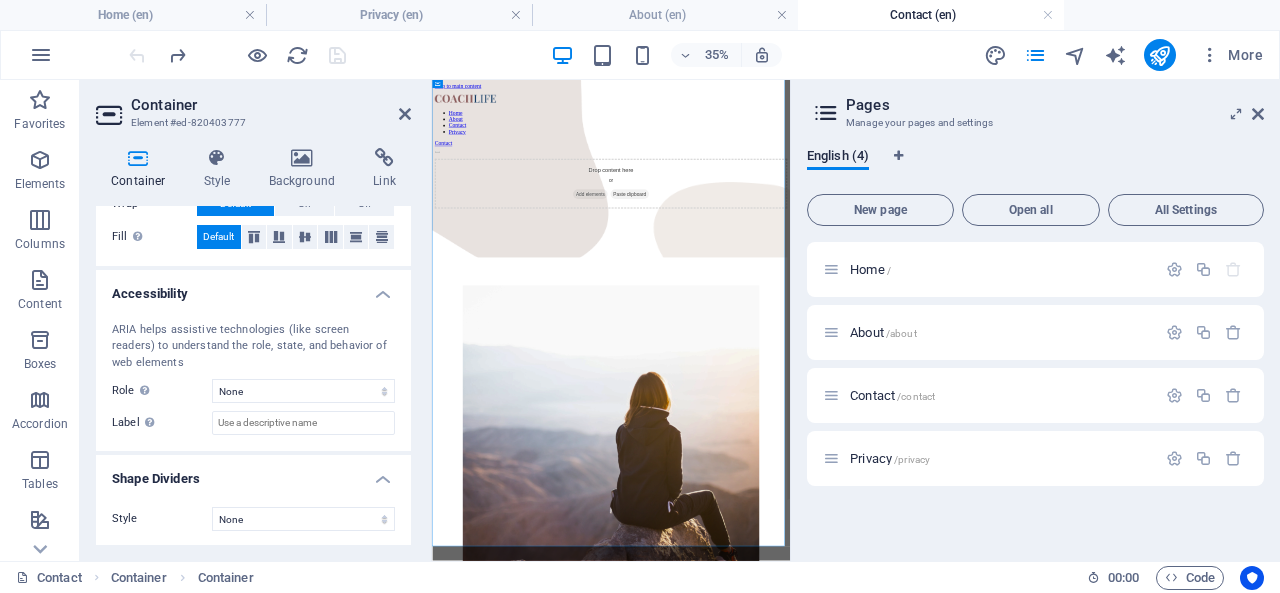 scroll, scrollTop: 0, scrollLeft: 0, axis: both 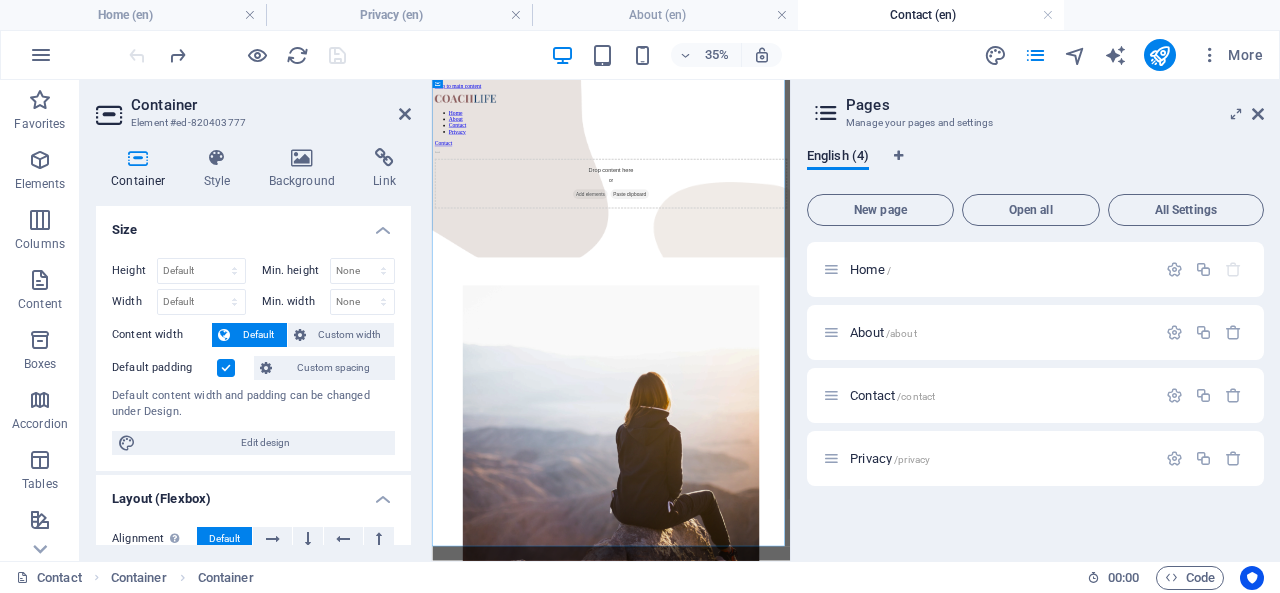 click on "Container Element #ed-820403777
Container Style Background Link Size Height Default px rem % vh vw Min. height None px rem % vh vw Width Default px rem % em vh vw Min. width None px rem % vh vw Content width Default Custom width Width Default px rem % em vh vw Min. width None px rem % vh vw Default padding Custom spacing Default content width and padding can be changed under Design. Edit design Layout (Flexbox) Alignment Determines the flex direction. Default Main axis Determine how elements should behave along the main axis inside this container (justify content). Default Side axis Control the vertical direction of the element inside of the container (align items). Default Wrap Default On Off Fill Controls the distances and direction of elements on the y-axis across several lines (align content). Default Accessibility ARIA helps assistive technologies (like screen readers) to understand the role, state, and behavior of web elements Role The ARIA role defines the purpose of an element.  None" at bounding box center [256, 320] 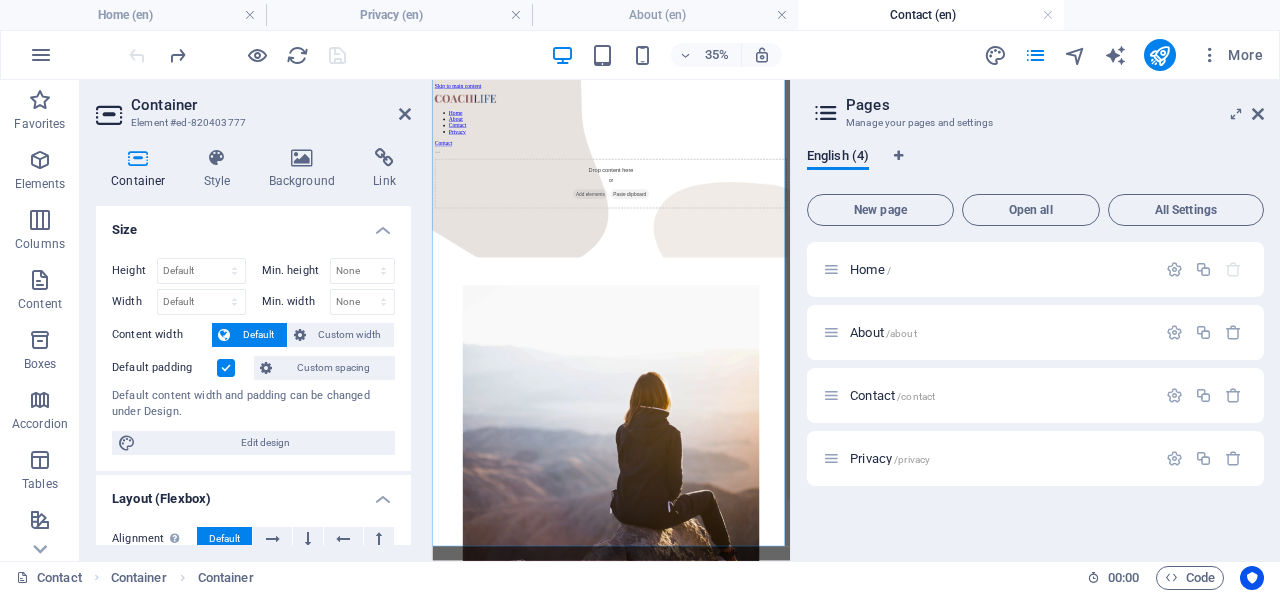 click at bounding box center [405, 114] 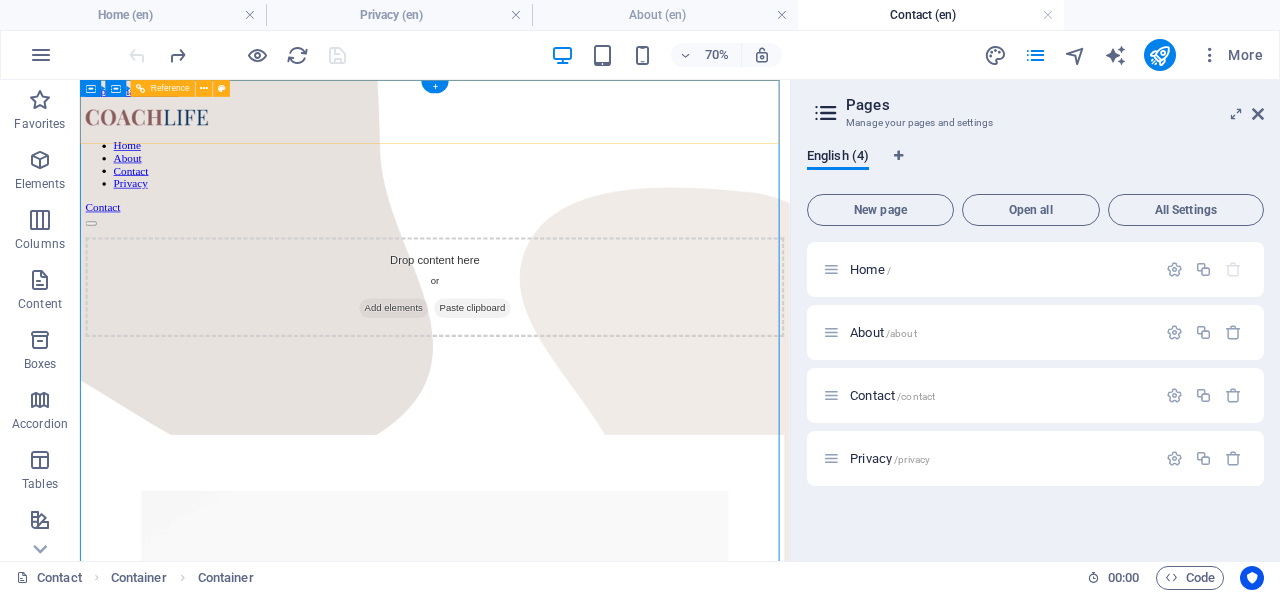 click on "Contact" at bounding box center (587, 262) 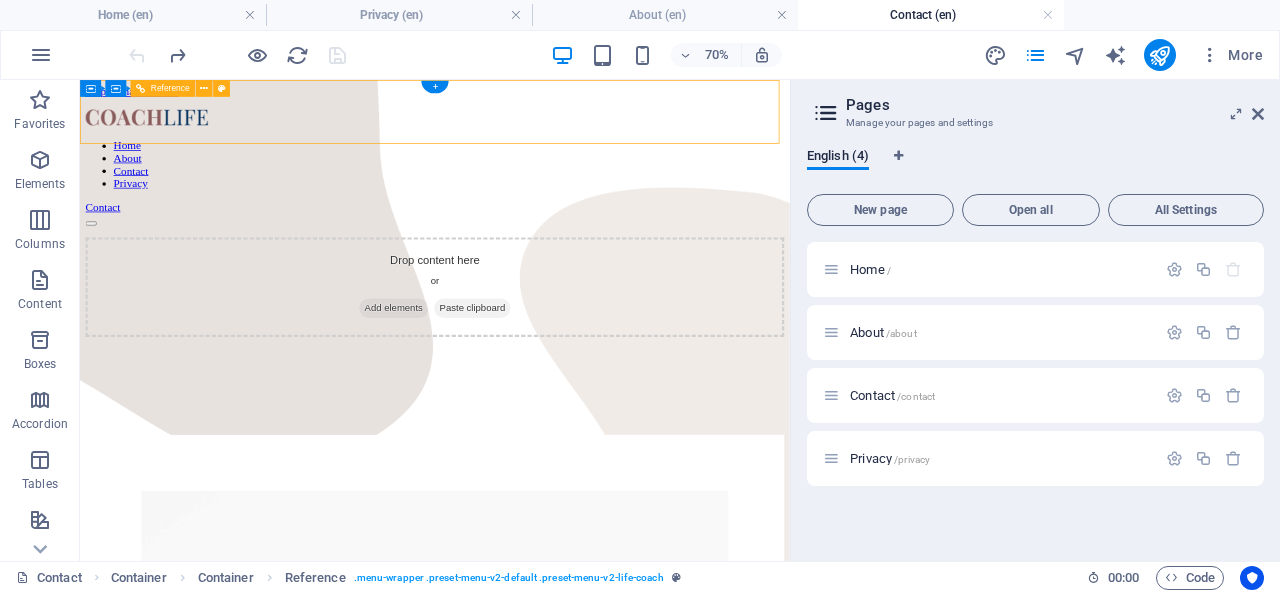 click on "Contact" at bounding box center (587, 262) 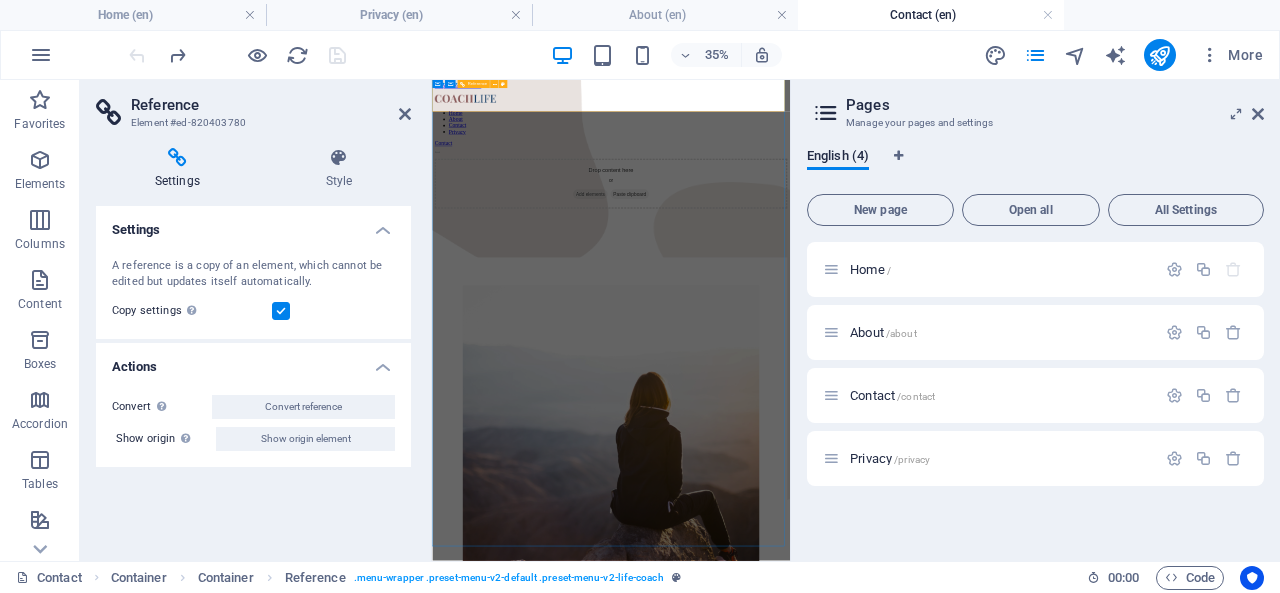 click on "Contact" at bounding box center (943, 262) 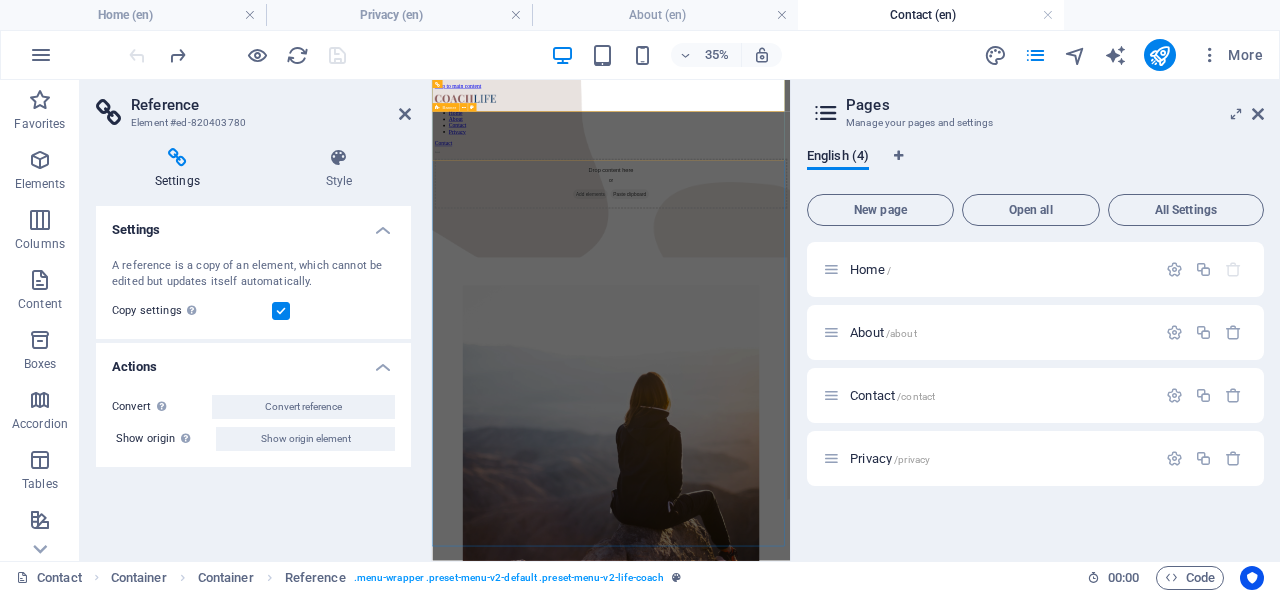 click on "Drop content here or  Add elements  Paste clipboard" at bounding box center (943, 376) 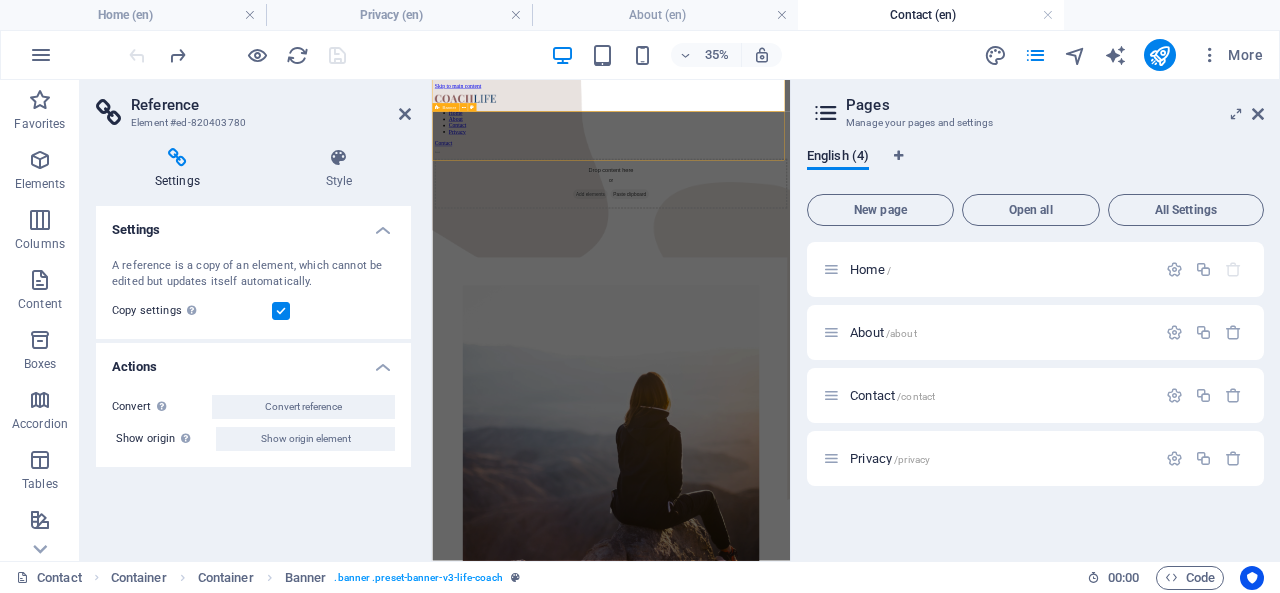 click on "Drop content here or  Add elements  Paste clipboard" at bounding box center (943, 376) 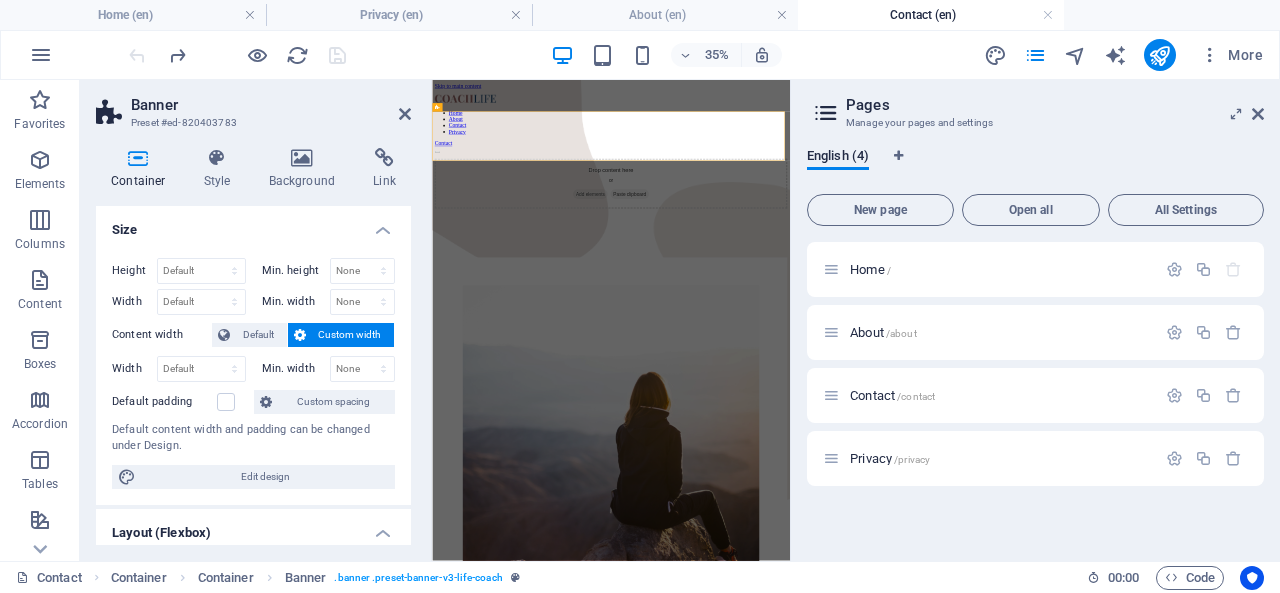 click at bounding box center (405, 114) 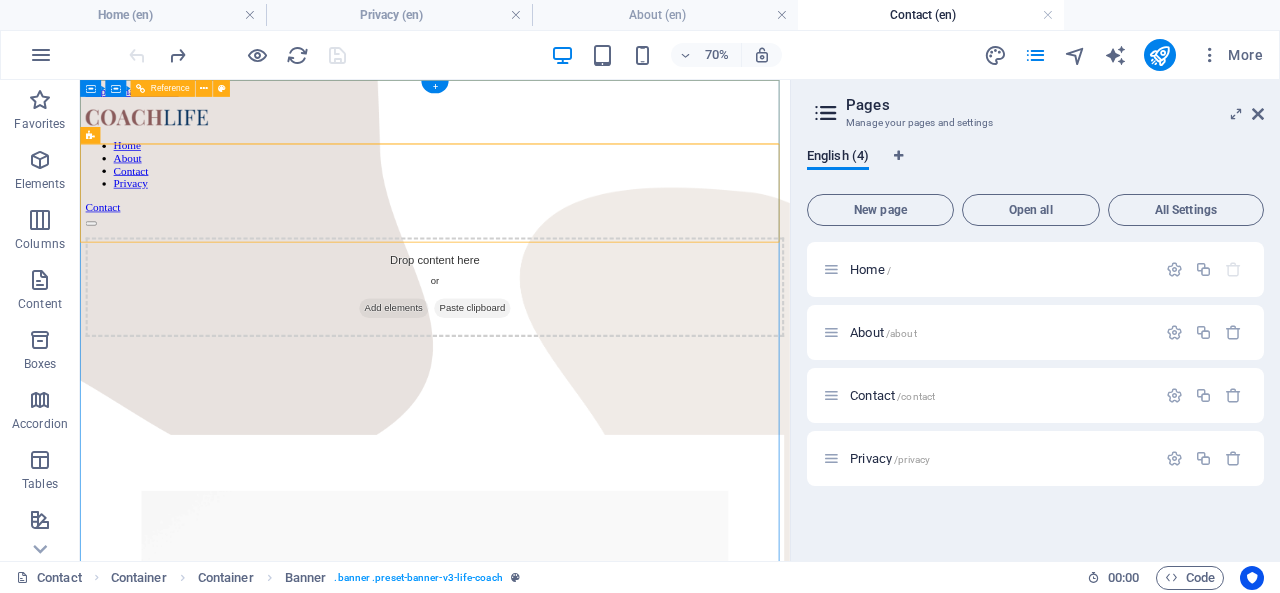 click on "Home About Contact Privacy" at bounding box center (587, 201) 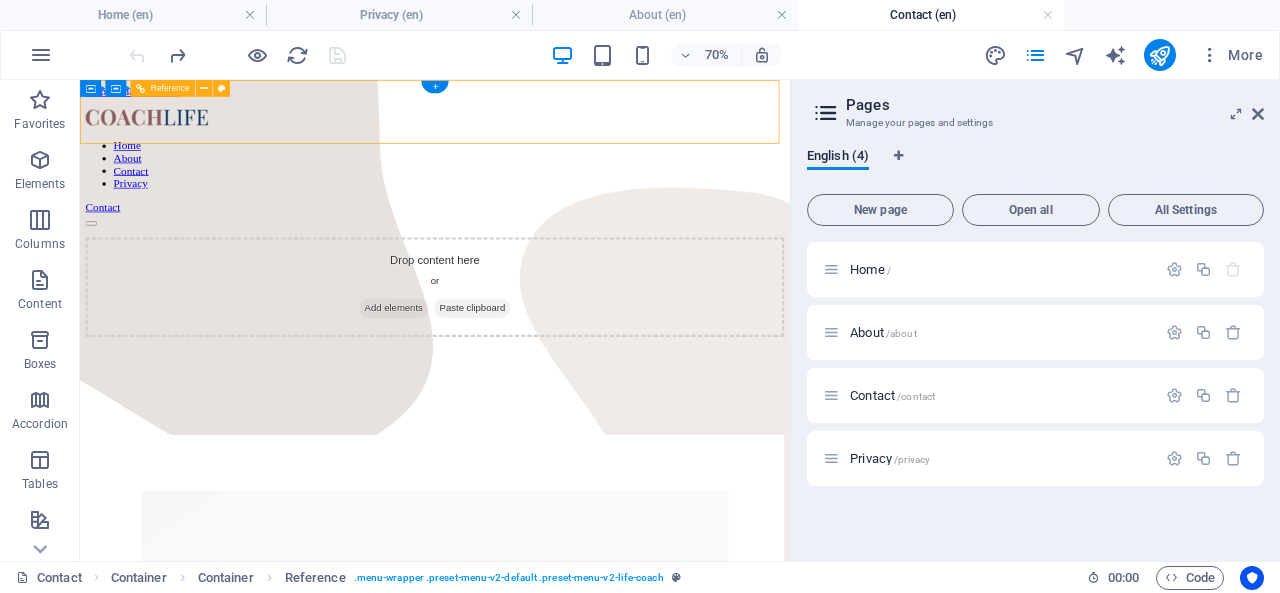click on "Home About Contact Privacy" at bounding box center (587, 201) 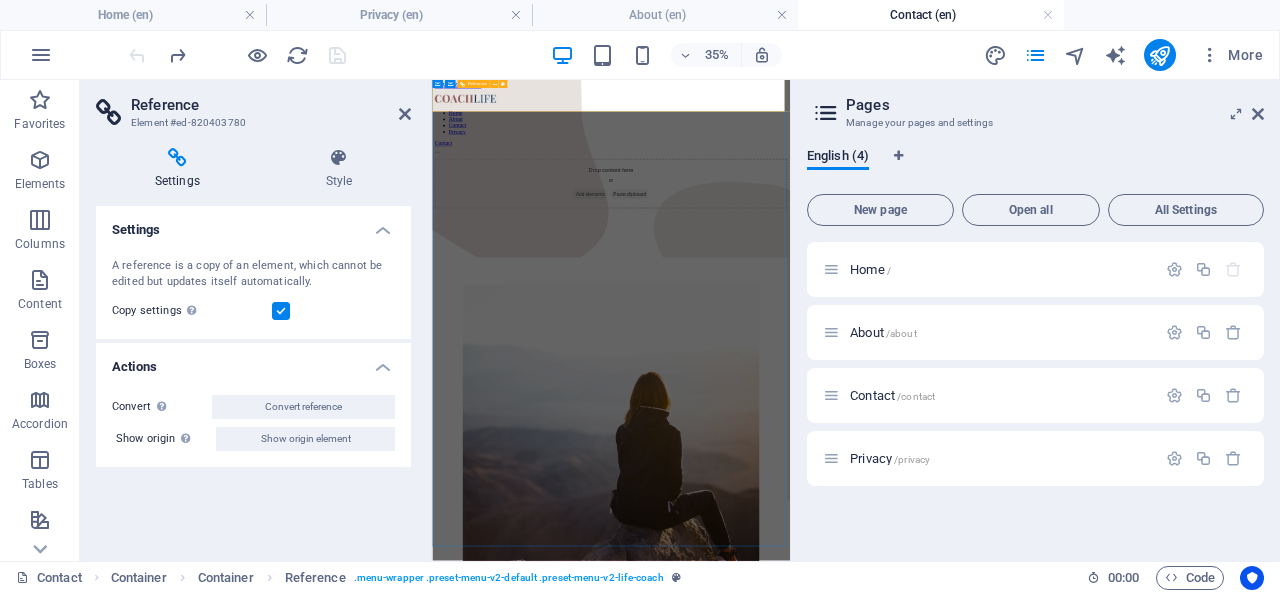click at bounding box center (494, 84) 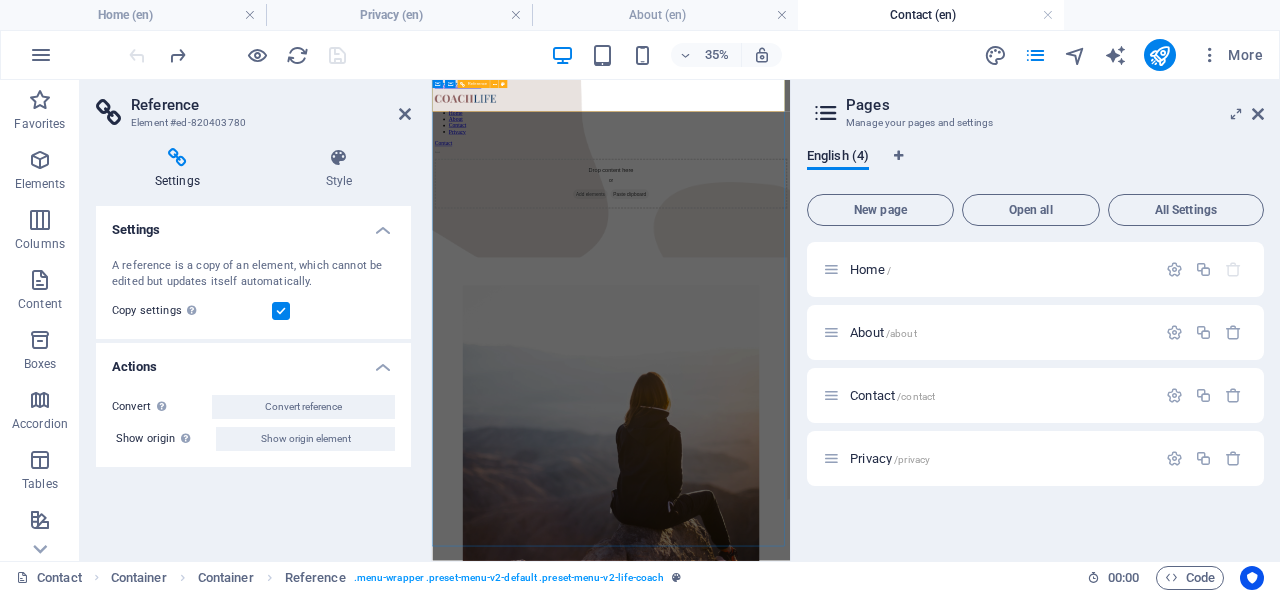click on "Contact" at bounding box center [943, 262] 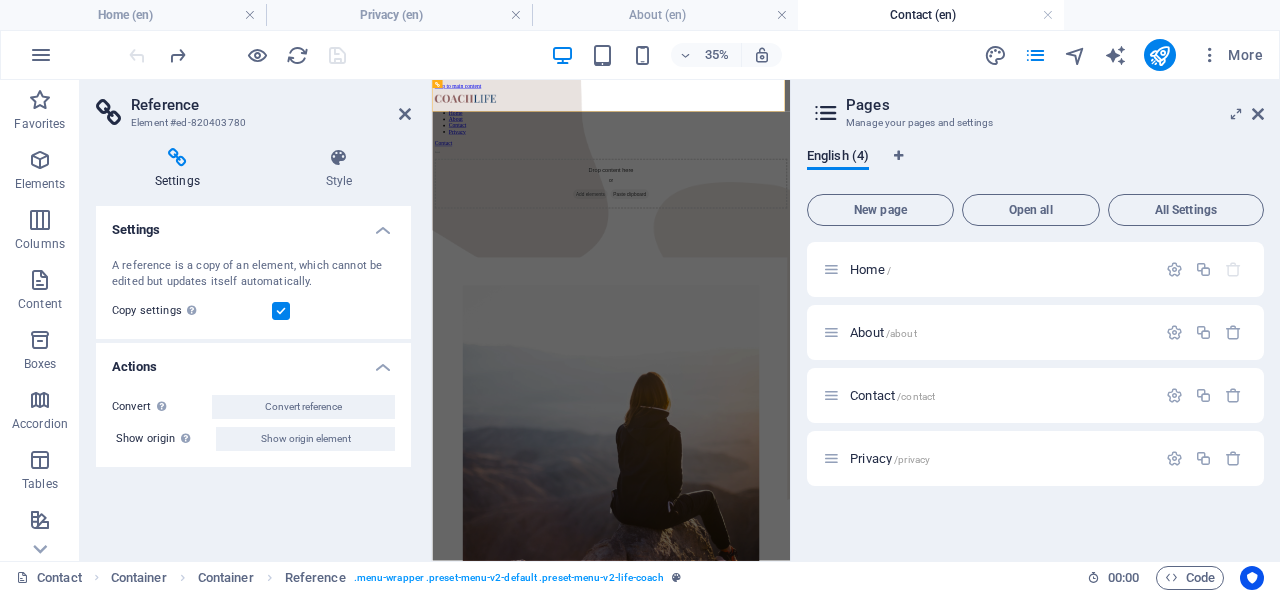 click at bounding box center (405, 114) 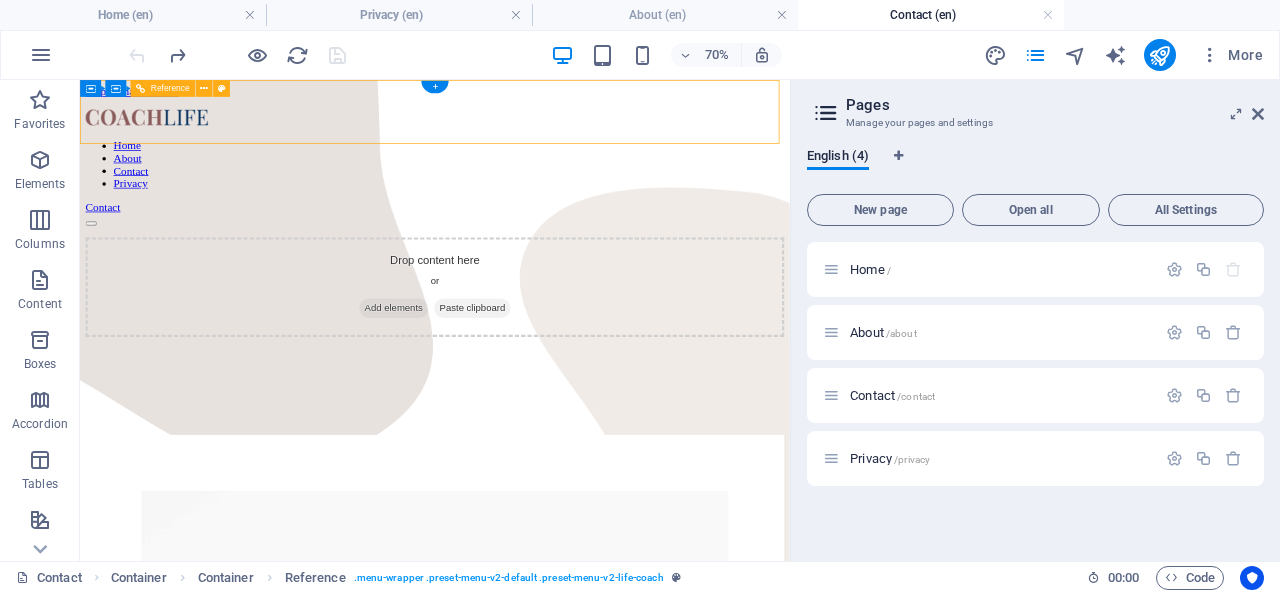 click on "Contact" at bounding box center (587, 262) 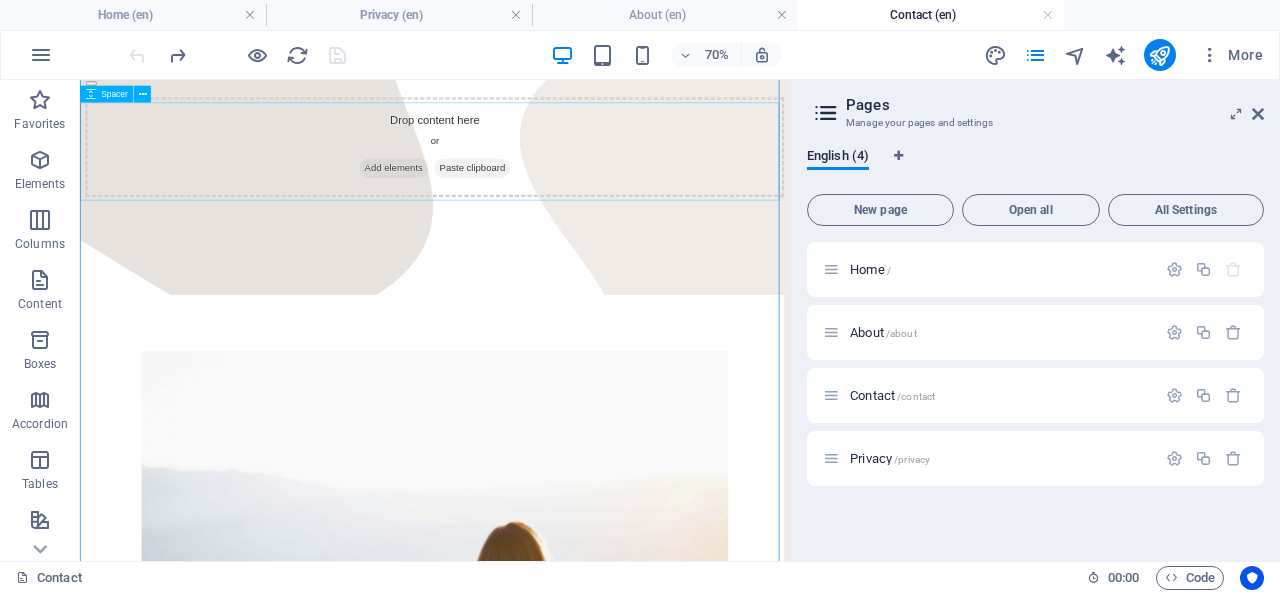 scroll, scrollTop: 0, scrollLeft: 0, axis: both 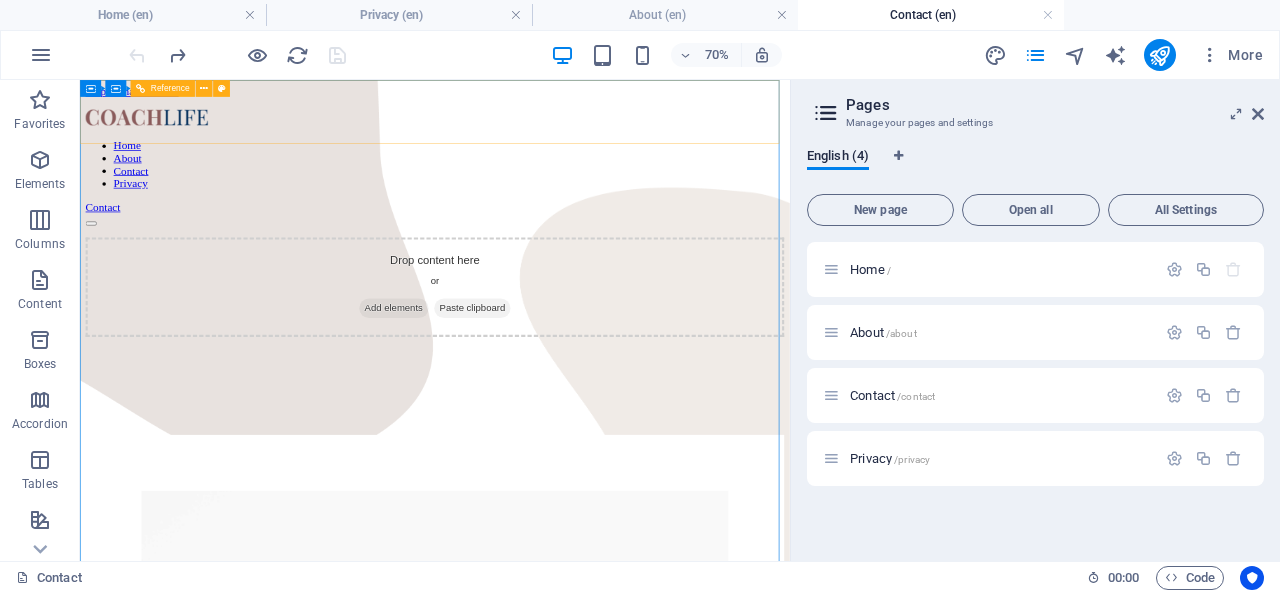 click at bounding box center [204, 88] 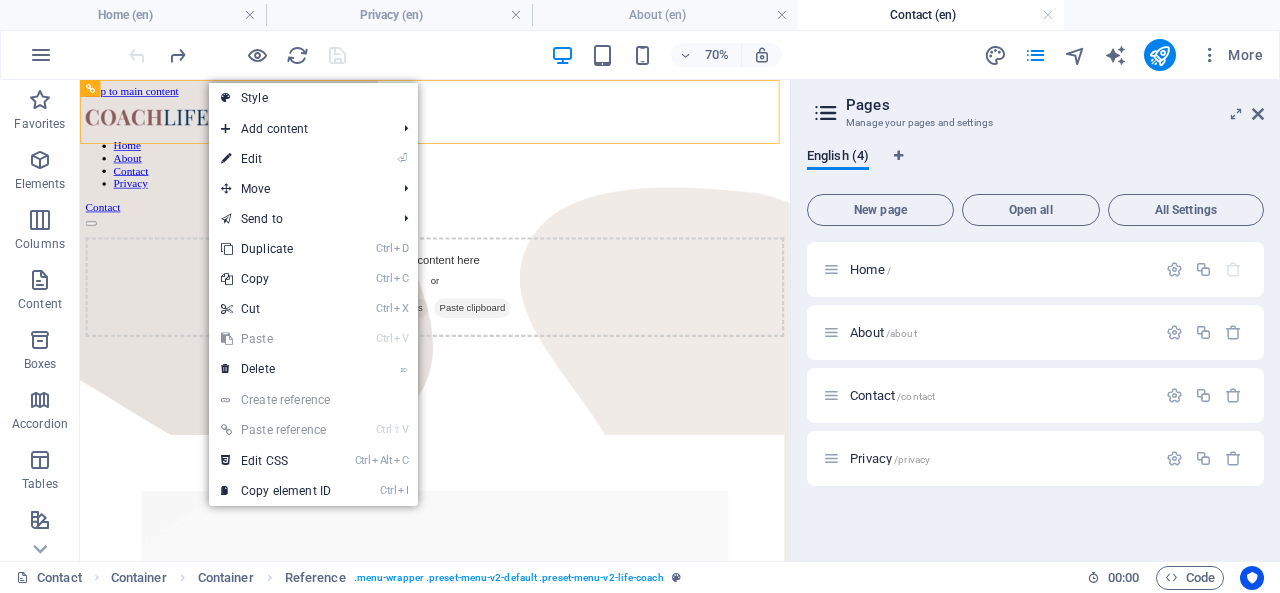 click on "⌦  Delete" at bounding box center (276, 369) 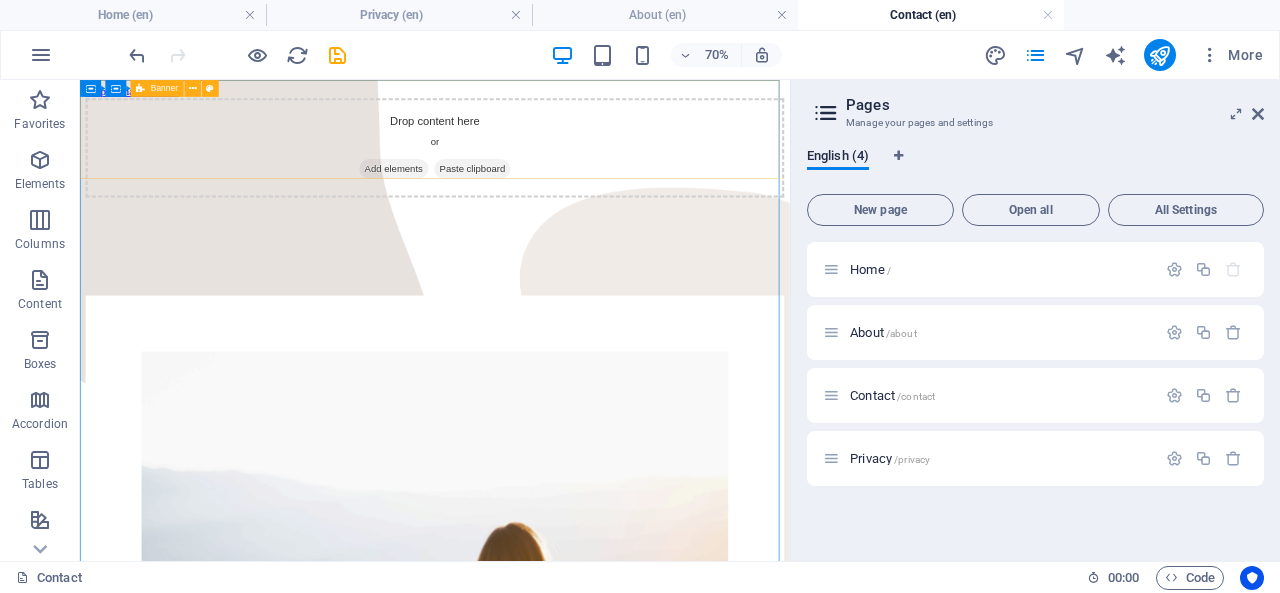 click at bounding box center (193, 88) 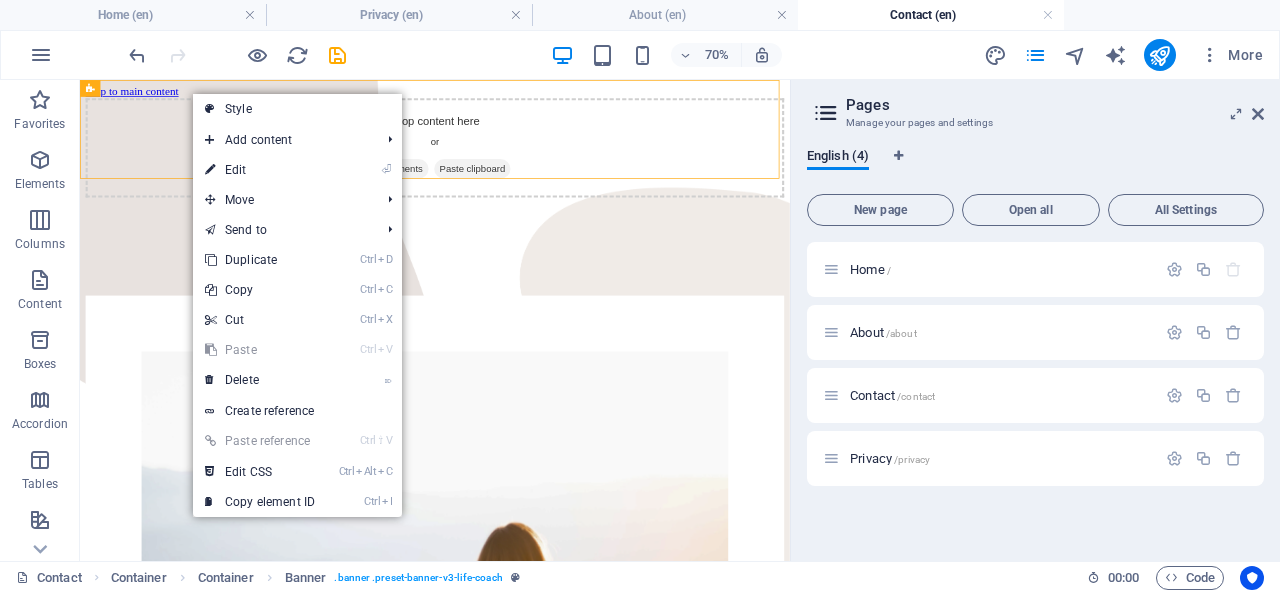click on "⌦  Delete" at bounding box center [260, 380] 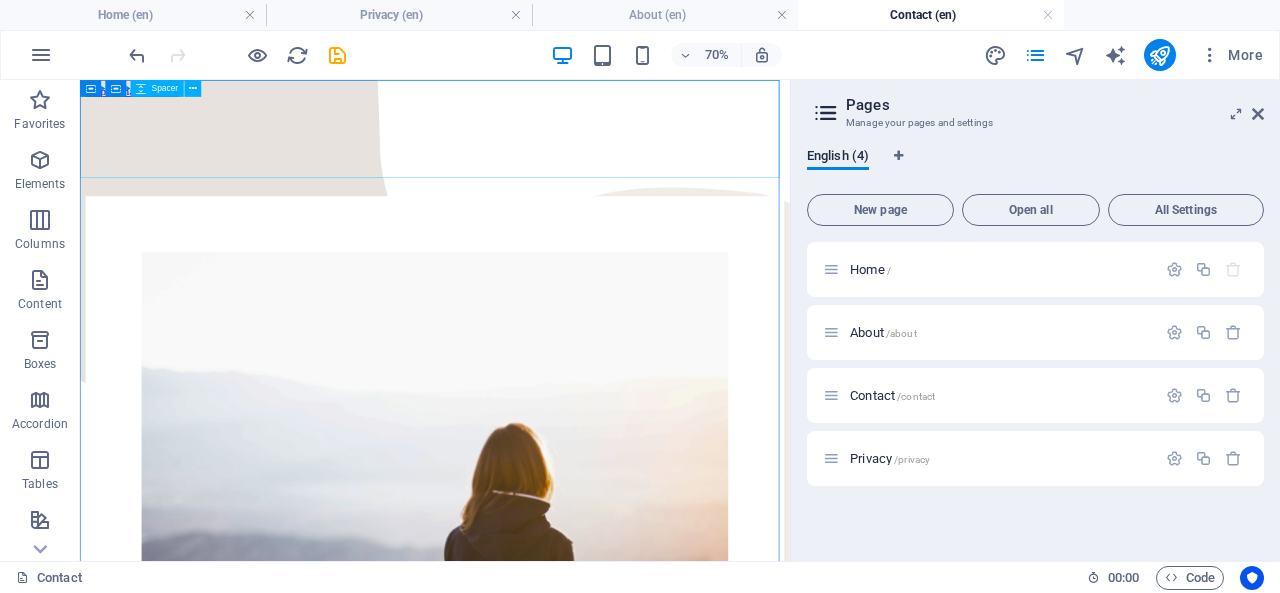 click at bounding box center (193, 88) 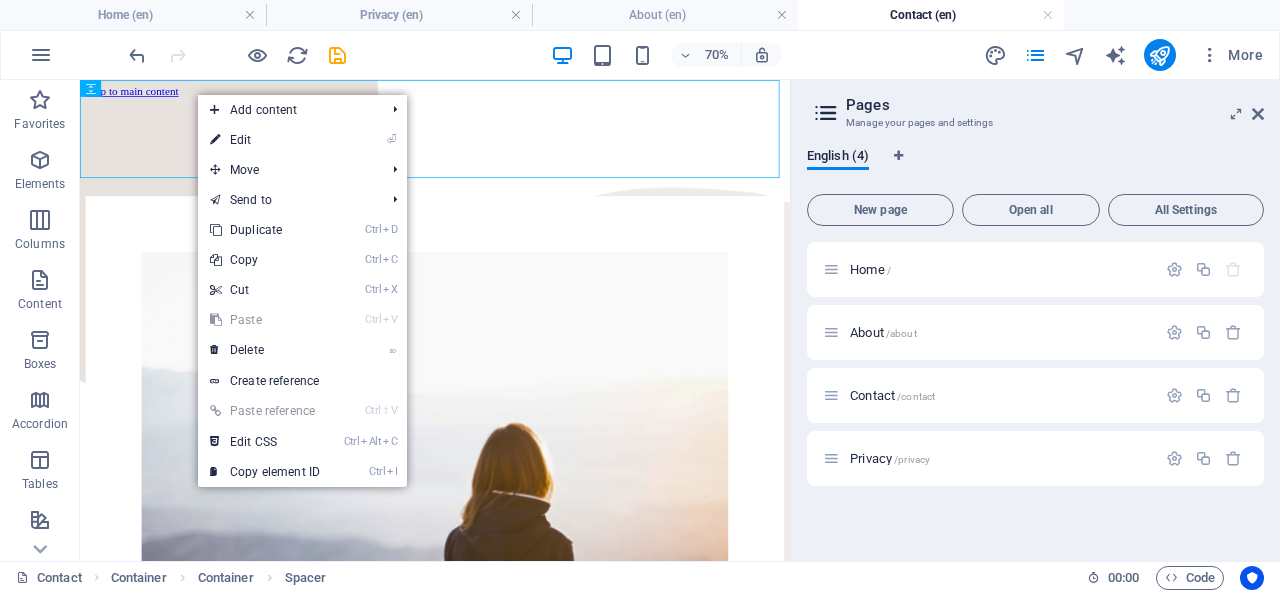 click on "⌦  Delete" at bounding box center [265, 350] 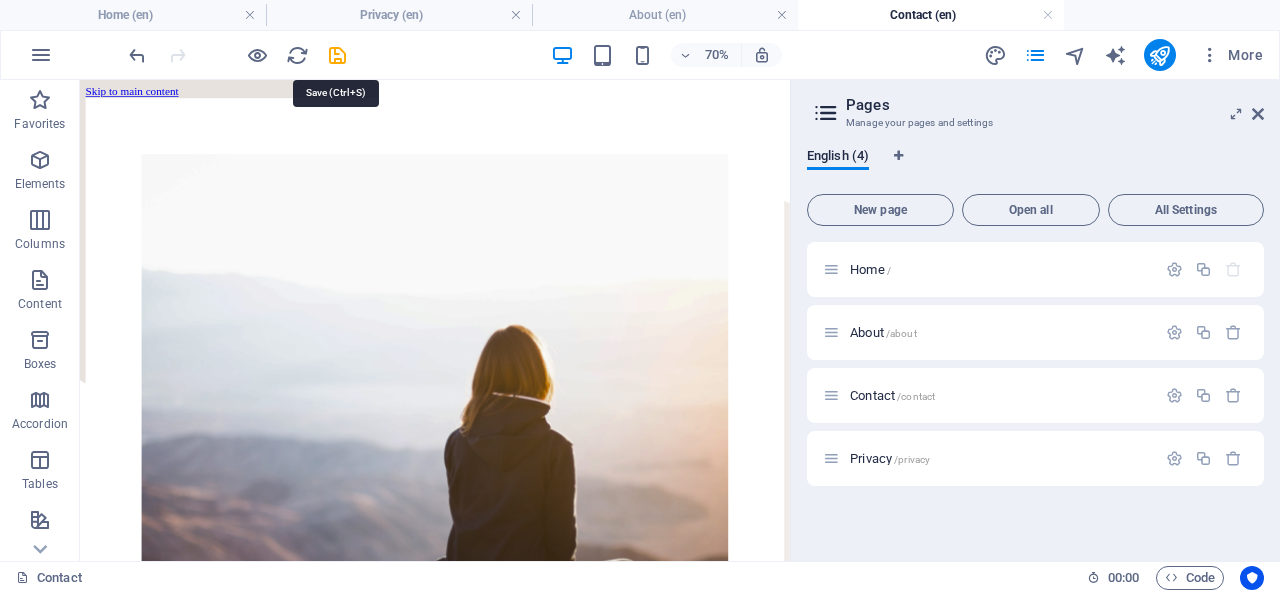 click at bounding box center (337, 55) 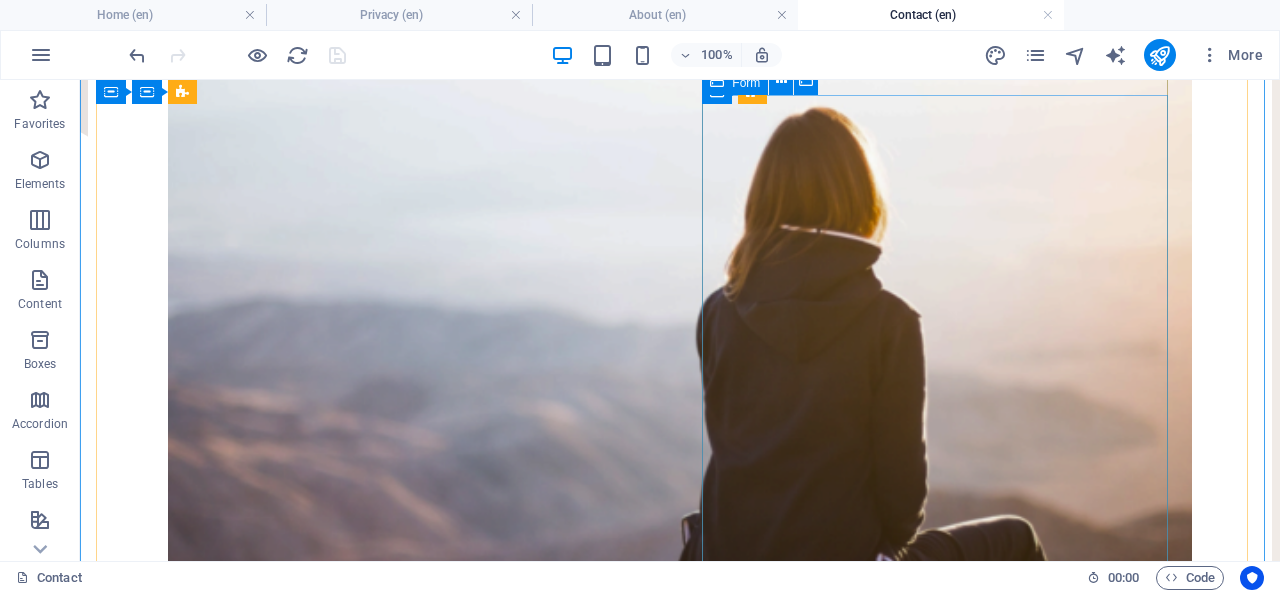 scroll, scrollTop: 0, scrollLeft: 0, axis: both 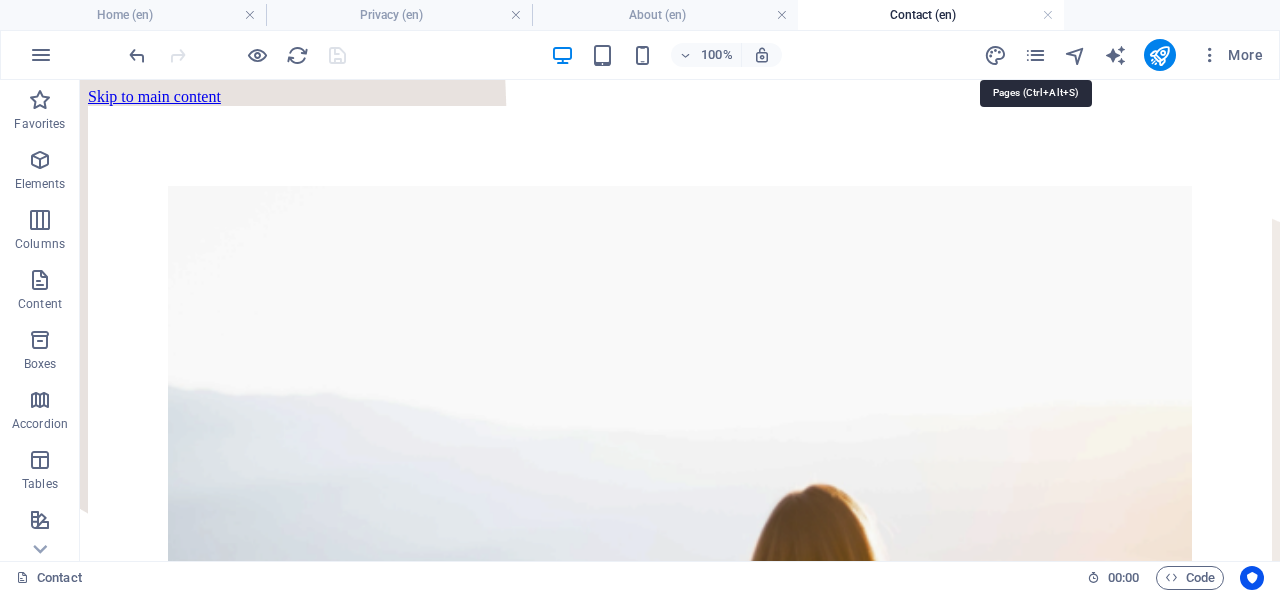 click at bounding box center [1035, 55] 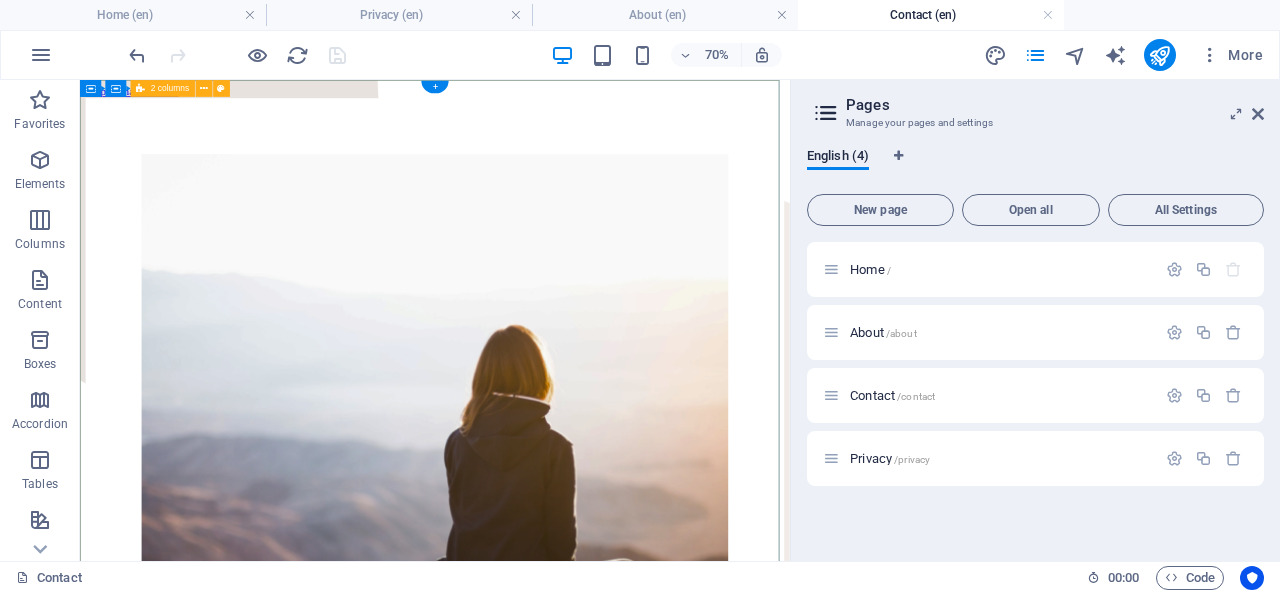 type 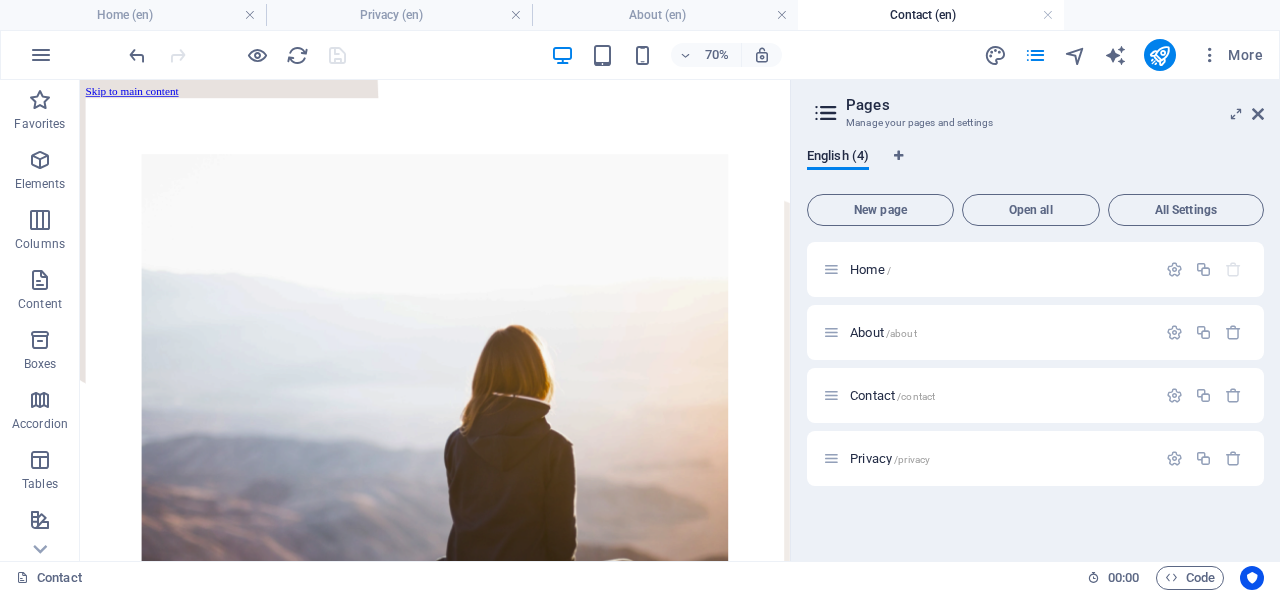 click at bounding box center [41, 55] 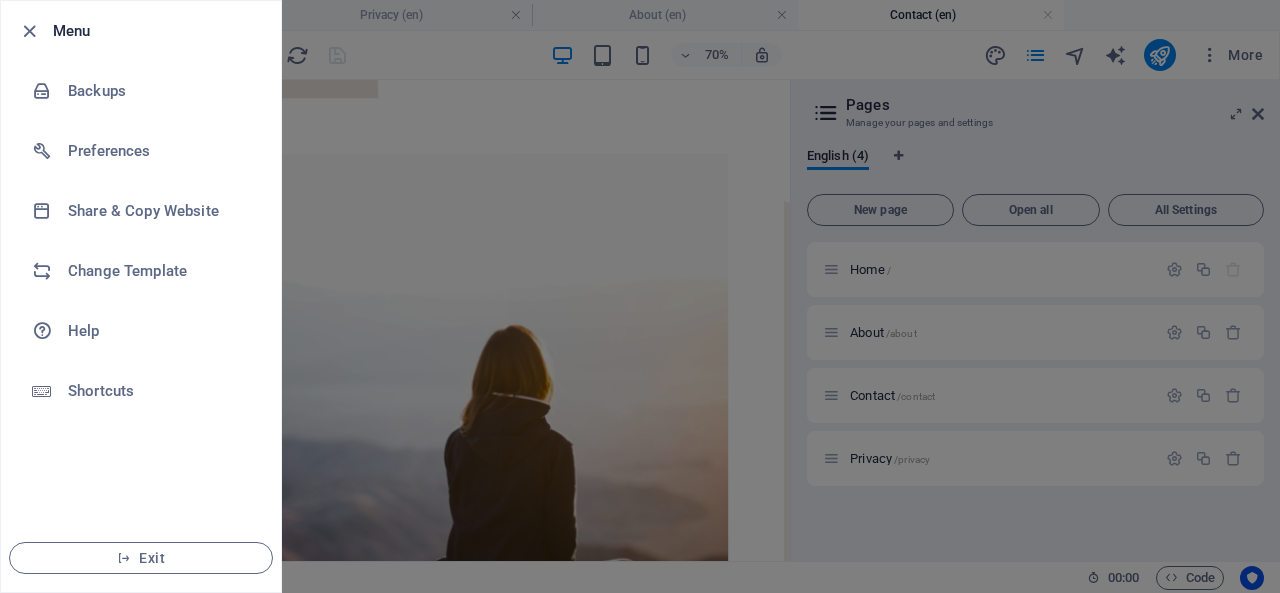click at bounding box center (640, 296) 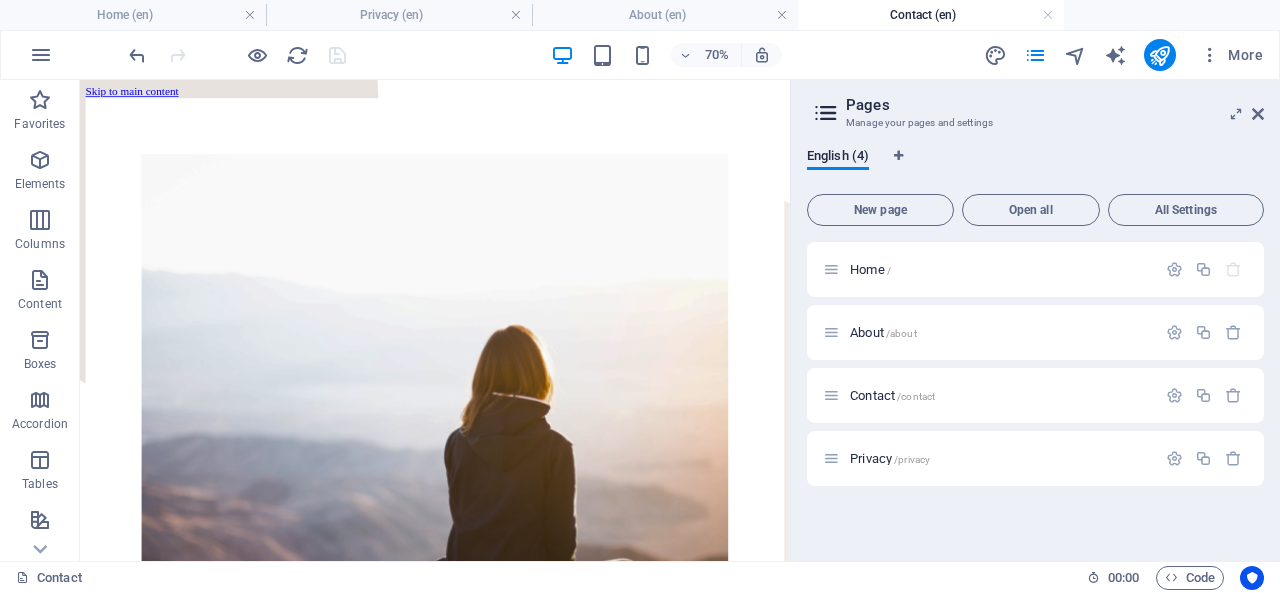 click at bounding box center [1035, 55] 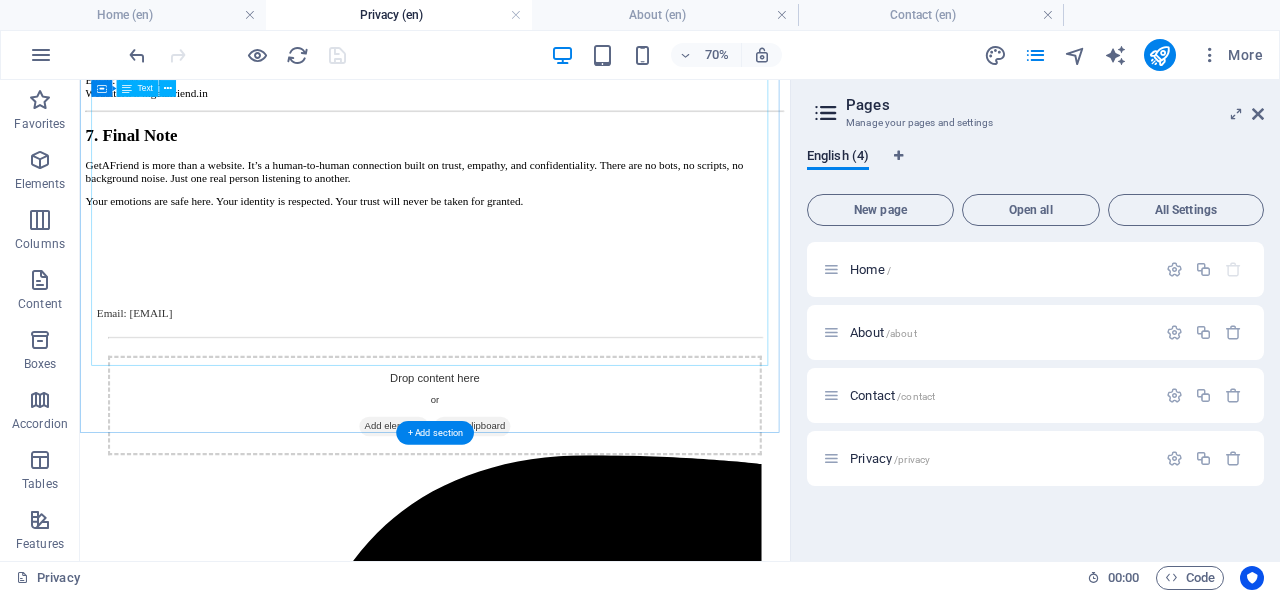 scroll, scrollTop: 1100, scrollLeft: 0, axis: vertical 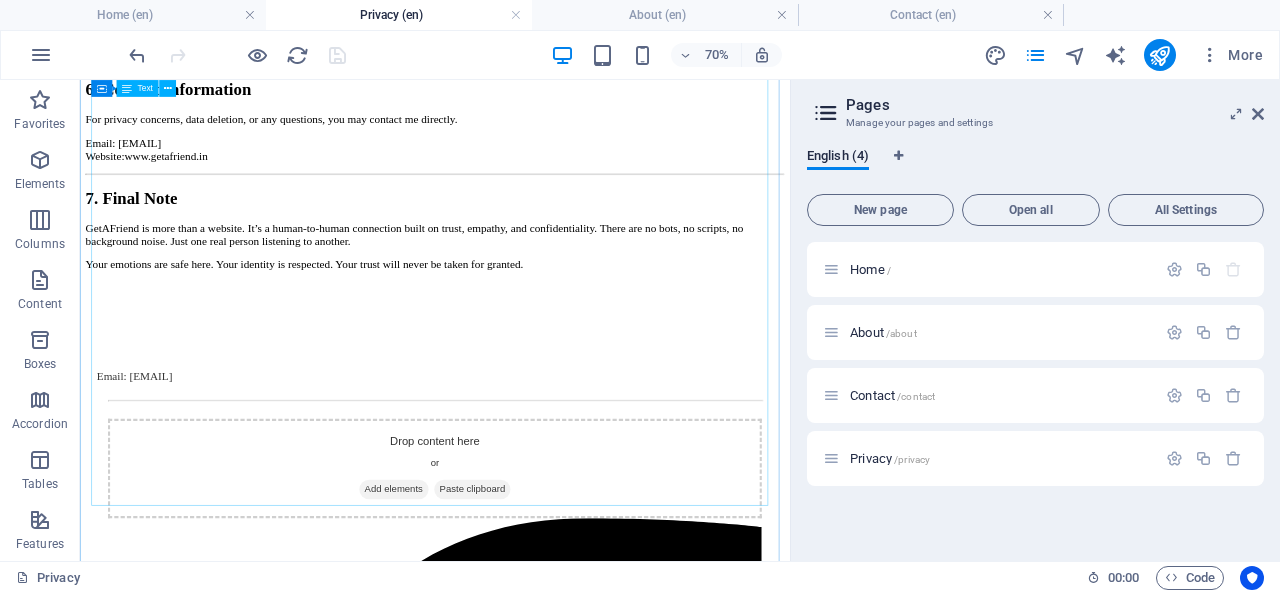 click on "Privacy Policy Effective Date:02/08/2025 Welcome to GetAFriend – a private, one-on-one space for meaningful connection. This service is operated entirely by a single individual, not a company or team. I value your privacy deeply, and this policy outlines how your information is collected, used, and protected. 1. Information I Collect When you interact with me, I may collect your name or nickname, your contact information such as email address or phone number, any personal stories or emotions you voluntarily share, and basic technical data like your IP address and browser type. These are standard for website performance and safety. Please note: I do not collect financial data, identity documents, or any sensitive personal information unless you choose to provide them willingly. 2. How Your Information Is Used Your information is used only to respond to your messages or appointment requests, to provide a safe and supportive environment for personal sharing, and to improve your experience on this platform." at bounding box center [587, -203] 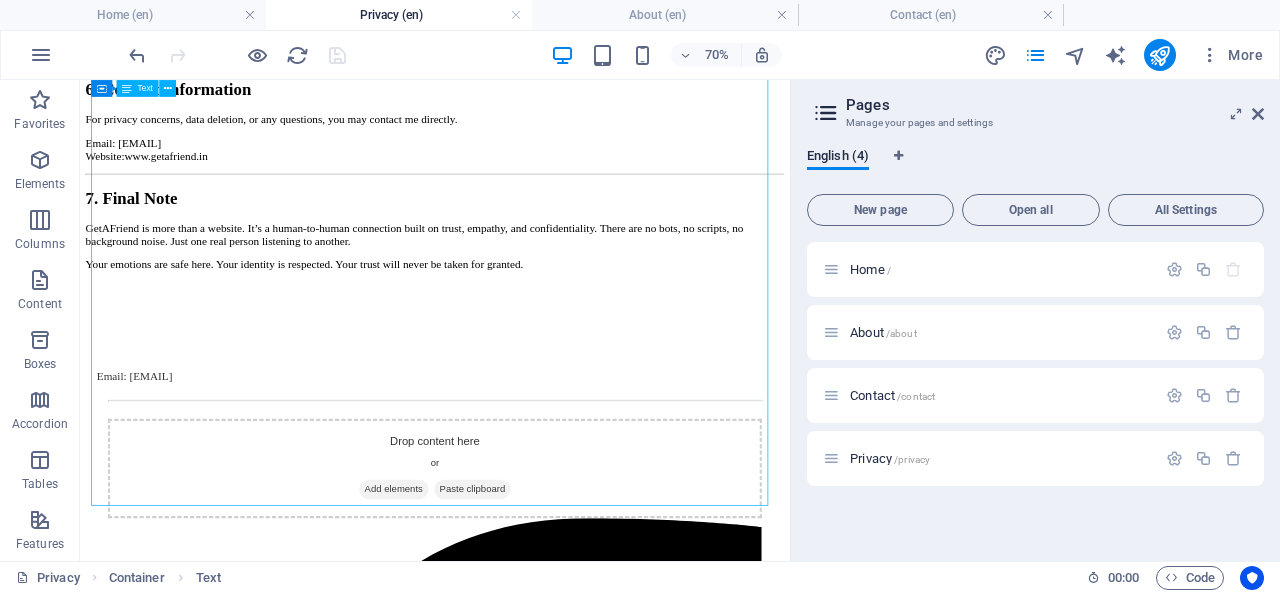 click on "Privacy Policy Effective Date:02/08/2025 Welcome to GetAFriend – a private, one-on-one space for meaningful connection. This service is operated entirely by a single individual, not a company or team. I value your privacy deeply, and this policy outlines how your information is collected, used, and protected. 1. Information I Collect When you interact with me, I may collect your name or nickname, your contact information such as email address or phone number, any personal stories or emotions you voluntarily share, and basic technical data like your IP address and browser type. These are standard for website performance and safety. Please note: I do not collect financial data, identity documents, or any sensitive personal information unless you choose to provide them willingly. 2. How Your Information Is Used Your information is used only to respond to your messages or appointment requests, to provide a safe and supportive environment for personal sharing, and to improve your experience on this platform." at bounding box center (587, -203) 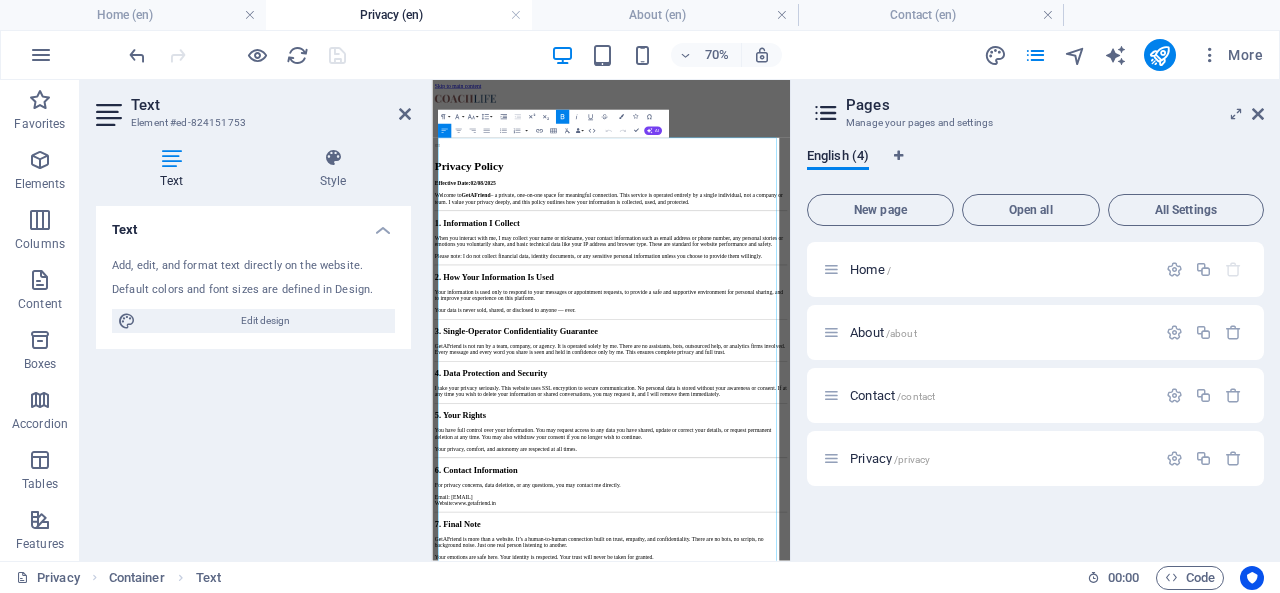 click on "Default colors and font sizes are defined in Design." at bounding box center [253, 290] 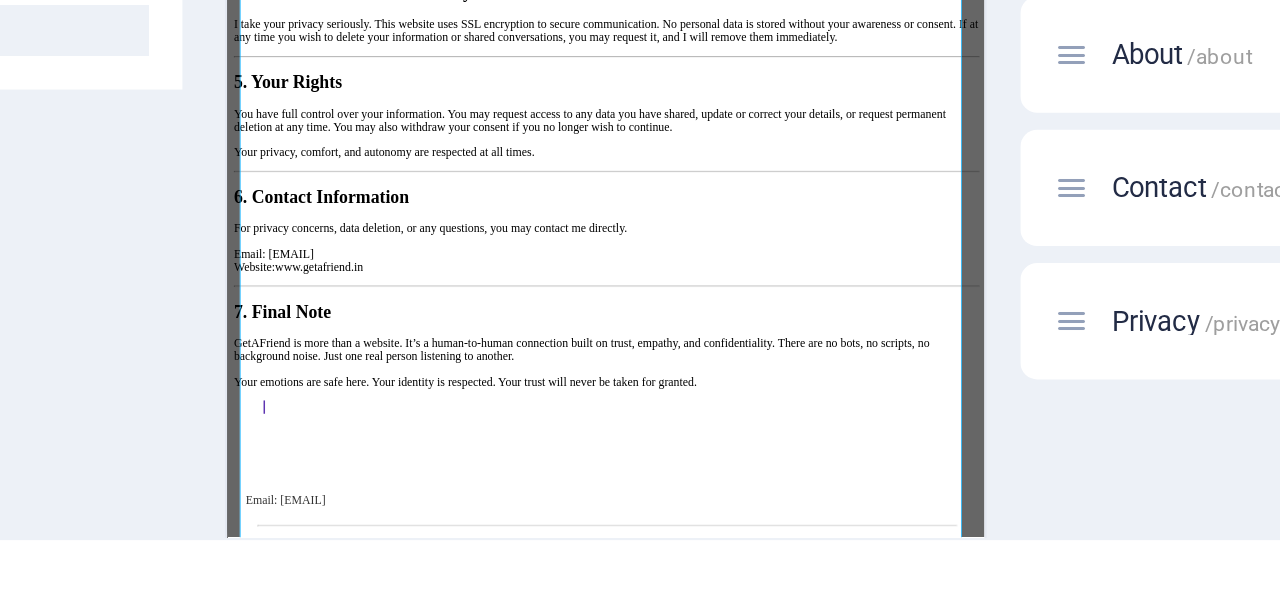 scroll, scrollTop: 0, scrollLeft: 0, axis: both 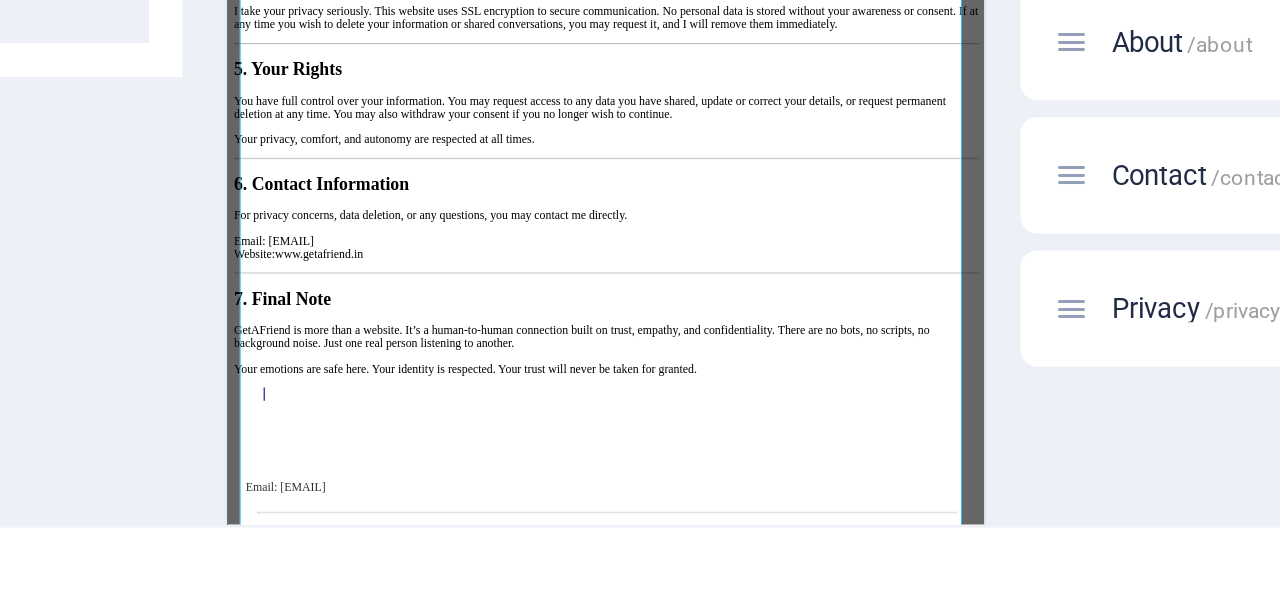 click on "Email: support@getafriend.in Website:  www.getafriend.in" at bounding box center (738, 508) 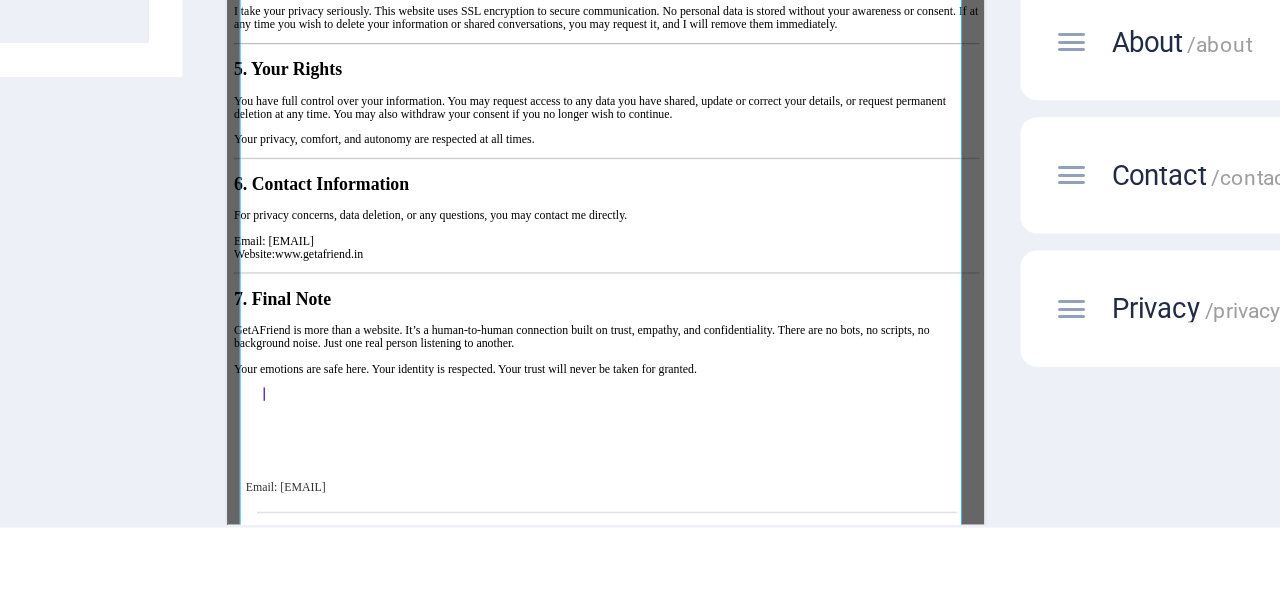type 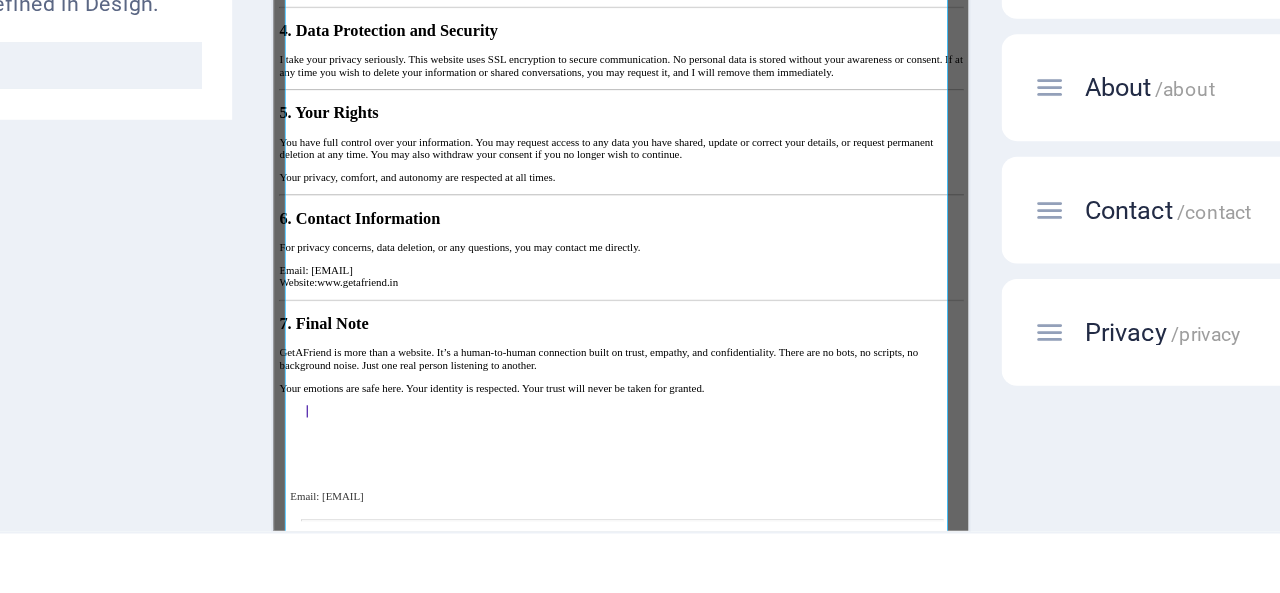 click on "Email: connect@getafriend.in Website:  www.getafriend.in" at bounding box center (784, 598) 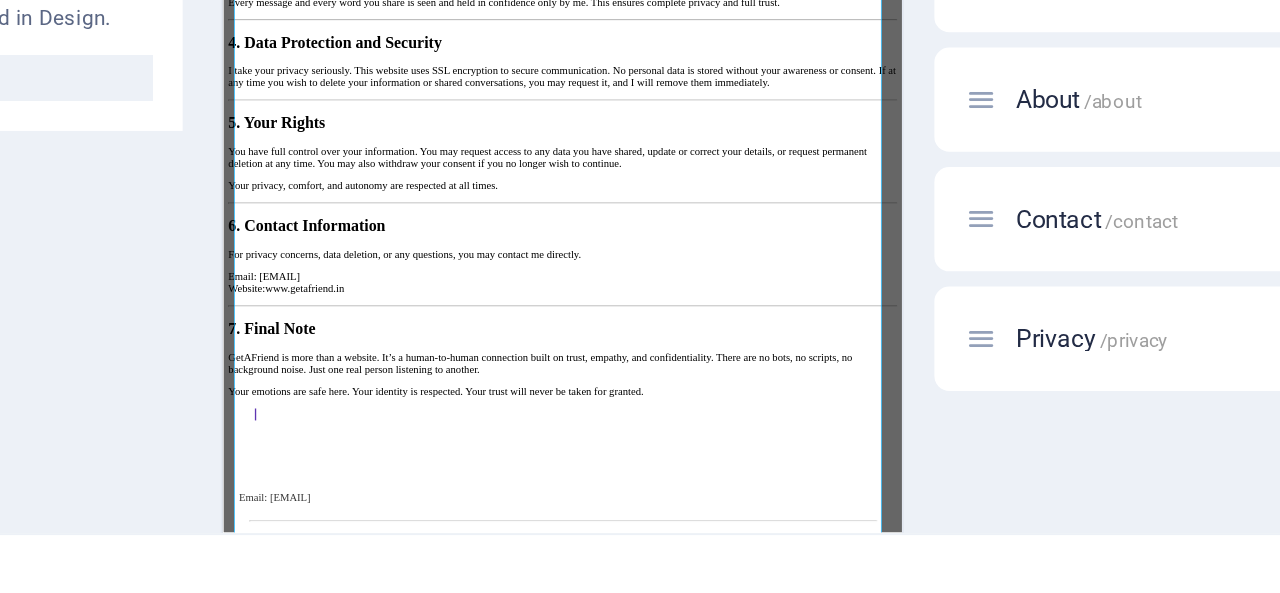 scroll, scrollTop: 0, scrollLeft: 0, axis: both 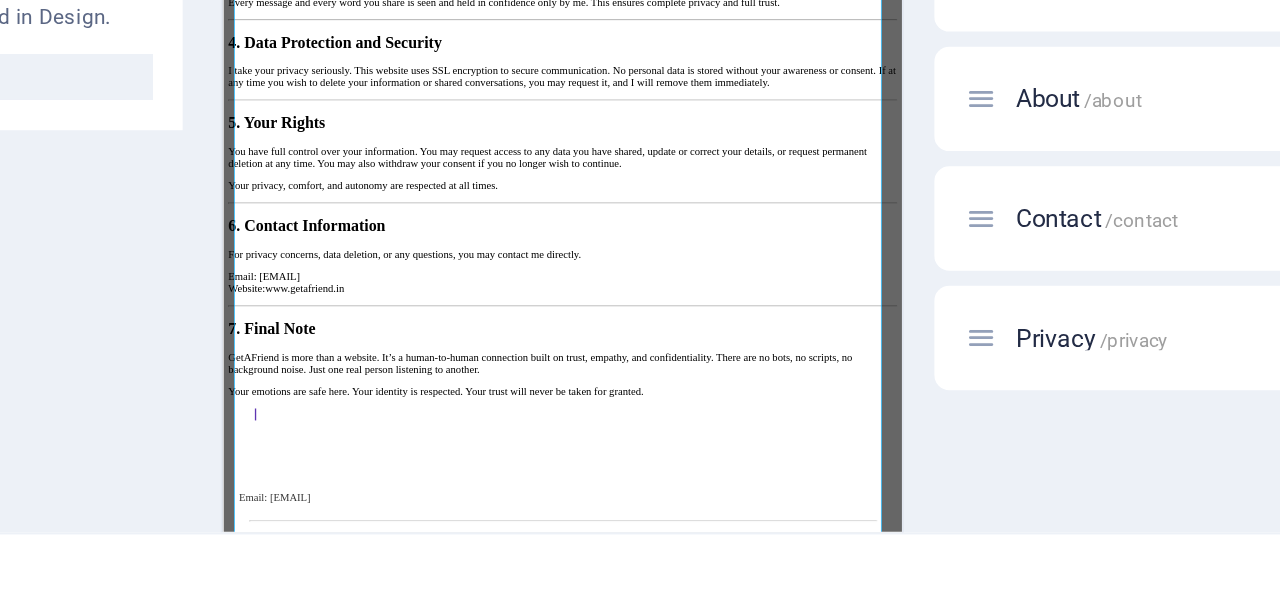 click on "Privacy Policy Effective Date:02/08/2025 Welcome to GetAFriend – a private, one-on-one space for meaningful connection. This service is operated entirely by a single individual, not a company or team. I value your privacy deeply, and this policy outlines how your information is collected, used, and protected. 1. Information I Collect When you interact with me, I may collect your name or nickname, your contact information such as email address or phone number, any personal stories or emotions you voluntarily share, and basic technical data like your IP address and browser type. These are standard for website performance and safety. Please note: I do not collect financial data, identity documents, or any sensitive personal information unless you choose to provide them willingly. 2. How Your Information Is Used Your information is used only to respond to your messages or appointment requests, to provide a safe and supportive environment for personal sharing, and to improve your experience on this platform." at bounding box center (733, 236) 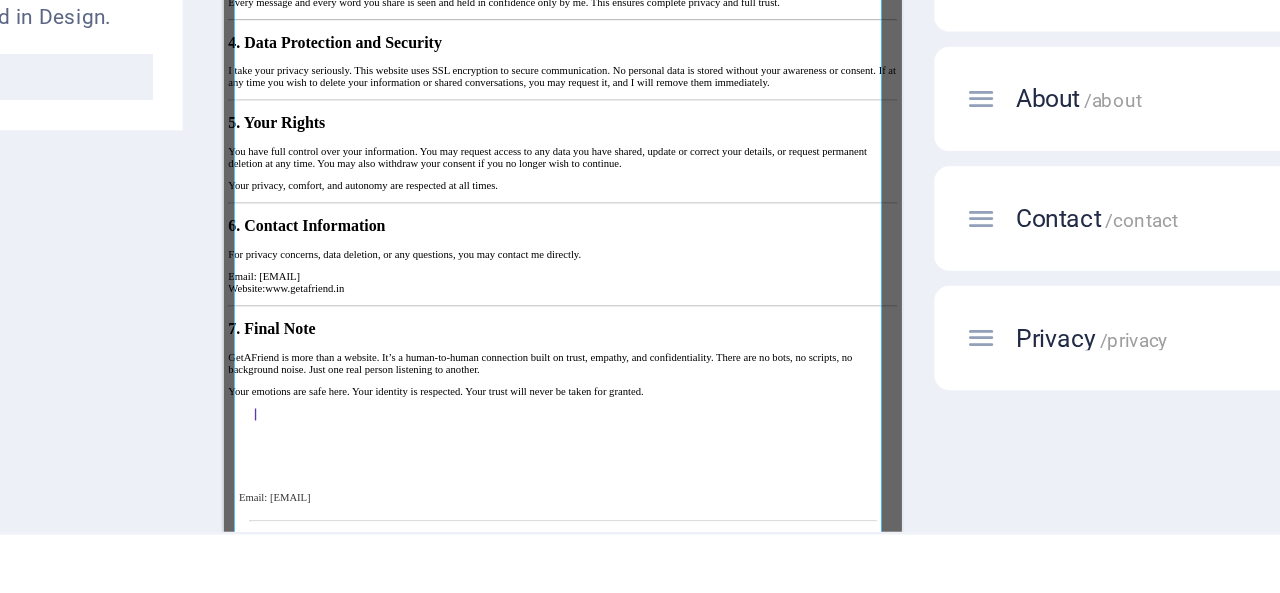 scroll, scrollTop: 0, scrollLeft: 0, axis: both 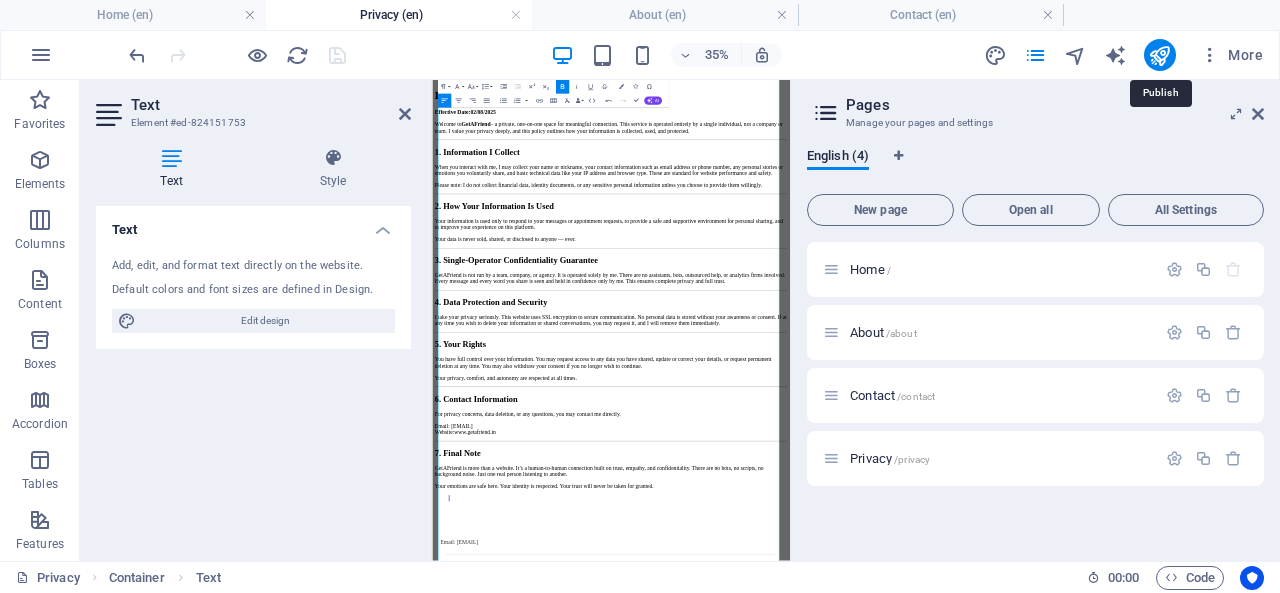 click at bounding box center [1159, 55] 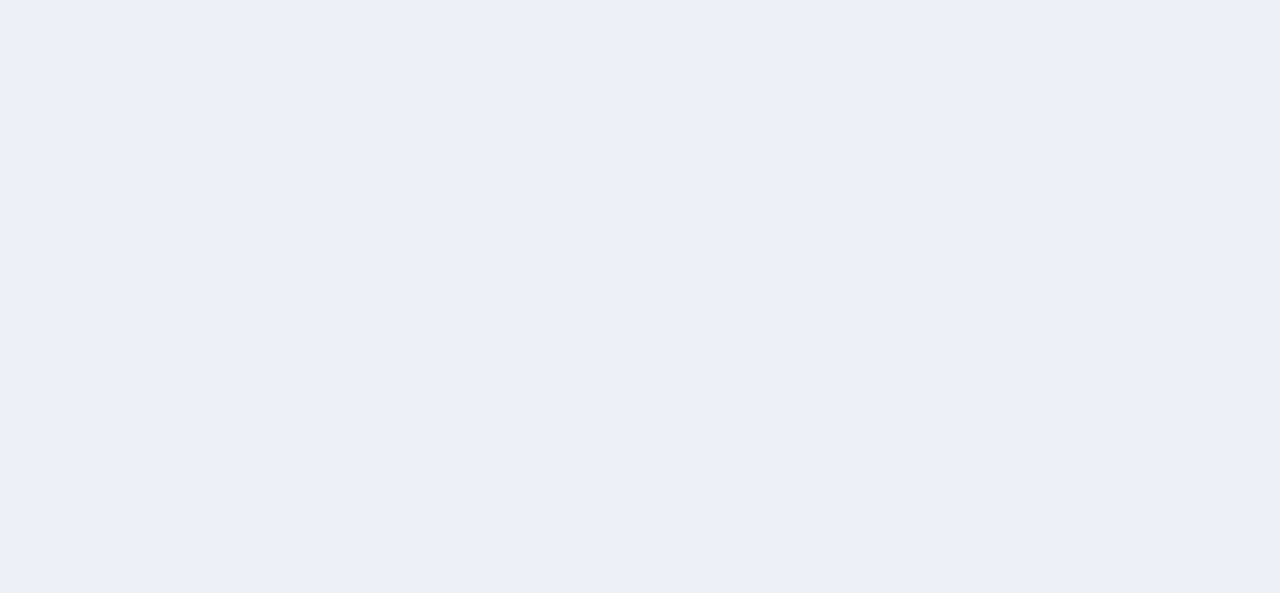 scroll, scrollTop: 0, scrollLeft: 0, axis: both 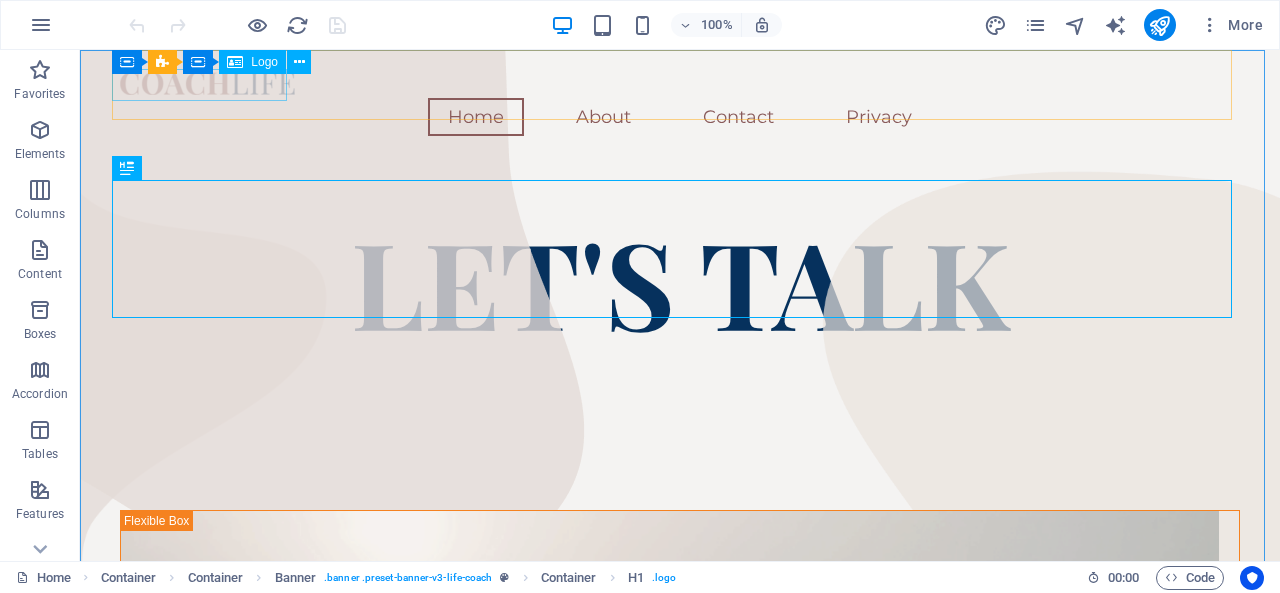 click at bounding box center [299, 62] 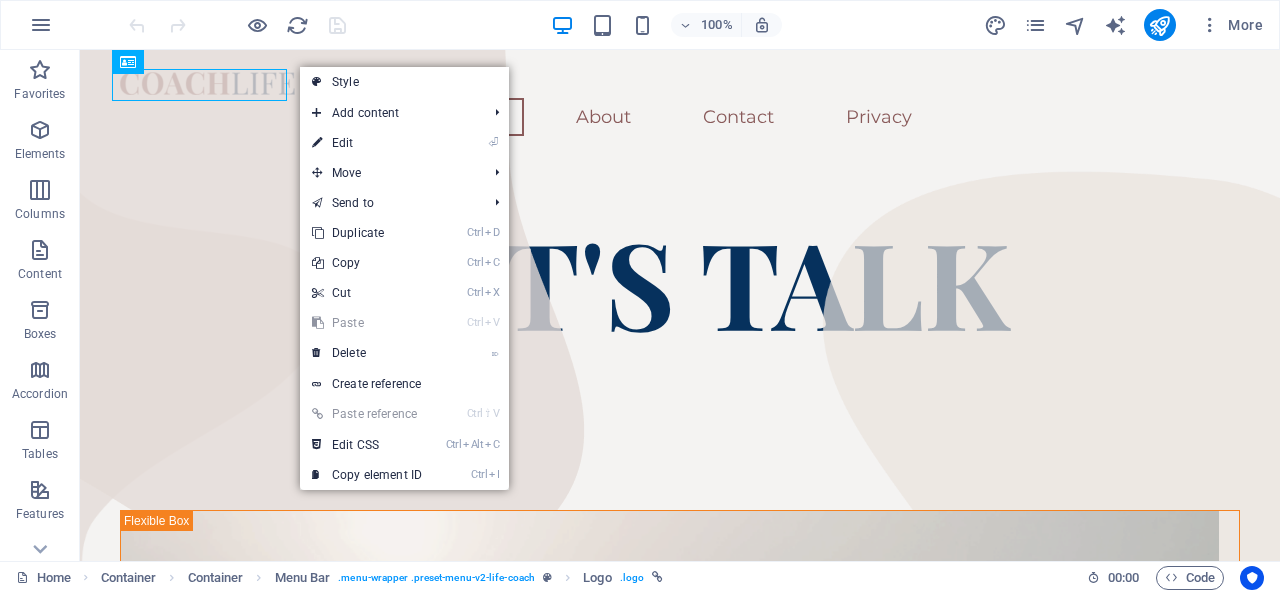 click on "⌦  Delete" at bounding box center [367, 353] 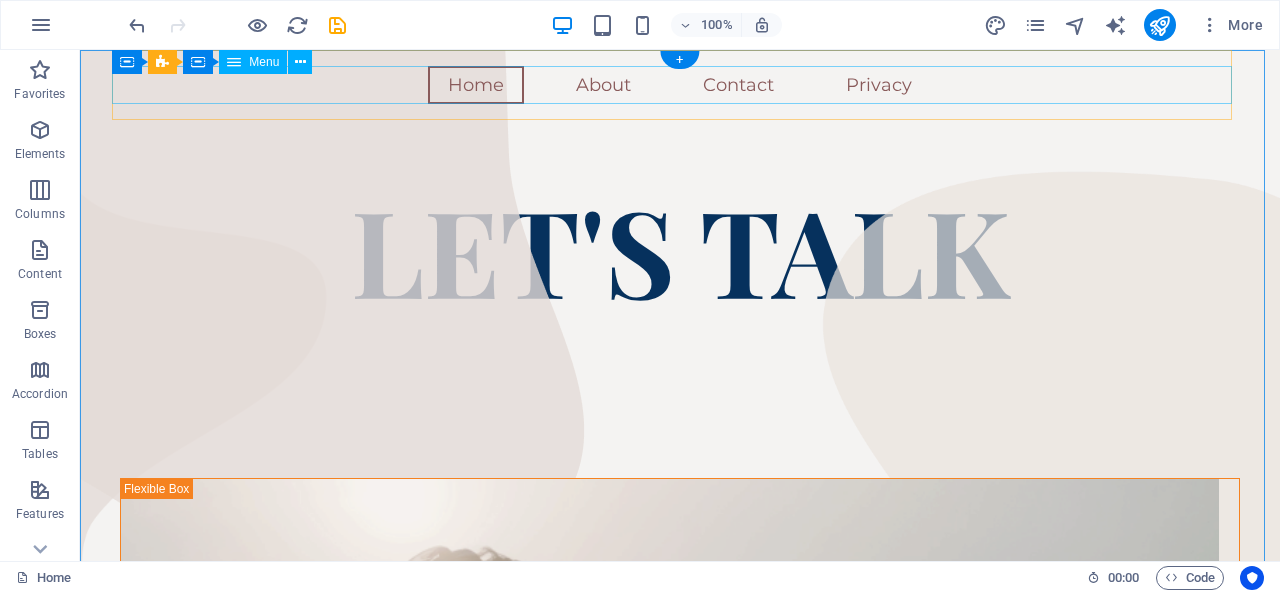 click on "Home About Contact Privacy" at bounding box center [680, 85] 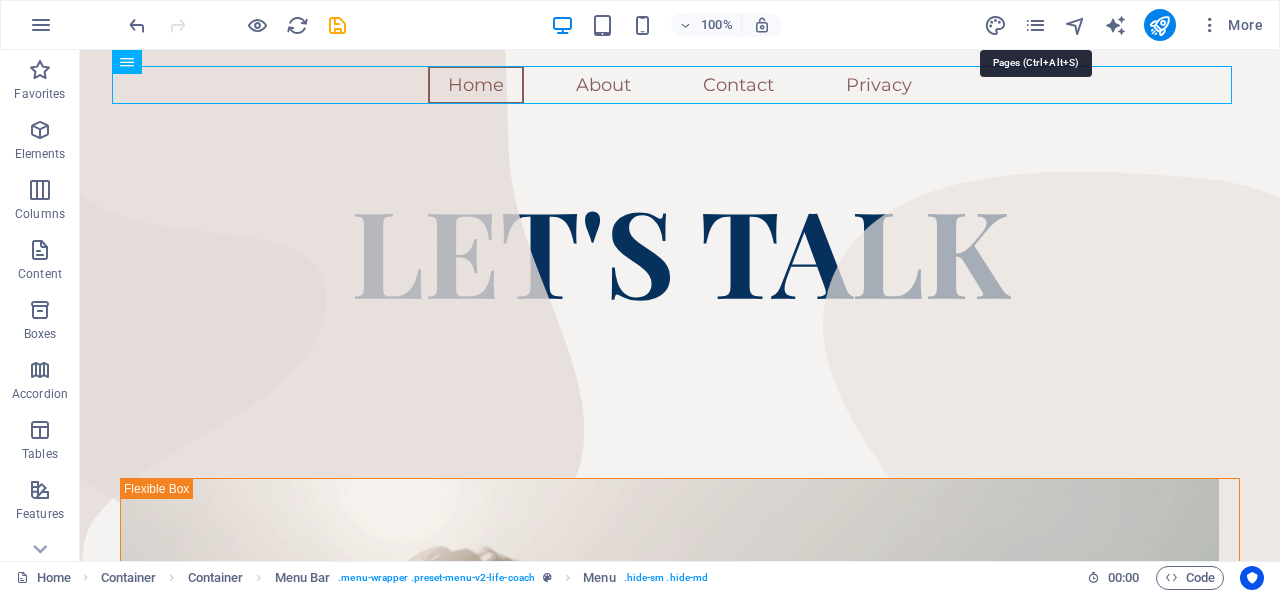 click at bounding box center (1035, 25) 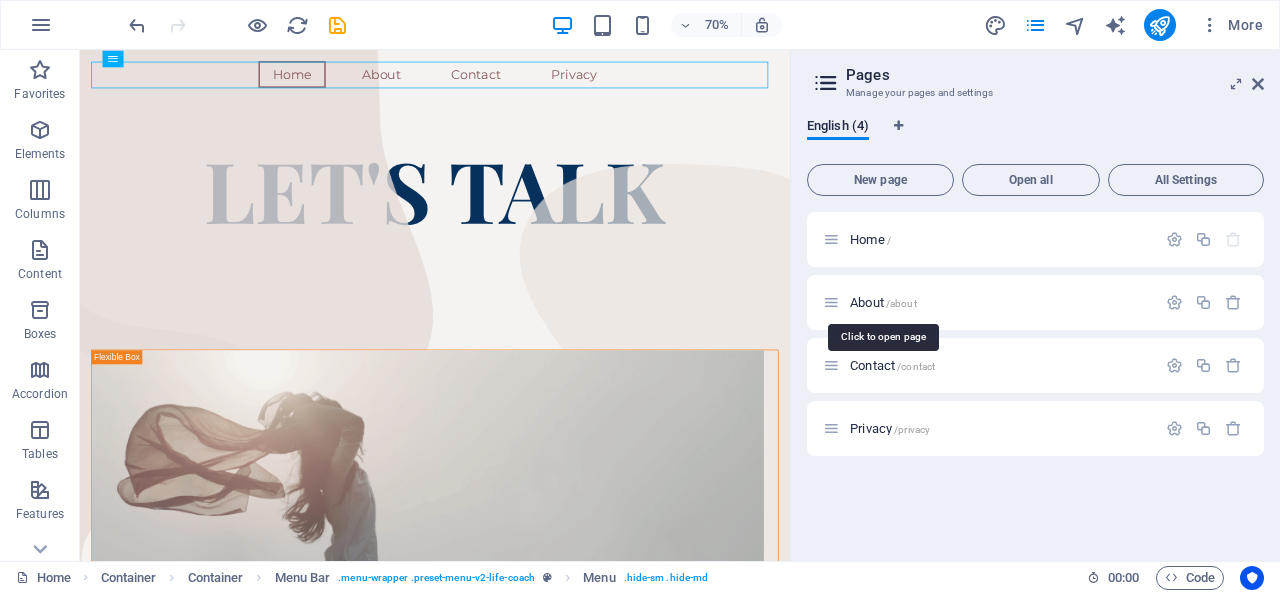 click on "/about" at bounding box center [901, 303] 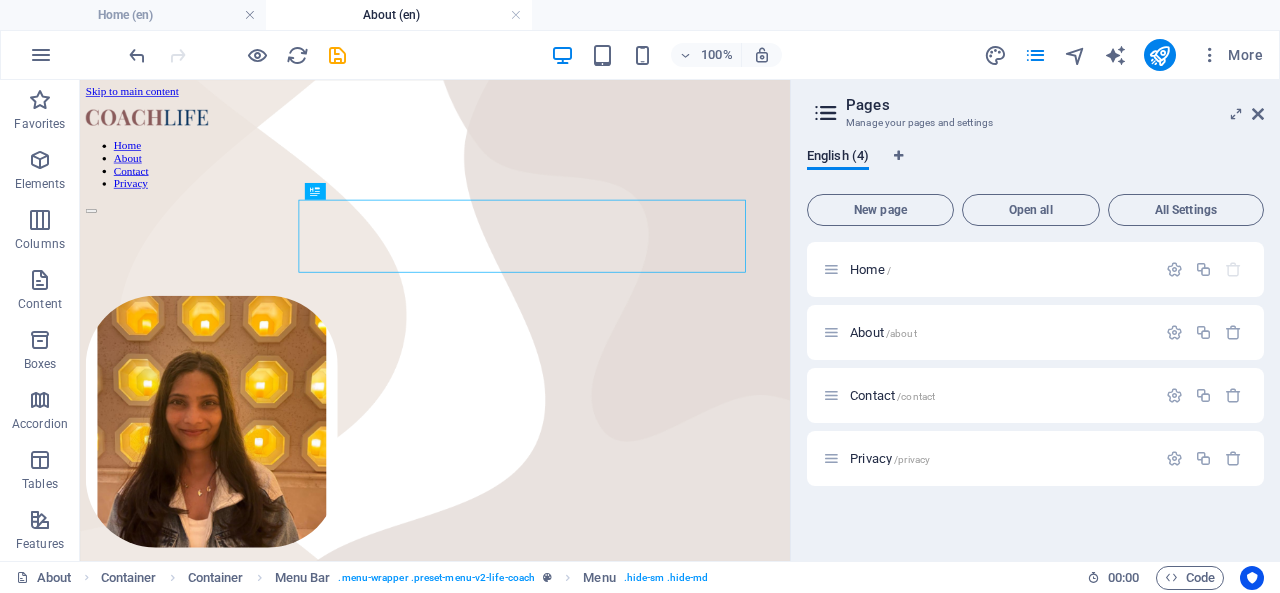 scroll, scrollTop: 0, scrollLeft: 0, axis: both 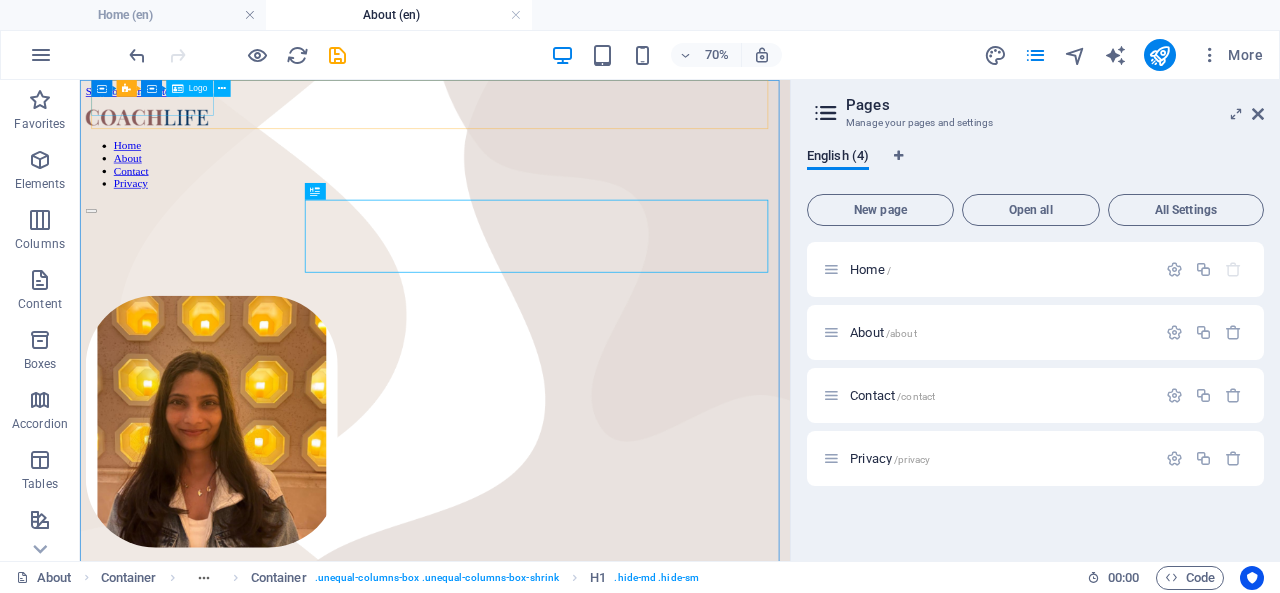 click at bounding box center [222, 88] 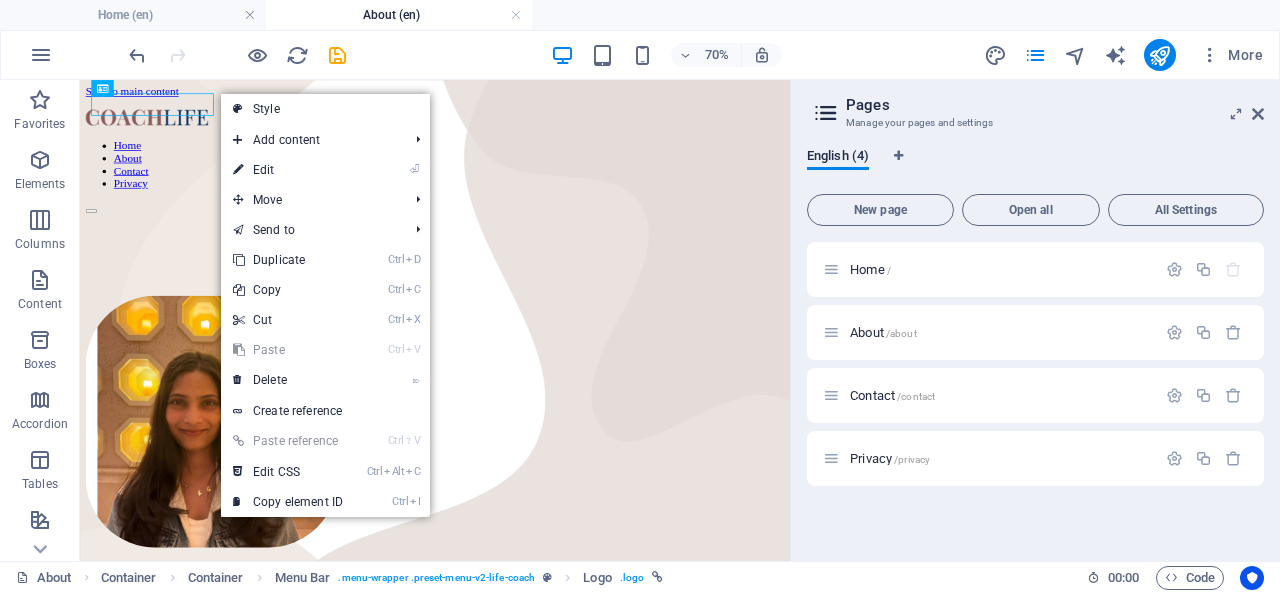 click on "⌦  Delete" at bounding box center [288, 380] 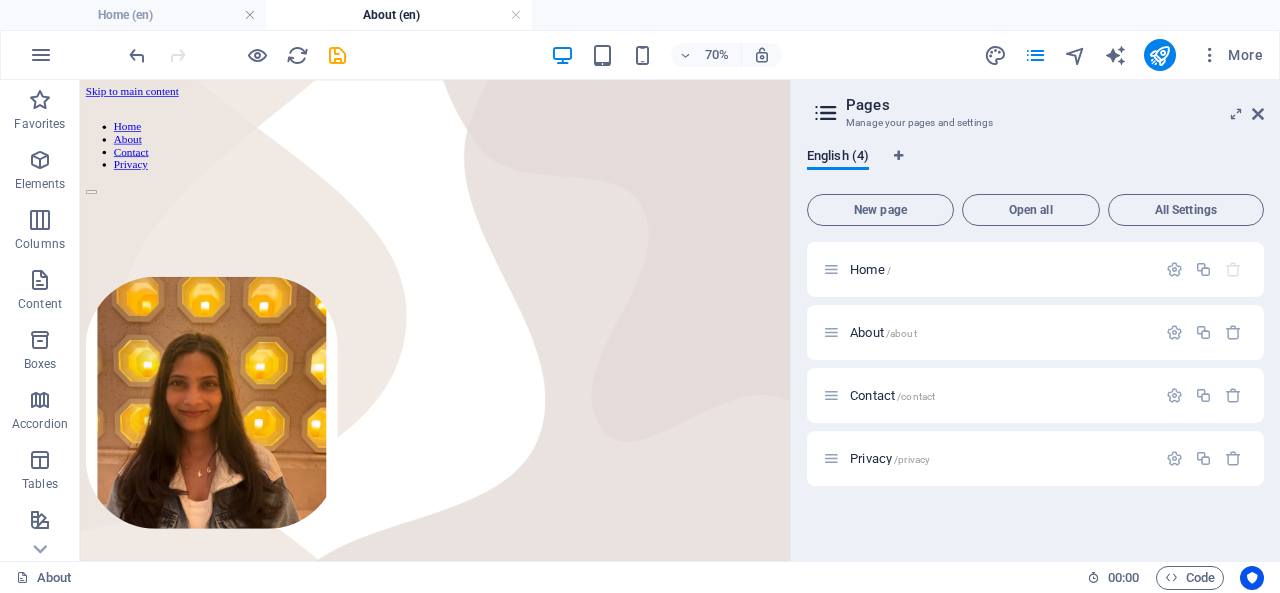 click on "Contact /contact" at bounding box center (892, 395) 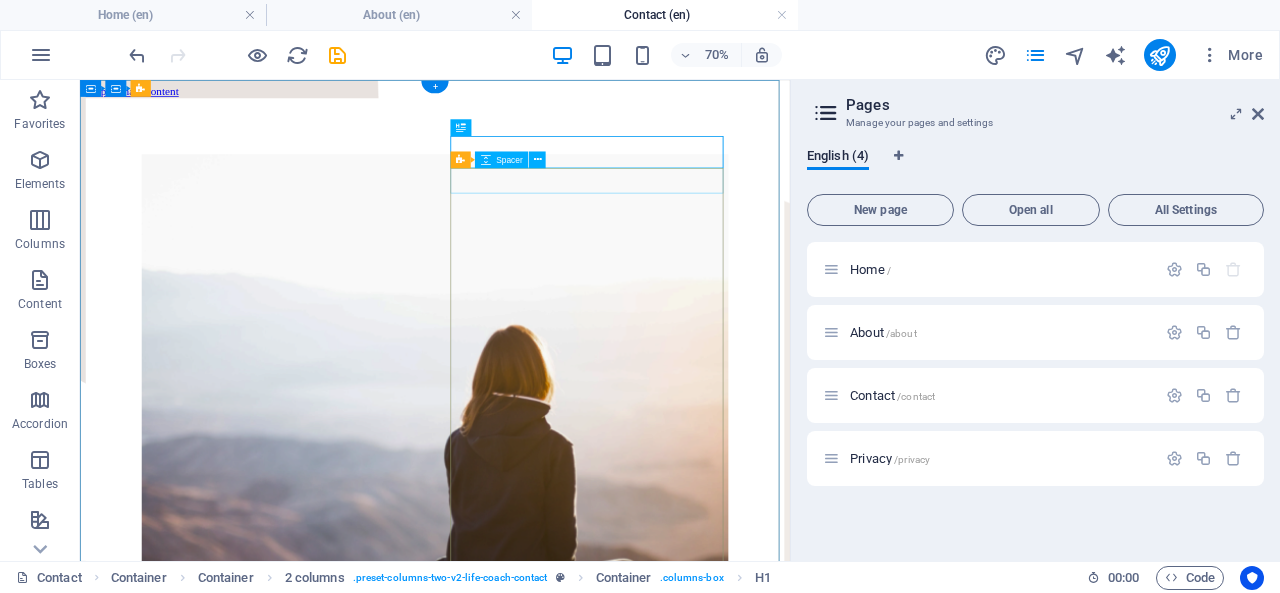 scroll, scrollTop: 0, scrollLeft: 0, axis: both 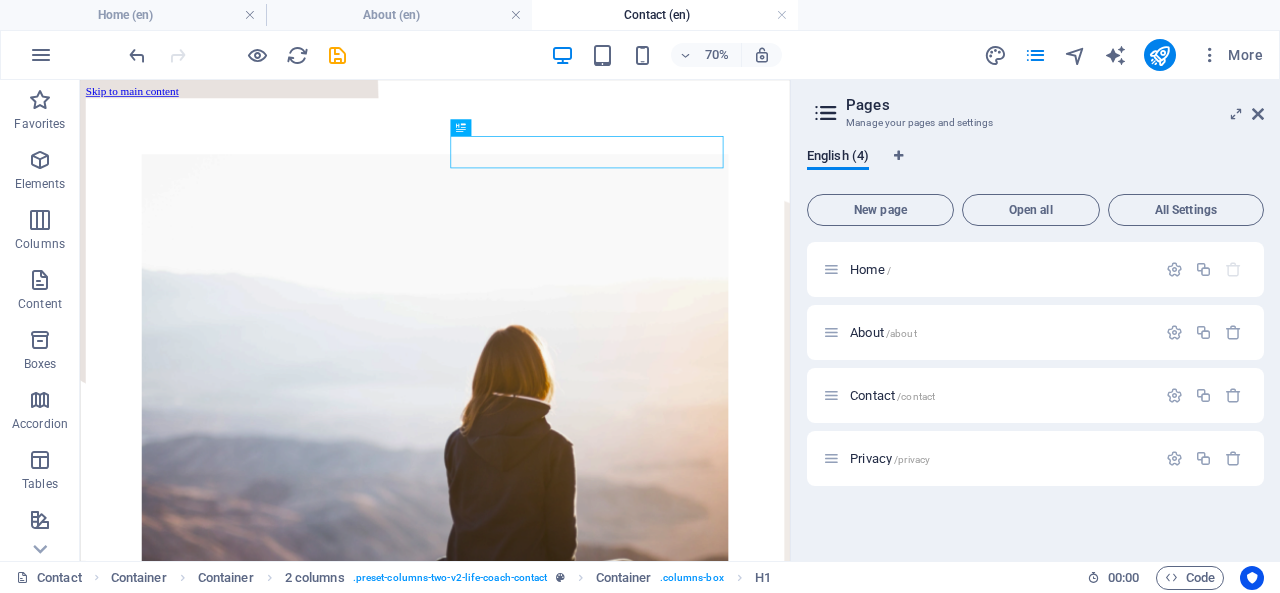 click on "Privacy /privacy" at bounding box center [890, 458] 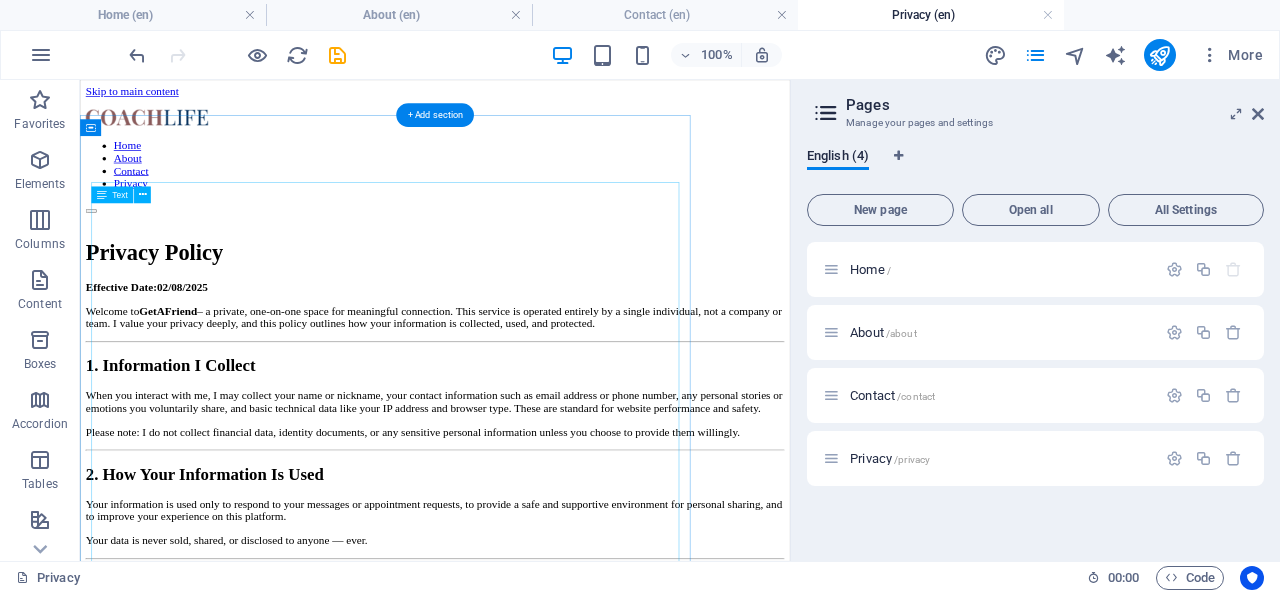 scroll, scrollTop: 0, scrollLeft: 0, axis: both 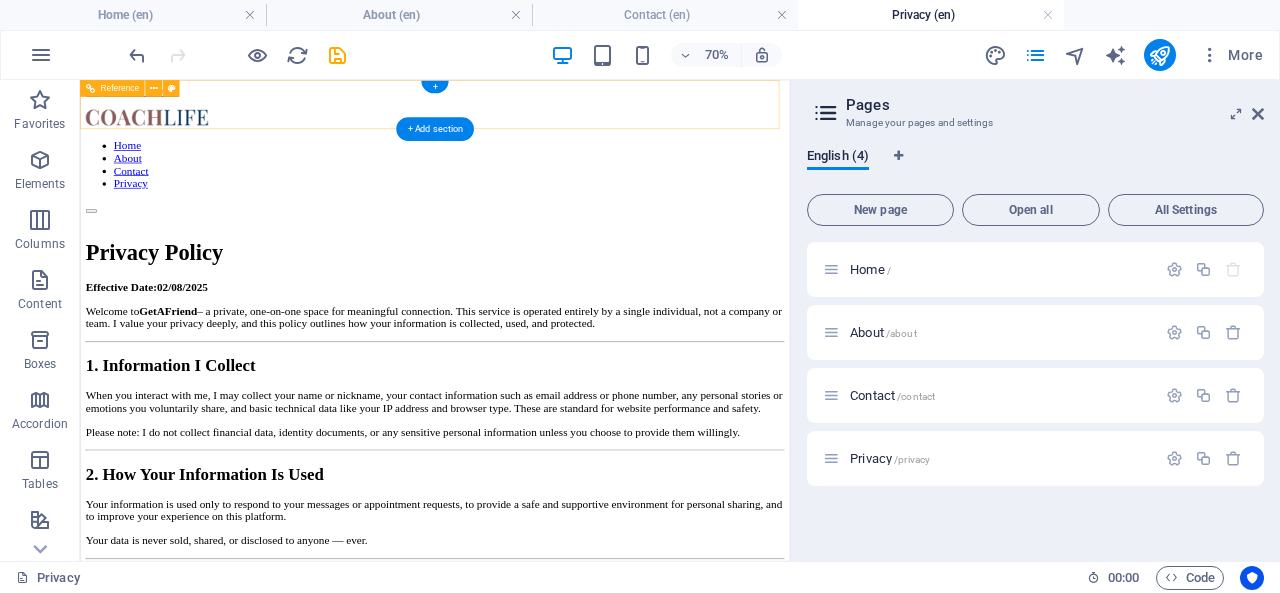click at bounding box center (587, 135) 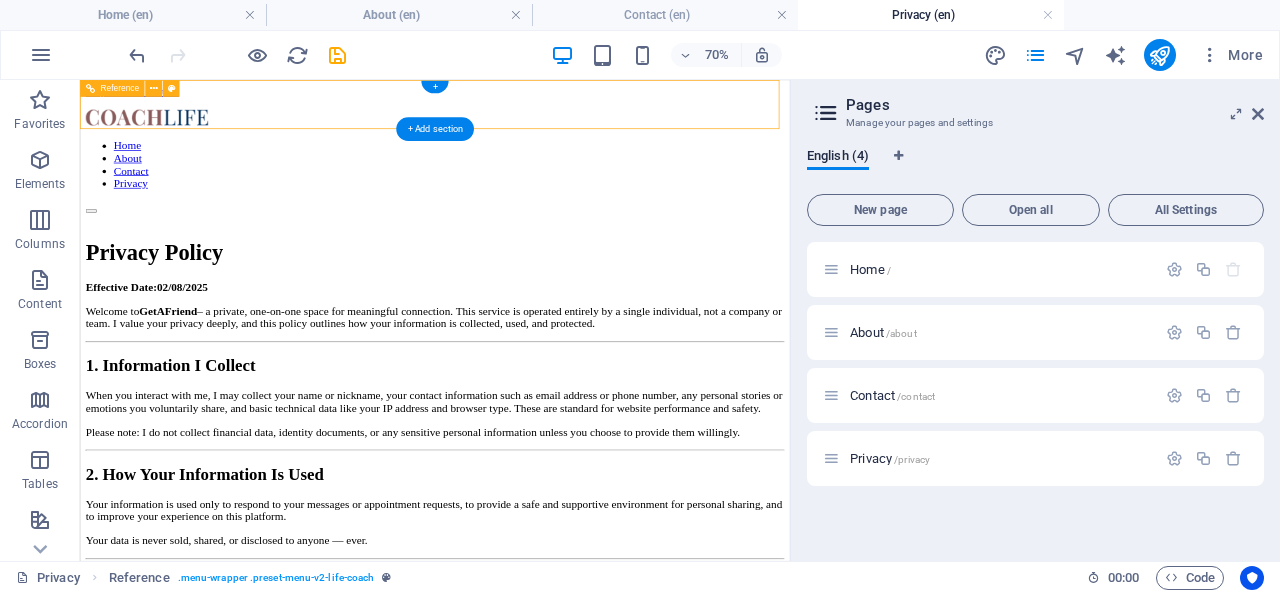 click at bounding box center (587, 135) 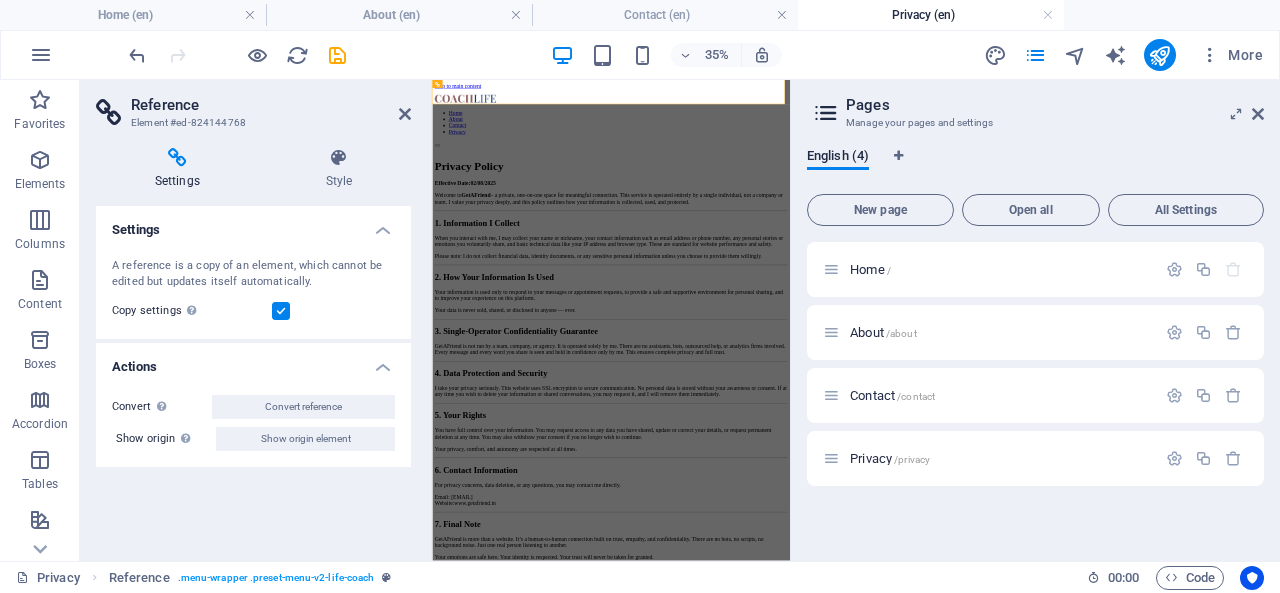 click at bounding box center [405, 114] 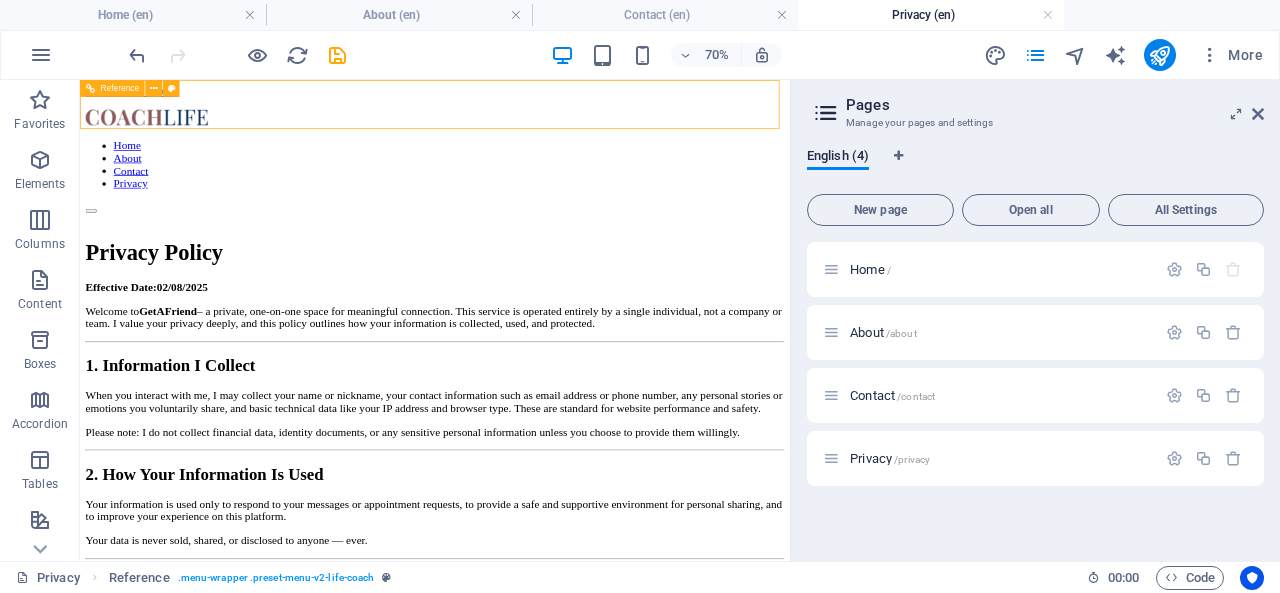 click at bounding box center [154, 88] 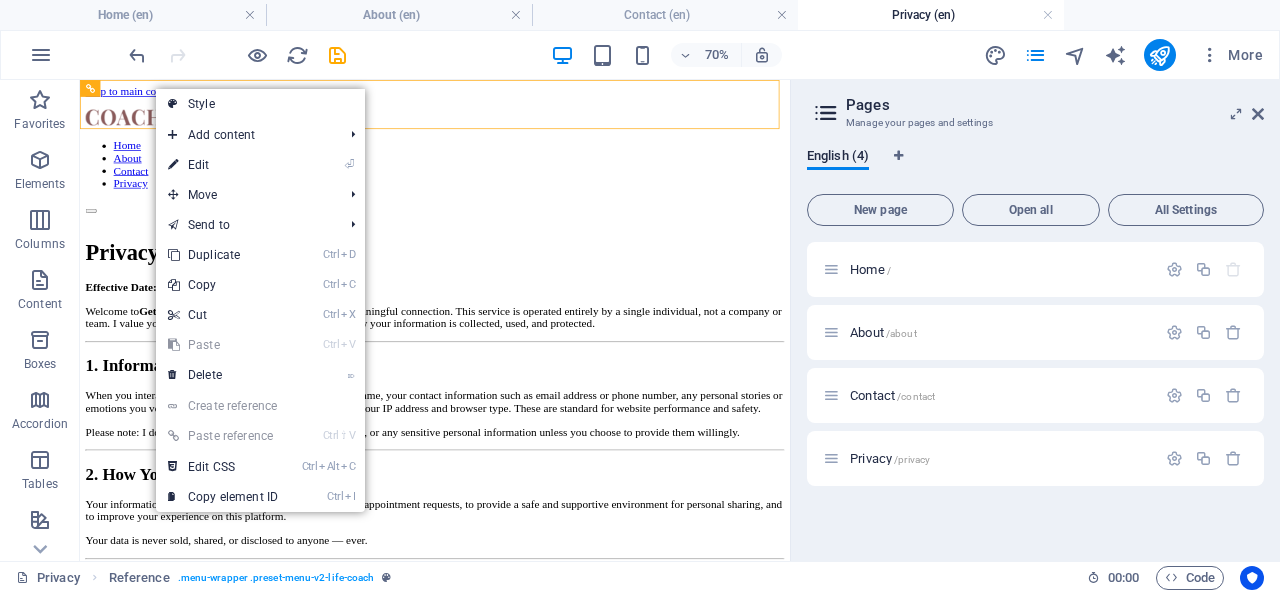 click on "⌦  Delete" at bounding box center [223, 375] 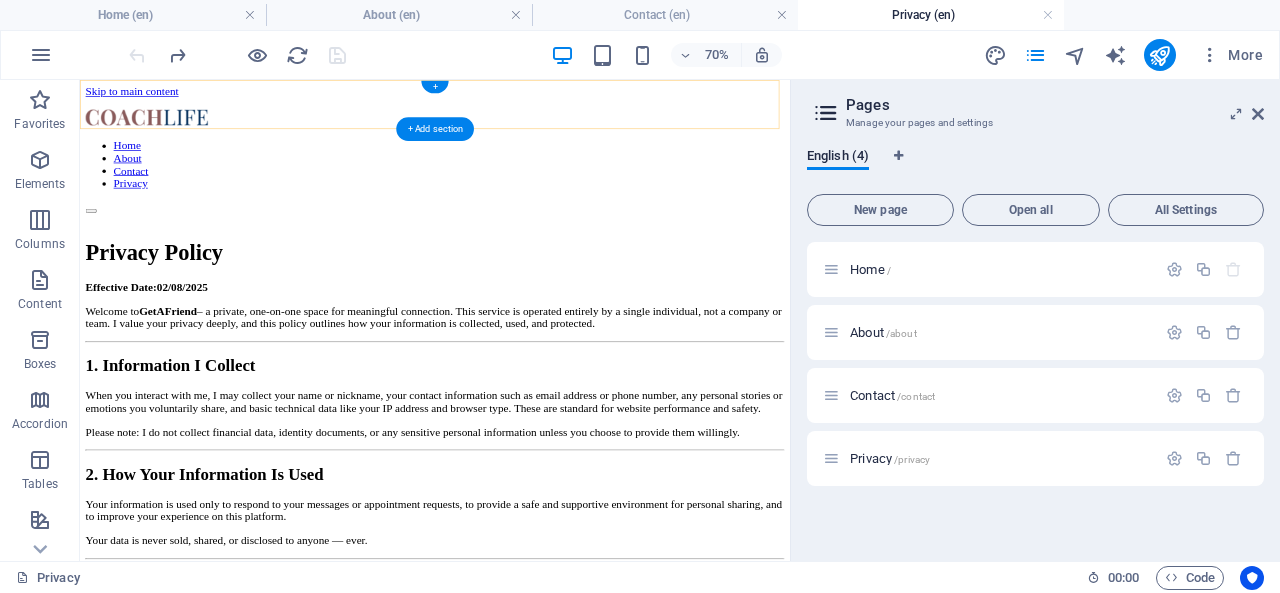click on "+" at bounding box center [434, 87] 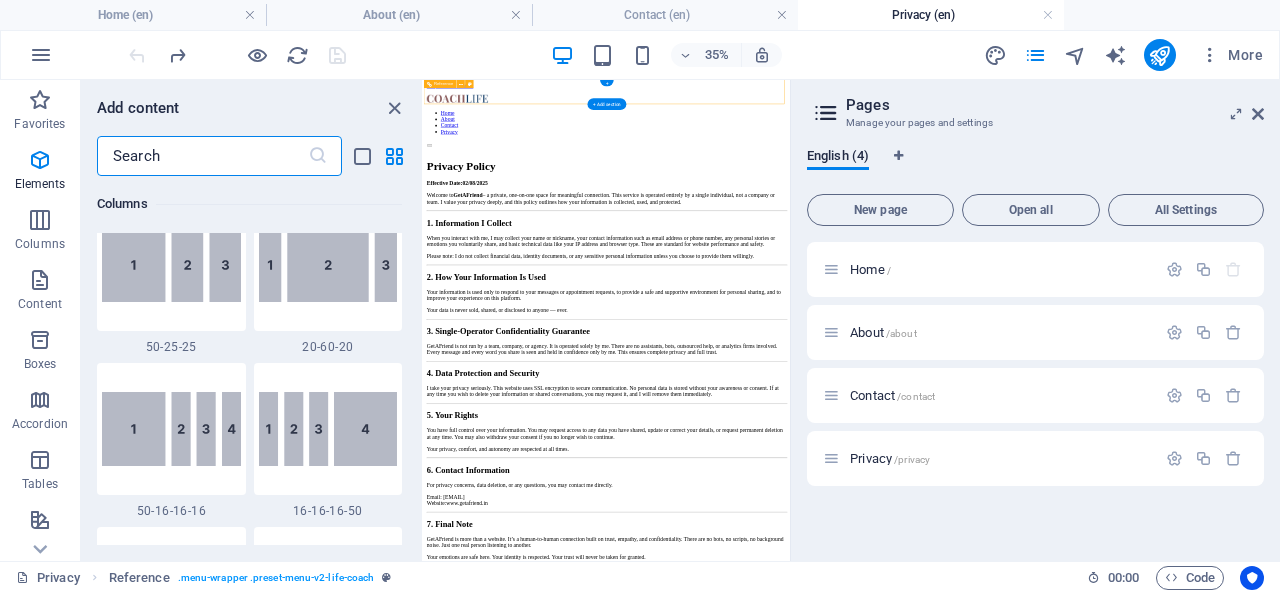 scroll, scrollTop: 3499, scrollLeft: 0, axis: vertical 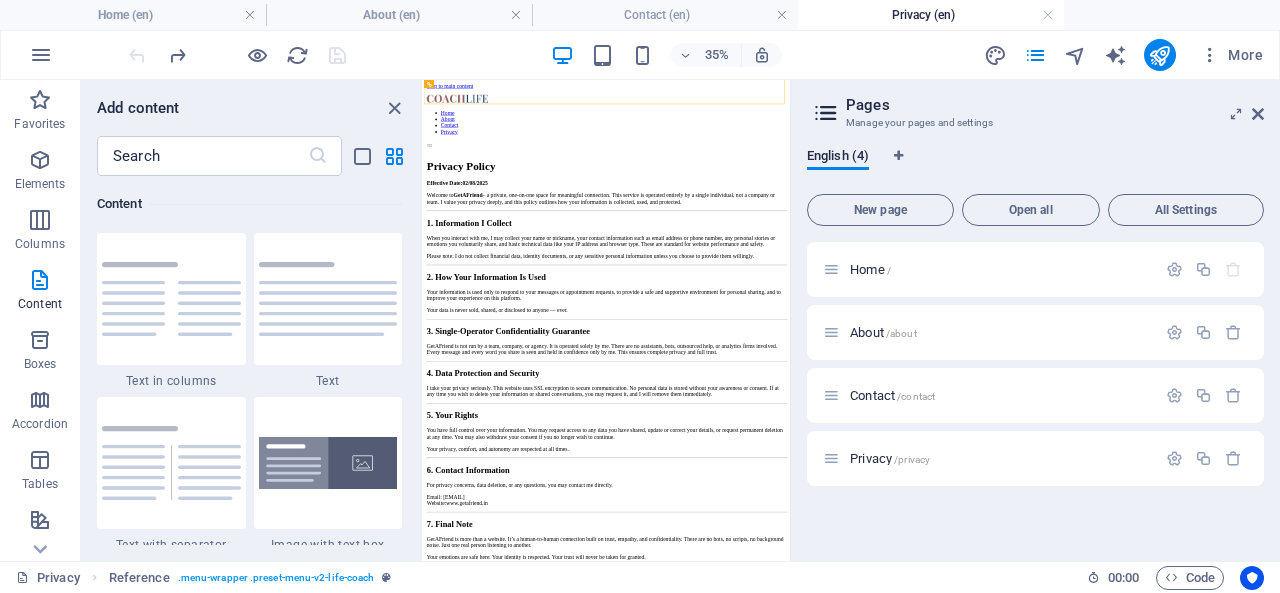 click at bounding box center (394, 108) 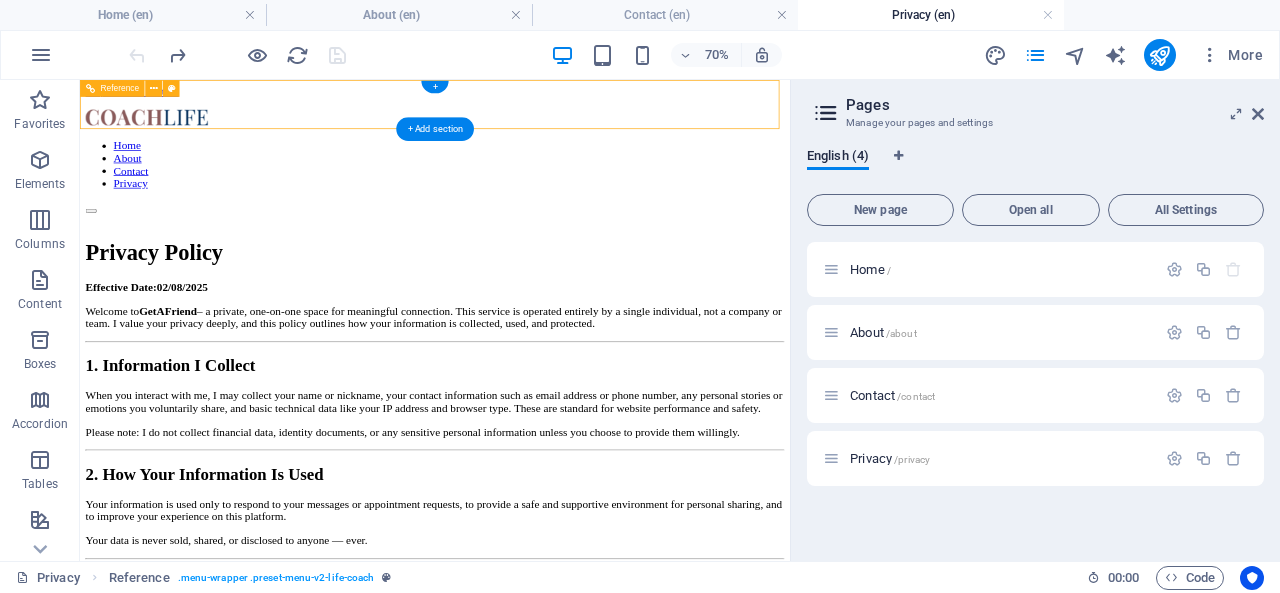 click on "Home About Contact Privacy" at bounding box center [587, 201] 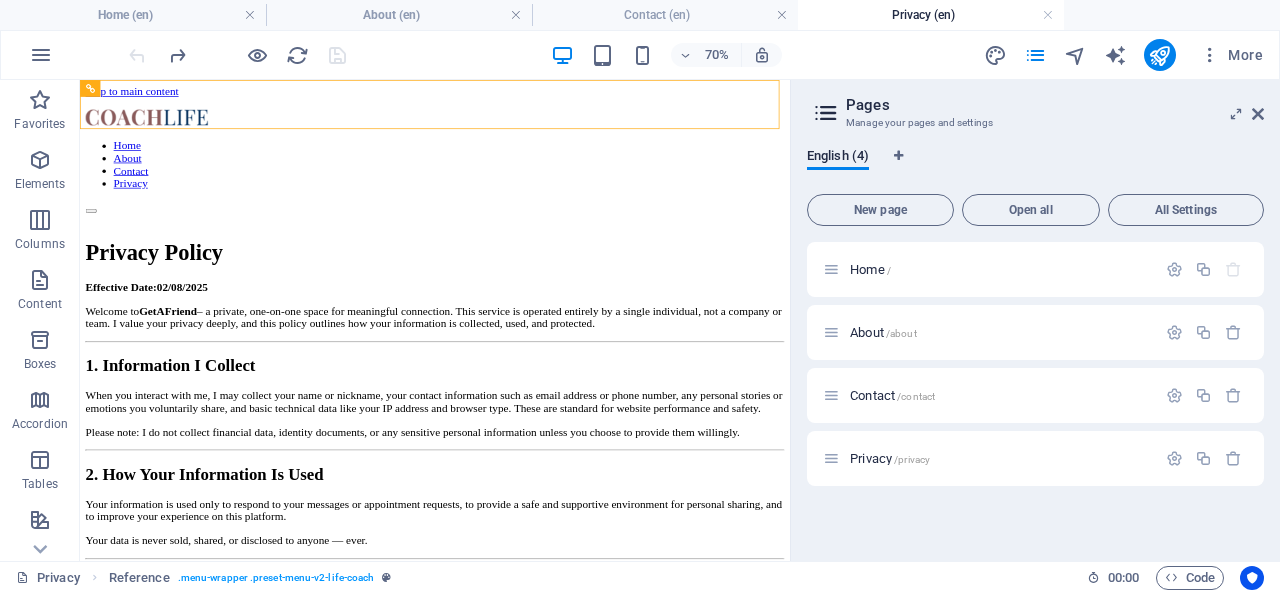 click on "Privacy /privacy" at bounding box center [989, 458] 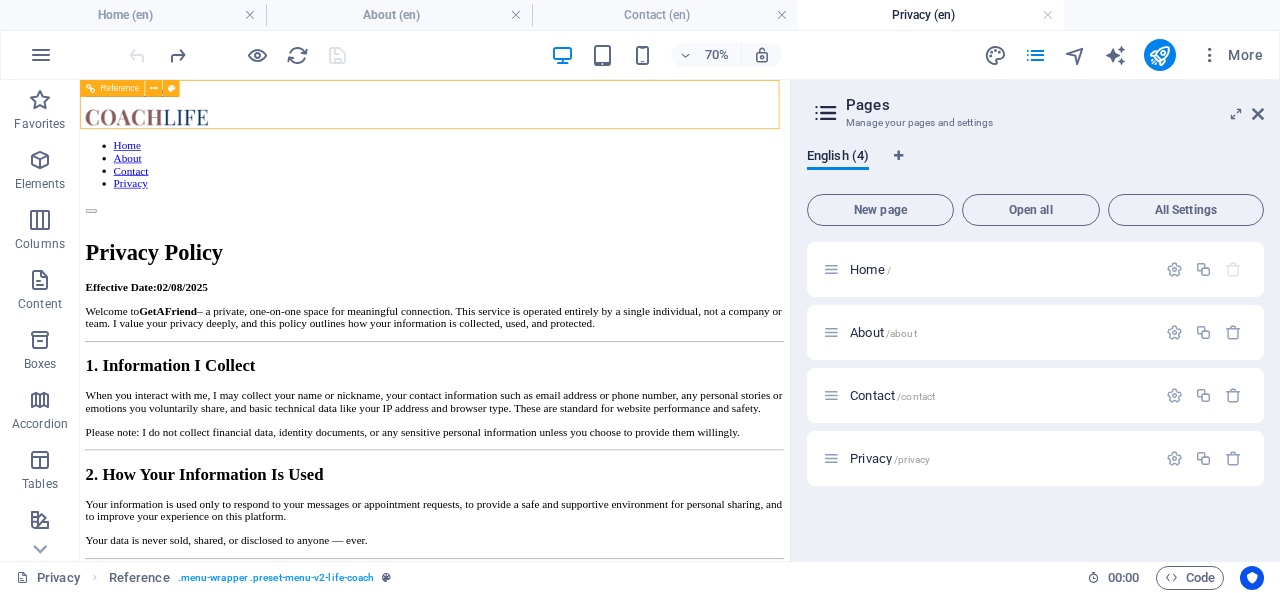 click at bounding box center (154, 88) 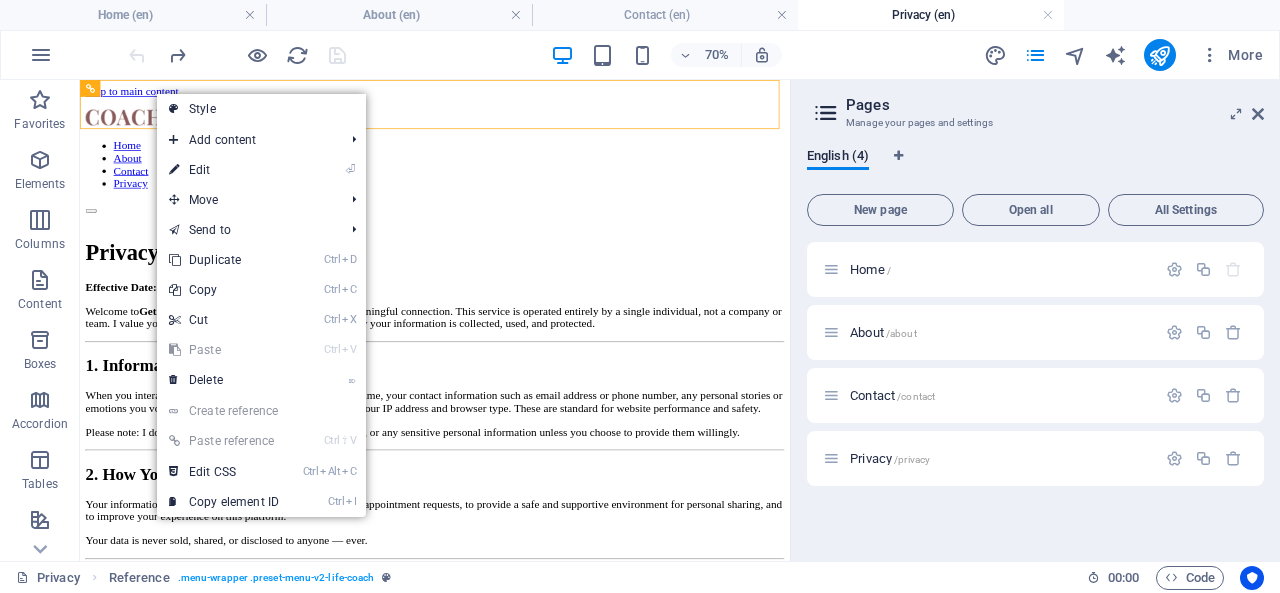 click on "⌦  Delete" at bounding box center (224, 380) 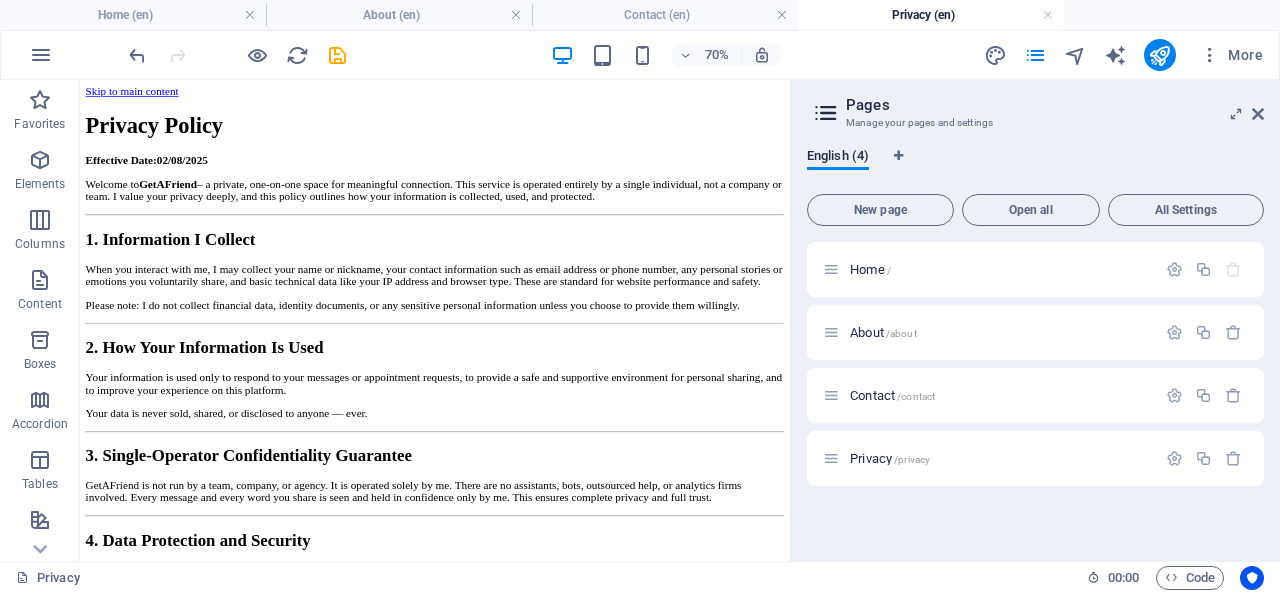 click on "Contact /contact" at bounding box center (892, 395) 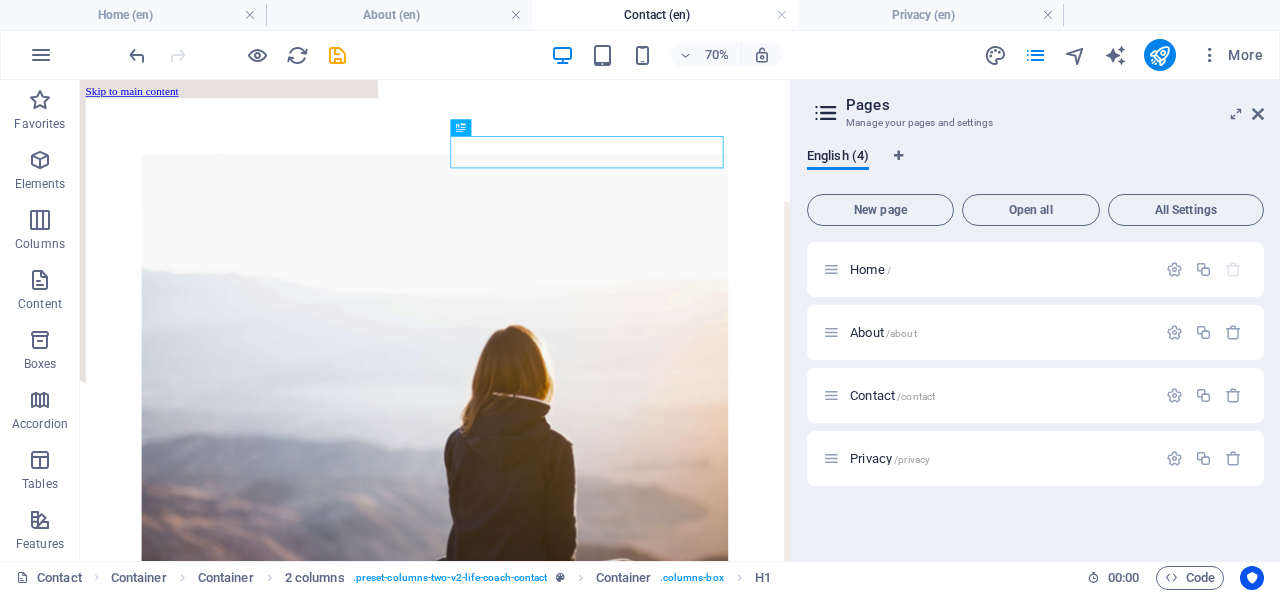 click on "About /about" at bounding box center [883, 332] 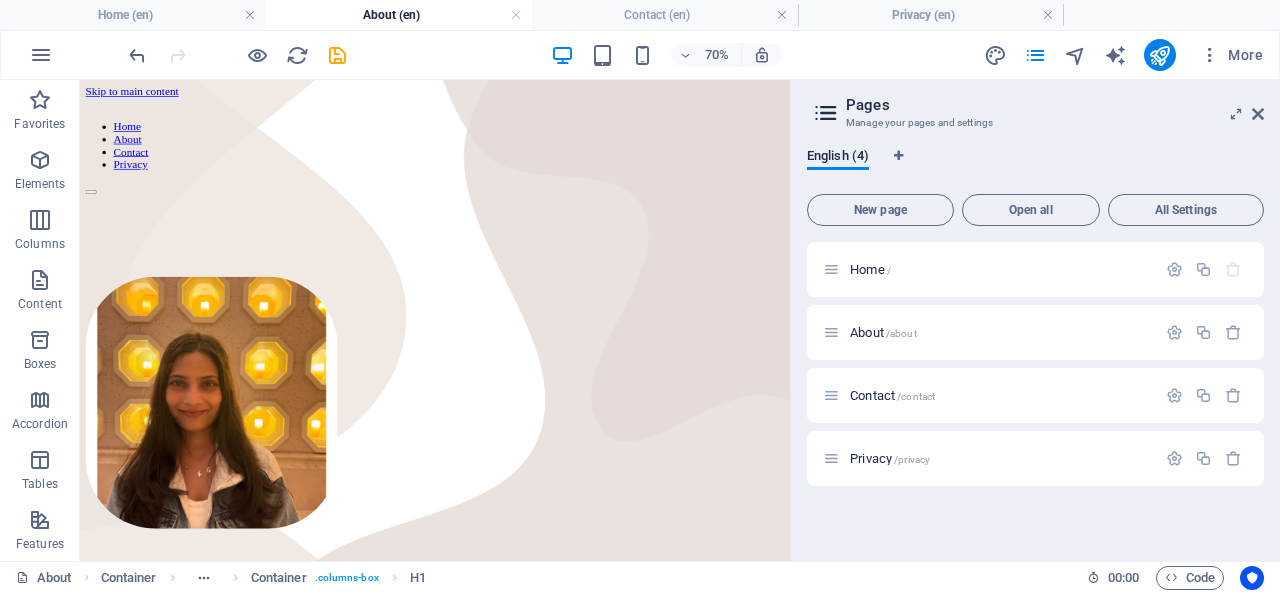 click on "Privacy /privacy" at bounding box center (890, 458) 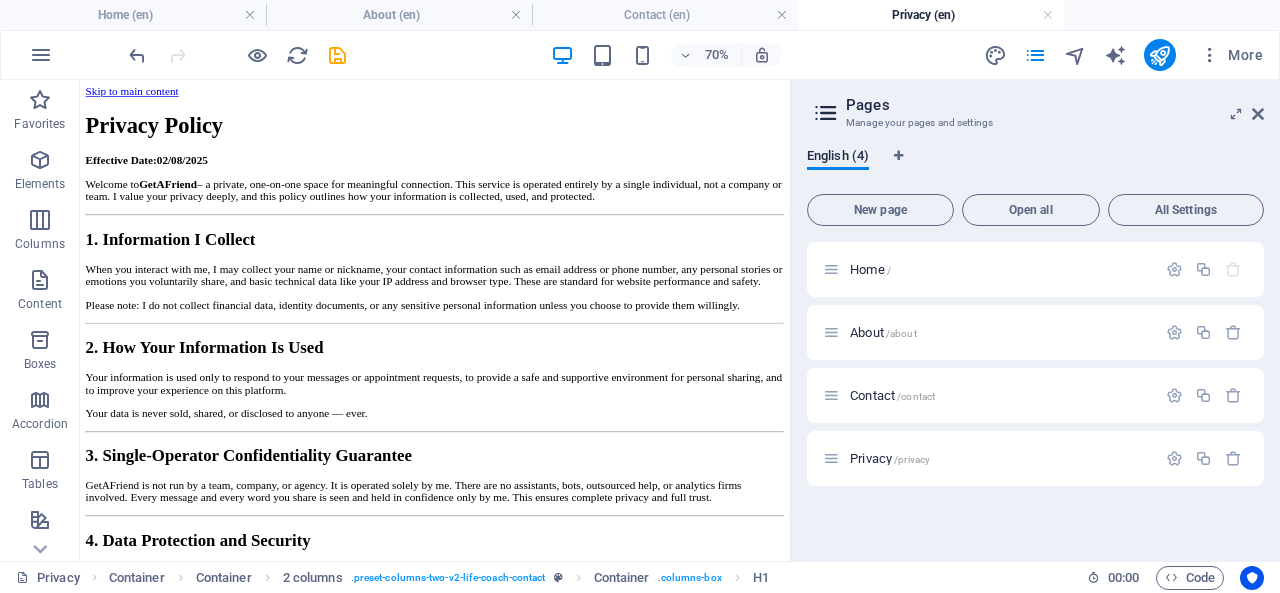 click on "Contact /contact" at bounding box center [892, 395] 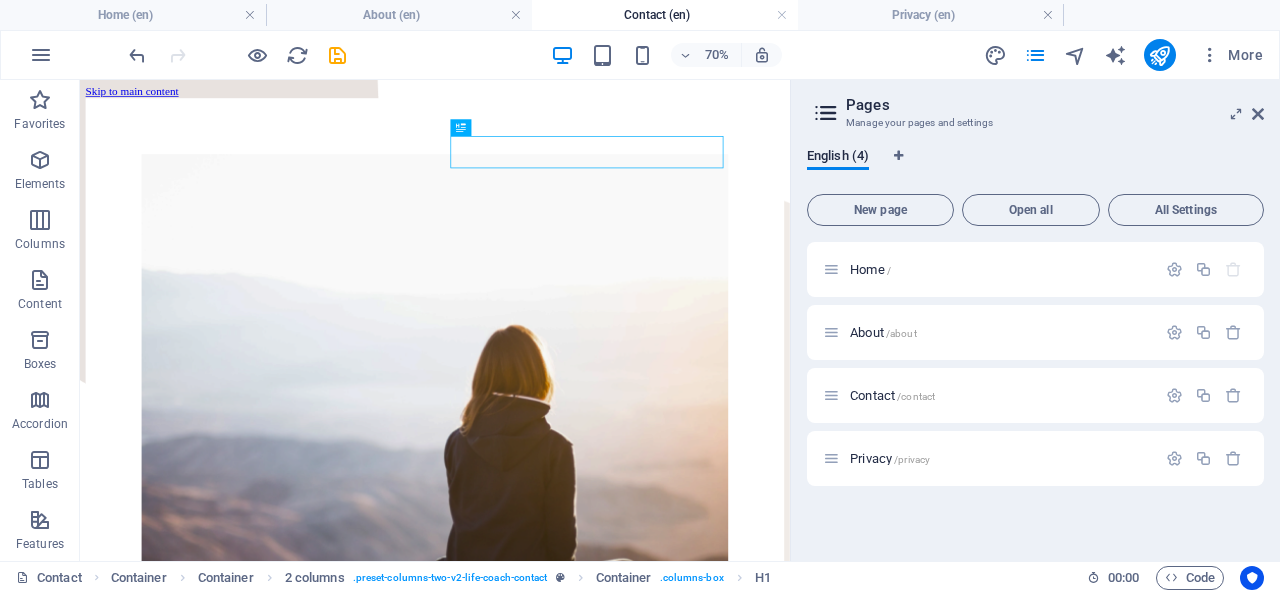 click on "About /about" at bounding box center [883, 332] 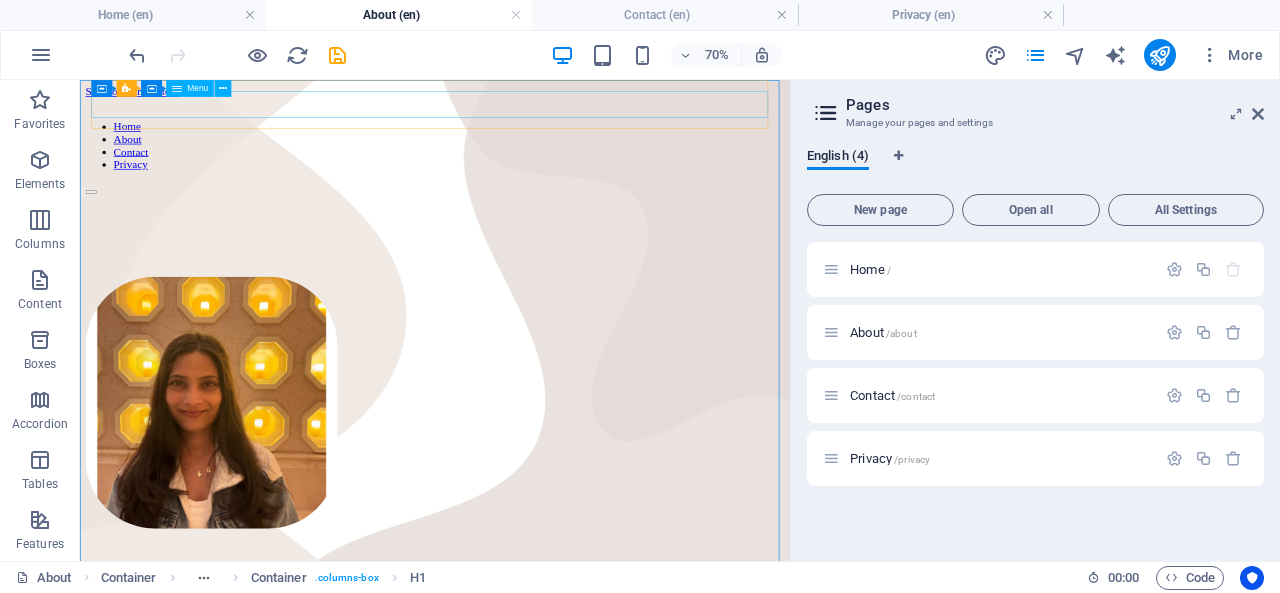 click at bounding box center [223, 88] 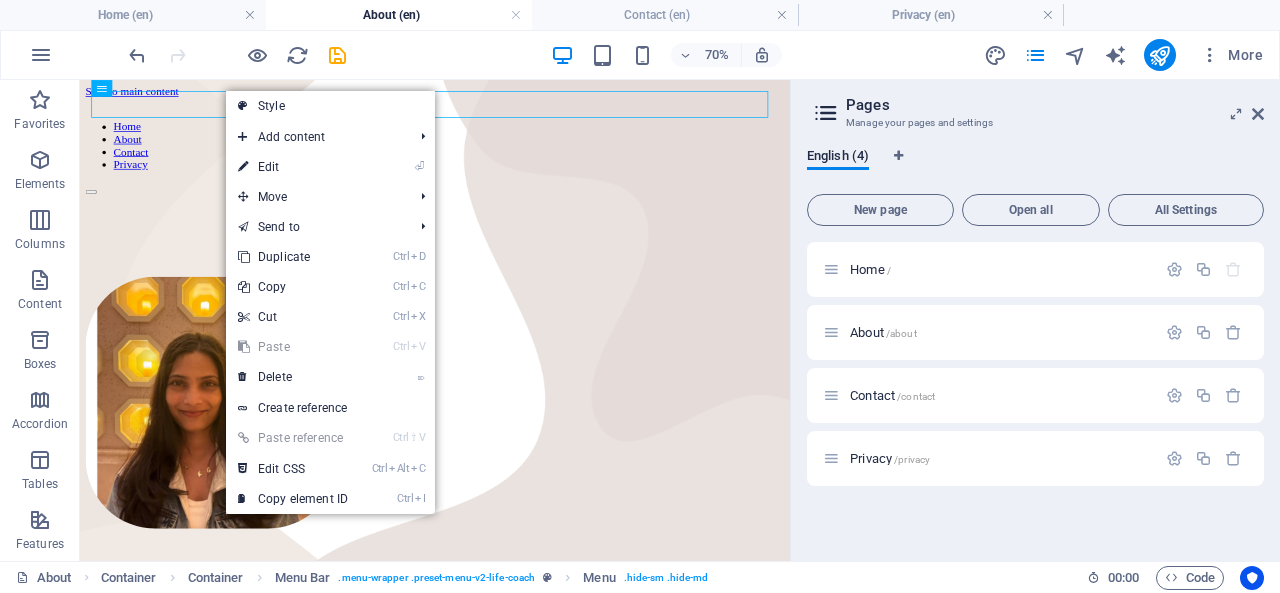click on "Ctrl D  Duplicate" at bounding box center (293, 257) 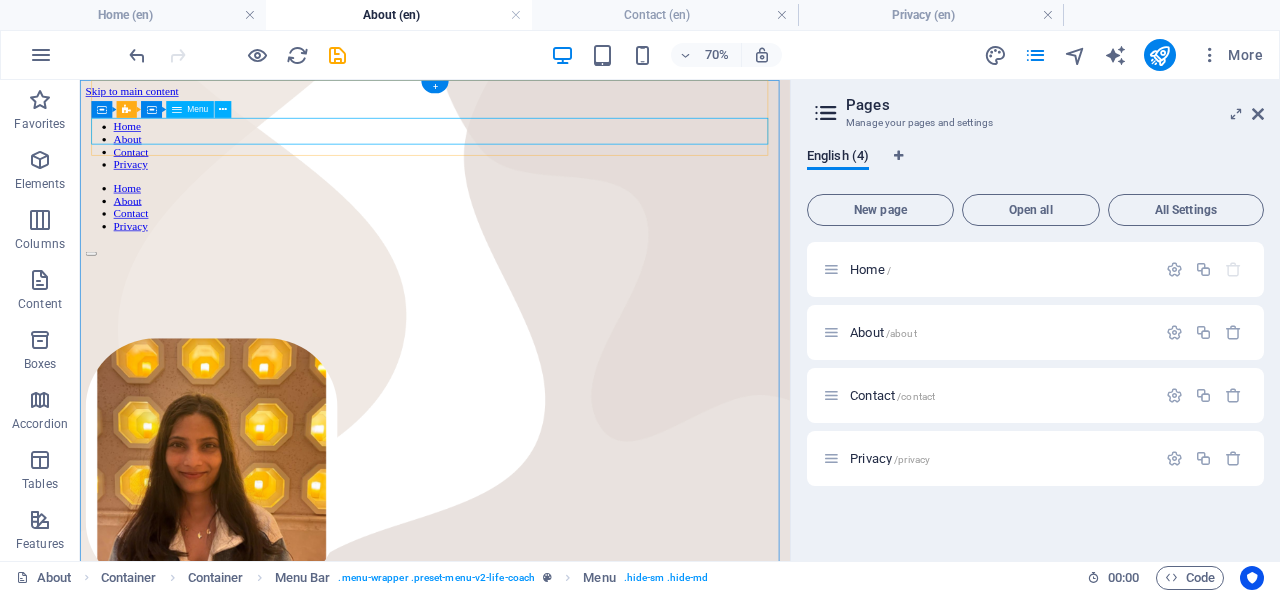 click on "Home About Contact Privacy" at bounding box center [587, 262] 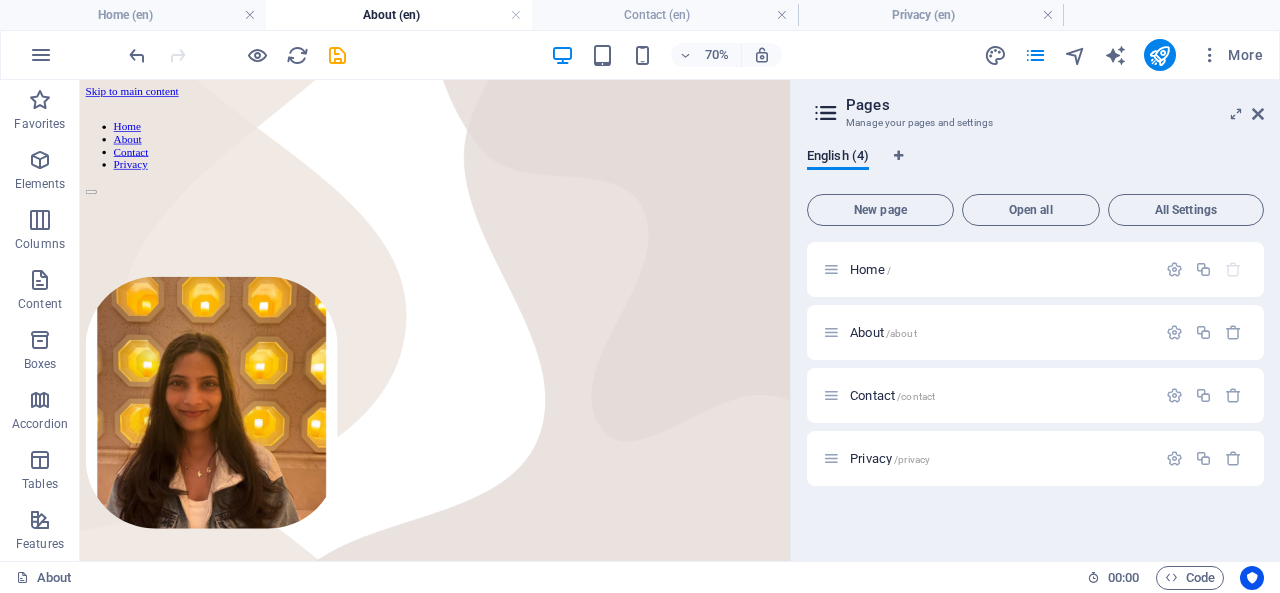 click on "Contact /contact" at bounding box center [1035, 395] 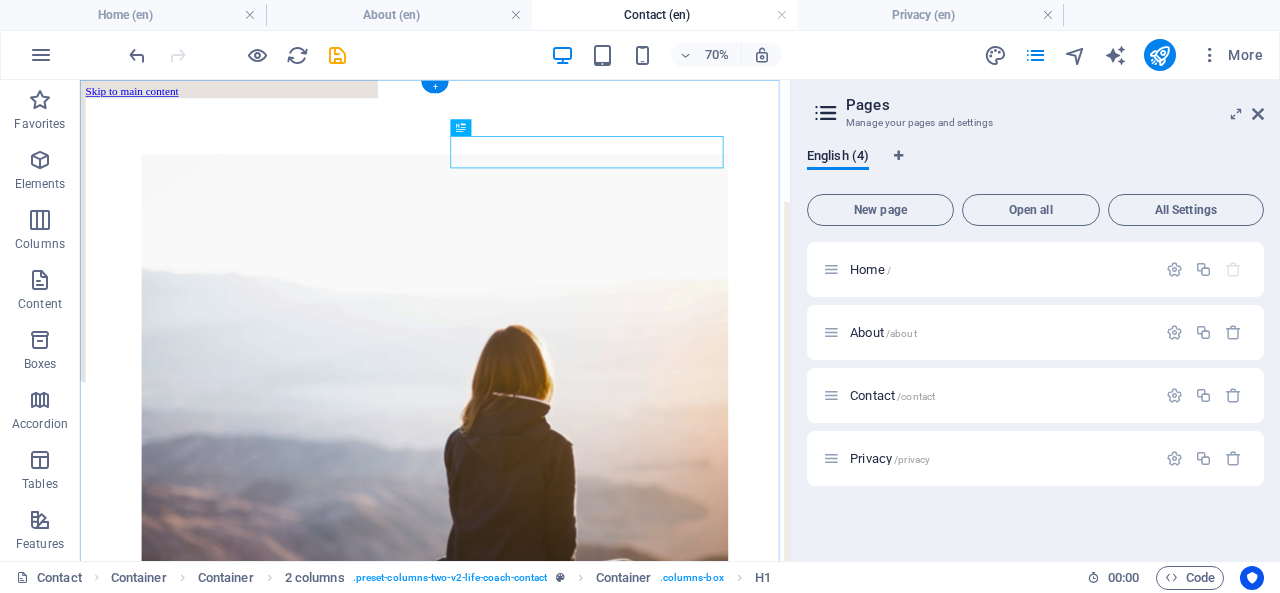 click on "+" at bounding box center (434, 87) 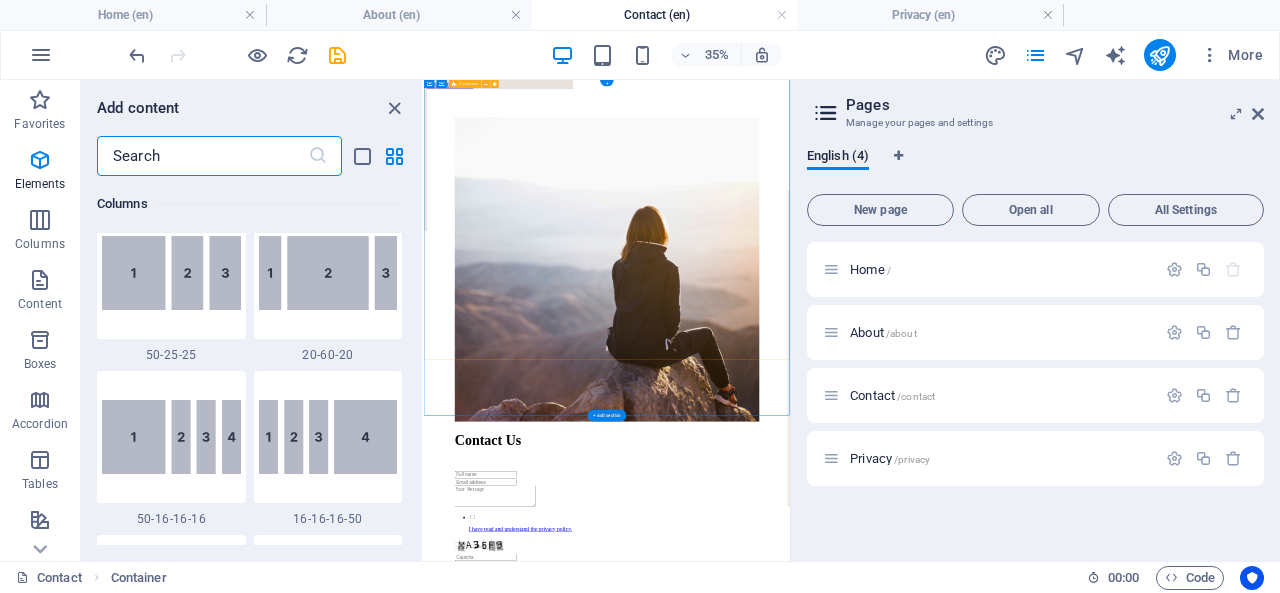 scroll, scrollTop: 3499, scrollLeft: 0, axis: vertical 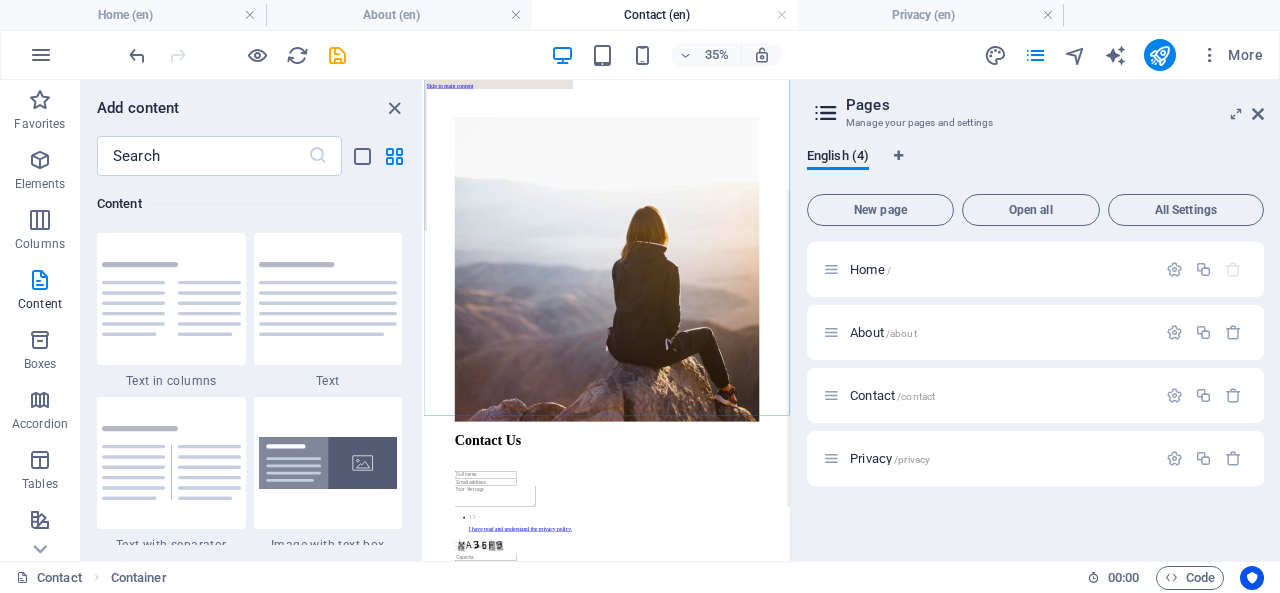 click at bounding box center (394, 108) 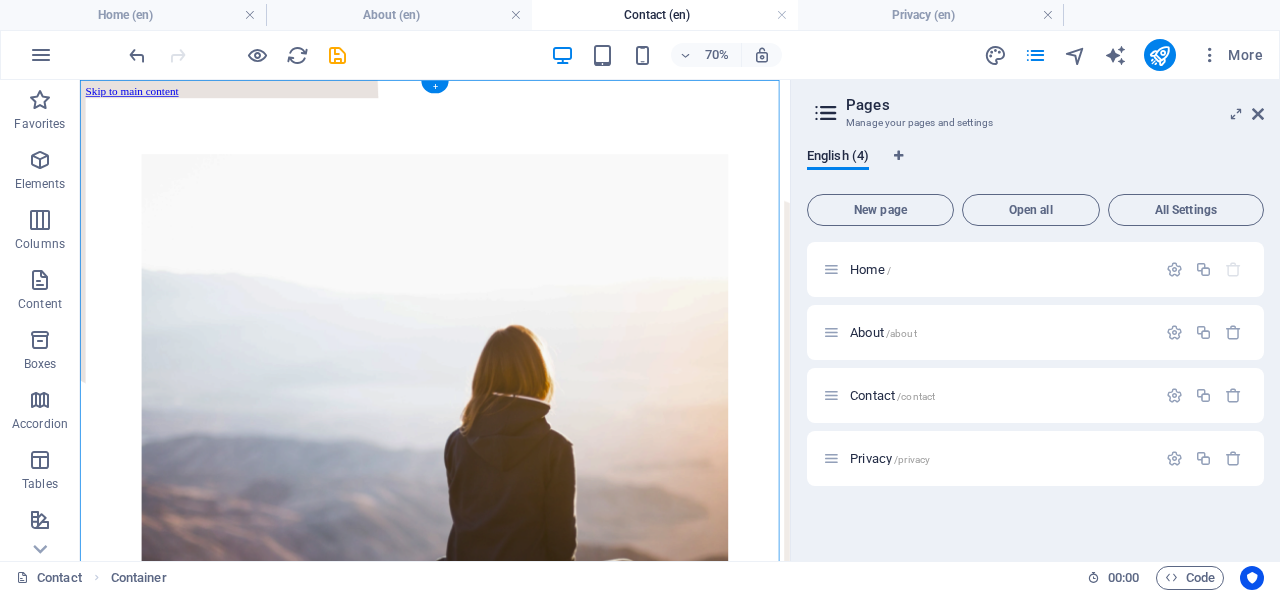 click on "+" at bounding box center [434, 87] 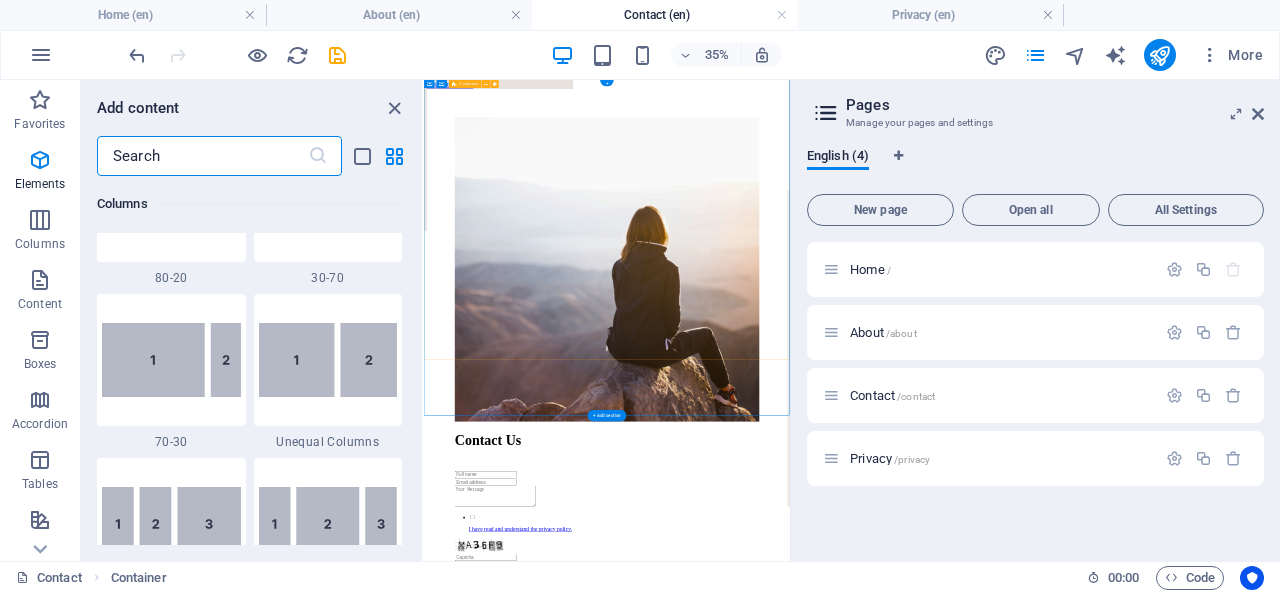 scroll, scrollTop: 3499, scrollLeft: 0, axis: vertical 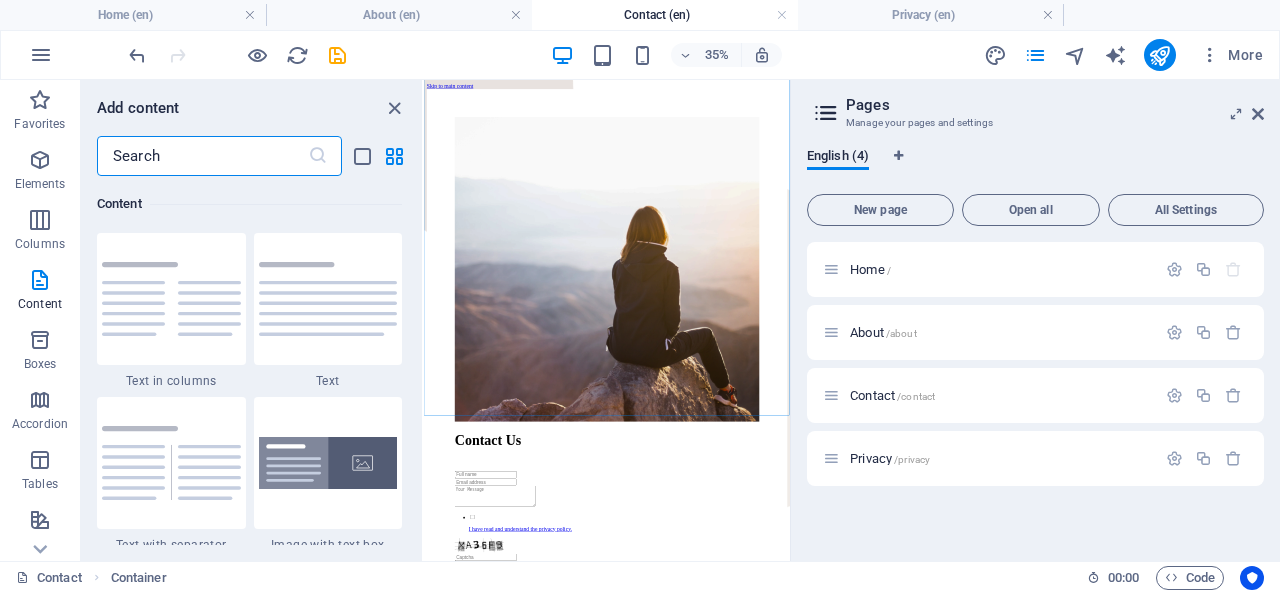 click at bounding box center (394, 108) 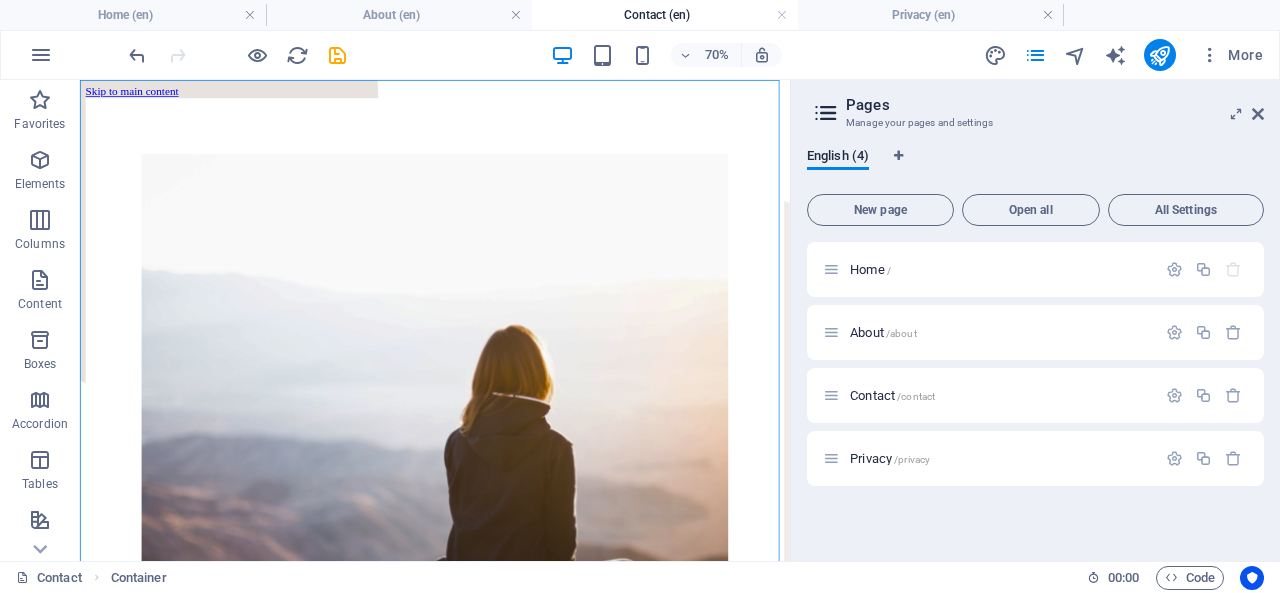 click on "Open all" at bounding box center (1031, 210) 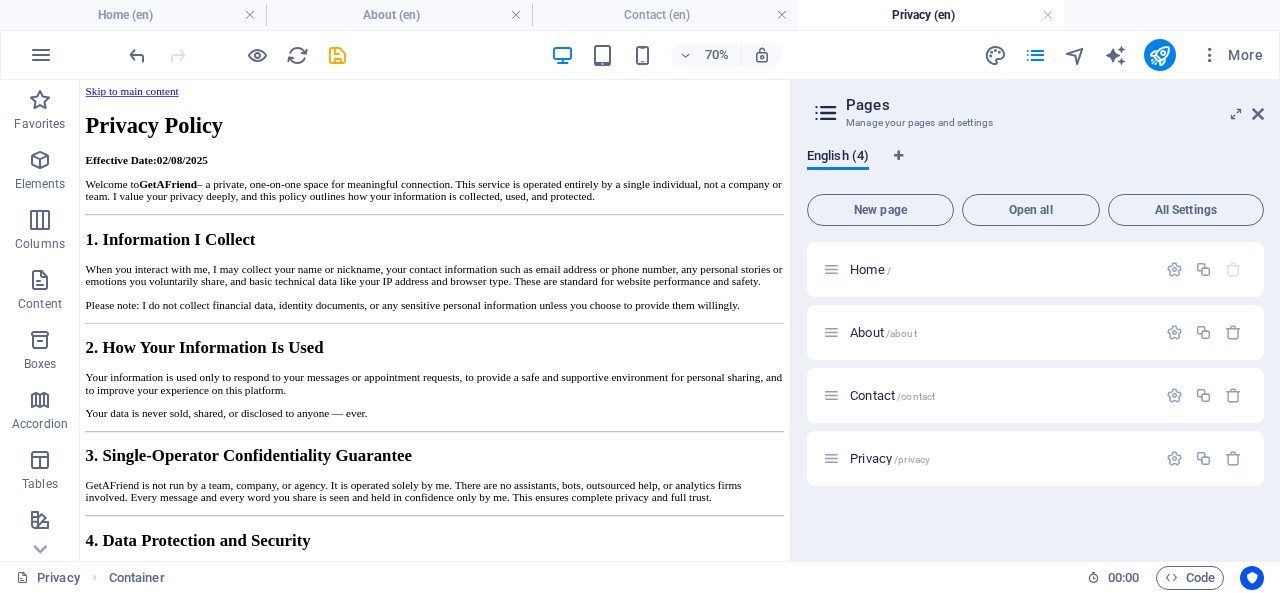 click on "All Settings" at bounding box center (1186, 210) 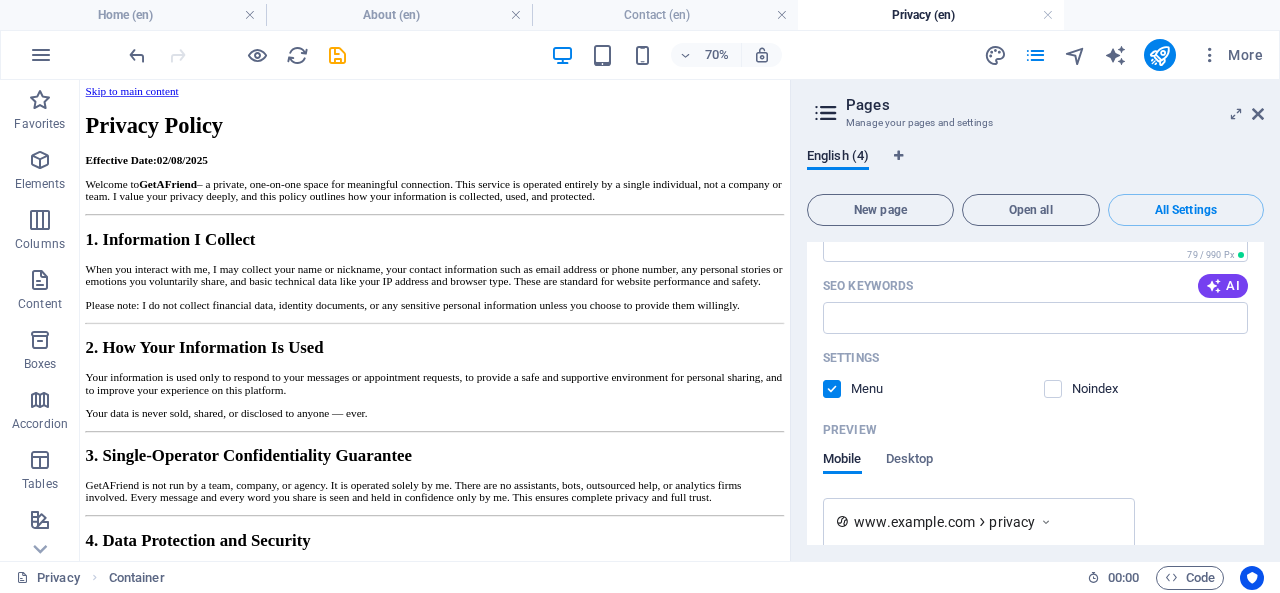 scroll, scrollTop: 2928, scrollLeft: 0, axis: vertical 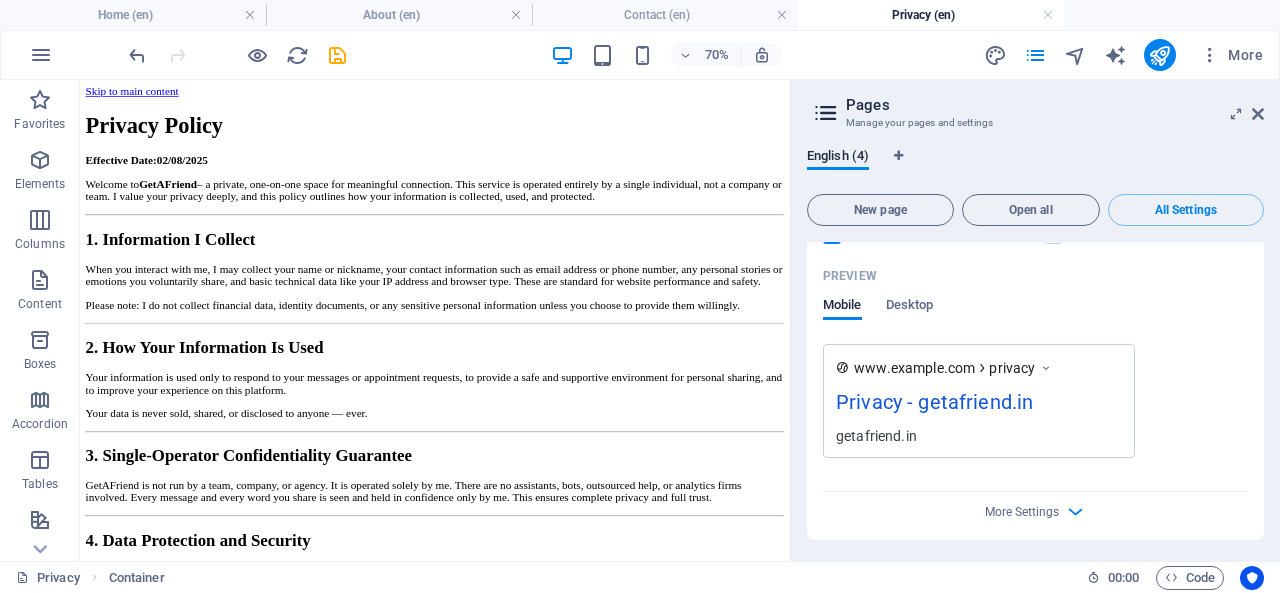 click on "New page" at bounding box center [880, 210] 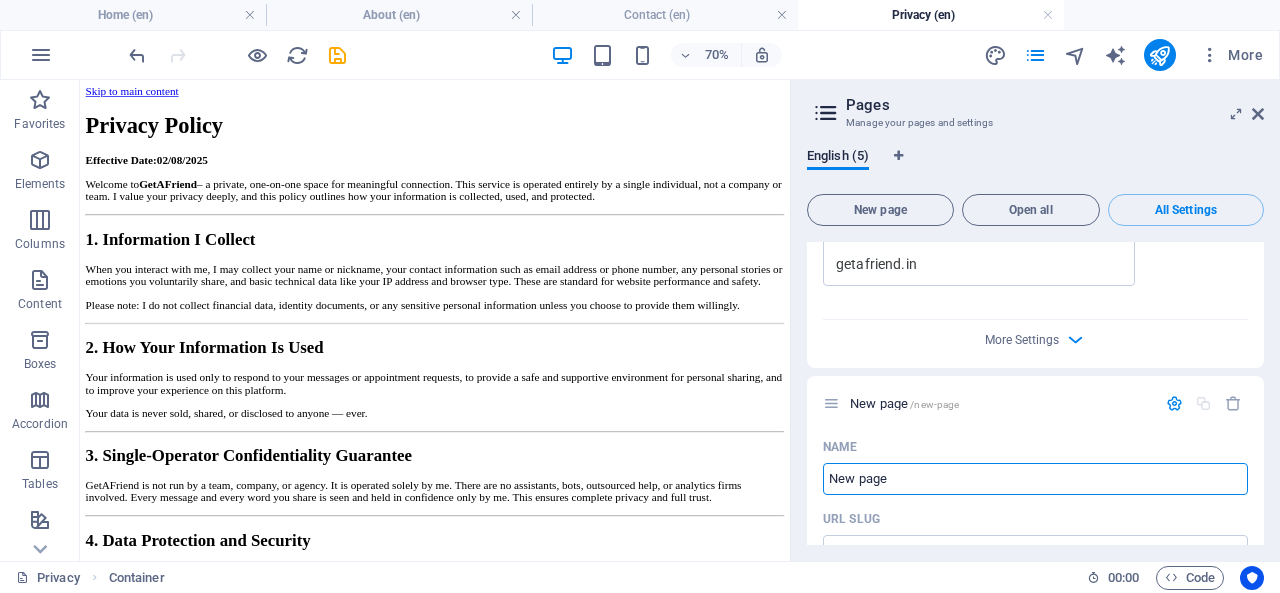 scroll, scrollTop: 3087, scrollLeft: 0, axis: vertical 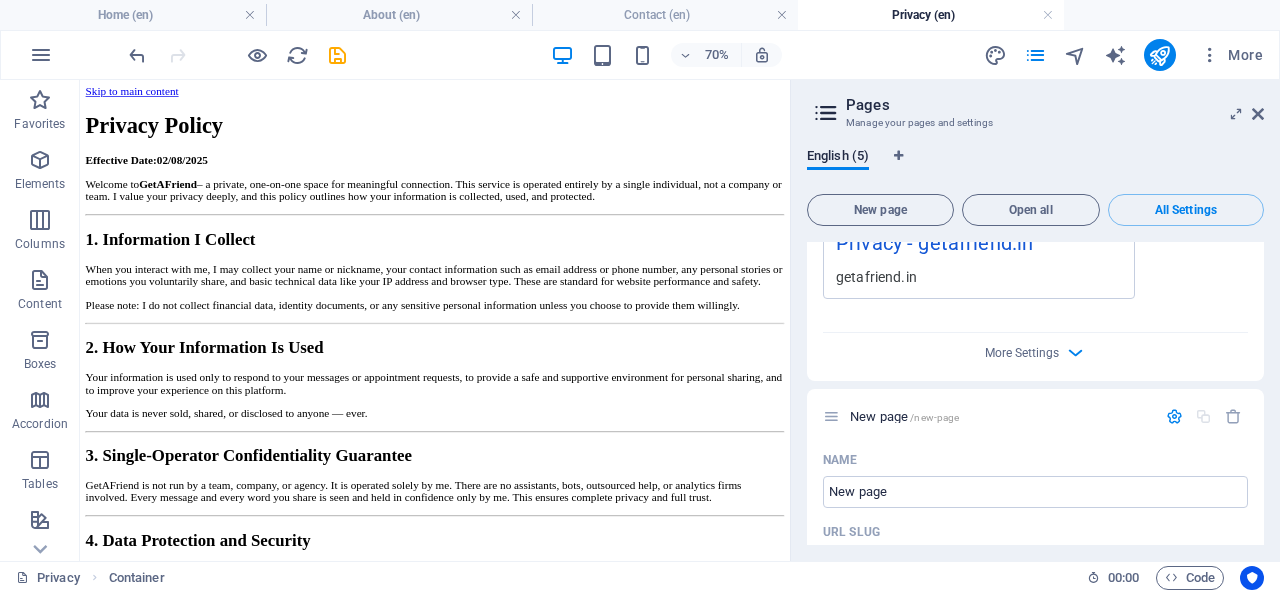 click at bounding box center (1233, 416) 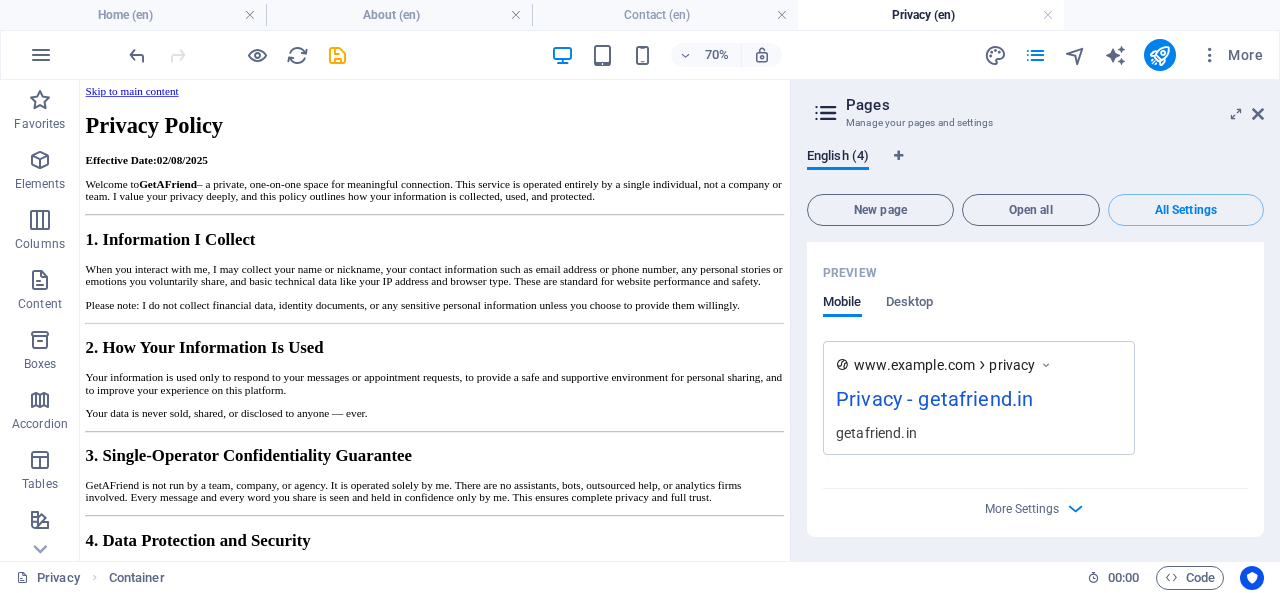 scroll, scrollTop: 2928, scrollLeft: 0, axis: vertical 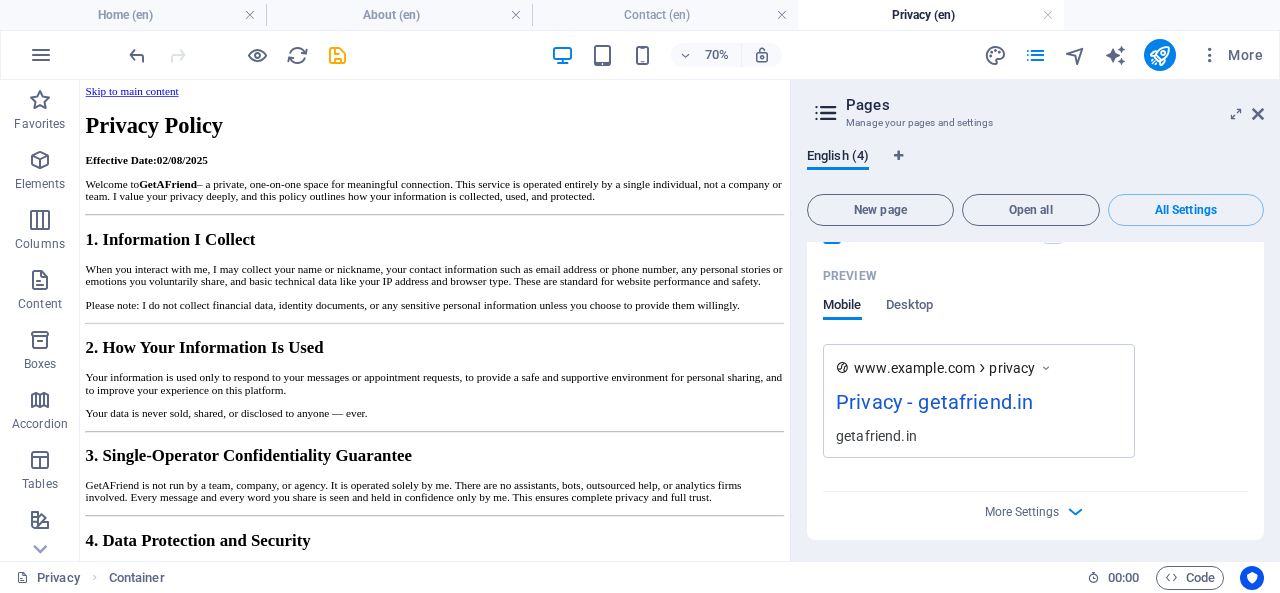 click at bounding box center (826, 113) 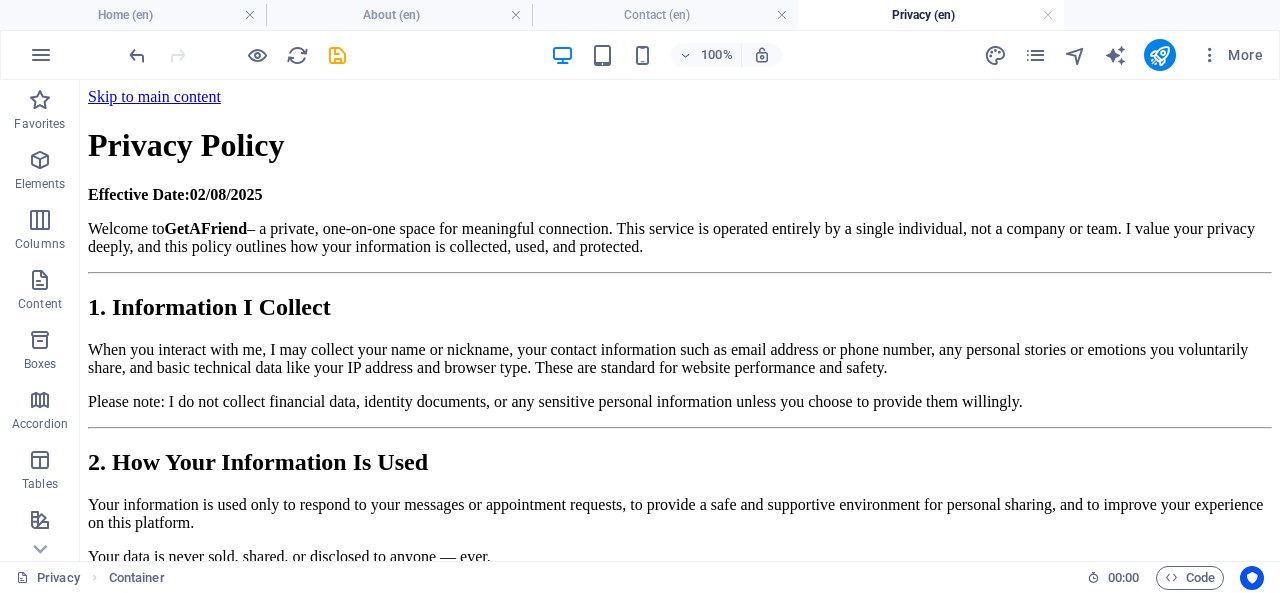 click at bounding box center [1035, 55] 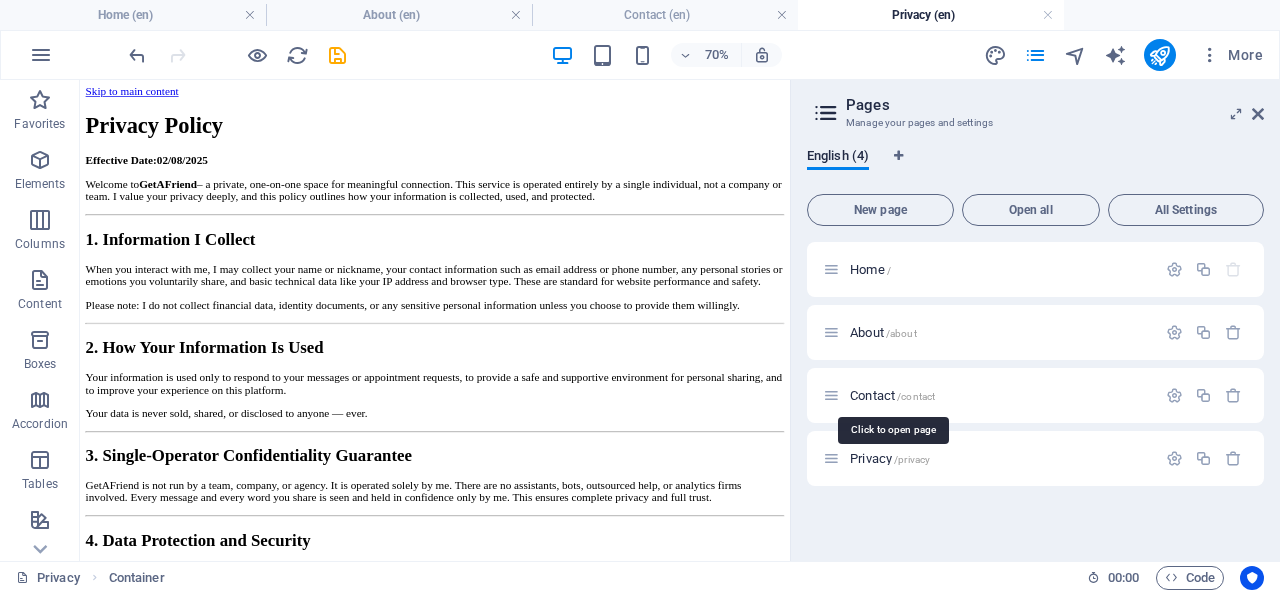 click on "Contact /contact" at bounding box center (892, 395) 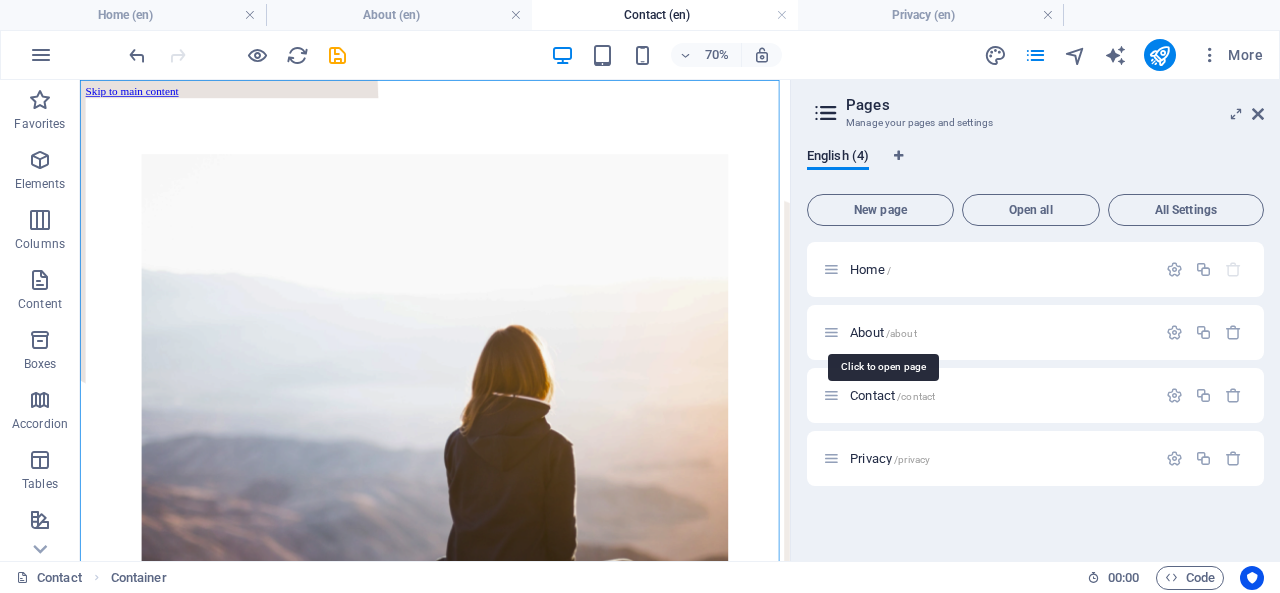 click on "About /about" at bounding box center (883, 332) 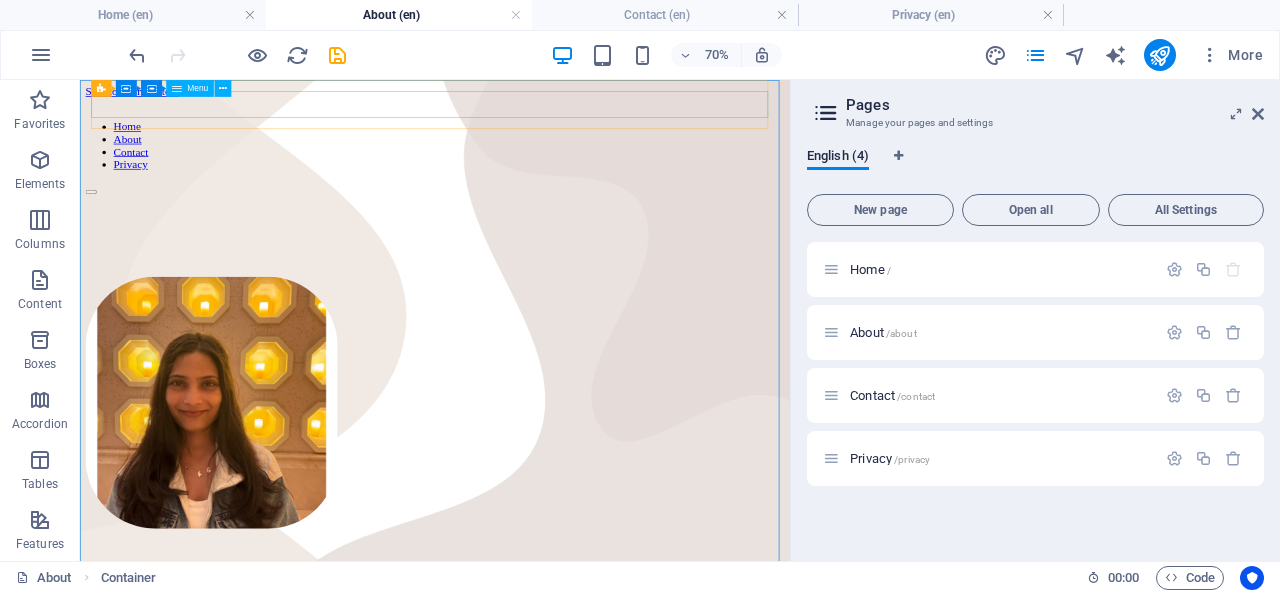 click at bounding box center (223, 88) 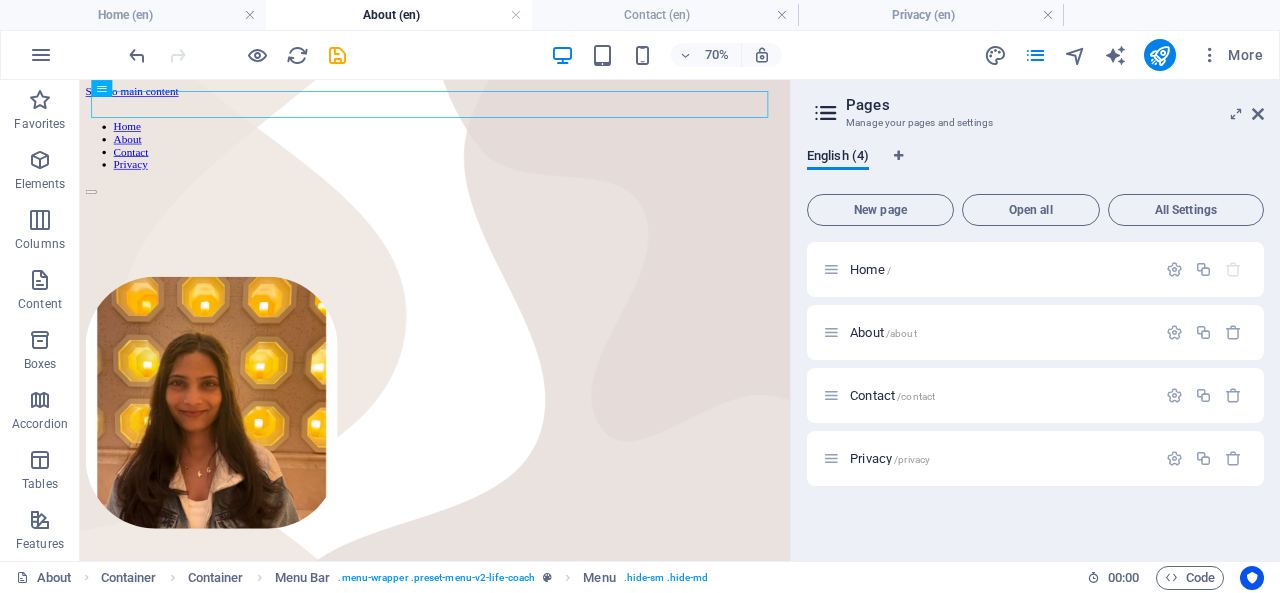 click on "Contact /contact" at bounding box center [892, 395] 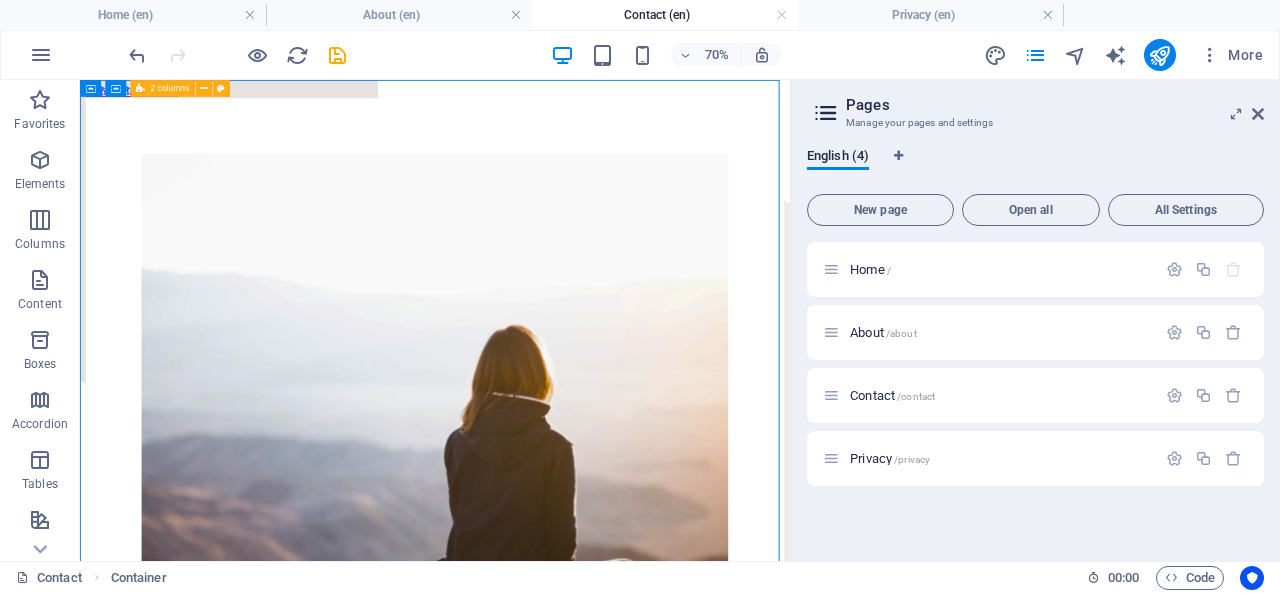 click at bounding box center (204, 88) 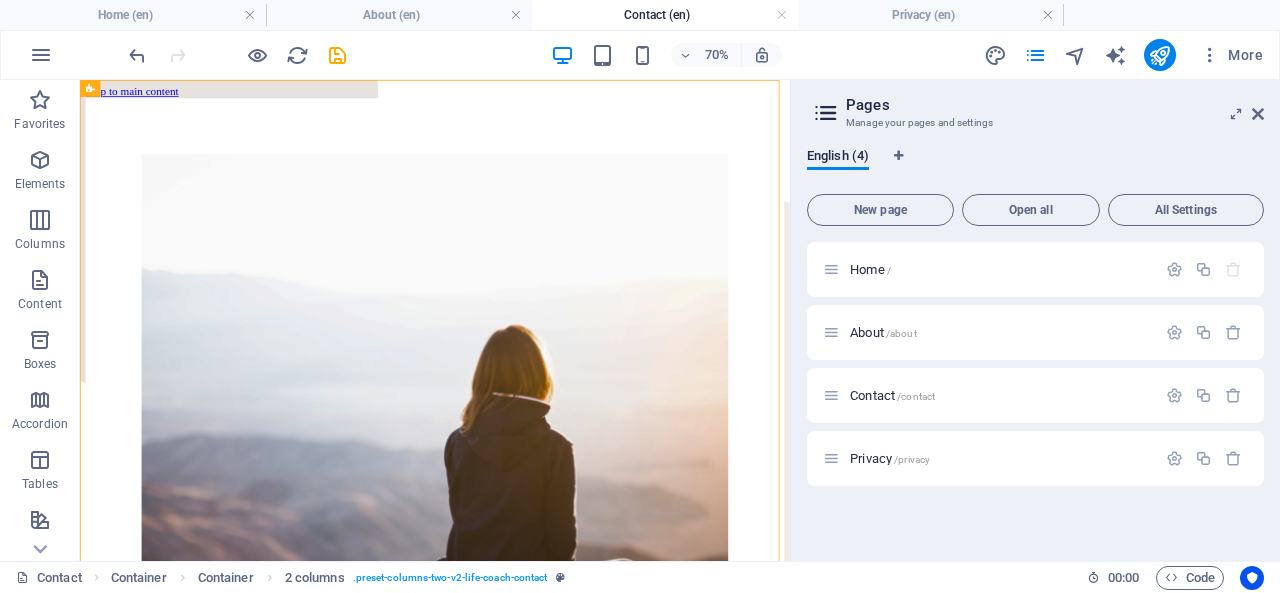 click on "About /about" at bounding box center [883, 332] 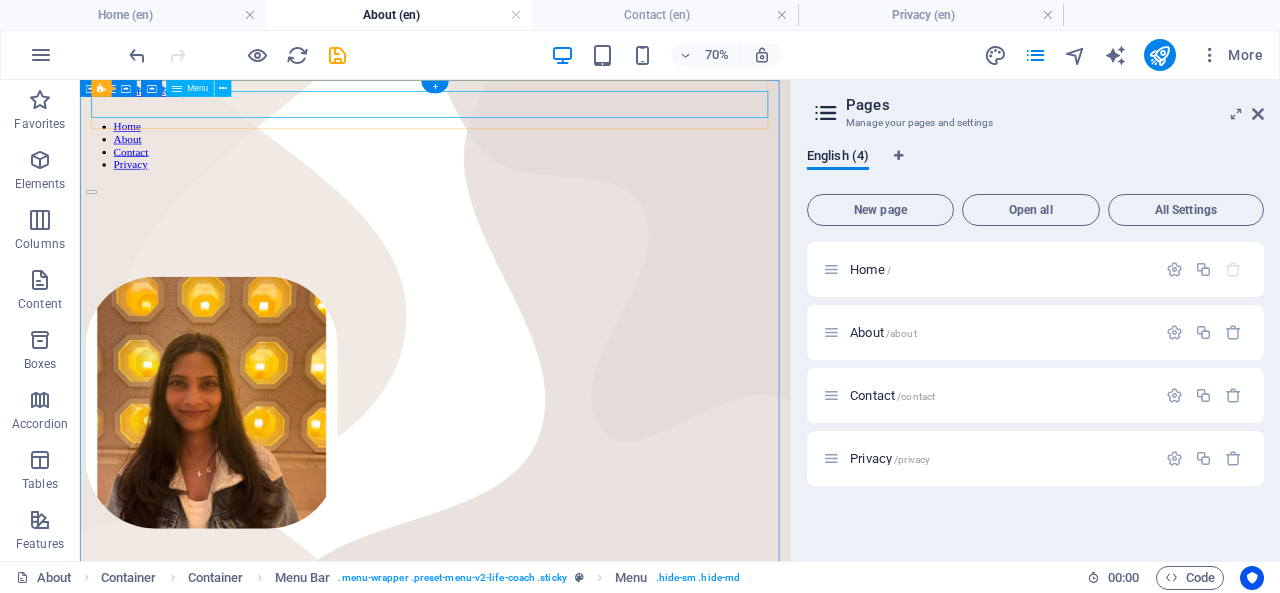 click on "Home About Contact Privacy" at bounding box center [587, 174] 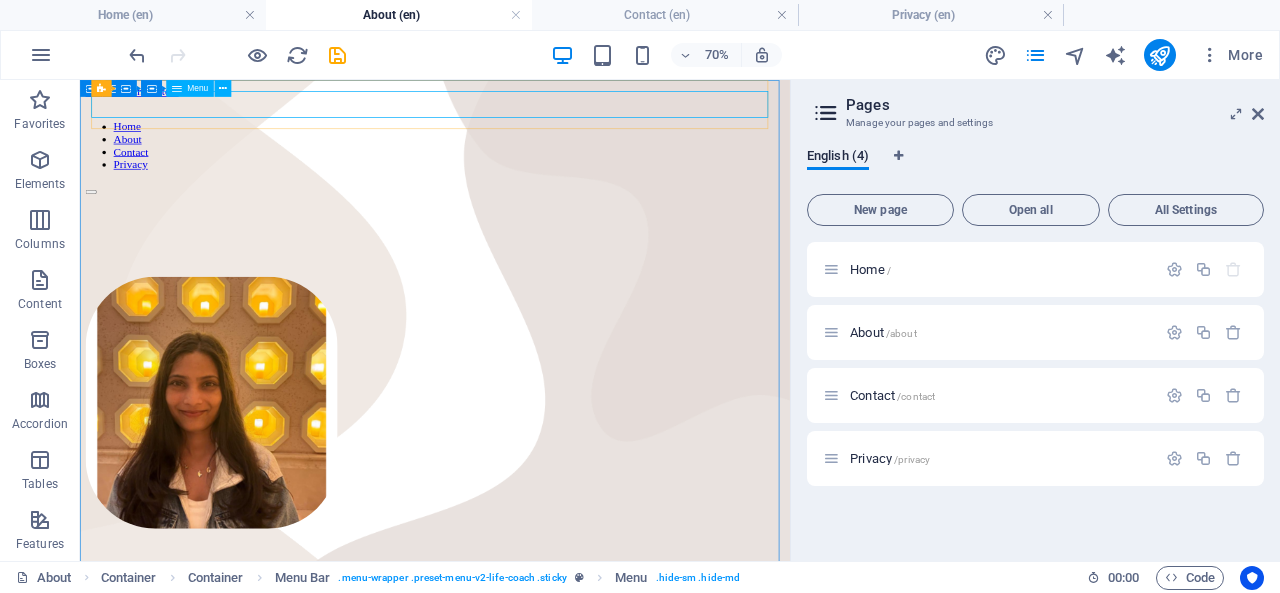 click at bounding box center [223, 88] 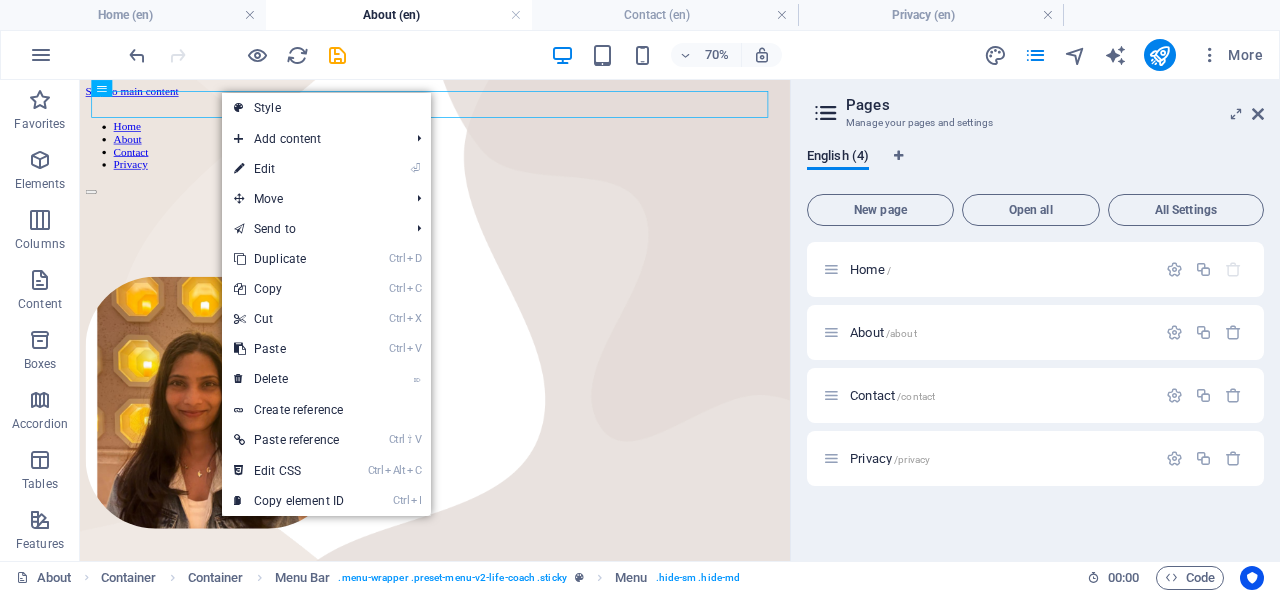 click on "Ctrl I  Copy element ID" at bounding box center (289, 501) 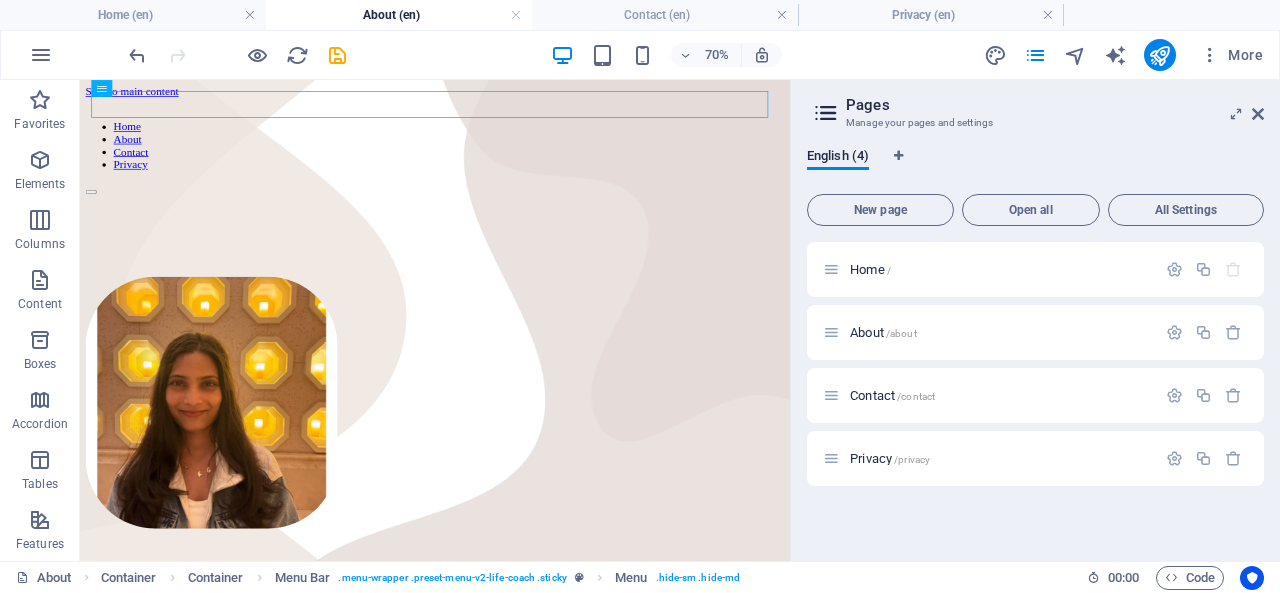 click on "Privacy /privacy" at bounding box center [989, 458] 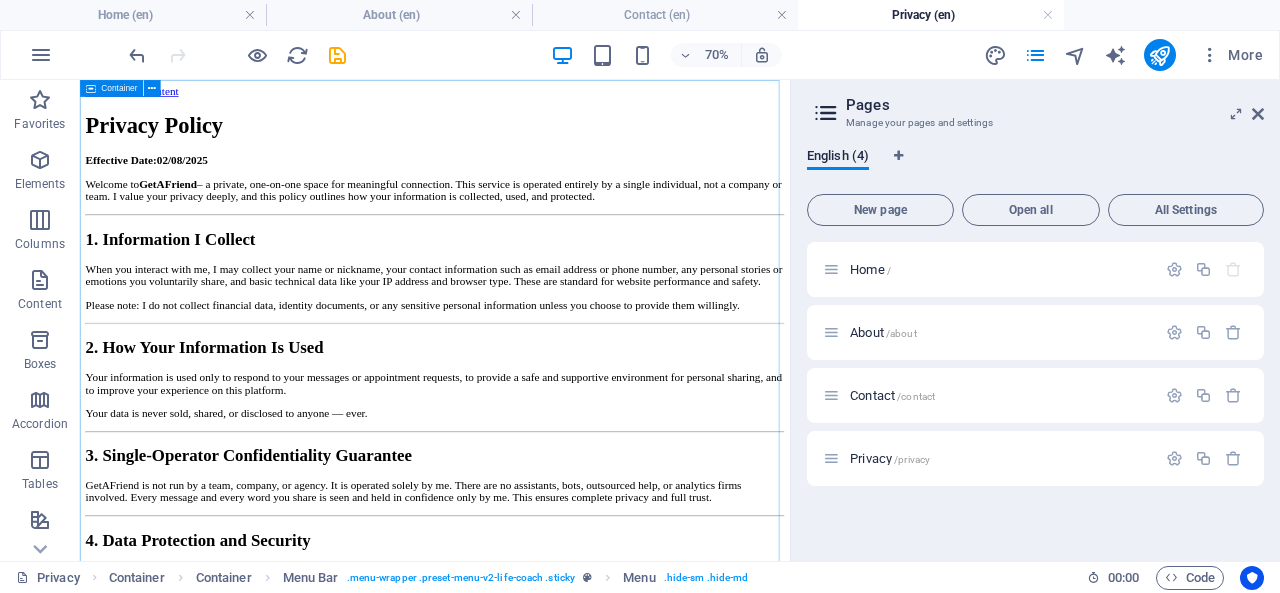 click at bounding box center (152, 88) 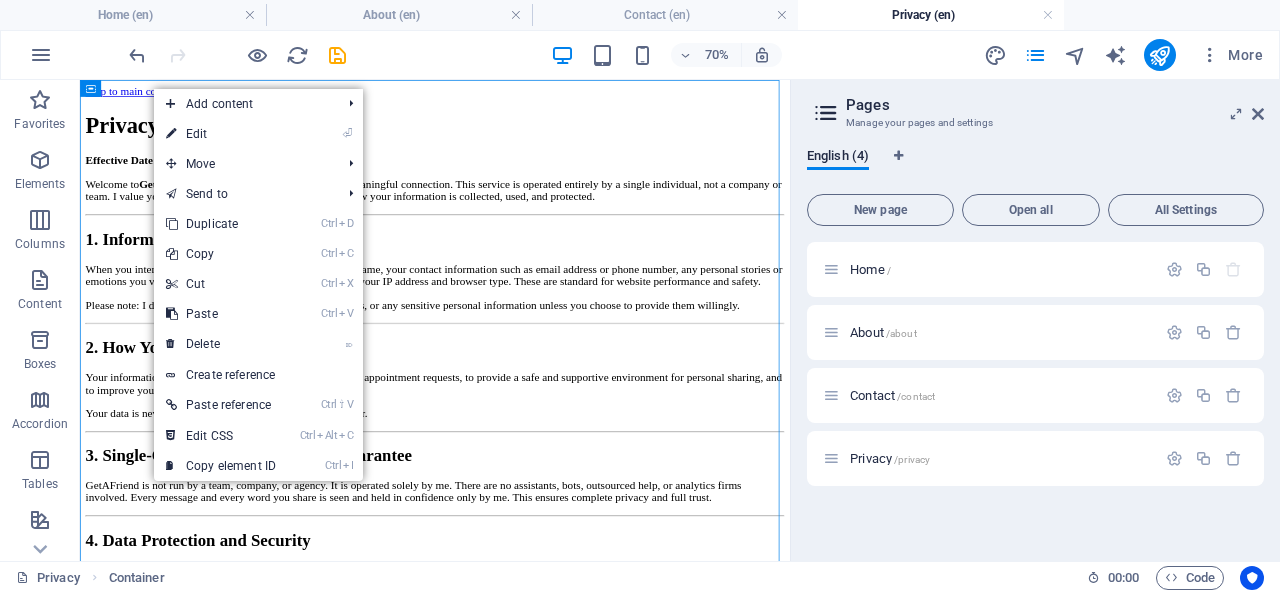 click on "Ctrl V  Paste" at bounding box center [221, 314] 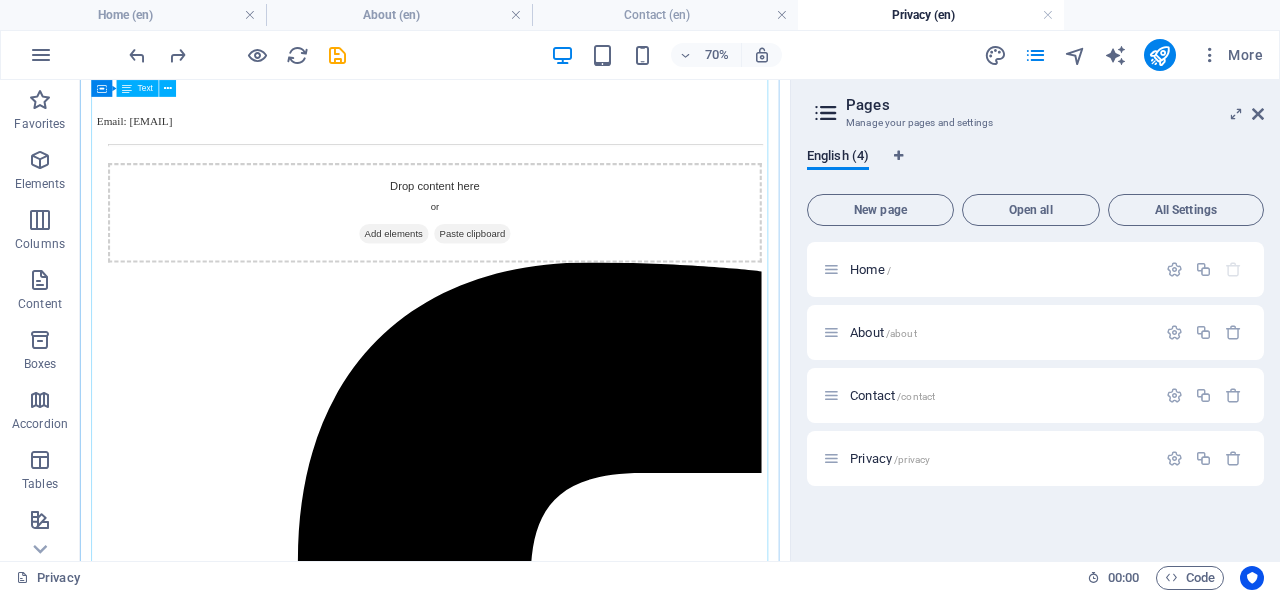 scroll, scrollTop: 1482, scrollLeft: 0, axis: vertical 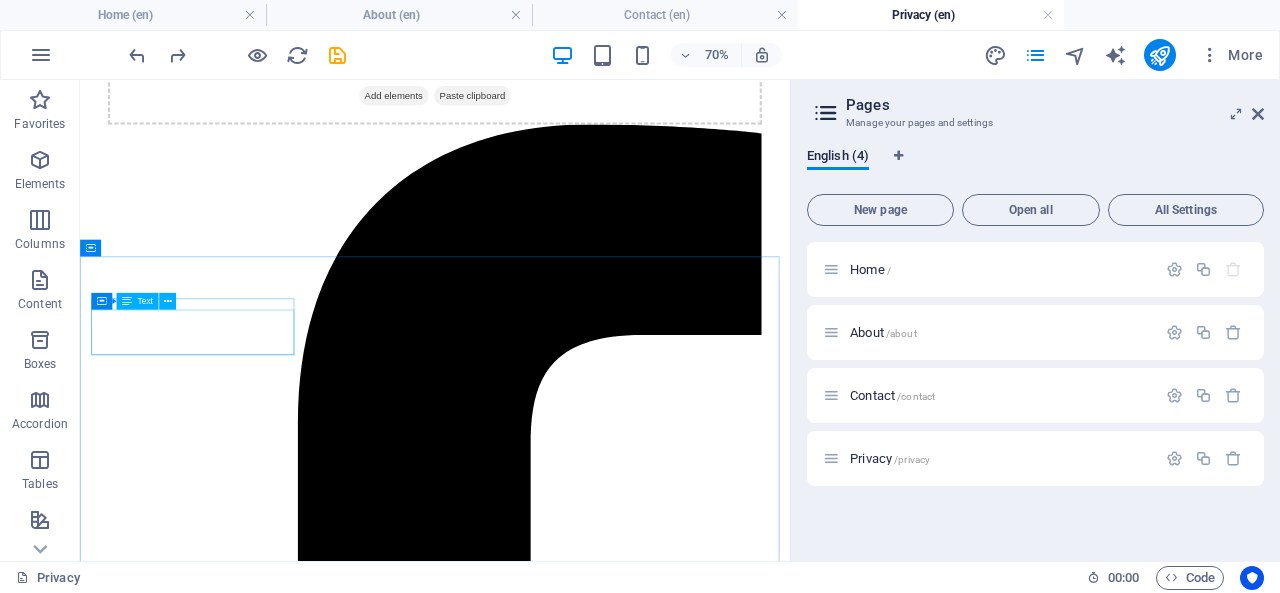 click at bounding box center [167, 301] 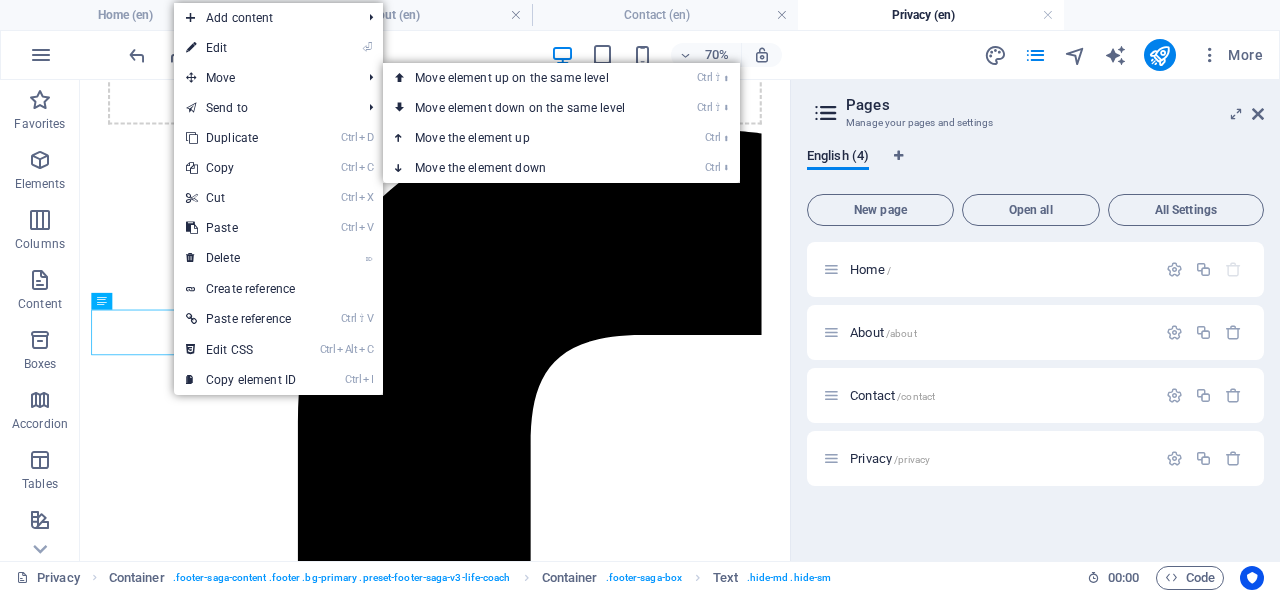 click on "⏎  Edit" at bounding box center [241, 48] 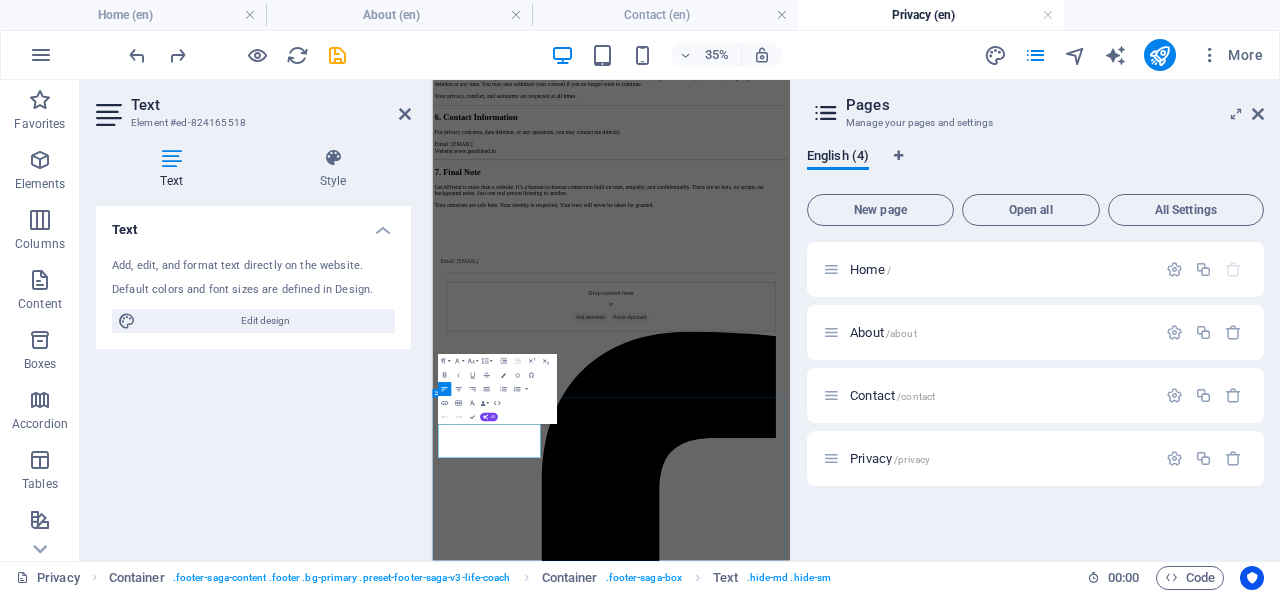 click on "Email: nishprmanagement@example.com" at bounding box center [943, 597] 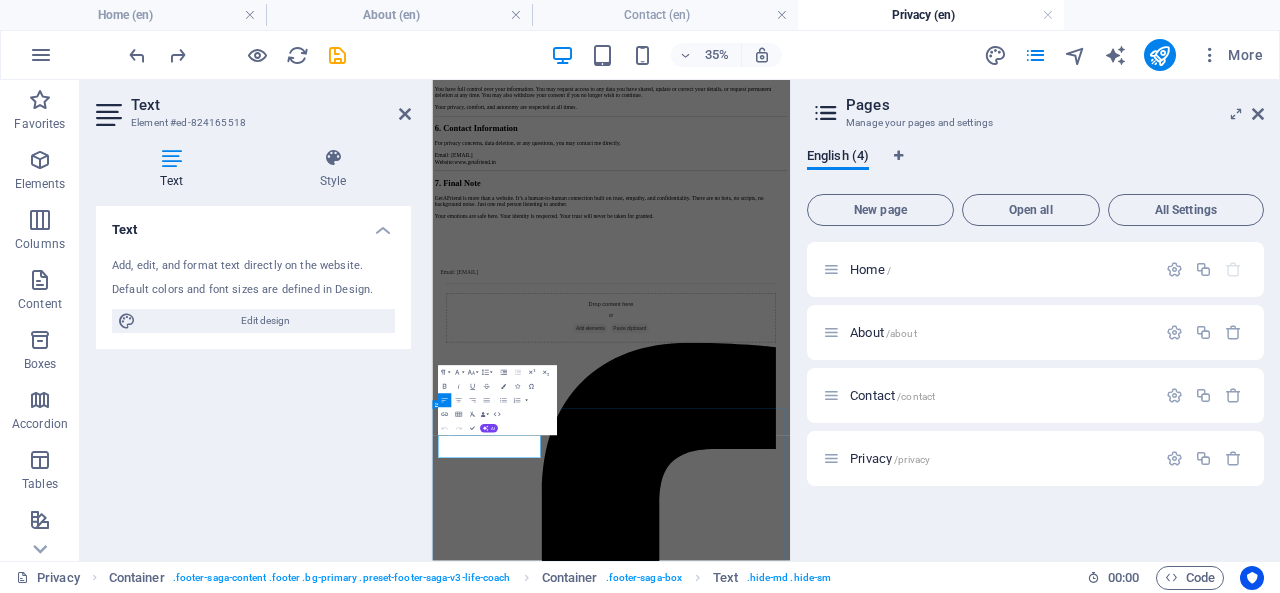 scroll, scrollTop: 762, scrollLeft: 0, axis: vertical 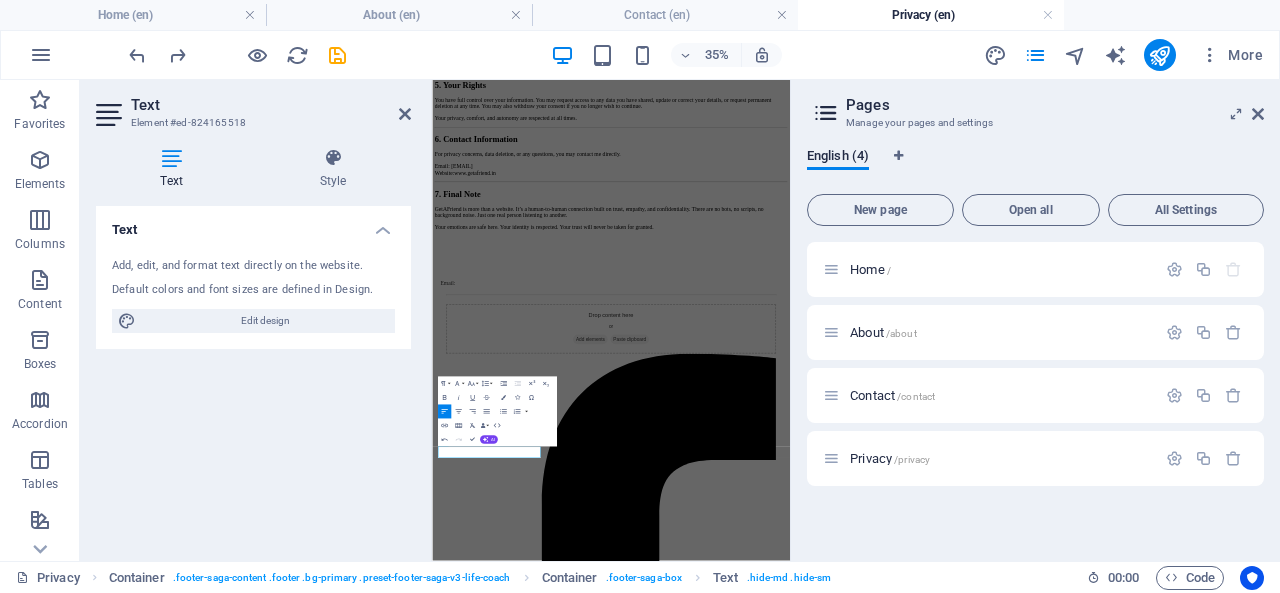 type 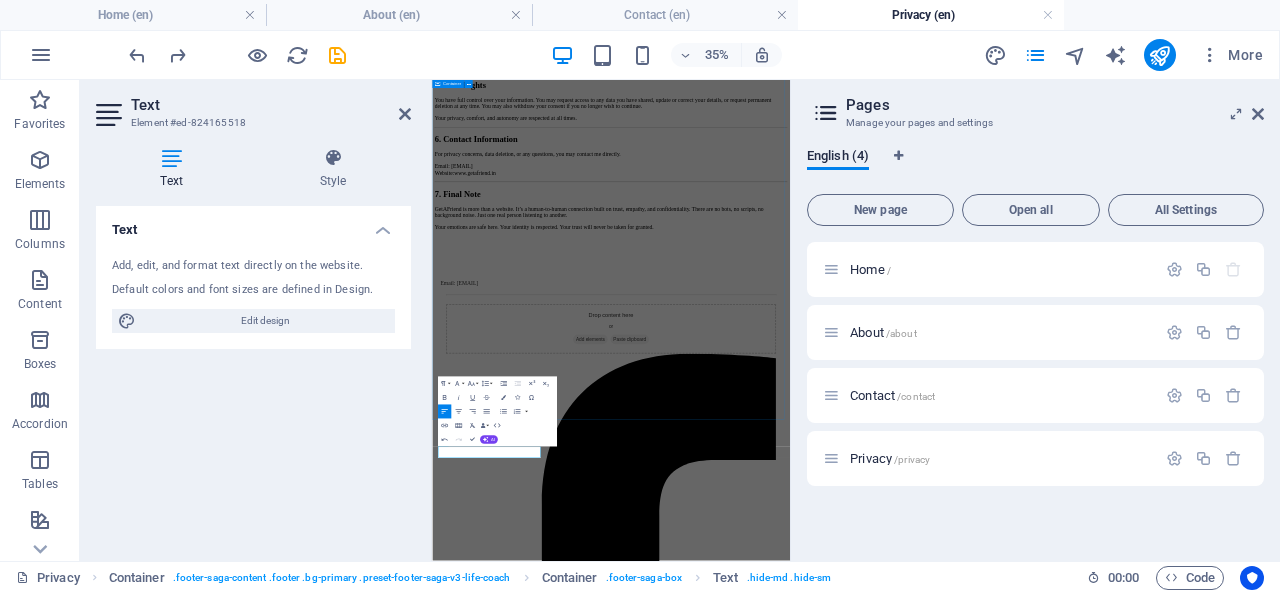 click on "Privacy Policy Effective Date:02/08/2025 Welcome to  GetAFriend  – a private, one-on-one space for meaningful connection. This service is operated entirely by a single individual, not a company or team. I value your privacy deeply, and this policy outlines how your information is collected, used, and protected. 1. Information I Collect When you interact with me, I may collect your name or nickname, your contact information such as email address or phone number, any personal stories or emotions you voluntarily share, and basic technical data like your IP address and browser type. These are standard for website performance and safety. Please note: I do not collect financial data, identity documents, or any sensitive personal information unless you choose to provide them willingly. 2. How Your Information Is Used Your information is used only to respond to your messages or appointment requests, to provide a safe and supportive environment for personal sharing, and to improve your experience on this platform." at bounding box center [943, -46] 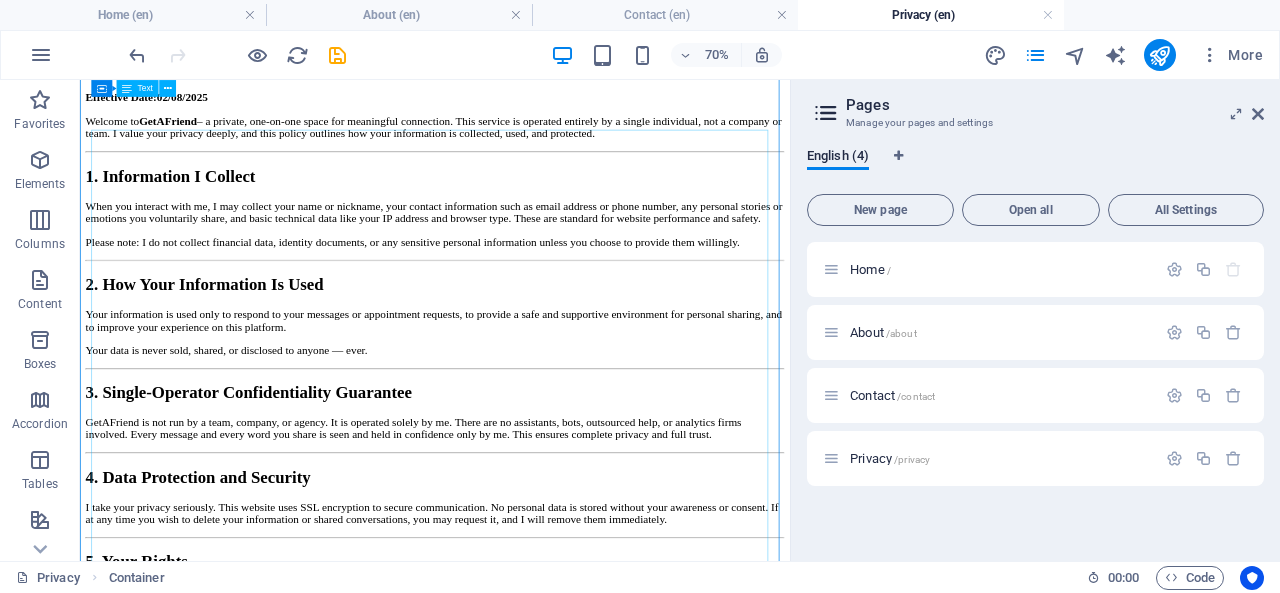 scroll, scrollTop: 0, scrollLeft: 0, axis: both 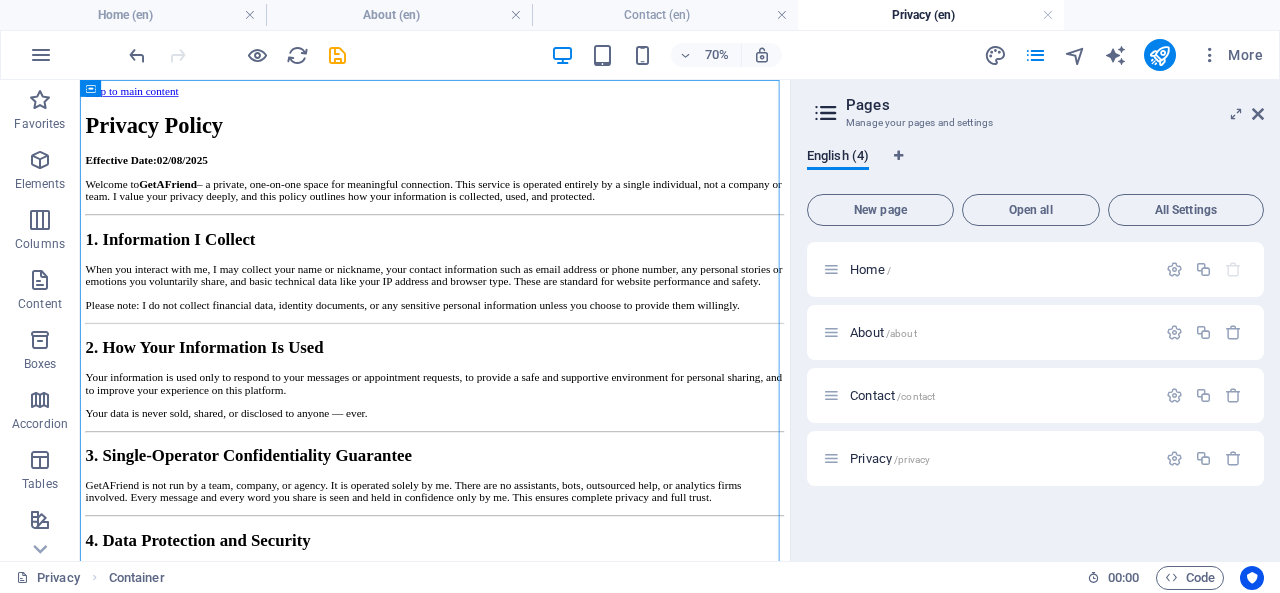 click on "Contact /contact" at bounding box center (892, 395) 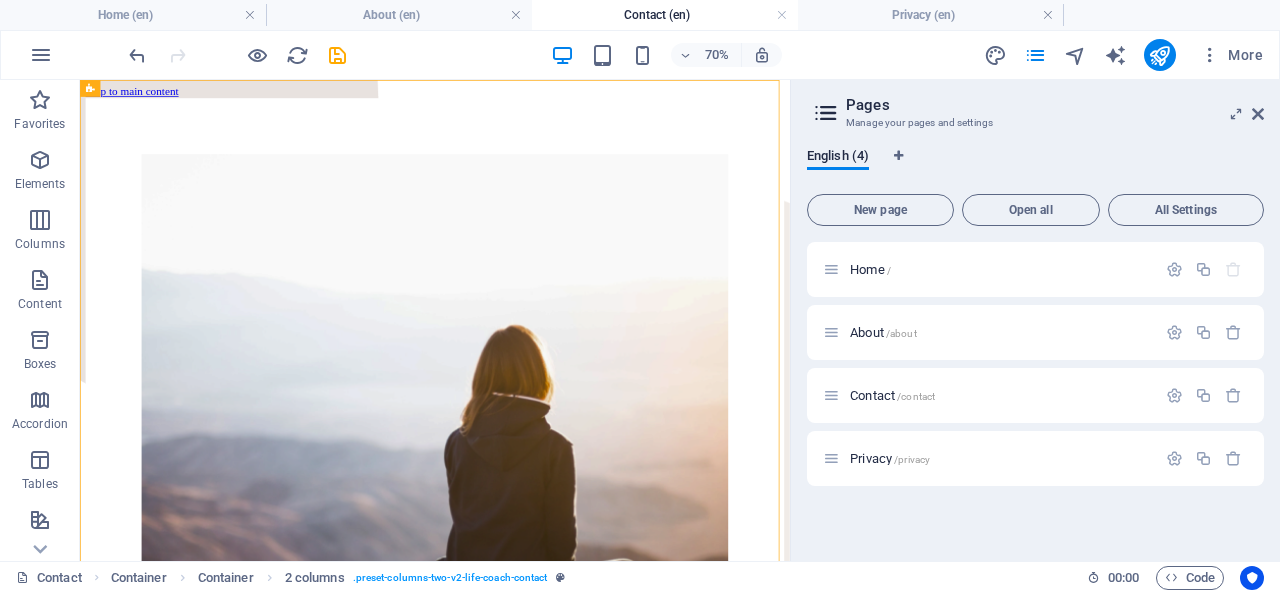 click at bounding box center [40, 220] 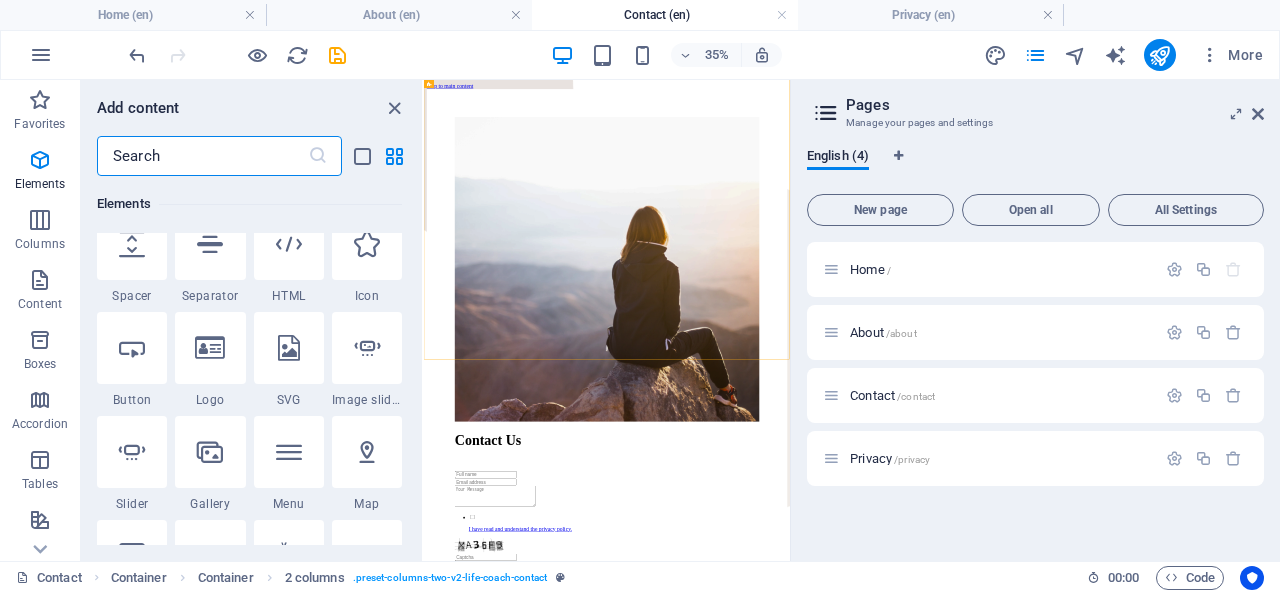 scroll, scrollTop: 400, scrollLeft: 0, axis: vertical 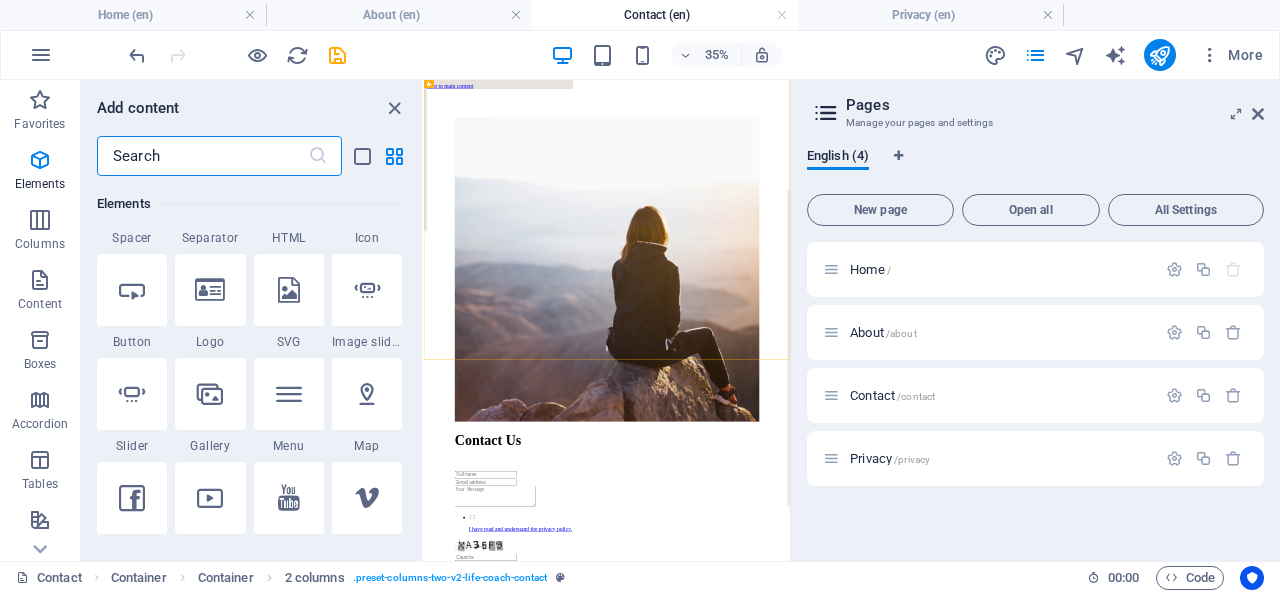 click at bounding box center (202, 156) 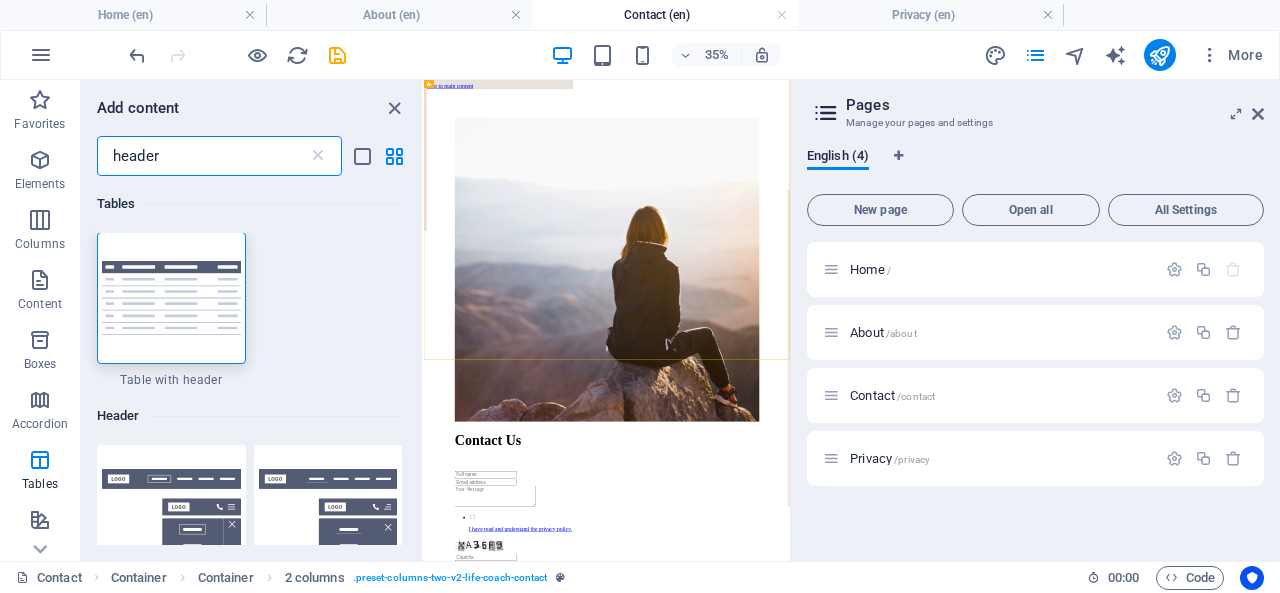 scroll, scrollTop: 0, scrollLeft: 0, axis: both 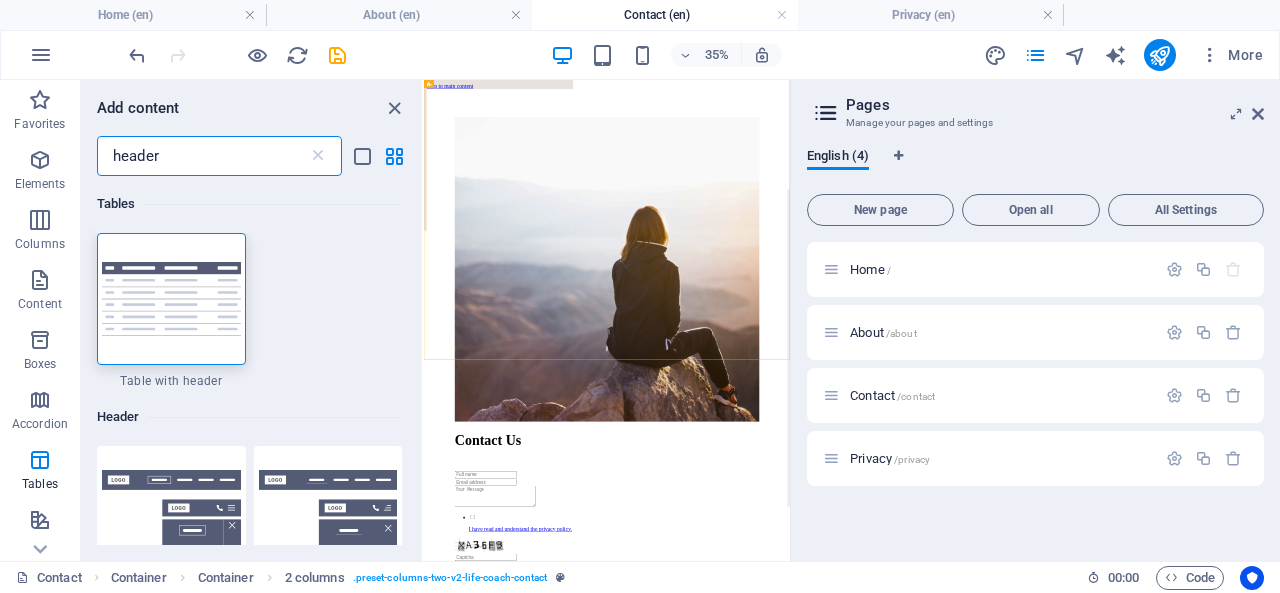 type on "header" 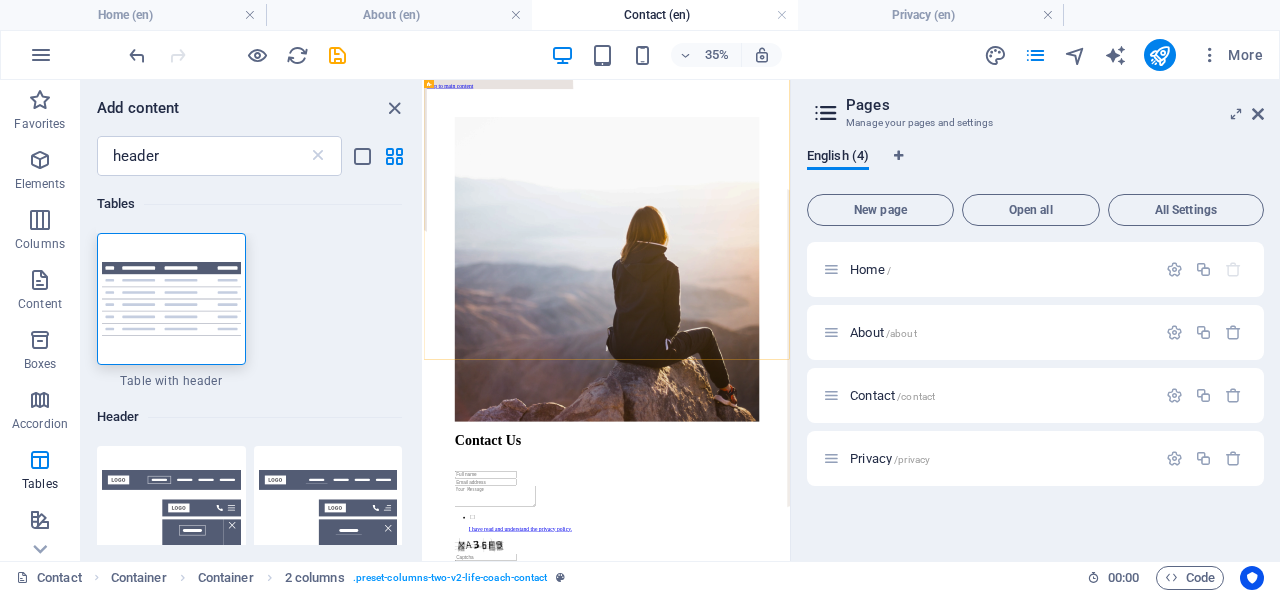 drag, startPoint x: 393, startPoint y: 112, endPoint x: 440, endPoint y: 59, distance: 70.837845 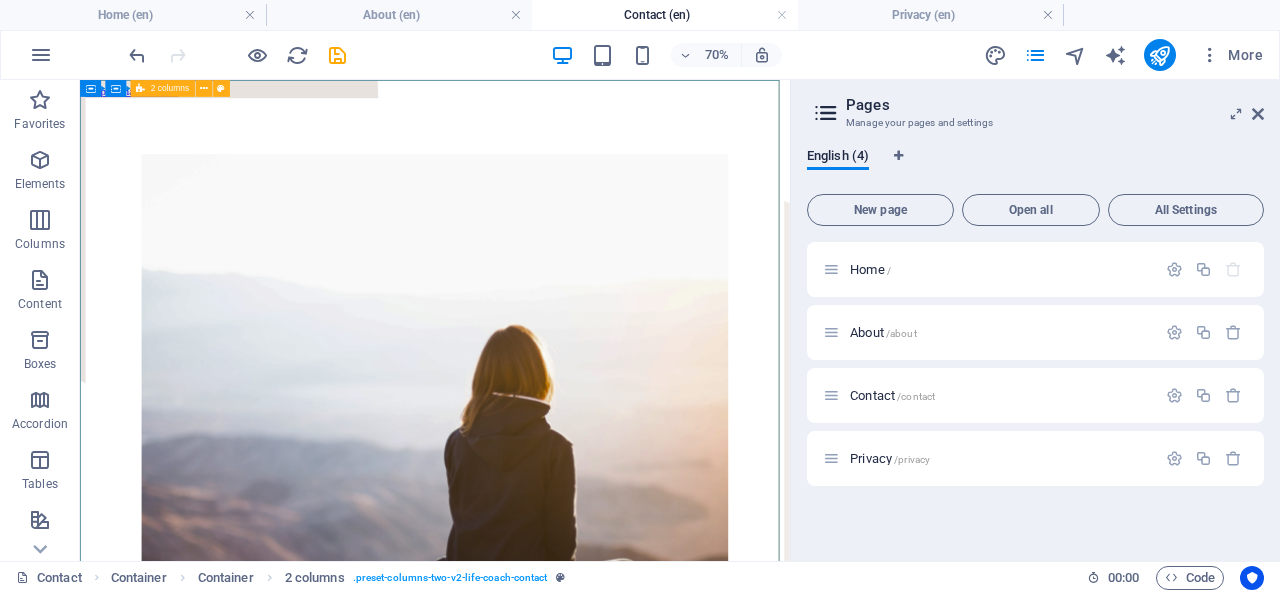 click at bounding box center [204, 88] 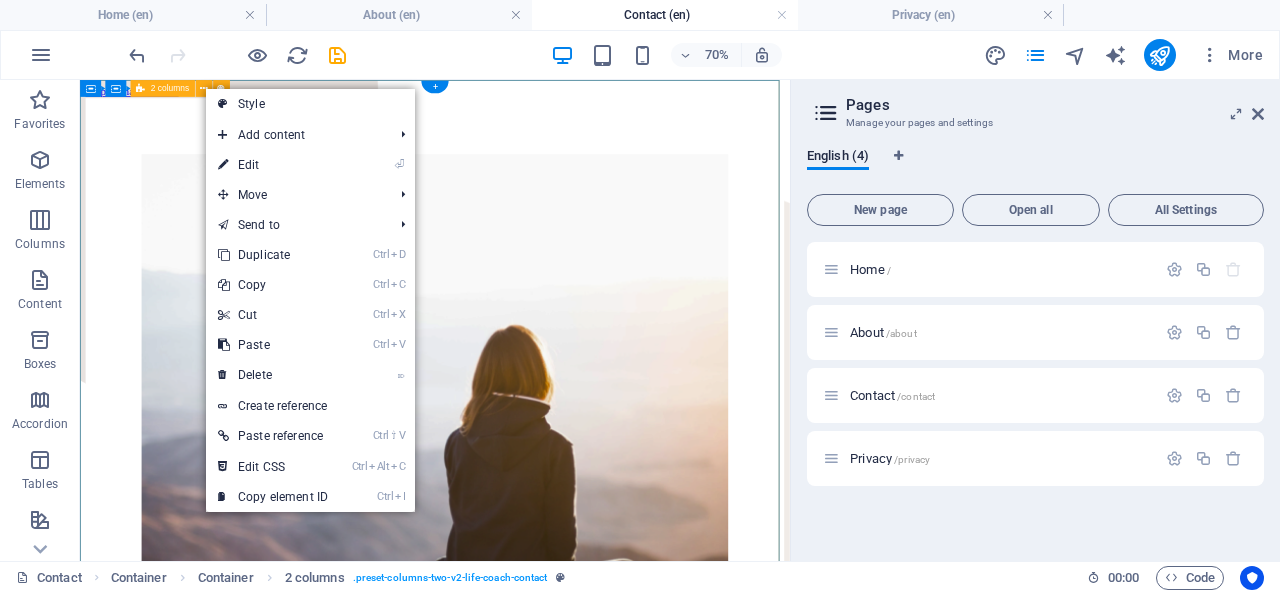 click on "Contact Us   I have read and understand the privacy policy. Unreadable? Load new Send" at bounding box center (587, 830) 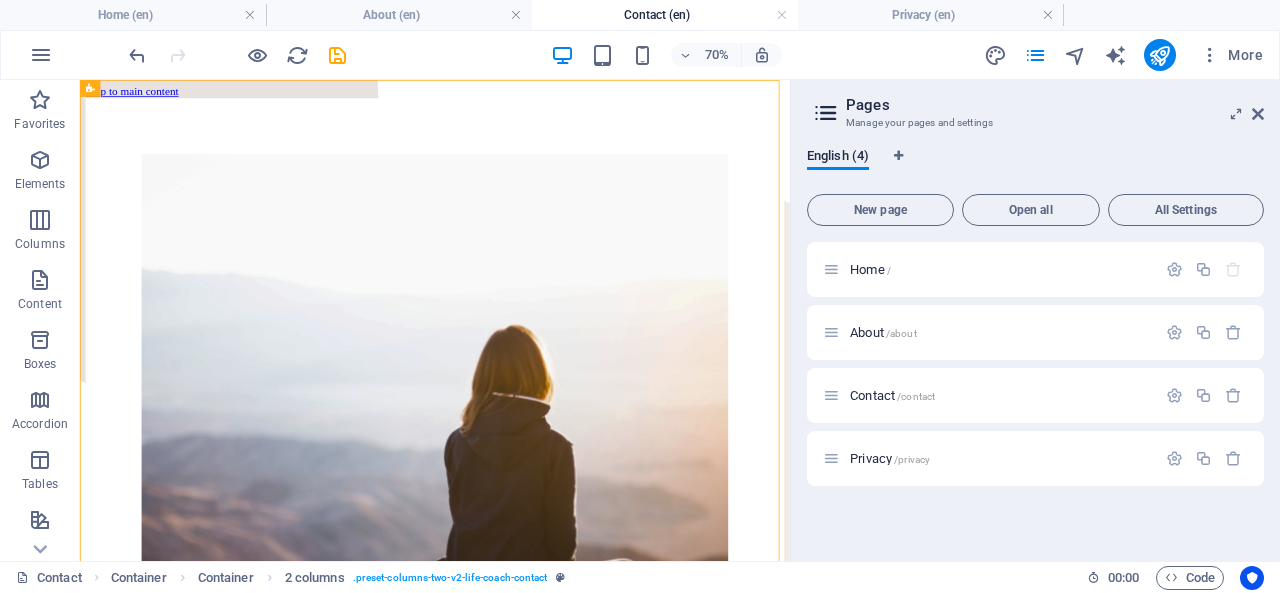 click at bounding box center [40, 280] 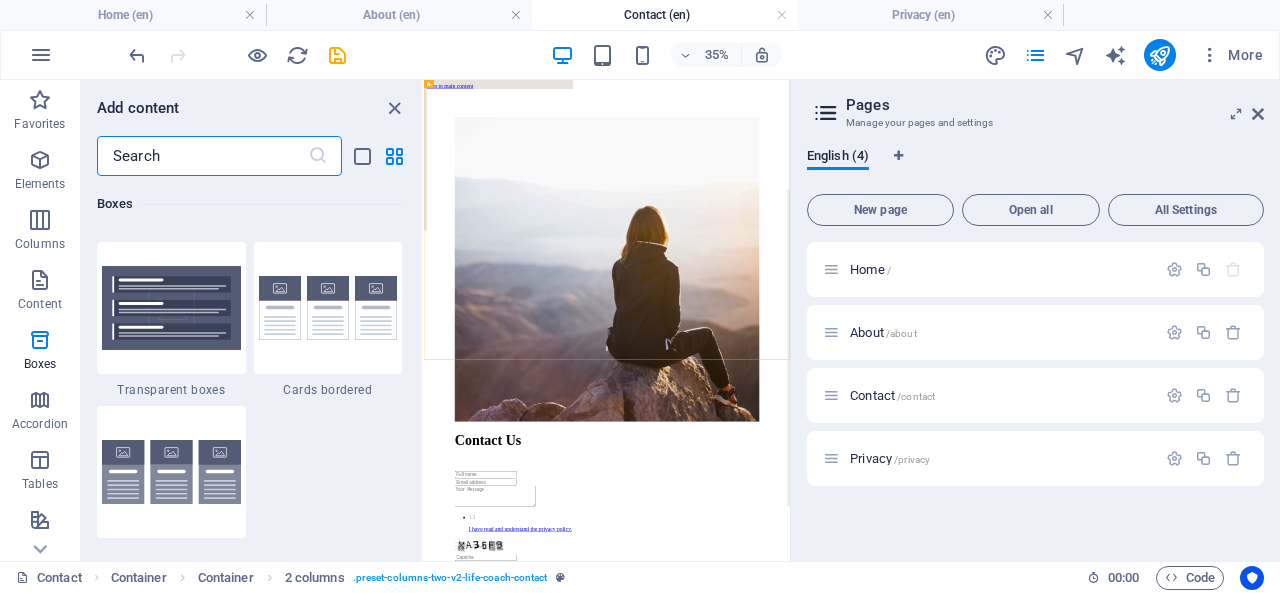 scroll, scrollTop: 6299, scrollLeft: 0, axis: vertical 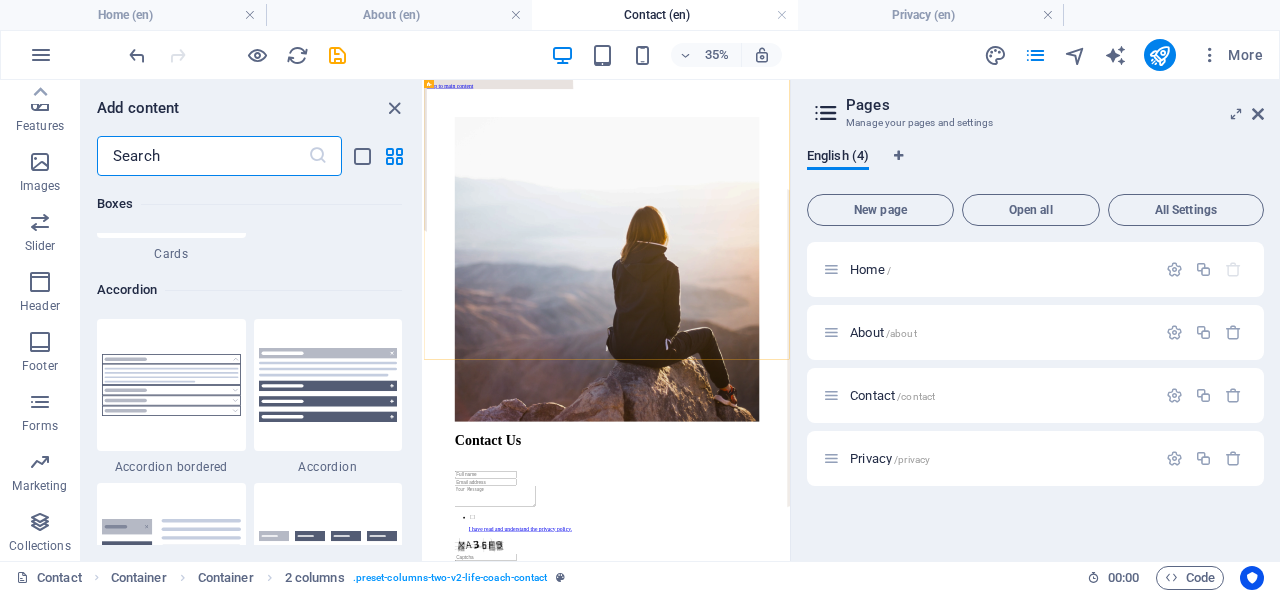 click at bounding box center [40, 282] 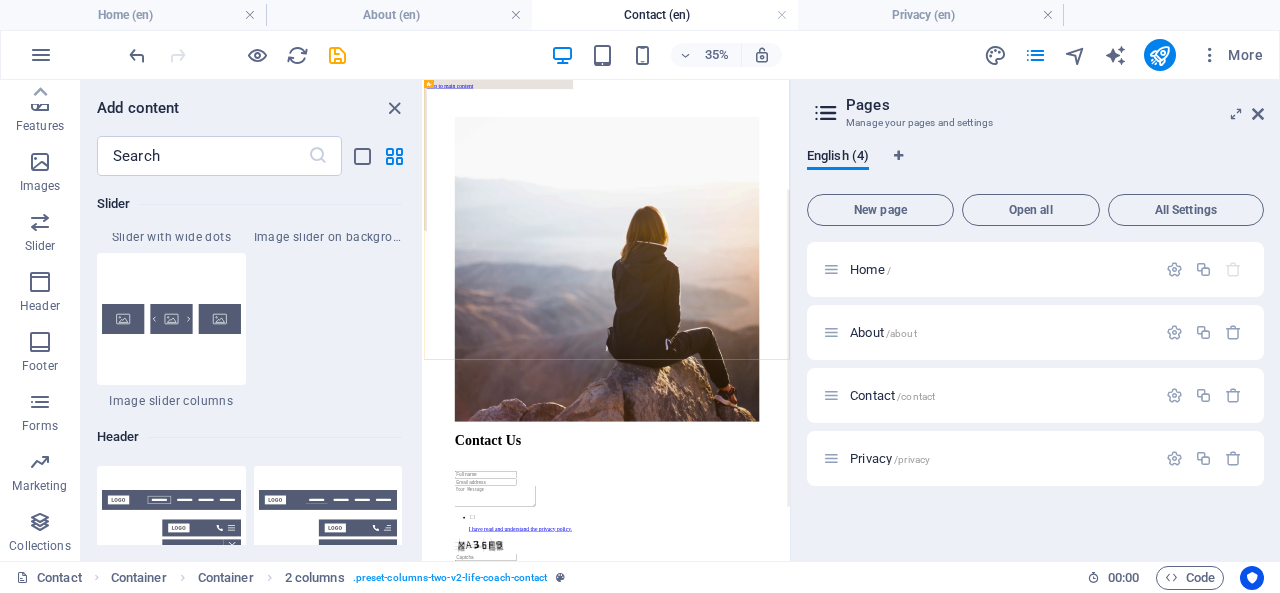 scroll, scrollTop: 12042, scrollLeft: 0, axis: vertical 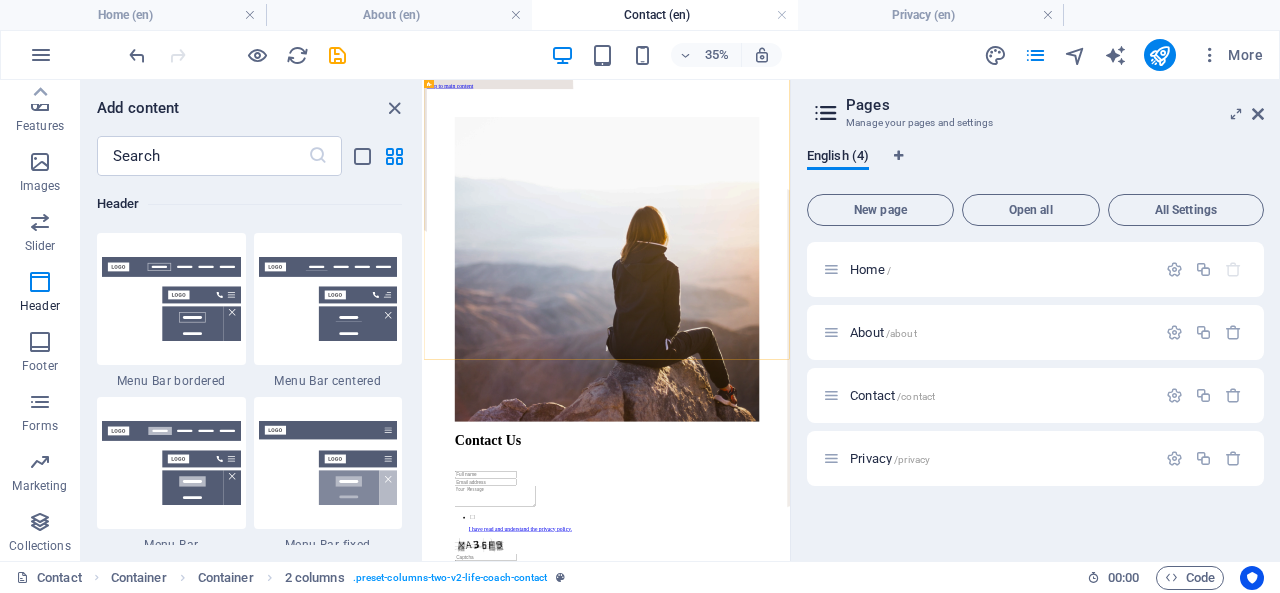 click at bounding box center (171, 299) 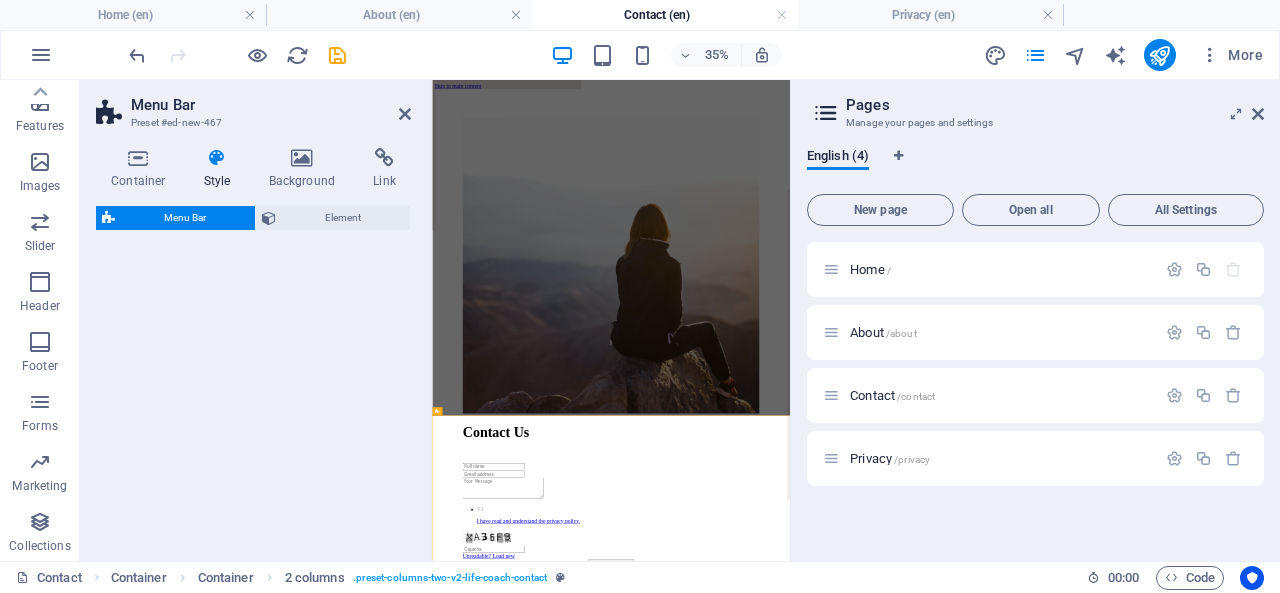 select on "rem" 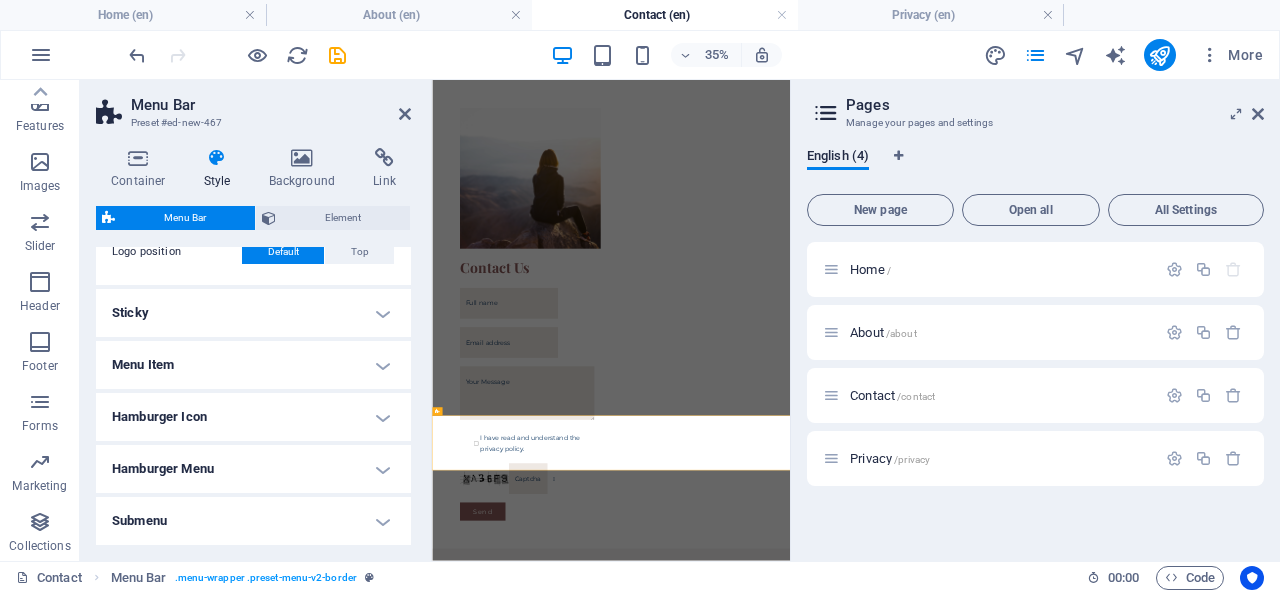 scroll, scrollTop: 582, scrollLeft: 0, axis: vertical 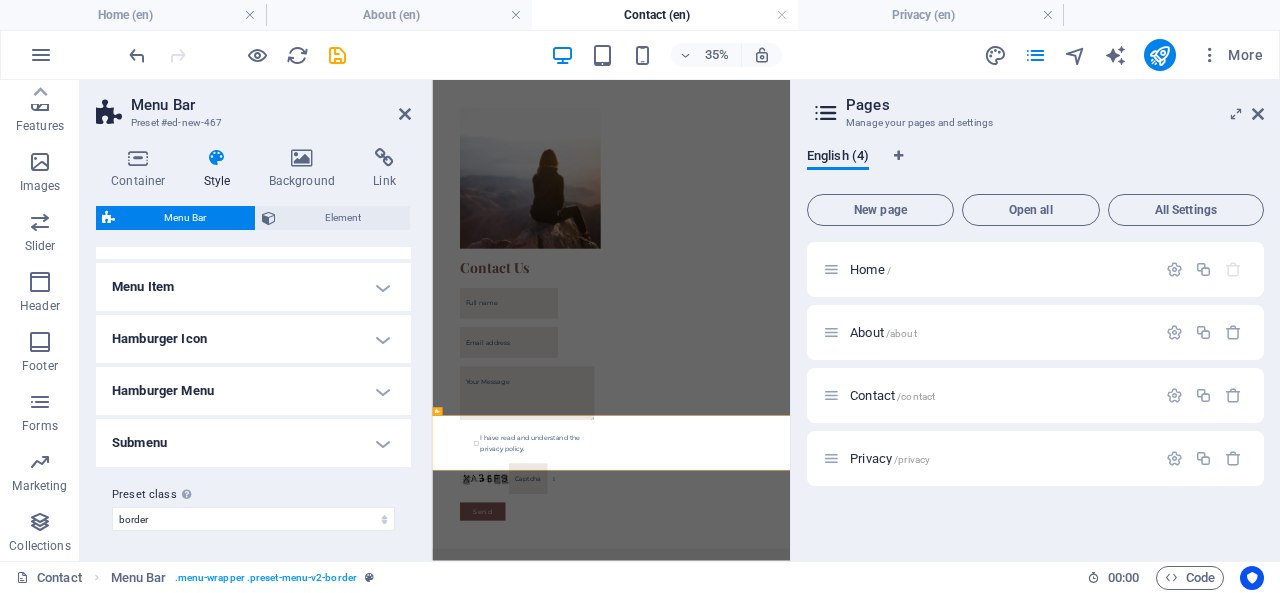 click on "Menu Item" at bounding box center (253, 287) 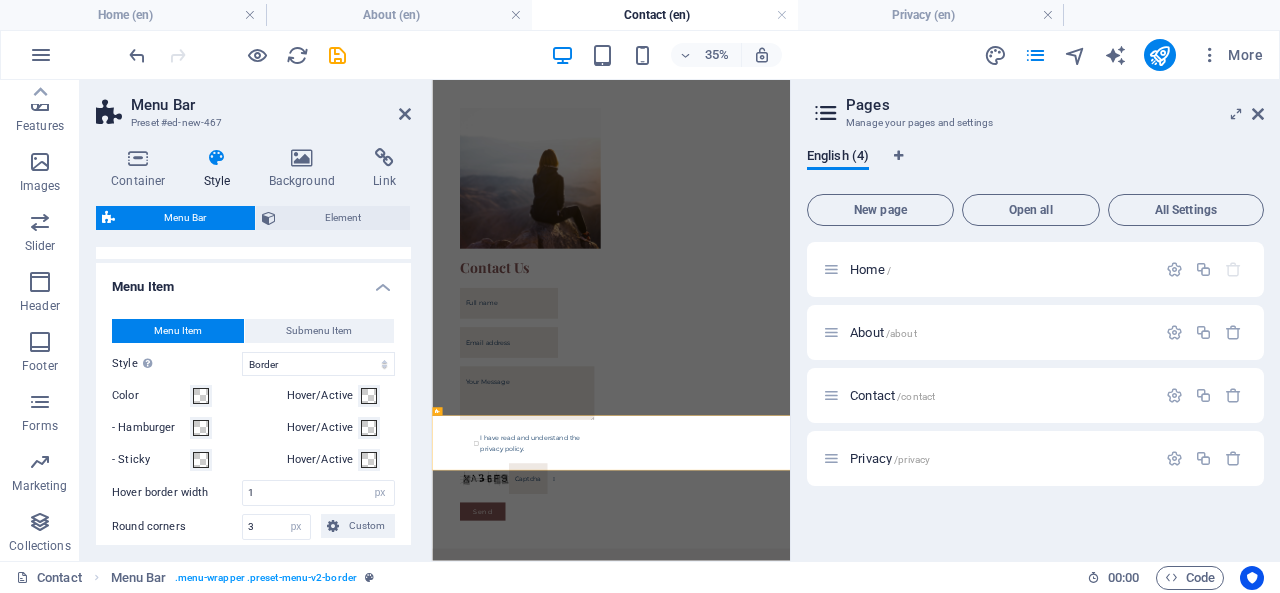 click on "Menu Item" at bounding box center [253, 281] 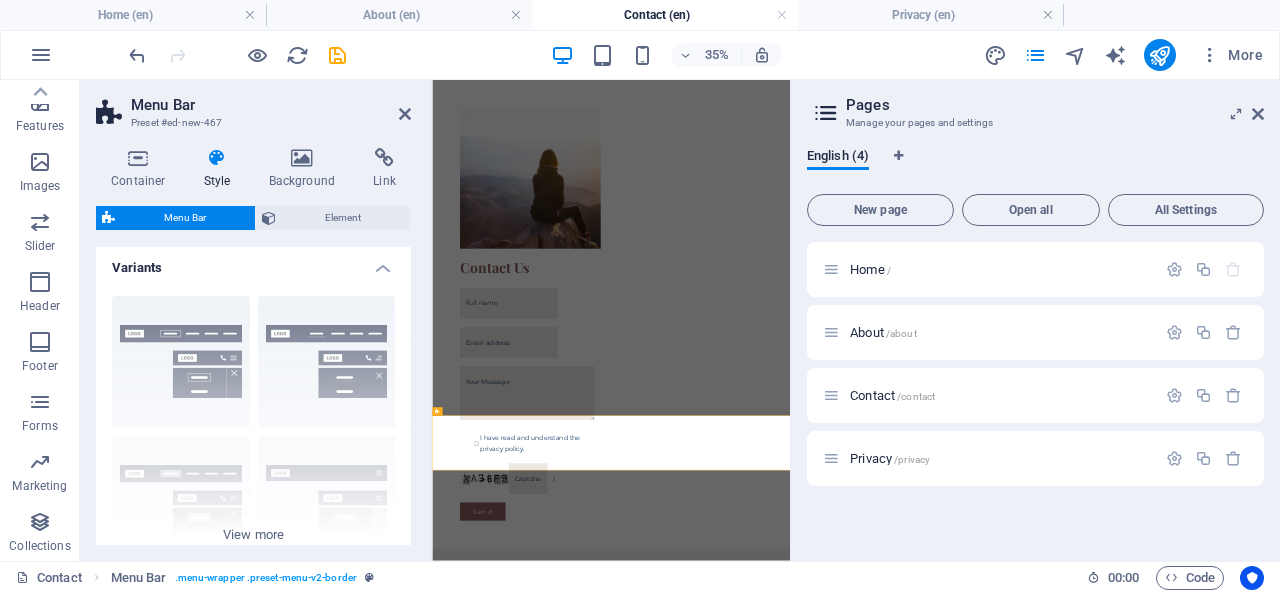 scroll, scrollTop: 0, scrollLeft: 0, axis: both 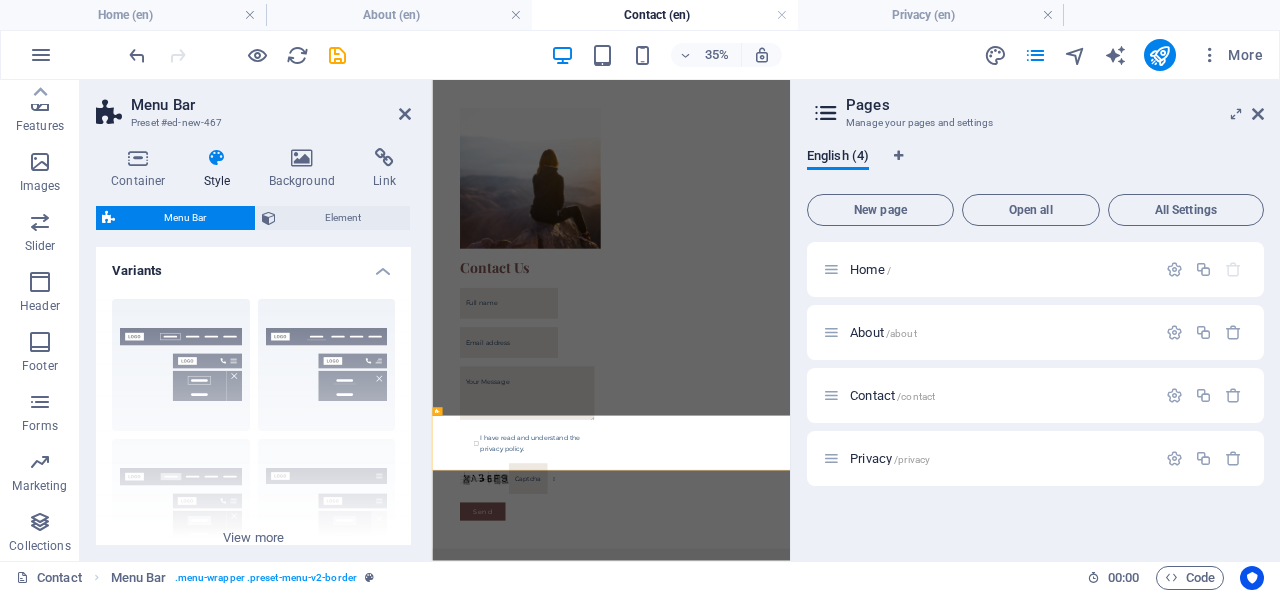 click on "Border Centered Default Fixed Loki Trigger Wide XXL" at bounding box center [253, 433] 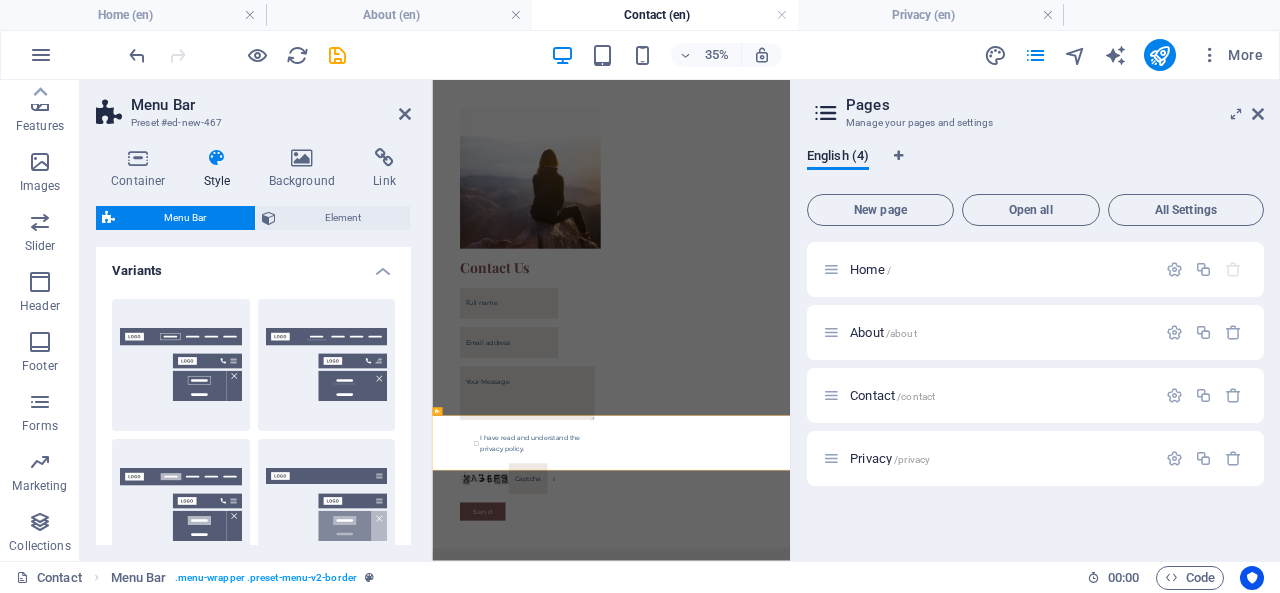 click on "Centered" at bounding box center (327, 365) 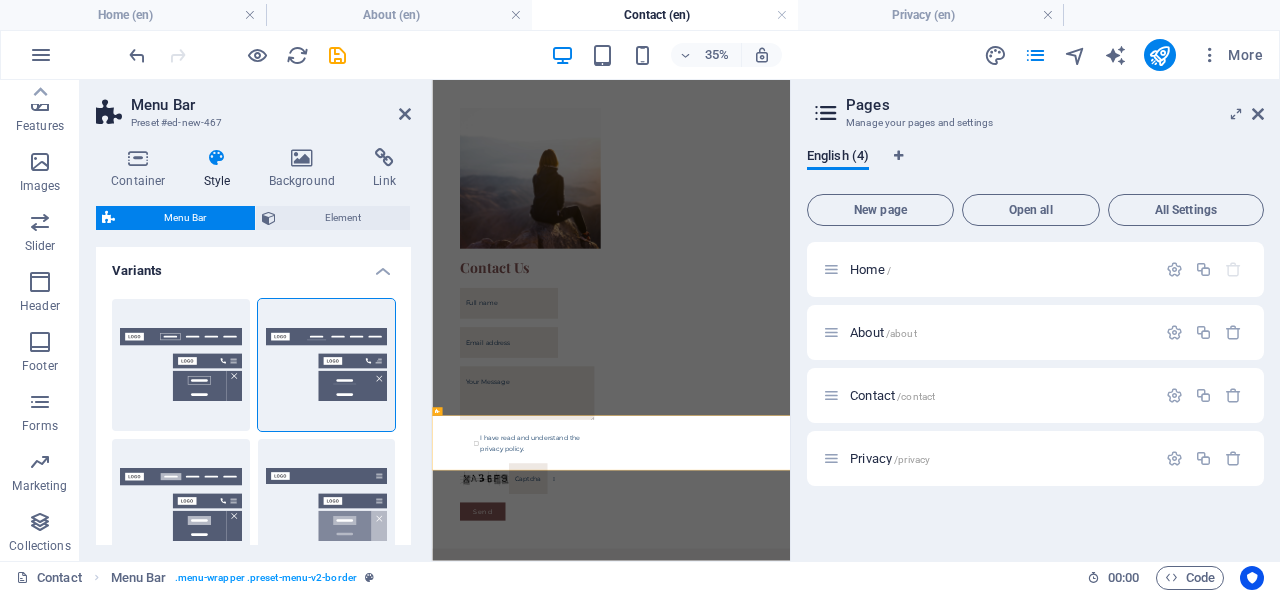 click on "Default" at bounding box center (181, 505) 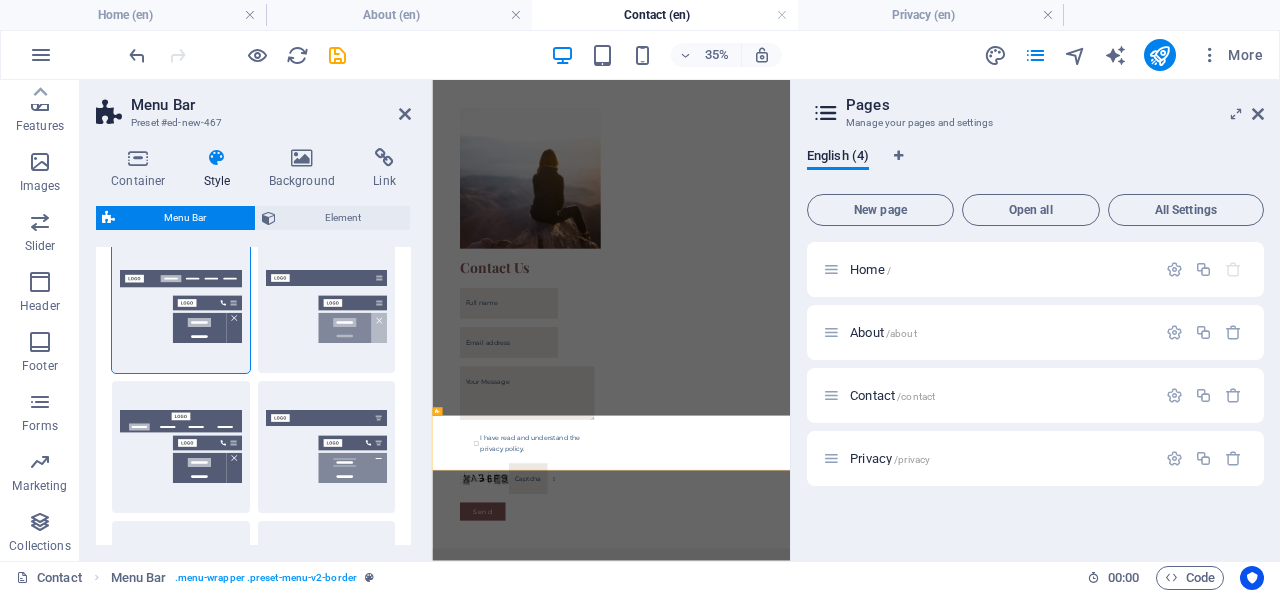 scroll, scrollTop: 200, scrollLeft: 0, axis: vertical 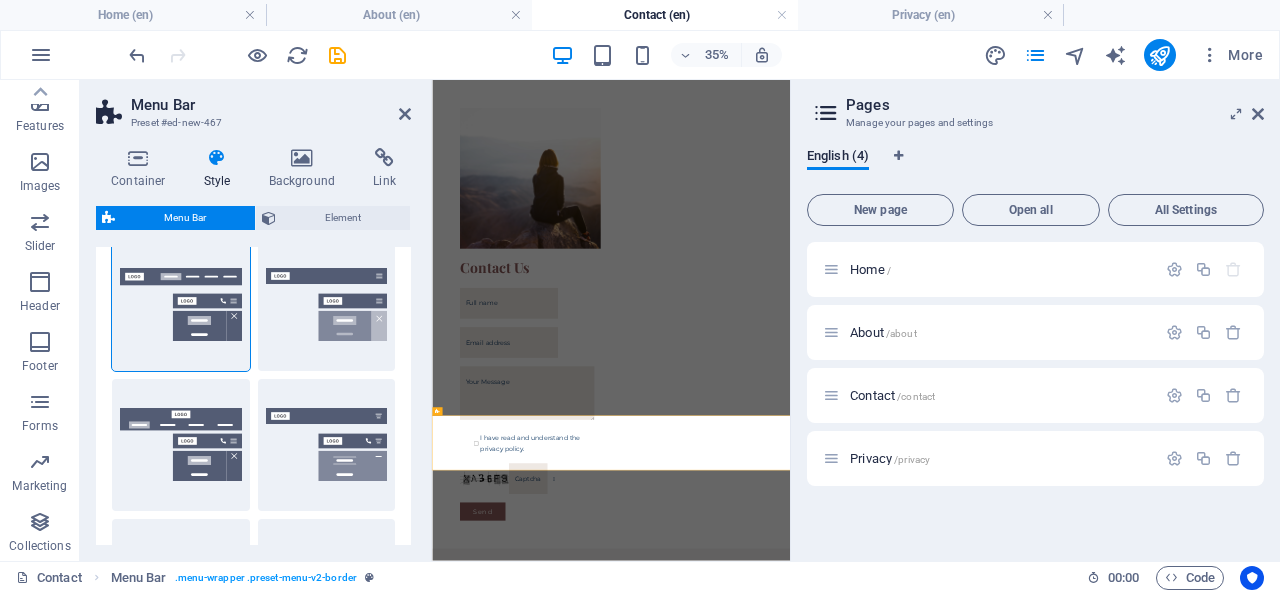 click on "Menu Bar" at bounding box center (185, 218) 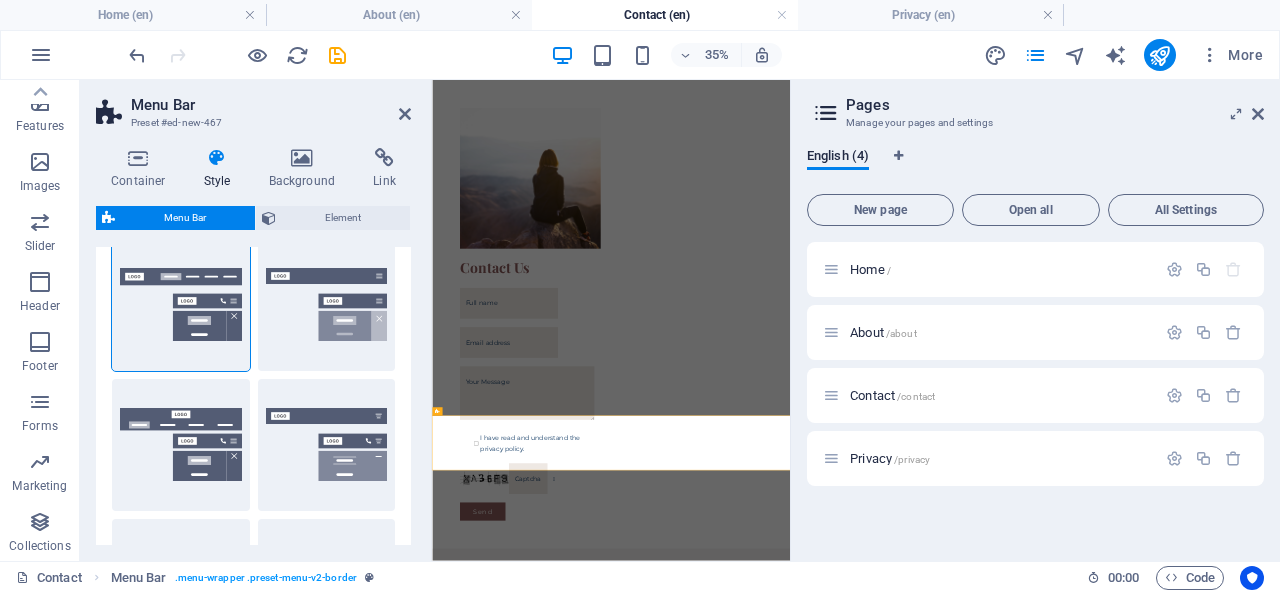 scroll, scrollTop: 0, scrollLeft: 0, axis: both 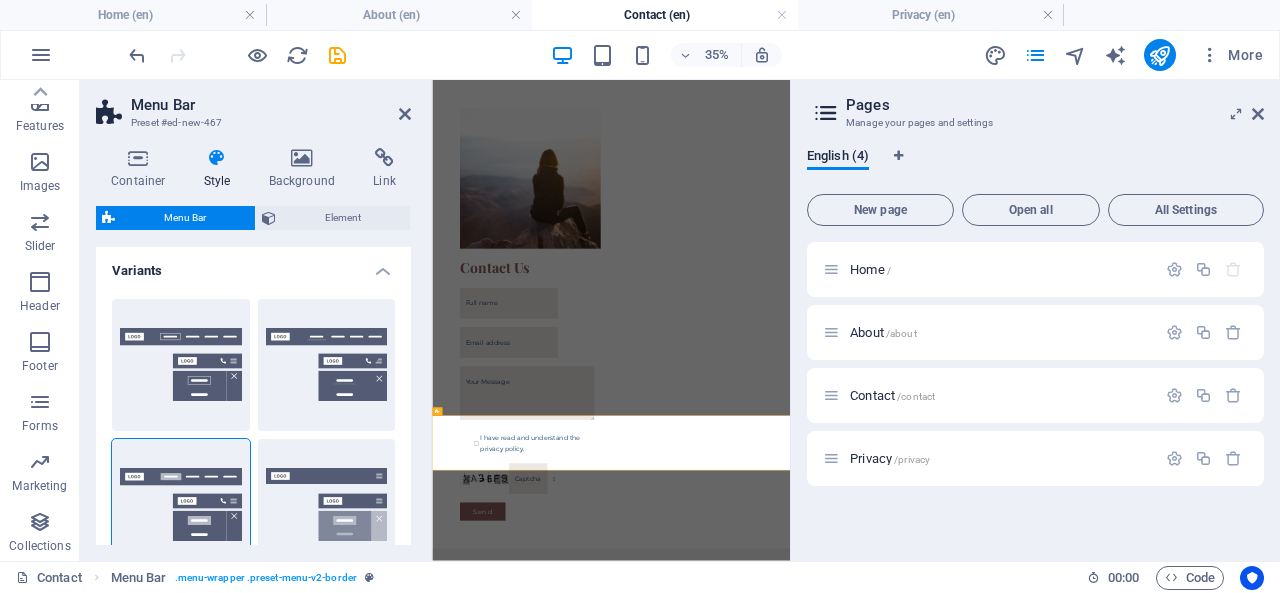 click on "Border" at bounding box center [0, 0] 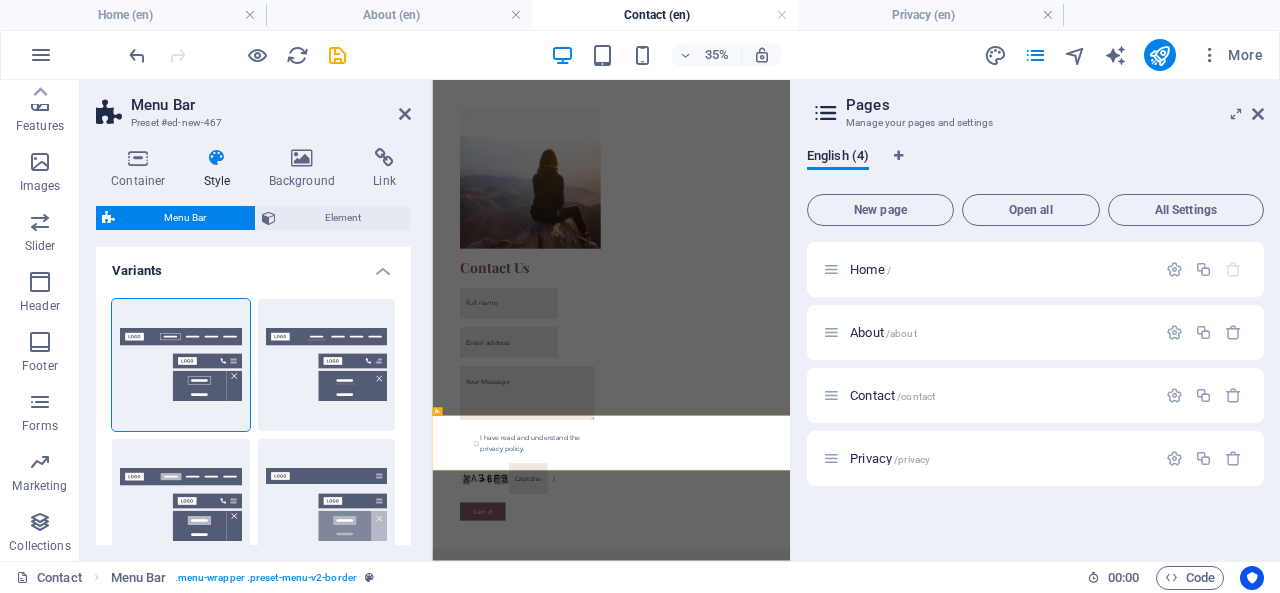 scroll, scrollTop: 200, scrollLeft: 0, axis: vertical 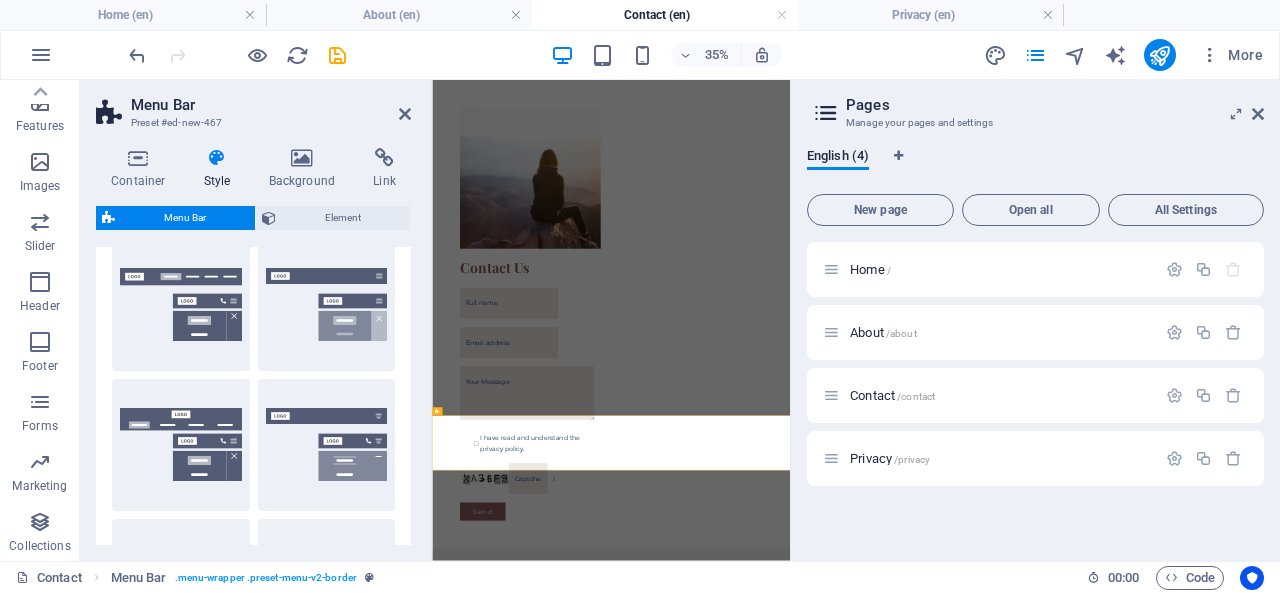 click on "Default" at bounding box center [0, 0] 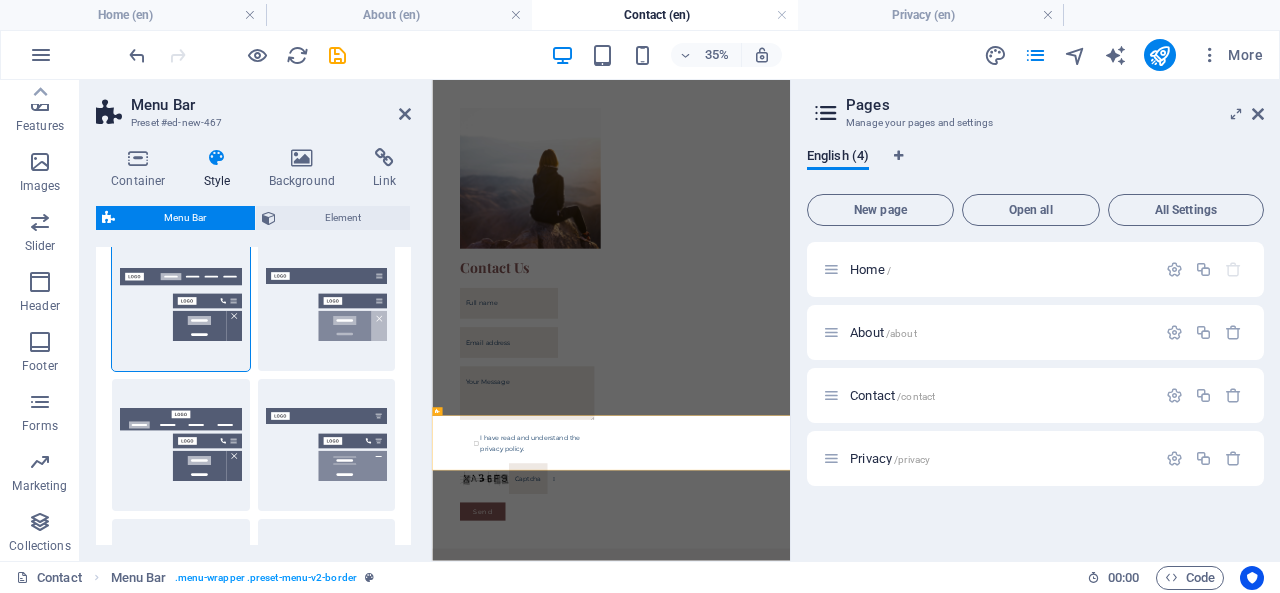 click at bounding box center (405, 114) 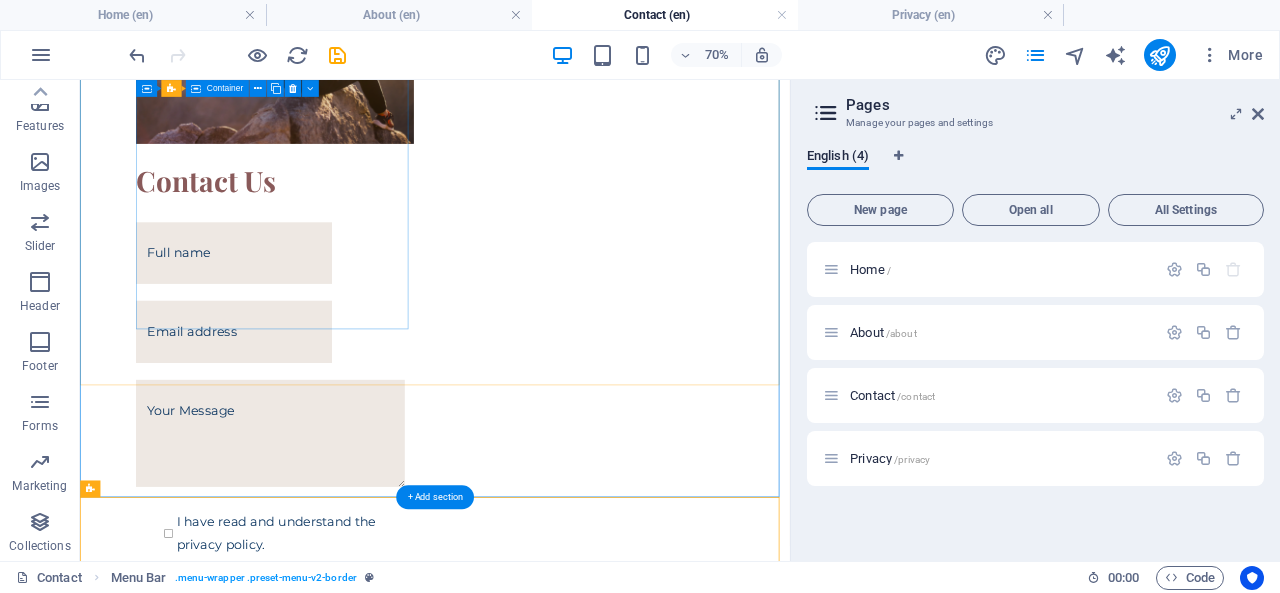 scroll, scrollTop: 0, scrollLeft: 0, axis: both 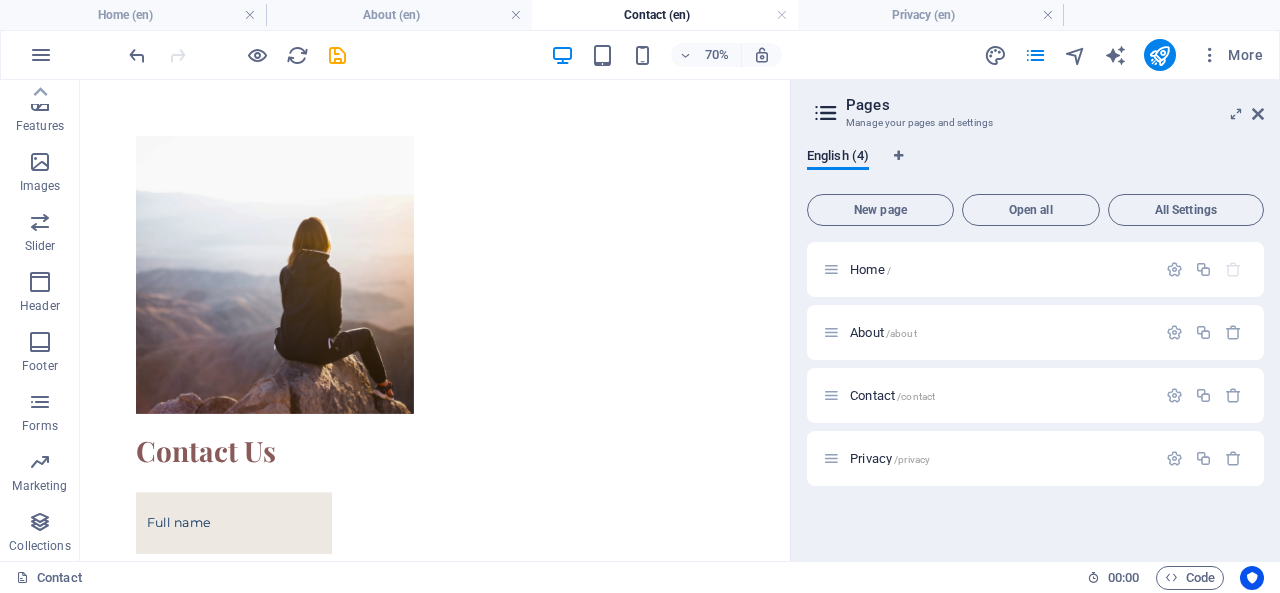 click at bounding box center (40, 282) 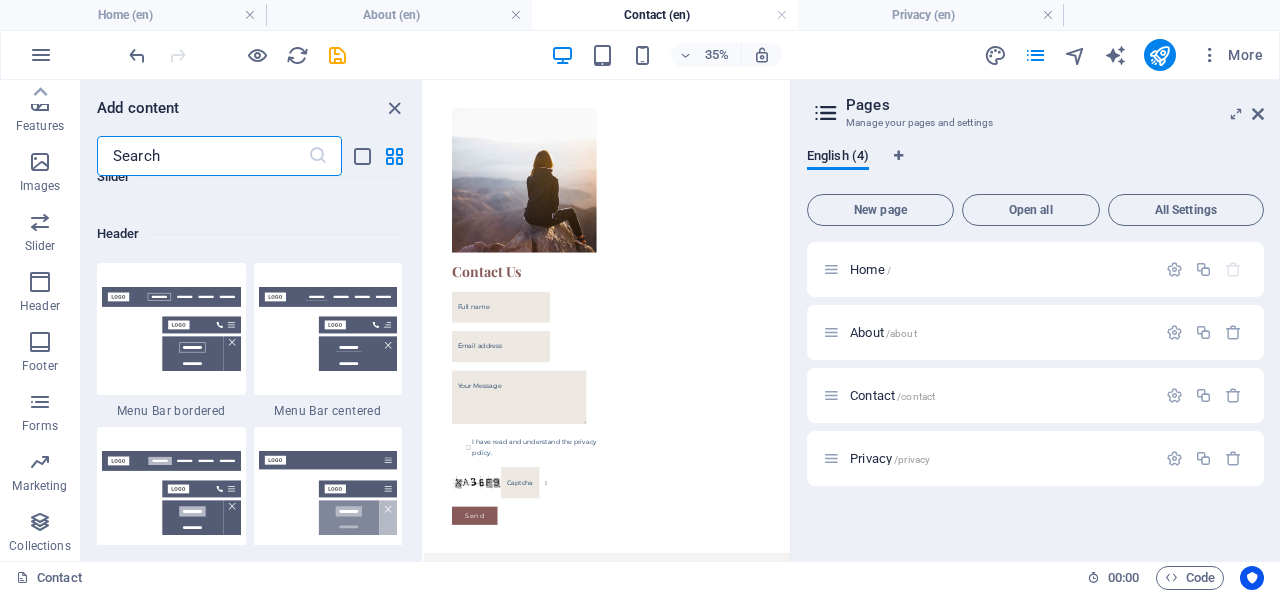 scroll, scrollTop: 12042, scrollLeft: 0, axis: vertical 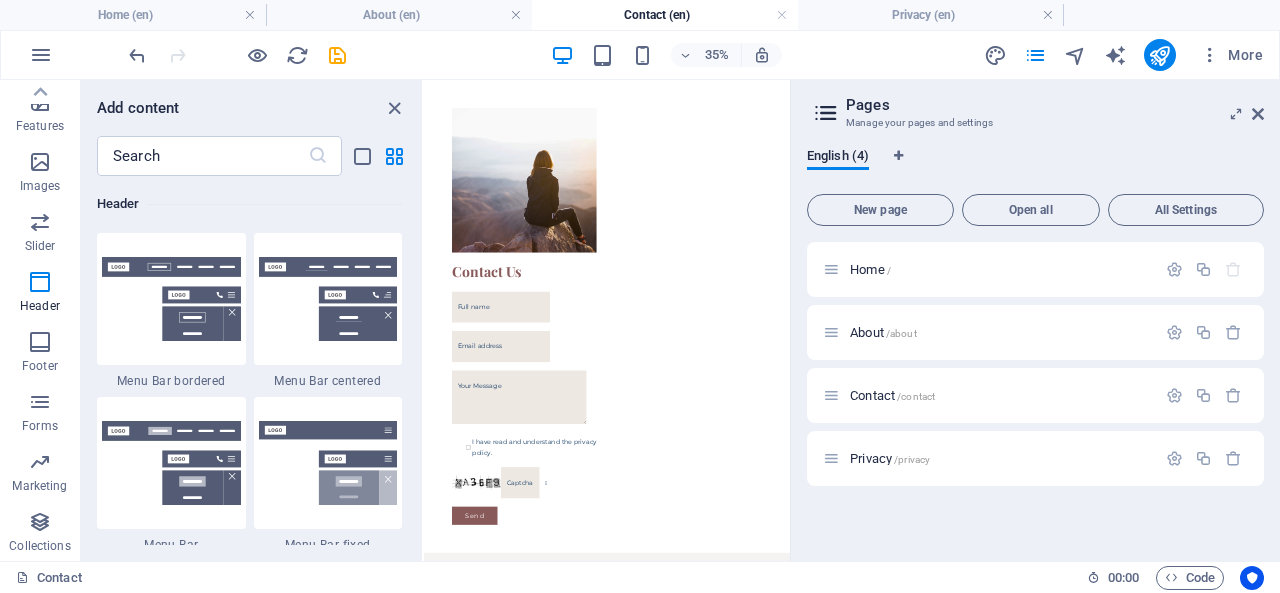 click at bounding box center (171, 463) 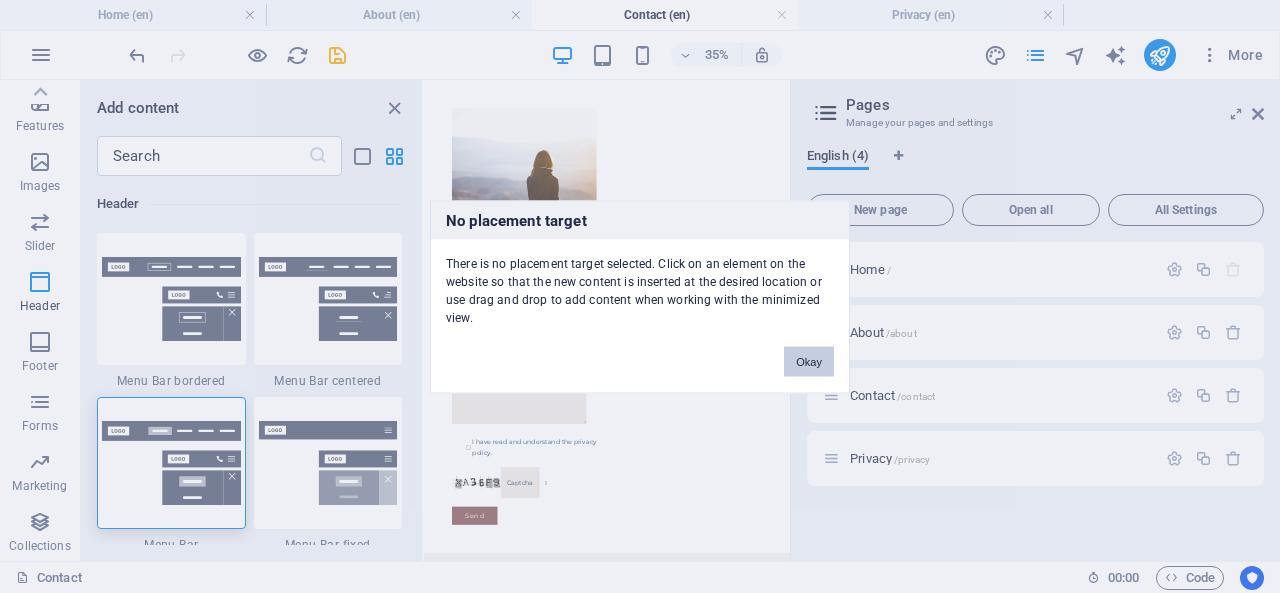 click on "Okay" at bounding box center (809, 361) 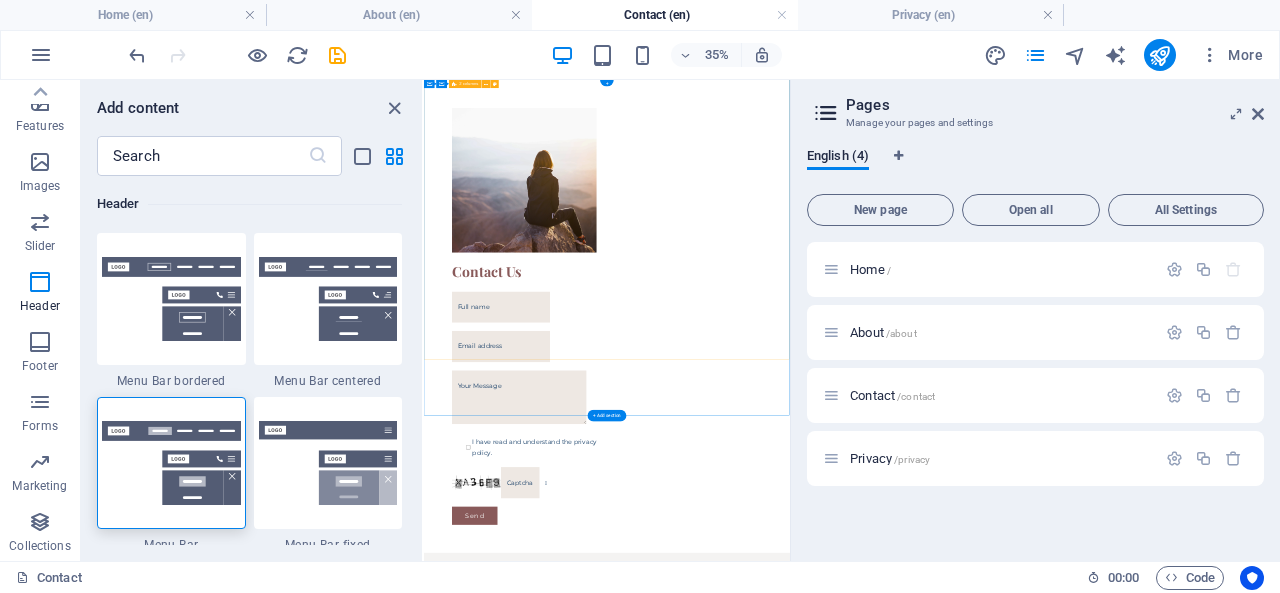 click on "Contact Us   I have read and understand the privacy policy. Unreadable? Load new Send" at bounding box center [947, 755] 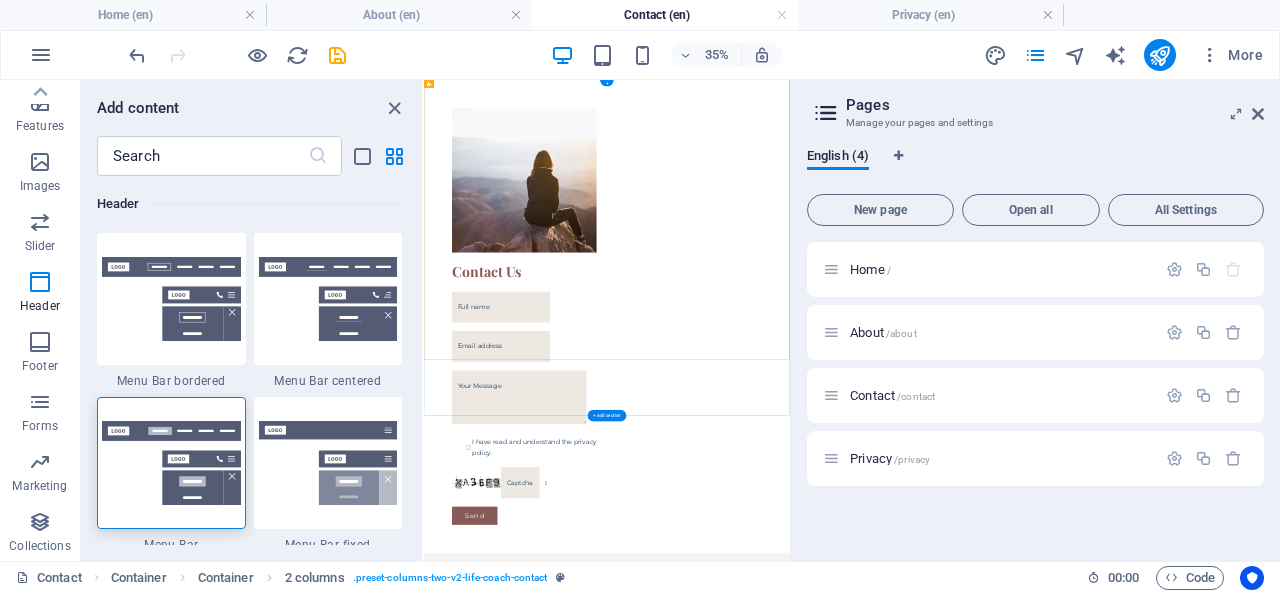click on "+" at bounding box center (607, 83) 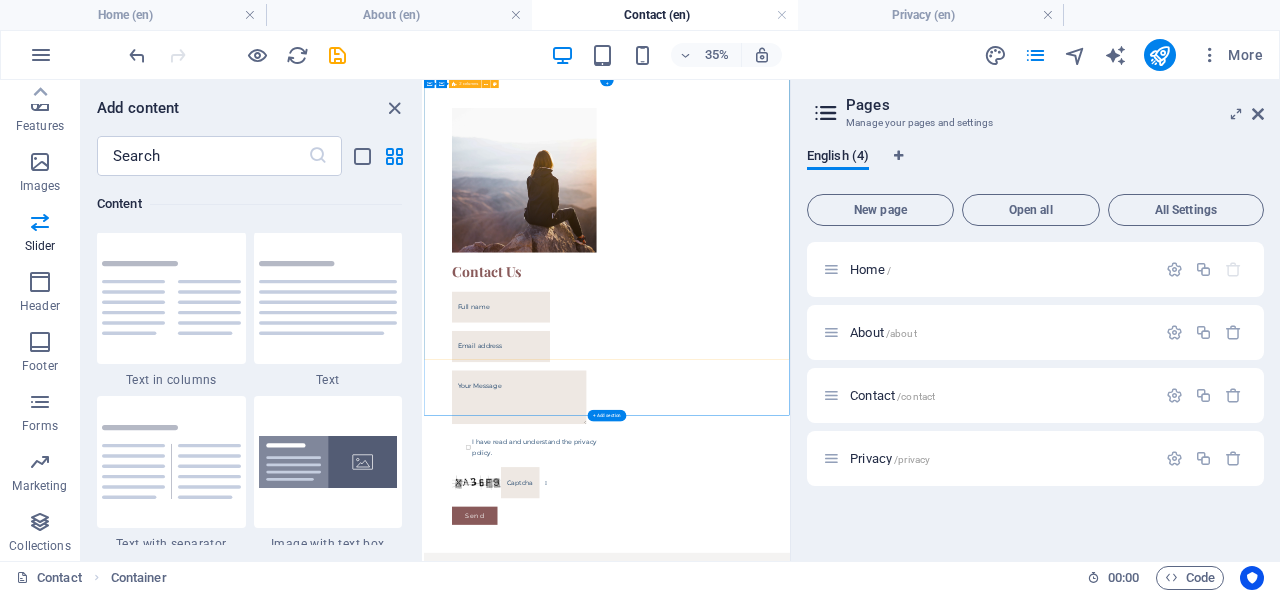 scroll, scrollTop: 3499, scrollLeft: 0, axis: vertical 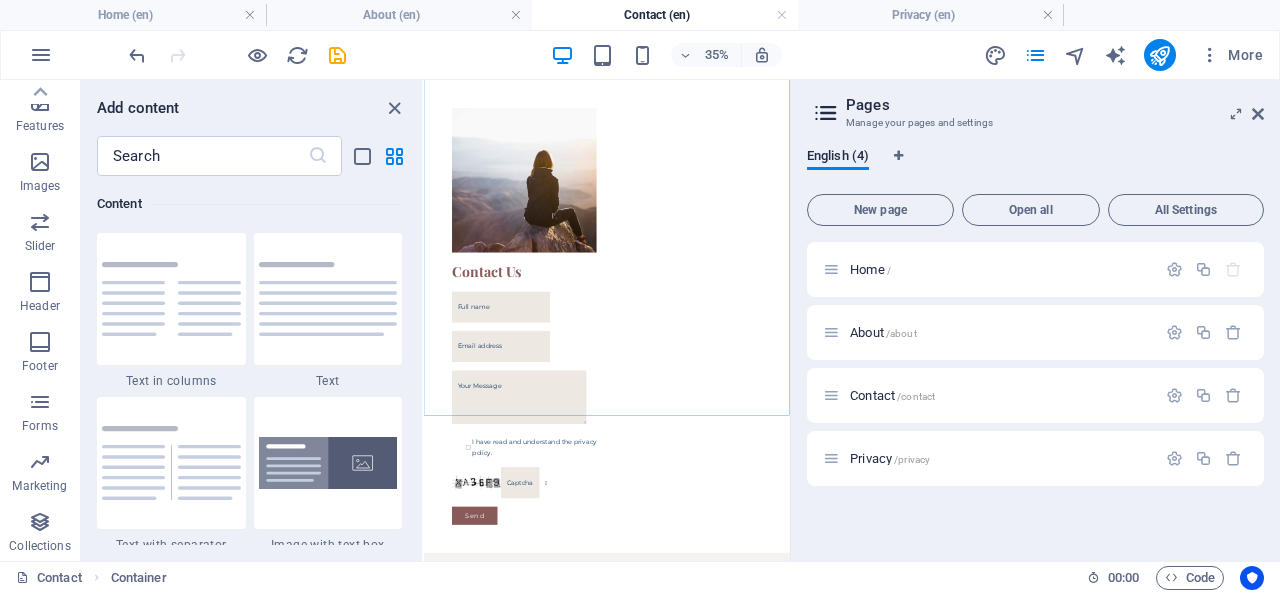 click at bounding box center (202, 156) 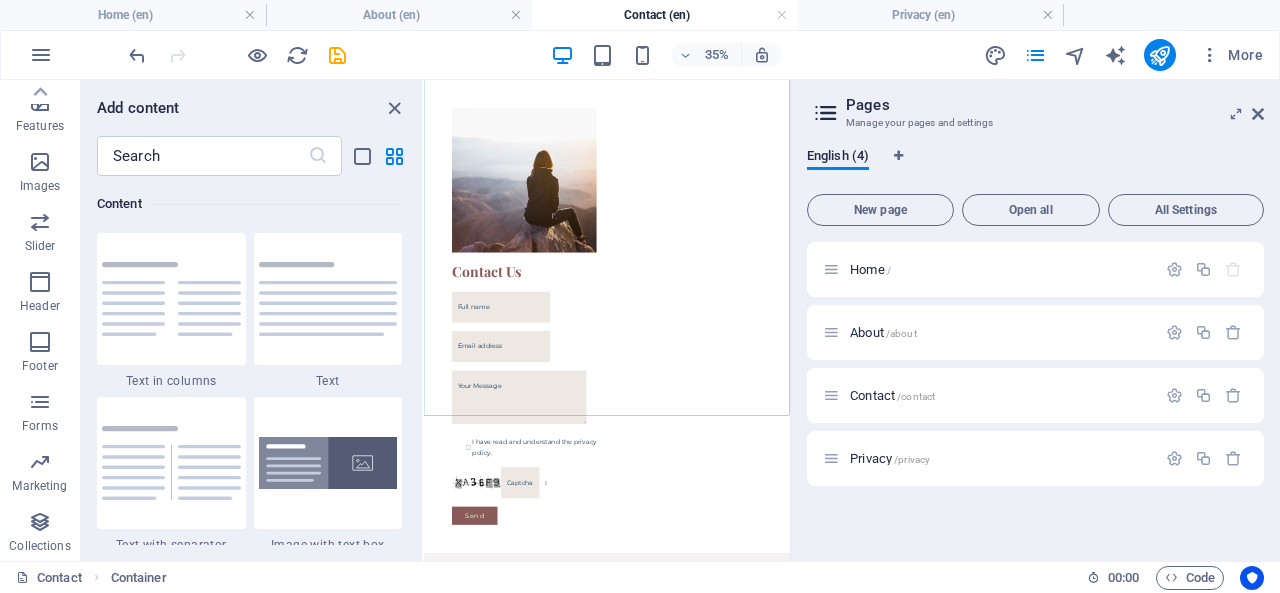 click on "Header" at bounding box center [40, 294] 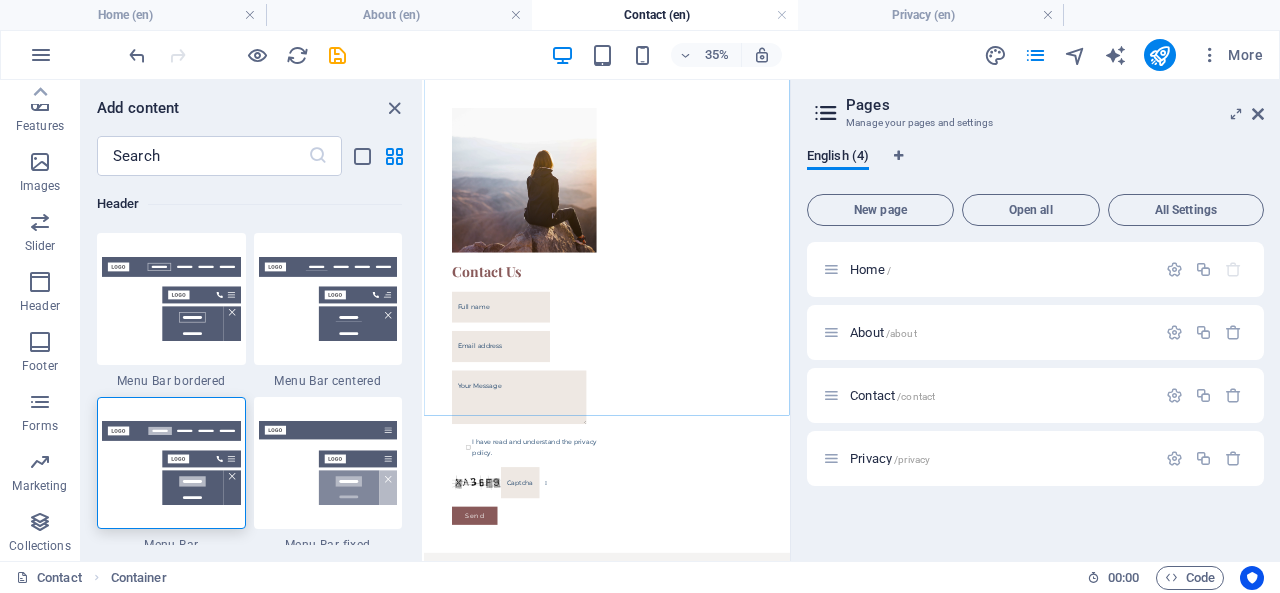 scroll, scrollTop: 12042, scrollLeft: 0, axis: vertical 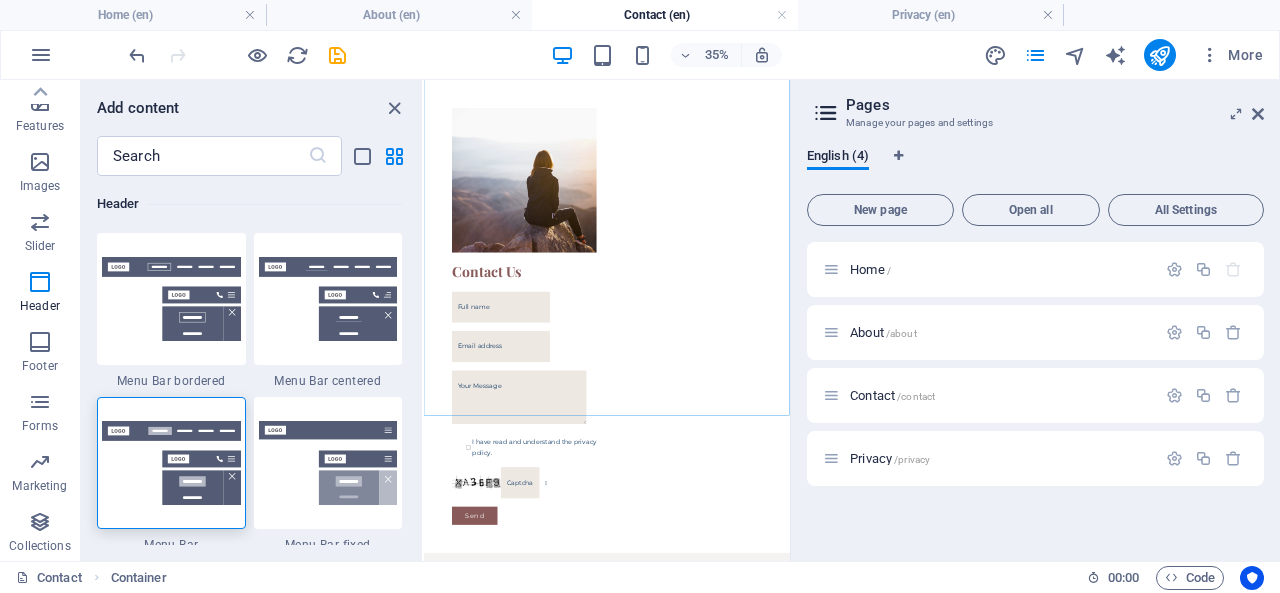 click at bounding box center (328, 299) 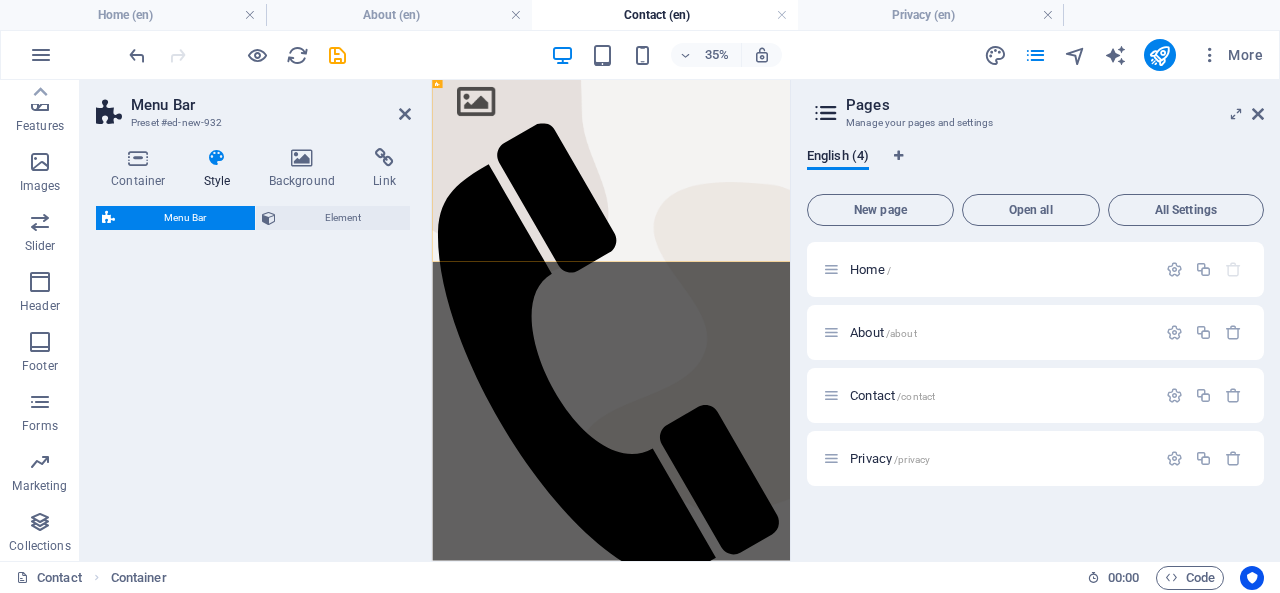 select on "rem" 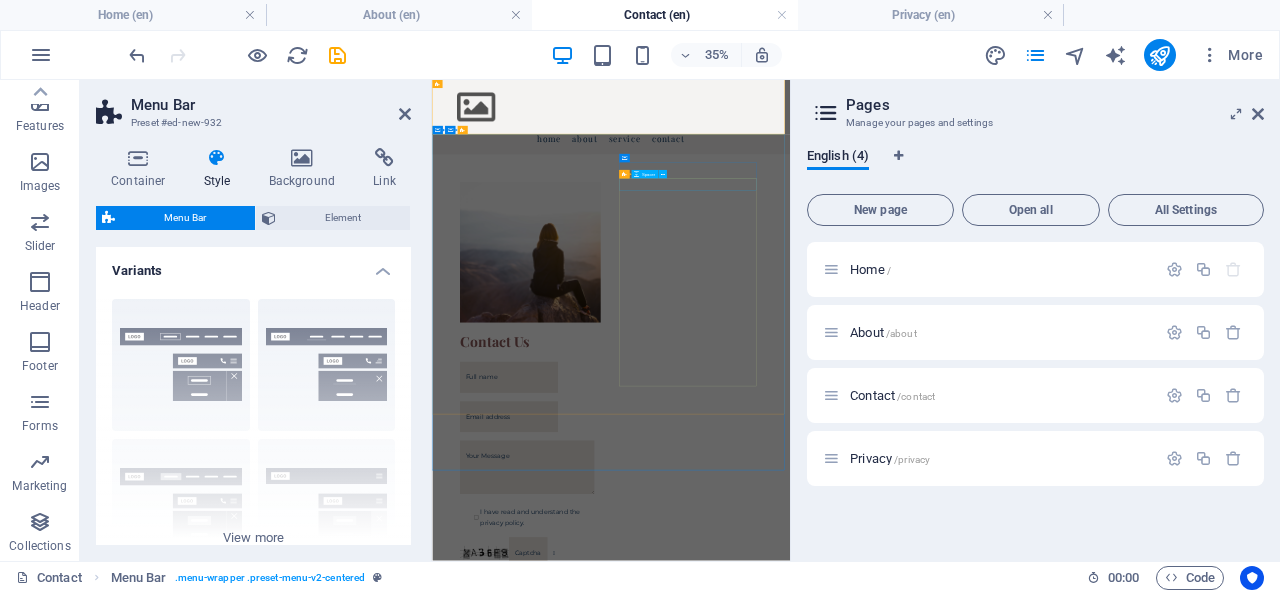 click at bounding box center [713, 867] 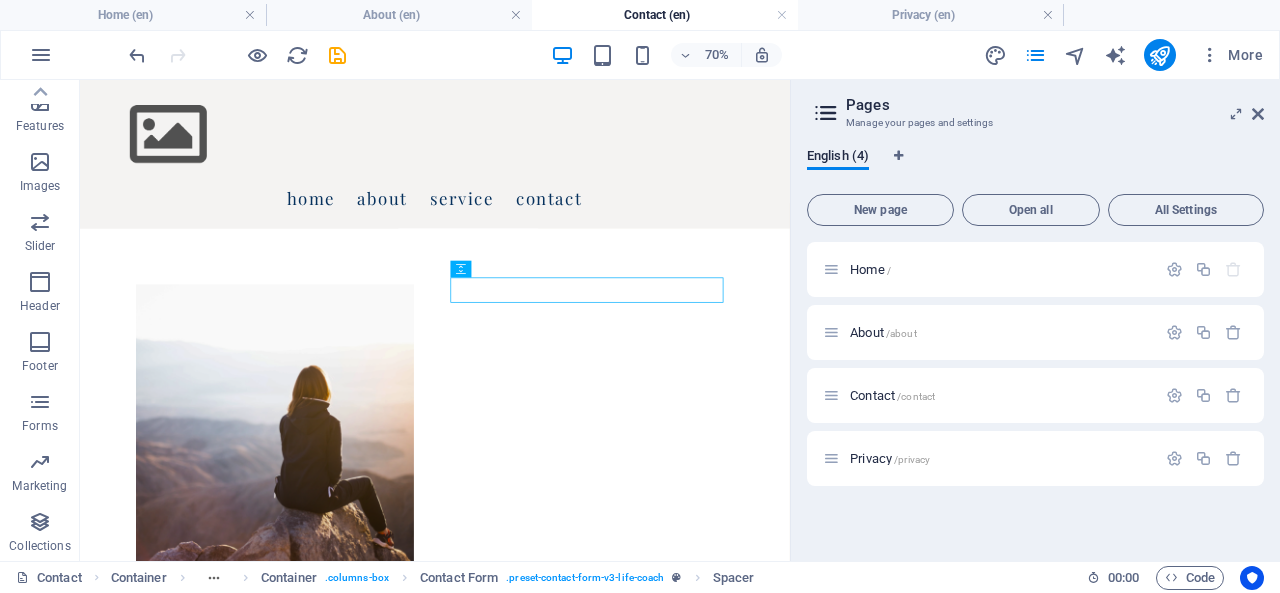 click on "Home /" at bounding box center (870, 269) 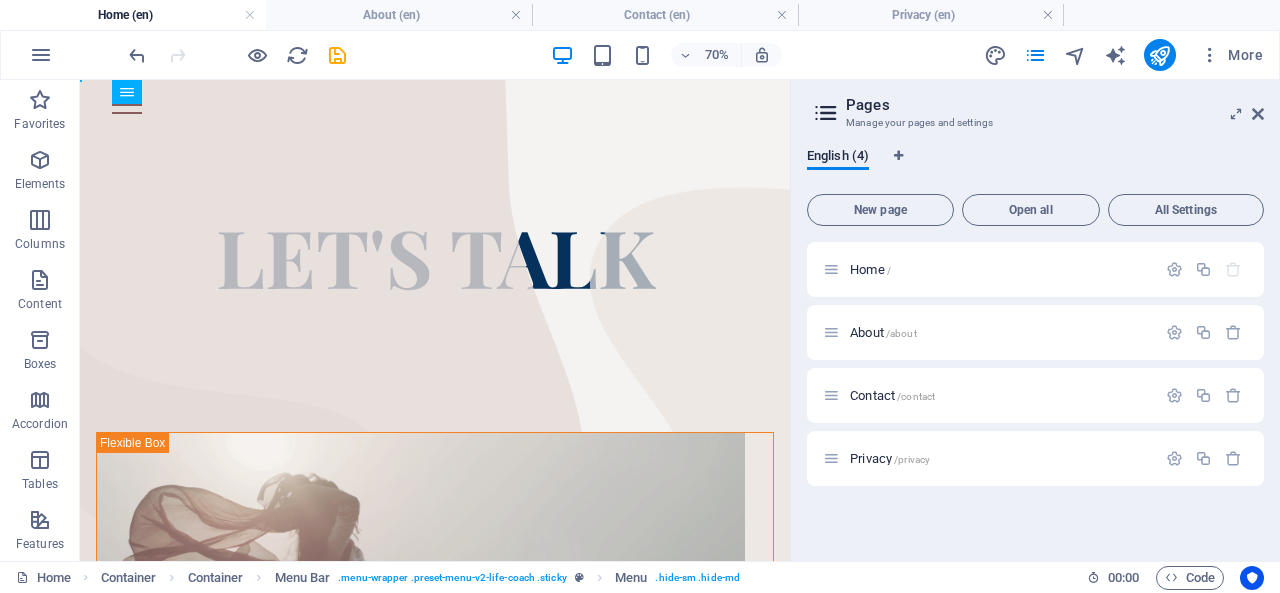 click on "Home /" at bounding box center [870, 269] 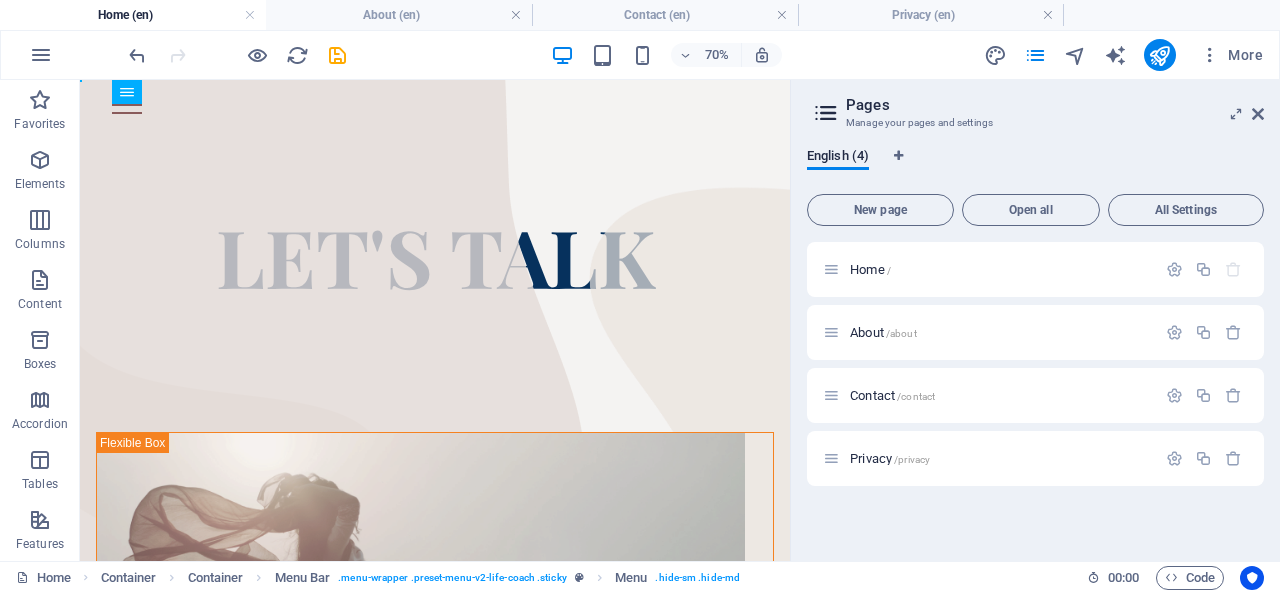 click on "About /about" at bounding box center [883, 332] 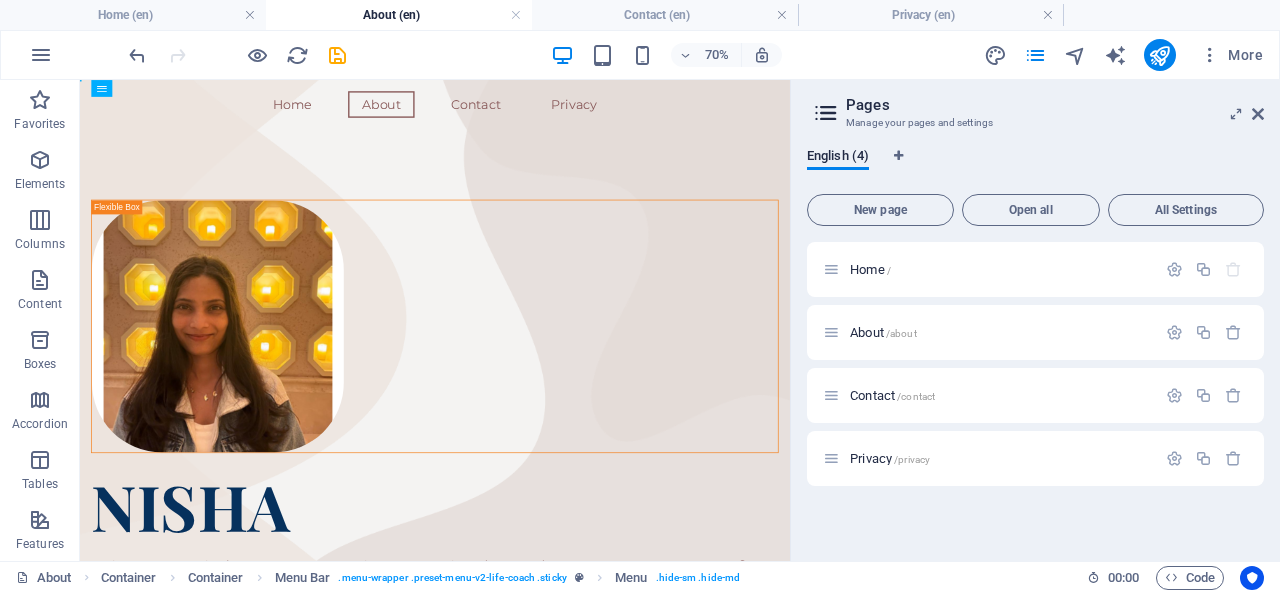 click on "Home /" at bounding box center (870, 269) 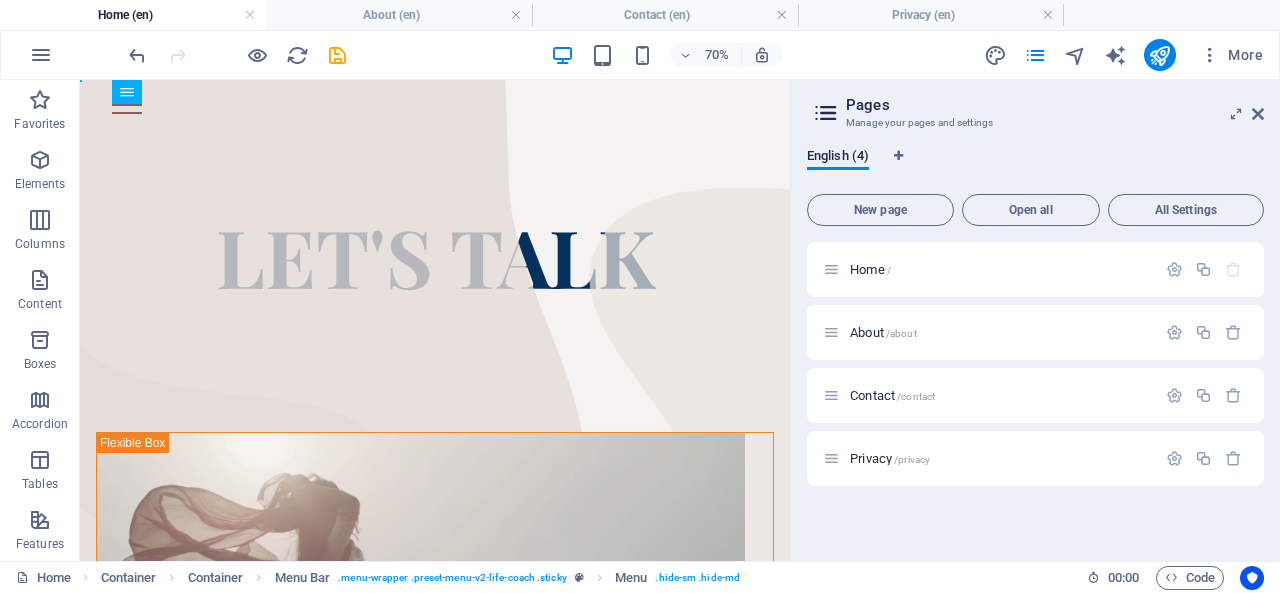 click on "Contact /contact" at bounding box center (892, 395) 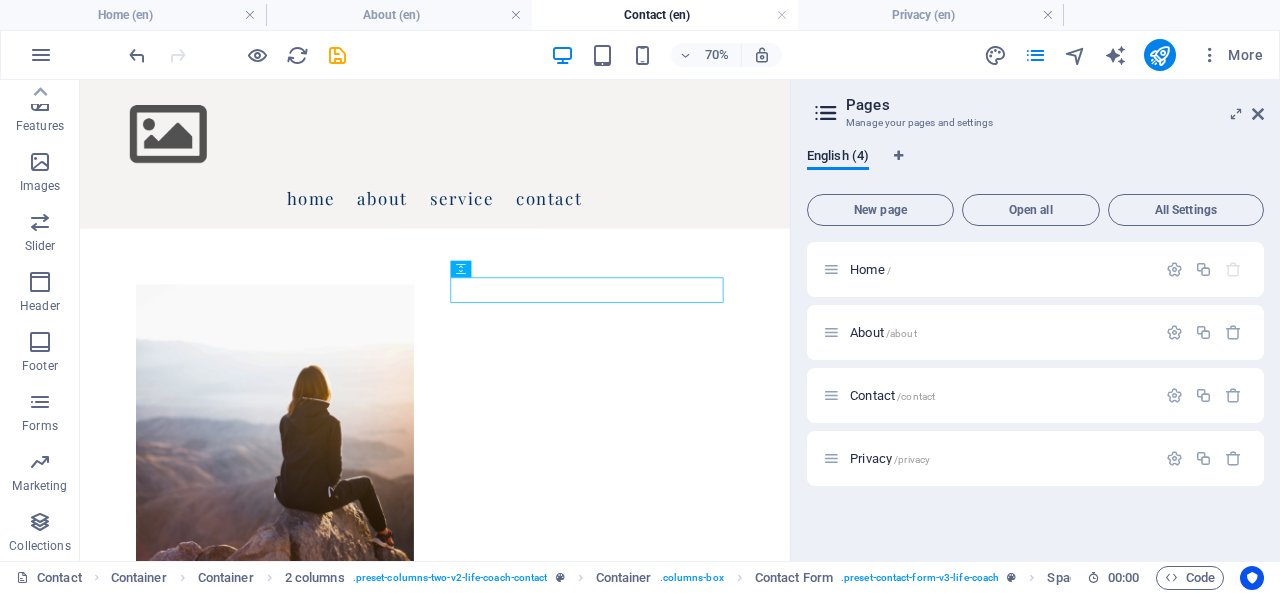 click on "Privacy /privacy" at bounding box center [989, 458] 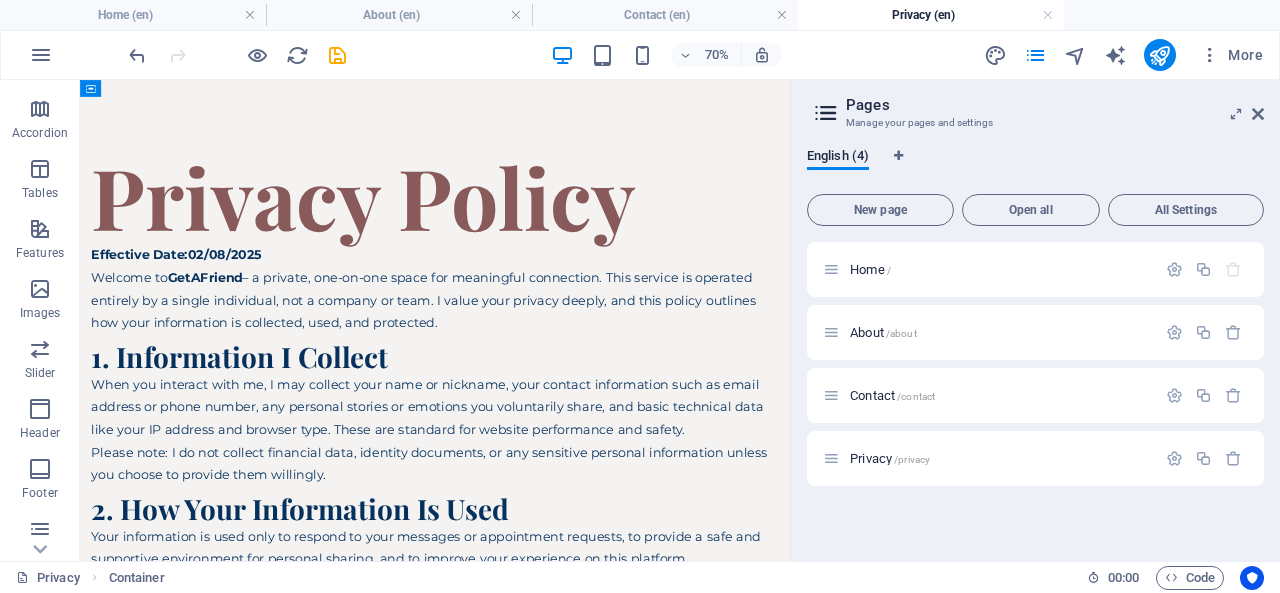 scroll, scrollTop: 300, scrollLeft: 0, axis: vertical 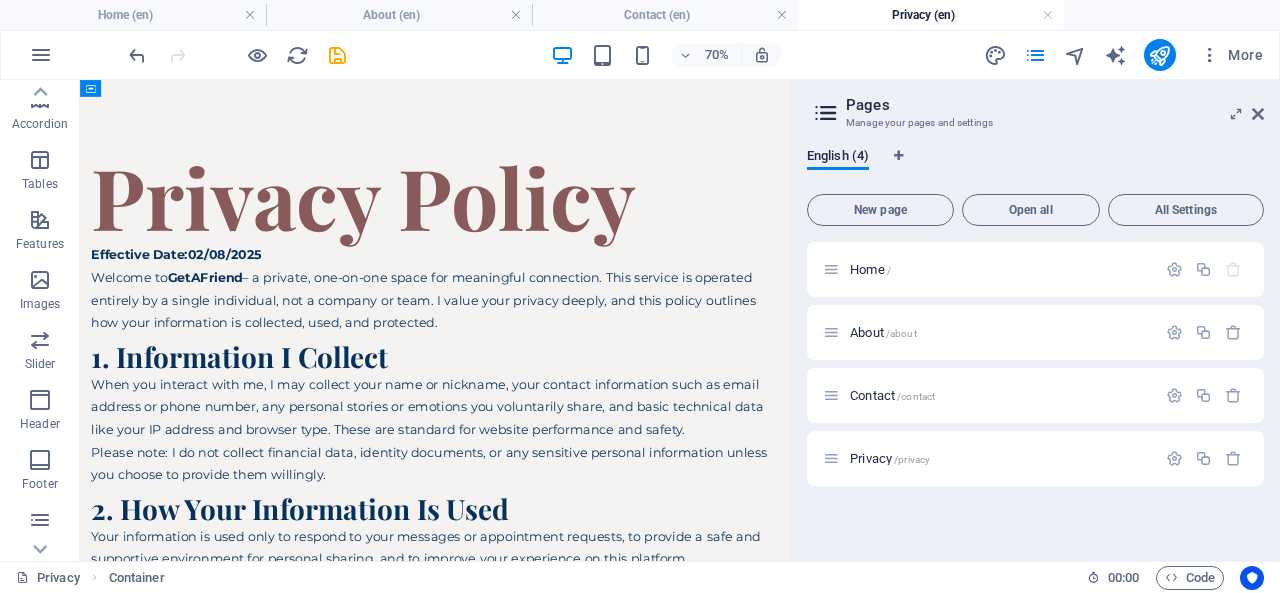 click at bounding box center (40, 400) 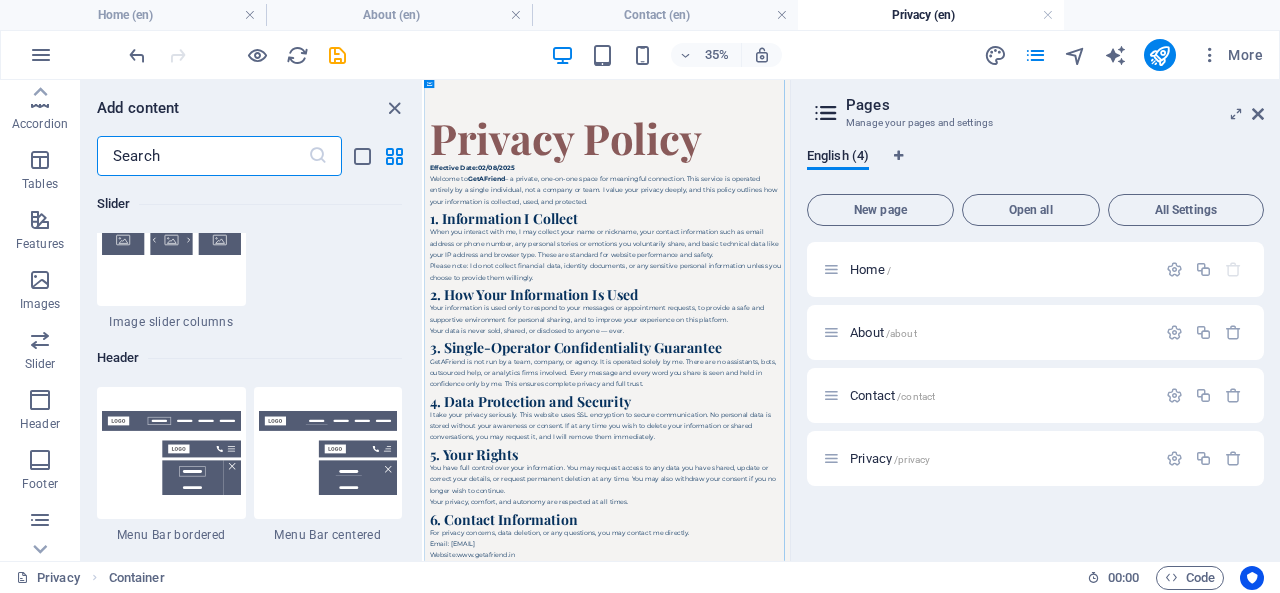 scroll, scrollTop: 12042, scrollLeft: 0, axis: vertical 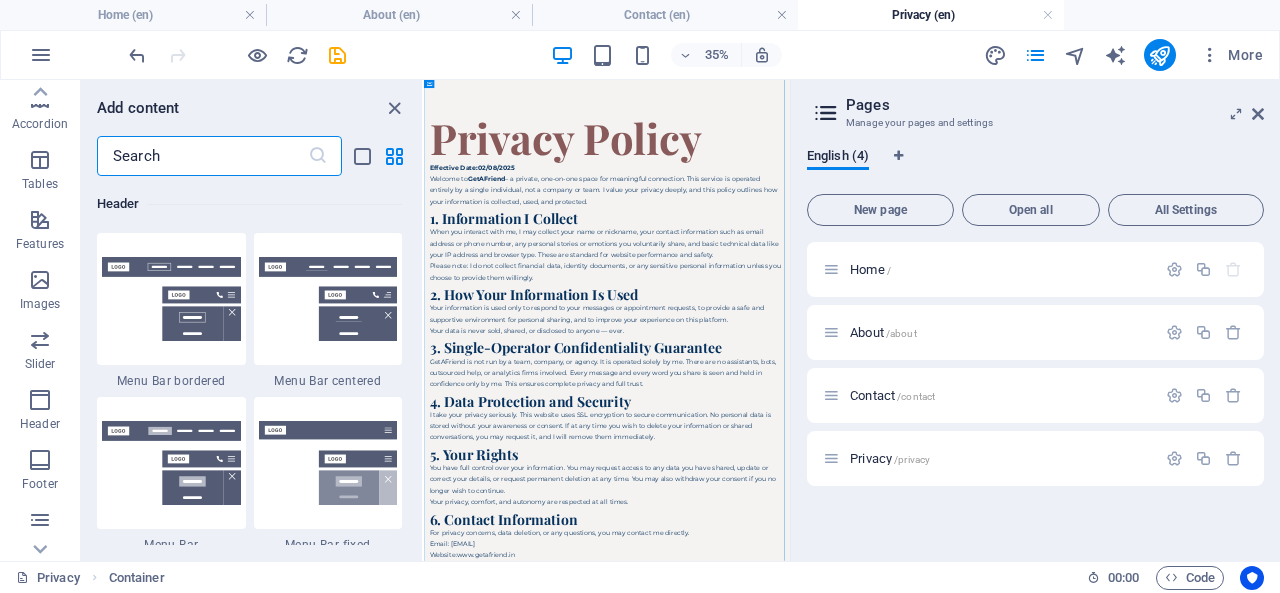 click at bounding box center [171, 299] 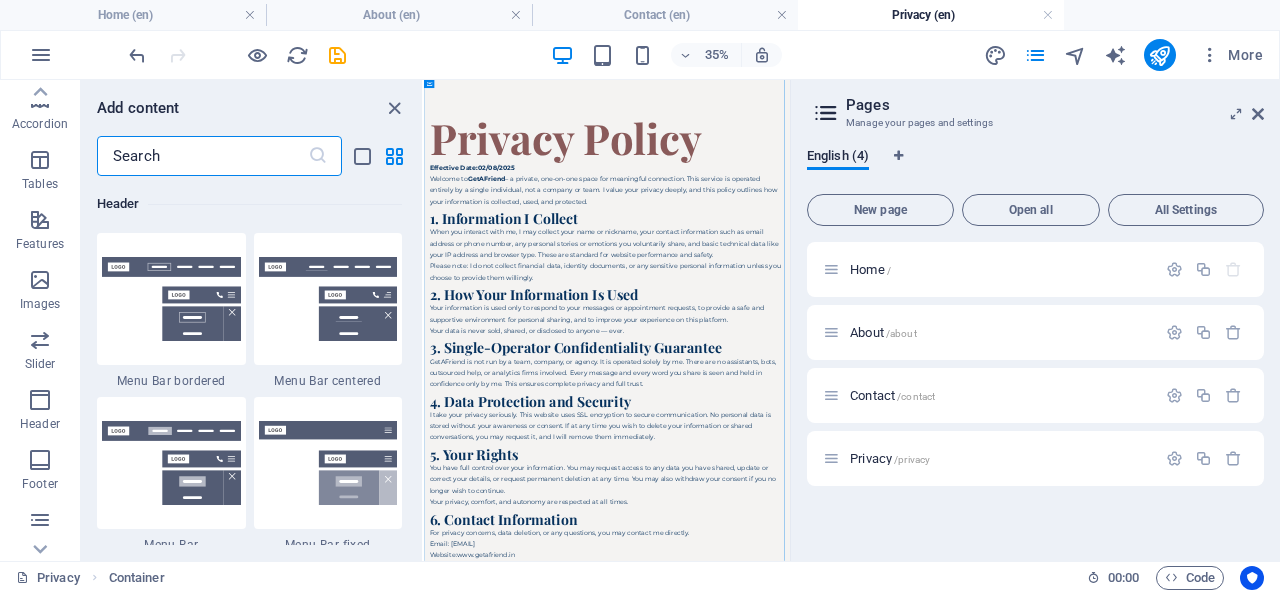 scroll, scrollTop: 917, scrollLeft: 0, axis: vertical 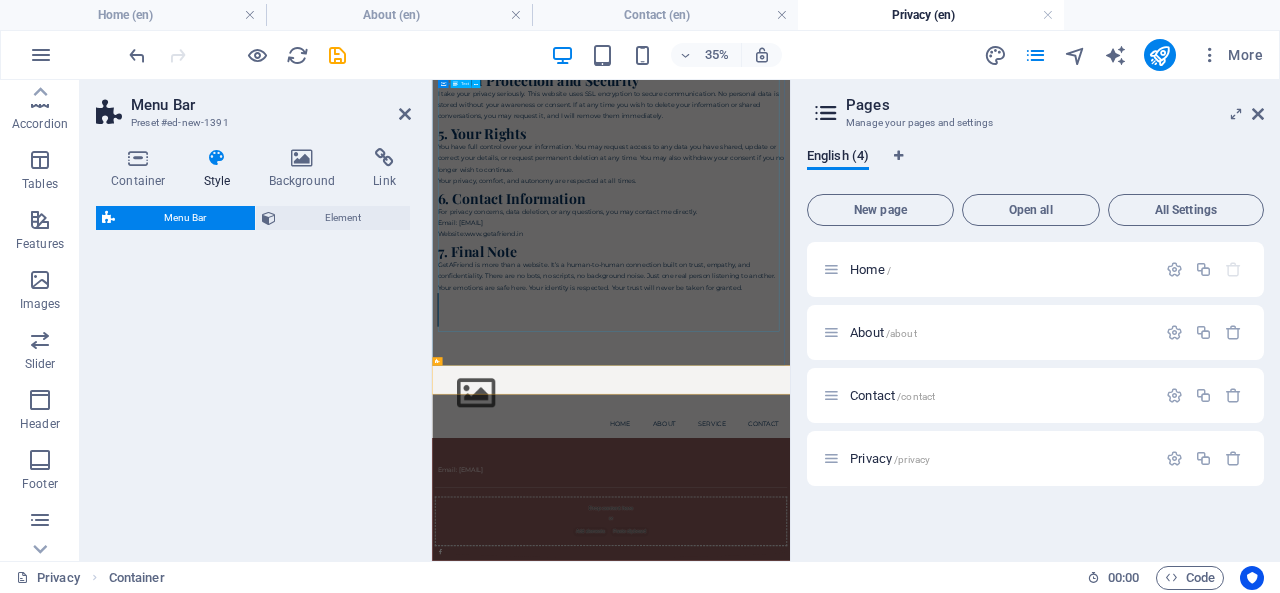 select on "rem" 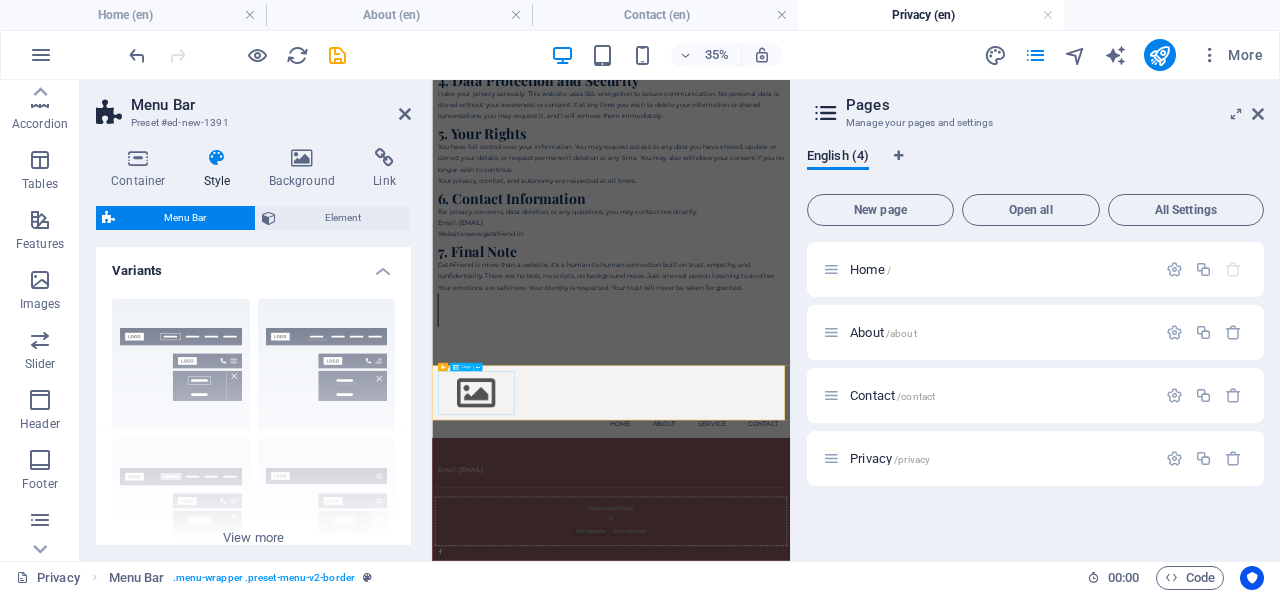 click at bounding box center [943, 975] 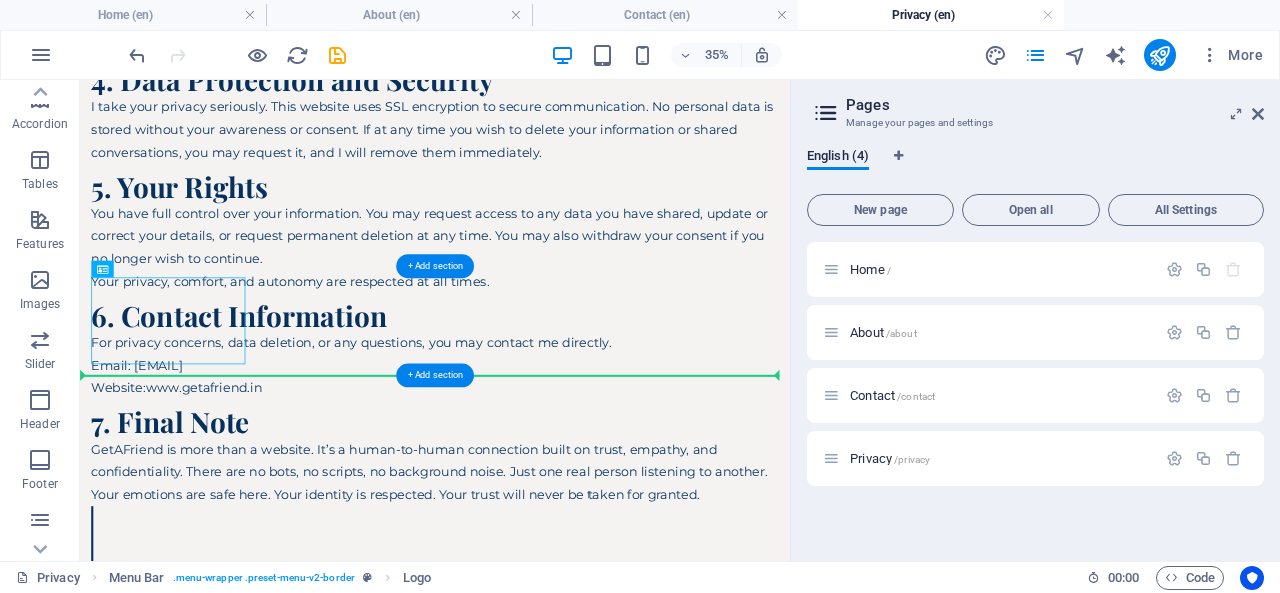 scroll, scrollTop: 1468, scrollLeft: 0, axis: vertical 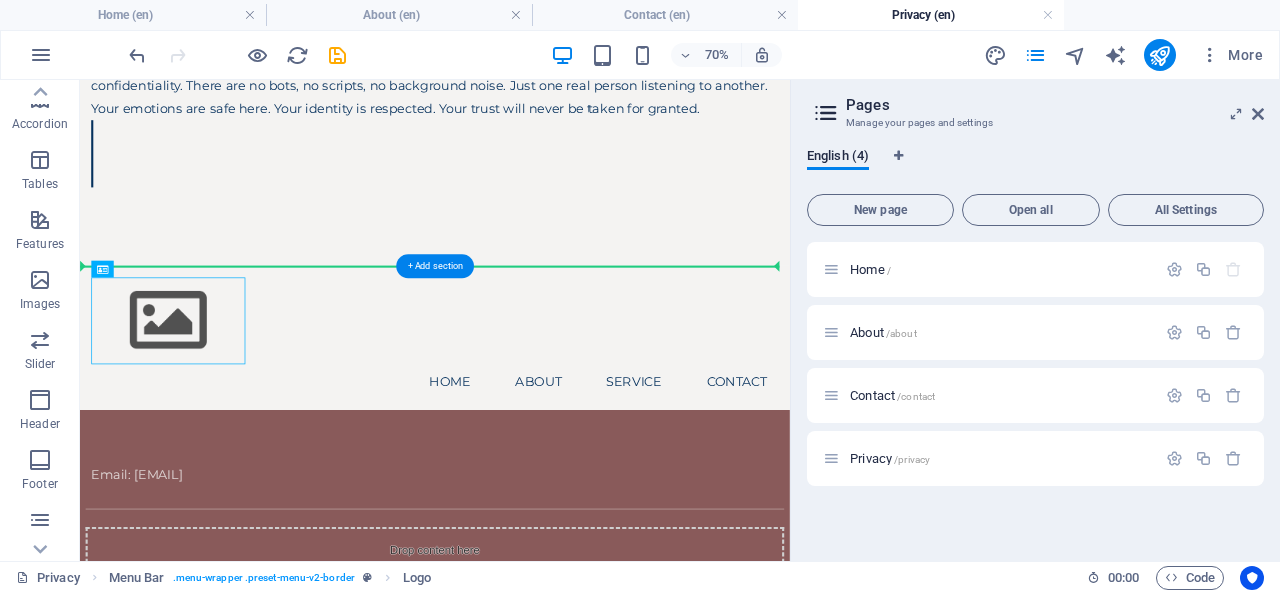 drag, startPoint x: 295, startPoint y: 959, endPoint x: 720, endPoint y: 314, distance: 772.4312 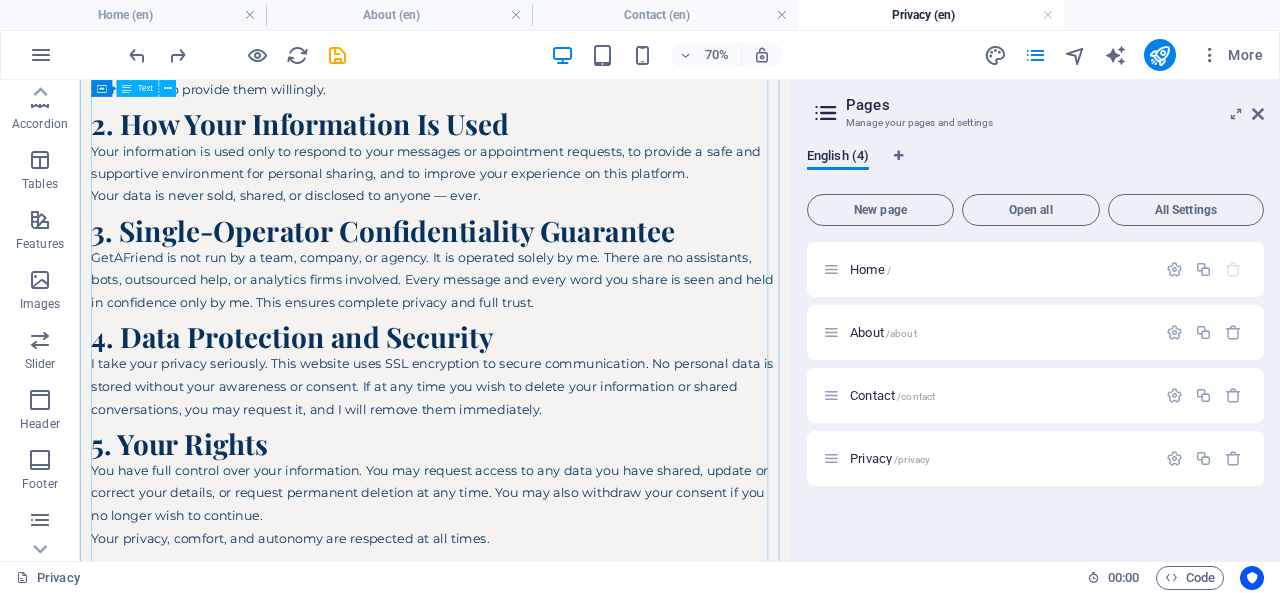 scroll, scrollTop: 0, scrollLeft: 0, axis: both 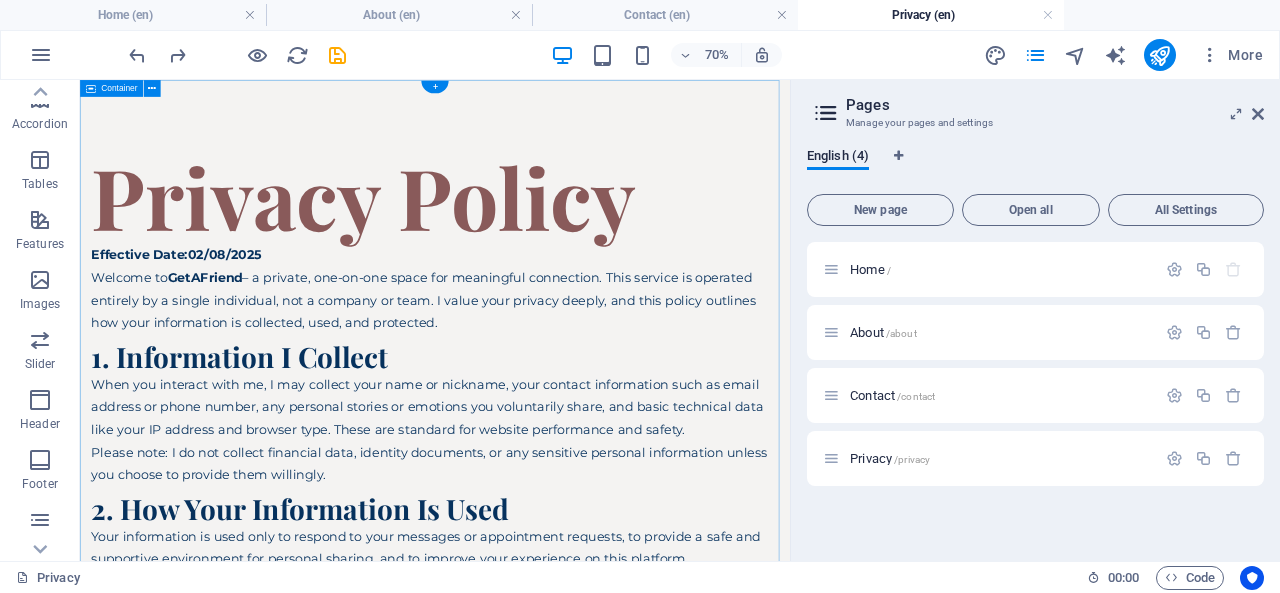 click on "Privacy Policy Effective Date:02/08/2025 Welcome to  GetAFriend  – a private, one-on-one space for meaningful connection. This service is operated entirely by a single individual, not a company or team. I value your privacy deeply, and this policy outlines how your information is collected, used, and protected. 1. Information I Collect When you interact with me, I may collect your name or nickname, your contact information such as email address or phone number, any personal stories or emotions you voluntarily share, and basic technical data like your IP address and browser type. These are standard for website performance and safety. Please note: I do not collect financial data, identity documents, or any sensitive personal information unless you choose to provide them willingly. 2. How Your Information Is Used Your information is used only to respond to your messages or appointment requests, to provide a safe and supportive environment for personal sharing, and to improve your experience on this platform." at bounding box center [587, 947] 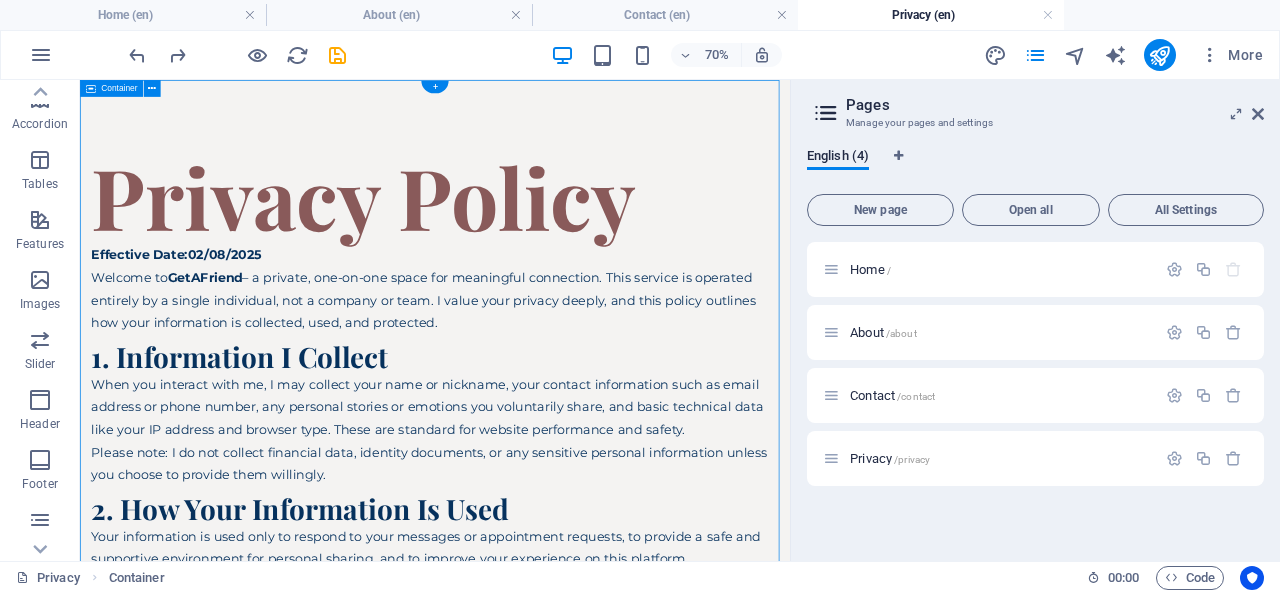 click on "Privacy Policy Effective Date:02/08/2025 Welcome to  GetAFriend  – a private, one-on-one space for meaningful connection. This service is operated entirely by a single individual, not a company or team. I value your privacy deeply, and this policy outlines how your information is collected, used, and protected. 1. Information I Collect When you interact with me, I may collect your name or nickname, your contact information such as email address or phone number, any personal stories or emotions you voluntarily share, and basic technical data like your IP address and browser type. These are standard for website performance and safety. Please note: I do not collect financial data, identity documents, or any sensitive personal information unless you choose to provide them willingly. 2. How Your Information Is Used Your information is used only to respond to your messages or appointment requests, to provide a safe and supportive environment for personal sharing, and to improve your experience on this platform." at bounding box center [587, 947] 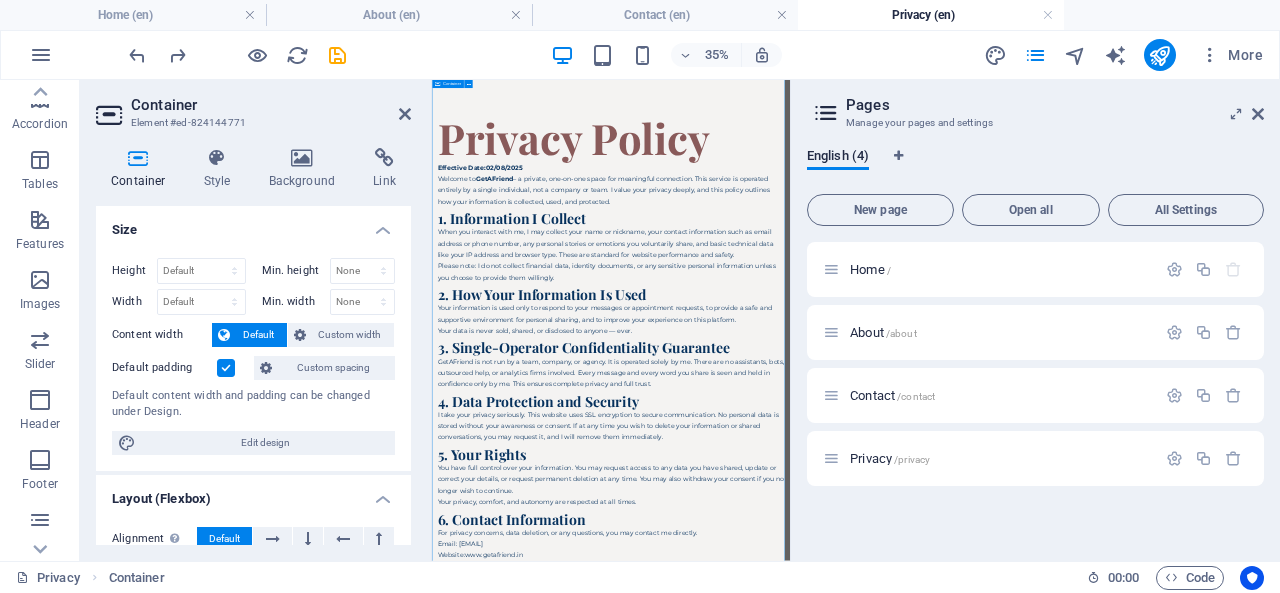 click on "Privacy Policy Effective Date:02/08/2025 Welcome to  GetAFriend  – a private, one-on-one space for meaningful connection. This service is operated entirely by a single individual, not a company or team. I value your privacy deeply, and this policy outlines how your information is collected, used, and protected. 1. Information I Collect When you interact with me, I may collect your name or nickname, your contact information such as email address or phone number, any personal stories or emotions you voluntarily share, and basic technical data like your IP address and browser type. These are standard for website performance and safety. Please note: I do not collect financial data, identity documents, or any sensitive personal information unless you choose to provide them willingly. 2. How Your Information Is Used Your information is used only to respond to your messages or appointment requests, to provide a safe and supportive environment for personal sharing, and to improve your experience on this platform." at bounding box center [943, 947] 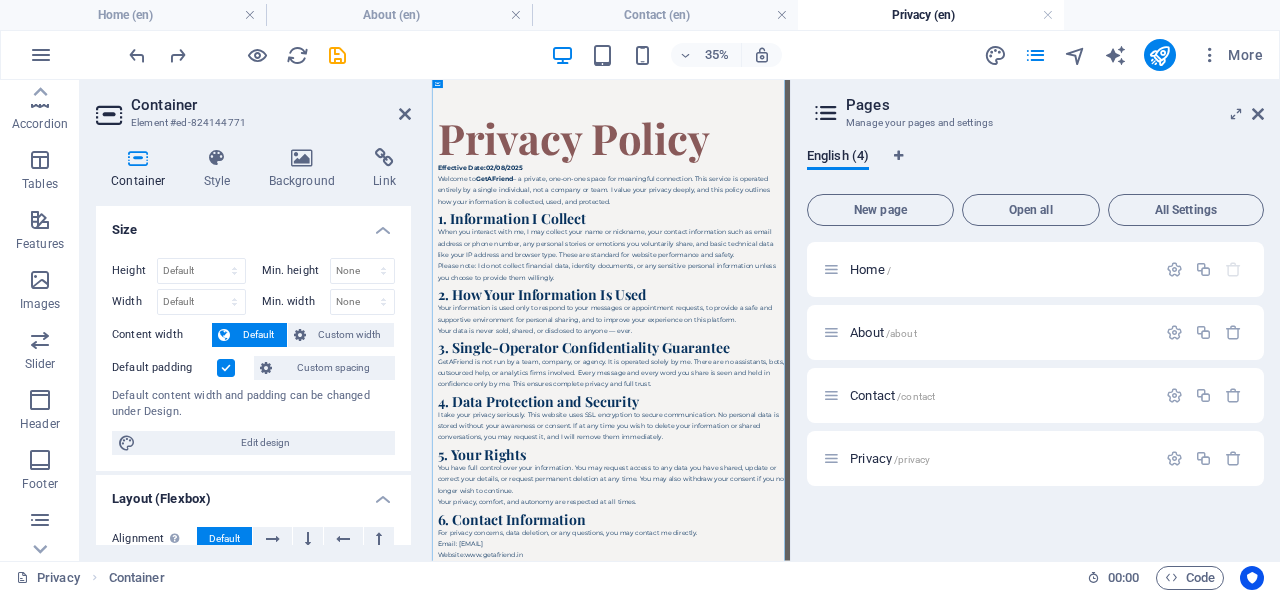click on "Header" at bounding box center [40, 412] 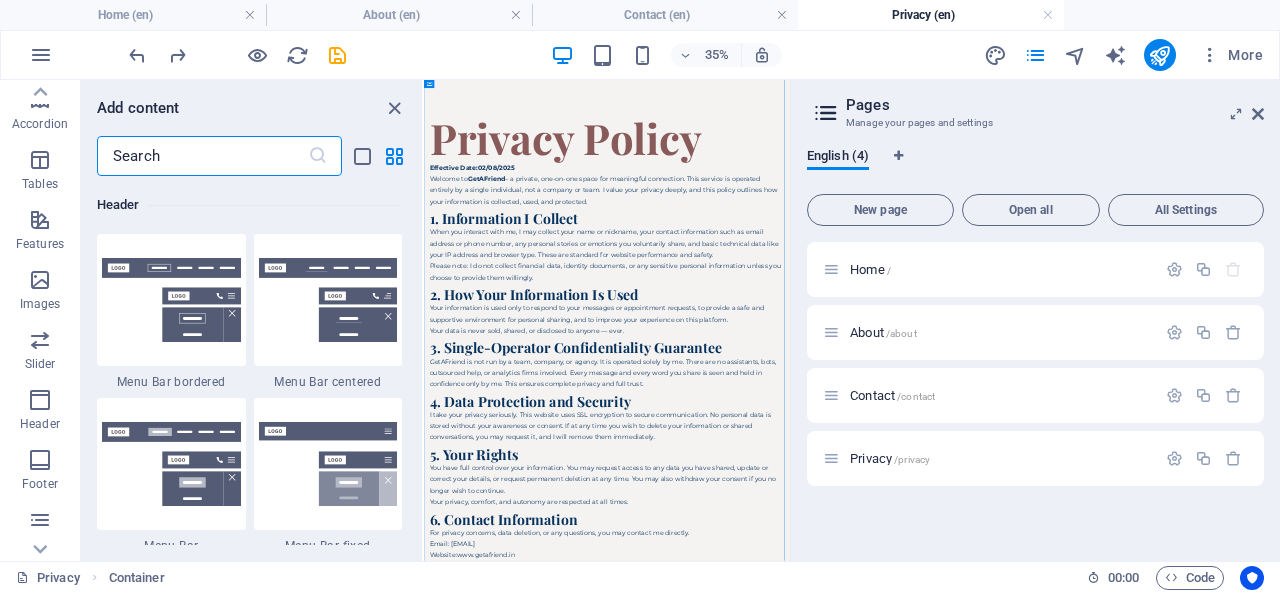 scroll, scrollTop: 12042, scrollLeft: 0, axis: vertical 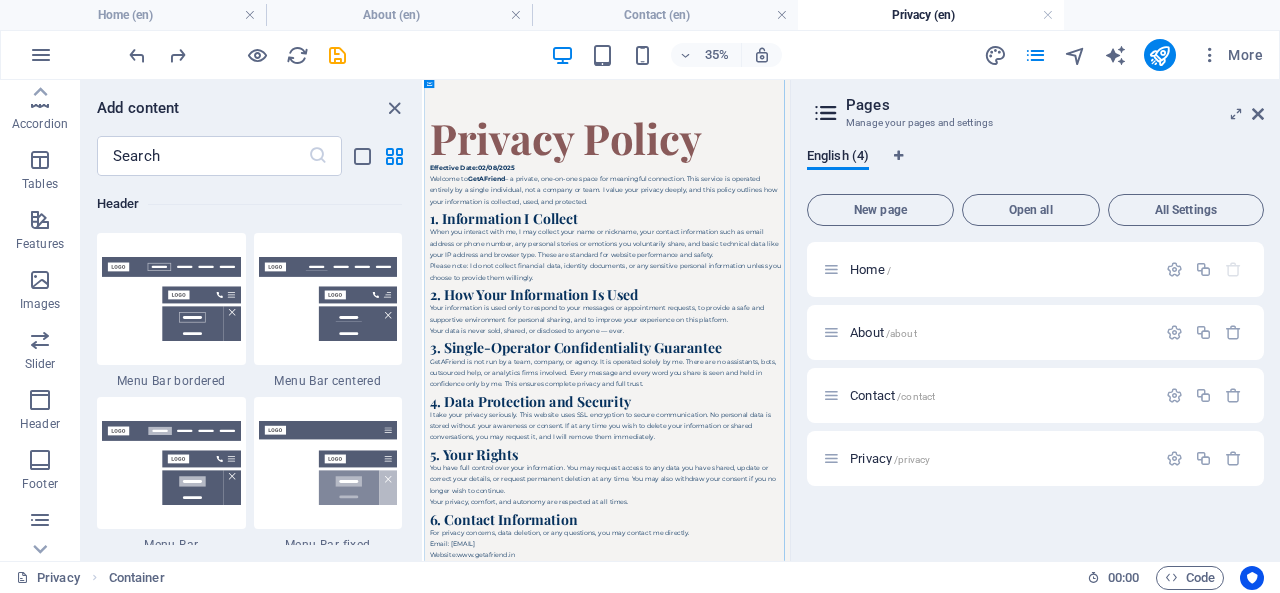 click at bounding box center (171, 299) 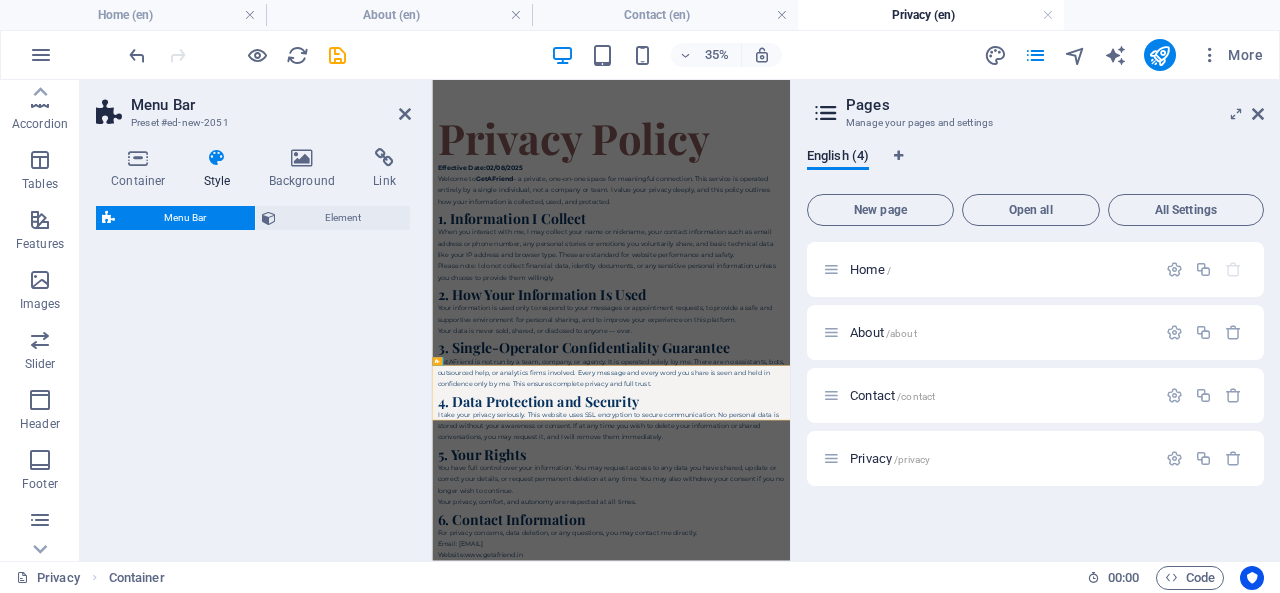 select on "rem" 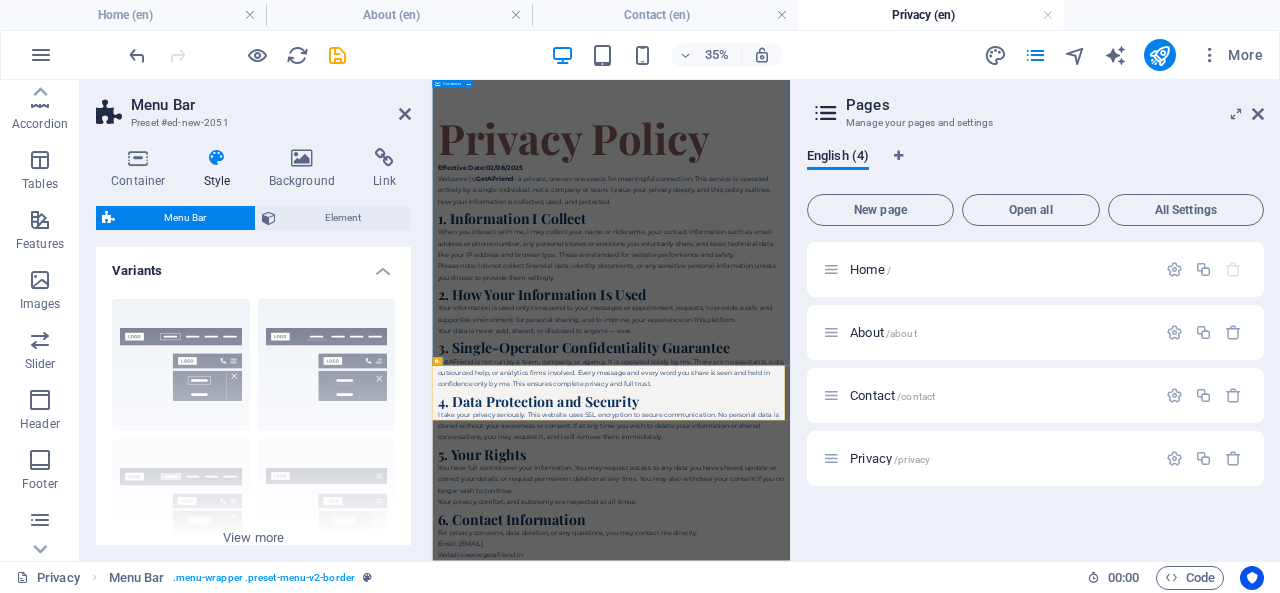 scroll, scrollTop: 917, scrollLeft: 0, axis: vertical 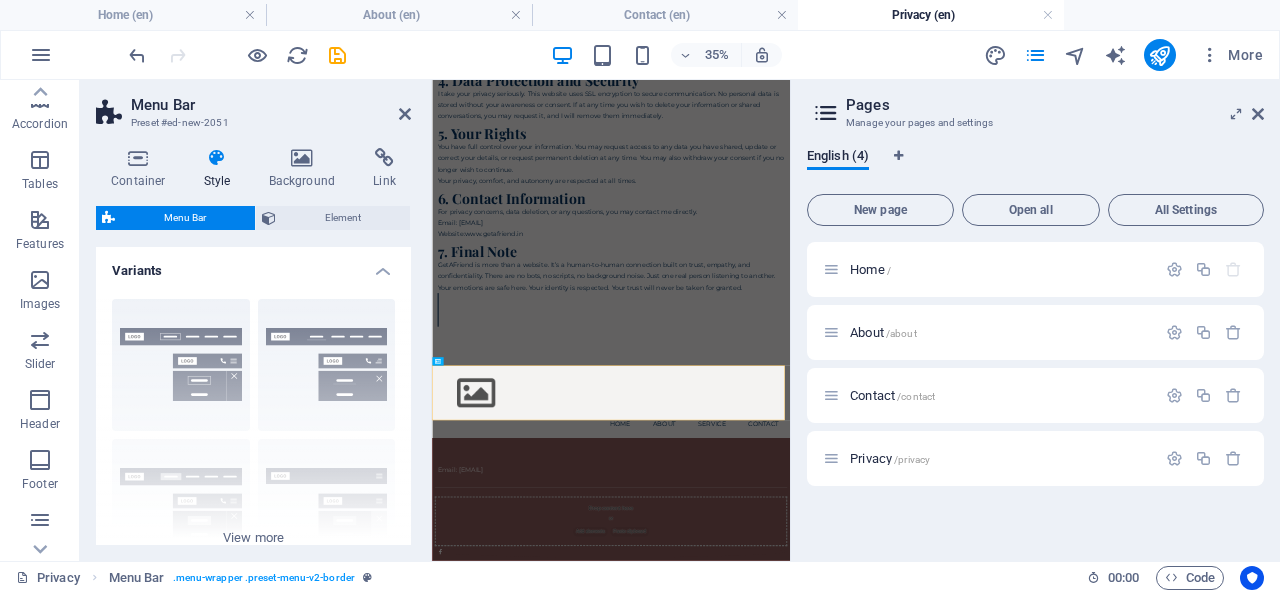 click at bounding box center (405, 114) 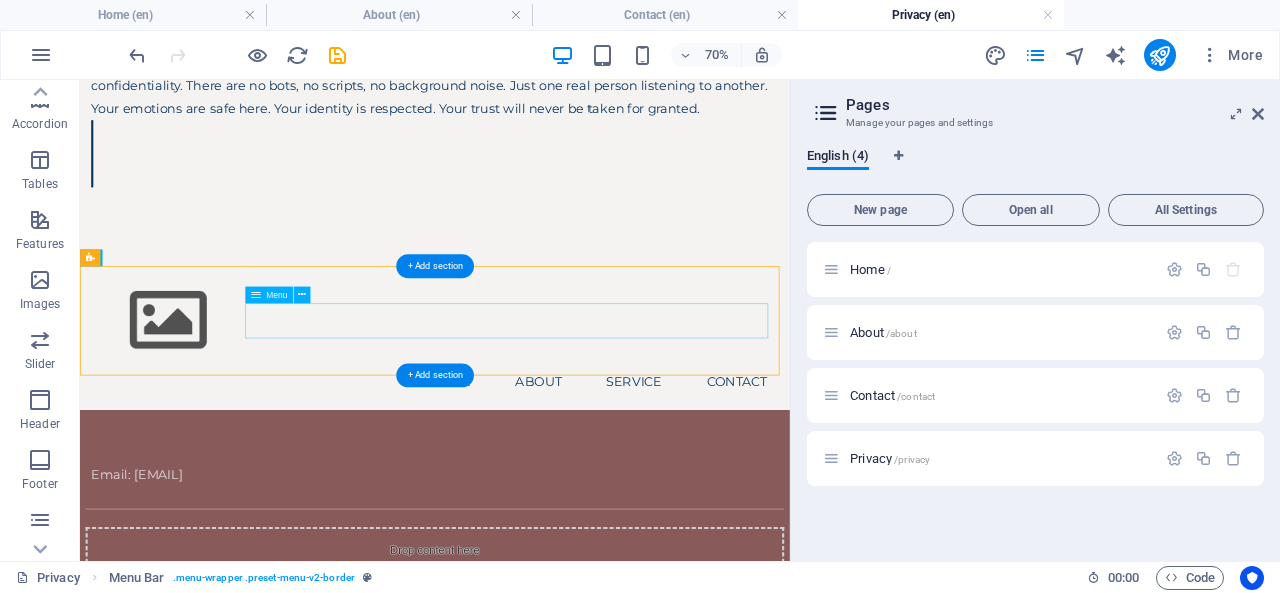 click on "Home About Service Contact" at bounding box center [587, 511] 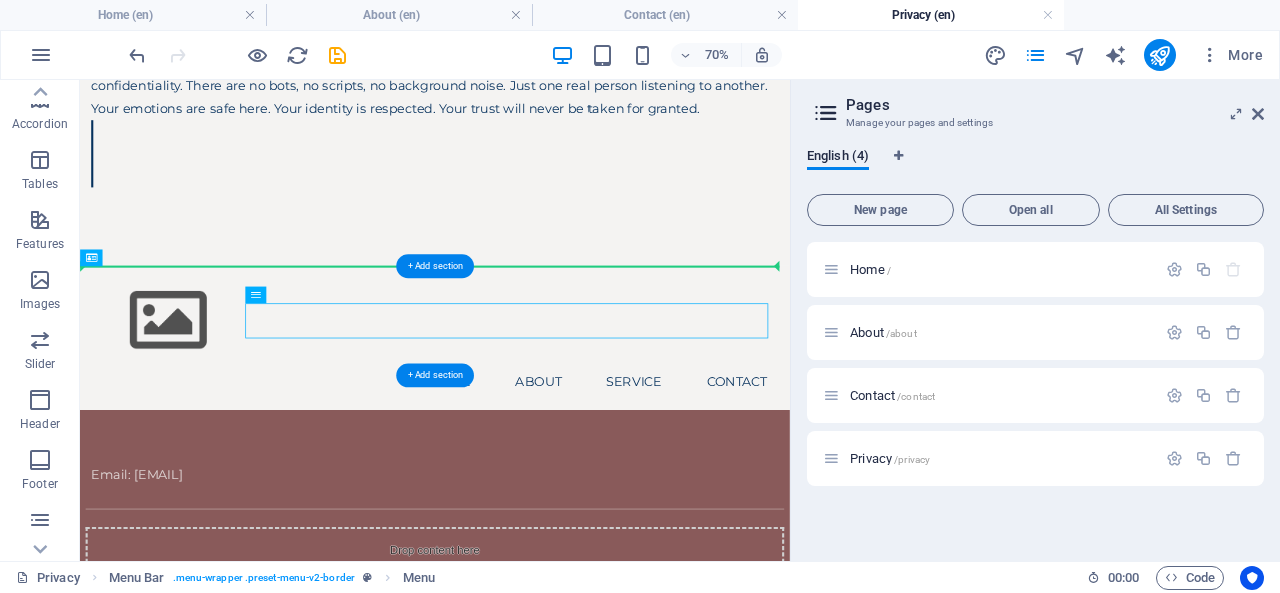 drag, startPoint x: 462, startPoint y: 424, endPoint x: 522, endPoint y: 443, distance: 62.936478 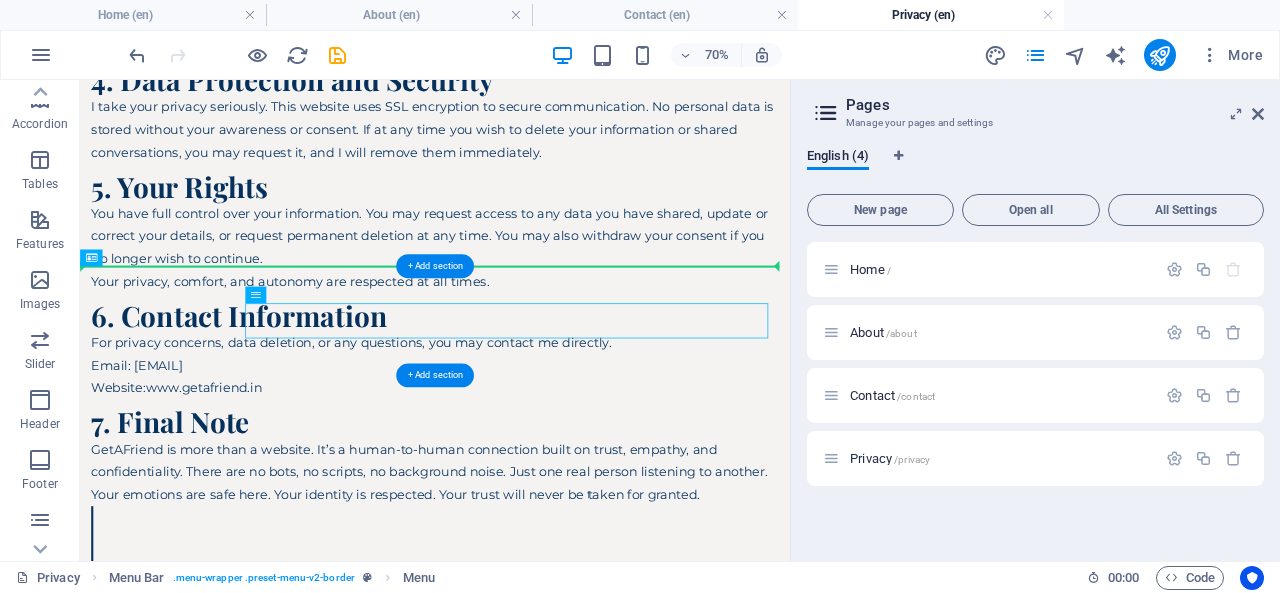 select 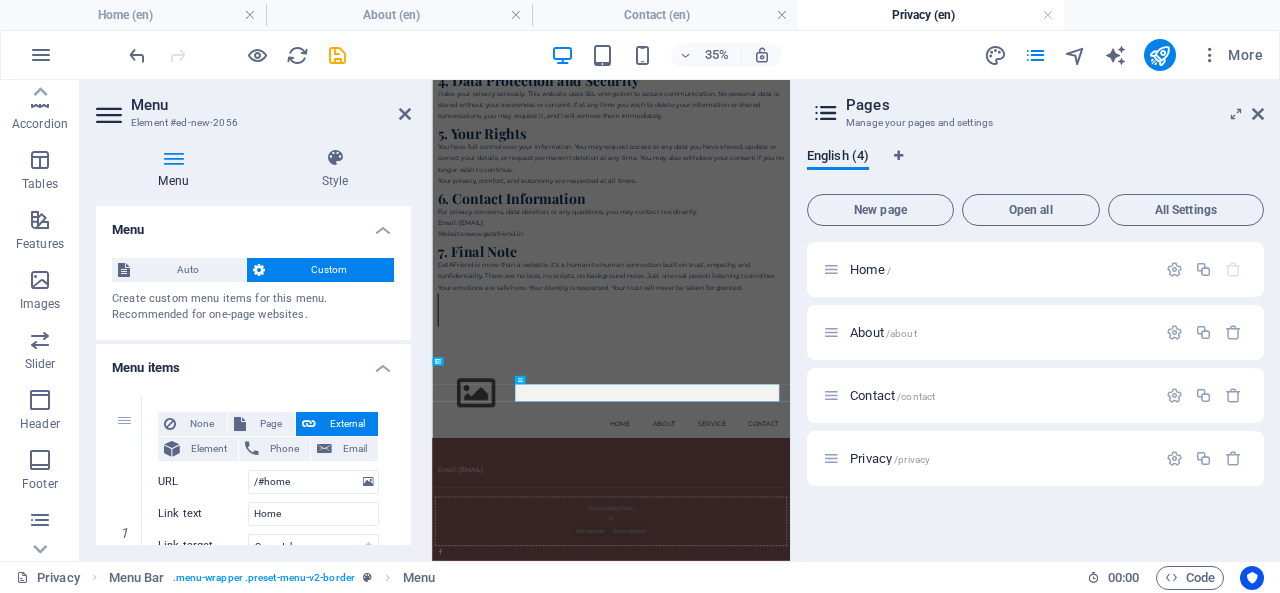 click on "Menu Element #ed-new-2056" at bounding box center [253, 106] 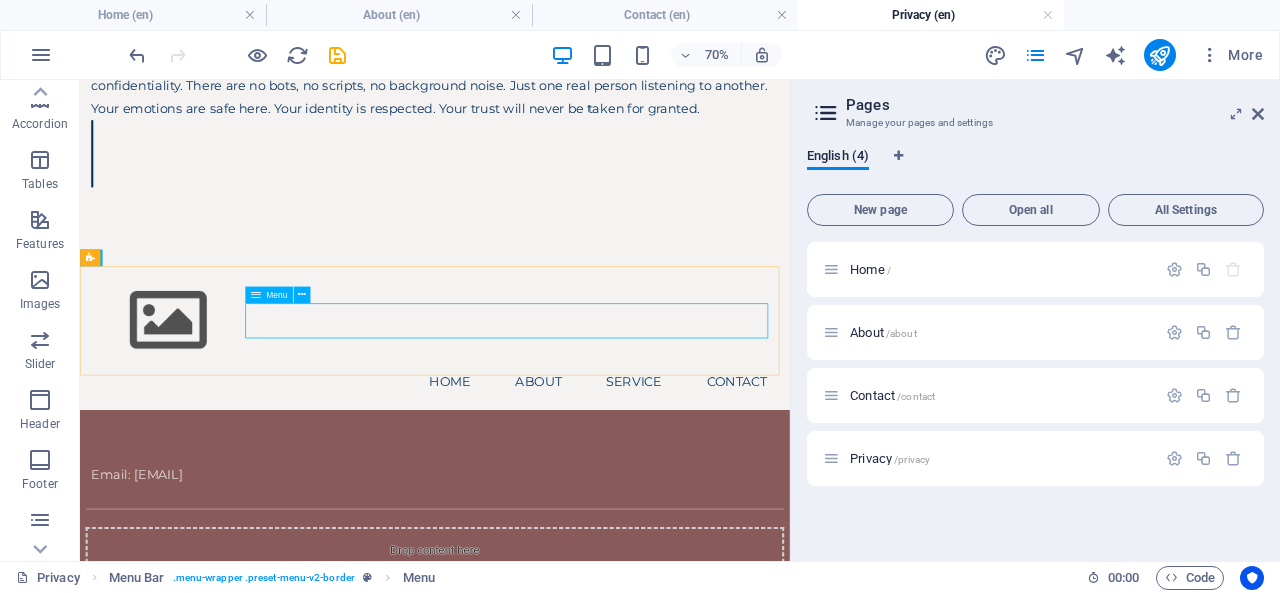 click at bounding box center [302, 294] 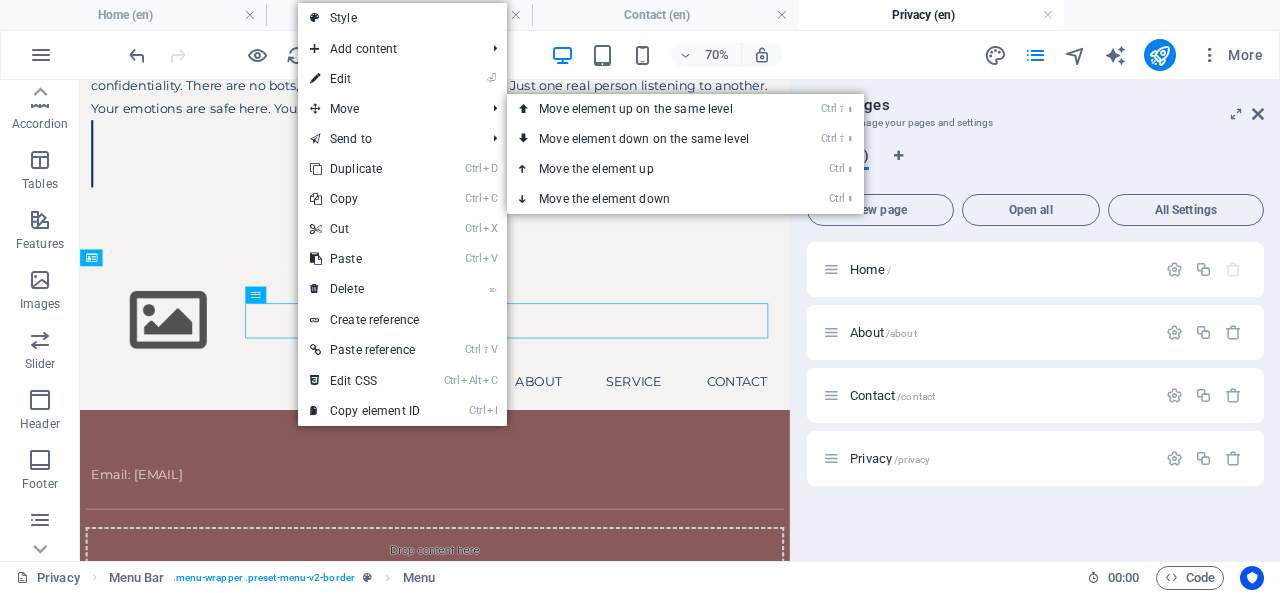 click on "Move" at bounding box center (387, 109) 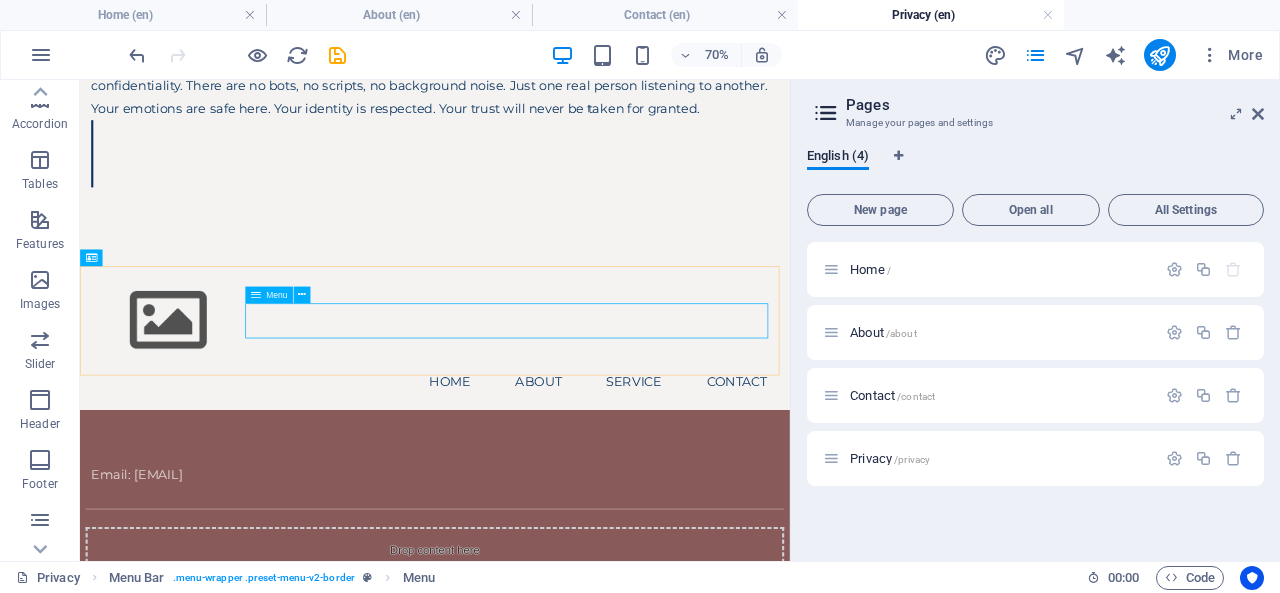 click at bounding box center [302, 294] 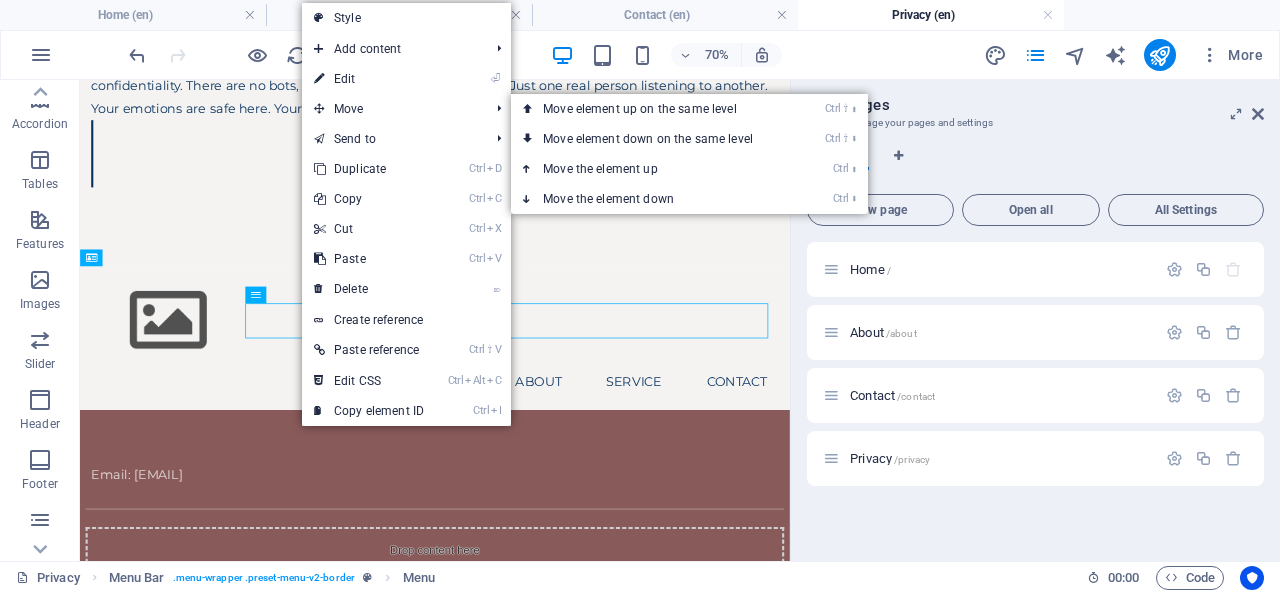 click on "Move" at bounding box center [391, 109] 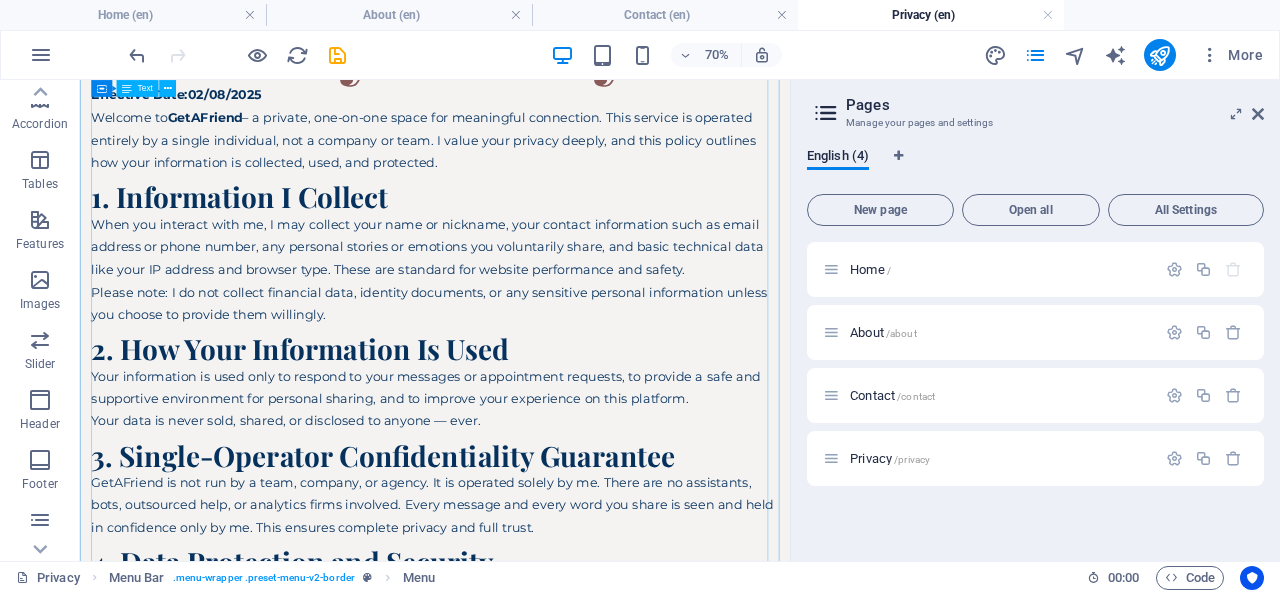 scroll, scrollTop: 0, scrollLeft: 0, axis: both 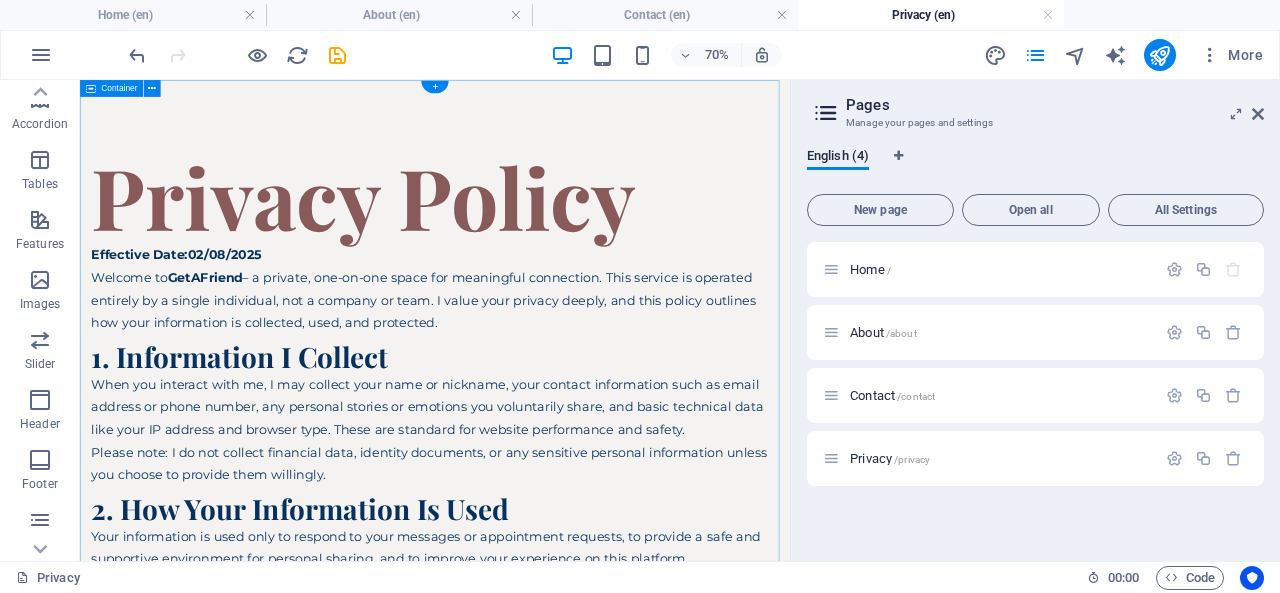 click on "Privacy Policy Effective Date:02/08/2025 Welcome to  GetAFriend  – a private, one-on-one space for meaningful connection. This service is operated entirely by a single individual, not a company or team. I value your privacy deeply, and this policy outlines how your information is collected, used, and protected. 1. Information I Collect When you interact with me, I may collect your name or nickname, your contact information such as email address or phone number, any personal stories or emotions you voluntarily share, and basic technical data like your IP address and browser type. These are standard for website performance and safety. Please note: I do not collect financial data, identity documents, or any sensitive personal information unless you choose to provide them willingly. 2. How Your Information Is Used Your information is used only to respond to your messages or appointment requests, to provide a safe and supportive environment for personal sharing, and to improve your experience on this platform." at bounding box center [587, 947] 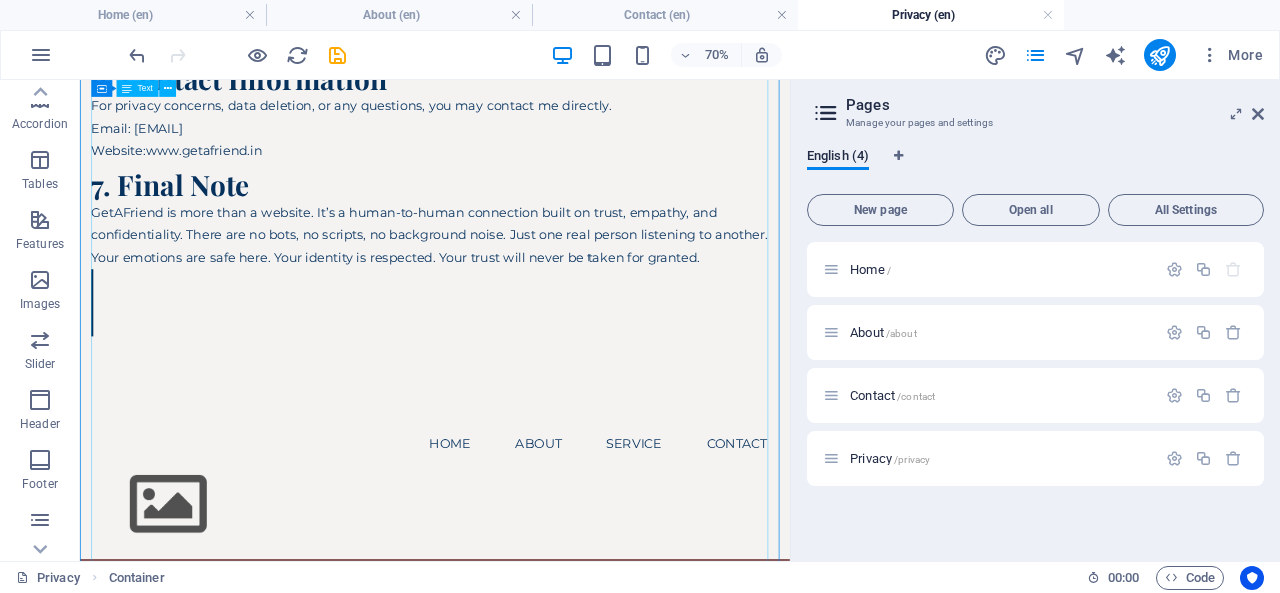scroll, scrollTop: 1600, scrollLeft: 0, axis: vertical 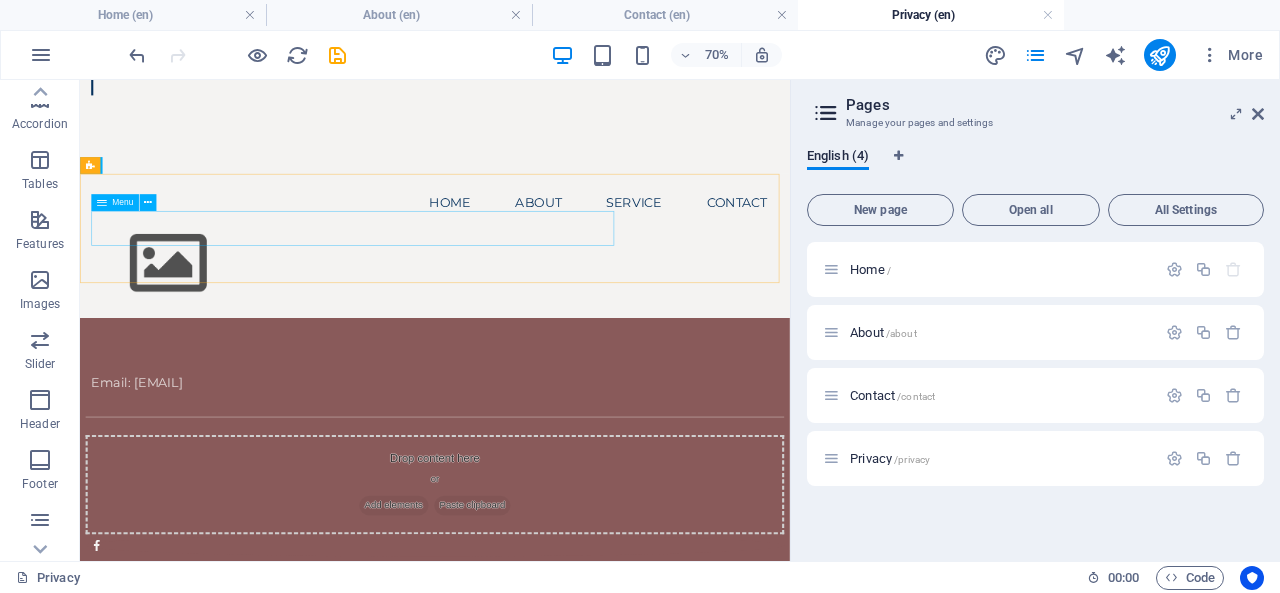 click at bounding box center (148, 202) 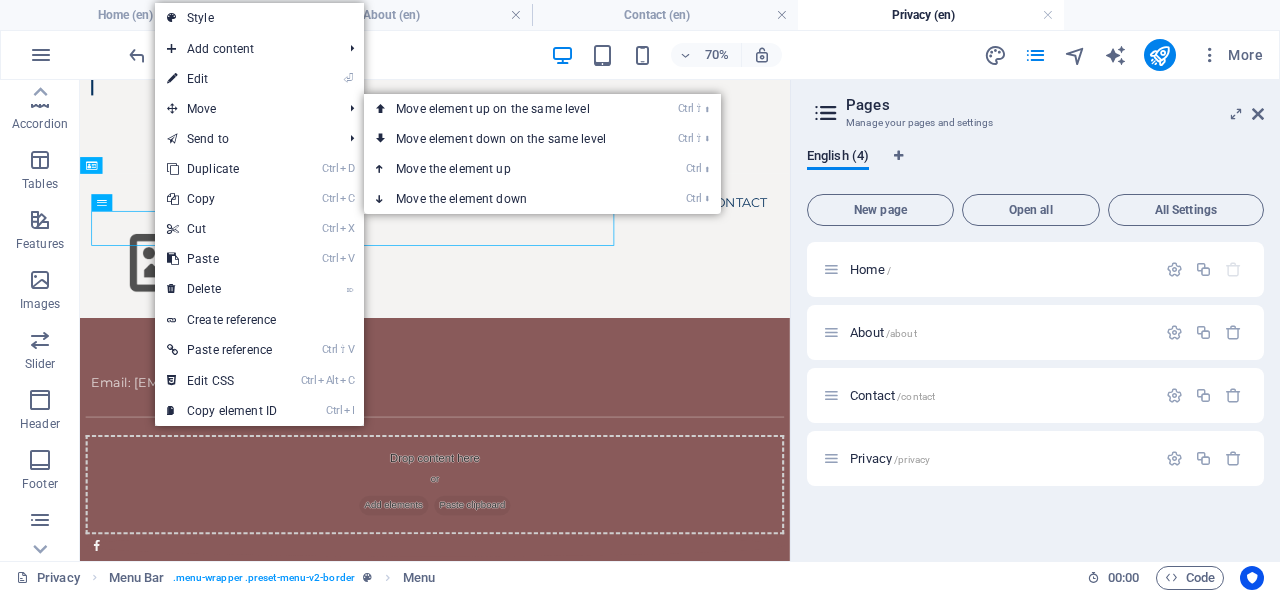 click on "Ctrl ⬆  Move the element up" at bounding box center (505, 169) 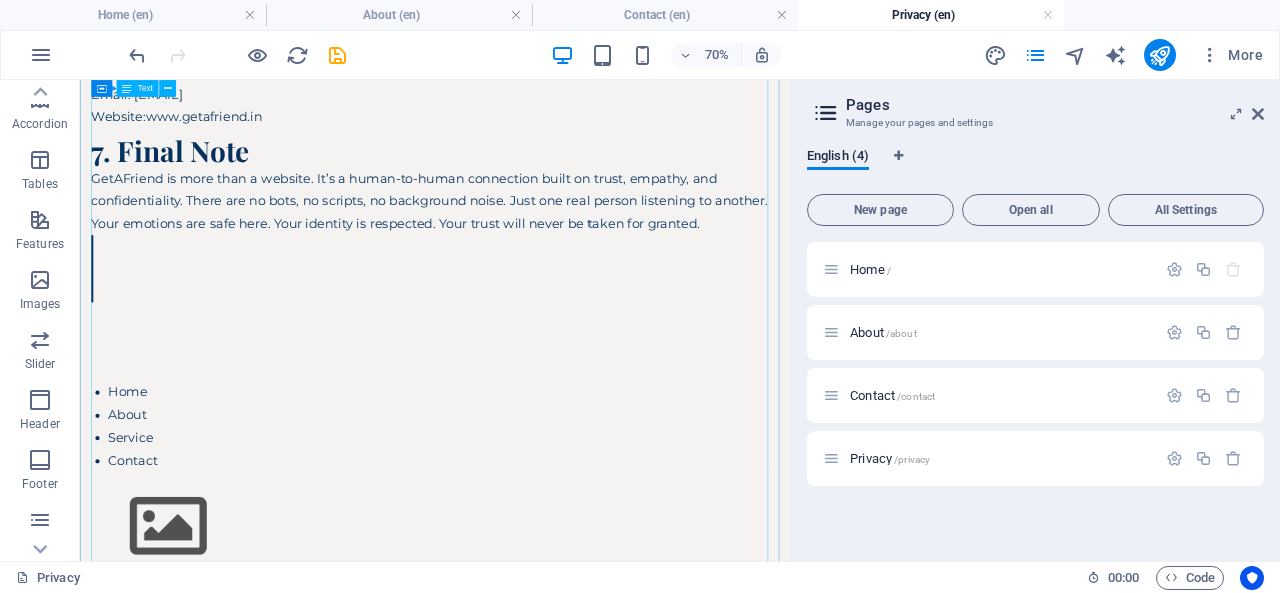 scroll, scrollTop: 1500, scrollLeft: 0, axis: vertical 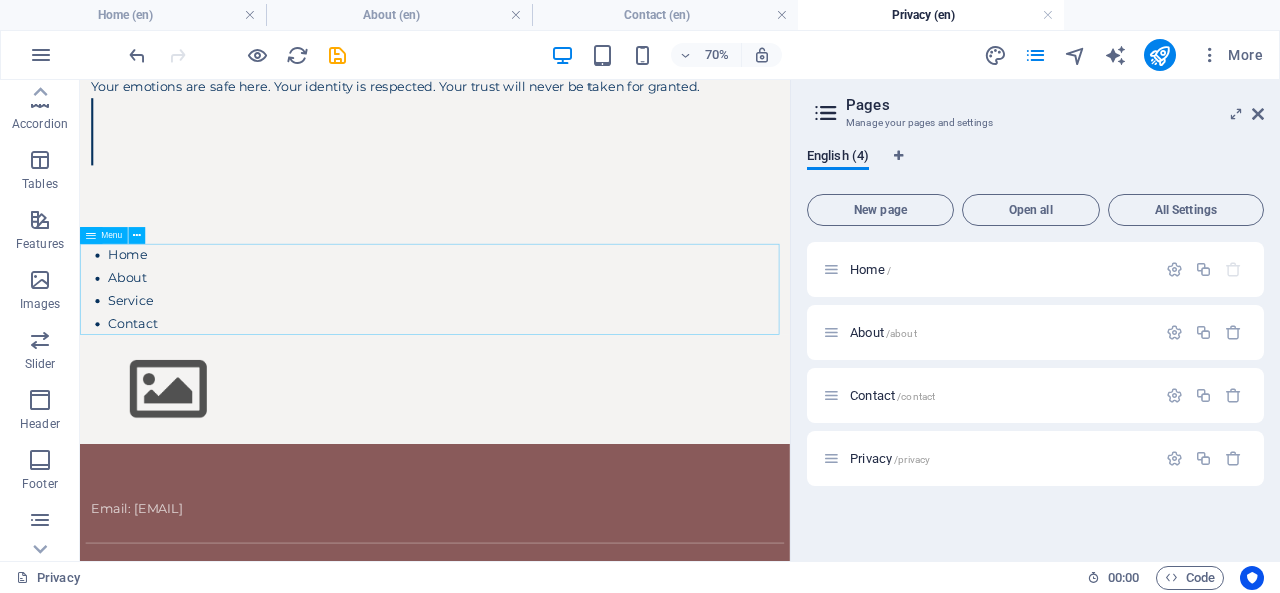 click at bounding box center (136, 235) 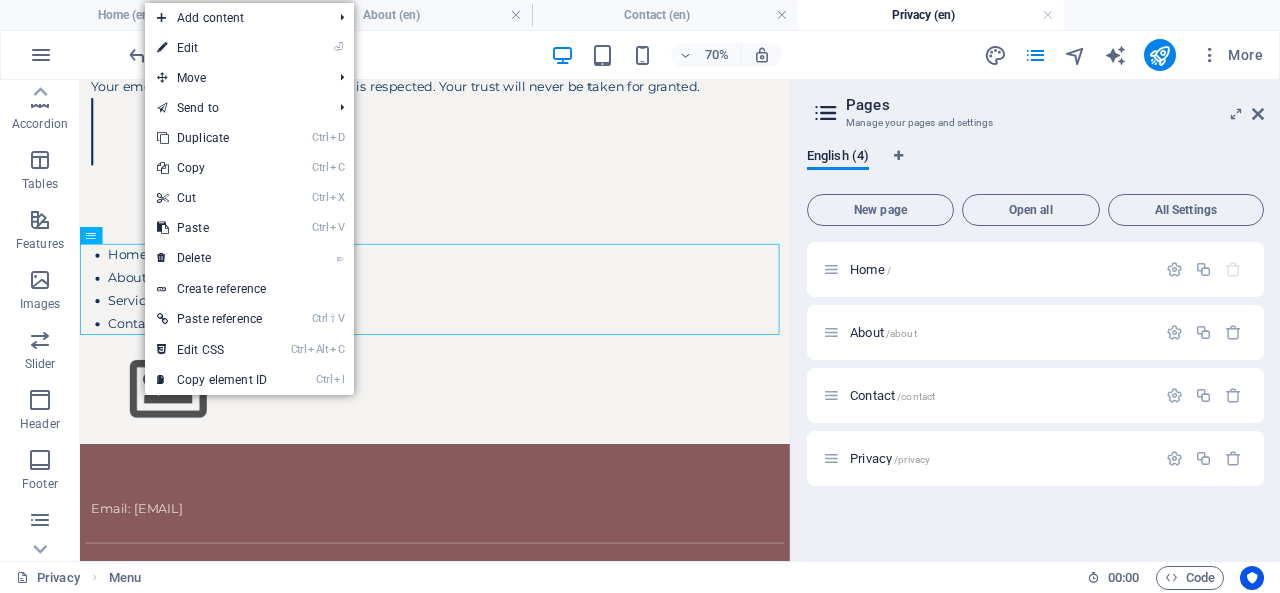 click on "⌦  Delete" at bounding box center (212, 258) 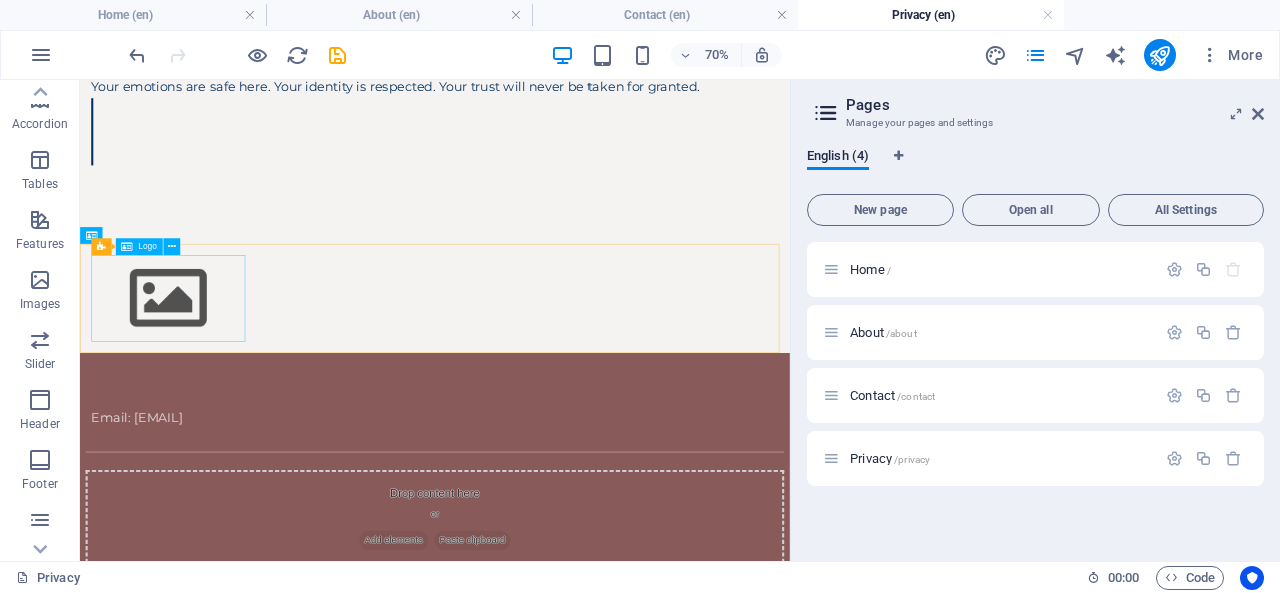click at bounding box center [172, 247] 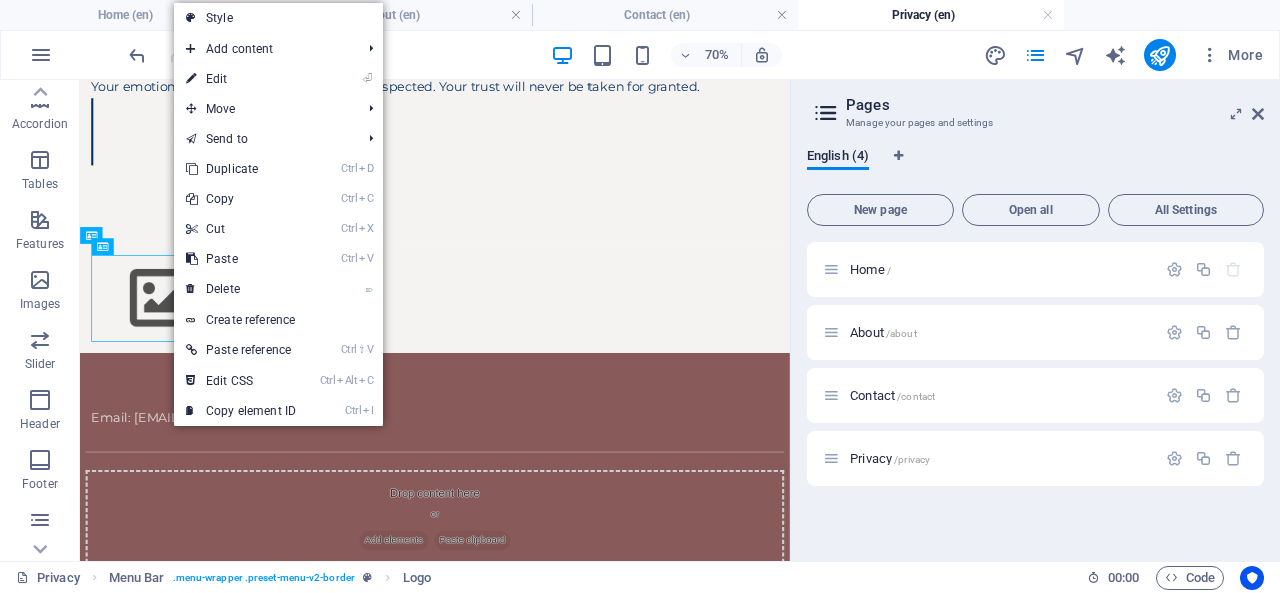 drag, startPoint x: 244, startPoint y: 288, endPoint x: 234, endPoint y: 296, distance: 12.806249 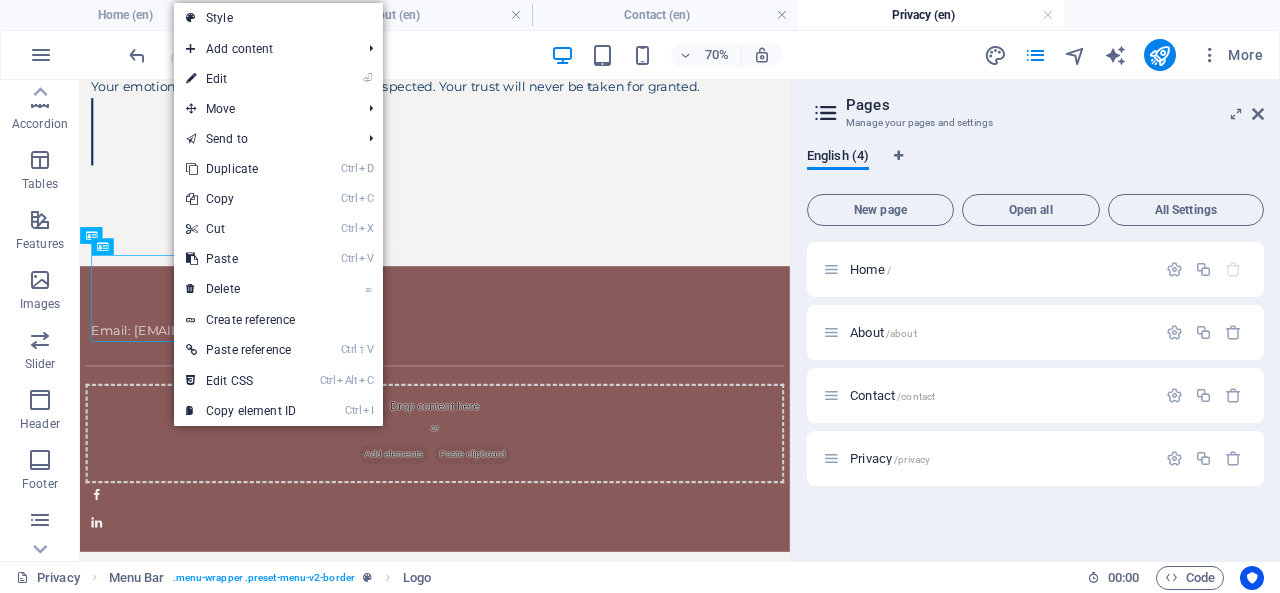 scroll, scrollTop: 1482, scrollLeft: 0, axis: vertical 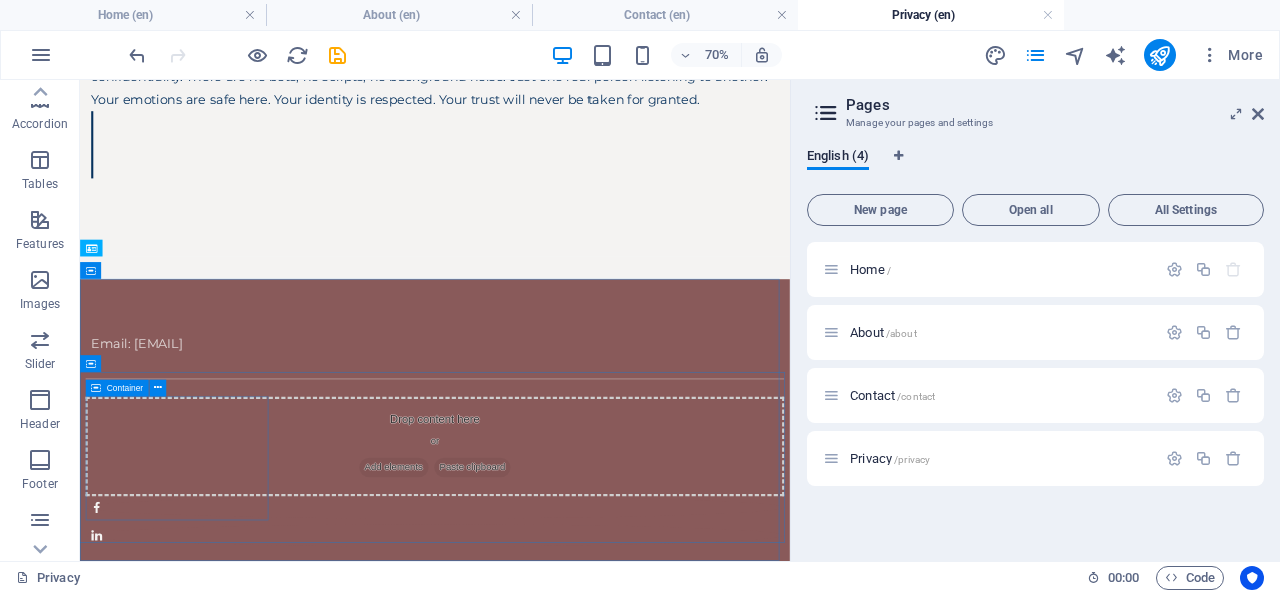 click at bounding box center (158, 388) 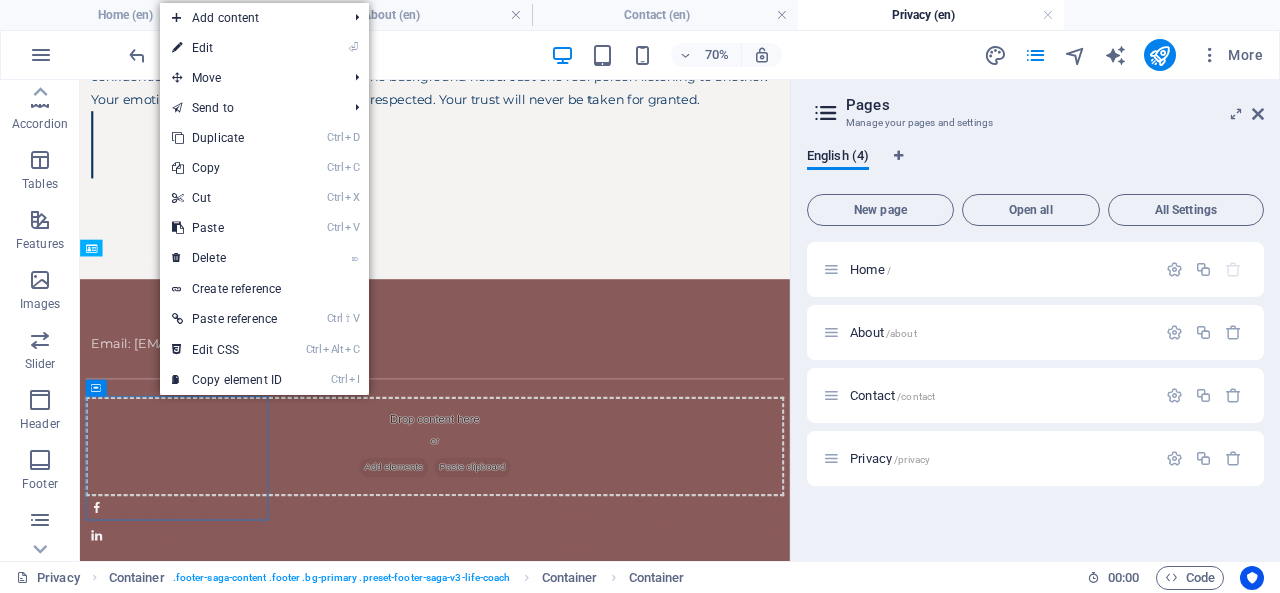 click on "⌦  Delete" at bounding box center [227, 258] 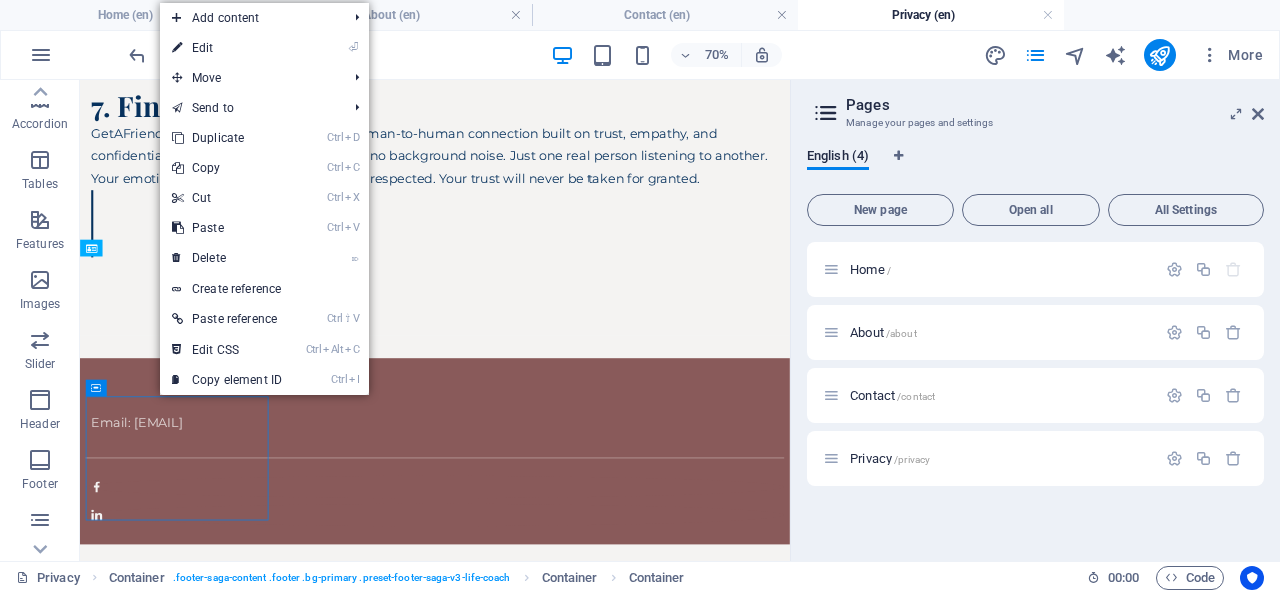 scroll, scrollTop: 1304, scrollLeft: 0, axis: vertical 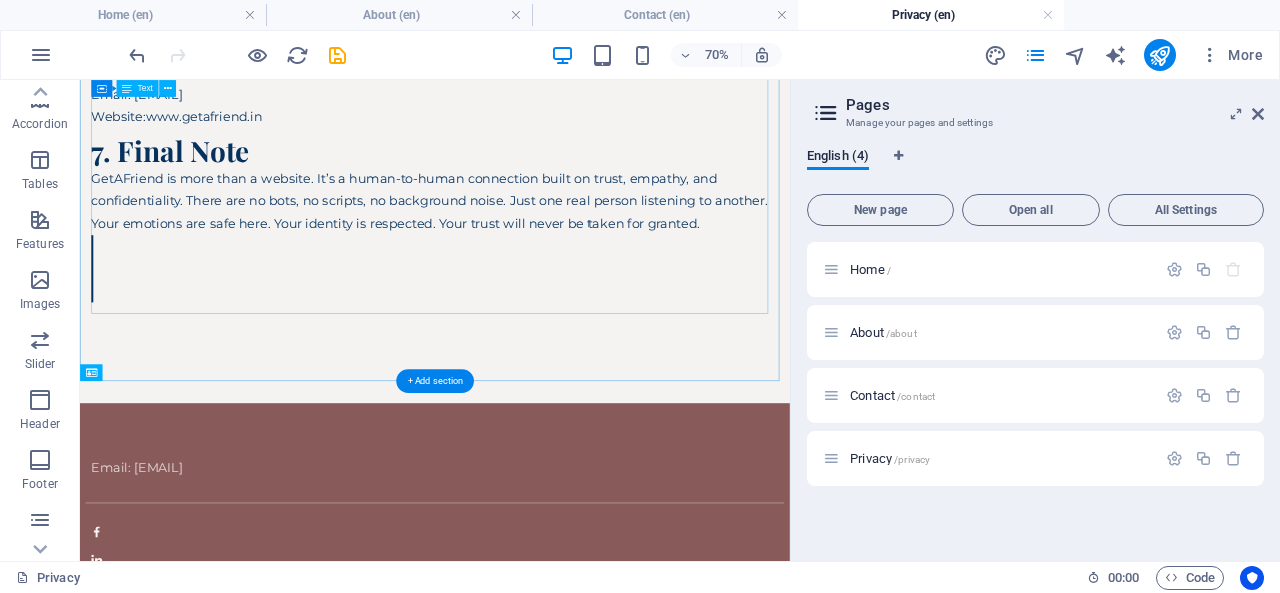 click on "Privacy Policy Effective Date:02/08/2025 Welcome to  GetAFriend  – a private, one-on-one space for meaningful connection. This service is operated entirely by a single individual, not a company or team. I value your privacy deeply, and this policy outlines how your information is collected, used, and protected. 1. Information I Collect When you interact with me, I may collect your name or nickname, your contact information such as email address or phone number, any personal stories or emotions you voluntarily share, and basic technical data like your IP address and browser type. These are standard for website performance and safety. Please note: I do not collect financial data, identity documents, or any sensitive personal information unless you choose to provide them willingly. 2. How Your Information Is Used Your information is used only to respond to your messages or appointment requests, to provide a safe and supportive environment for personal sharing, and to improve your experience on this platform." at bounding box center [587, -365] 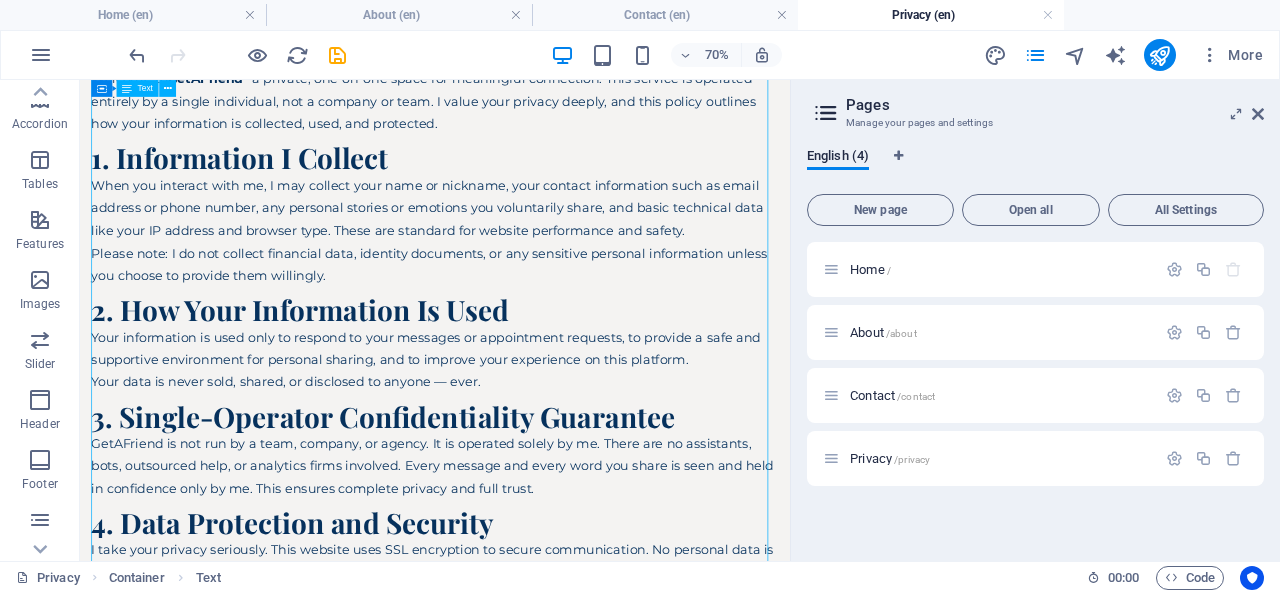 scroll, scrollTop: 0, scrollLeft: 0, axis: both 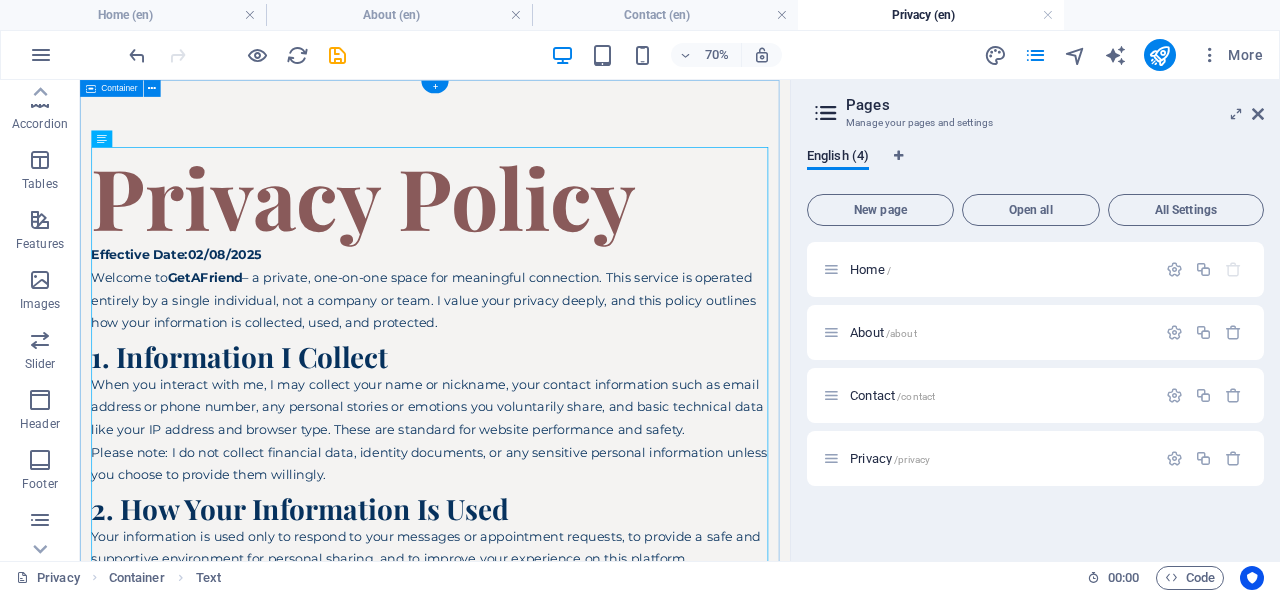 click on "Privacy Policy Effective Date:02/08/2025 Welcome to  GetAFriend  – a private, one-on-one space for meaningful connection. This service is operated entirely by a single individual, not a company or team. I value your privacy deeply, and this policy outlines how your information is collected, used, and protected. 1. Information I Collect When you interact with me, I may collect your name or nickname, your contact information such as email address or phone number, any personal stories or emotions you voluntarily share, and basic technical data like your IP address and browser type. These are standard for website performance and safety. Please note: I do not collect financial data, identity documents, or any sensitive personal information unless you choose to provide them willingly. 2. How Your Information Is Used Your information is used only to respond to your messages or appointment requests, to provide a safe and supportive environment for personal sharing, and to improve your experience on this platform." at bounding box center [587, 947] 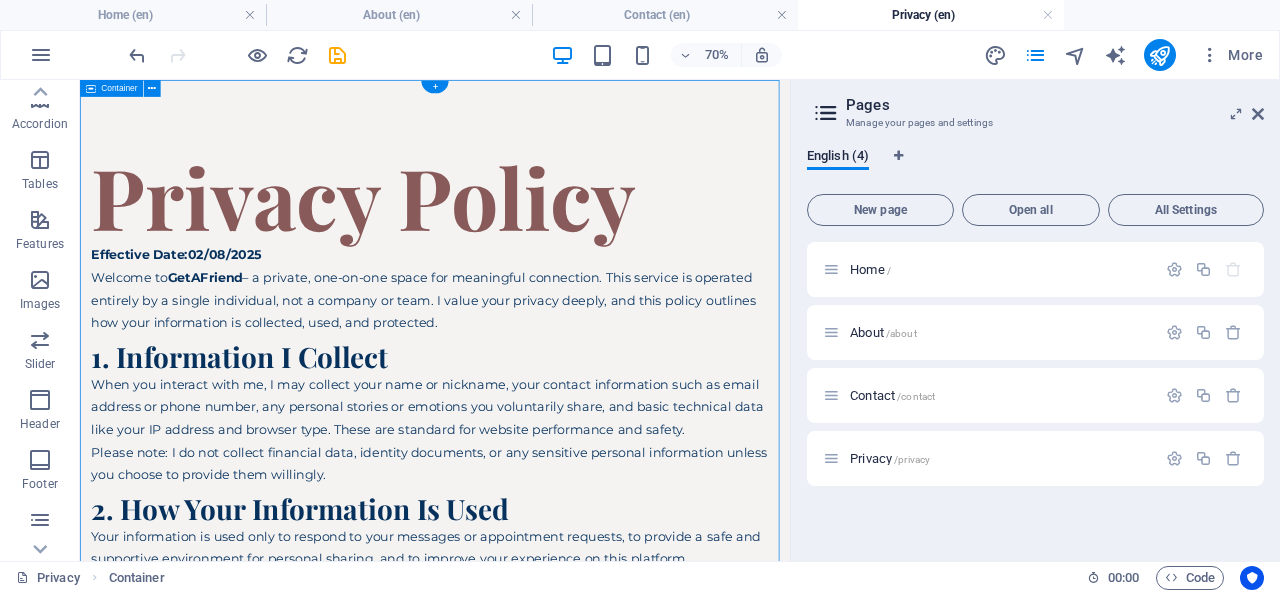 click on "Privacy Policy Effective Date:02/08/2025 Welcome to  GetAFriend  – a private, one-on-one space for meaningful connection. This service is operated entirely by a single individual, not a company or team. I value your privacy deeply, and this policy outlines how your information is collected, used, and protected. 1. Information I Collect When you interact with me, I may collect your name or nickname, your contact information such as email address or phone number, any personal stories or emotions you voluntarily share, and basic technical data like your IP address and browser type. These are standard for website performance and safety. Please note: I do not collect financial data, identity documents, or any sensitive personal information unless you choose to provide them willingly. 2. How Your Information Is Used Your information is used only to respond to your messages or appointment requests, to provide a safe and supportive environment for personal sharing, and to improve your experience on this platform." at bounding box center (587, 947) 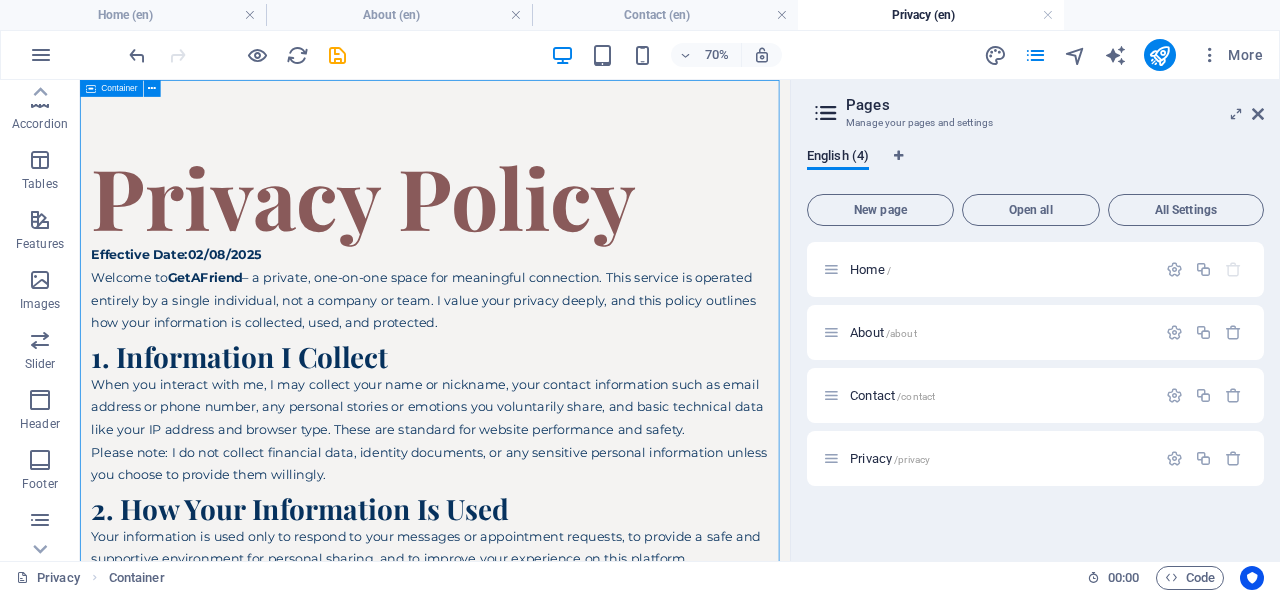click at bounding box center (152, 88) 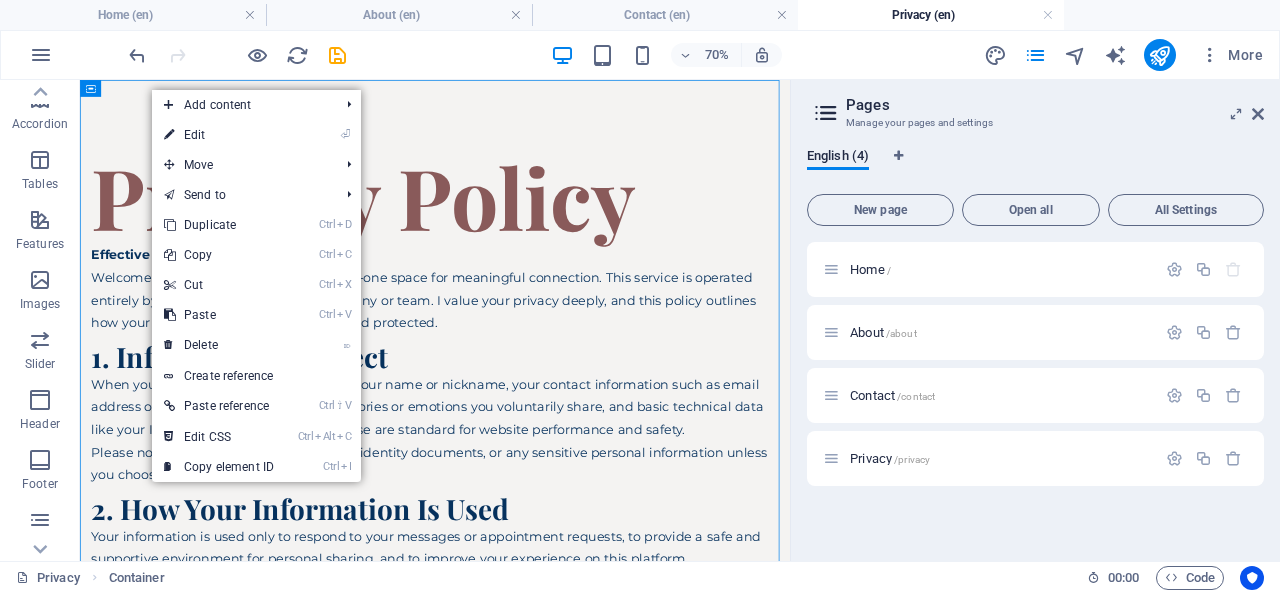 click on "Ctrl D  Duplicate" at bounding box center [219, 225] 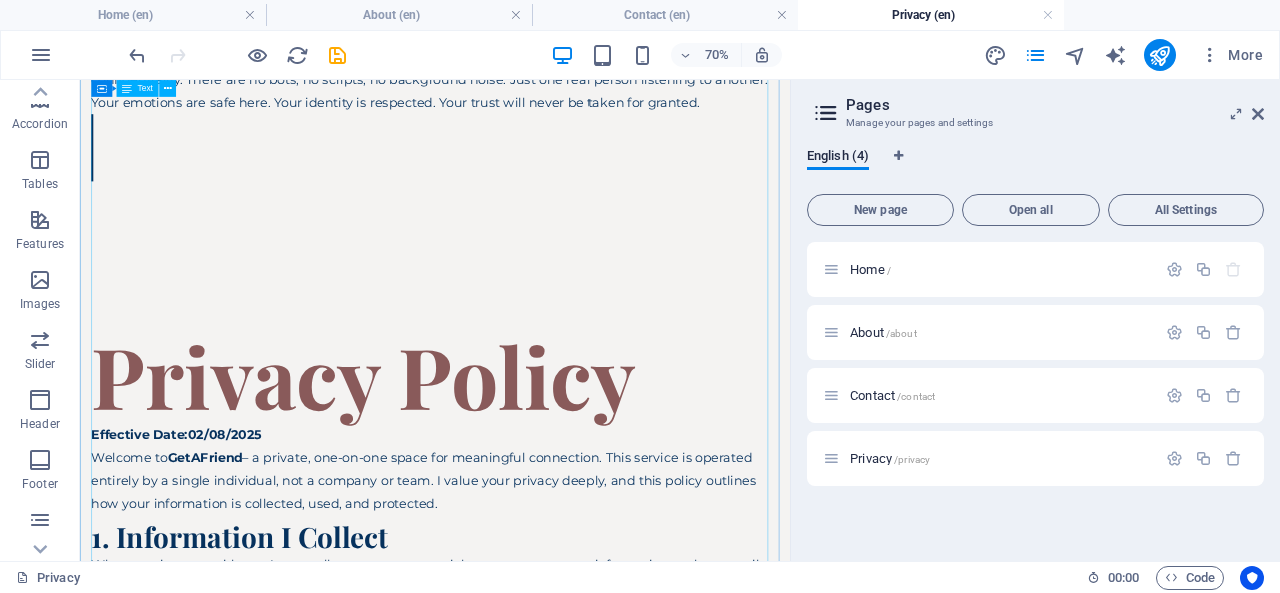 scroll, scrollTop: 1658, scrollLeft: 0, axis: vertical 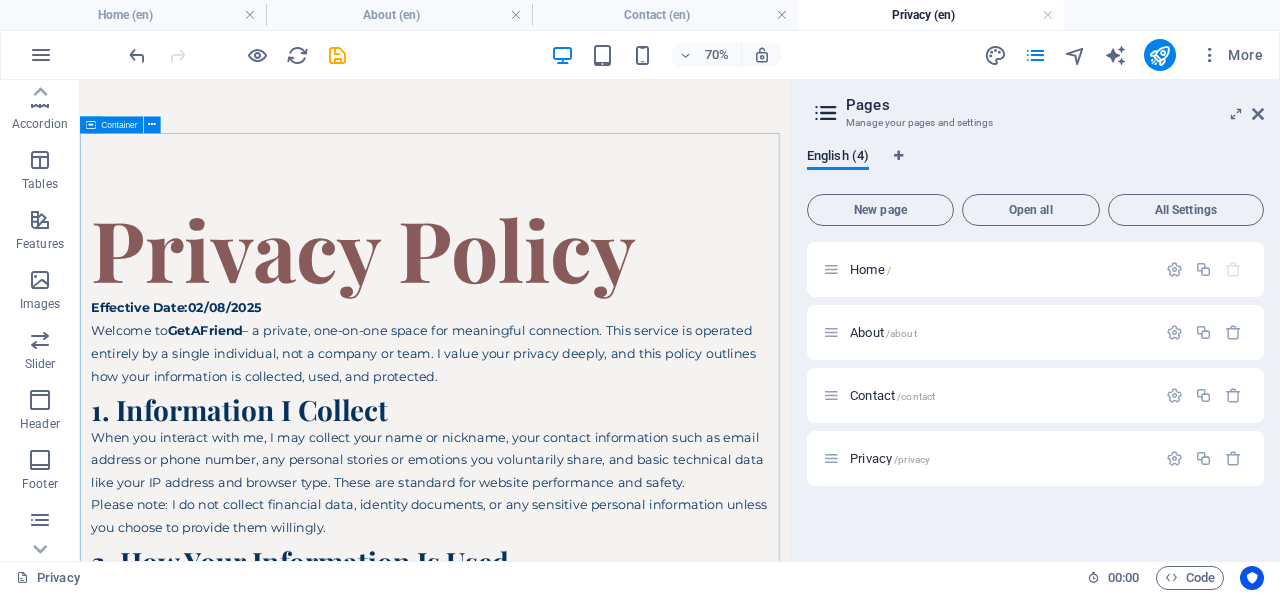 click at bounding box center (152, 125) 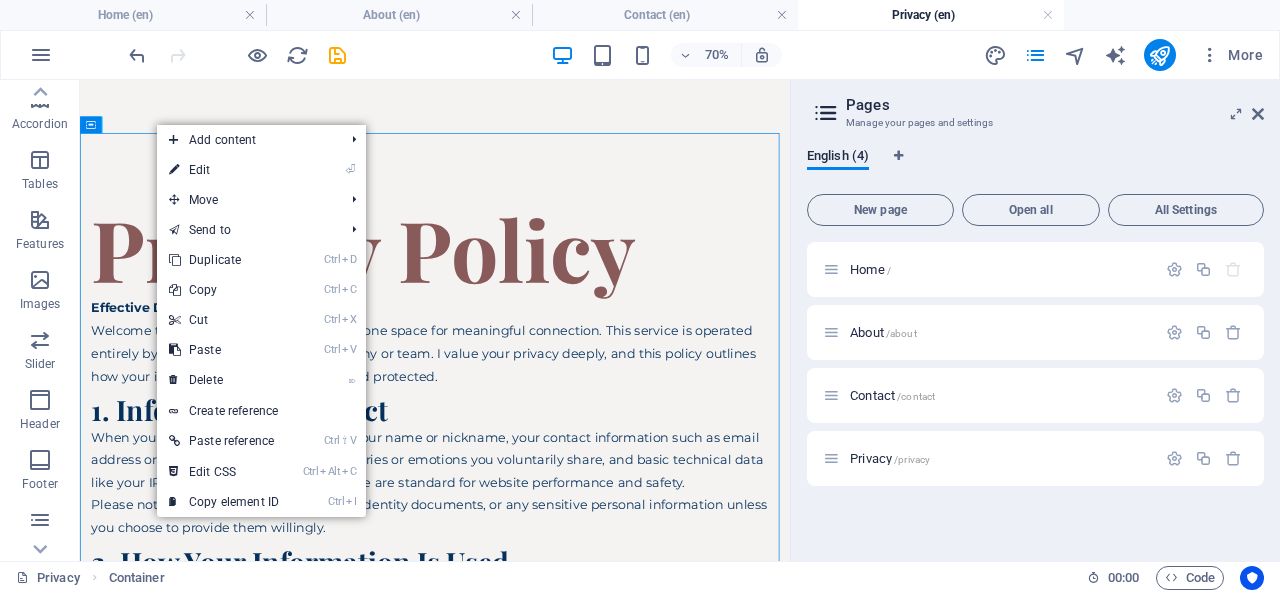 click on "⌦  Delete" at bounding box center (224, 380) 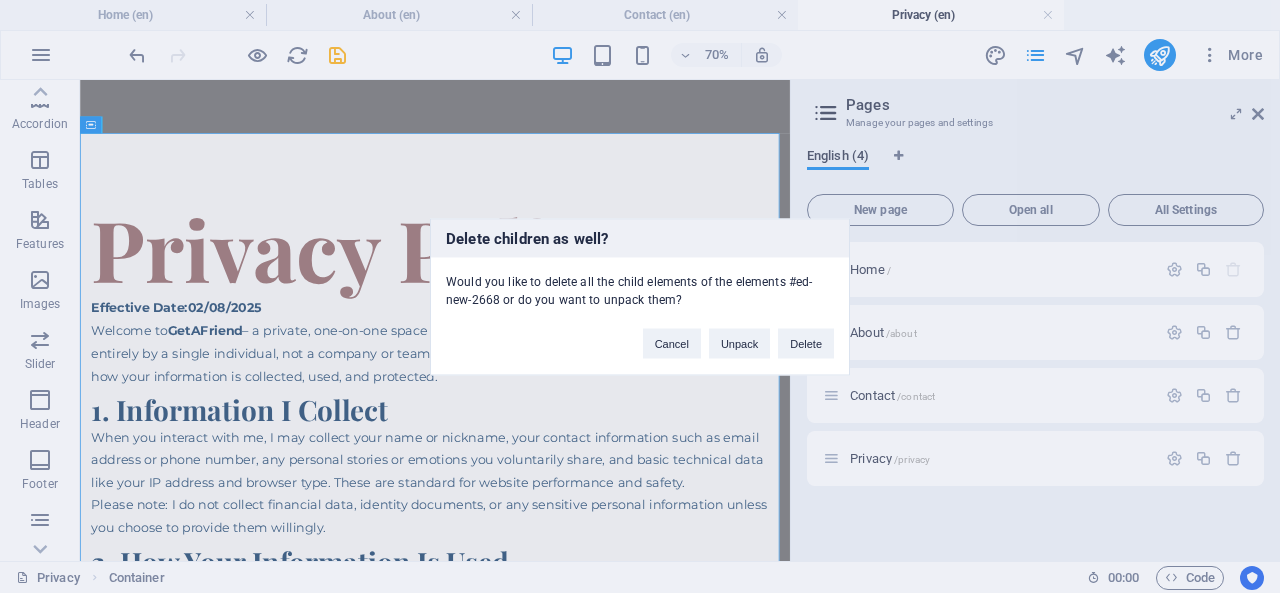 click on "Delete" at bounding box center (806, 343) 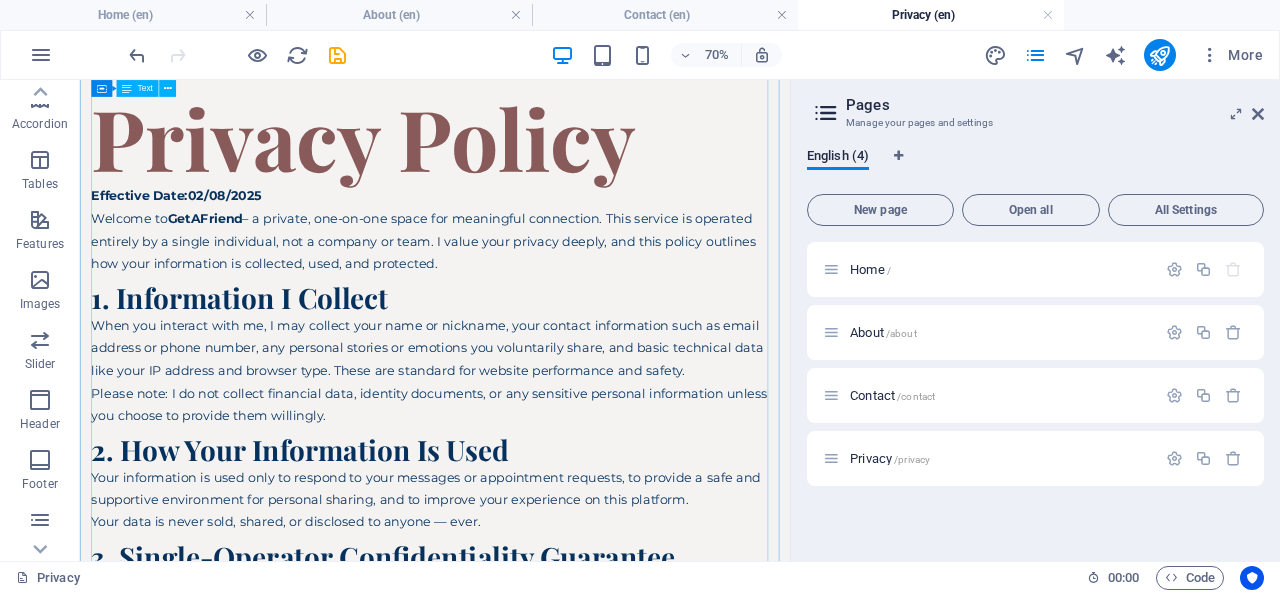scroll, scrollTop: 0, scrollLeft: 0, axis: both 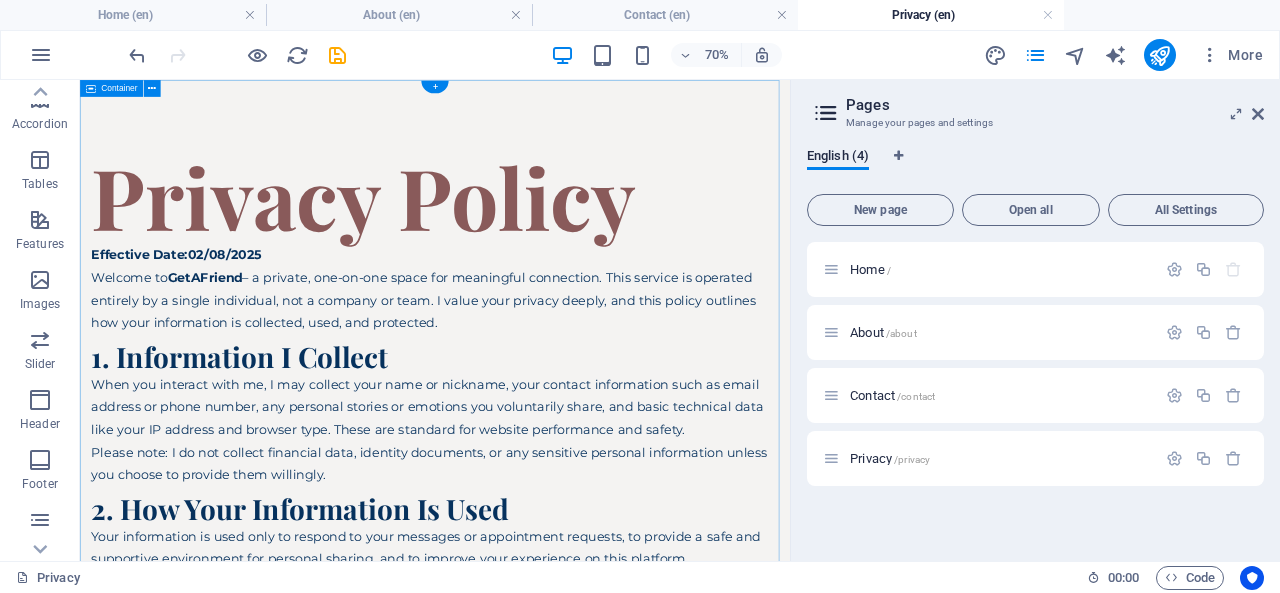 click on "Privacy Policy Effective Date:02/08/2025 Welcome to  GetAFriend  – a private, one-on-one space for meaningful connection. This service is operated entirely by a single individual, not a company or team. I value your privacy deeply, and this policy outlines how your information is collected, used, and protected. 1. Information I Collect When you interact with me, I may collect your name or nickname, your contact information such as email address or phone number, any personal stories or emotions you voluntarily share, and basic technical data like your IP address and browser type. These are standard for website performance and safety. Please note: I do not collect financial data, identity documents, or any sensitive personal information unless you choose to provide them willingly. 2. How Your Information Is Used Your information is used only to respond to your messages or appointment requests, to provide a safe and supportive environment for personal sharing, and to improve your experience on this platform." at bounding box center [587, 947] 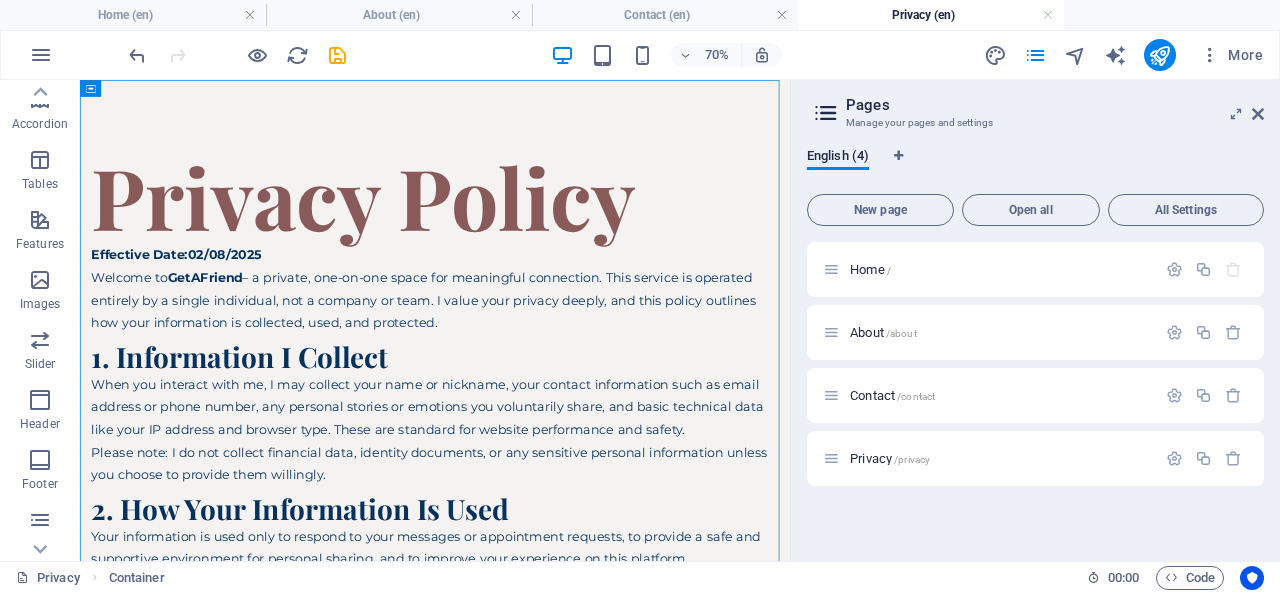 click at bounding box center (40, 400) 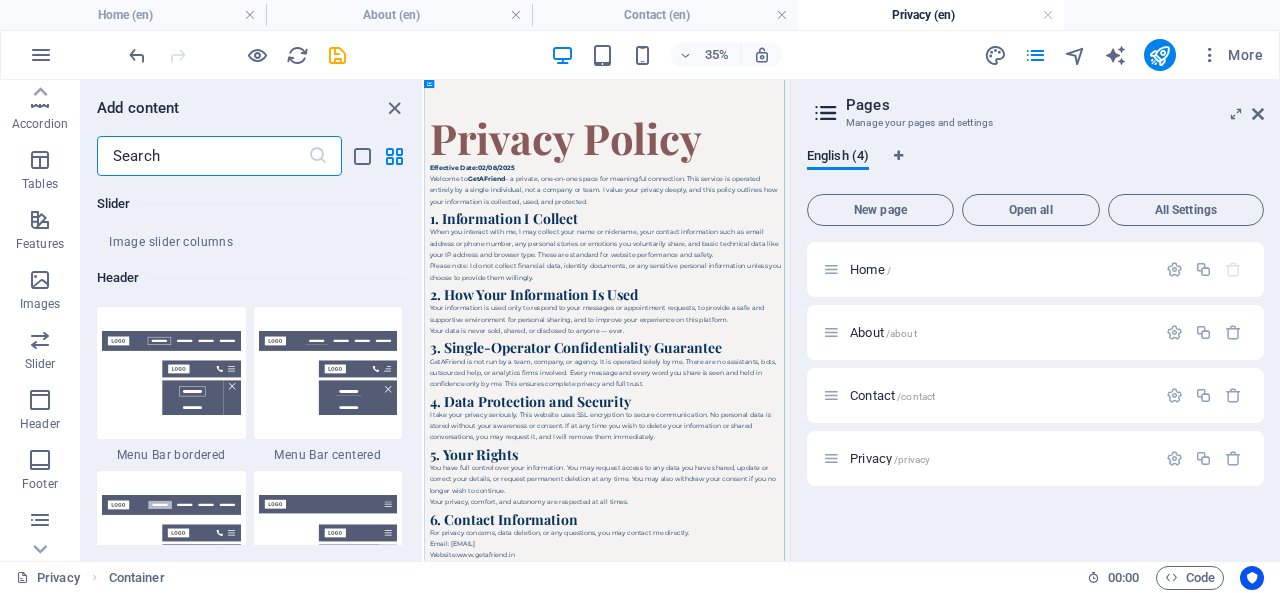 scroll, scrollTop: 12042, scrollLeft: 0, axis: vertical 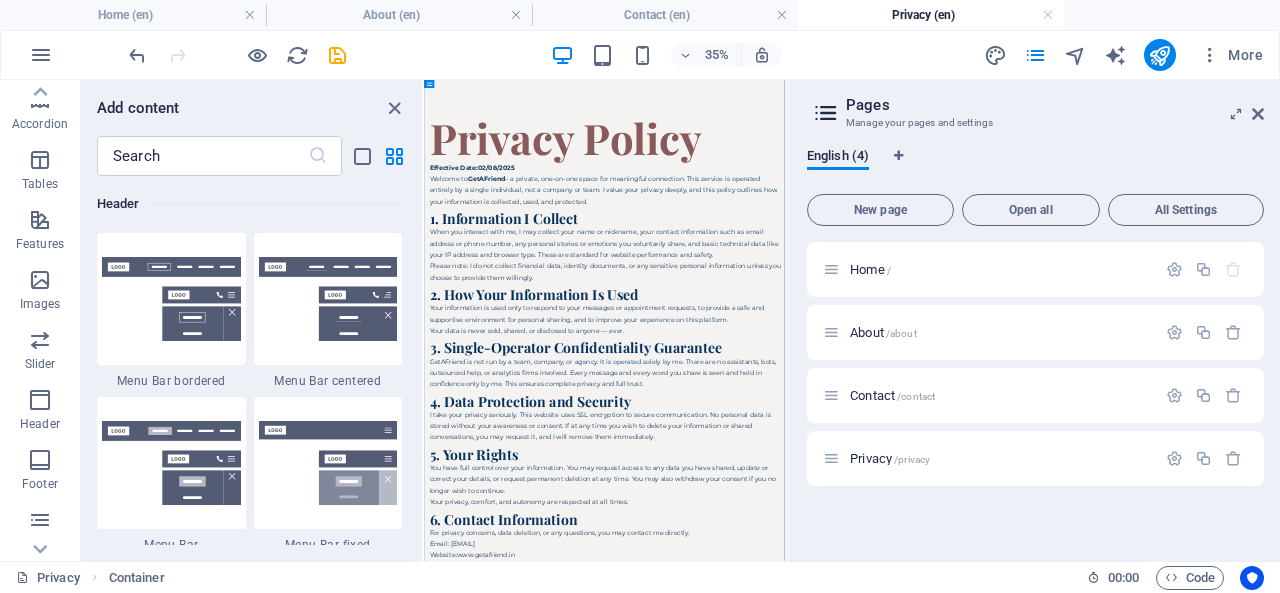 click at bounding box center (171, 299) 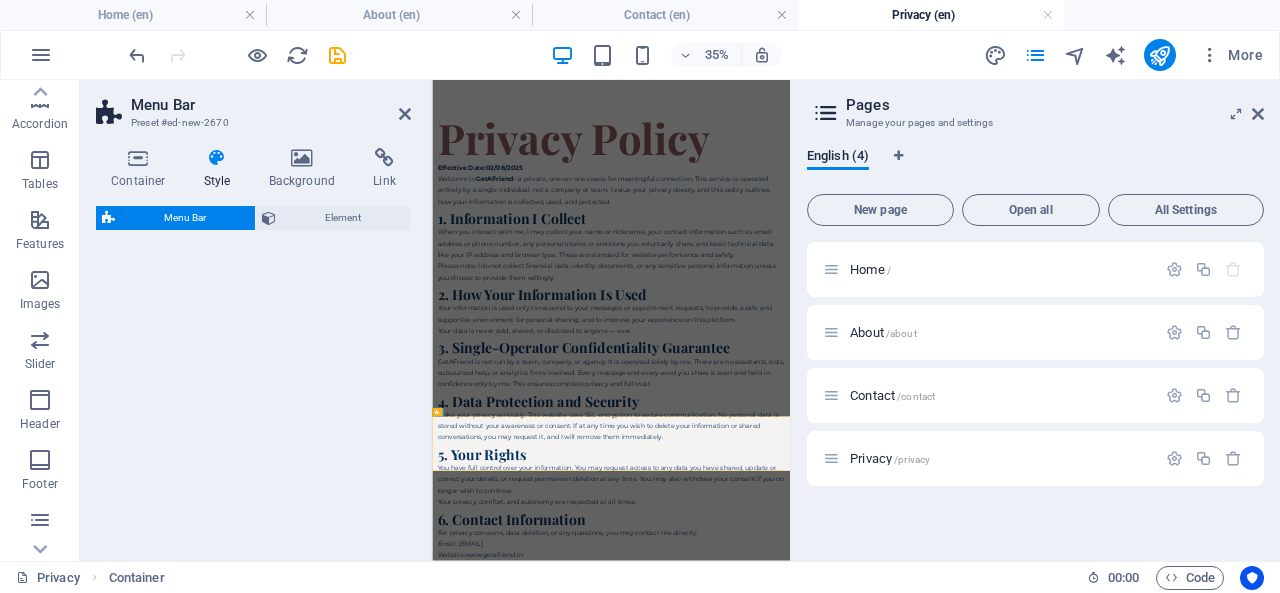 select on "rem" 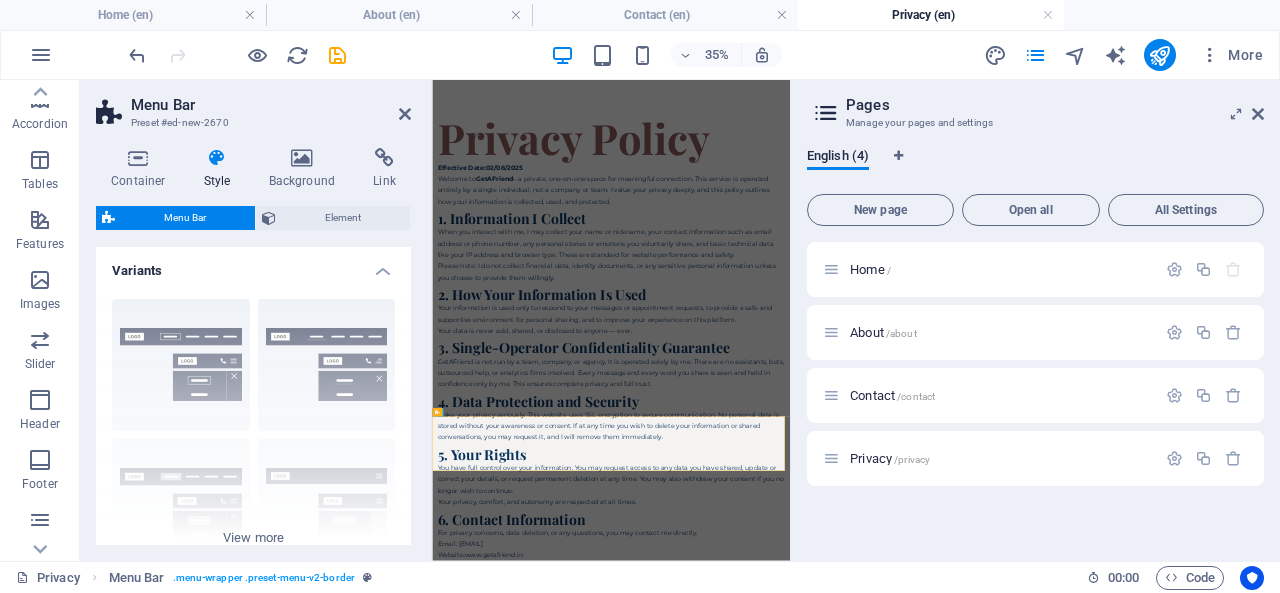 scroll, scrollTop: 772, scrollLeft: 0, axis: vertical 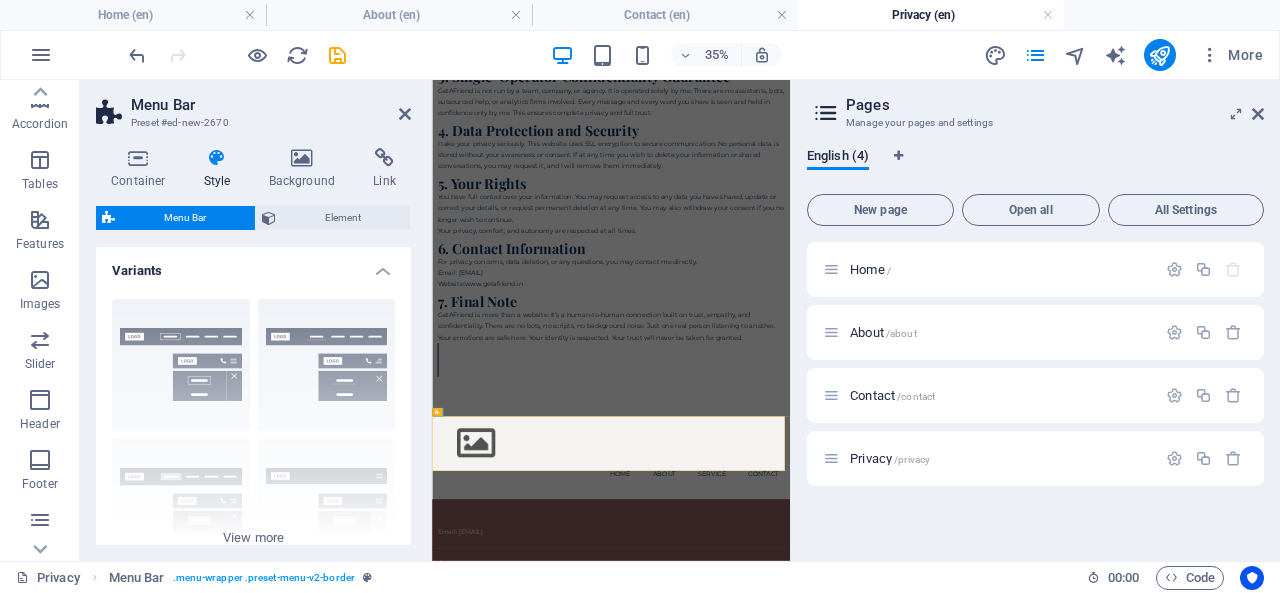 click at bounding box center [405, 114] 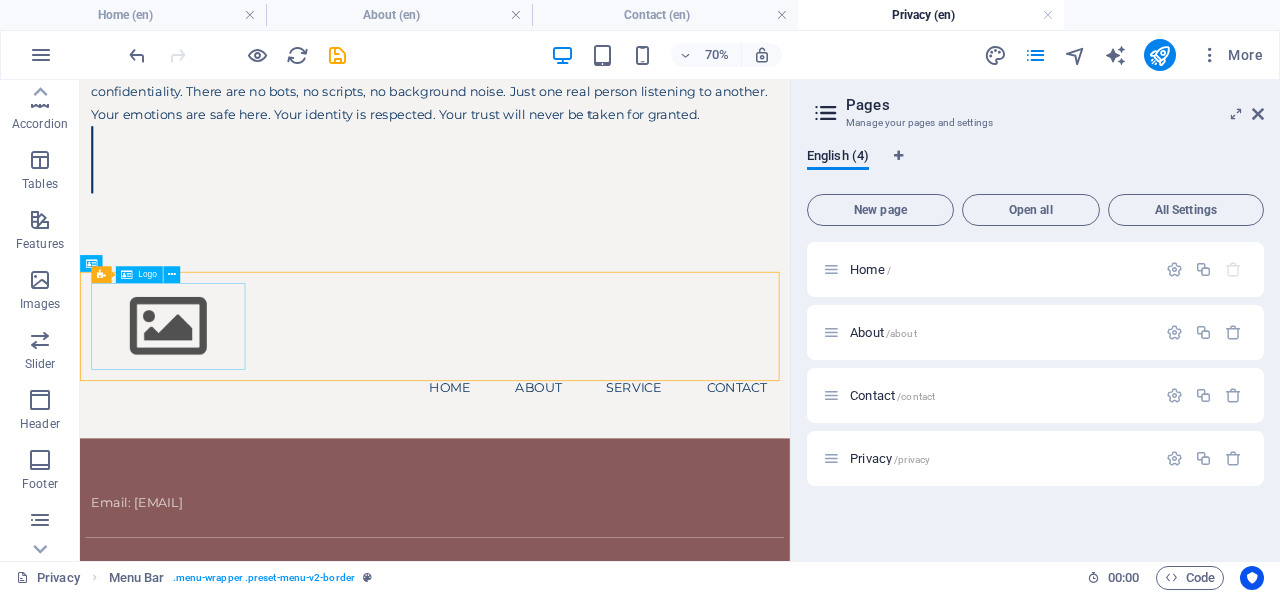 click at bounding box center (172, 275) 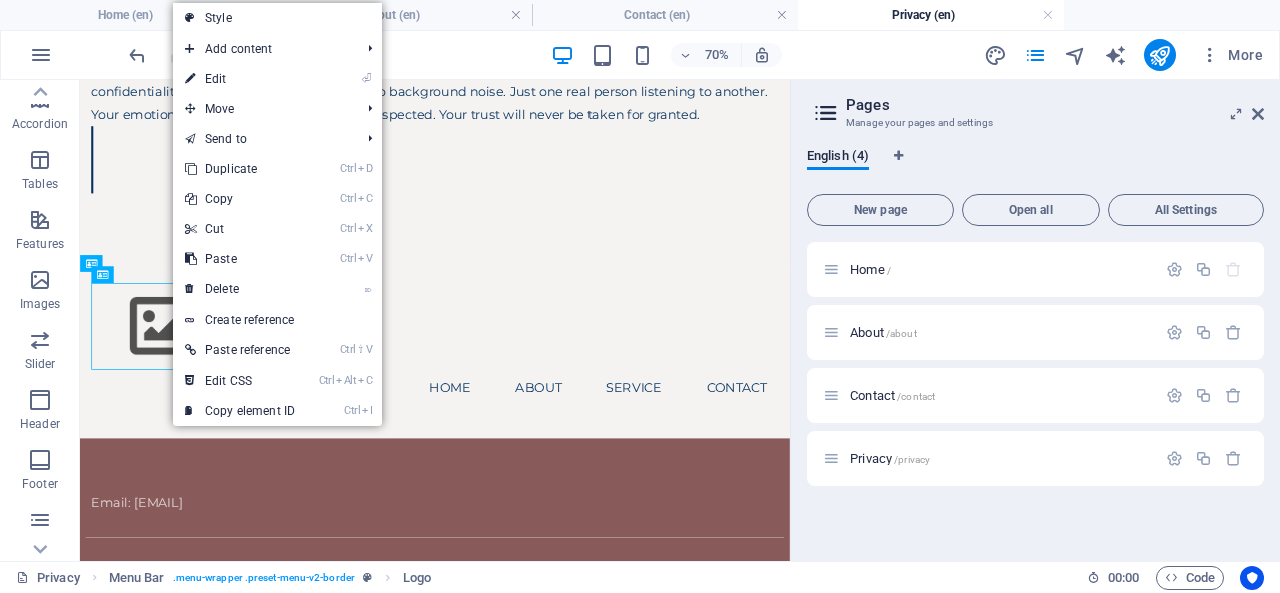 click on "⌦  Delete" at bounding box center (240, 289) 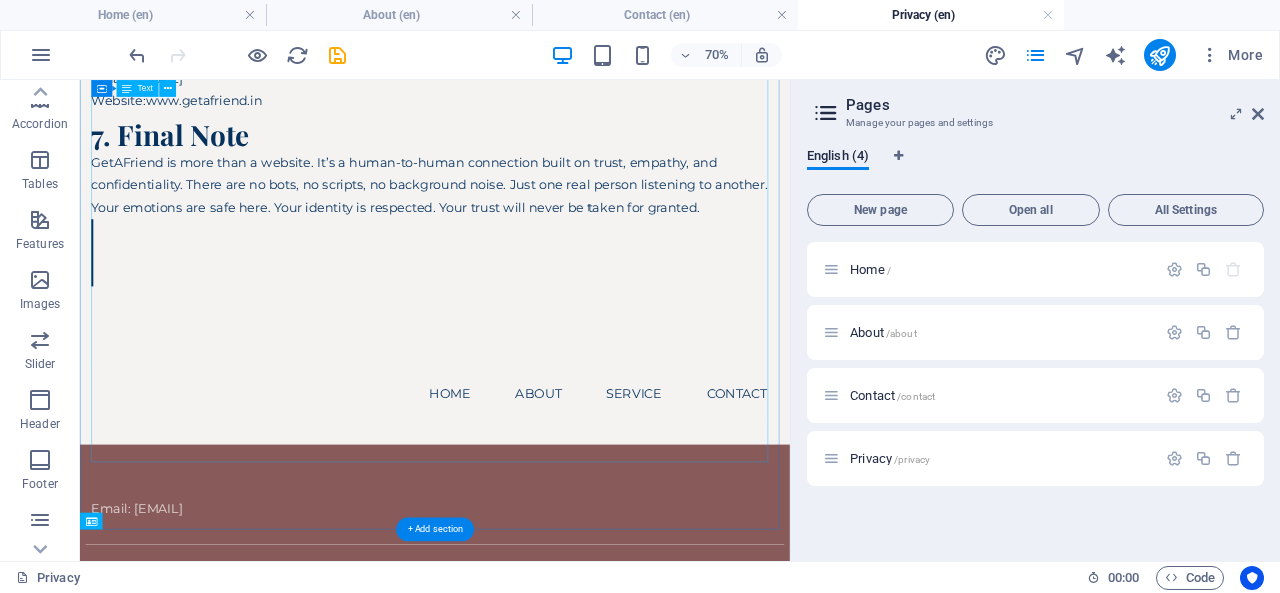 scroll, scrollTop: 1386, scrollLeft: 0, axis: vertical 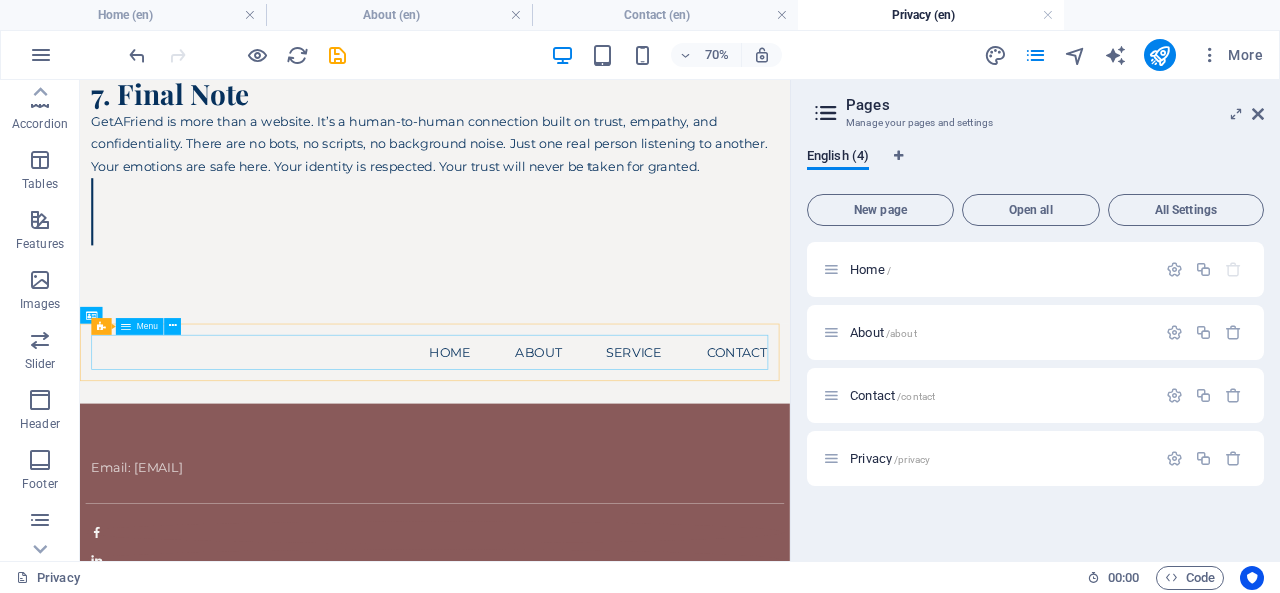 click at bounding box center [173, 326] 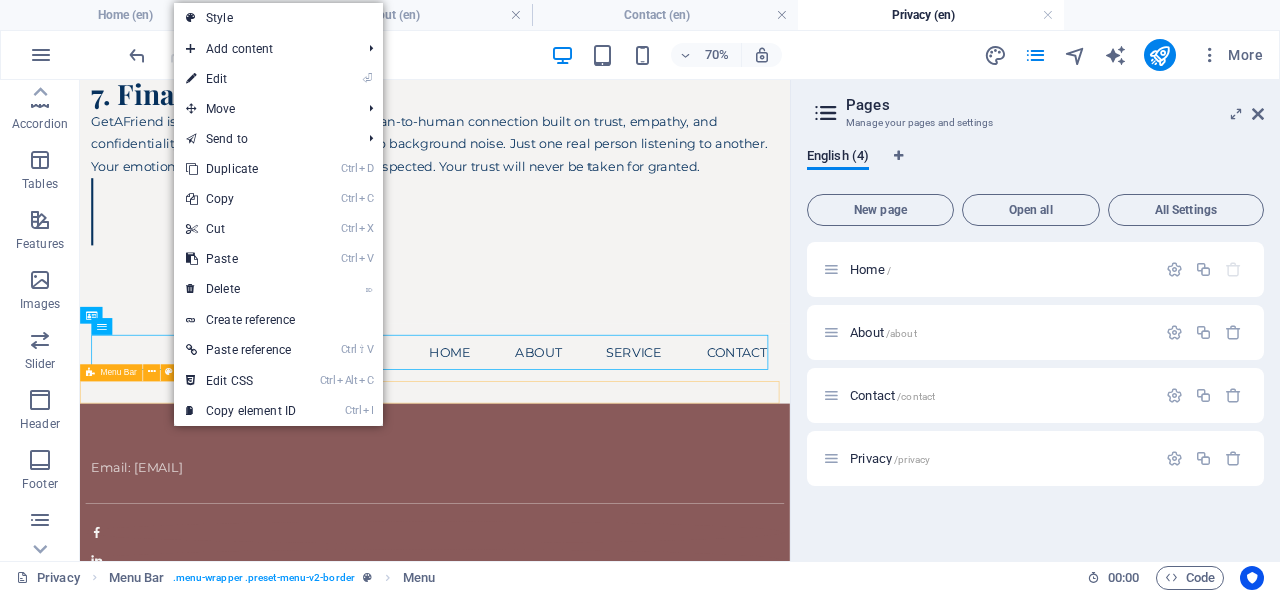 click on "Menu" at bounding box center [587, 526] 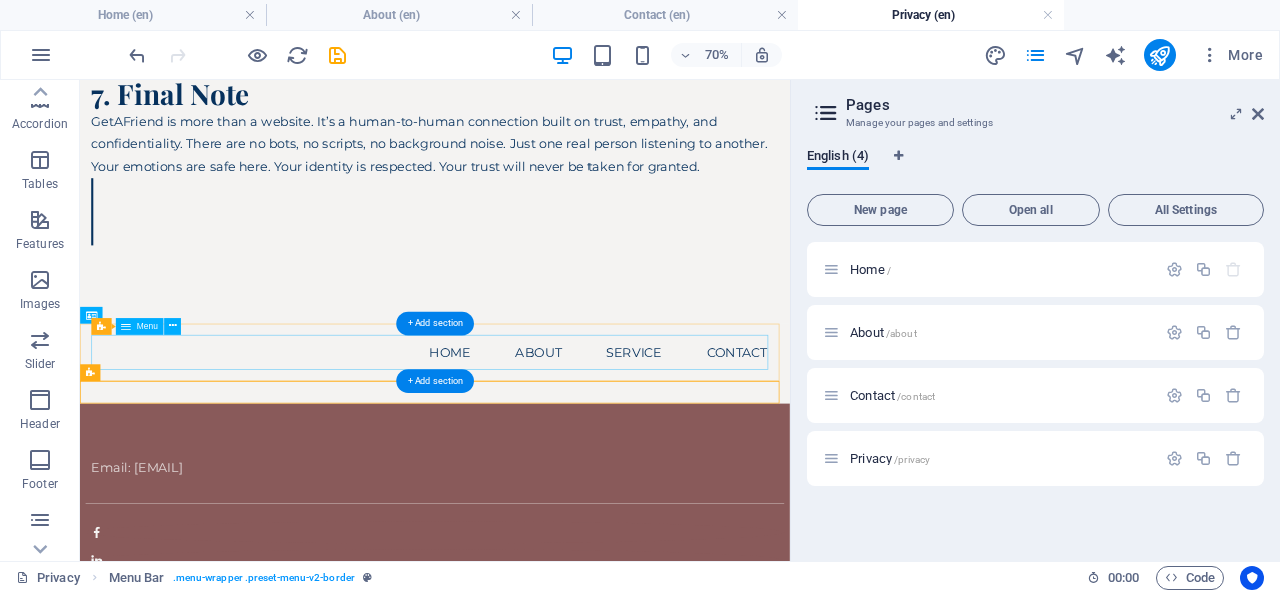 click on "Home About Service Contact" at bounding box center [587, 469] 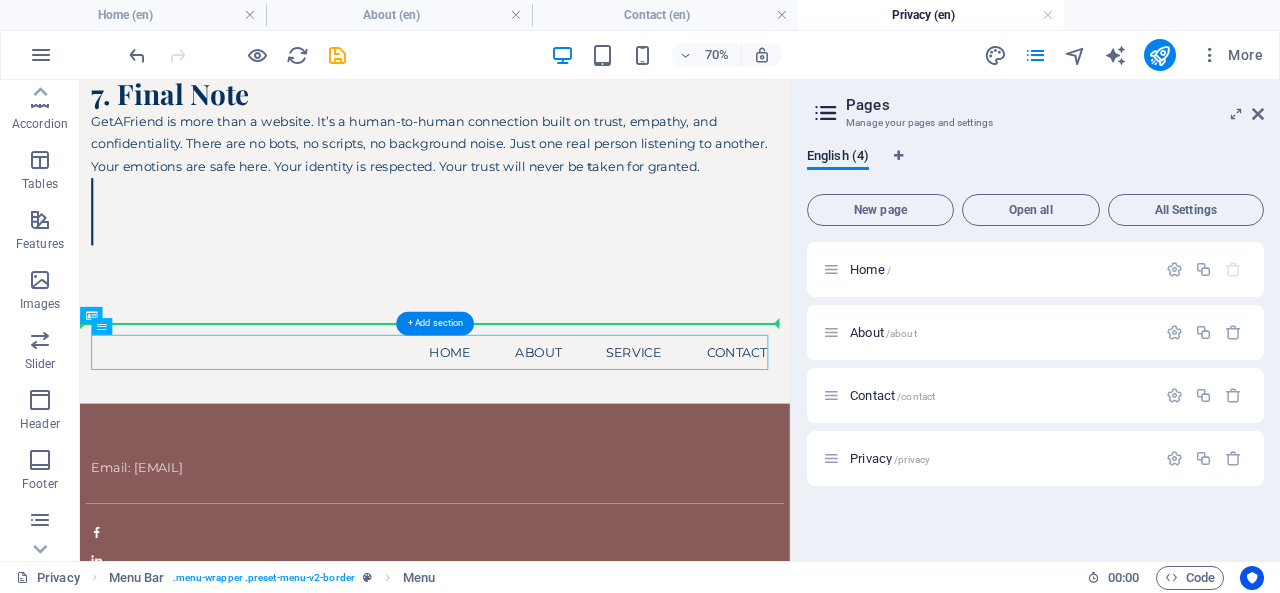 drag, startPoint x: 498, startPoint y: 468, endPoint x: 489, endPoint y: 321, distance: 147.27525 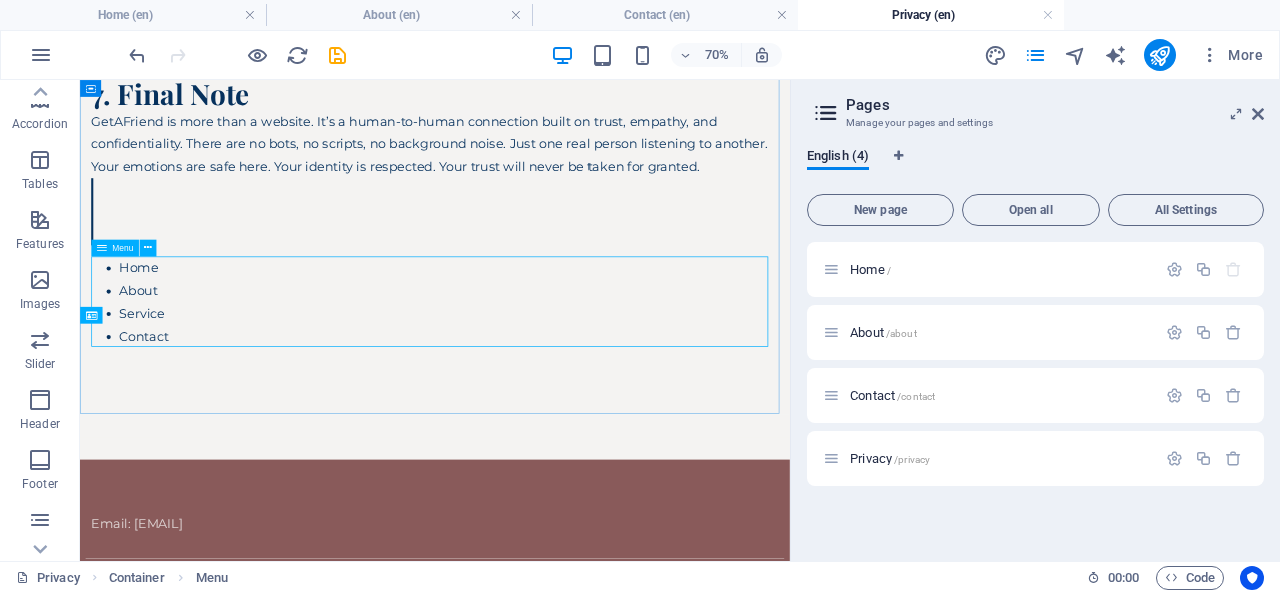 click at bounding box center (148, 248) 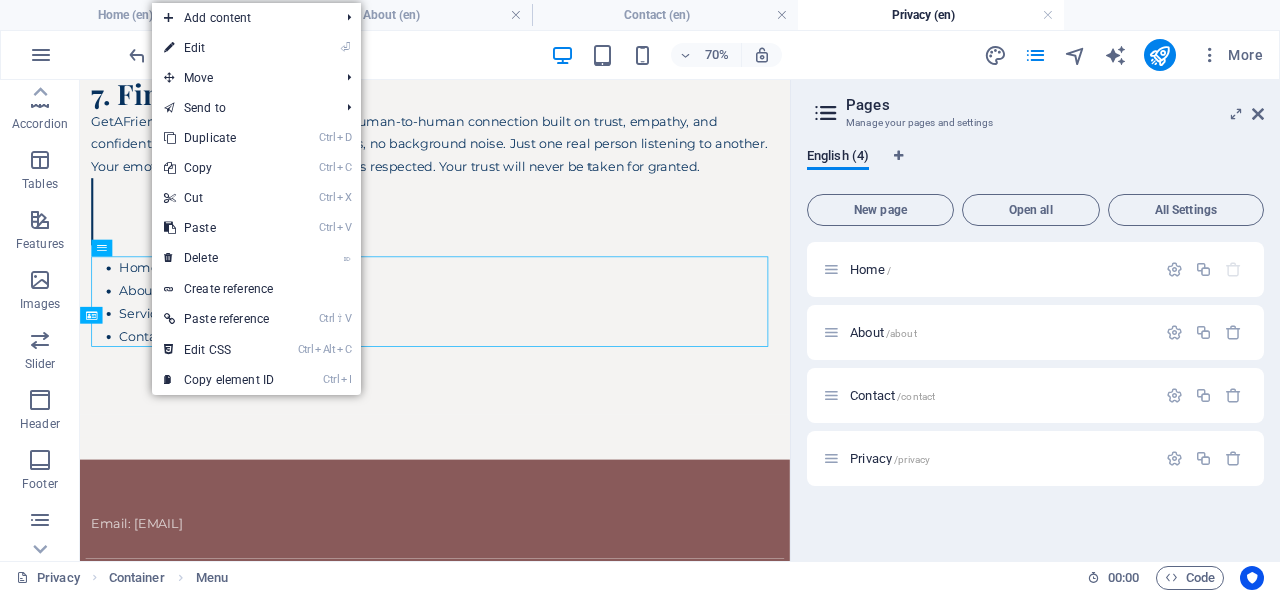 click on "⌦  Delete" at bounding box center [219, 258] 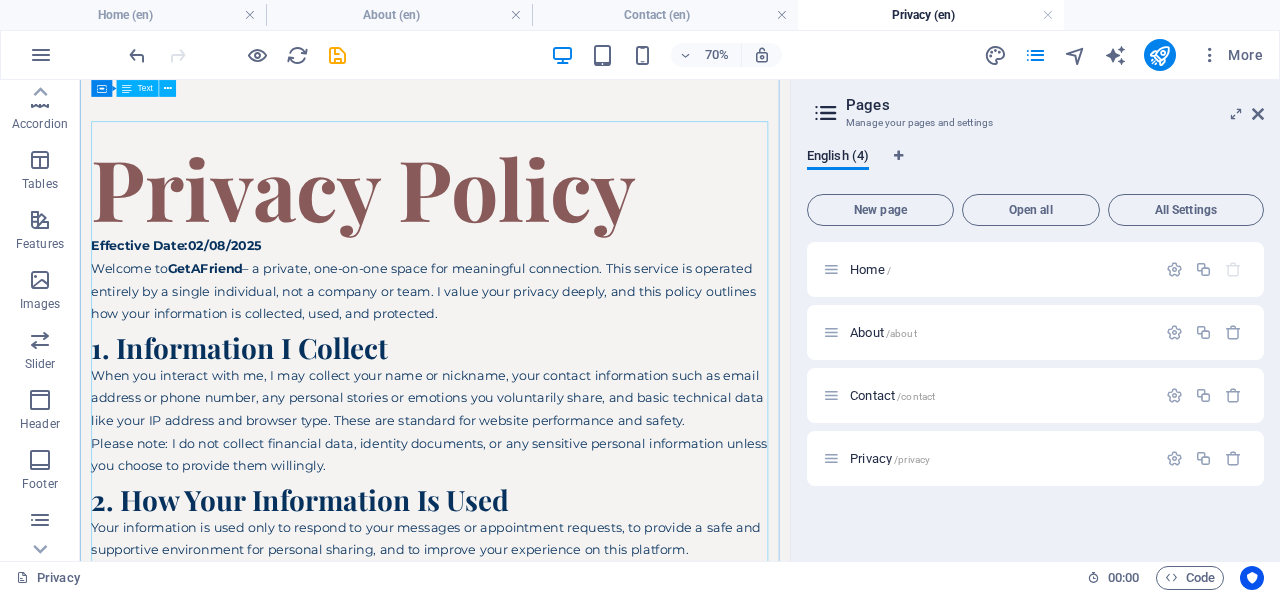 scroll, scrollTop: 0, scrollLeft: 0, axis: both 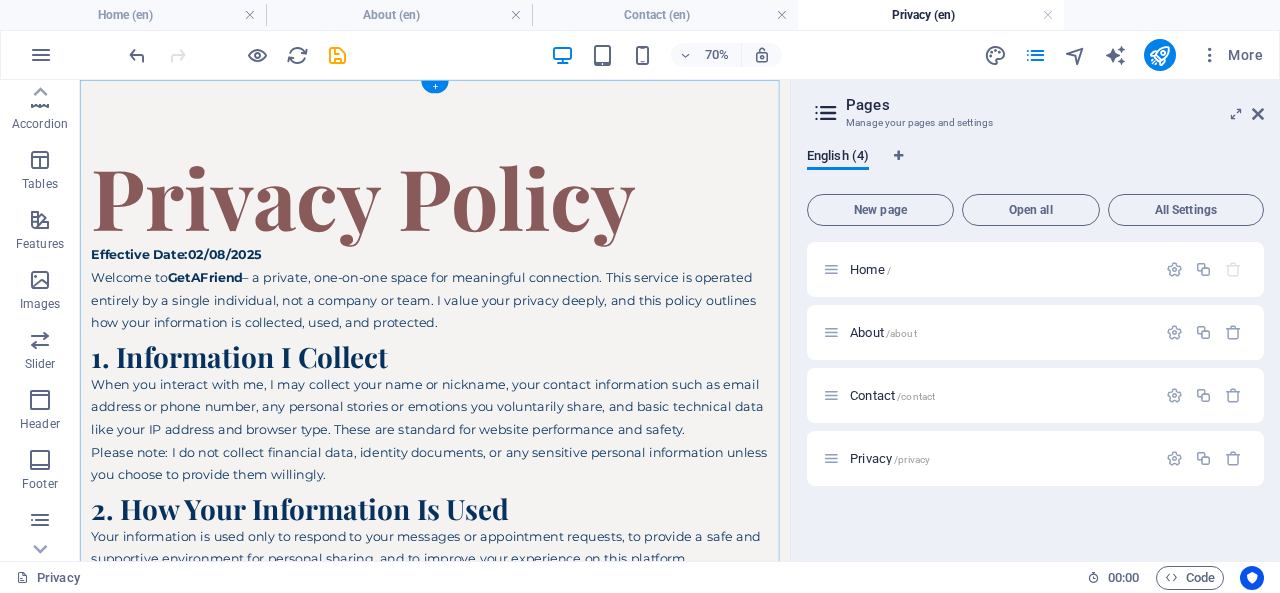 click on "+" at bounding box center [434, 87] 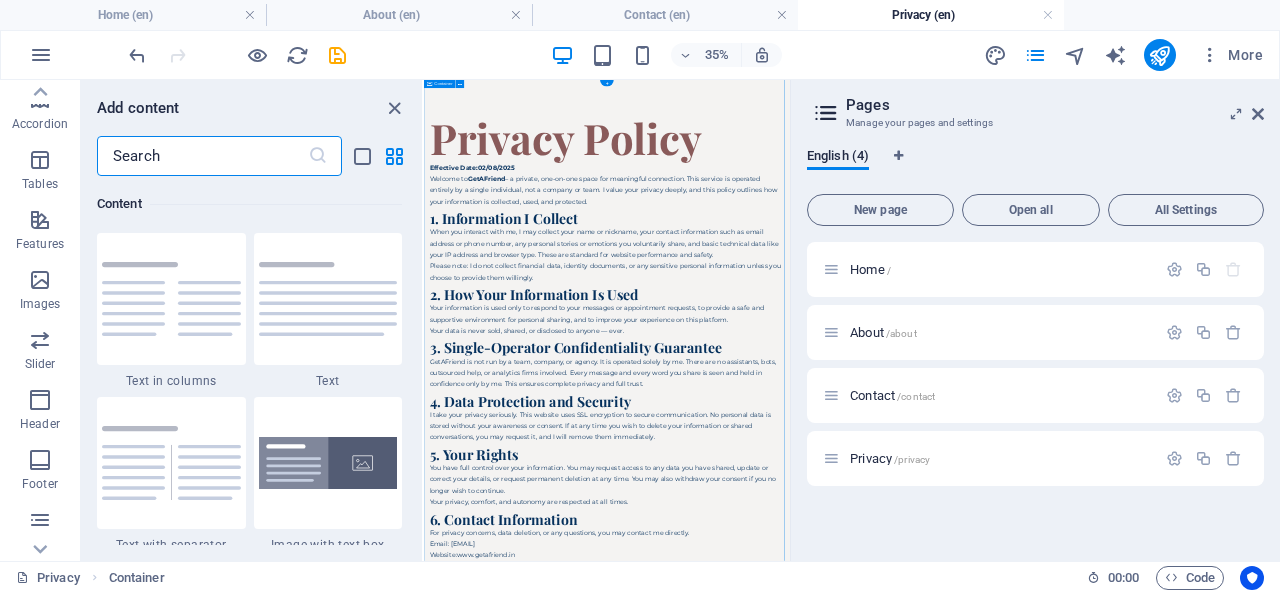 scroll, scrollTop: 3499, scrollLeft: 0, axis: vertical 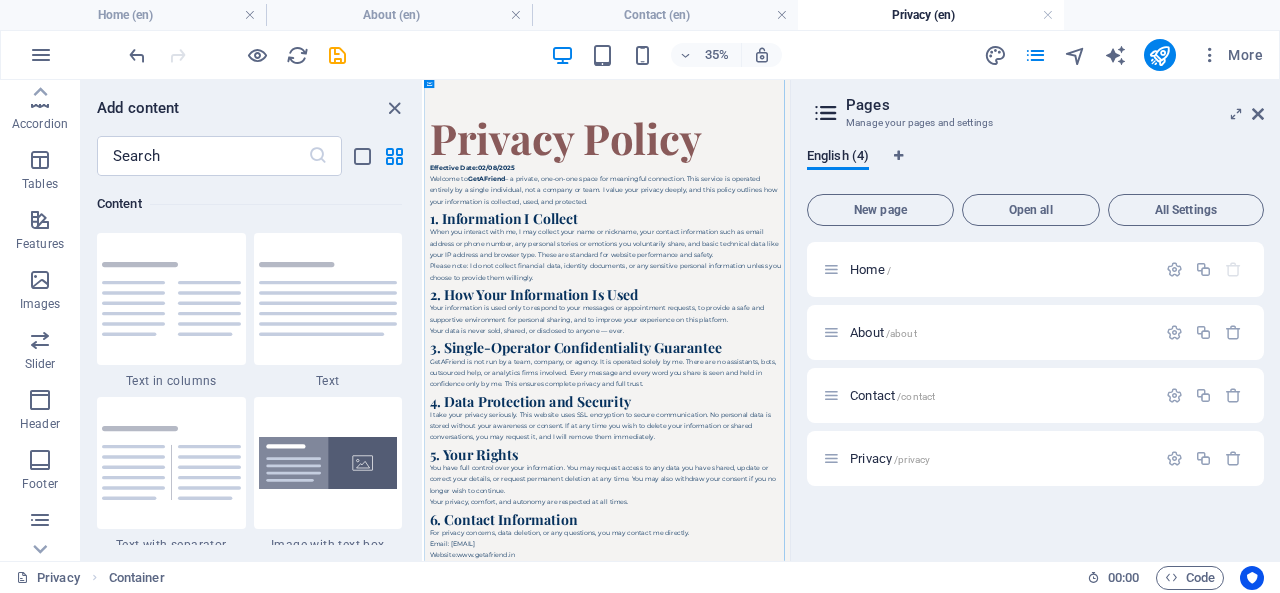 click at bounding box center (40, 400) 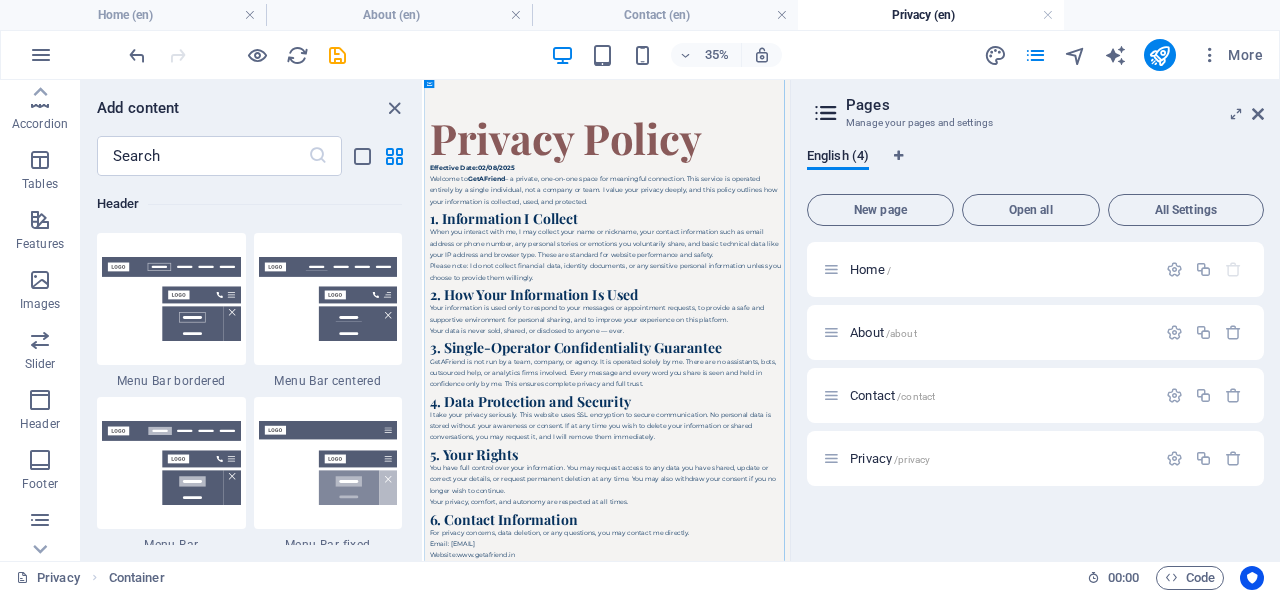 scroll, scrollTop: 12042, scrollLeft: 0, axis: vertical 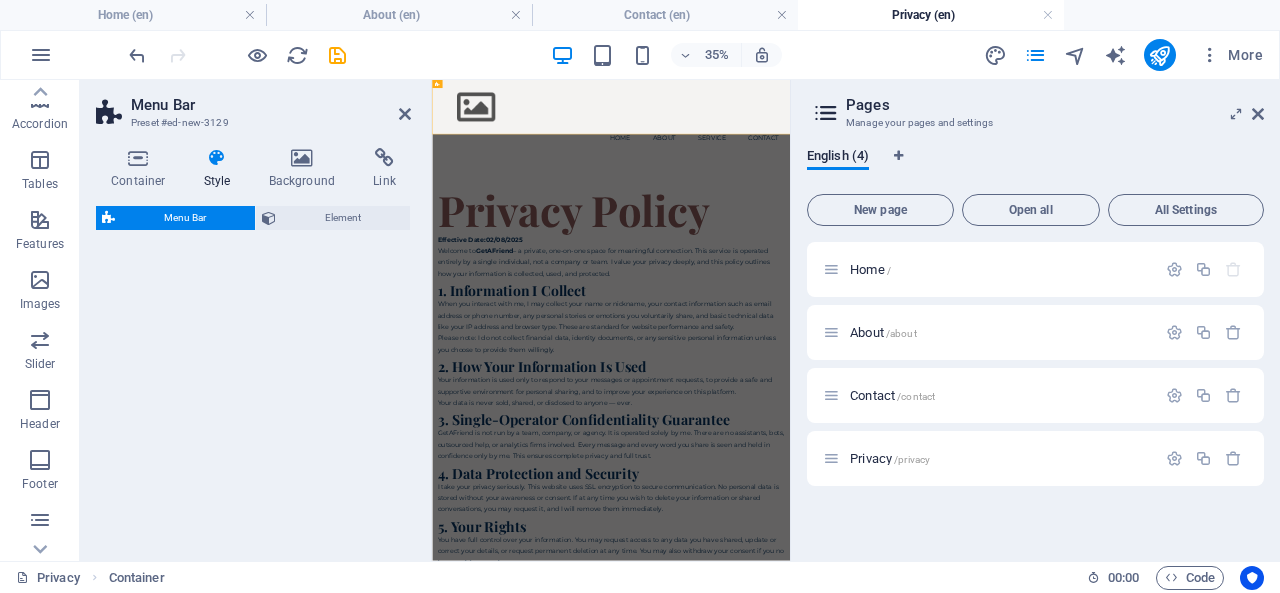 select on "rem" 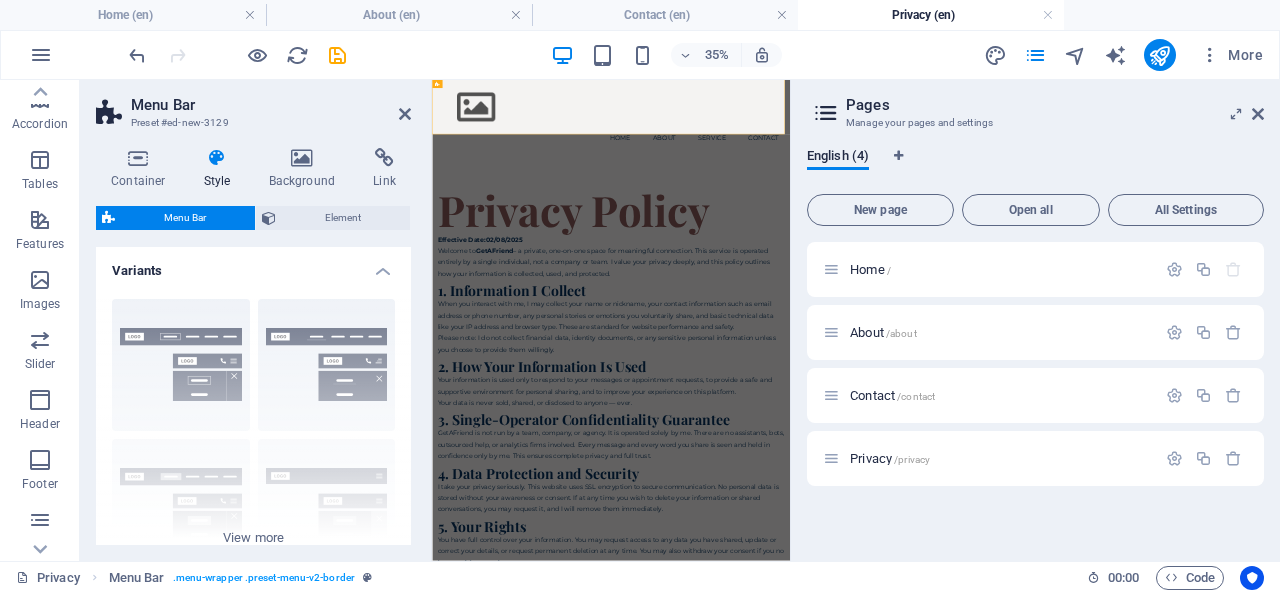 click on "Border Centered Default Fixed Loki Trigger Wide XXL" at bounding box center (253, 433) 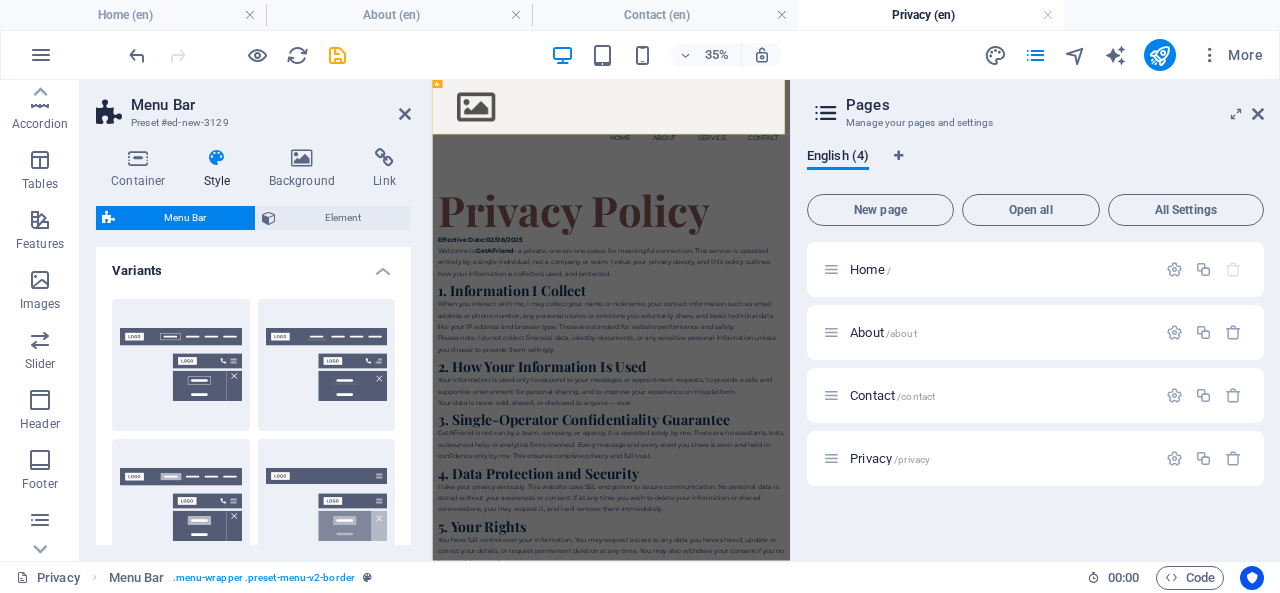 click on "Default" at bounding box center (181, 505) 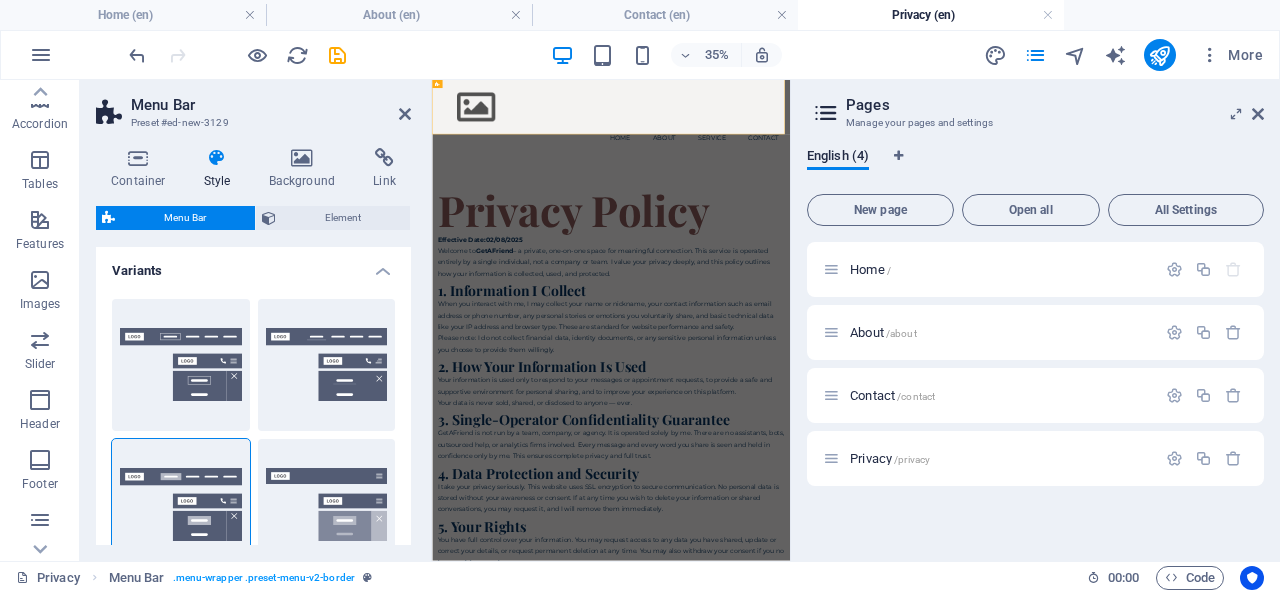 scroll, scrollTop: 300, scrollLeft: 0, axis: vertical 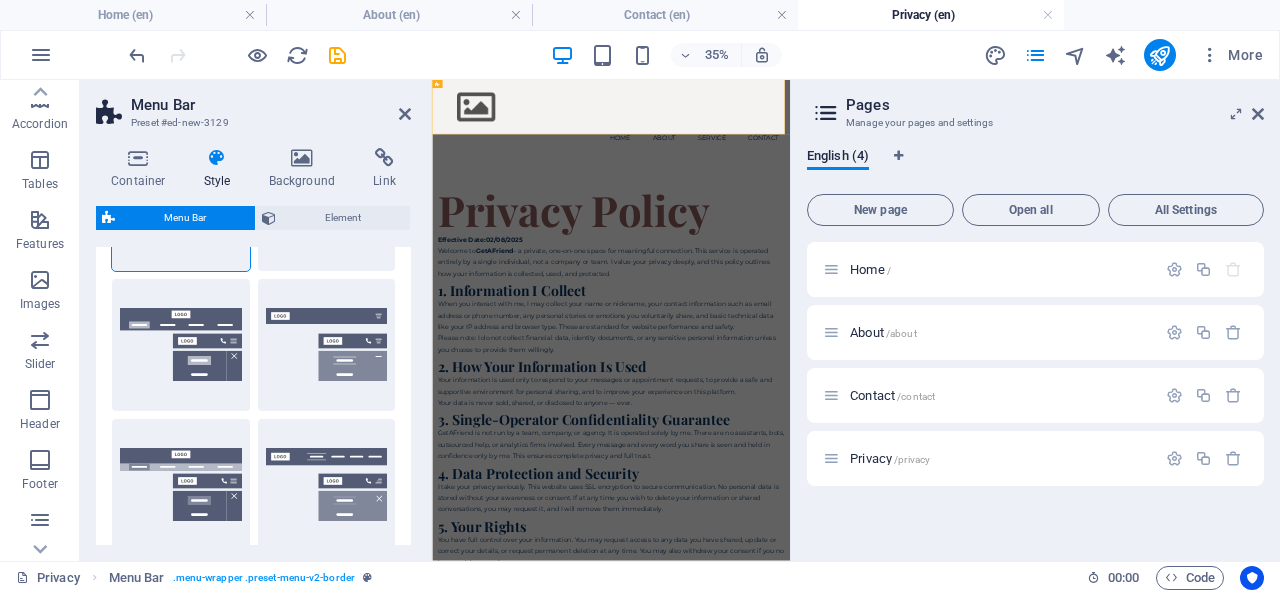 click at bounding box center (405, 114) 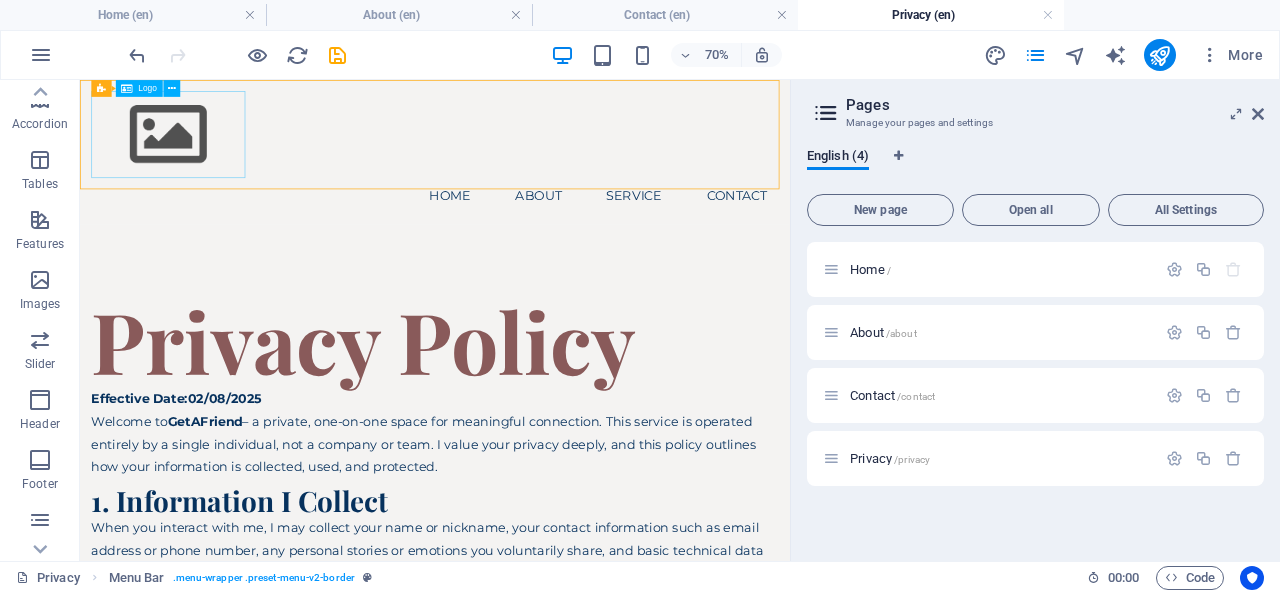 click at bounding box center [172, 88] 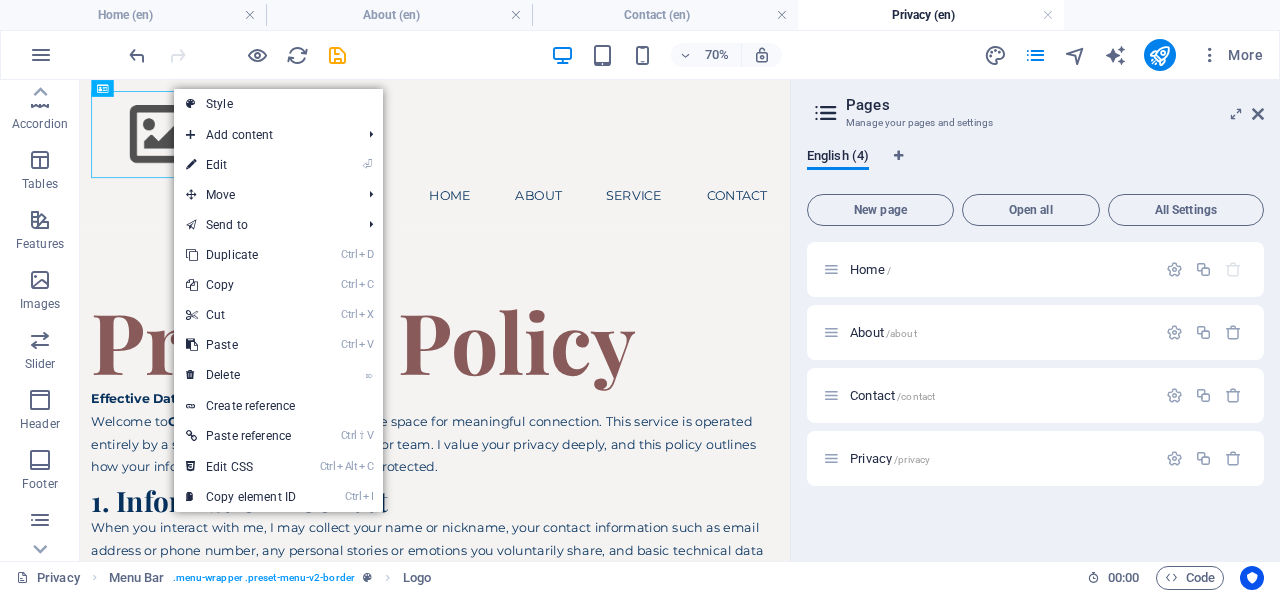 click on "⌦  Delete" at bounding box center (241, 375) 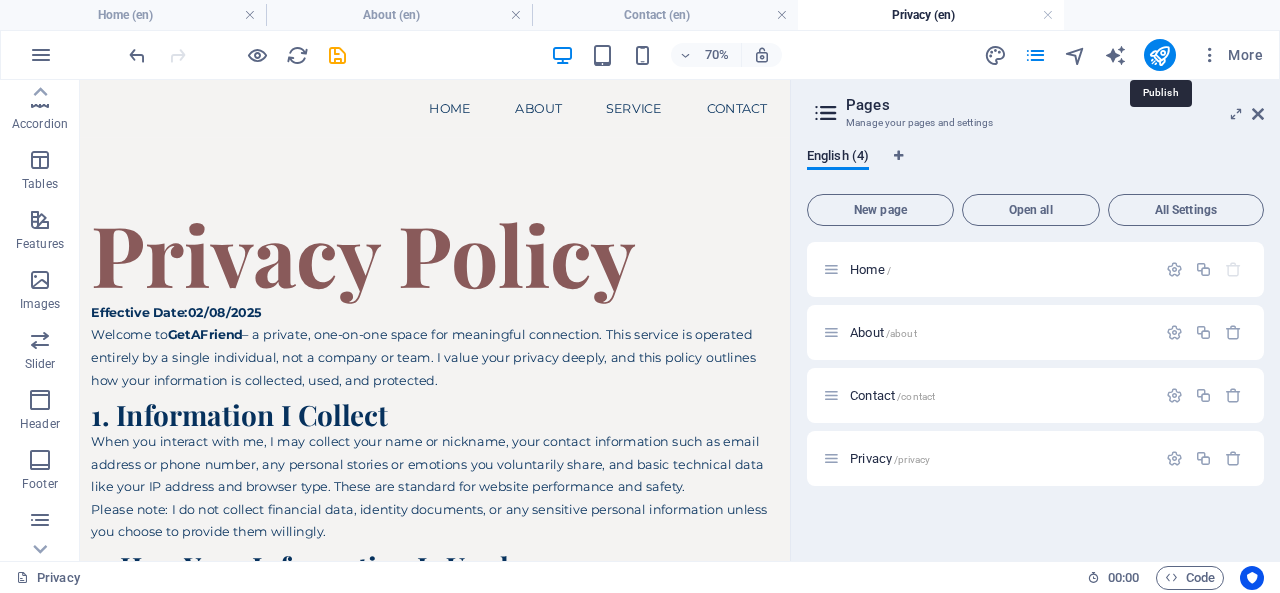 click at bounding box center [1159, 55] 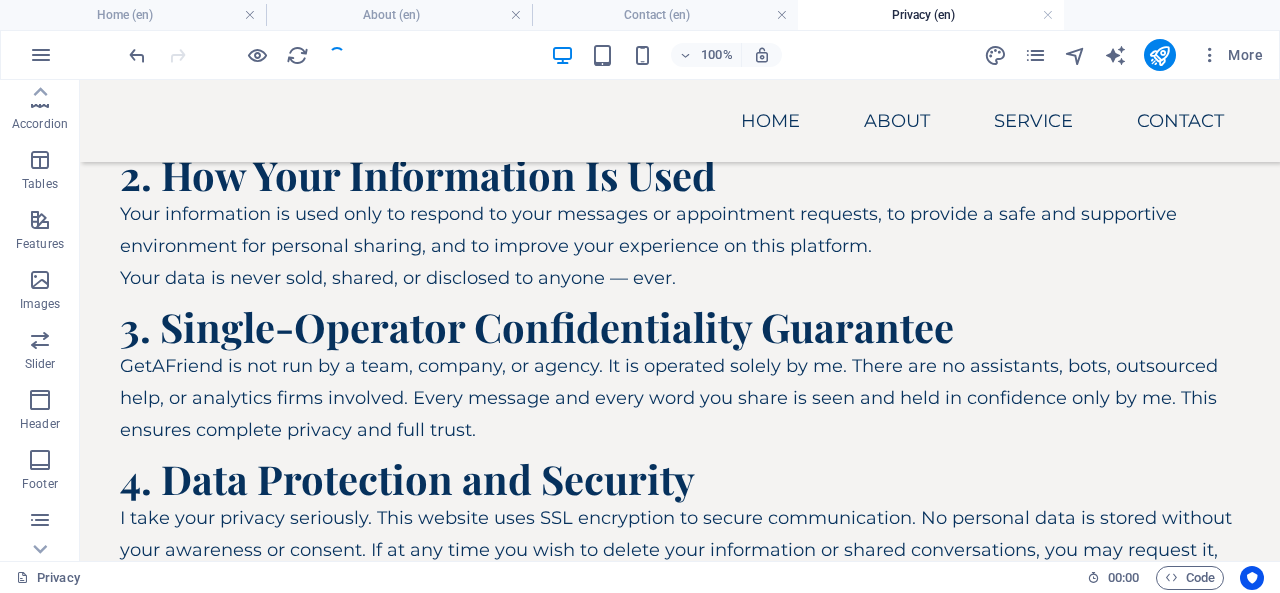 scroll, scrollTop: 0, scrollLeft: 0, axis: both 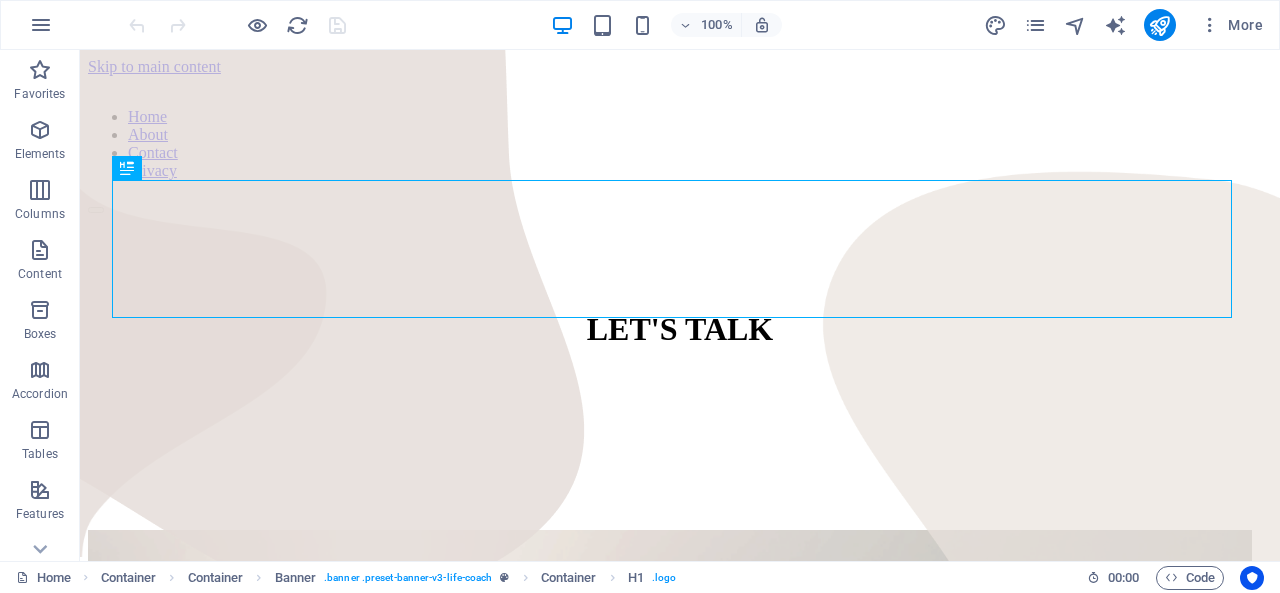 click on "More" at bounding box center [1127, 25] 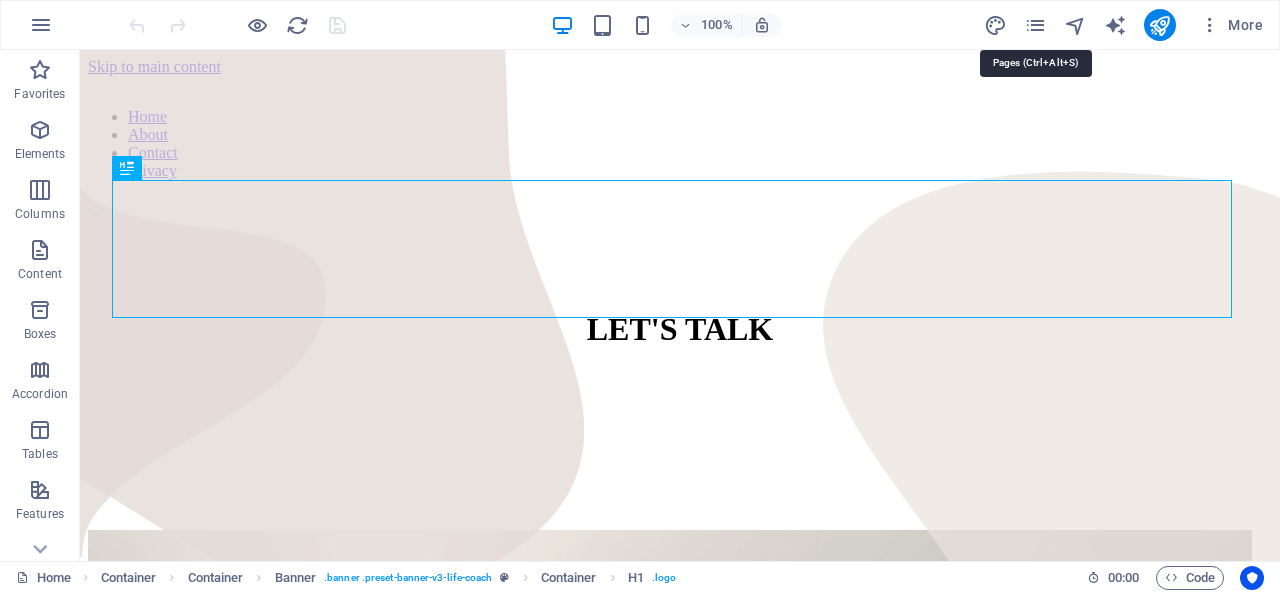 click at bounding box center (1035, 25) 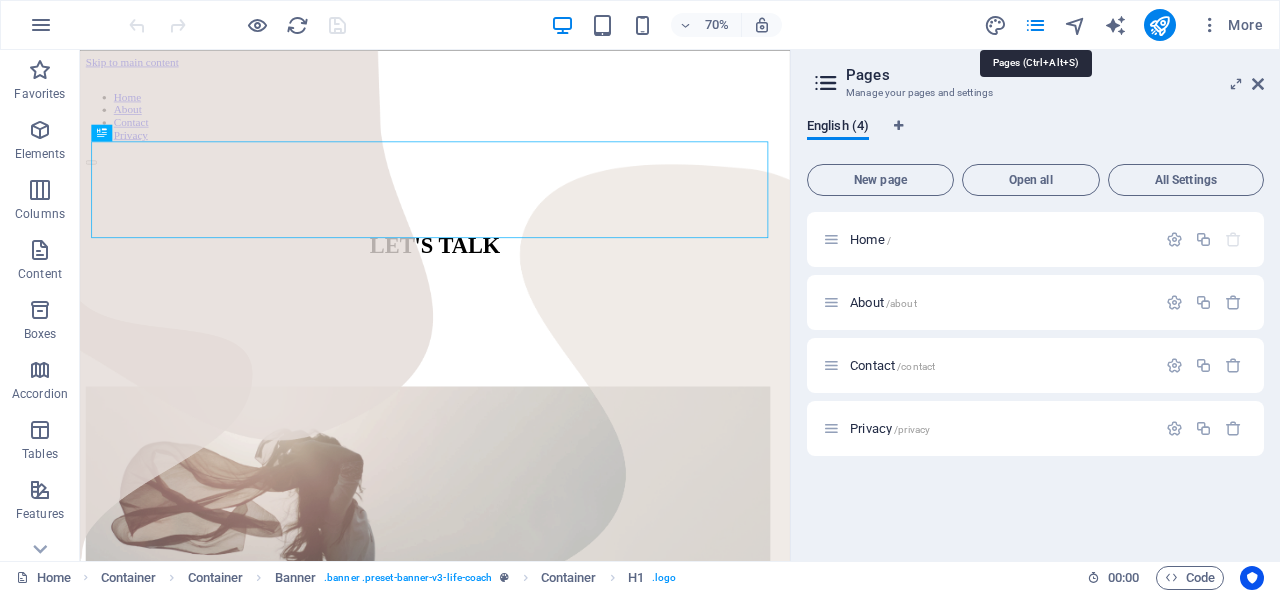 click at bounding box center (1035, 25) 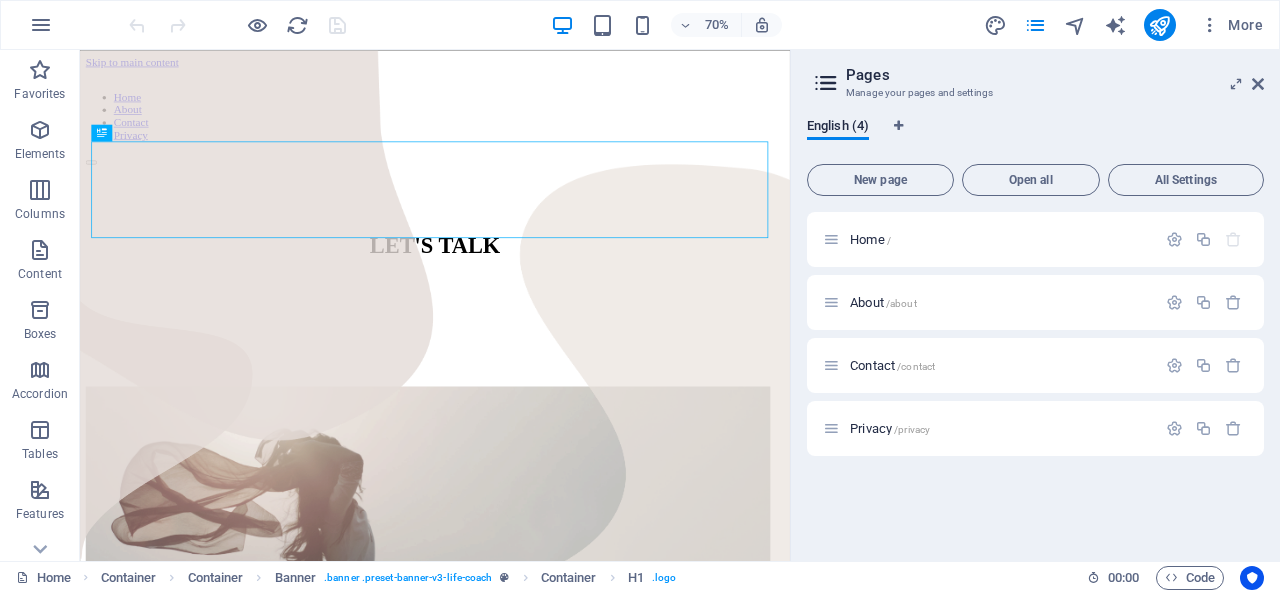 click on "/contact" at bounding box center (916, 366) 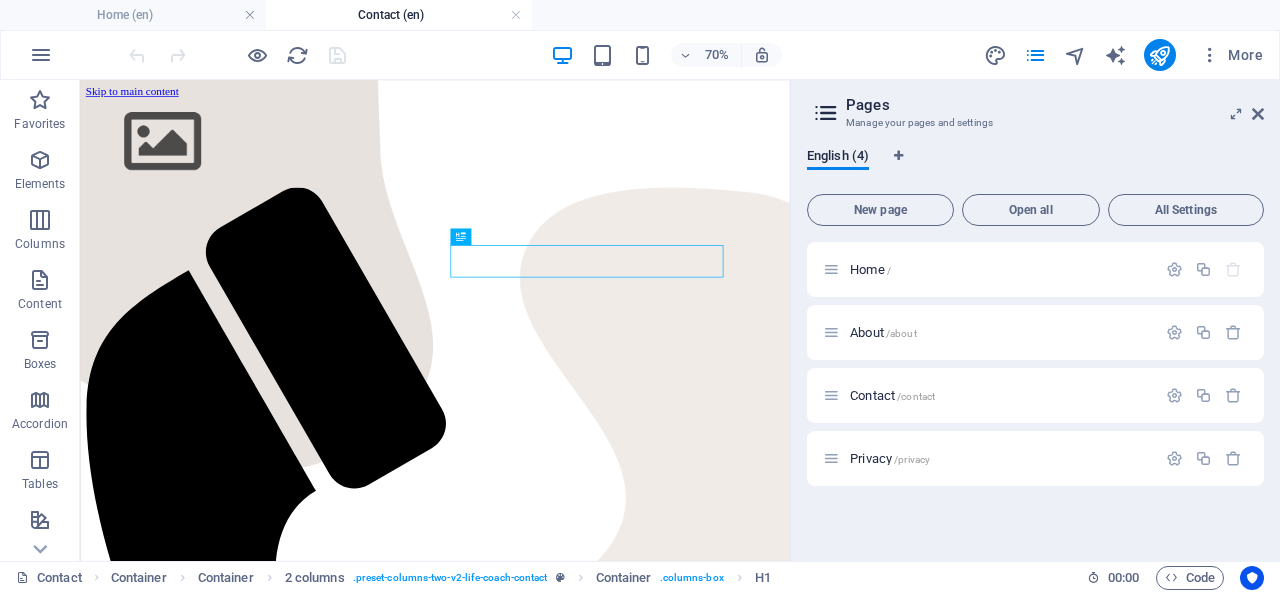 scroll, scrollTop: 0, scrollLeft: 0, axis: both 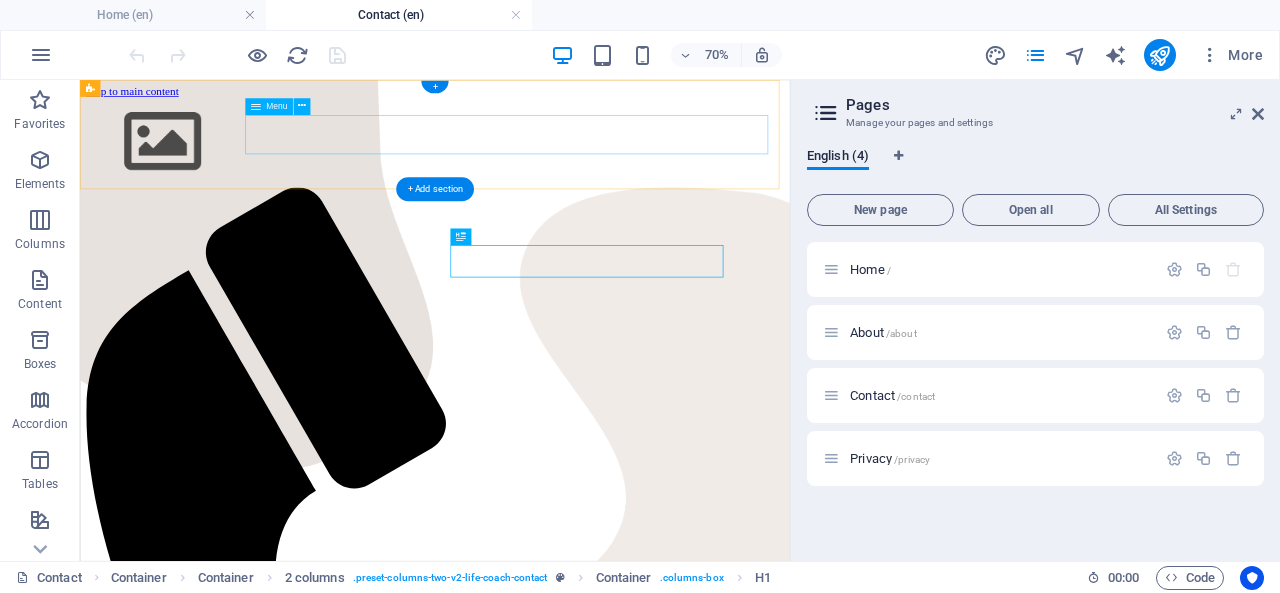 click on "Home About Service Contact" at bounding box center (587, 1615) 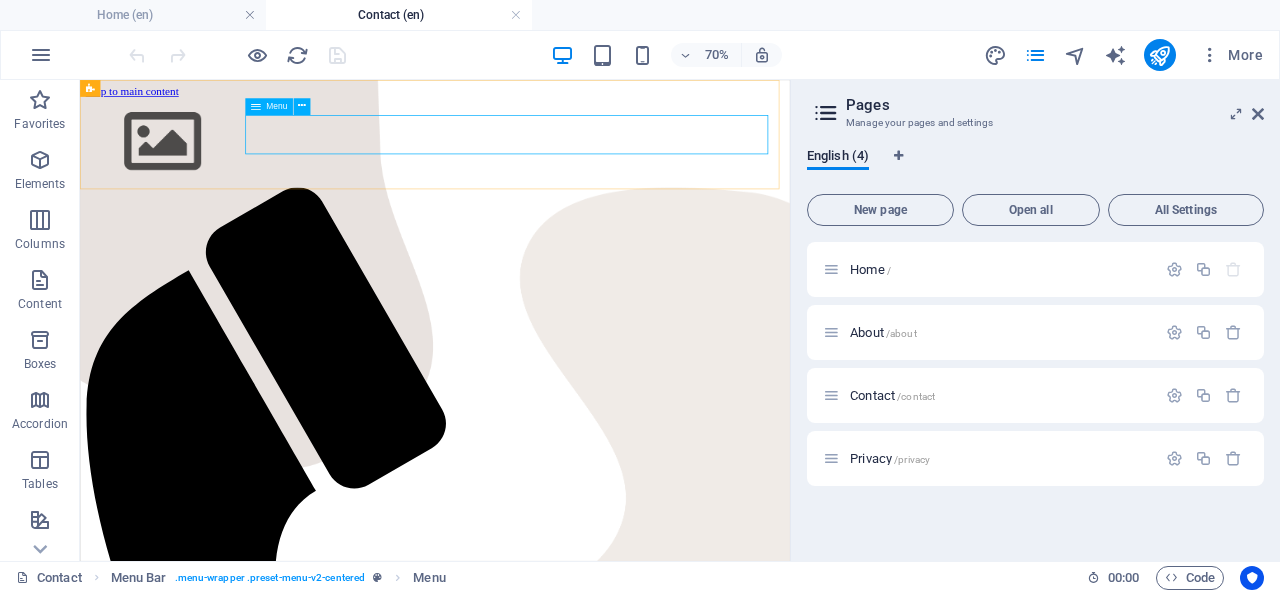click at bounding box center (302, 106) 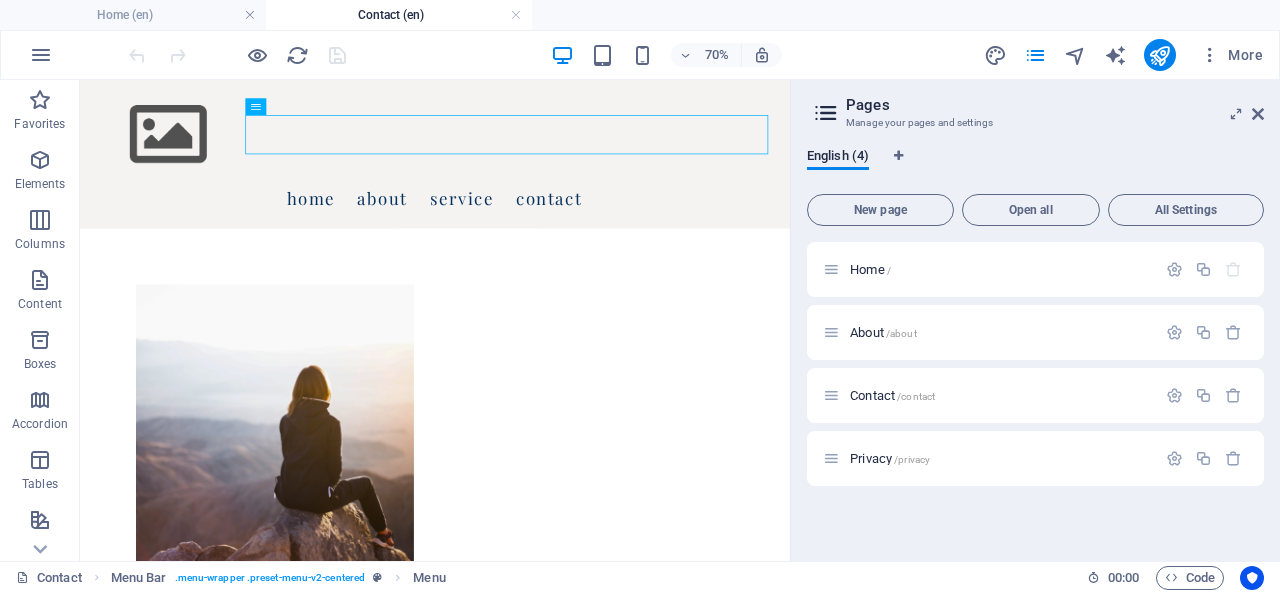click on "Home /" at bounding box center (870, 269) 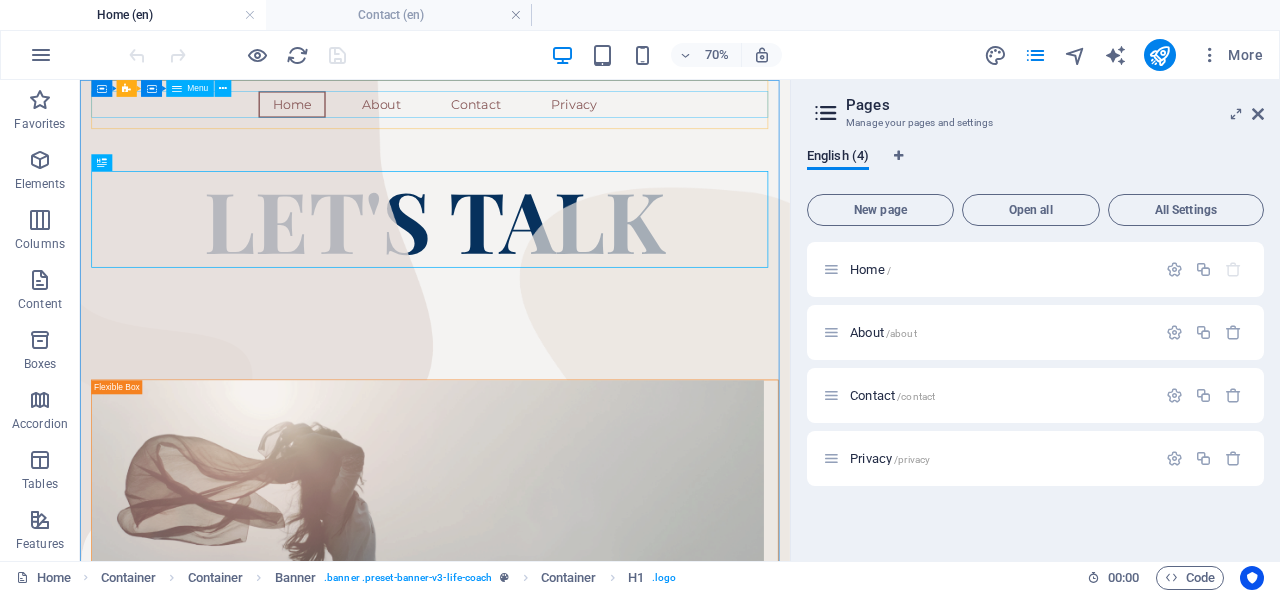 click at bounding box center (223, 88) 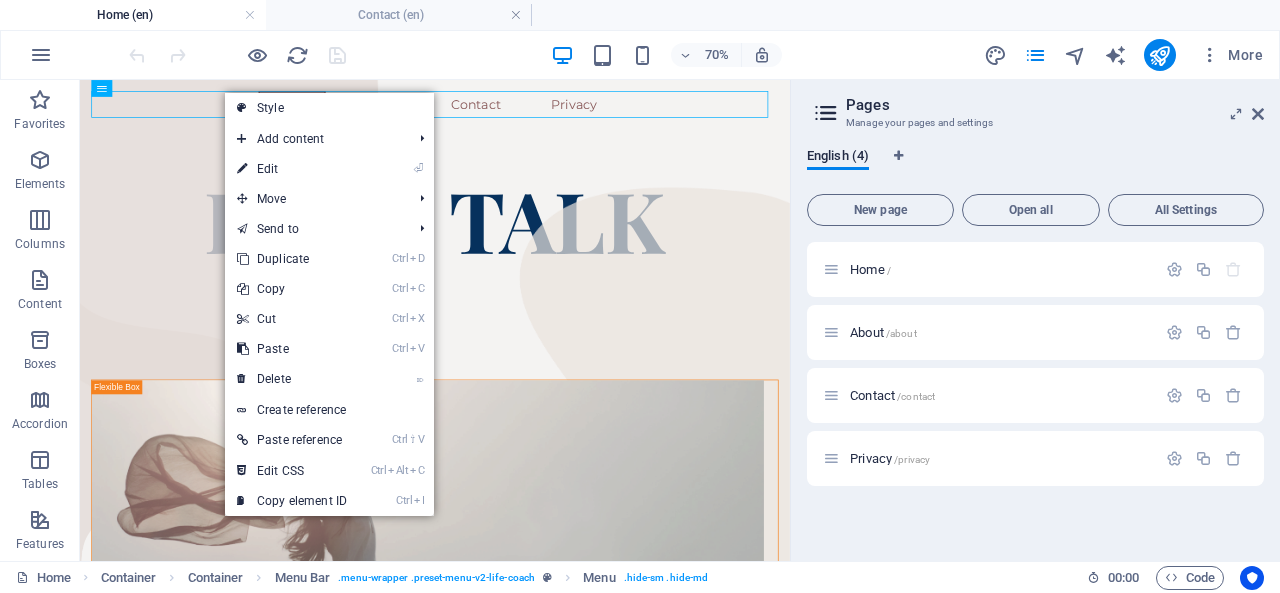 click on "Ctrl C  Copy" at bounding box center [292, 289] 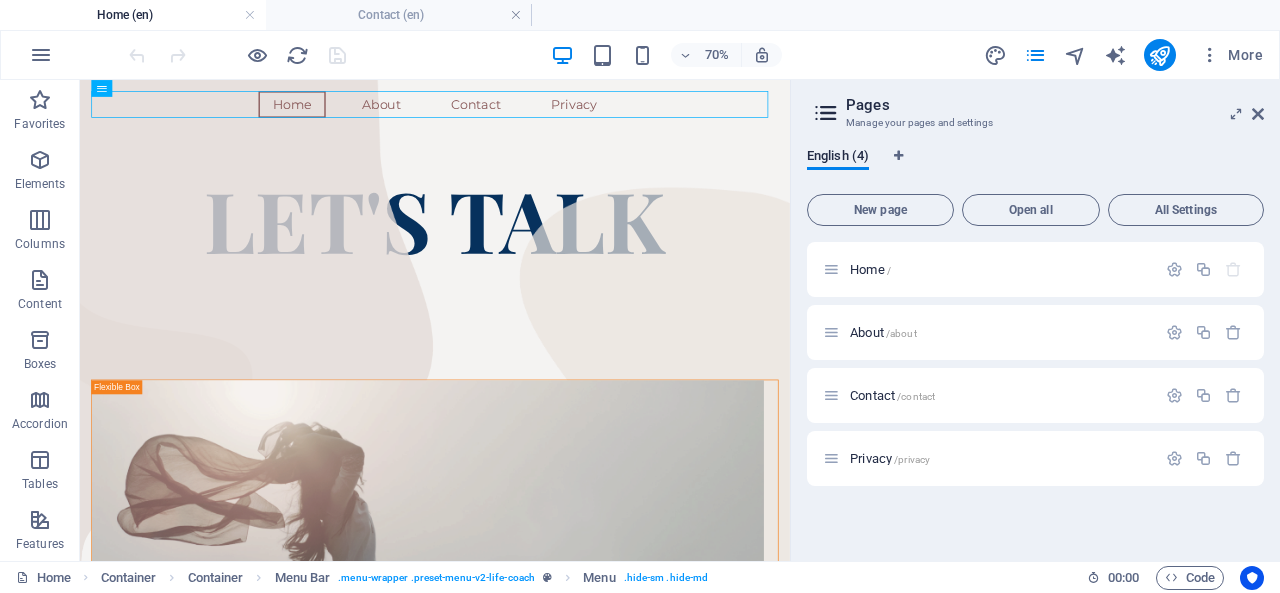 click on "Contact /contact" at bounding box center [892, 395] 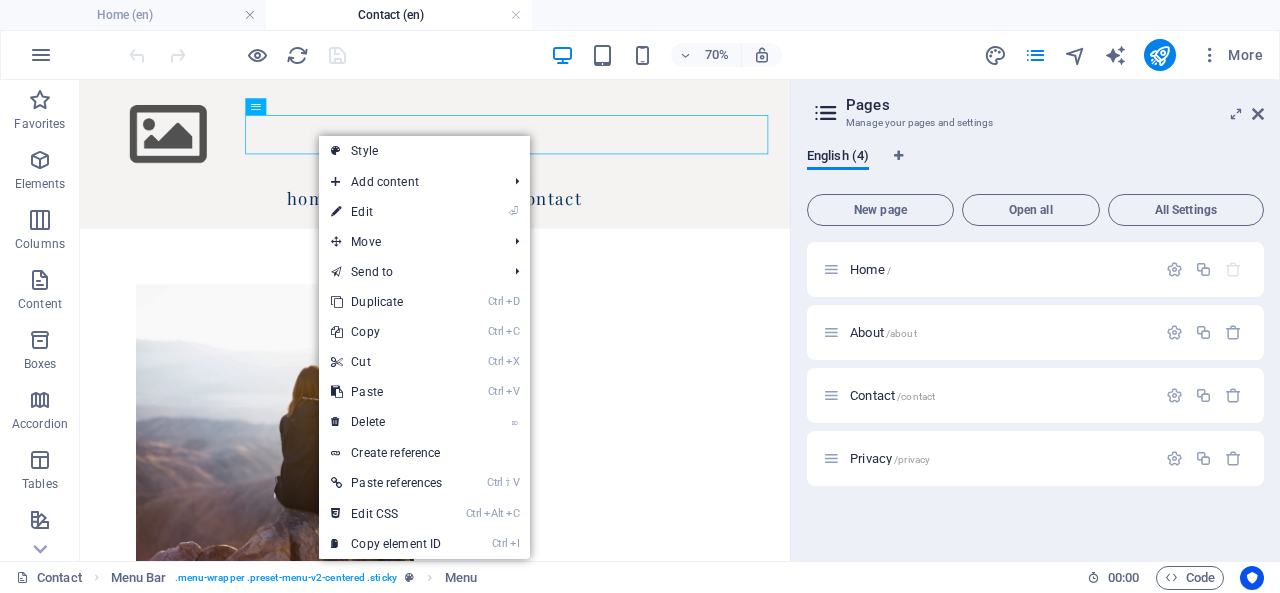 click on "Ctrl V  Paste" at bounding box center (386, 392) 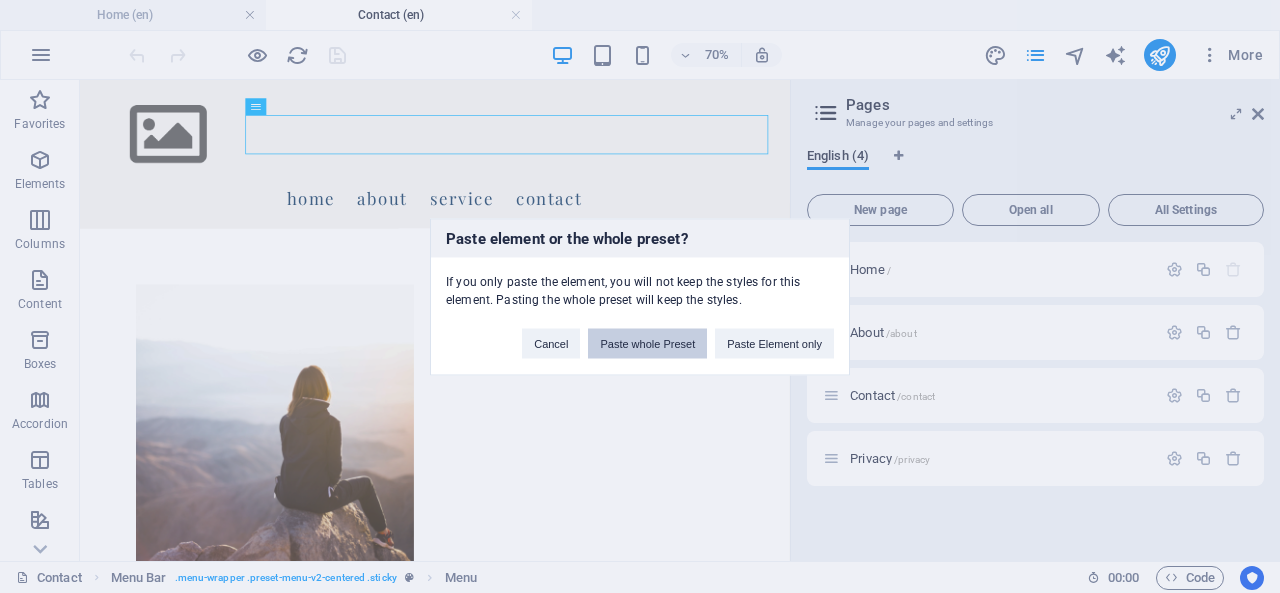 click on "Paste whole Preset" at bounding box center [647, 343] 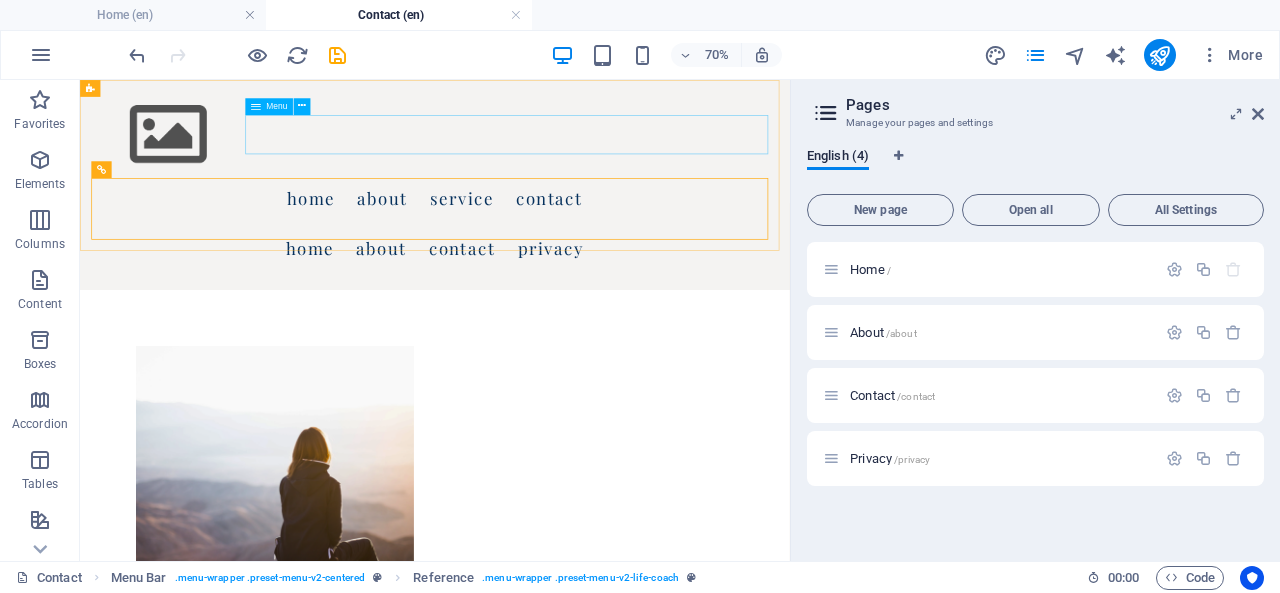 click at bounding box center (302, 106) 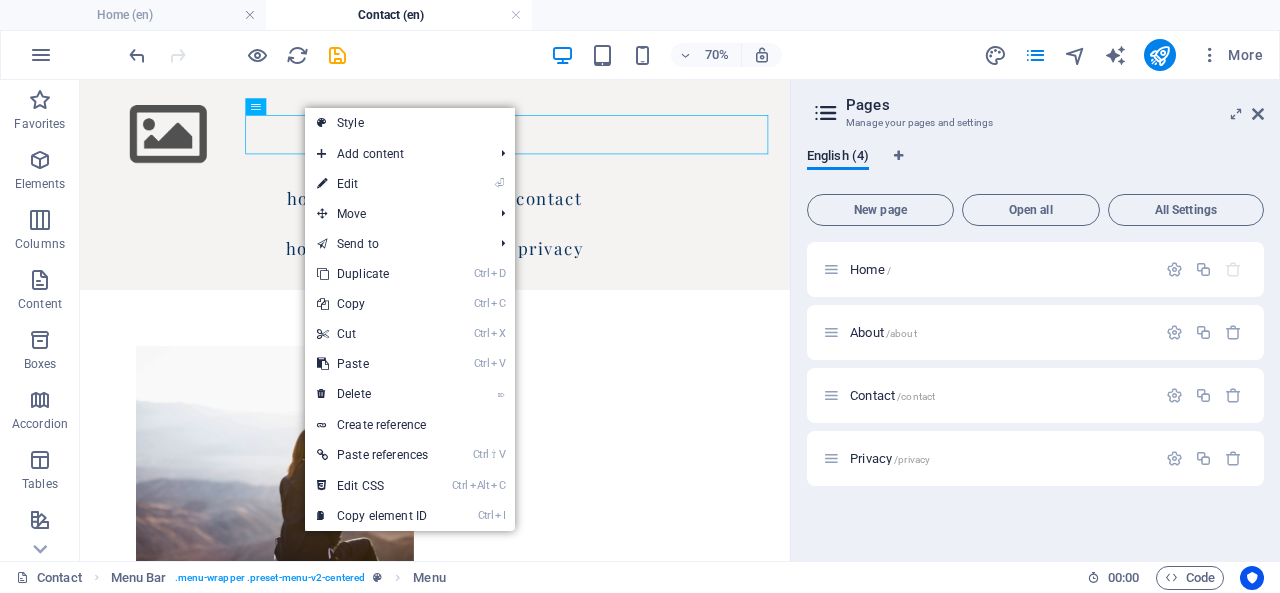 click on "⌦  Delete" at bounding box center [372, 394] 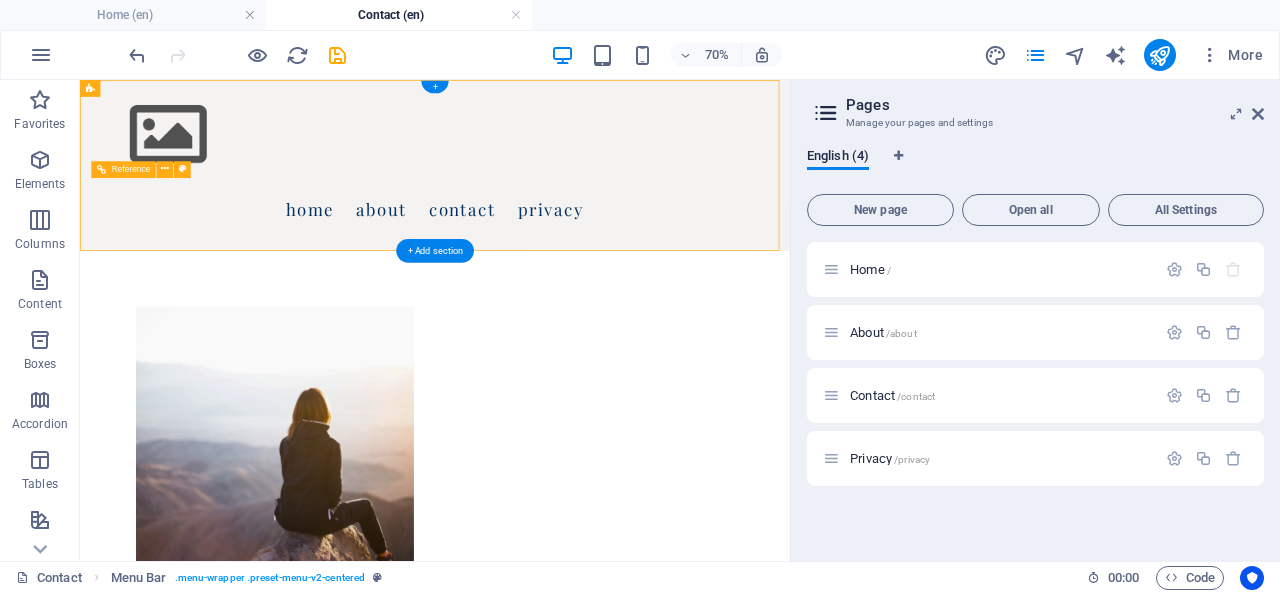drag, startPoint x: 552, startPoint y: 264, endPoint x: 558, endPoint y: 210, distance: 54.33231 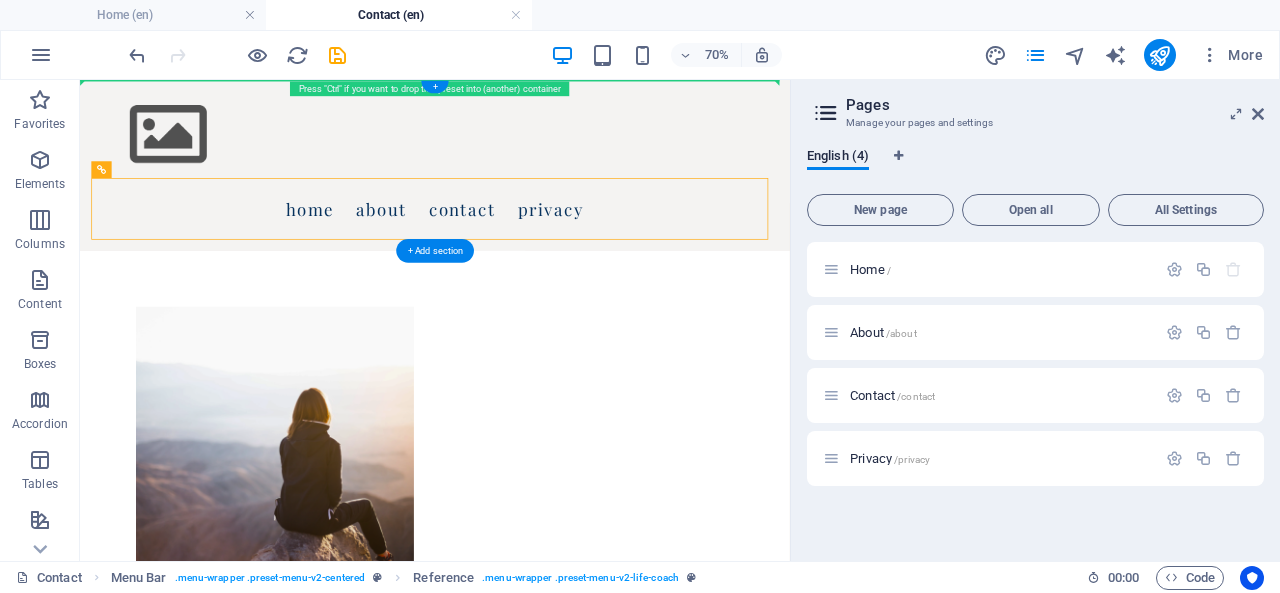 drag, startPoint x: 558, startPoint y: 258, endPoint x: 566, endPoint y: 136, distance: 122.26202 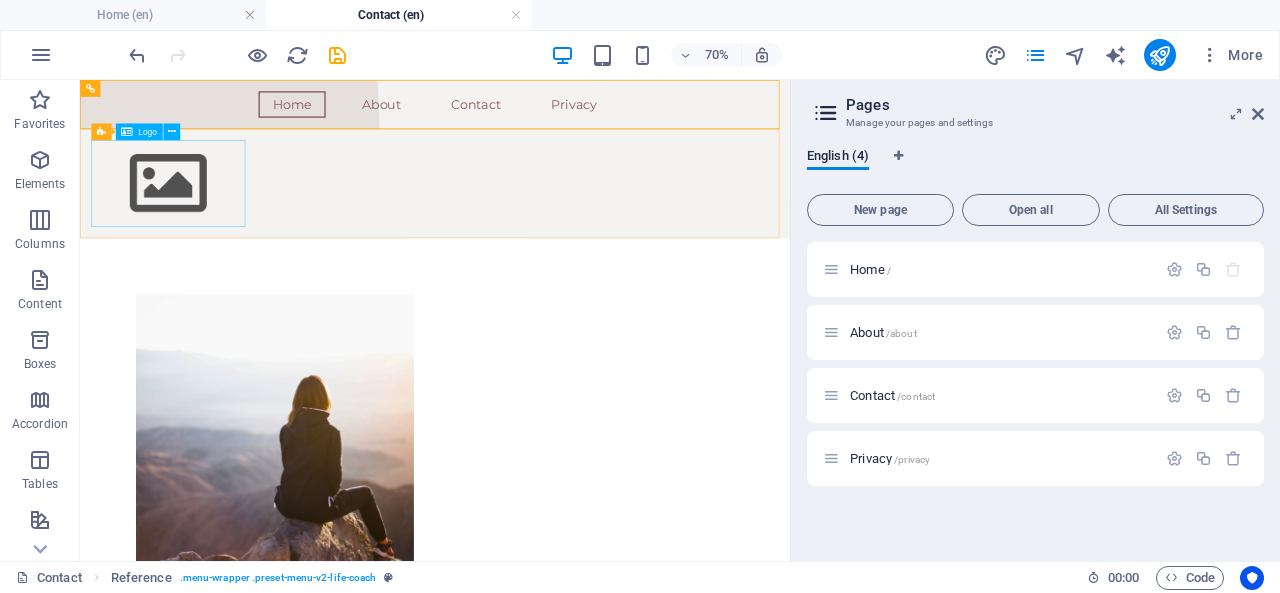 click at bounding box center [172, 131] 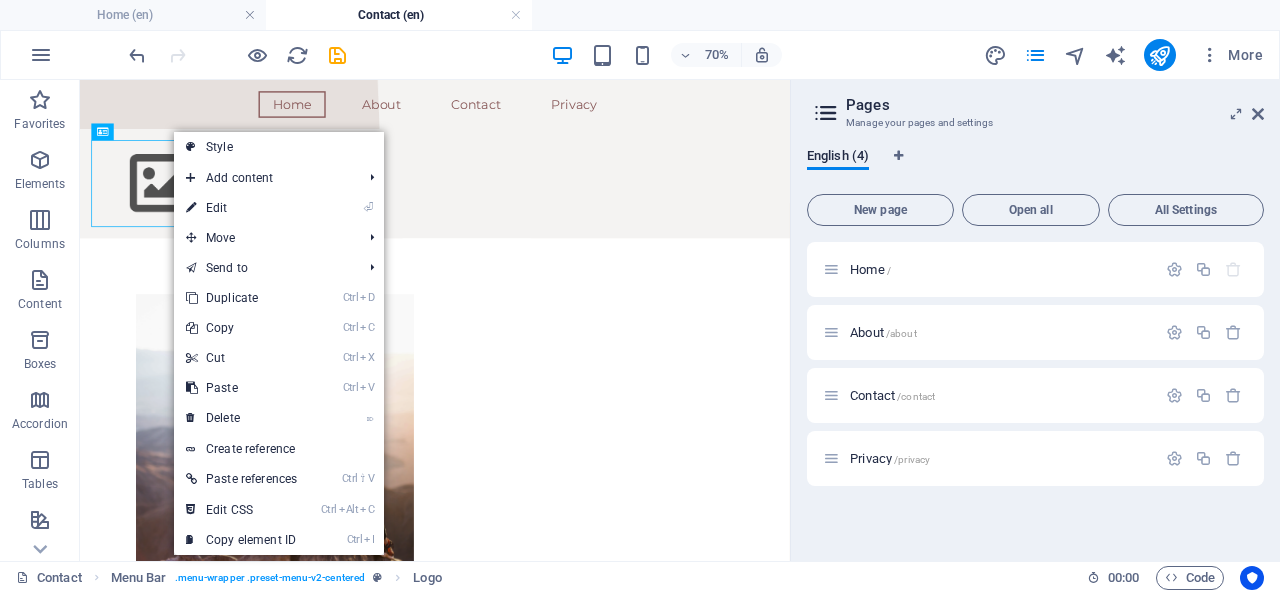 click on "⌦  Delete" at bounding box center (241, 418) 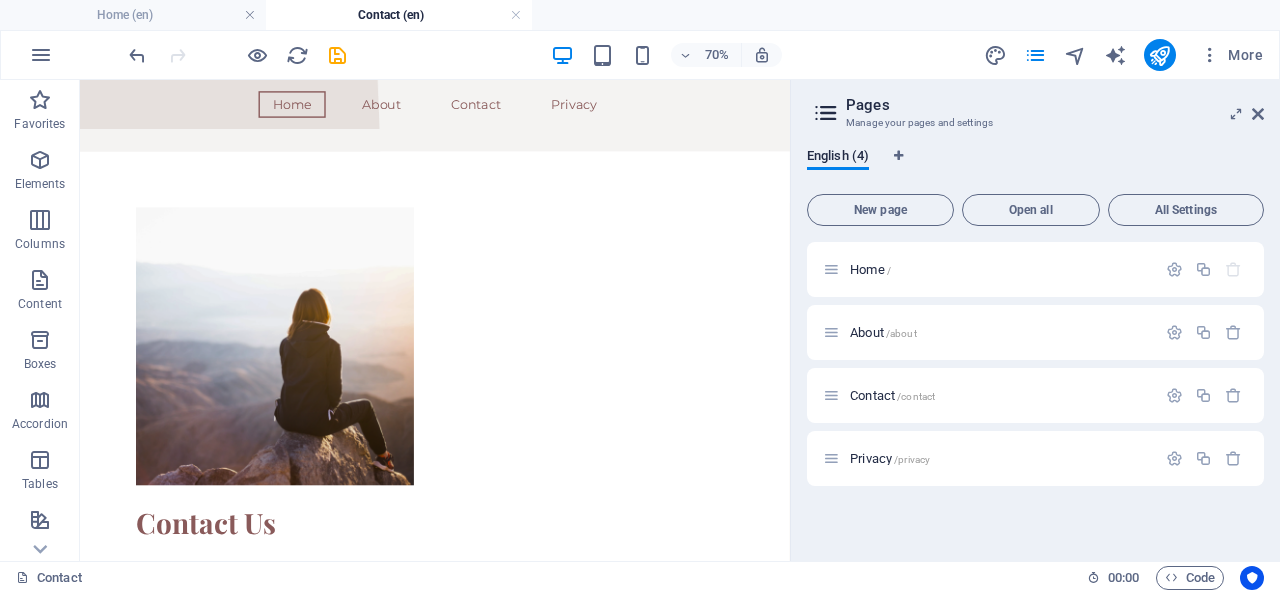 click on "Privacy /privacy" at bounding box center [890, 458] 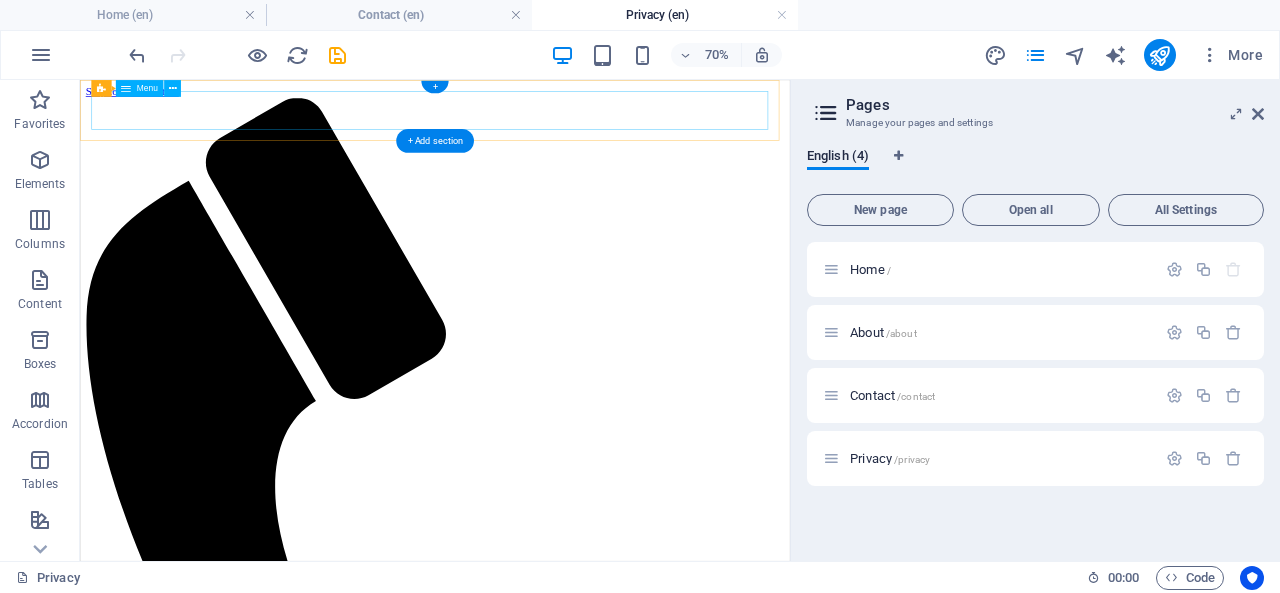 scroll, scrollTop: 0, scrollLeft: 0, axis: both 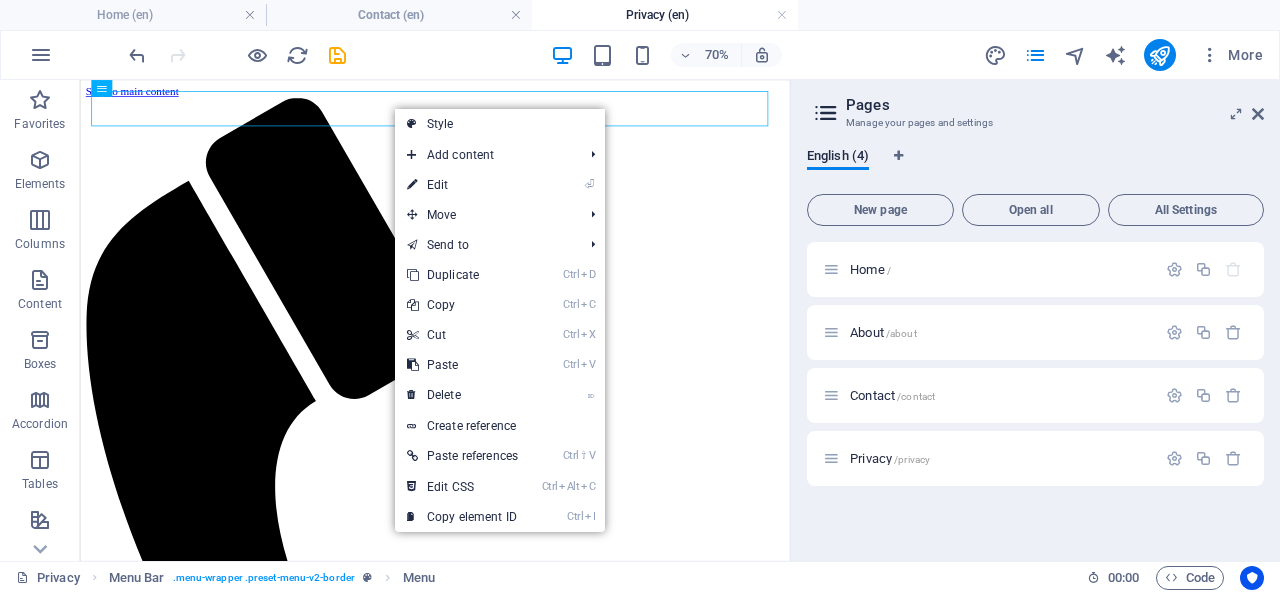 click on "Ctrl V  Paste" at bounding box center (462, 365) 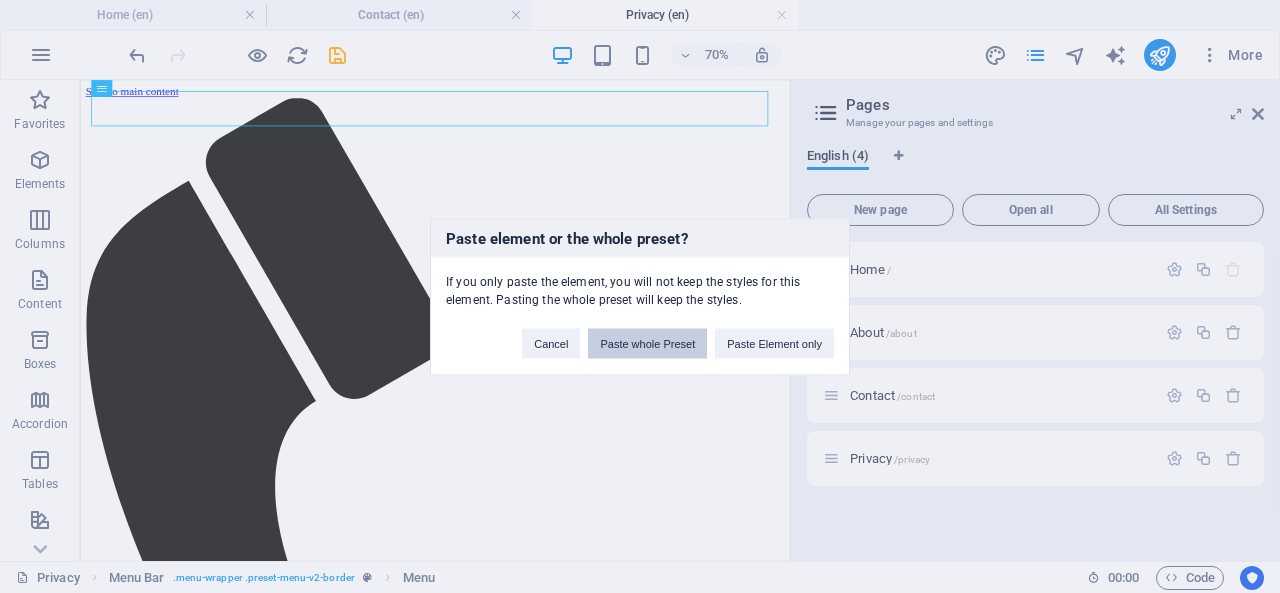 click on "Paste whole Preset" at bounding box center [647, 343] 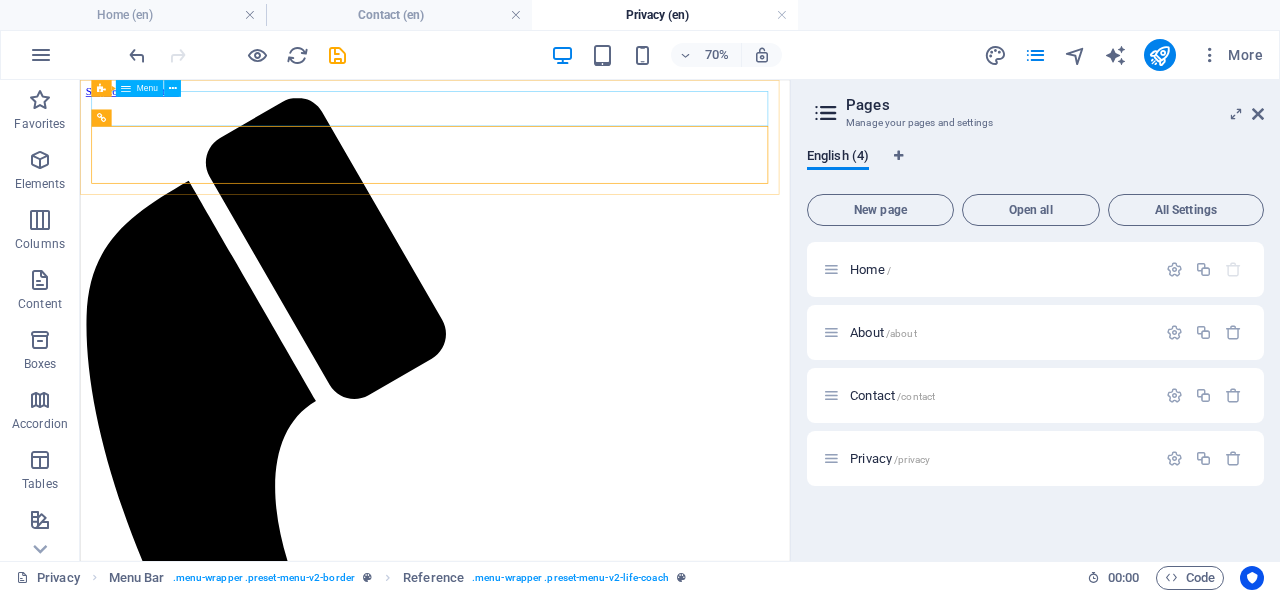 click at bounding box center (173, 88) 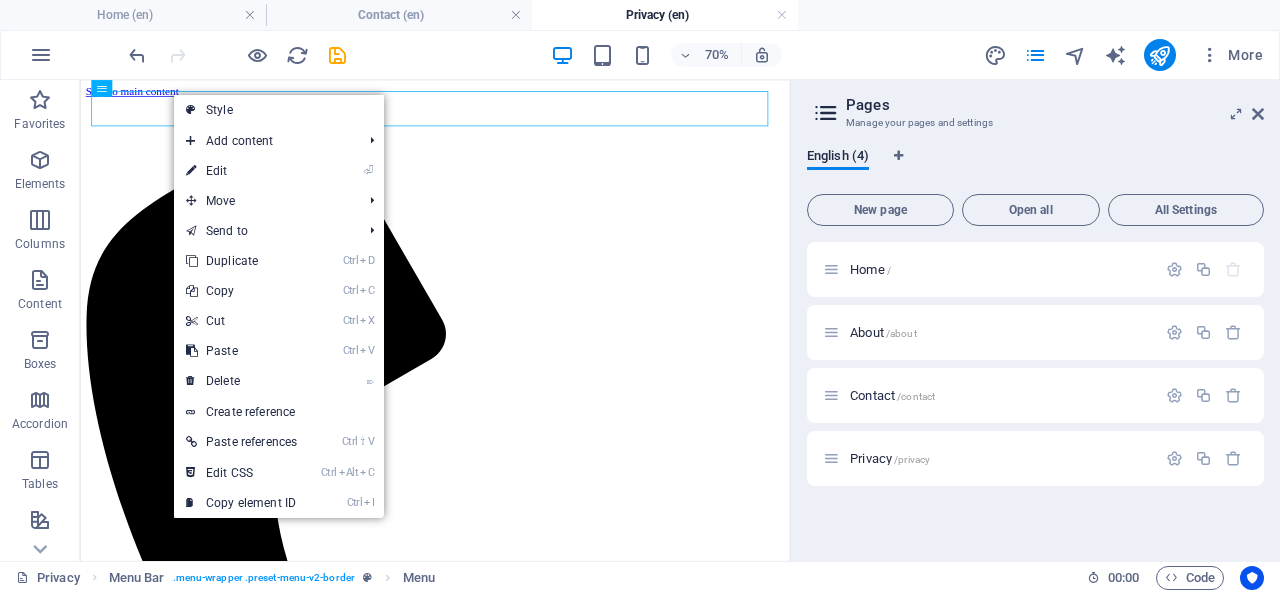 click on "⌦  Delete" at bounding box center (241, 381) 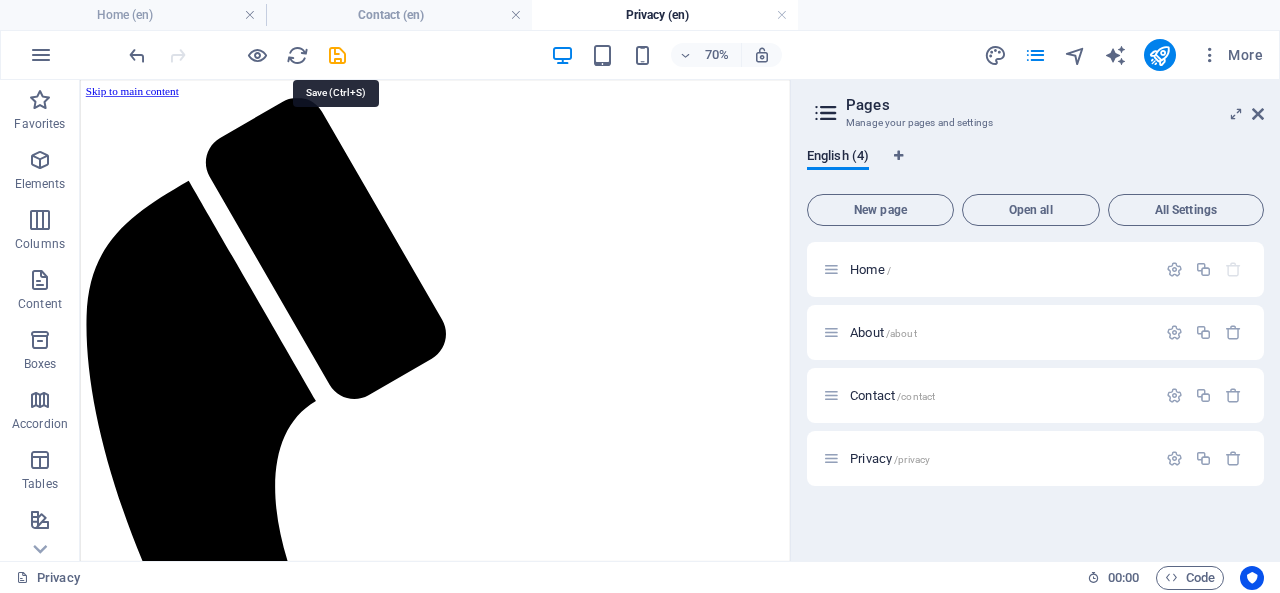 click at bounding box center [337, 55] 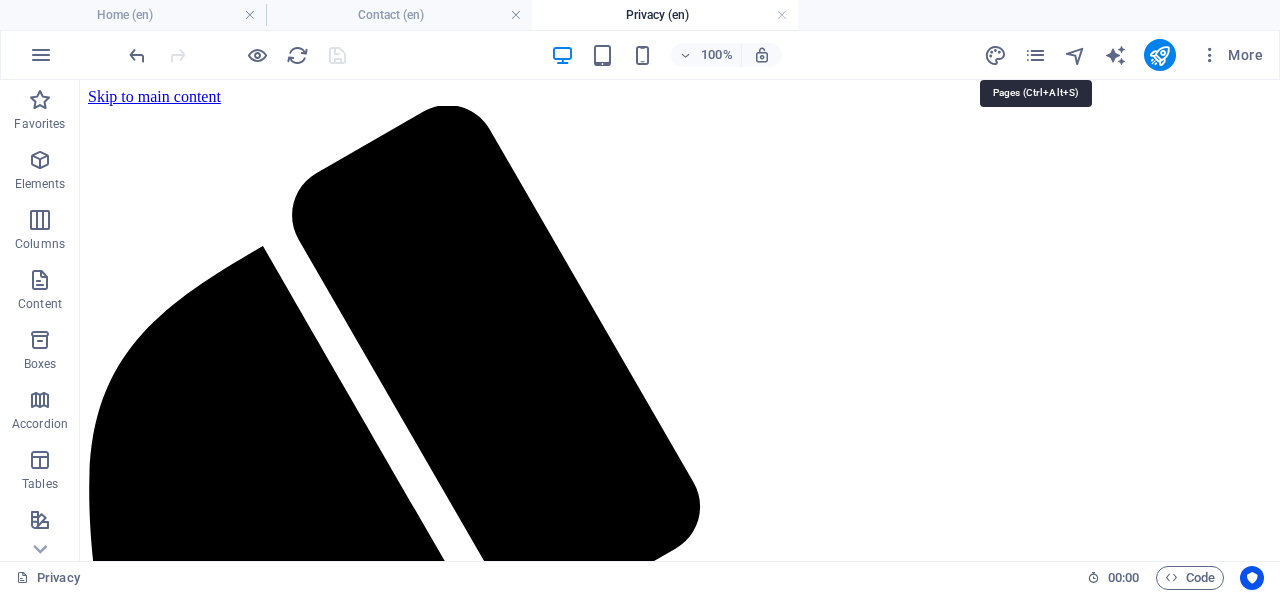 click at bounding box center (1035, 55) 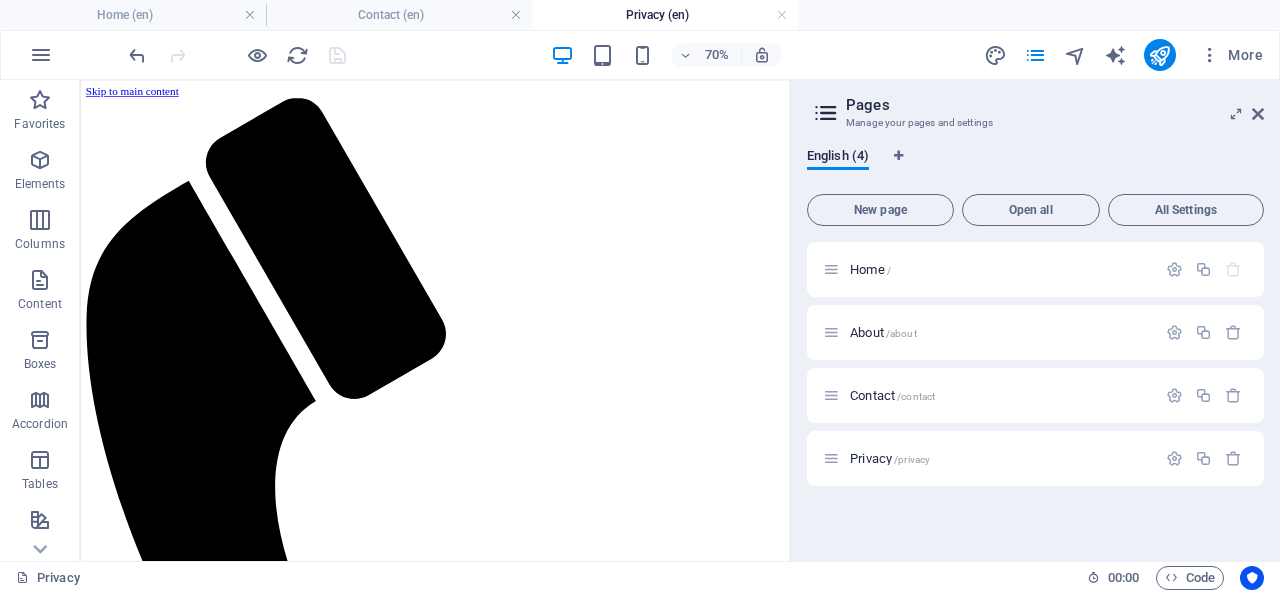 click on "Home /" at bounding box center [870, 269] 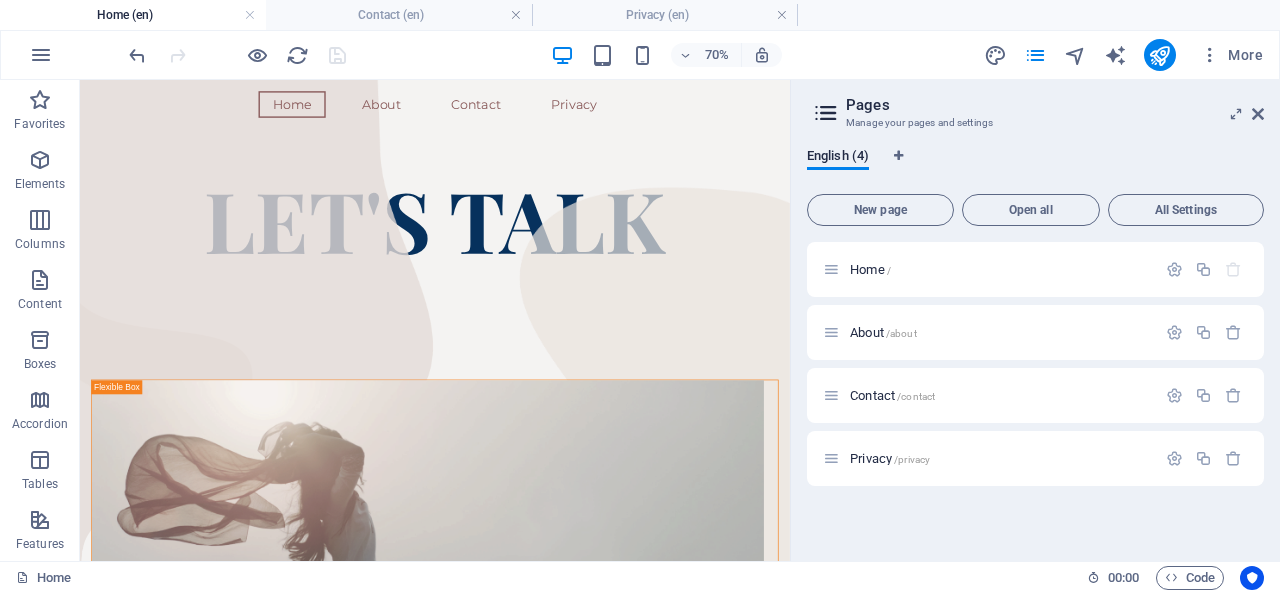 click on "About /about" at bounding box center [883, 332] 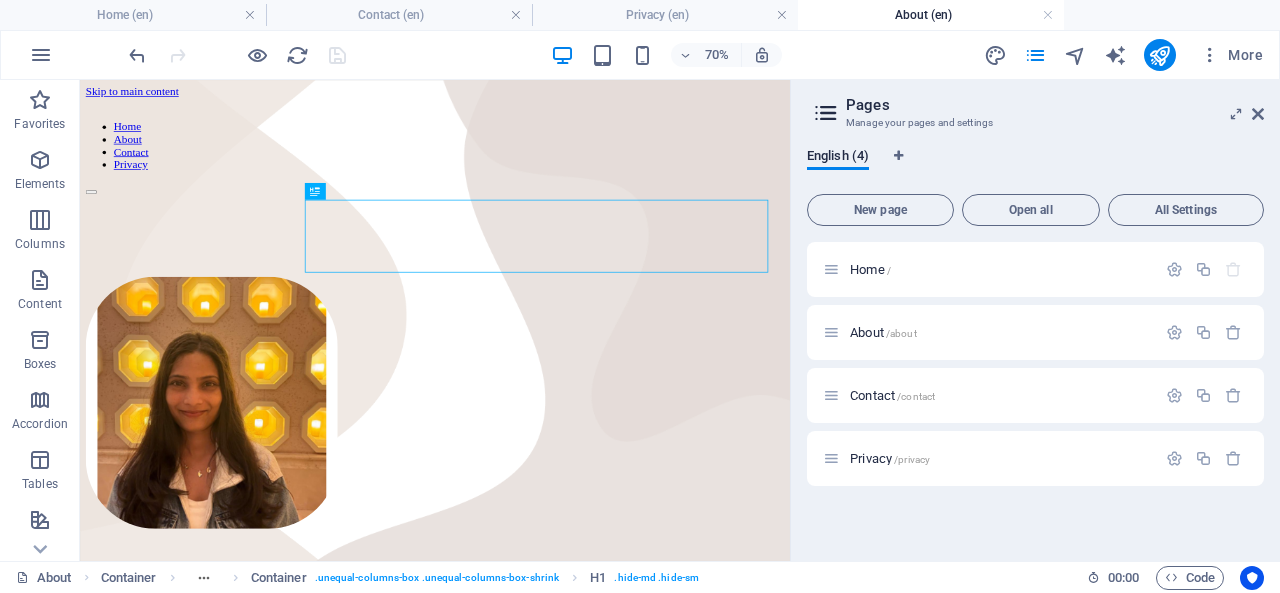 scroll, scrollTop: 0, scrollLeft: 0, axis: both 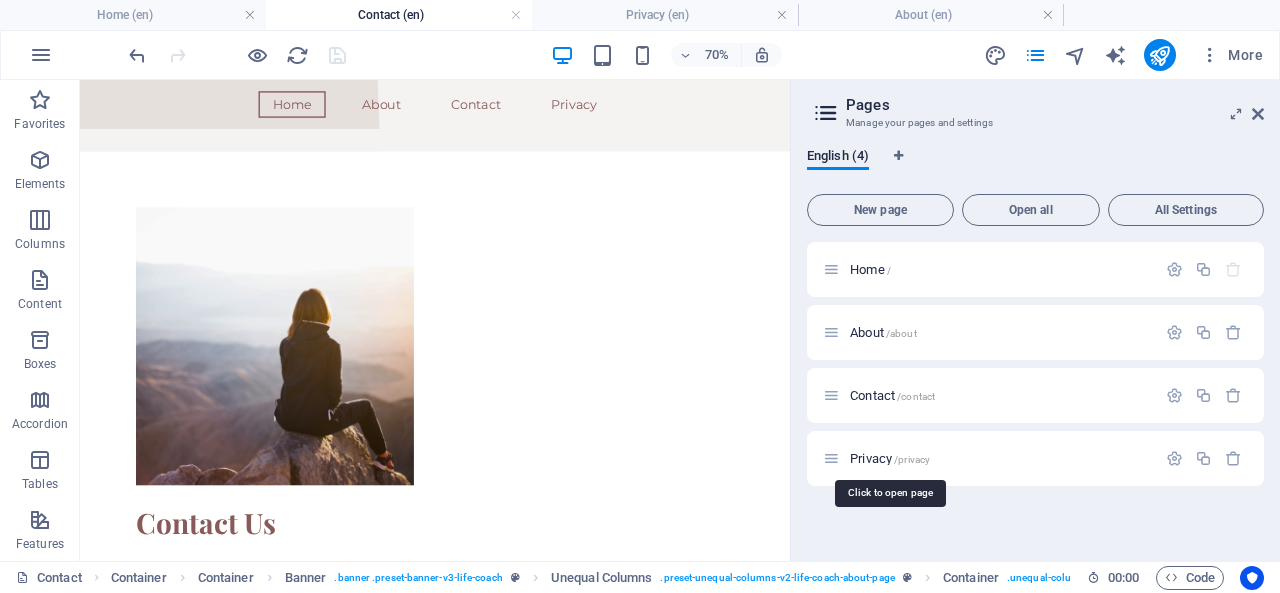 click on "Privacy /privacy" at bounding box center [890, 458] 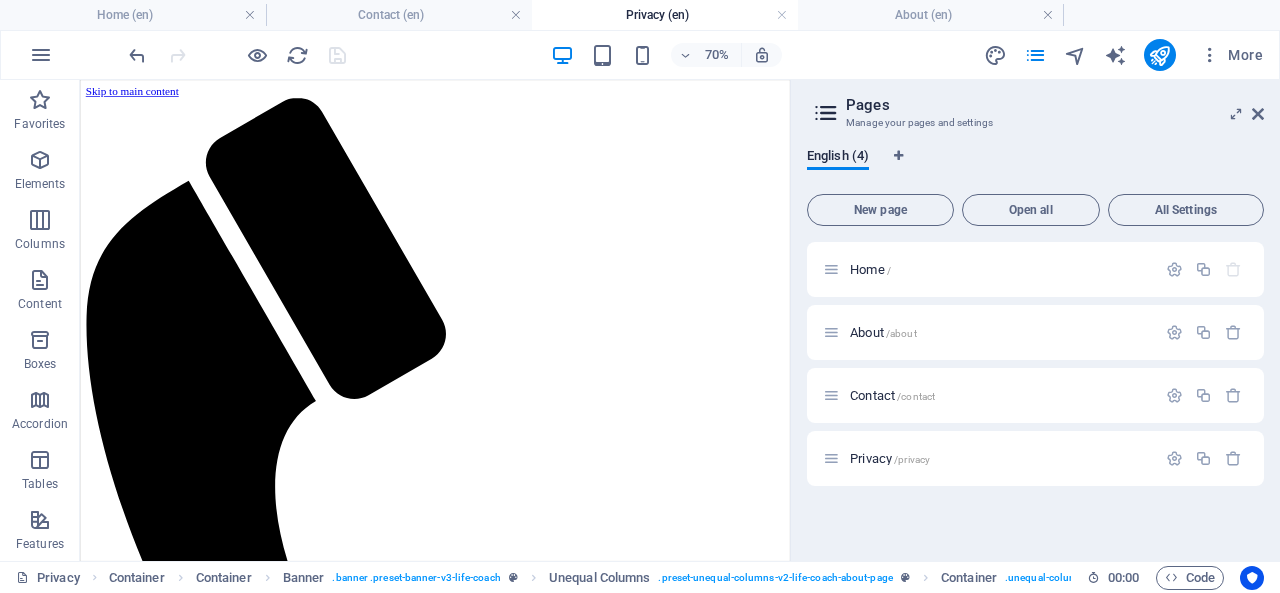 click on "Home /" at bounding box center (870, 269) 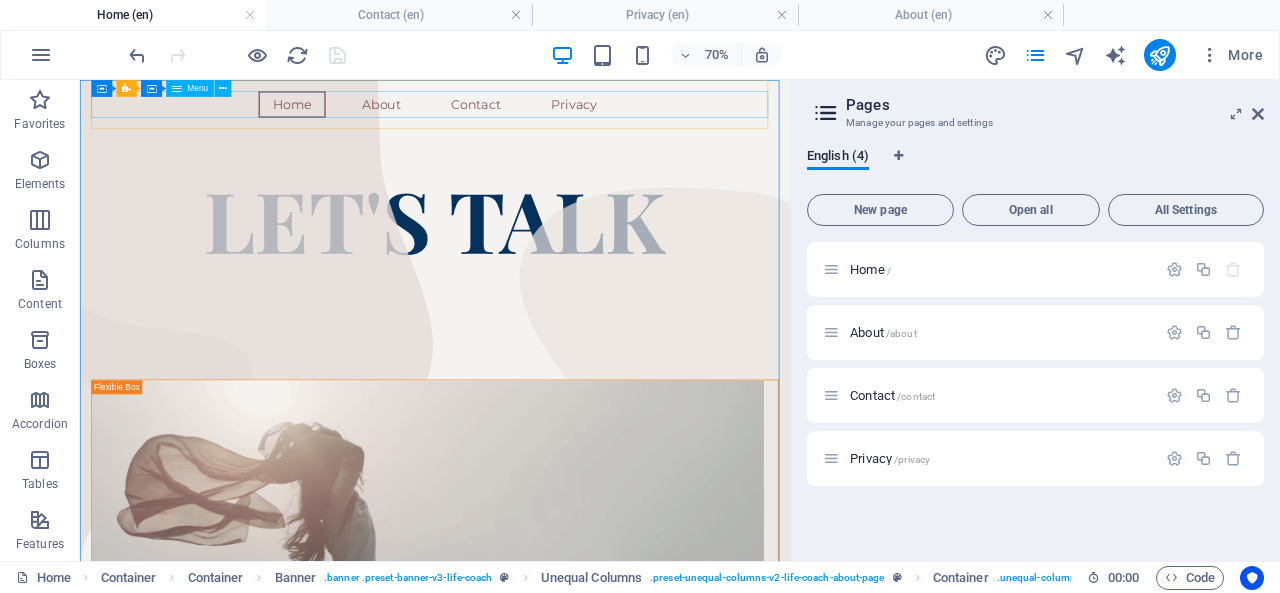 click at bounding box center [223, 88] 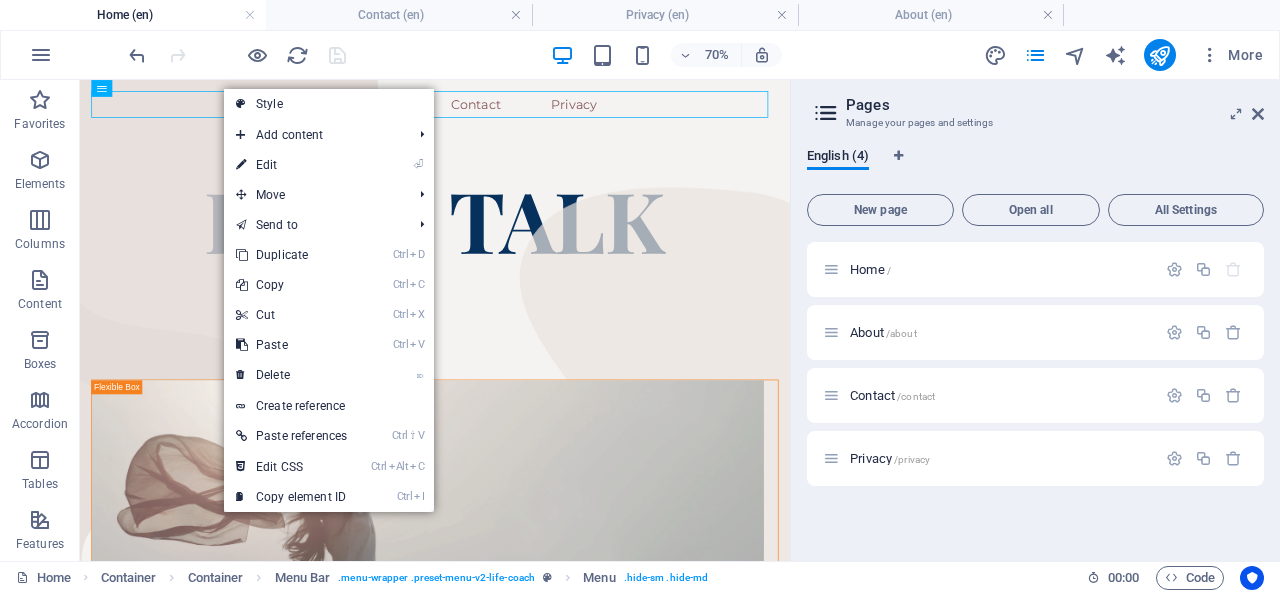 click on "Ctrl C  Copy" at bounding box center (291, 285) 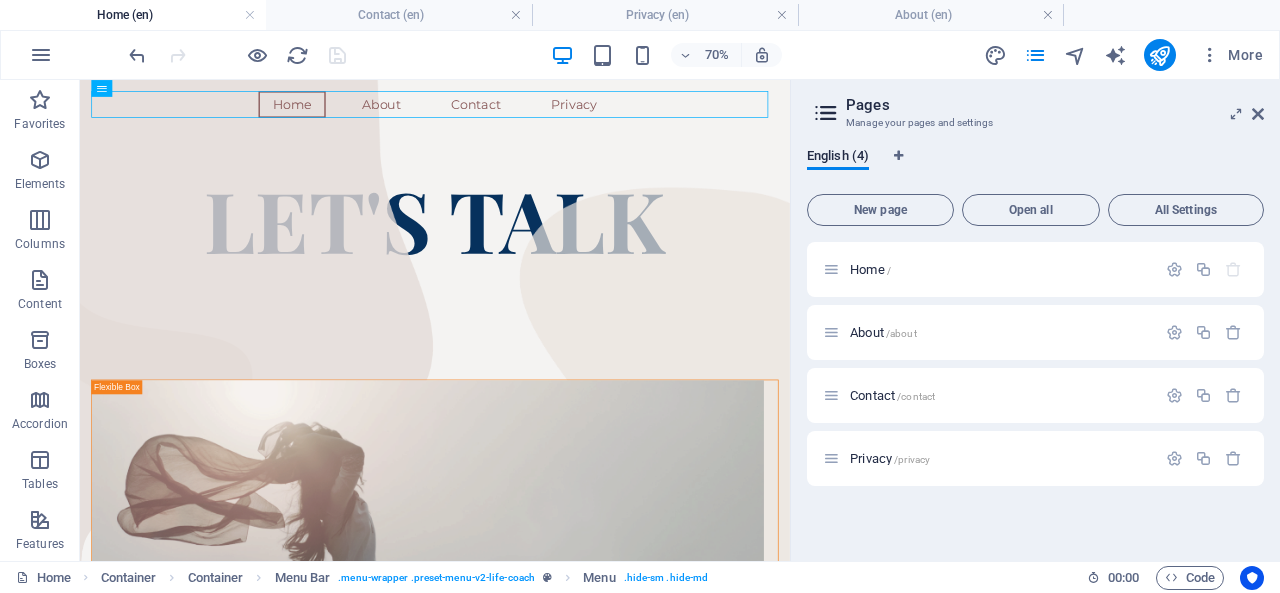 click on "Privacy /privacy" at bounding box center (989, 458) 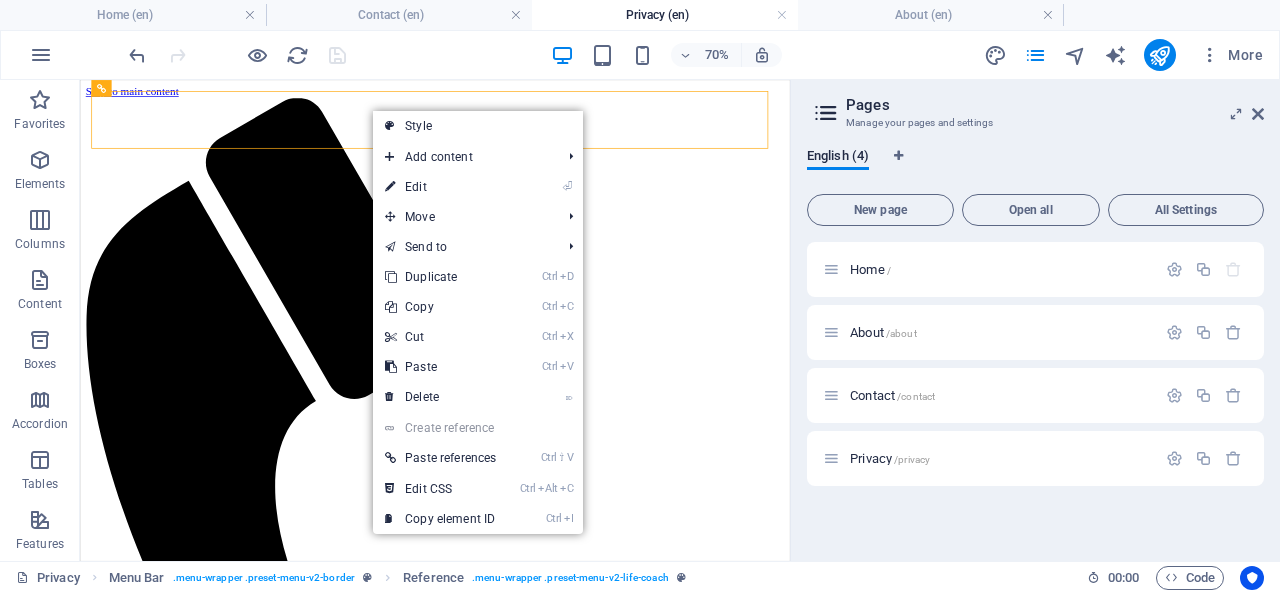 click on "Ctrl V  Paste" at bounding box center [440, 367] 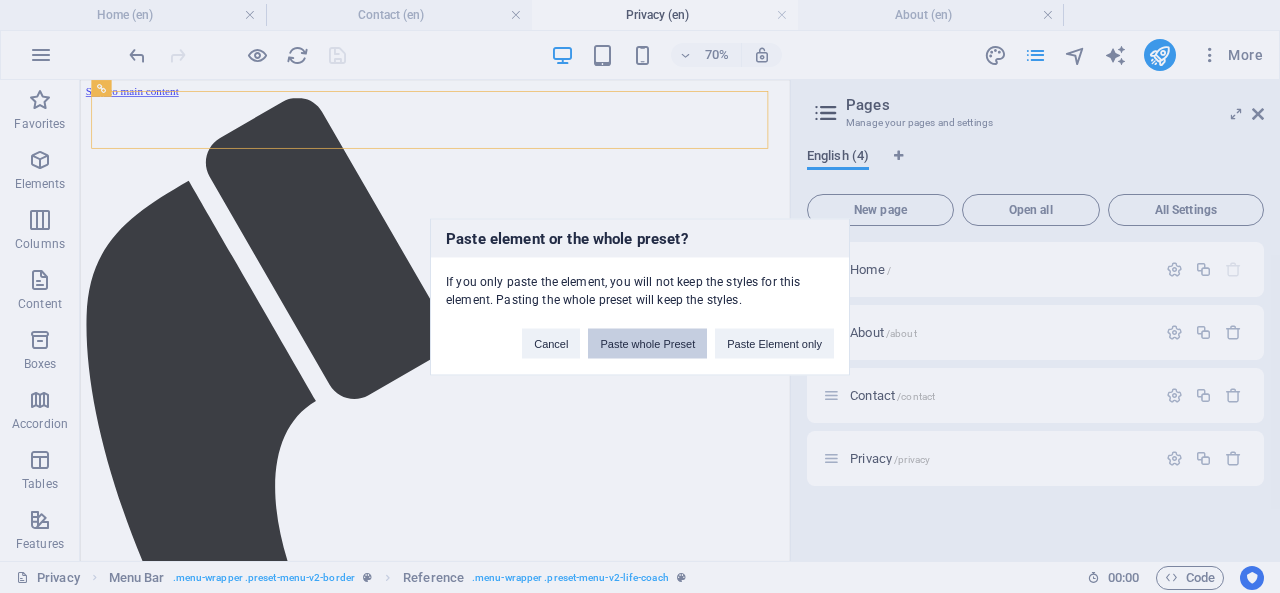 click on "Paste whole Preset" at bounding box center [647, 343] 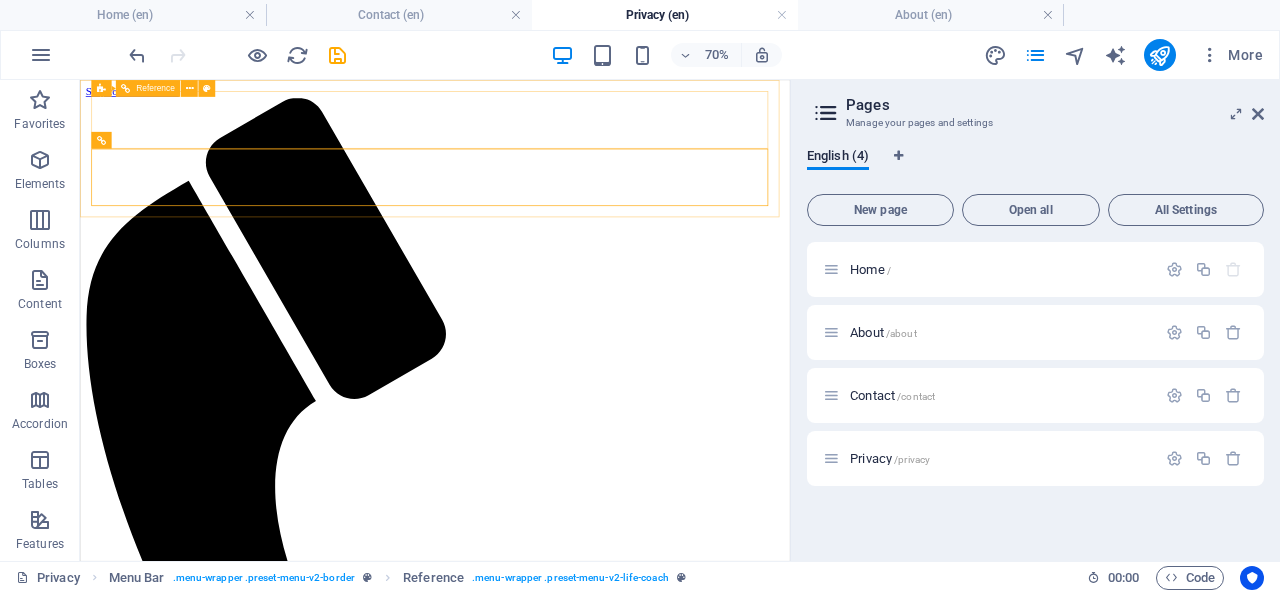 click at bounding box center [190, 88] 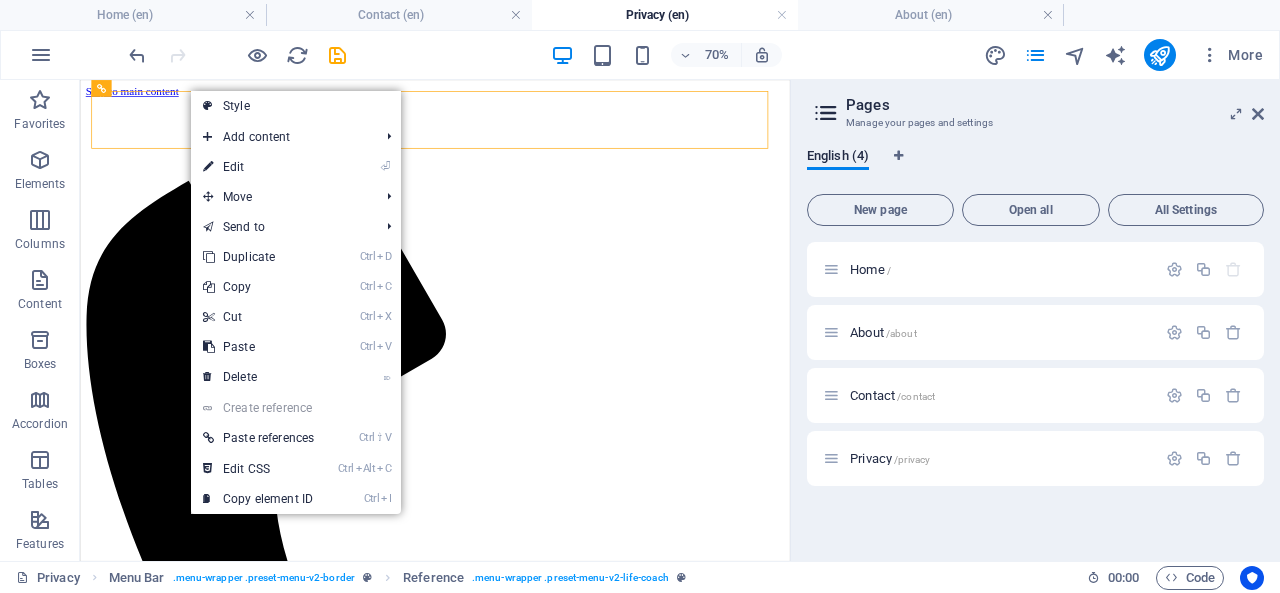 click on "⌦  Delete" at bounding box center [258, 377] 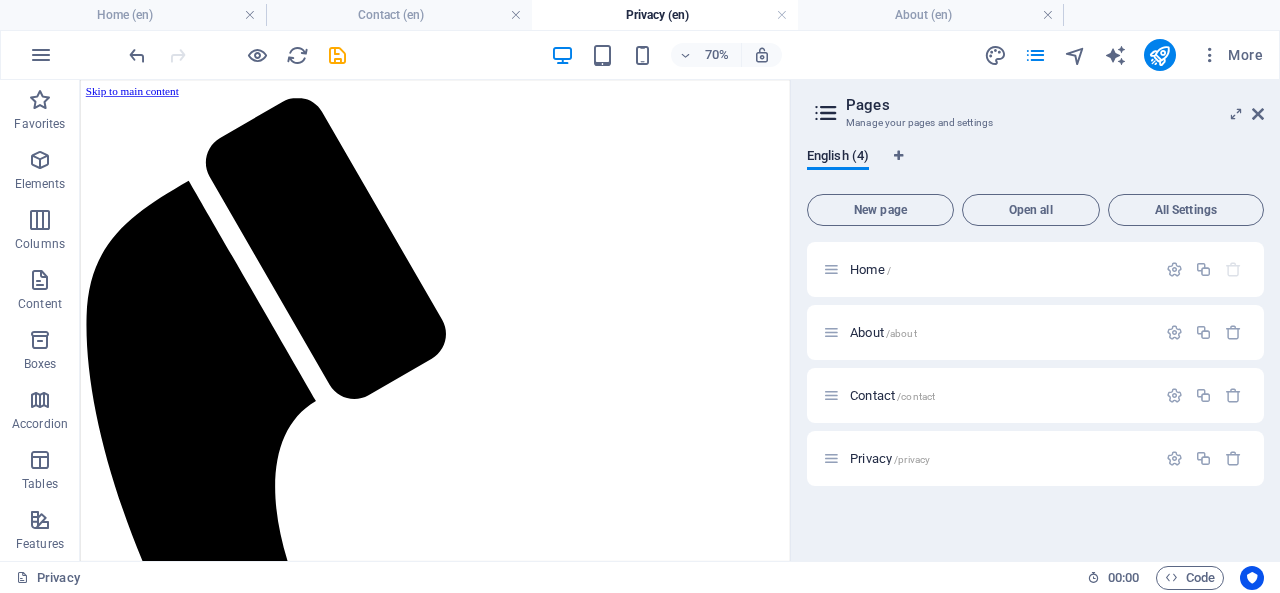 click on "Home /" at bounding box center (870, 269) 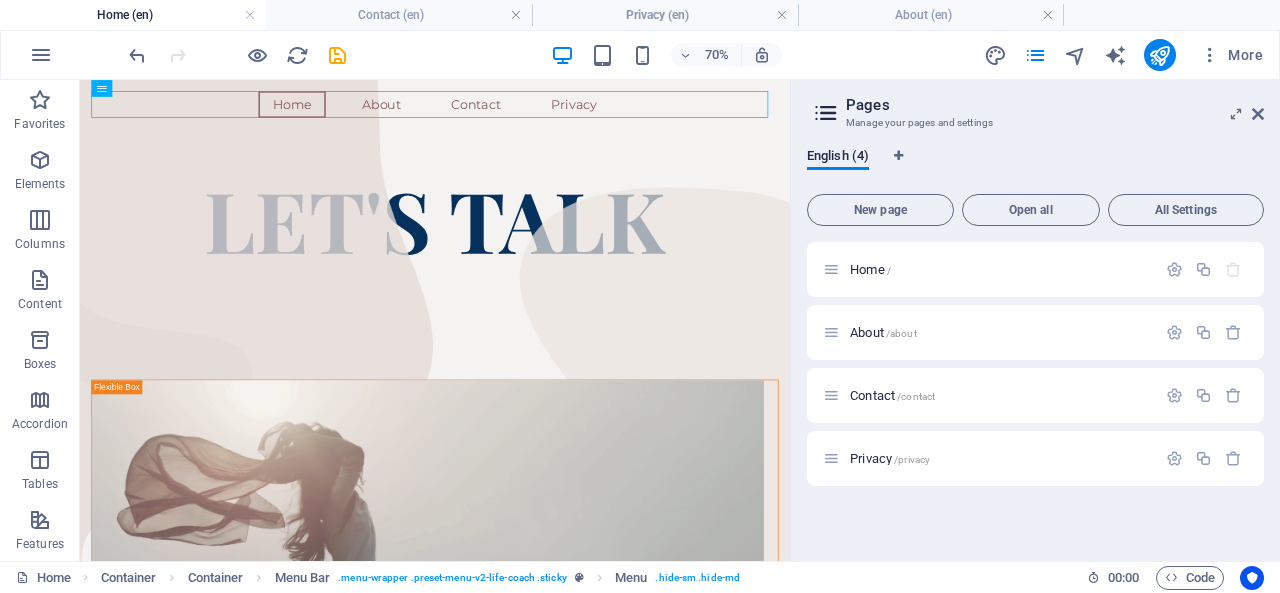 click on "Contact /contact" at bounding box center [892, 395] 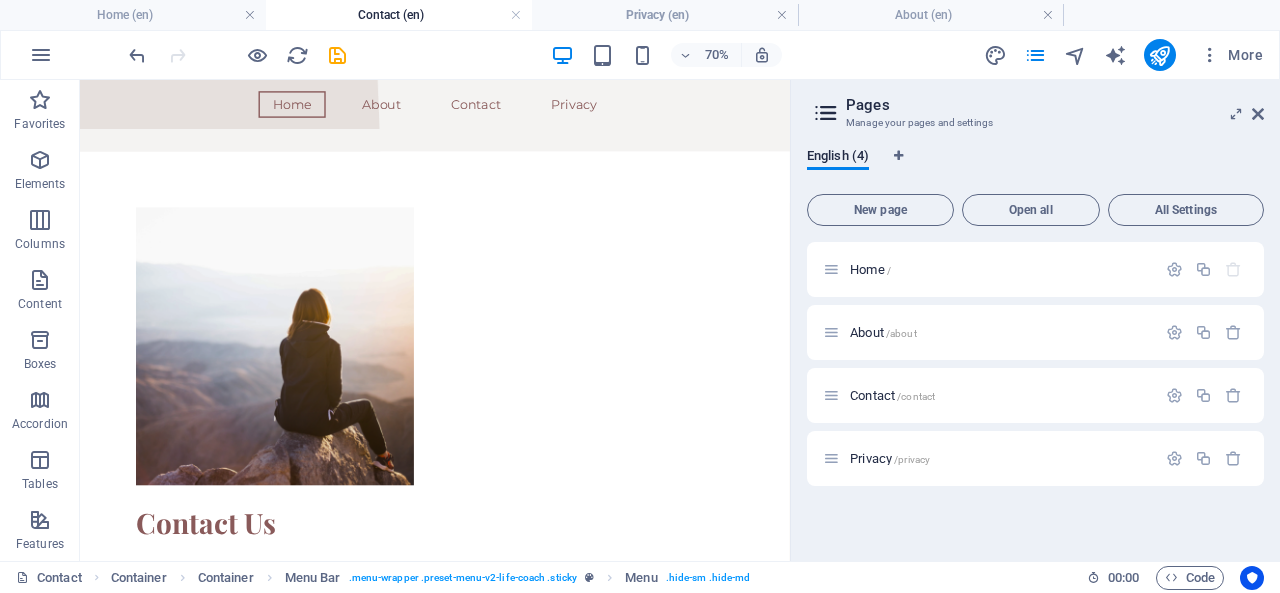 click on "About /about" at bounding box center [883, 332] 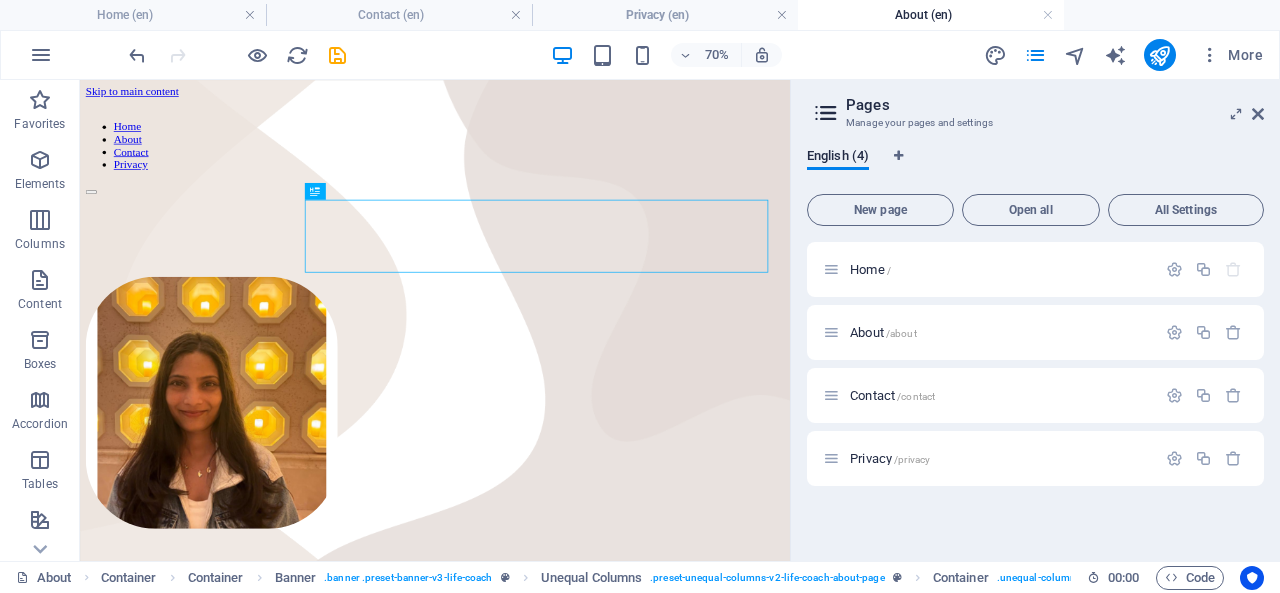 click on "Privacy /privacy" at bounding box center (890, 458) 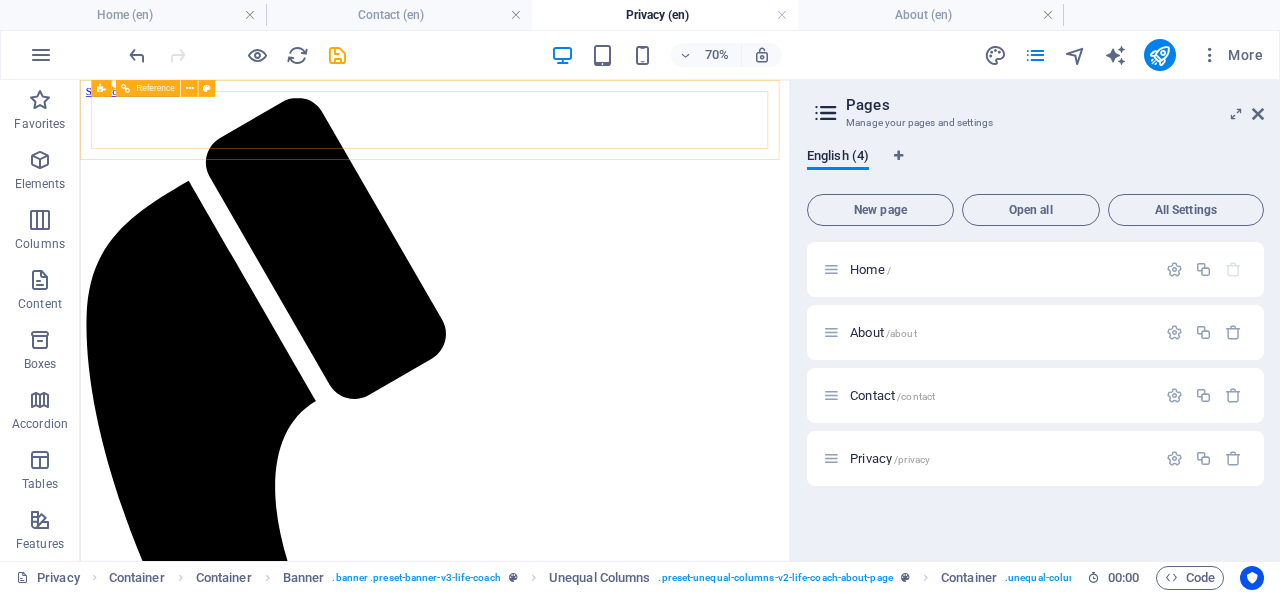 click at bounding box center [190, 88] 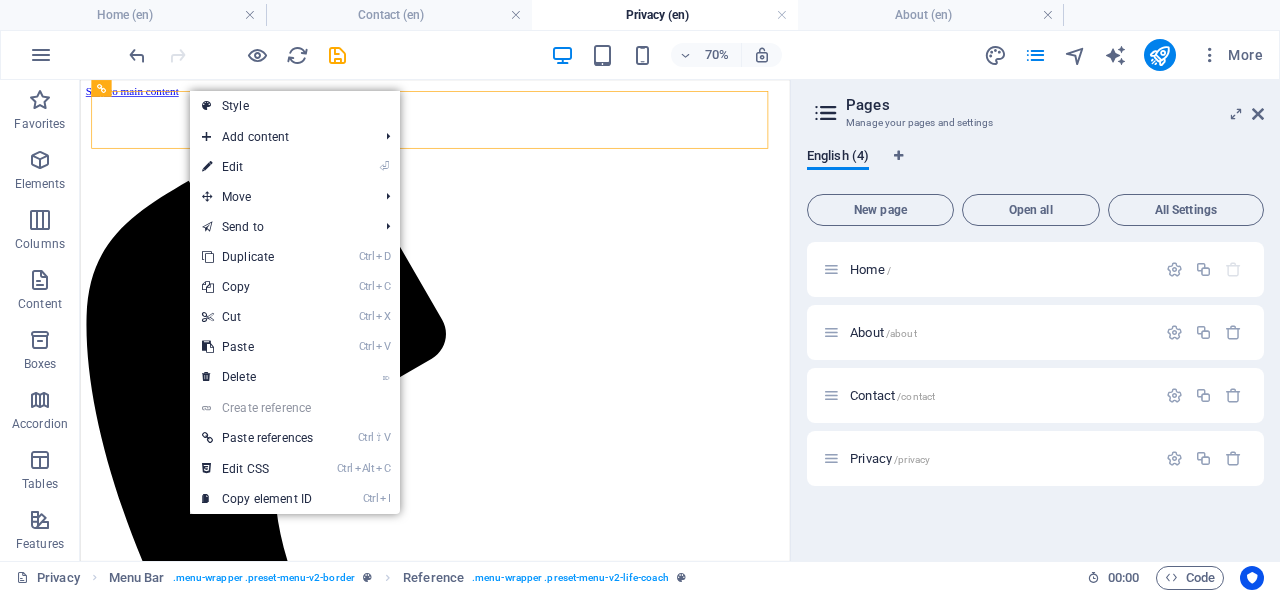 click on "Ctrl ⇧ V  Paste references" at bounding box center [257, 438] 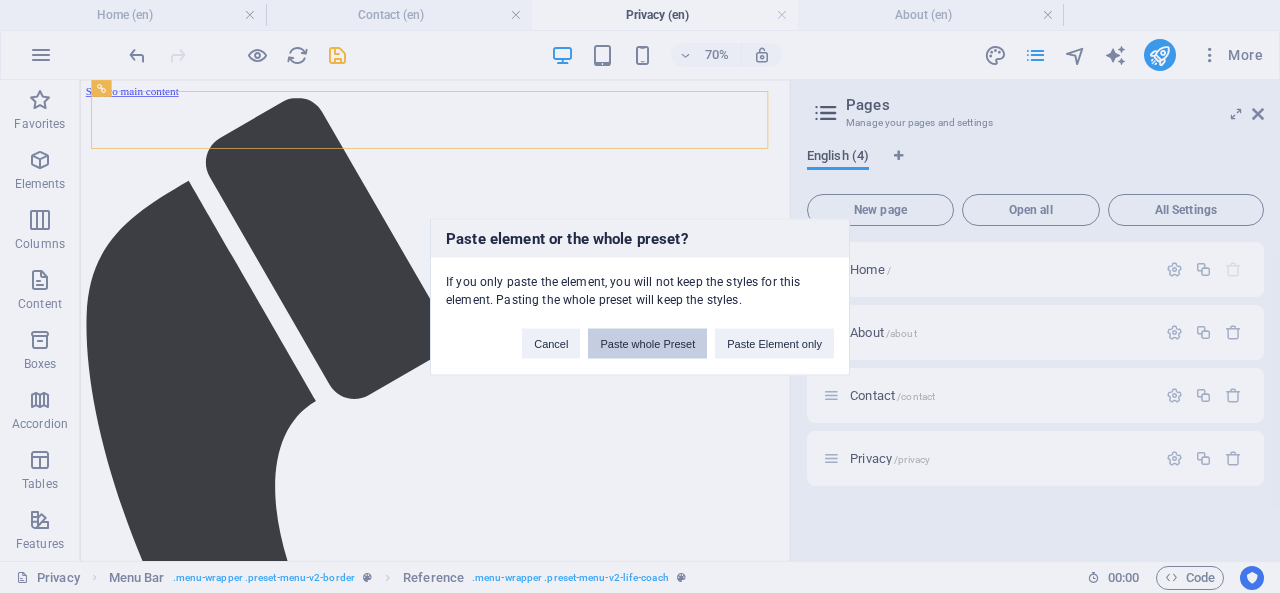 click on "Paste whole Preset" at bounding box center [647, 343] 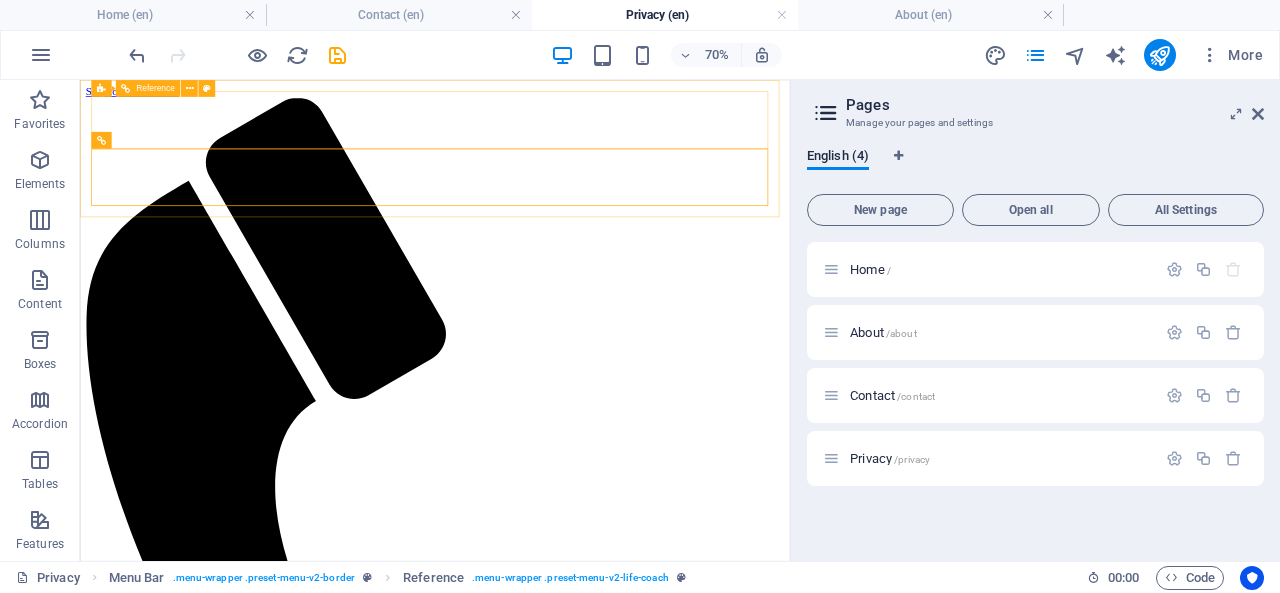 click at bounding box center (190, 88) 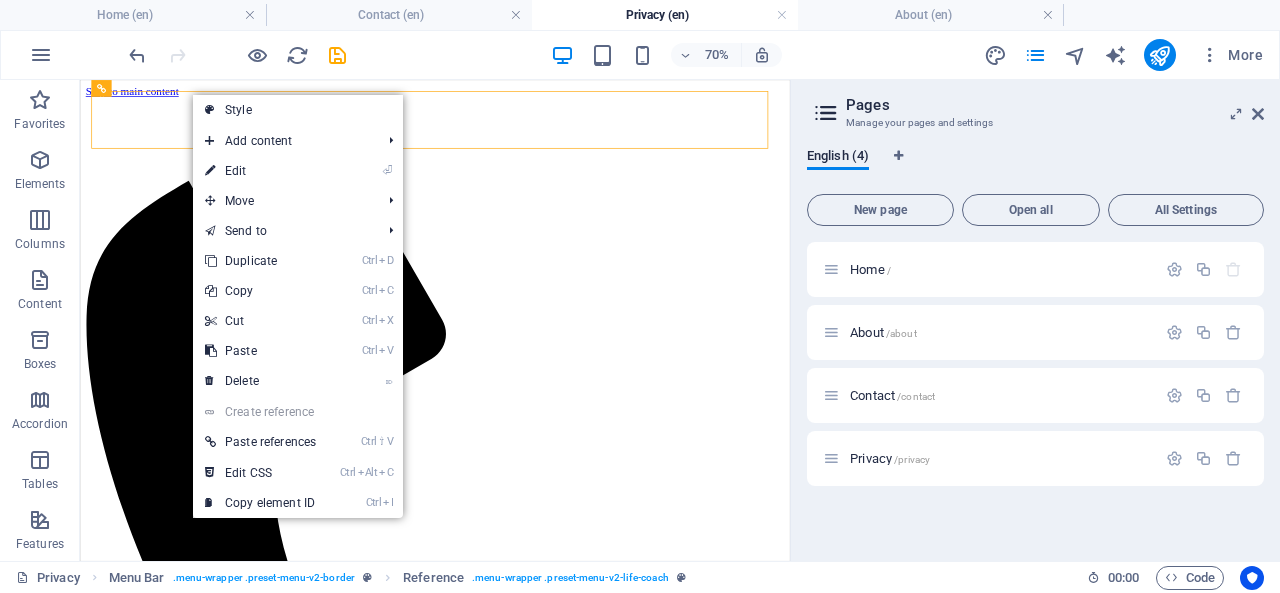 click on "⌦  Delete" at bounding box center (260, 381) 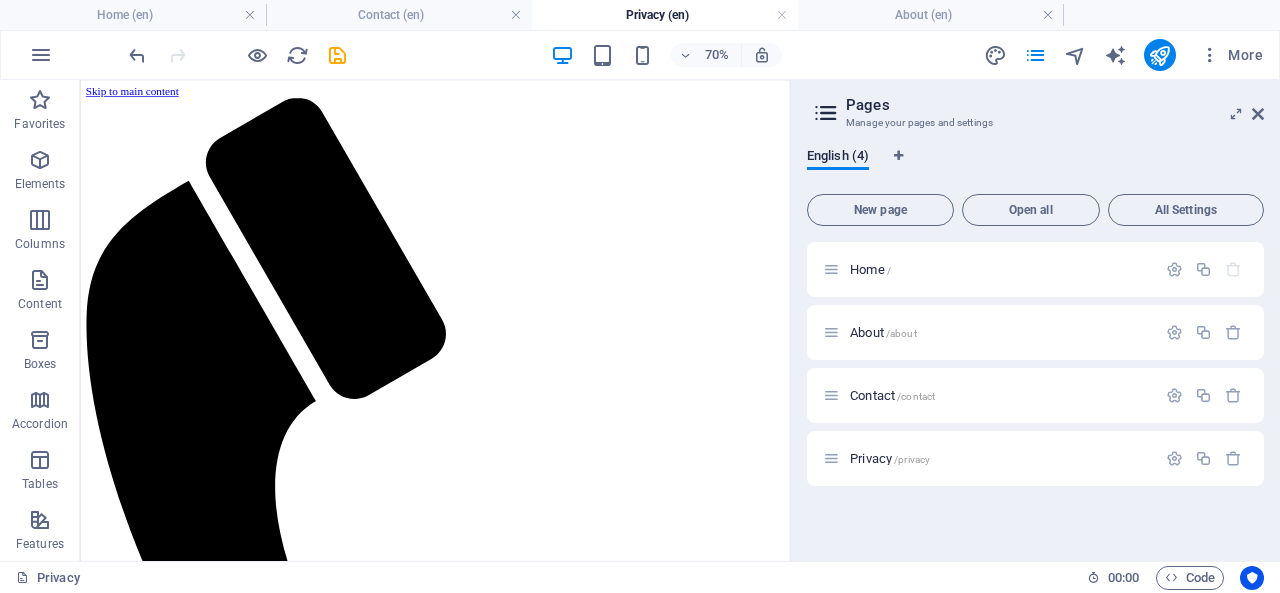 click on "Contact /contact" at bounding box center [892, 395] 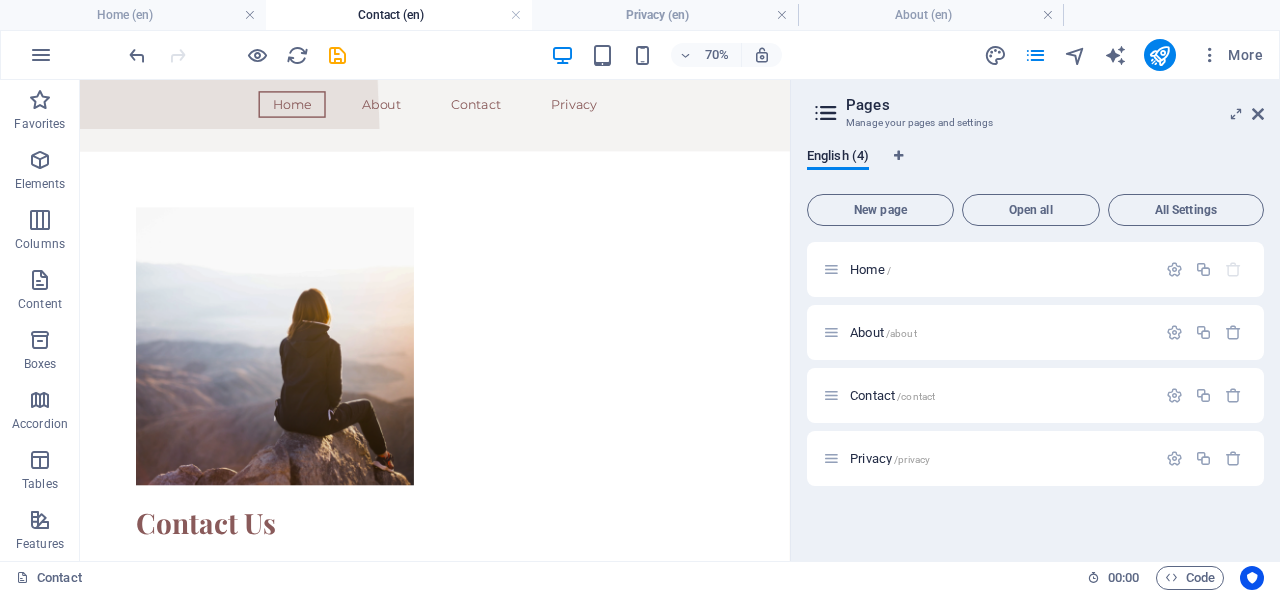 click on "Privacy /privacy" at bounding box center (890, 458) 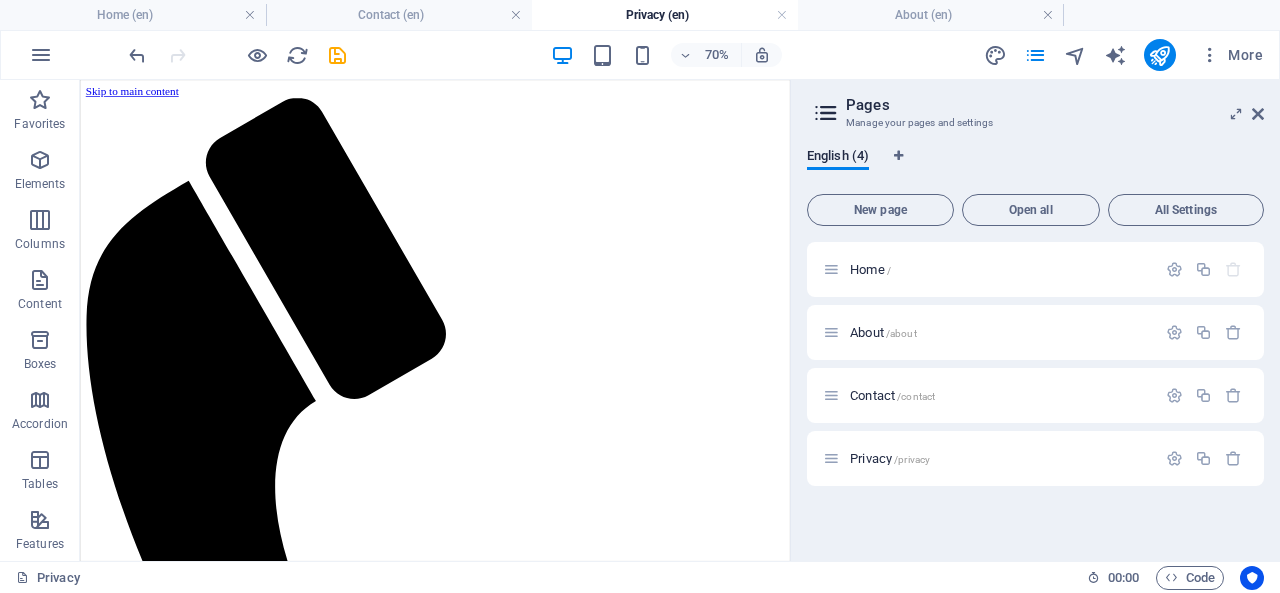click on "About /about" at bounding box center [883, 332] 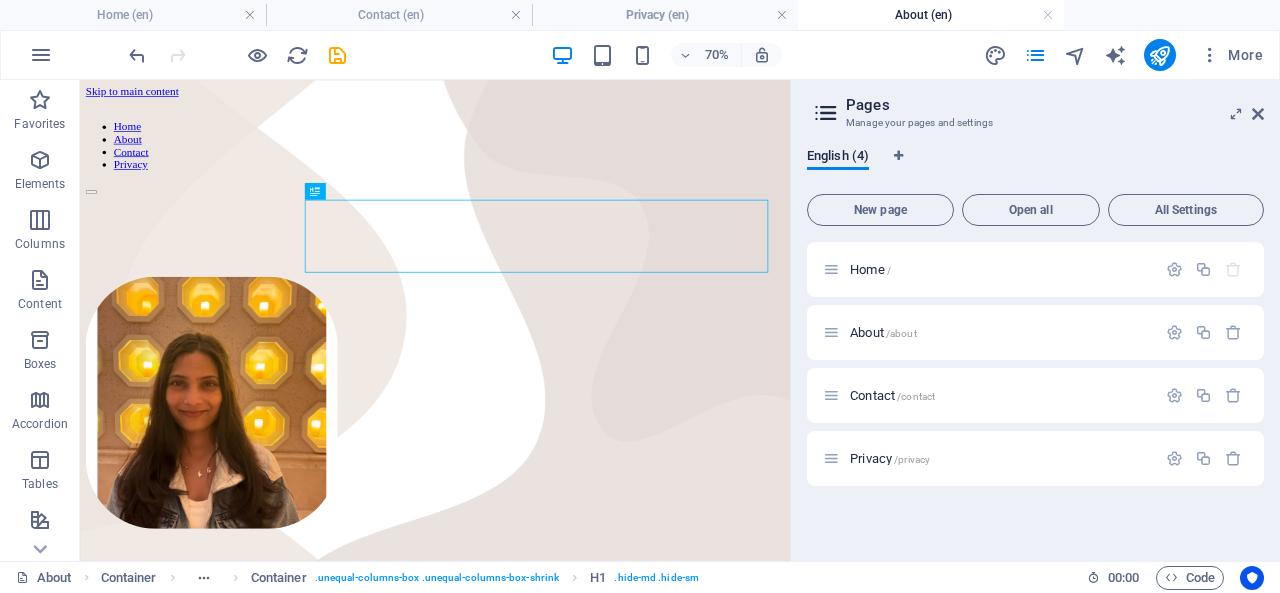 click on "Home /" at bounding box center [870, 269] 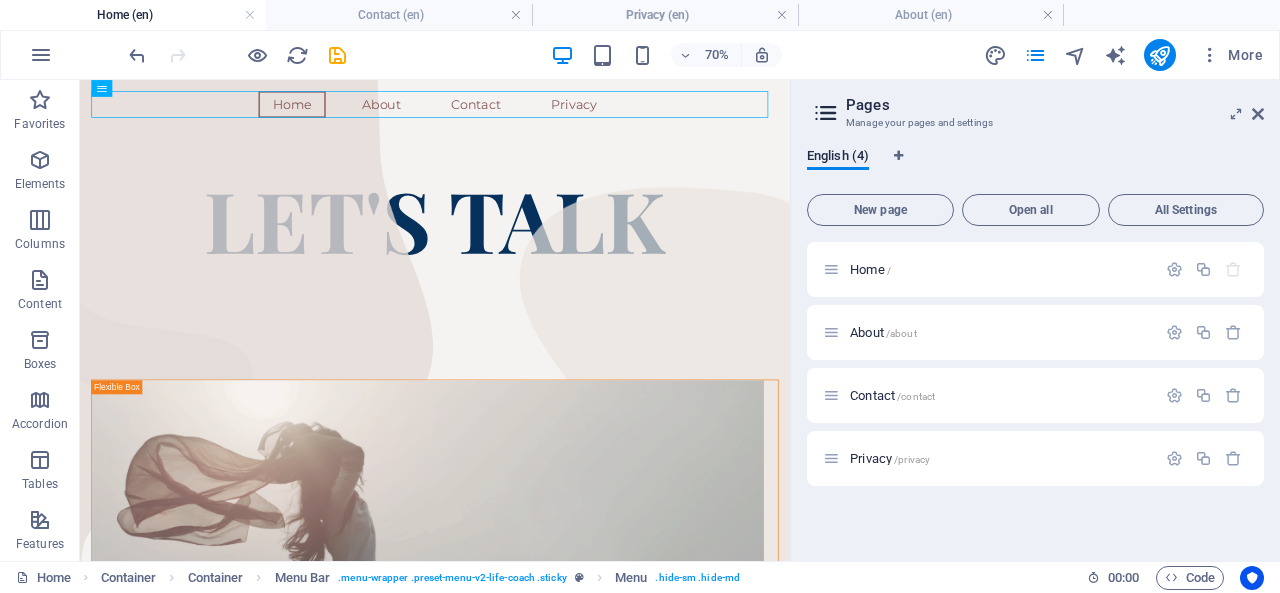 click on "About /about" at bounding box center [883, 332] 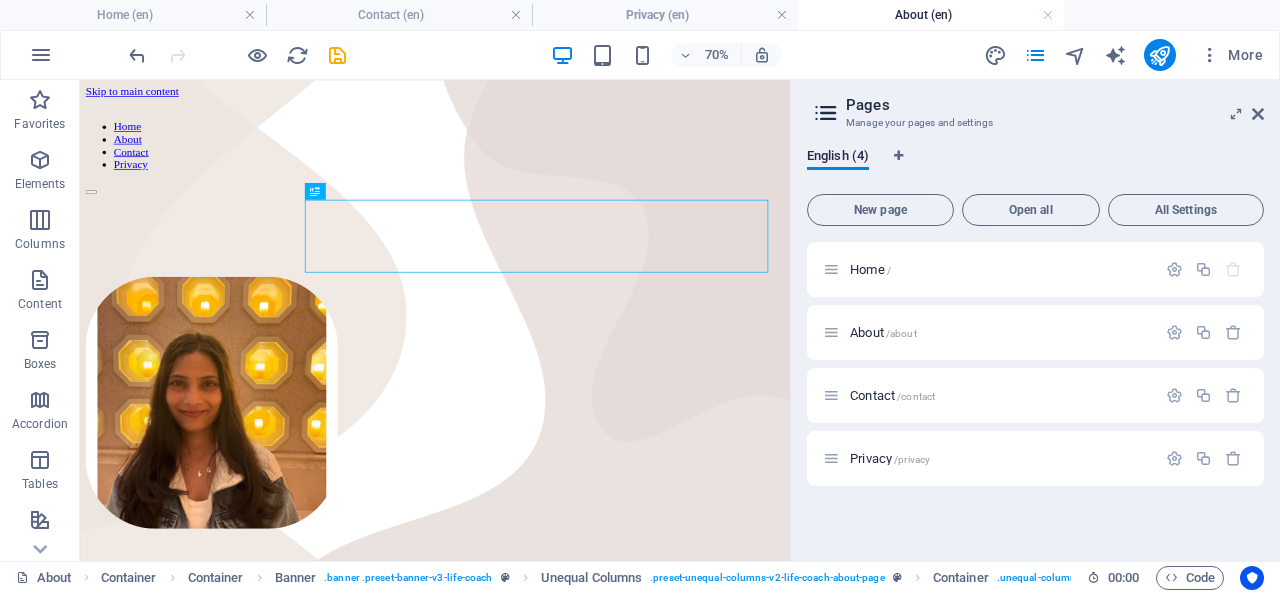 click on "Contact /contact" at bounding box center [892, 395] 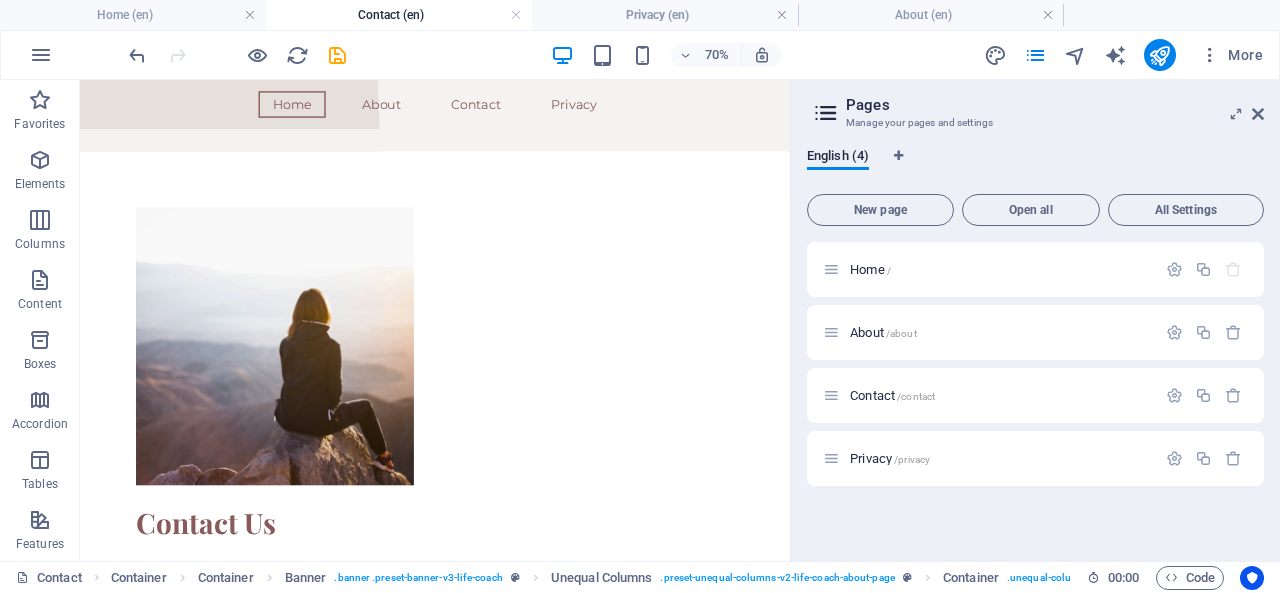 click on "Privacy /privacy" at bounding box center [989, 458] 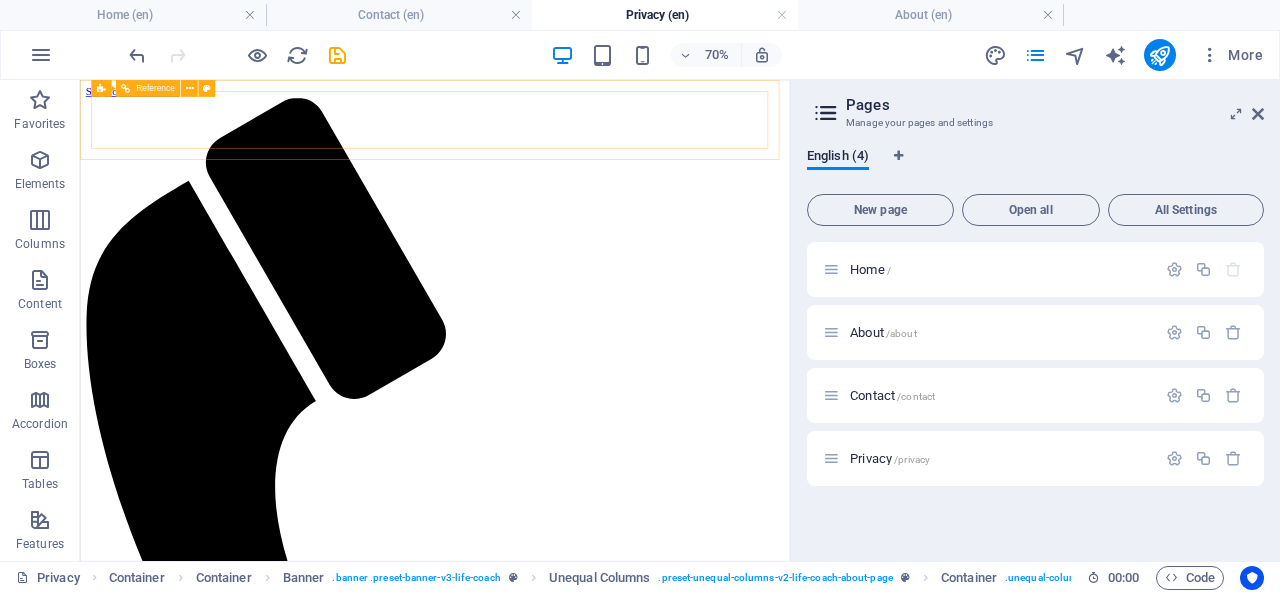 click at bounding box center (190, 88) 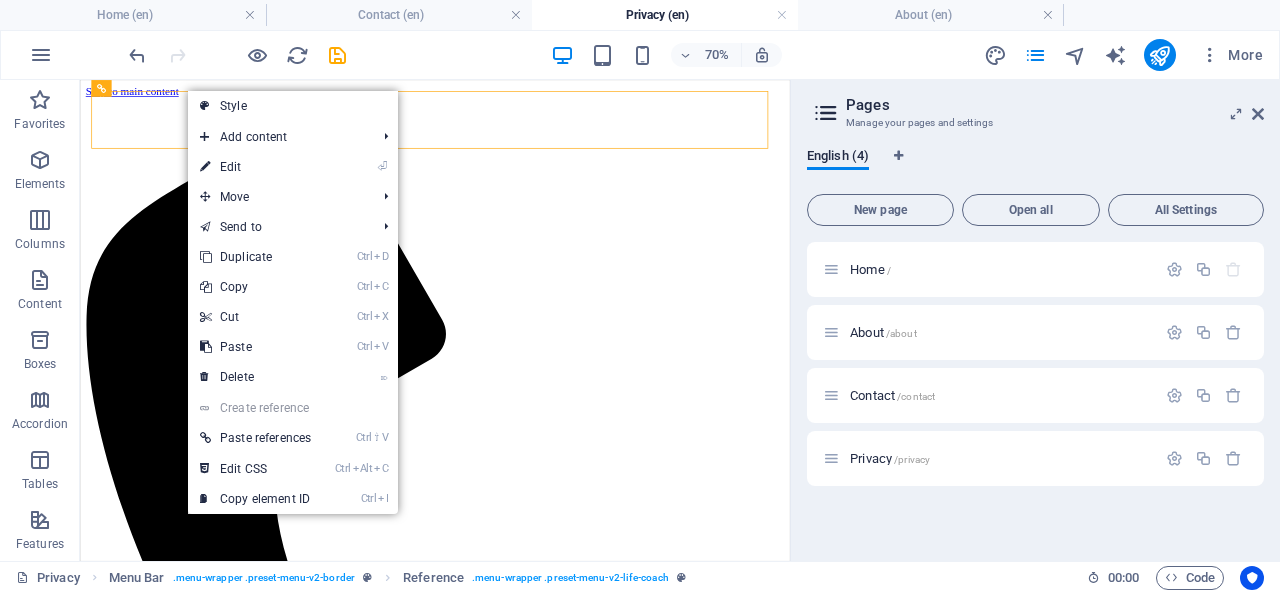 click on "Style" at bounding box center [293, 106] 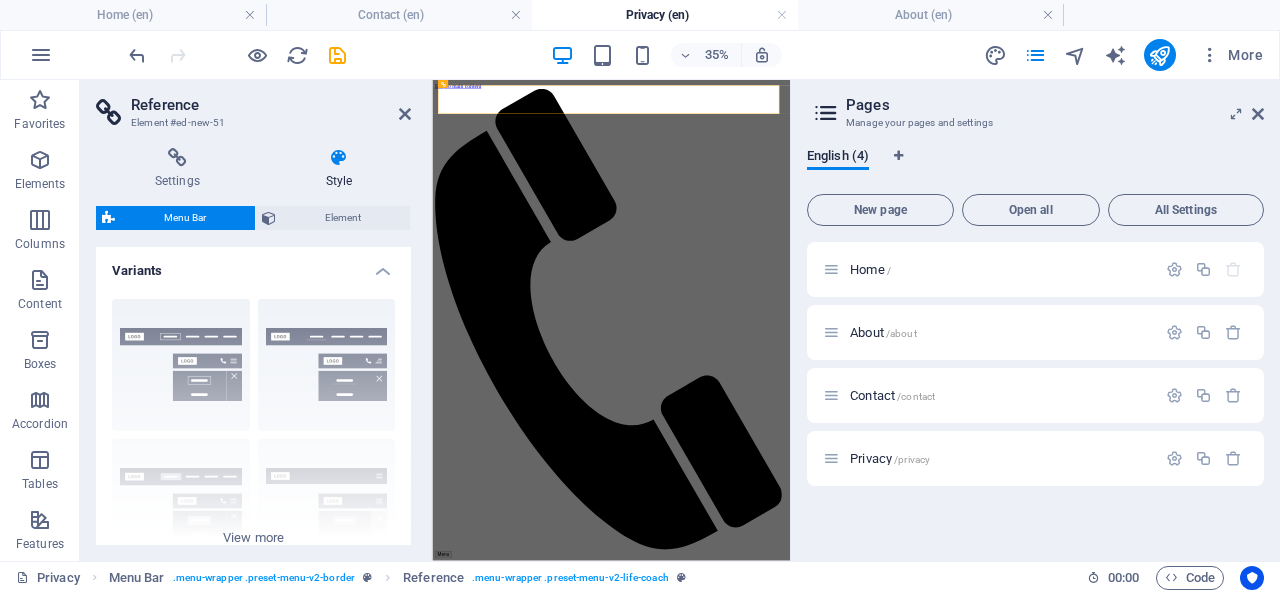 click at bounding box center (405, 114) 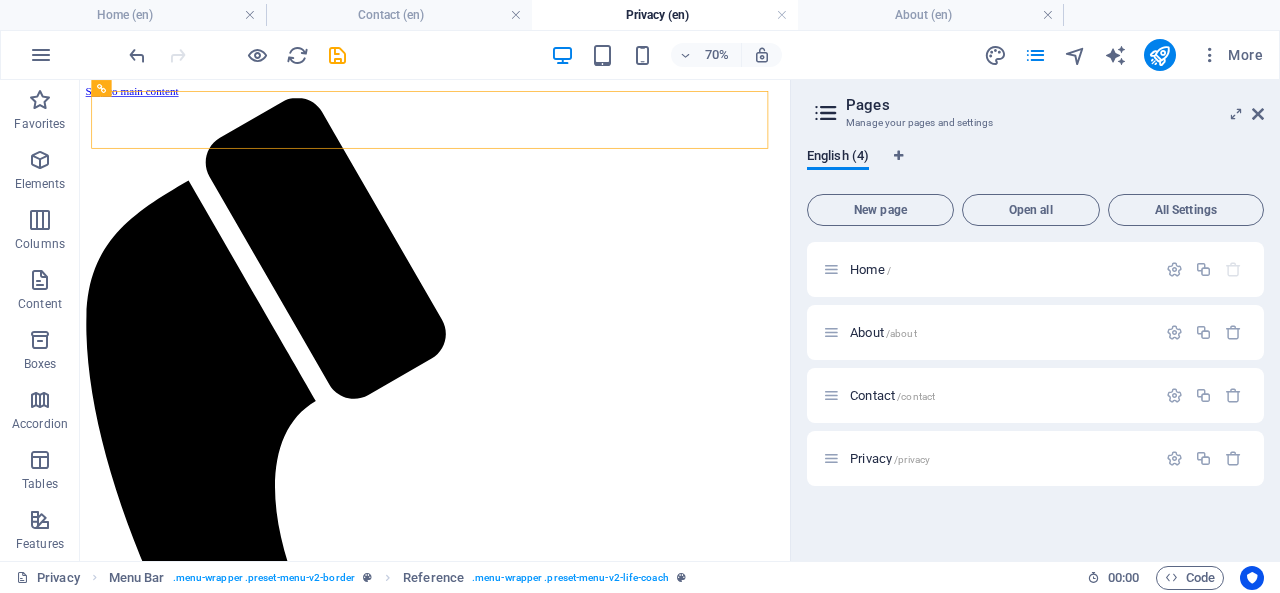 click on "Home /" at bounding box center (870, 269) 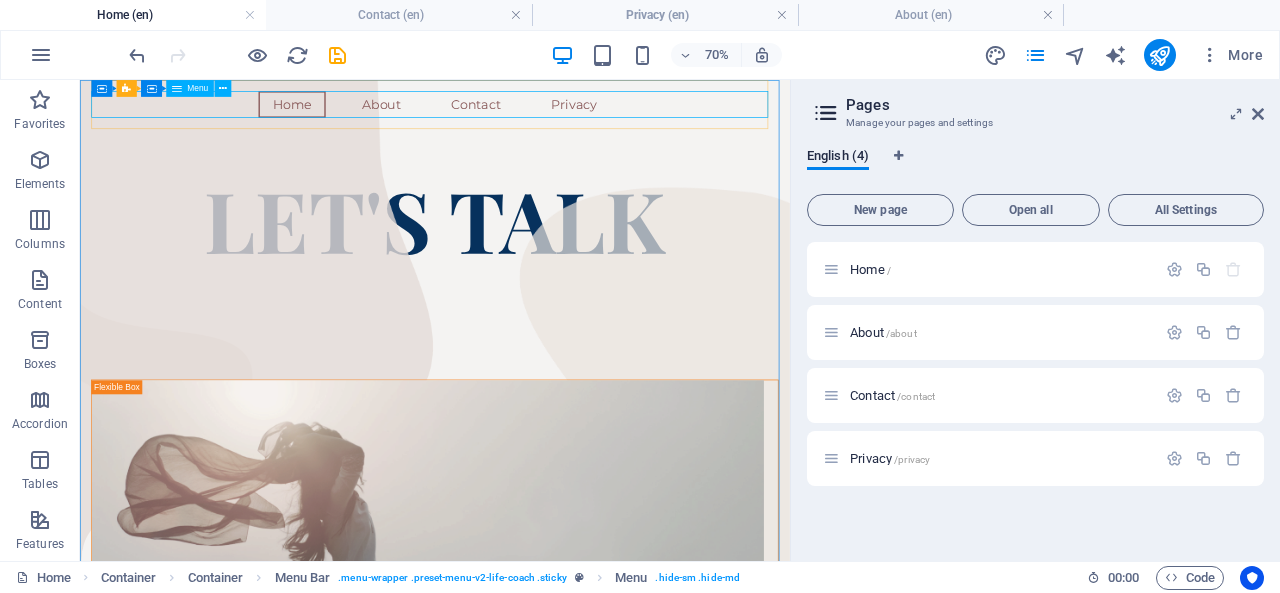 click at bounding box center (223, 88) 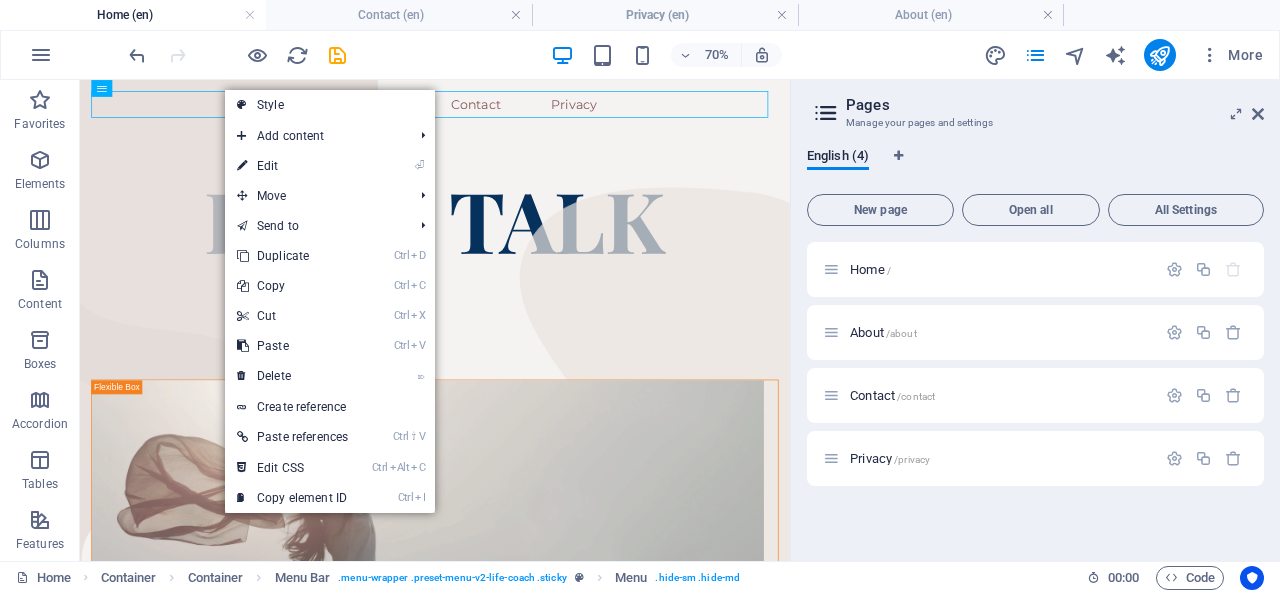 click on "Ctrl D  Duplicate" at bounding box center [292, 256] 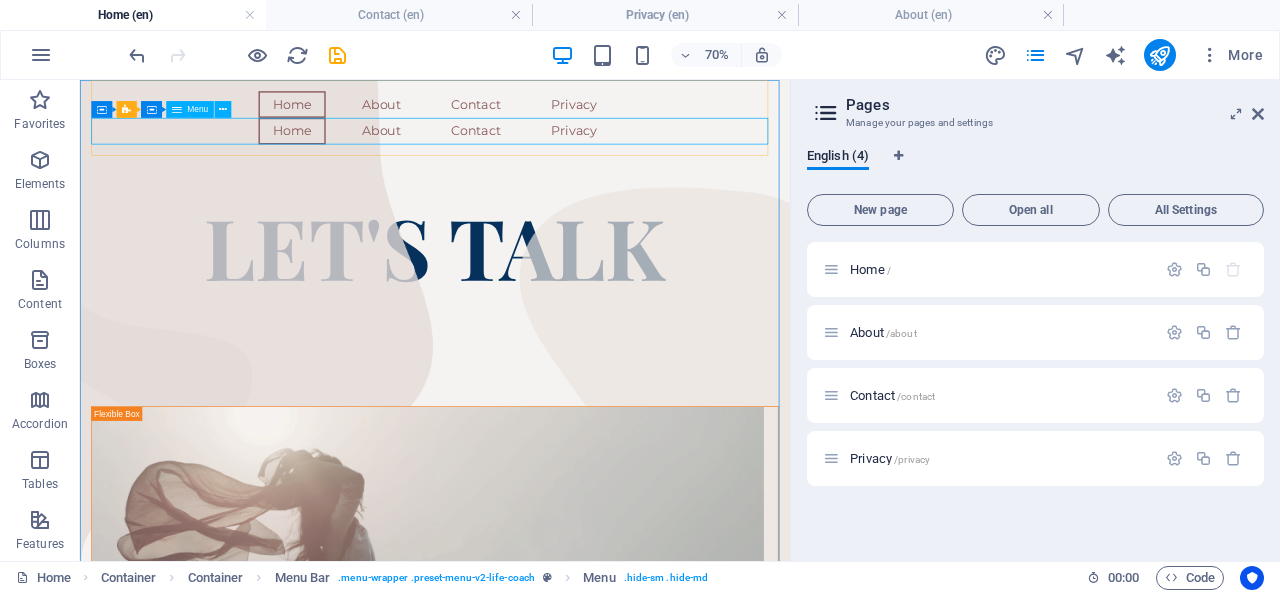 click at bounding box center [223, 109] 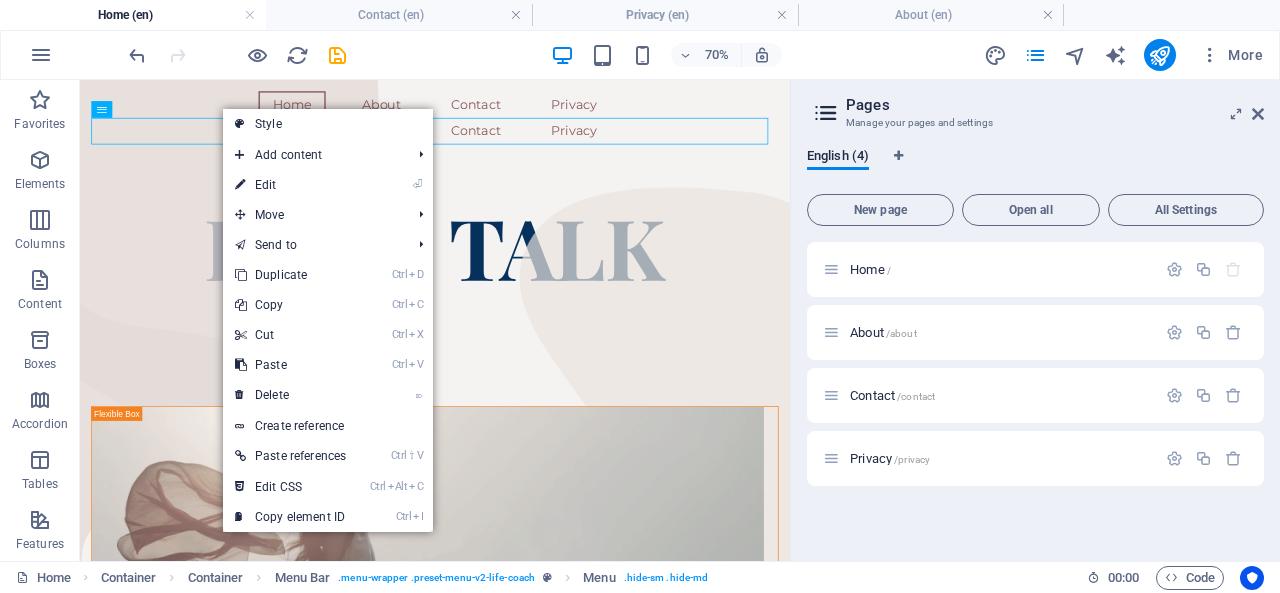 click on "Ctrl X  Cut" at bounding box center (290, 335) 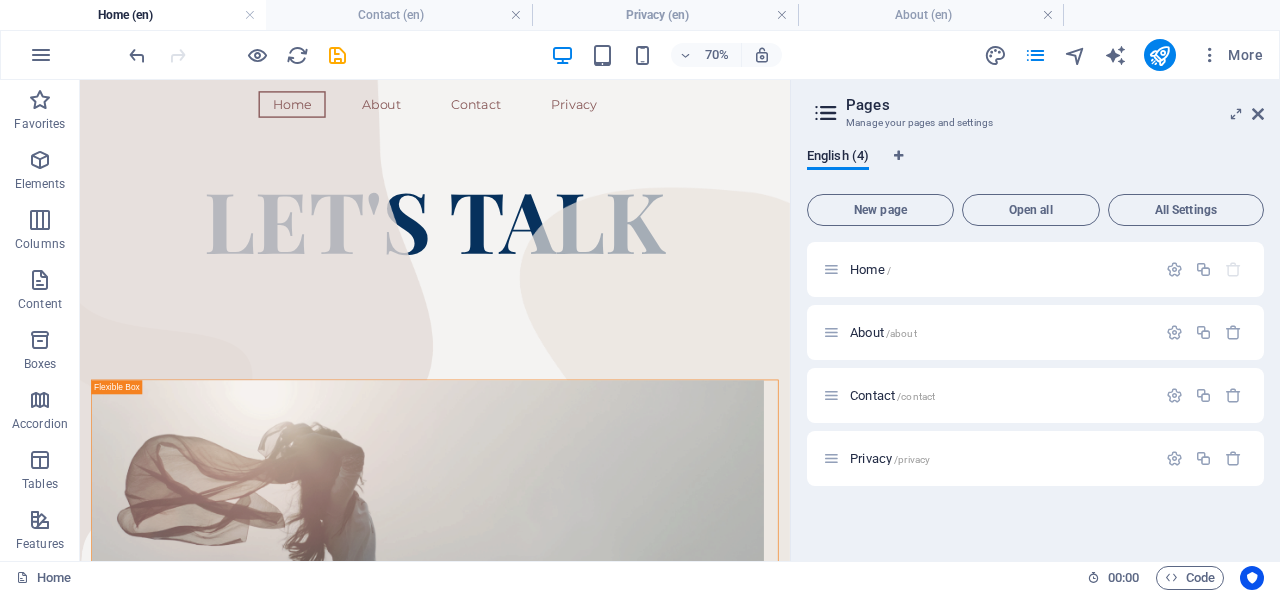 click on "Privacy /privacy" at bounding box center (890, 458) 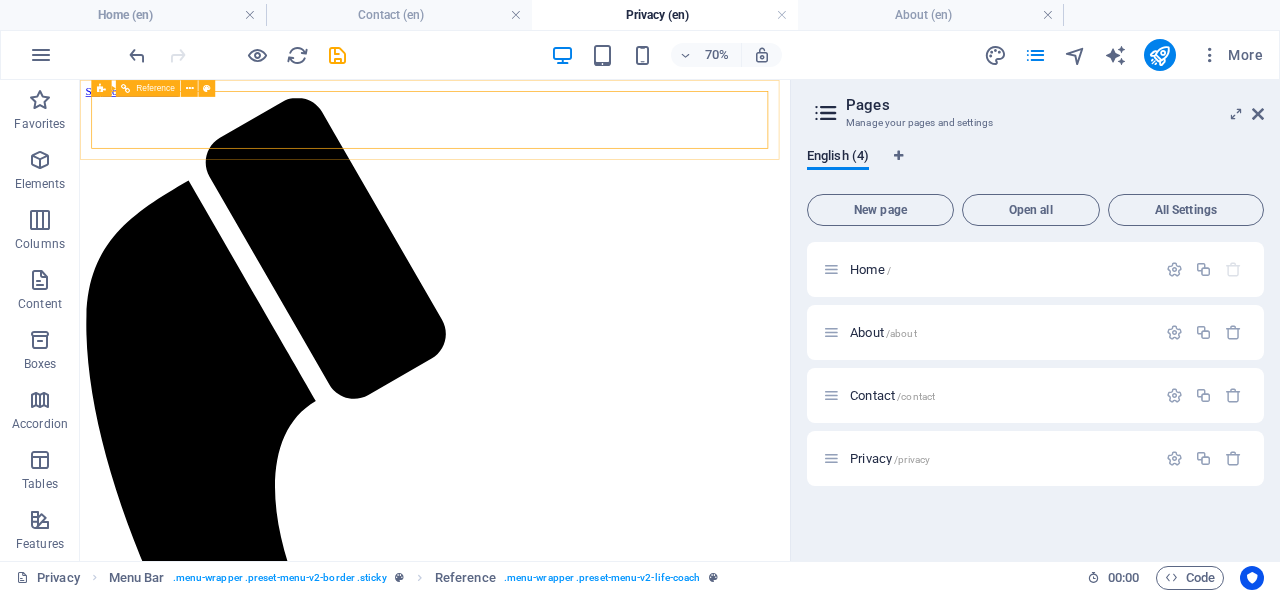 click at bounding box center (190, 88) 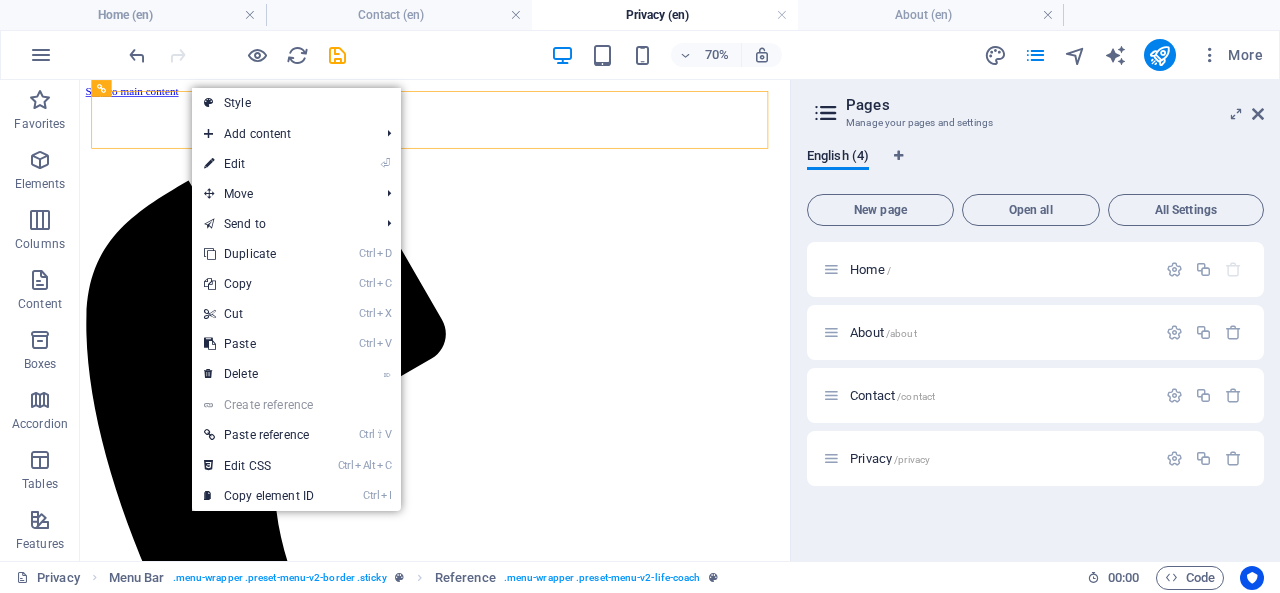 click on "⌦  Delete" at bounding box center (259, 374) 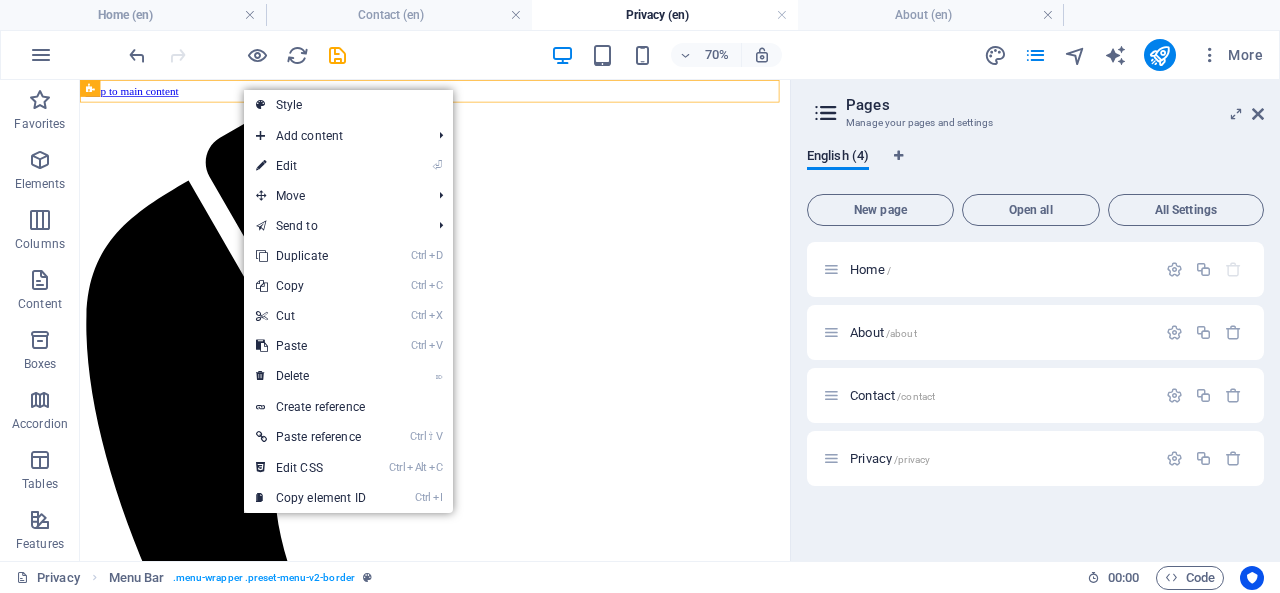 click on "Ctrl V  Paste" at bounding box center [311, 346] 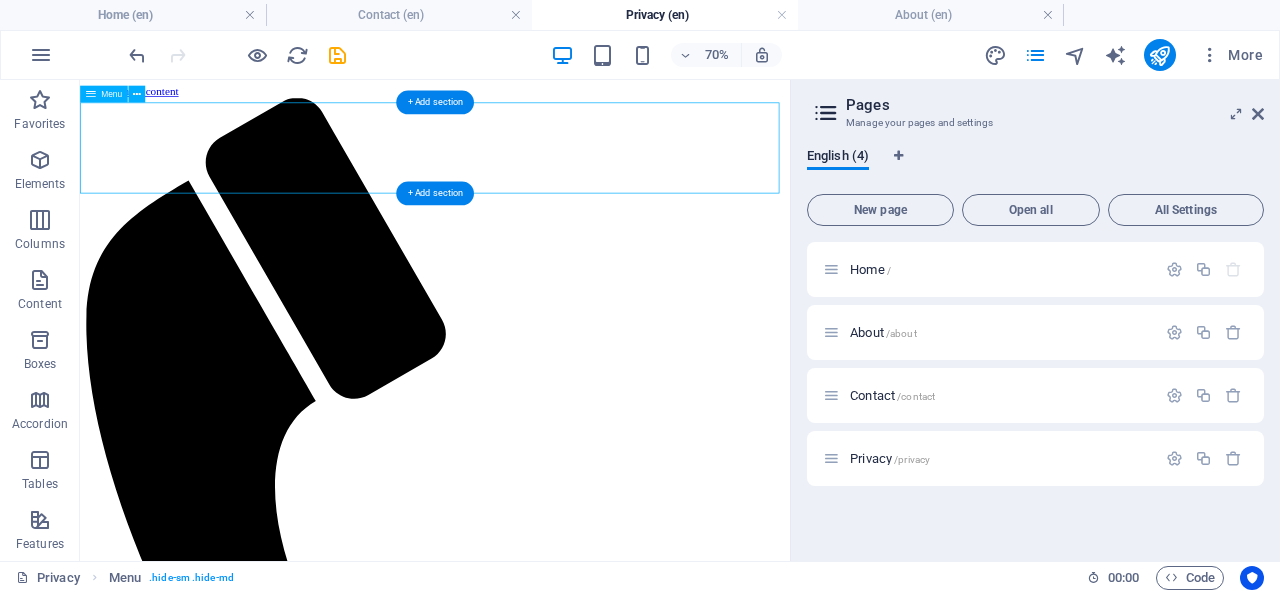 click on "Home About Contact Privacy" at bounding box center (587, 1487) 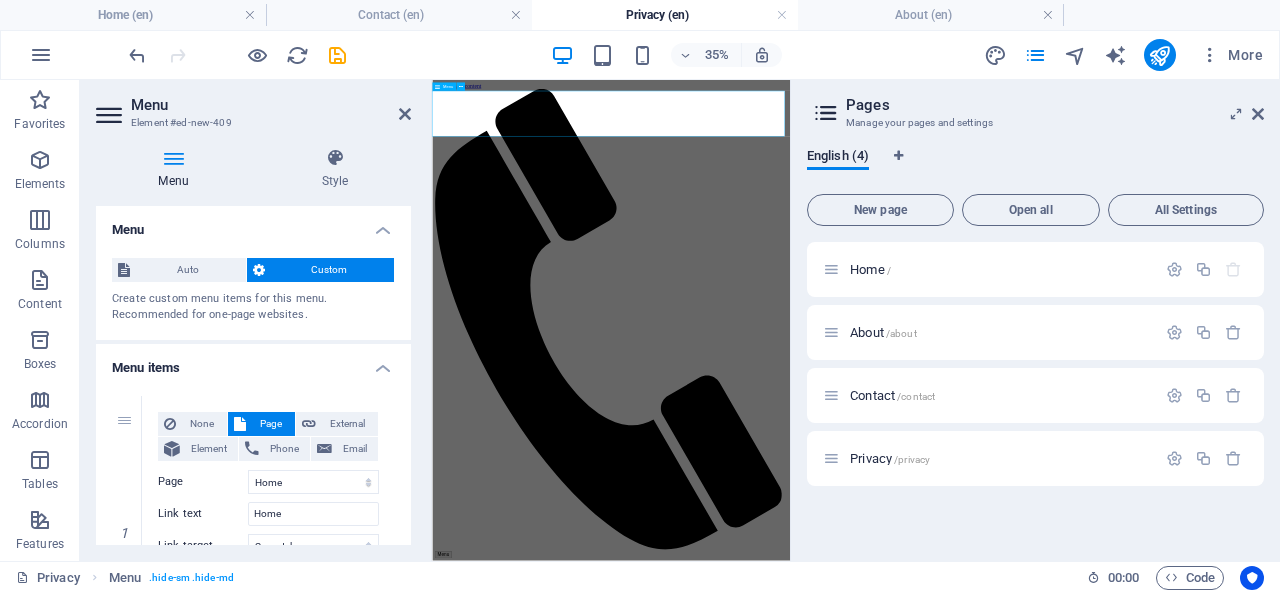 click on "Home About Contact Privacy" at bounding box center (943, 1499) 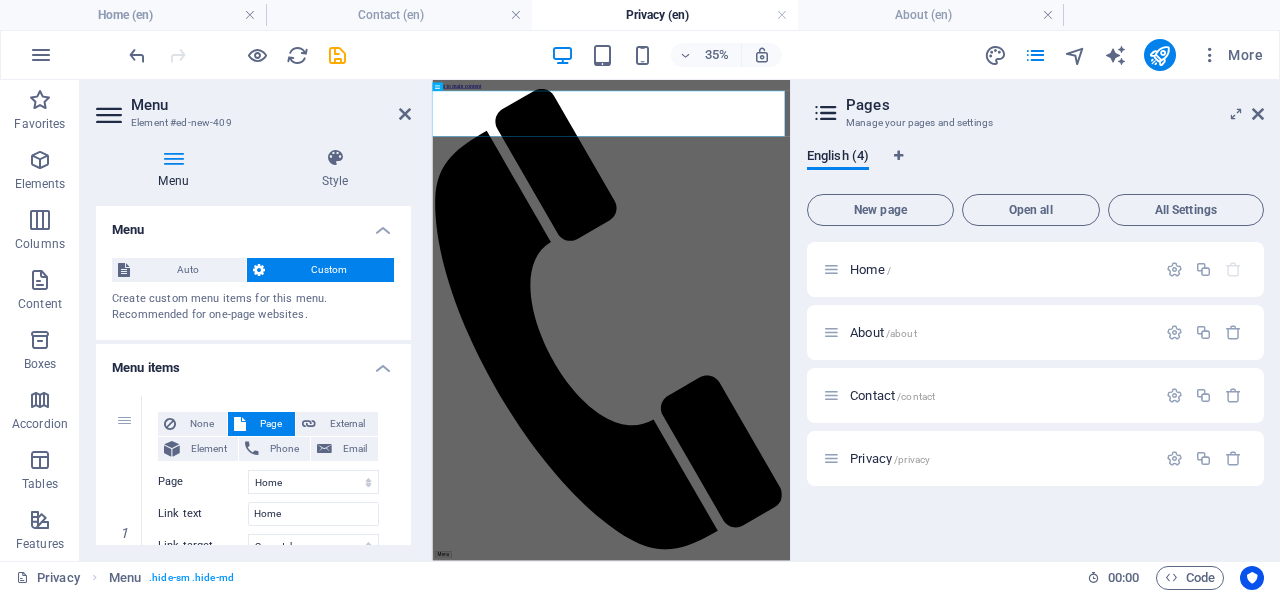 click at bounding box center [405, 114] 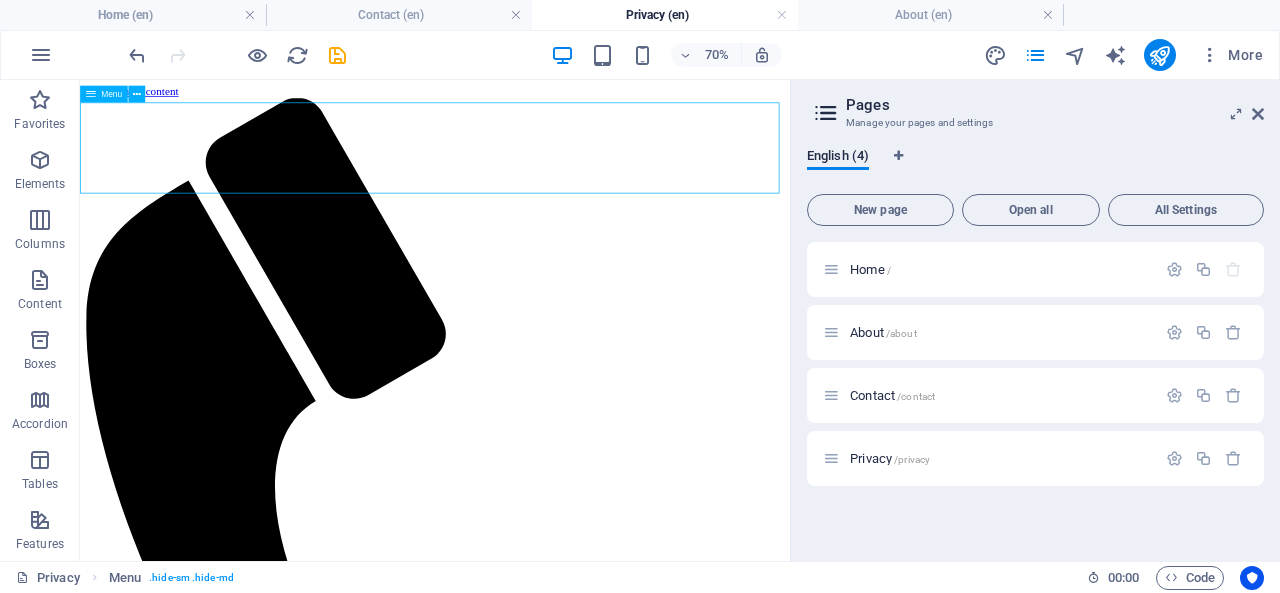 click at bounding box center (137, 94) 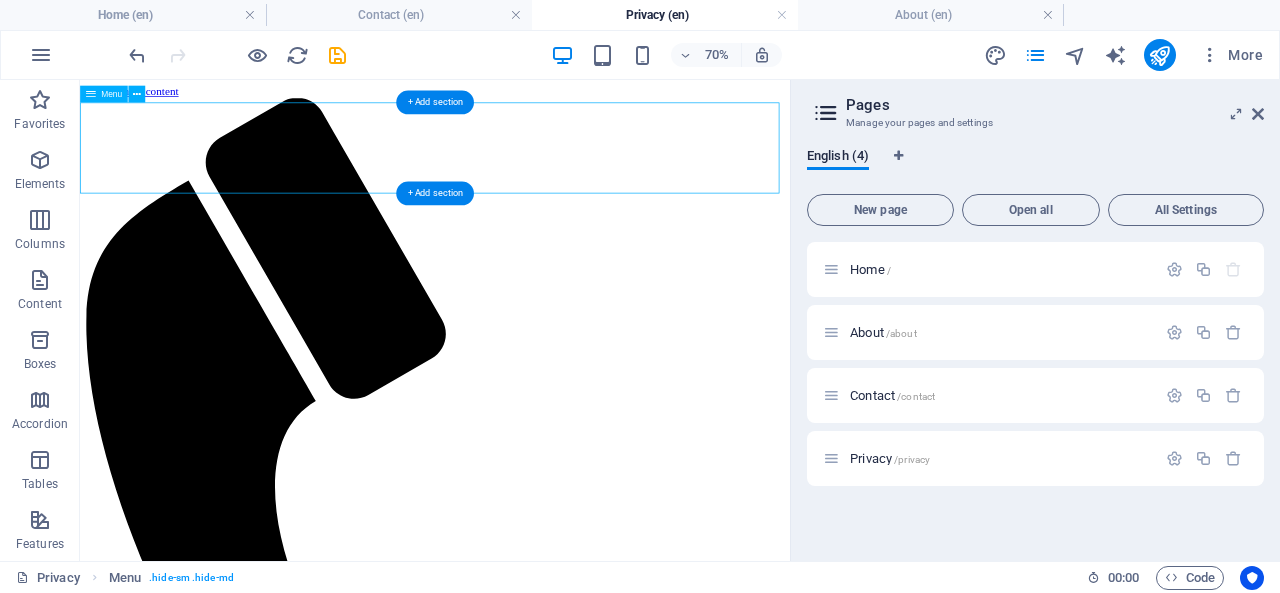 click on "Home About Contact Privacy" at bounding box center [587, 1487] 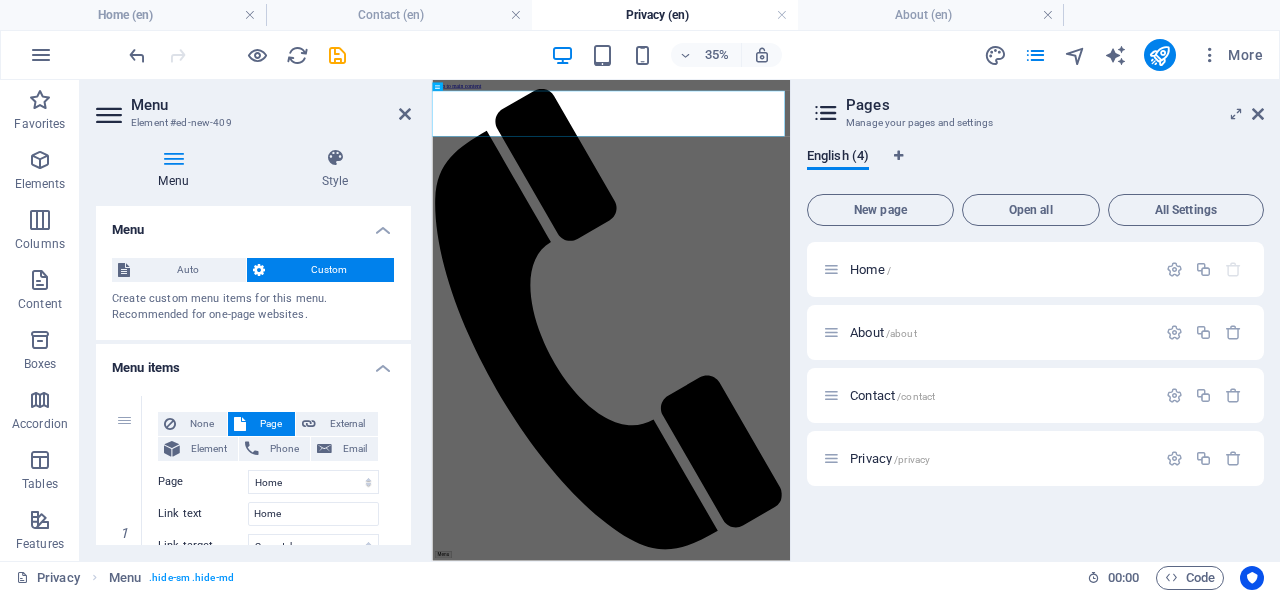 click at bounding box center (173, 158) 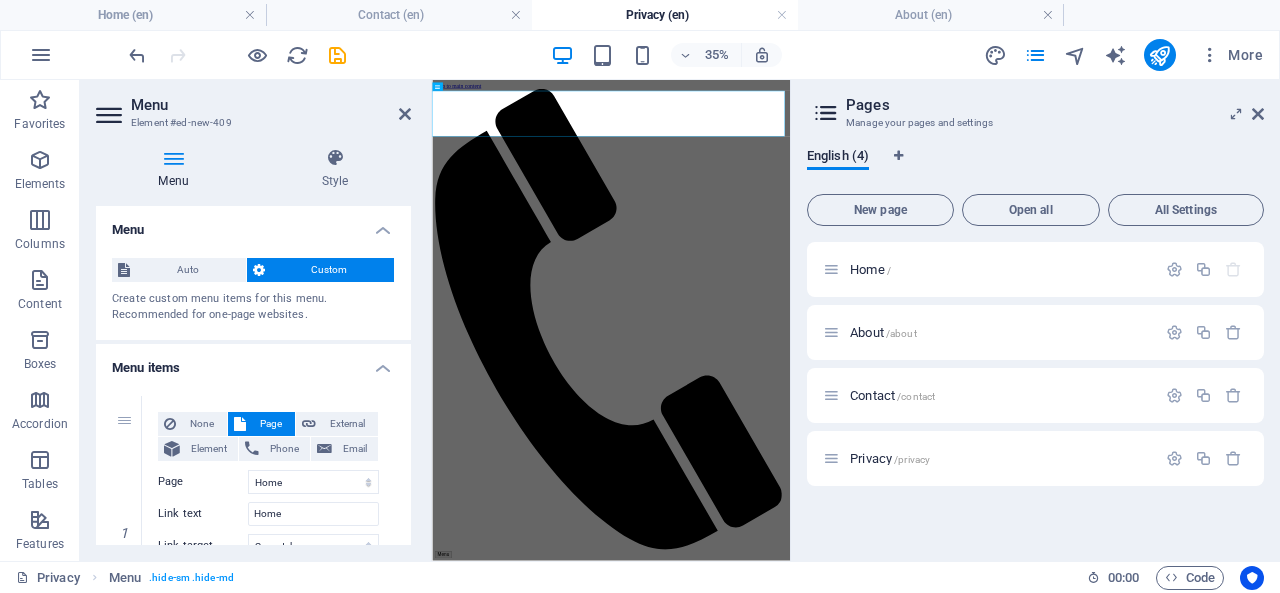 click at bounding box center (335, 158) 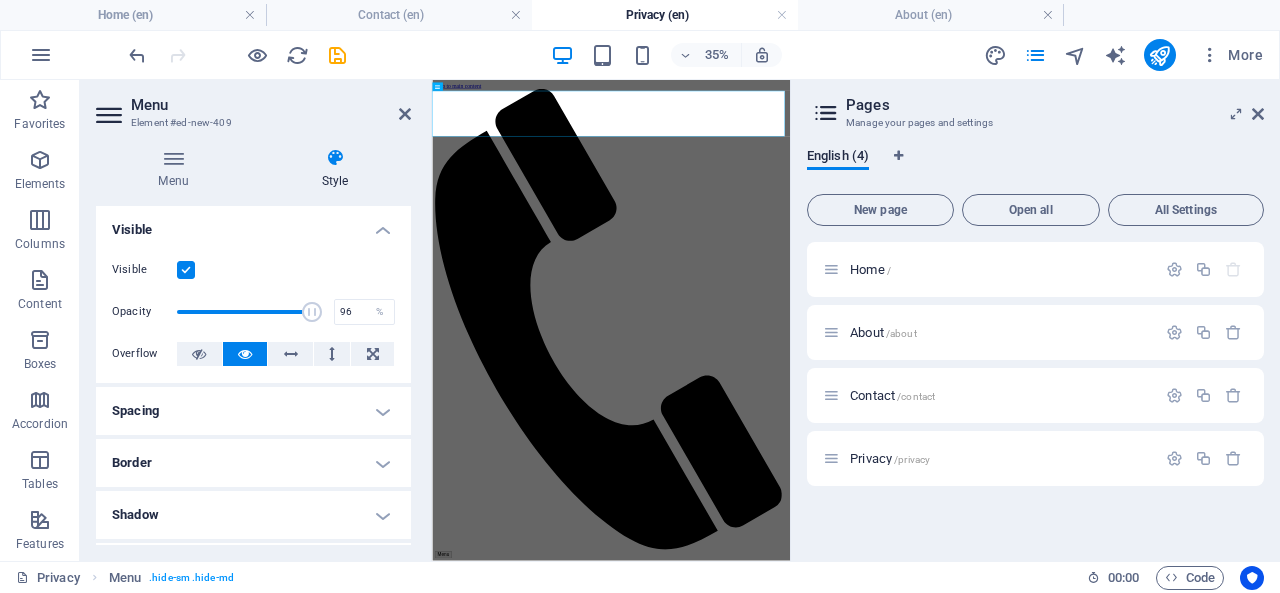 click at bounding box center [312, 312] 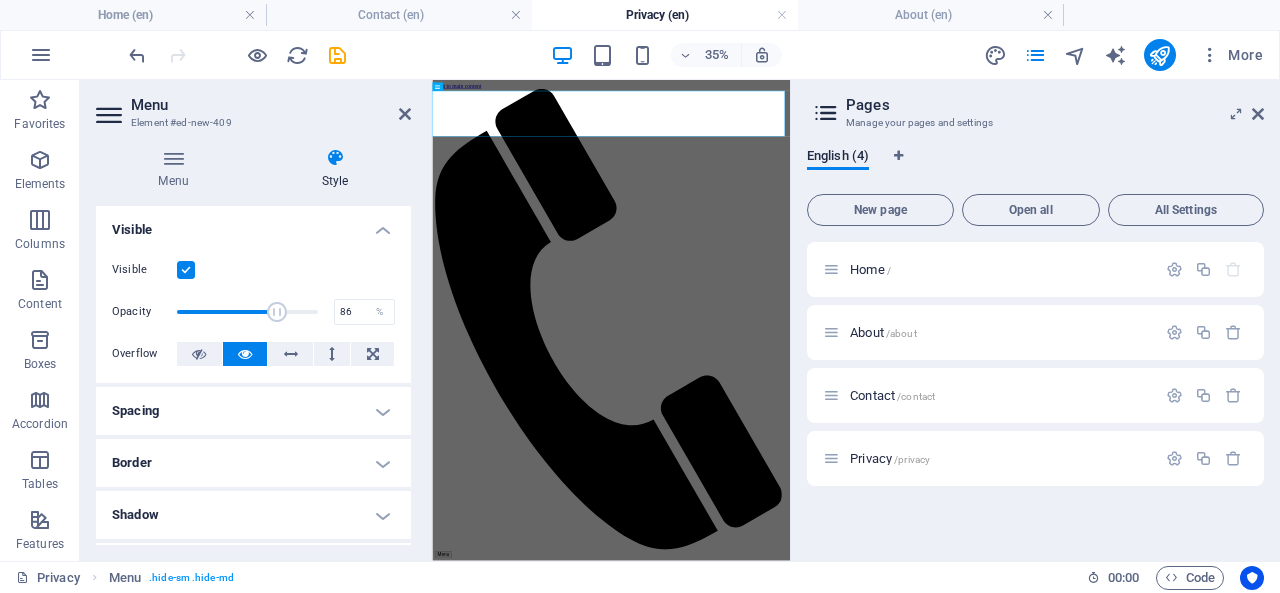 type on "88" 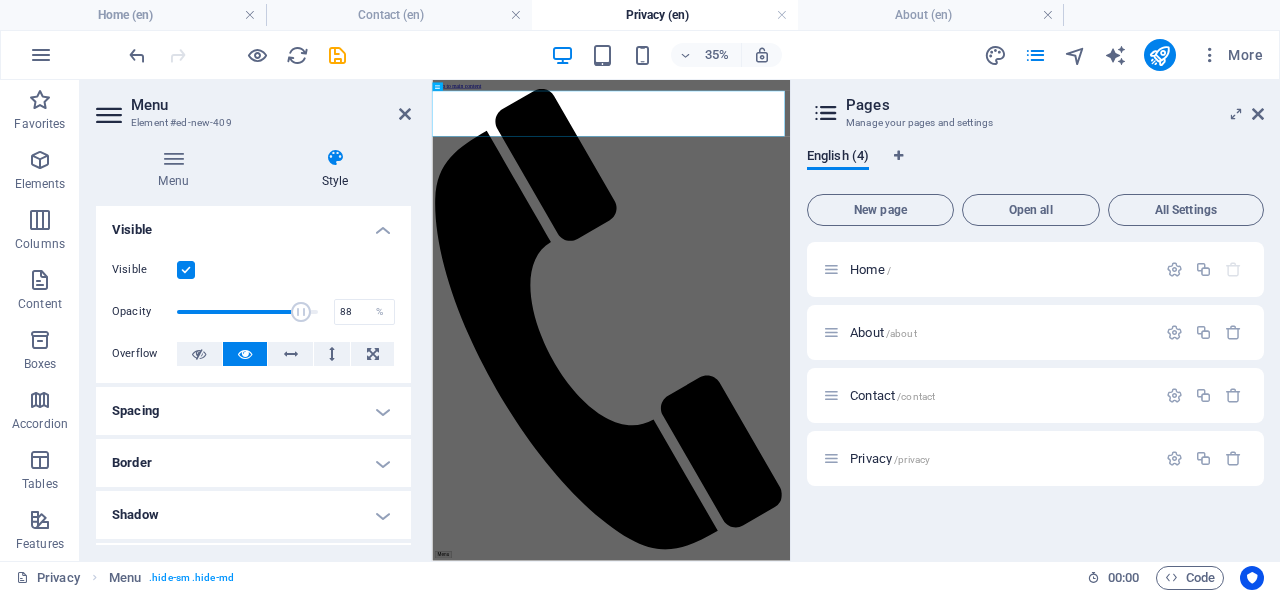 click at bounding box center (301, 312) 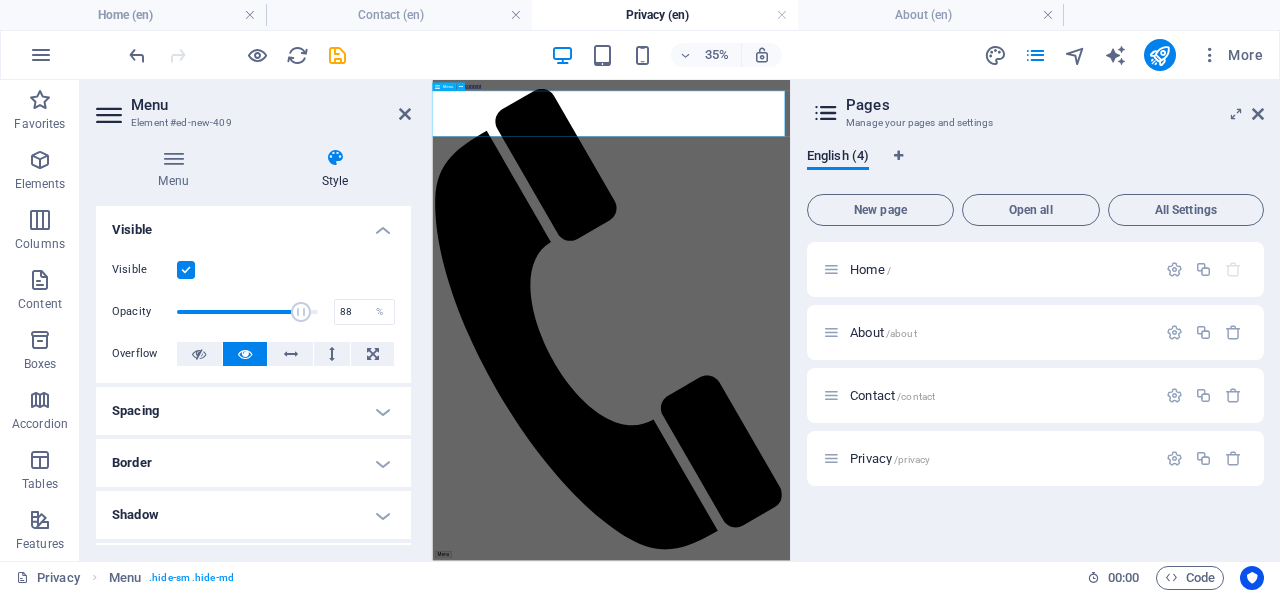 click on "Home About Contact Privacy" at bounding box center [943, 1499] 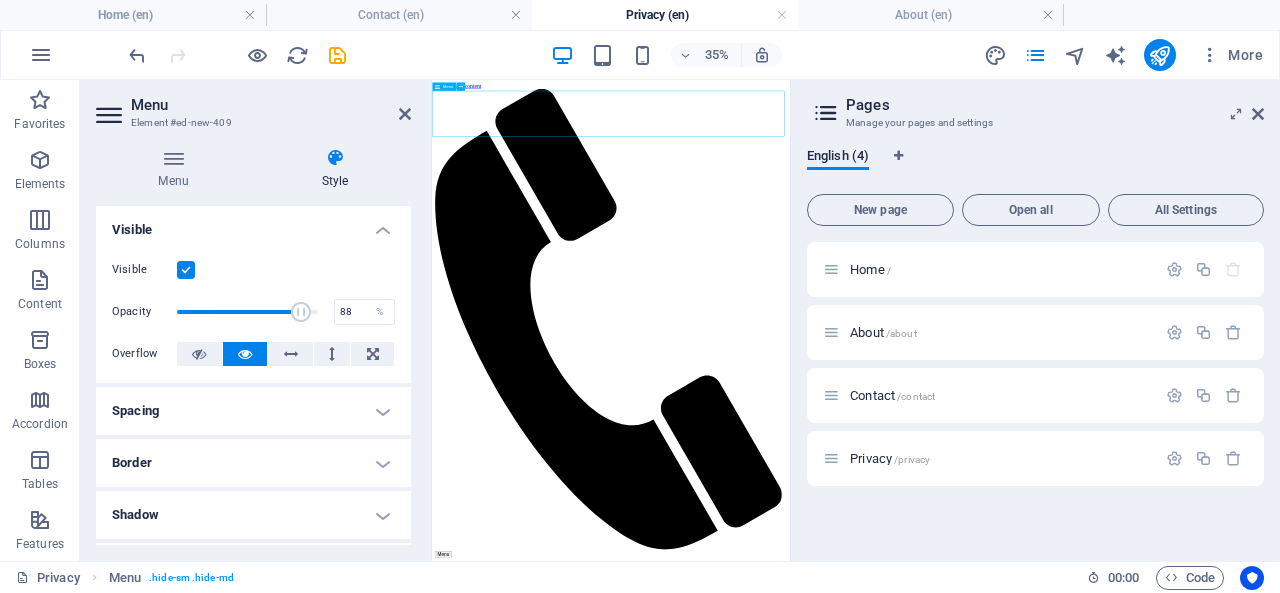 click on "Home About Contact Privacy" at bounding box center (943, 1499) 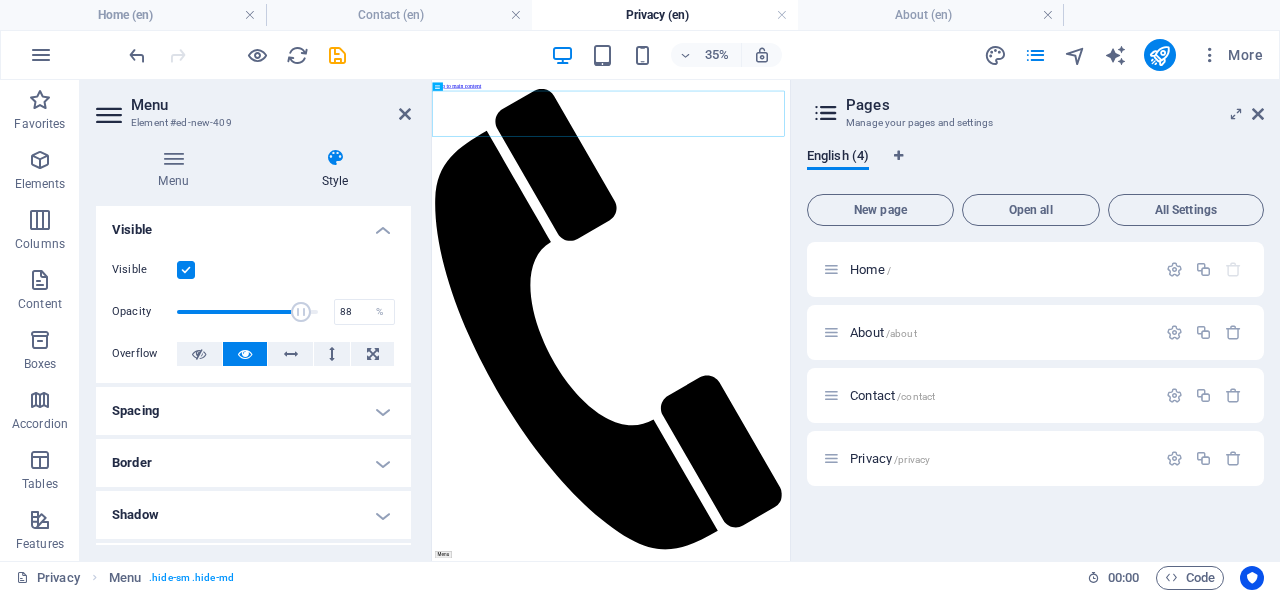 click at bounding box center (291, 354) 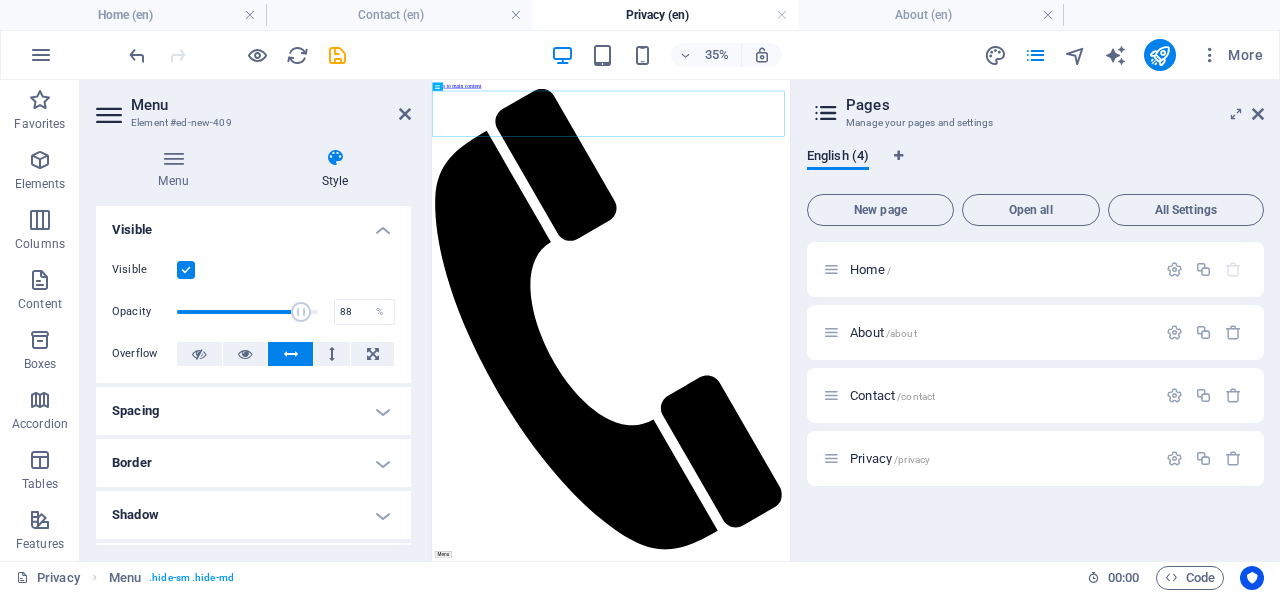 click at bounding box center [291, 354] 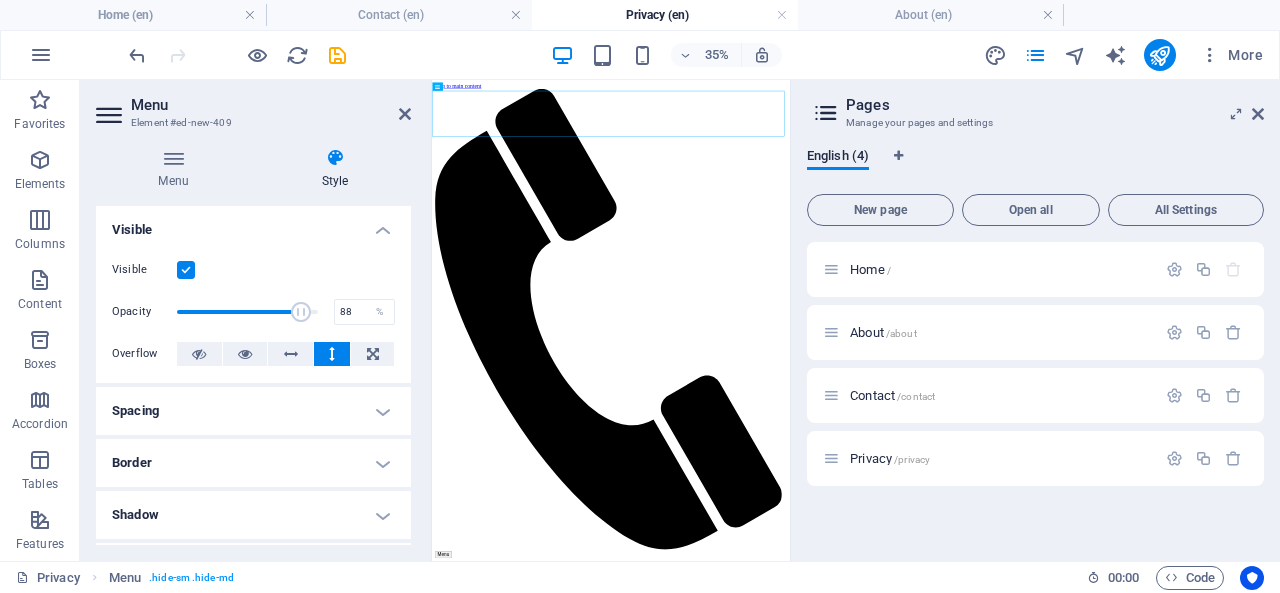 click at bounding box center [332, 354] 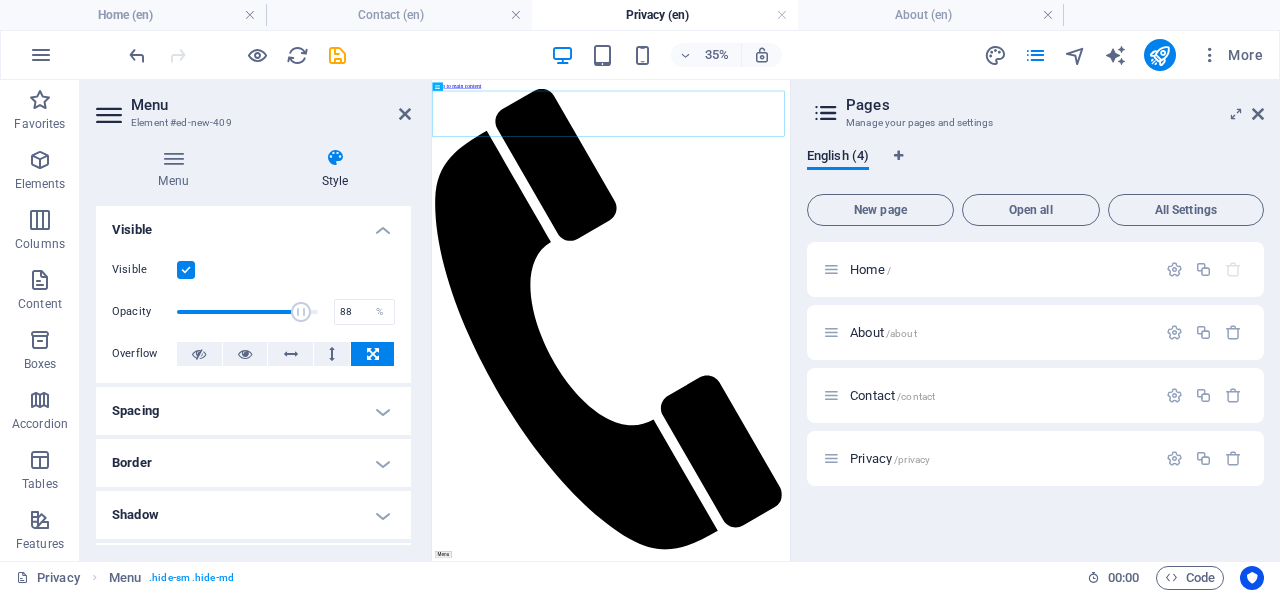 click at bounding box center (332, 354) 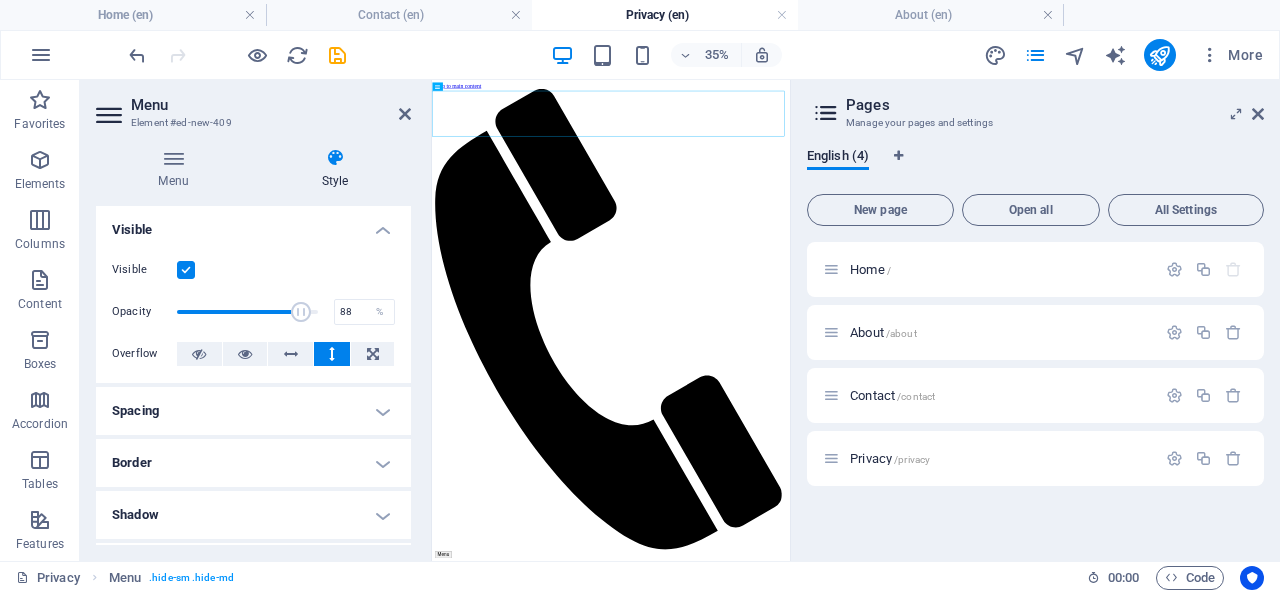 click at bounding box center (291, 354) 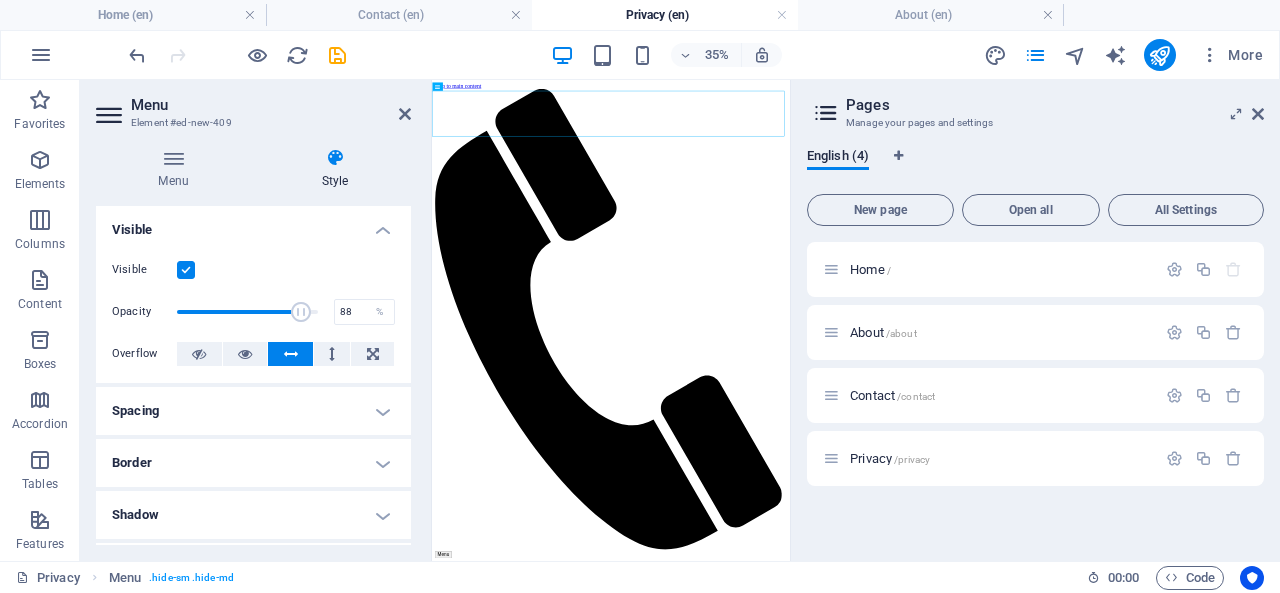 click at bounding box center (199, 354) 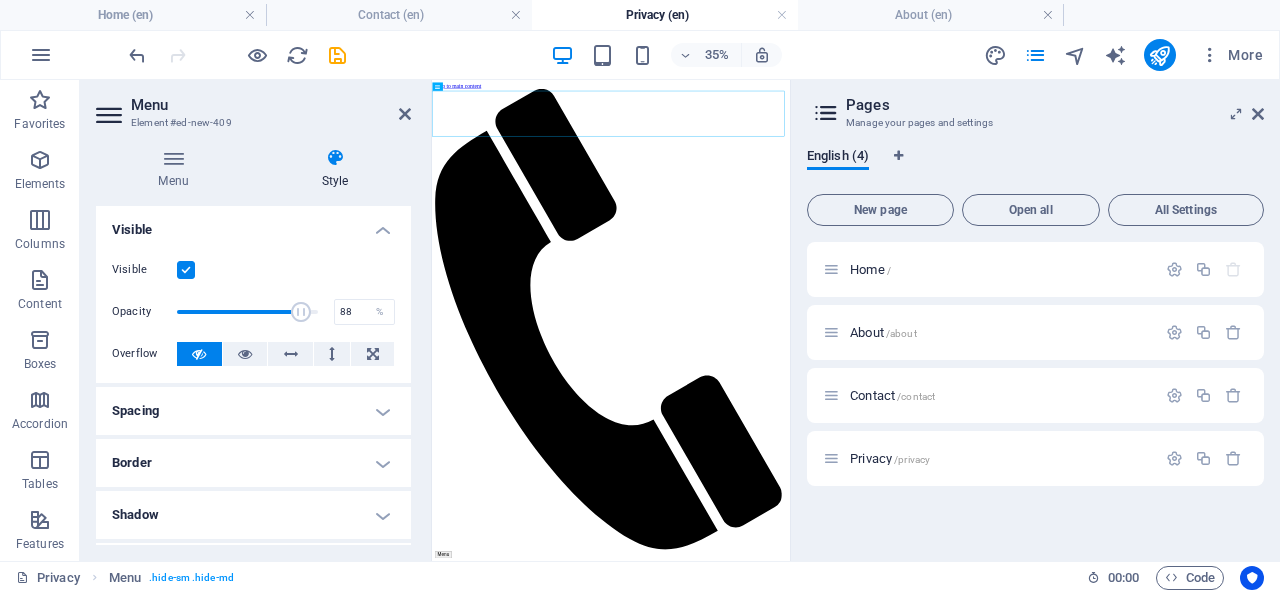 click at bounding box center (199, 354) 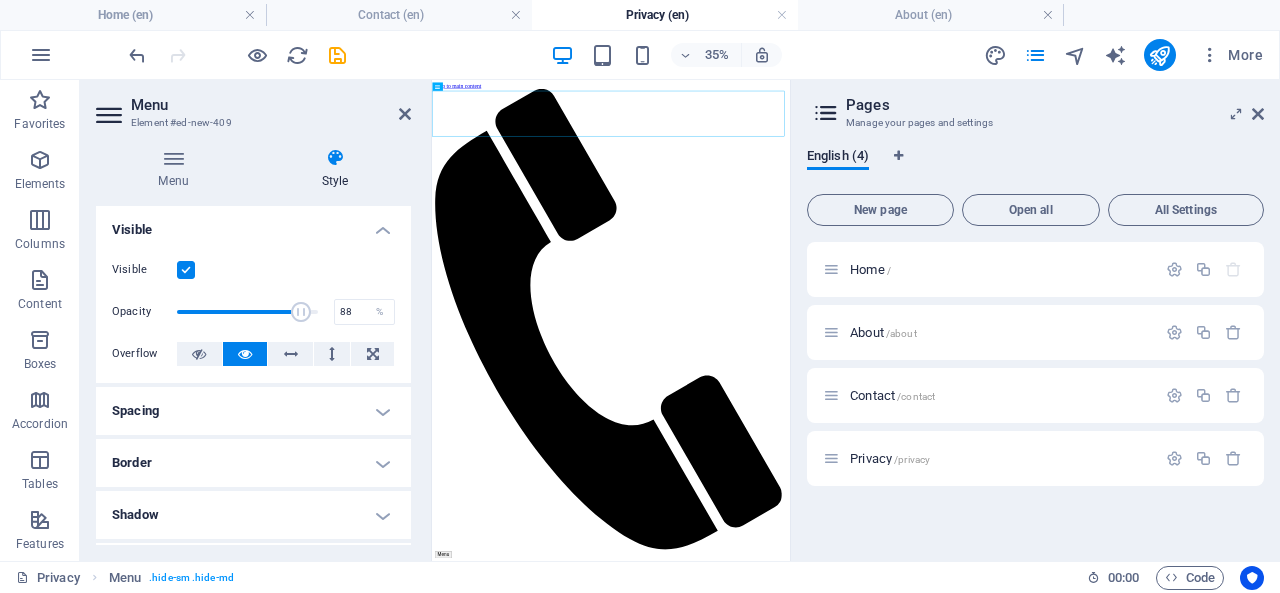 click at bounding box center [405, 114] 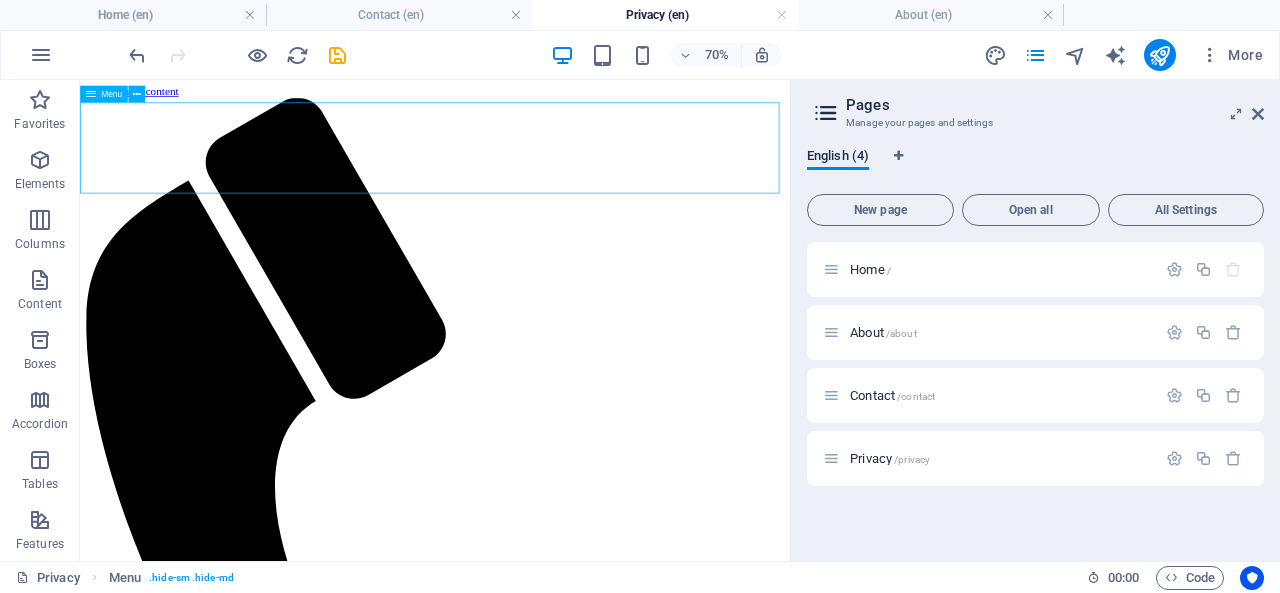 click at bounding box center (137, 94) 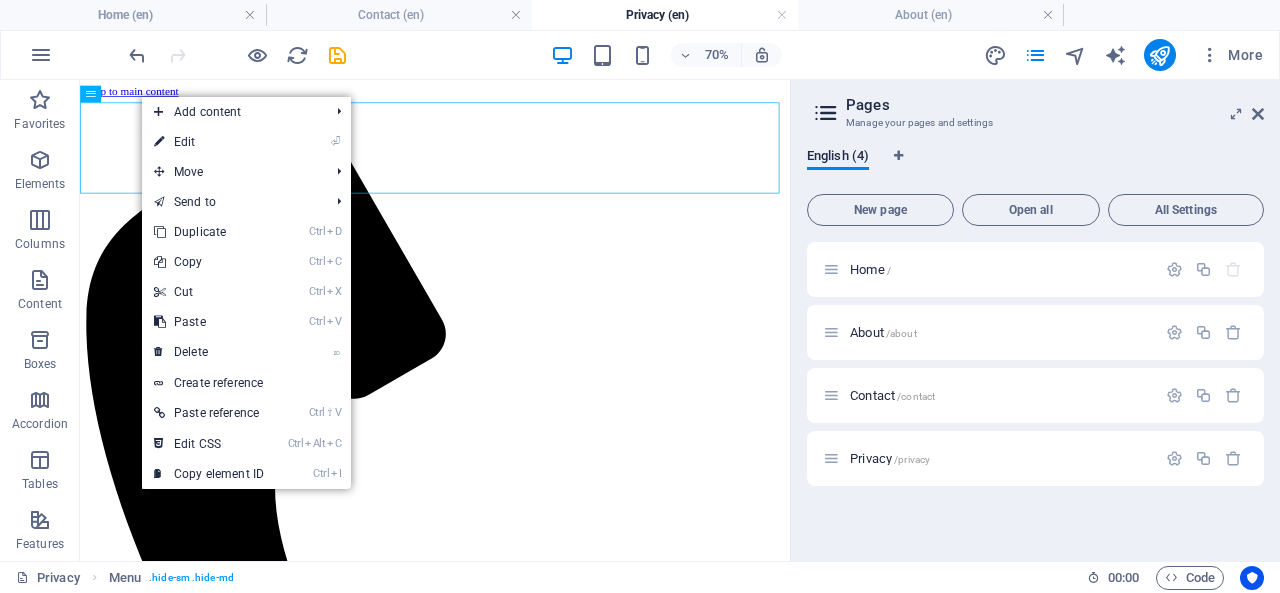 click on "⌦  Delete" at bounding box center [209, 352] 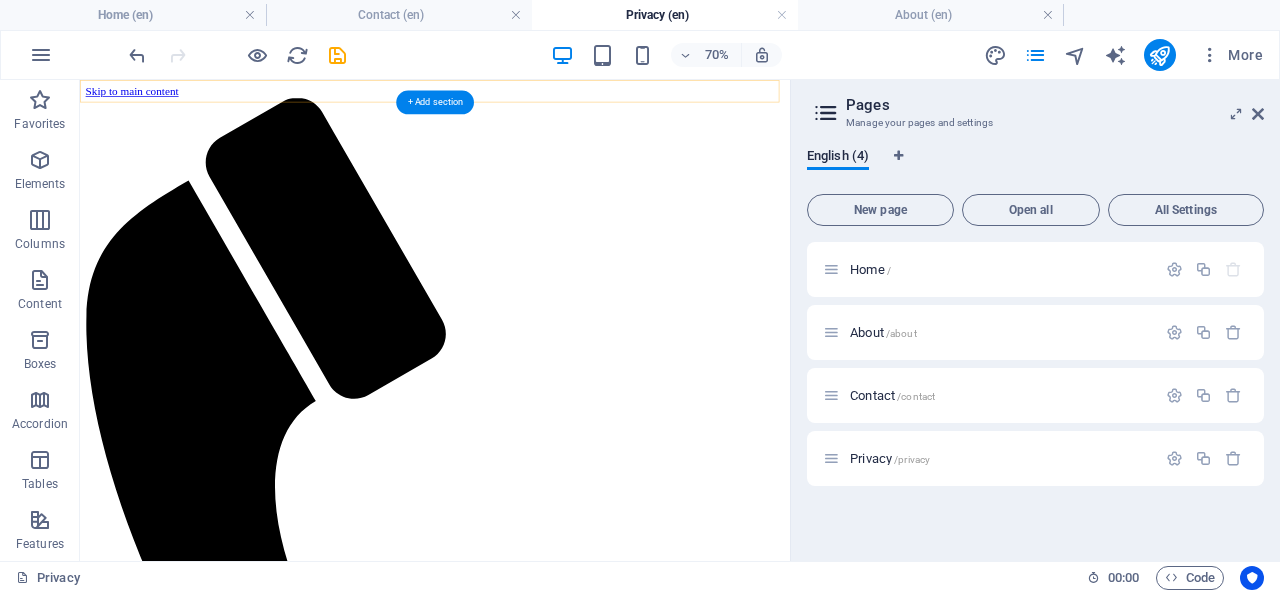 click on "+ Add section" at bounding box center (435, 103) 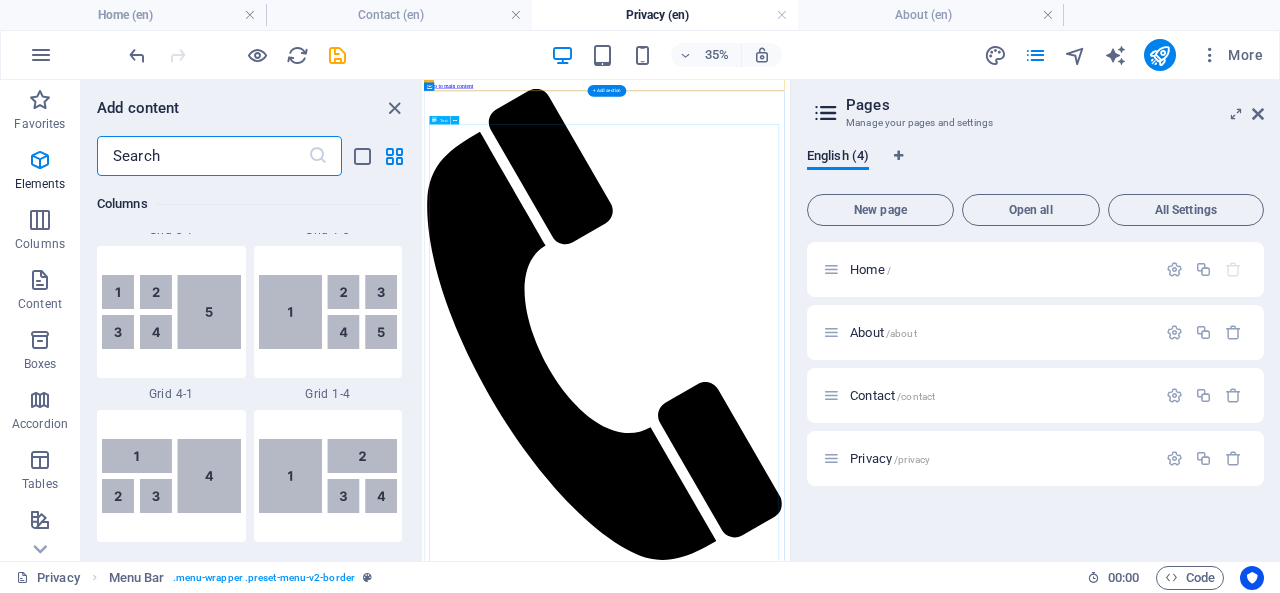 scroll, scrollTop: 3499, scrollLeft: 0, axis: vertical 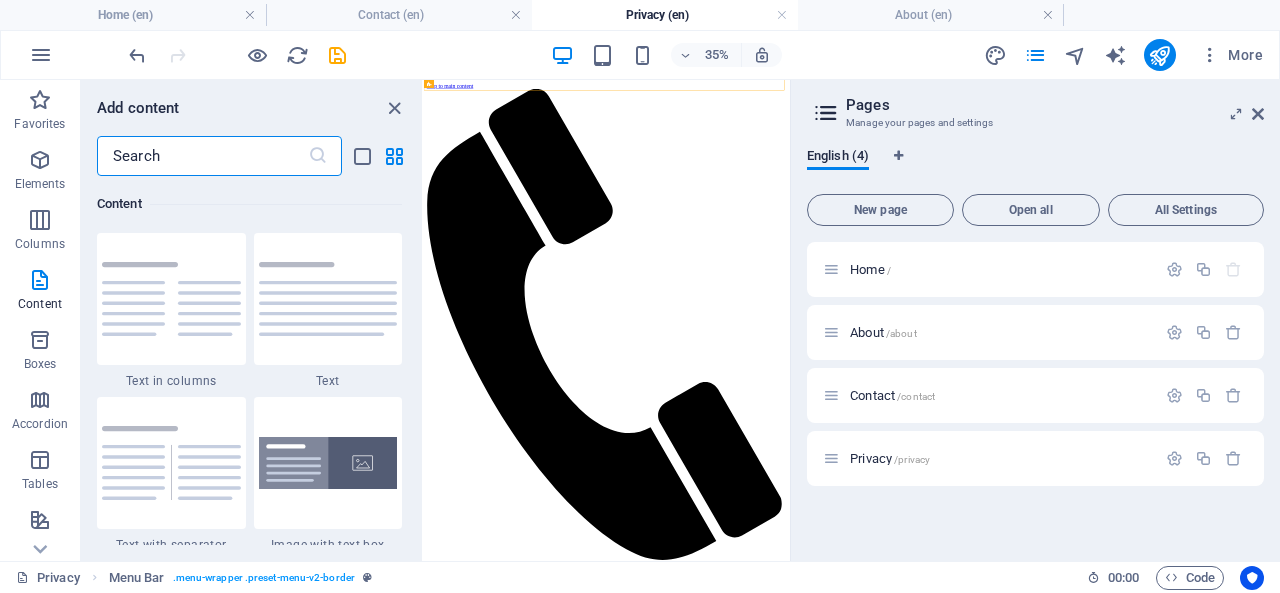 click at bounding box center [394, 108] 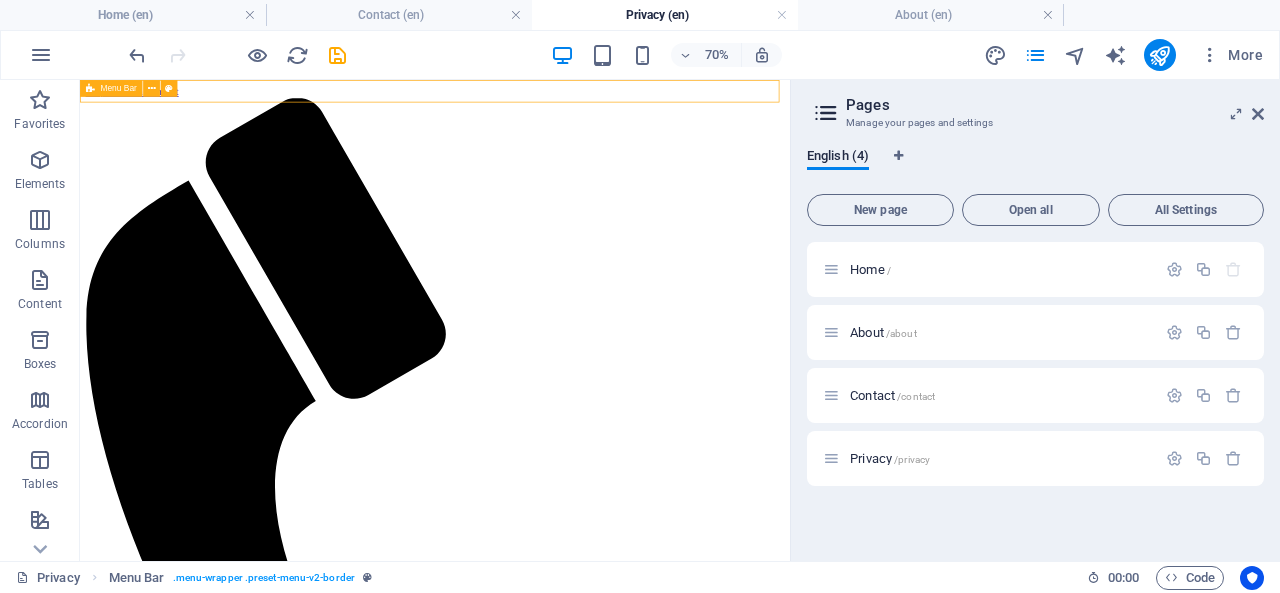 click at bounding box center (152, 88) 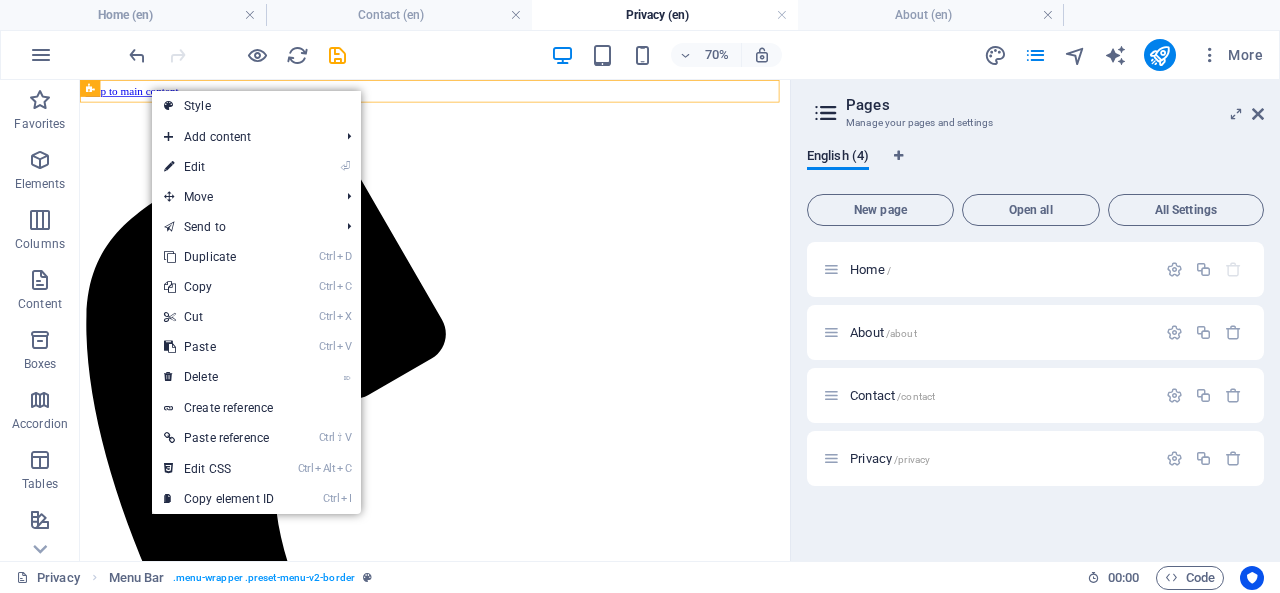 click on "Ctrl V  Paste" at bounding box center (219, 347) 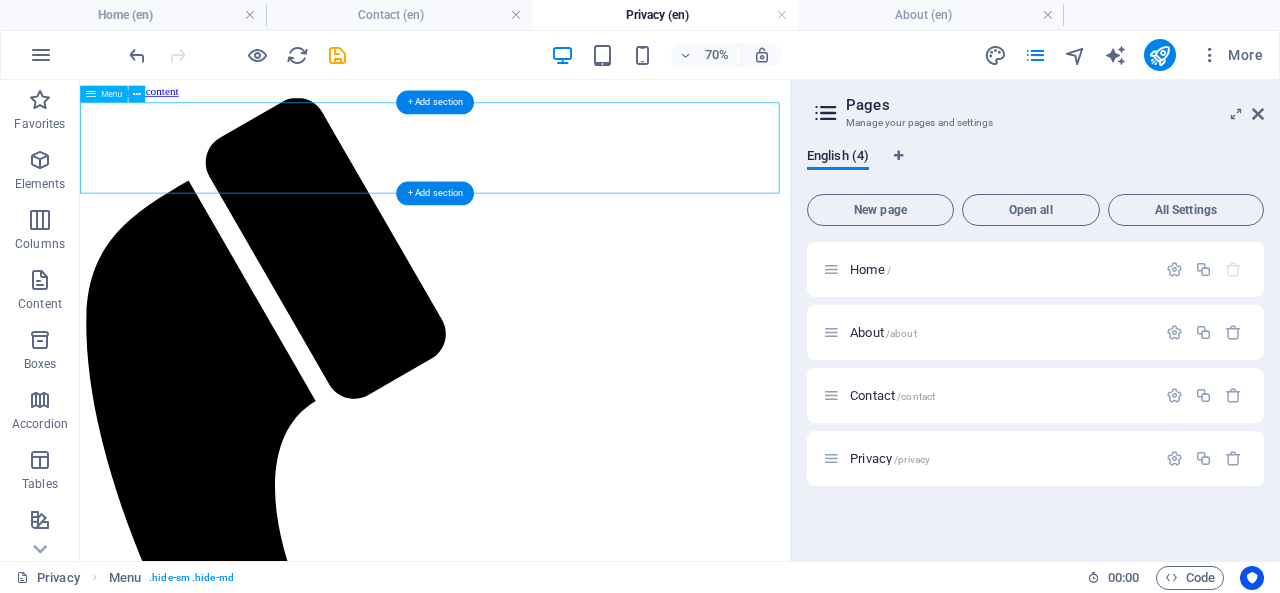 click on "Home About Contact Privacy" at bounding box center [587, 1487] 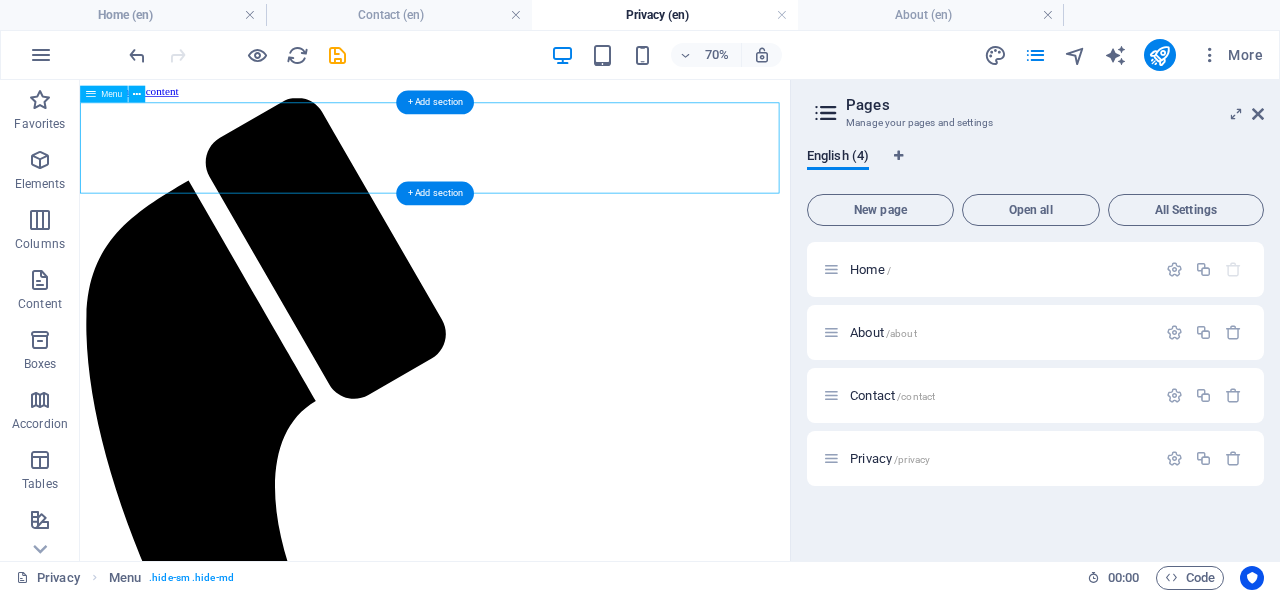 click on "Home About Contact Privacy" at bounding box center [587, 1487] 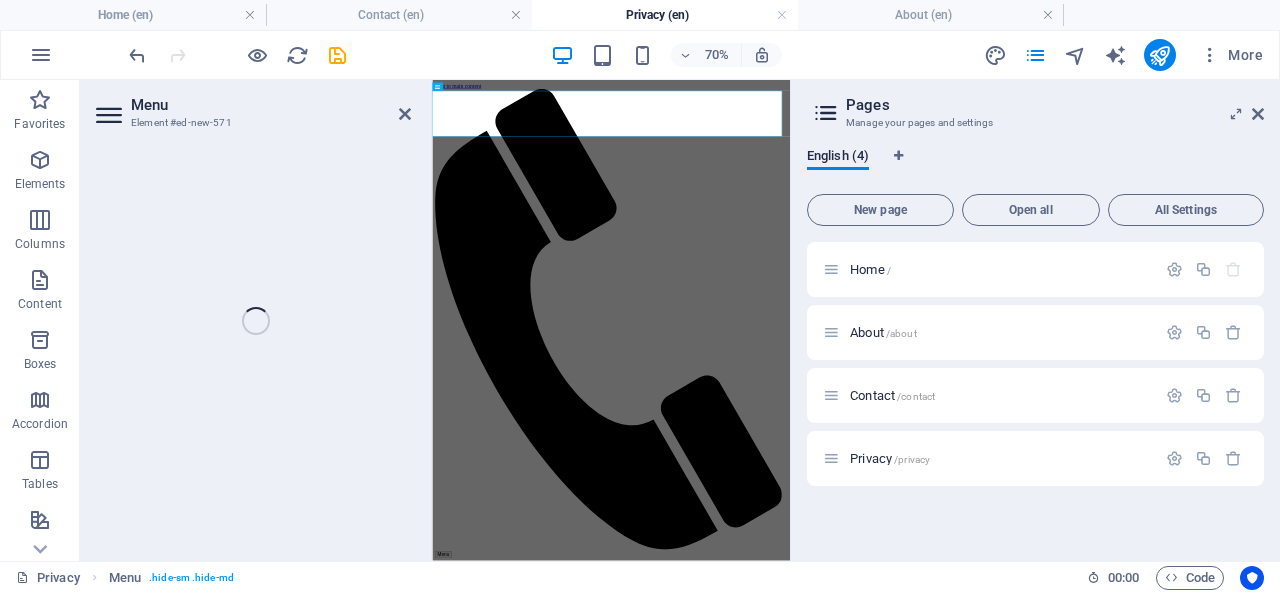 click at bounding box center (253, 346) 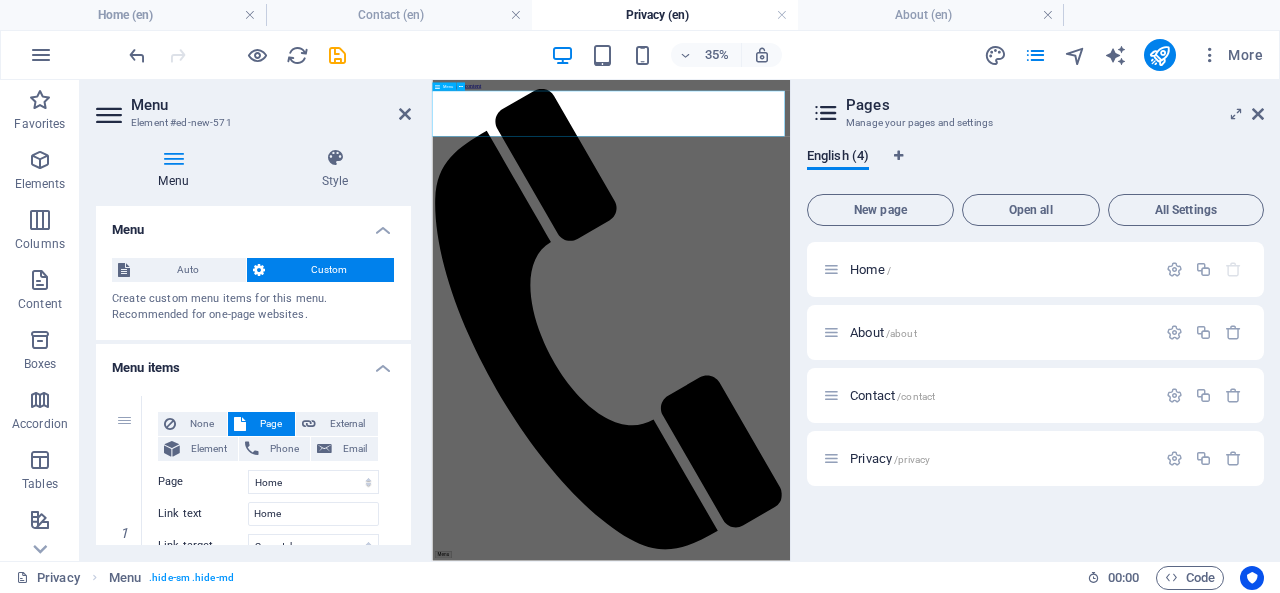 click on "Home About Contact Privacy" at bounding box center (943, 1499) 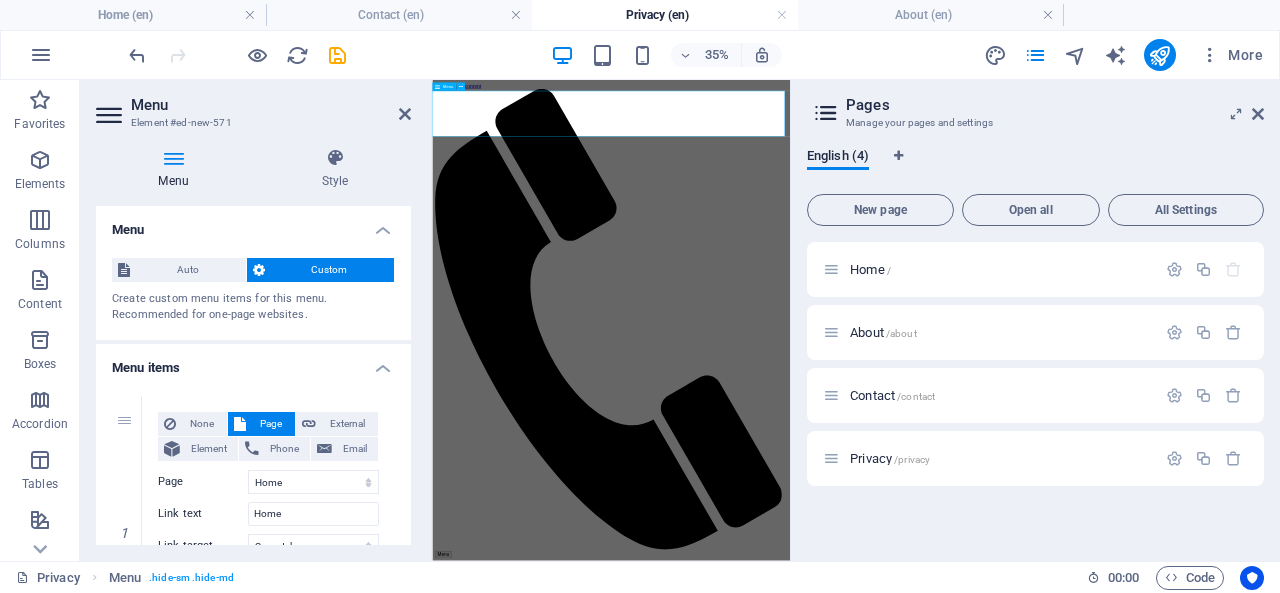 click on "Home About Contact Privacy" at bounding box center [943, 1499] 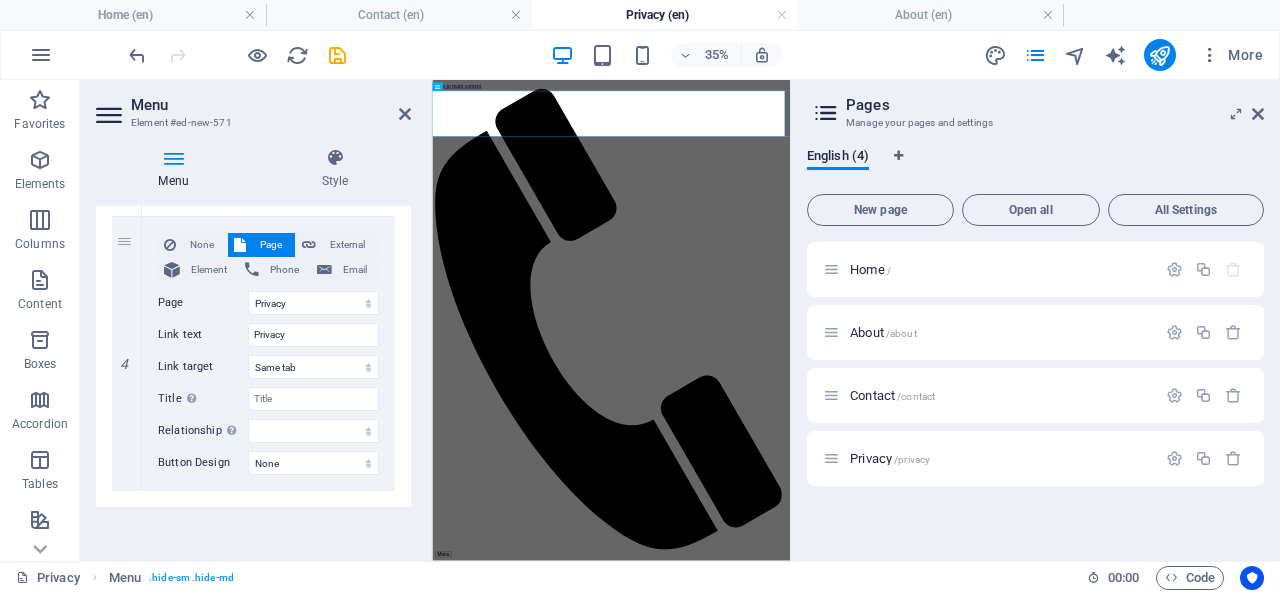 scroll, scrollTop: 1004, scrollLeft: 0, axis: vertical 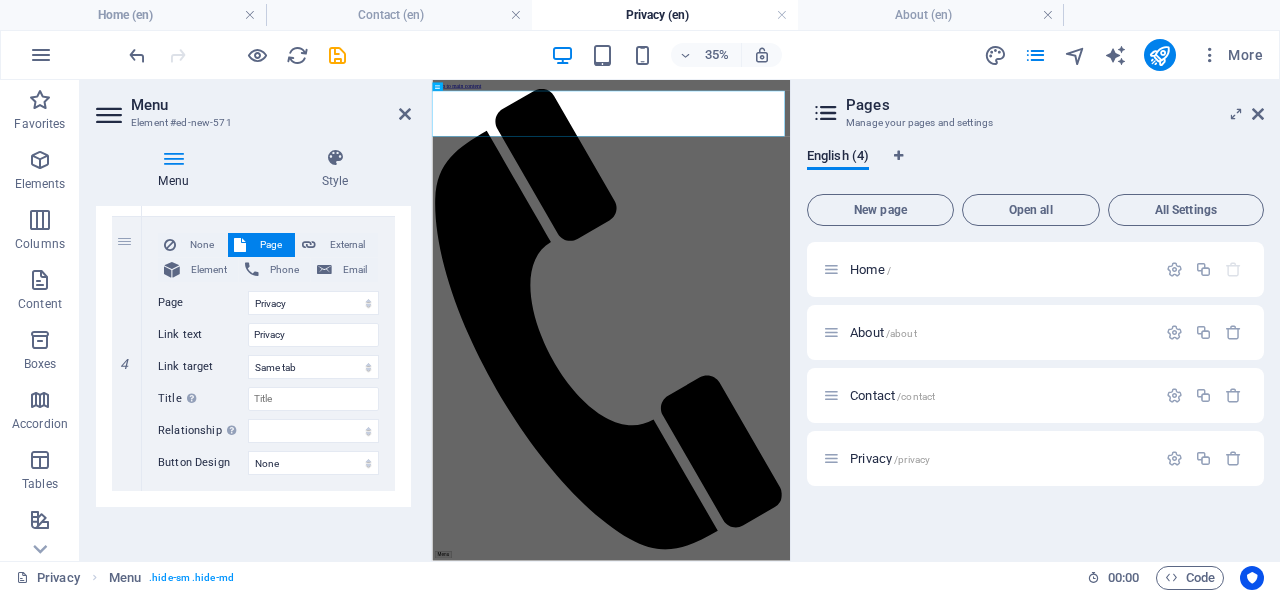click on "Style" at bounding box center (335, 169) 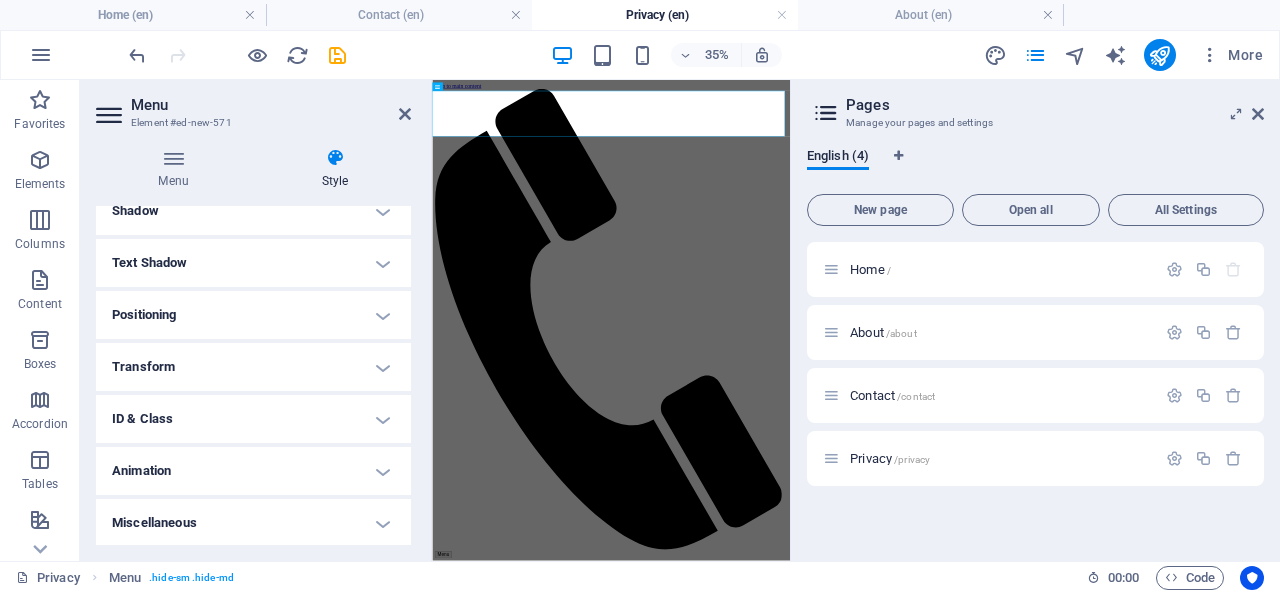 scroll, scrollTop: 305, scrollLeft: 0, axis: vertical 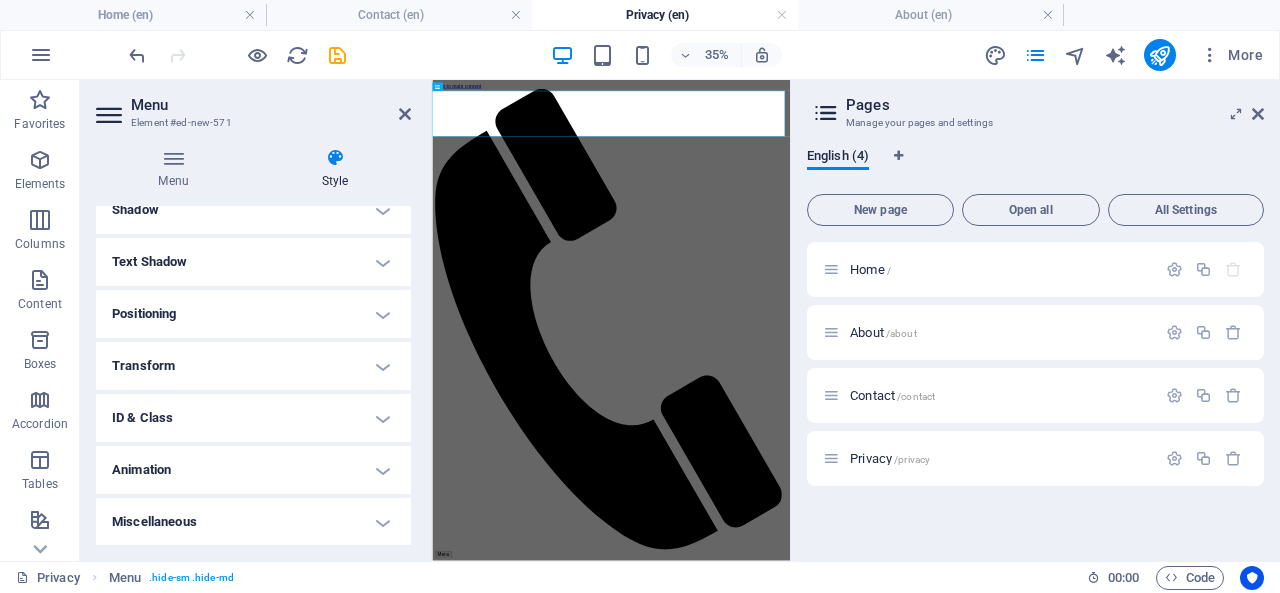 click at bounding box center [405, 114] 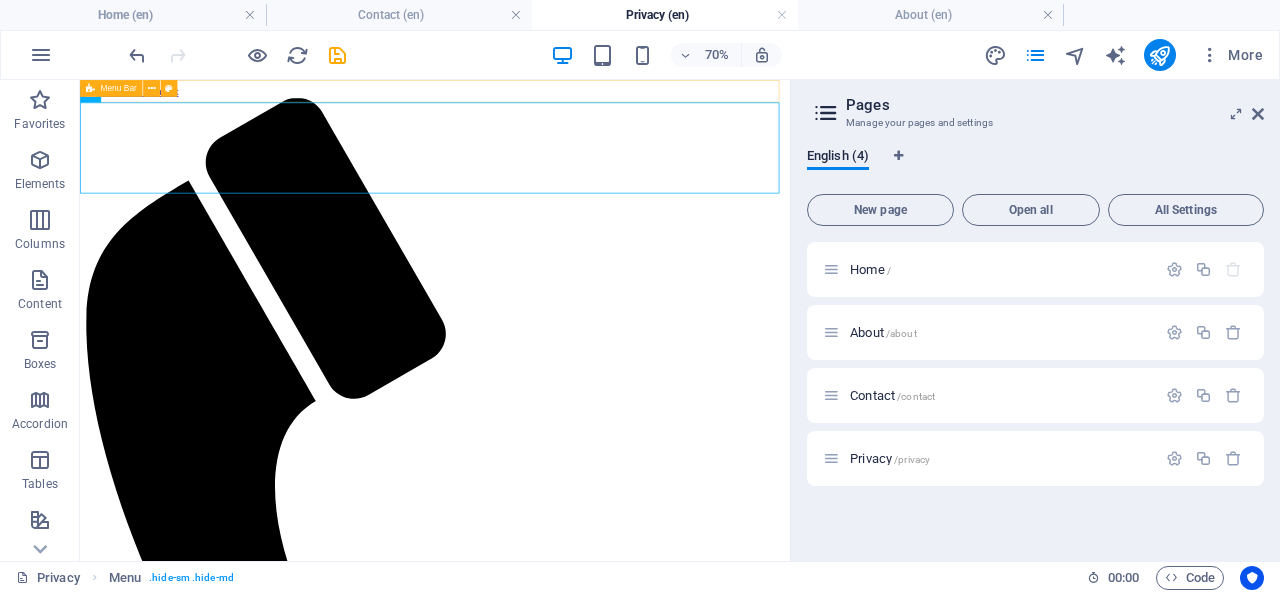 click at bounding box center [152, 88] 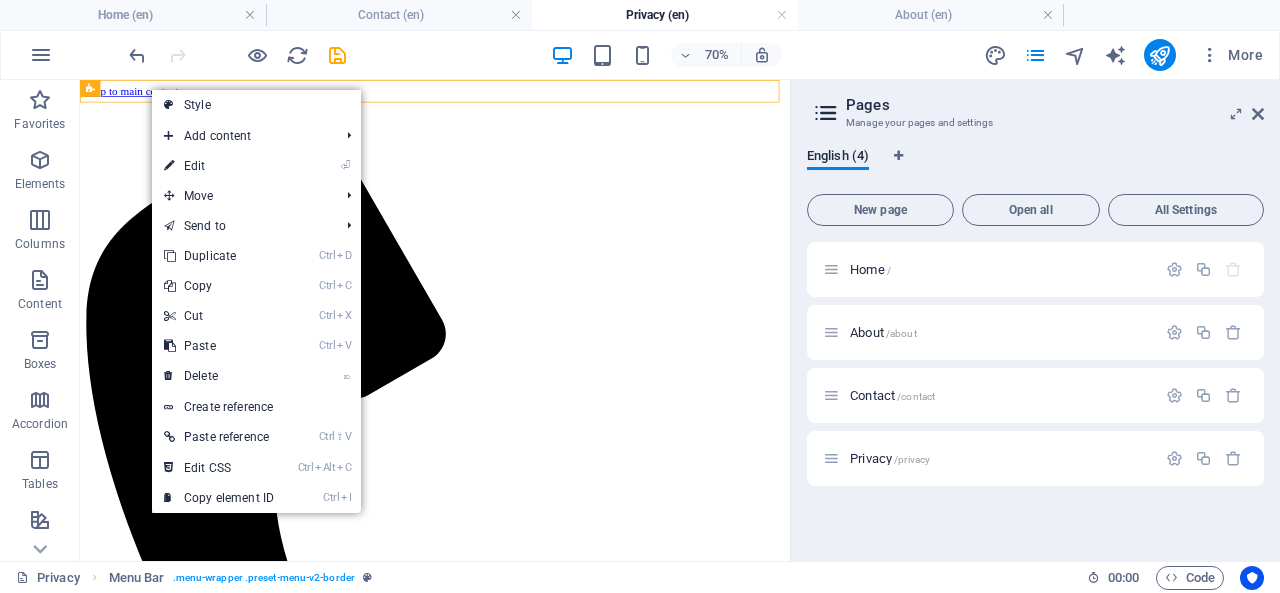 click on "⌦  Delete" at bounding box center [219, 376] 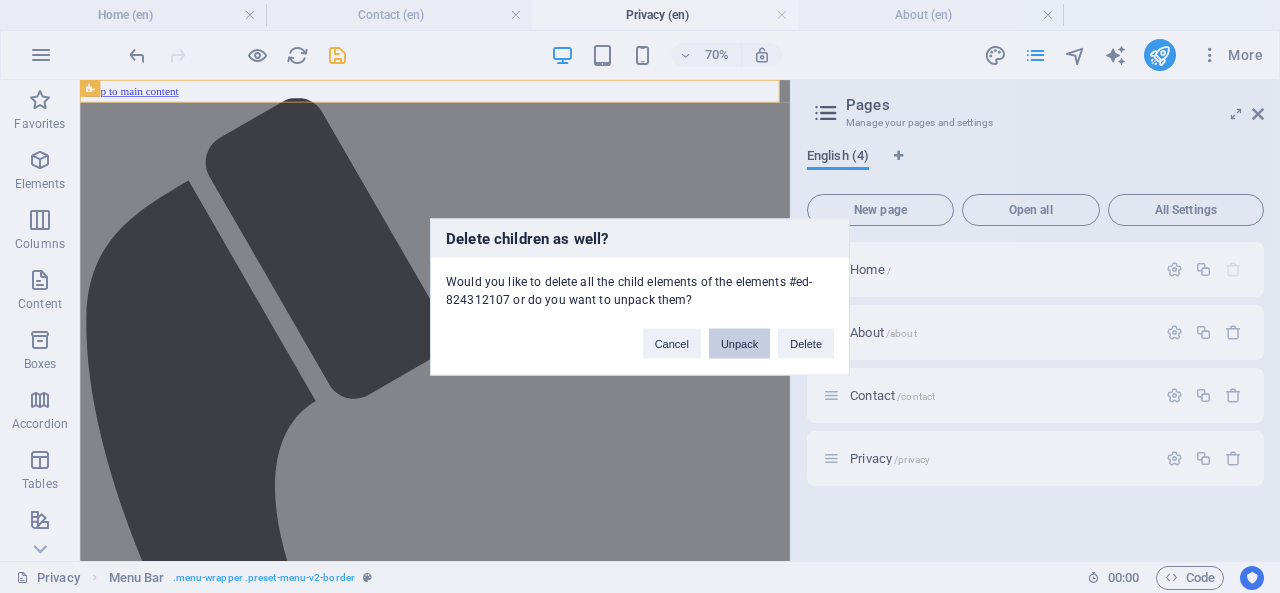 drag, startPoint x: 751, startPoint y: 343, endPoint x: 959, endPoint y: 376, distance: 210.60152 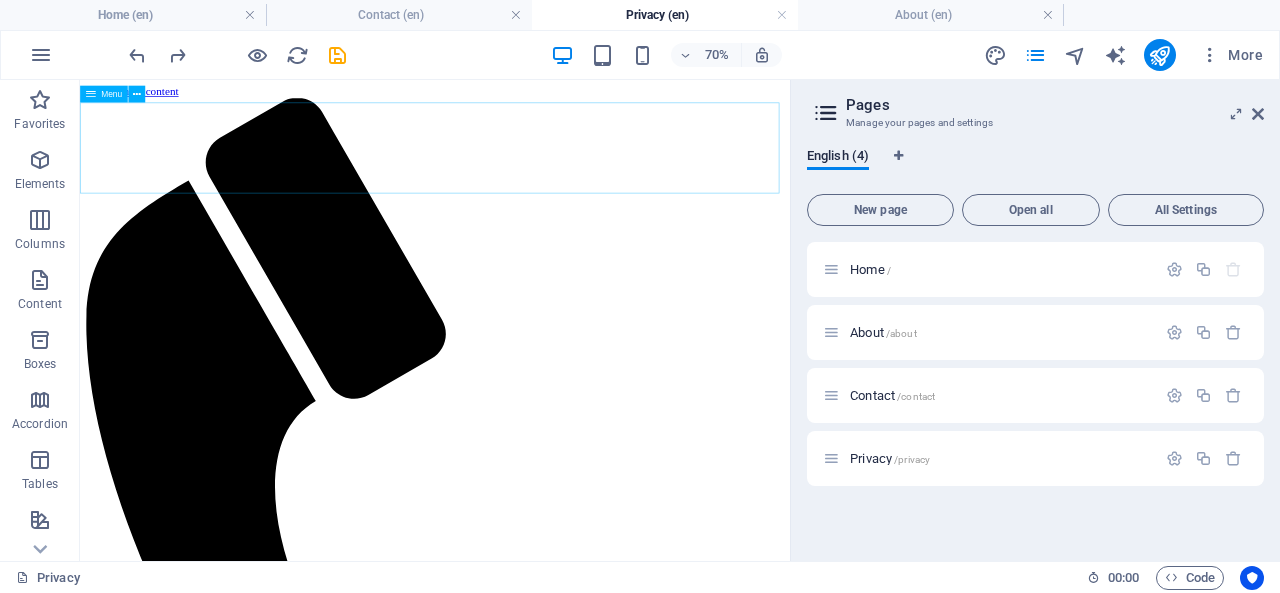 click at bounding box center (136, 94) 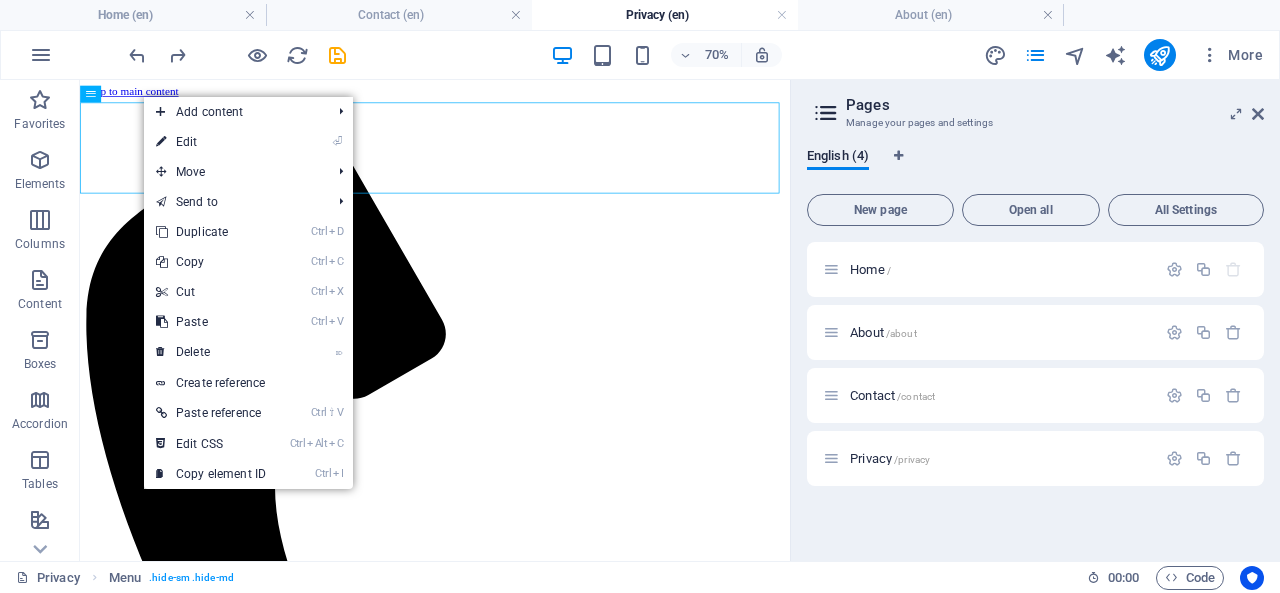 click on "⌦  Delete" at bounding box center [211, 352] 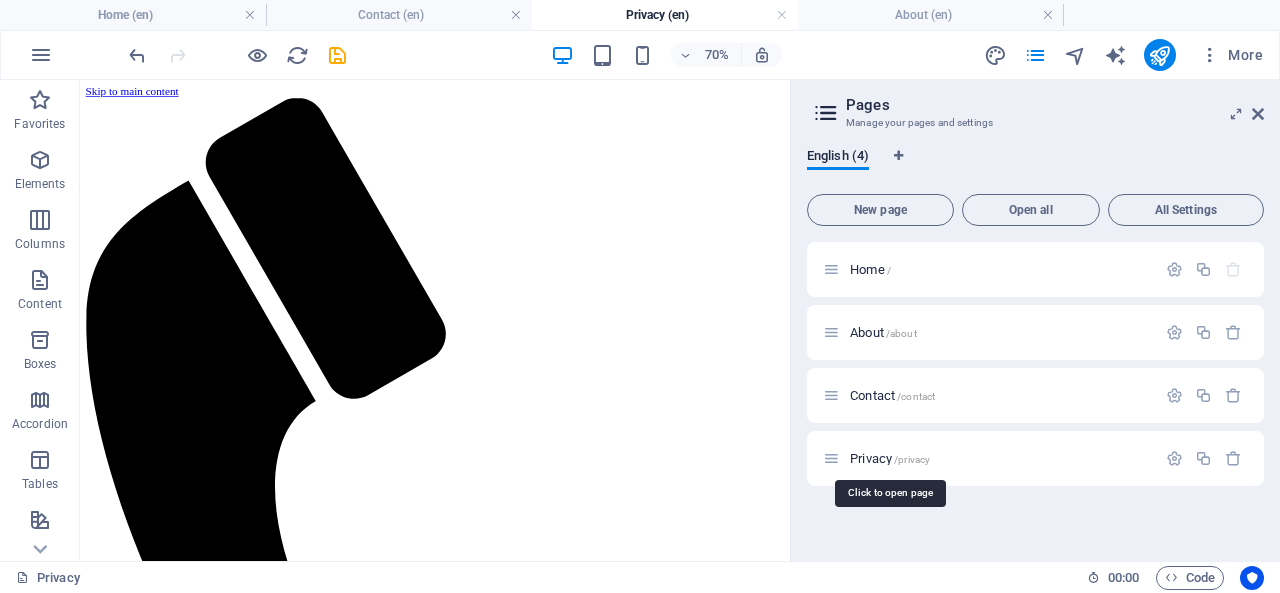 click on "Privacy /privacy" at bounding box center (890, 458) 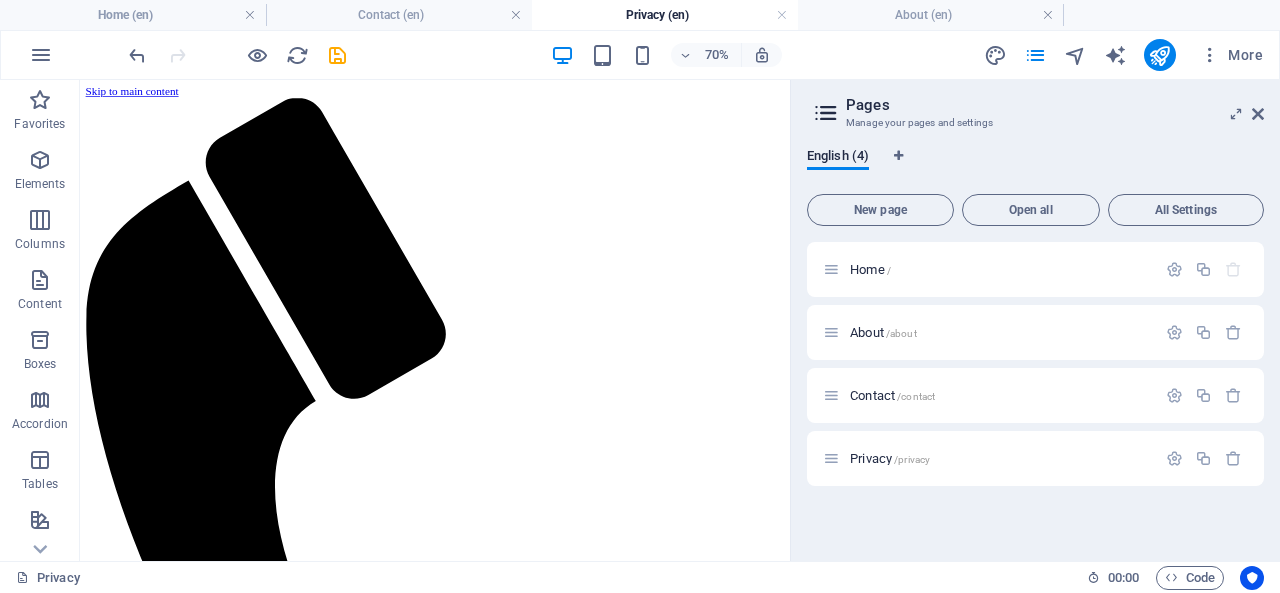 click on "About /about" at bounding box center [883, 332] 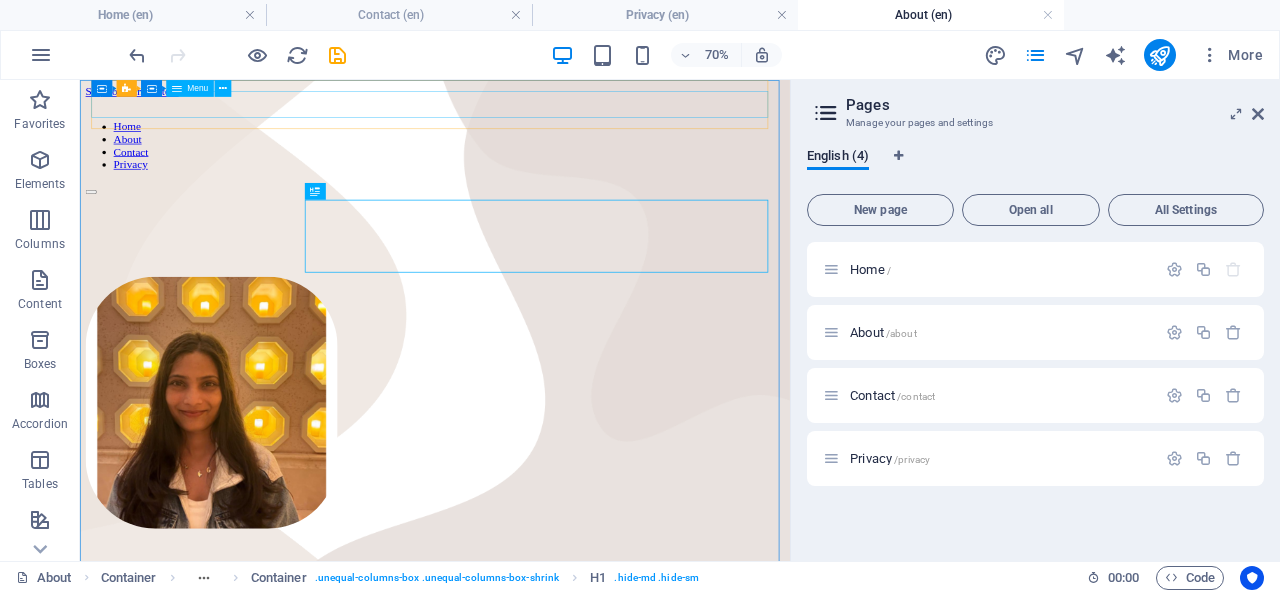 click at bounding box center (222, 88) 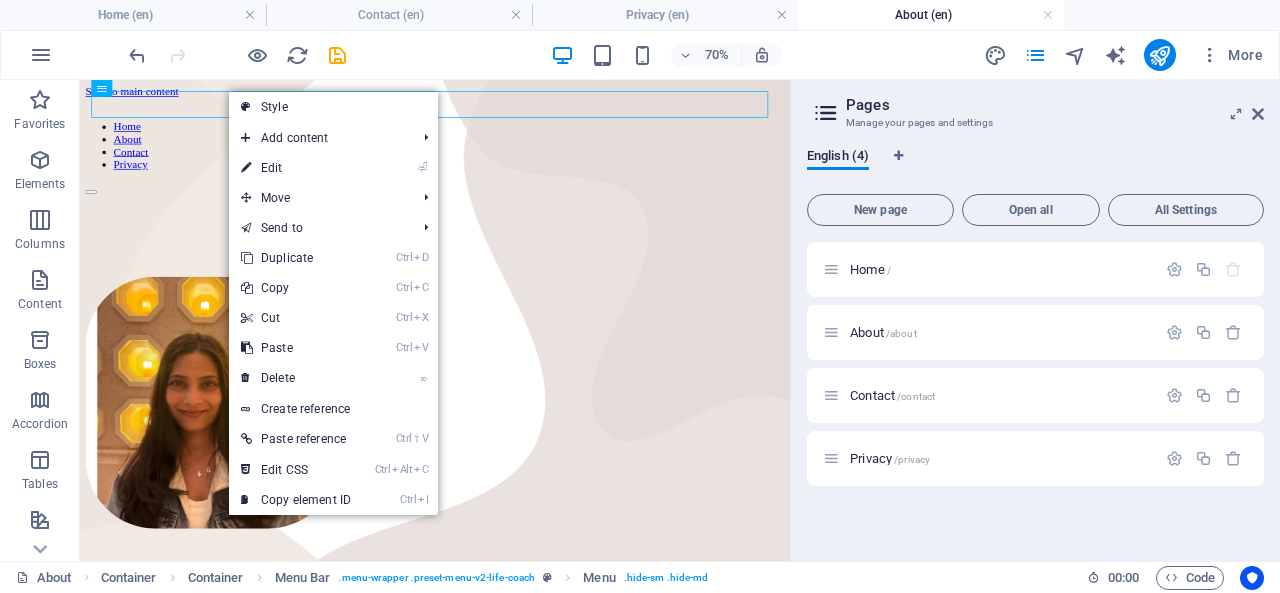 click on "Ctrl C  Copy" at bounding box center [296, 288] 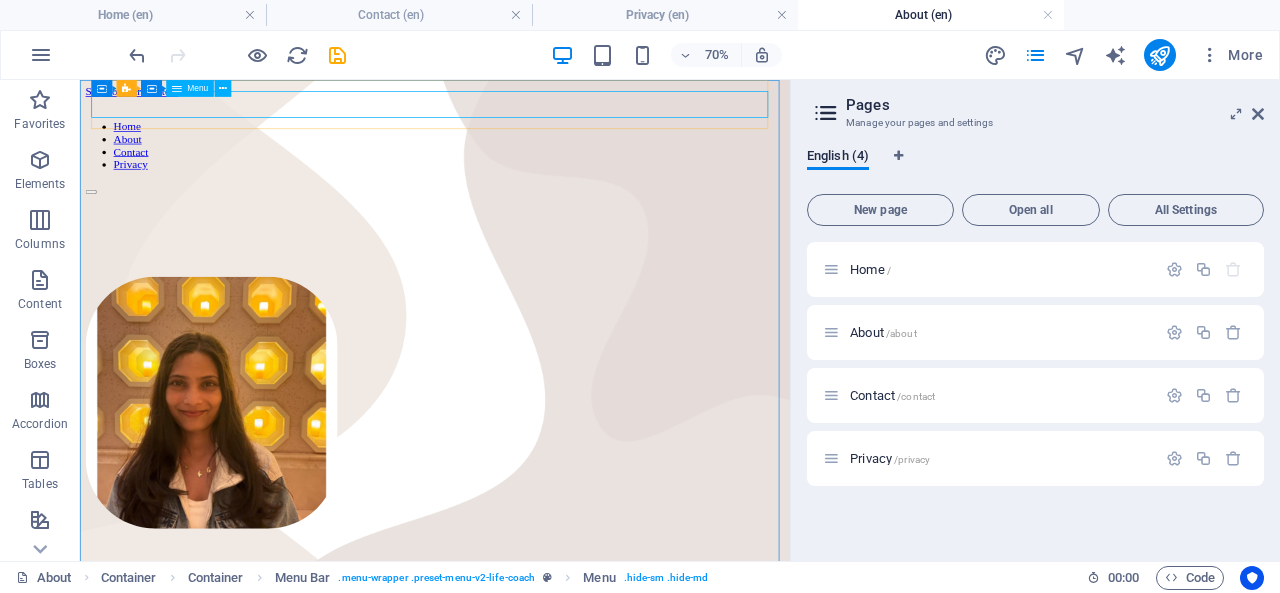 click at bounding box center [223, 88] 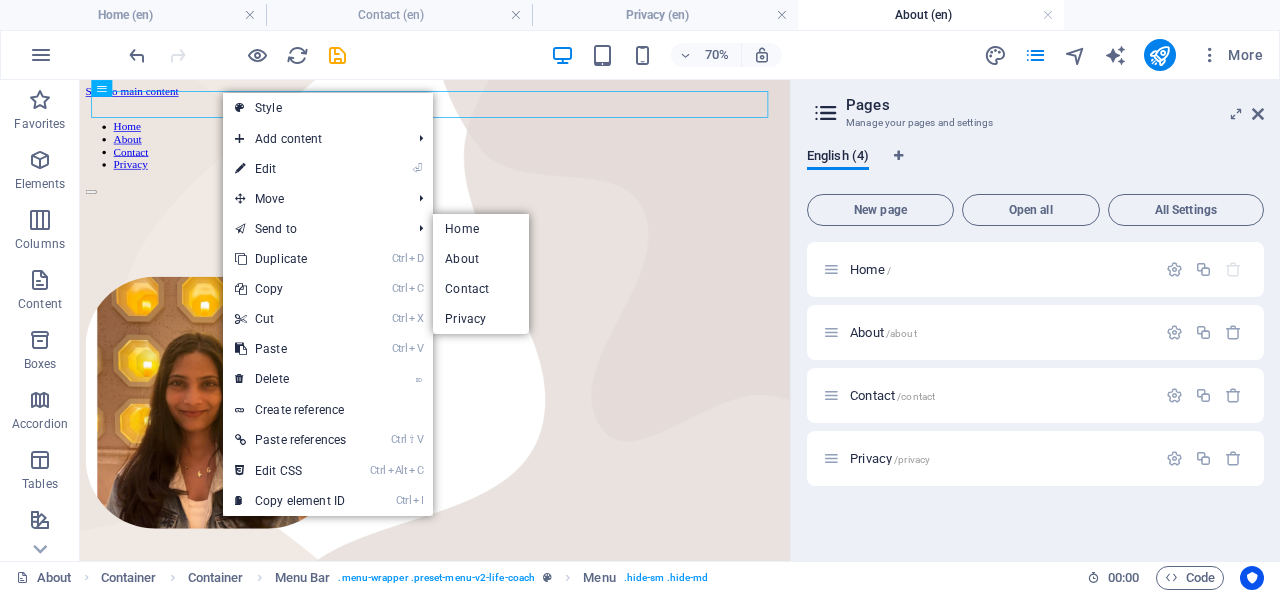 click on "Privacy" at bounding box center [481, 319] 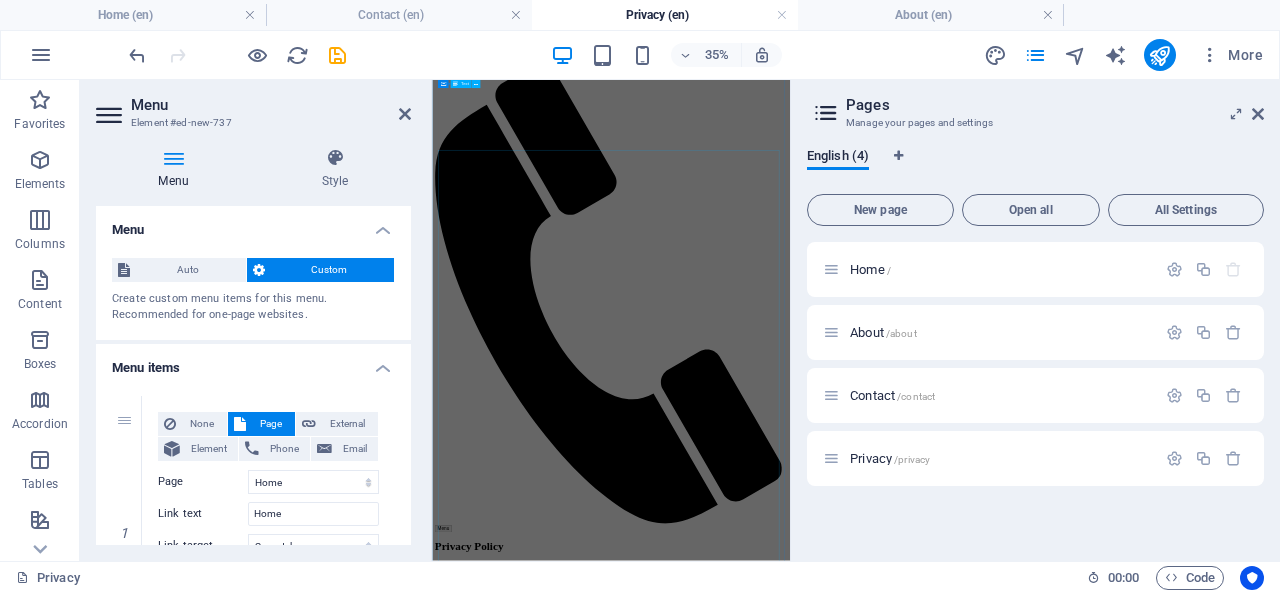 scroll, scrollTop: 0, scrollLeft: 0, axis: both 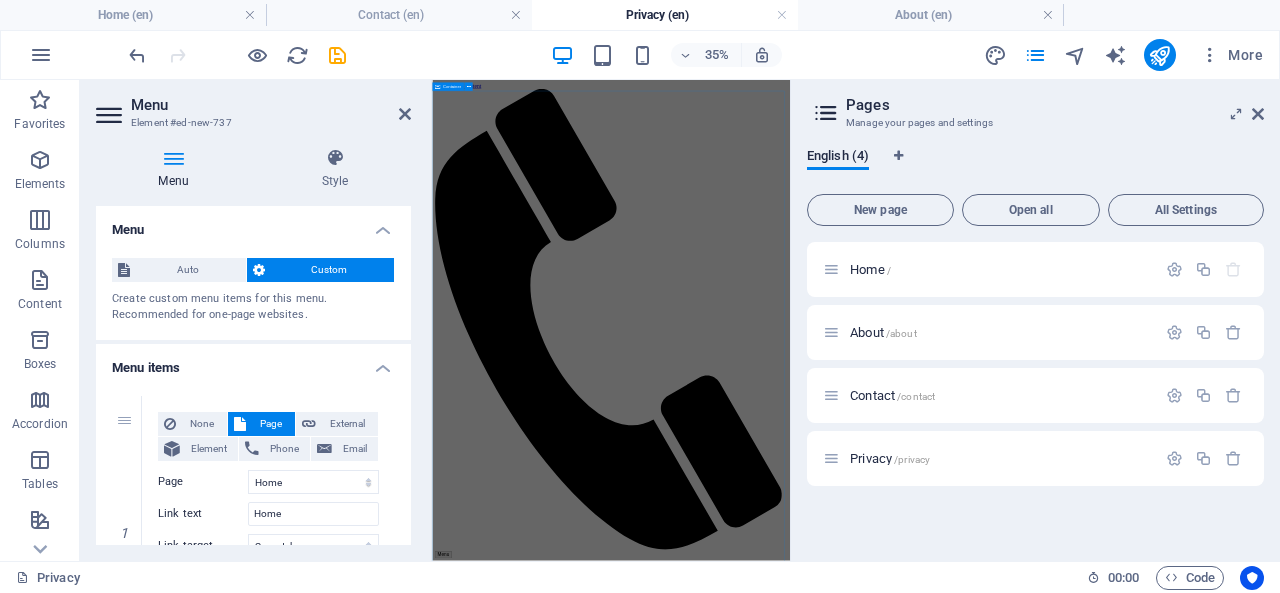 click on "Privacy Policy Effective Date:02/08/2025 Welcome to  GetAFriend  – a private, one-on-one space for meaningful connection. This service is operated entirely by a single individual, not a company or team. I value your privacy deeply, and this policy outlines how your information is collected, used, and protected. 1. Information I Collect When you interact with me, I may collect your name or nickname, your contact information such as email address or phone number, any personal stories or emotions you voluntarily share, and basic technical data like your IP address and browser type. These are standard for website performance and safety. Please note: I do not collect financial data, identity documents, or any sensitive personal information unless you choose to provide them willingly. 2. How Your Information Is Used Your information is used only to respond to your messages or appointment requests, to provide a safe and supportive environment for personal sharing, and to improve your experience on this platform." at bounding box center (943, 2057) 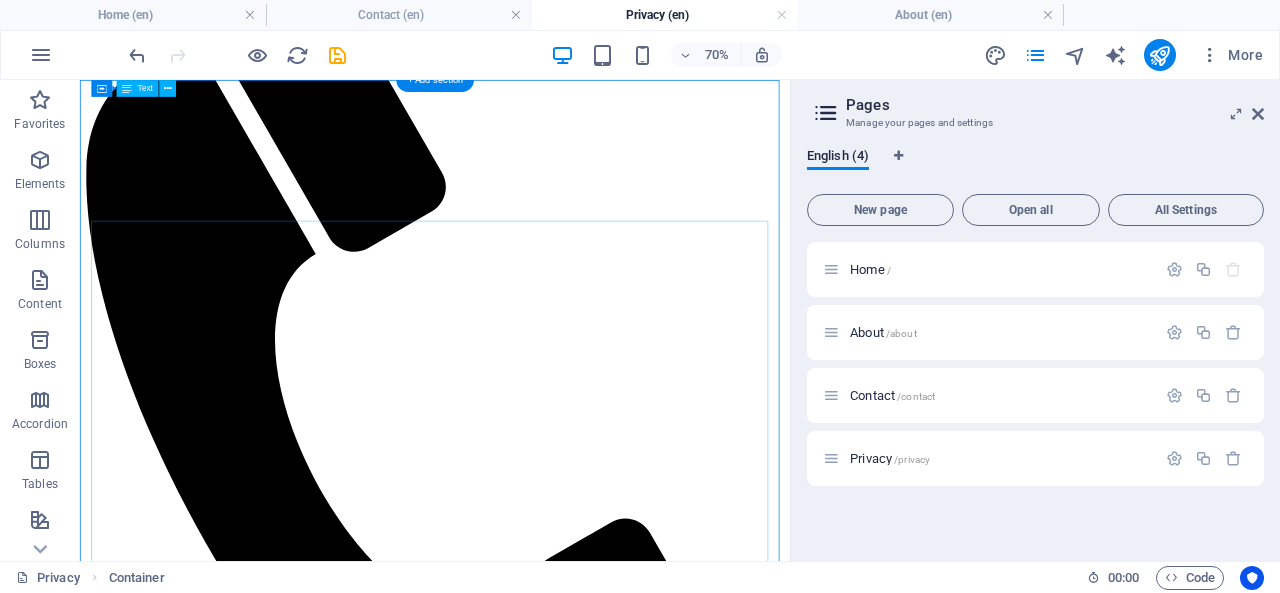 scroll, scrollTop: 0, scrollLeft: 0, axis: both 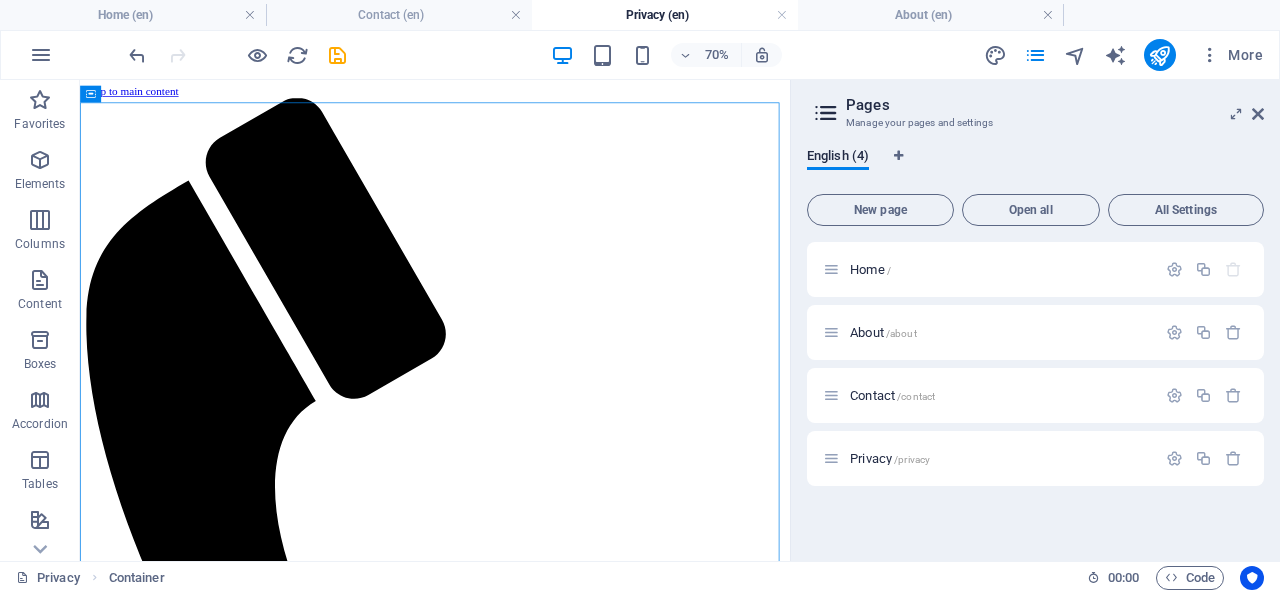 click on "Home /" at bounding box center [870, 269] 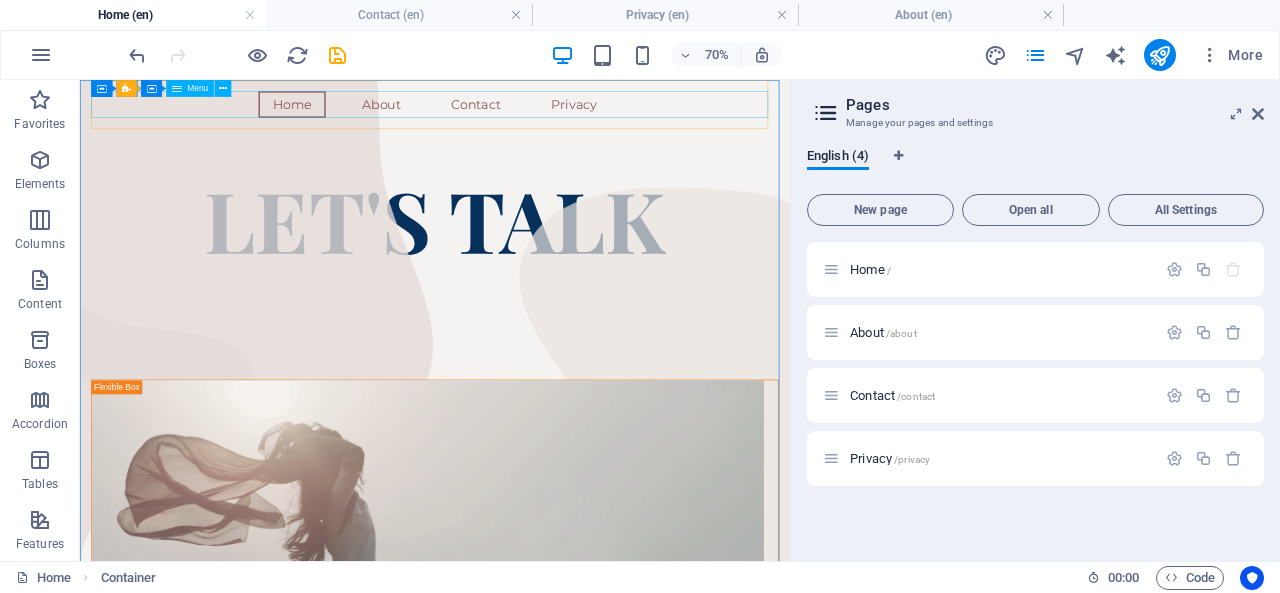 click at bounding box center (223, 88) 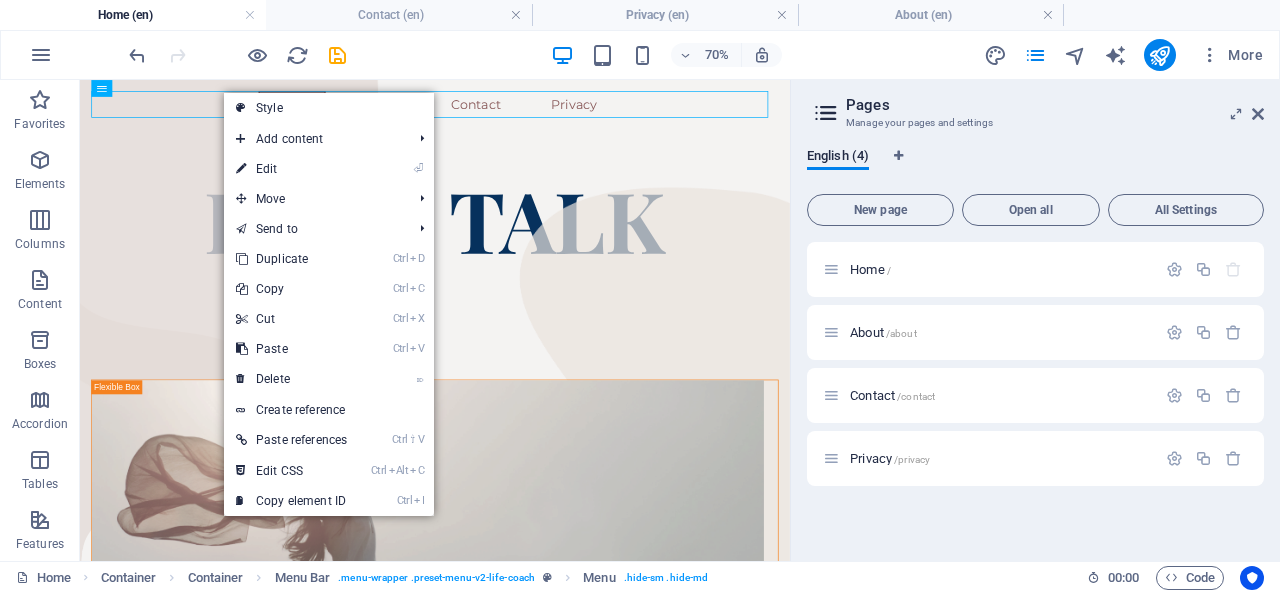 click on "Create reference" at bounding box center [329, 410] 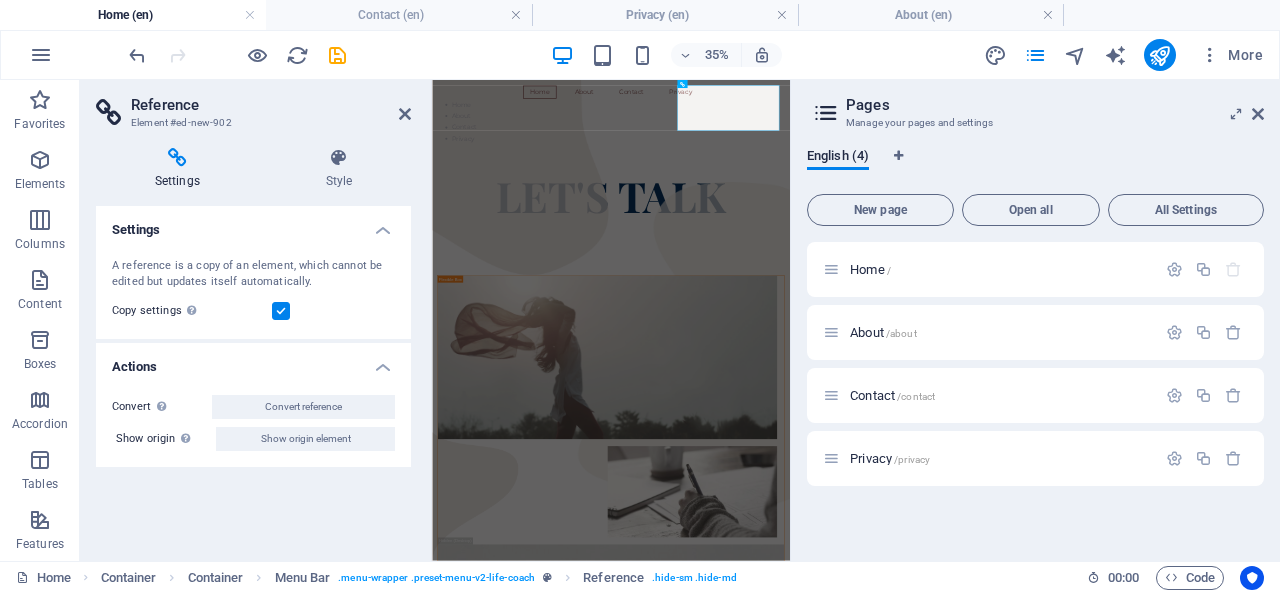 click on "Privacy /privacy" at bounding box center [890, 458] 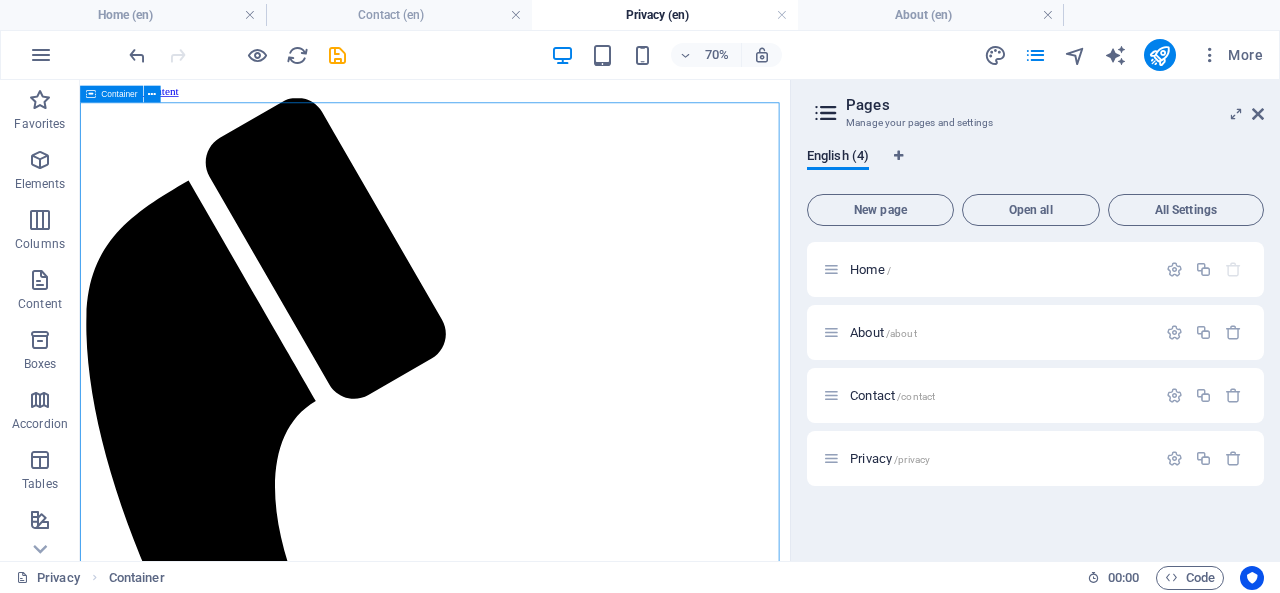 click at bounding box center (152, 94) 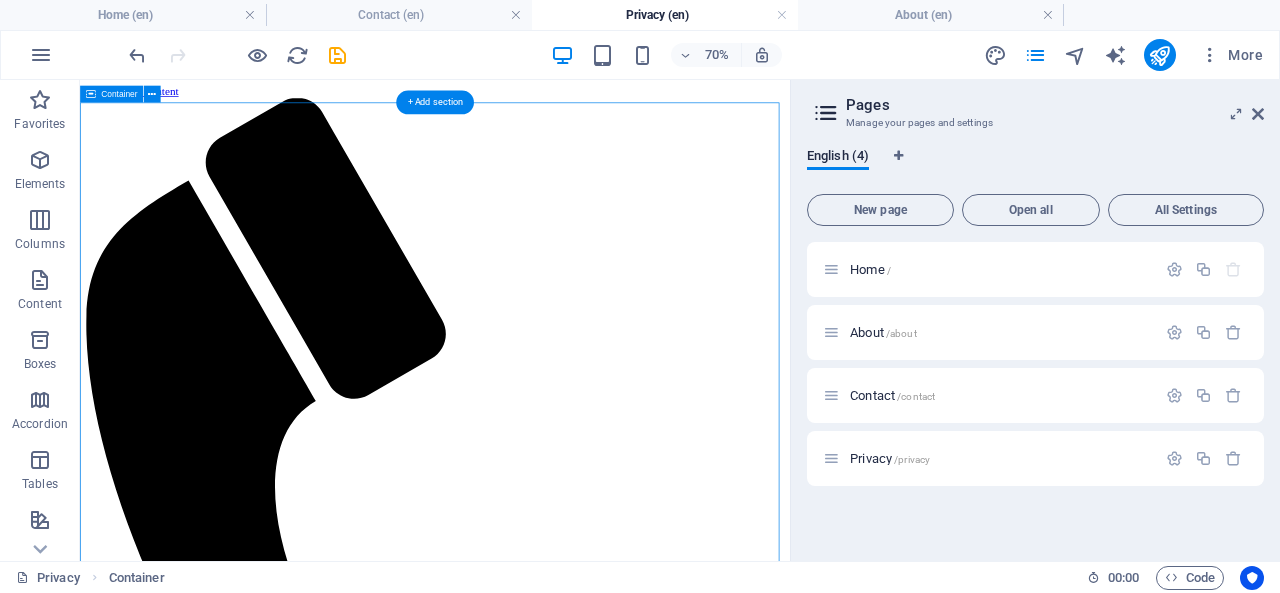 click on "Privacy Policy Effective Date:02/08/2025 Welcome to  GetAFriend  – a private, one-on-one space for meaningful connection. This service is operated entirely by a single individual, not a company or team. I value your privacy deeply, and this policy outlines how your information is collected, used, and protected. 1. Information I Collect When you interact with me, I may collect your name or nickname, your contact information such as email address or phone number, any personal stories or emotions you voluntarily share, and basic technical data like your IP address and browser type. These are standard for website performance and safety. Please note: I do not collect financial data, identity documents, or any sensitive personal information unless you choose to provide them willingly. 2. How Your Information Is Used Your information is used only to respond to your messages or appointment requests, to provide a safe and supportive environment for personal sharing, and to improve your experience on this platform." at bounding box center [587, 2045] 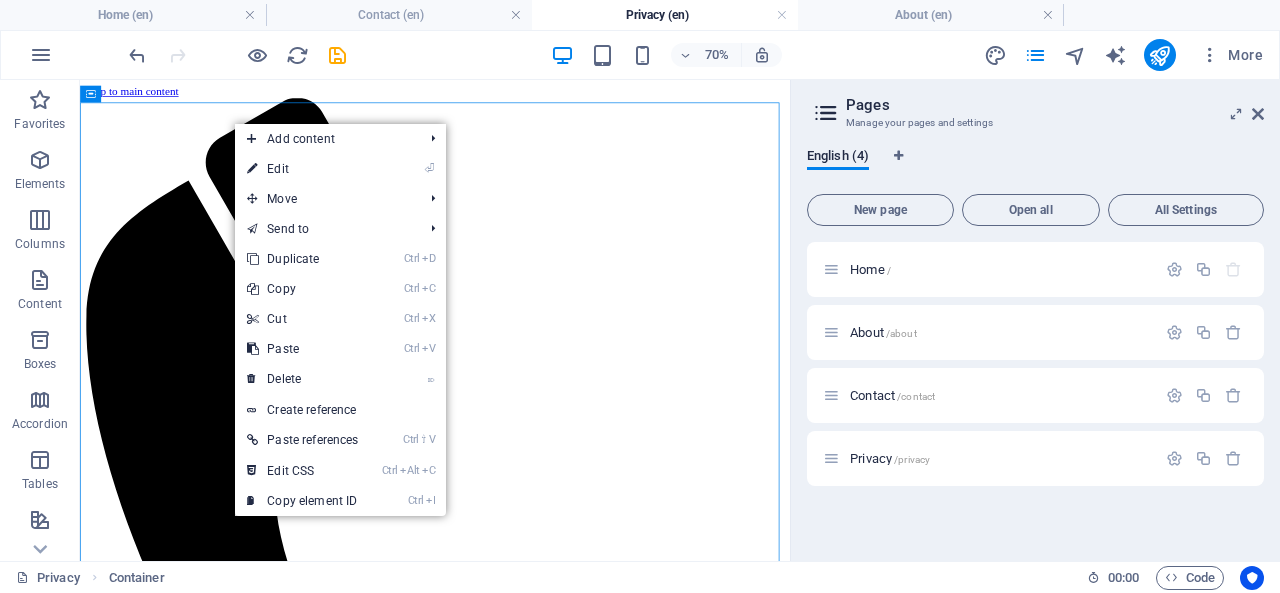 click on "Ctrl V  Paste" at bounding box center [302, 349] 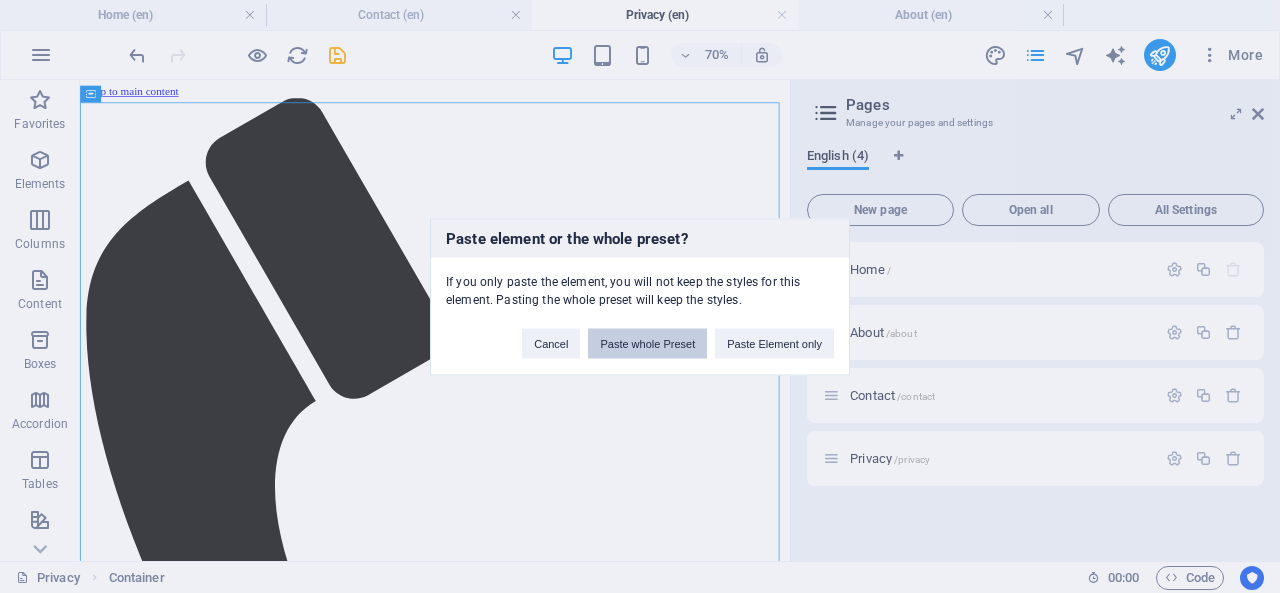 click on "Paste whole Preset" at bounding box center (647, 343) 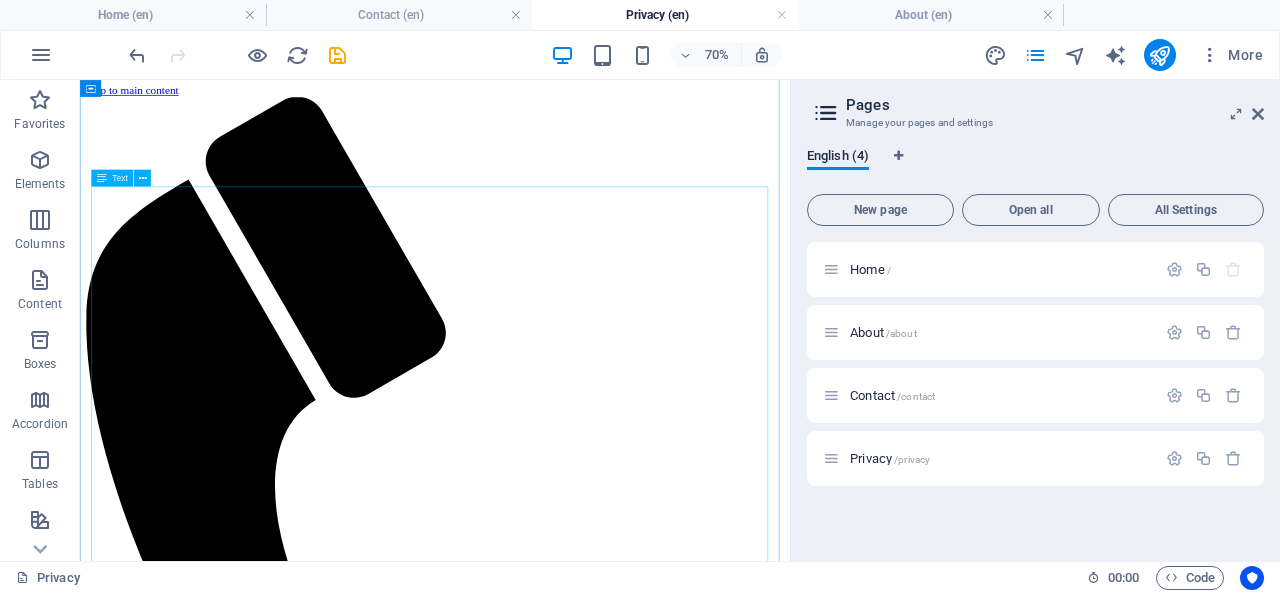scroll, scrollTop: 0, scrollLeft: 0, axis: both 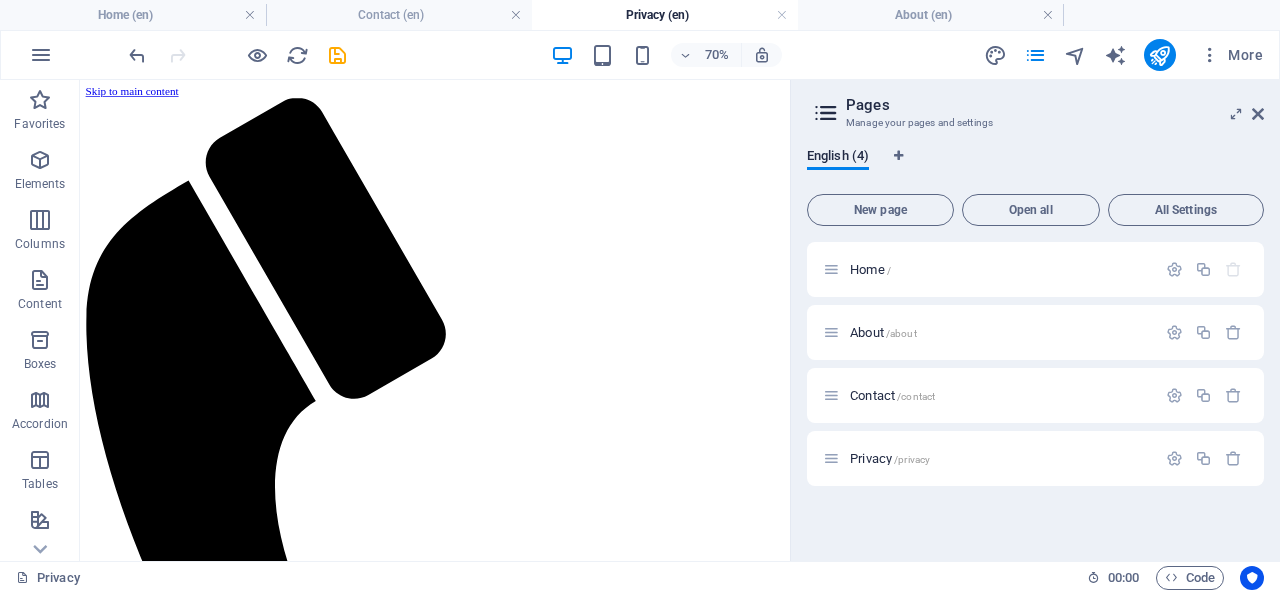 click on "Contact /contact" at bounding box center [892, 395] 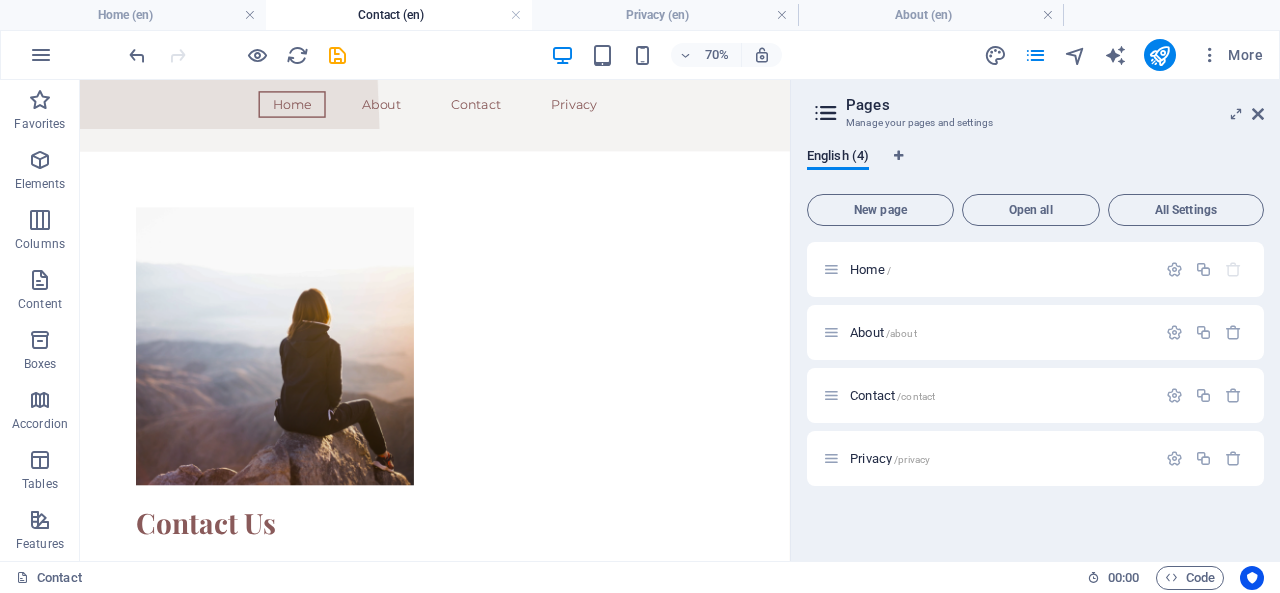 click on "Home /" at bounding box center [870, 269] 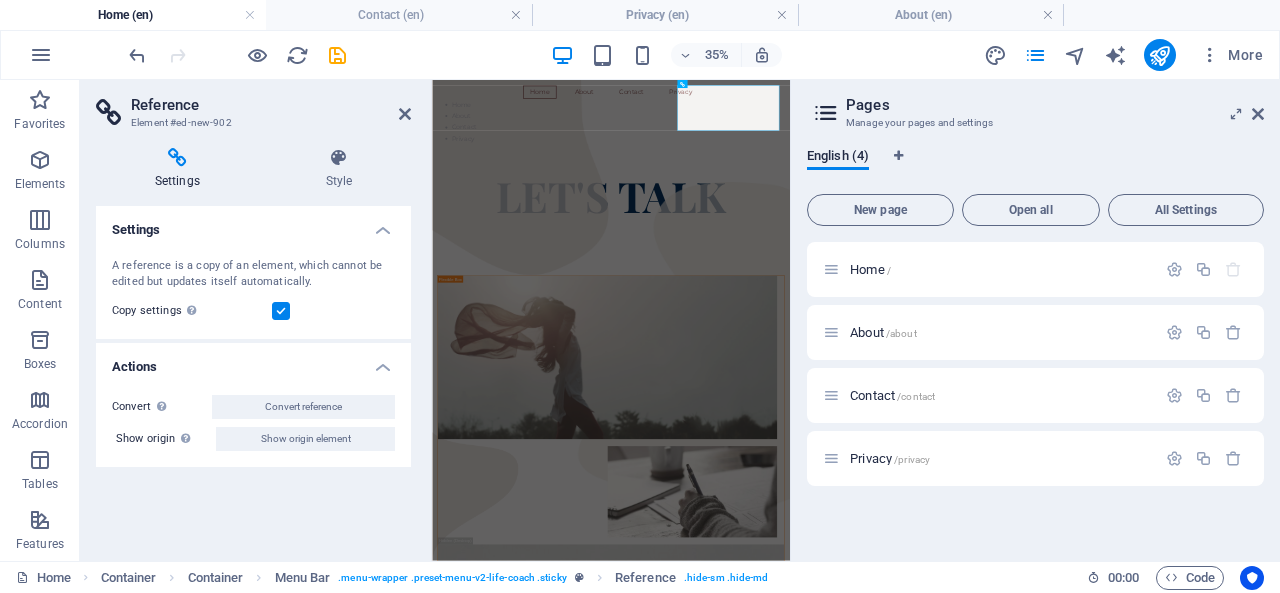 drag, startPoint x: 403, startPoint y: 115, endPoint x: 288, endPoint y: 22, distance: 147.89862 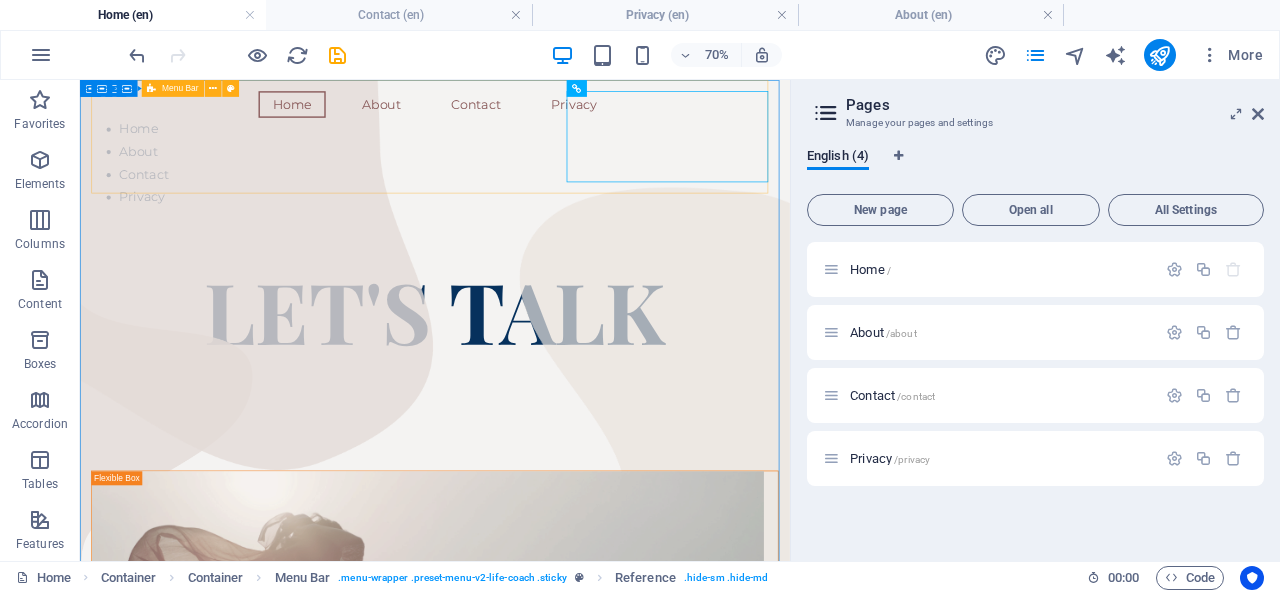 click at bounding box center [213, 88] 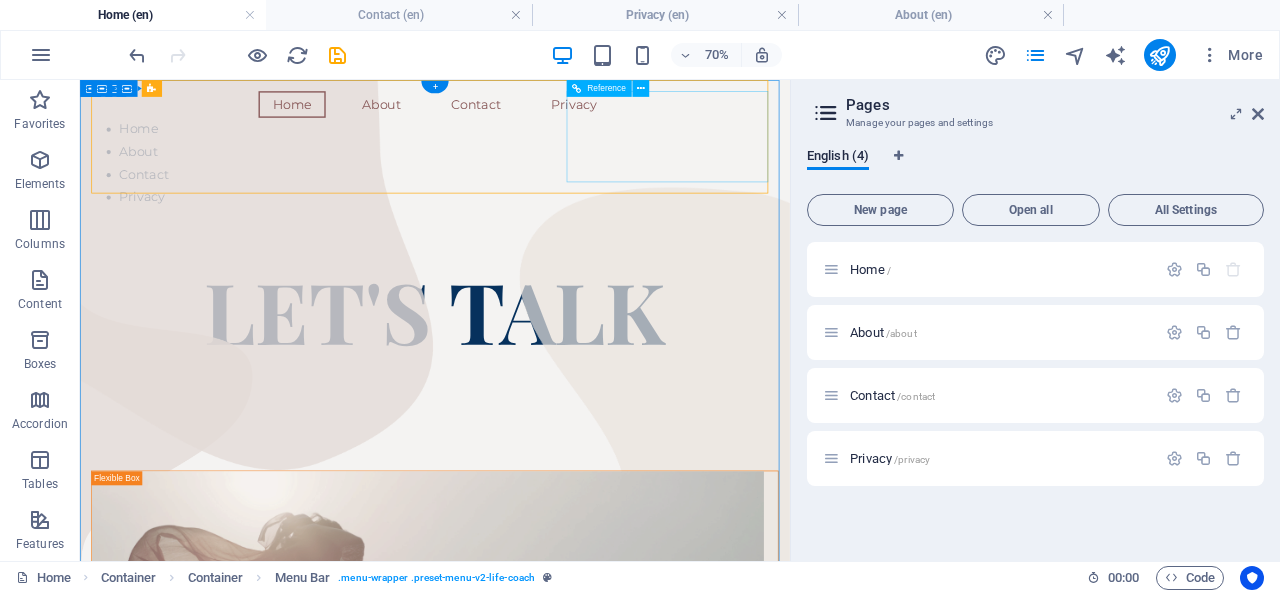 click on "Home About Contact Privacy" at bounding box center (587, 199) 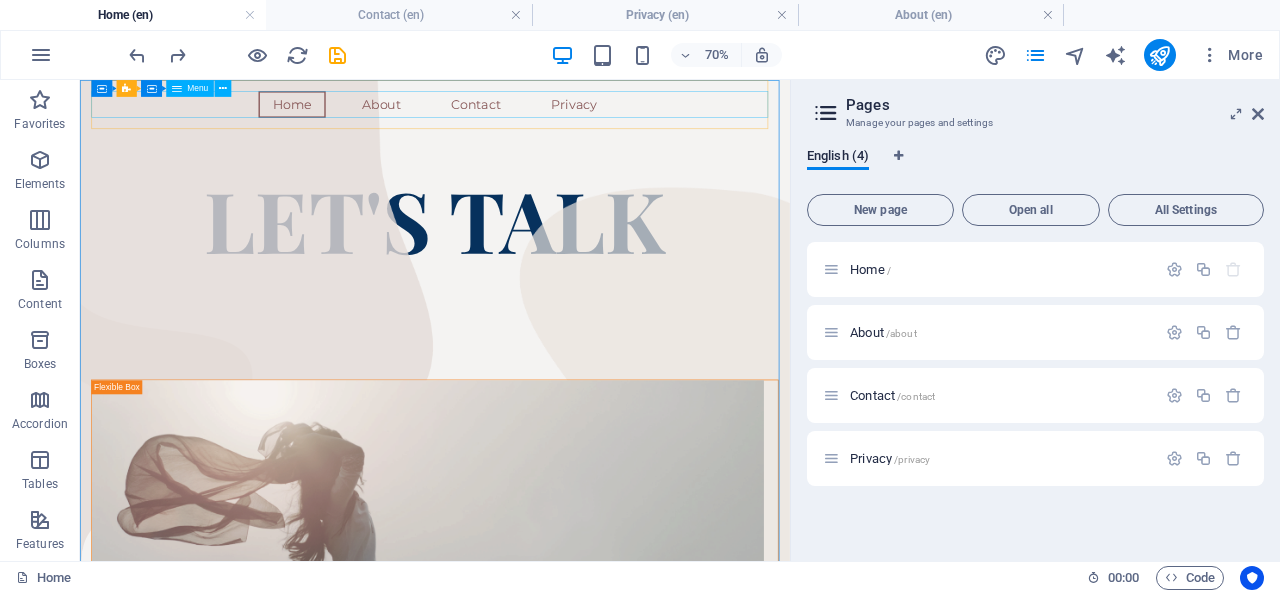click at bounding box center [222, 88] 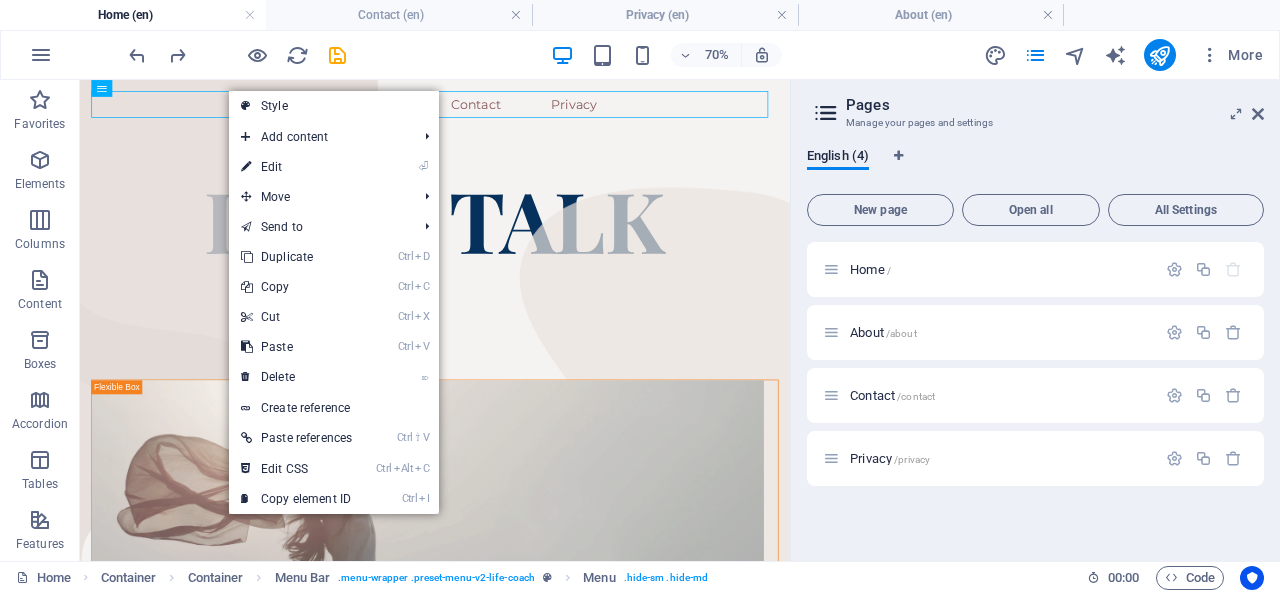 click on "Ctrl I  Copy element ID" at bounding box center (296, 499) 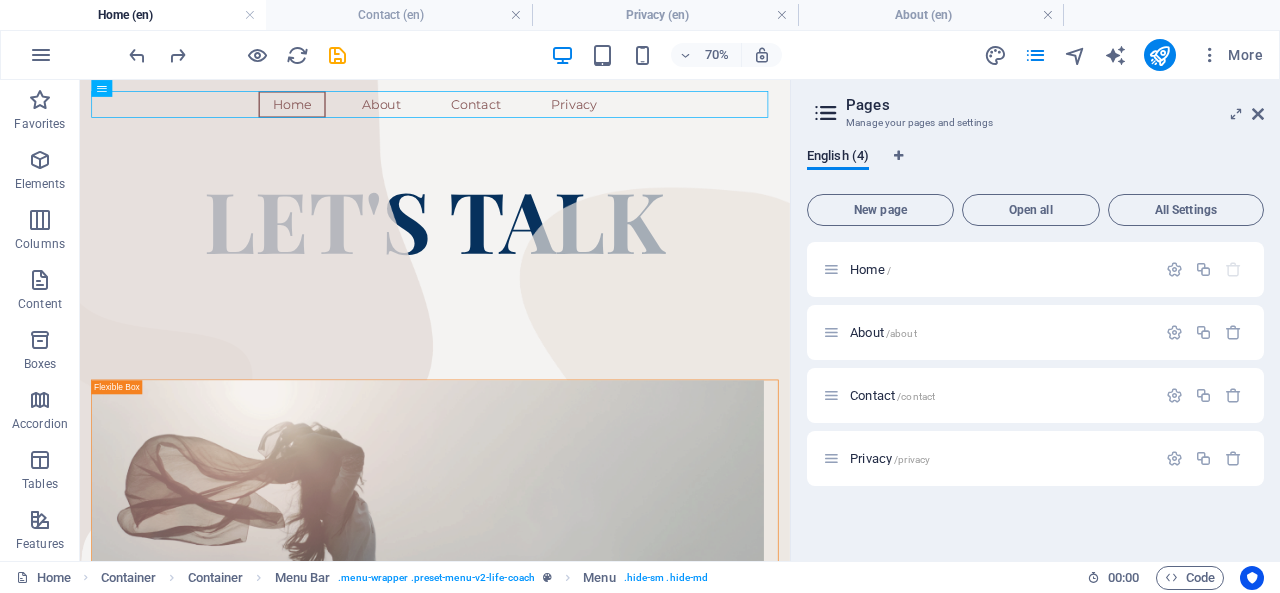 click on "Privacy /privacy" at bounding box center [890, 458] 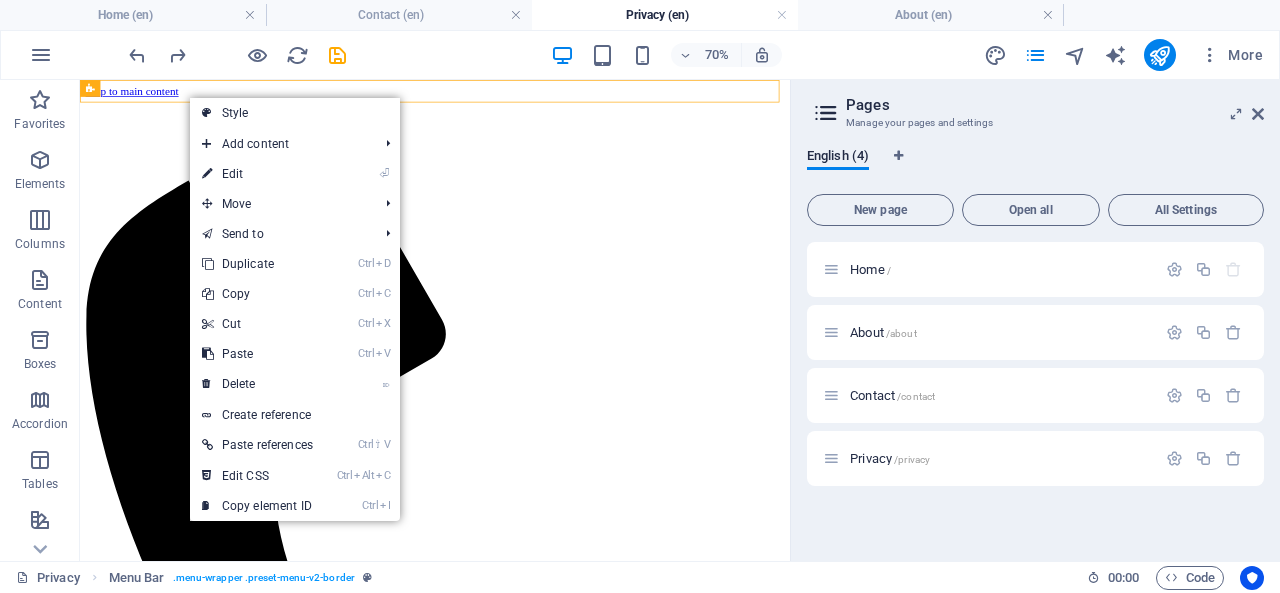 drag, startPoint x: 280, startPoint y: 303, endPoint x: 285, endPoint y: 313, distance: 11.18034 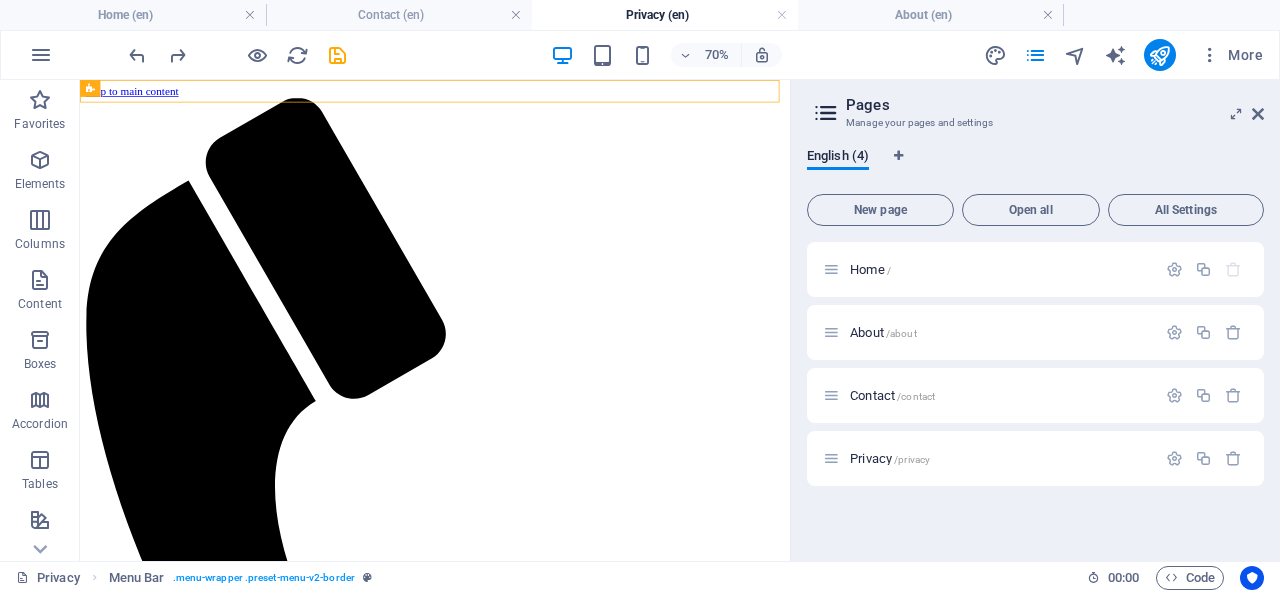 click on "Home /" at bounding box center (870, 269) 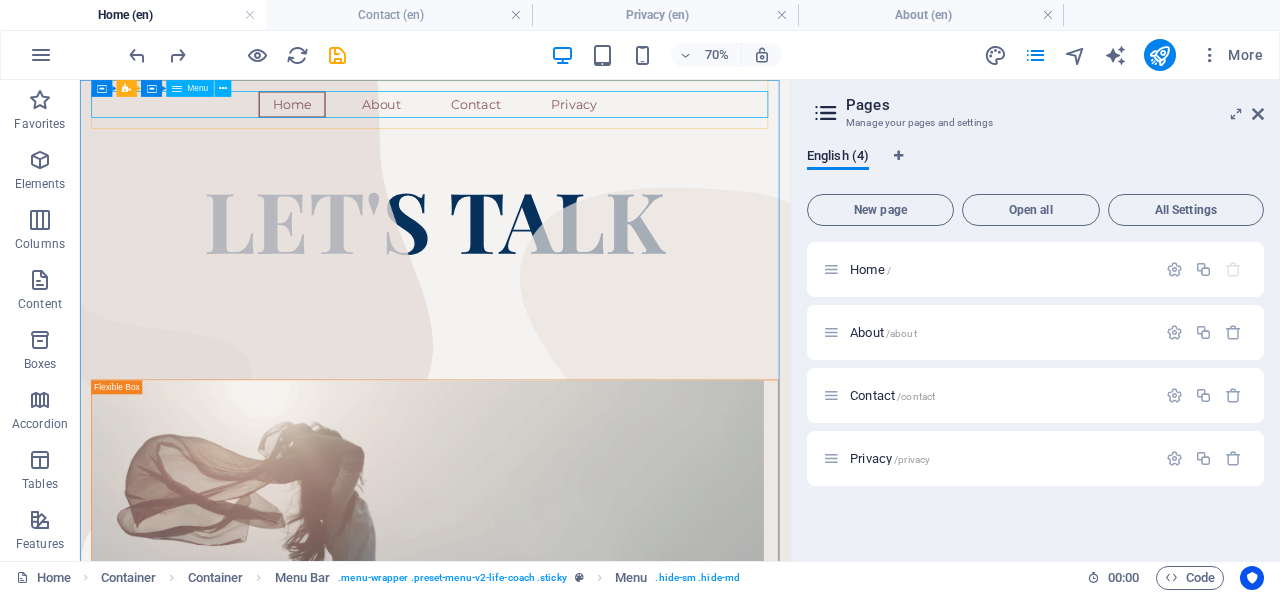 click at bounding box center (223, 88) 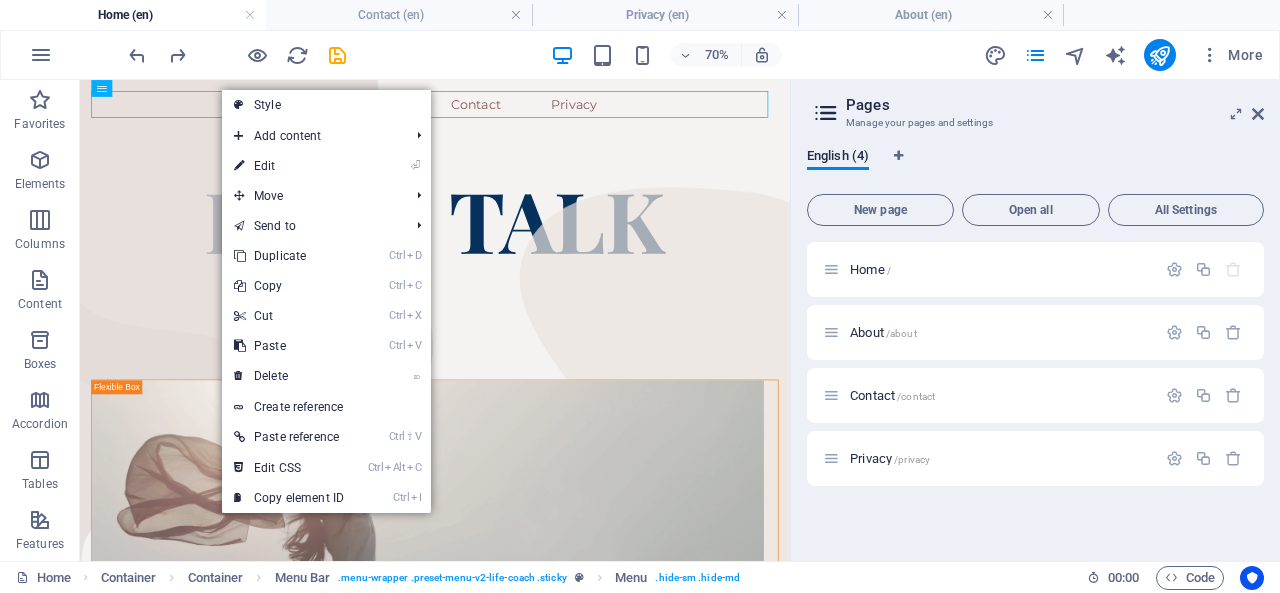 click on "Ctrl I  Copy element ID" at bounding box center [289, 498] 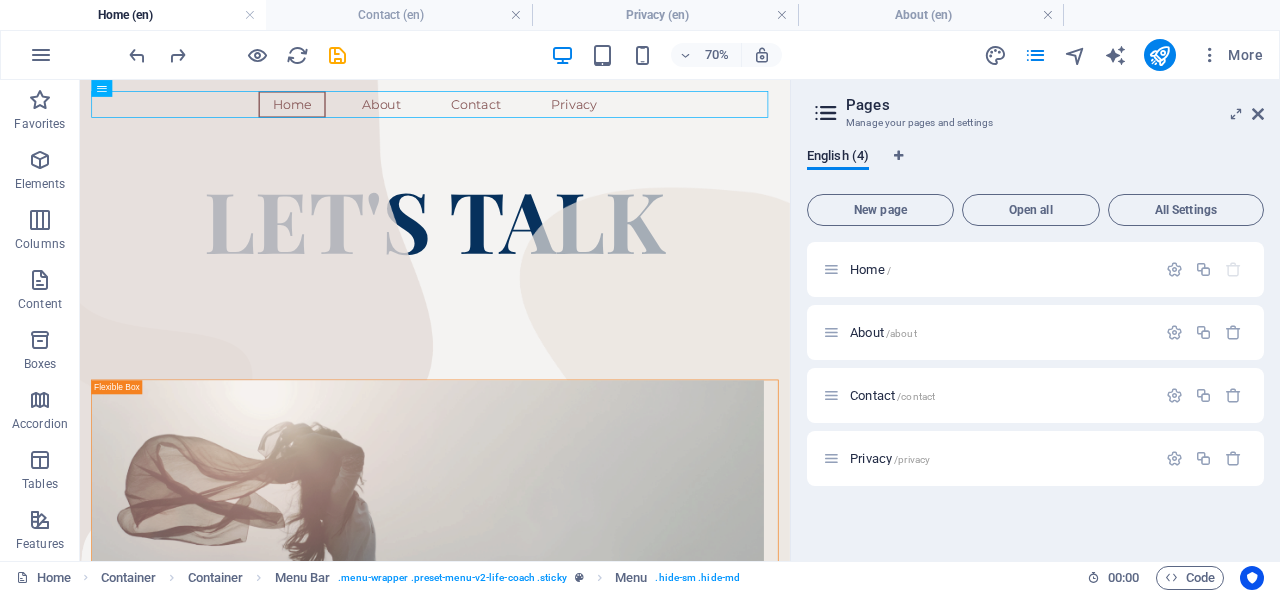 click on "Privacy /privacy" at bounding box center (989, 458) 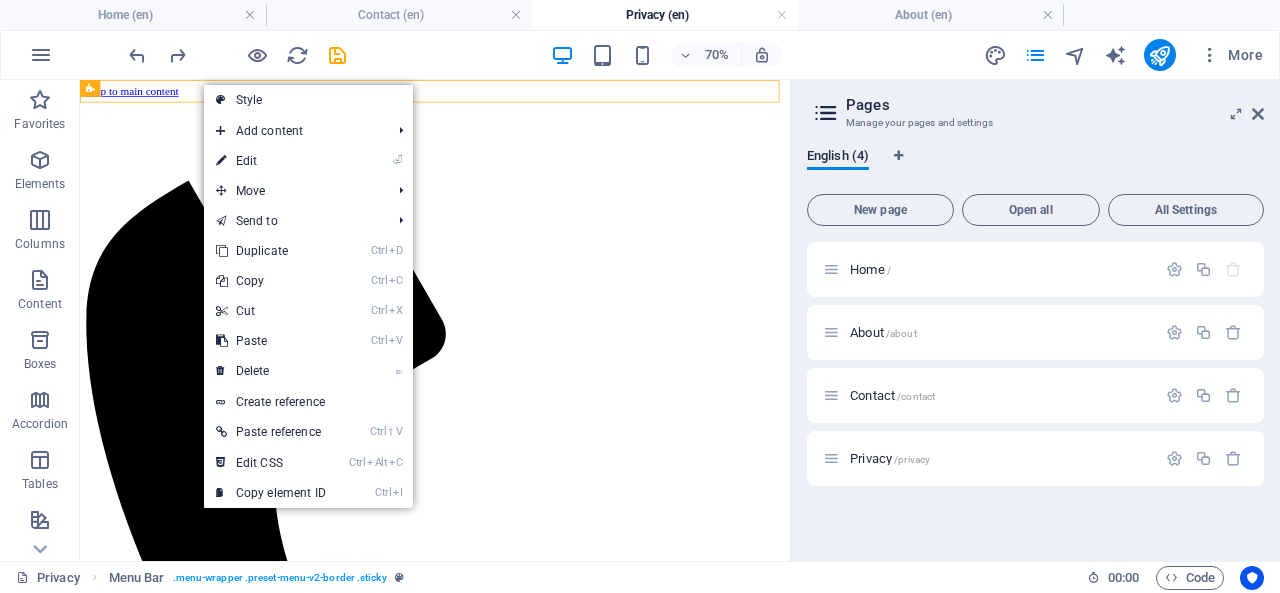 click on "Ctrl V  Paste" at bounding box center [271, 341] 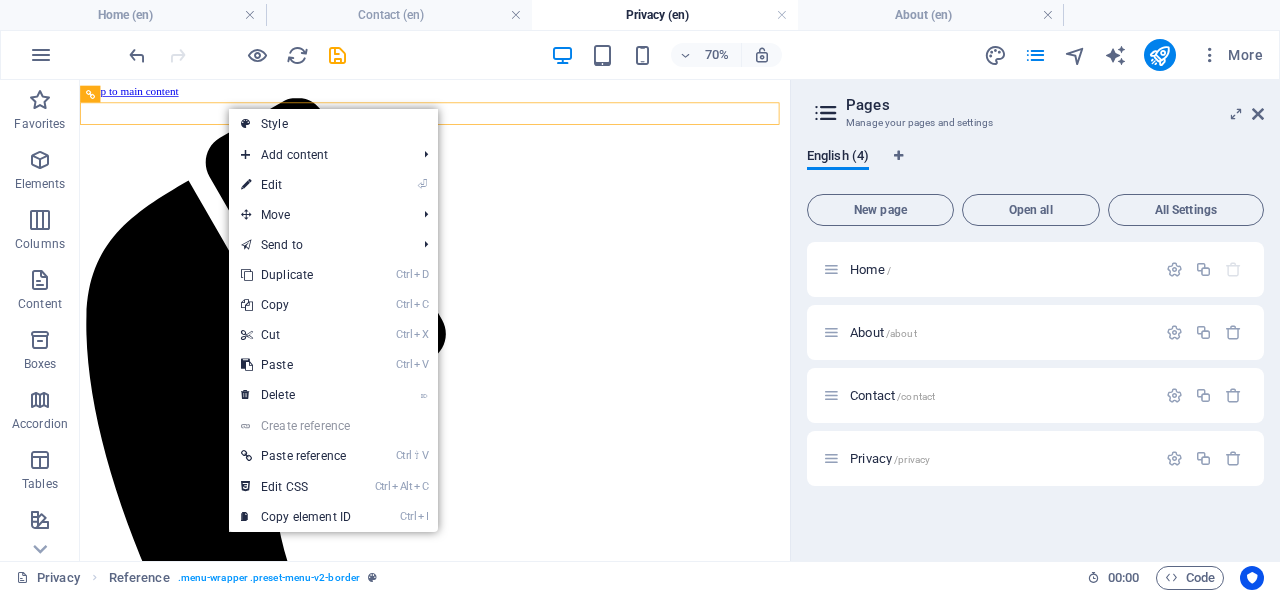 click on "Ctrl V  Paste" at bounding box center [296, 365] 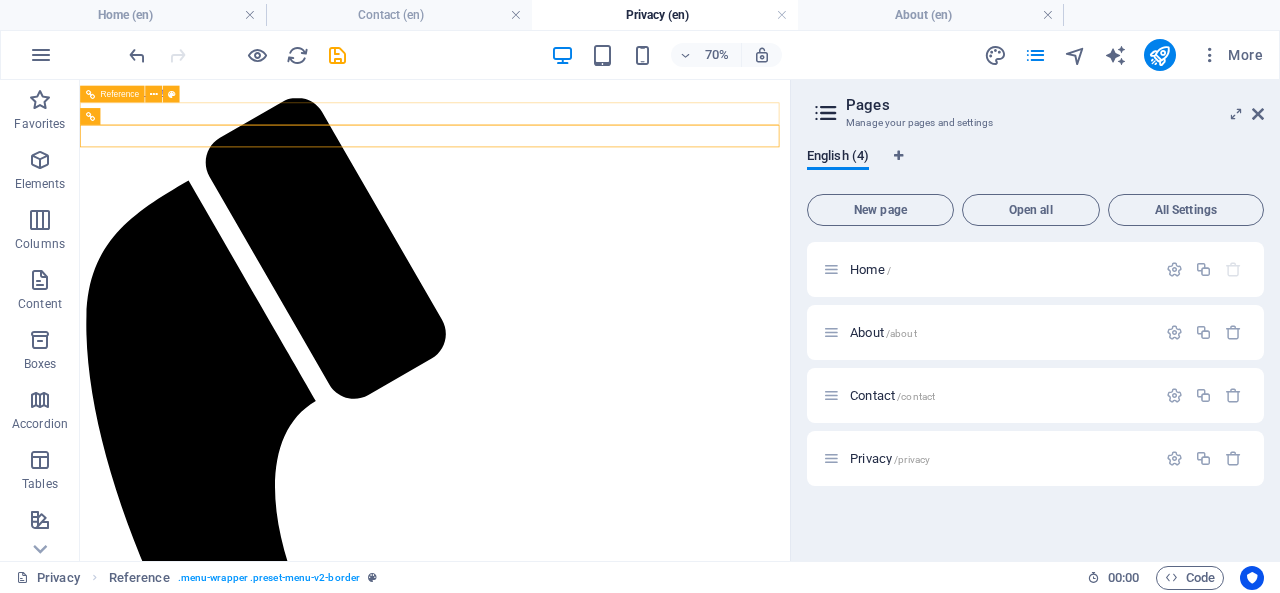 click on "Menu" at bounding box center [587, 2099] 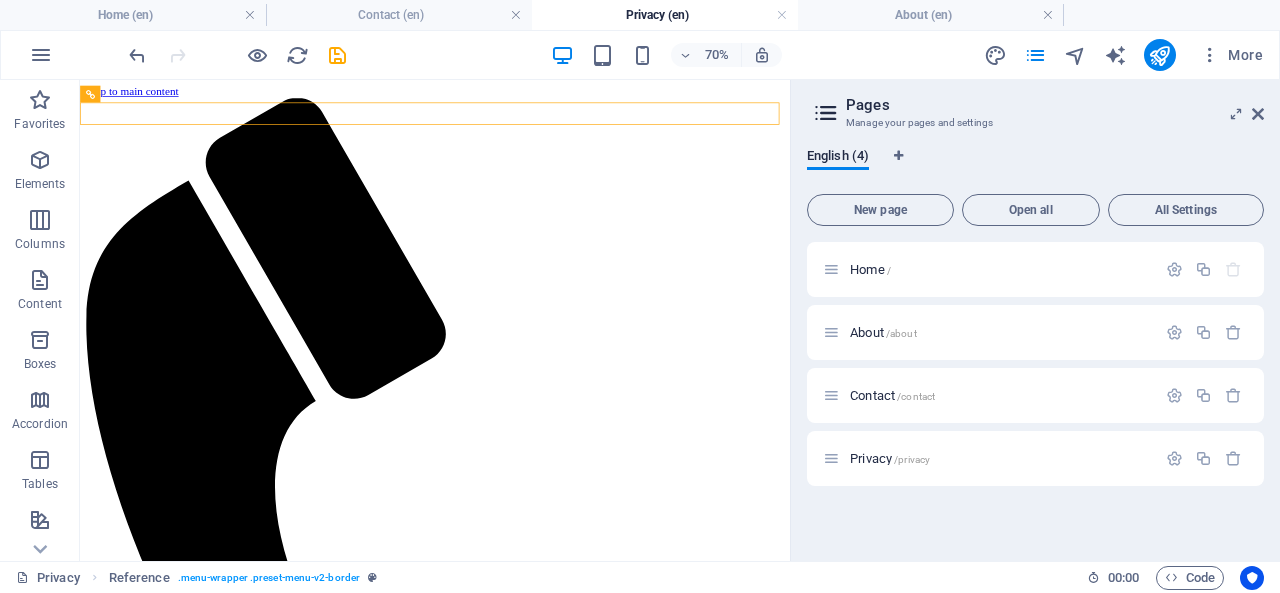 click on "Home /" at bounding box center (870, 269) 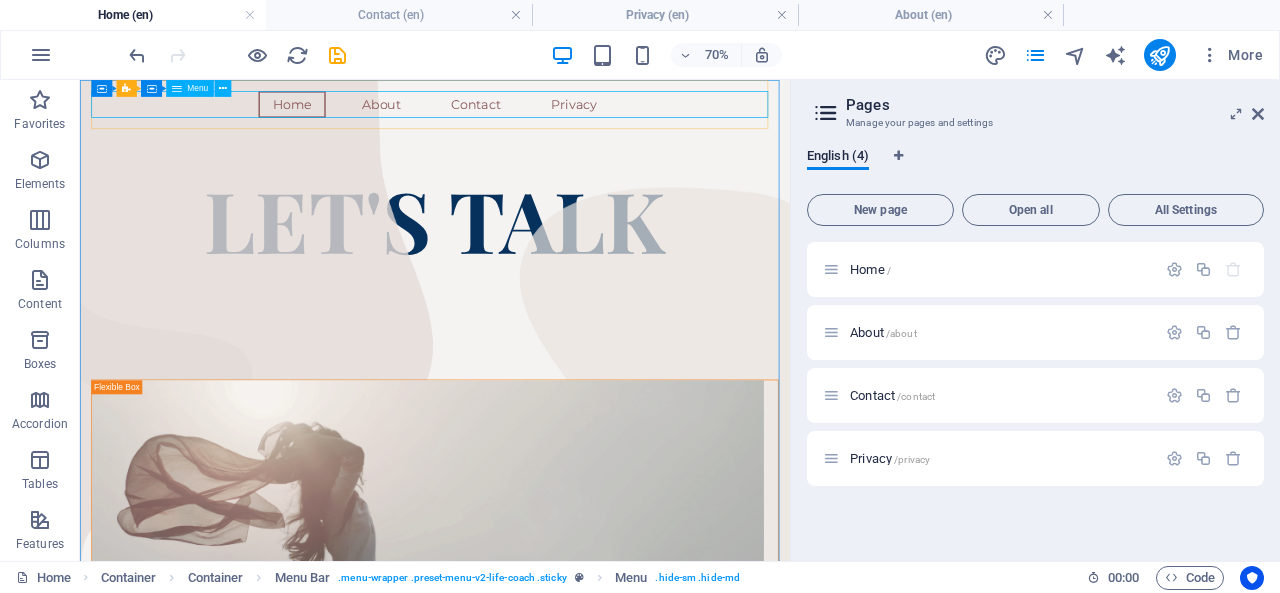 click at bounding box center [223, 88] 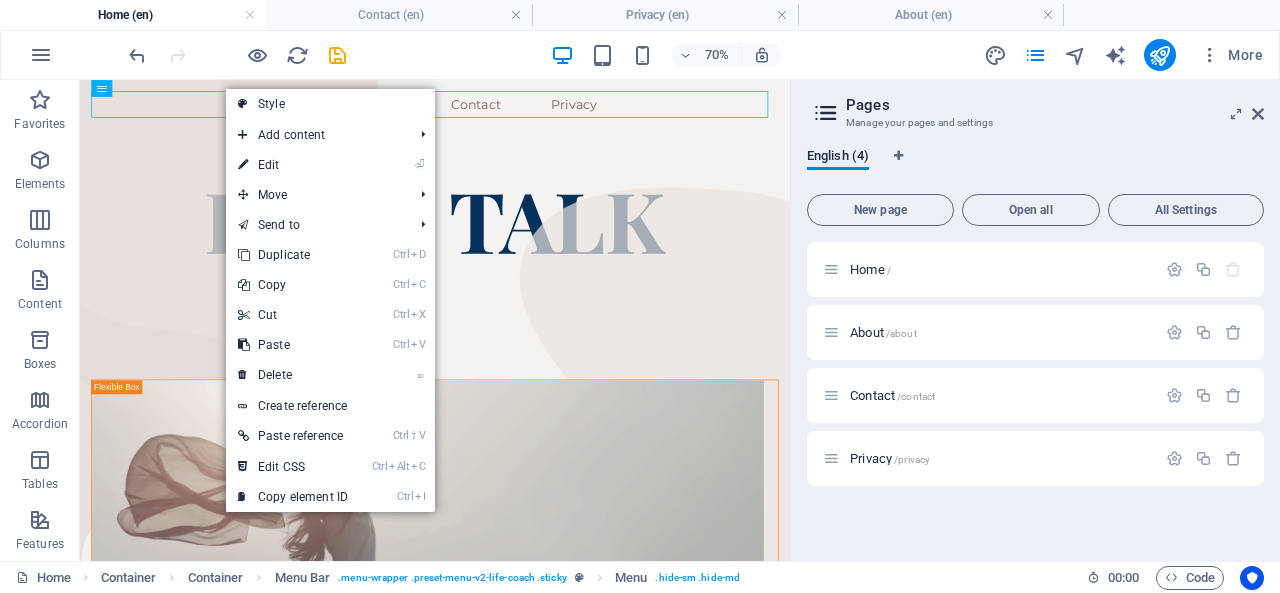 click on "Ctrl C  Copy" at bounding box center [293, 285] 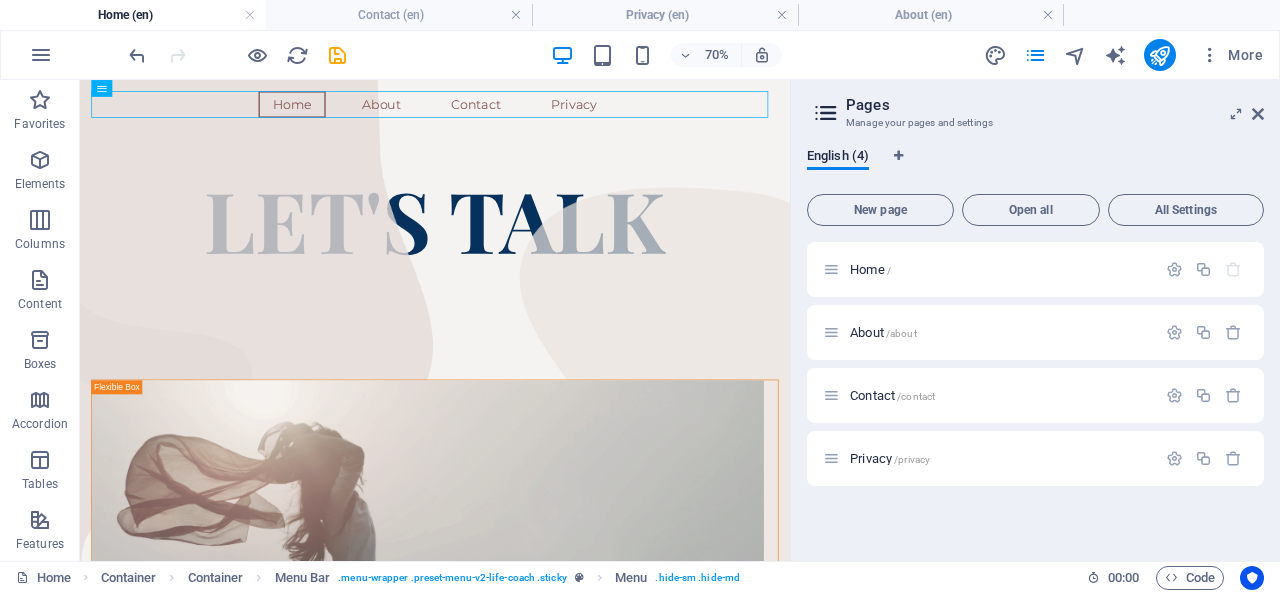 click on "Privacy /privacy" at bounding box center [890, 458] 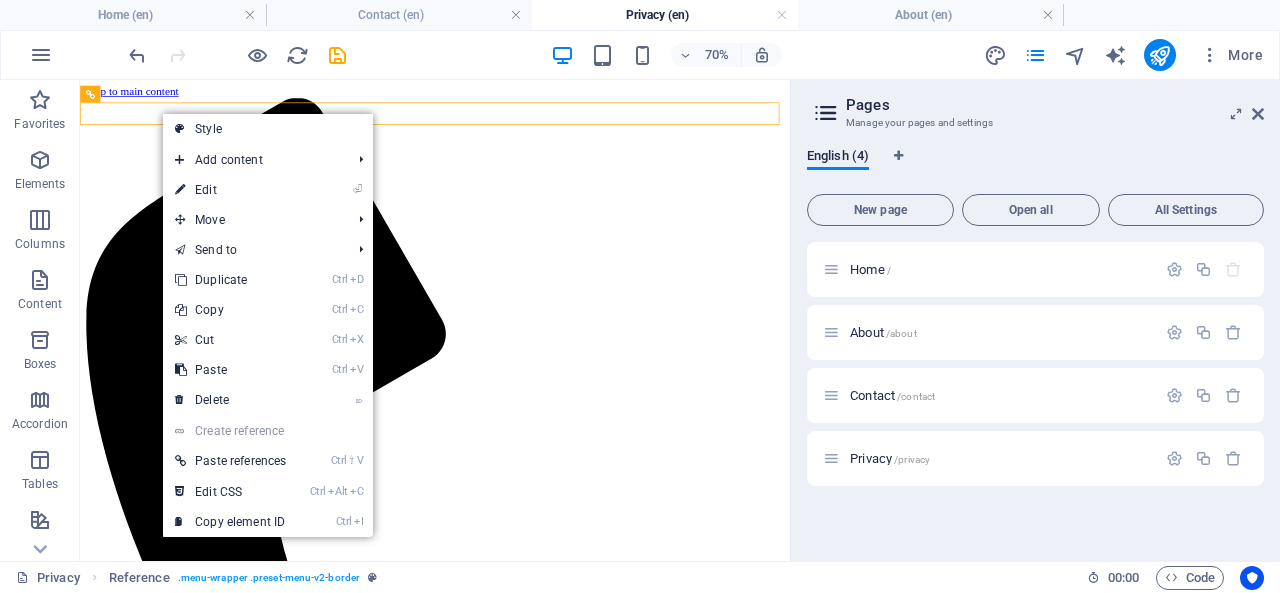 click on "Ctrl V  Paste" at bounding box center (230, 370) 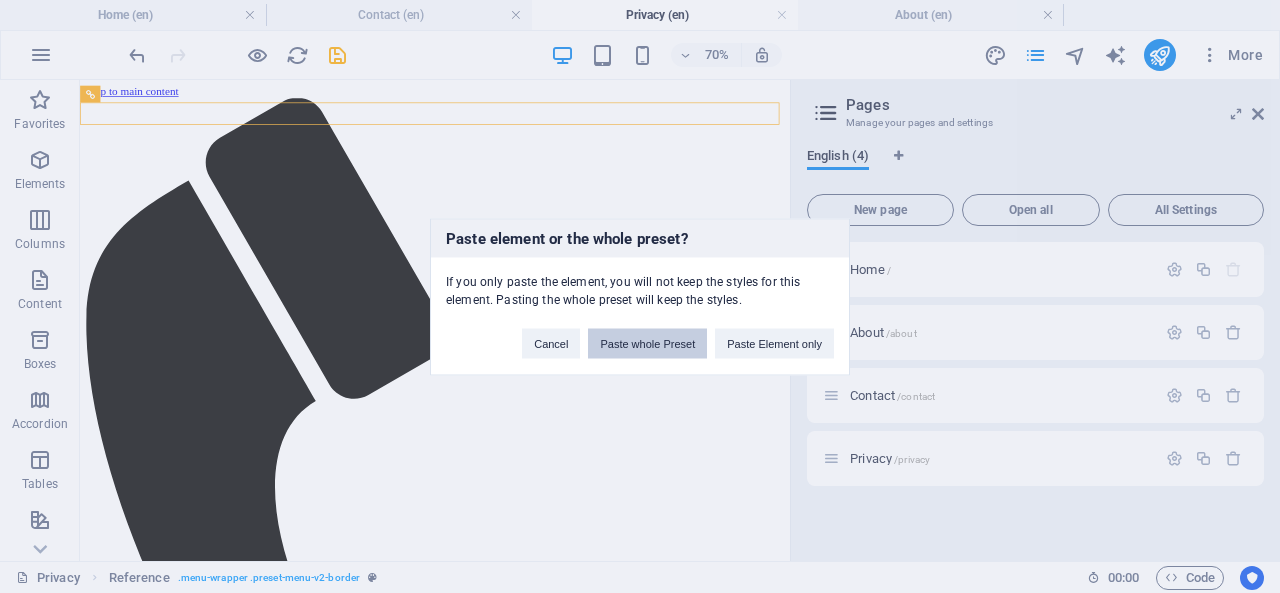 click on "Paste whole Preset" at bounding box center [647, 343] 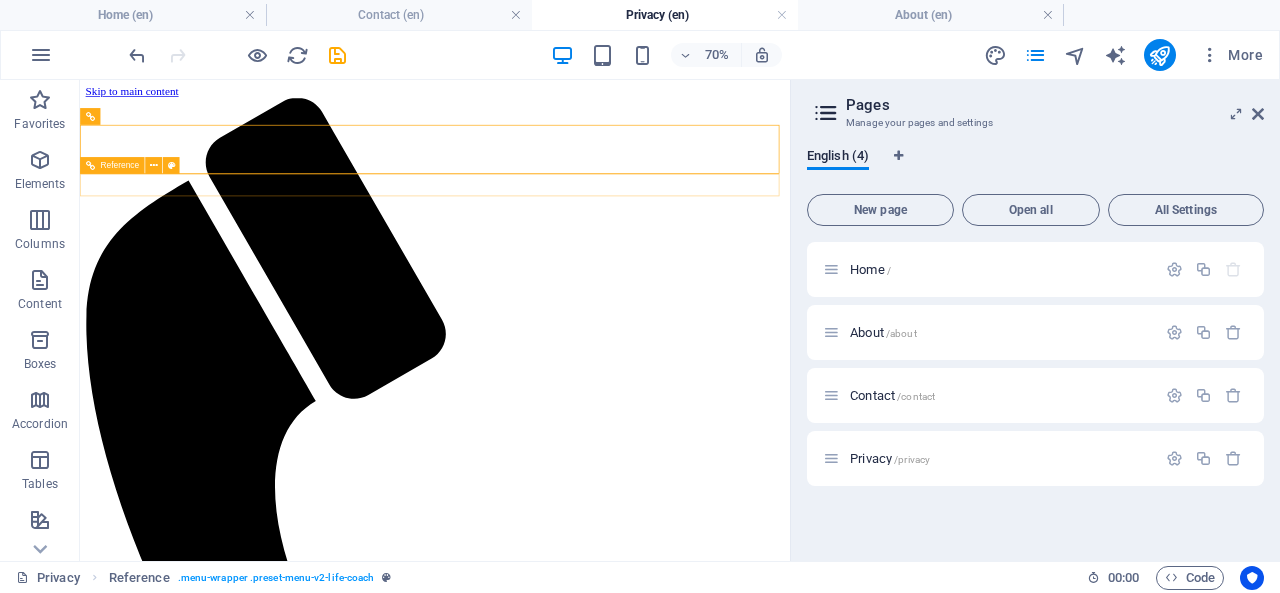 click at bounding box center (153, 165) 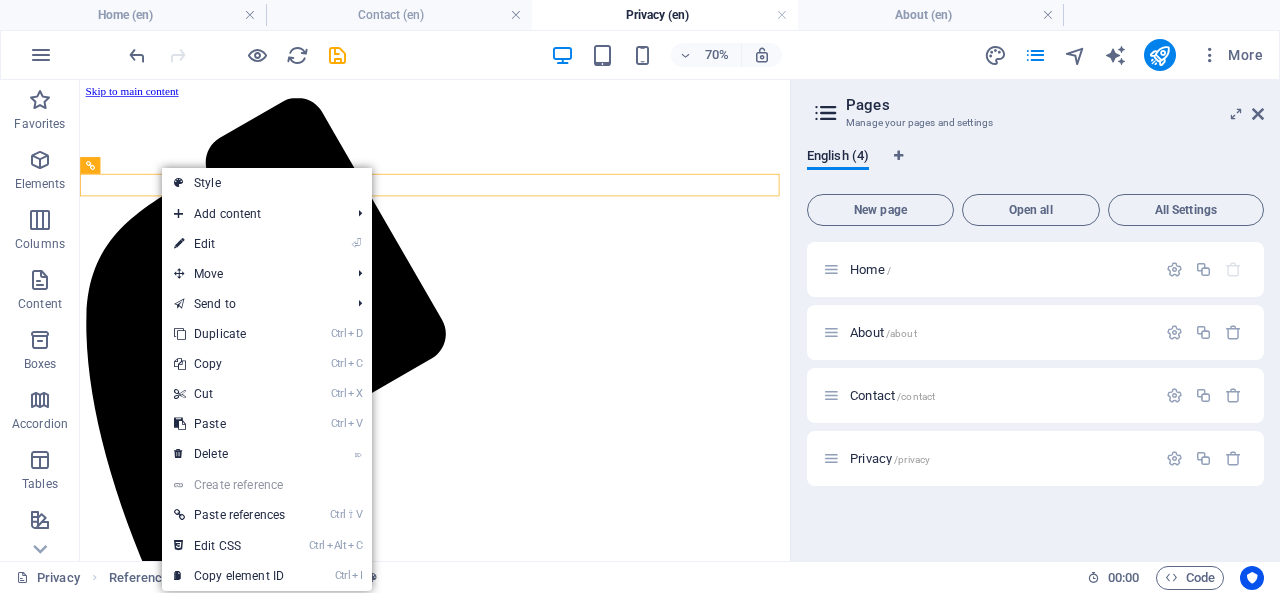 click on "⌦  Delete" at bounding box center (229, 454) 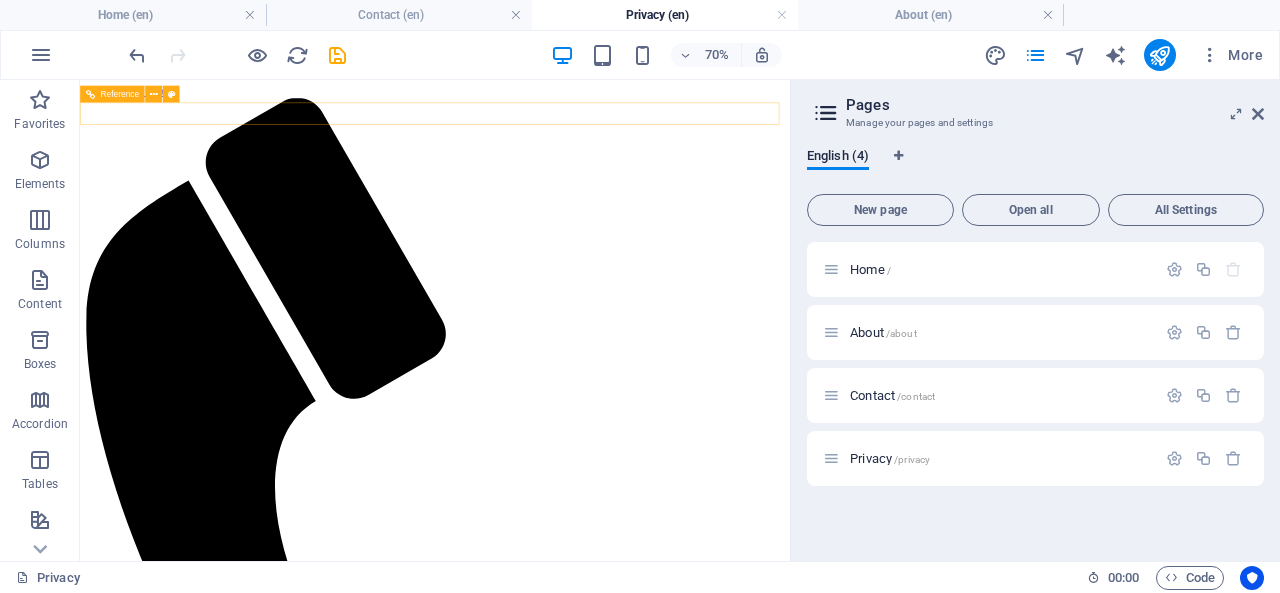 click at bounding box center (154, 94) 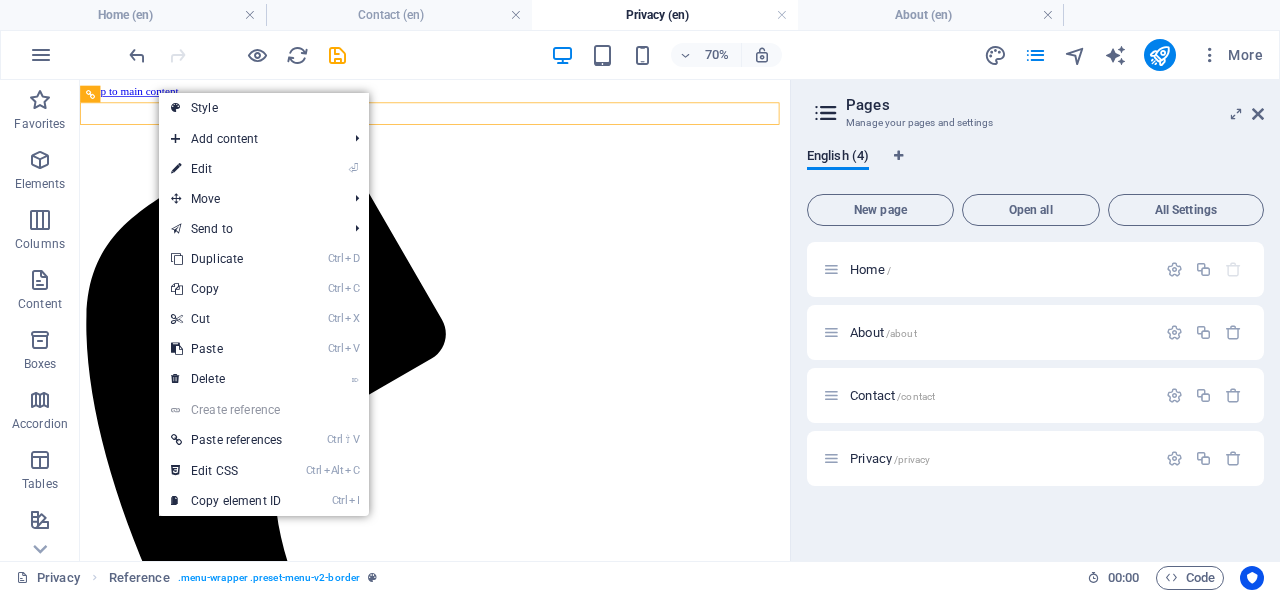 click on "⌦  Delete" at bounding box center [226, 379] 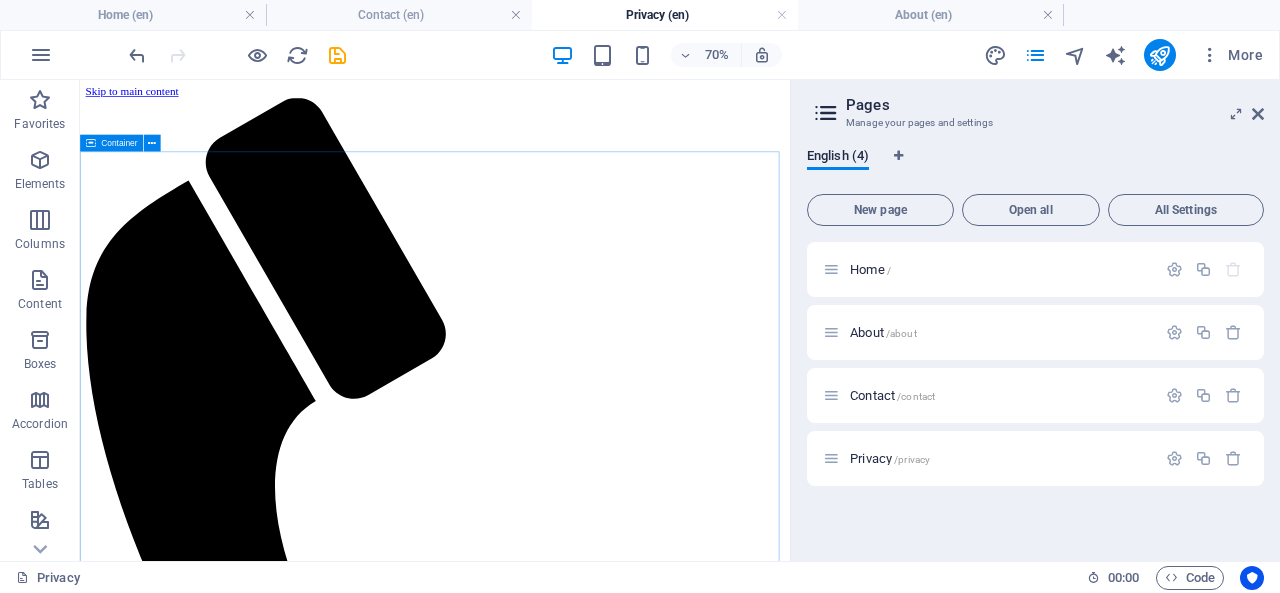 click at bounding box center (152, 143) 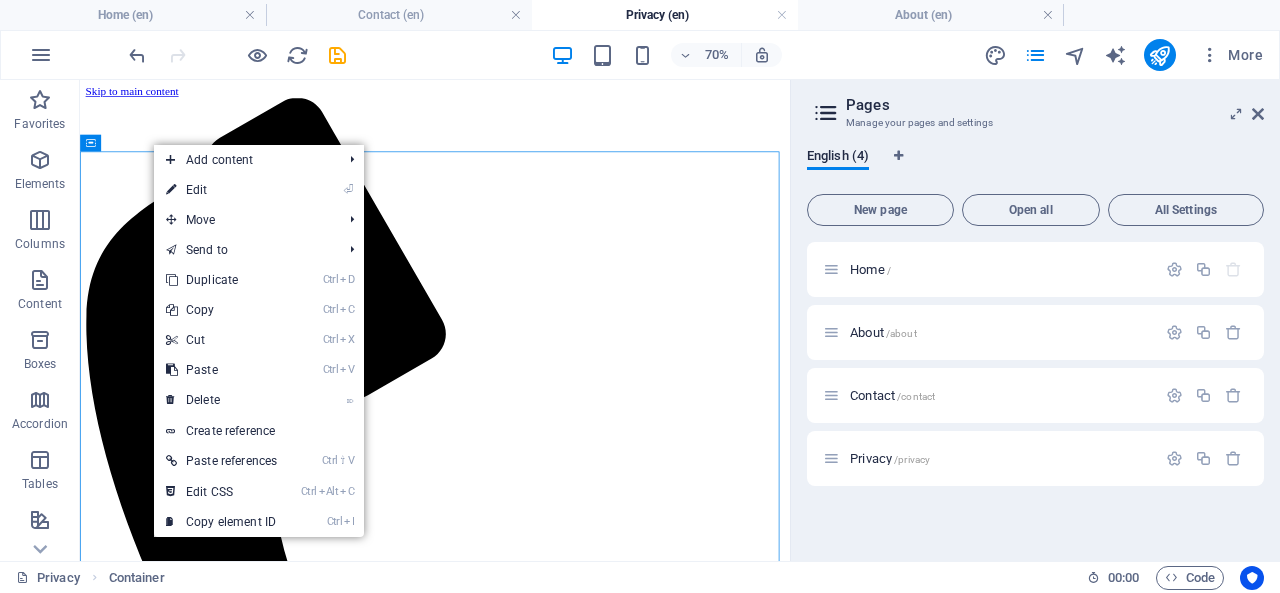click on "⌦  Delete" at bounding box center (221, 400) 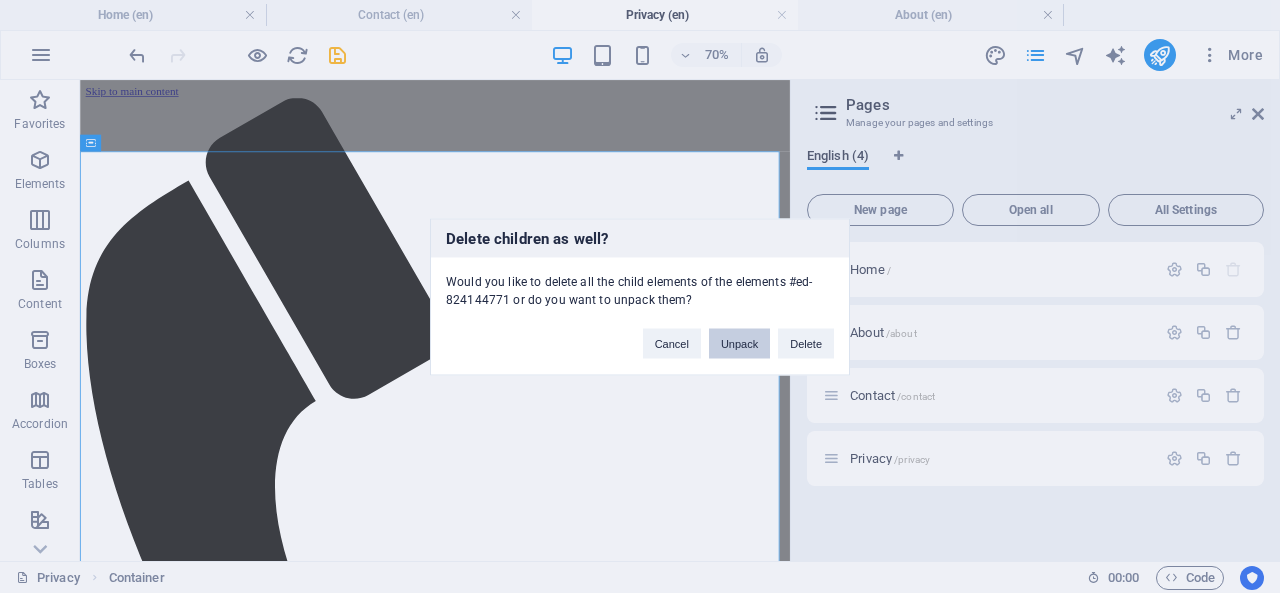 click on "Unpack" at bounding box center (739, 343) 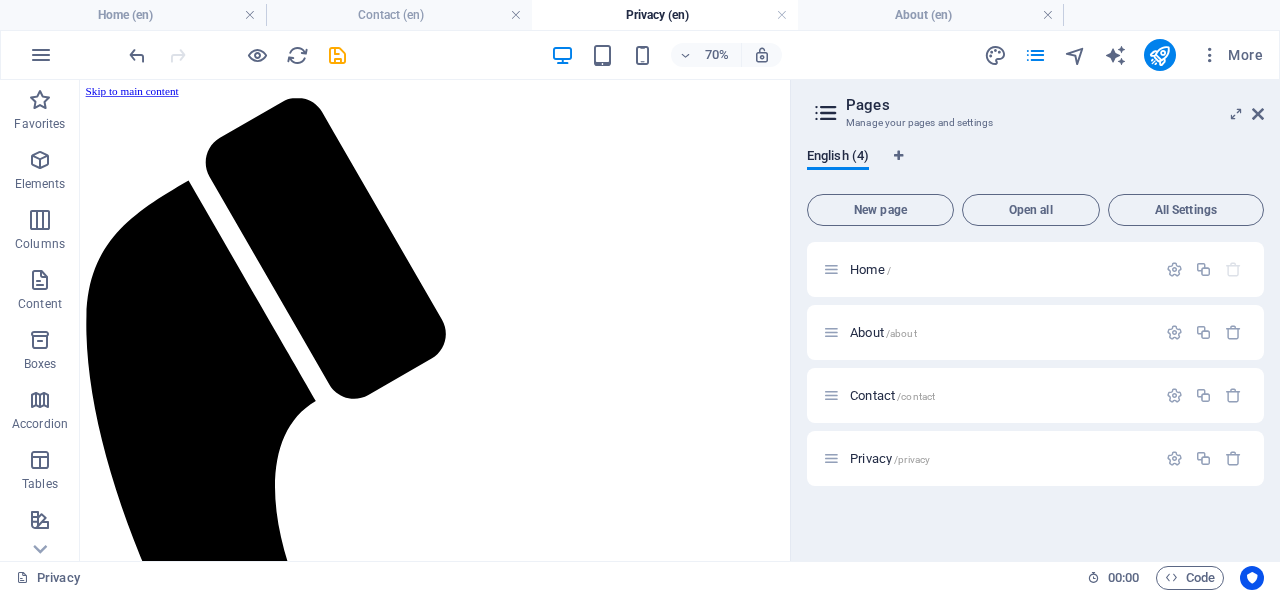 click on "Home /" at bounding box center [870, 269] 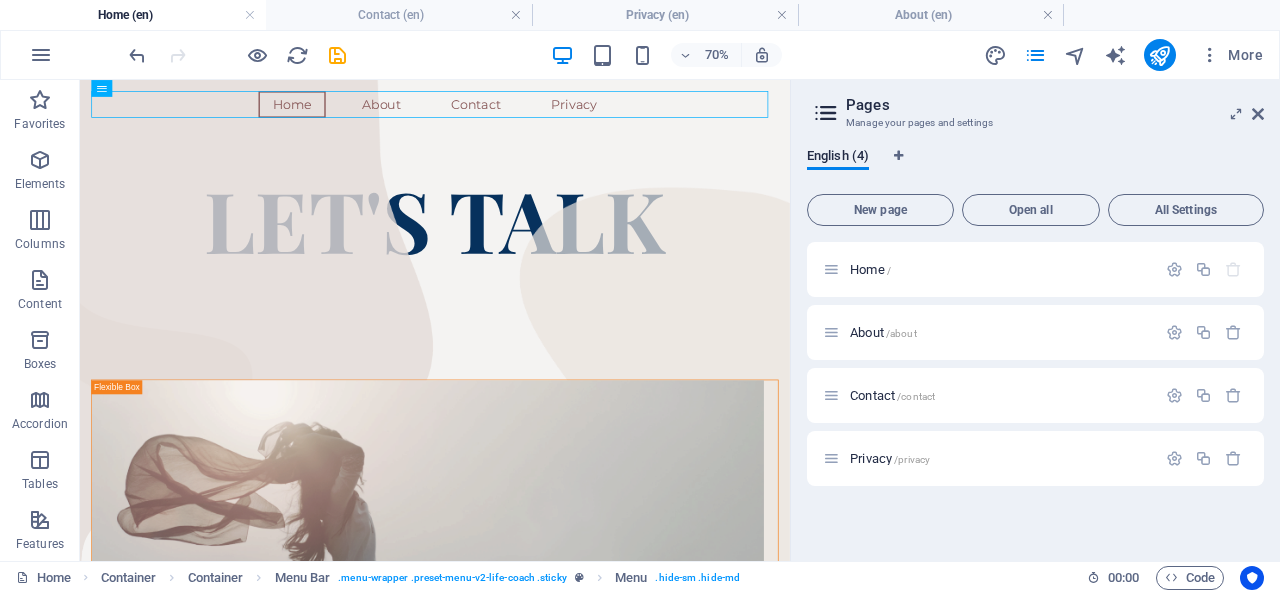 click on "About /about" at bounding box center (883, 332) 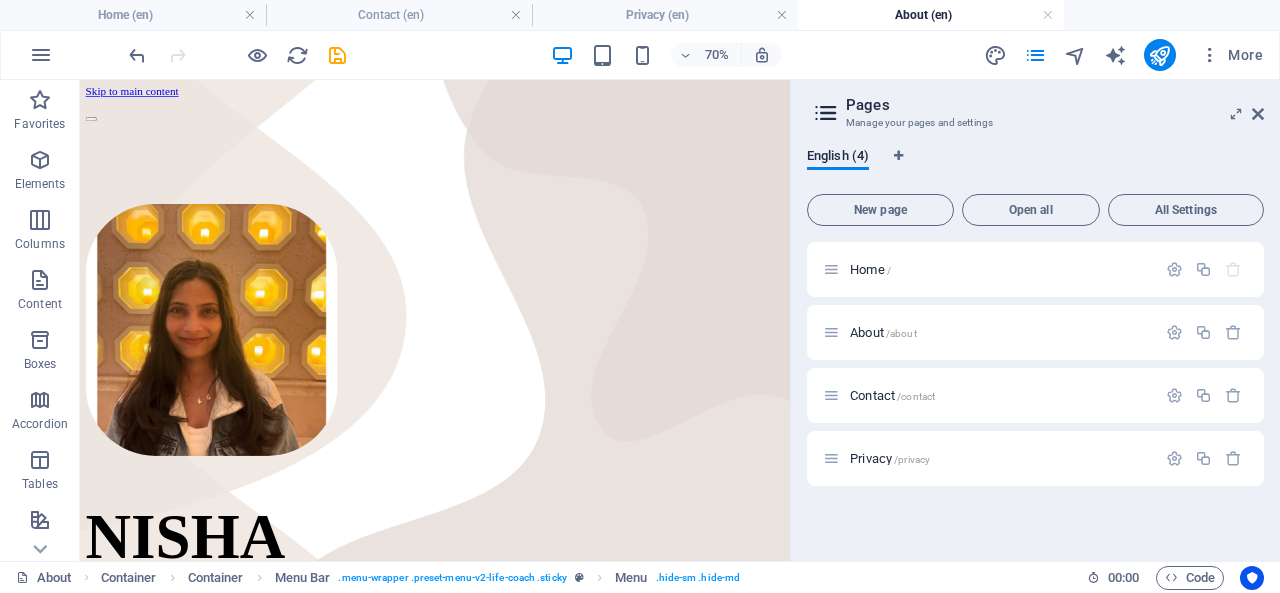 click on "Contact /contact" at bounding box center (989, 395) 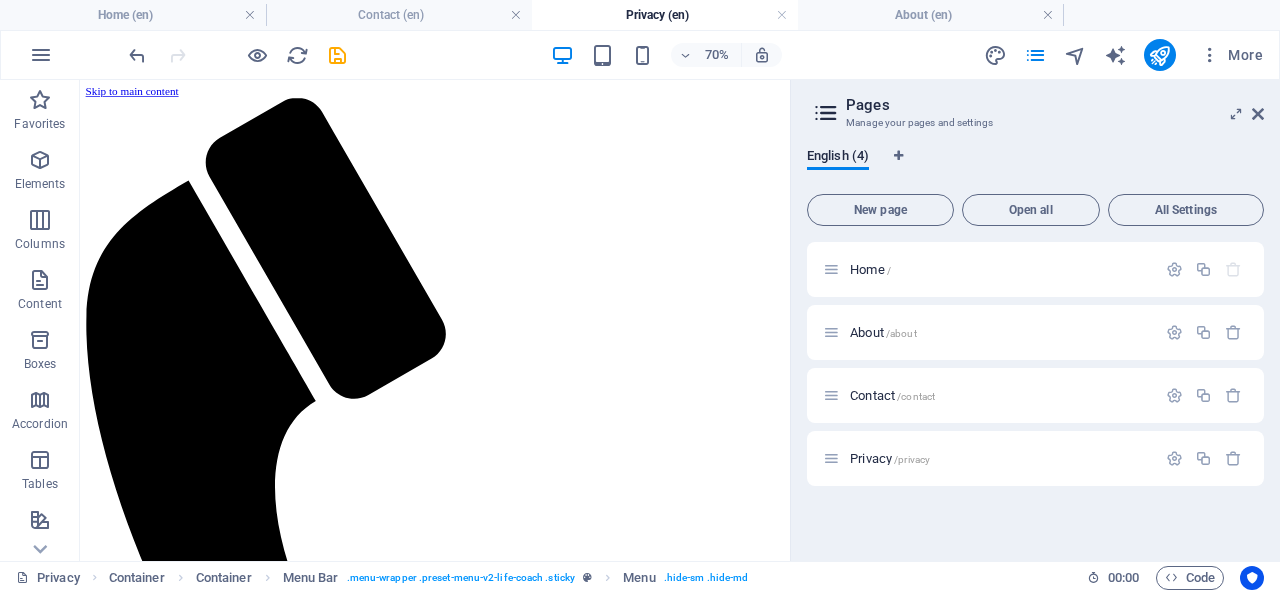 click on "Contact /contact" at bounding box center (892, 395) 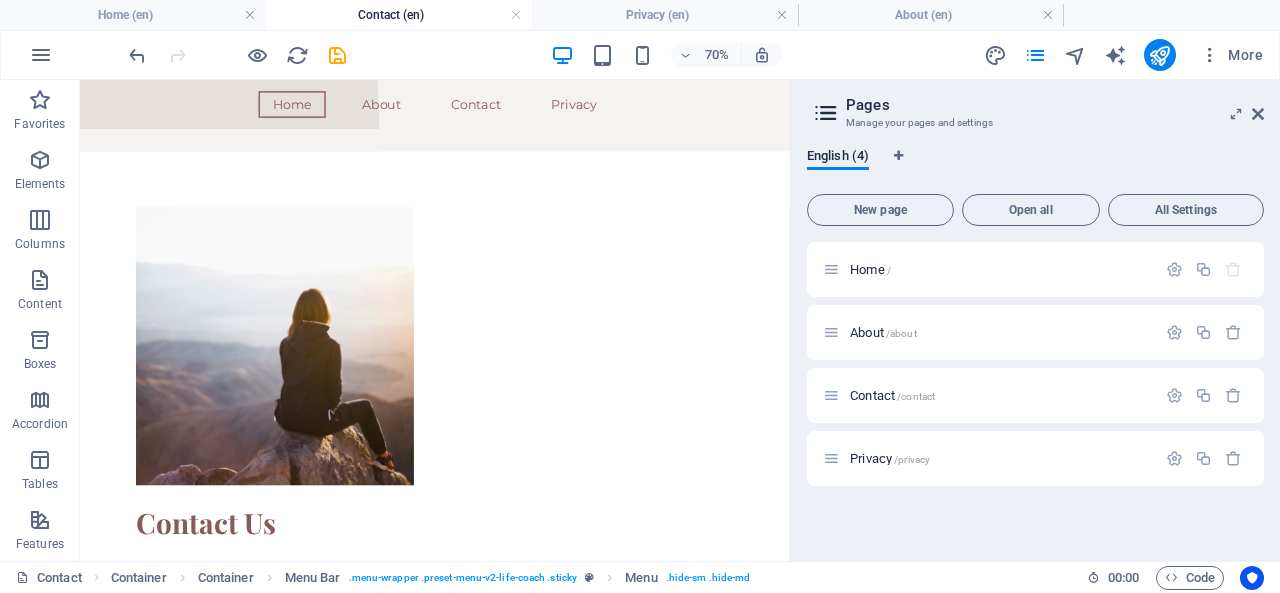 click on "About /about" at bounding box center [883, 332] 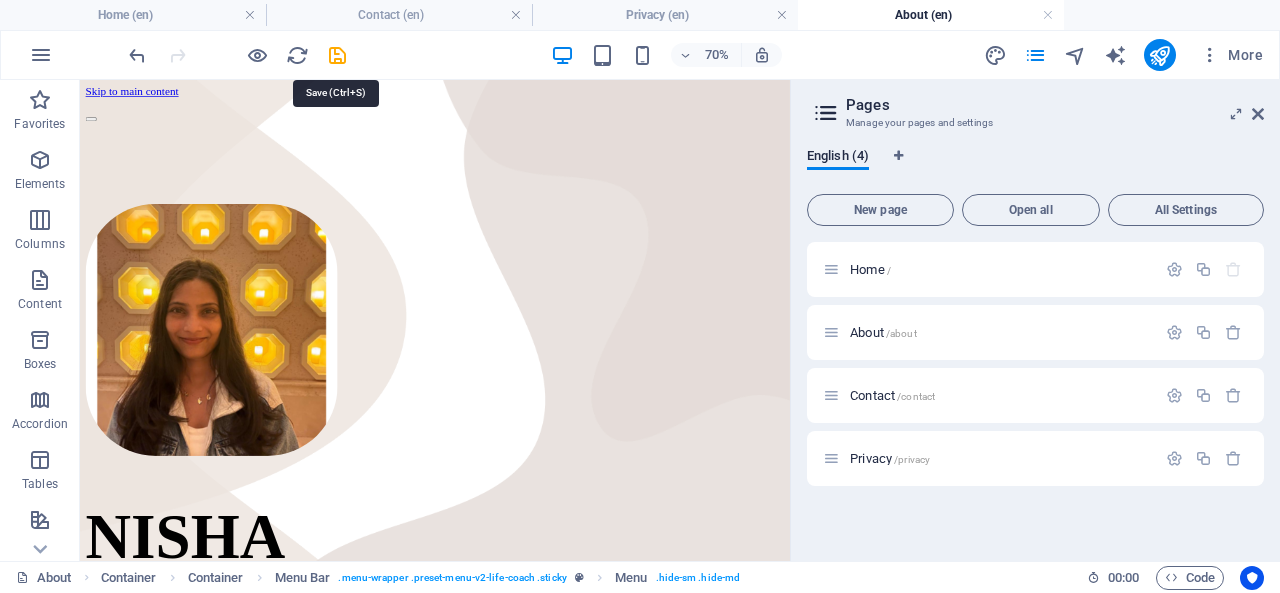 click at bounding box center (337, 55) 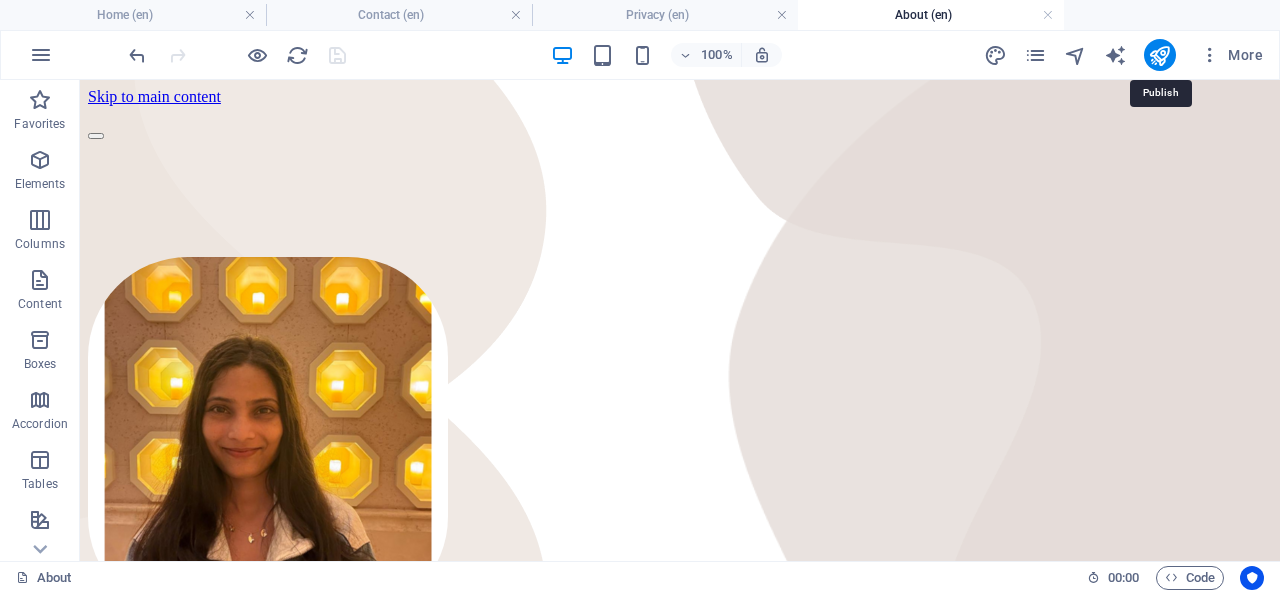 click at bounding box center (1159, 55) 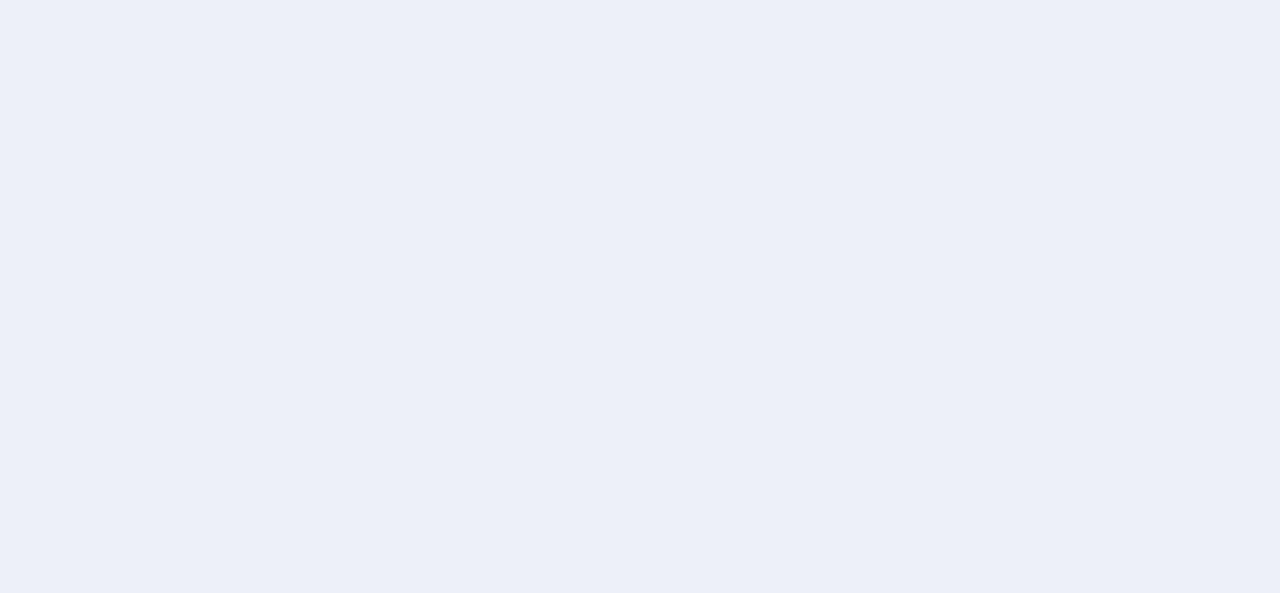 scroll, scrollTop: 0, scrollLeft: 0, axis: both 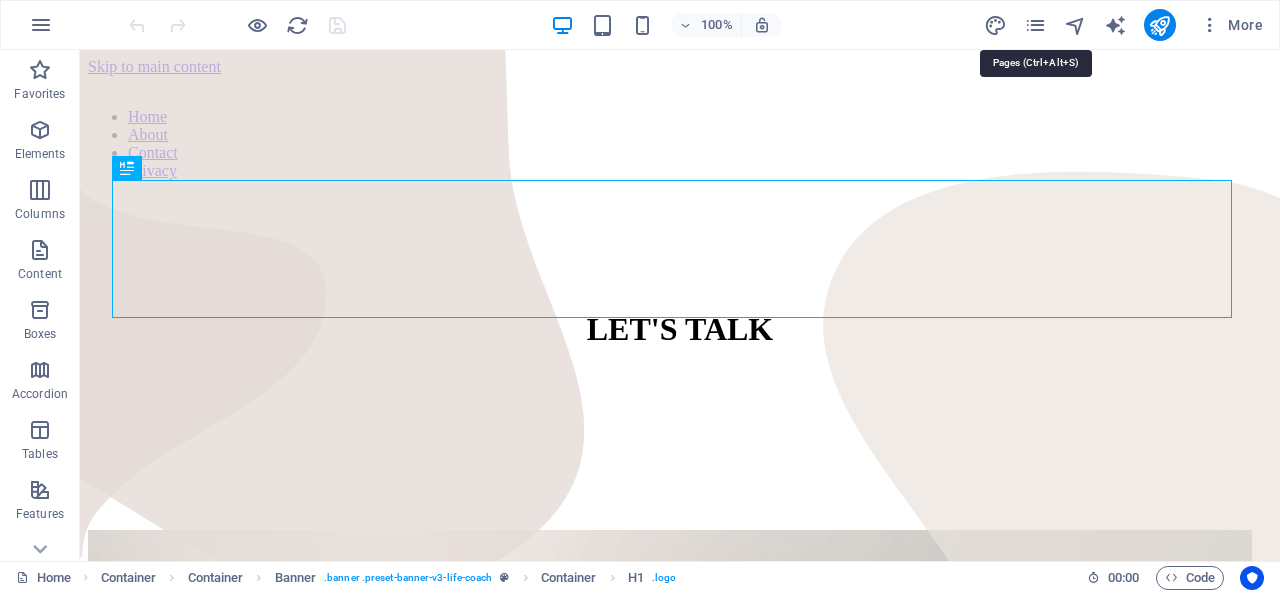 click at bounding box center (1035, 25) 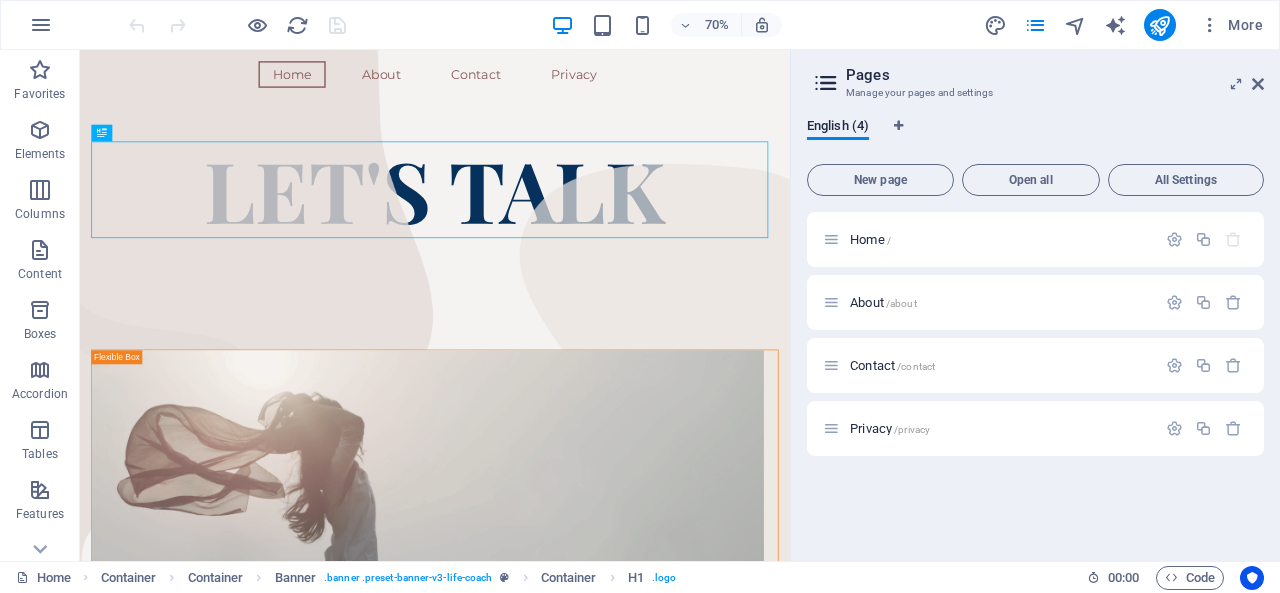 click on "Home /" at bounding box center [870, 239] 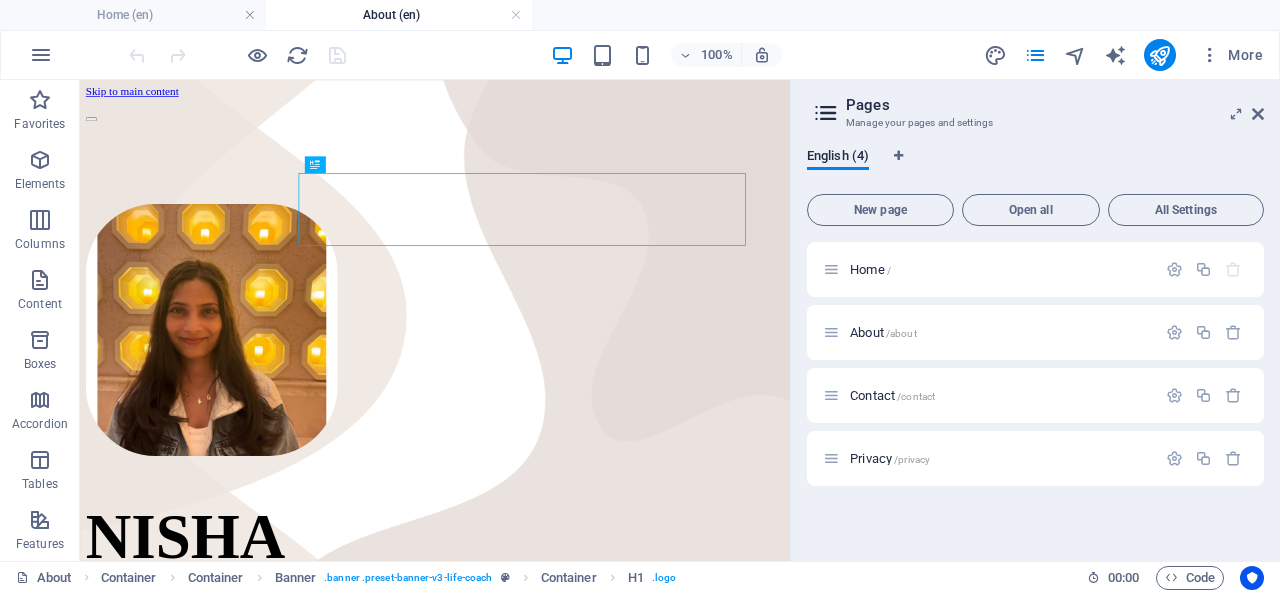 scroll, scrollTop: 0, scrollLeft: 0, axis: both 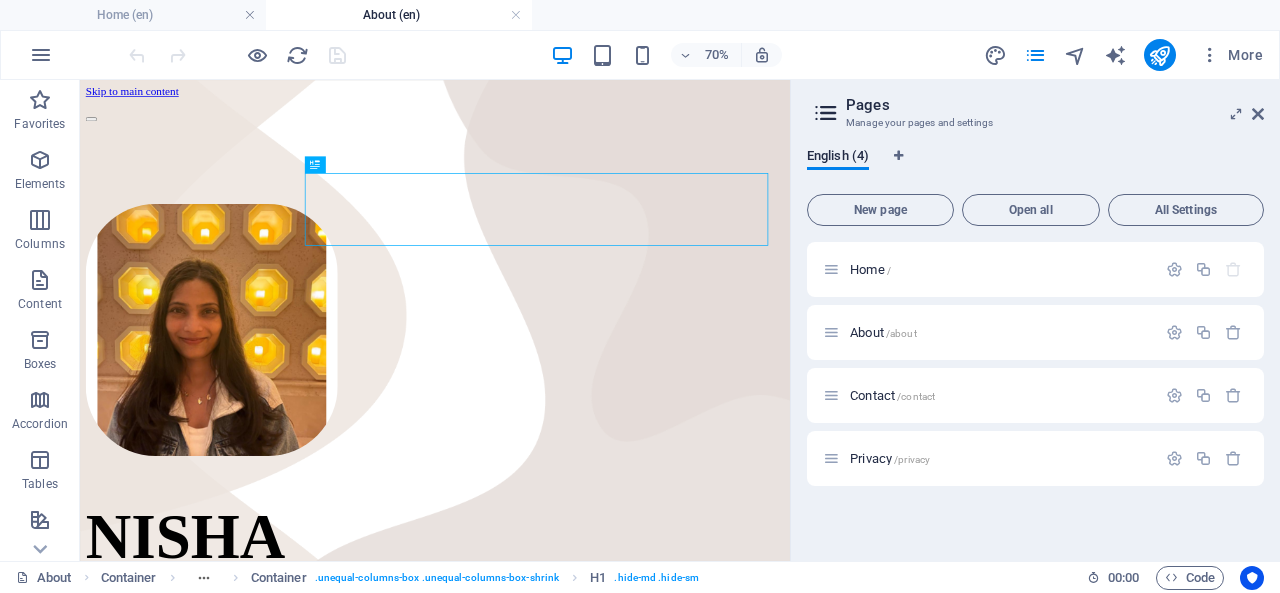 click on "About /about" at bounding box center [989, 332] 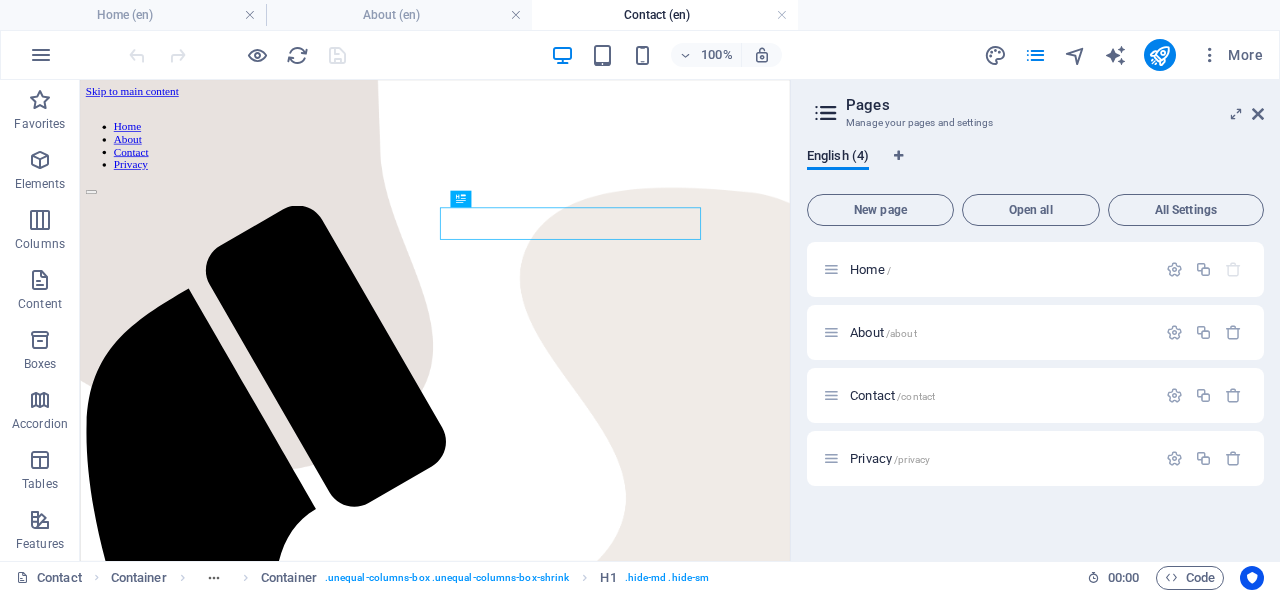 scroll, scrollTop: 0, scrollLeft: 0, axis: both 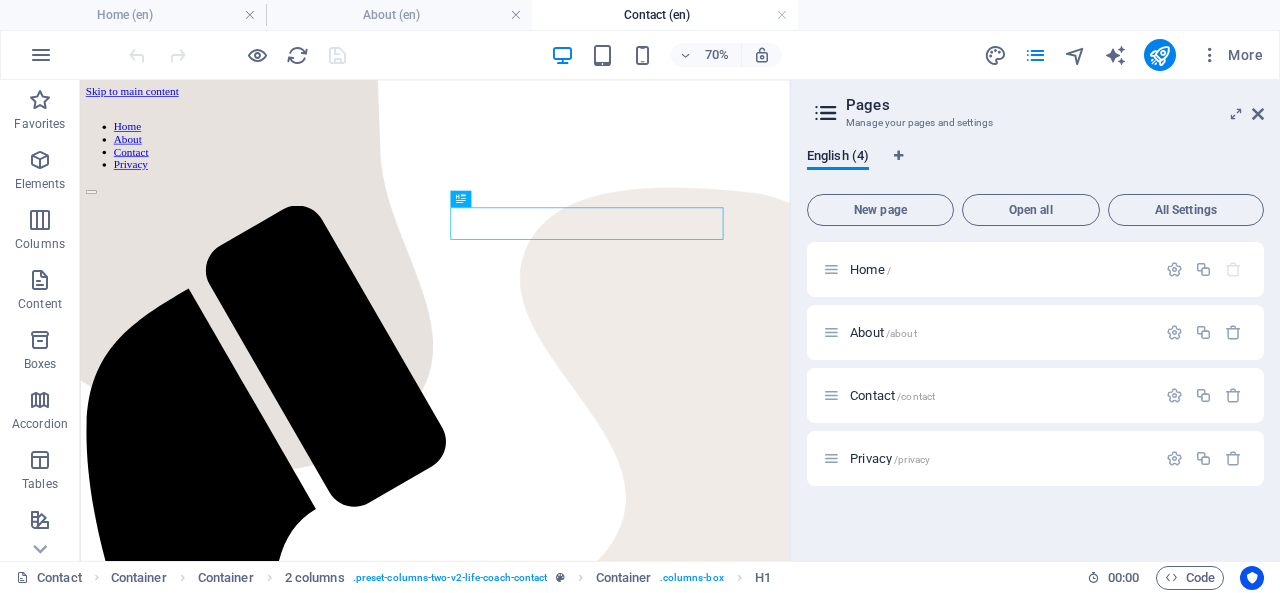 click on "Privacy /privacy" at bounding box center (890, 458) 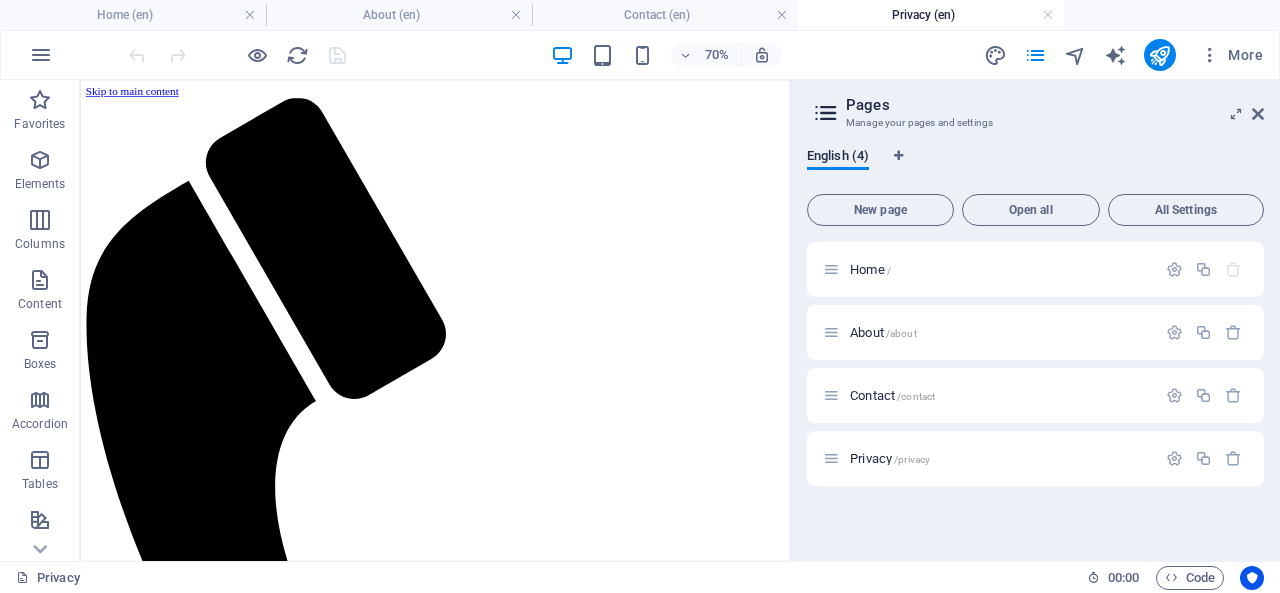 scroll, scrollTop: 0, scrollLeft: 0, axis: both 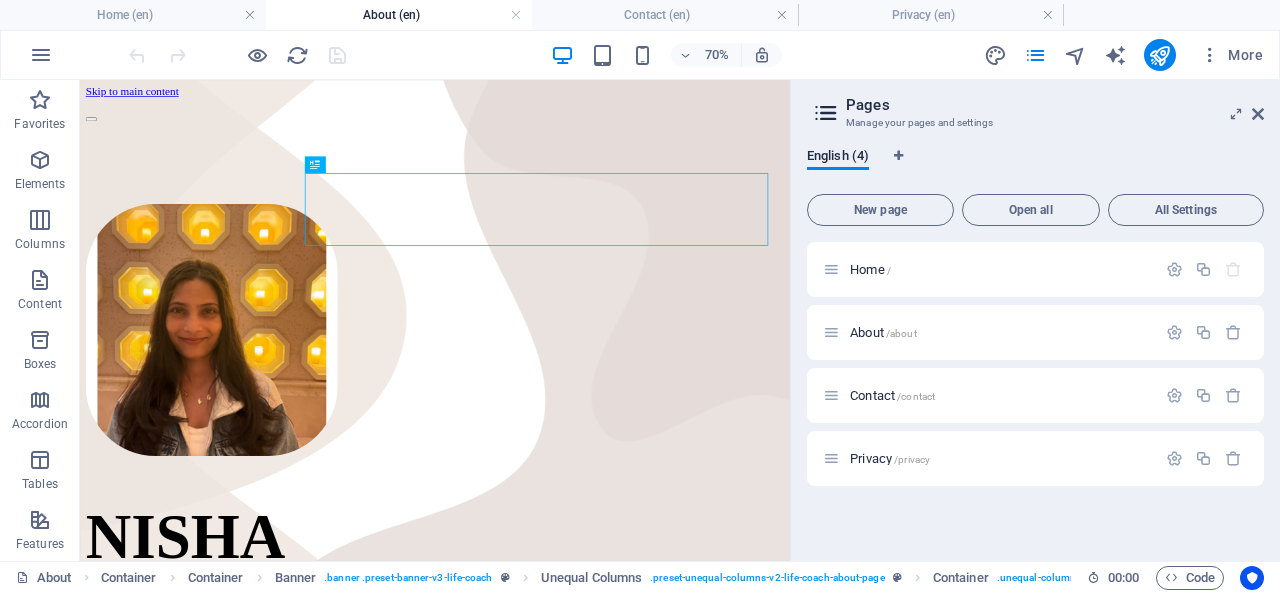 click on "Home /" at bounding box center [870, 269] 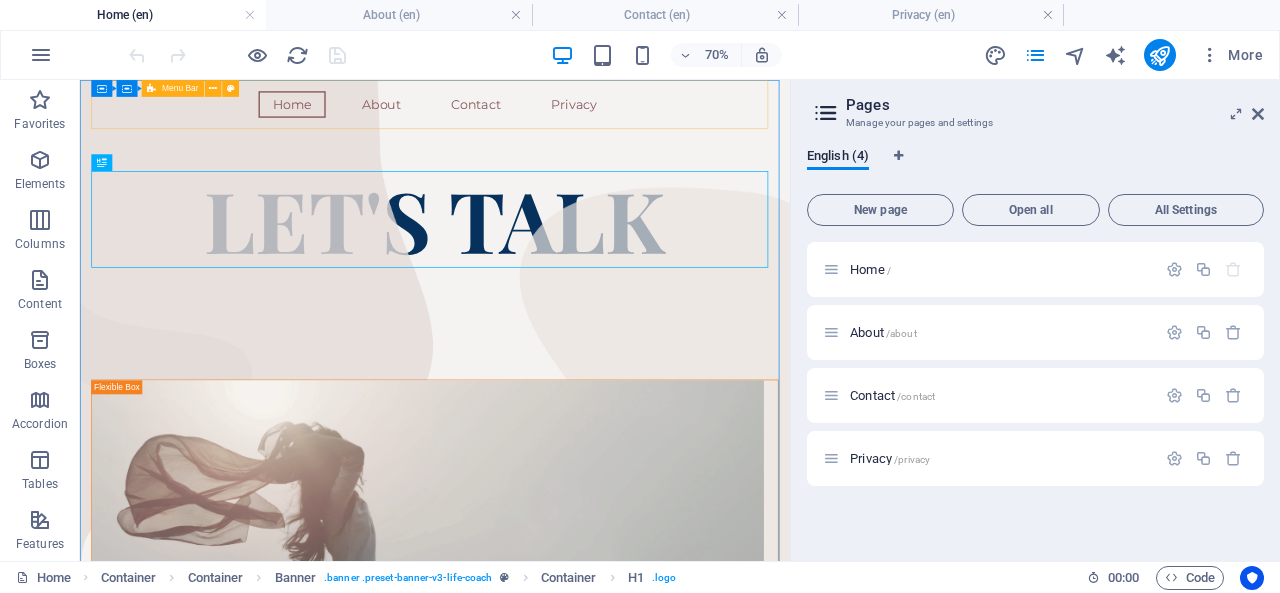 click at bounding box center [213, 88] 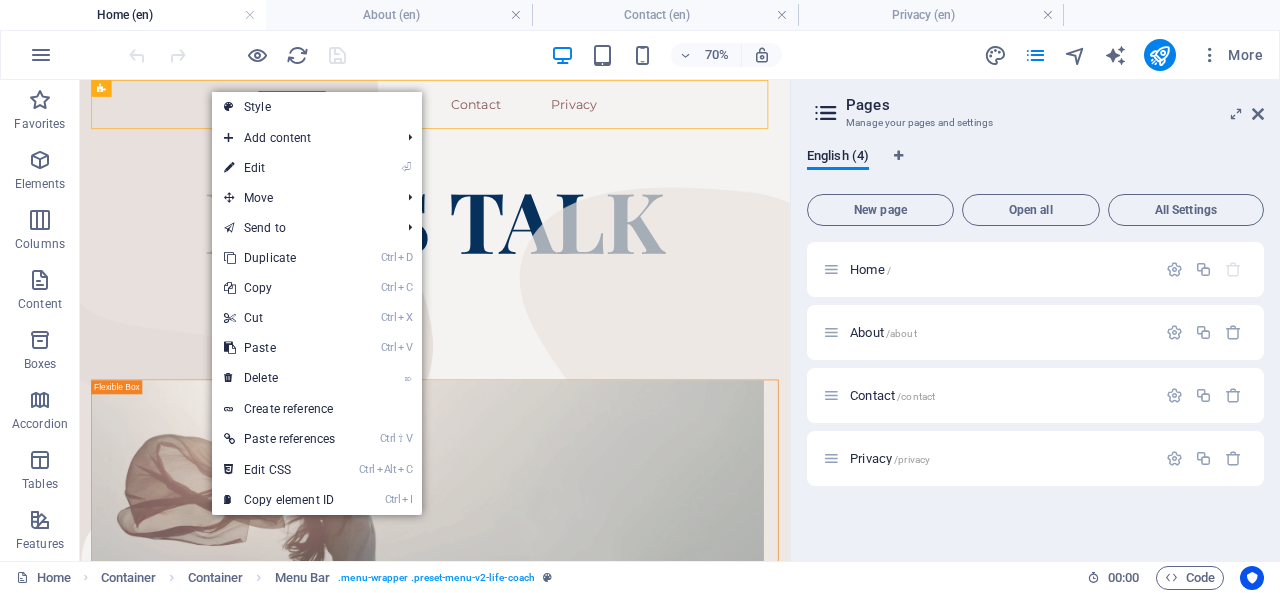 click on "Ctrl I  Copy element ID" at bounding box center (279, 500) 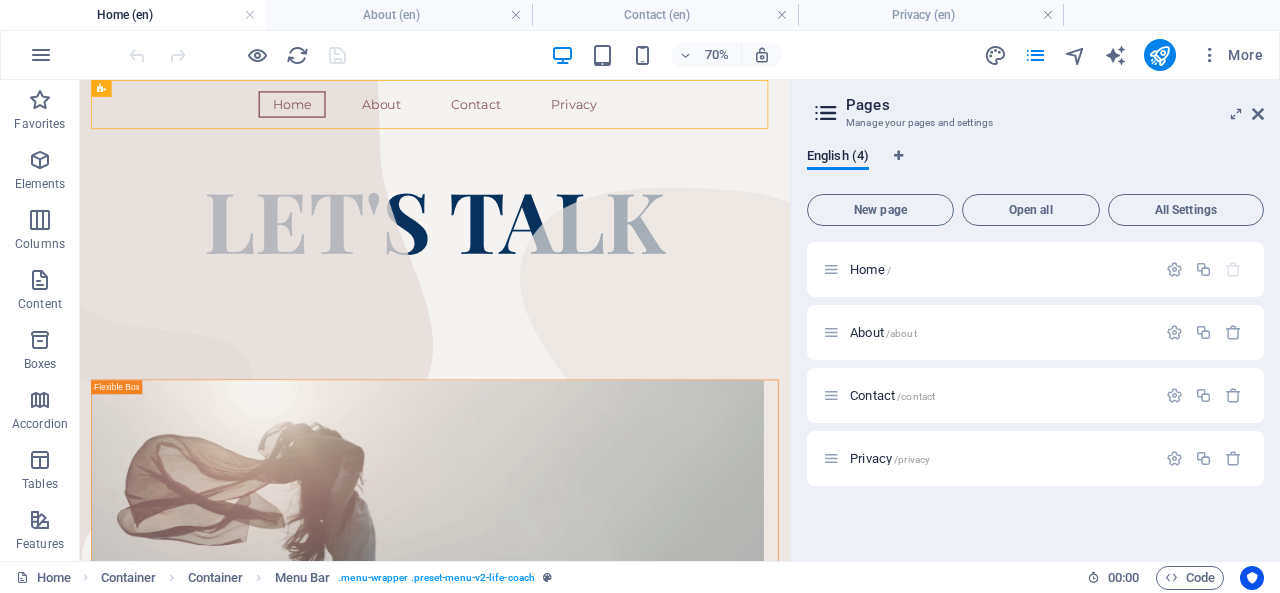 click on "Contact /contact" at bounding box center (892, 395) 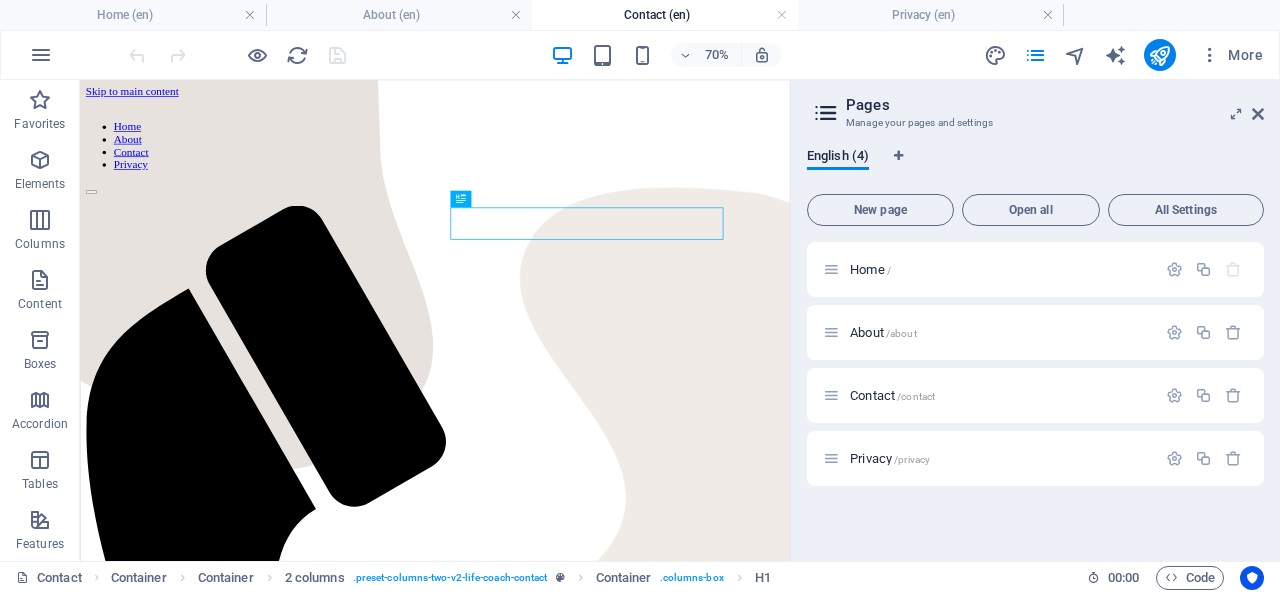 click on "About /about" at bounding box center (883, 332) 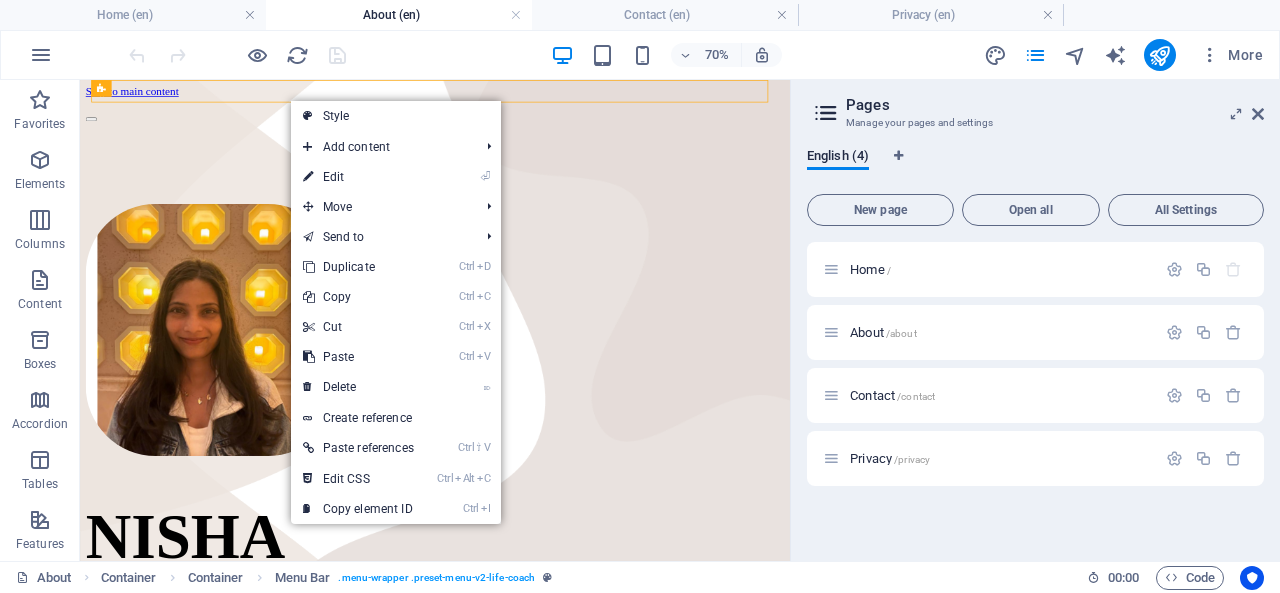 click on "Ctrl V  Paste" at bounding box center [358, 357] 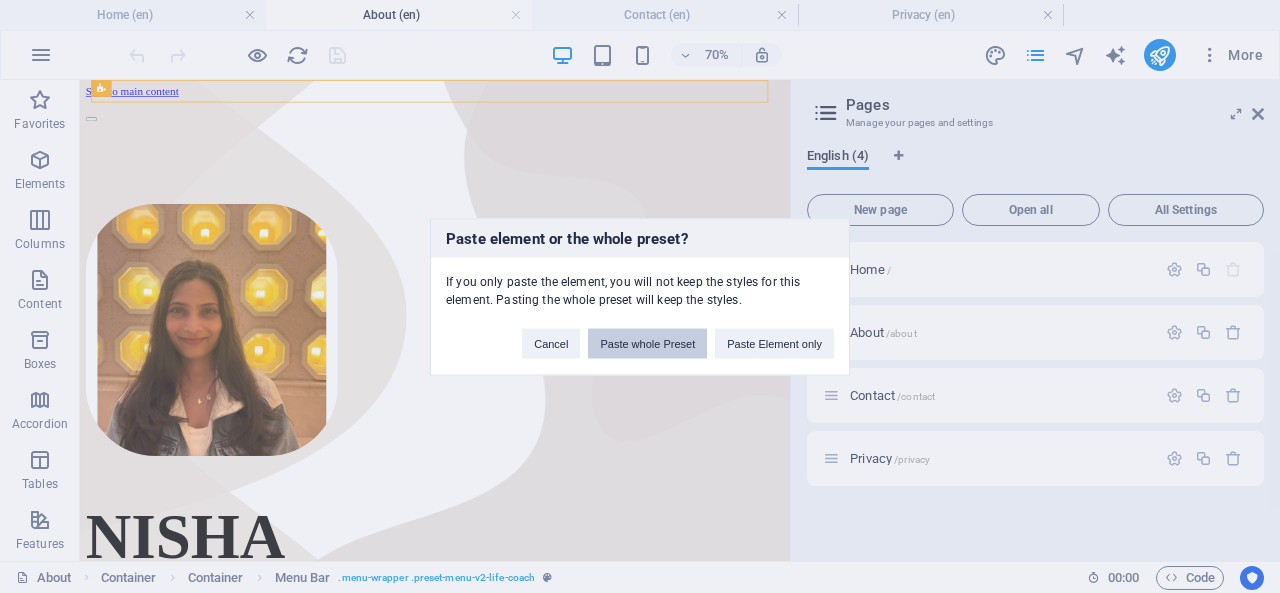 click on "Paste whole Preset" at bounding box center (647, 343) 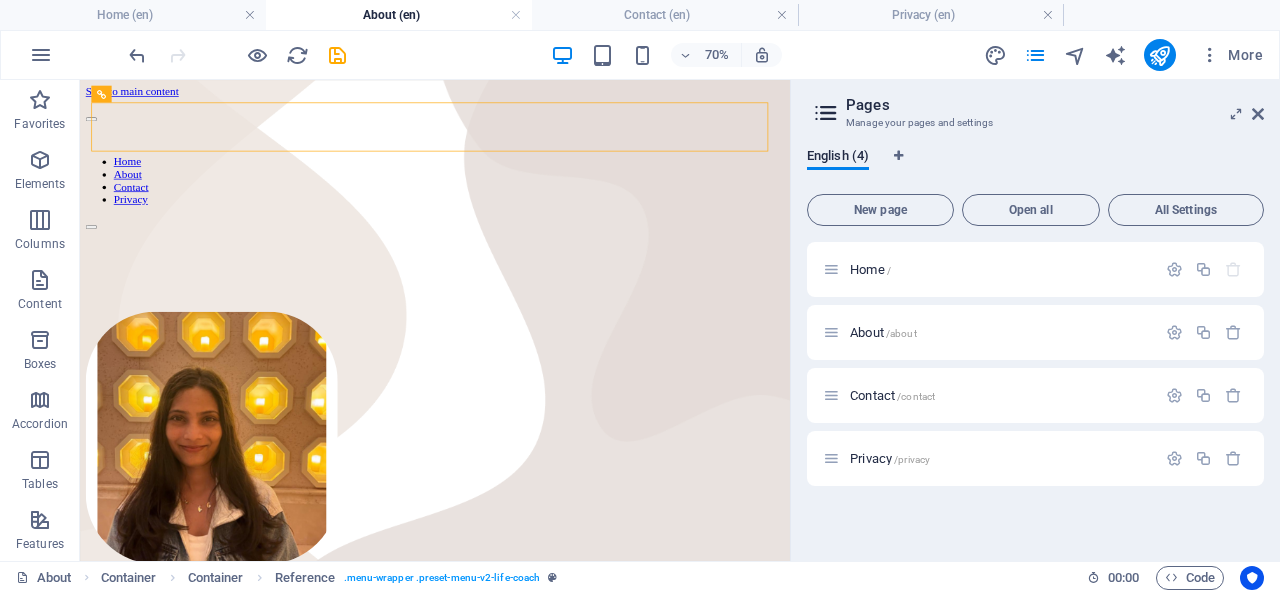click at bounding box center [337, 55] 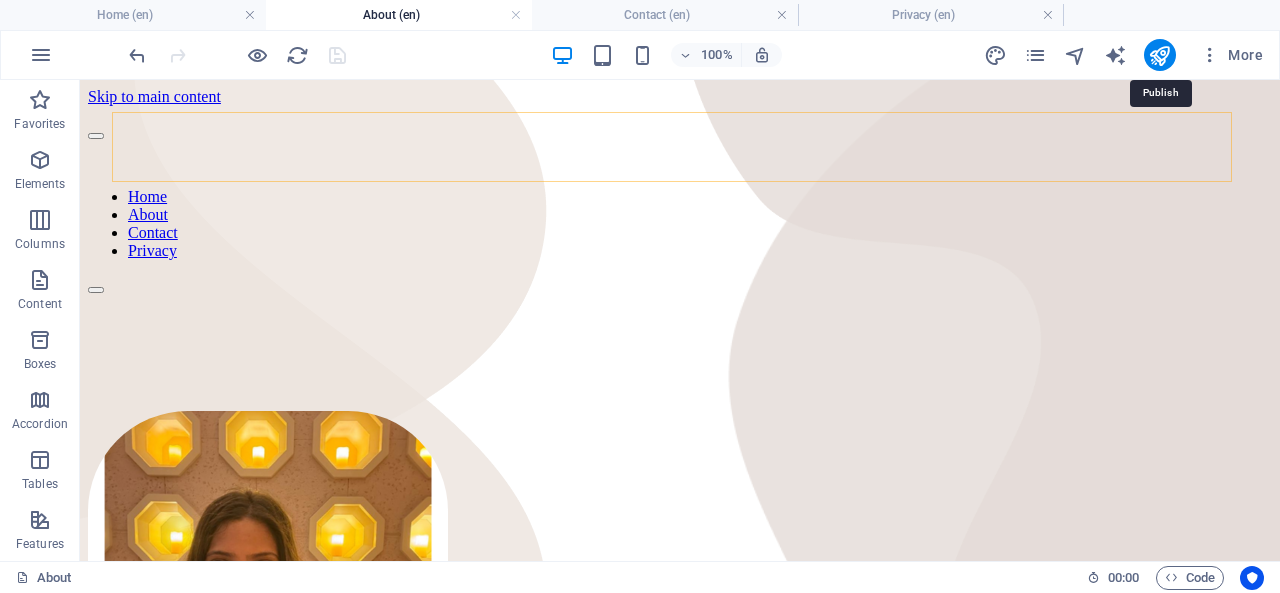 click at bounding box center (1159, 55) 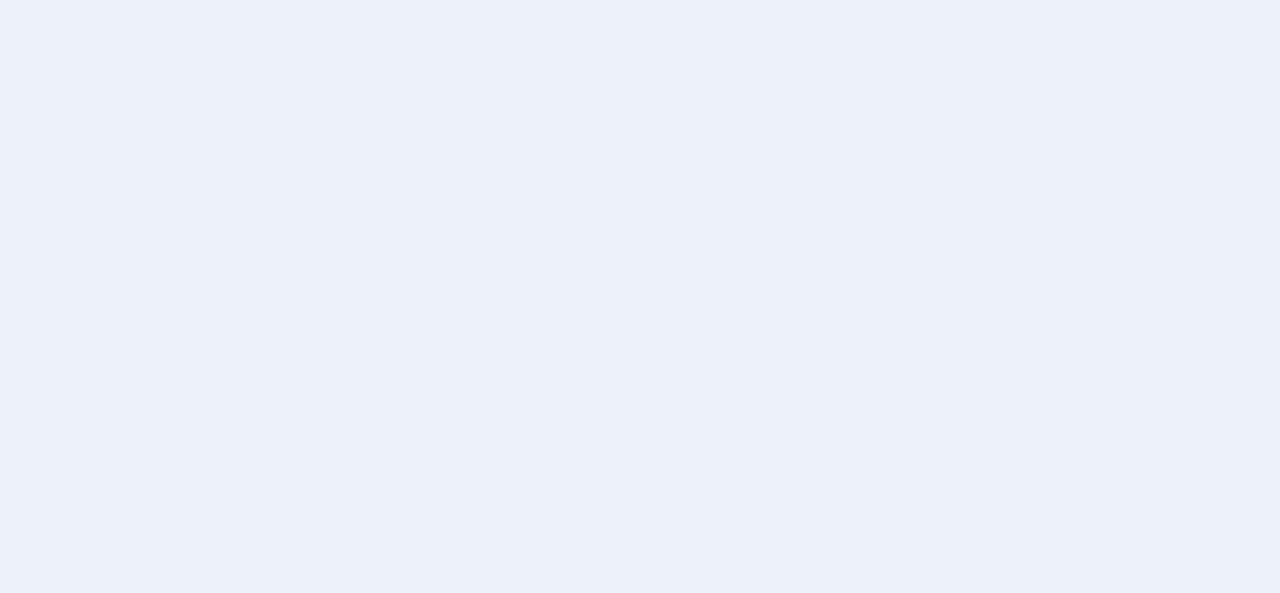 scroll, scrollTop: 0, scrollLeft: 0, axis: both 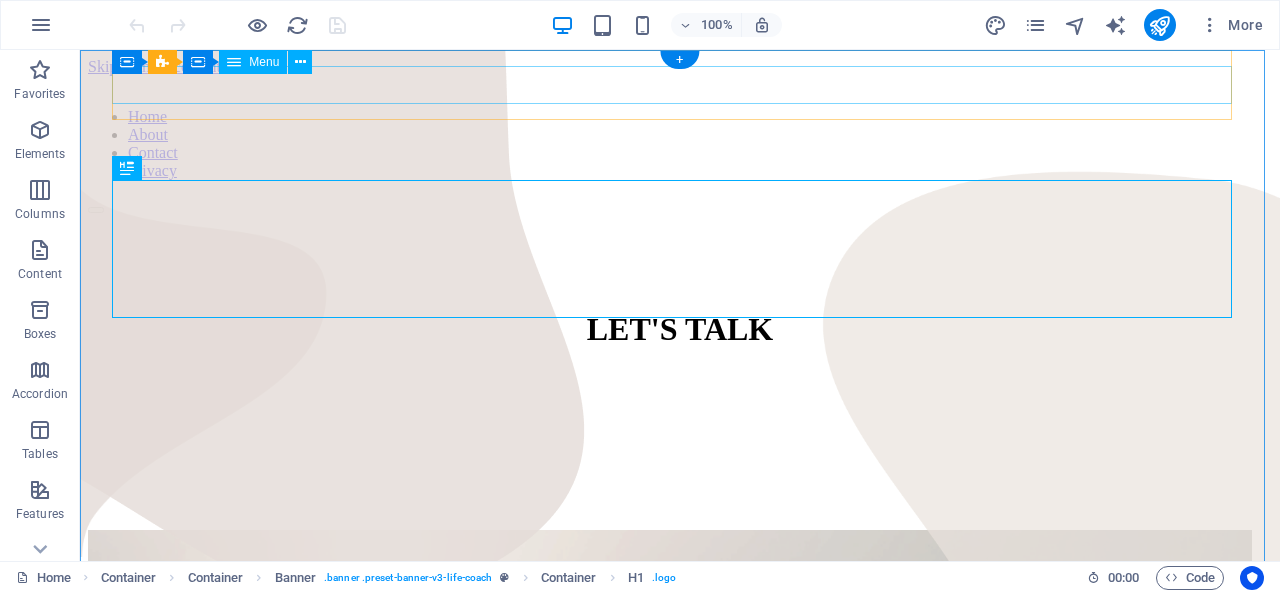 click on "Home About Contact Privacy" at bounding box center [680, 144] 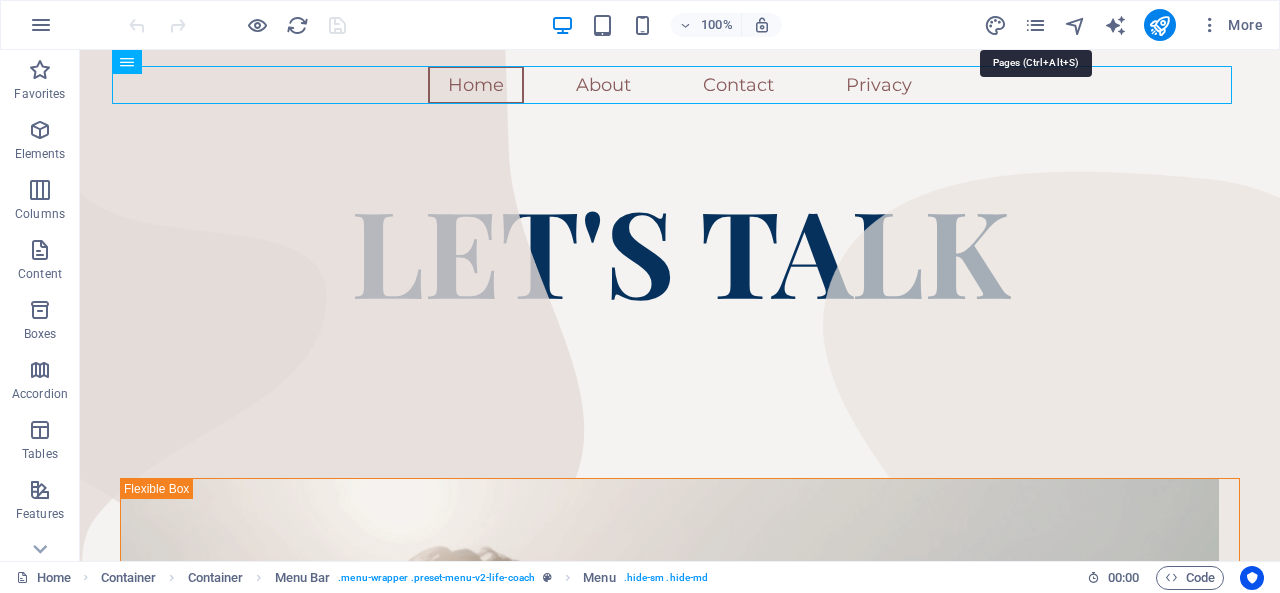click at bounding box center (1035, 25) 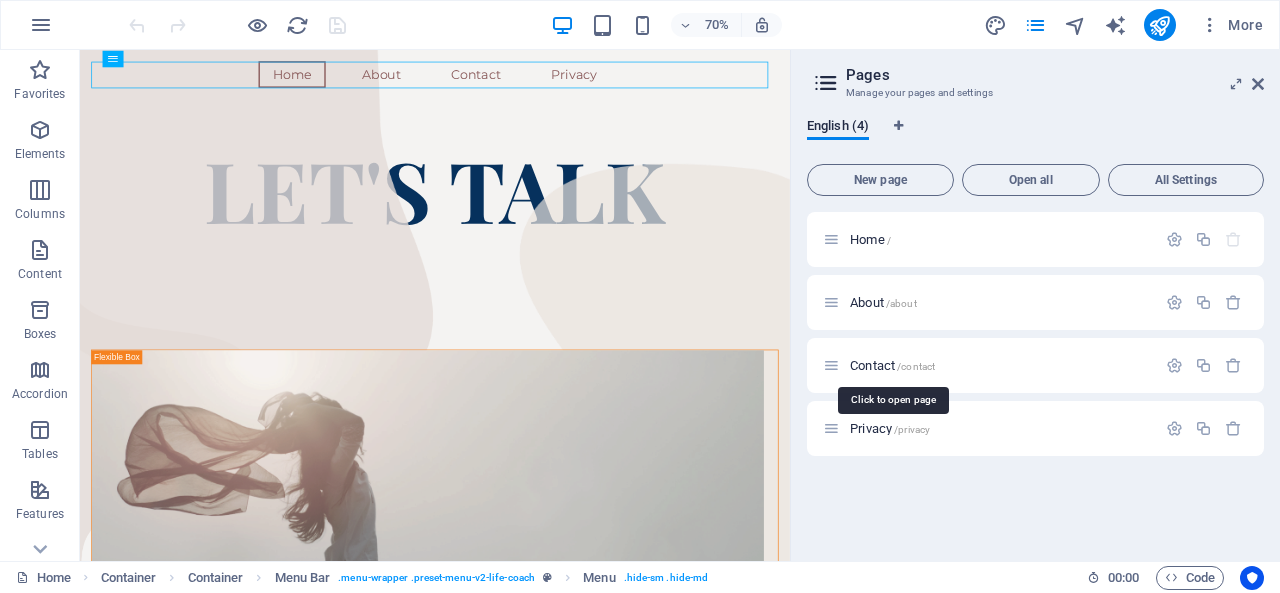 click on "Contact /contact" at bounding box center [892, 365] 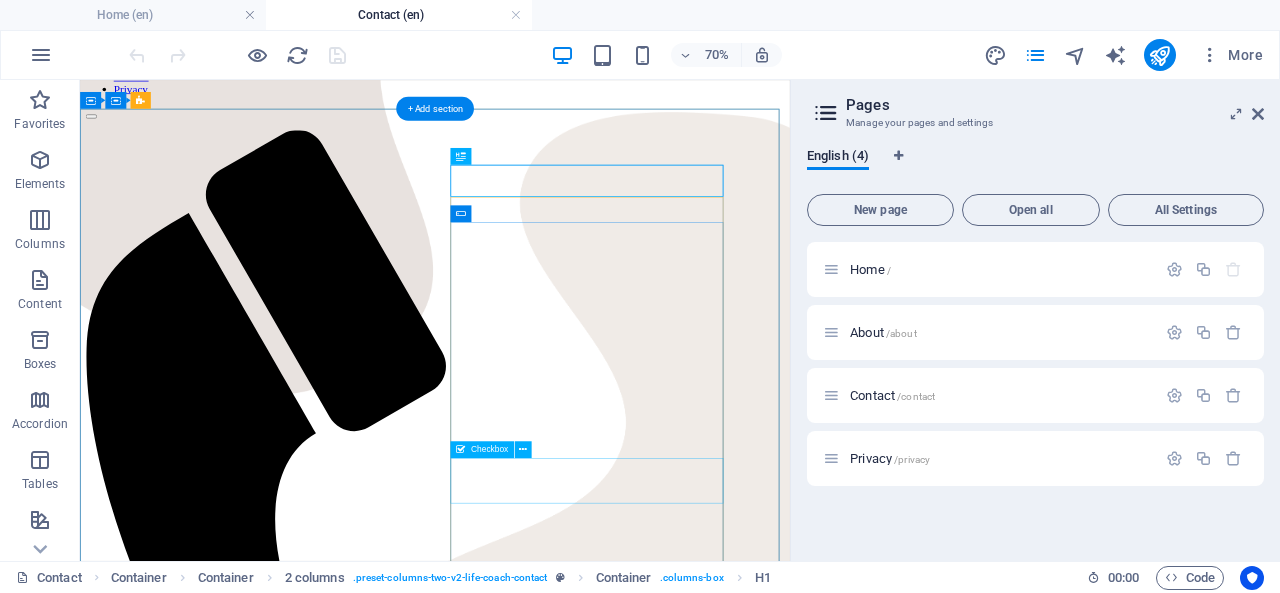 scroll, scrollTop: 124, scrollLeft: 0, axis: vertical 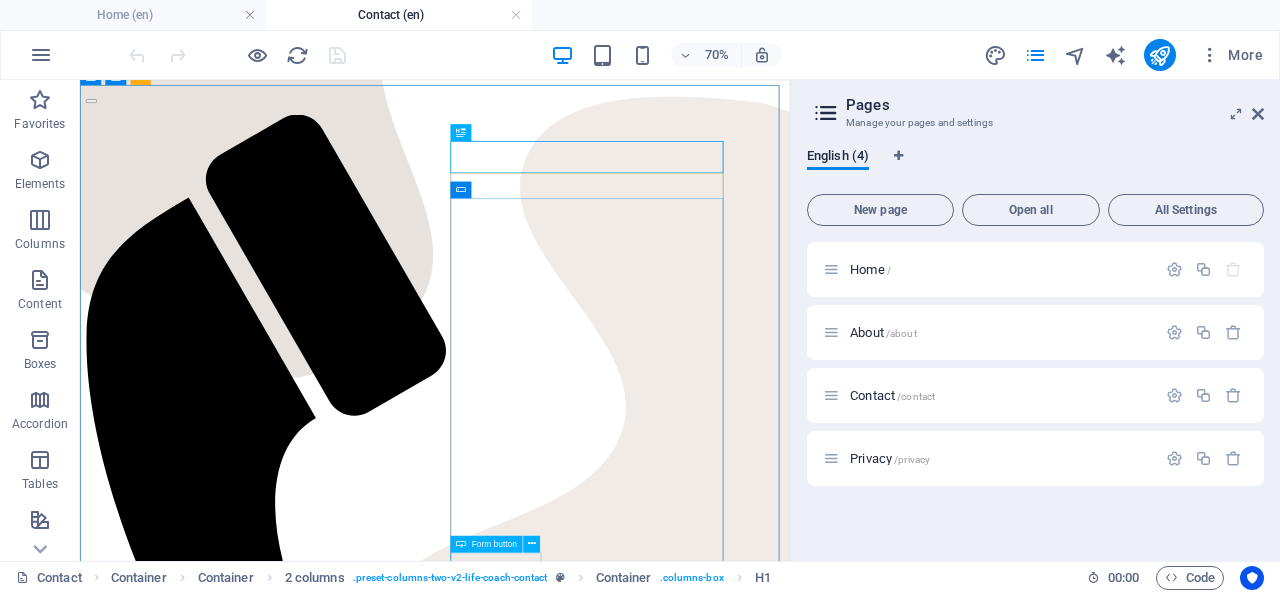 click at bounding box center [532, 544] 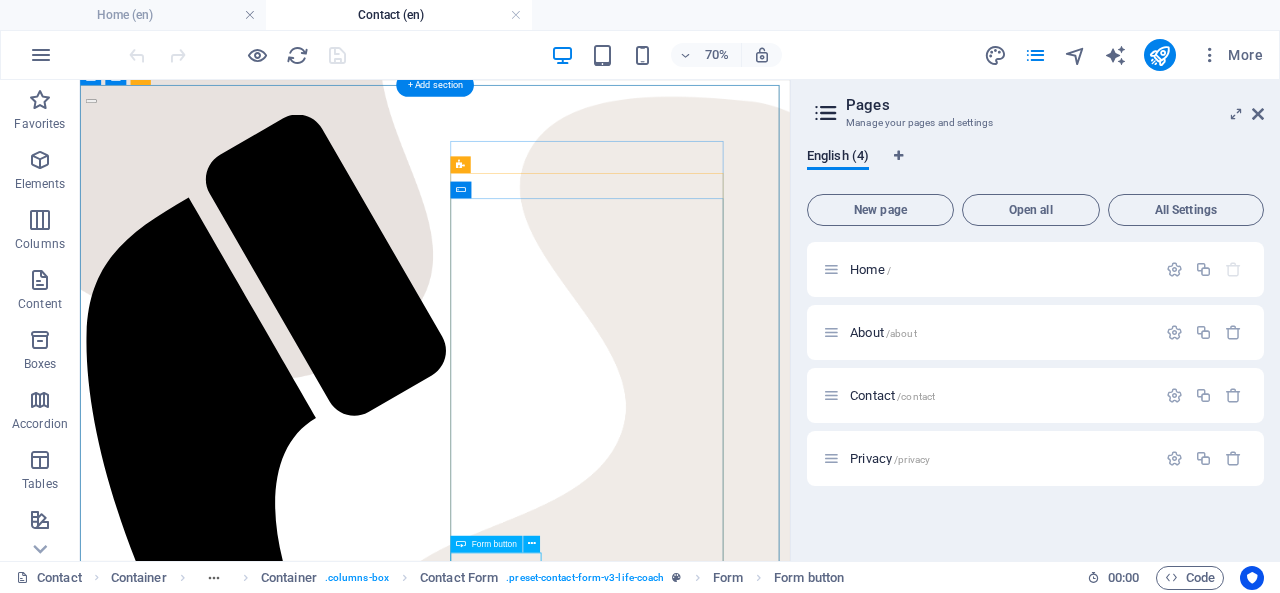 click at bounding box center (531, 544) 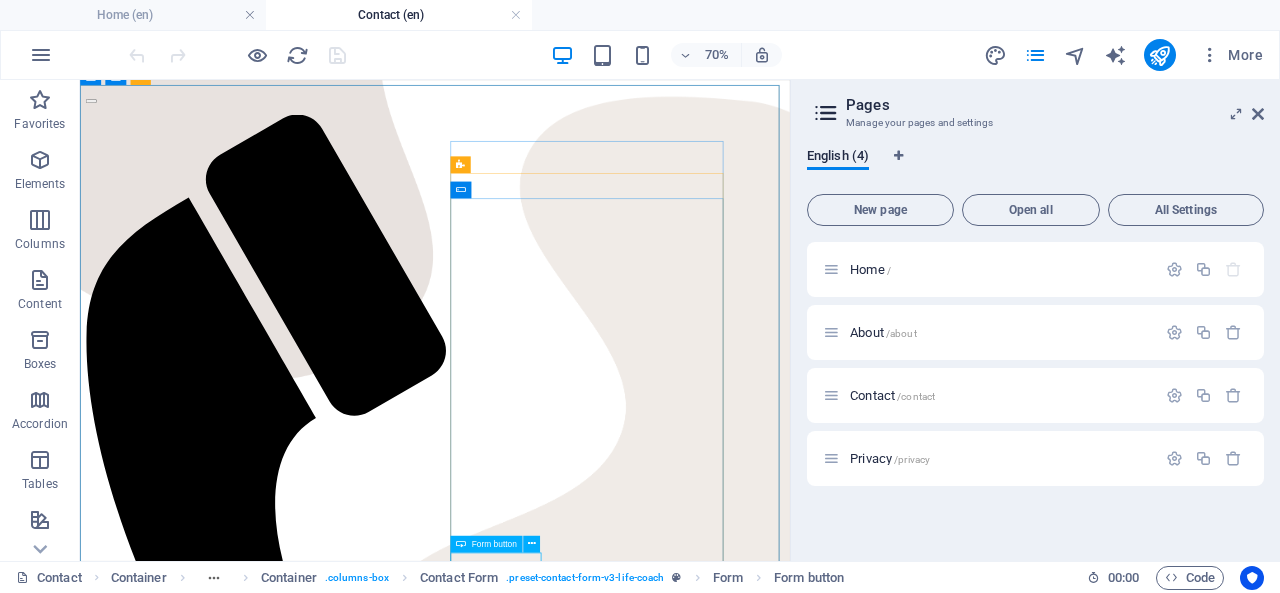 click on "Form button" at bounding box center [487, 544] 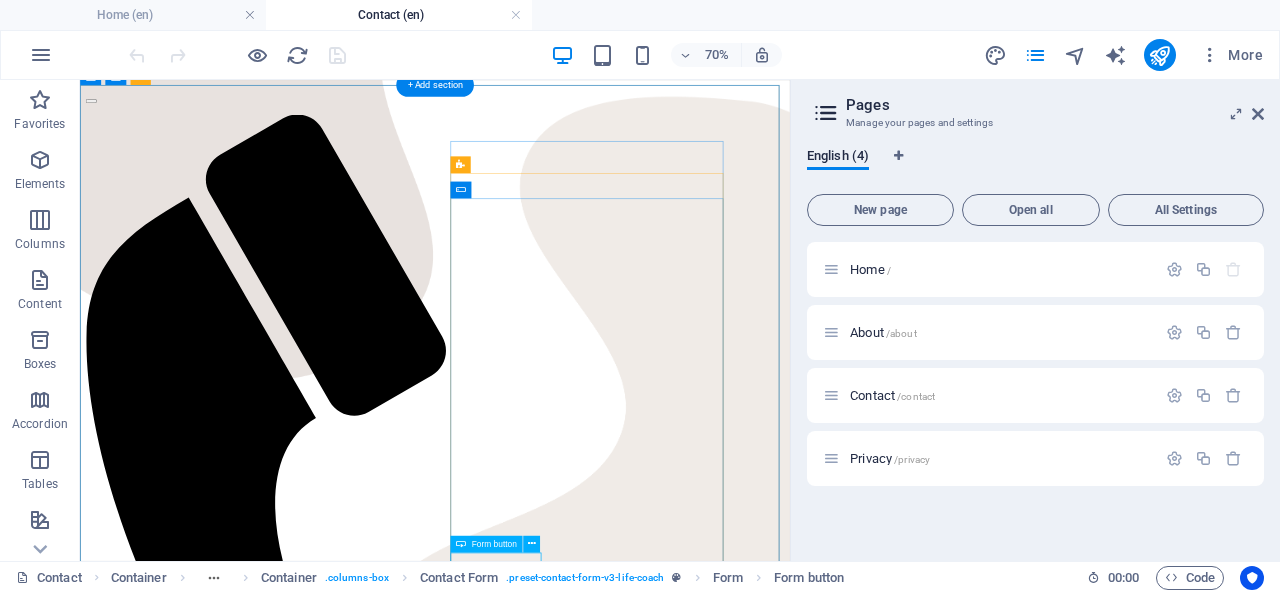 click on "Send" at bounding box center (587, 2809) 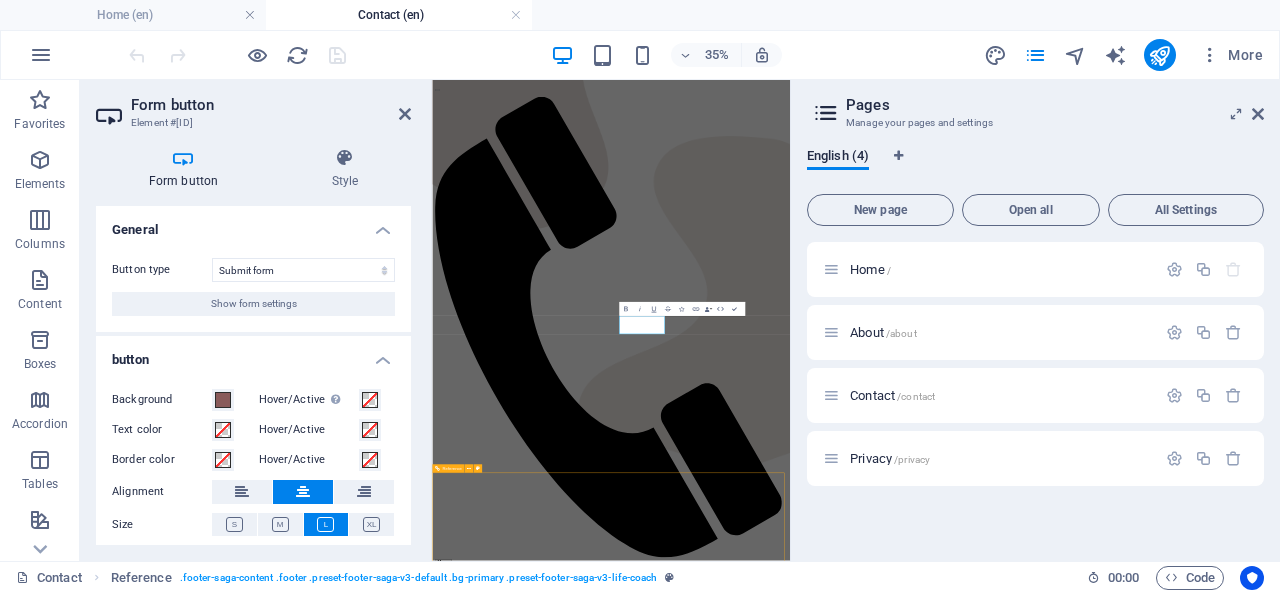scroll, scrollTop: 792, scrollLeft: 0, axis: vertical 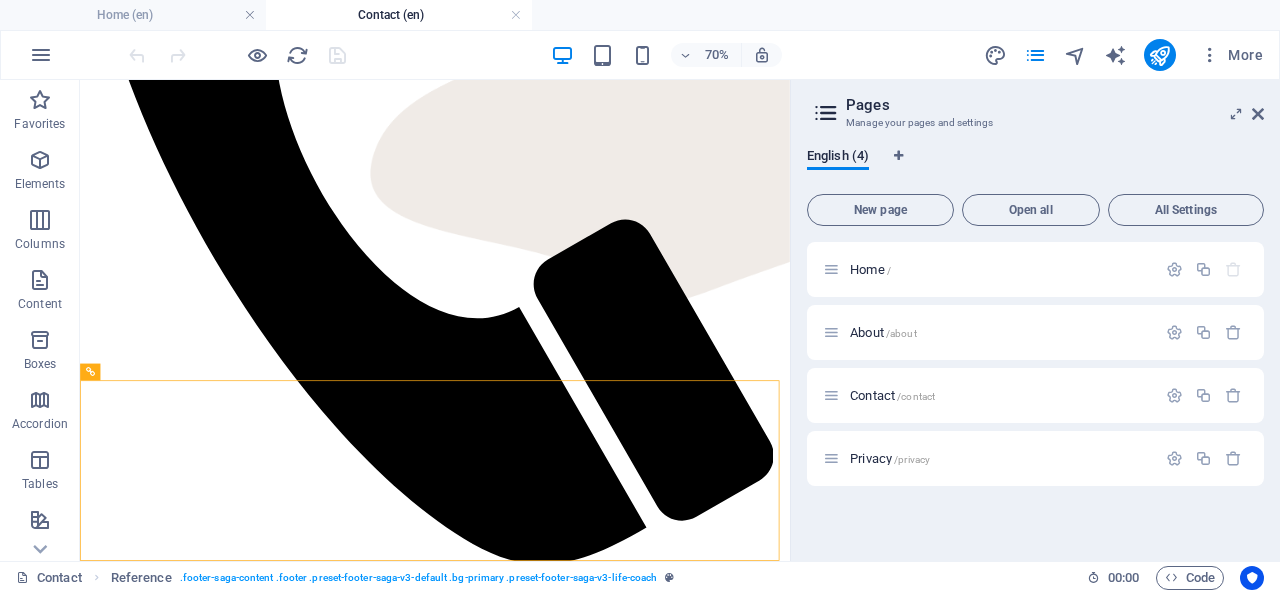 click on "Contact /contact" at bounding box center [892, 395] 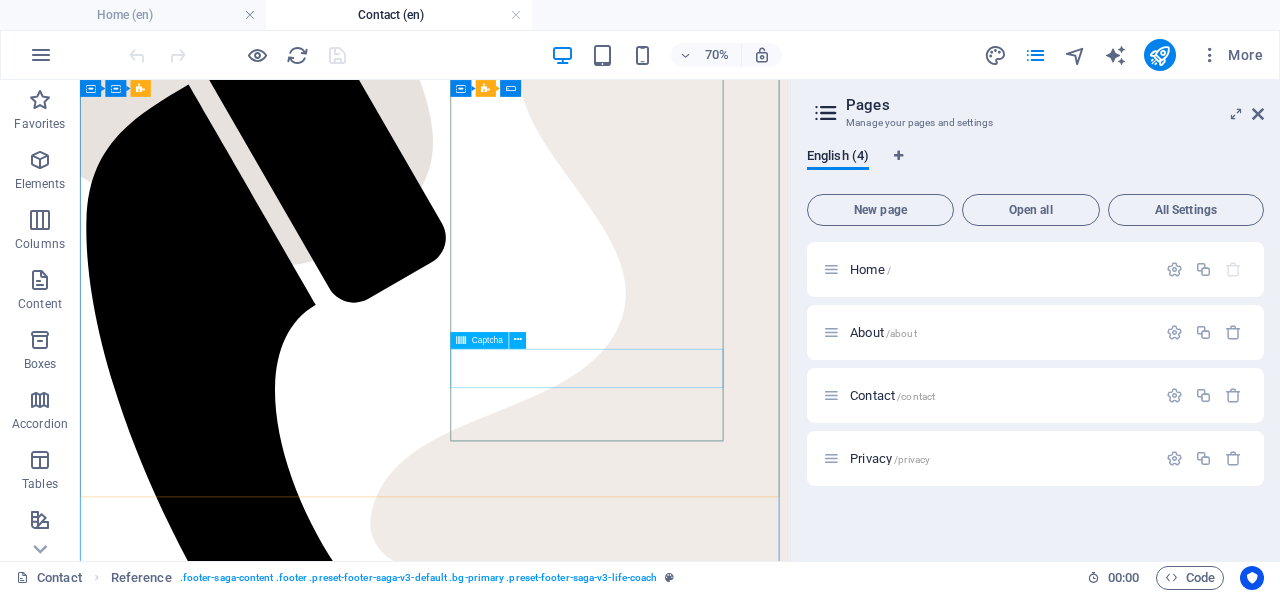scroll, scrollTop: 292, scrollLeft: 0, axis: vertical 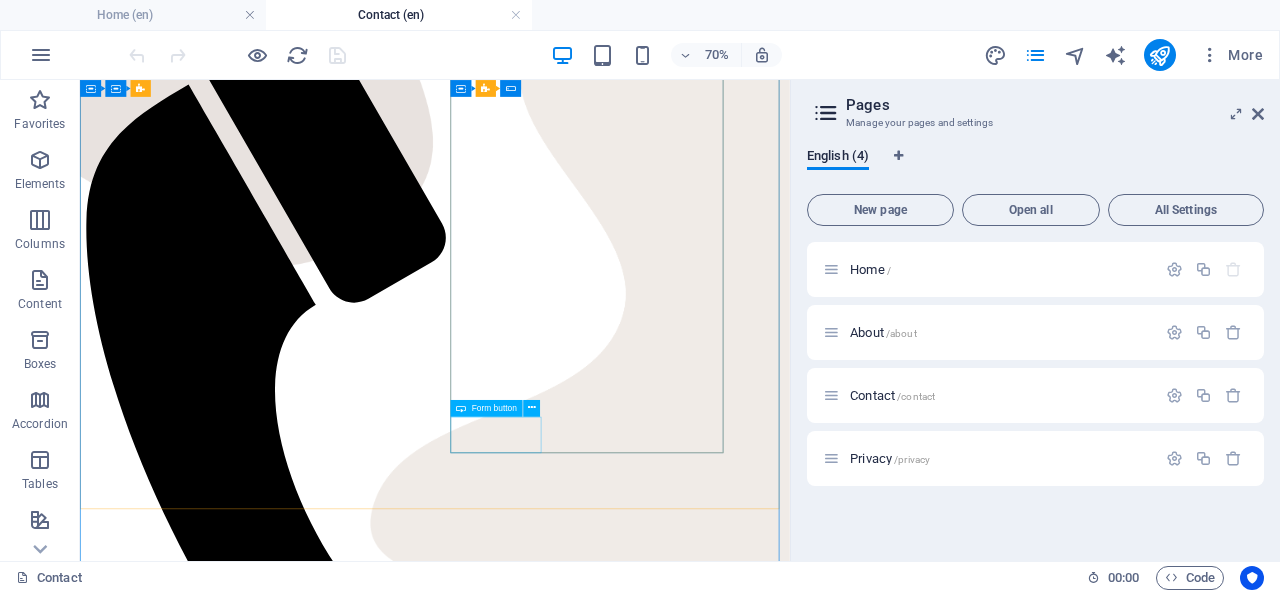click on "Send" at bounding box center [587, 2647] 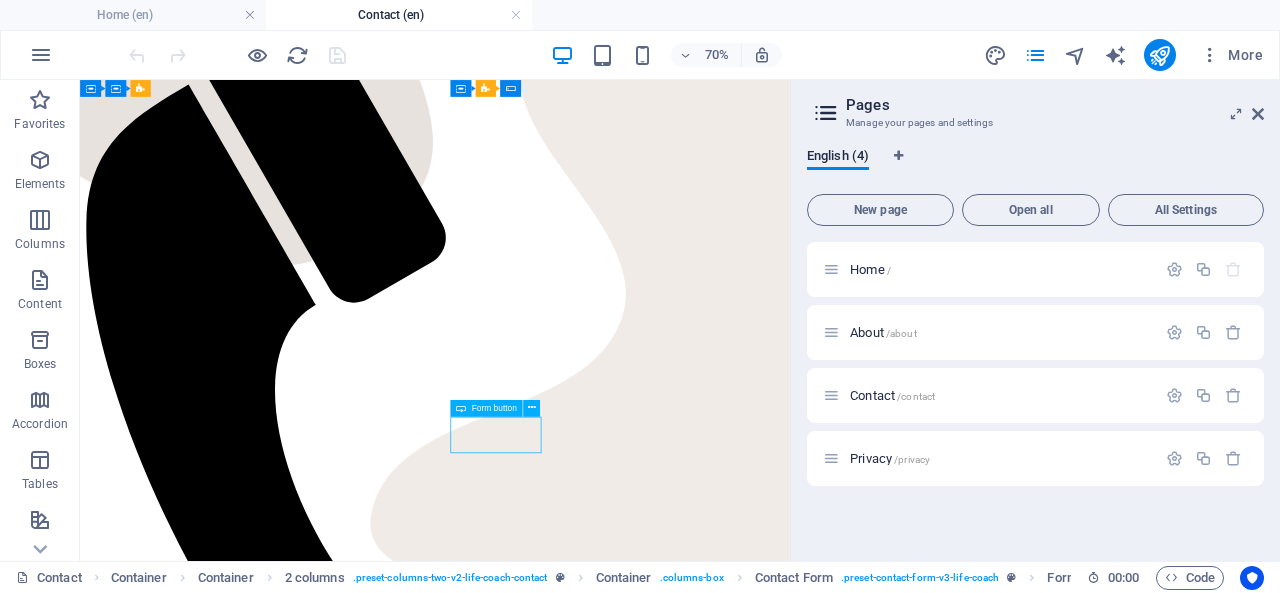 click on "Send" at bounding box center (587, 2647) 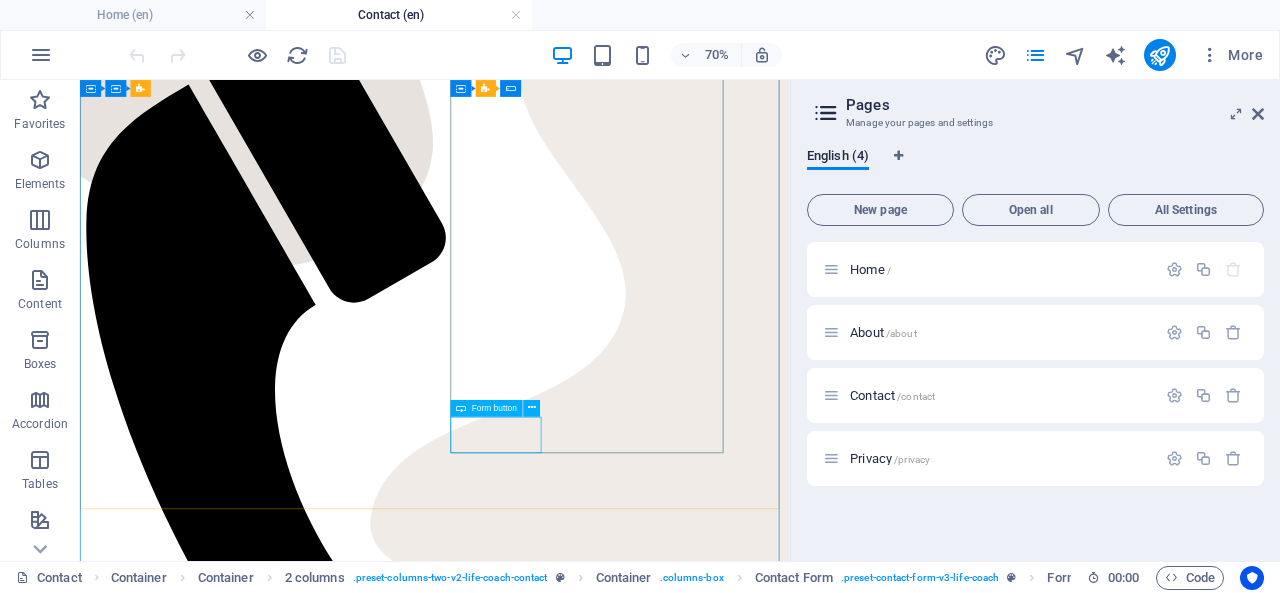 click at bounding box center [532, 408] 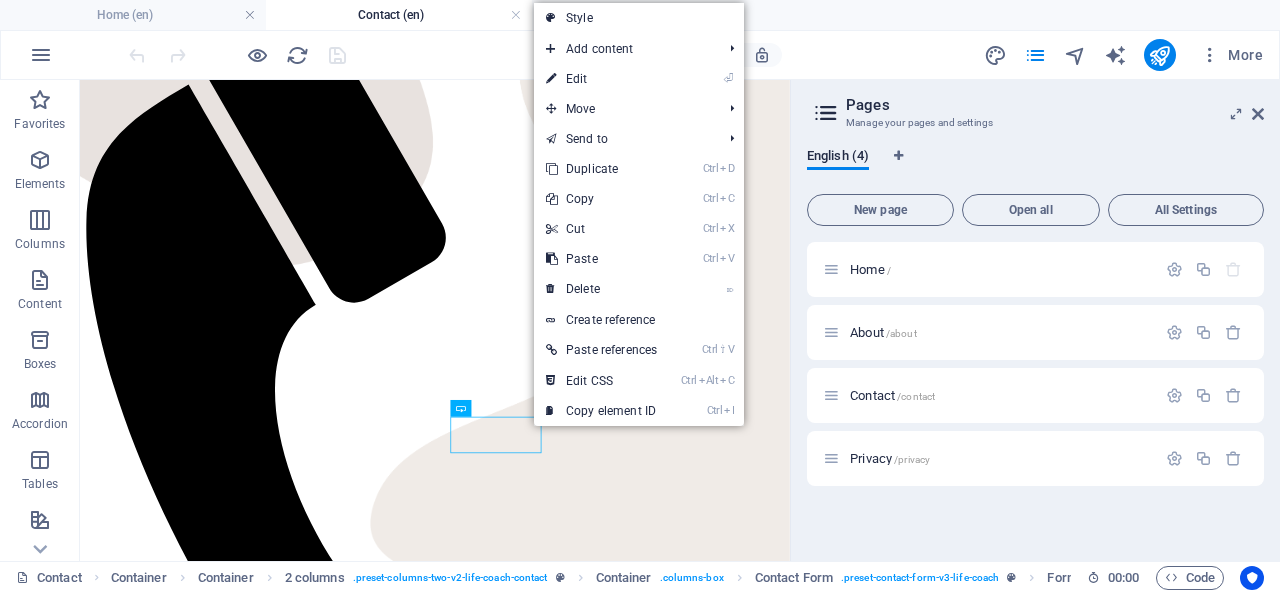 drag, startPoint x: 603, startPoint y: 85, endPoint x: 497, endPoint y: 59, distance: 109.14211 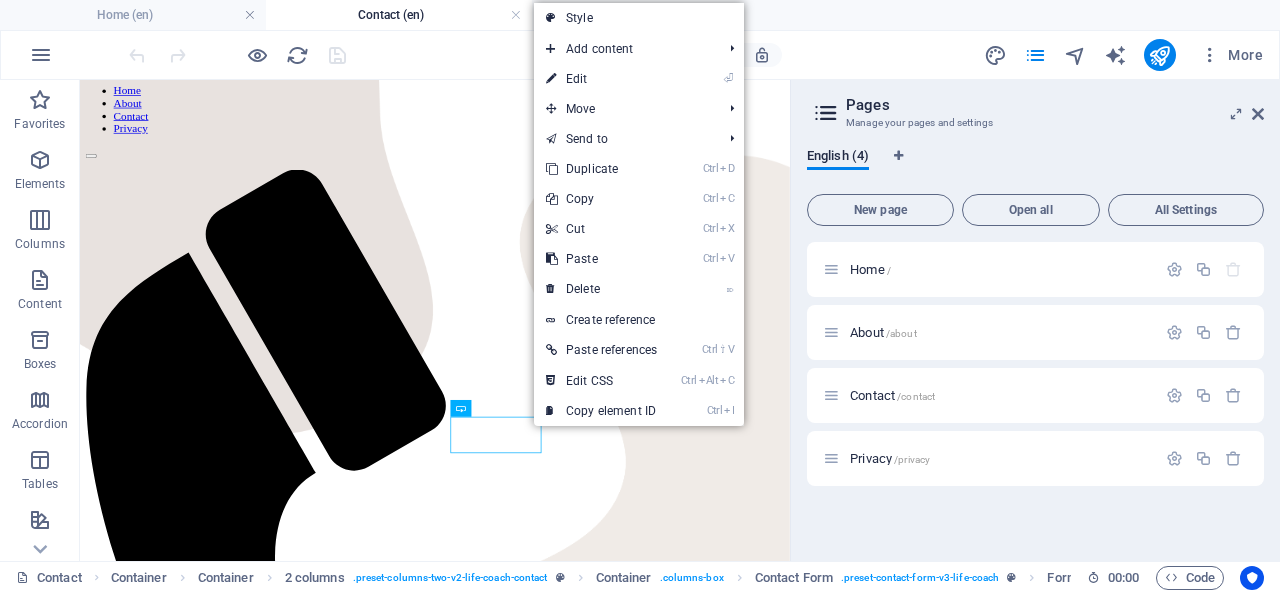 select on "px" 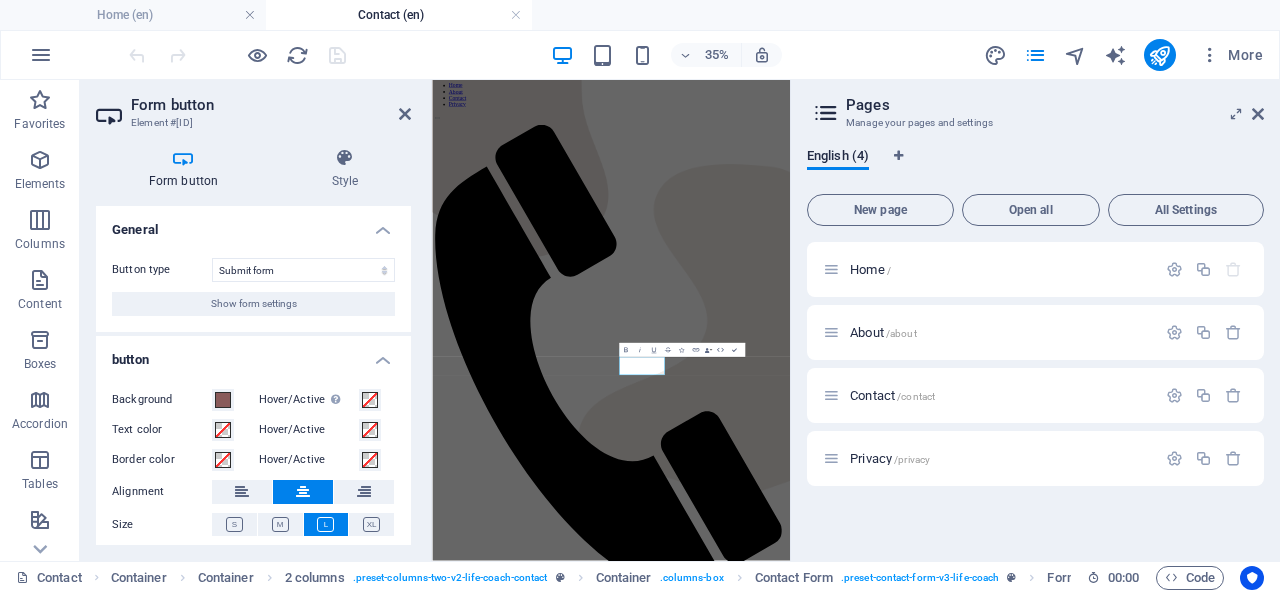 click on "Submit form Reset form No action" at bounding box center [303, 270] 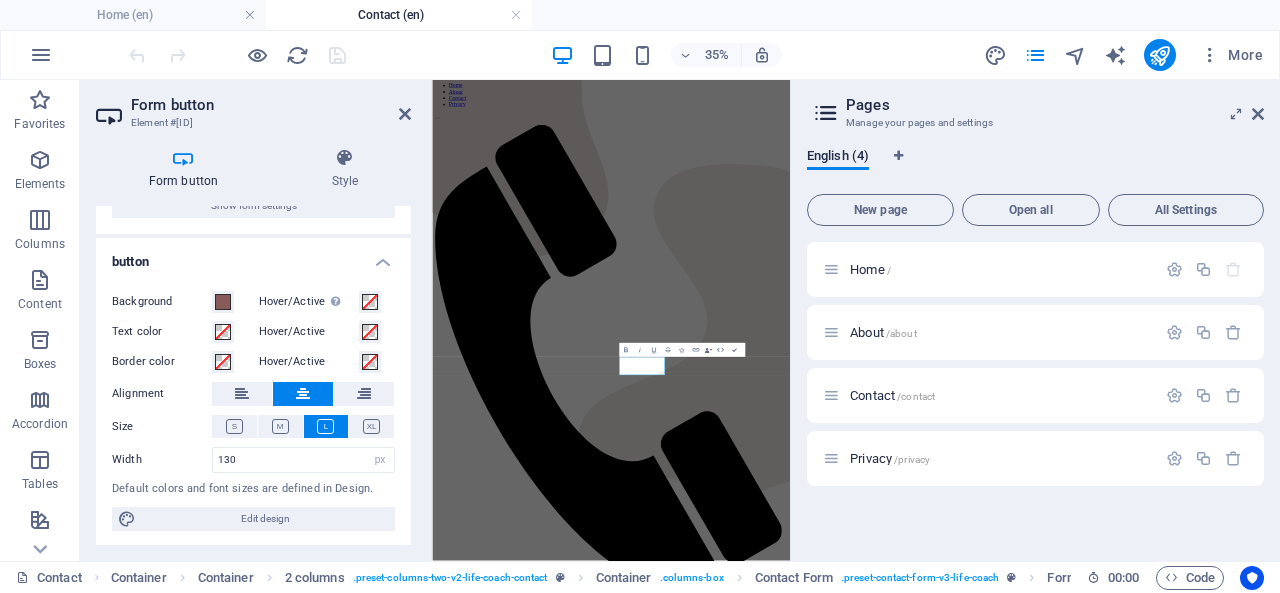 scroll, scrollTop: 0, scrollLeft: 0, axis: both 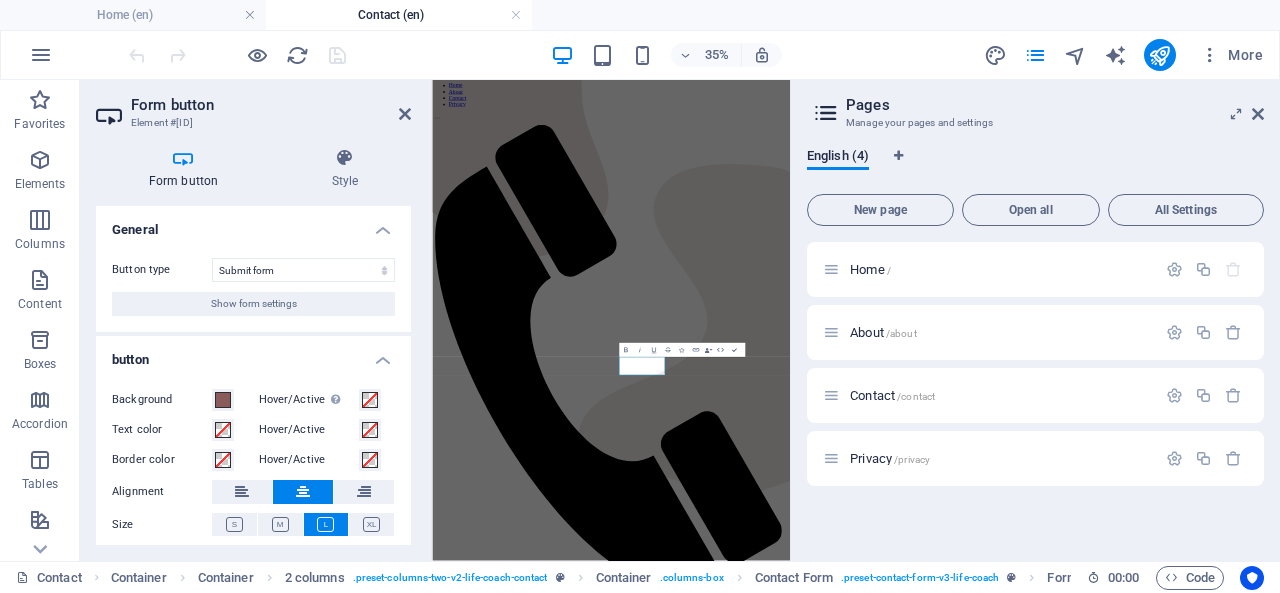 click on "Submit form Reset form No action" at bounding box center (303, 270) 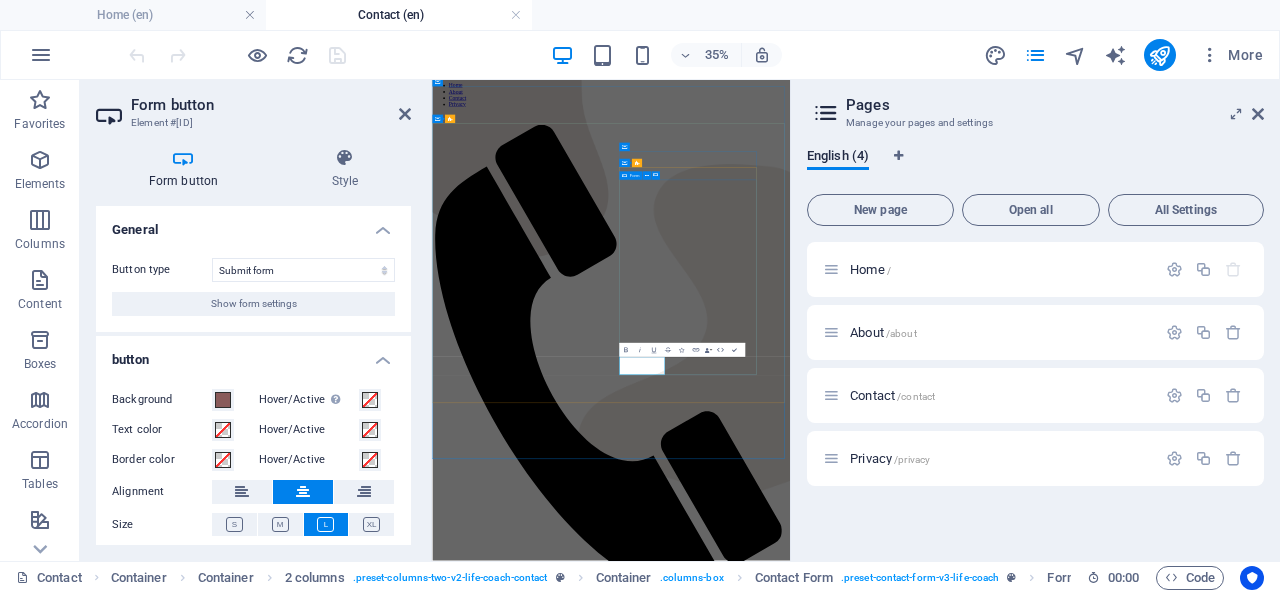 click on "I have read and understand the privacy policy. Unreadable? Load new Send" at bounding box center (943, 2772) 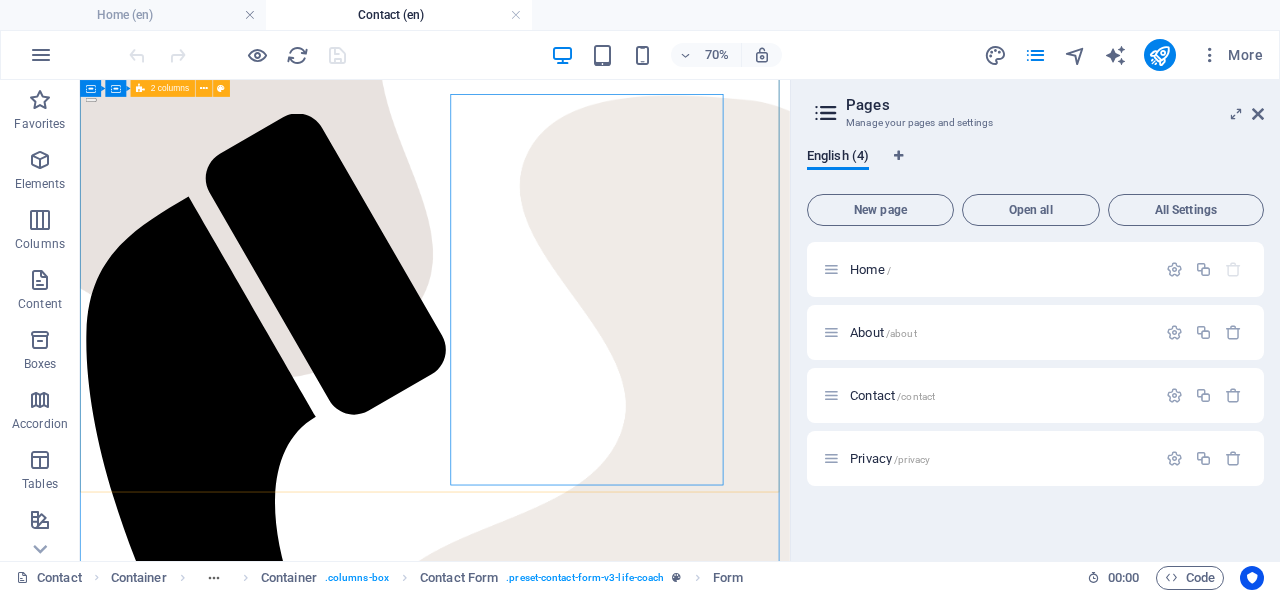 scroll, scrollTop: 316, scrollLeft: 0, axis: vertical 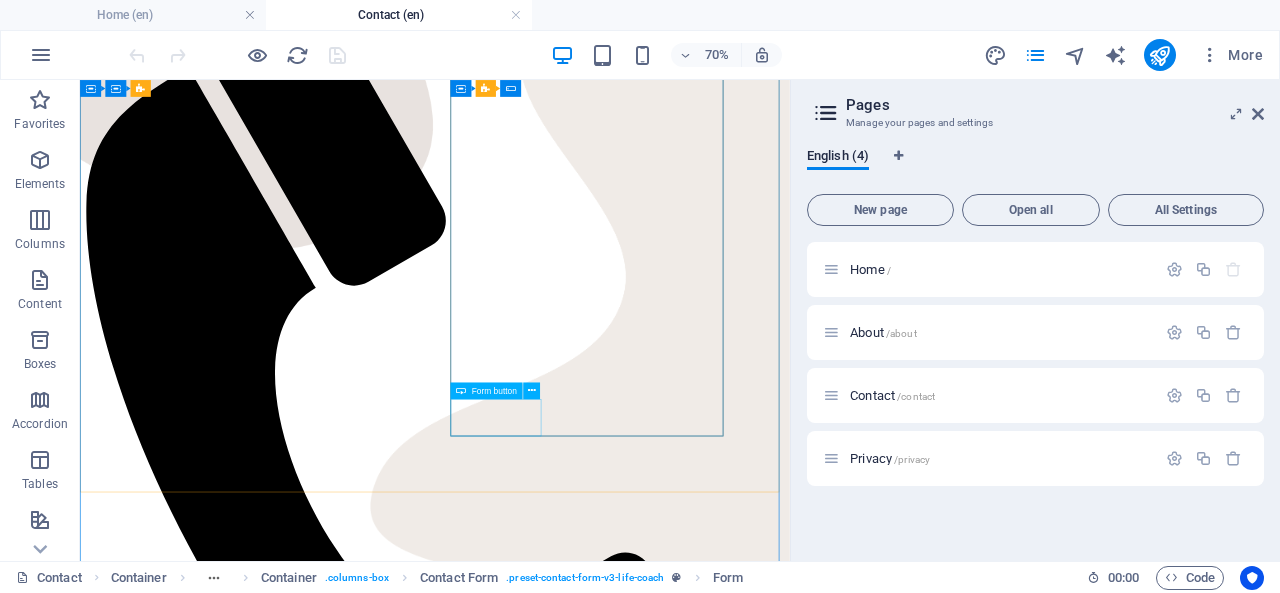 click on "Send" at bounding box center (587, 2623) 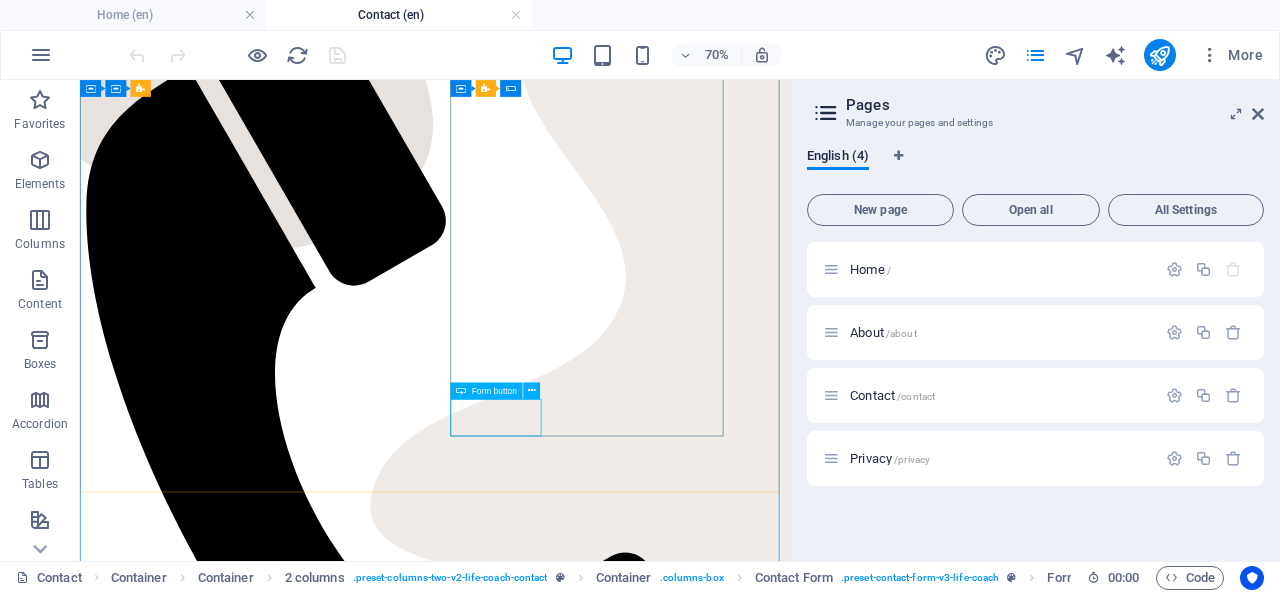 click at bounding box center (532, 391) 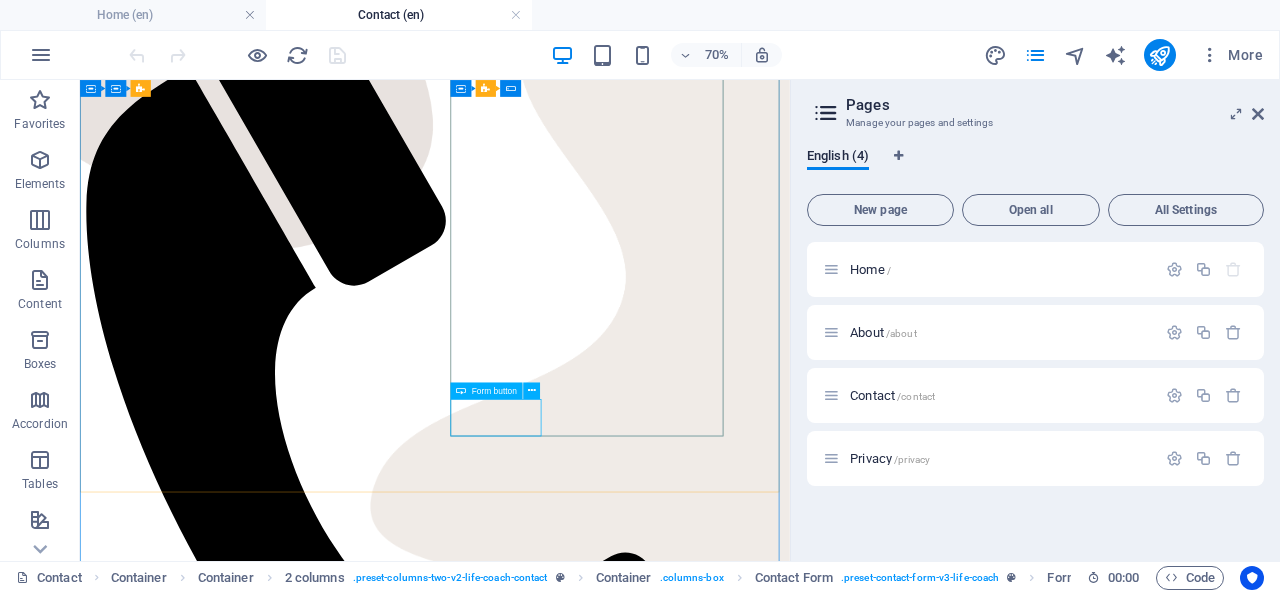 click on "Send" at bounding box center [587, 2623] 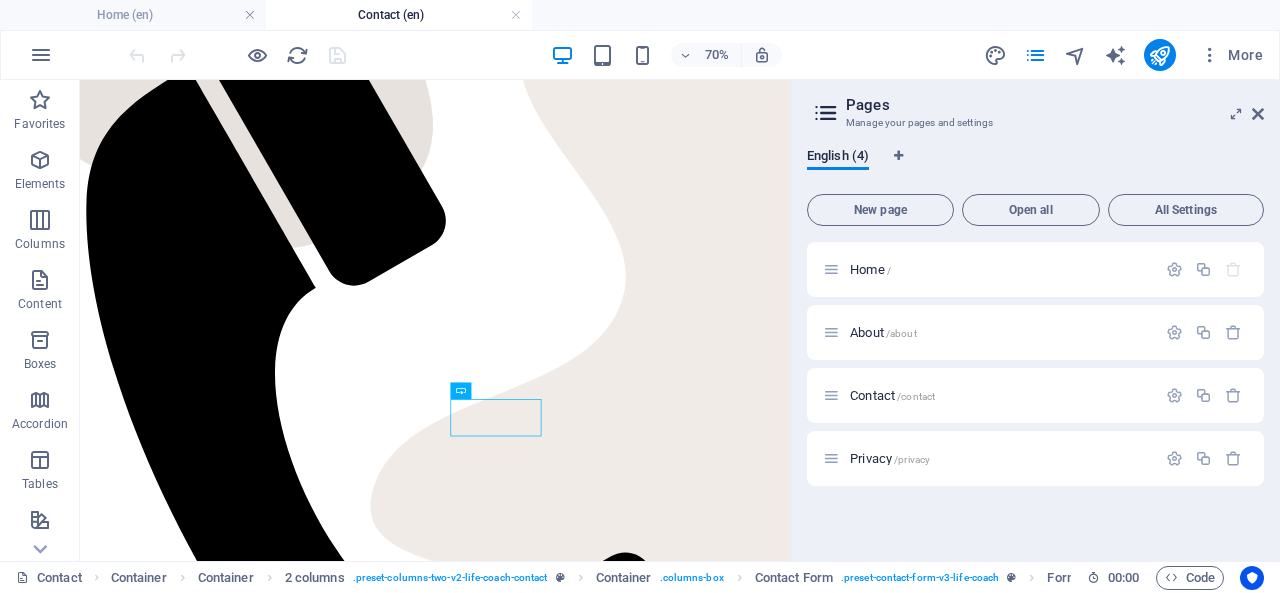 click at bounding box center [40, 160] 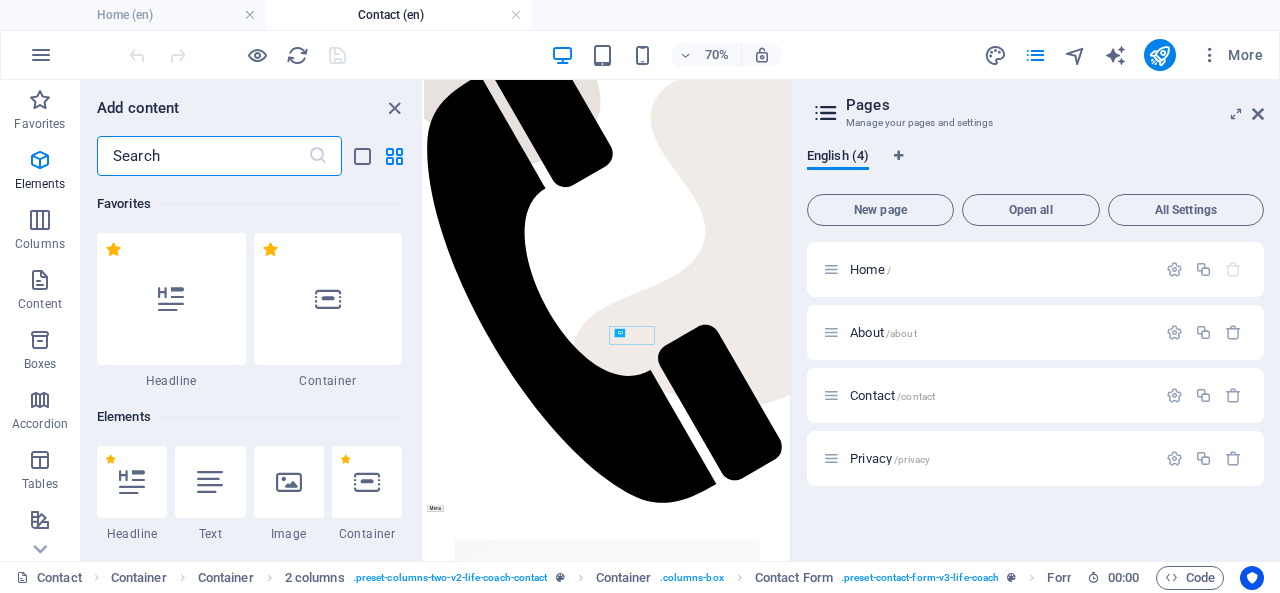 scroll, scrollTop: 68, scrollLeft: 0, axis: vertical 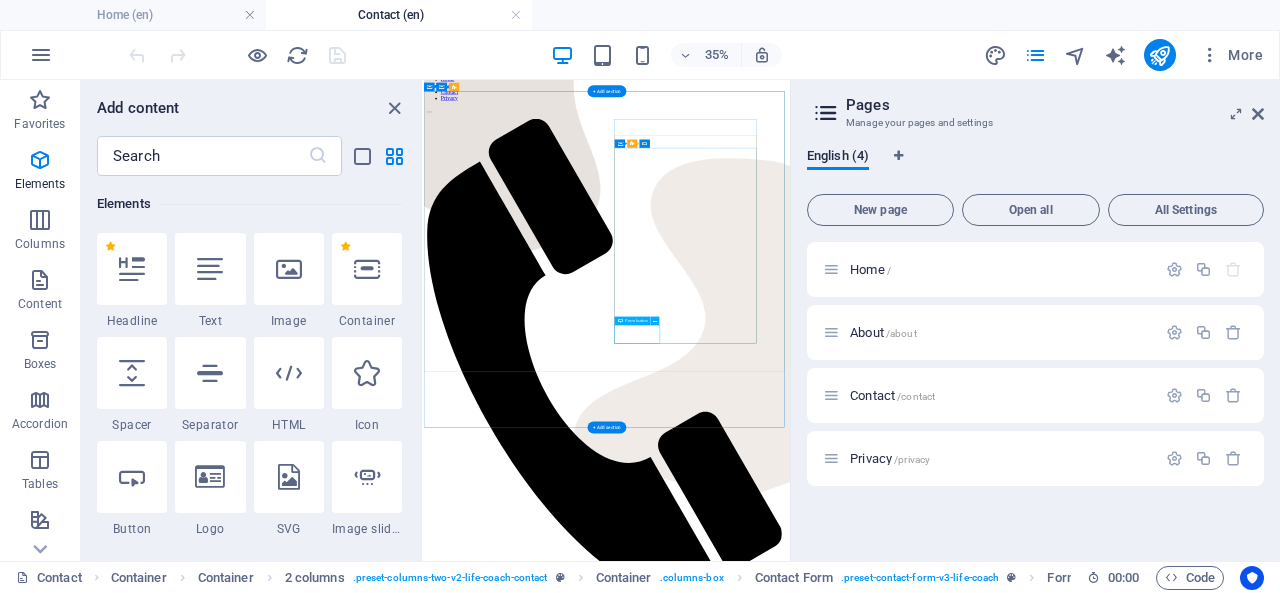 click on "Send" at bounding box center (947, 2946) 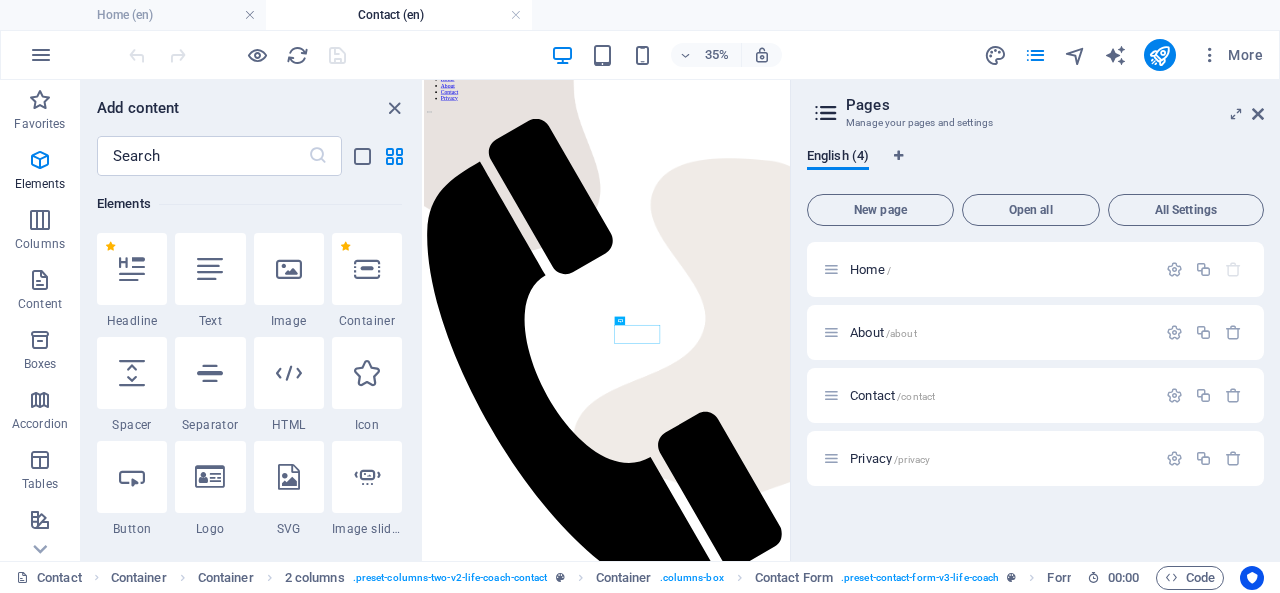 click at bounding box center (40, 160) 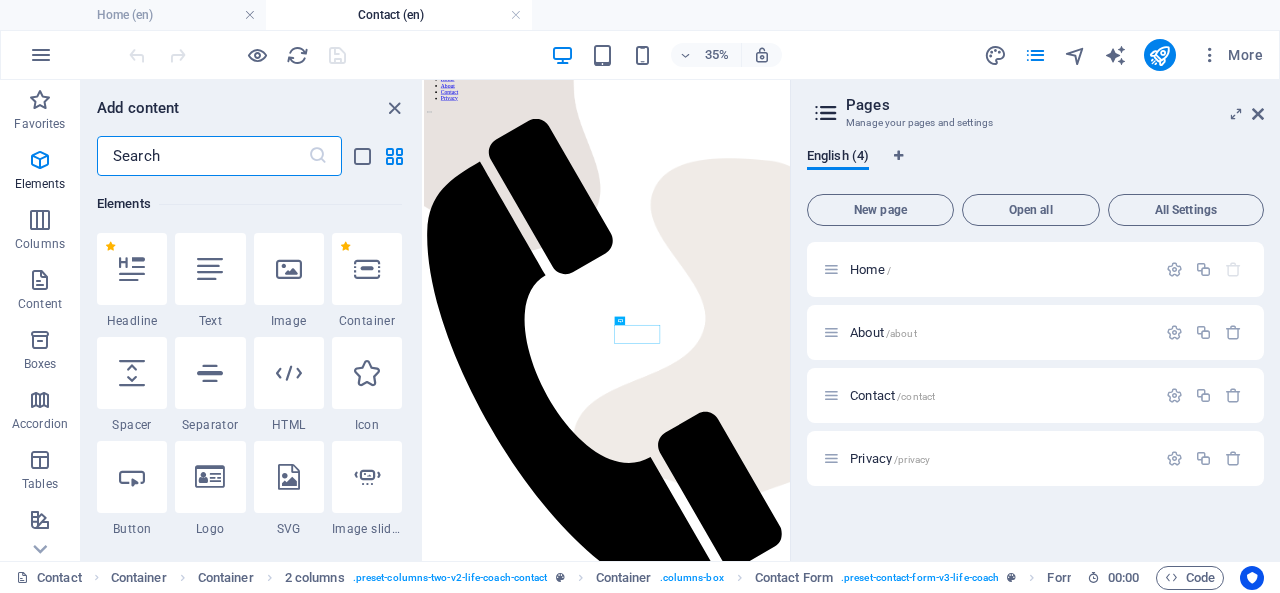 click at bounding box center [202, 156] 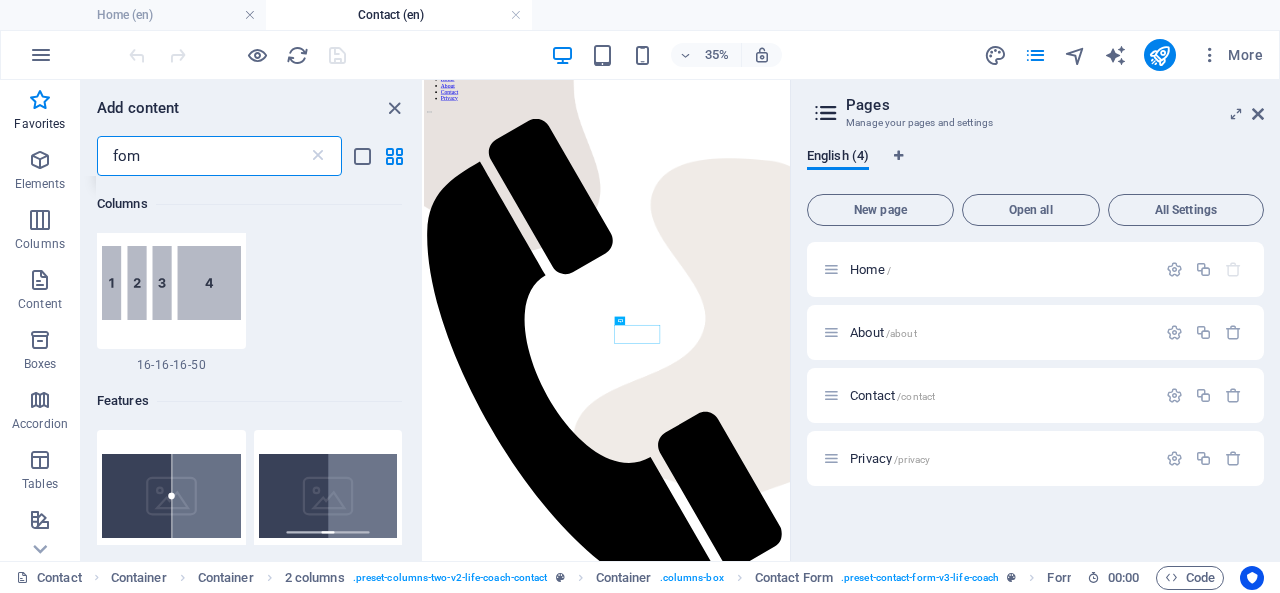 scroll, scrollTop: 0, scrollLeft: 0, axis: both 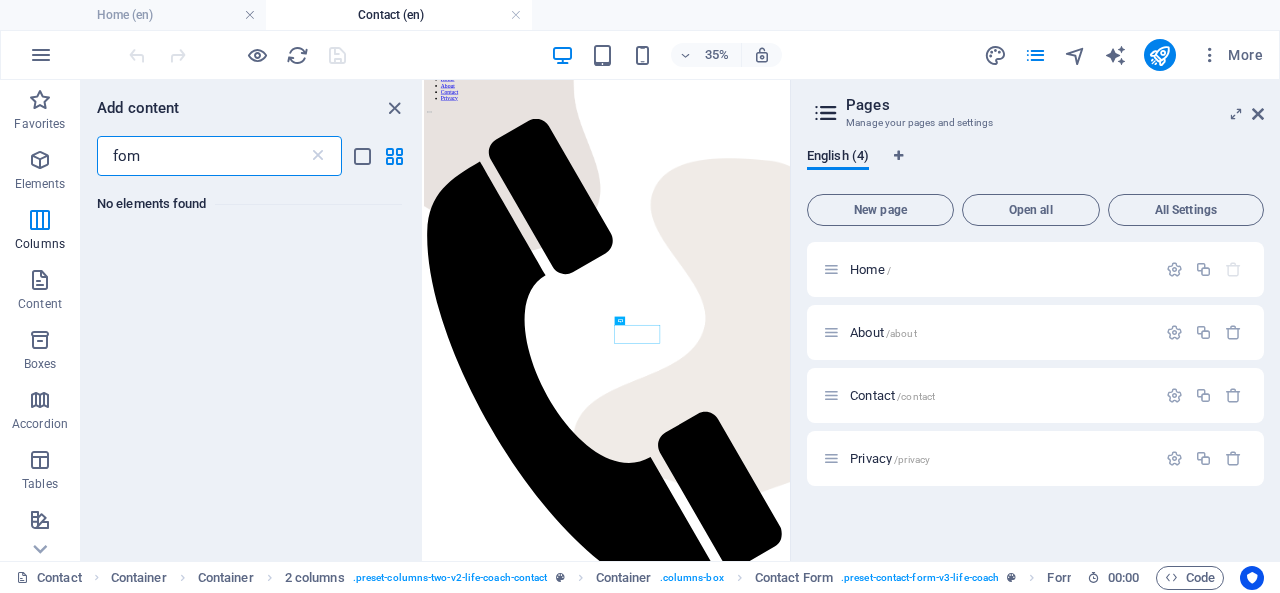 click on "fom" at bounding box center (202, 156) 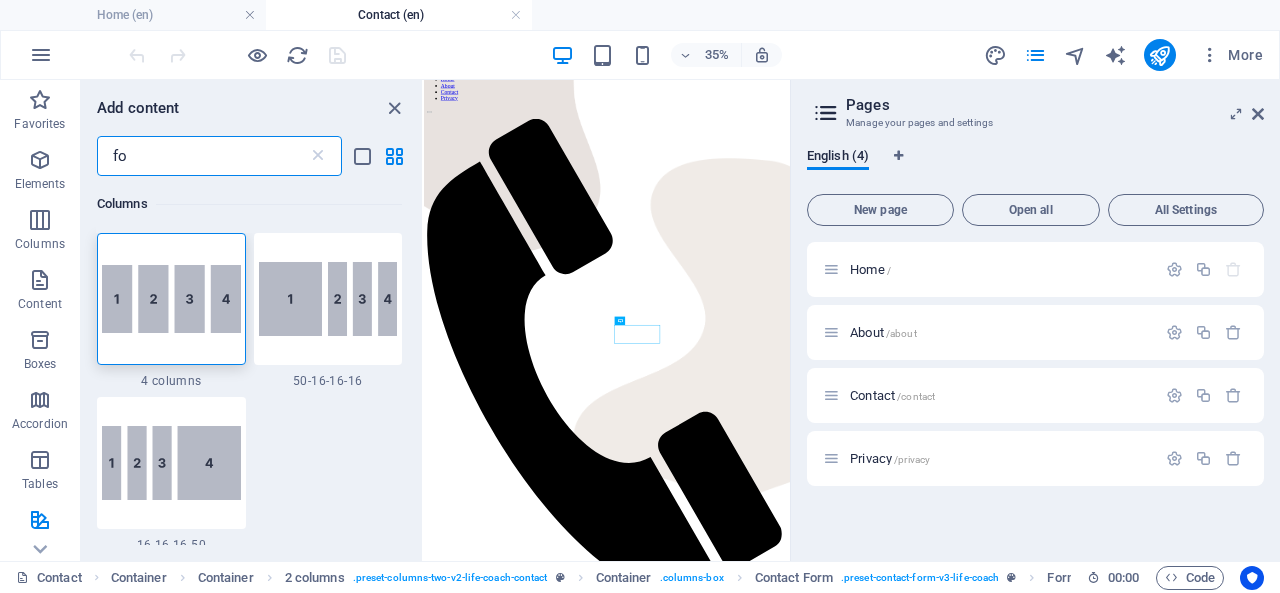 type on "f" 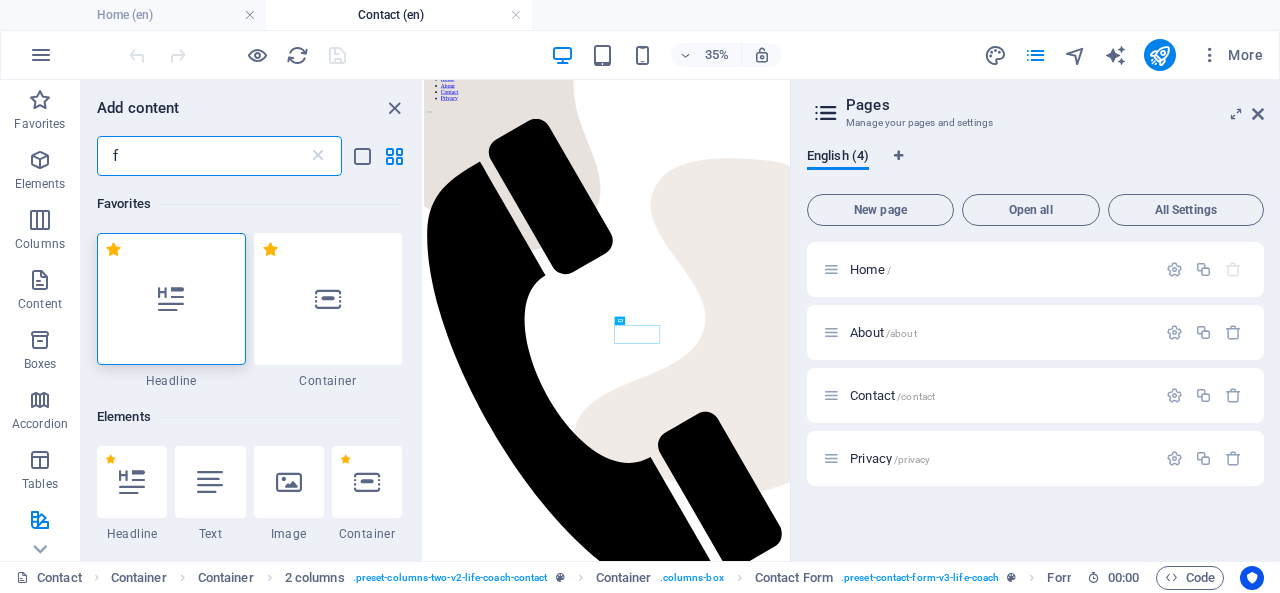 type 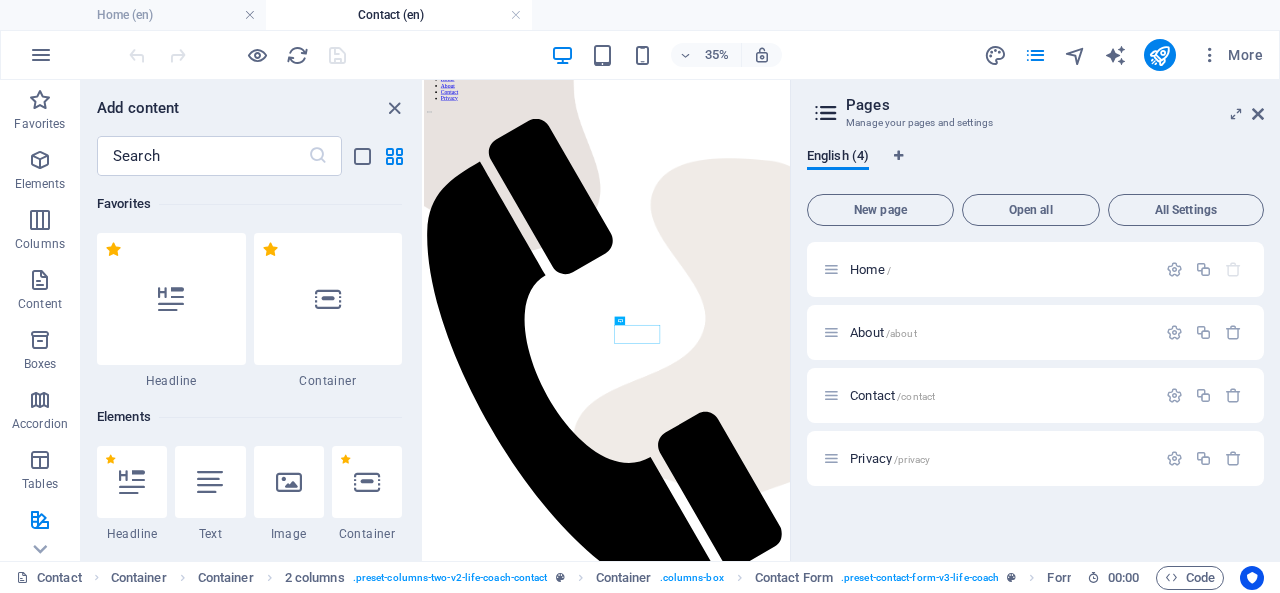 click 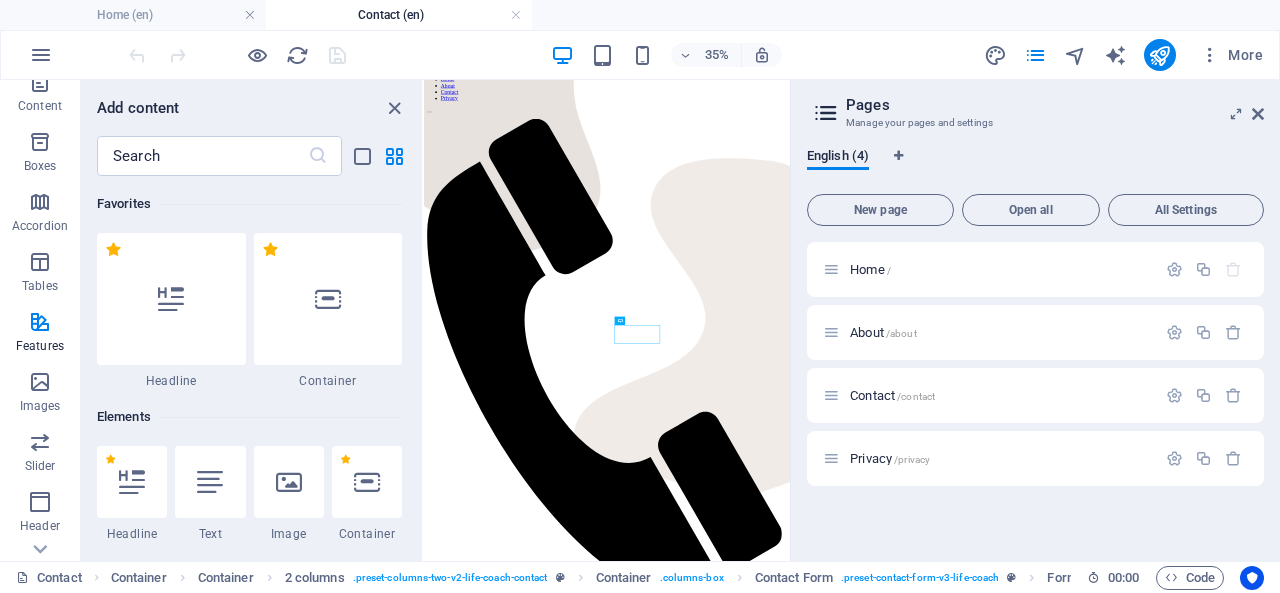 scroll, scrollTop: 418, scrollLeft: 0, axis: vertical 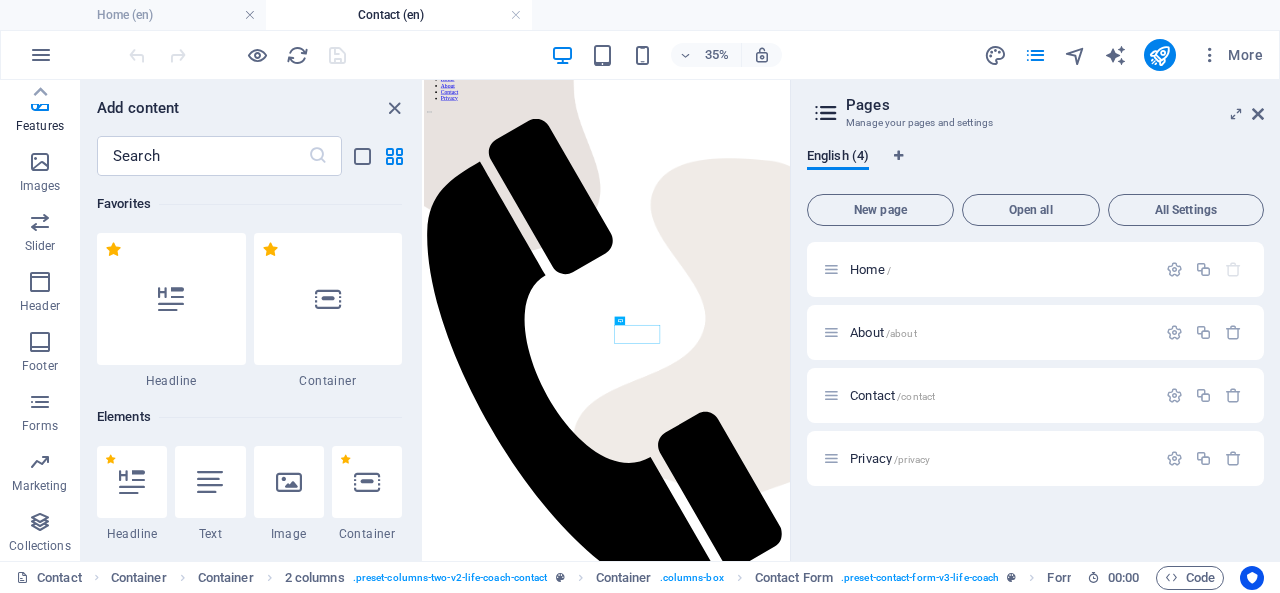 click at bounding box center (40, 402) 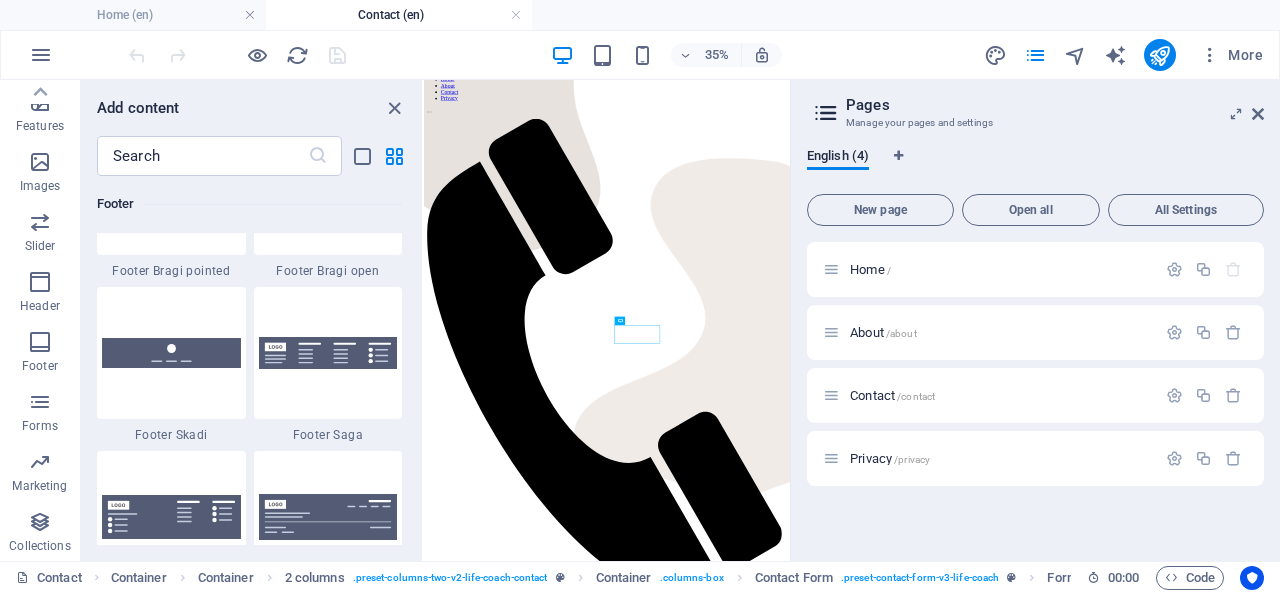 scroll, scrollTop: 14600, scrollLeft: 0, axis: vertical 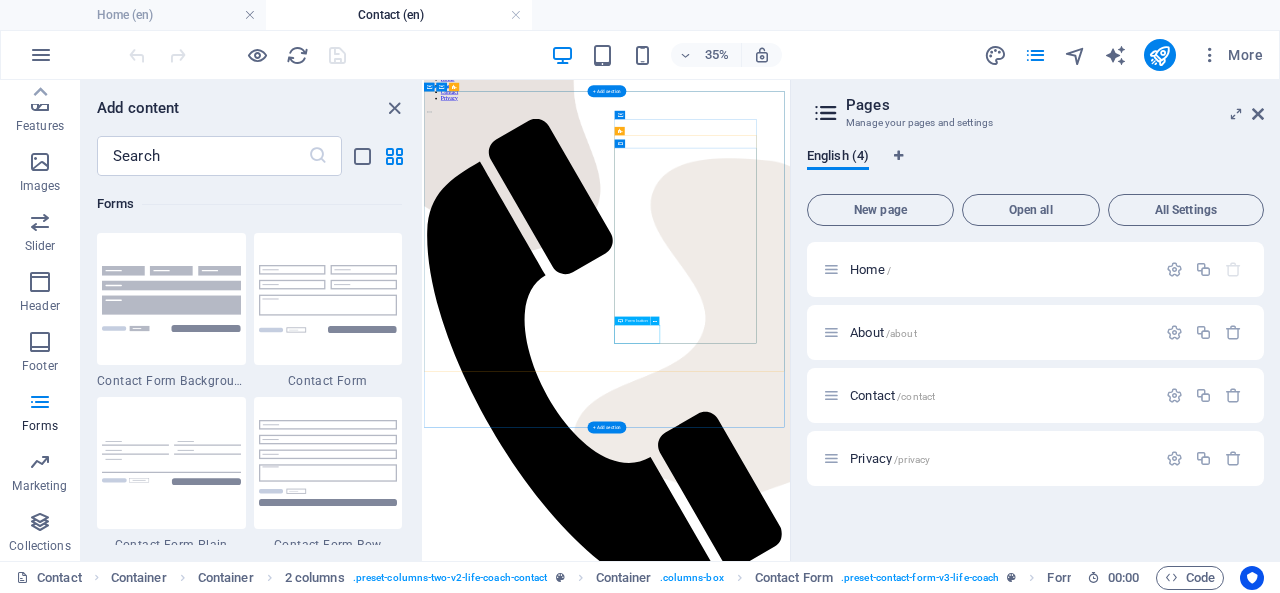 click on "Send" at bounding box center (947, 2946) 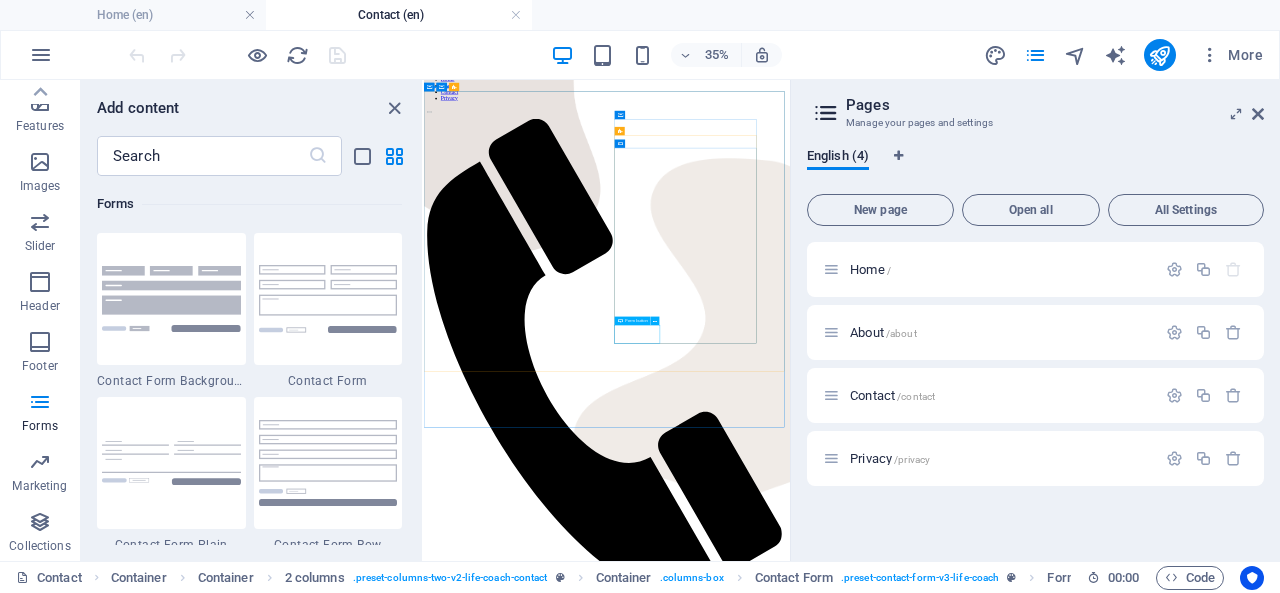 click at bounding box center (655, 321) 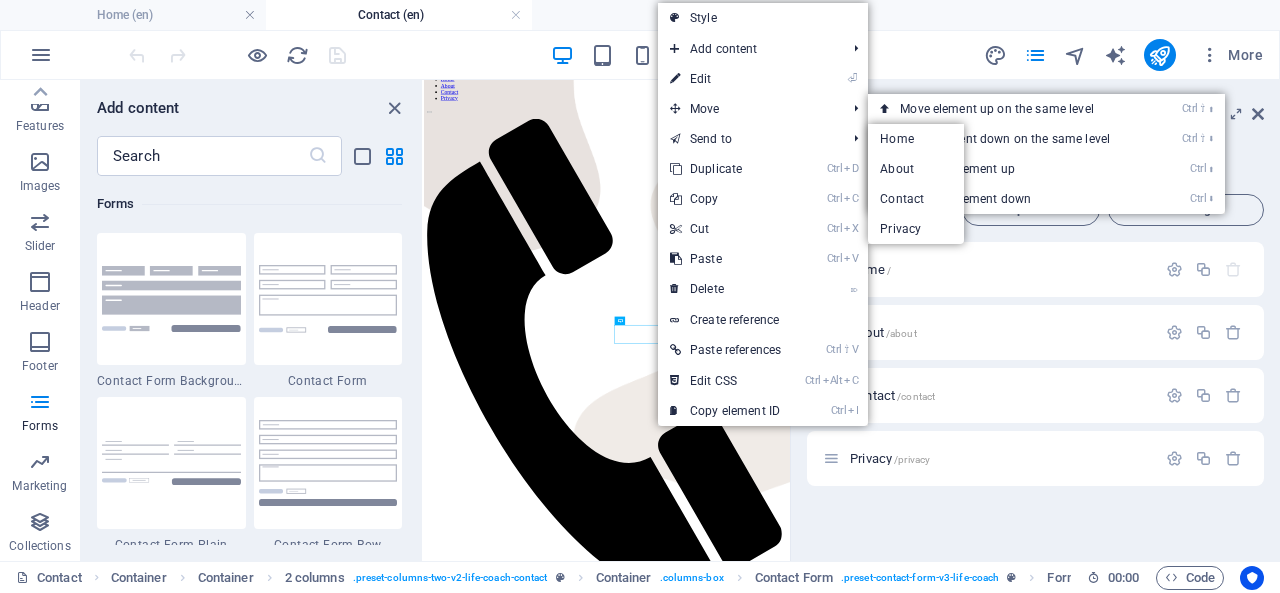 click on "⏎  Edit" at bounding box center [725, 79] 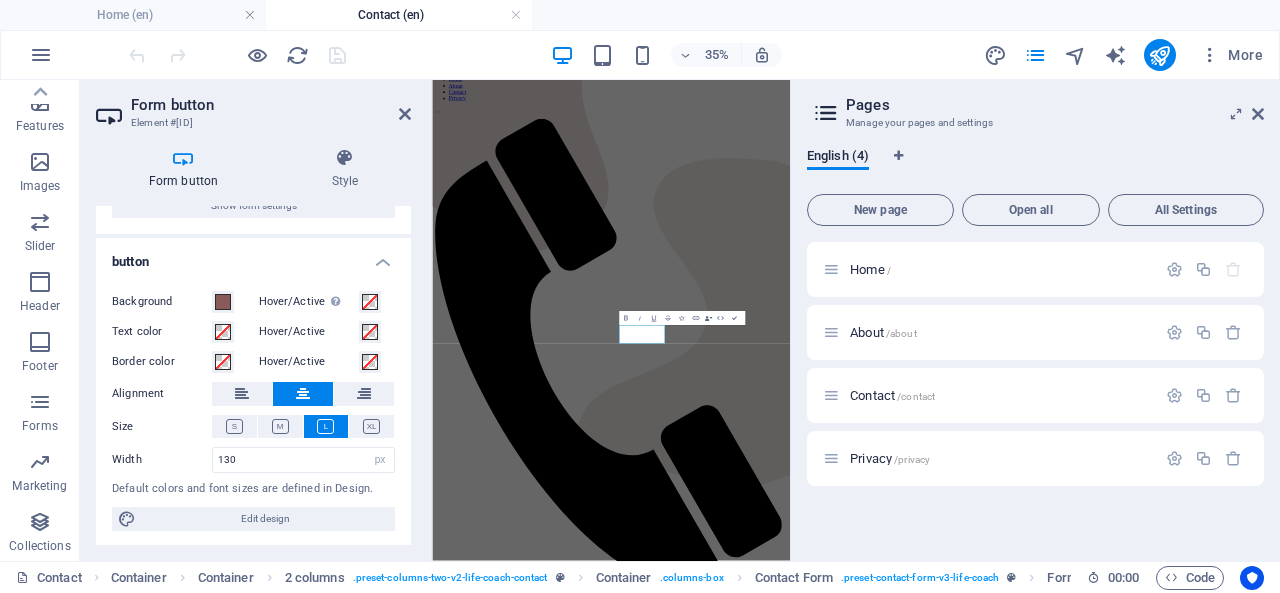 scroll, scrollTop: 0, scrollLeft: 0, axis: both 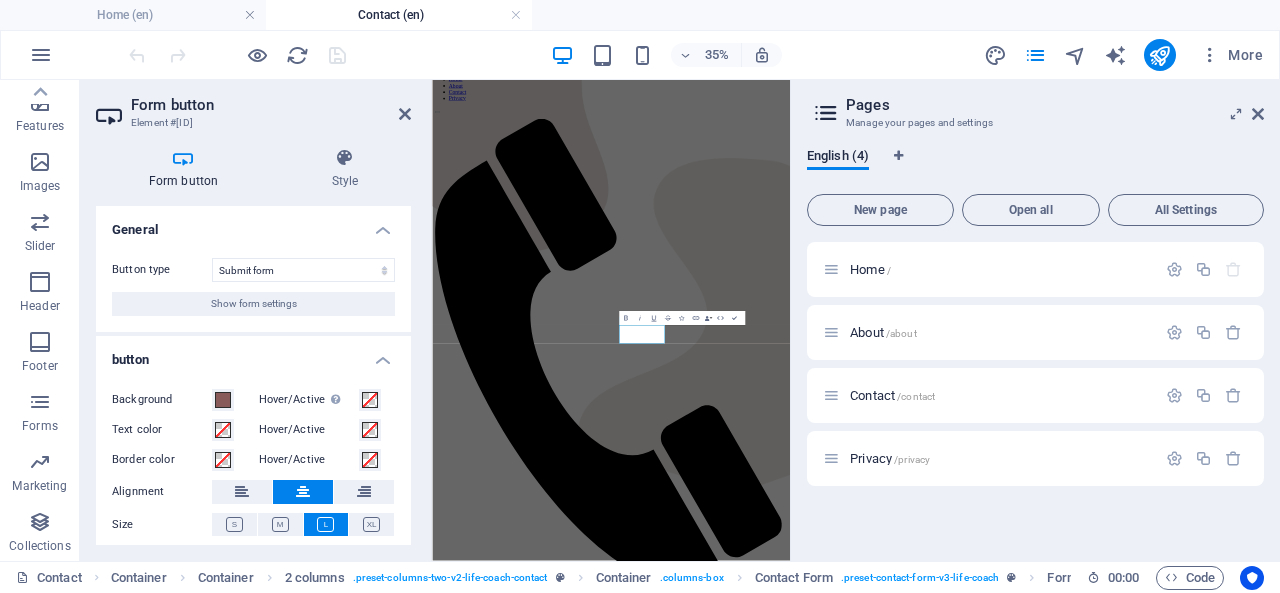 click on "Show form settings" at bounding box center (254, 304) 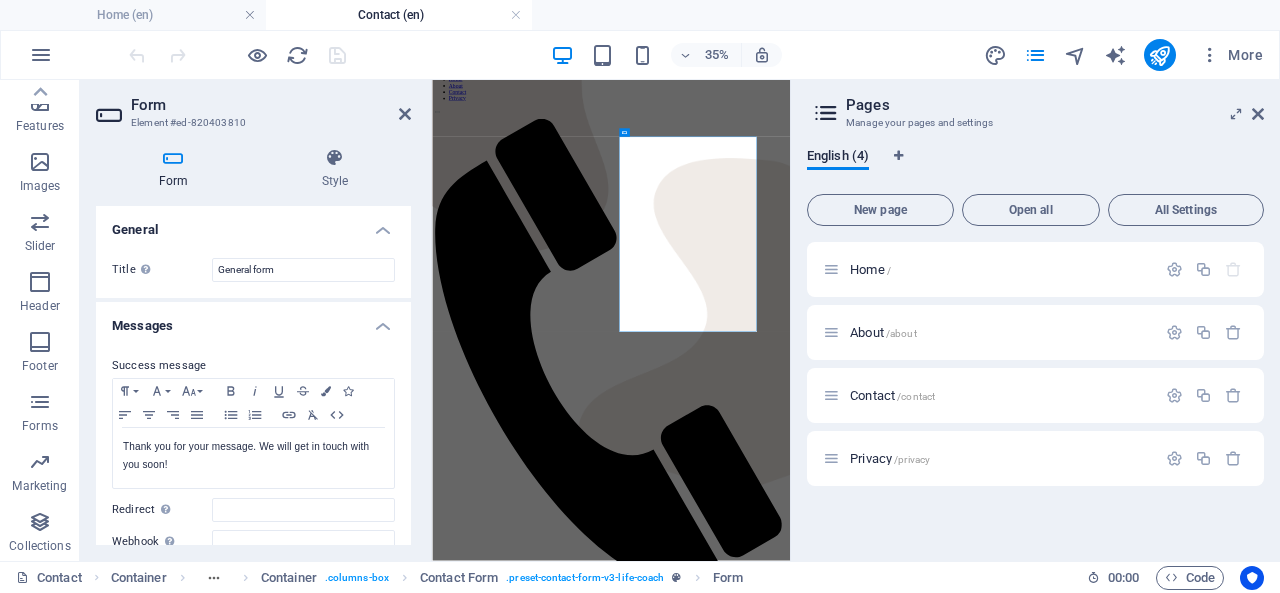 scroll, scrollTop: 136, scrollLeft: 0, axis: vertical 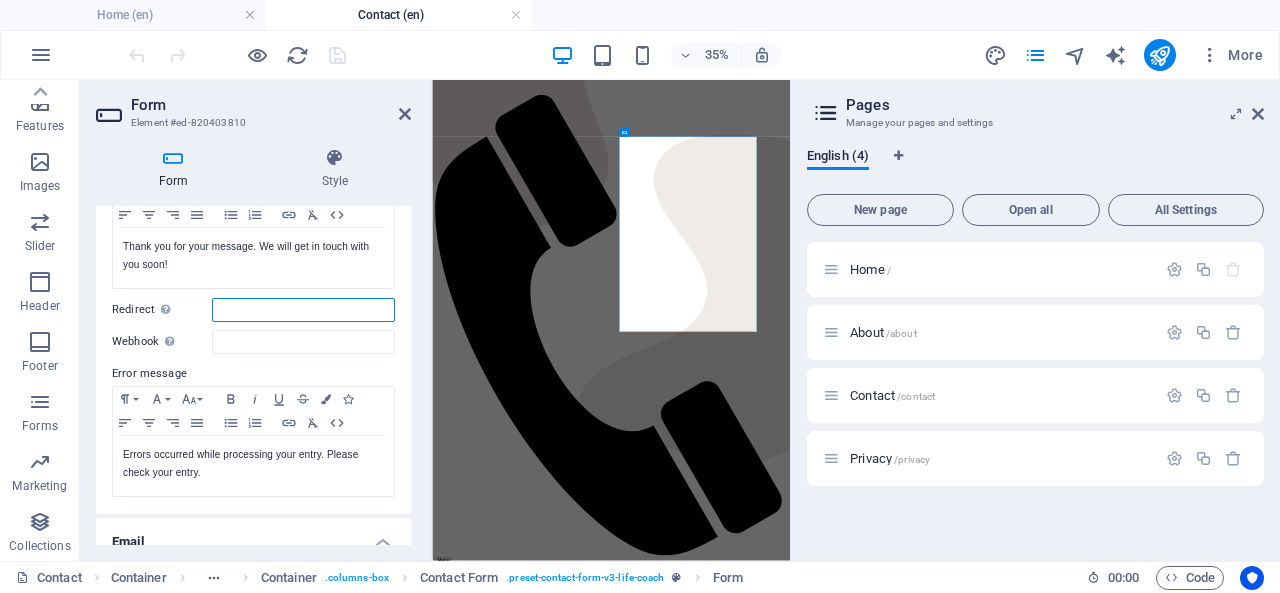 click on "Redirect Define a redirect target upon successful form submission; for example, a success page." at bounding box center (303, 310) 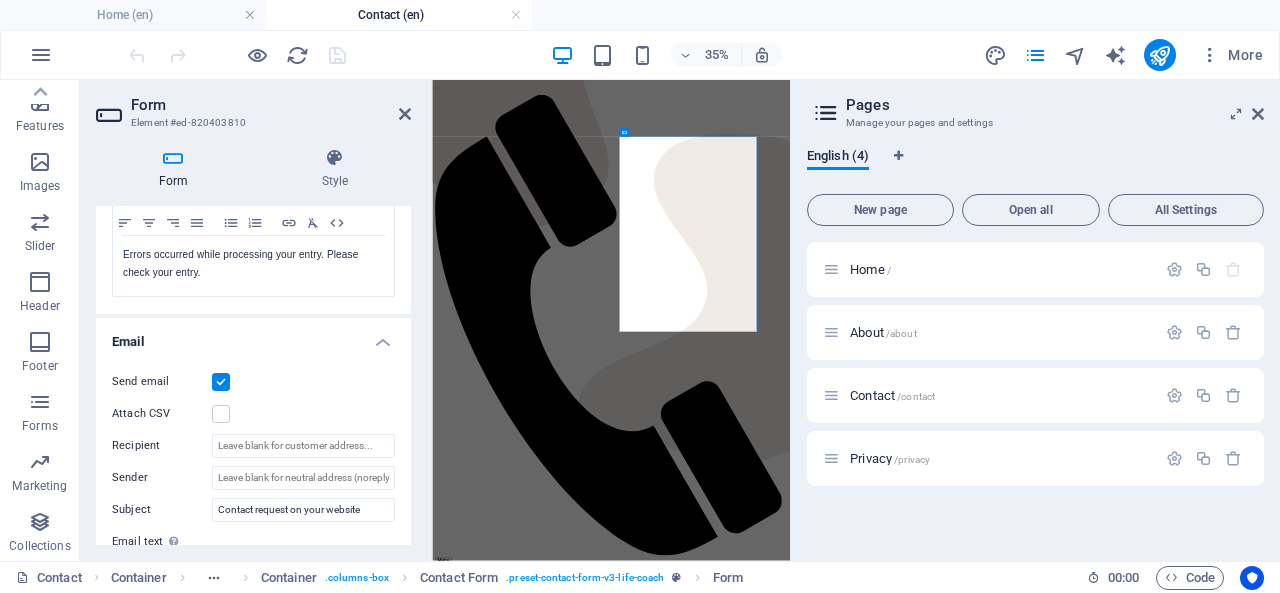 scroll, scrollTop: 500, scrollLeft: 0, axis: vertical 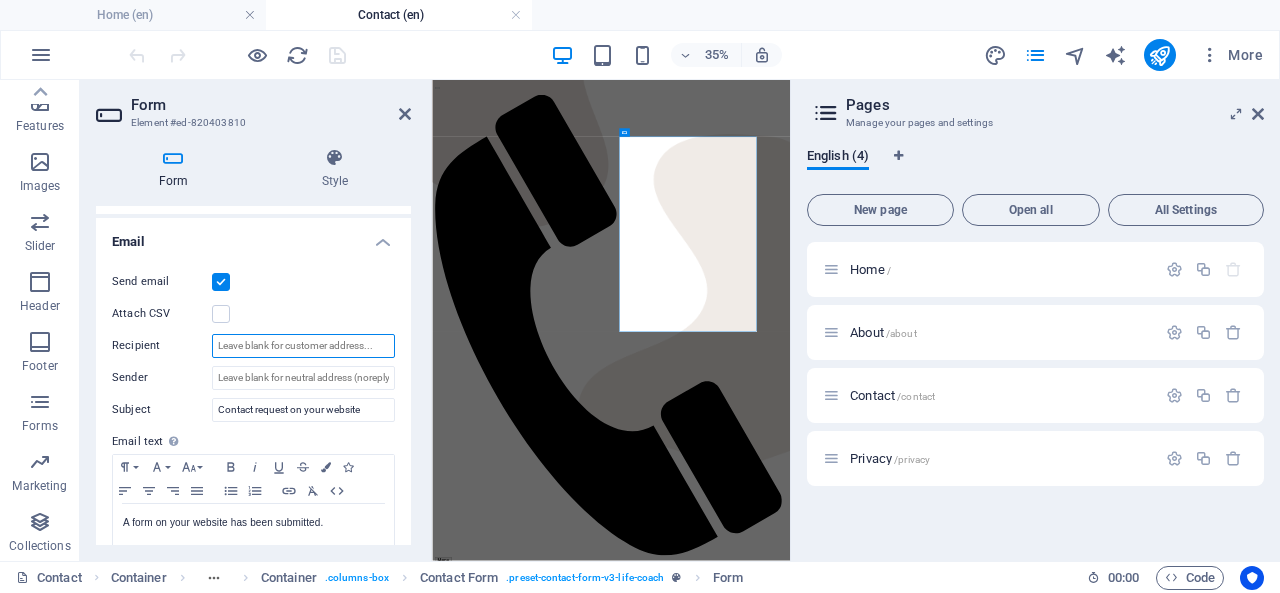 click on "Recipient" at bounding box center (303, 346) 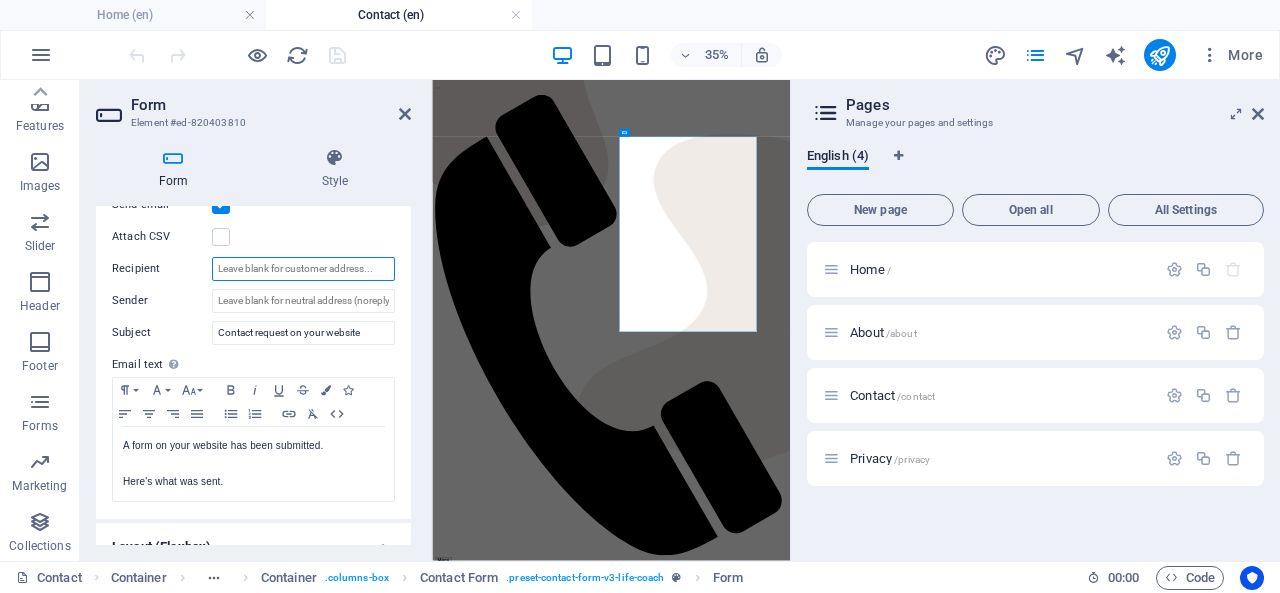 scroll, scrollTop: 600, scrollLeft: 0, axis: vertical 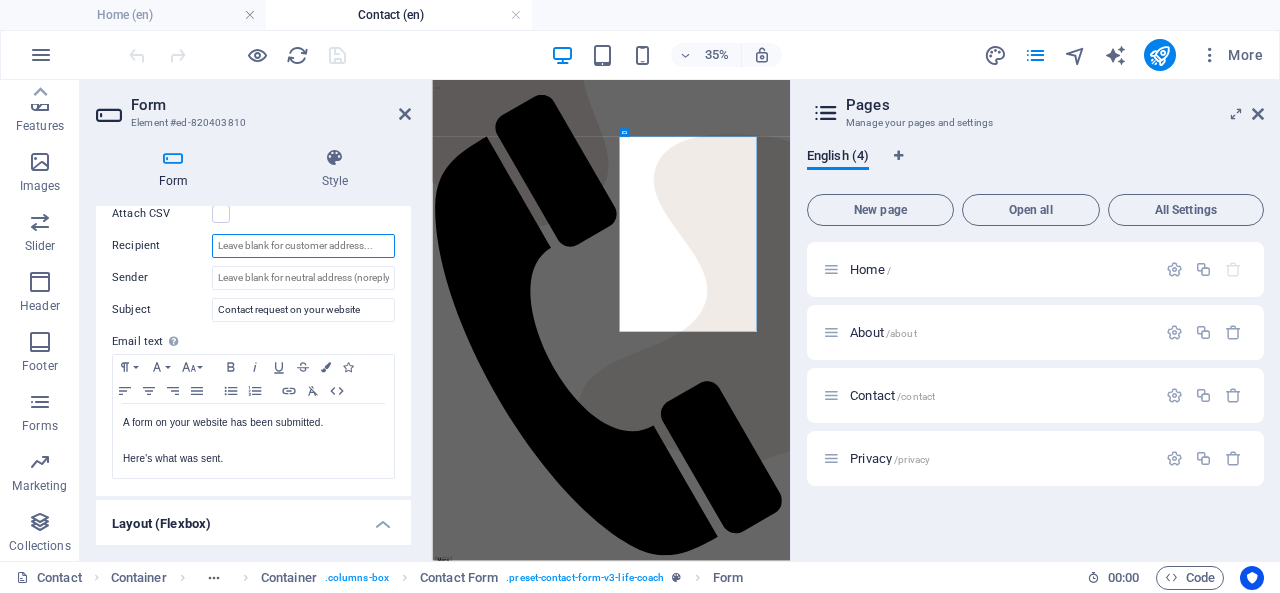 click on "Recipient" at bounding box center [303, 246] 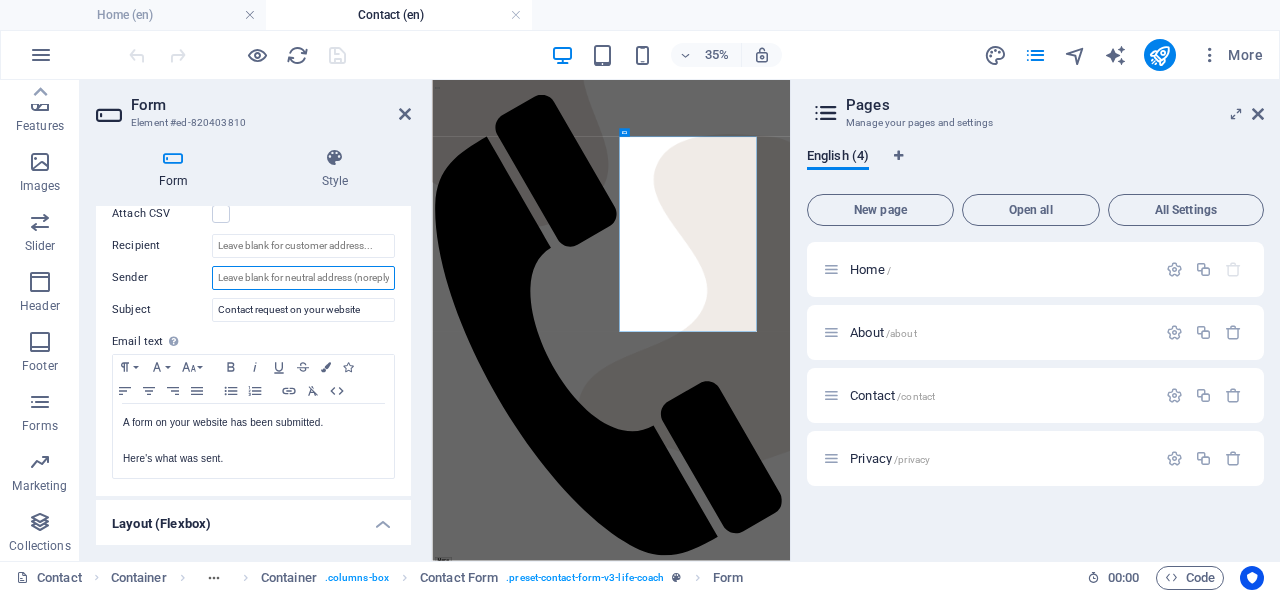 click on "Sender" at bounding box center (303, 278) 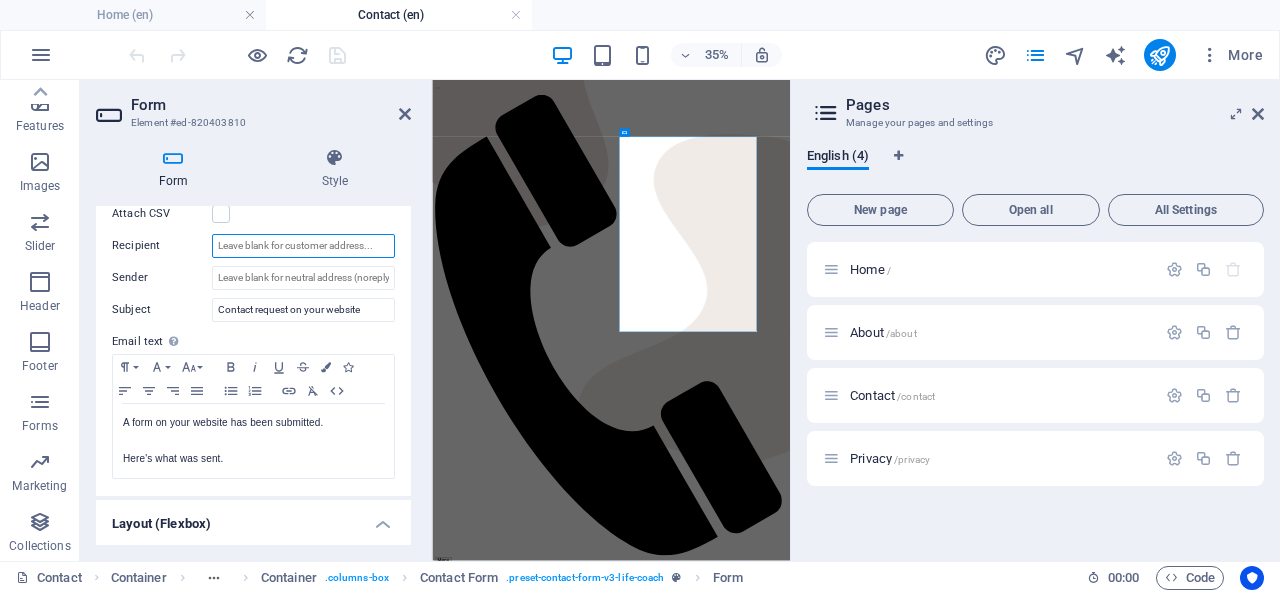 click on "Recipient" at bounding box center (303, 246) 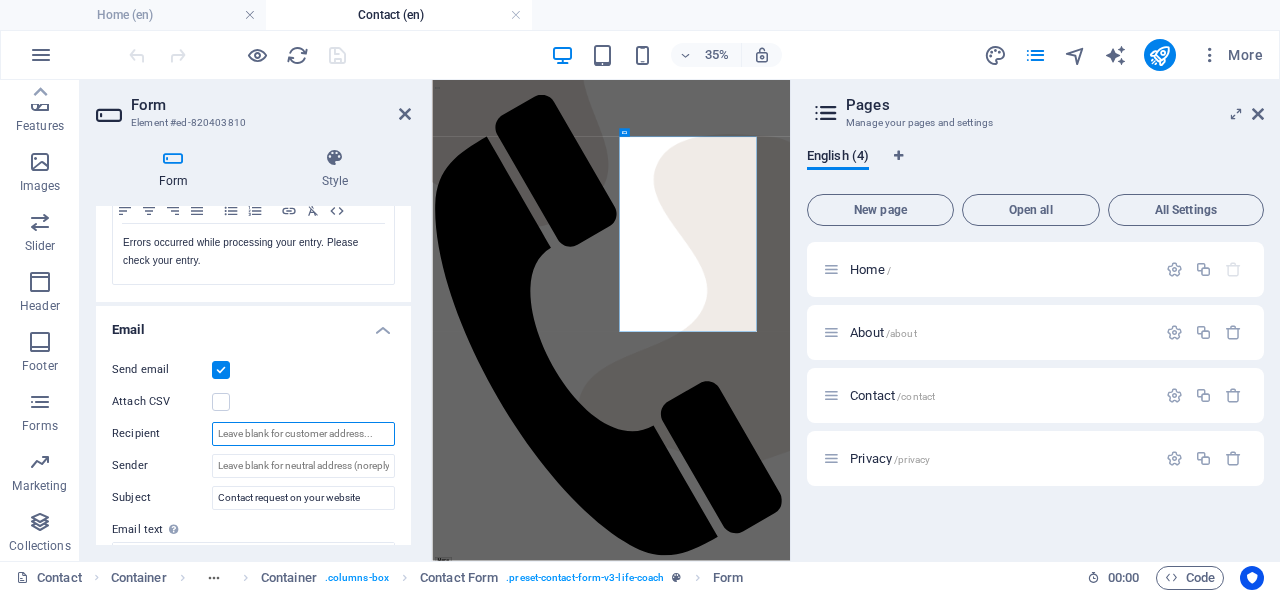 scroll, scrollTop: 377, scrollLeft: 0, axis: vertical 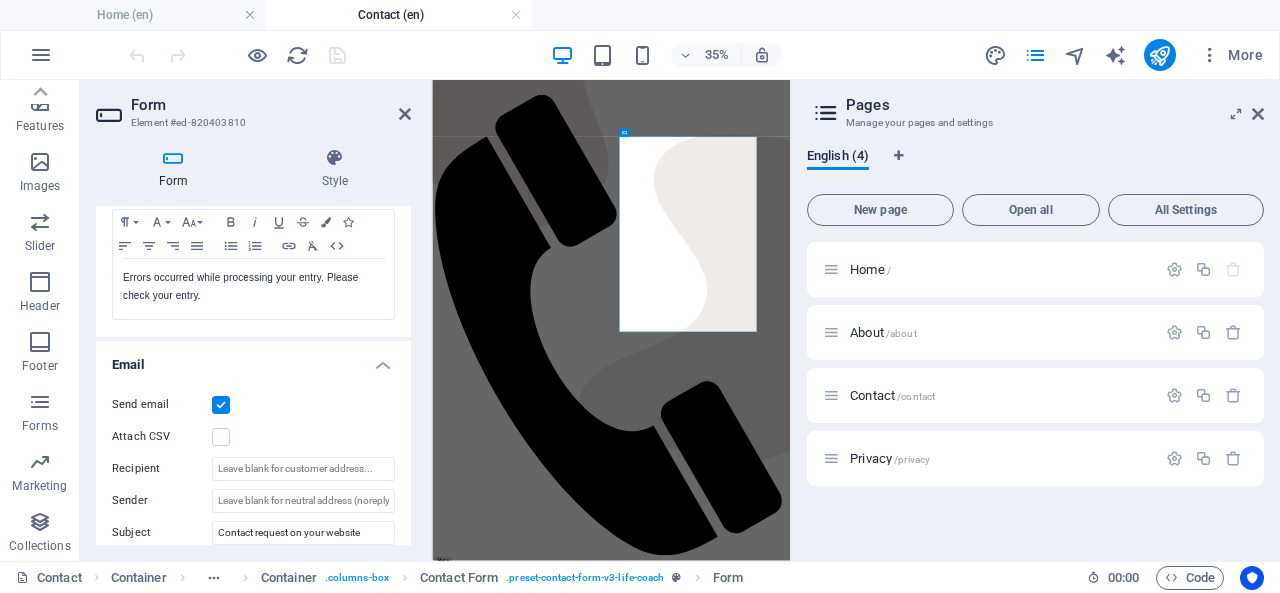 click at bounding box center [221, 437] 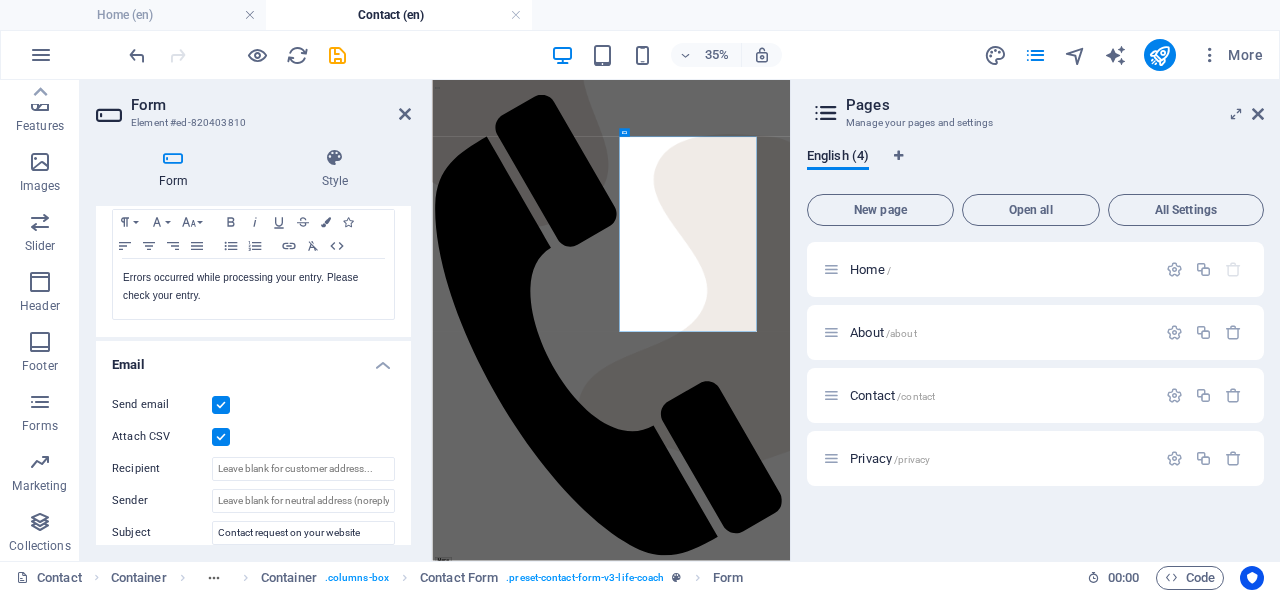 click at bounding box center (221, 437) 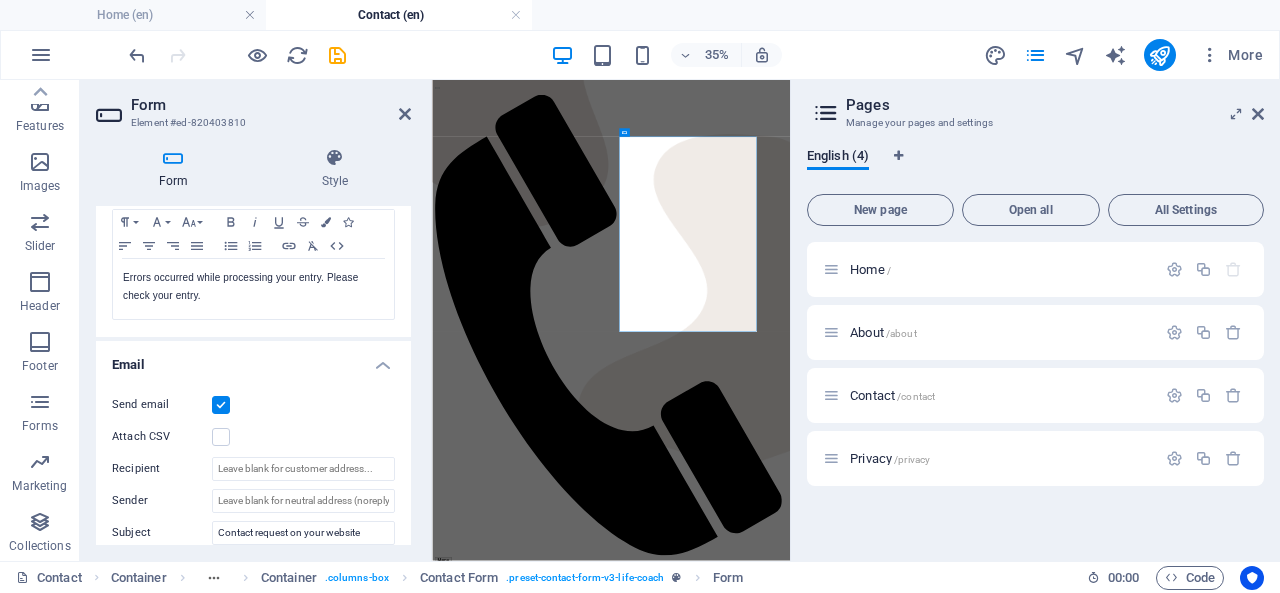 click at bounding box center [221, 437] 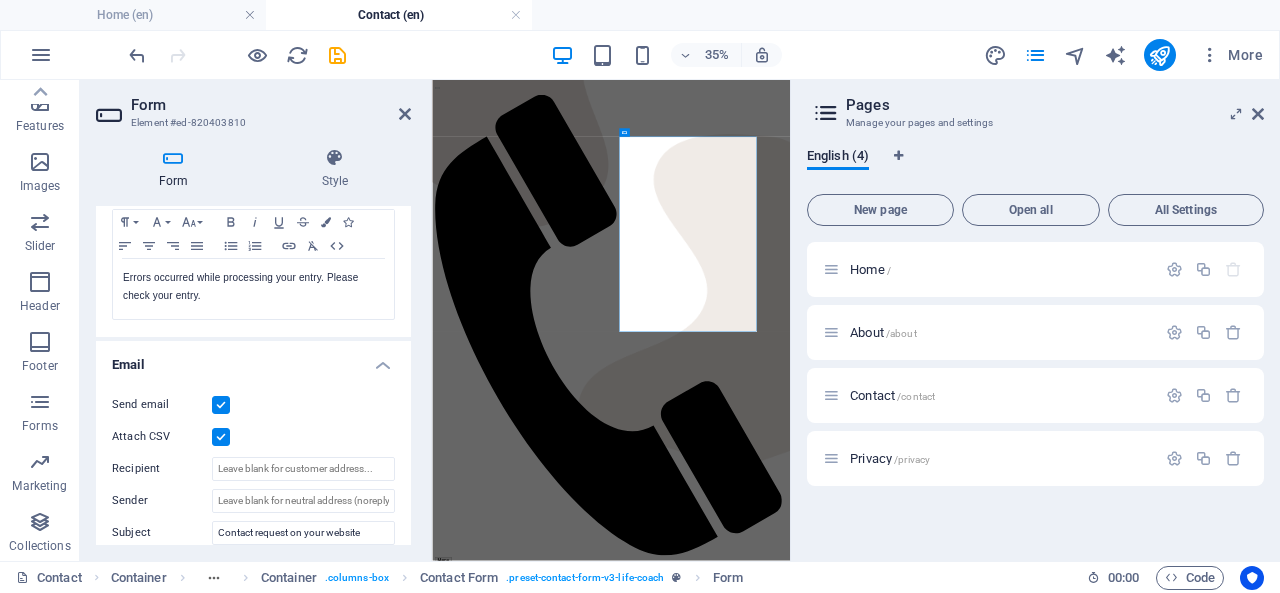click at bounding box center [221, 437] 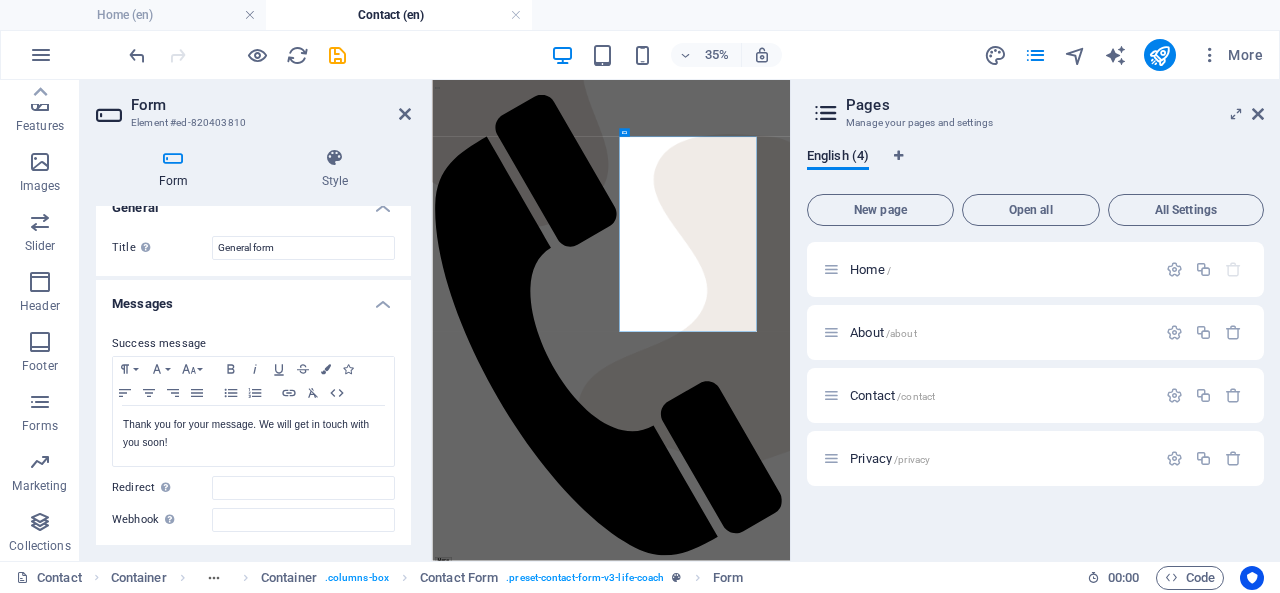 scroll, scrollTop: 0, scrollLeft: 0, axis: both 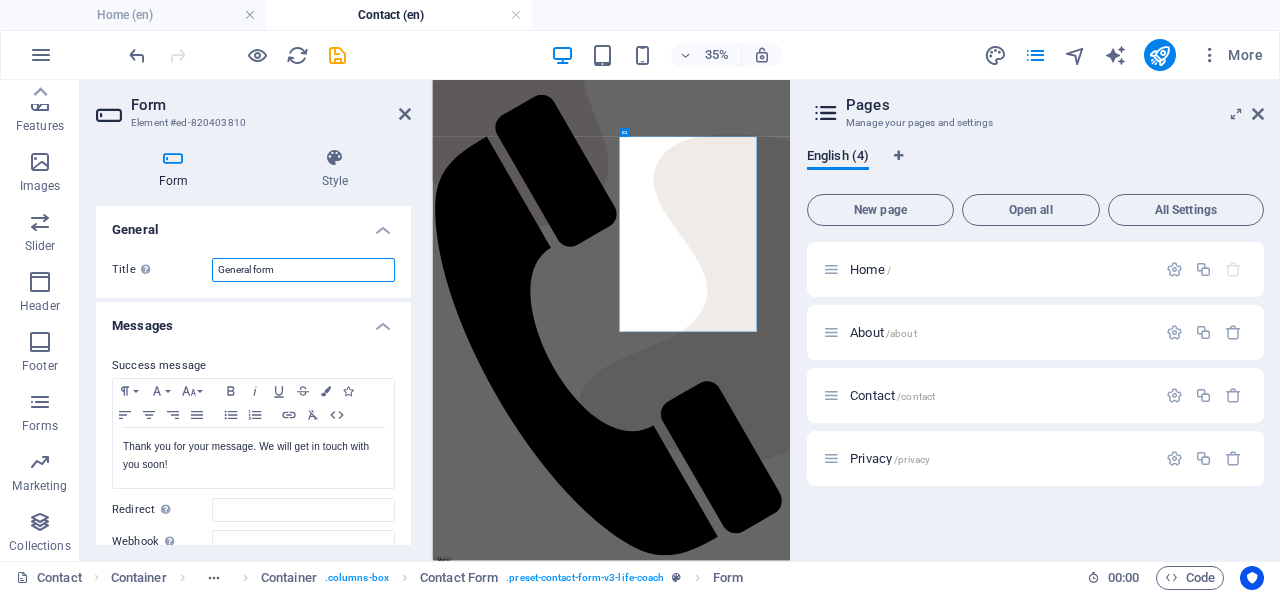 click on "General form" at bounding box center (303, 270) 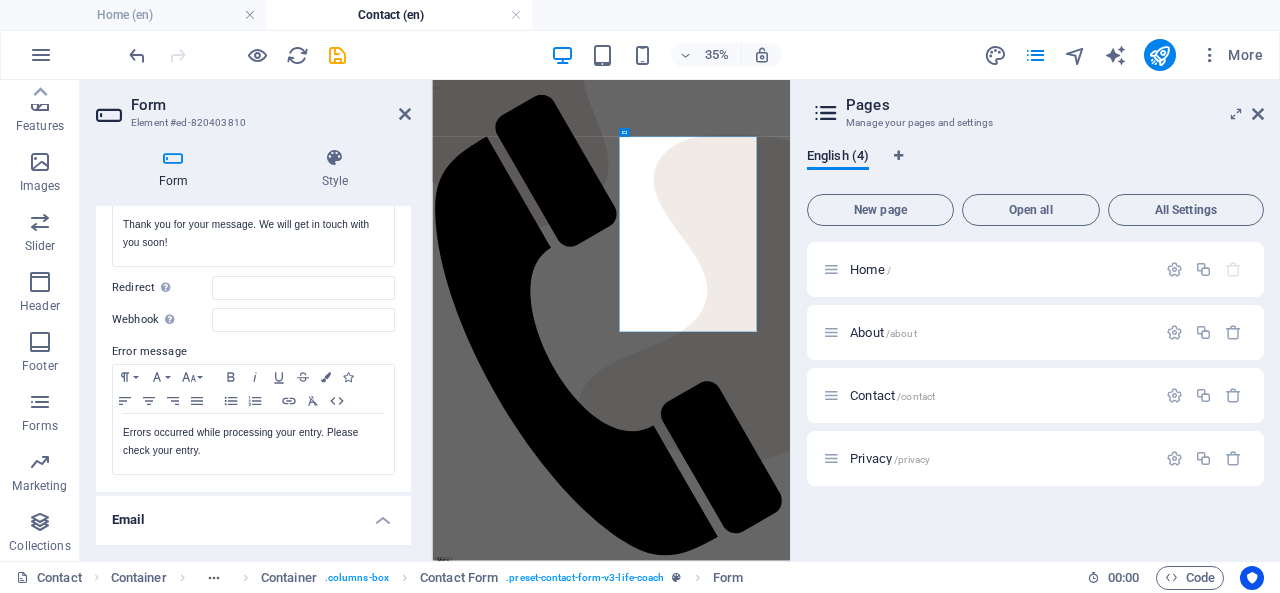 scroll, scrollTop: 200, scrollLeft: 0, axis: vertical 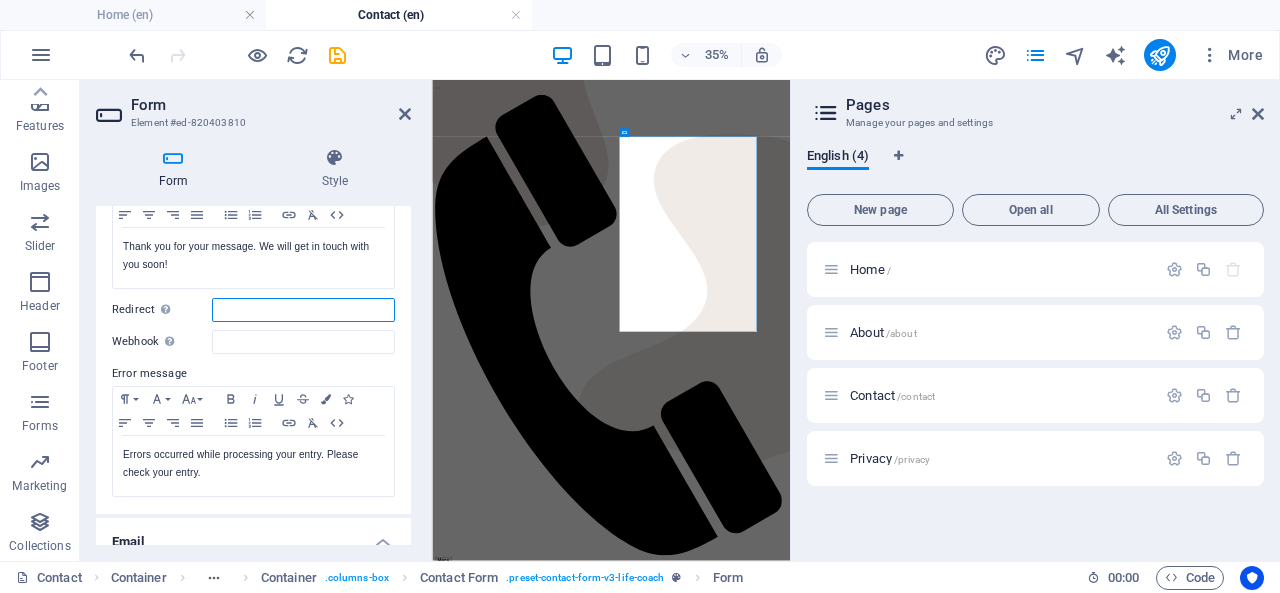 click on "Redirect Define a redirect target upon successful form submission; for example, a success page." at bounding box center [303, 310] 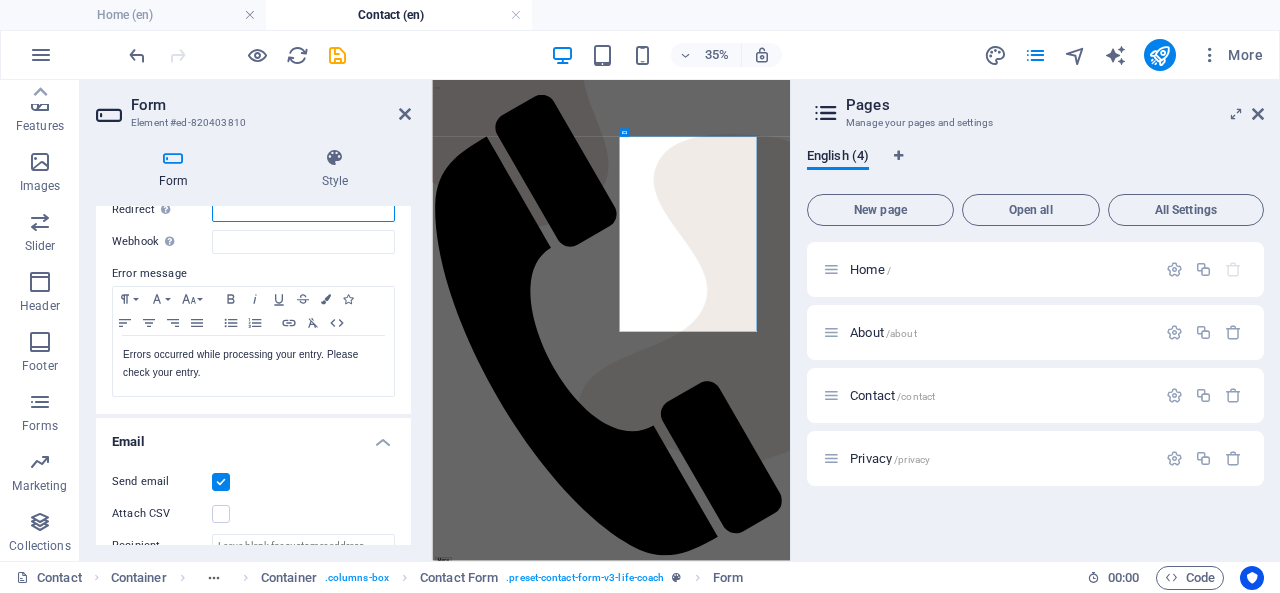 scroll, scrollTop: 500, scrollLeft: 0, axis: vertical 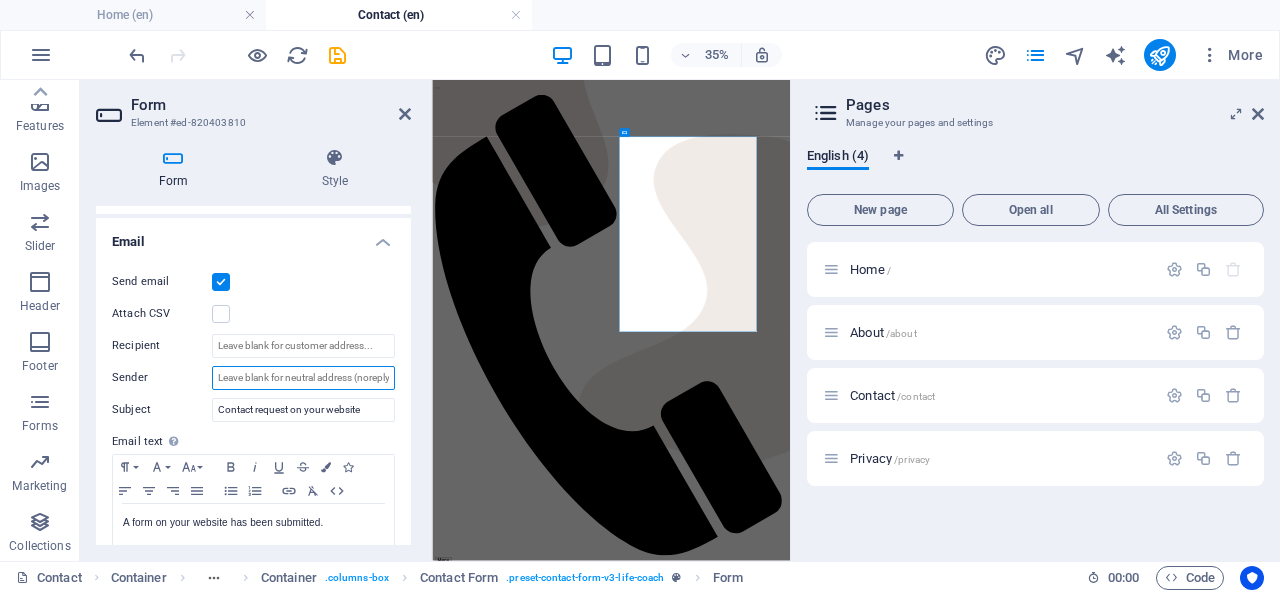click on "Sender" at bounding box center (303, 378) 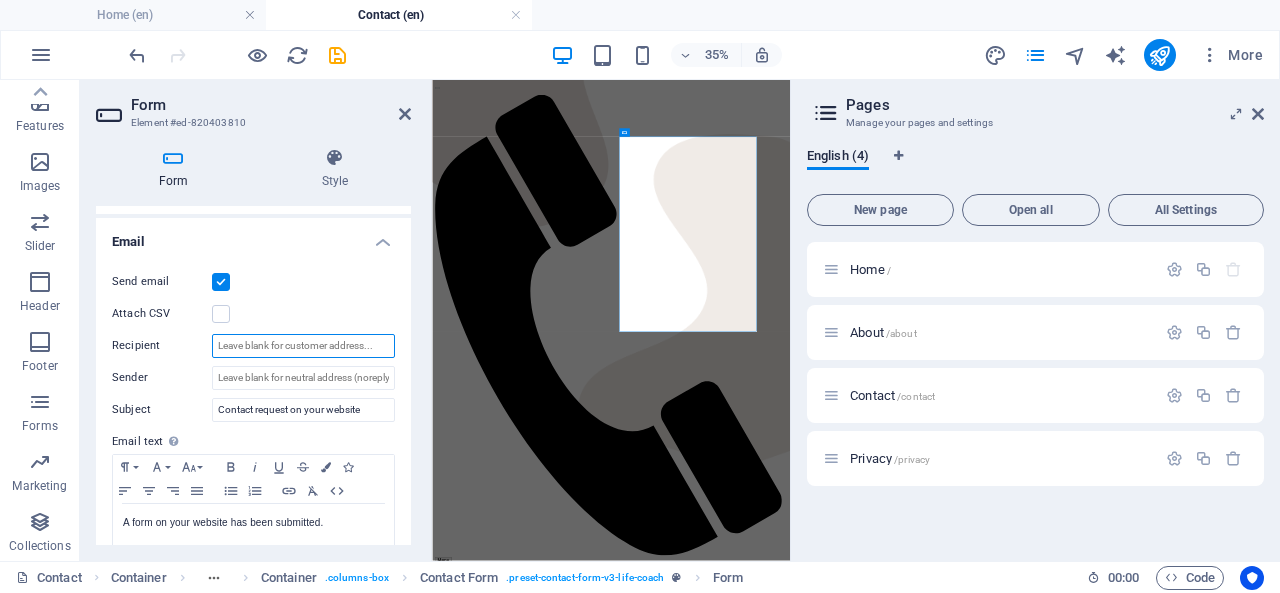 click on "Recipient" at bounding box center (303, 346) 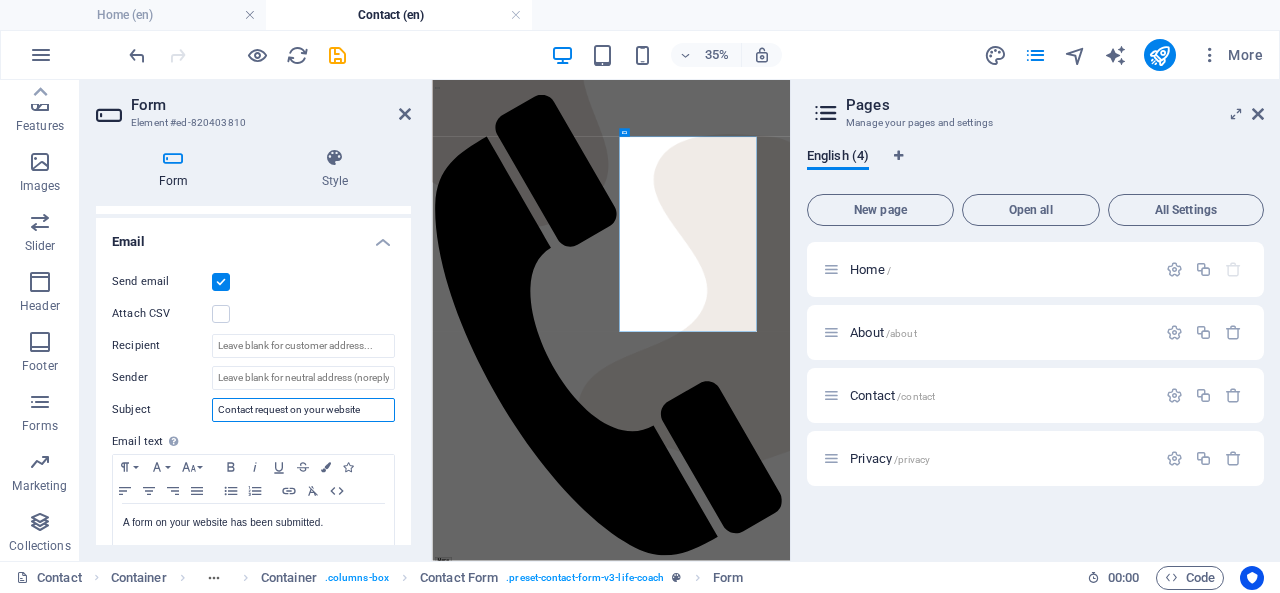 click on "Contact request on your website" at bounding box center (303, 410) 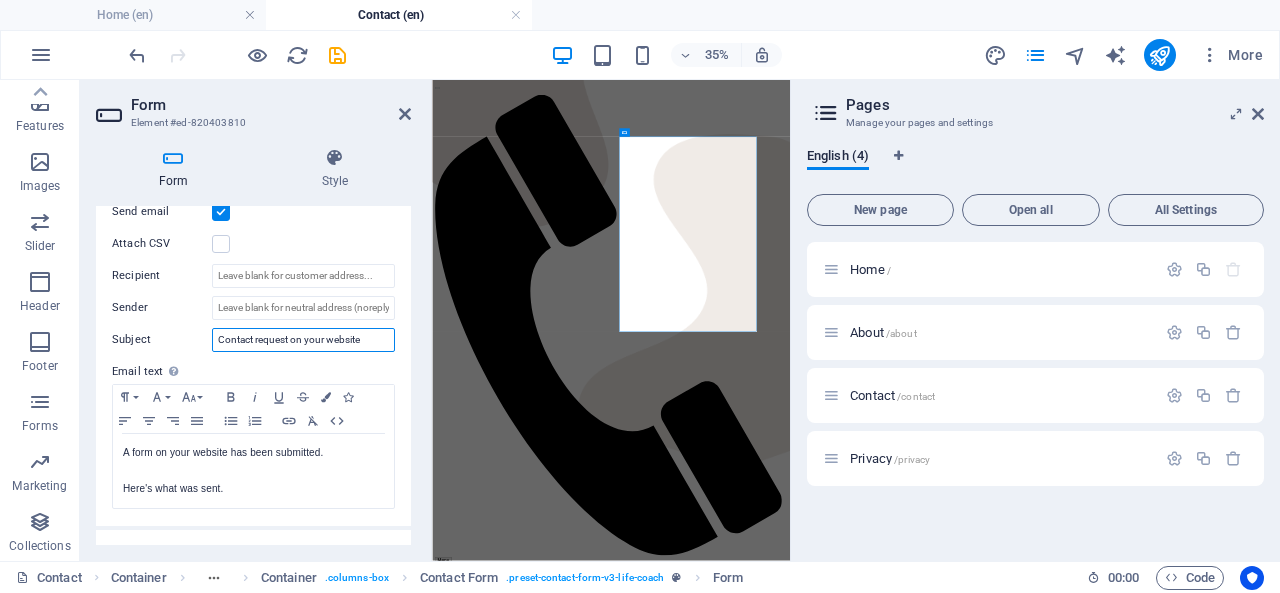 scroll, scrollTop: 600, scrollLeft: 0, axis: vertical 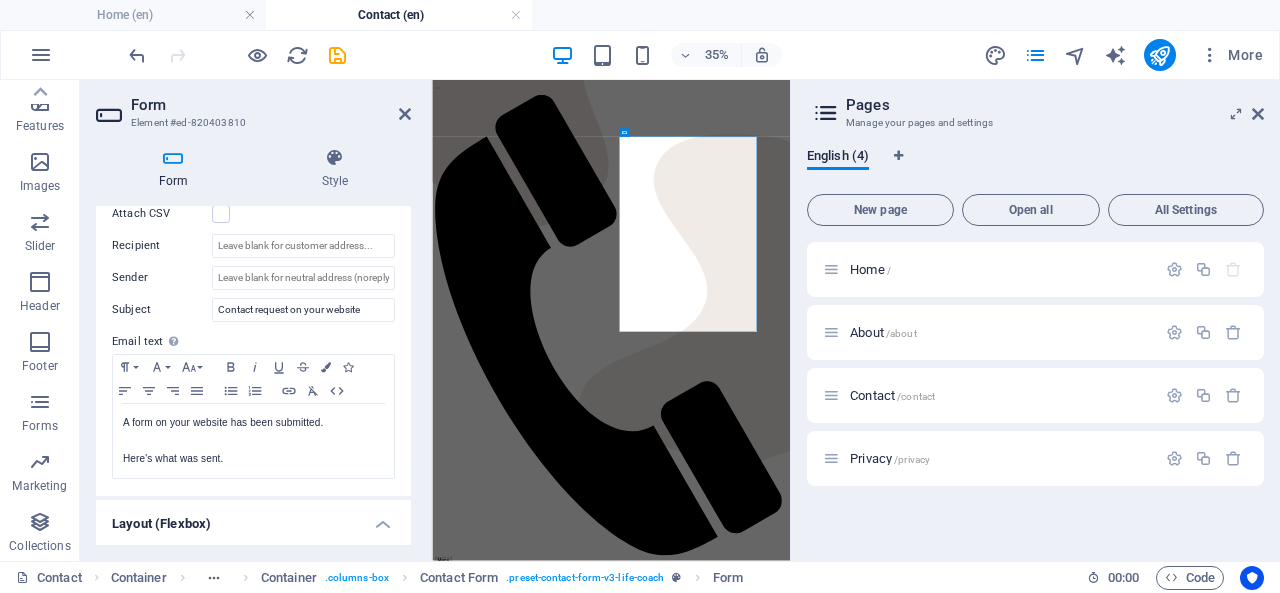 click on "Define text to be sent if form inputs should be sent by email." at bounding box center (233, 299) 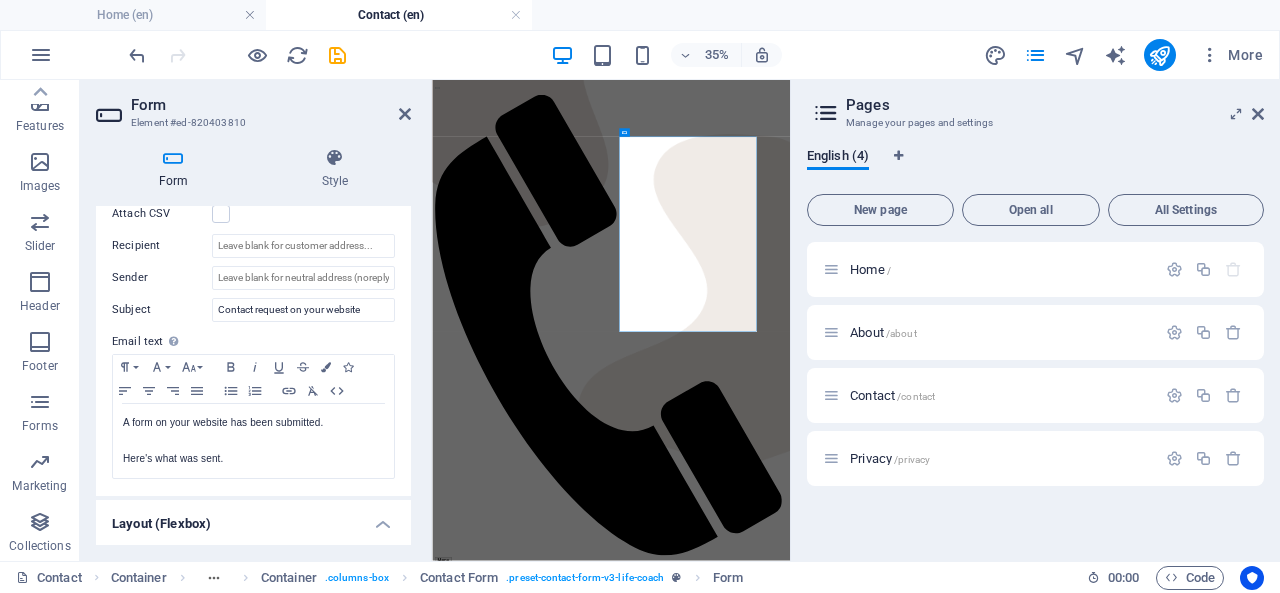 click on "Define text to be sent if form inputs should be sent by email." at bounding box center (233, 299) 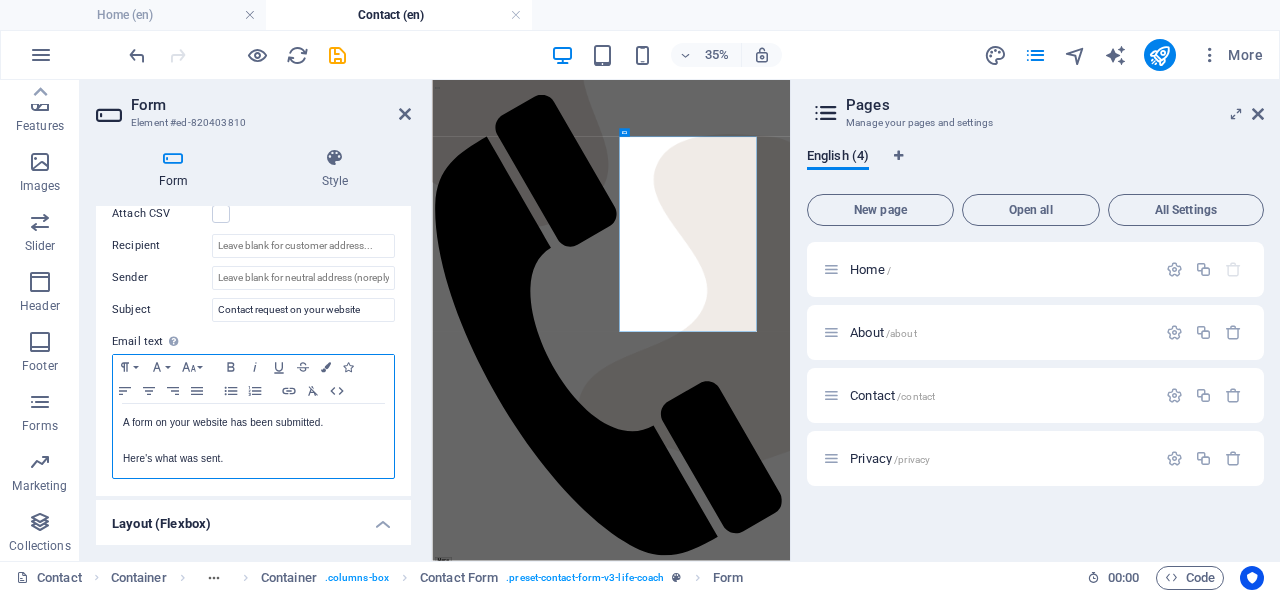 click on "A form on your website has been submitted." at bounding box center (253, 423) 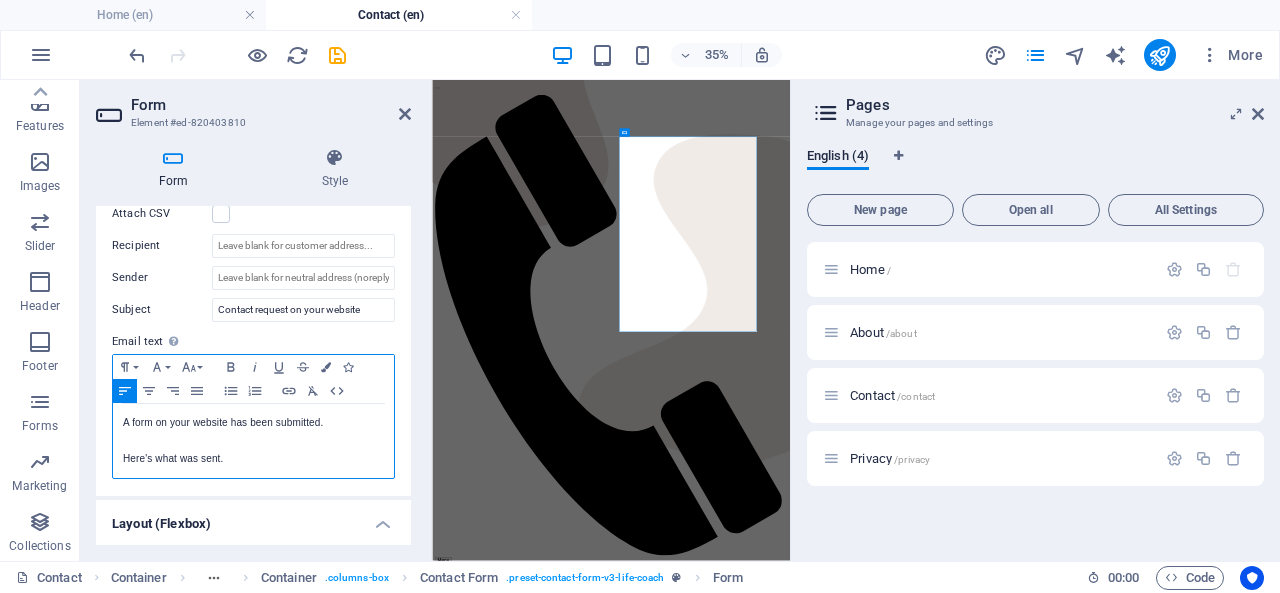 click on "A form on your website has been submitted." at bounding box center [253, 423] 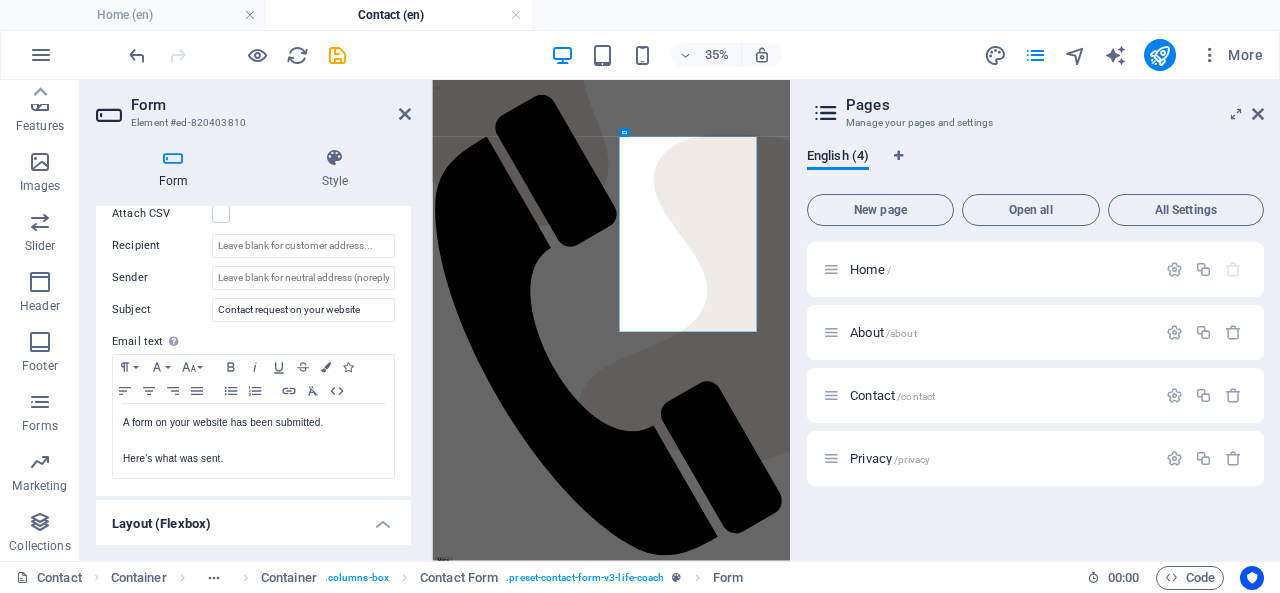 click on "Email text Define text to be sent if form inputs should be sent by email." at bounding box center (253, 342) 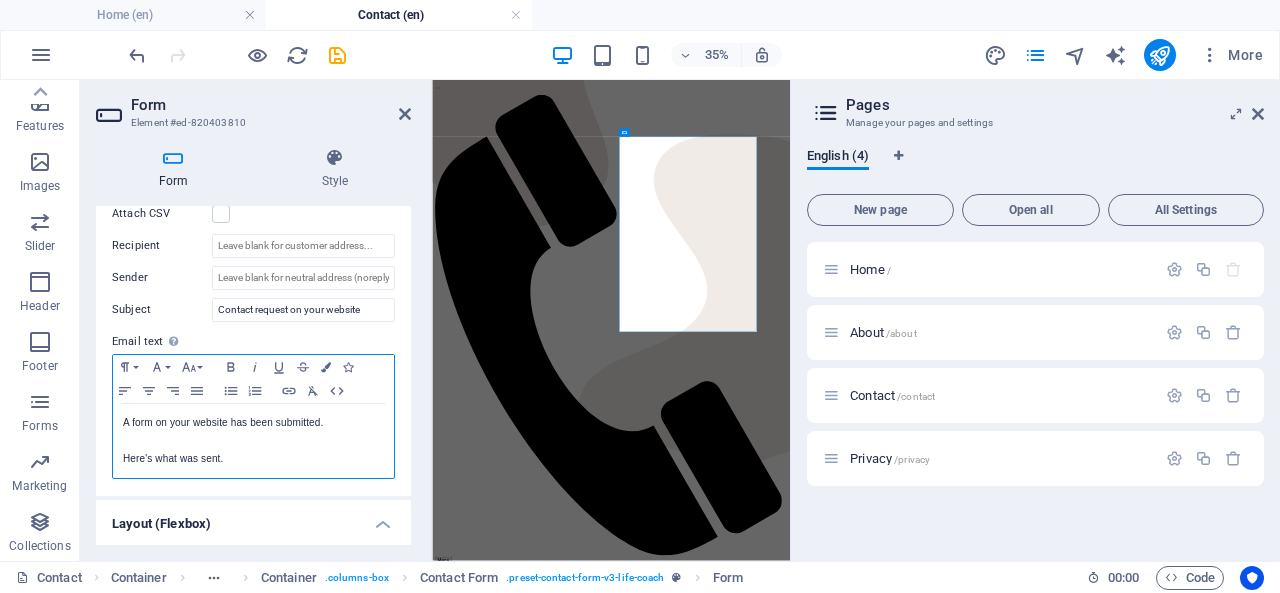 click on "Here's what was sent." at bounding box center (253, 459) 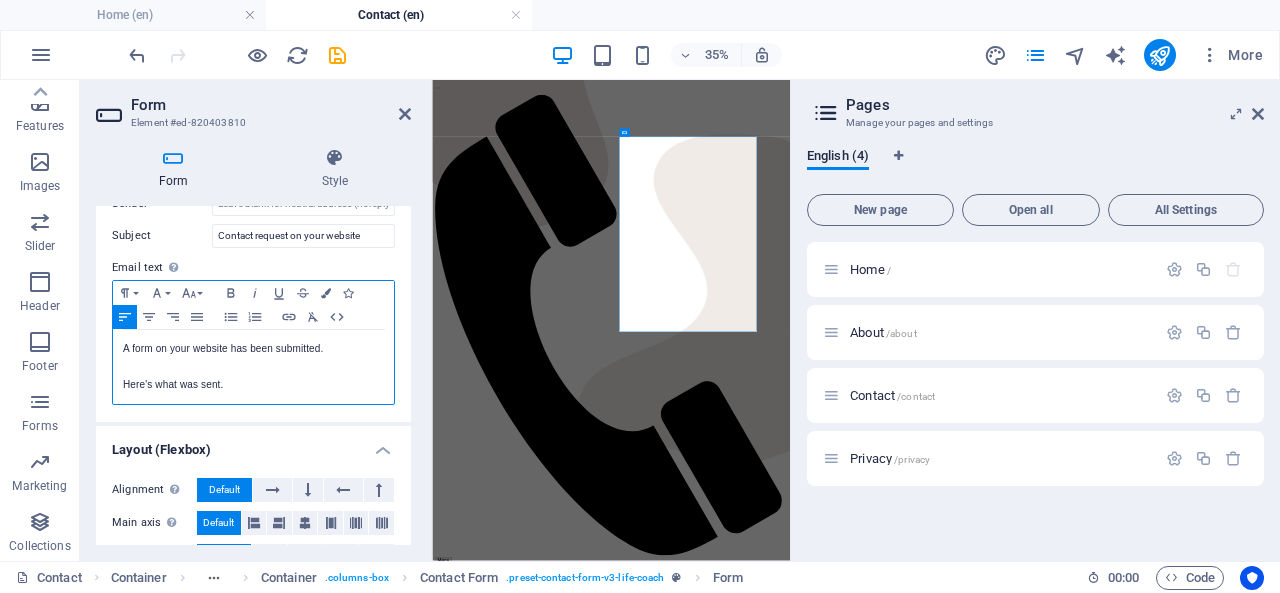 scroll, scrollTop: 700, scrollLeft: 0, axis: vertical 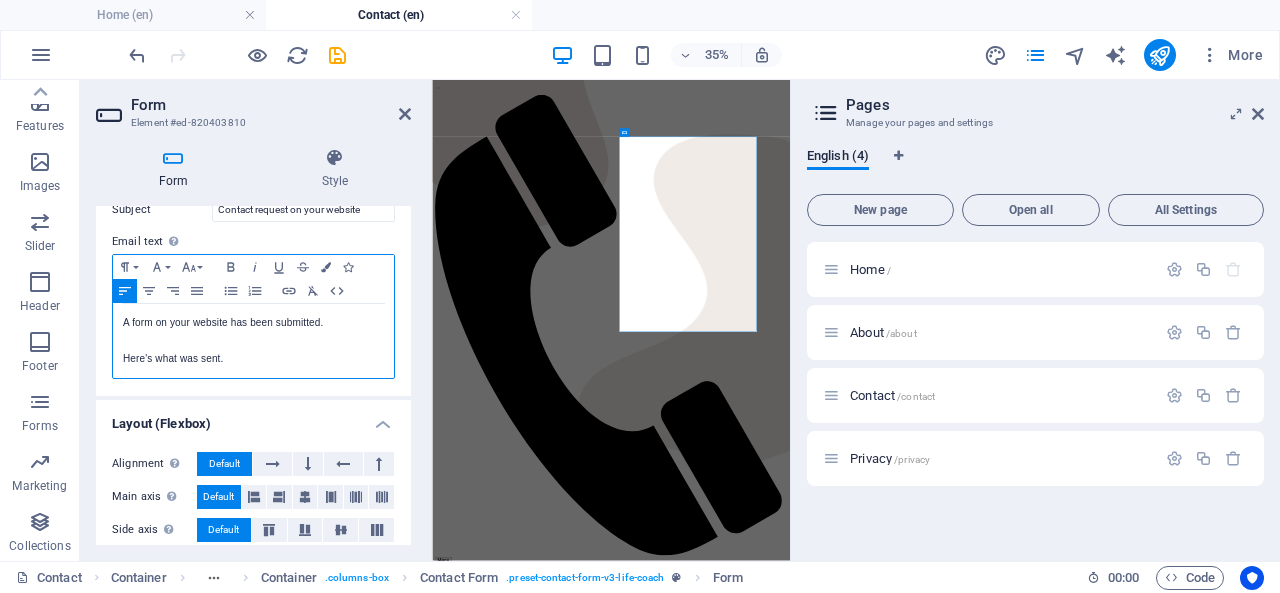 click on "A form on your website has been submitted." at bounding box center (253, 323) 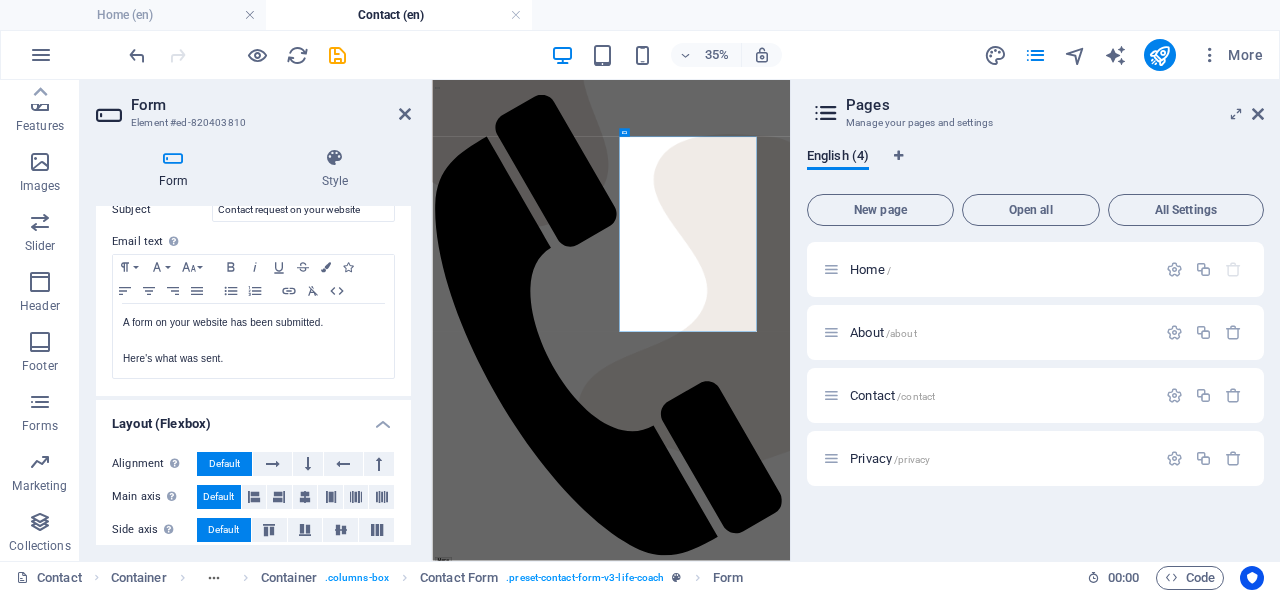 click on "Define text to be sent if form inputs should be sent by email." at bounding box center (233, 199) 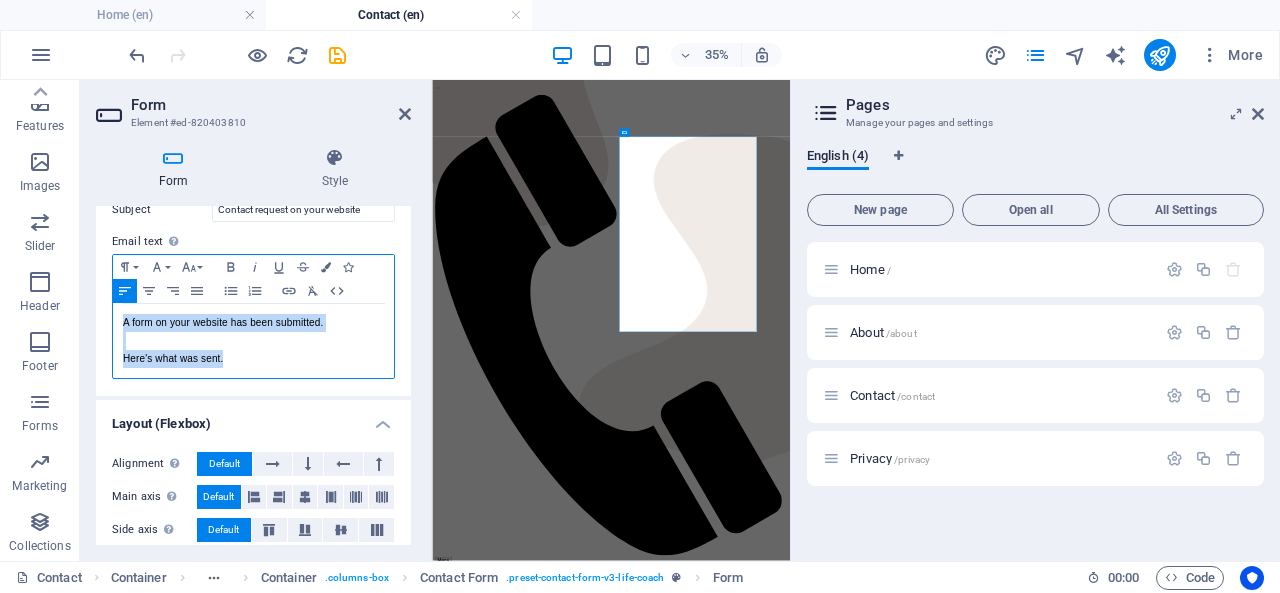 drag, startPoint x: 268, startPoint y: 351, endPoint x: 107, endPoint y: 243, distance: 193.86852 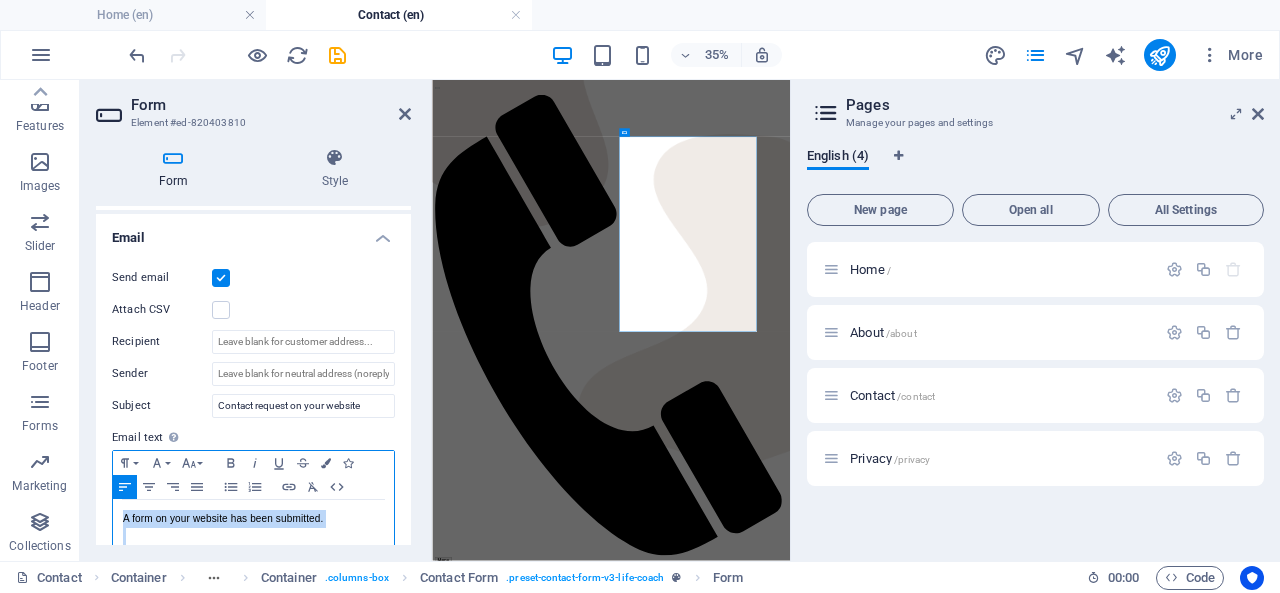 scroll, scrollTop: 477, scrollLeft: 0, axis: vertical 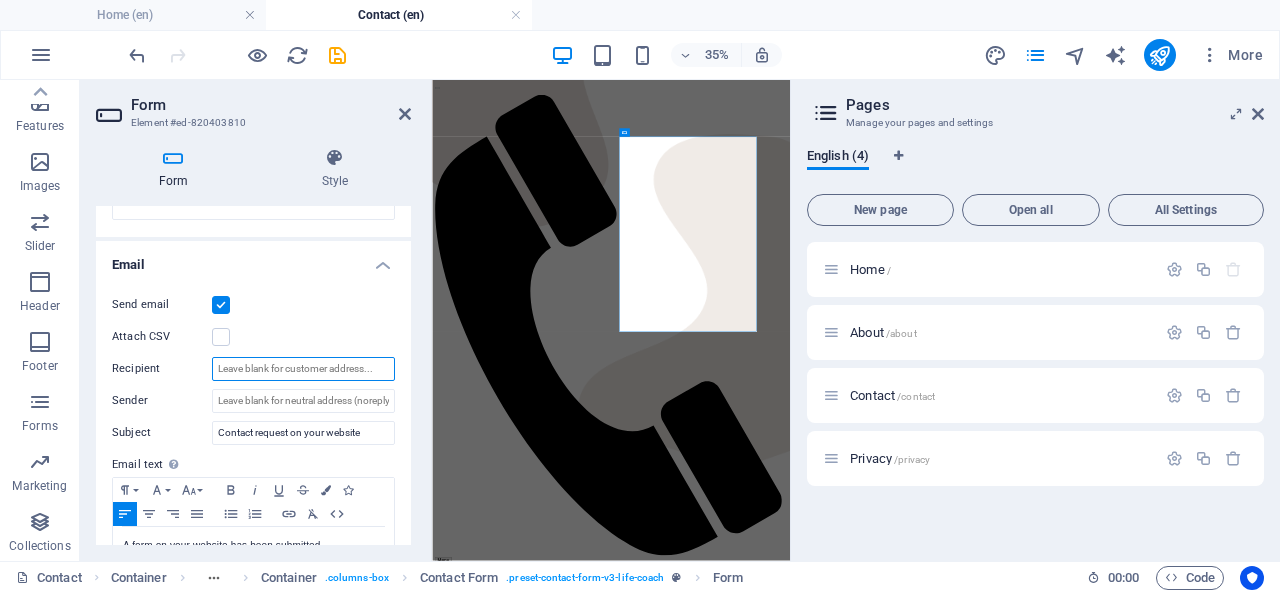 click on "Recipient" at bounding box center [303, 369] 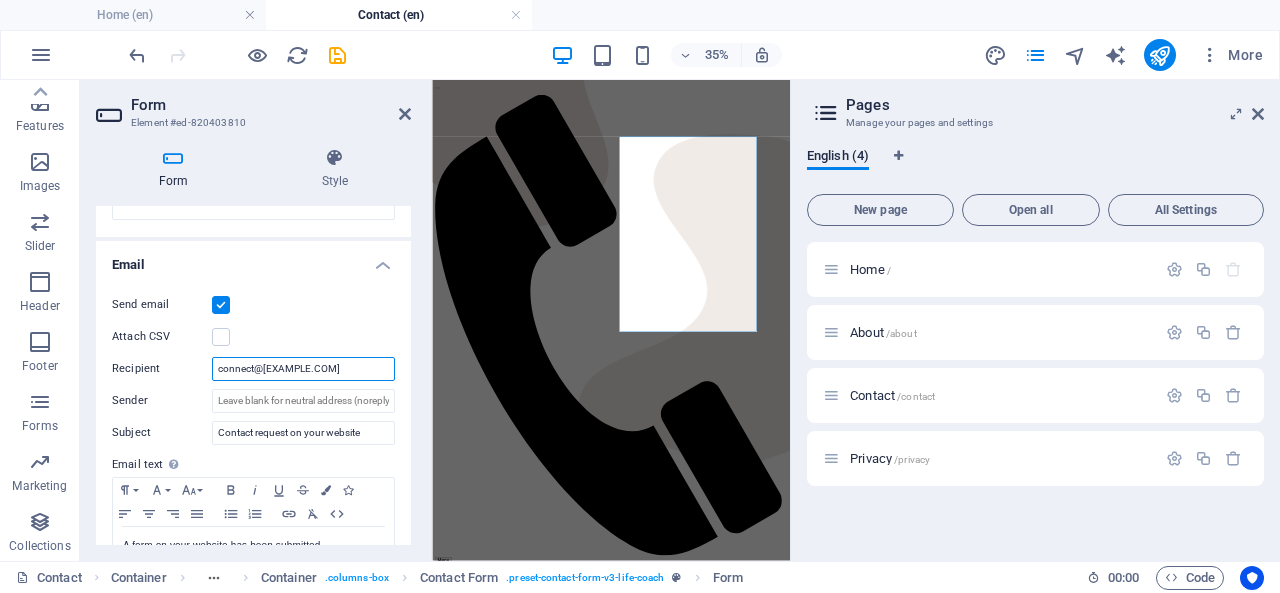 type on "connect@[EXAMPLE.COM]" 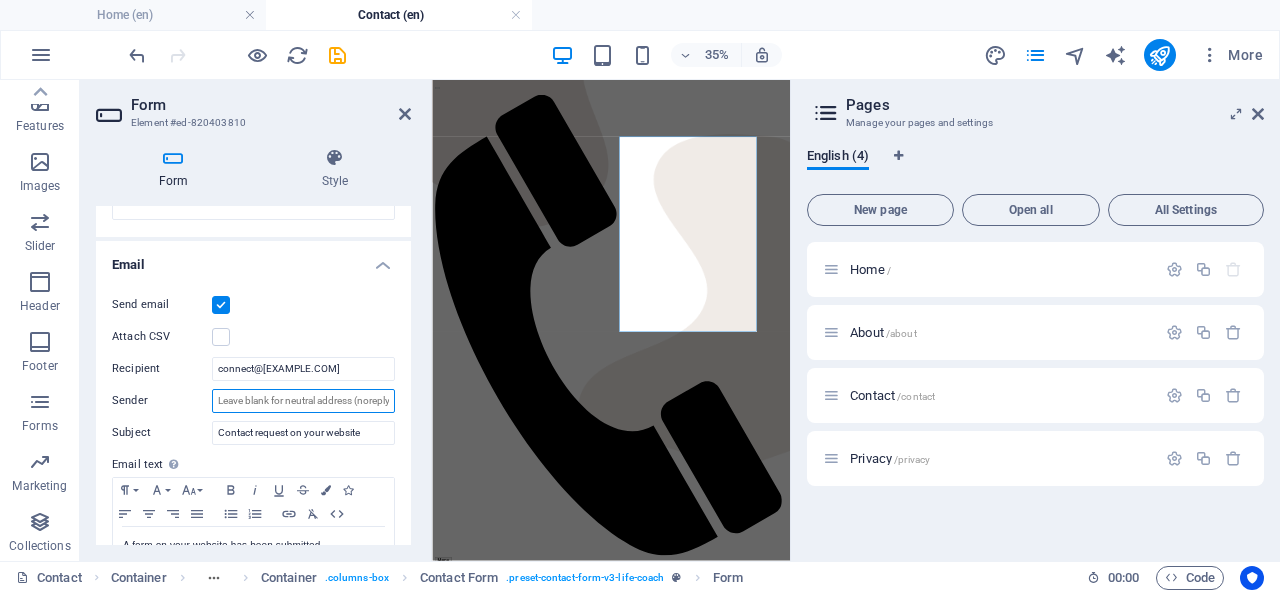 click on "Sender" at bounding box center [303, 401] 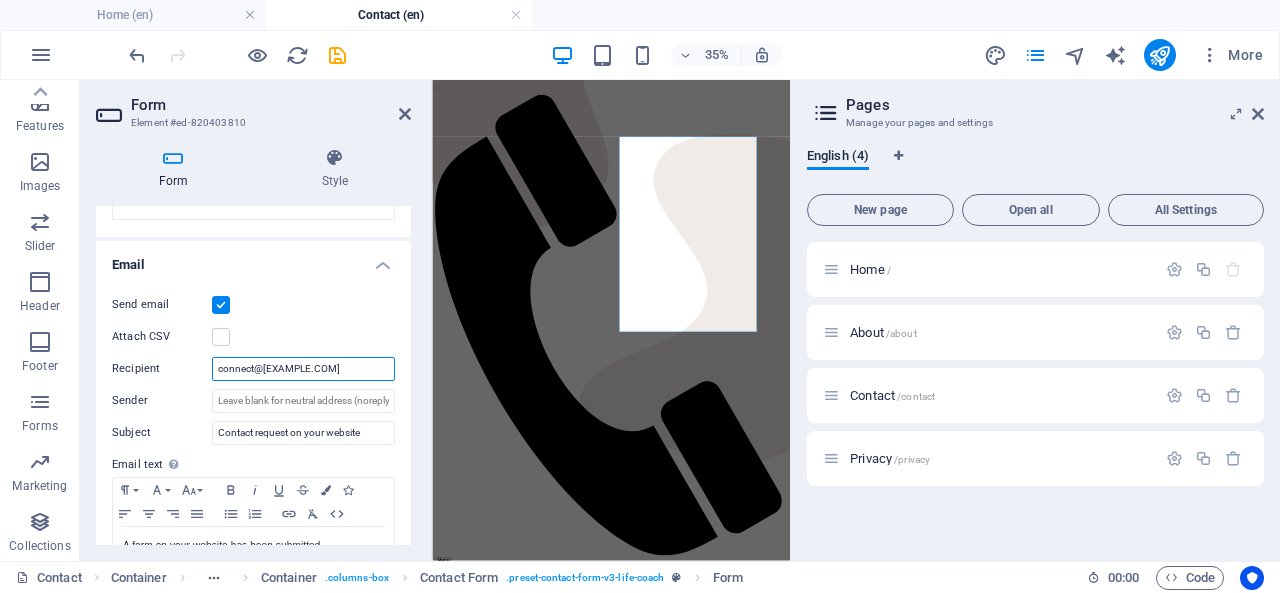 click on "connect@[EXAMPLE.COM]" at bounding box center [303, 369] 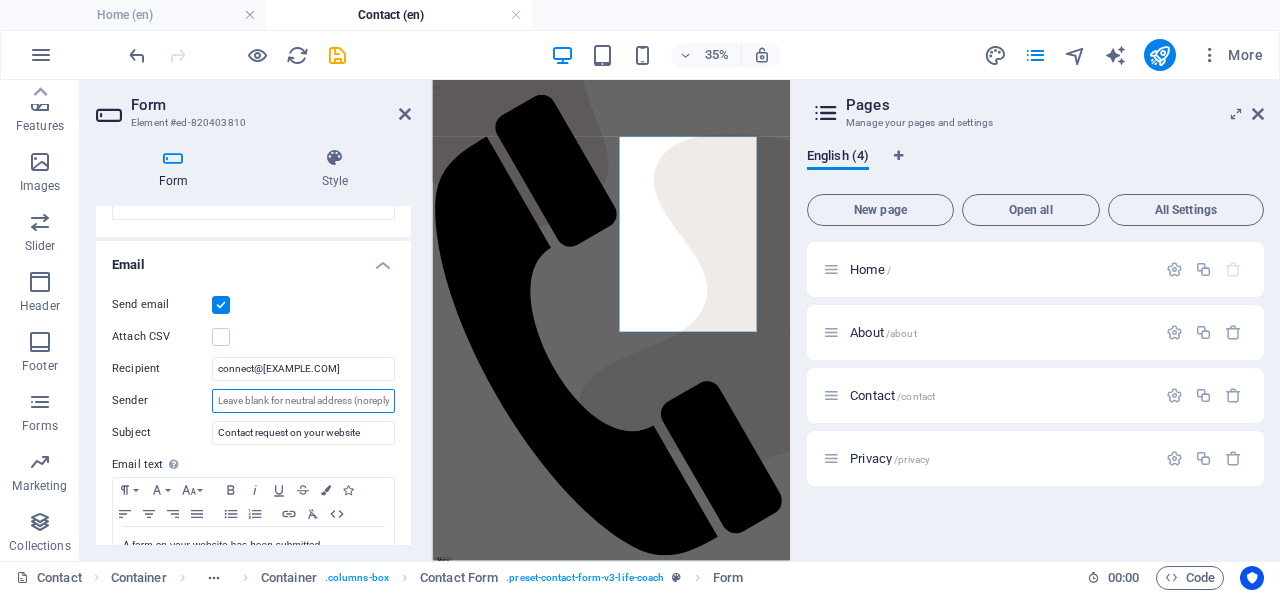 click on "Sender" at bounding box center [303, 401] 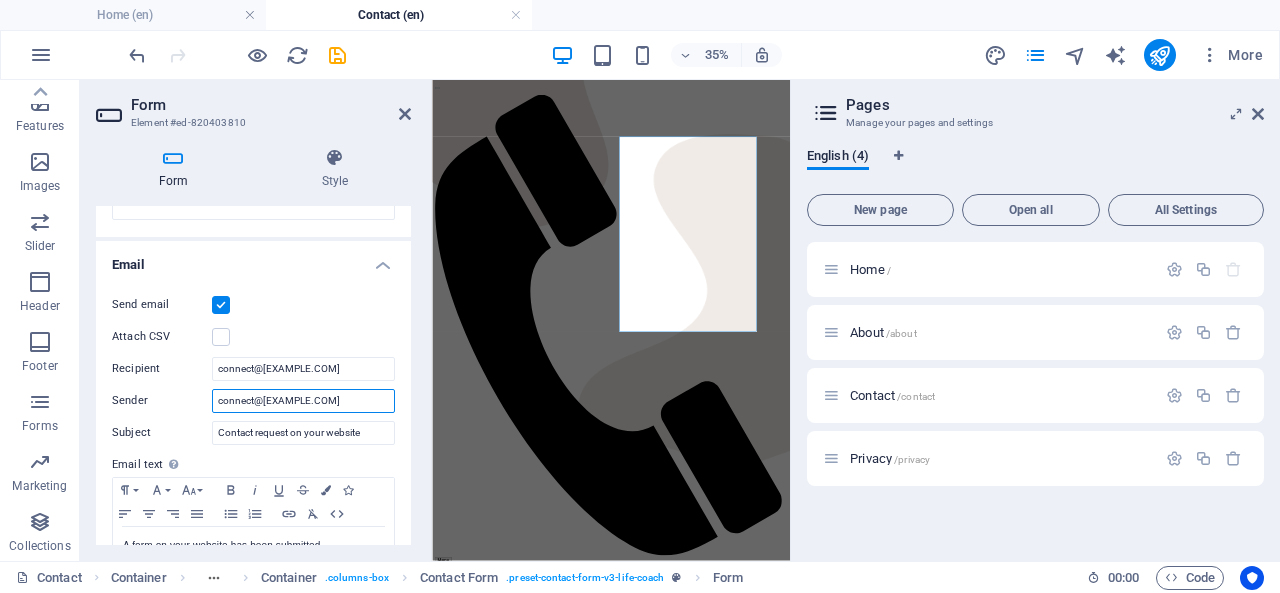 type on "connect@[EXAMPLE.COM]" 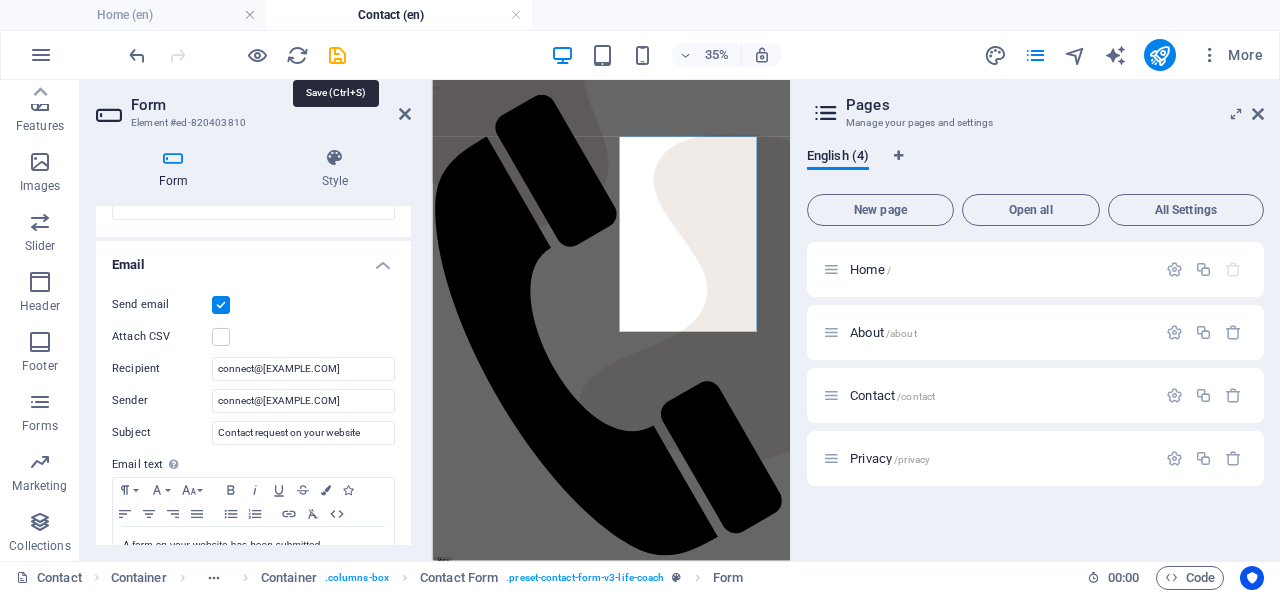 click at bounding box center [337, 55] 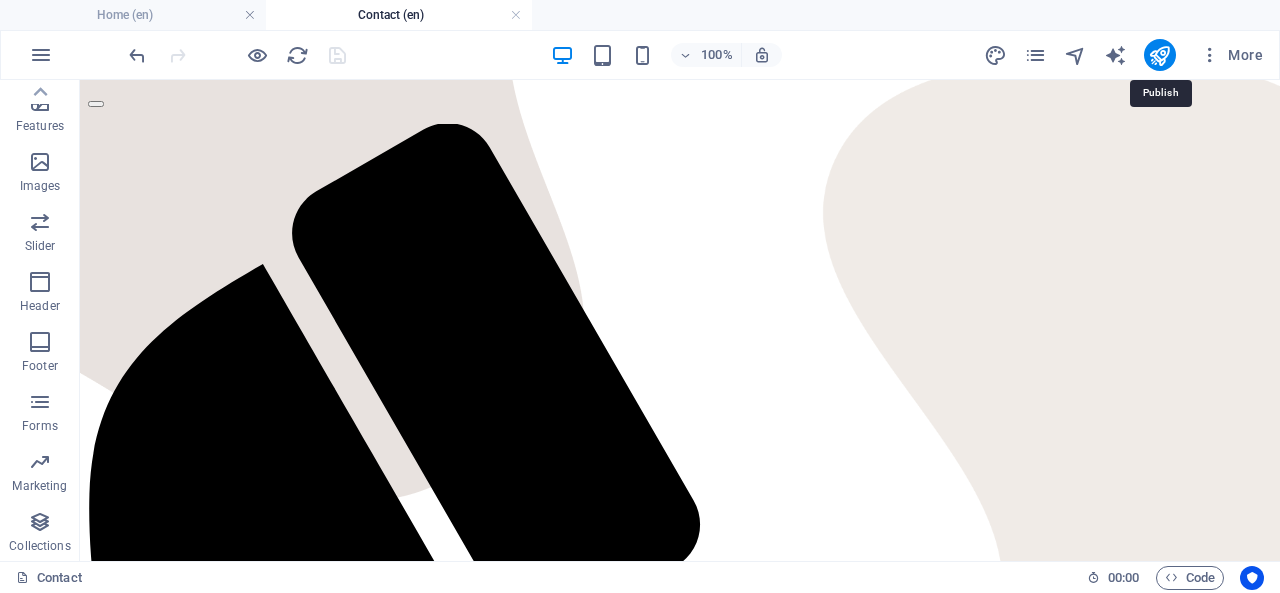 click at bounding box center [1159, 55] 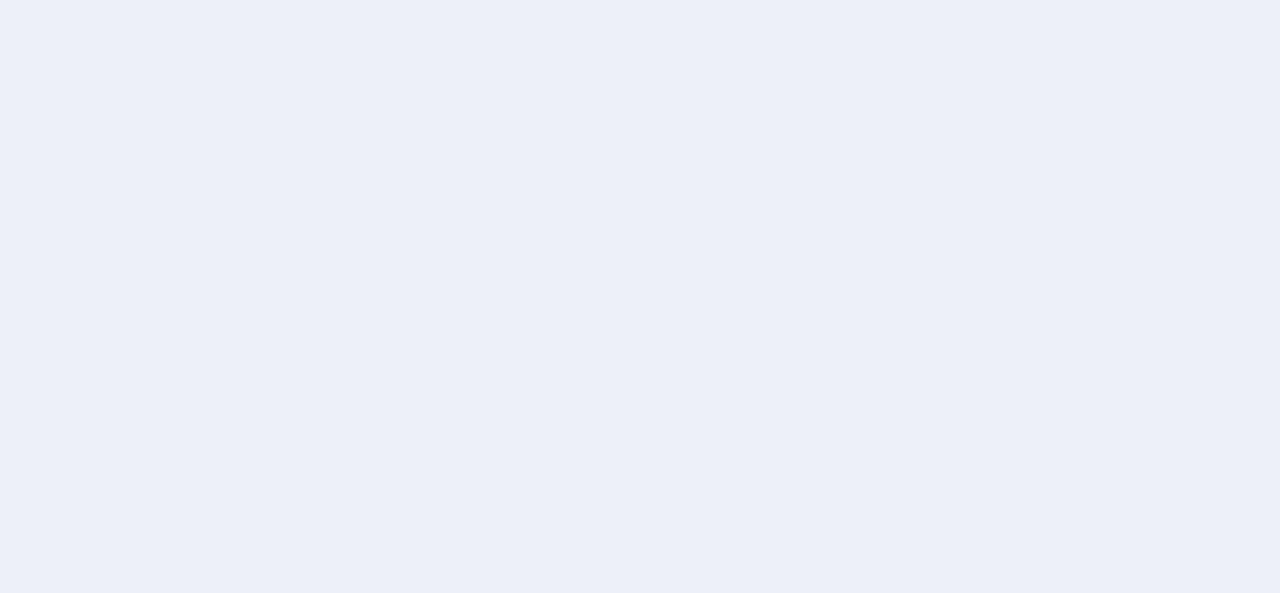 scroll, scrollTop: 0, scrollLeft: 0, axis: both 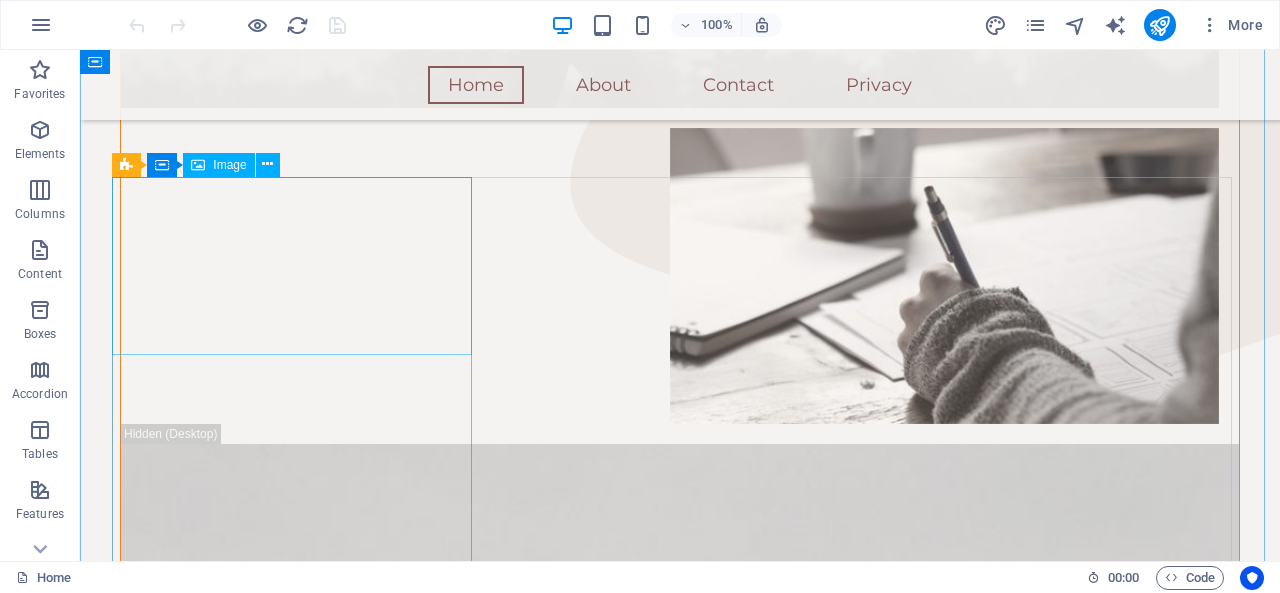 click at bounding box center (267, 164) 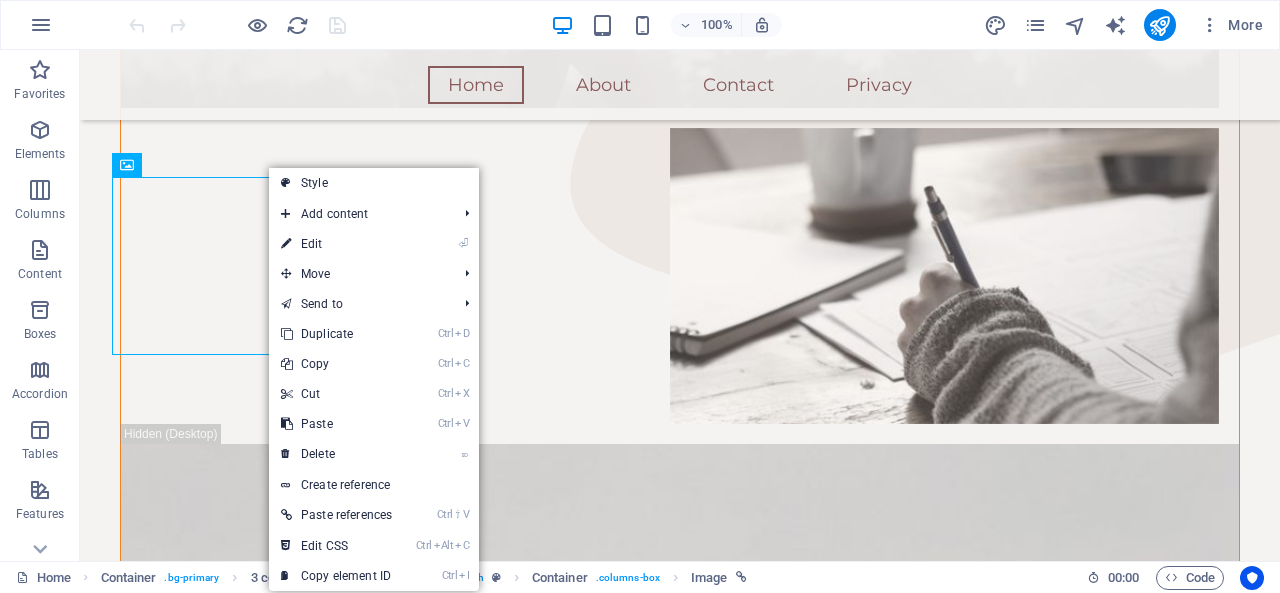 drag, startPoint x: 370, startPoint y: 573, endPoint x: 295, endPoint y: 507, distance: 99.90495 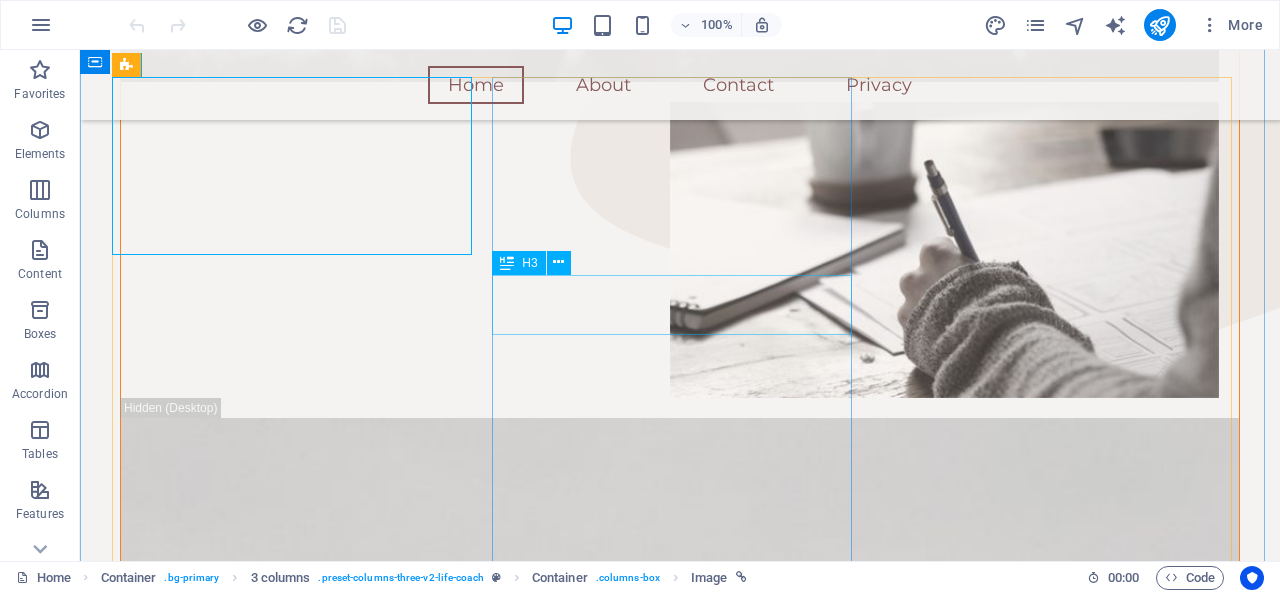 scroll, scrollTop: 900, scrollLeft: 0, axis: vertical 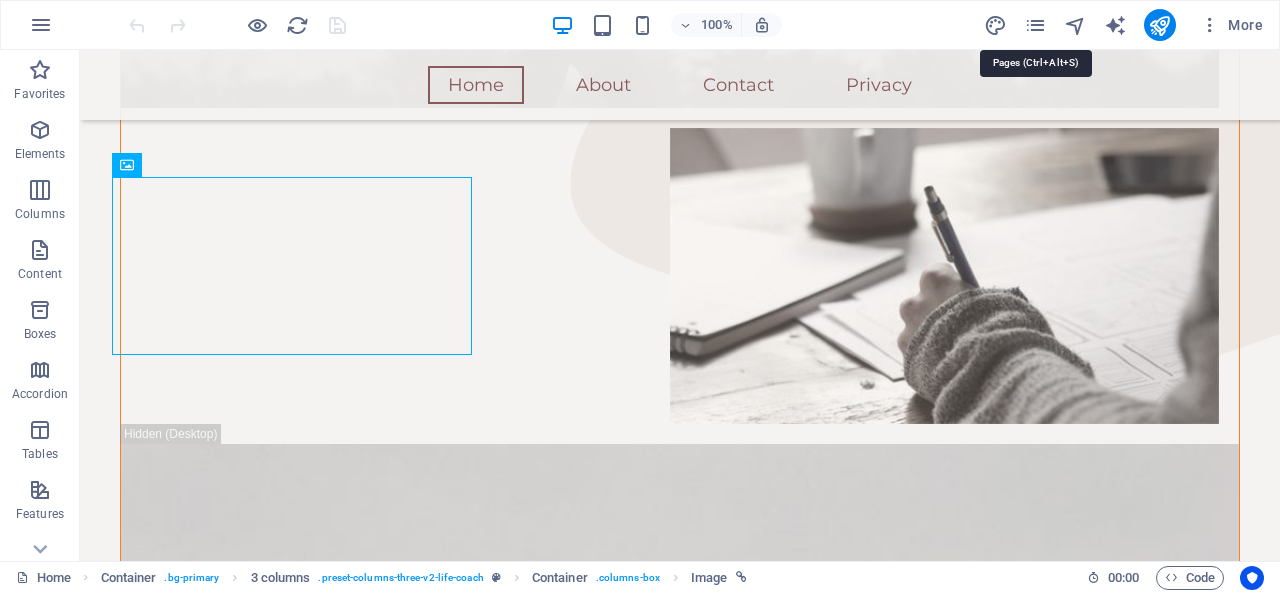 click at bounding box center [1035, 25] 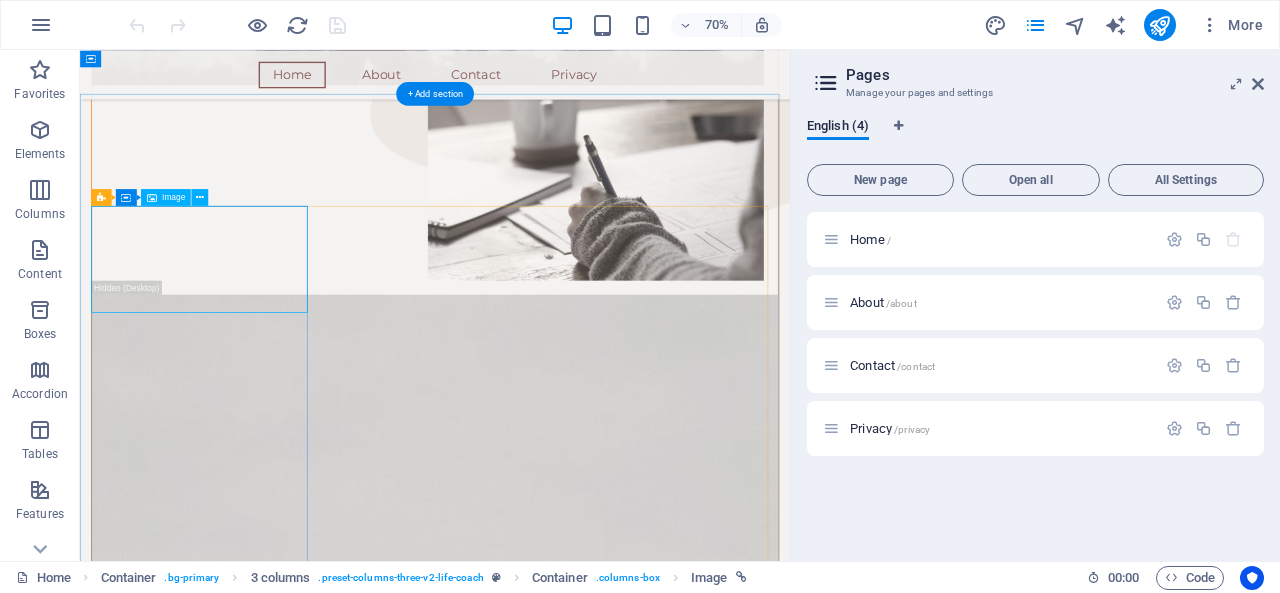 scroll, scrollTop: 838, scrollLeft: 0, axis: vertical 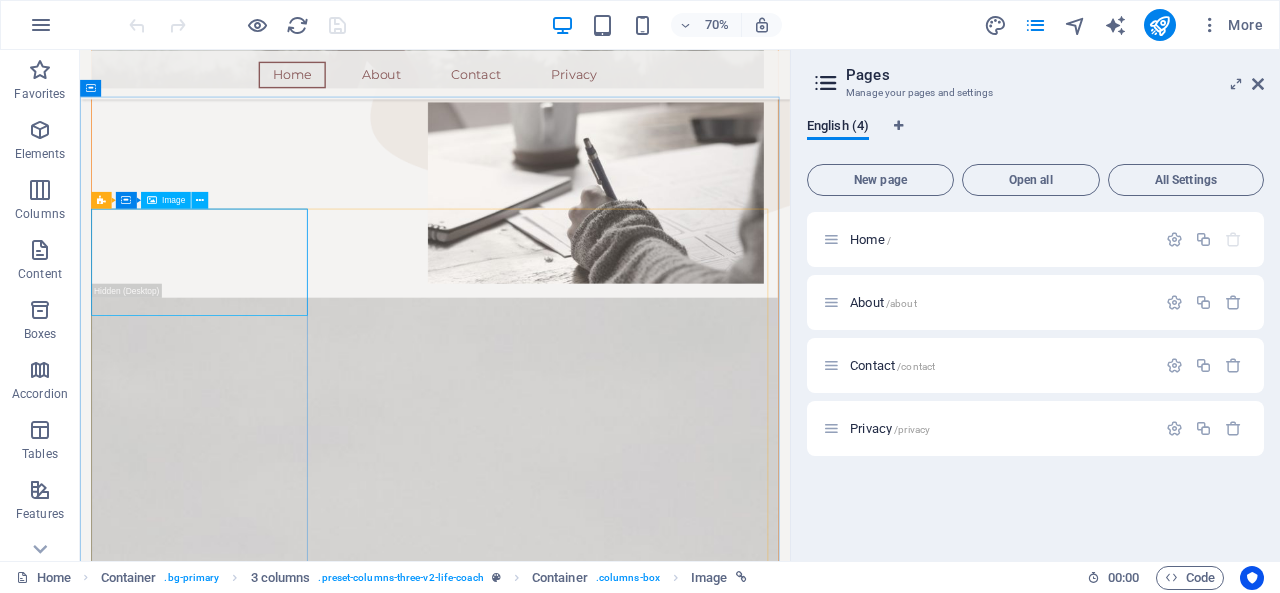 click at bounding box center (200, 200) 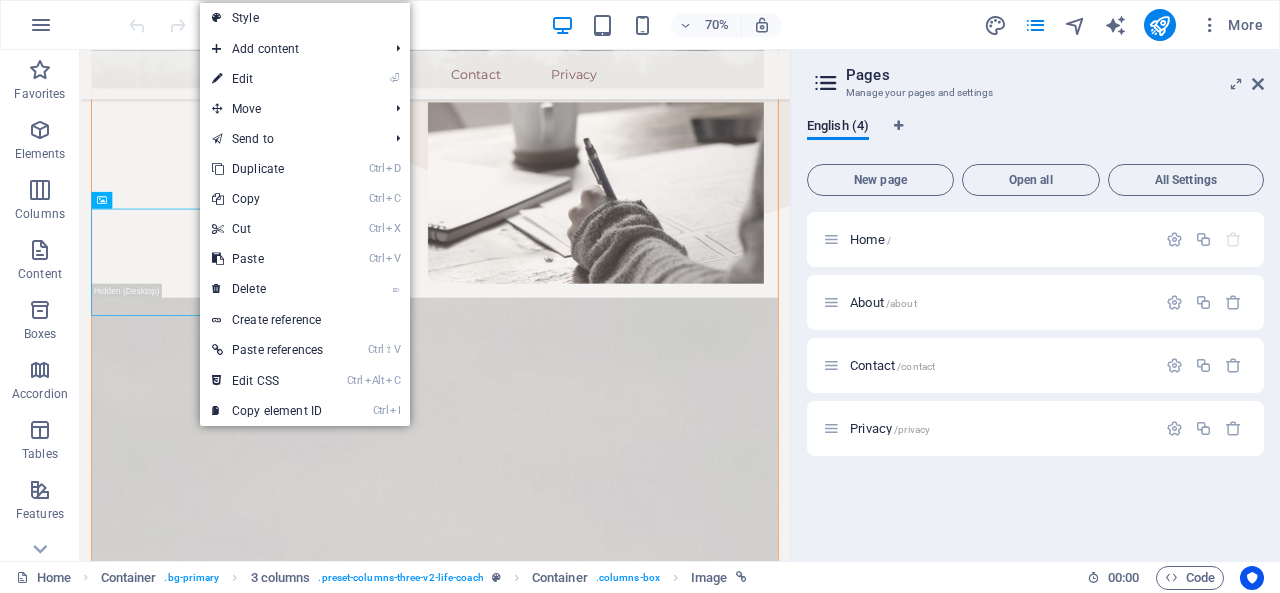 click on "⏎  Edit" at bounding box center (267, 79) 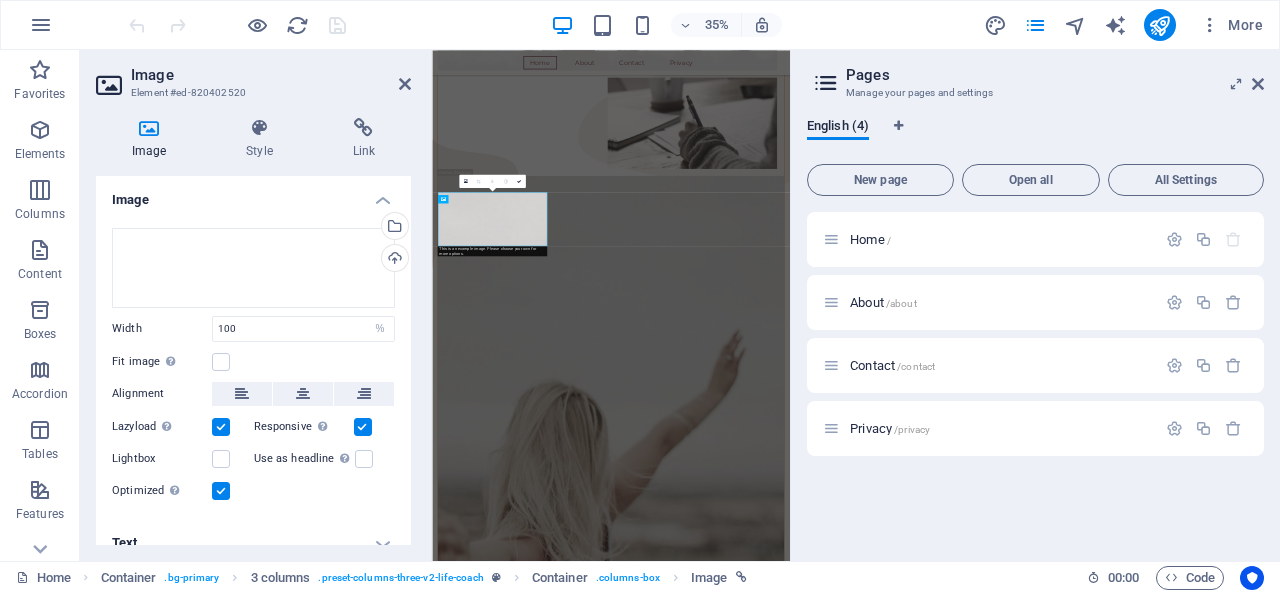 scroll, scrollTop: 627, scrollLeft: 0, axis: vertical 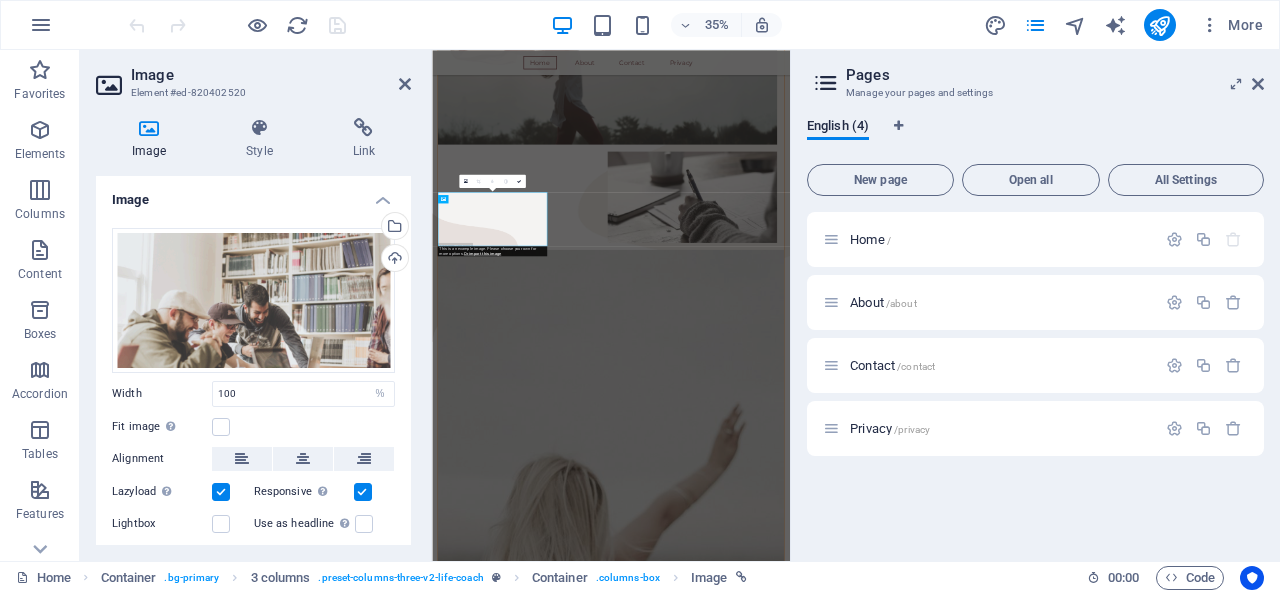 click on "Select files from the file manager, stock photos, or upload file(s)" at bounding box center [393, 228] 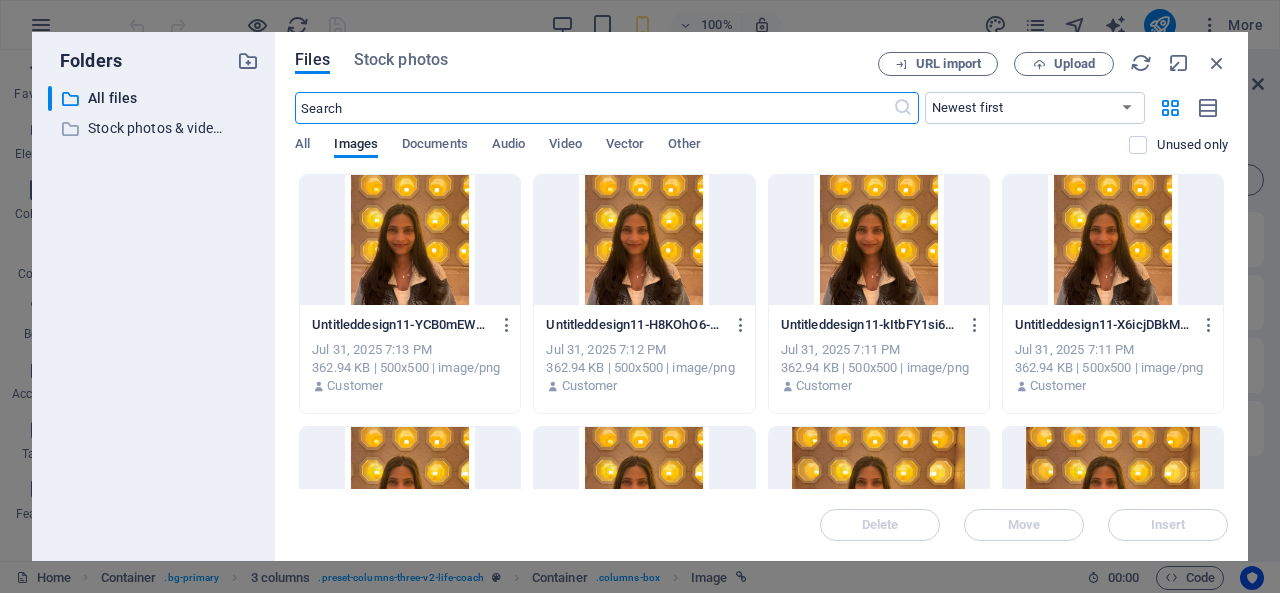 scroll, scrollTop: 2431, scrollLeft: 0, axis: vertical 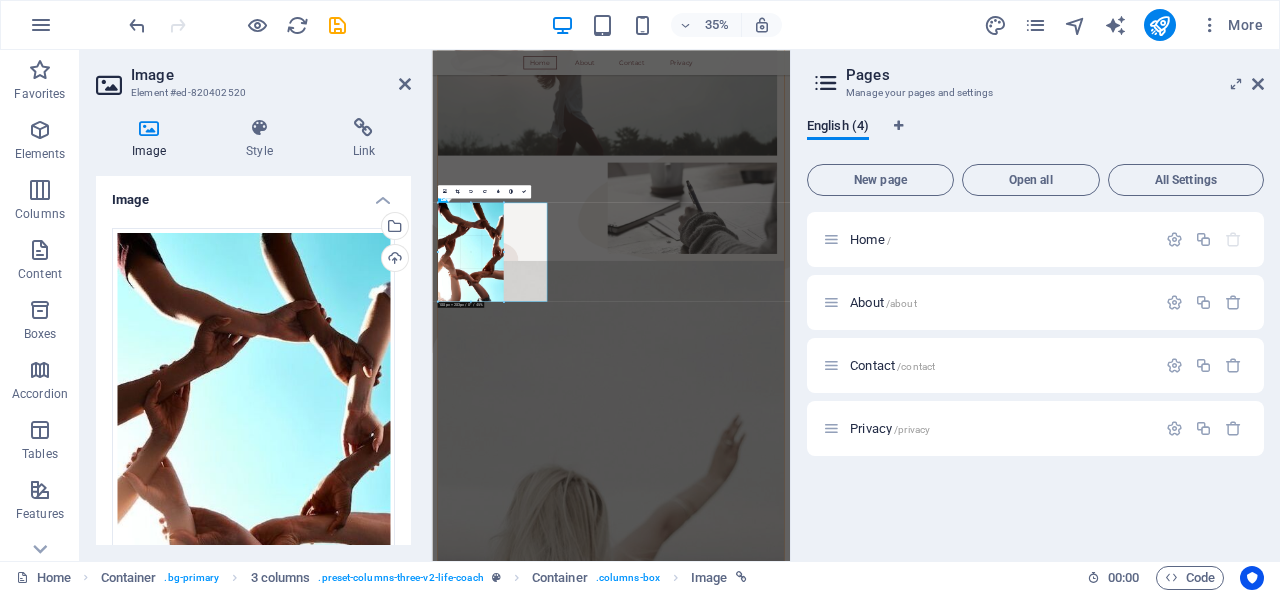 drag, startPoint x: 497, startPoint y: 365, endPoint x: 514, endPoint y: 180, distance: 185.77943 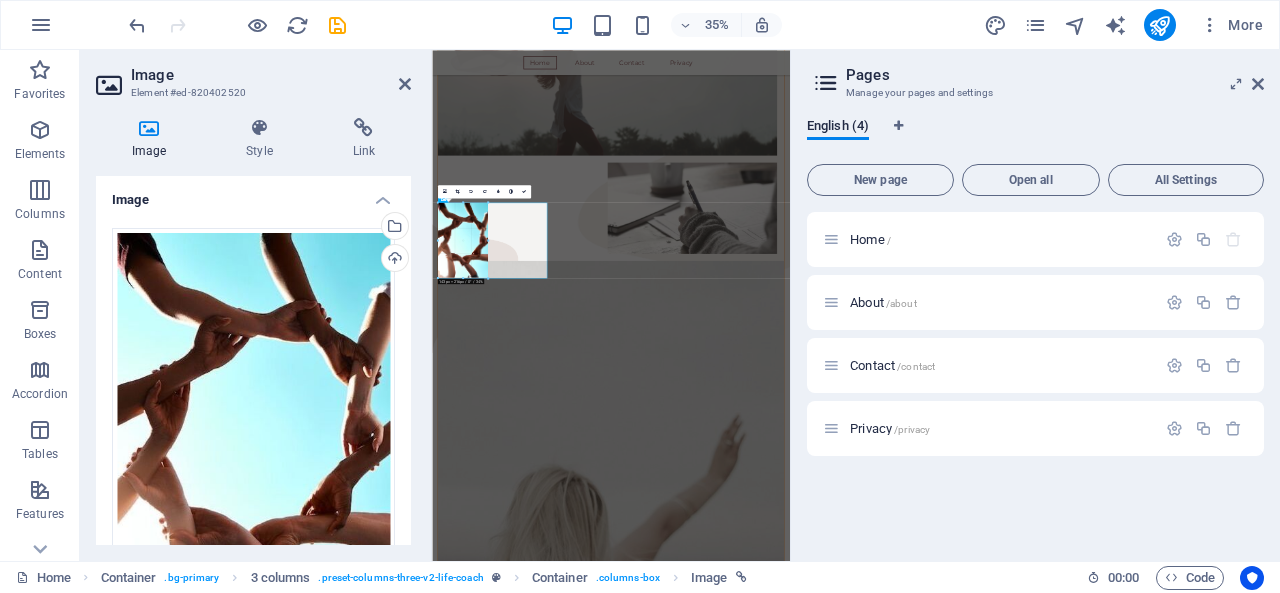 drag, startPoint x: 484, startPoint y: 299, endPoint x: 129, endPoint y: 534, distance: 425.73465 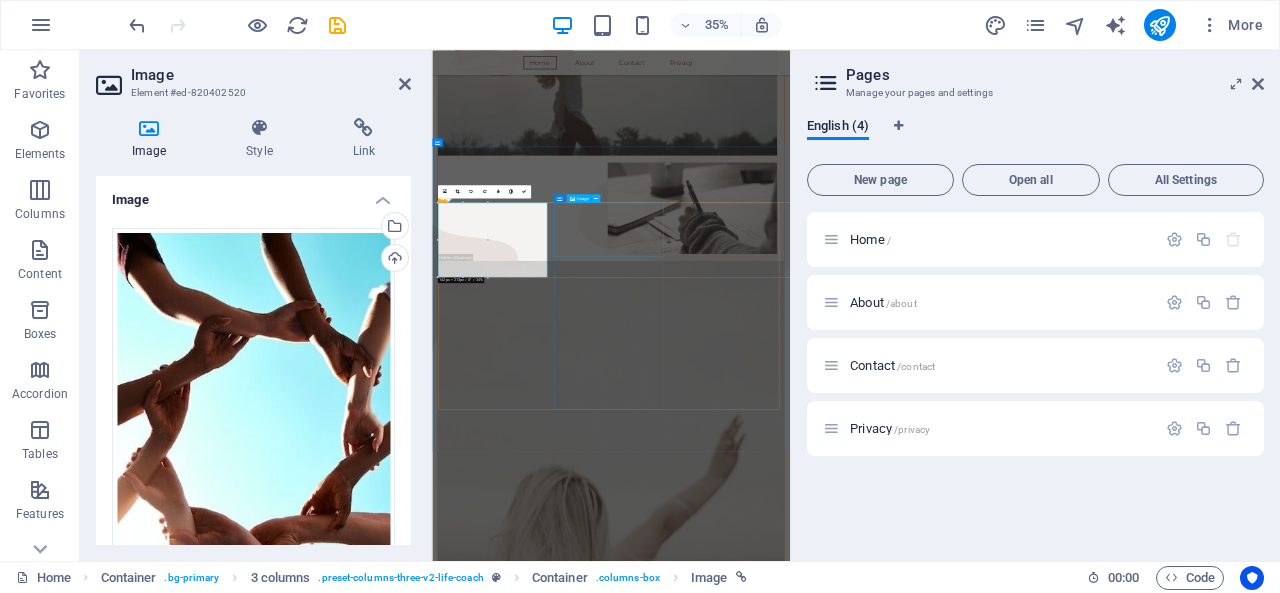 click at bounding box center (606, 3732) 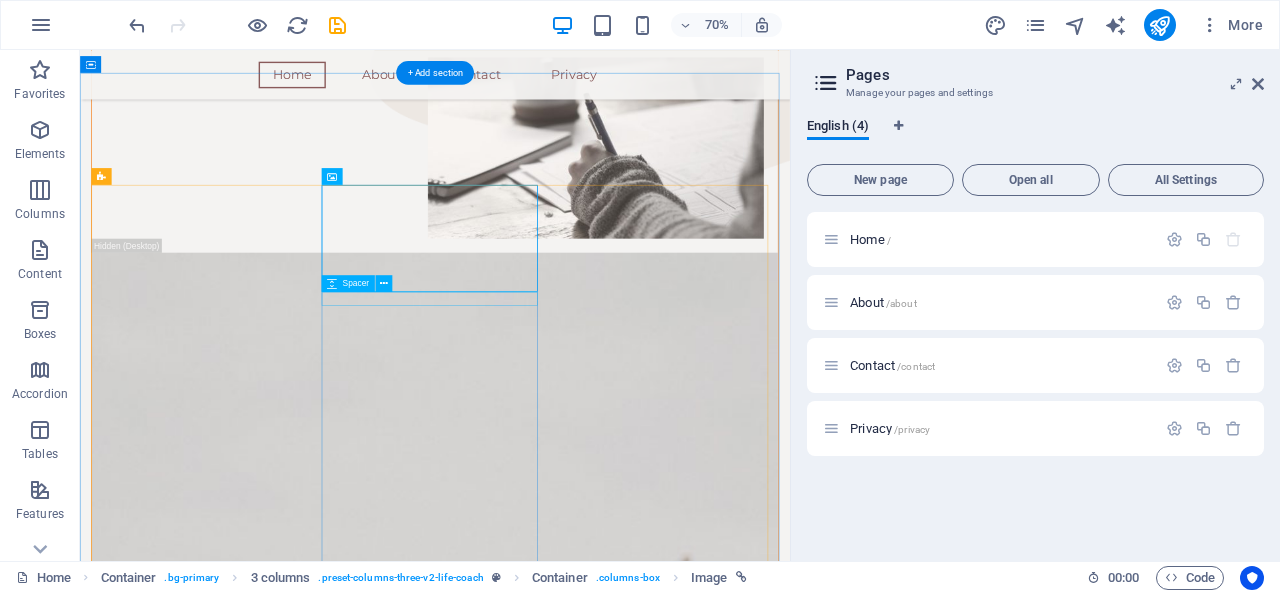 scroll, scrollTop: 830, scrollLeft: 0, axis: vertical 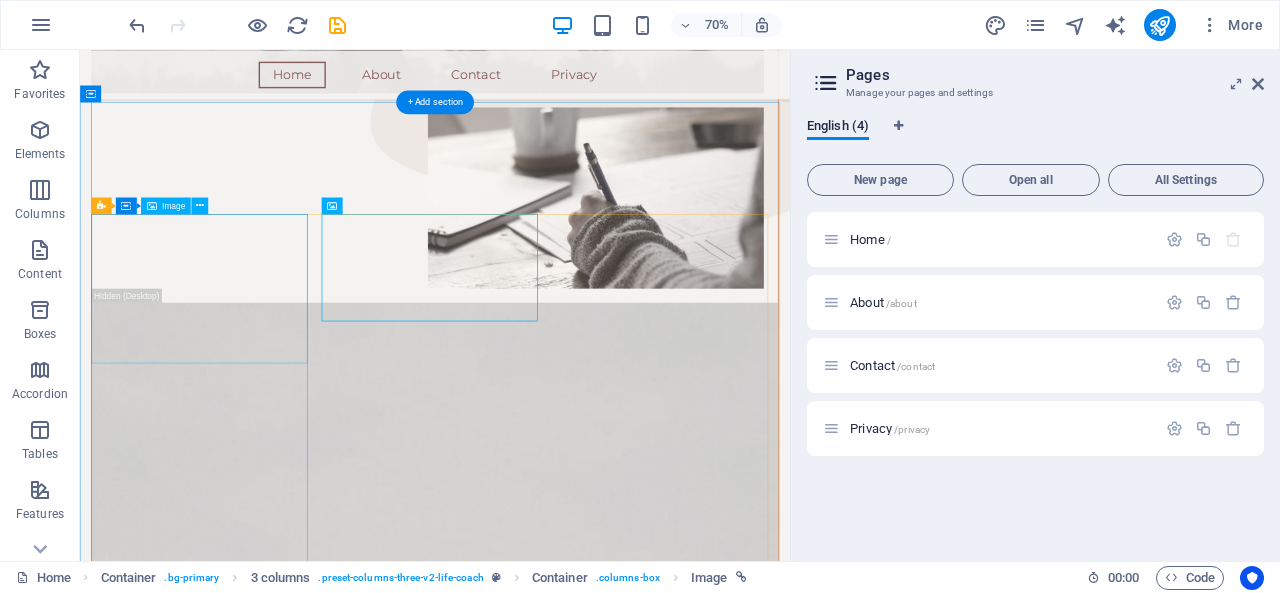 click at bounding box center [253, 2933] 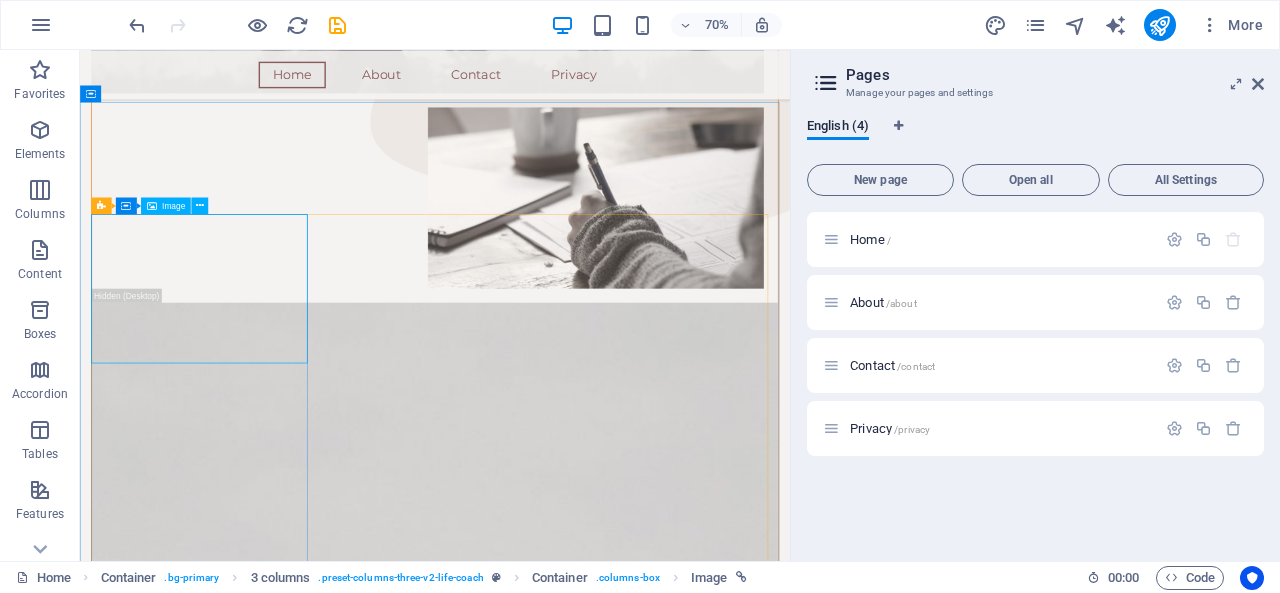 click at bounding box center (200, 205) 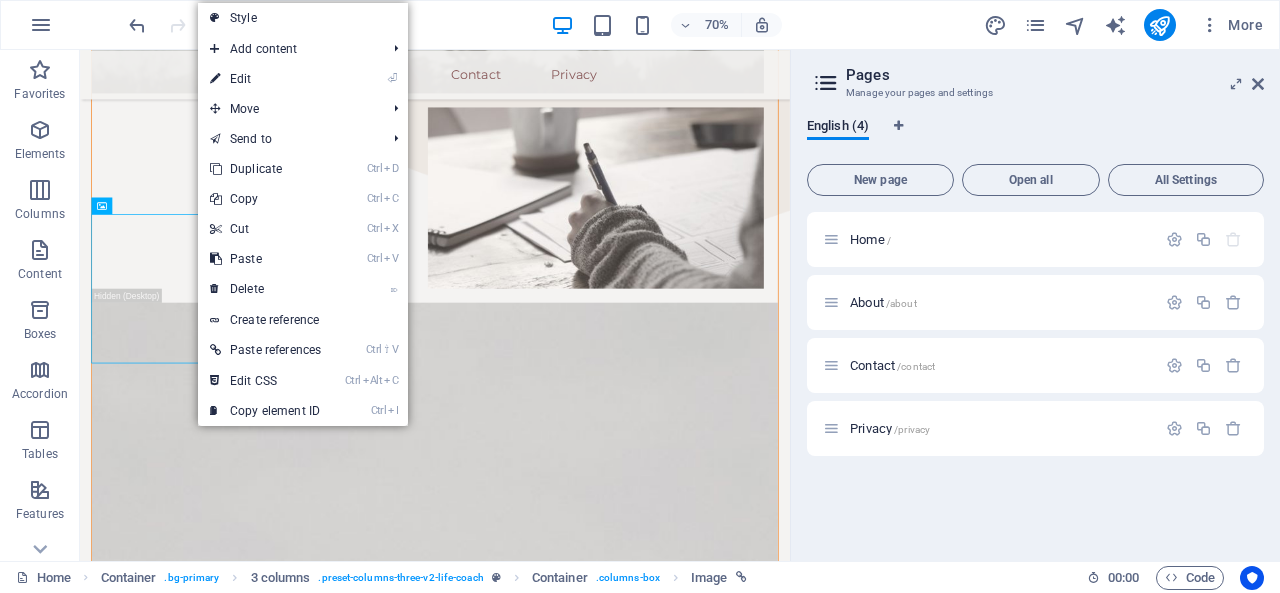 click on "⏎  Edit" at bounding box center (265, 79) 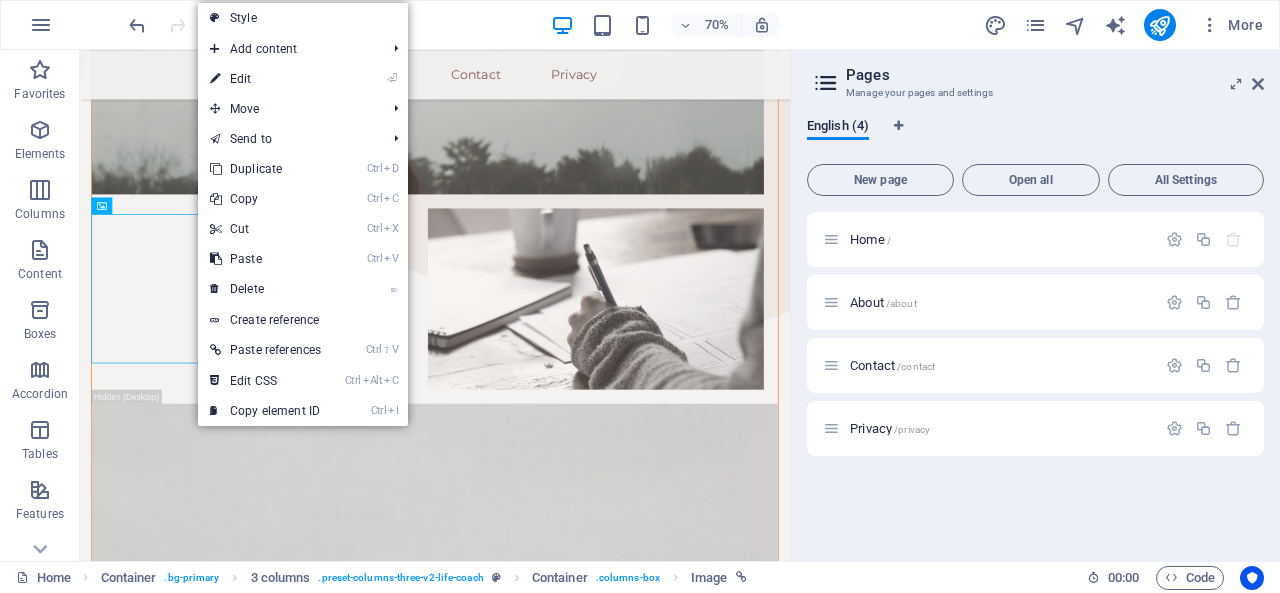 select on "px" 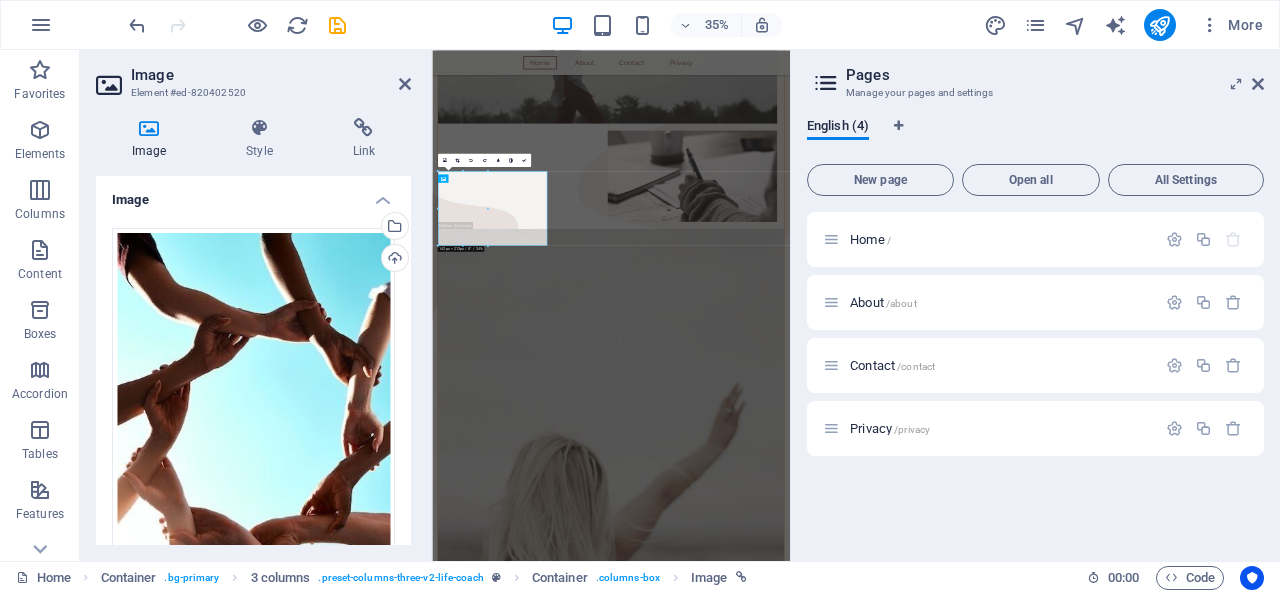 click on "Select files from the file manager, stock photos, or upload file(s)" at bounding box center [393, 228] 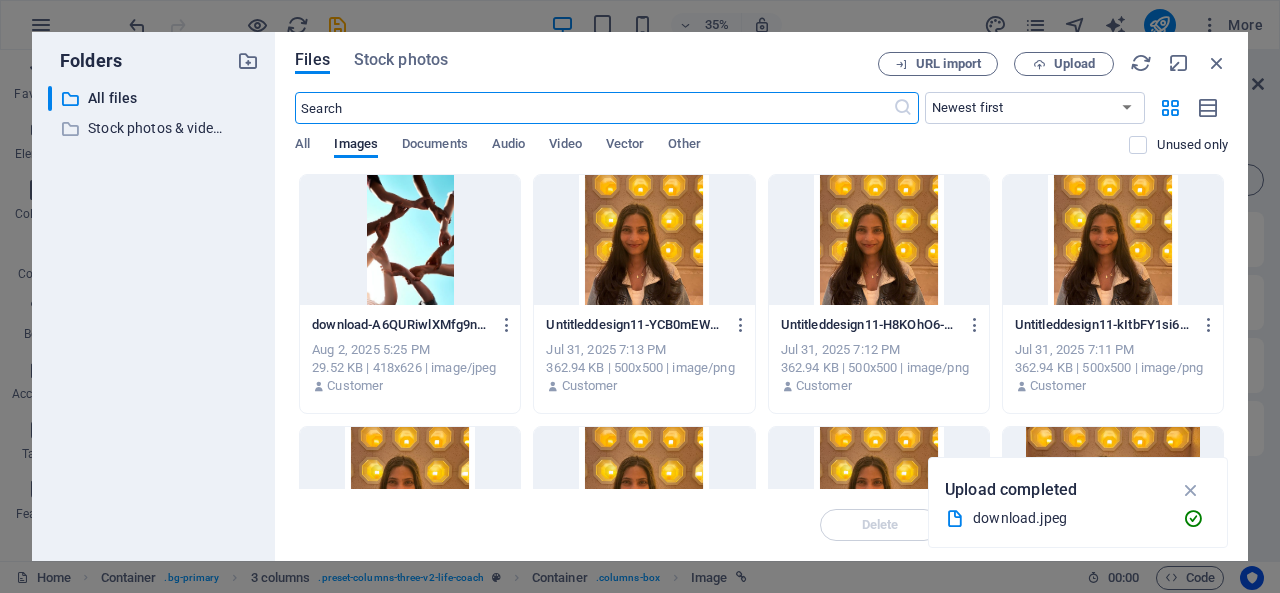 scroll, scrollTop: 2431, scrollLeft: 0, axis: vertical 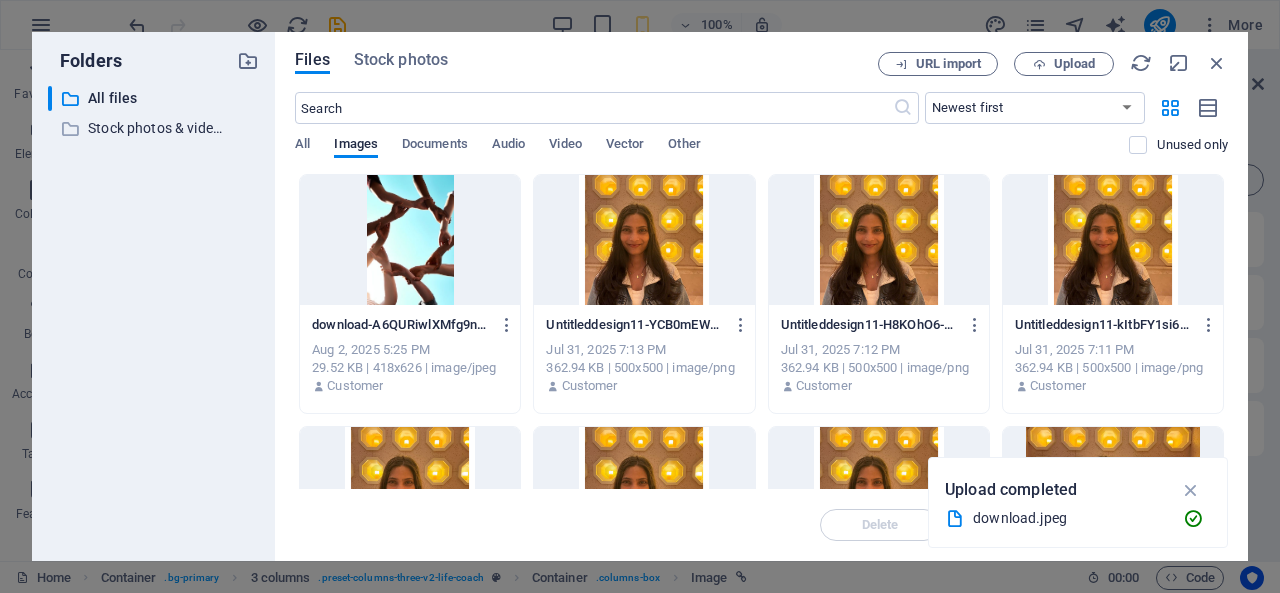 click on "Upload" at bounding box center [1064, 64] 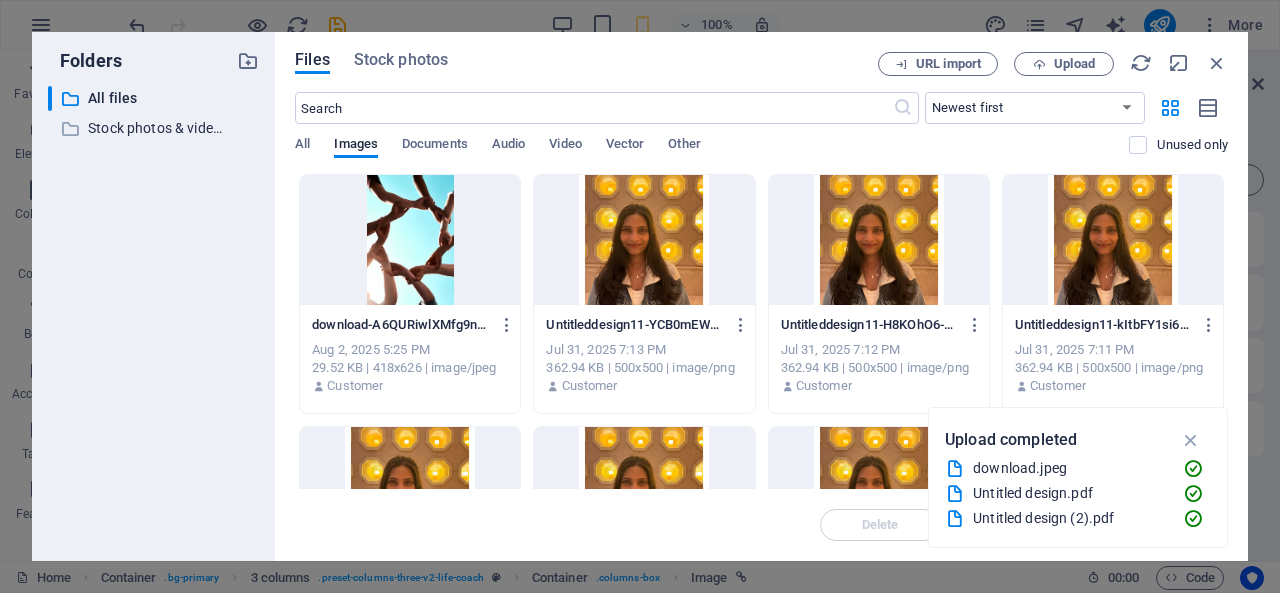 click on "All Images Documents Audio Video Vector Other" at bounding box center (712, 155) 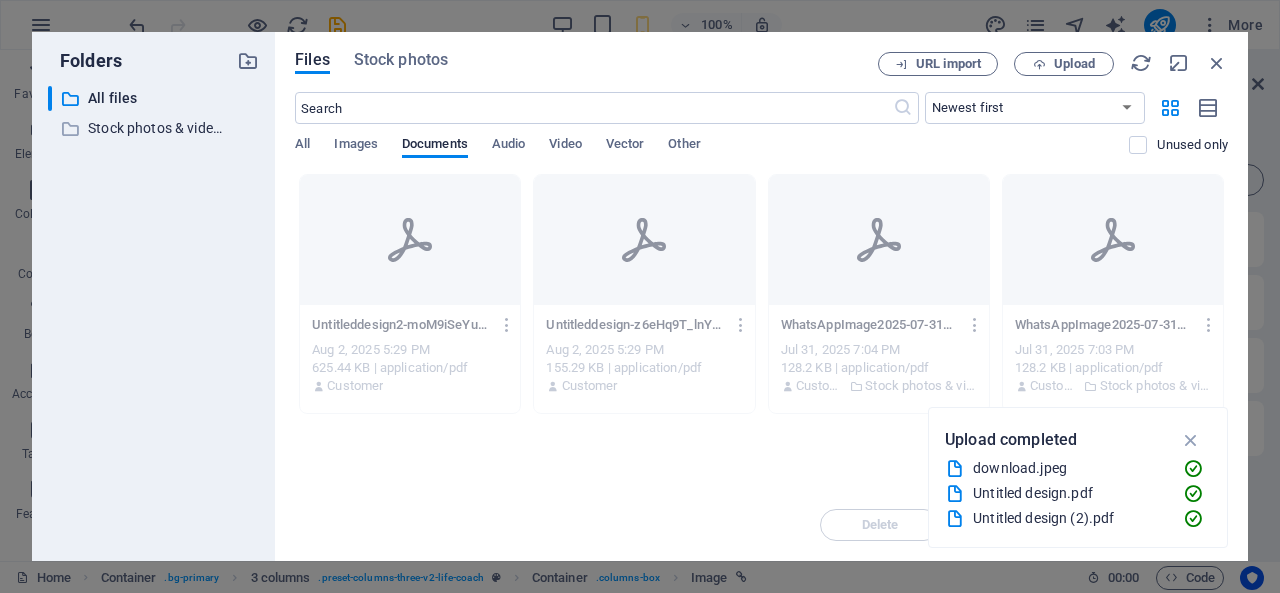 click on "All" at bounding box center (302, 146) 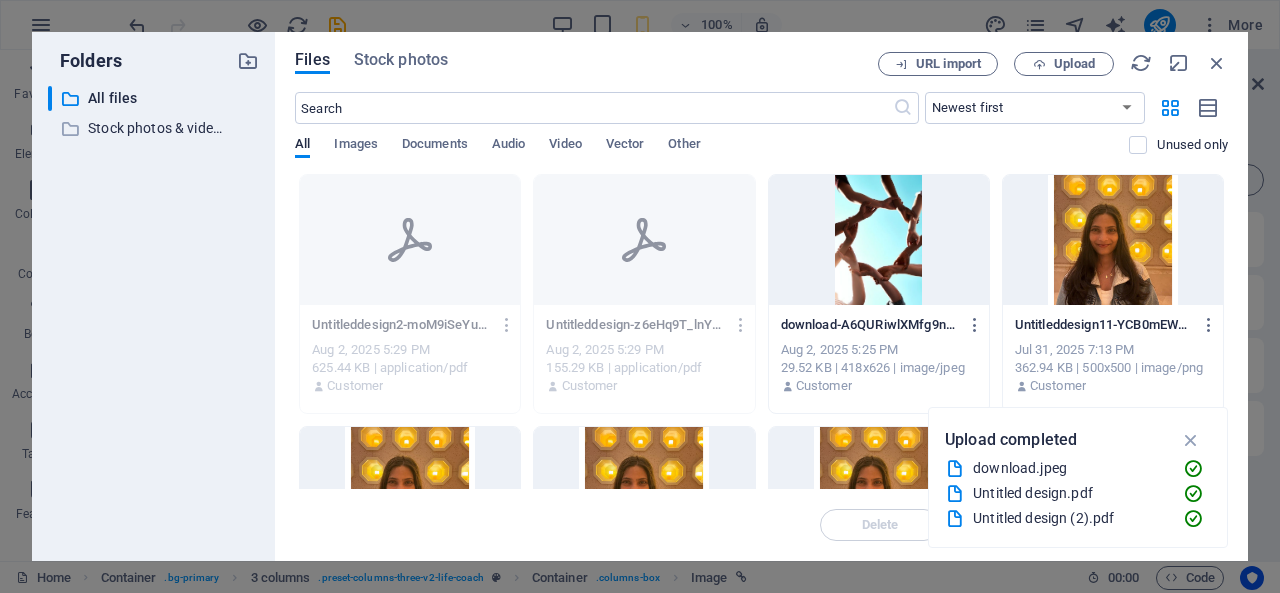 click on "All Images Documents Audio Video Vector Other" at bounding box center (712, 155) 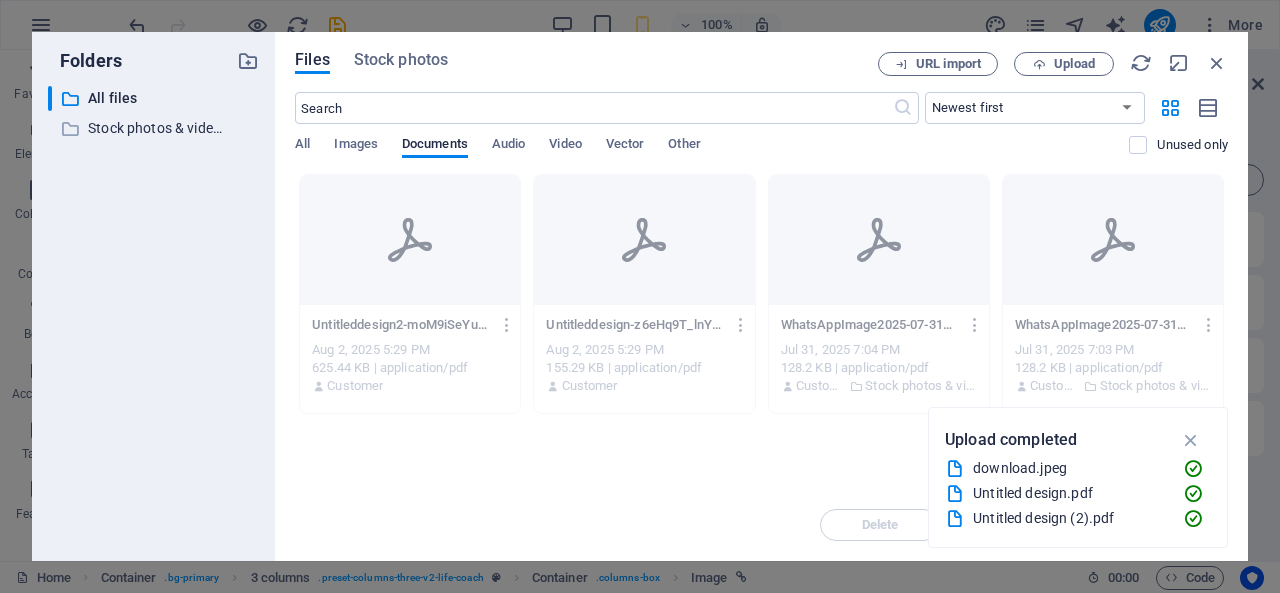 click at bounding box center (507, 325) 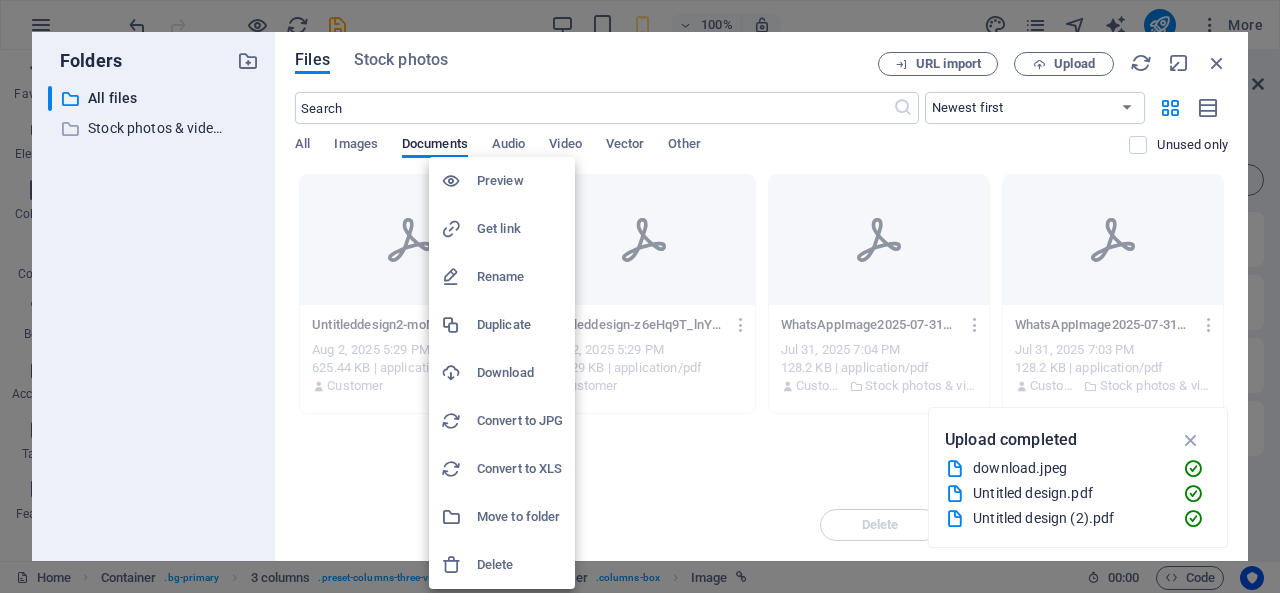 click on "Convert to JPG" at bounding box center [520, 421] 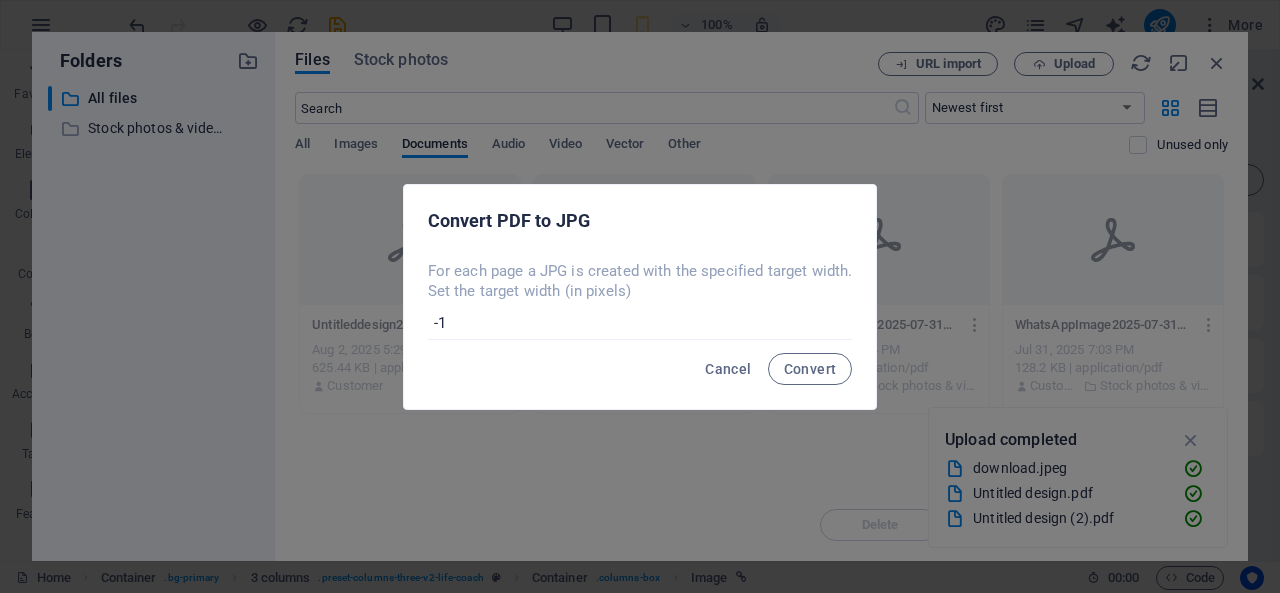 click on "-1" at bounding box center [640, 323] 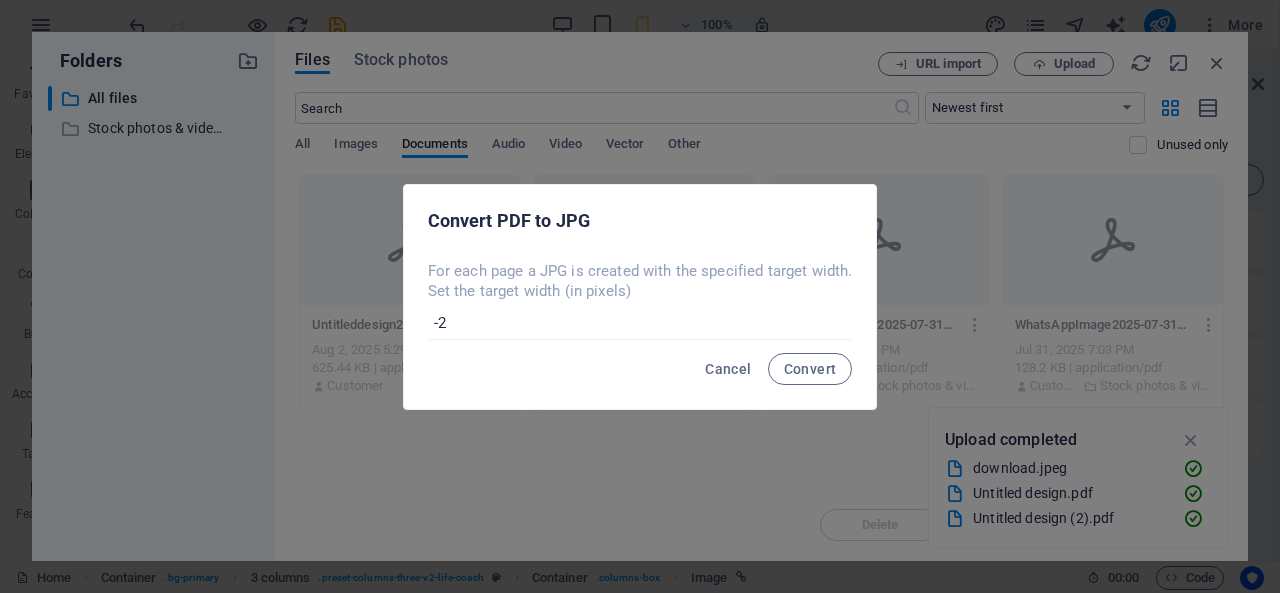 type on "-2" 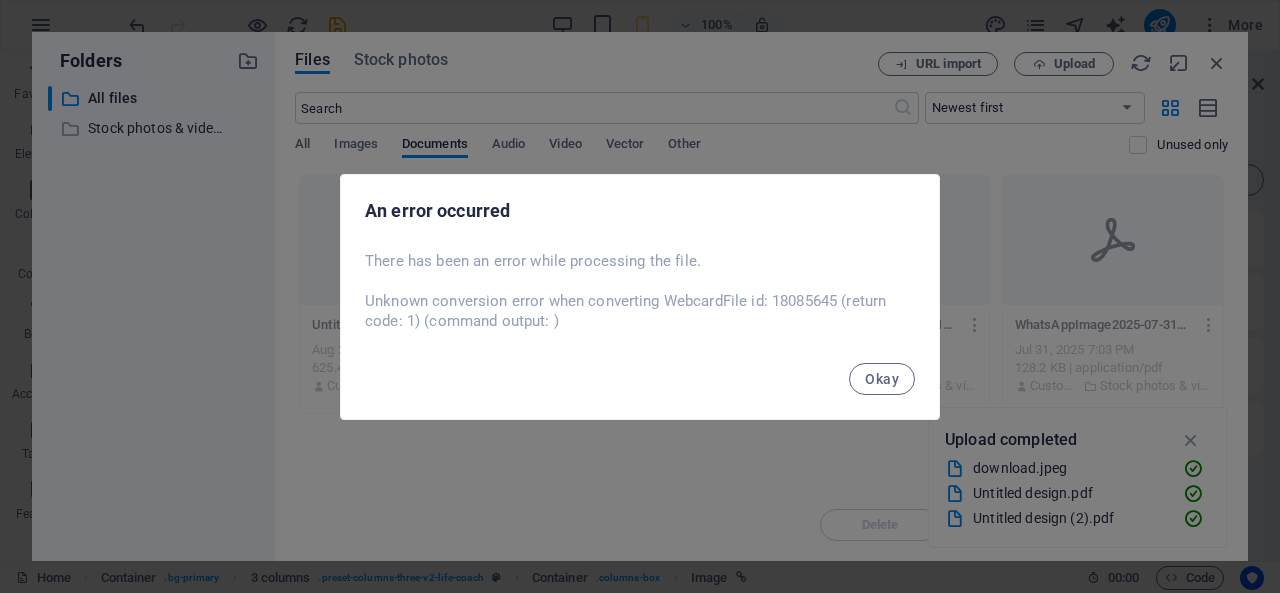 click on "Okay" at bounding box center (882, 379) 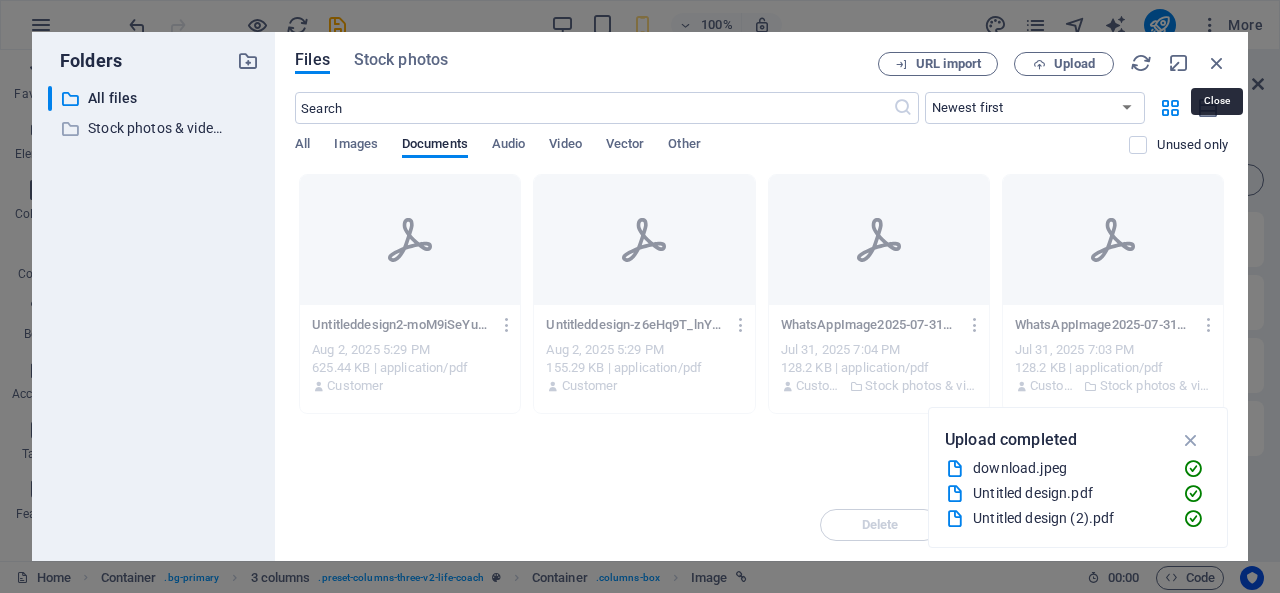 click at bounding box center [1217, 63] 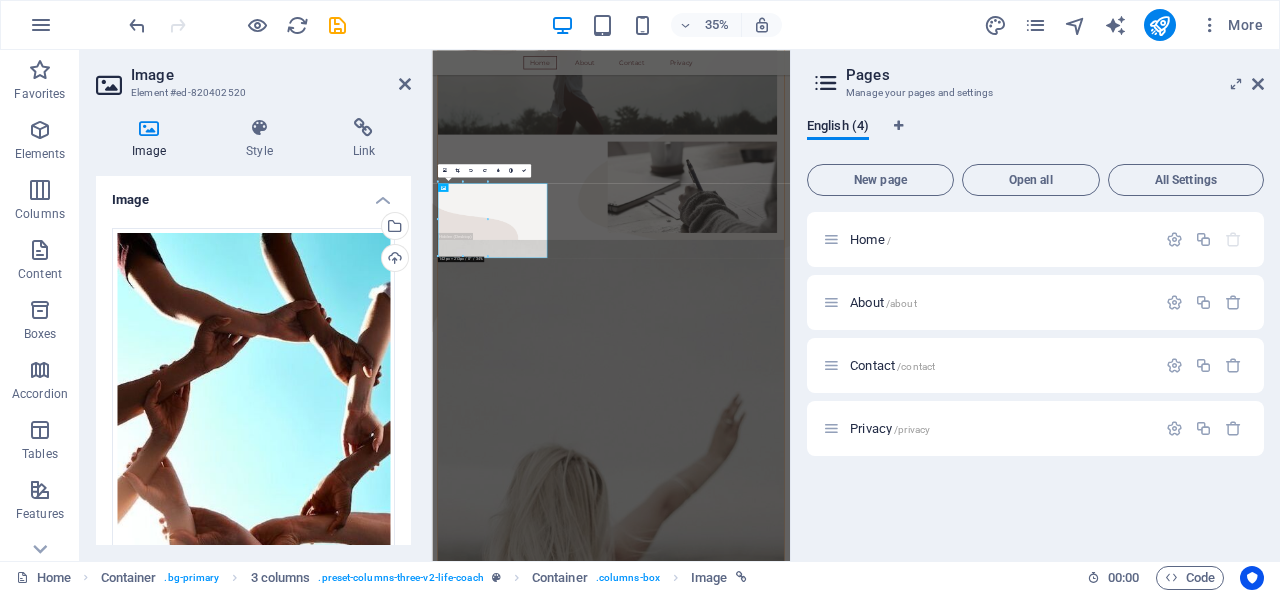scroll, scrollTop: 656, scrollLeft: 0, axis: vertical 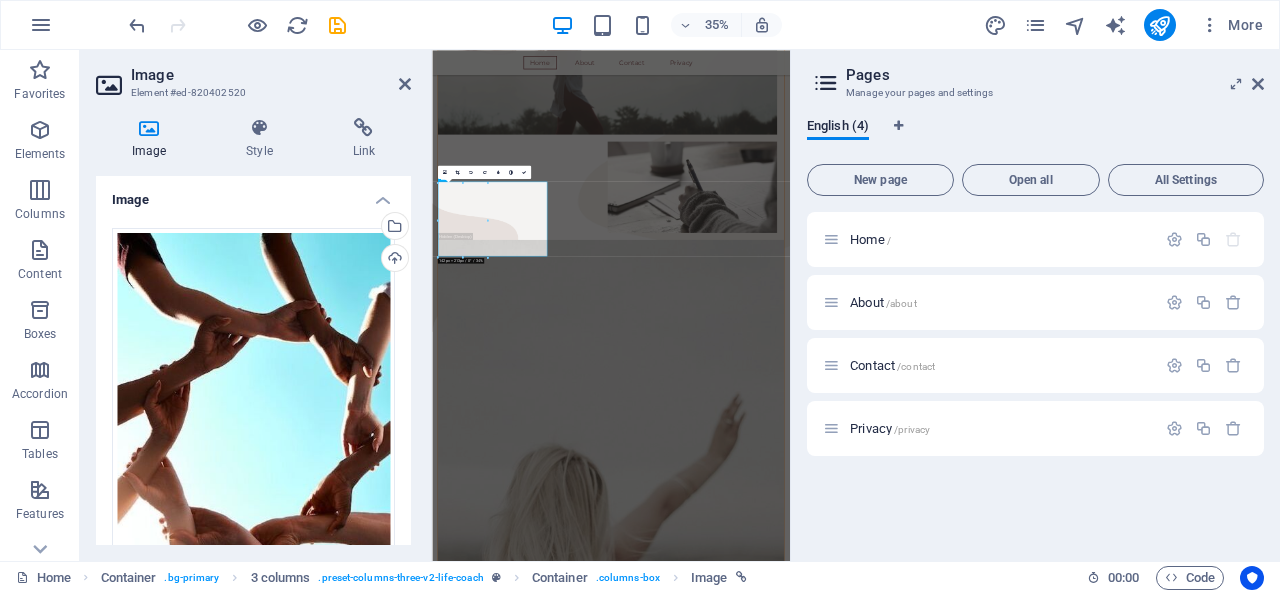 click on "Upload" at bounding box center [393, 260] 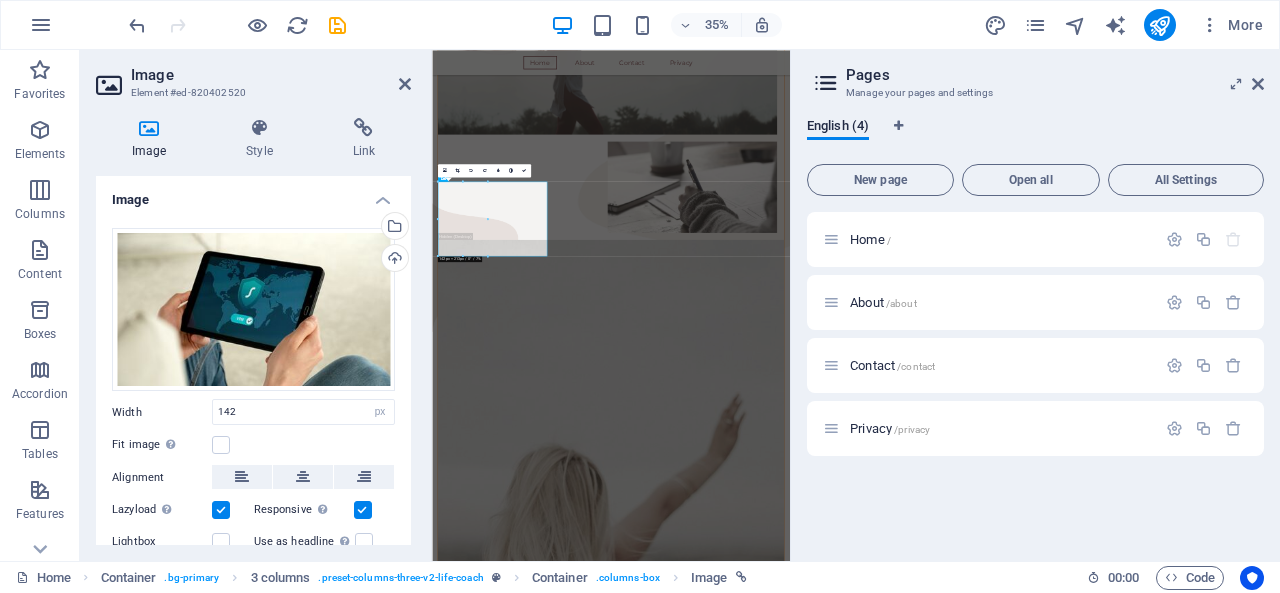 scroll, scrollTop: 553, scrollLeft: 0, axis: vertical 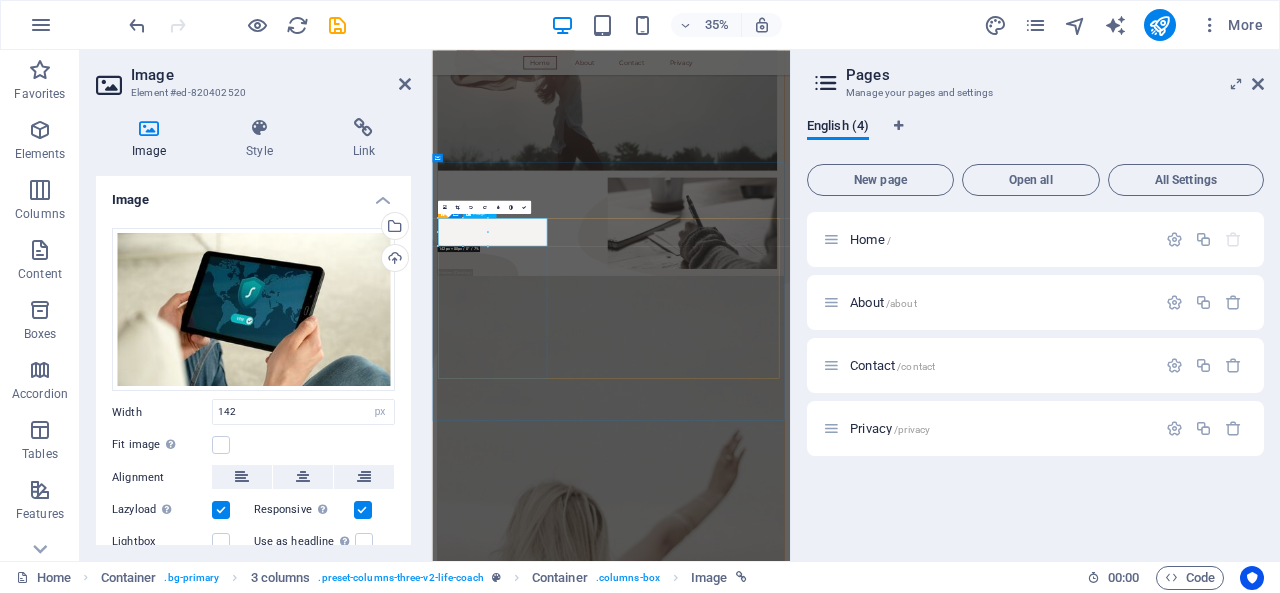 drag, startPoint x: 918, startPoint y: 282, endPoint x: 601, endPoint y: 572, distance: 429.6382 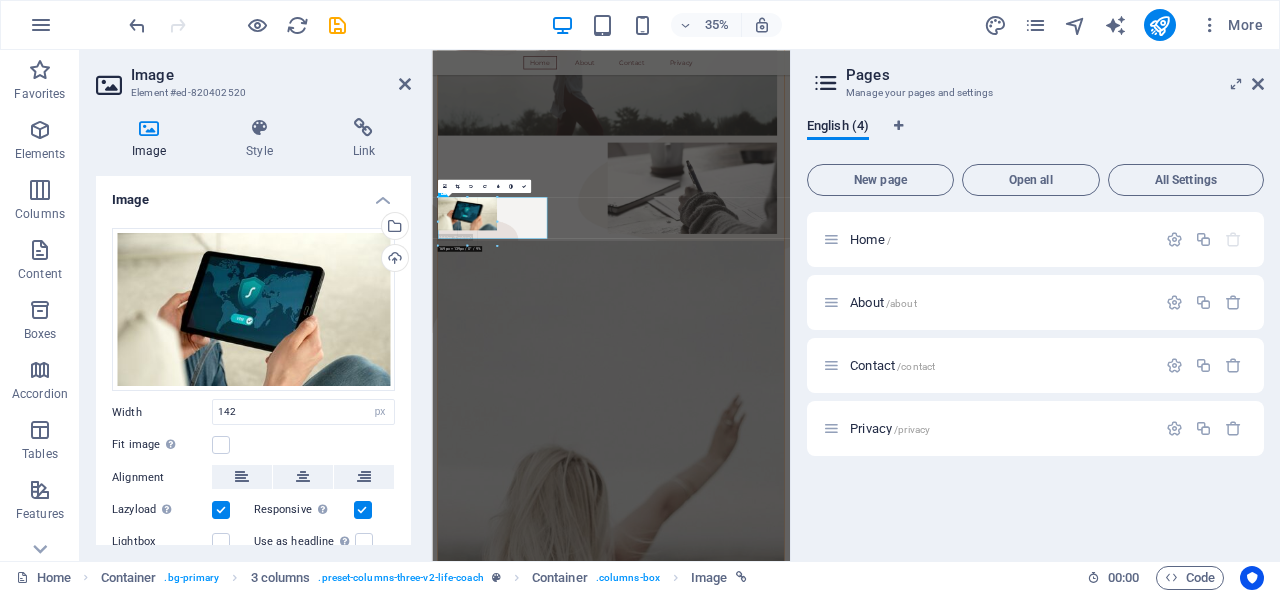 scroll, scrollTop: 656, scrollLeft: 0, axis: vertical 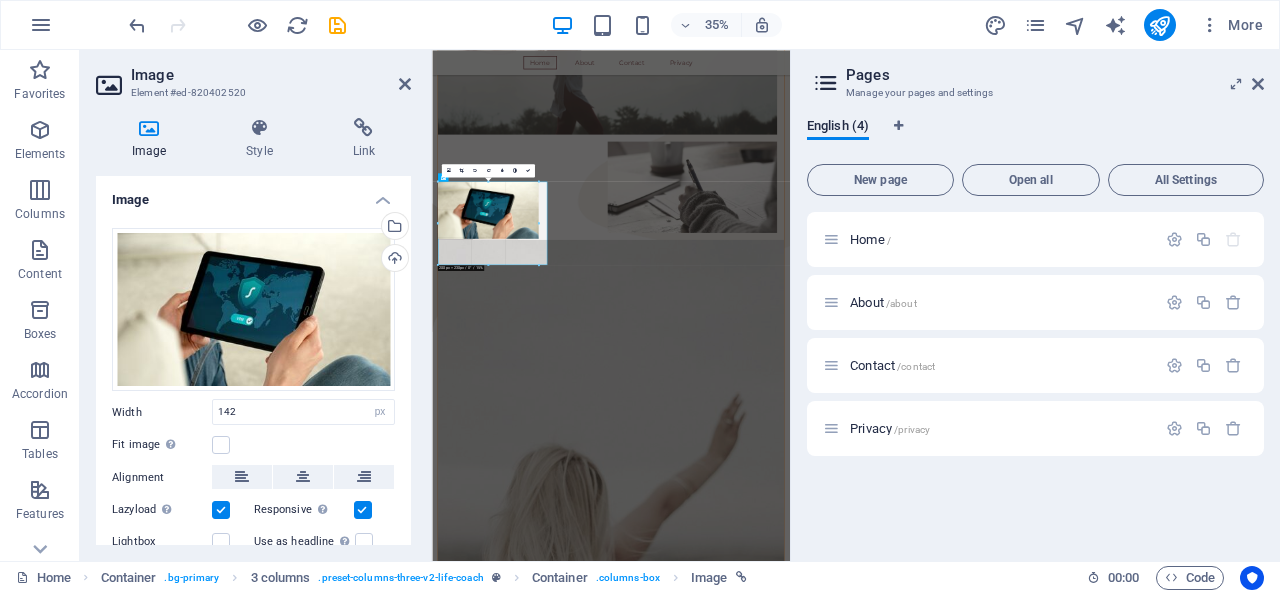 click at bounding box center [724, 289] 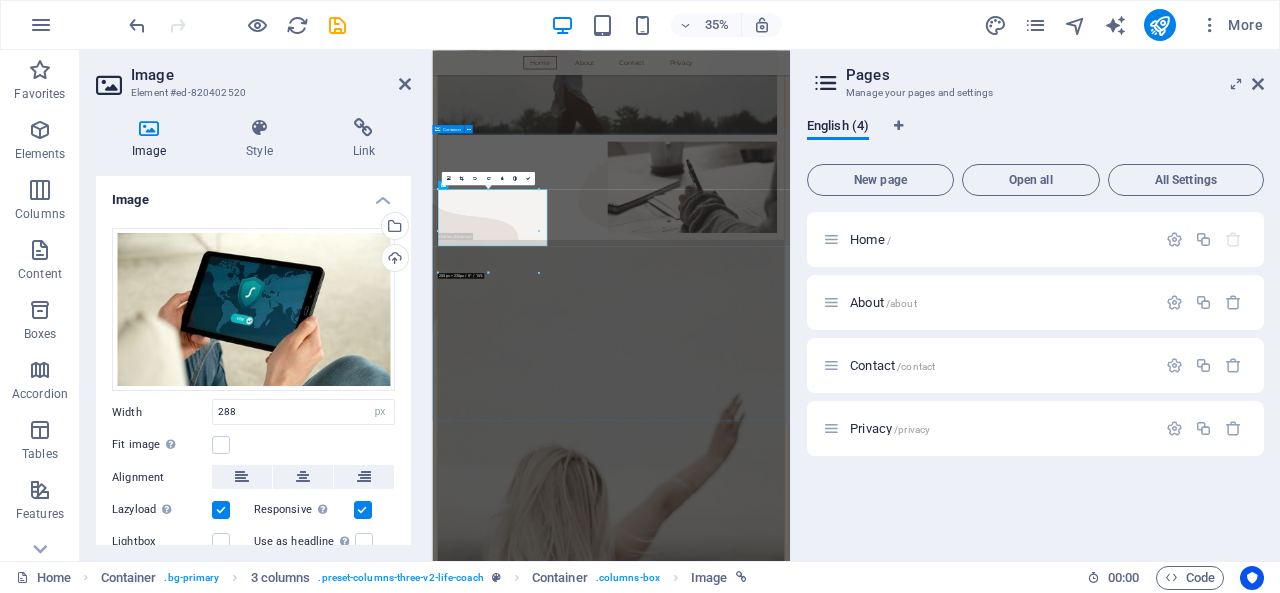 scroll, scrollTop: 635, scrollLeft: 0, axis: vertical 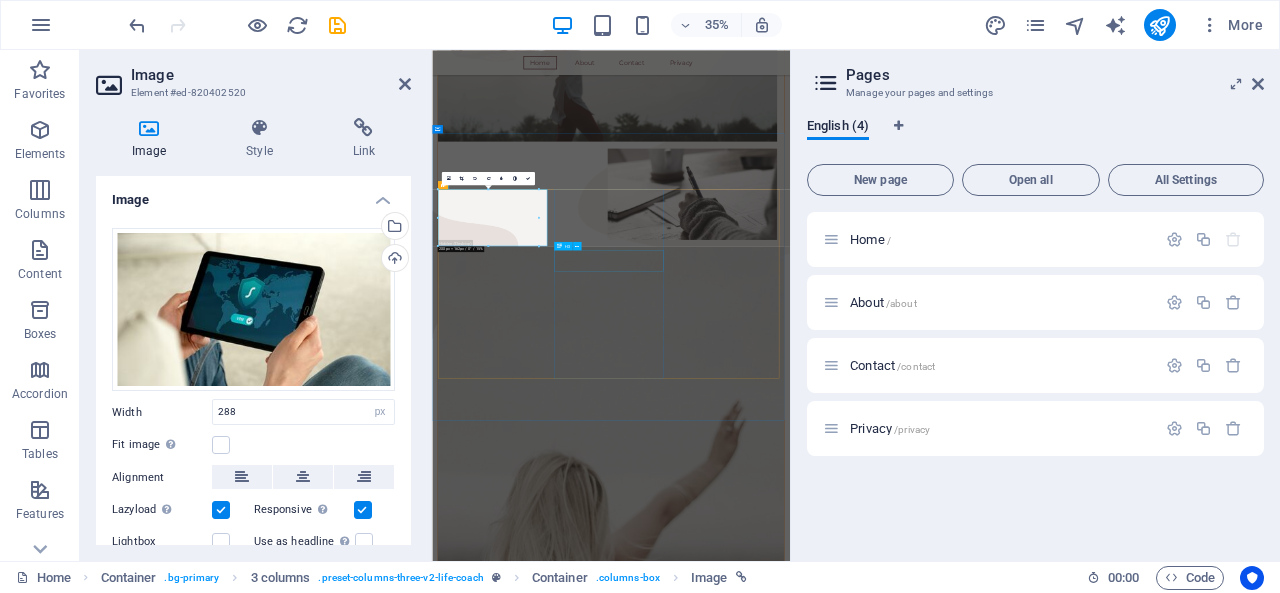 drag, startPoint x: 538, startPoint y: 216, endPoint x: 560, endPoint y: 249, distance: 39.661064 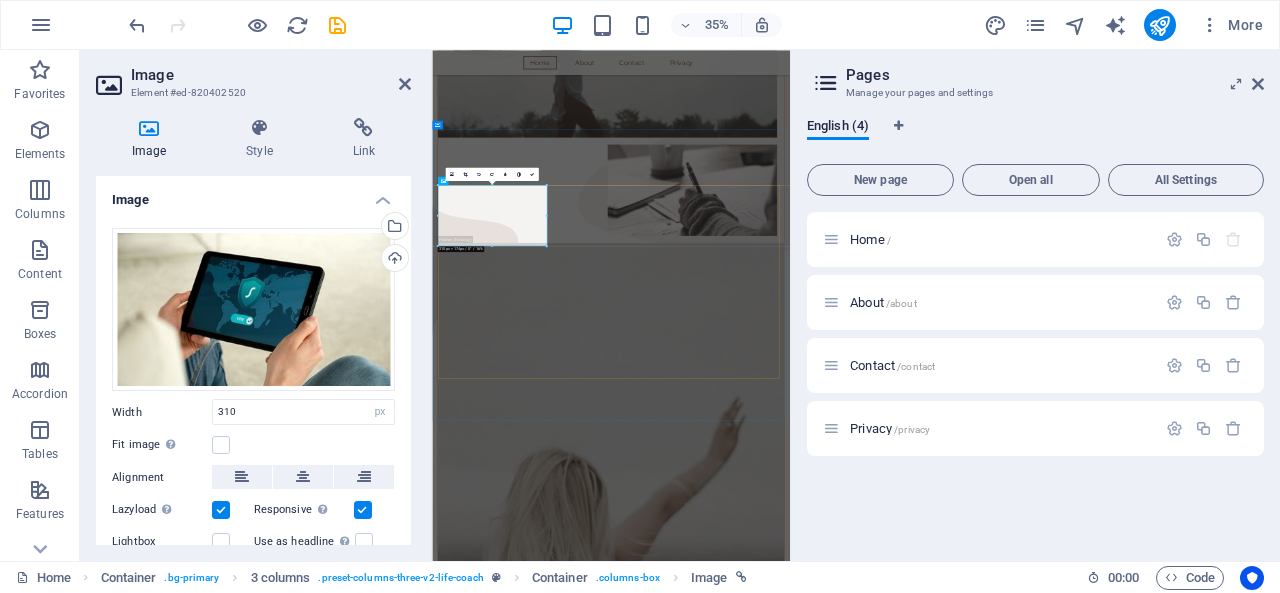 scroll, scrollTop: 647, scrollLeft: 0, axis: vertical 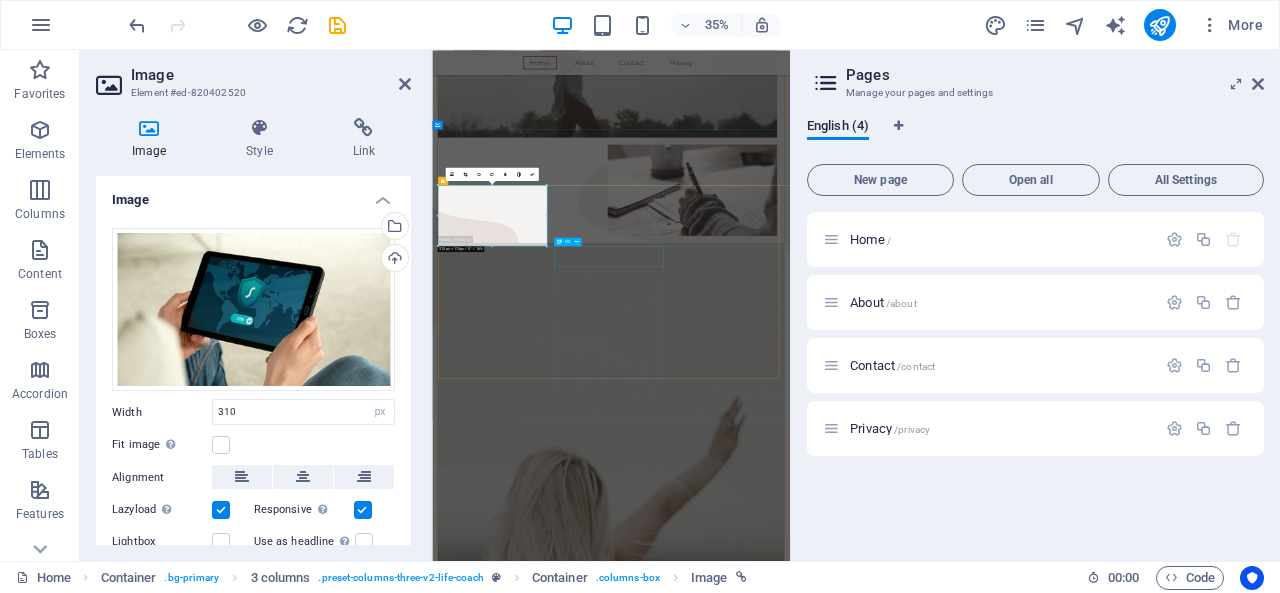 drag, startPoint x: 980, startPoint y: 293, endPoint x: 797, endPoint y: 612, distance: 367.76352 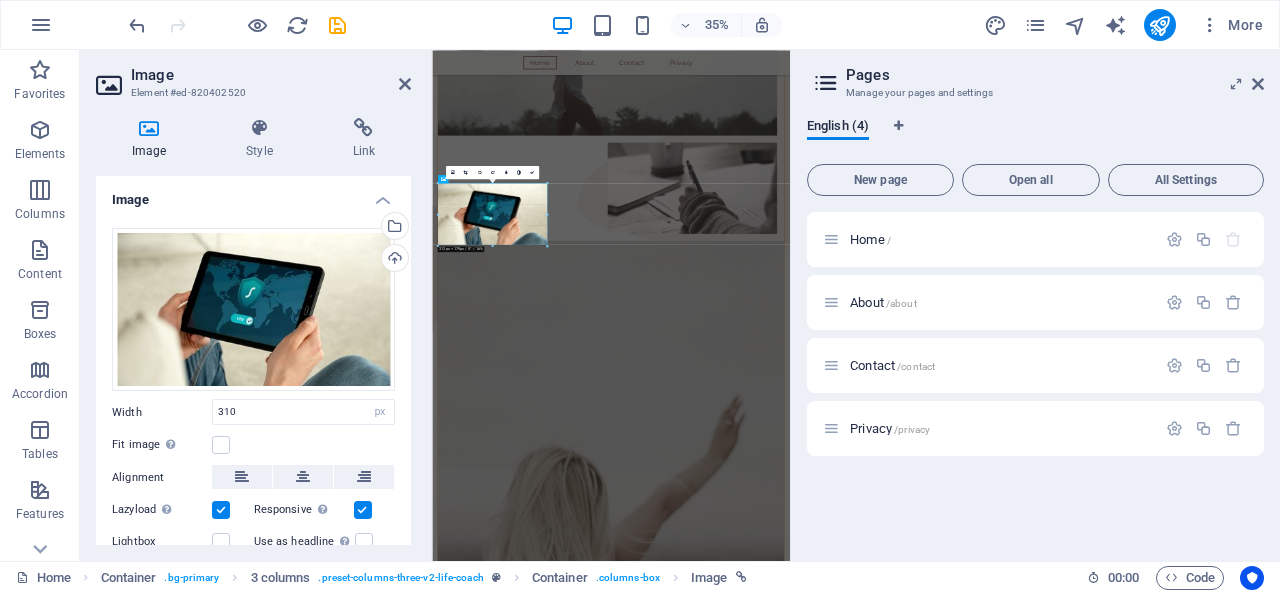 scroll, scrollTop: 656, scrollLeft: 0, axis: vertical 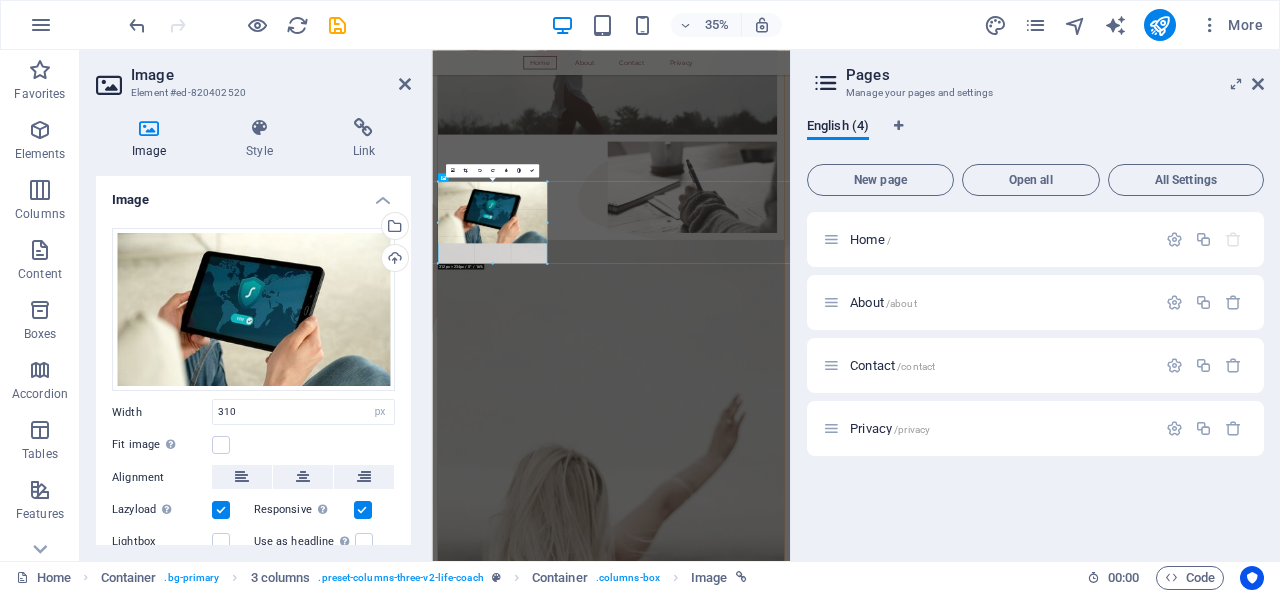 drag, startPoint x: 548, startPoint y: 211, endPoint x: 340, endPoint y: 631, distance: 468.68326 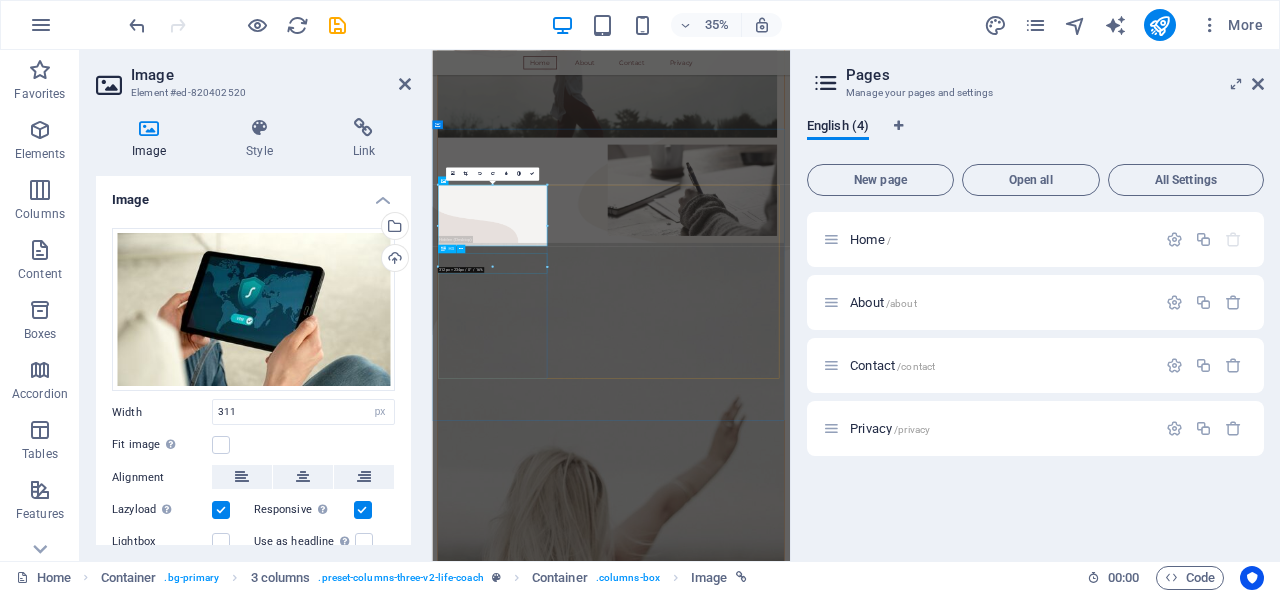 scroll, scrollTop: 648, scrollLeft: 0, axis: vertical 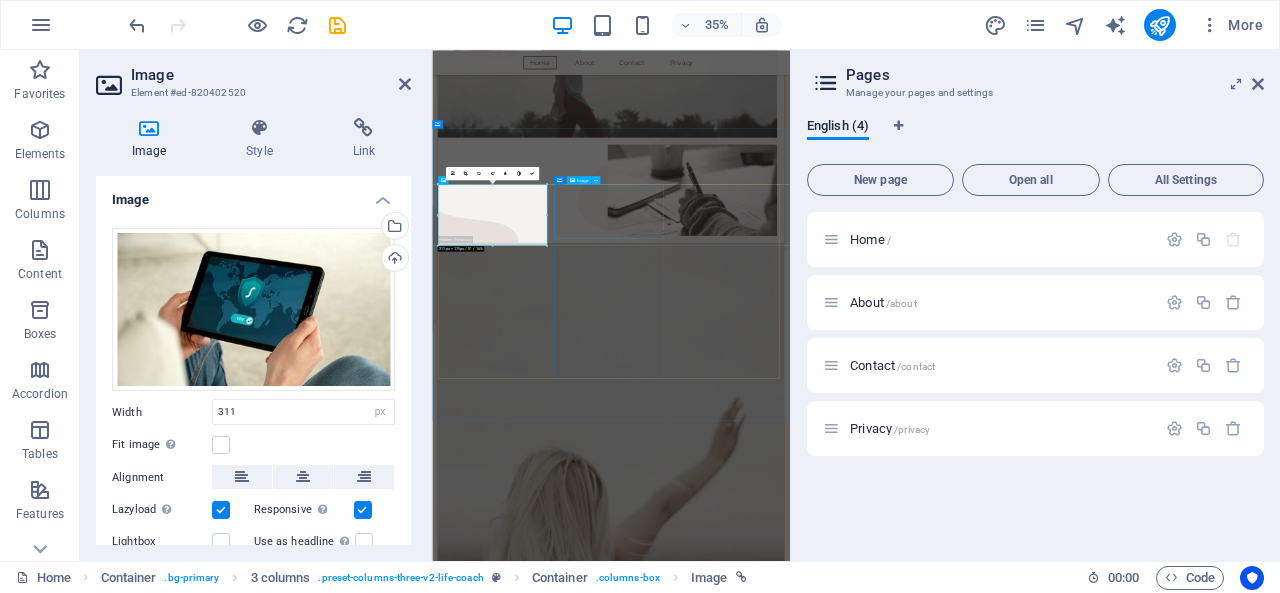 click at bounding box center [606, 3643] 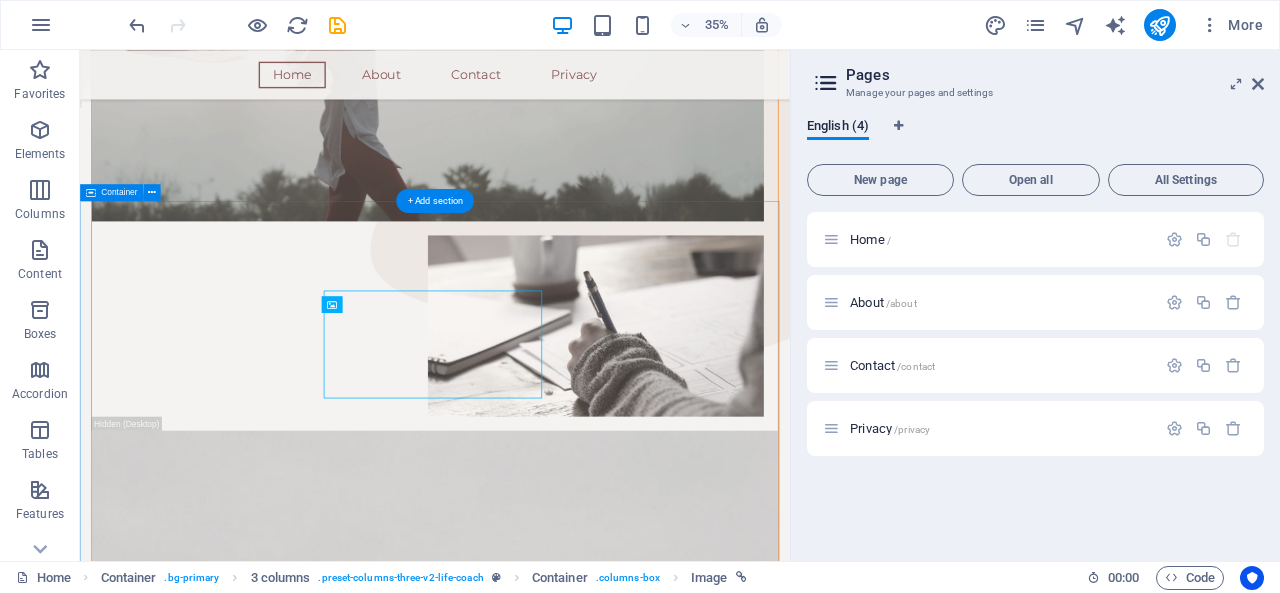 scroll, scrollTop: 689, scrollLeft: 0, axis: vertical 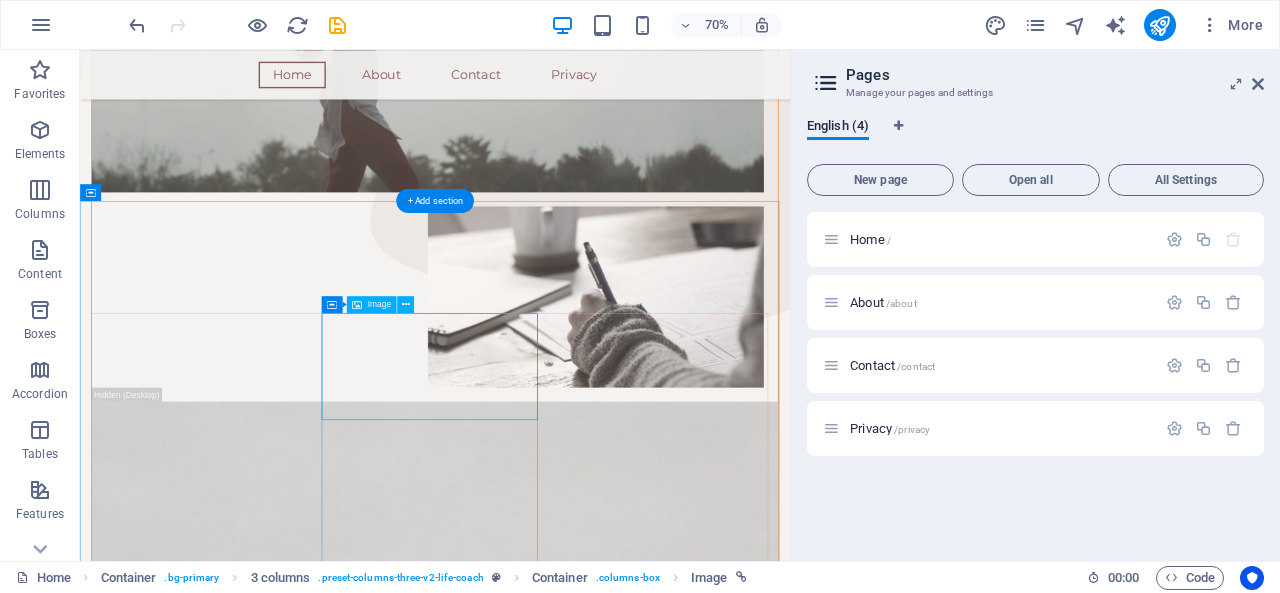 click at bounding box center (253, 3609) 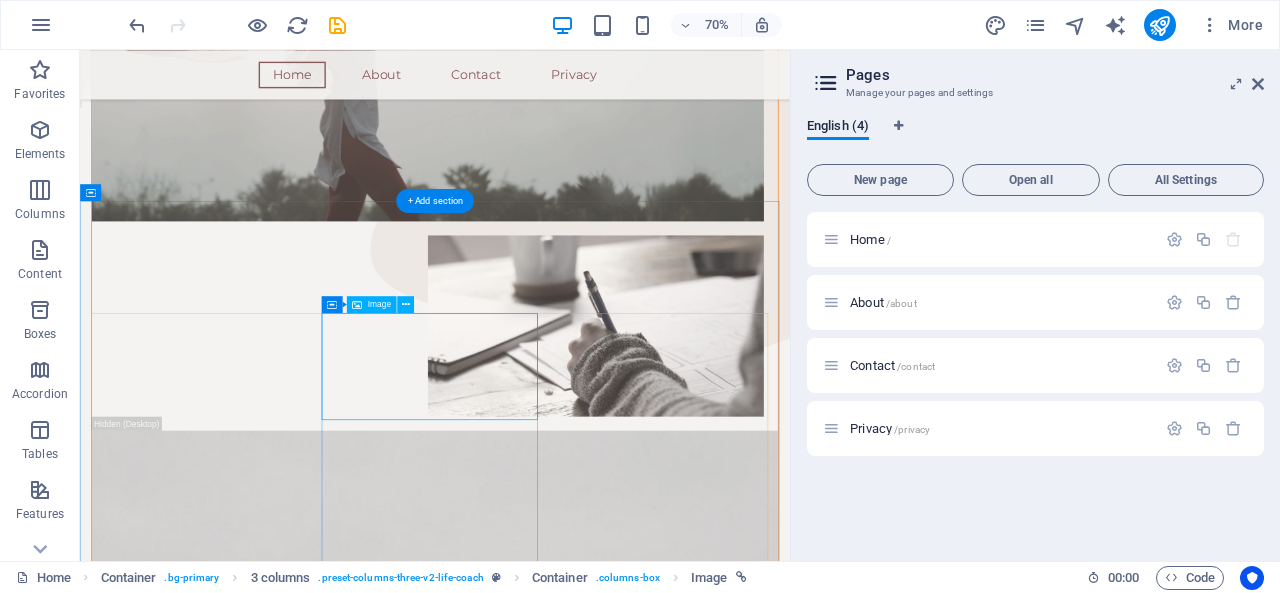 select on "%" 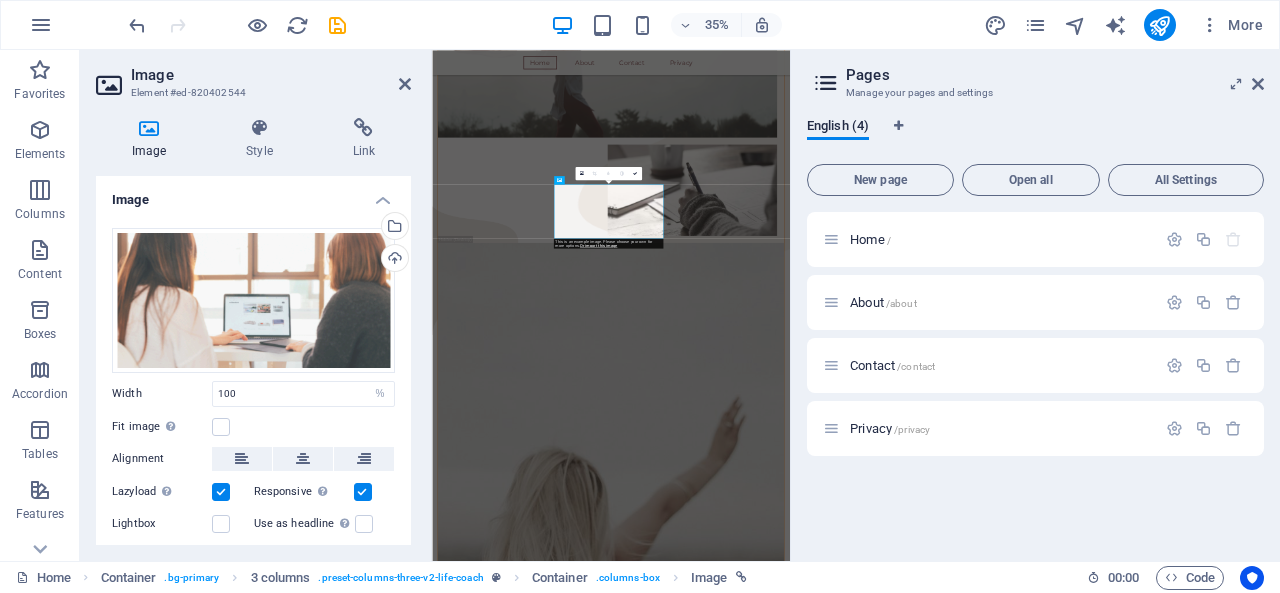 click on "Upload" at bounding box center (393, 260) 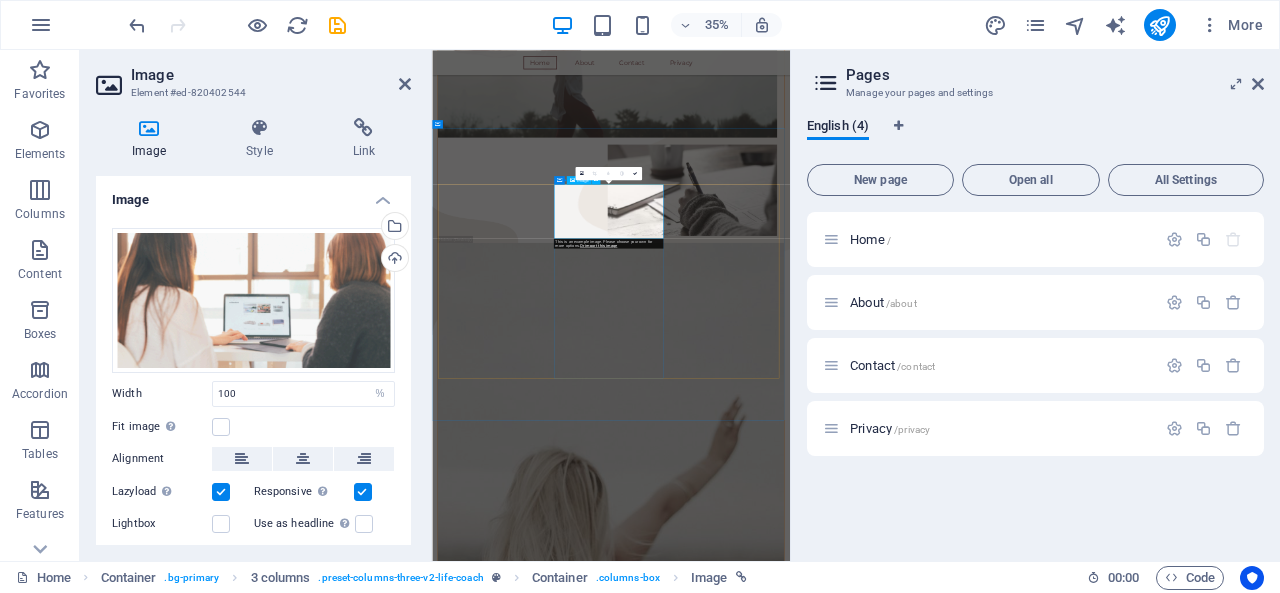click at bounding box center [606, 3643] 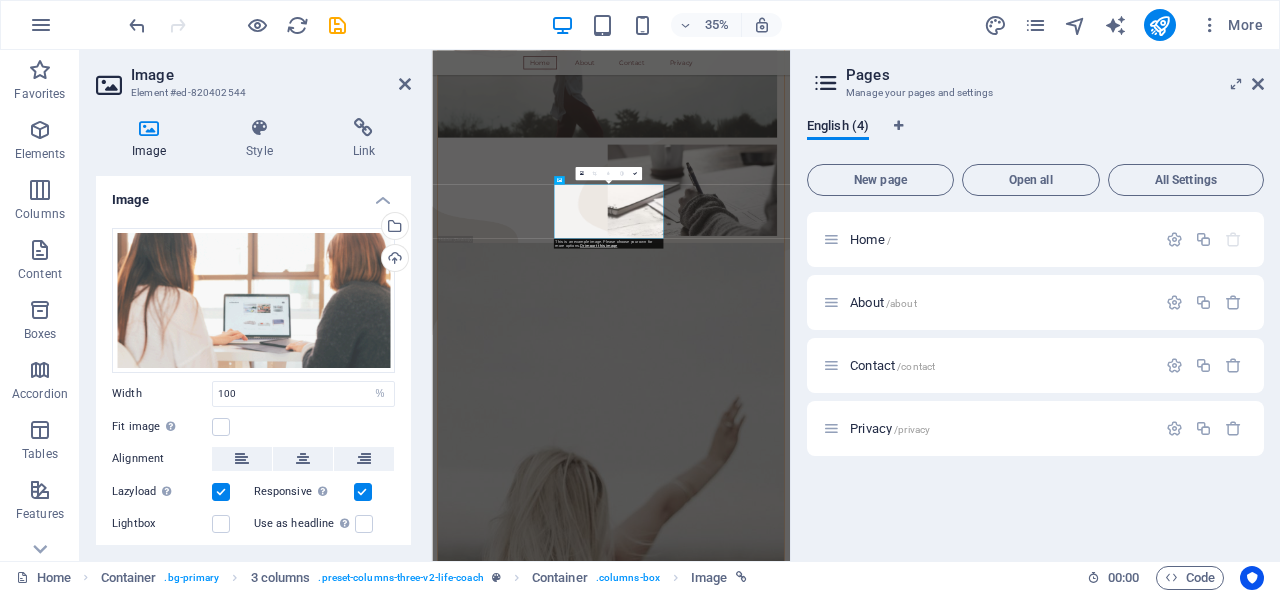 click on "Upload" at bounding box center (393, 260) 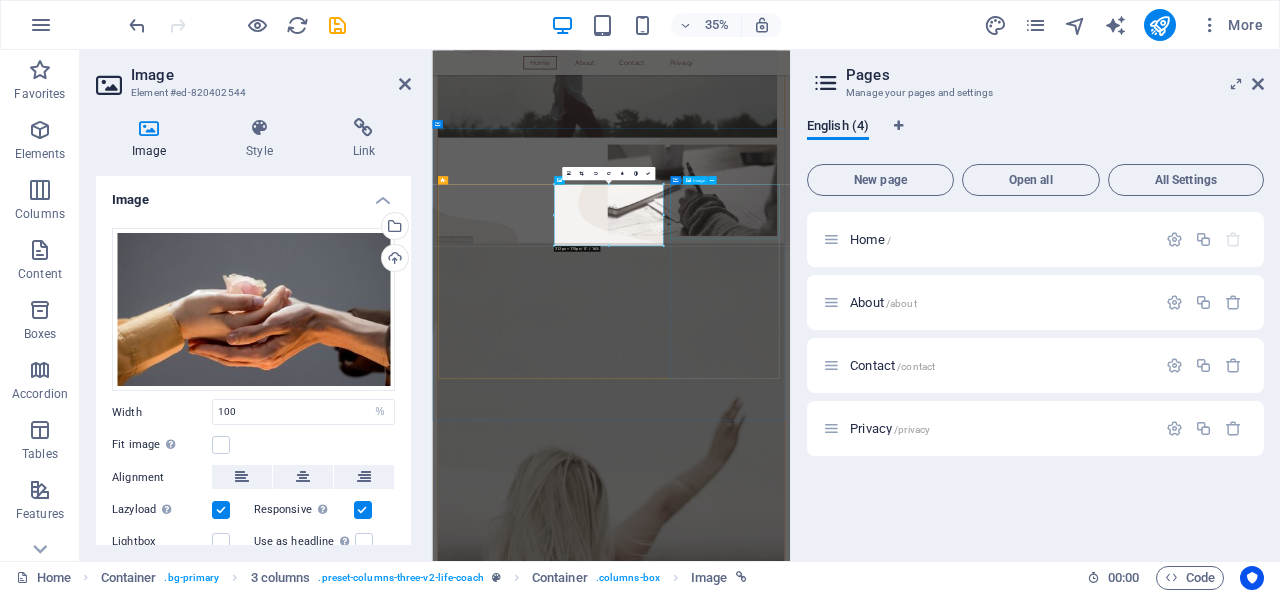click at bounding box center [606, 4125] 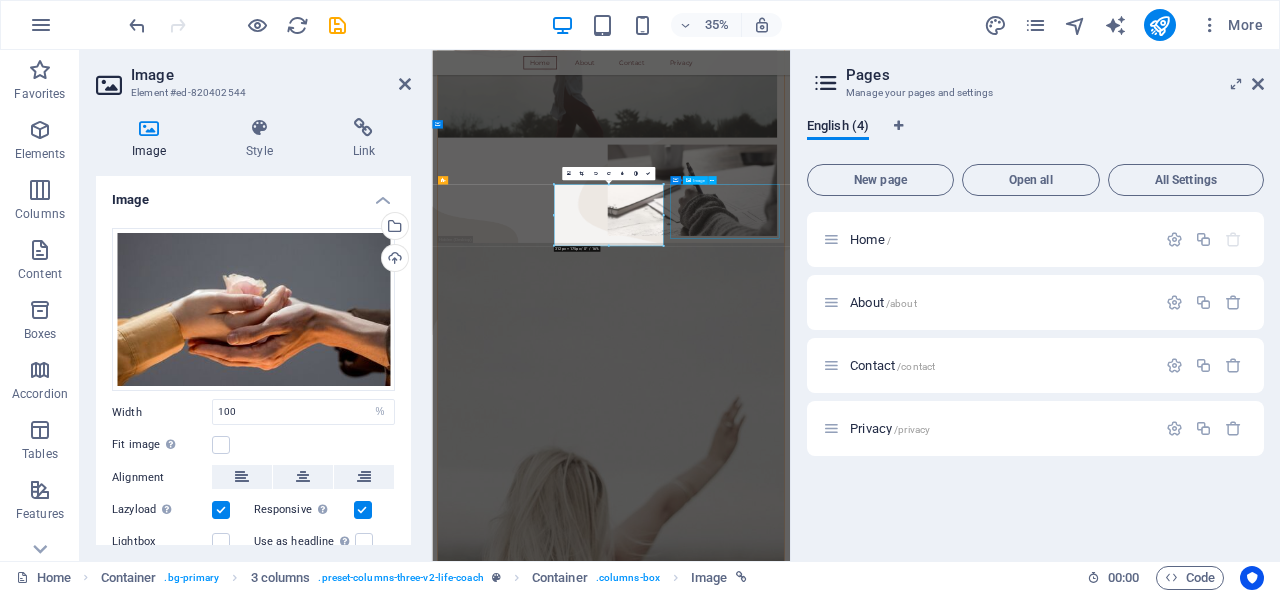 scroll, scrollTop: 689, scrollLeft: 0, axis: vertical 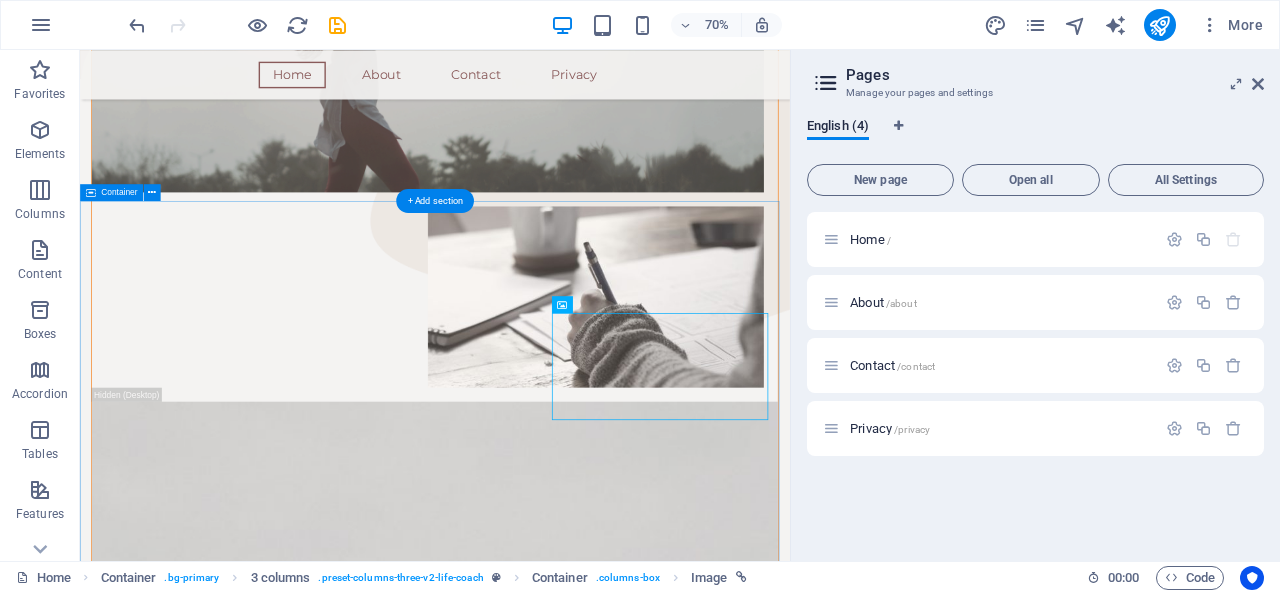 click on "🛡️ 1. Privacy-First Connections Every interaction on GetAFriend.in is designed with discretion in mind. Your identity, data, and conversations are protected — so you can connect freely, without the noise of social media or exposure. 🌍 2. New Perspectives from Outside Your Circle An unknown friend isn’t shaped by your past or your title. They offer fresh insights, ideas, and reflections you won’t find inside your usual circle — helping you grow in unexpected ways. 💬 3. Authenticity Without Expectation There’s no pressure to impress. Unknown friends don’t come with labels, history, or judgment. Just real human connection, where being yourself is more than enough." at bounding box center [587, 3700] 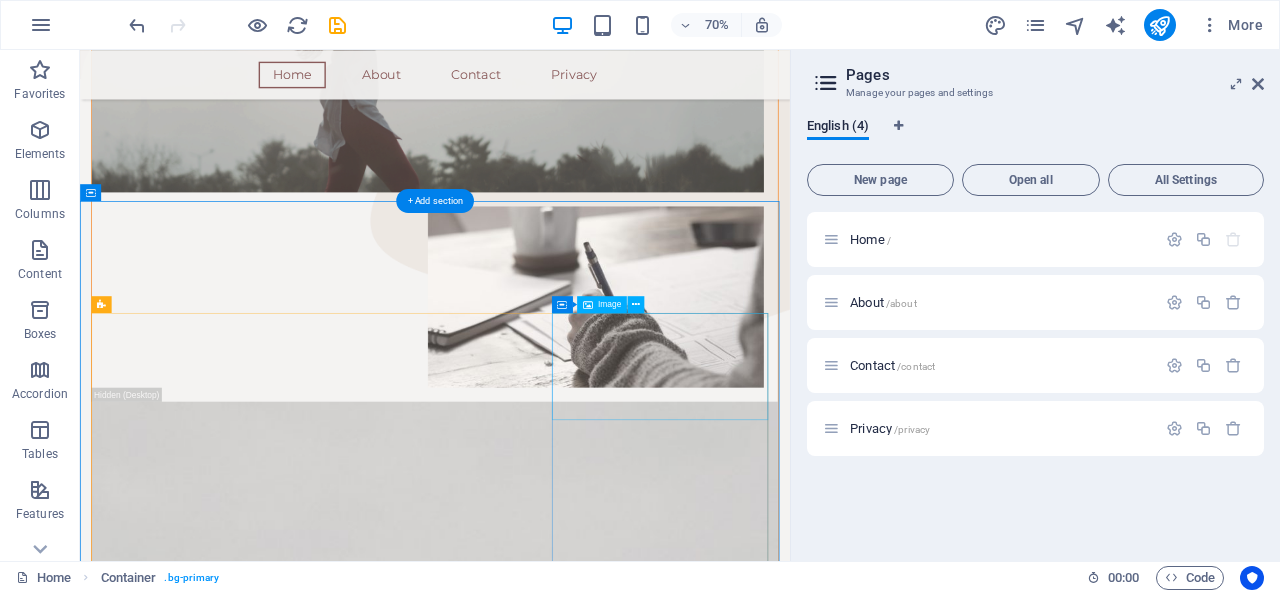click at bounding box center [253, 4089] 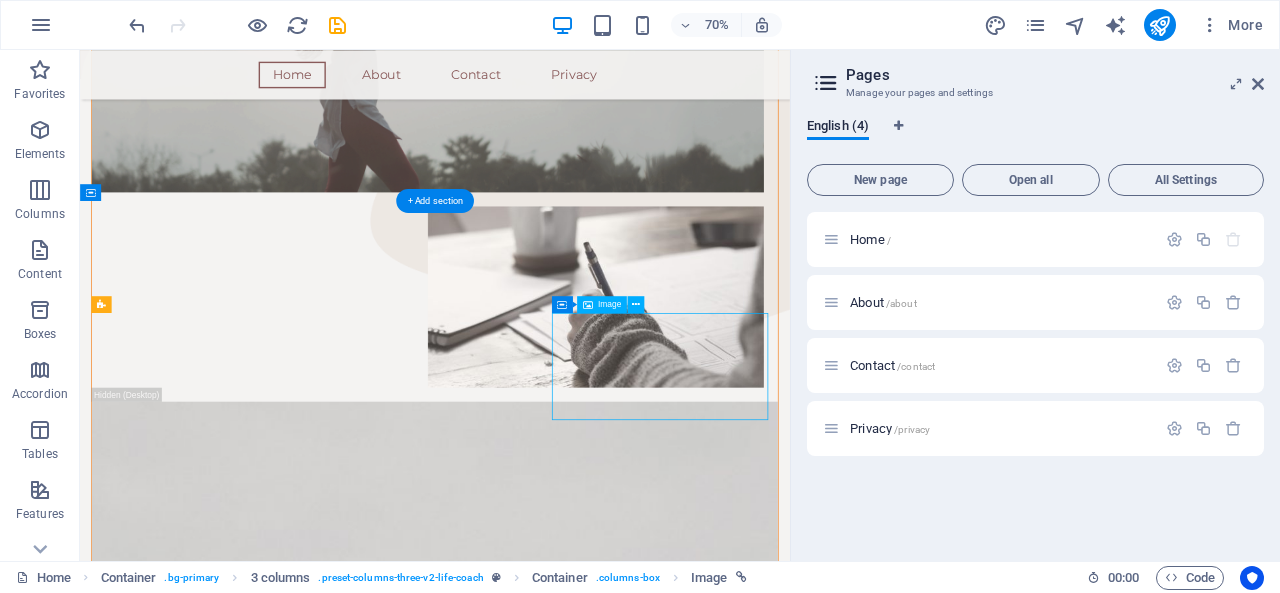 click at bounding box center [253, 4089] 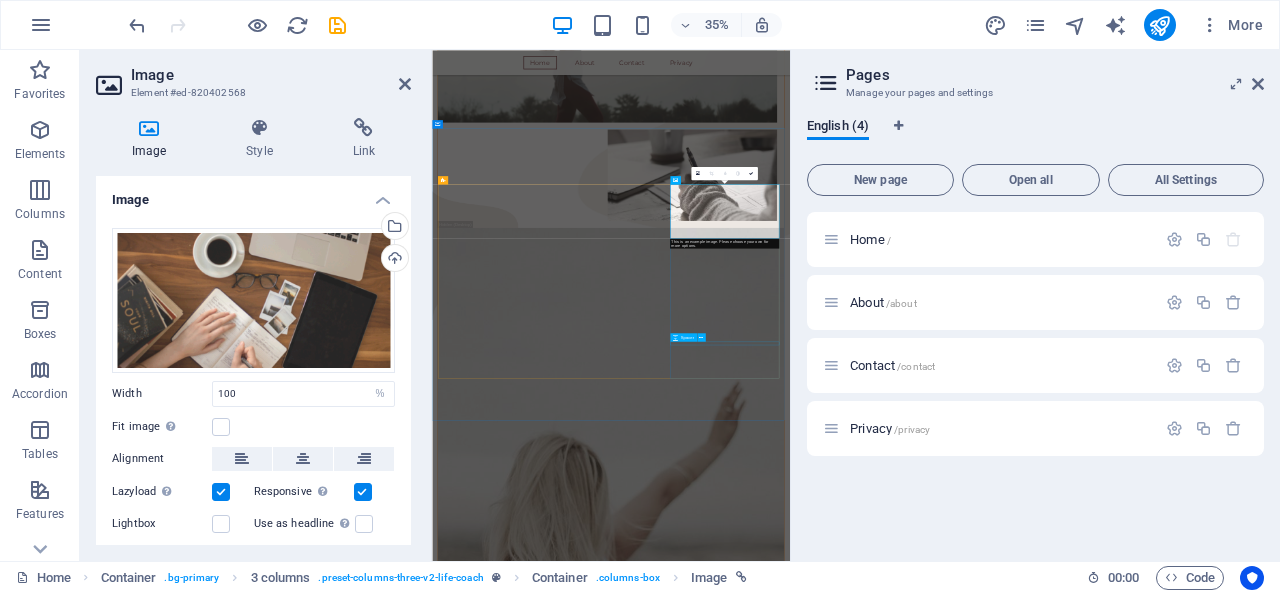 scroll, scrollTop: 648, scrollLeft: 0, axis: vertical 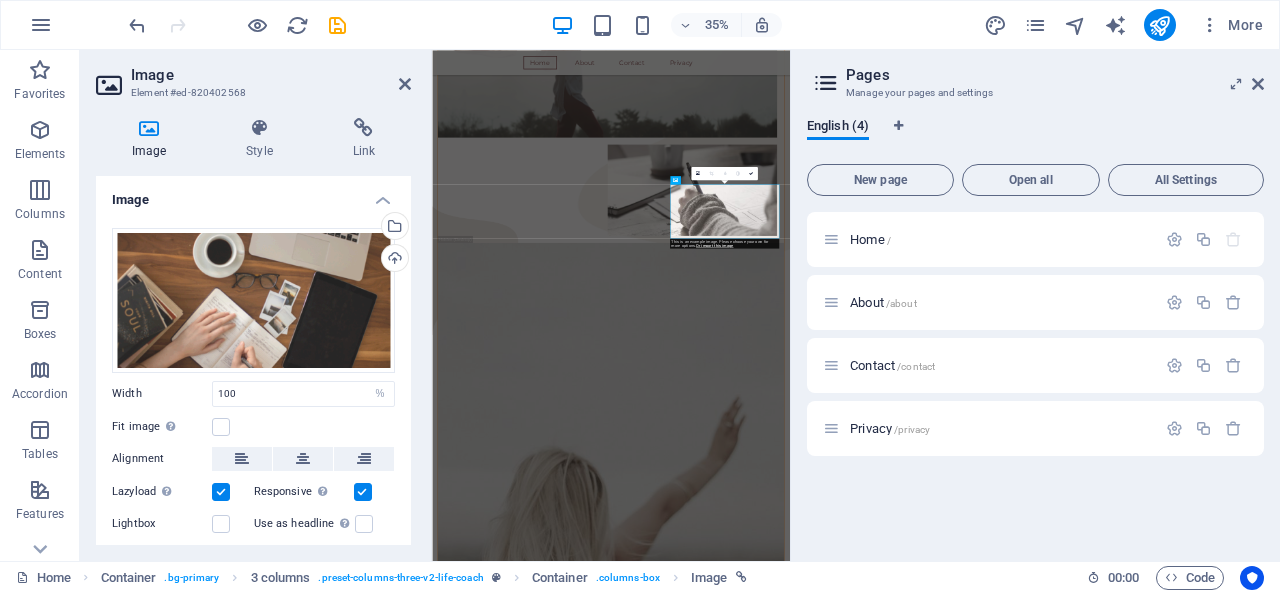 click on "Upload" at bounding box center [393, 260] 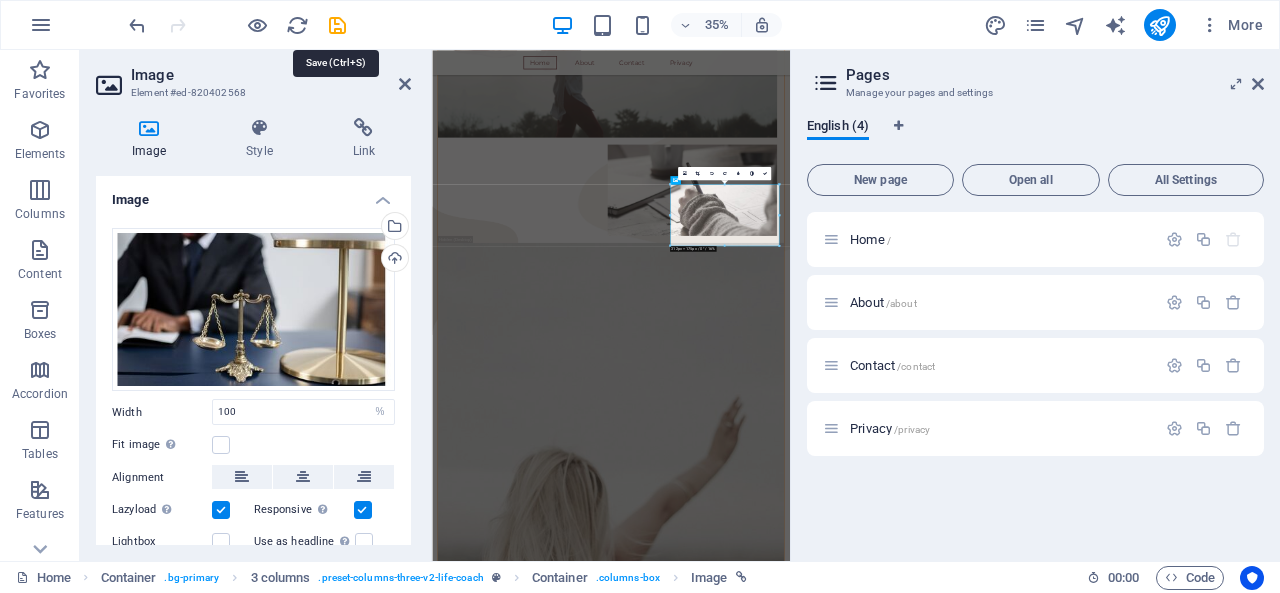 click at bounding box center (337, 25) 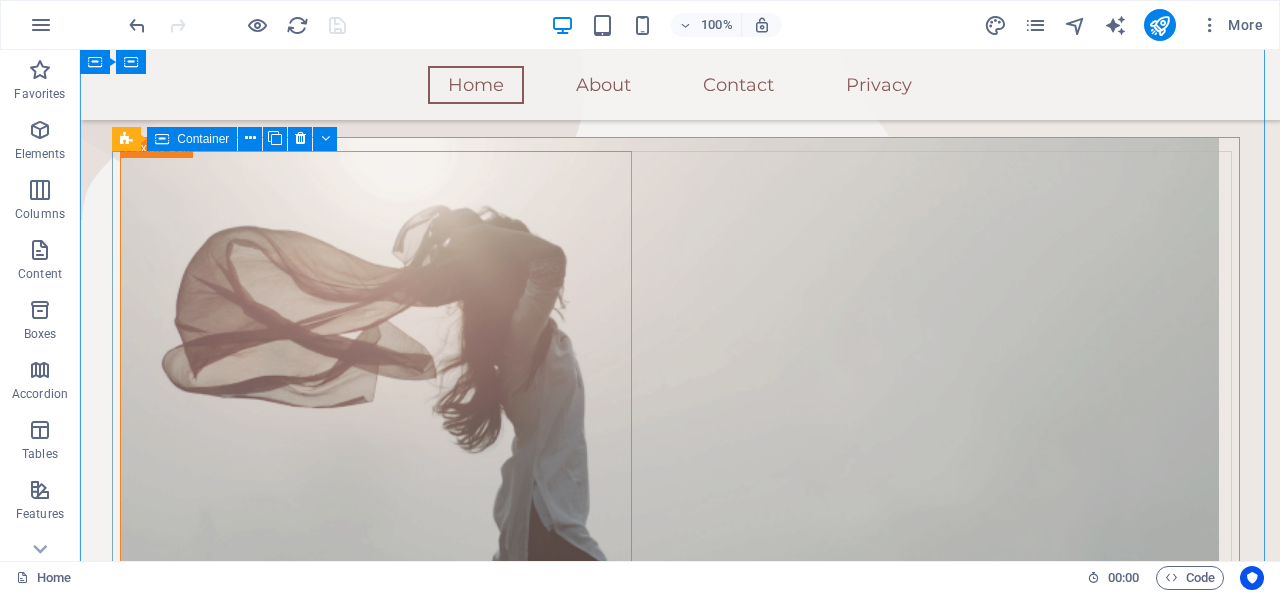 scroll, scrollTop: 342, scrollLeft: 0, axis: vertical 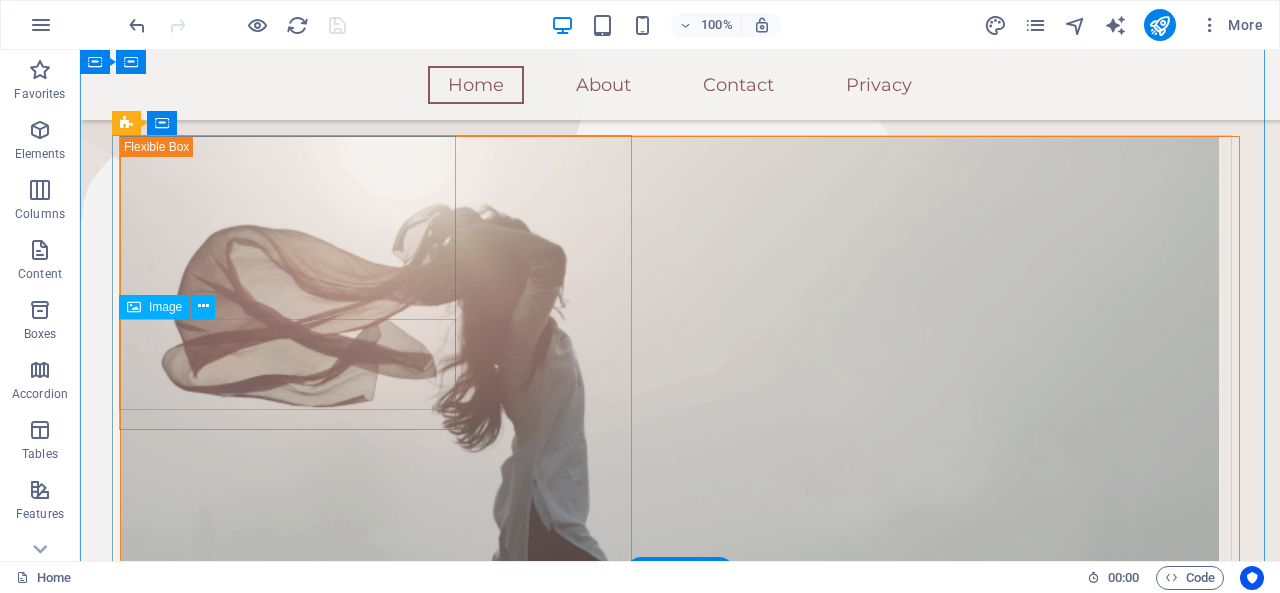 click at bounding box center [670, 834] 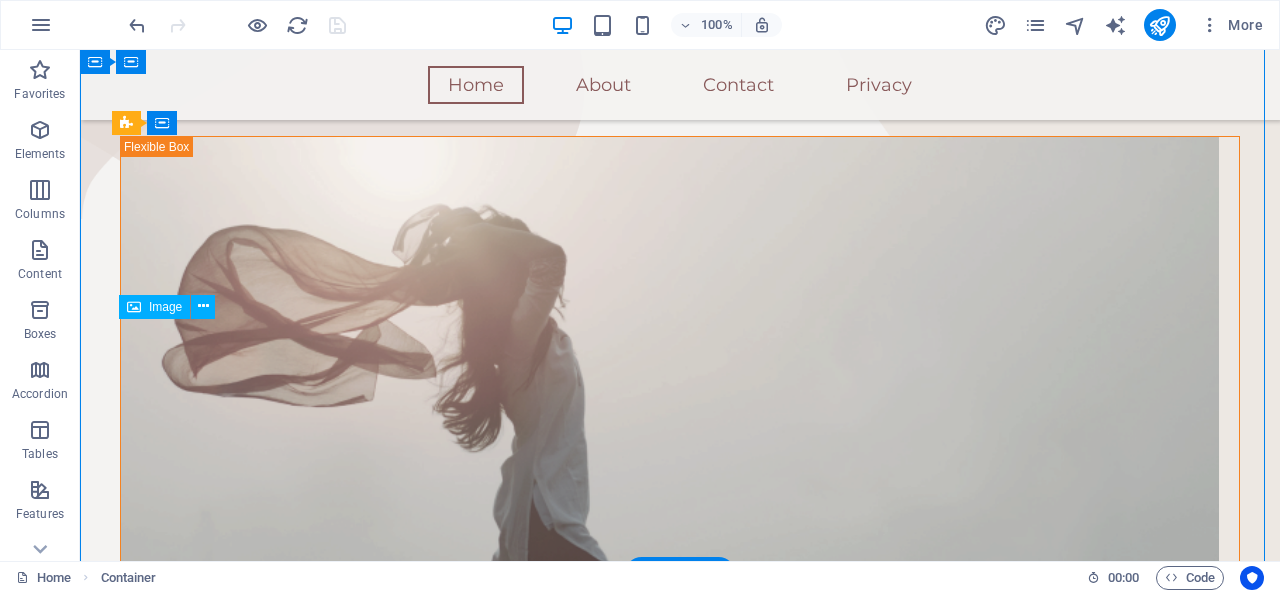 click at bounding box center (670, 834) 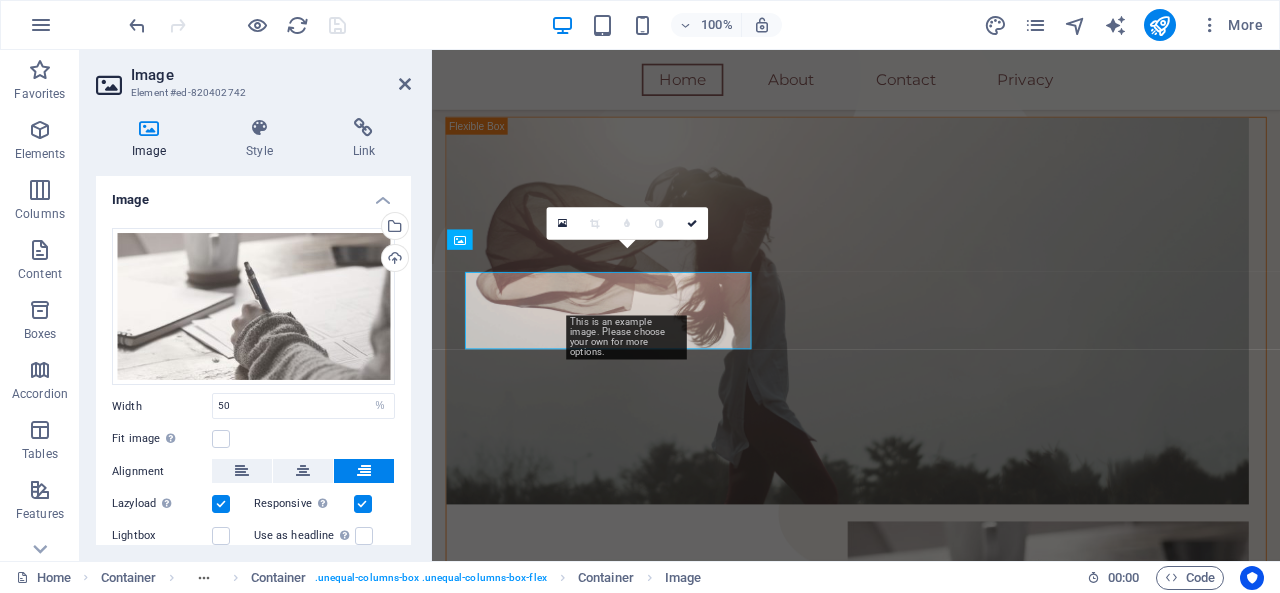 drag, startPoint x: 316, startPoint y: 299, endPoint x: 396, endPoint y: 349, distance: 94.33981 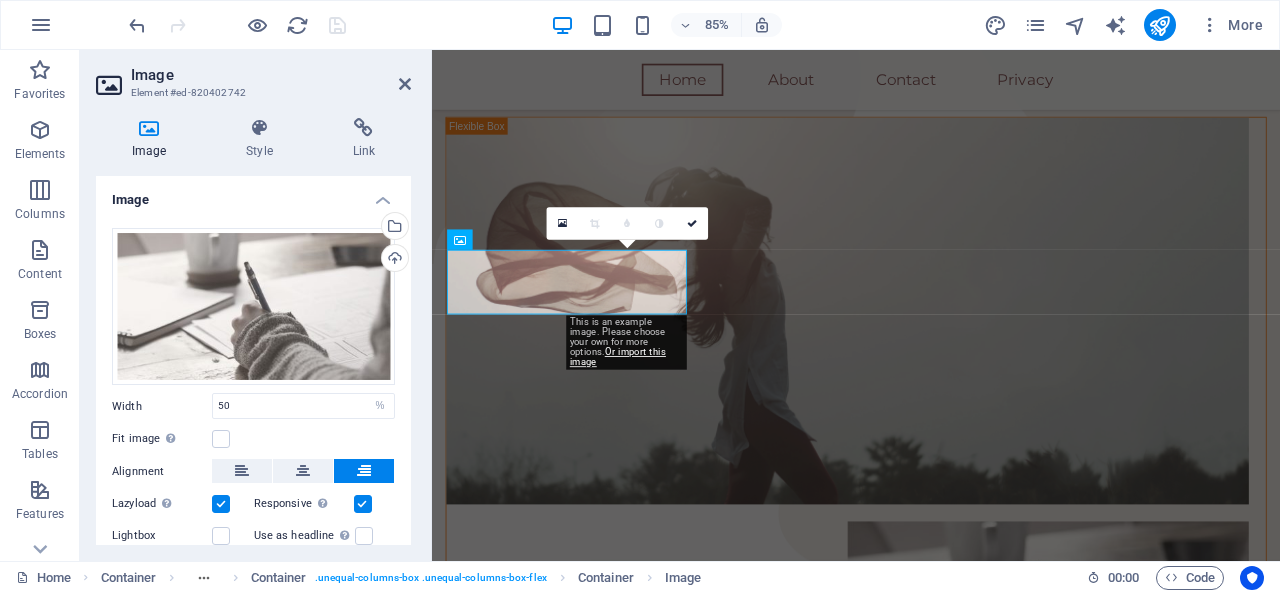click on "Upload" at bounding box center (393, 260) 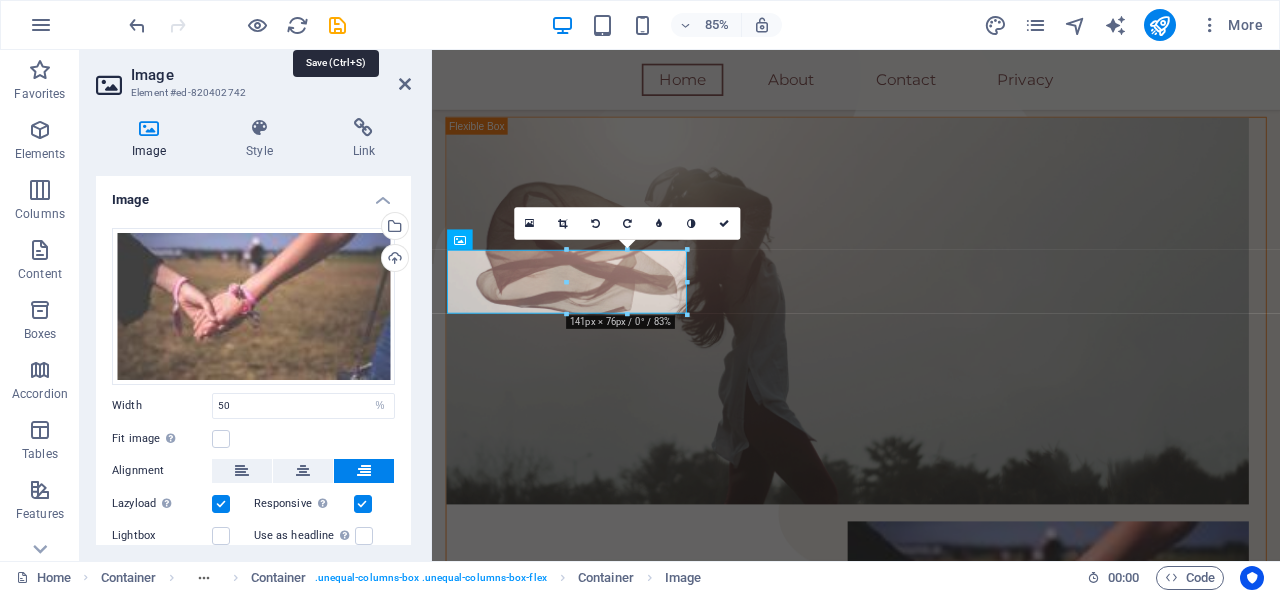 click at bounding box center (337, 25) 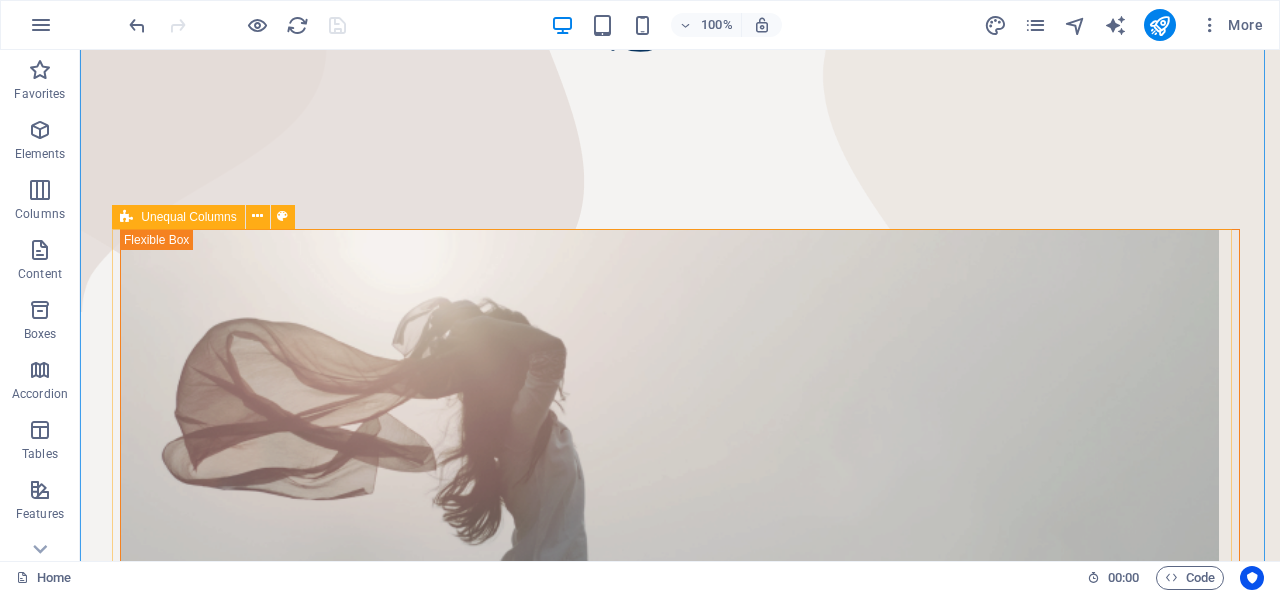 scroll, scrollTop: 260, scrollLeft: 0, axis: vertical 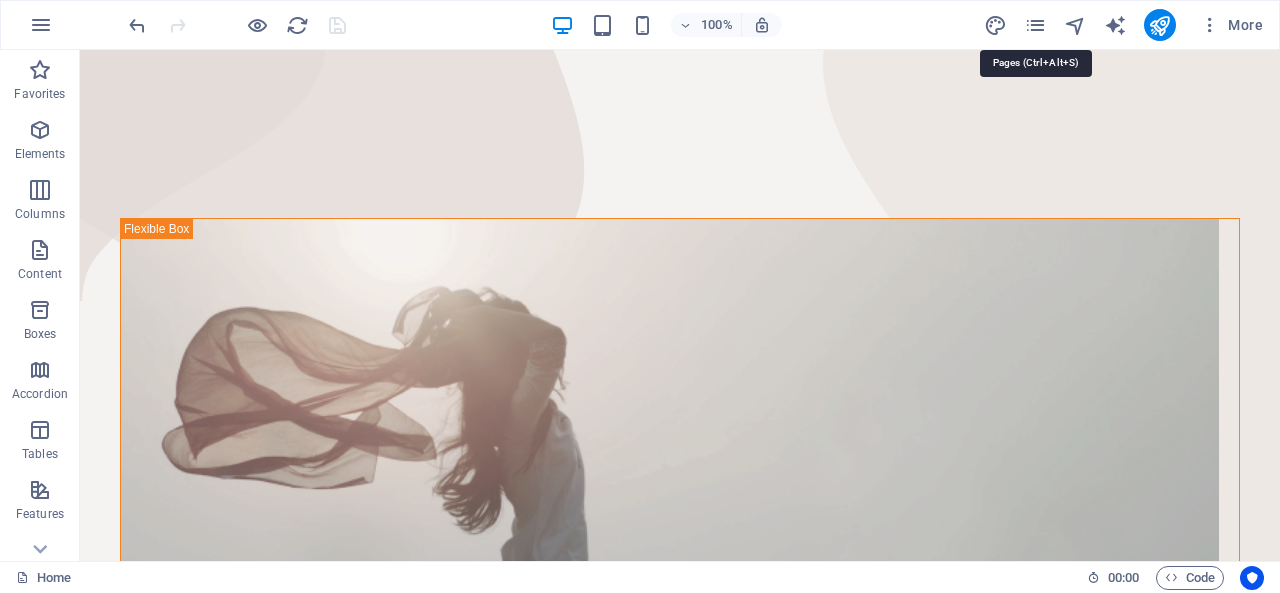 click at bounding box center (1035, 25) 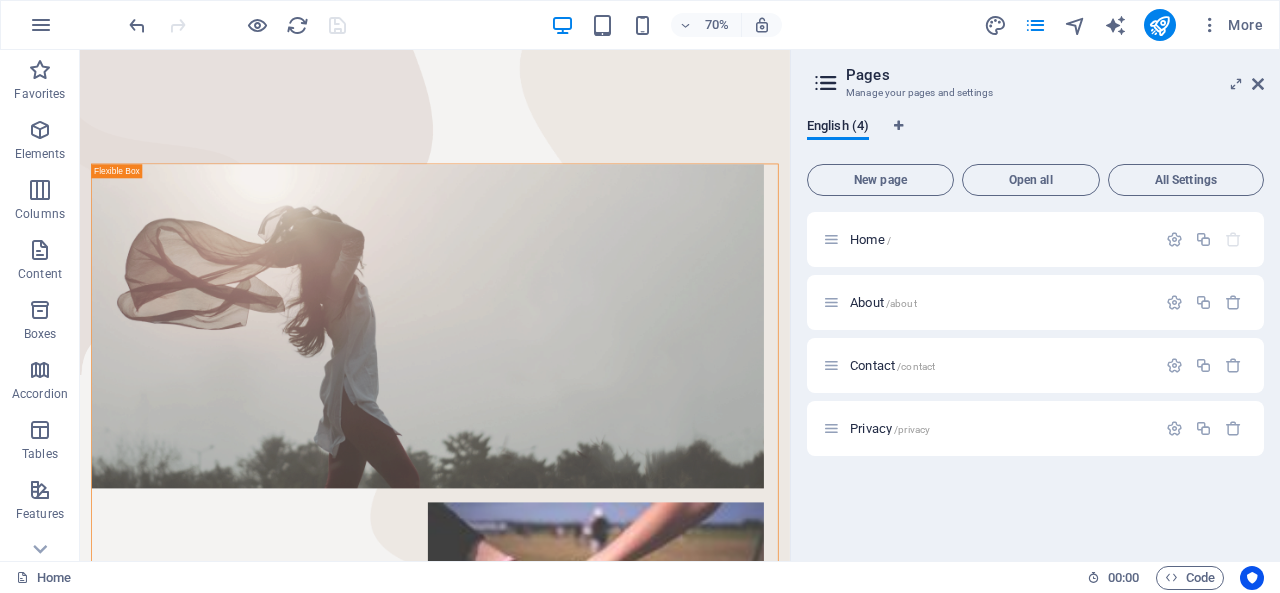 click on "Contact /contact" at bounding box center (892, 365) 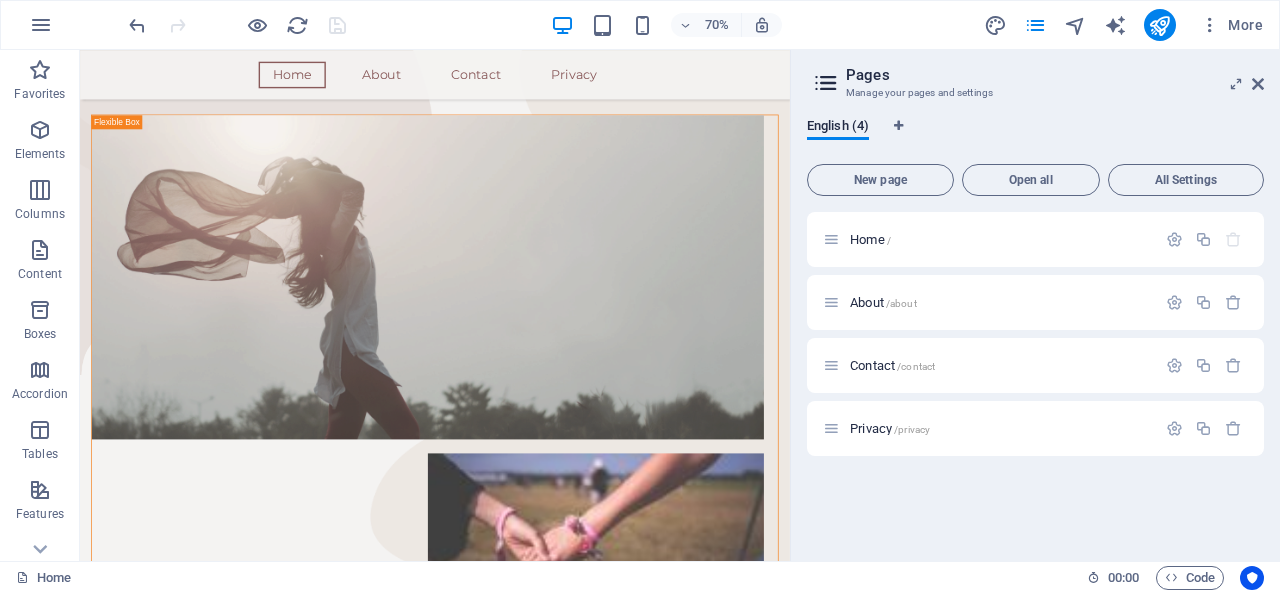 scroll, scrollTop: 0, scrollLeft: 0, axis: both 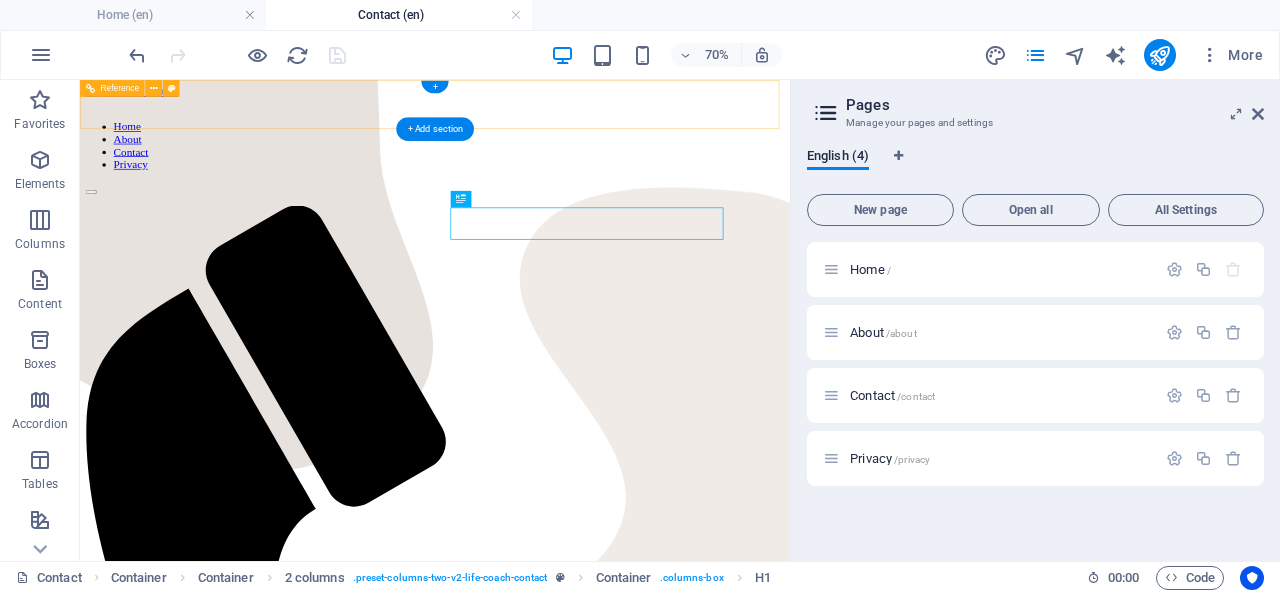 click on "Home About Contact Privacy" at bounding box center (587, 174) 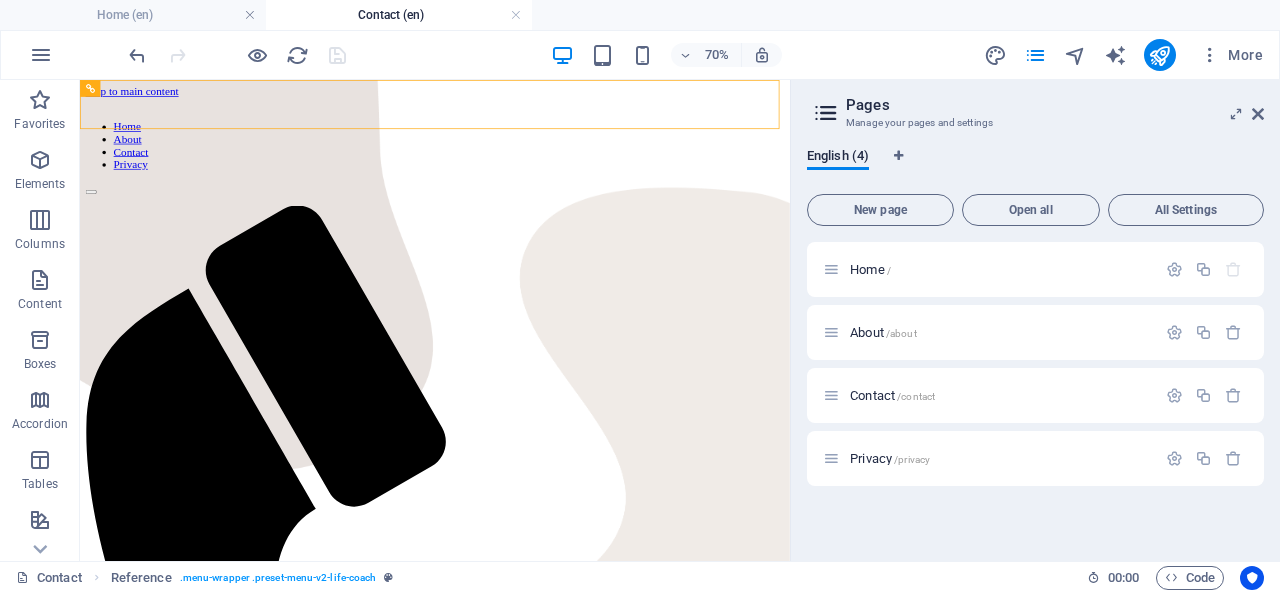 click on "Home /" at bounding box center (870, 269) 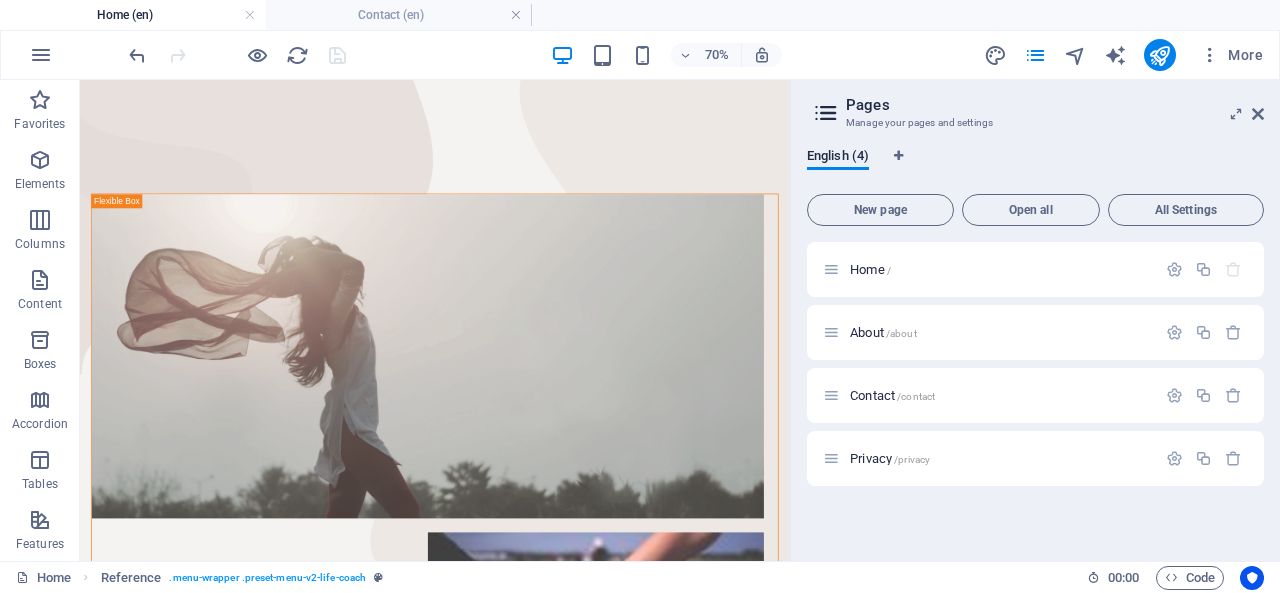 scroll, scrollTop: 265, scrollLeft: 0, axis: vertical 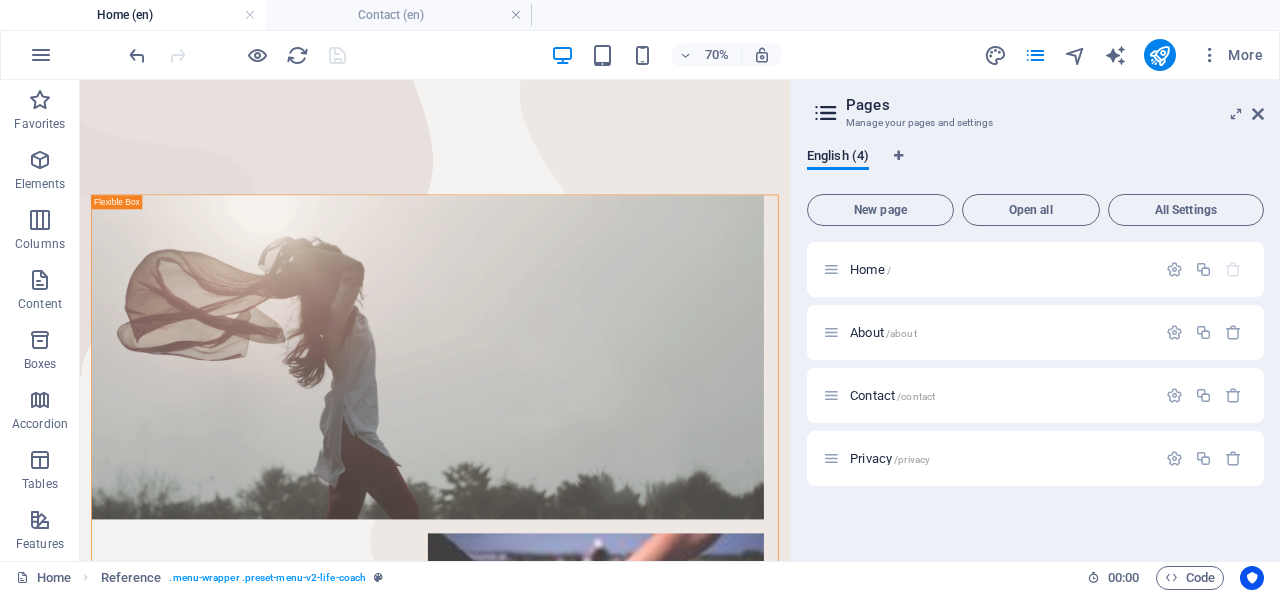 click on "About /about" at bounding box center [883, 332] 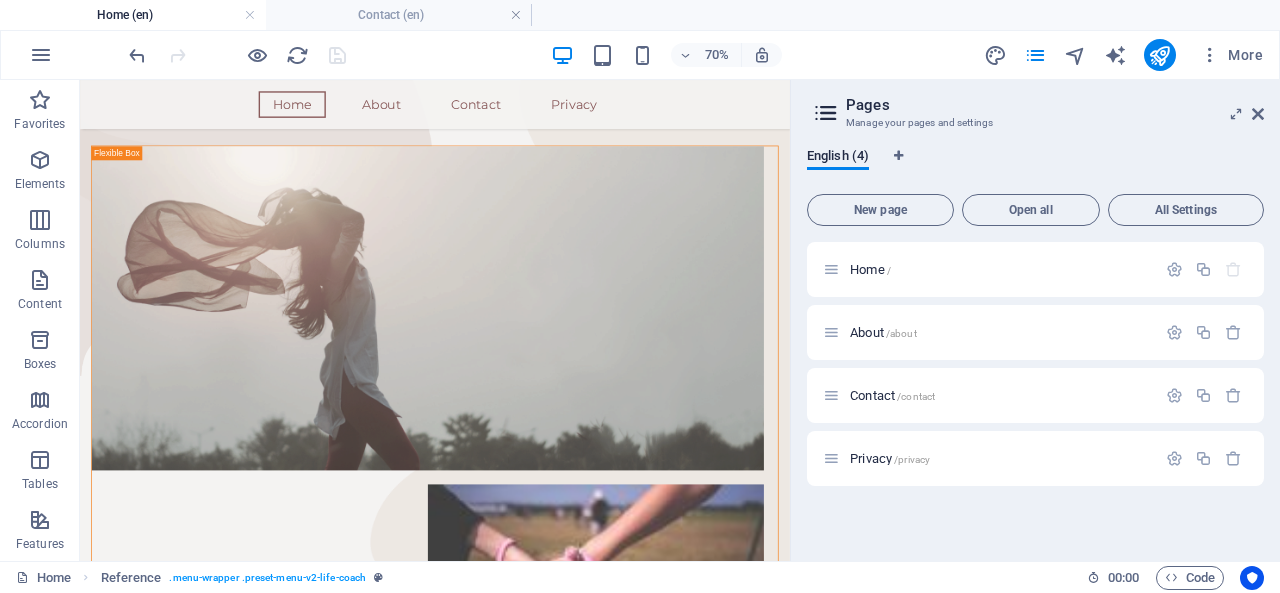 scroll, scrollTop: 0, scrollLeft: 0, axis: both 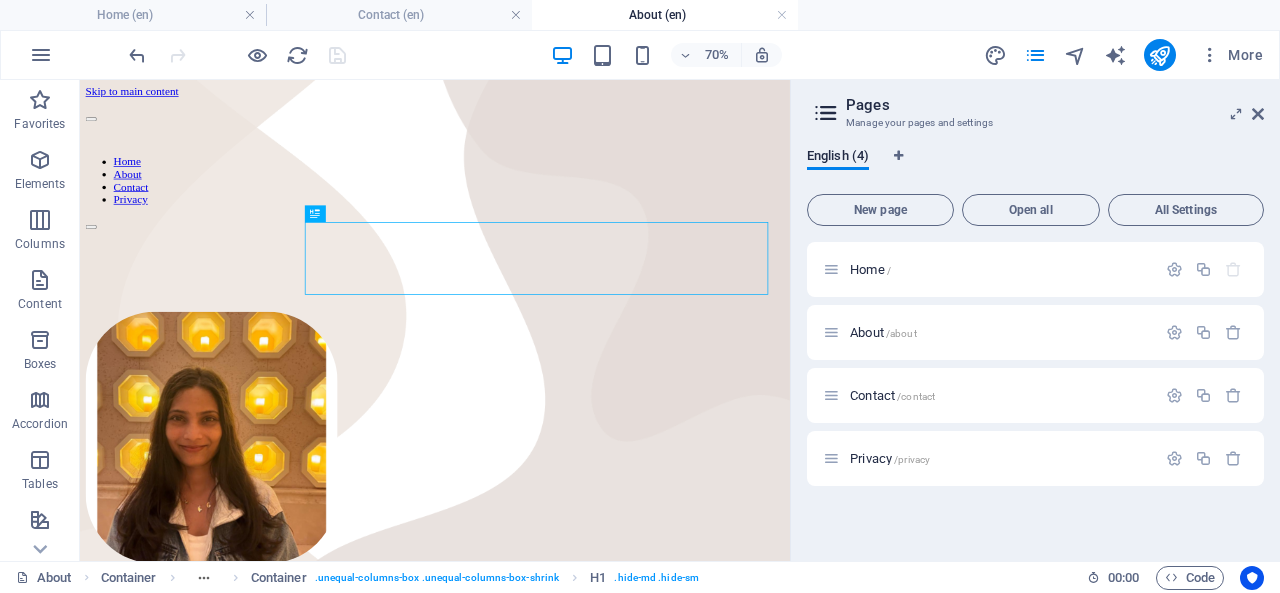 click at bounding box center (0, 0) 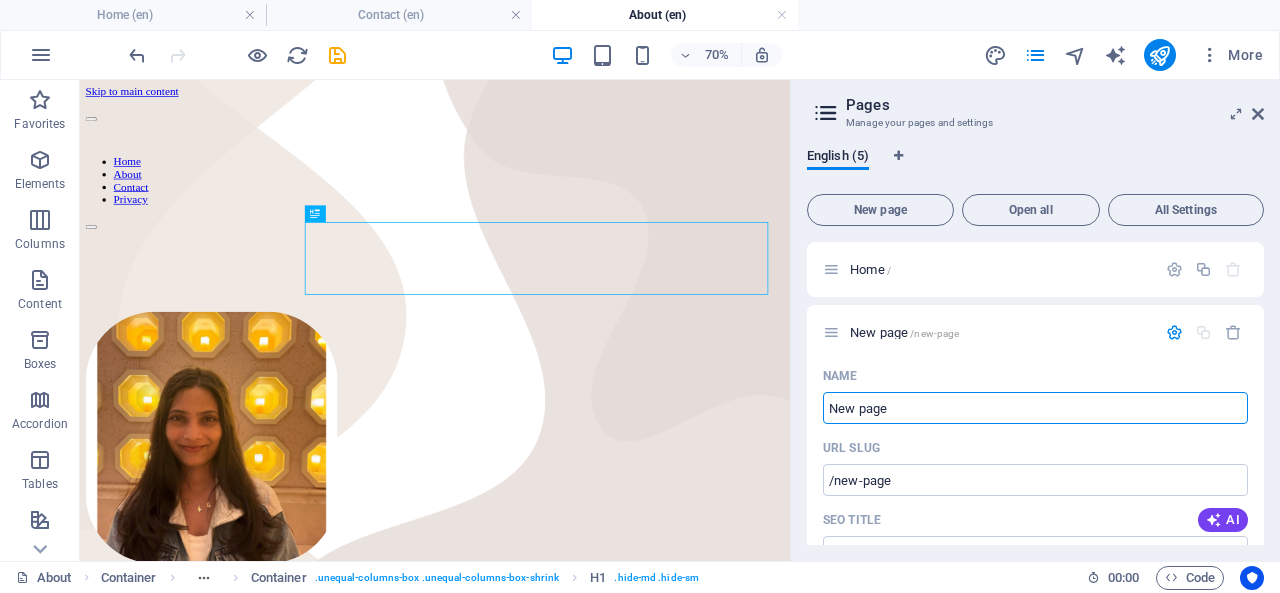 click at bounding box center (1233, 332) 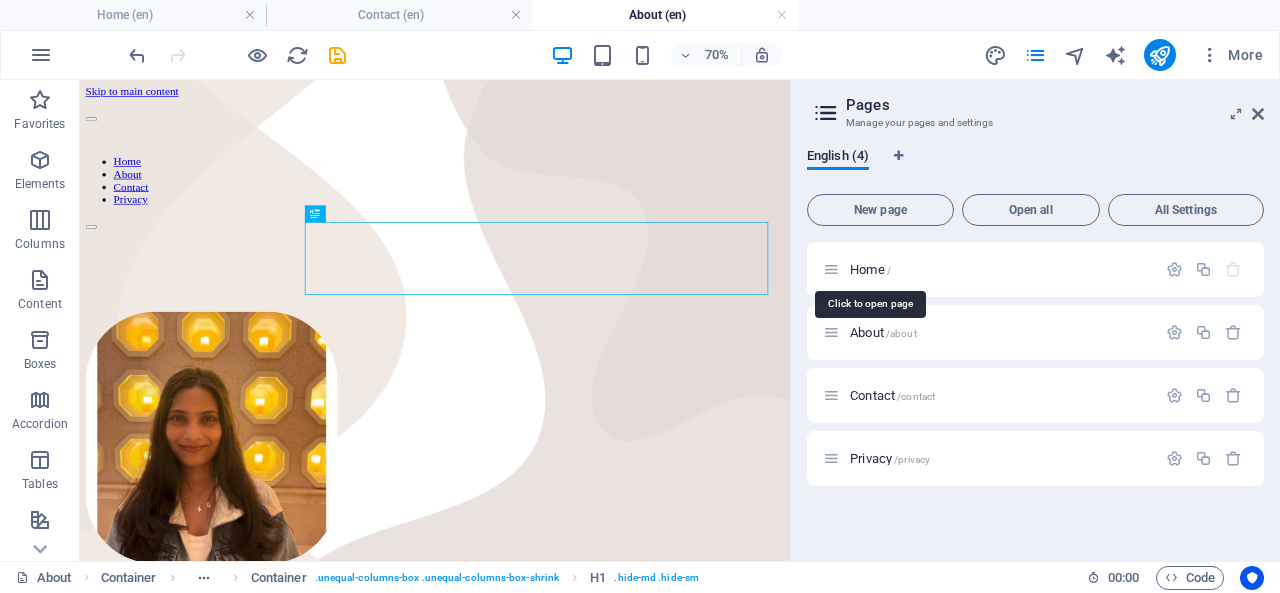 click on "Home /" at bounding box center (870, 269) 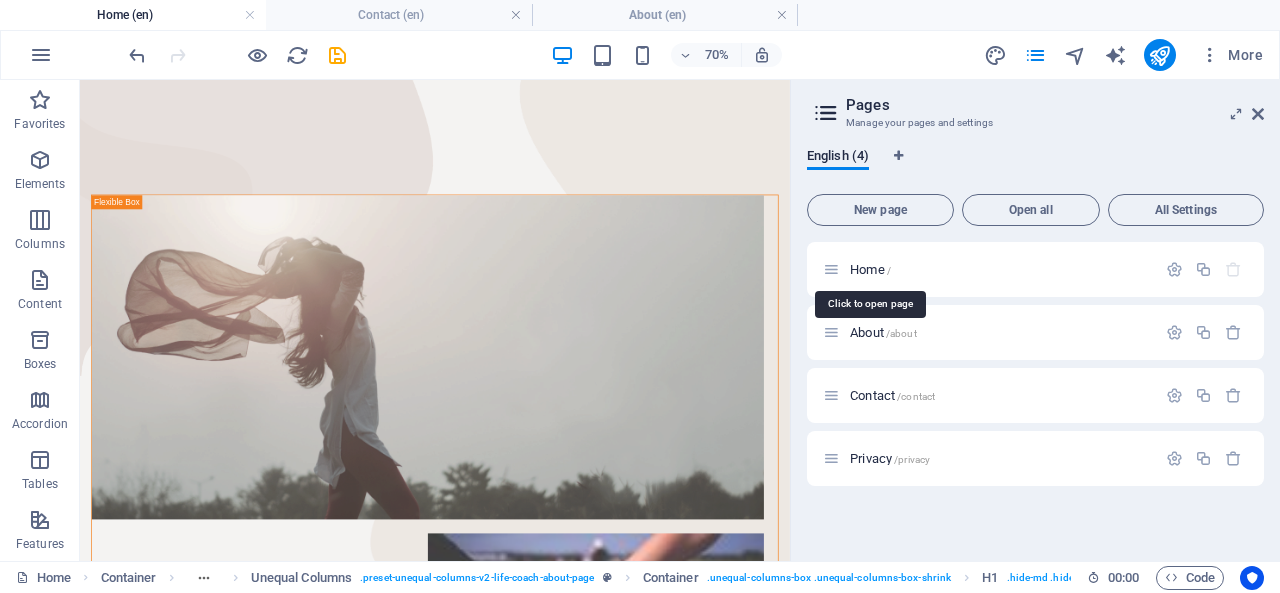 scroll, scrollTop: 263, scrollLeft: 0, axis: vertical 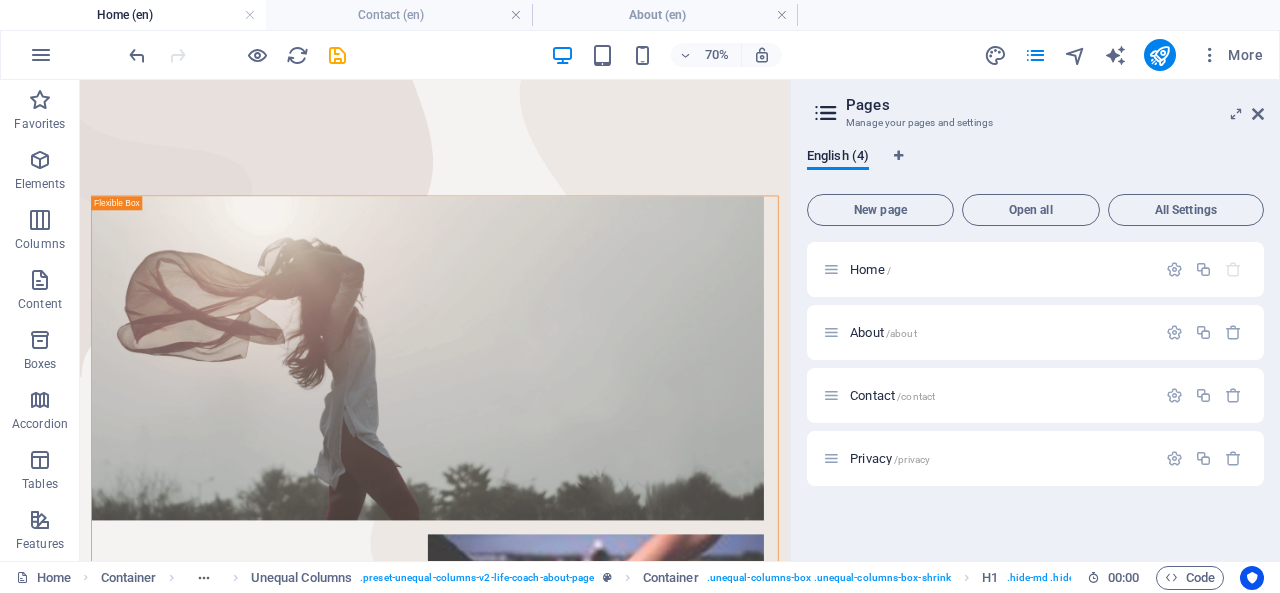 click on "About /about" at bounding box center [883, 332] 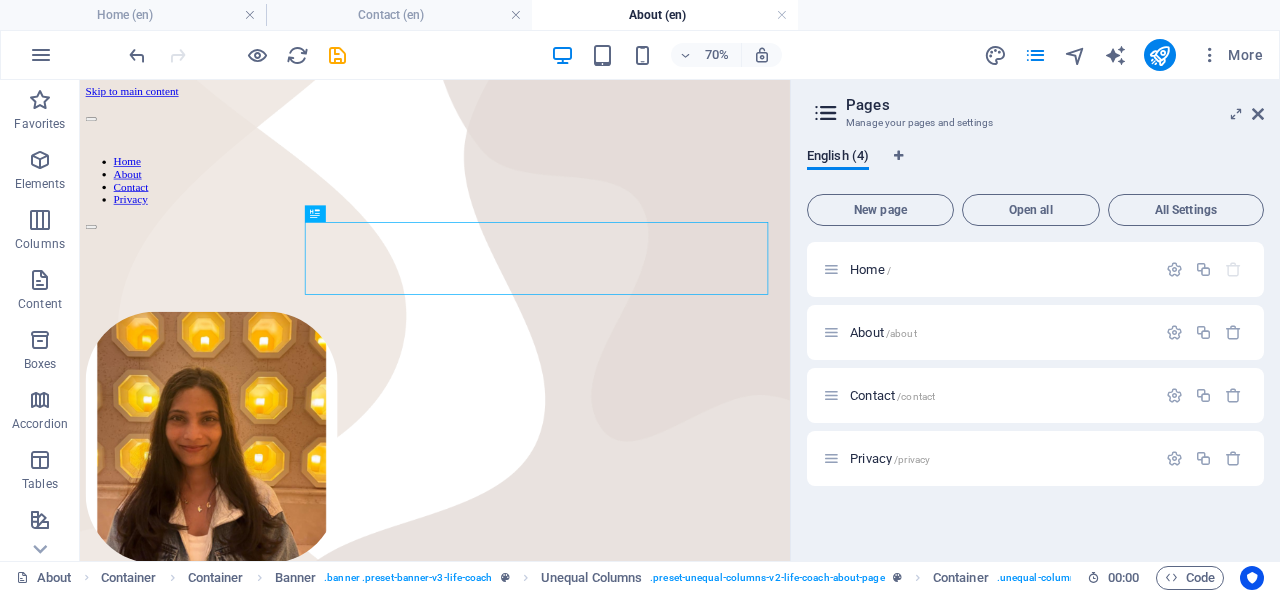 scroll, scrollTop: 0, scrollLeft: 0, axis: both 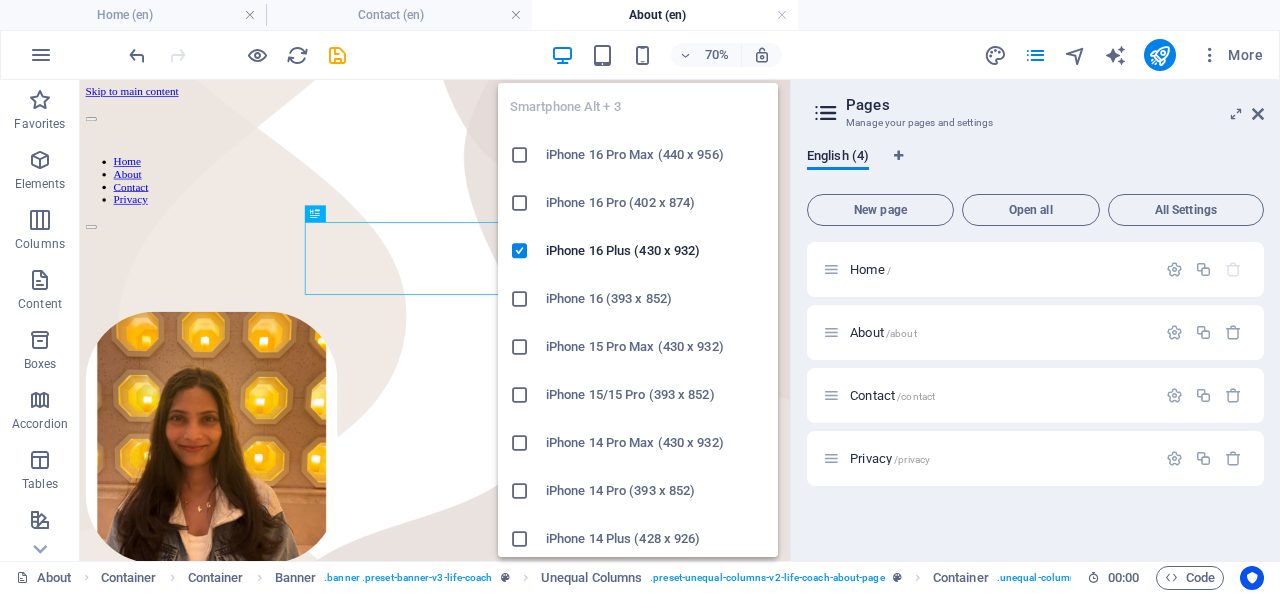 click at bounding box center [642, 55] 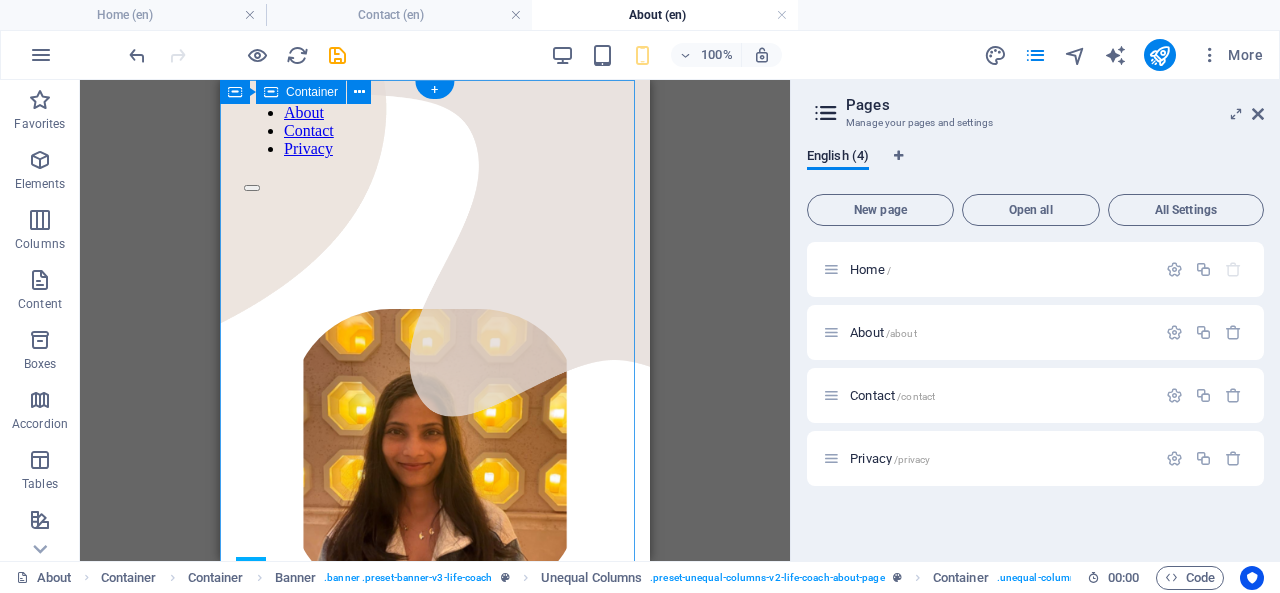 scroll, scrollTop: 0, scrollLeft: 0, axis: both 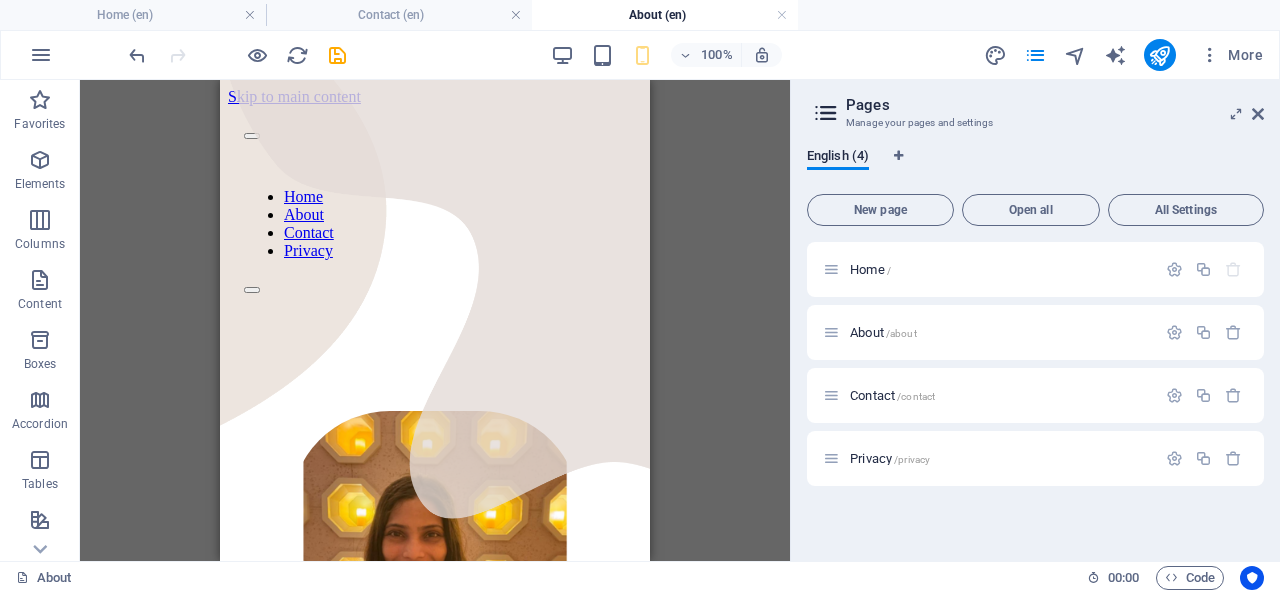 drag, startPoint x: 687, startPoint y: 185, endPoint x: 415, endPoint y: 107, distance: 282.9629 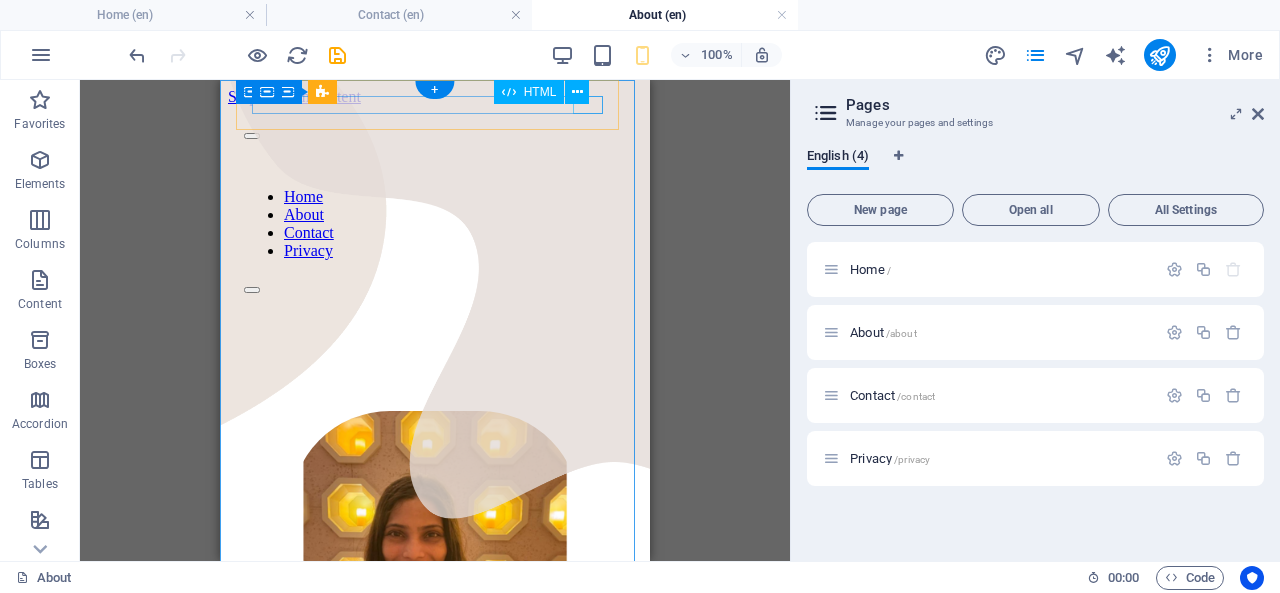 click at bounding box center [435, 131] 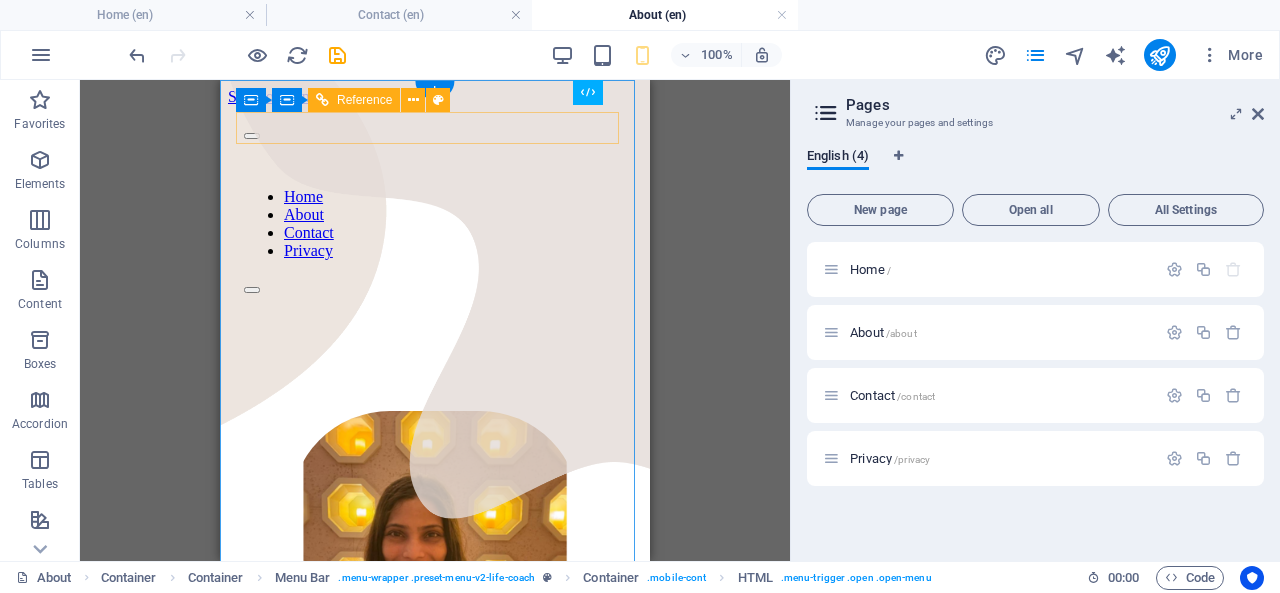 click at bounding box center [435, 285] 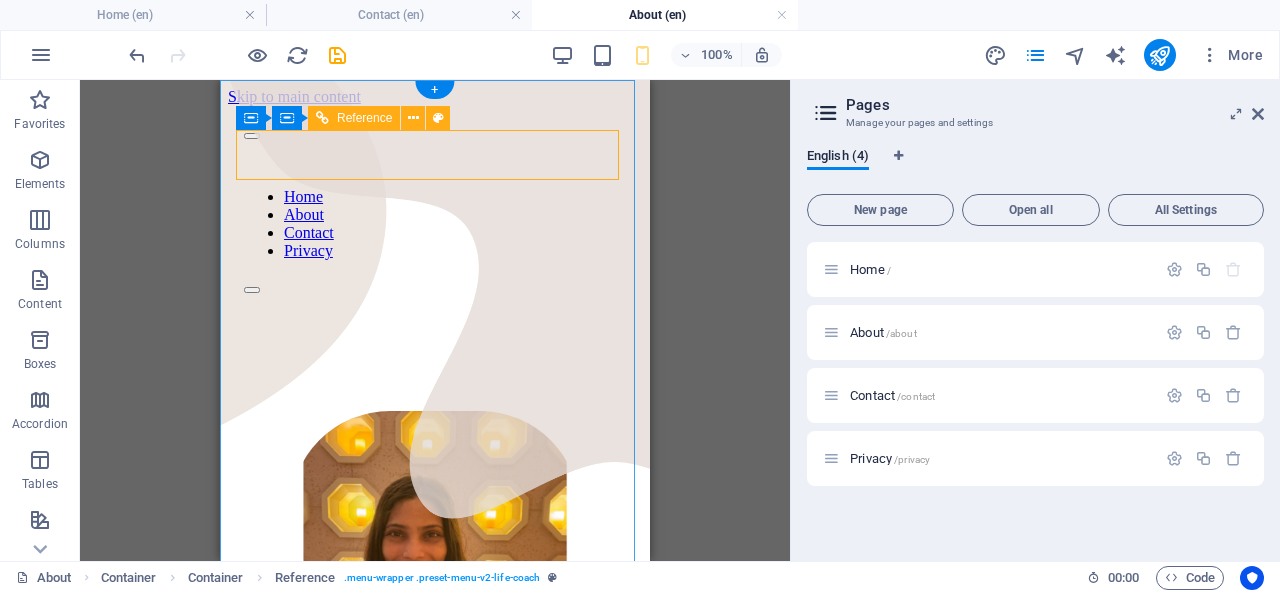 click at bounding box center [435, 285] 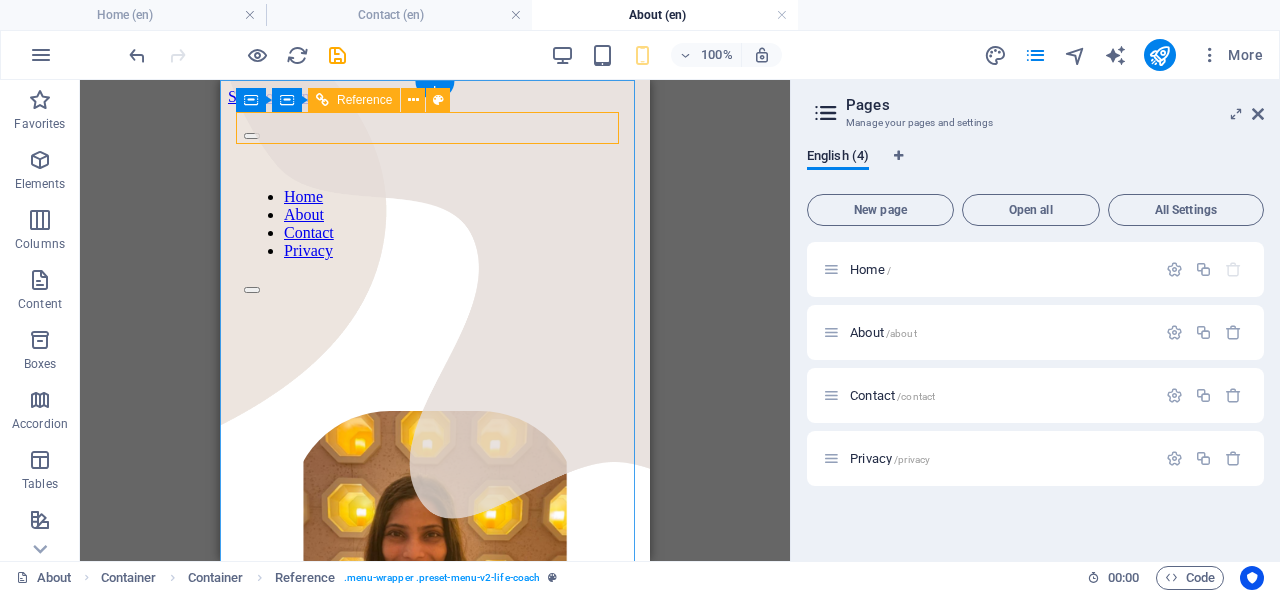 click at bounding box center (435, 285) 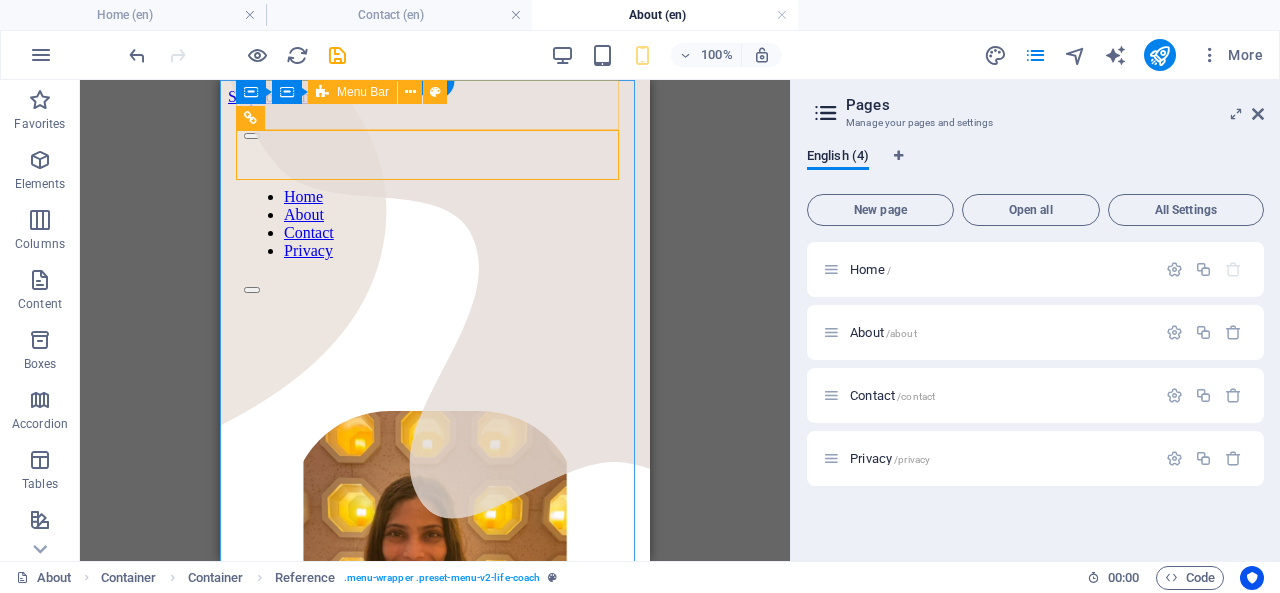 click at bounding box center (435, 131) 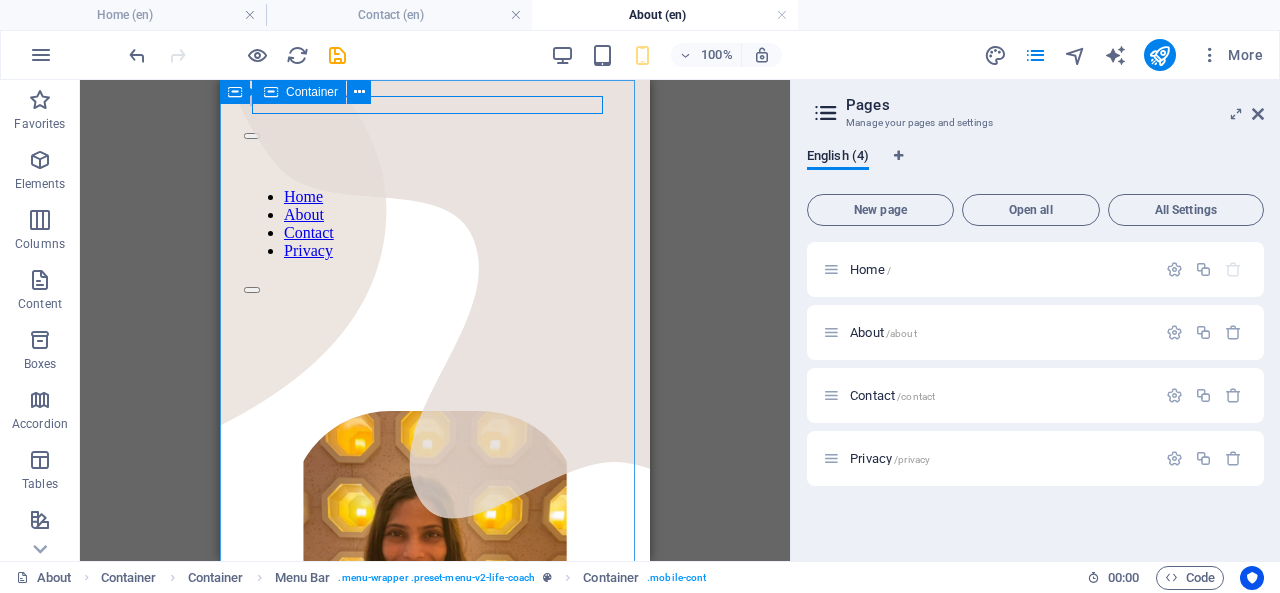 click at bounding box center (359, 92) 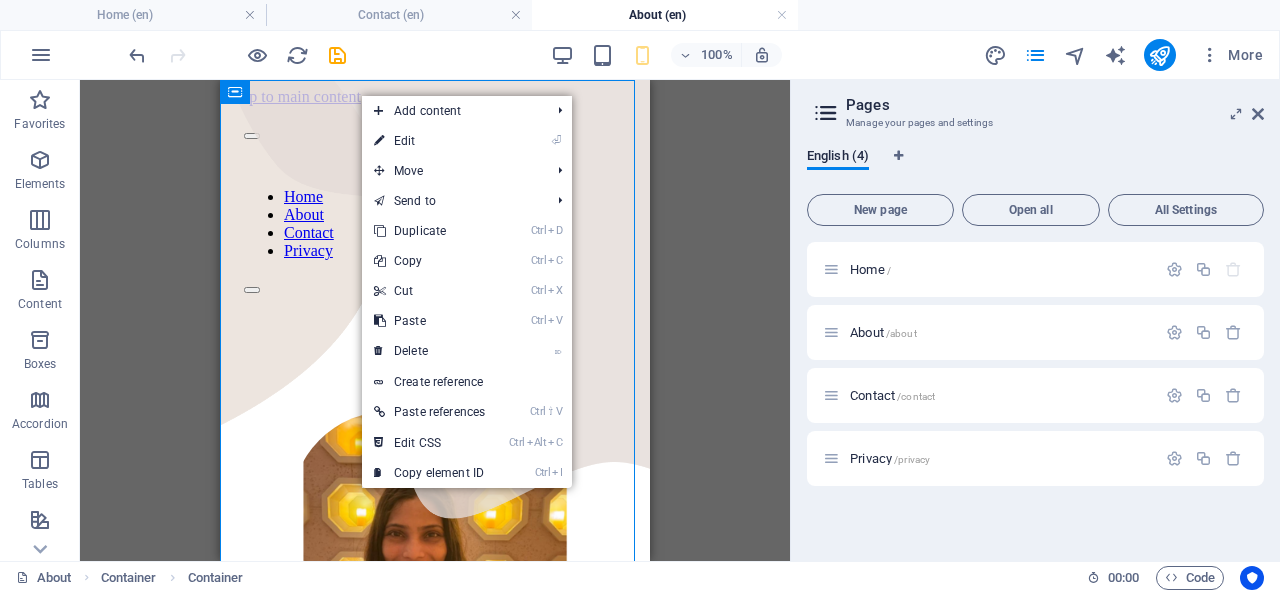 click on "⌦  Delete" at bounding box center [429, 351] 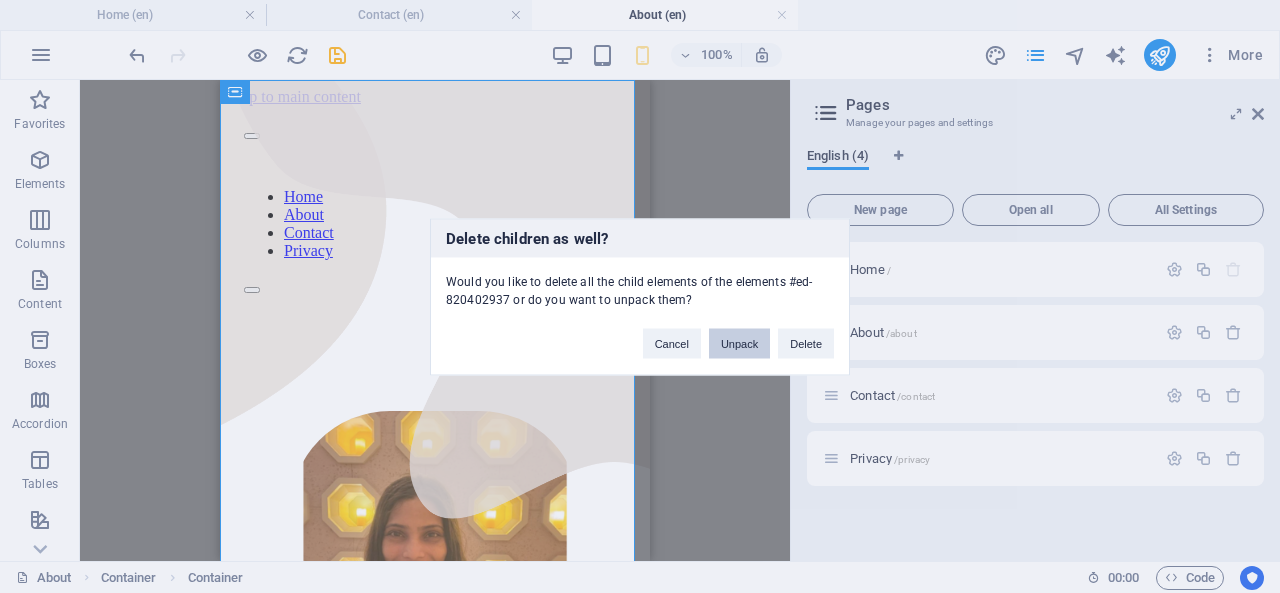 click on "Unpack" at bounding box center [739, 343] 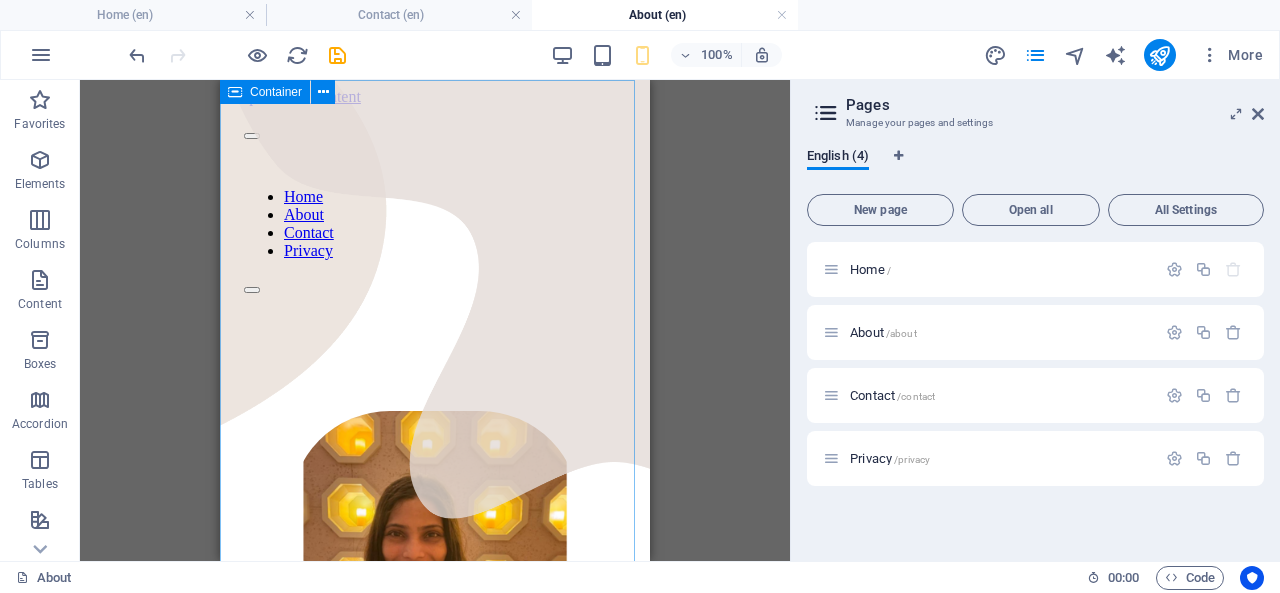 click at bounding box center [323, 92] 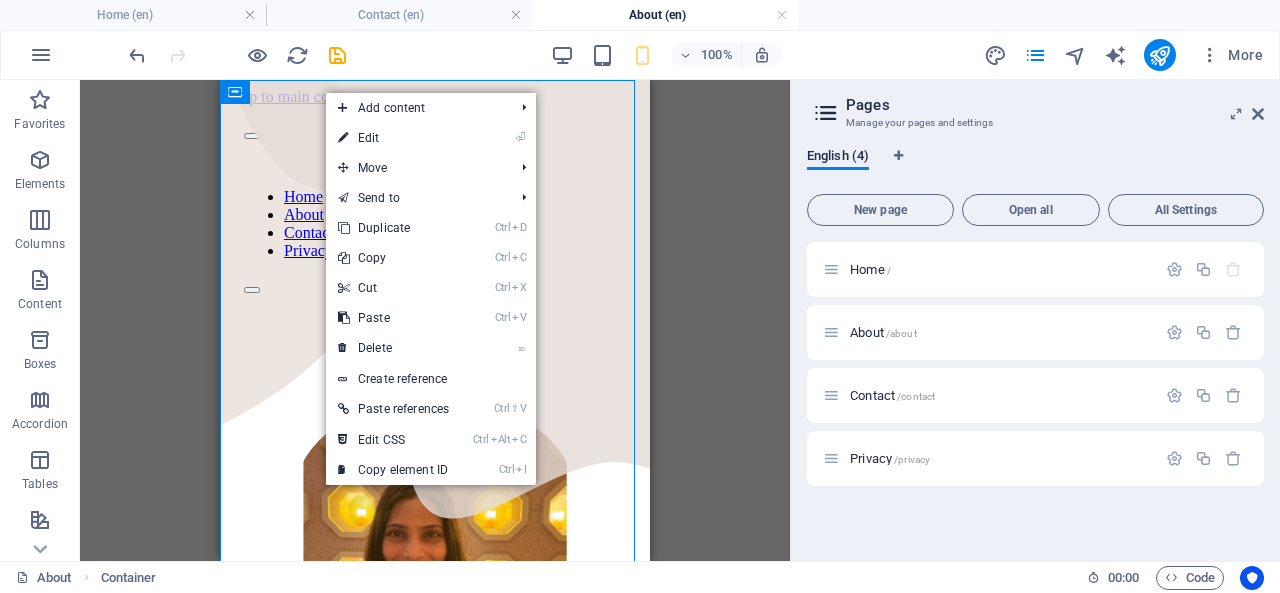 click on "⌦  Delete" at bounding box center (393, 348) 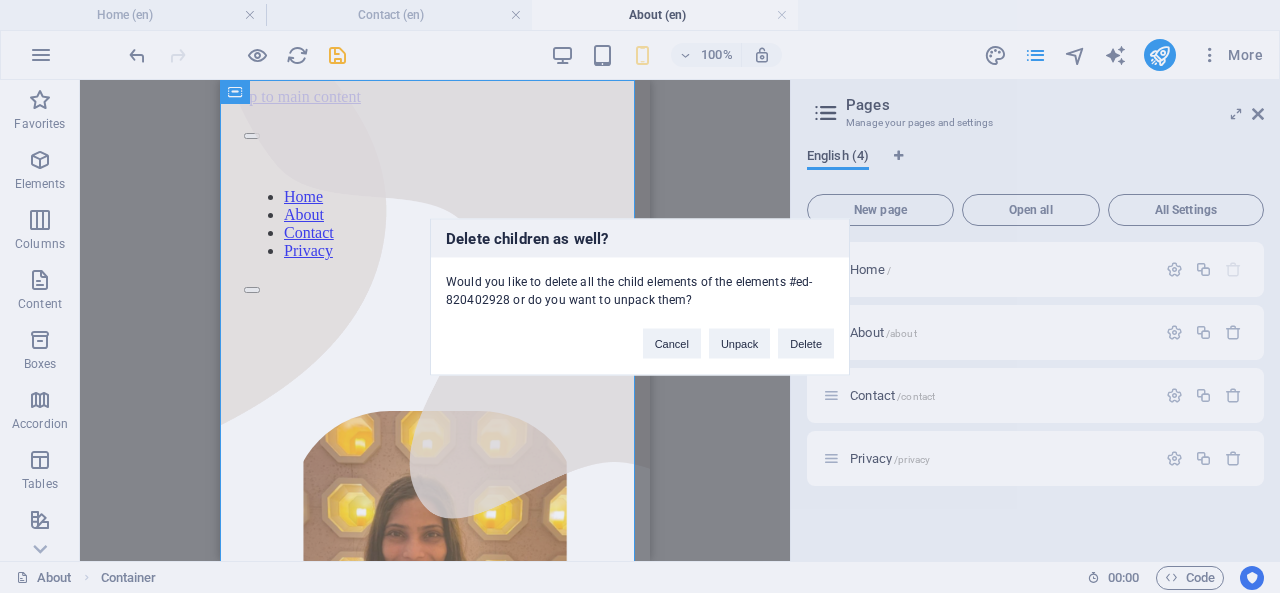 click on "Delete" at bounding box center (806, 343) 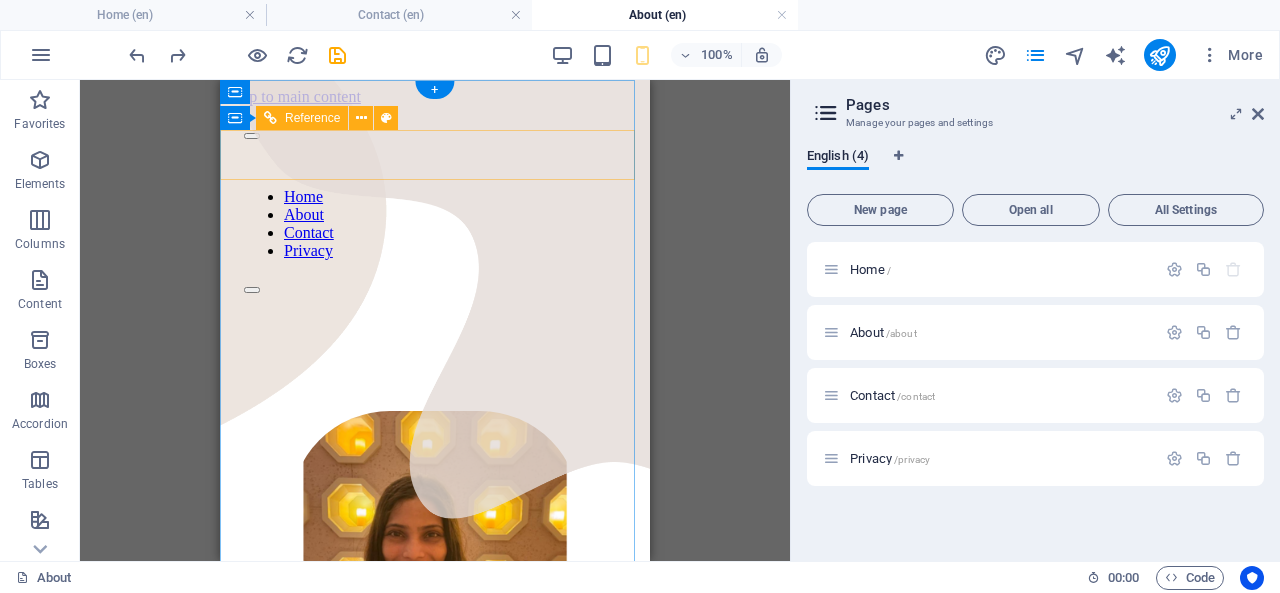 click at bounding box center [435, 285] 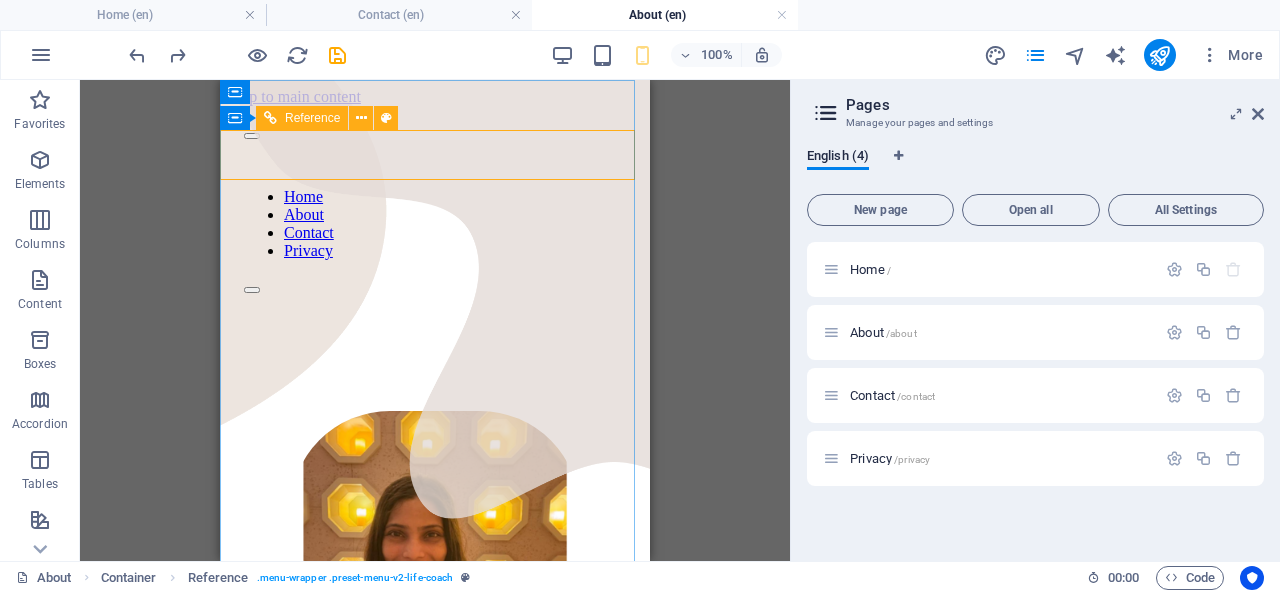 click at bounding box center [361, 118] 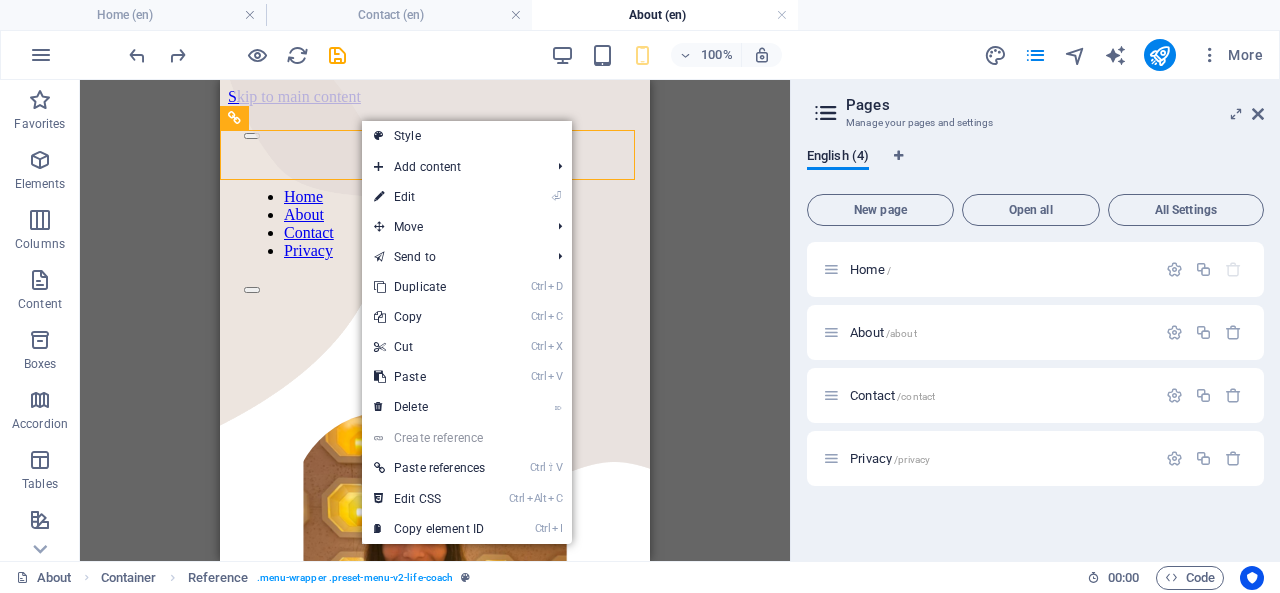 click on "⌦  Delete" at bounding box center (429, 407) 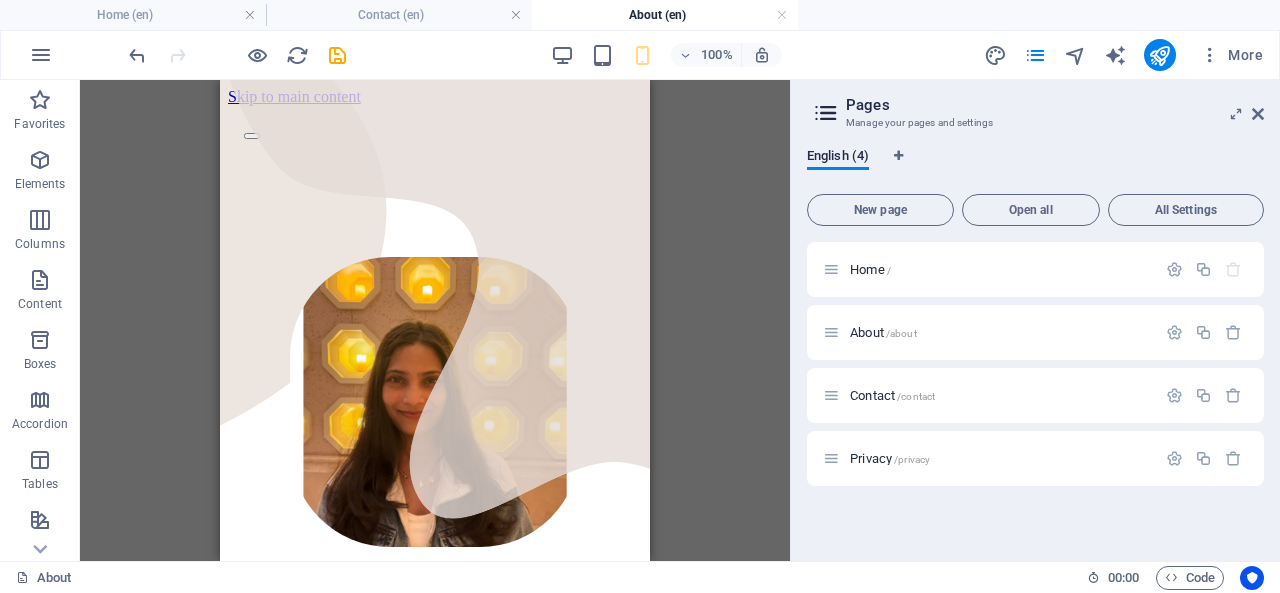 click on "Home /" at bounding box center (870, 269) 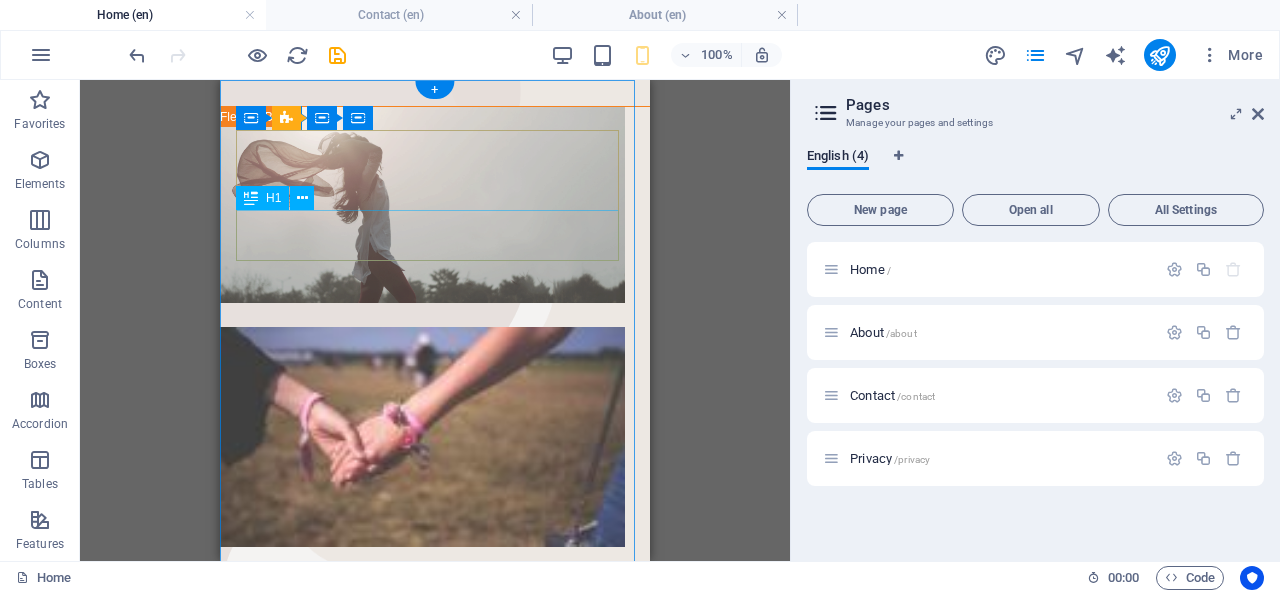 scroll, scrollTop: 0, scrollLeft: 0, axis: both 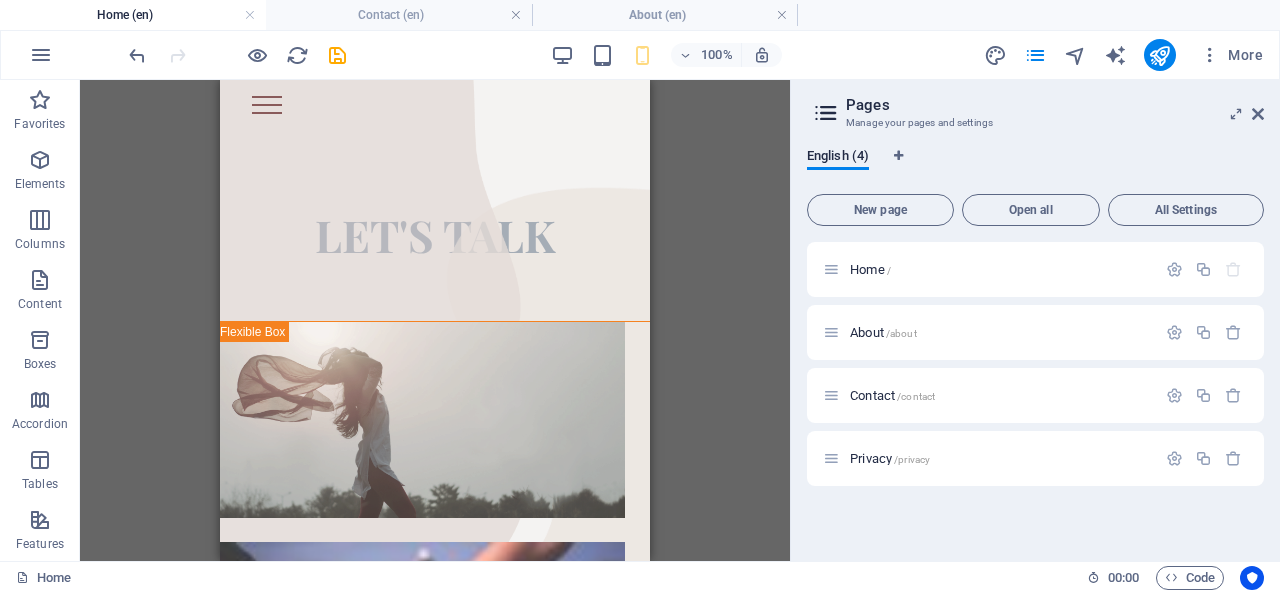 click on "About /about" at bounding box center (883, 332) 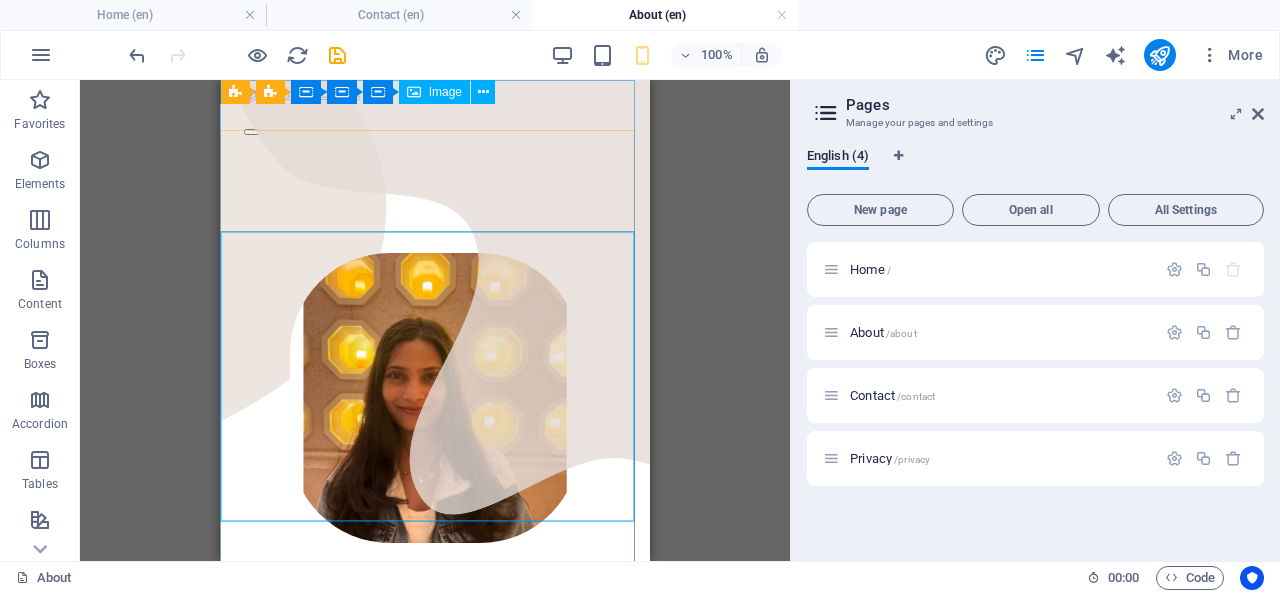 scroll, scrollTop: 0, scrollLeft: 0, axis: both 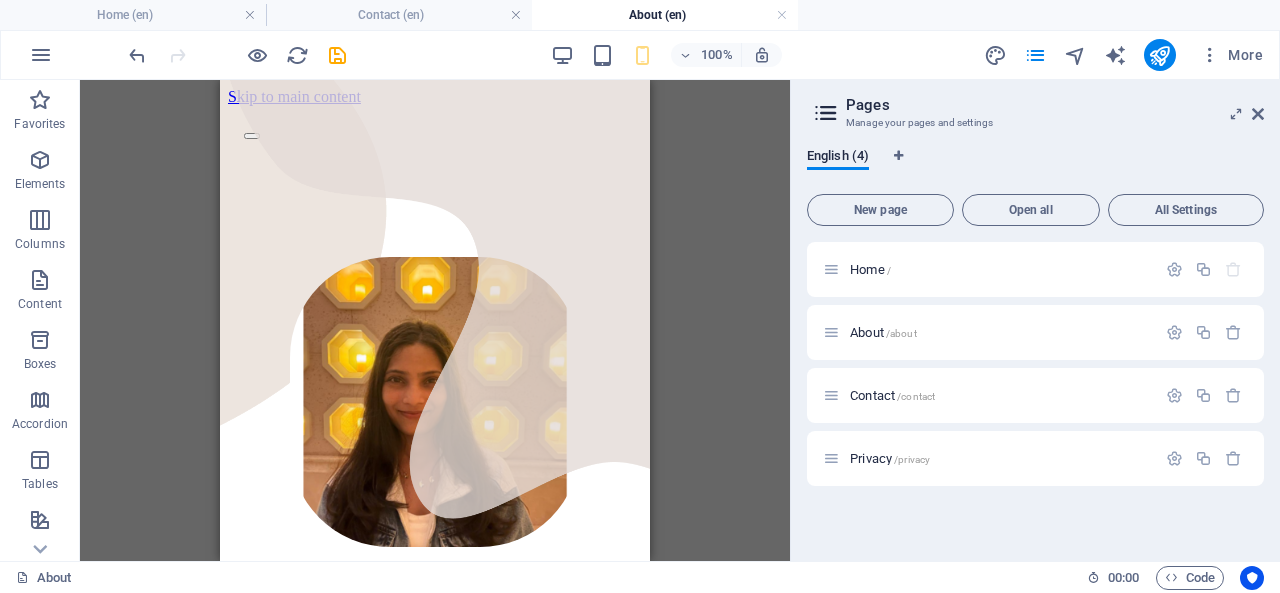 click on "Contact /contact" at bounding box center [892, 395] 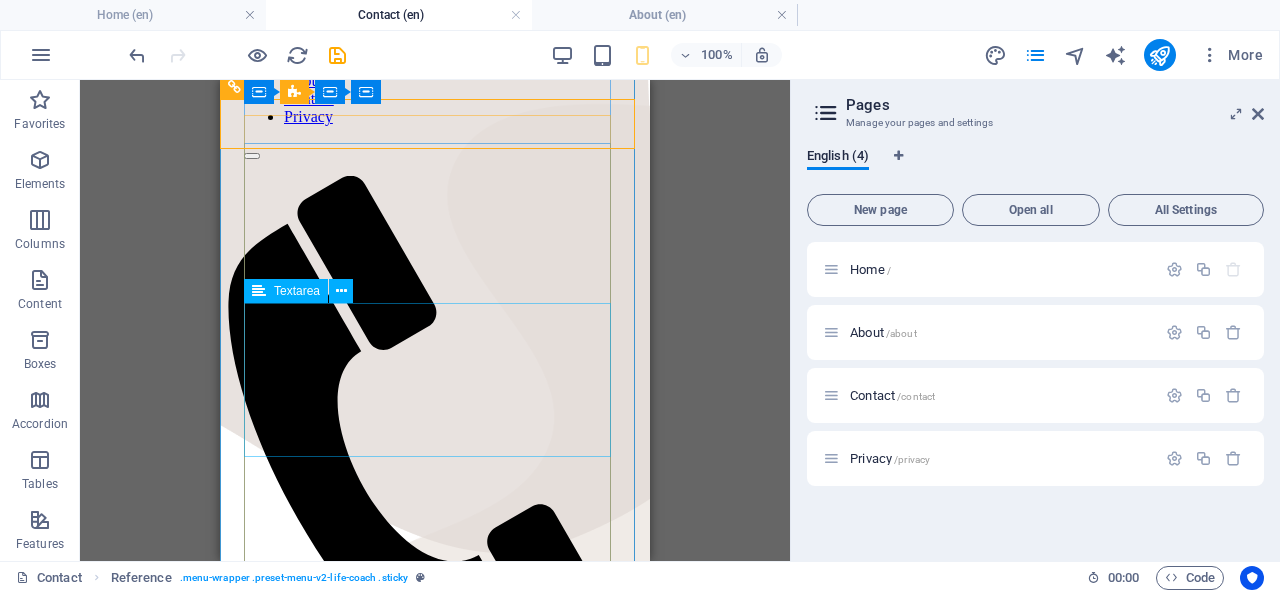 scroll, scrollTop: 0, scrollLeft: 0, axis: both 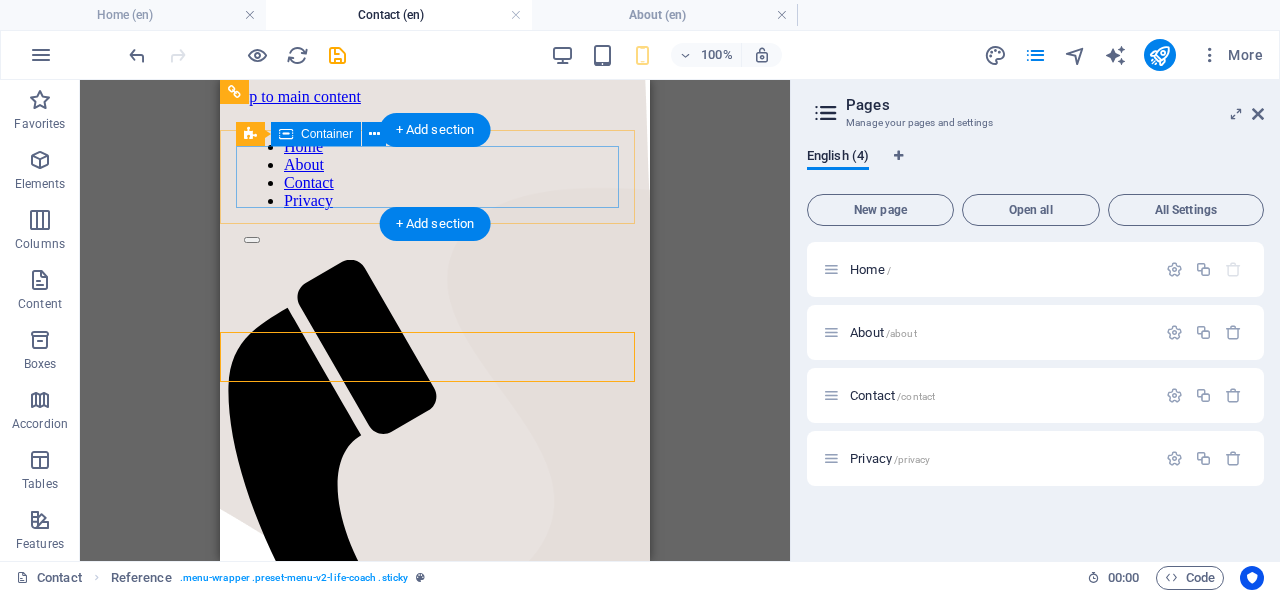 click on "Menu" at bounding box center (435, 536) 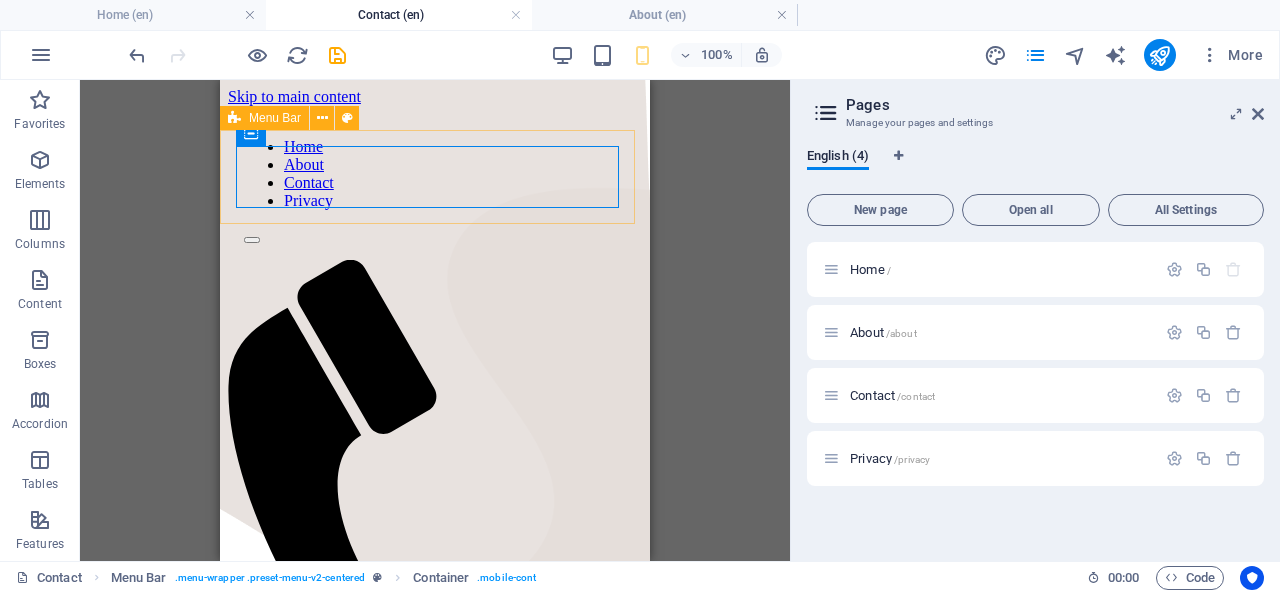 click at bounding box center [322, 118] 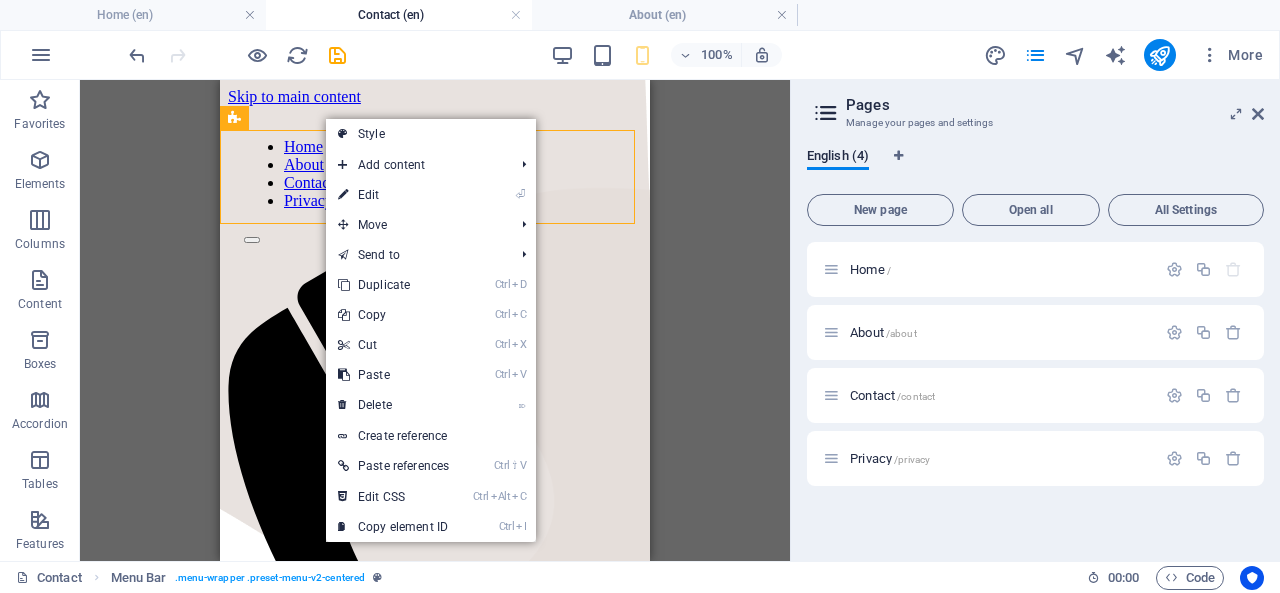 click on "⌦  Delete" at bounding box center (393, 405) 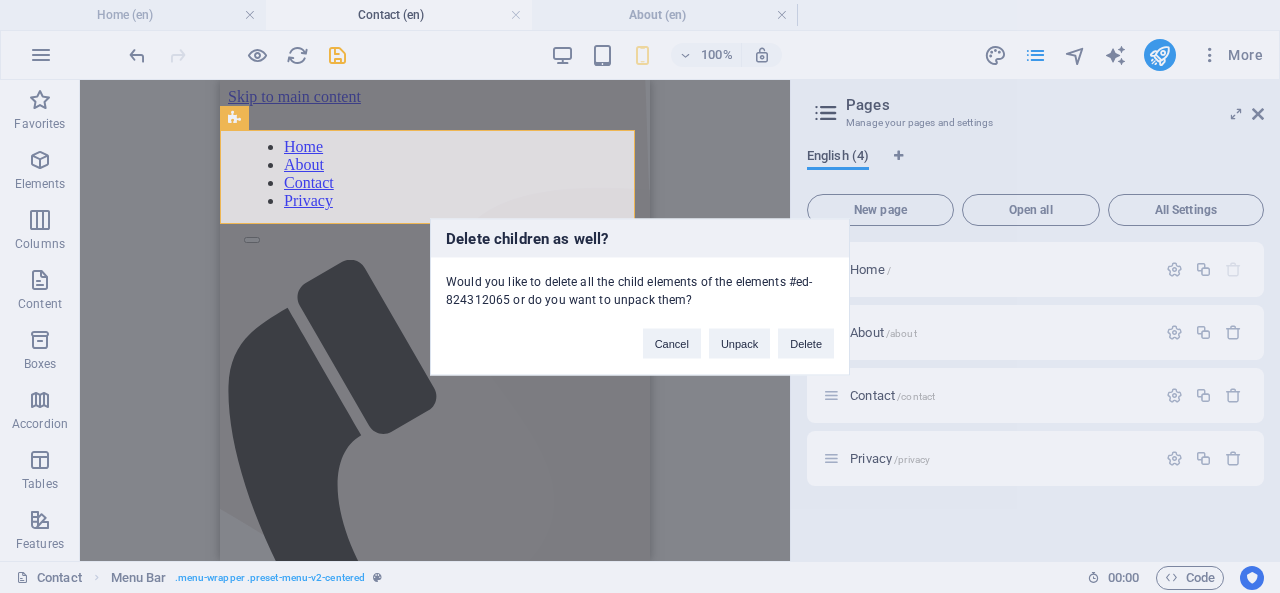 click on "Delete" at bounding box center (806, 343) 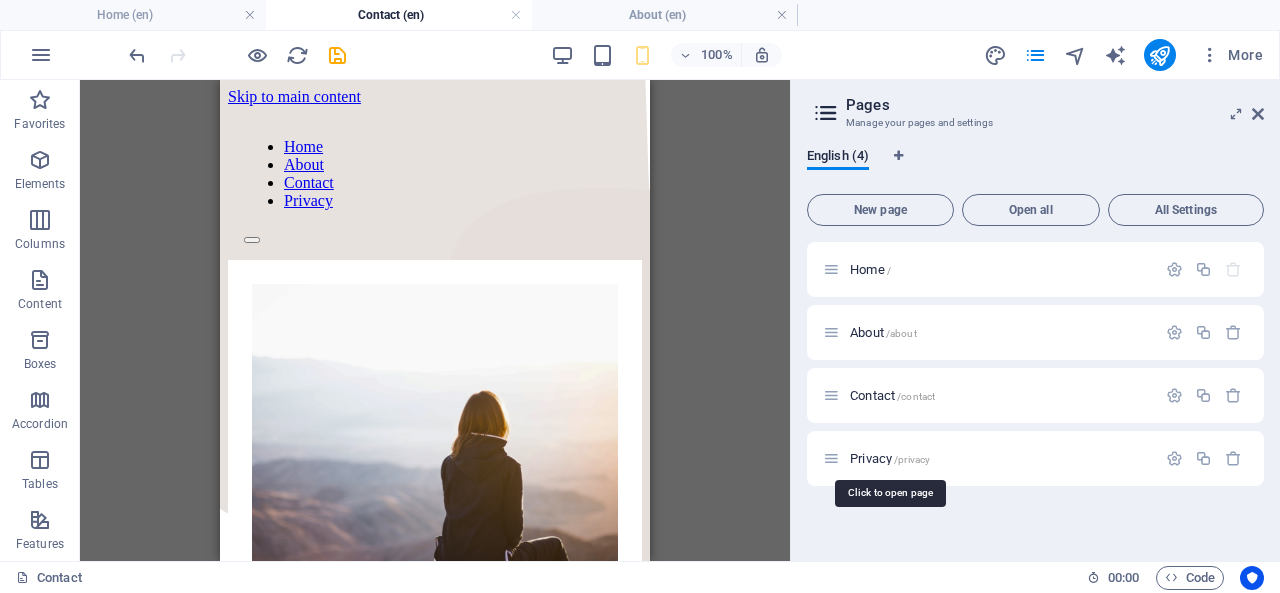 click on "Privacy /privacy" at bounding box center (890, 458) 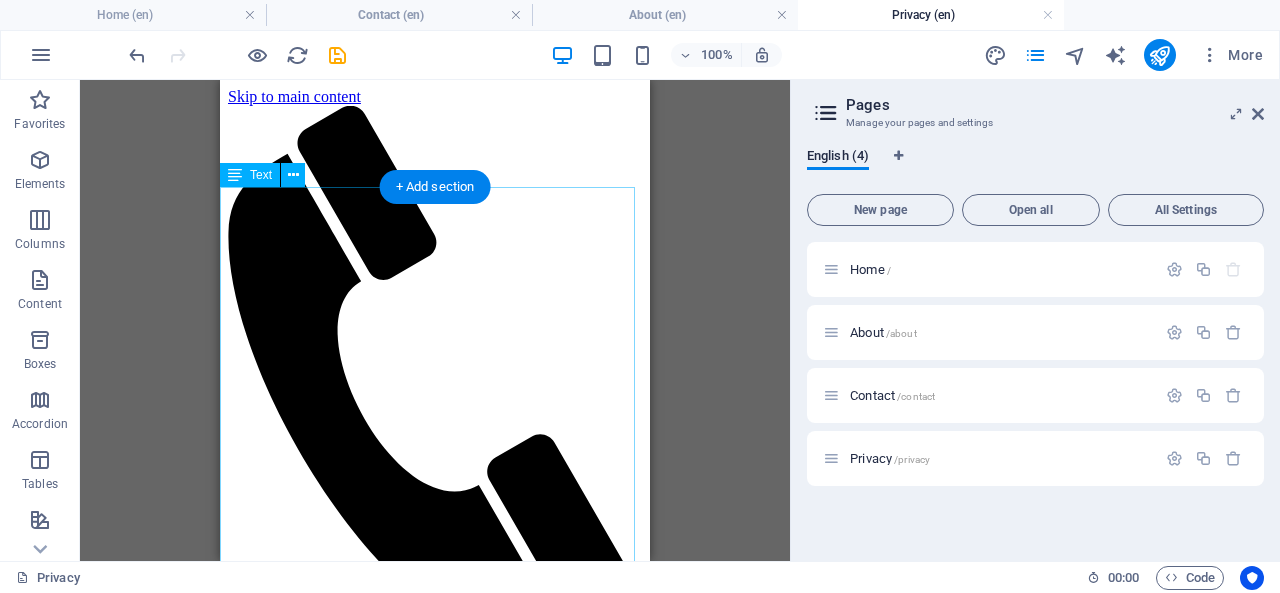 scroll, scrollTop: 0, scrollLeft: 0, axis: both 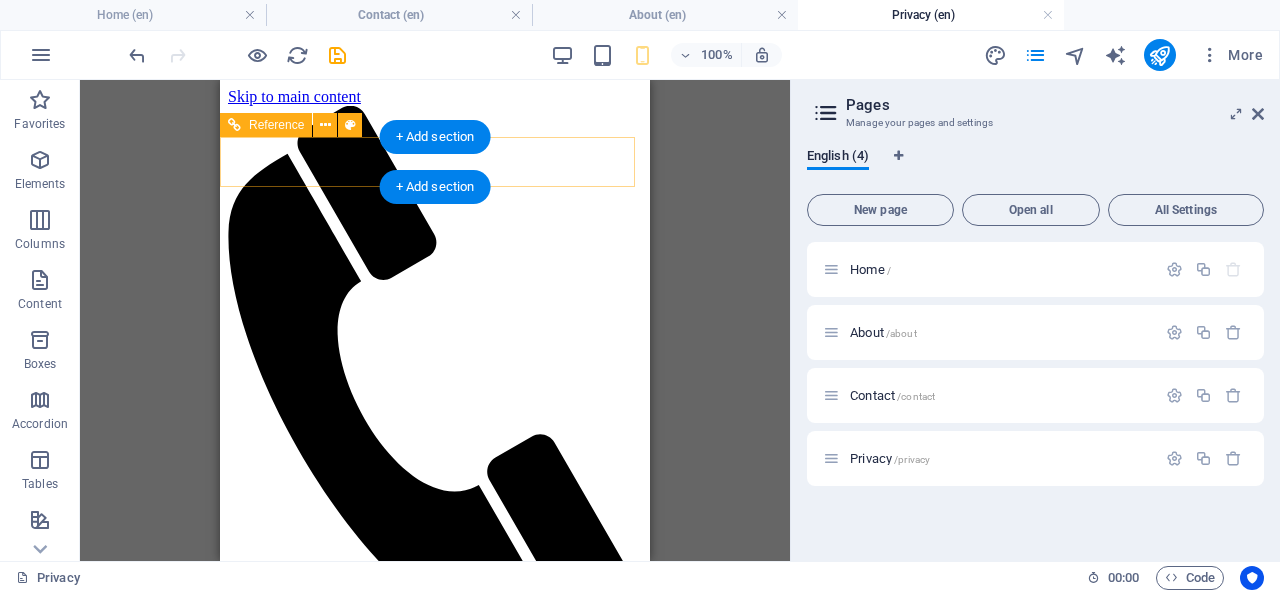 click at bounding box center [435, 788] 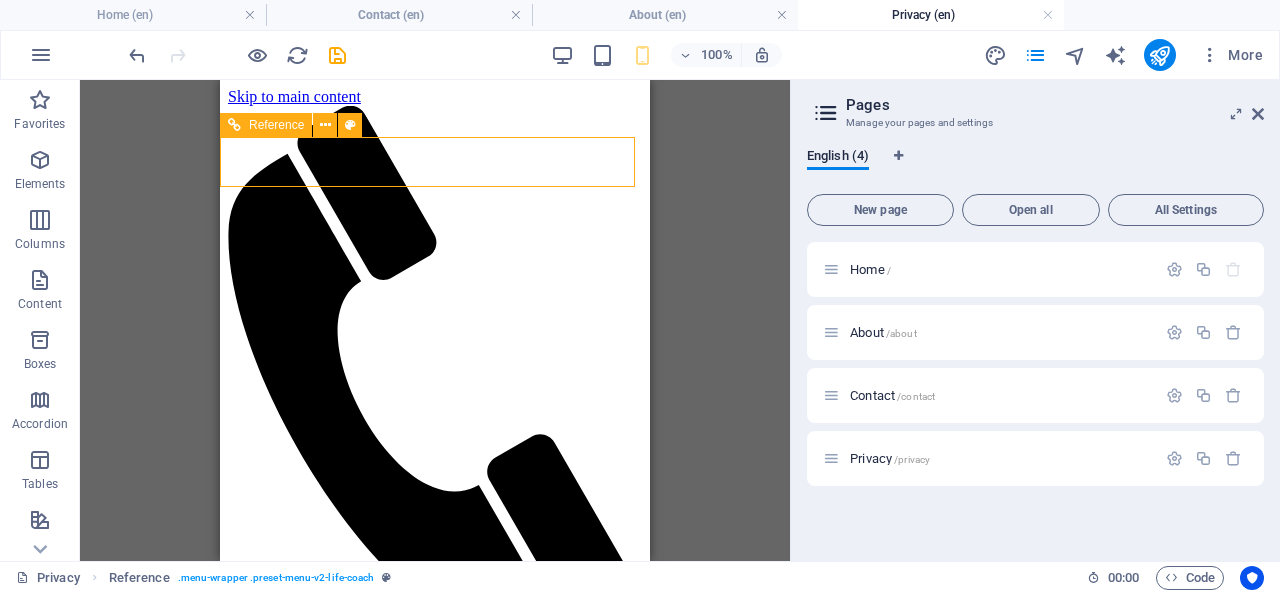 click at bounding box center [325, 125] 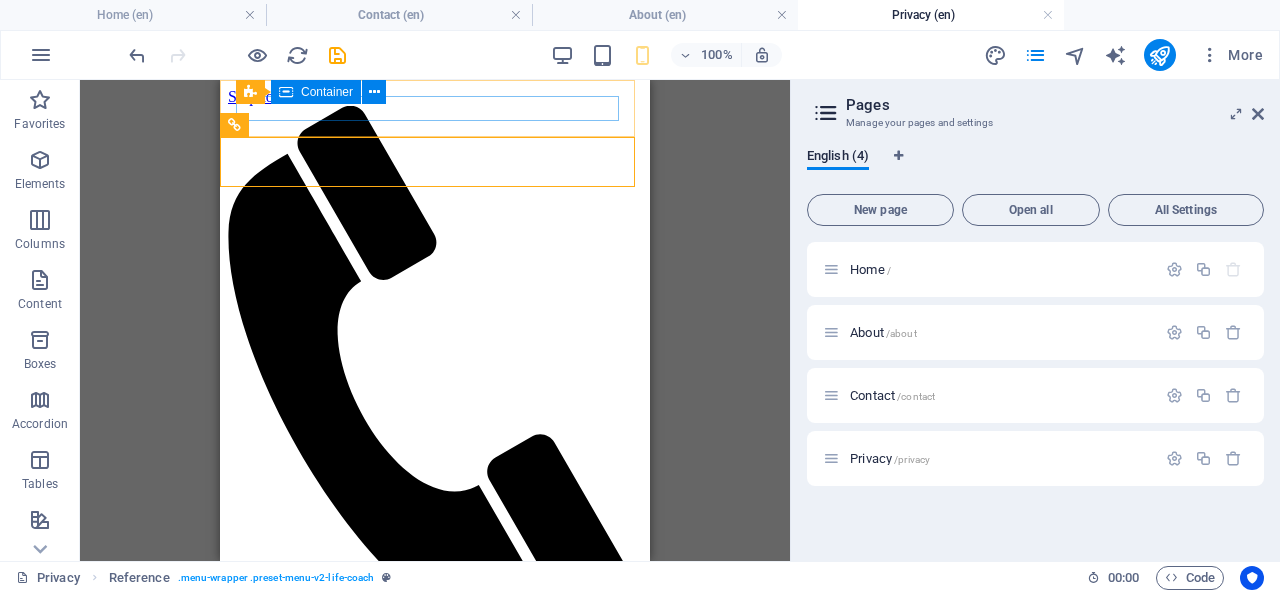 click at bounding box center [374, 92] 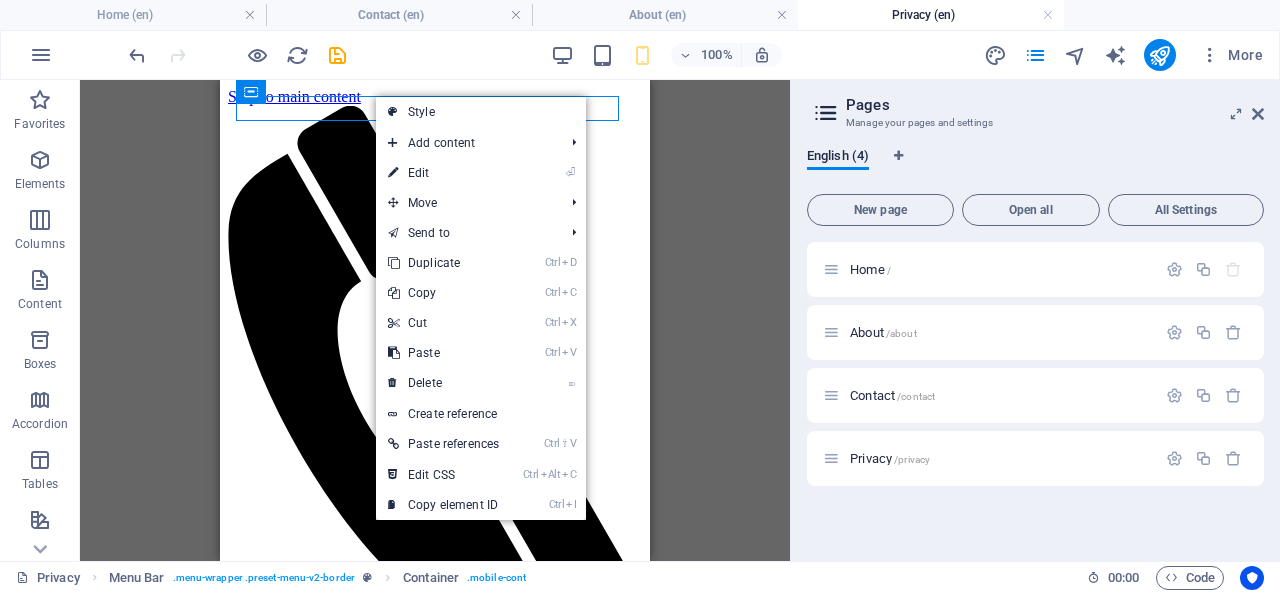 click on "⌦  Delete" at bounding box center [443, 383] 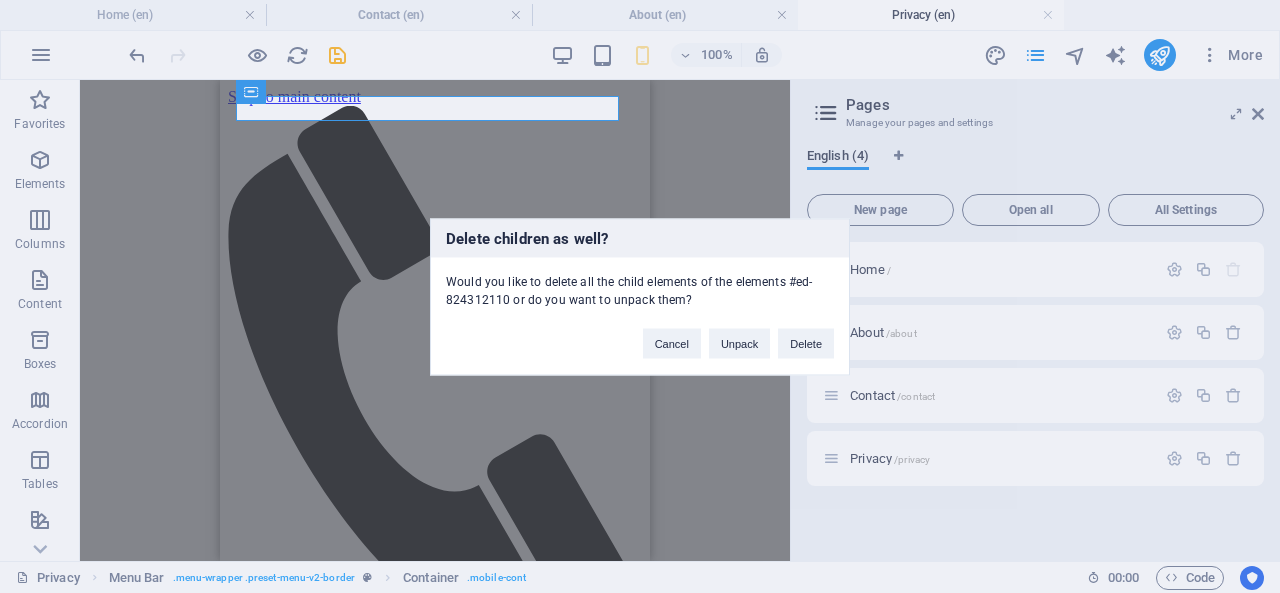 click on "Delete" at bounding box center [806, 343] 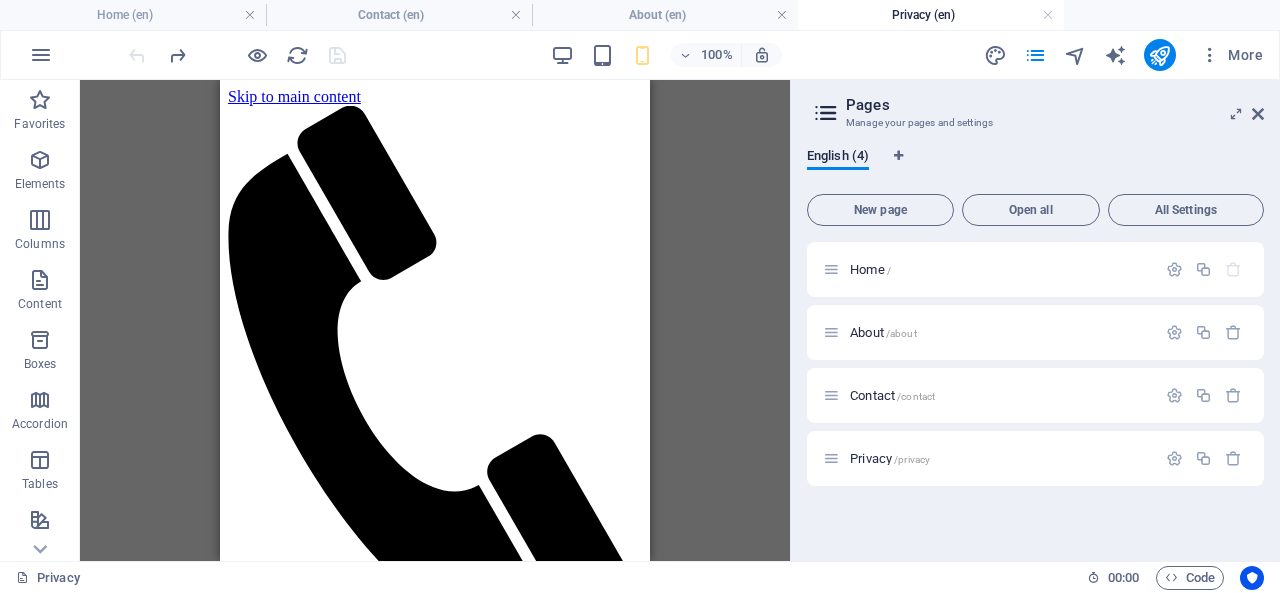 click on "Text   Reference   Menu Bar   Container   Placeholder   Icon   HTML" at bounding box center (435, 320) 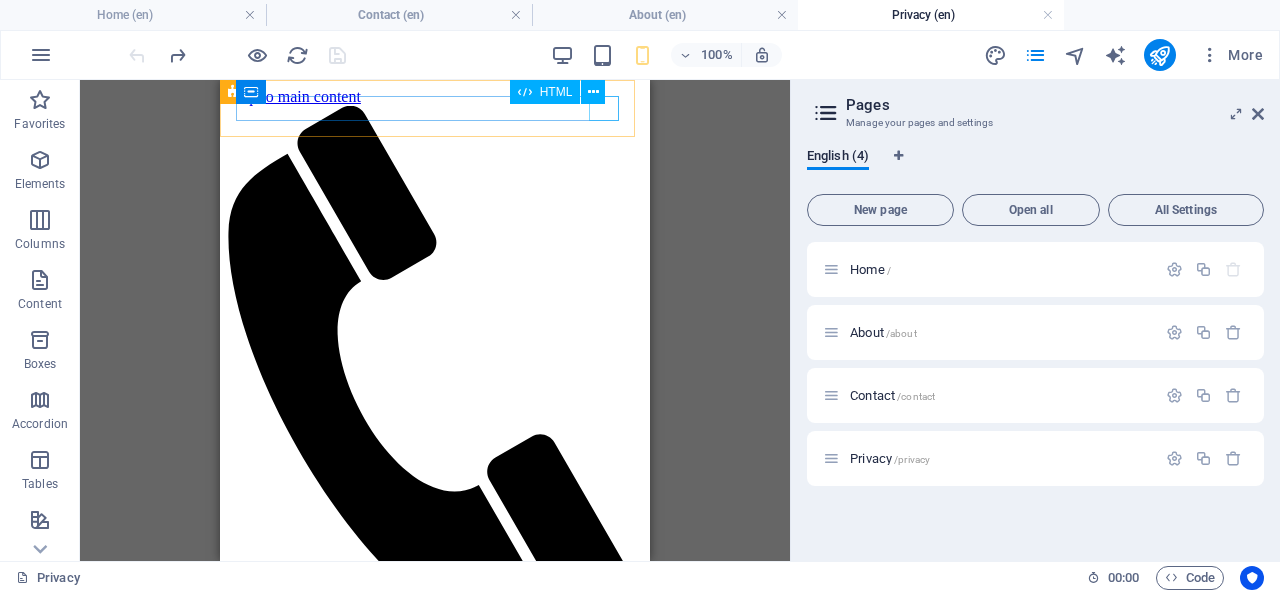 click at bounding box center [593, 92] 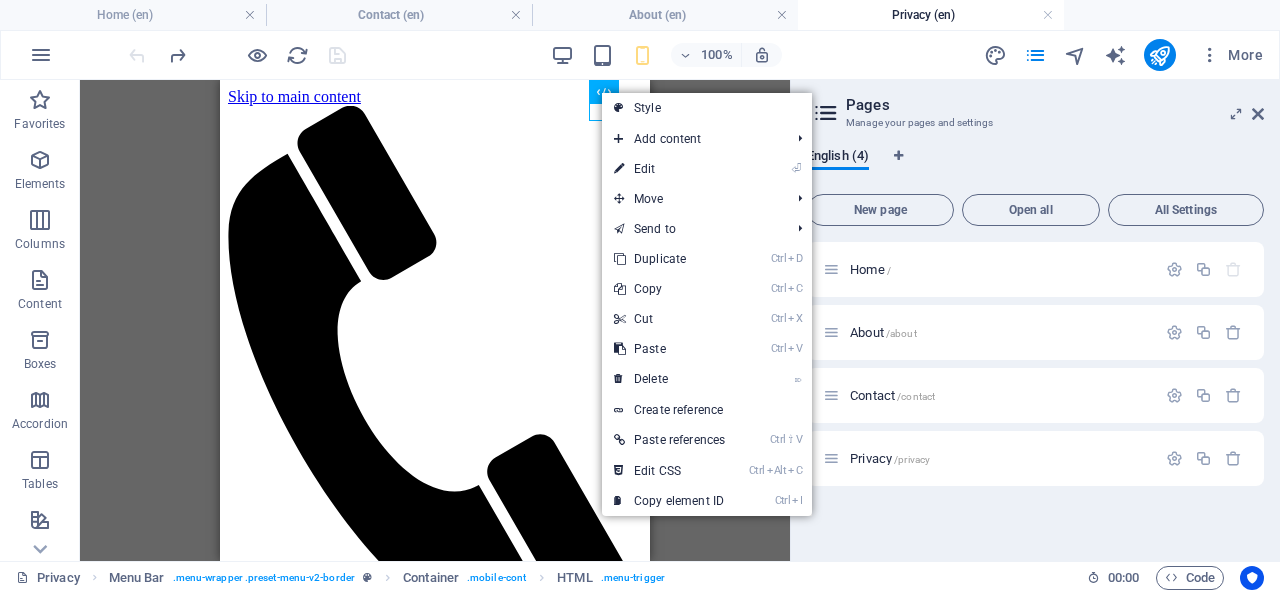 click on "⌦  Delete" at bounding box center [669, 379] 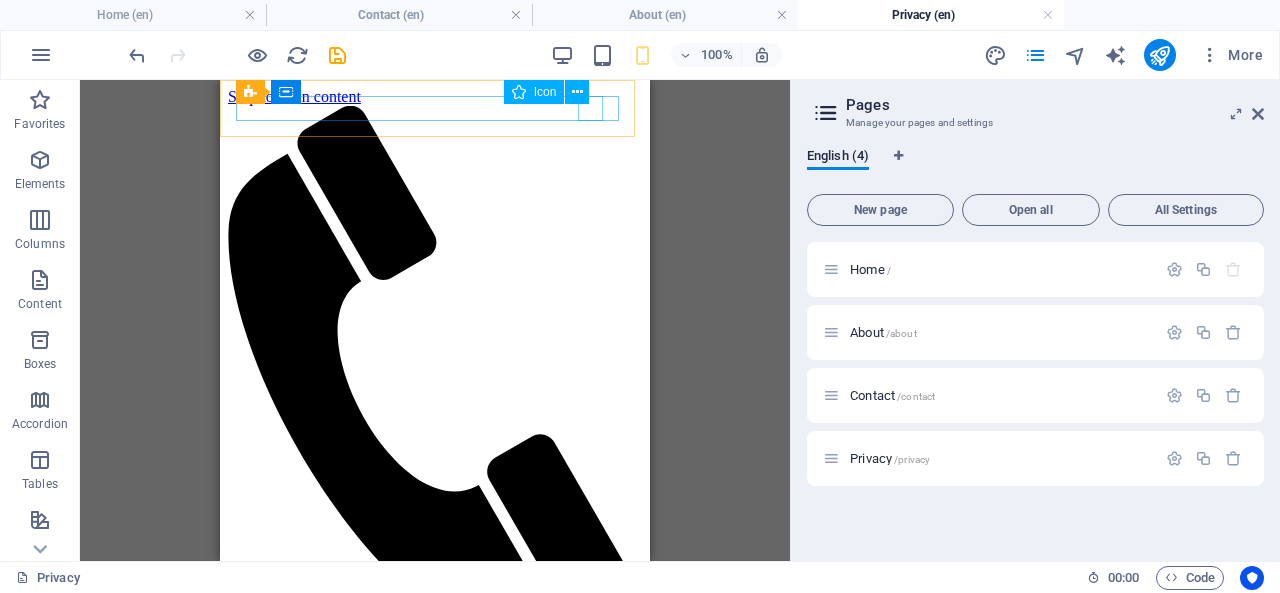 click at bounding box center (577, 92) 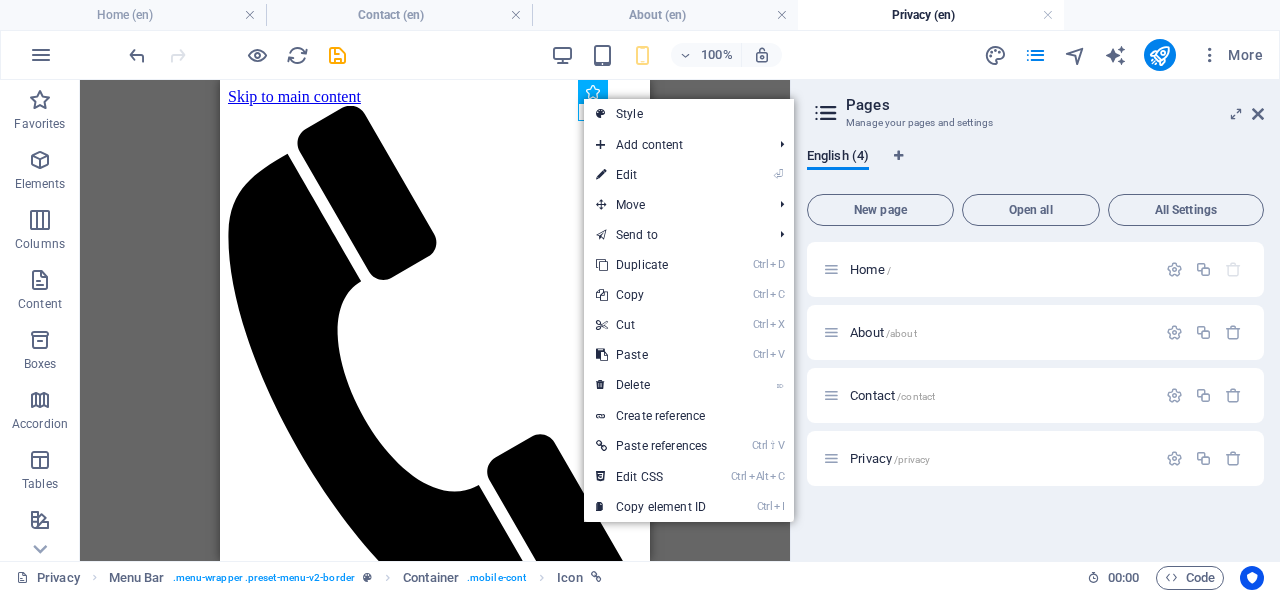 click on "⌦  Delete" at bounding box center [651, 385] 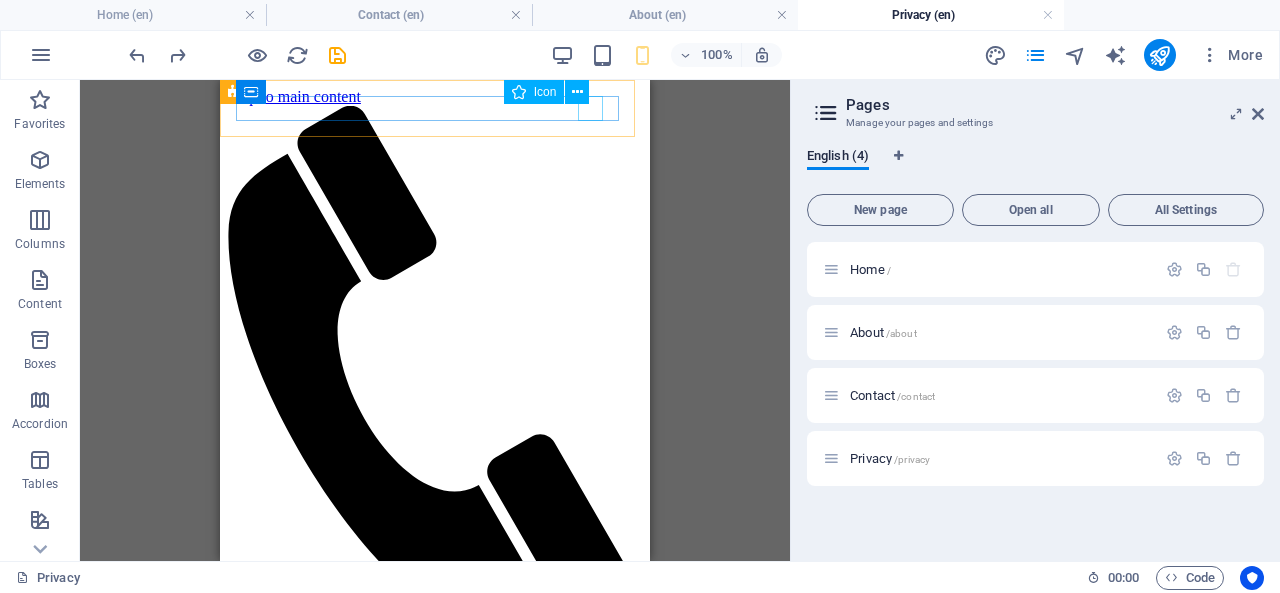 click at bounding box center (577, 92) 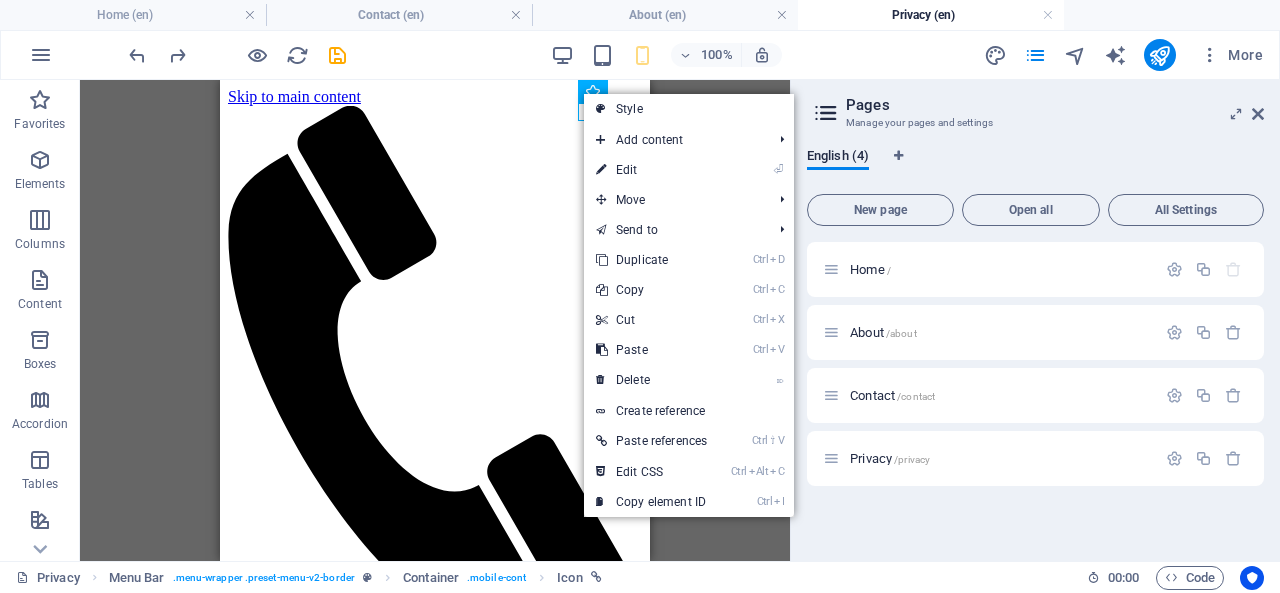 click on "⌦  Delete" at bounding box center (651, 380) 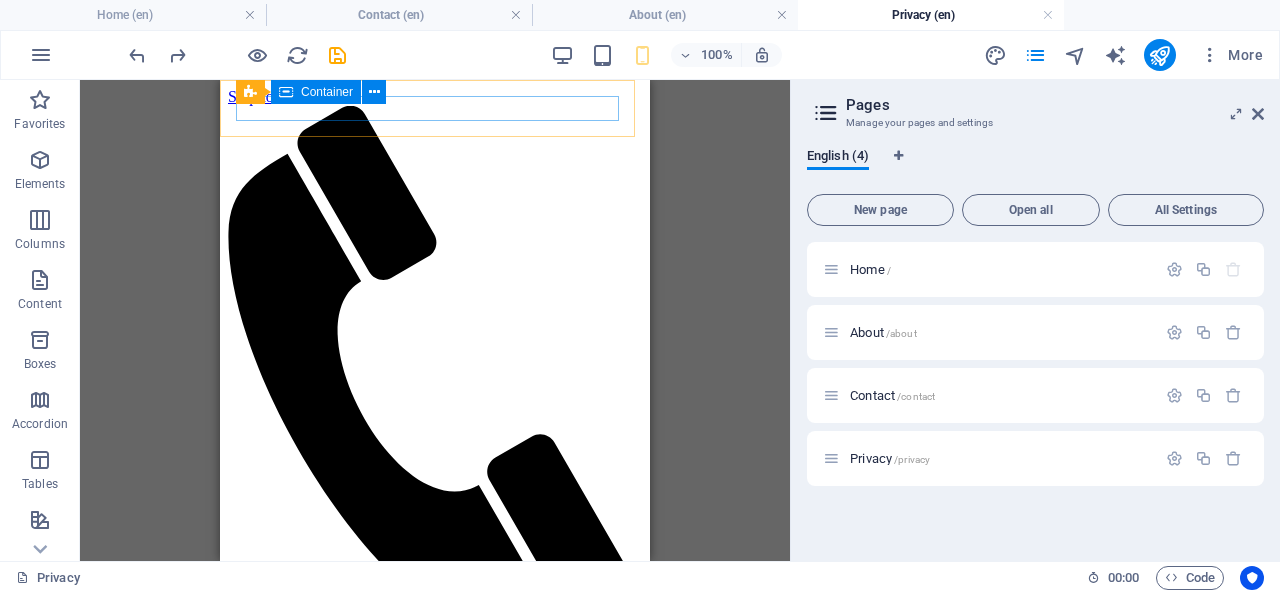 click at bounding box center [374, 92] 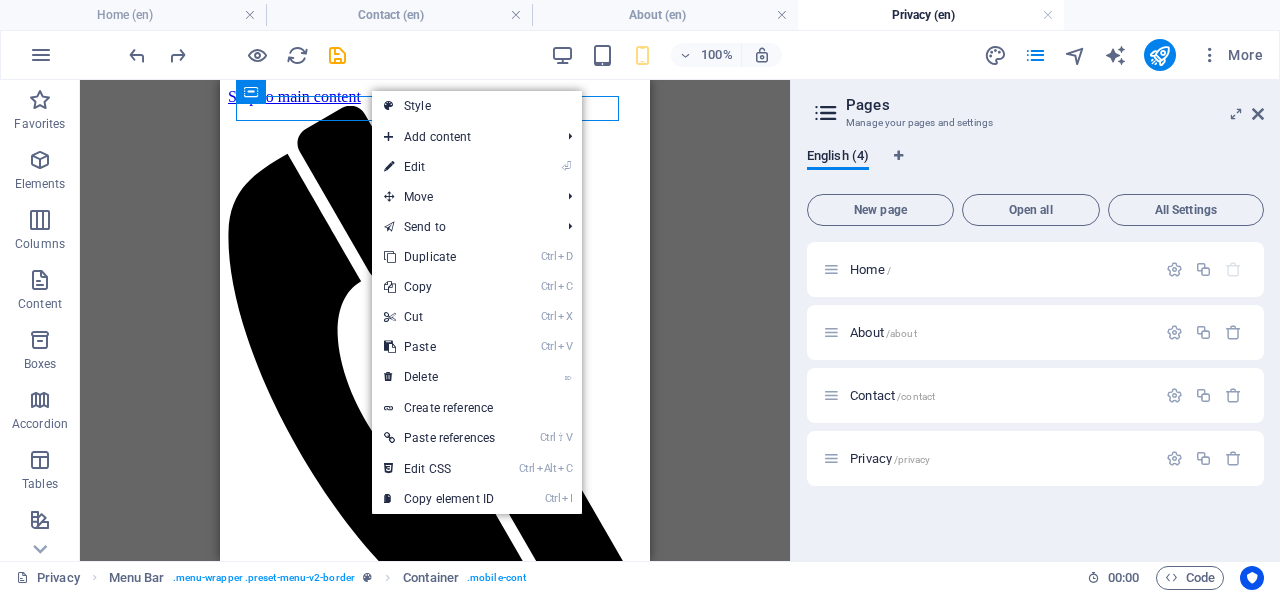 click on "⌦  Delete" at bounding box center [439, 377] 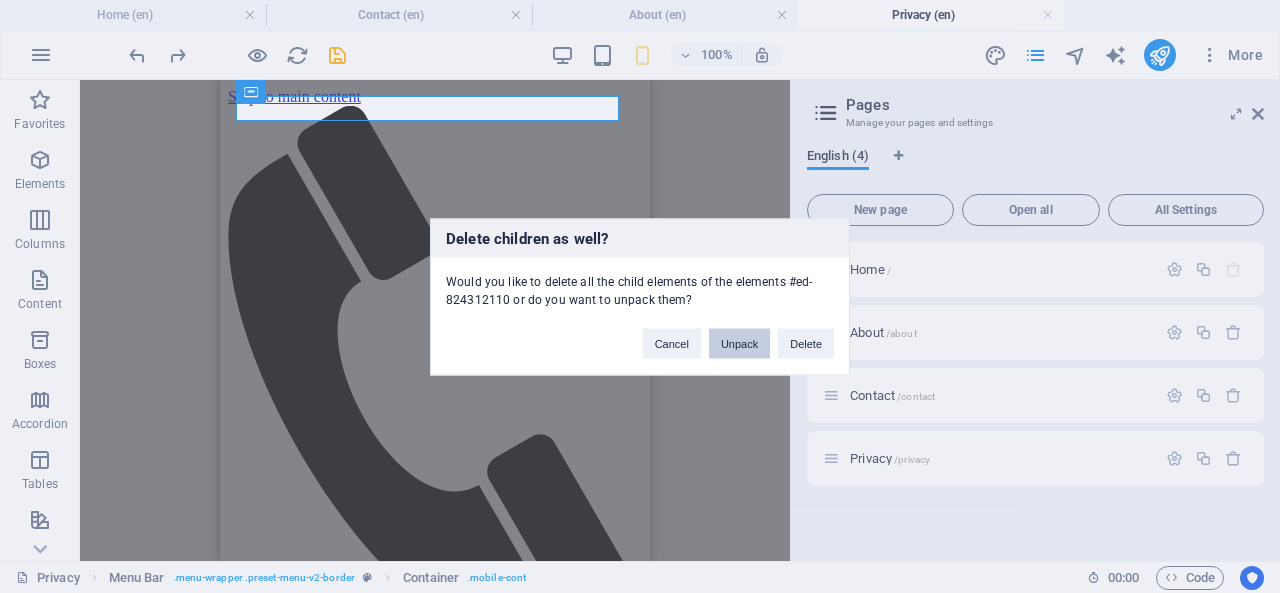 click on "Unpack" at bounding box center (739, 343) 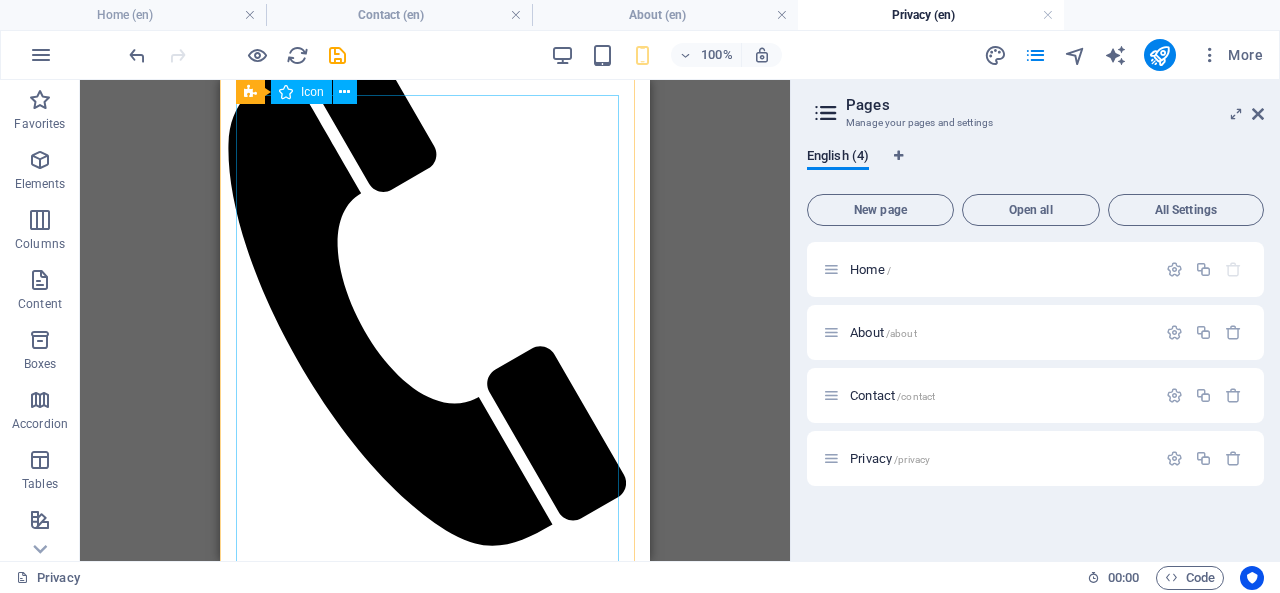 scroll, scrollTop: 0, scrollLeft: 0, axis: both 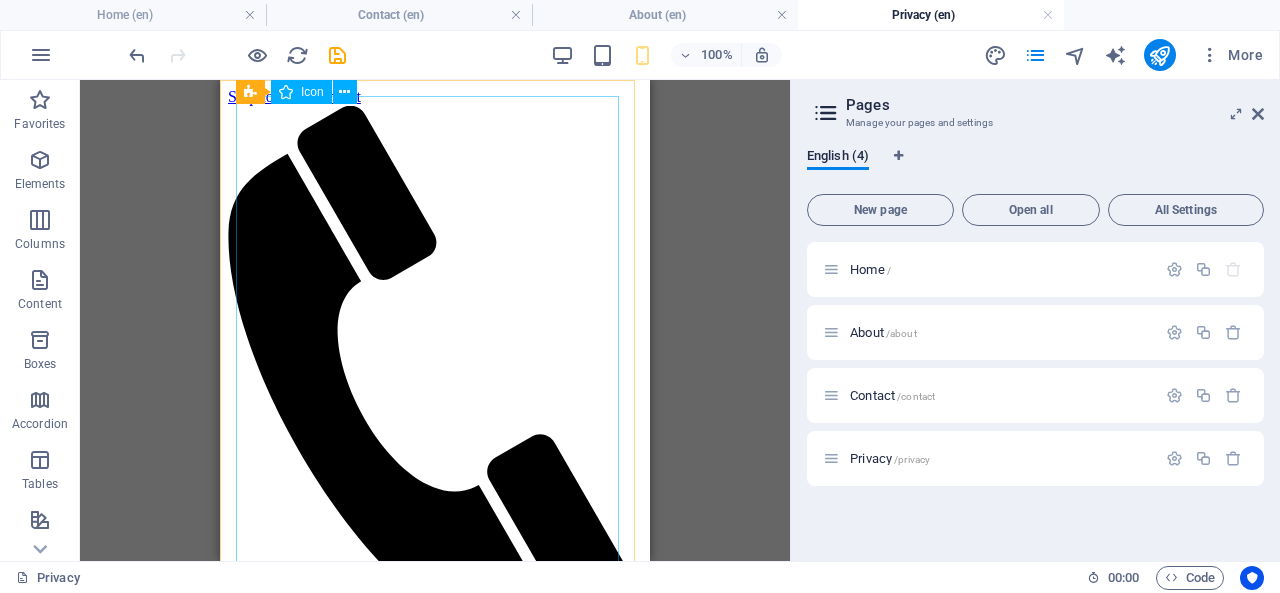 click at bounding box center [344, 92] 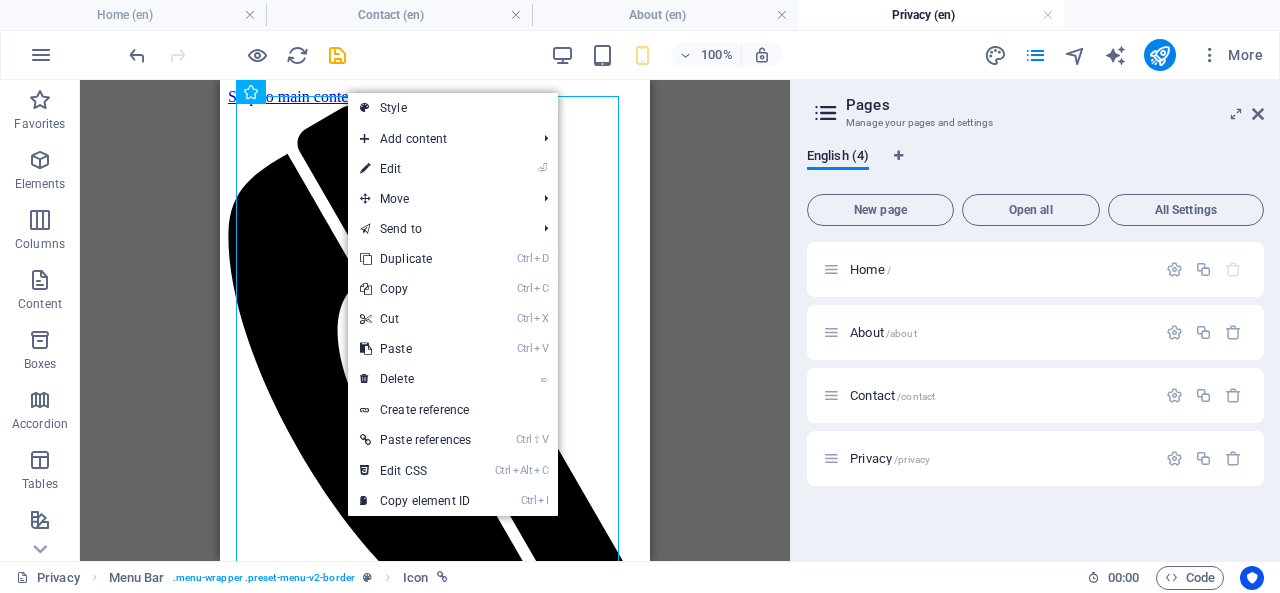 click on "⌦  Delete" at bounding box center (415, 379) 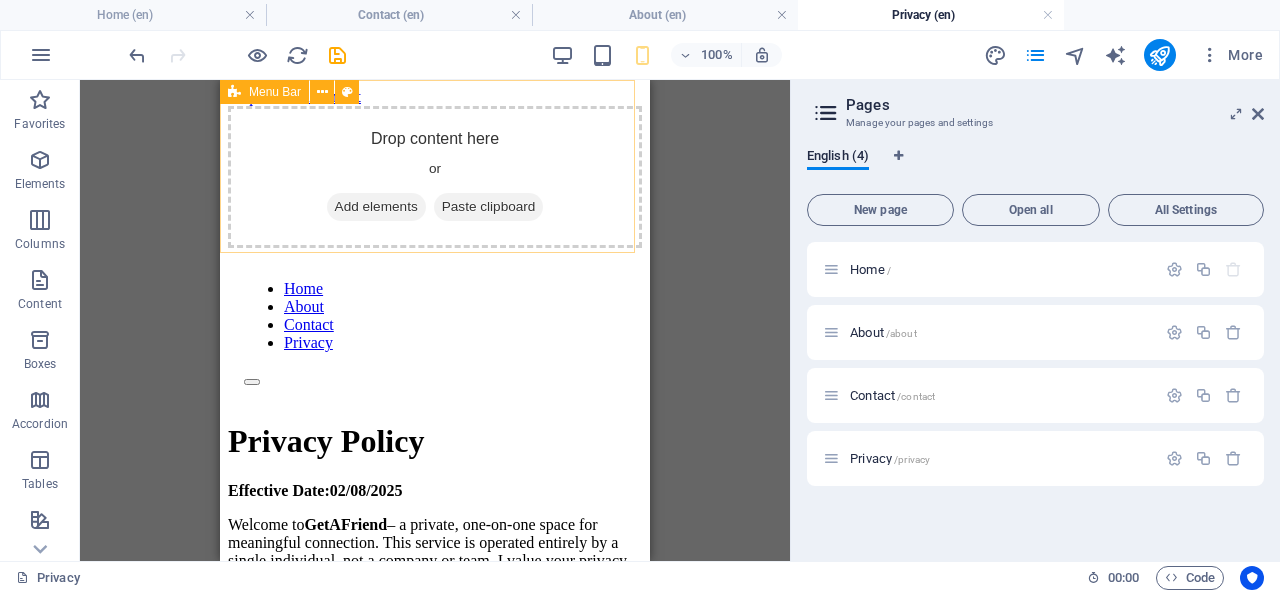 click at bounding box center [322, 92] 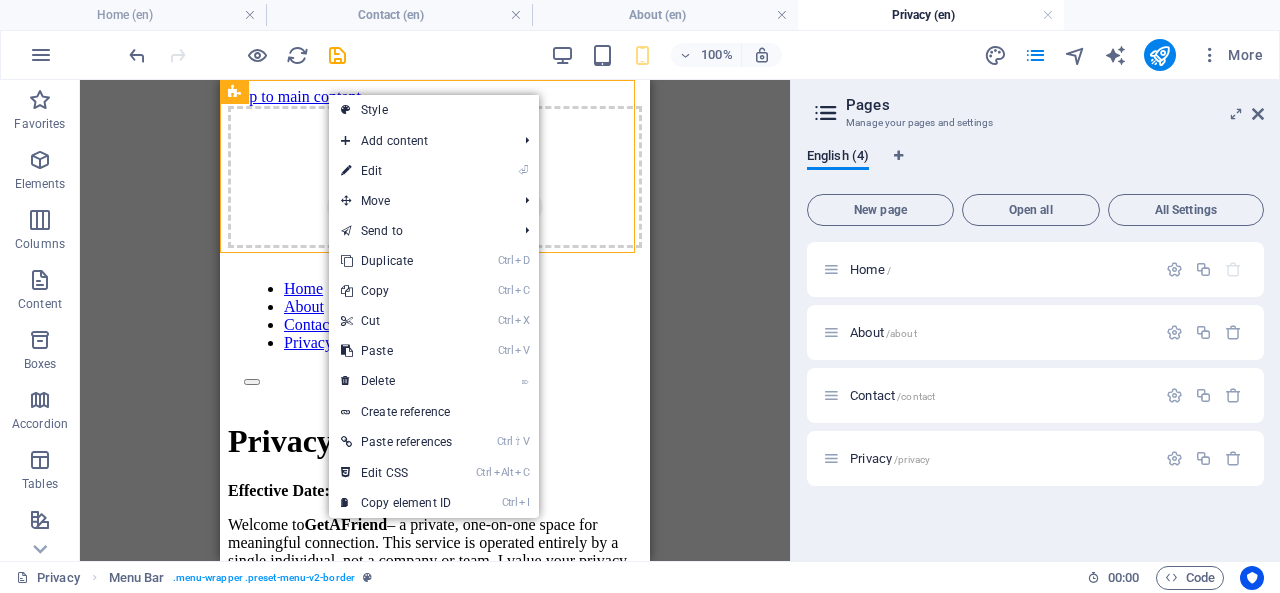 click on "⌦  Delete" at bounding box center (396, 381) 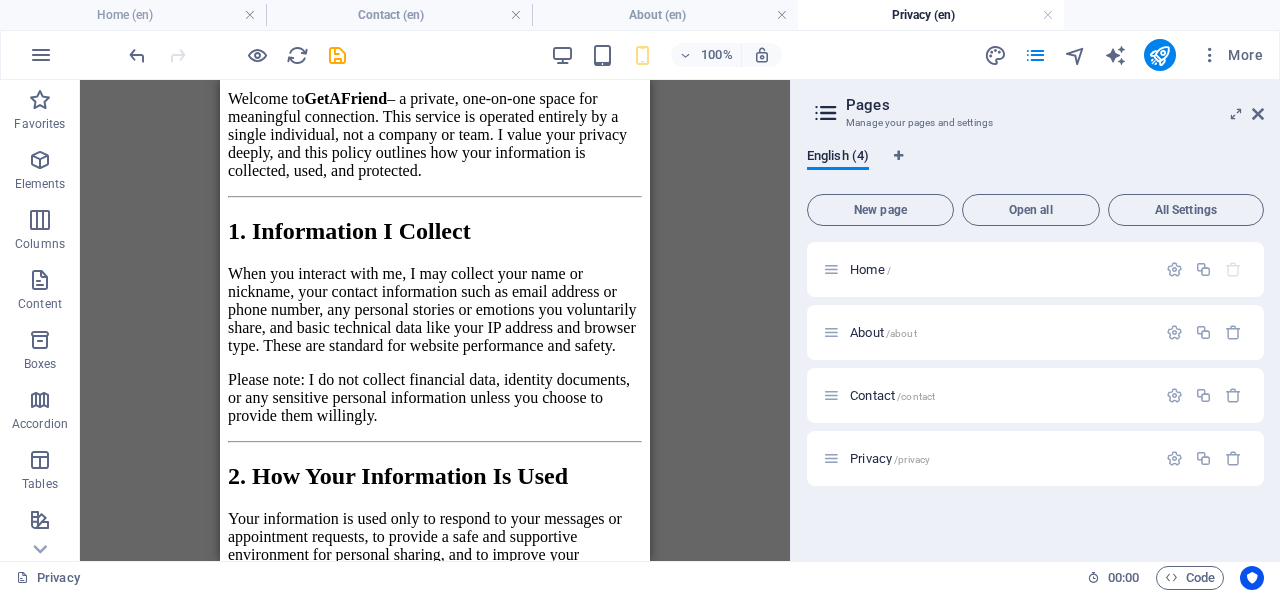 scroll, scrollTop: 0, scrollLeft: 0, axis: both 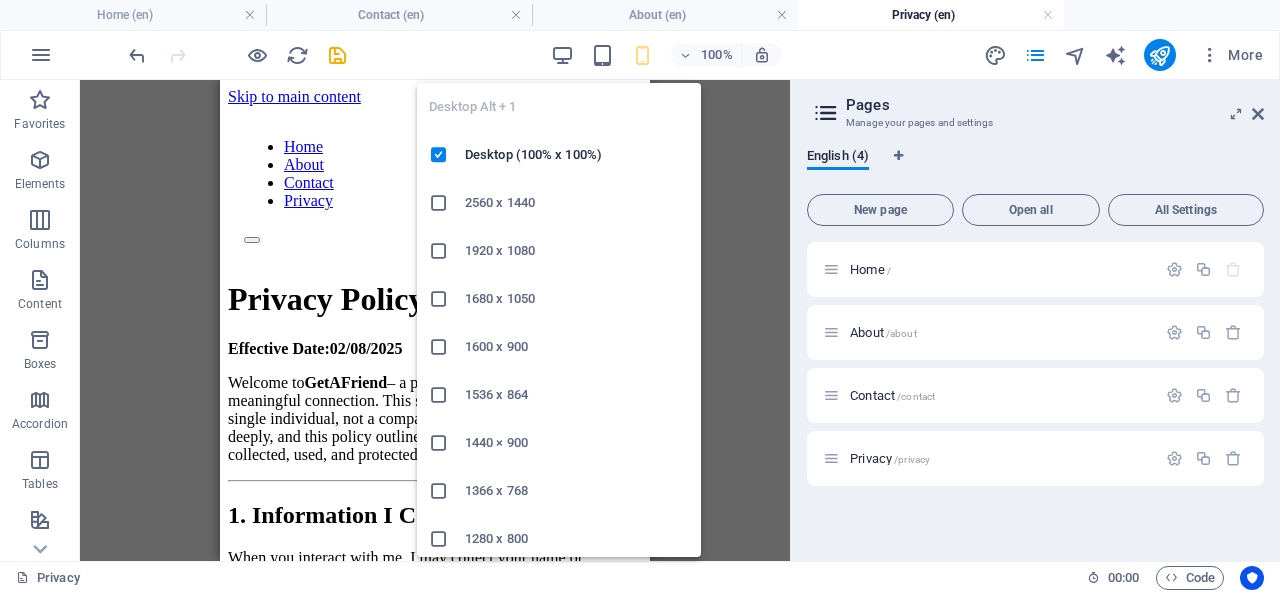 click at bounding box center (562, 55) 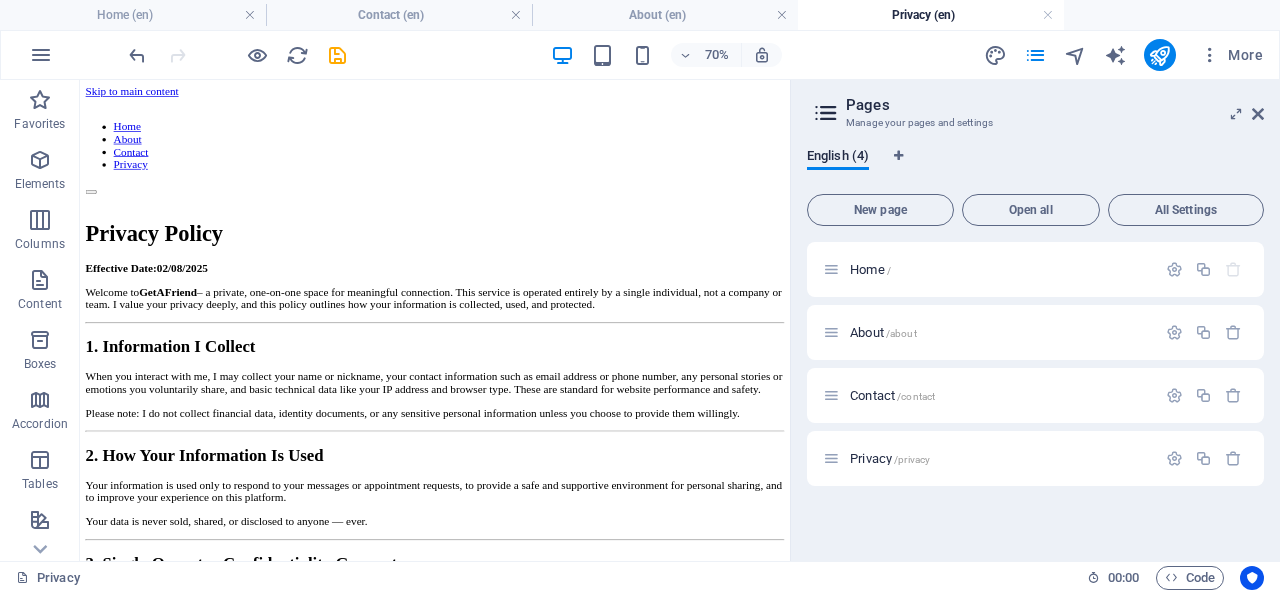 click on "/about" at bounding box center (901, 333) 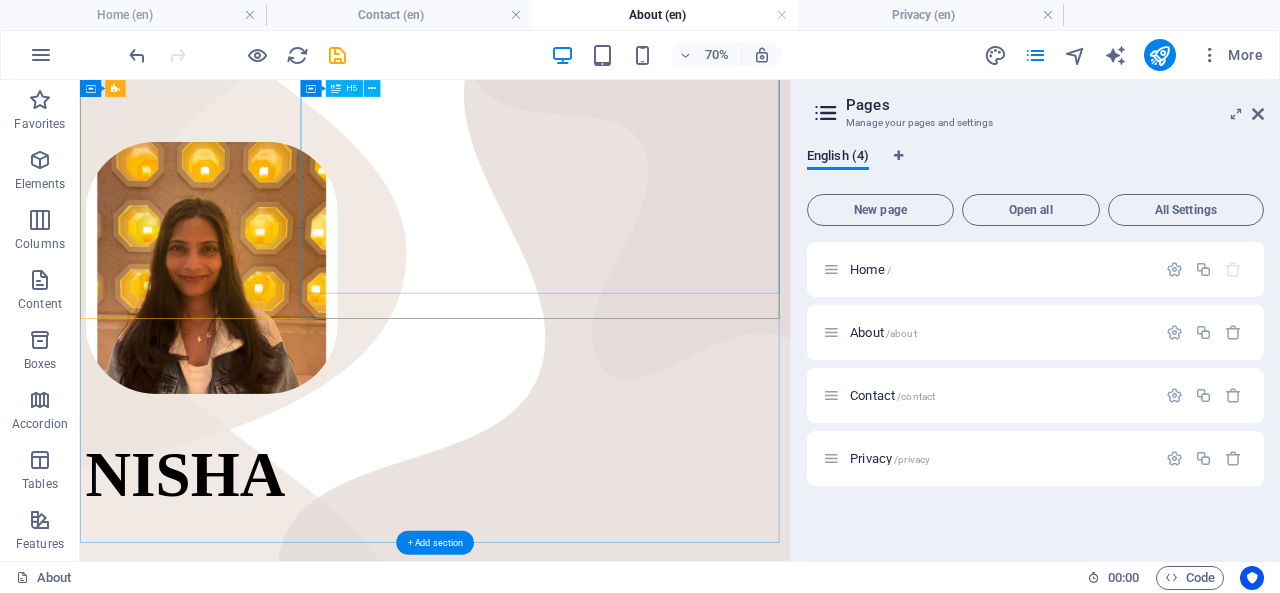 scroll, scrollTop: 0, scrollLeft: 0, axis: both 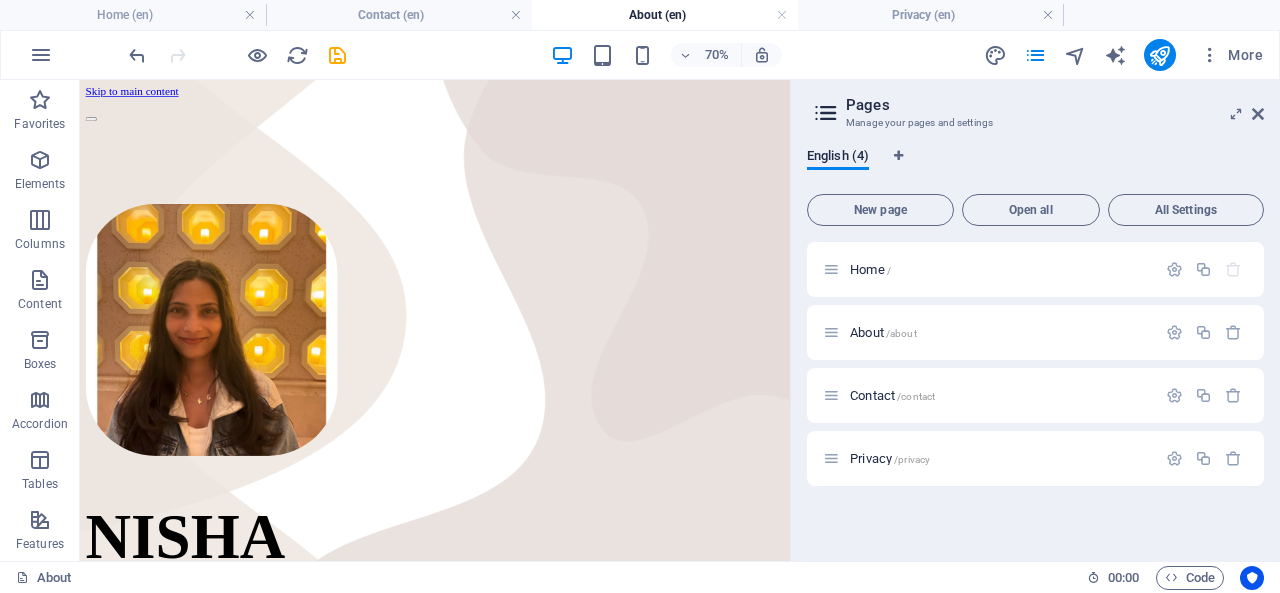 click on "Contact /contact" at bounding box center [892, 395] 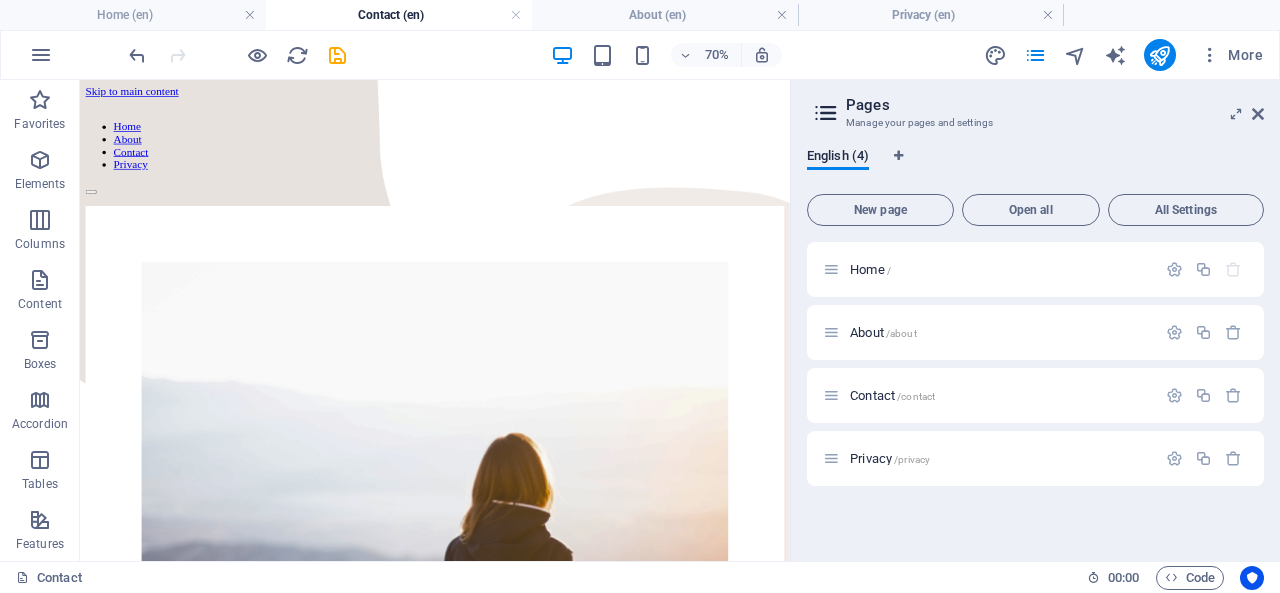 click on "Privacy /privacy" at bounding box center (989, 458) 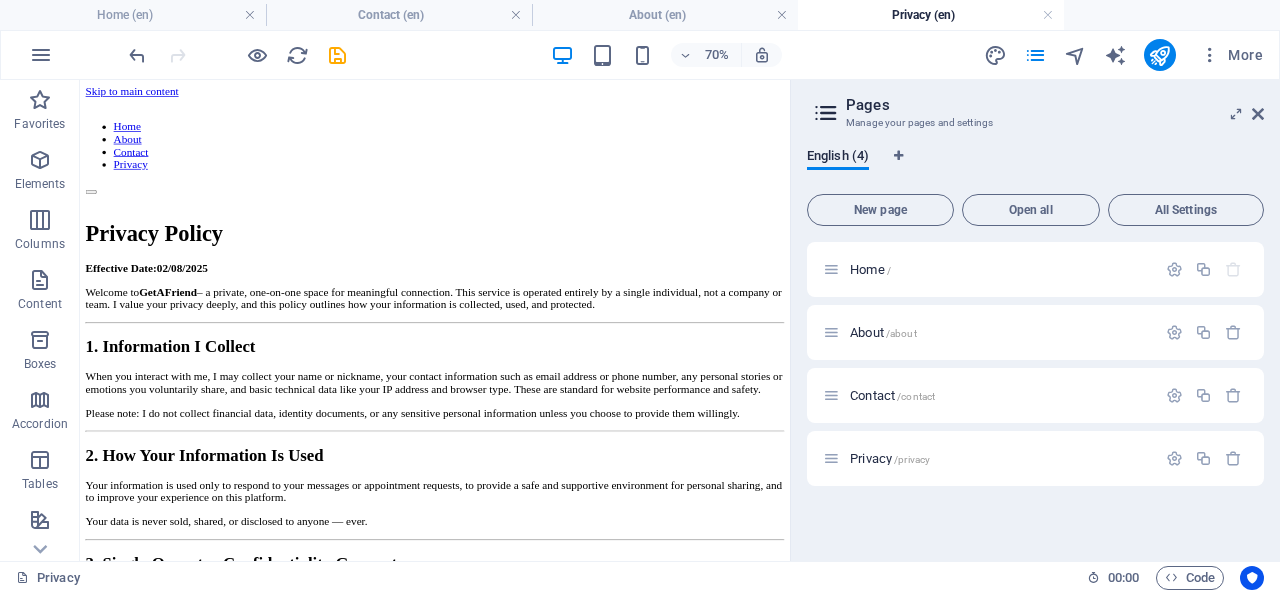 click on "Contact /contact" at bounding box center [892, 395] 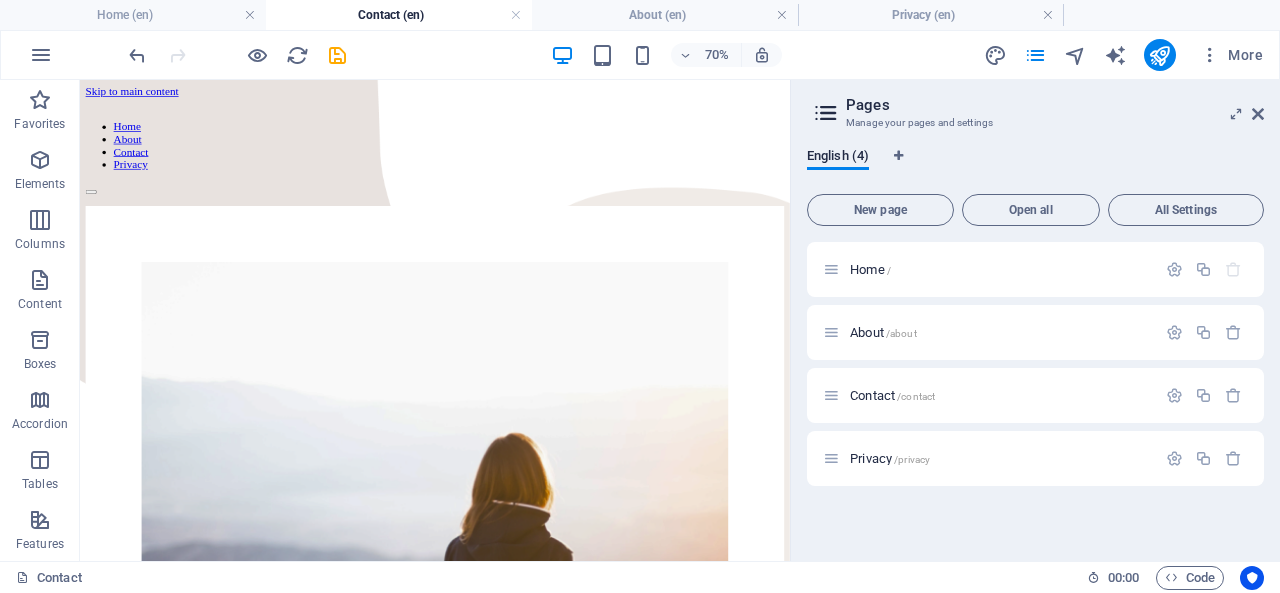 click on "About /about" at bounding box center (883, 332) 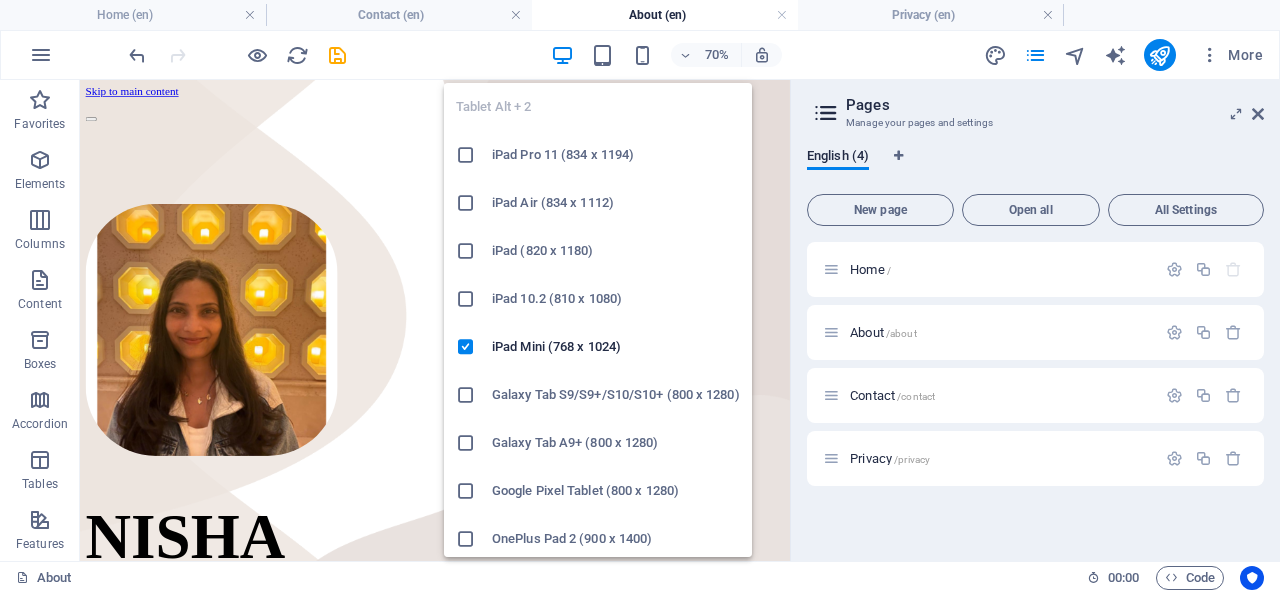 click at bounding box center [602, 55] 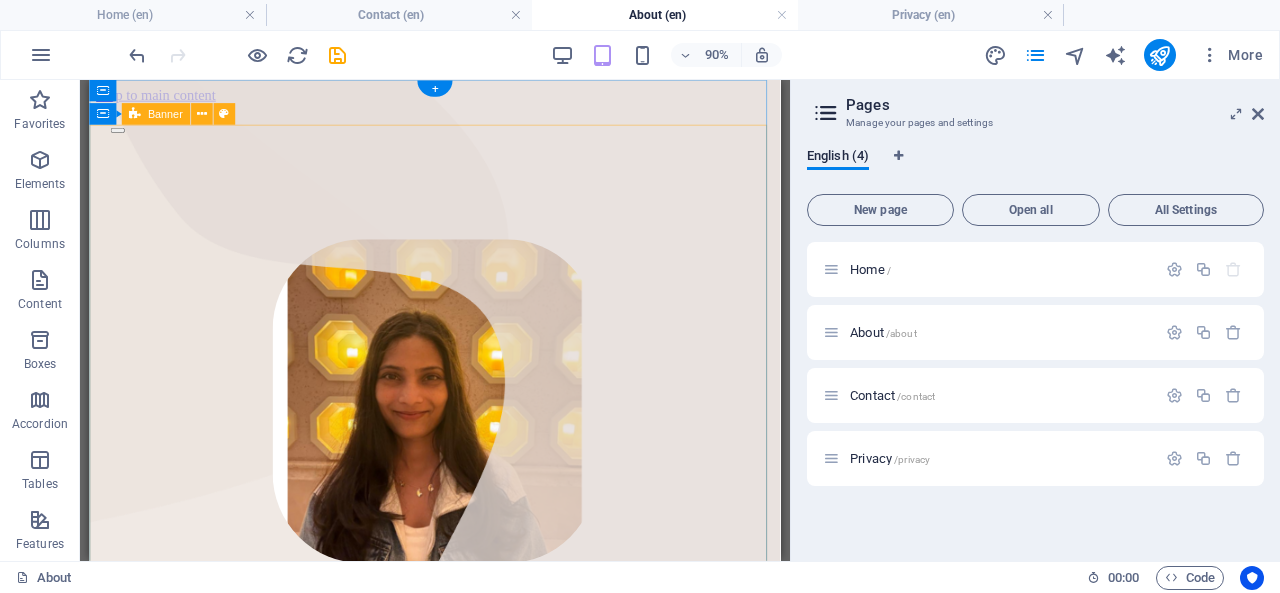 click on "[FIRST] Hi, I'm [FIRST] — a curious mind and a connector of people. I created this space for those who believe in meaningful friendships, elite conversations, and private connections that inspire growth. I value wisdom, privacy, and authentic experiences. This isn’t about networking — it’s about knowing the right people for the right reasons." at bounding box center [473, 567] 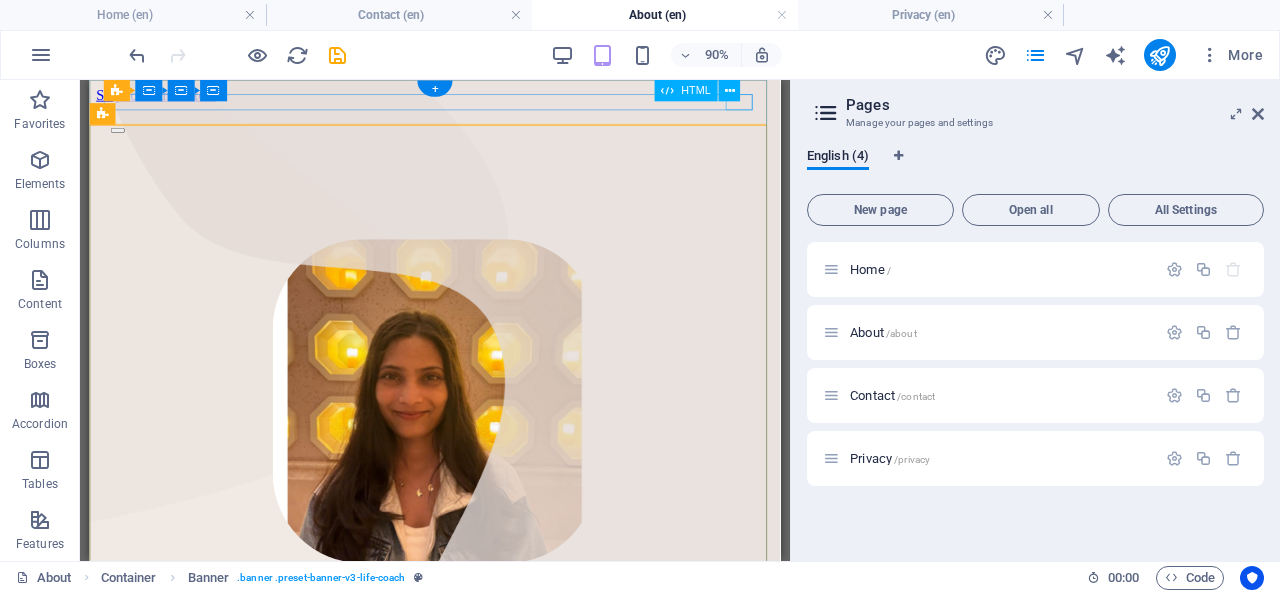 click at bounding box center [473, 131] 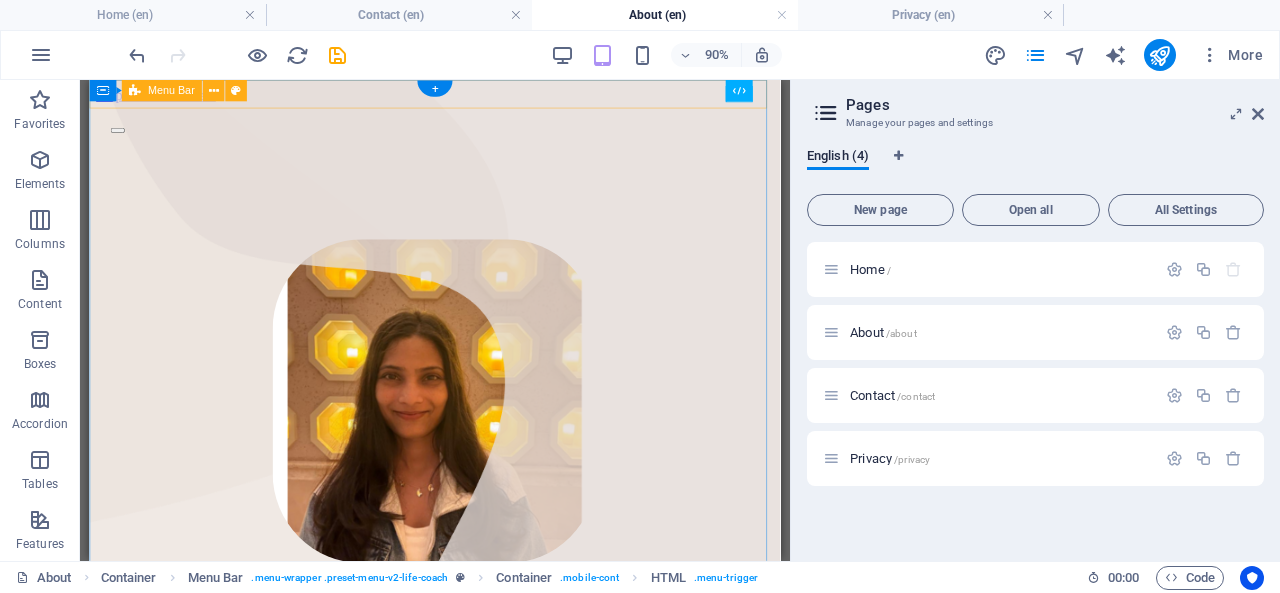 click at bounding box center [473, 131] 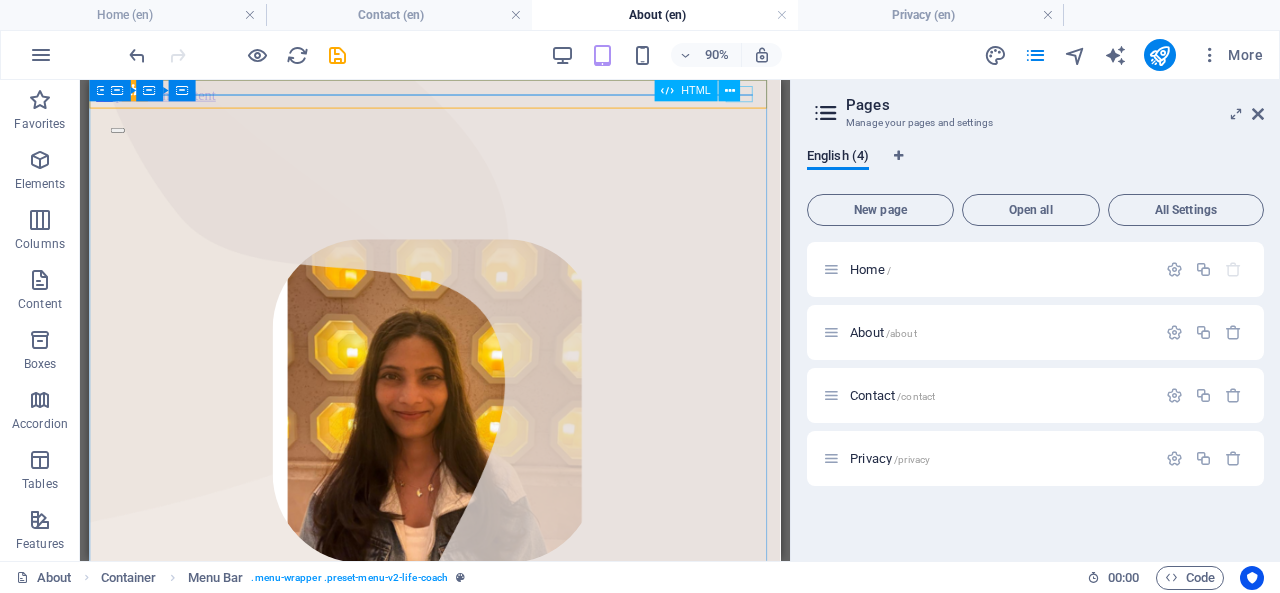 click at bounding box center [730, 90] 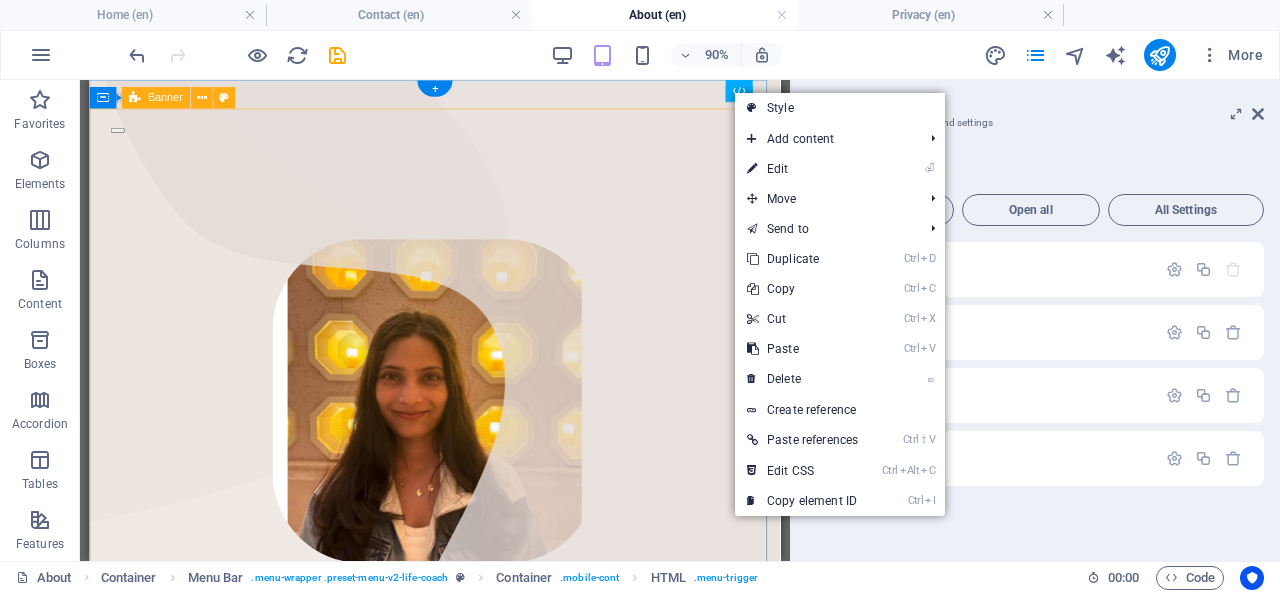 click on "[FIRST] Hi, I'm [FIRST] — a curious mind and a connector of people. I created this space for those who believe in meaningful friendships, elite conversations, and private connections that inspire growth. I value wisdom, privacy, and authentic experiences. This isn’t about networking — it’s about knowing the right people for the right reasons." at bounding box center [473, 567] 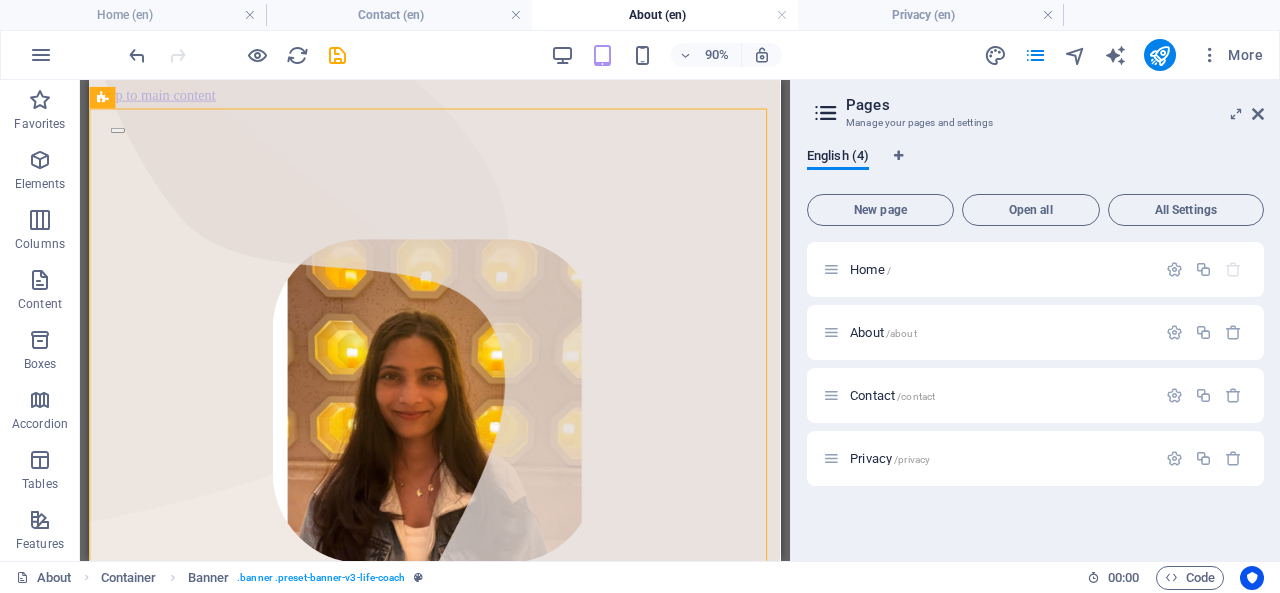 click on "Manage your pages and settings" at bounding box center (1035, 123) 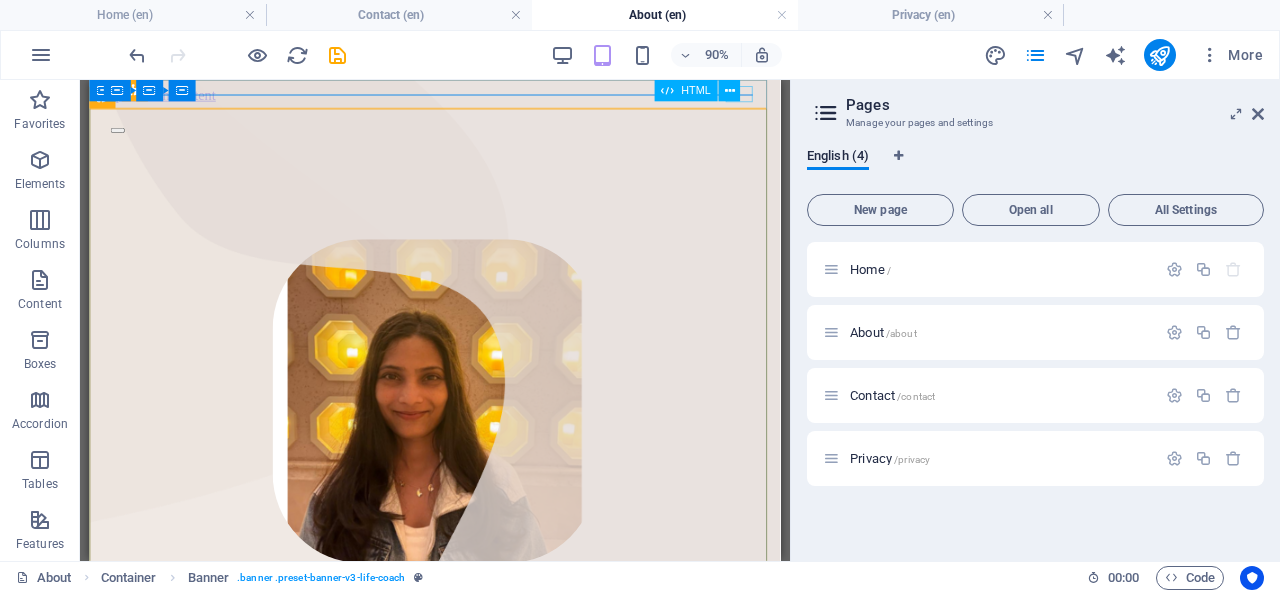click on "HTML" at bounding box center (703, 91) 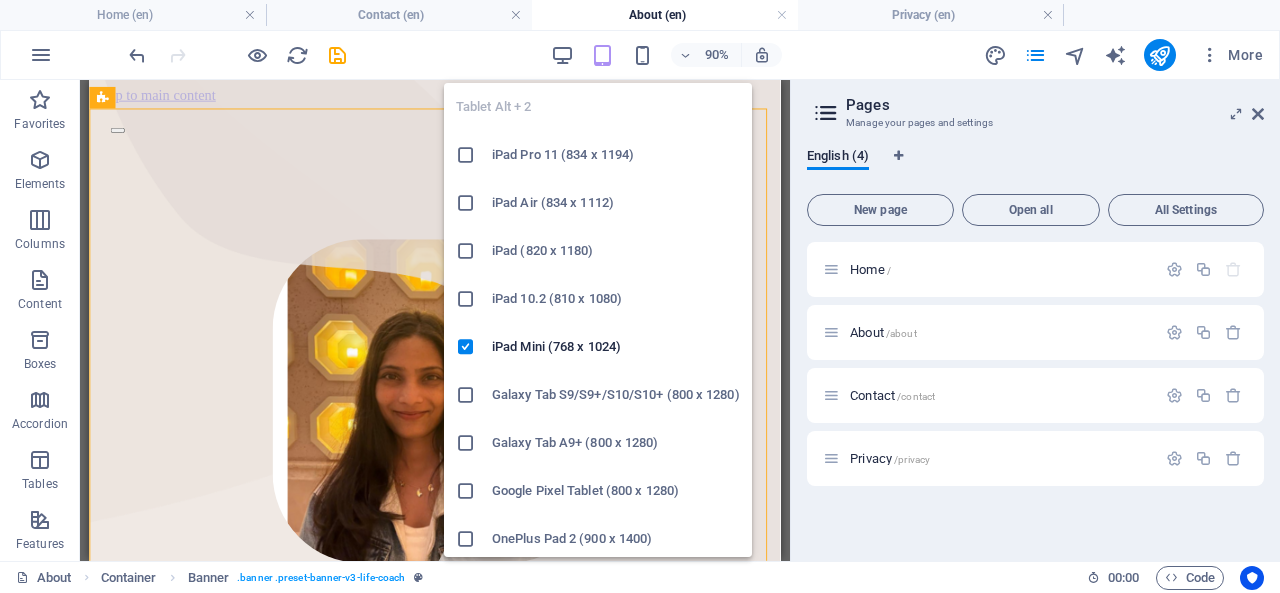 click at bounding box center (602, 55) 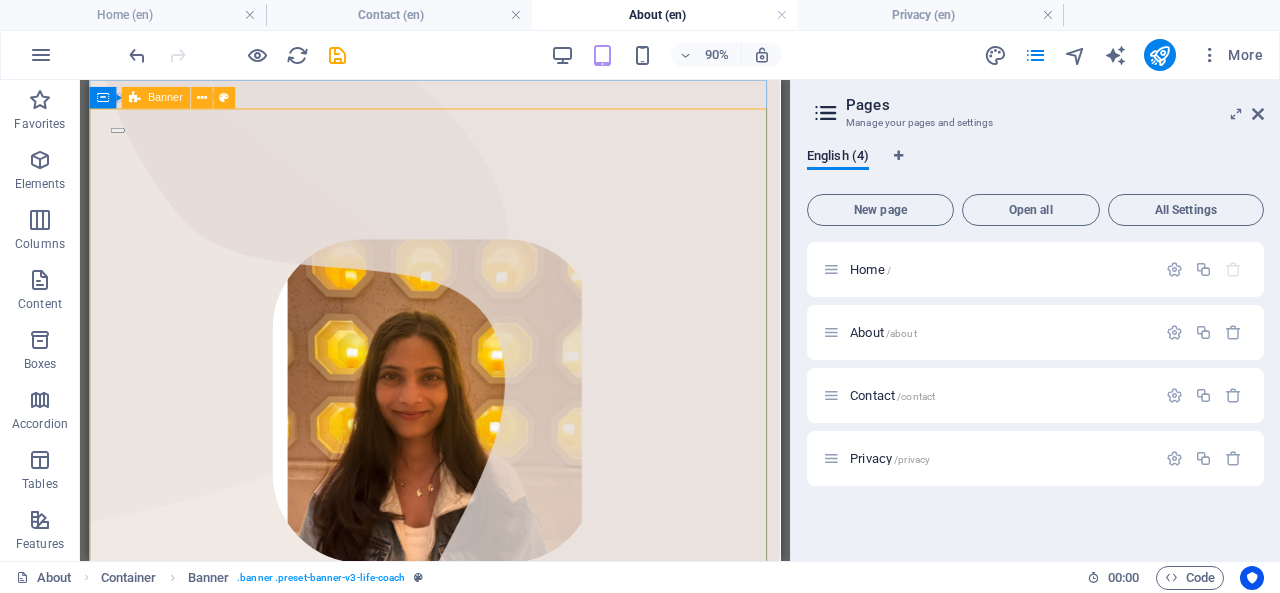 click at bounding box center (202, 98) 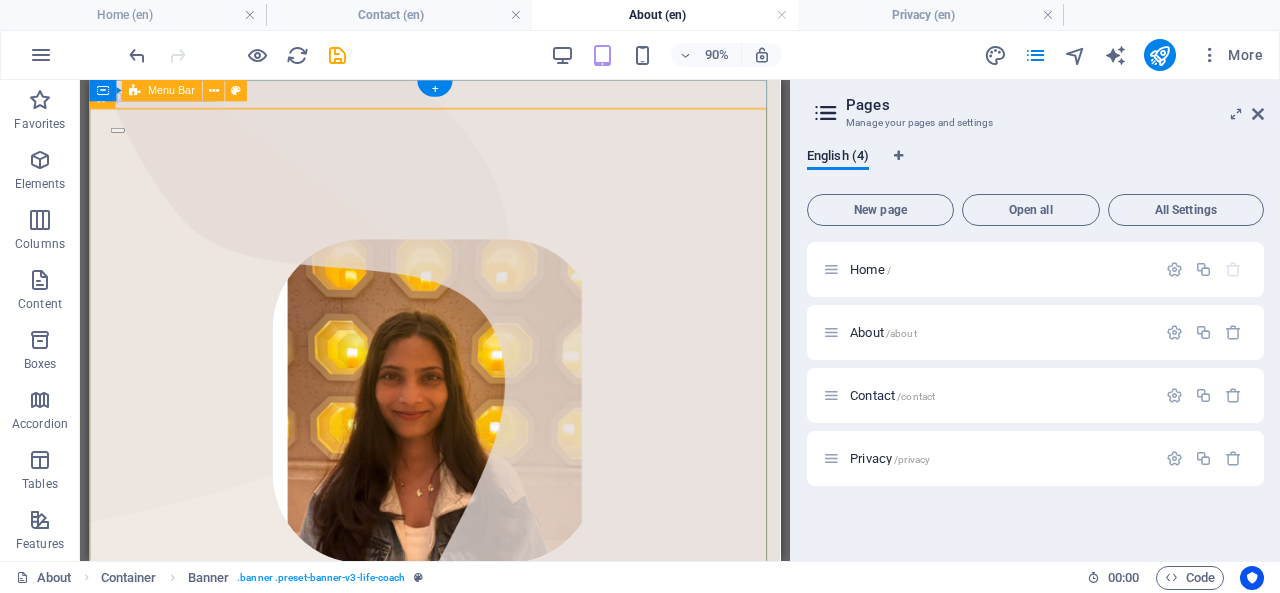 click at bounding box center (473, 131) 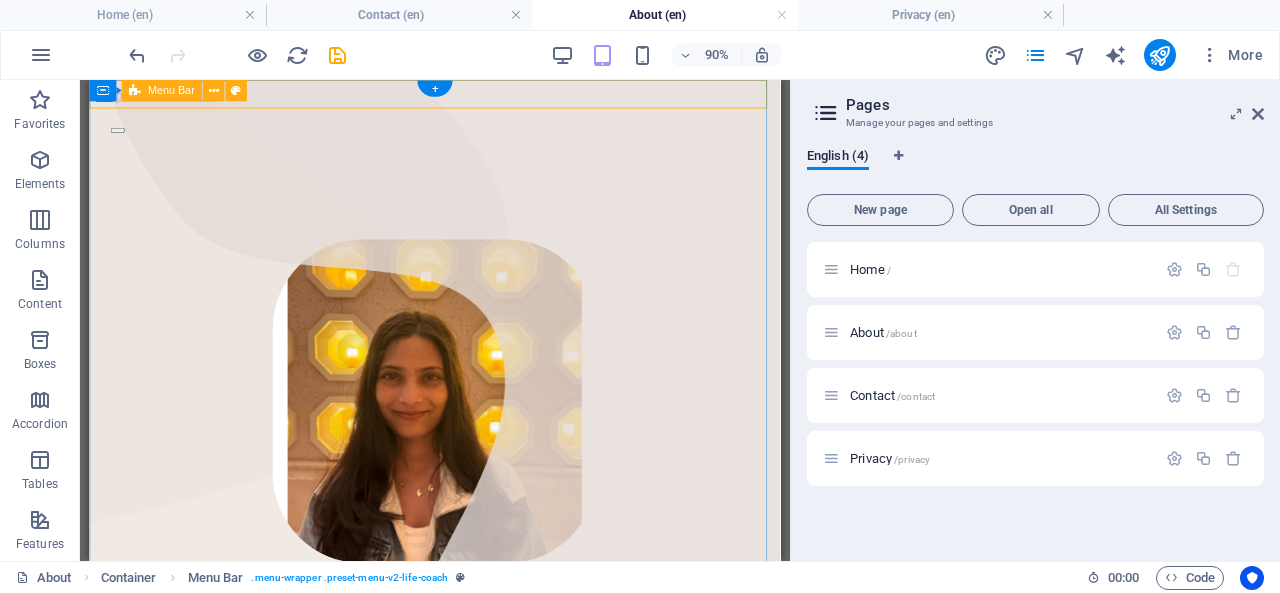 click at bounding box center (473, 131) 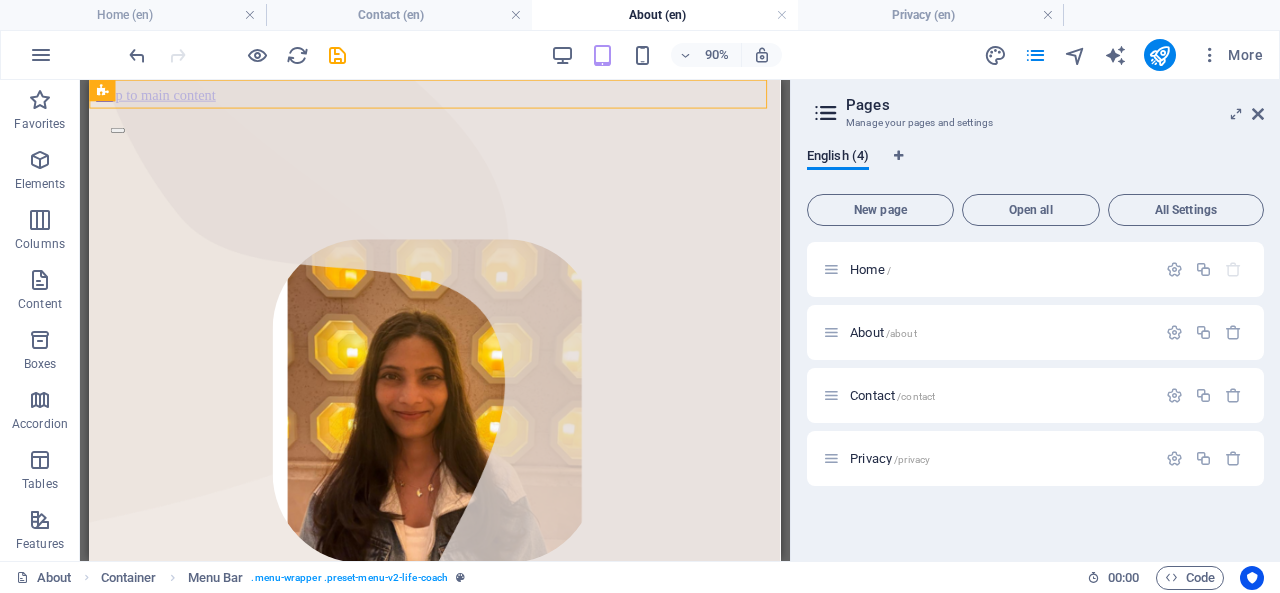 click on "Home /" at bounding box center [870, 269] 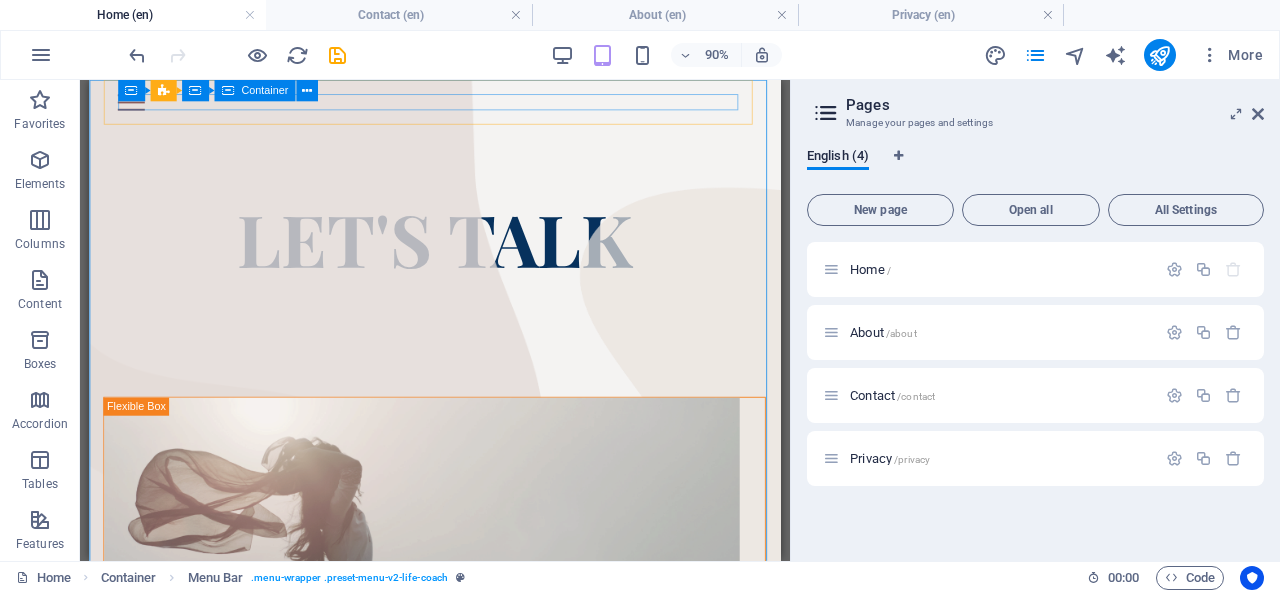 click at bounding box center [307, 90] 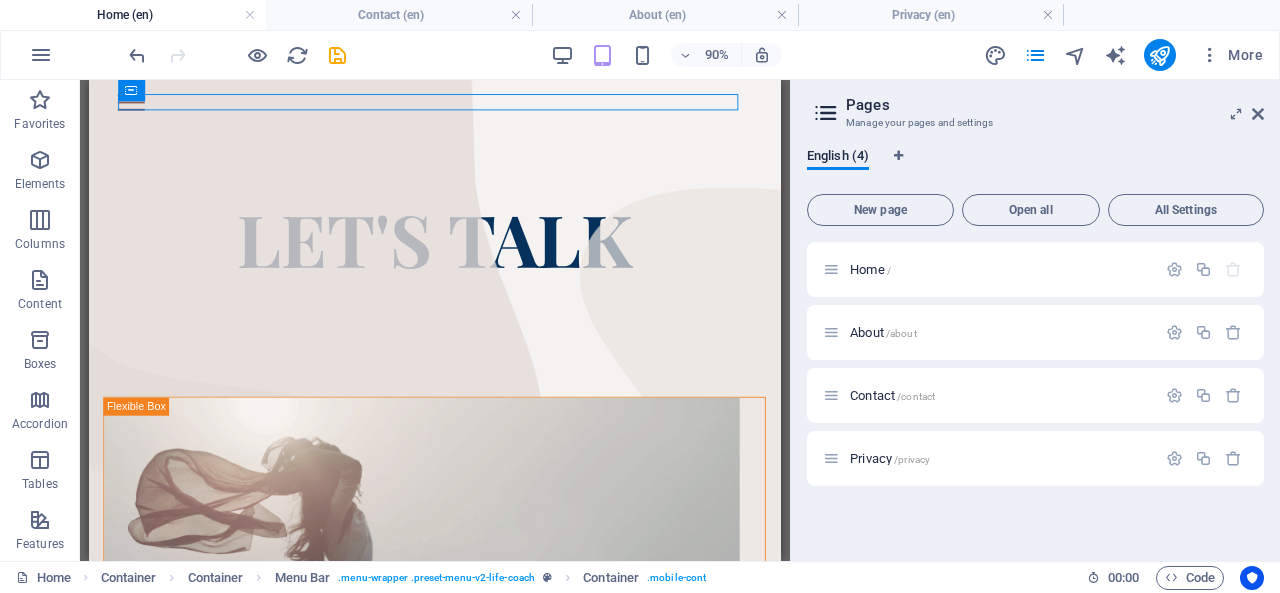 click on "About /about" at bounding box center (883, 332) 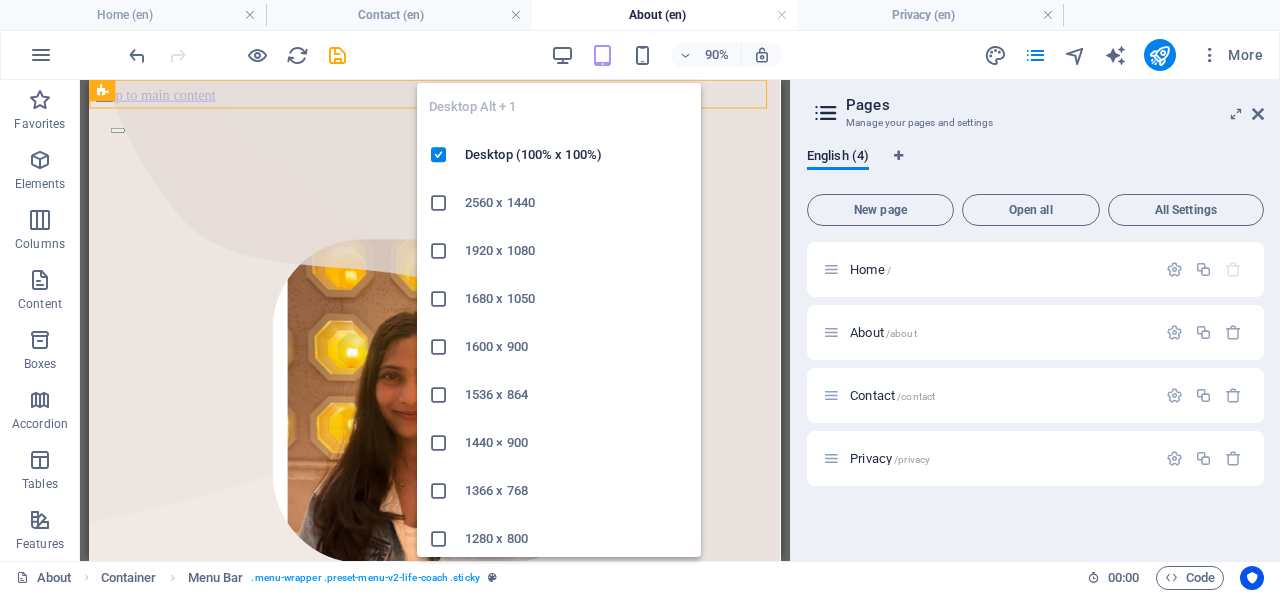 click at bounding box center [562, 55] 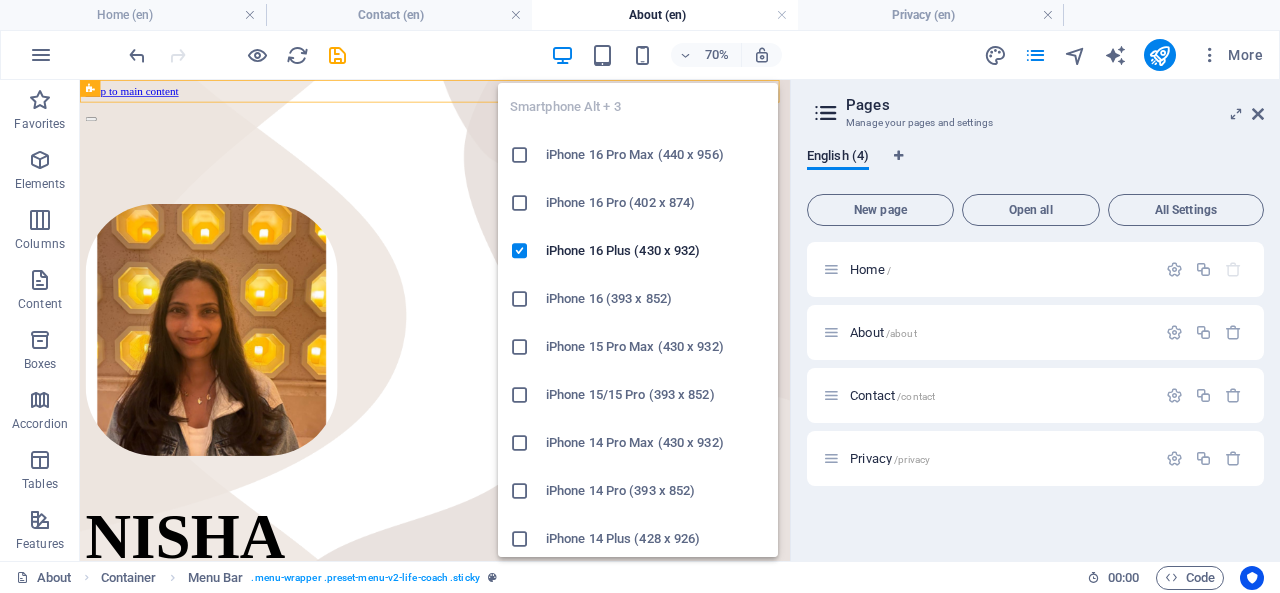 click at bounding box center [642, 55] 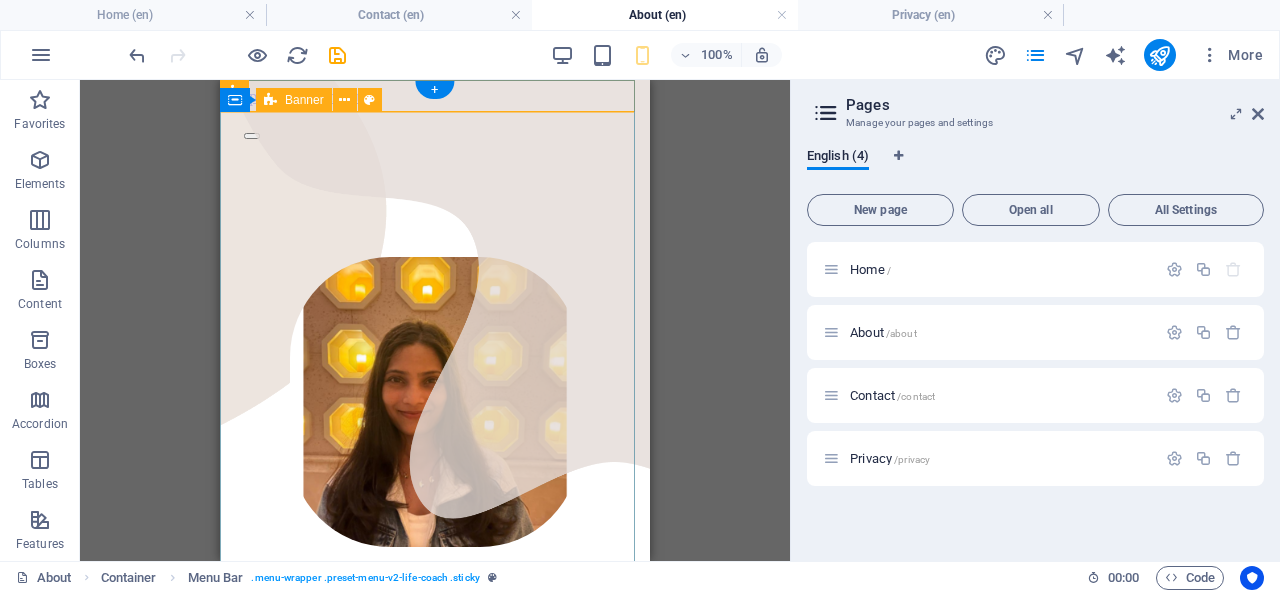 click on "[FIRST] Hi, I'm [FIRST] — a curious mind and a connector of people. I created this space for those who believe in meaningful friendships, elite conversations, and private connections that inspire growth. I value wisdom, privacy, and authentic experiences. This isn’t about networking — it’s about knowing the right people for the right reasons." at bounding box center (435, 543) 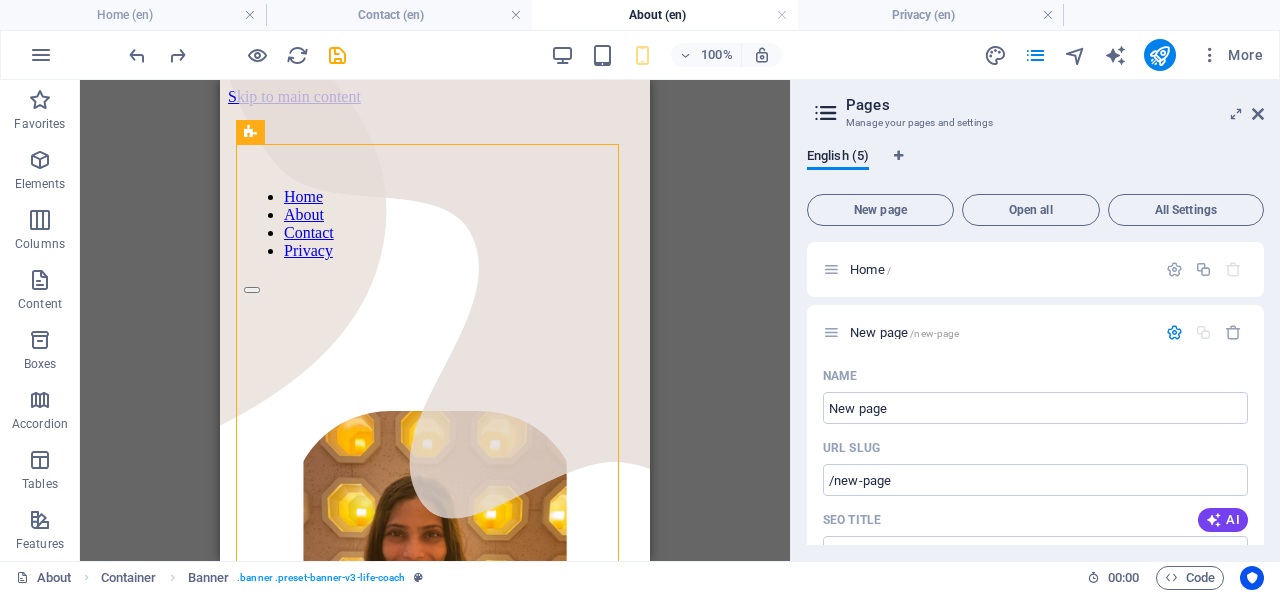 drag, startPoint x: 1229, startPoint y: 330, endPoint x: 1094, endPoint y: 364, distance: 139.21565 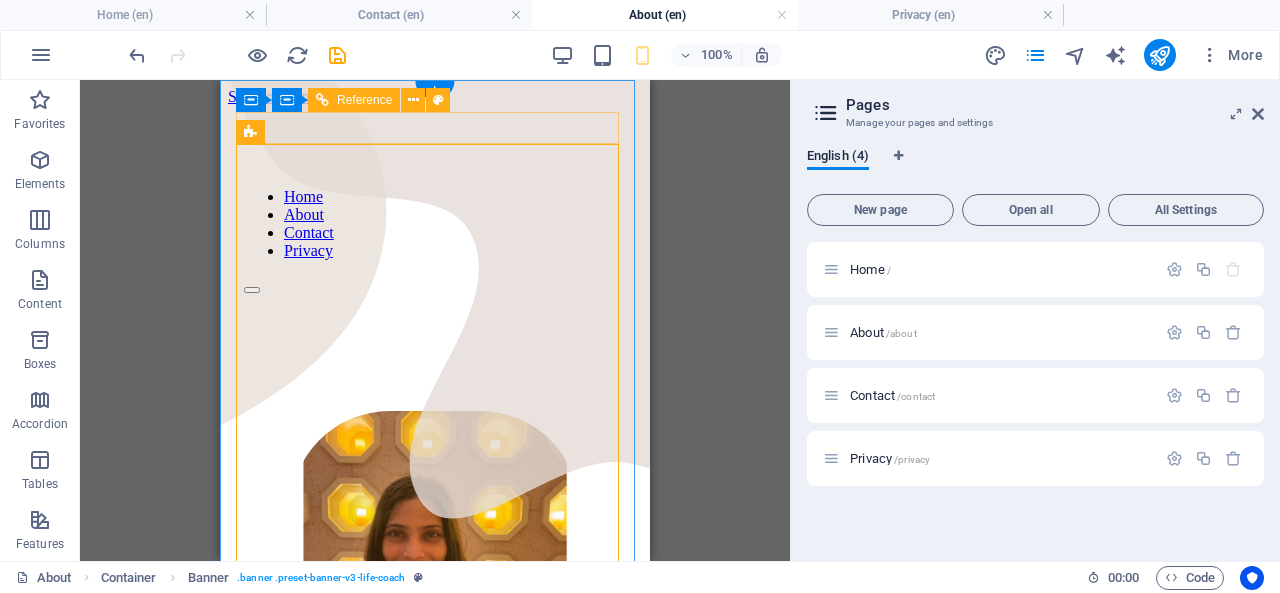 click at bounding box center [435, 285] 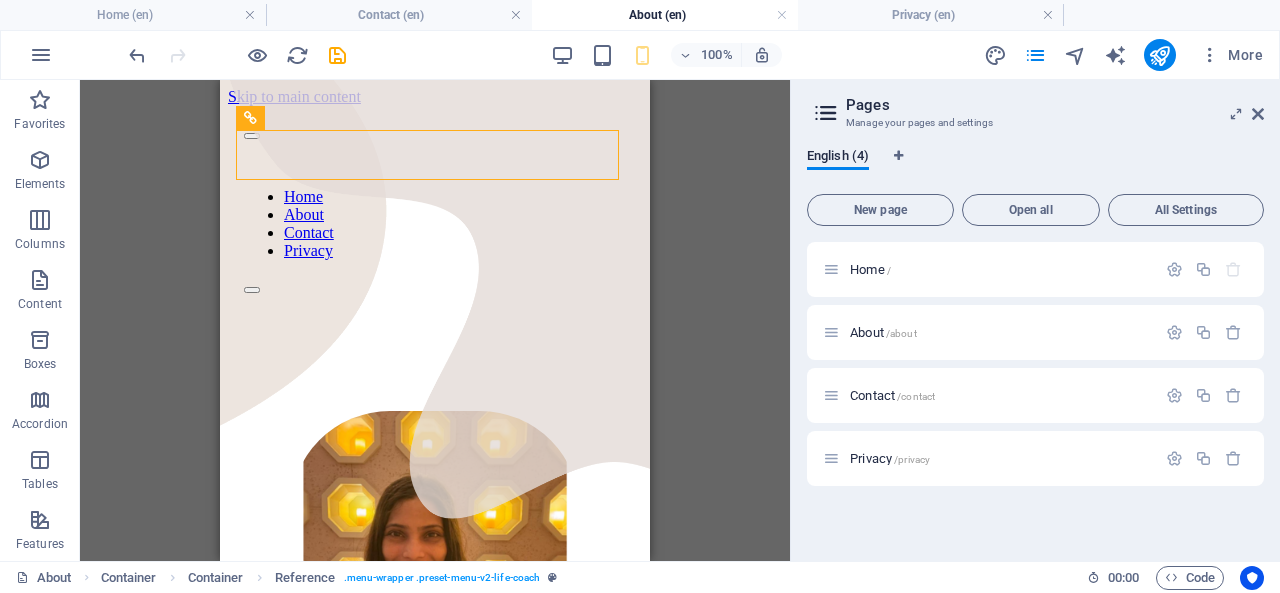 click on "Contact /contact" at bounding box center (892, 395) 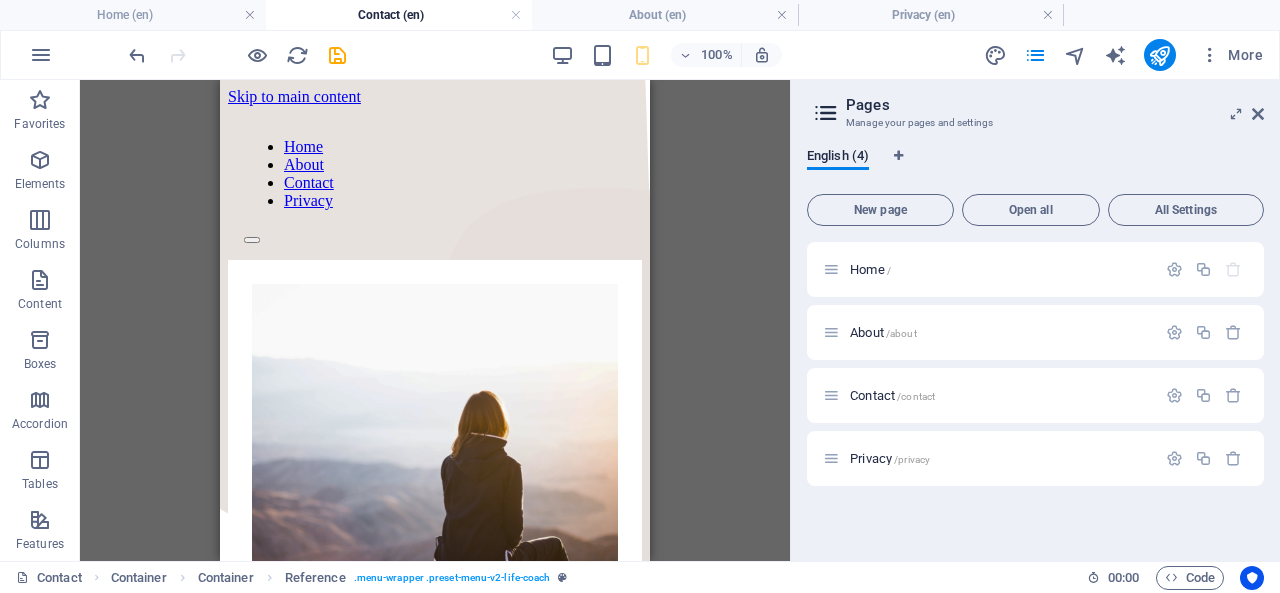 click on "Privacy /privacy" at bounding box center [890, 458] 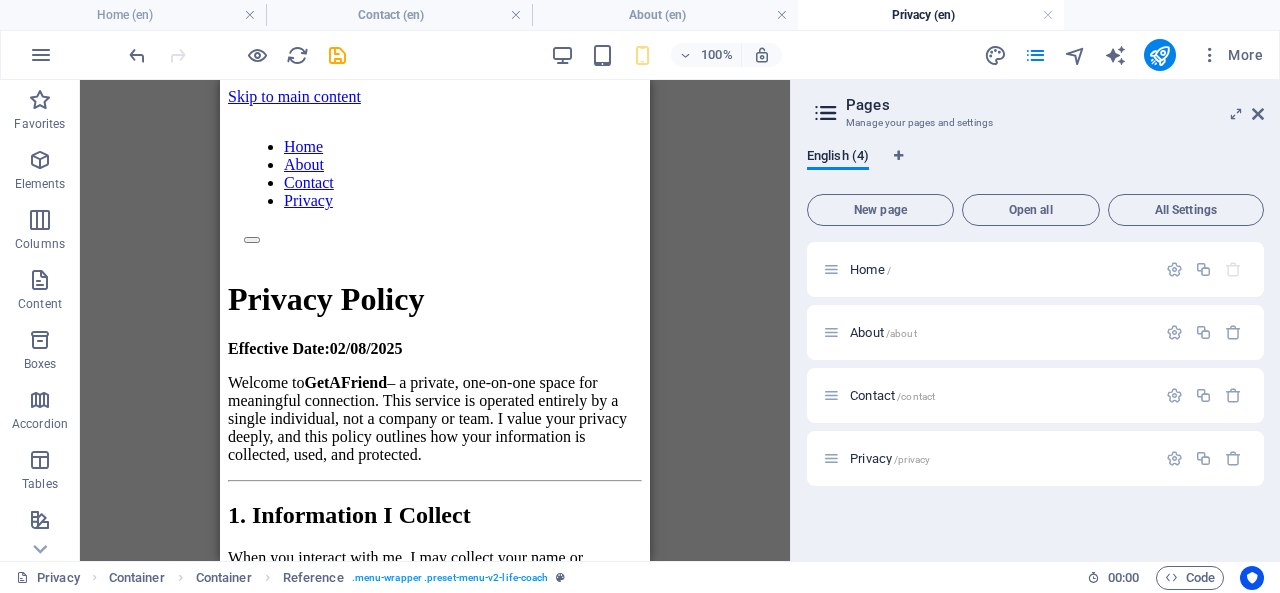 click on "About /about" at bounding box center [883, 332] 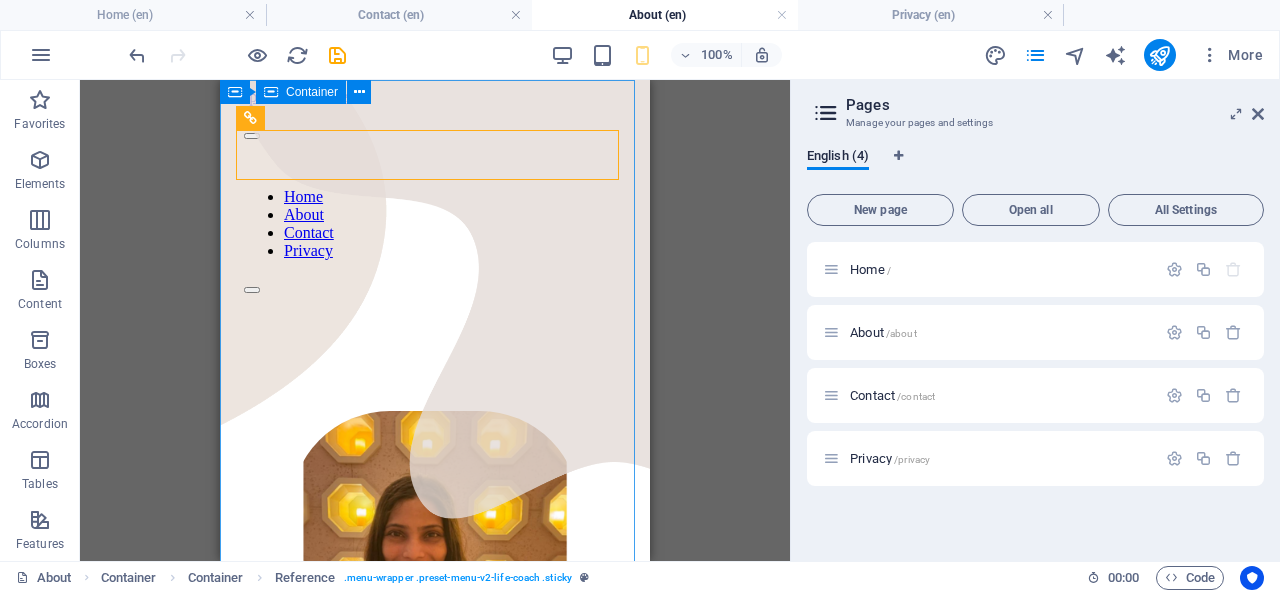 click at bounding box center (359, 92) 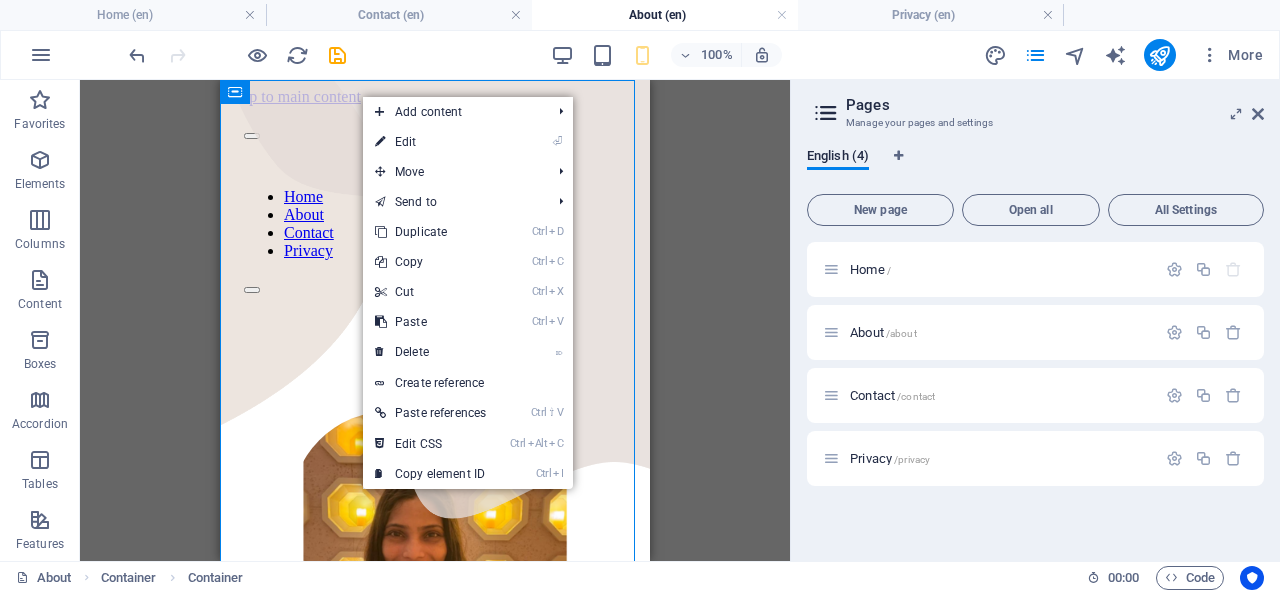 click on "Ctrl V  Paste" at bounding box center (430, 322) 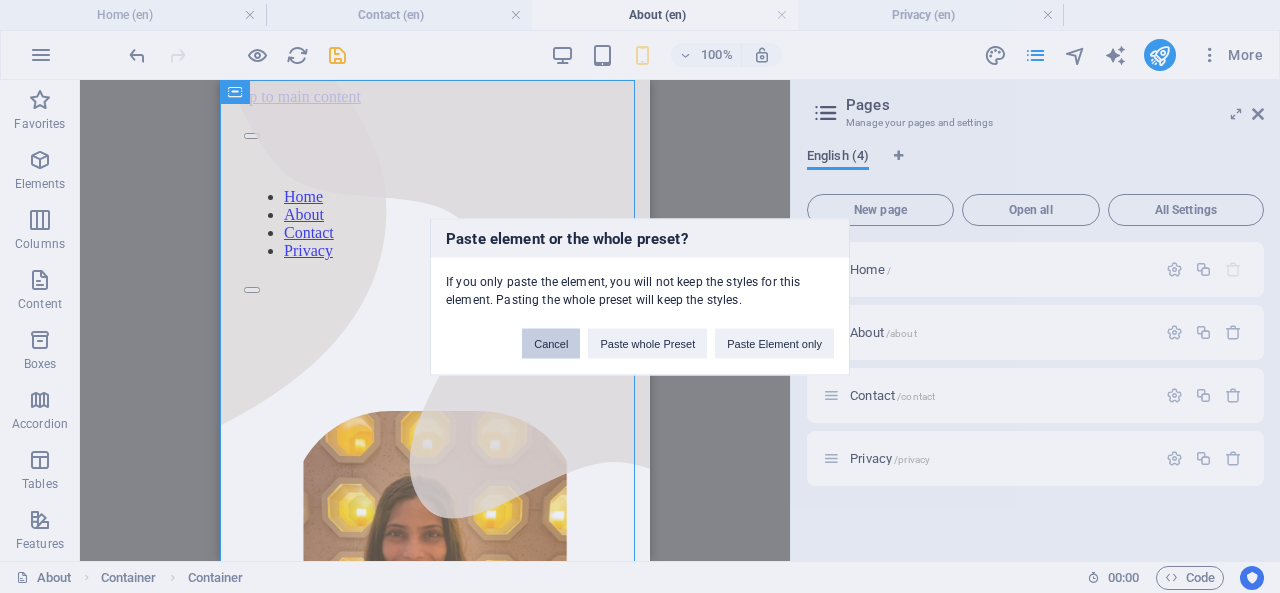 click on "Cancel" at bounding box center [551, 343] 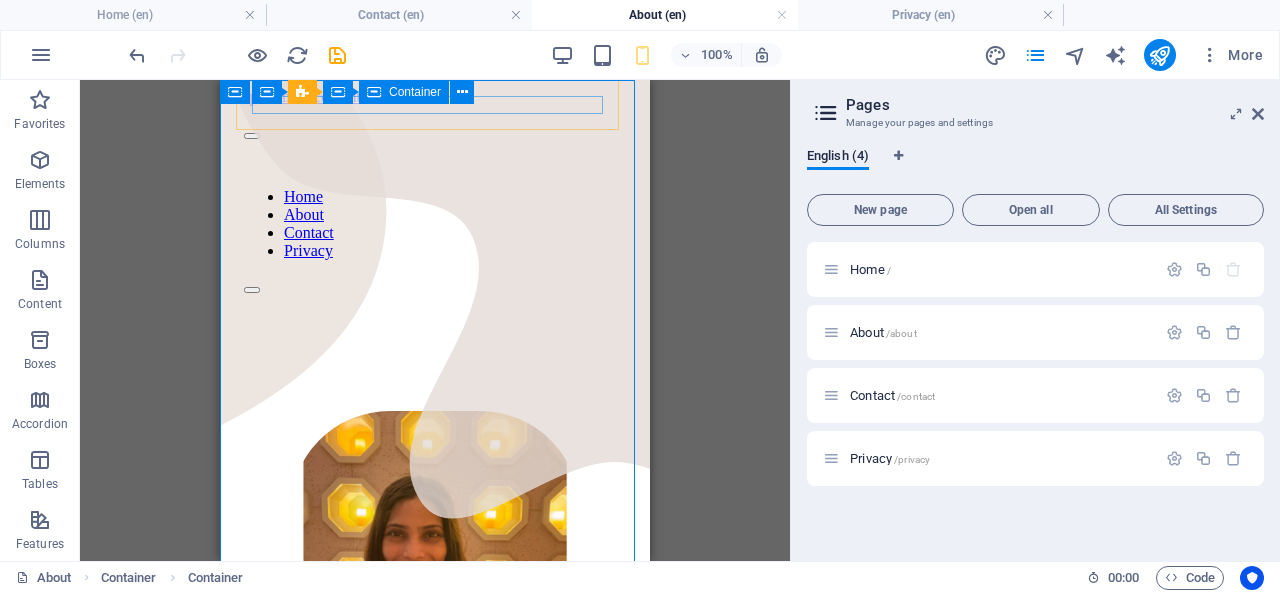 click at bounding box center (462, 92) 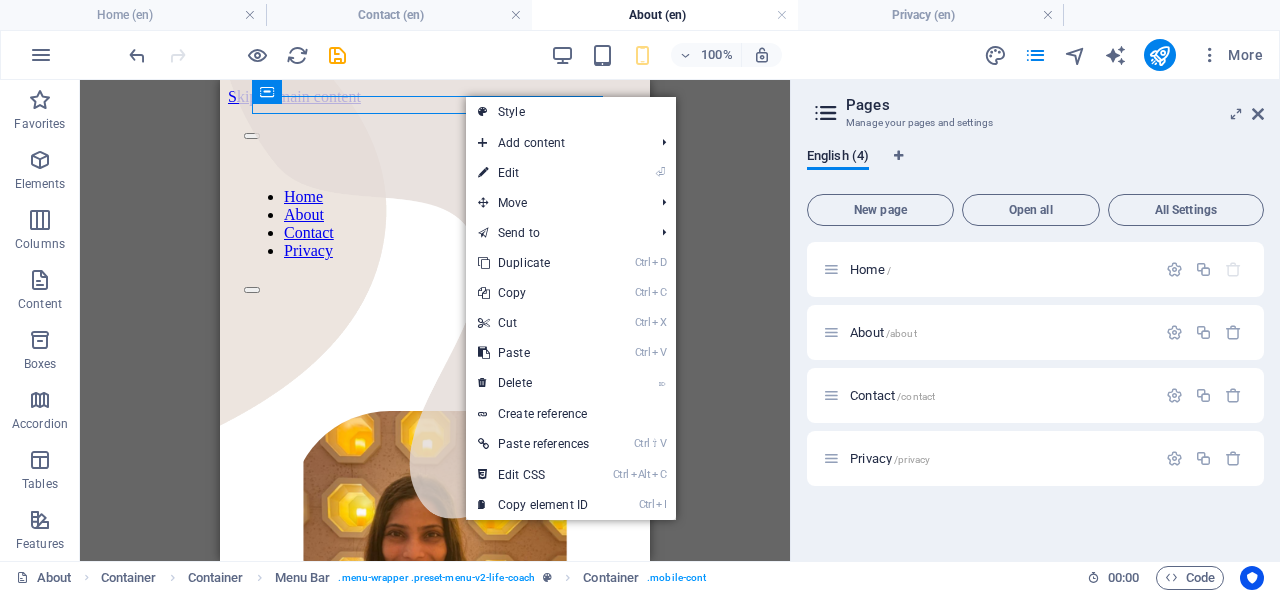 click on "⌦  Delete" at bounding box center [533, 383] 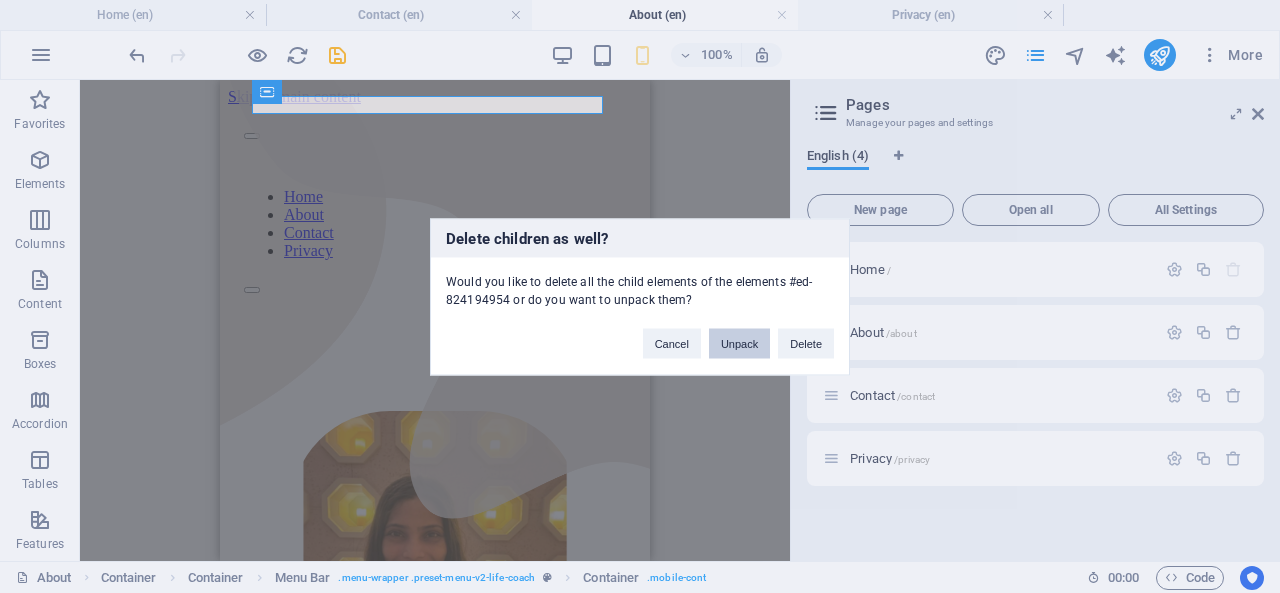 click on "Unpack" at bounding box center (739, 343) 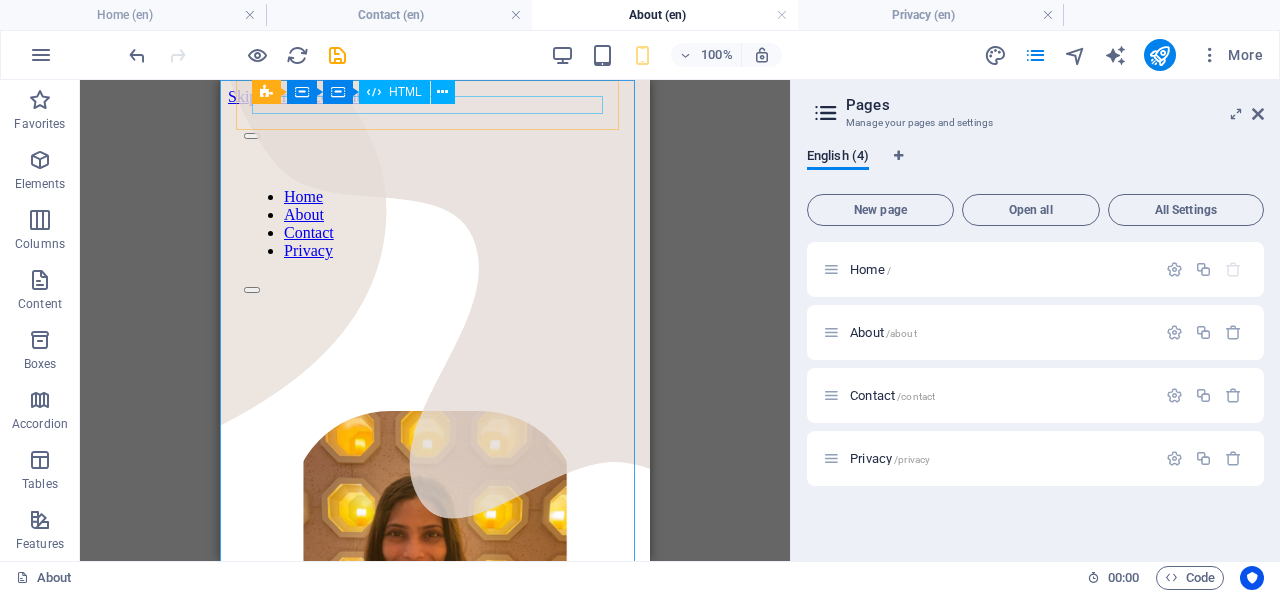 click at bounding box center [442, 92] 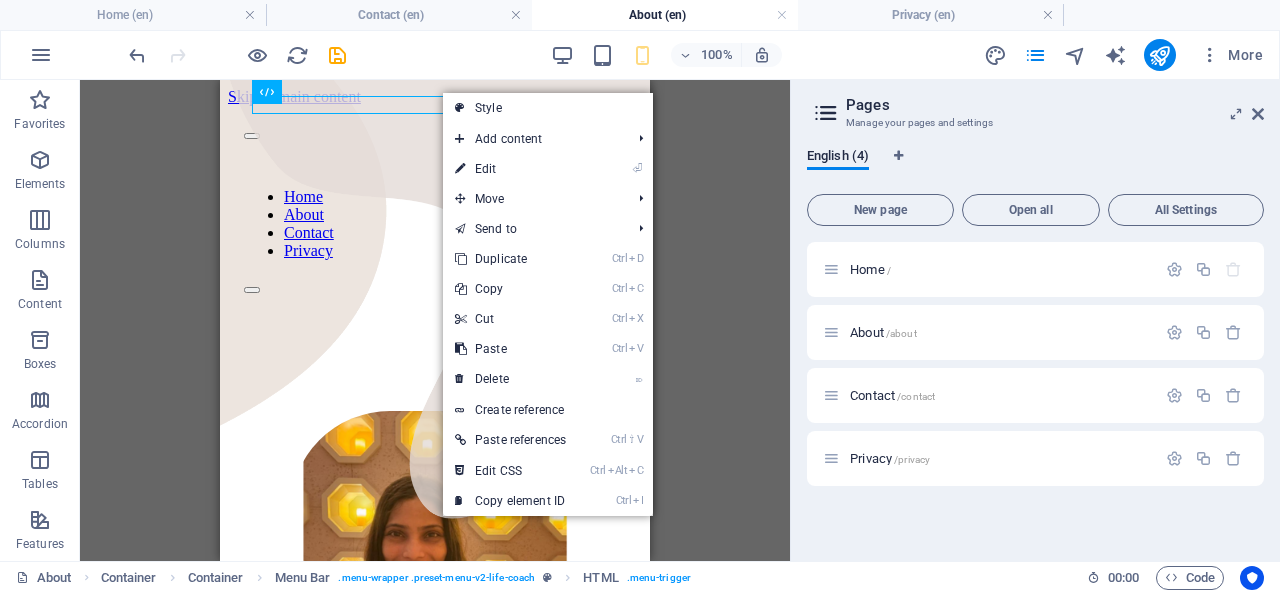 click on "⌦  Delete" at bounding box center [510, 379] 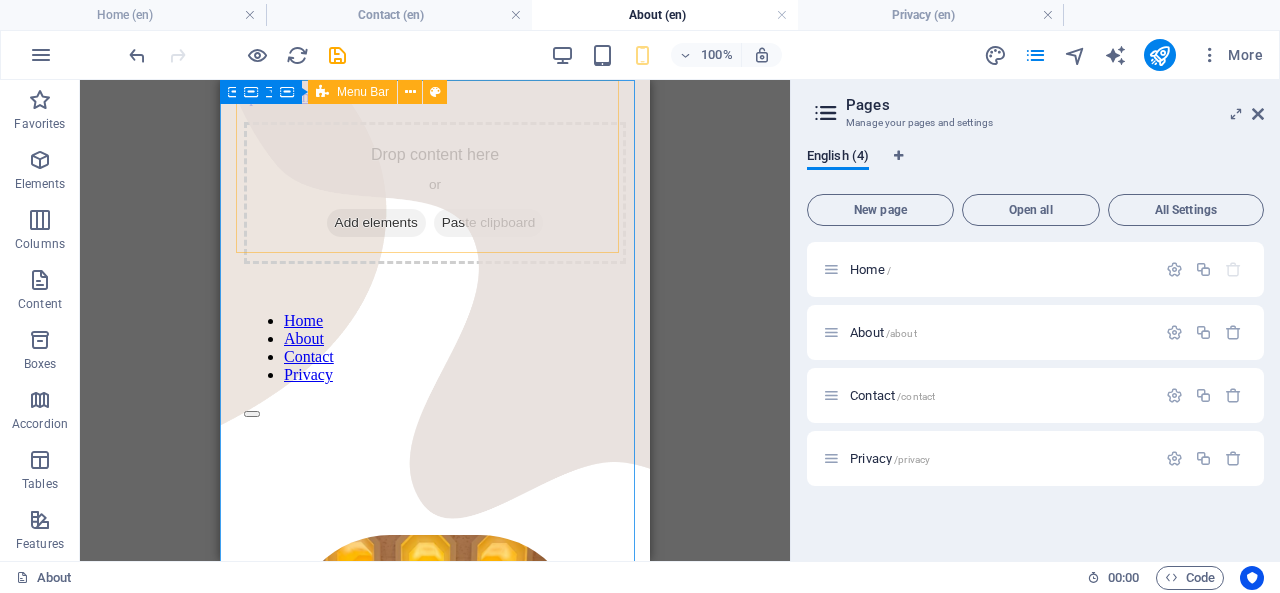 click at bounding box center (410, 92) 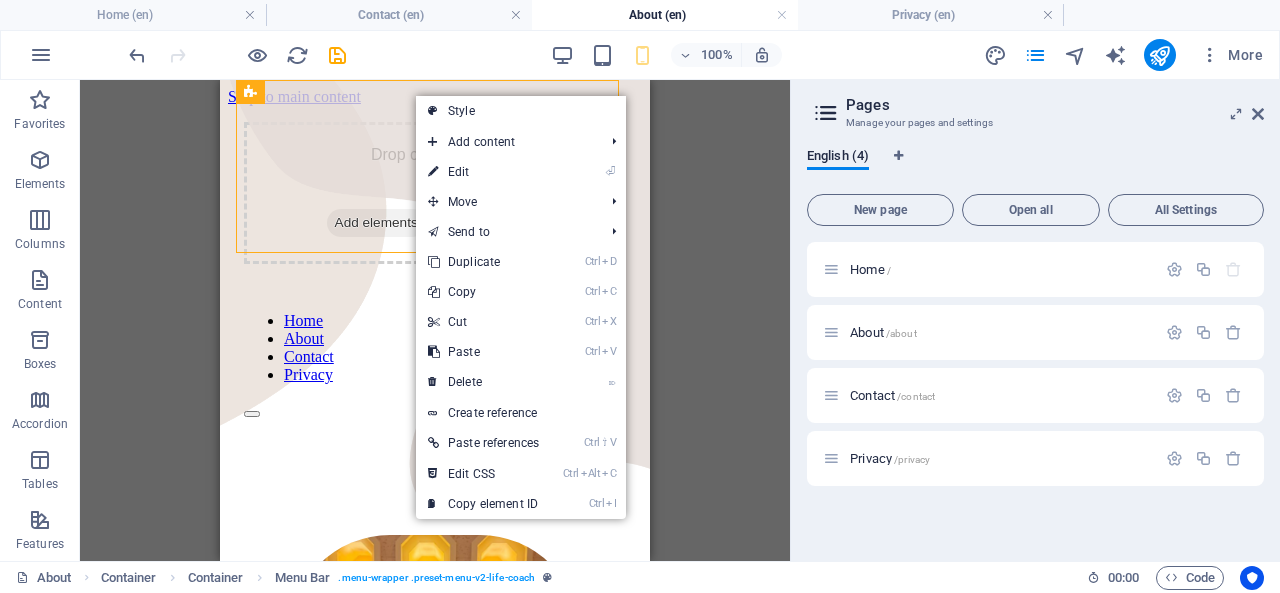 click on "⌦  Delete" at bounding box center (483, 382) 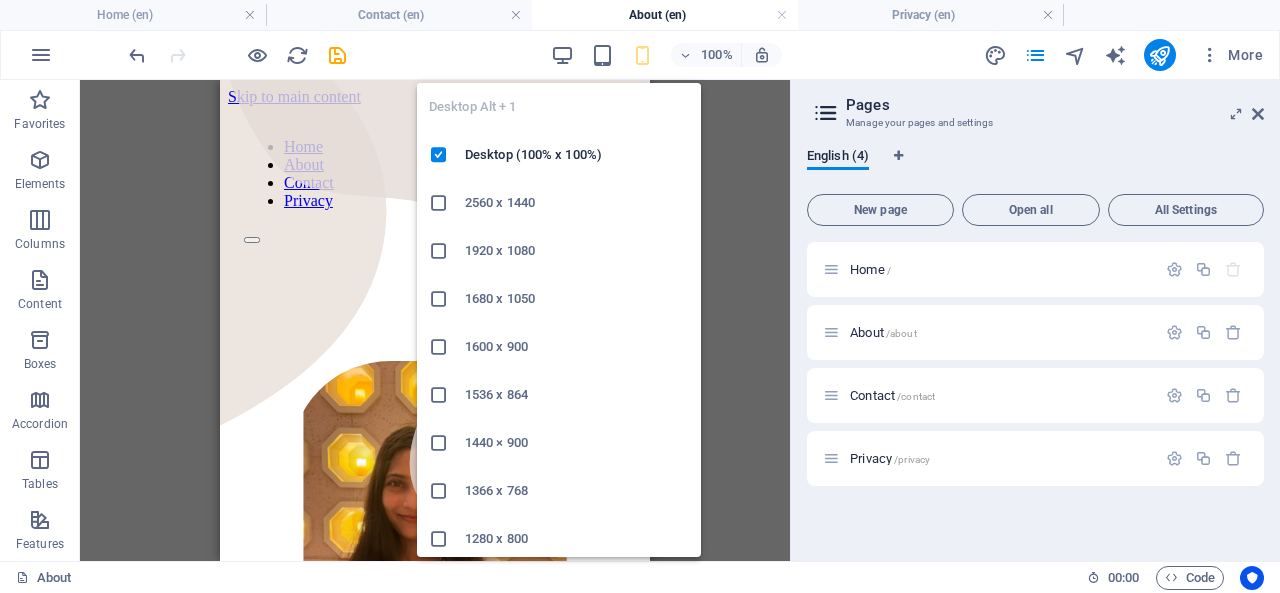 click at bounding box center (562, 55) 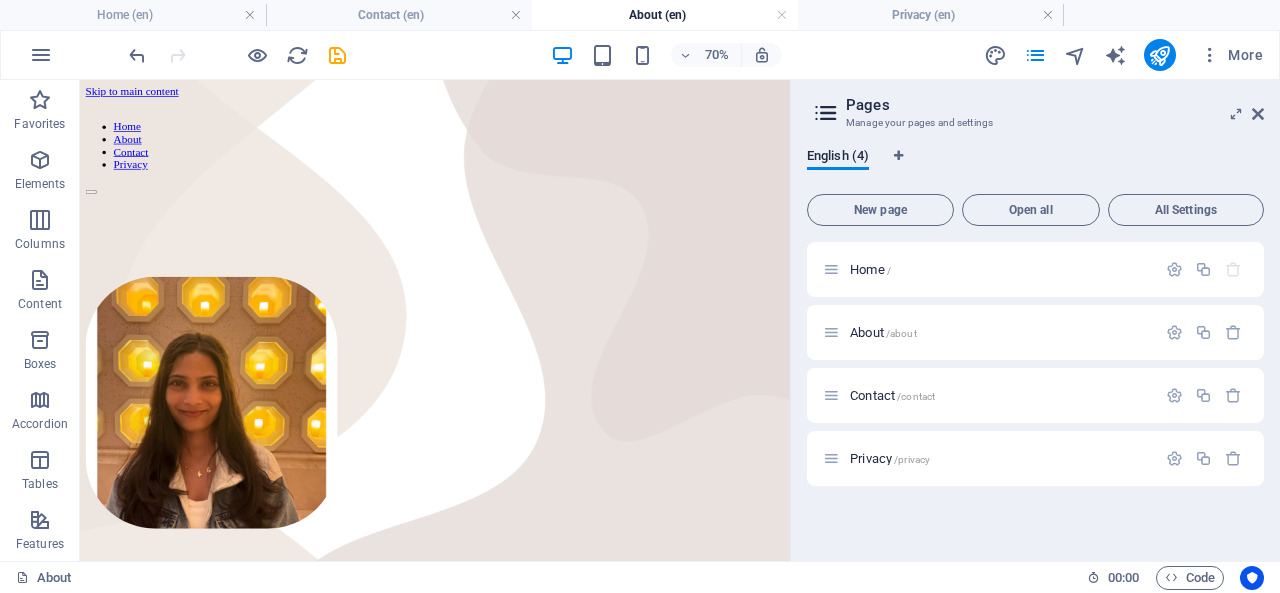 click on "Home /" at bounding box center [870, 269] 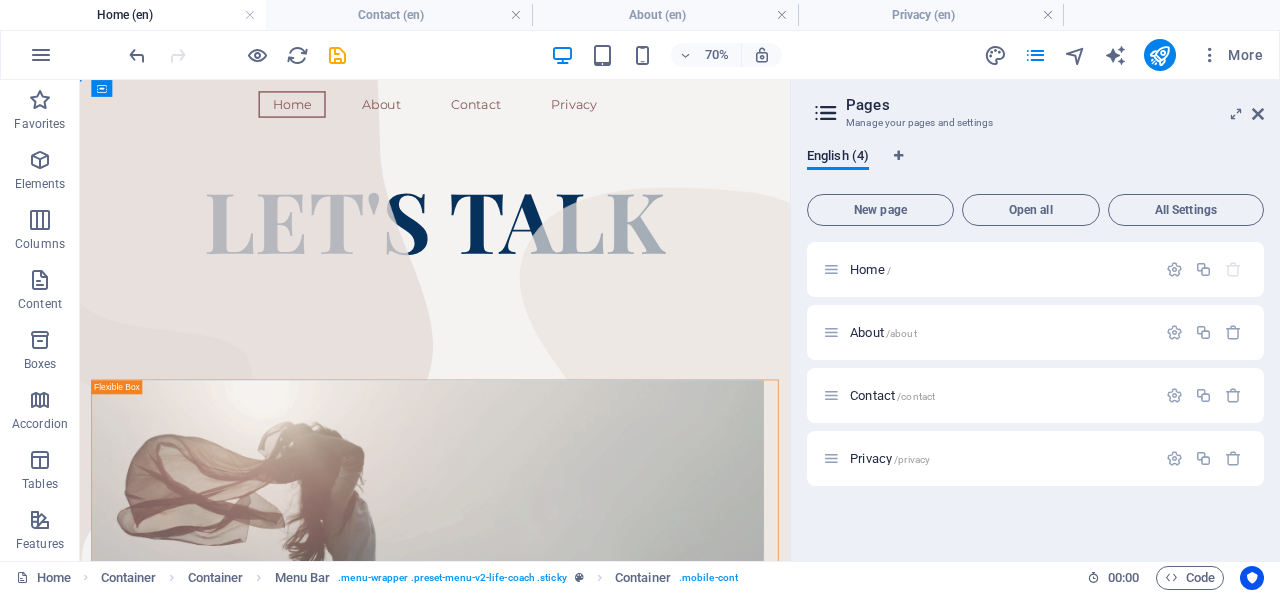 click on "About /about" at bounding box center [883, 332] 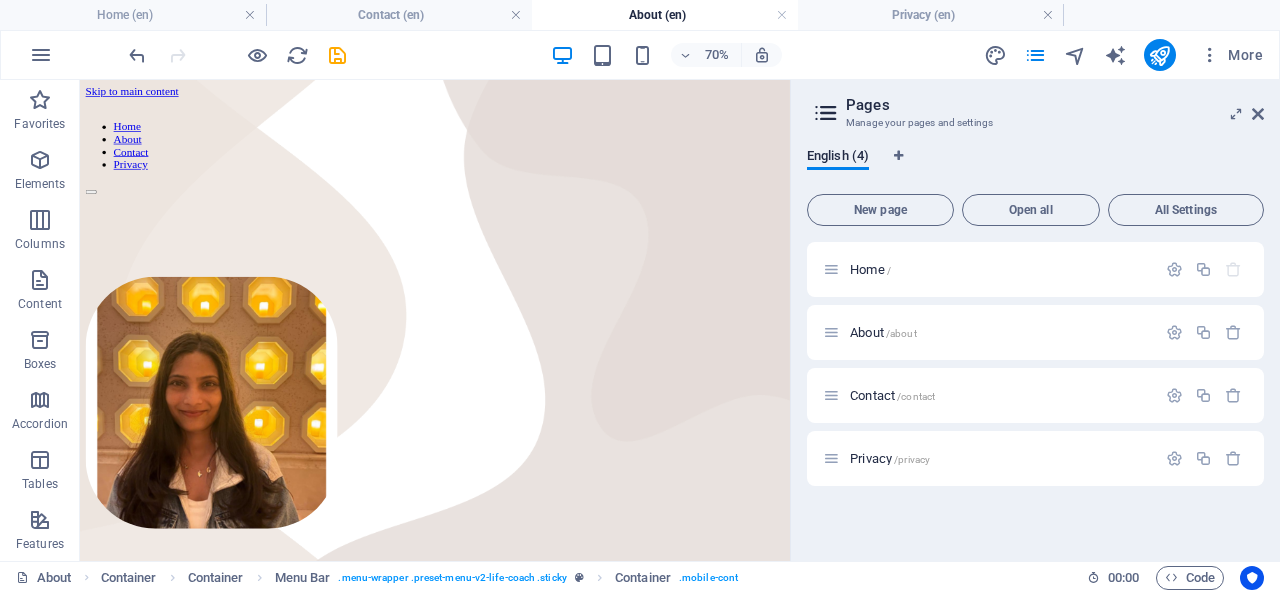 click on "Contact /contact" at bounding box center (892, 395) 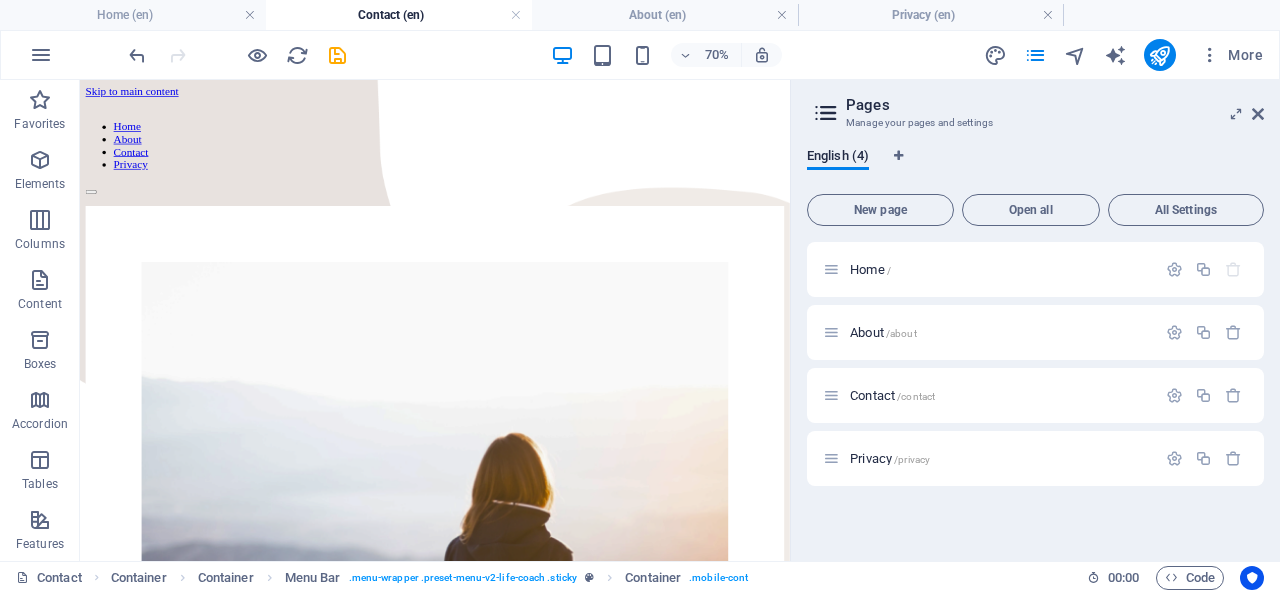 click on "Privacy /privacy" at bounding box center [890, 458] 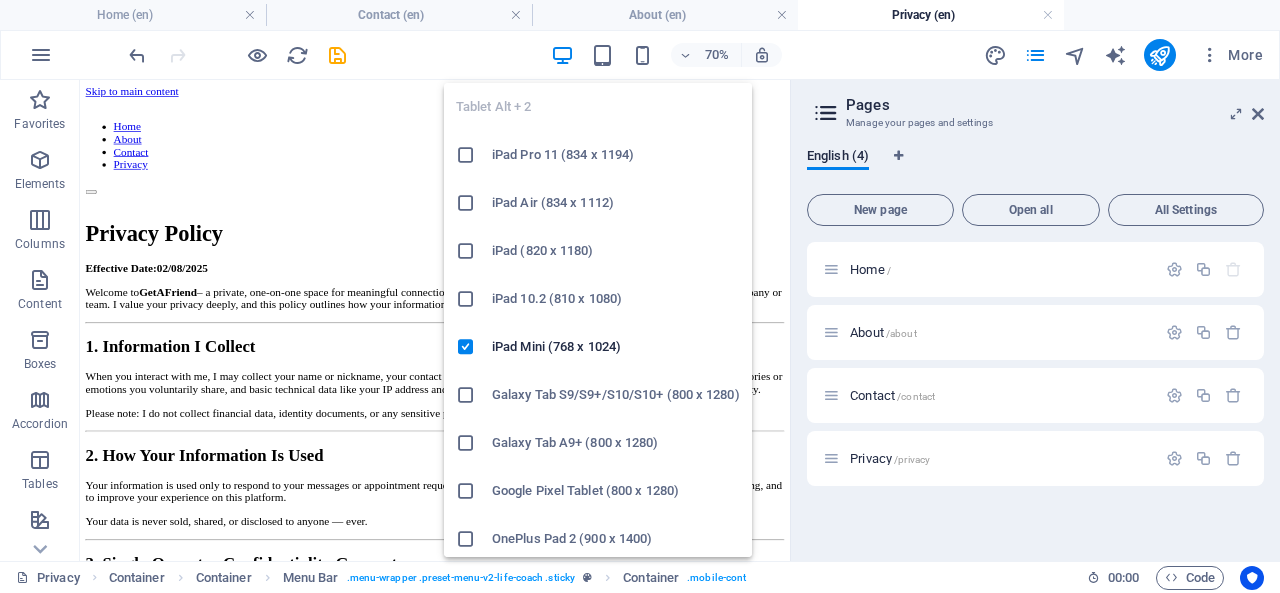 click at bounding box center [602, 55] 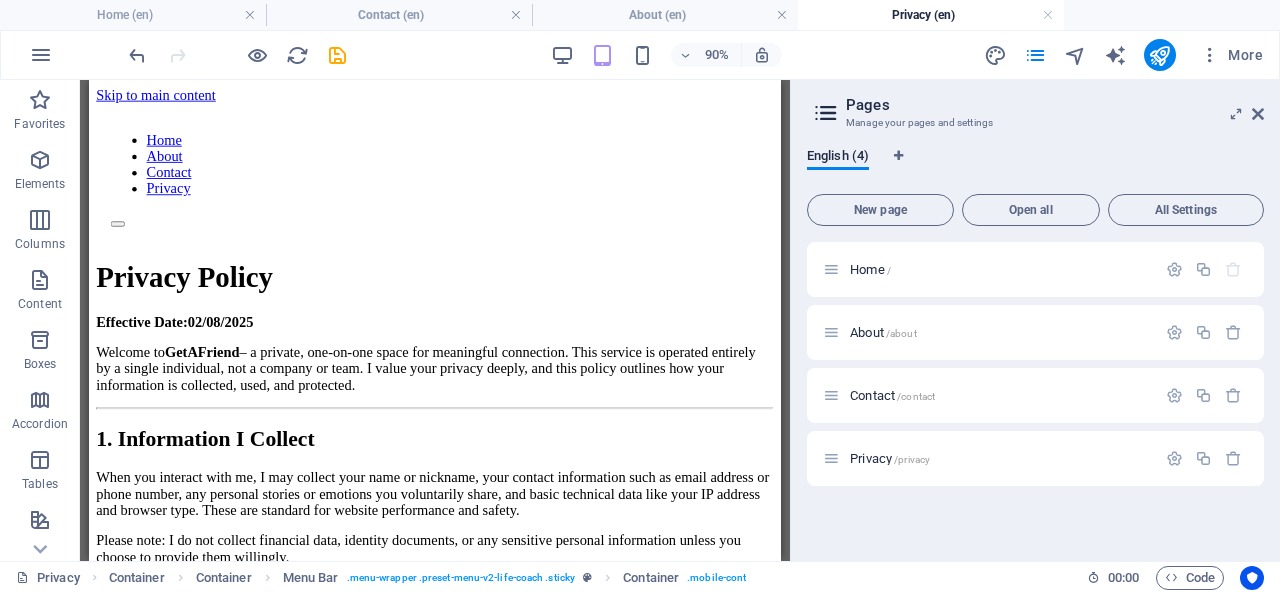 click on "Home /" at bounding box center (989, 269) 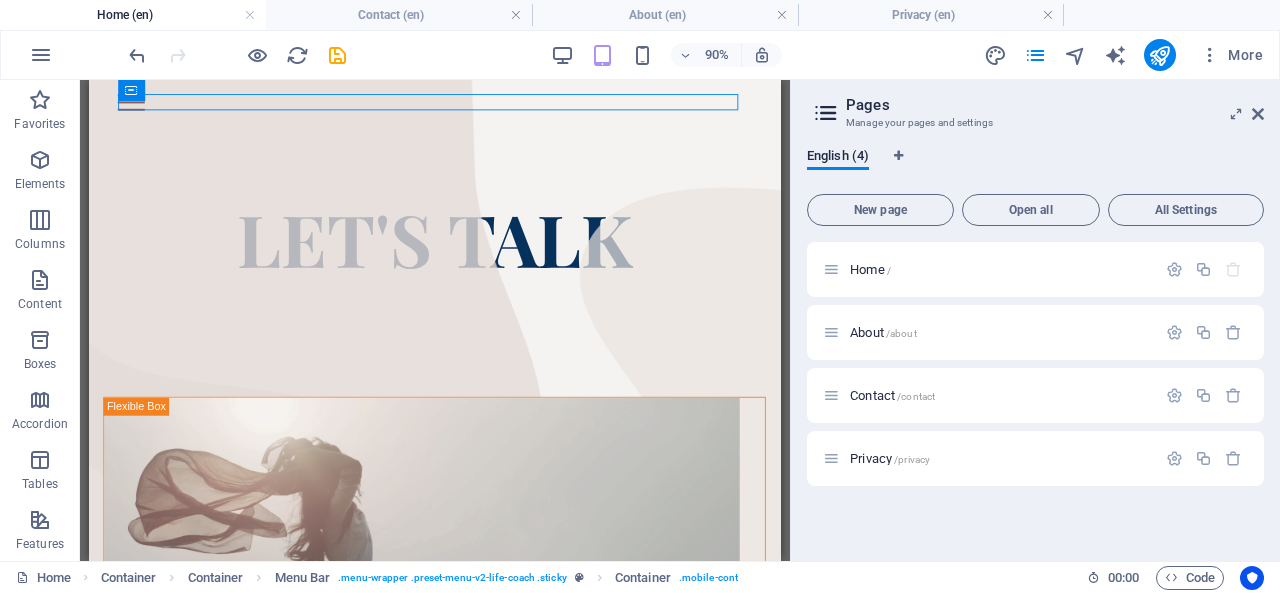 click on "About /about" at bounding box center (883, 332) 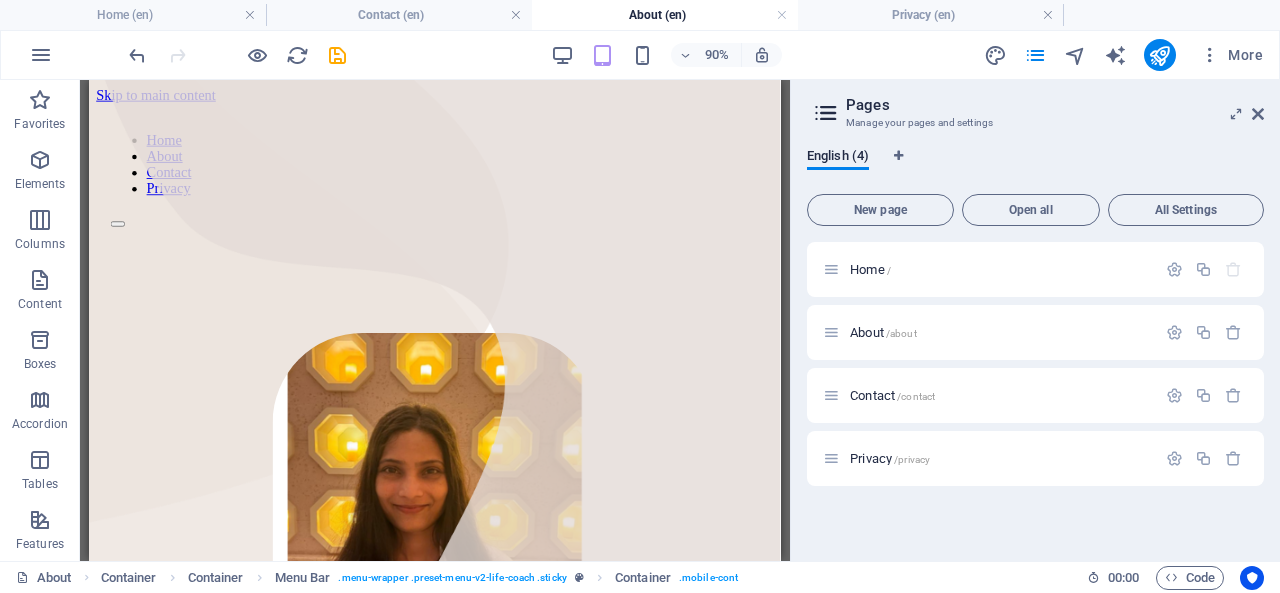 click on "Contact /contact" at bounding box center (892, 395) 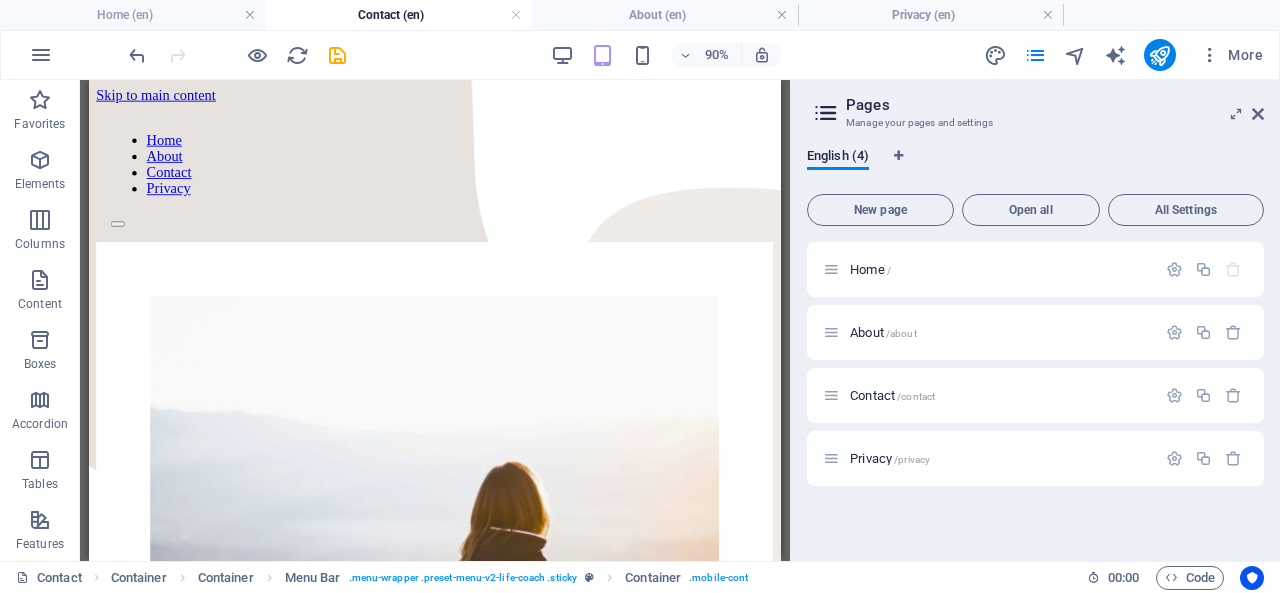 click on "Privacy /privacy" at bounding box center (890, 458) 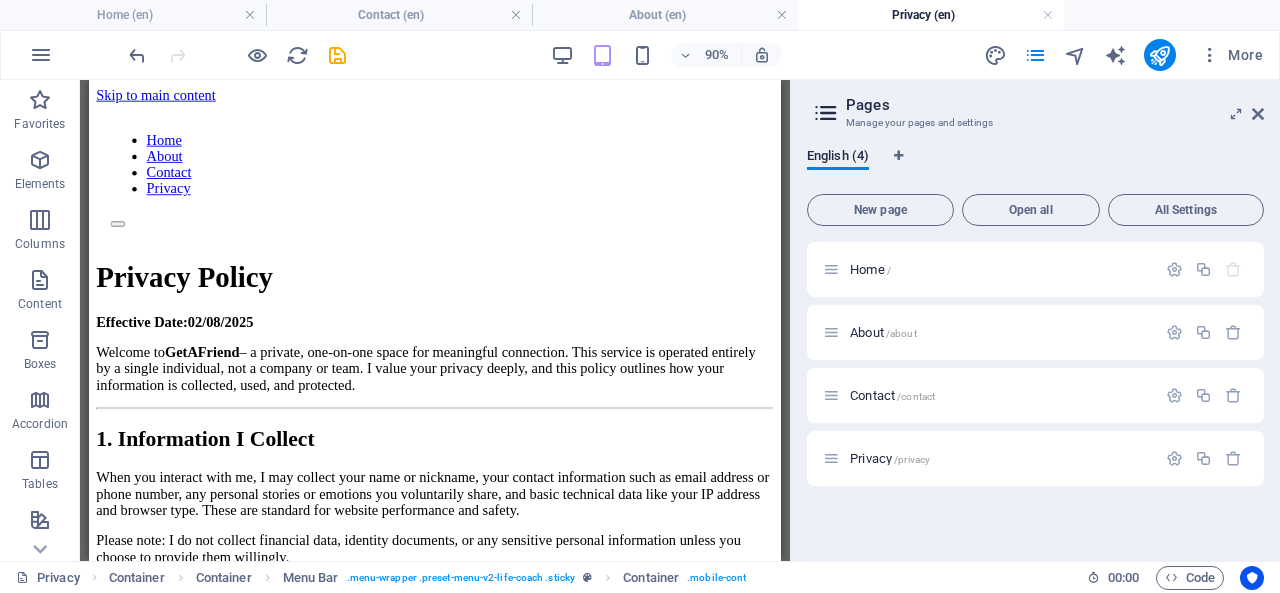 click on "Home /" at bounding box center (870, 269) 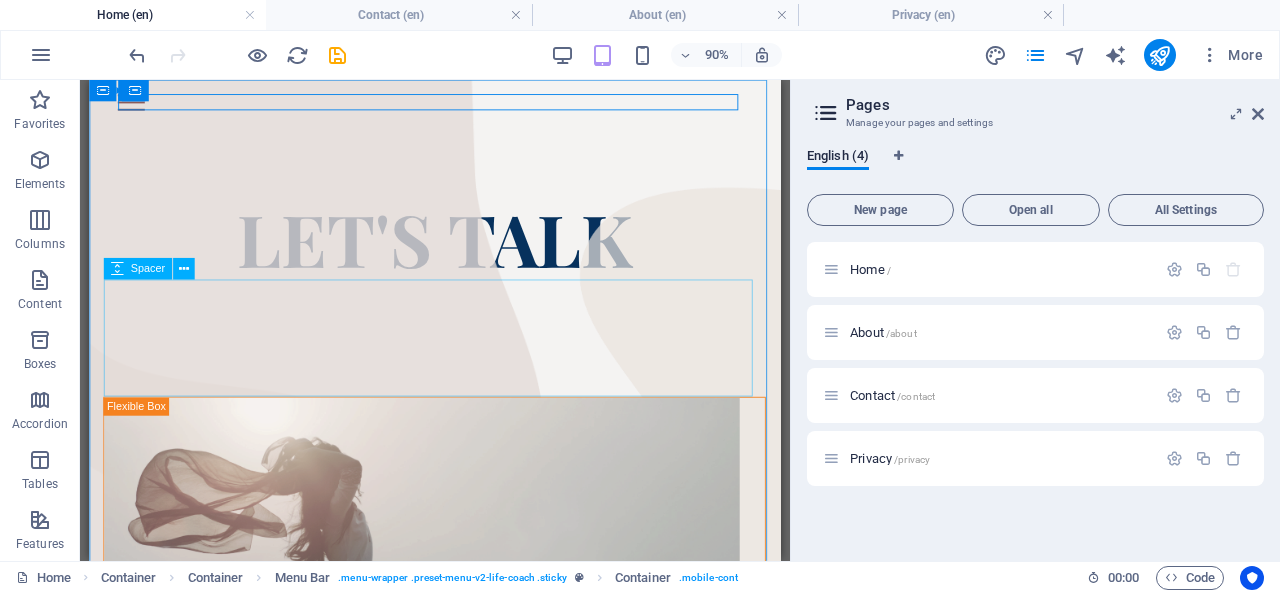 click at bounding box center (184, 269) 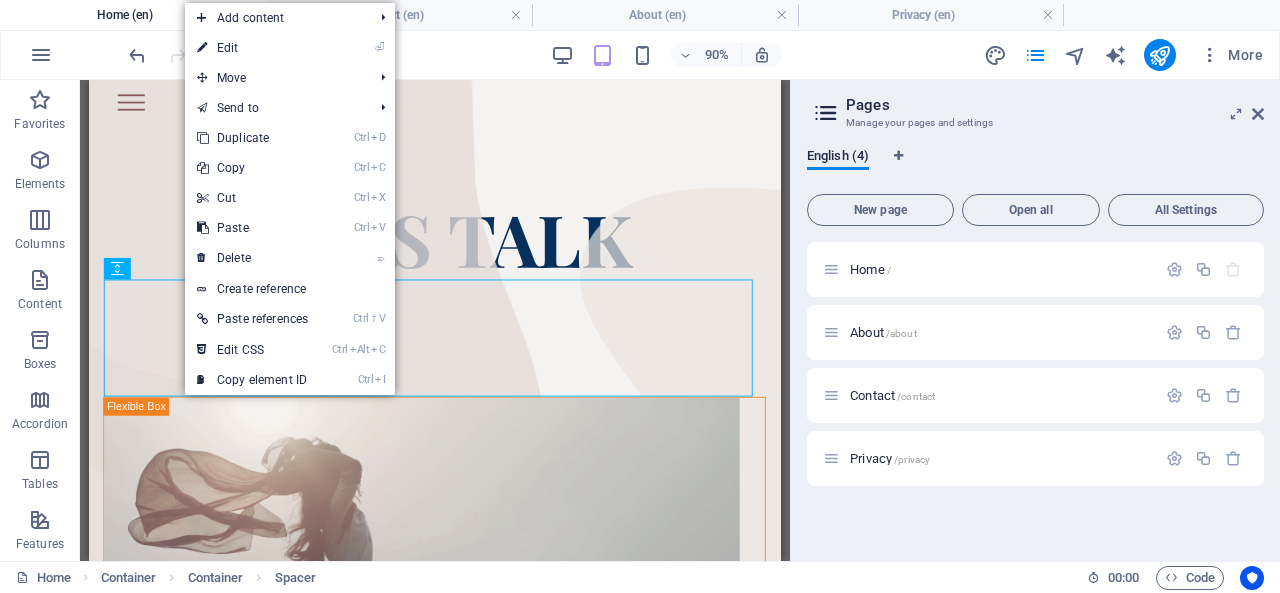 click on "⌦  Delete" at bounding box center [252, 258] 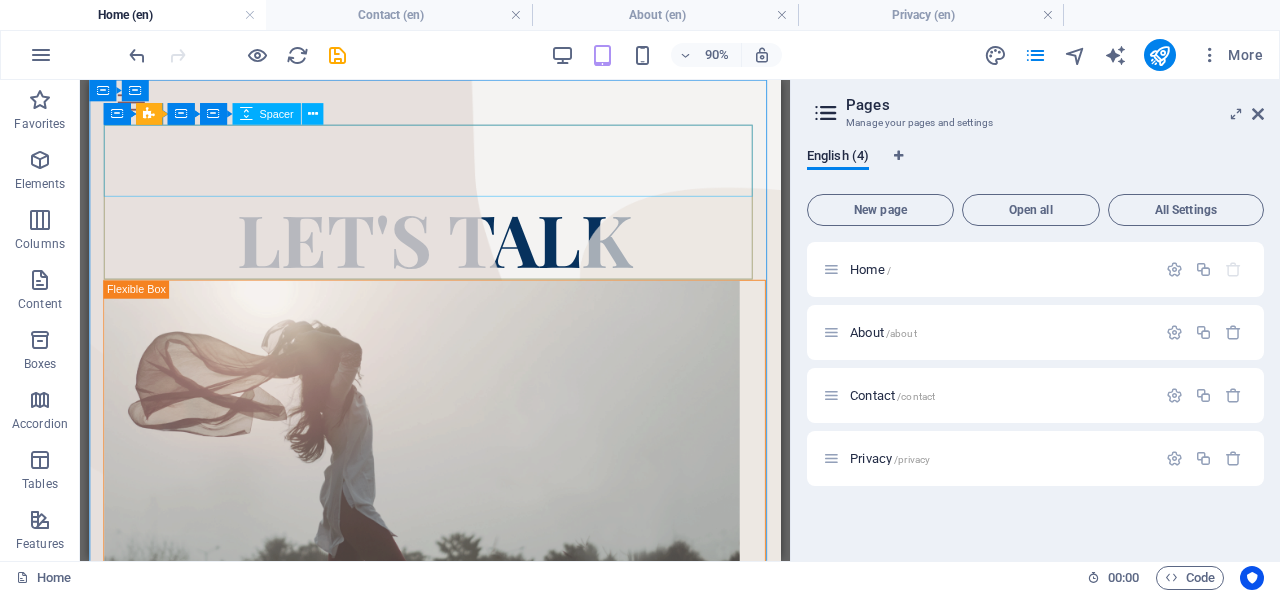 click at bounding box center (313, 114) 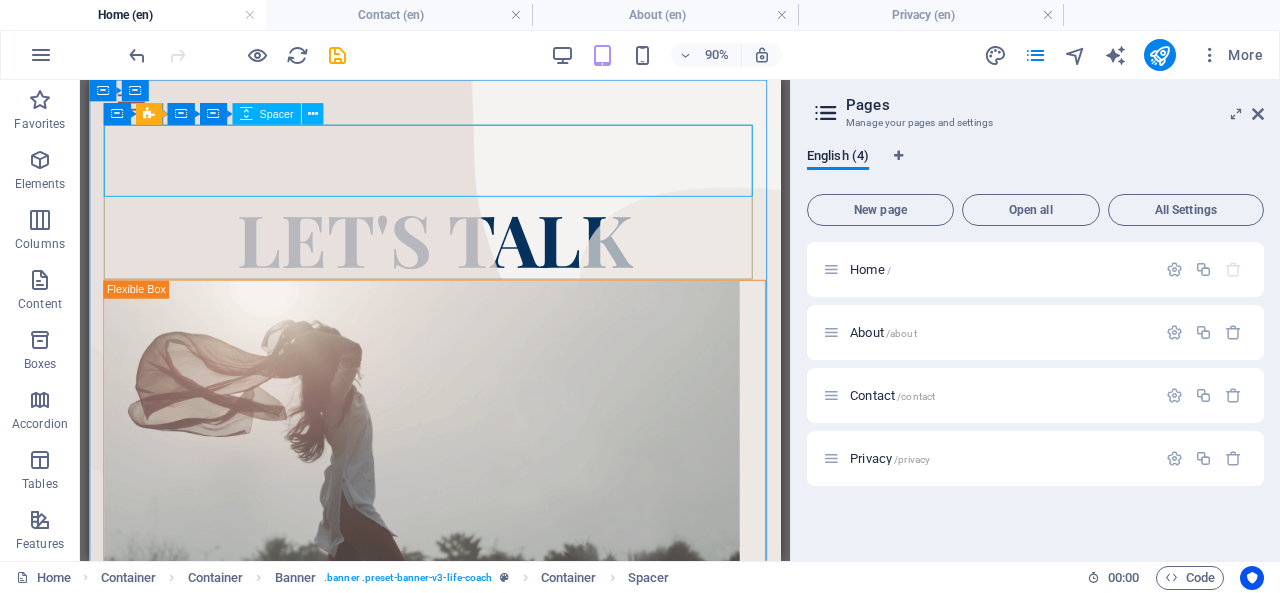 click at bounding box center (313, 114) 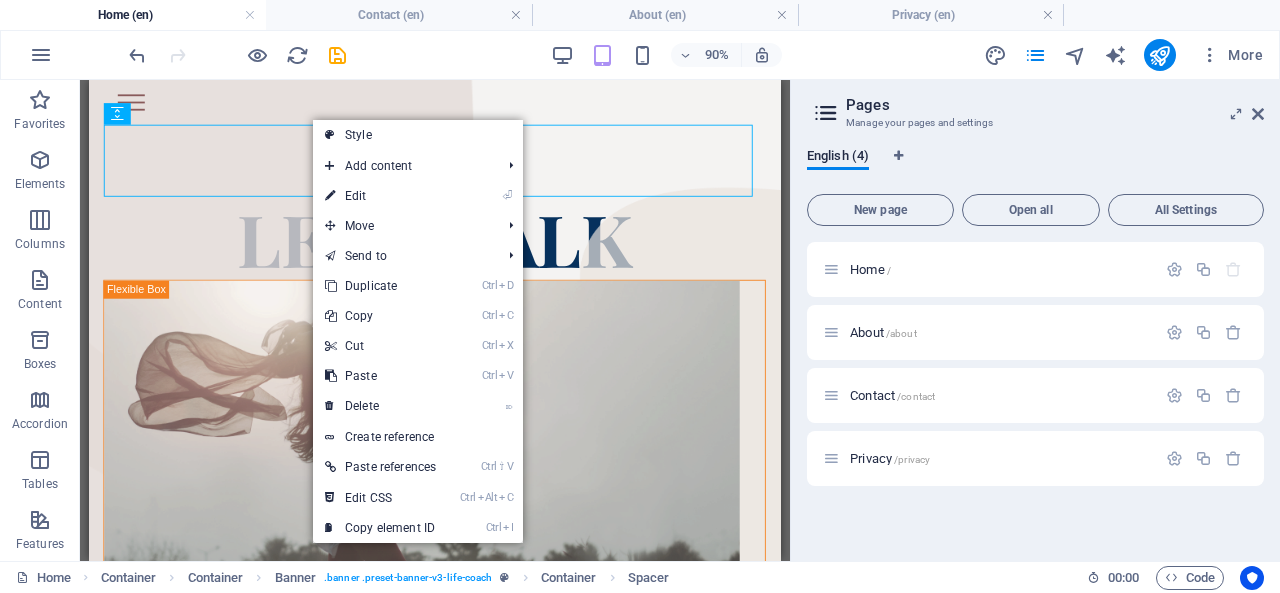 click on "⌦  Delete" at bounding box center [380, 406] 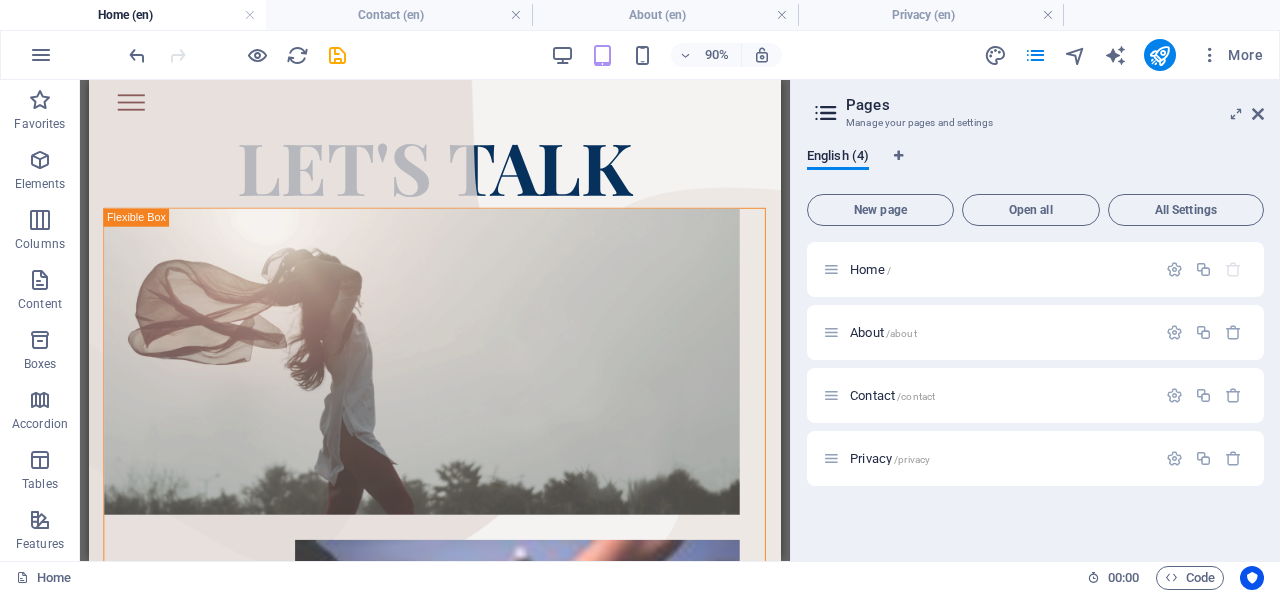 click on "Home /" at bounding box center (870, 269) 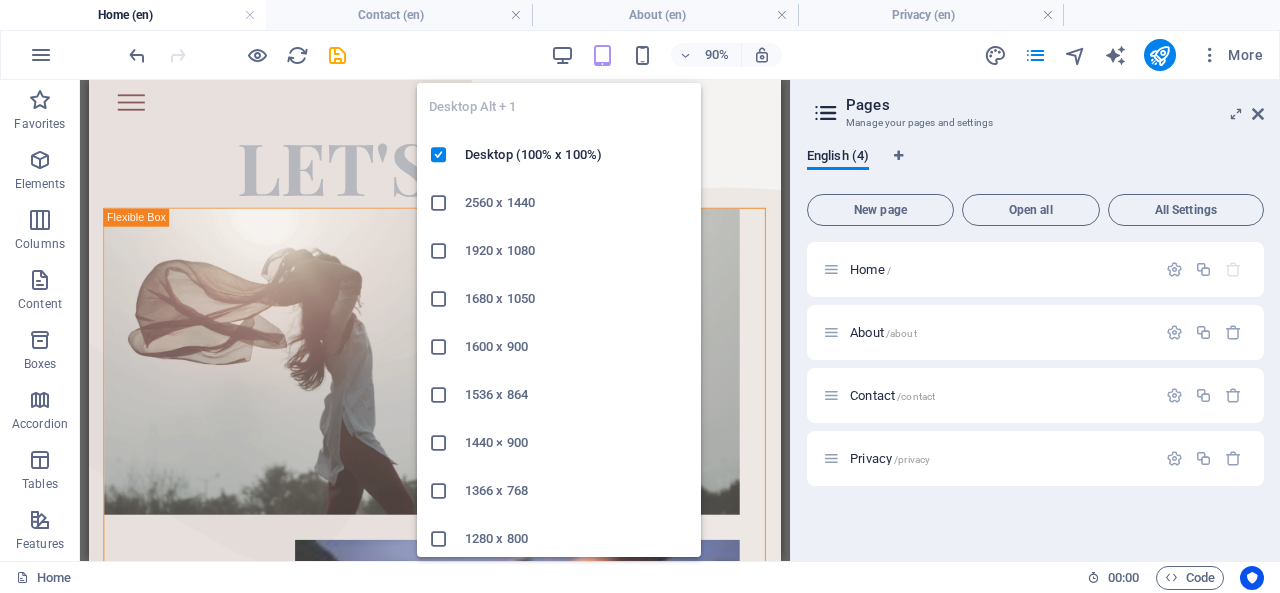 click at bounding box center (562, 55) 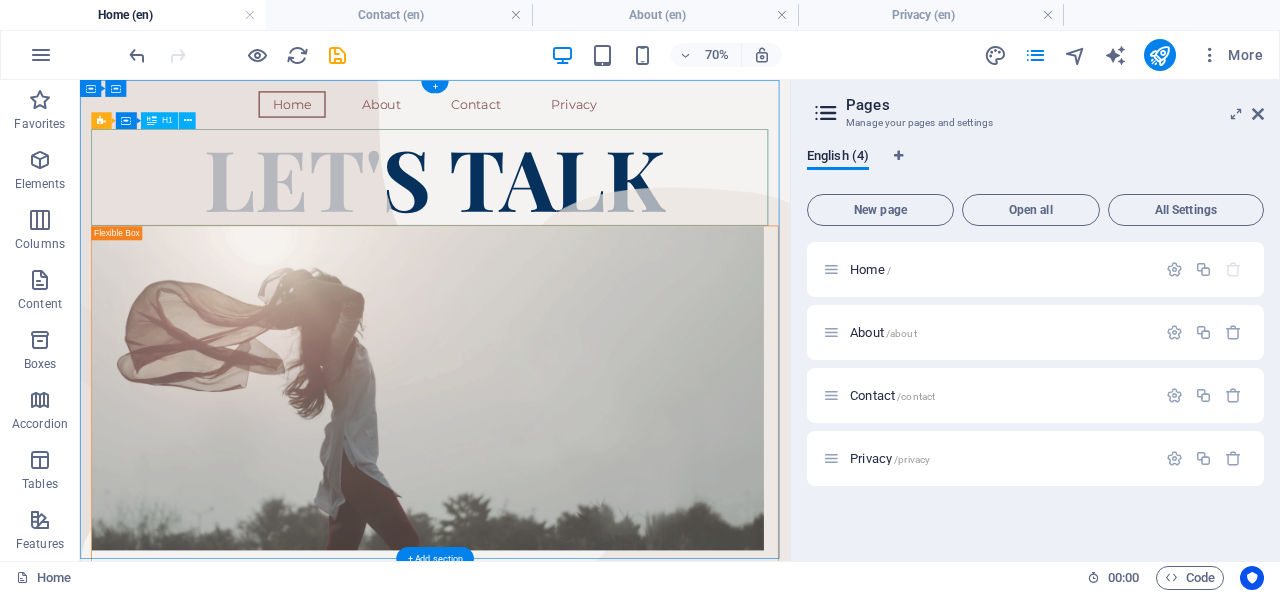 click on "LET'S TALK" at bounding box center [587, 219] 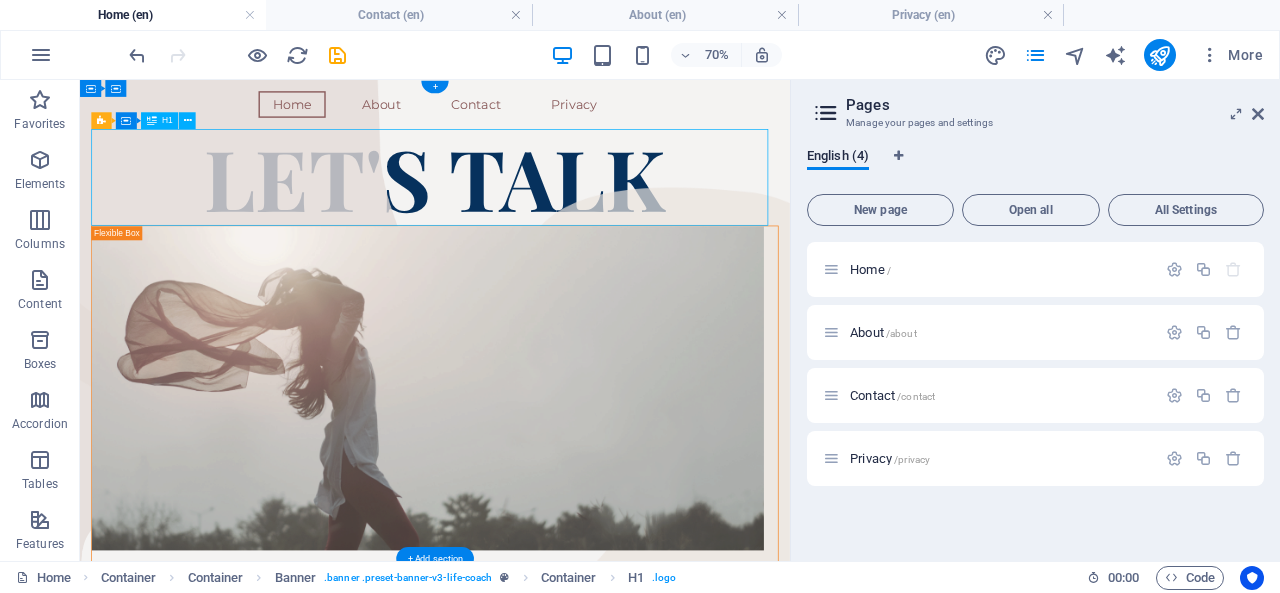 click on "LET'S TALK" at bounding box center (587, 219) 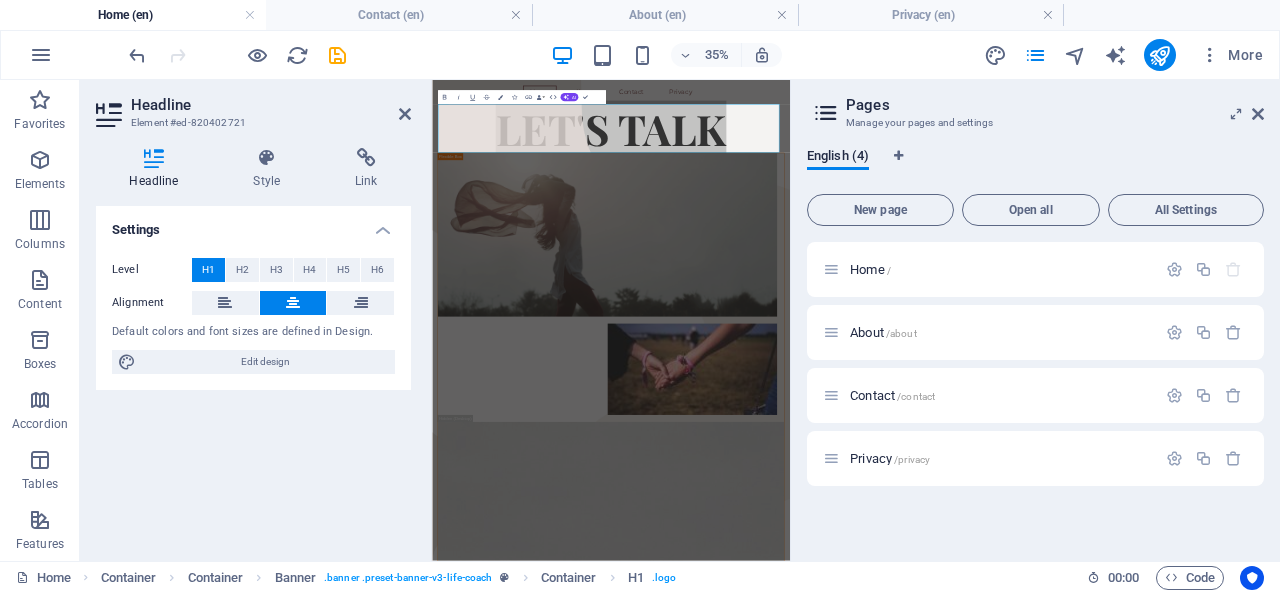 click at bounding box center [267, 158] 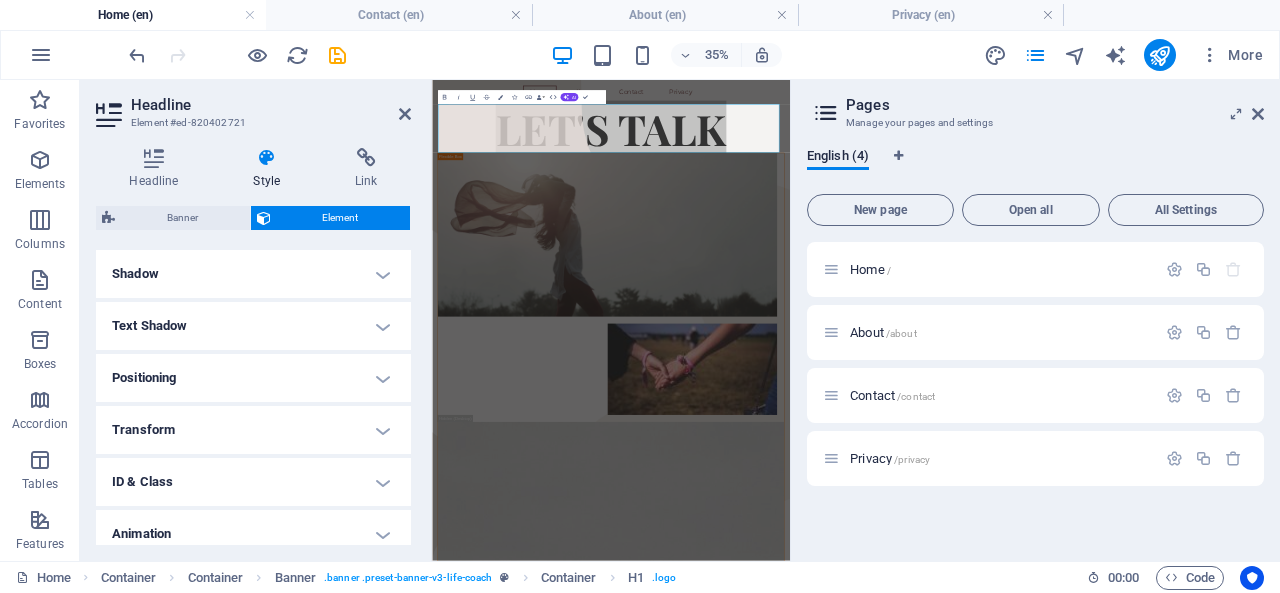 scroll, scrollTop: 560, scrollLeft: 0, axis: vertical 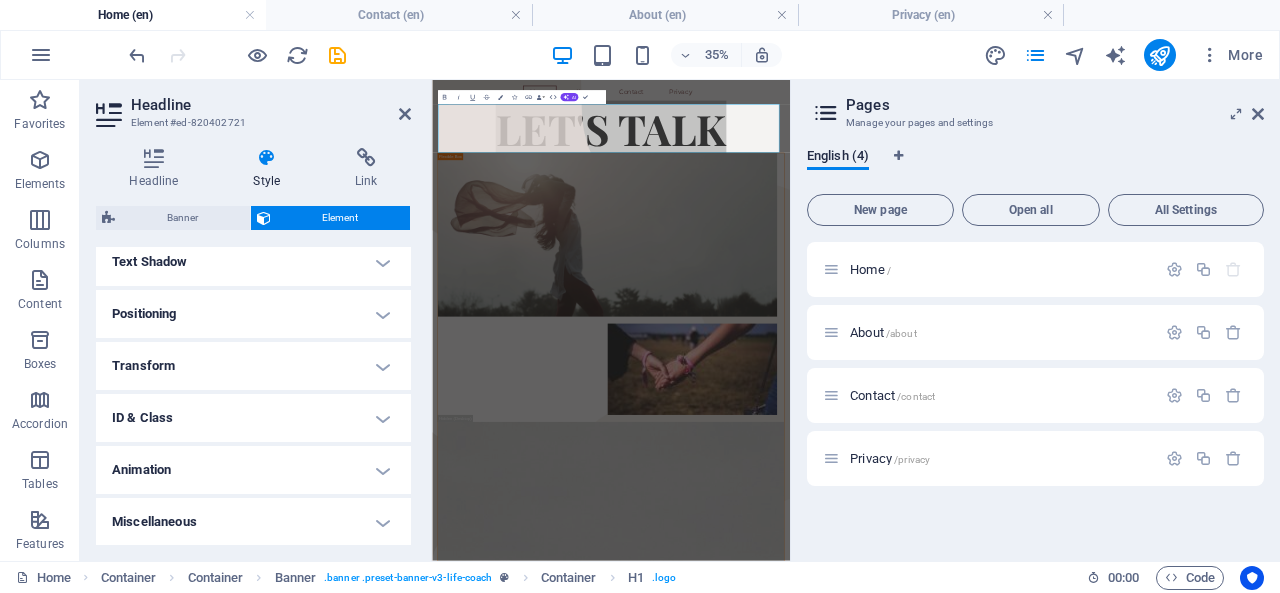 click at bounding box center [405, 114] 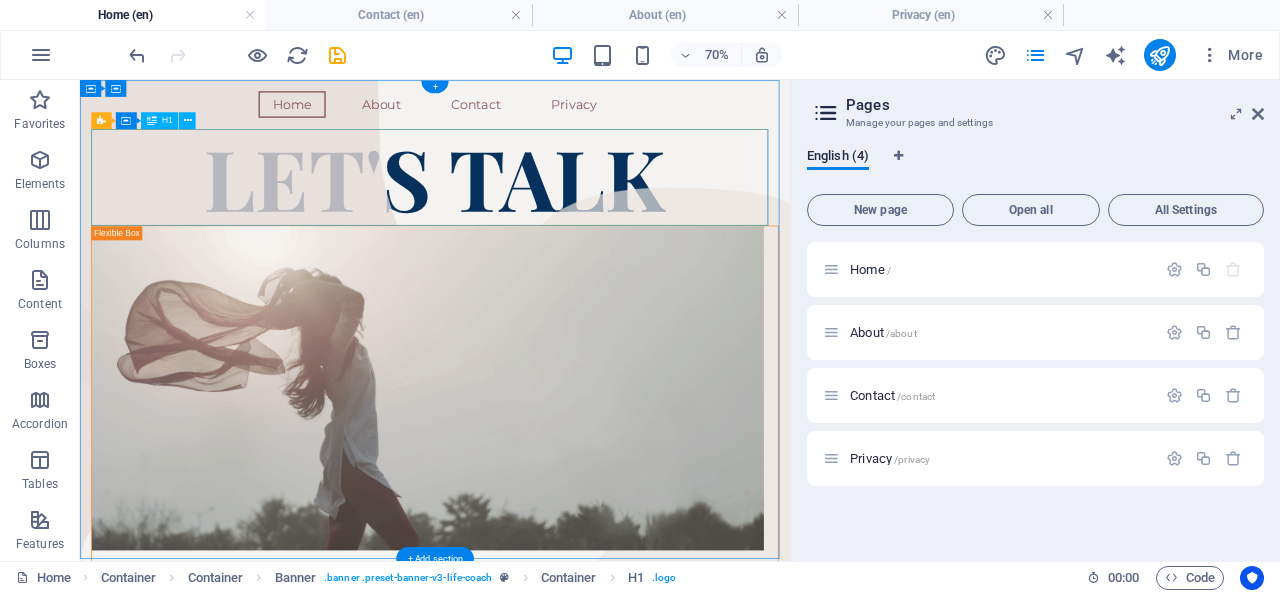 click on "LET'S TALK" at bounding box center (587, 219) 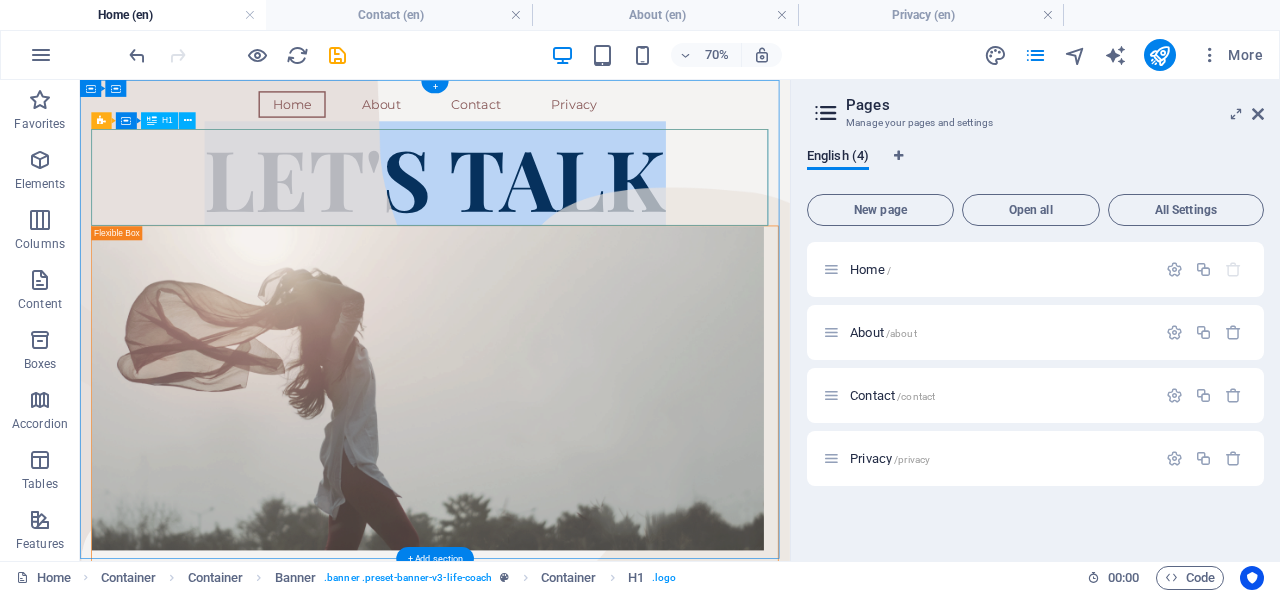 select on "%" 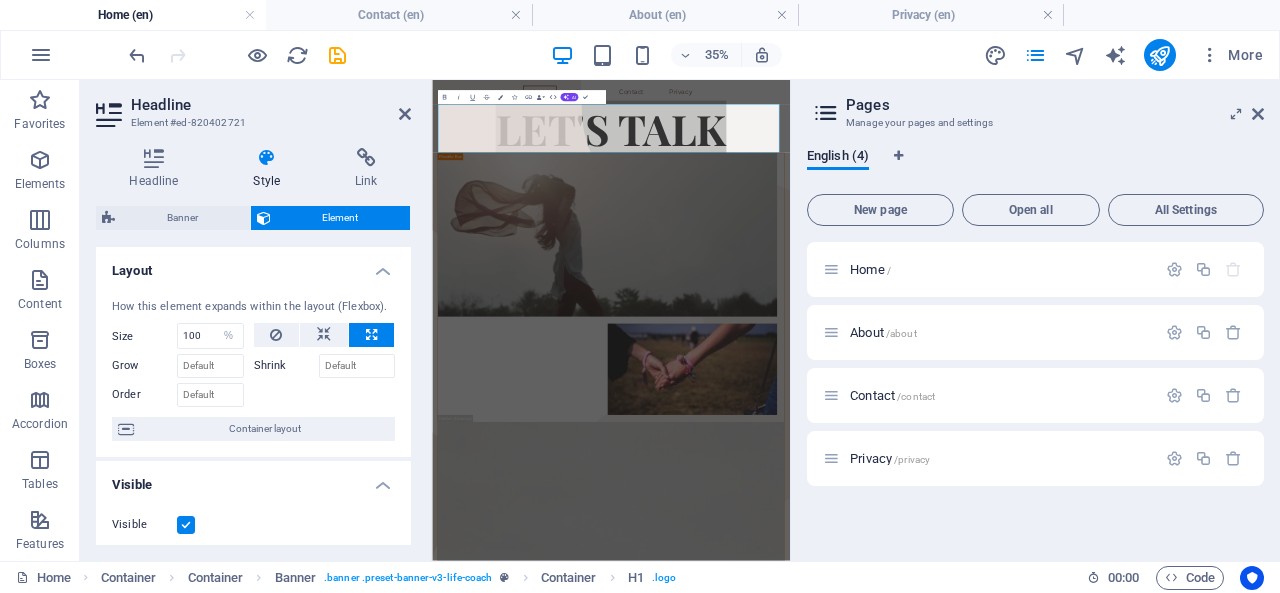 click at bounding box center [405, 114] 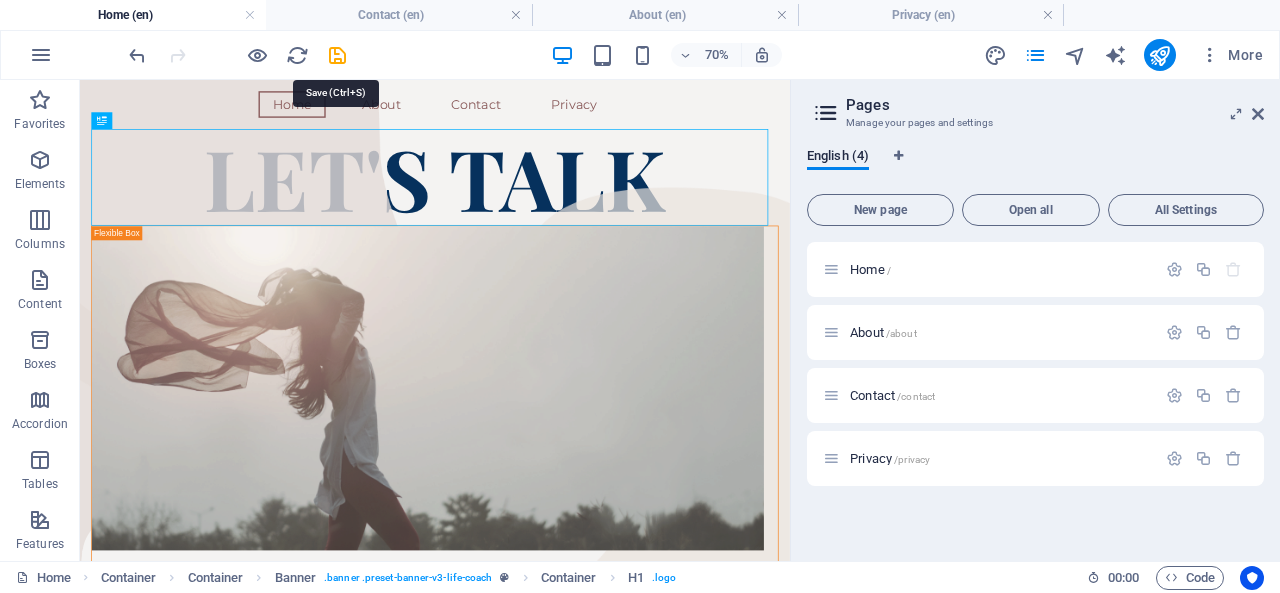 click at bounding box center [337, 55] 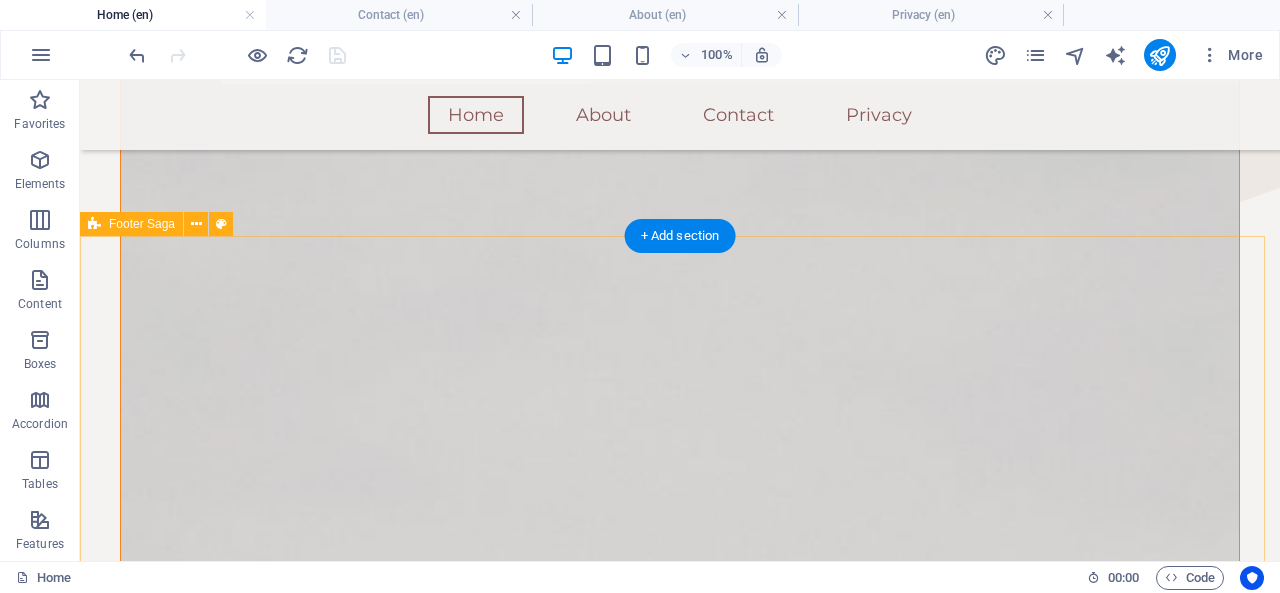 scroll, scrollTop: 1370, scrollLeft: 0, axis: vertical 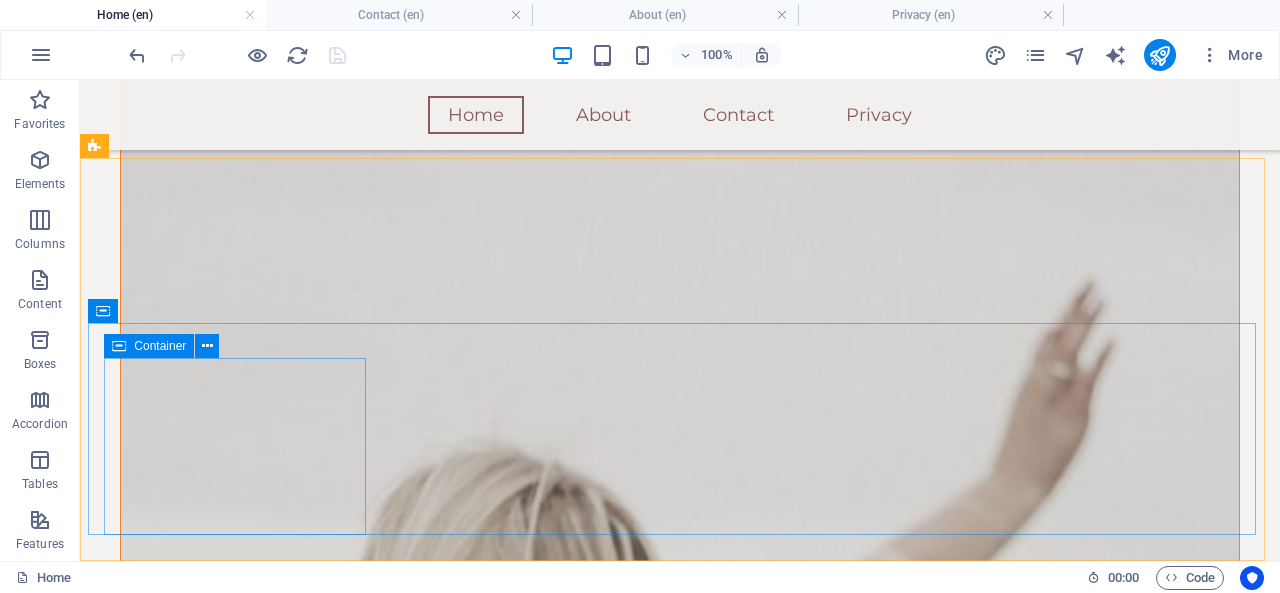 click at bounding box center (207, 346) 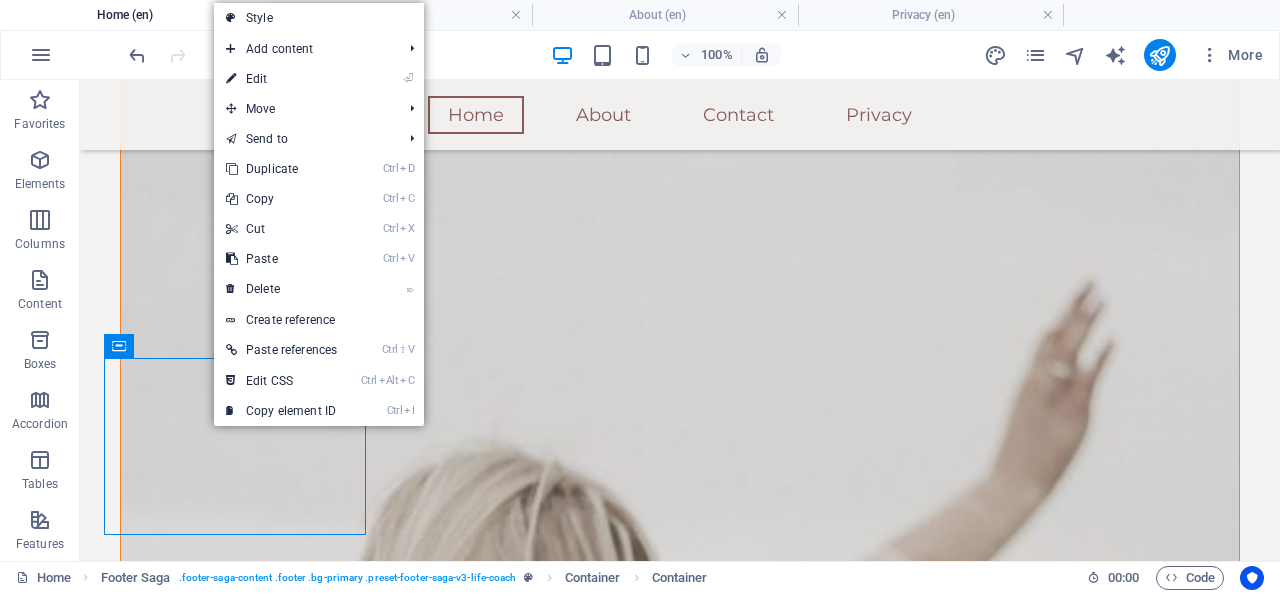 click on "⌦  Delete" at bounding box center (281, 289) 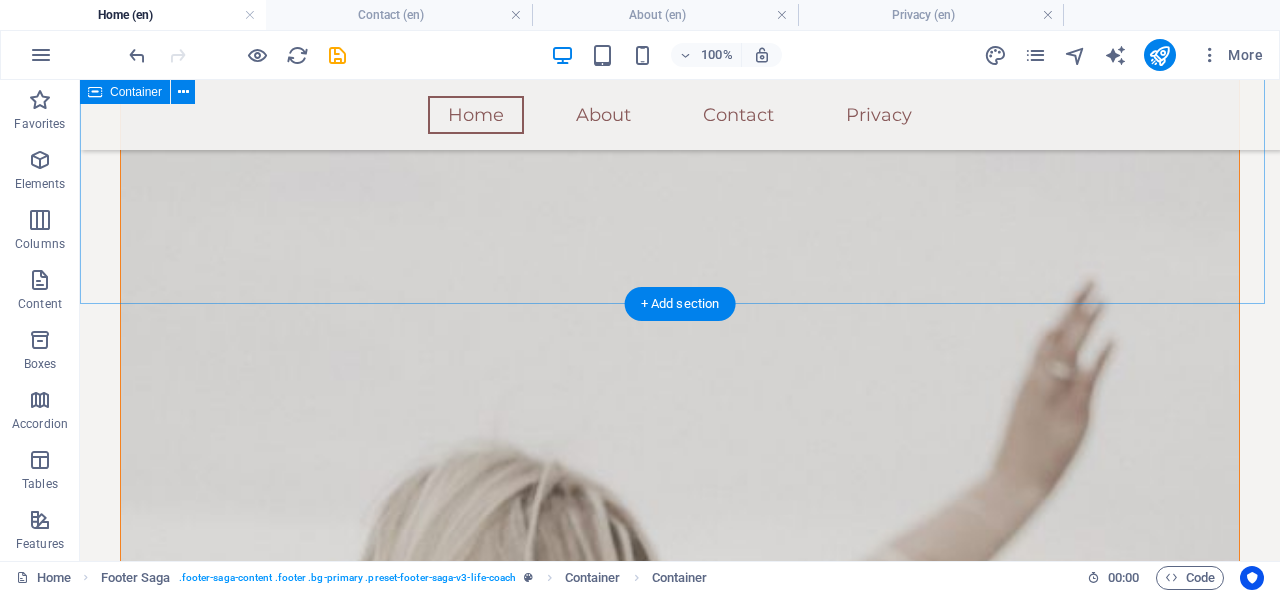 scroll, scrollTop: 1224, scrollLeft: 0, axis: vertical 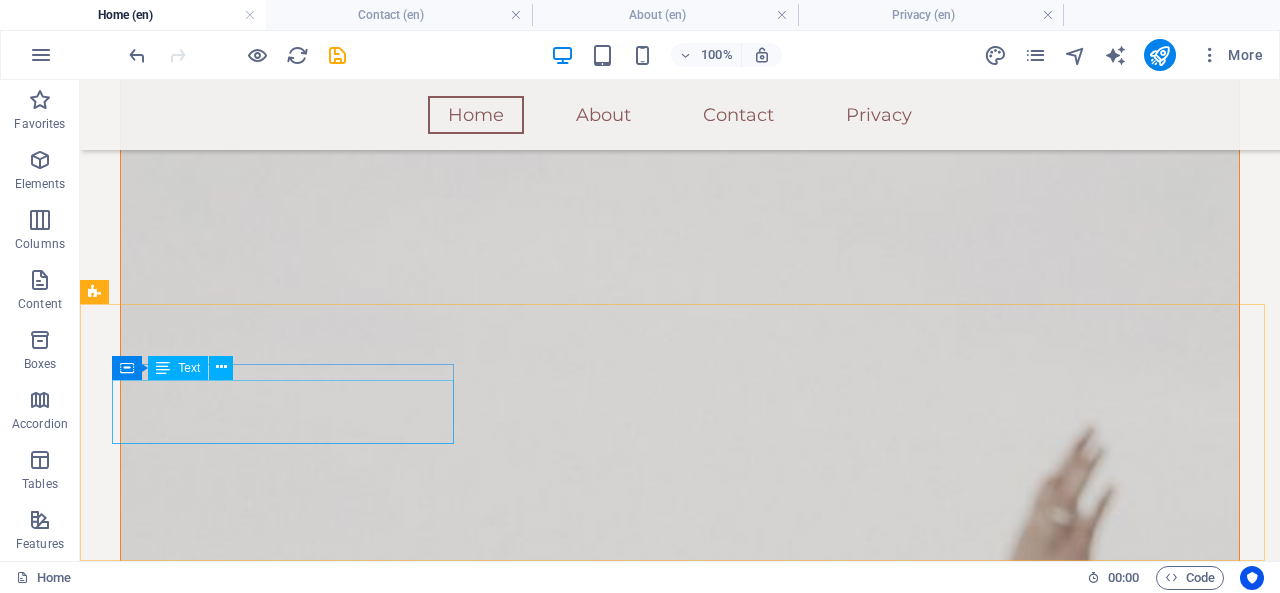 click at bounding box center (221, 367) 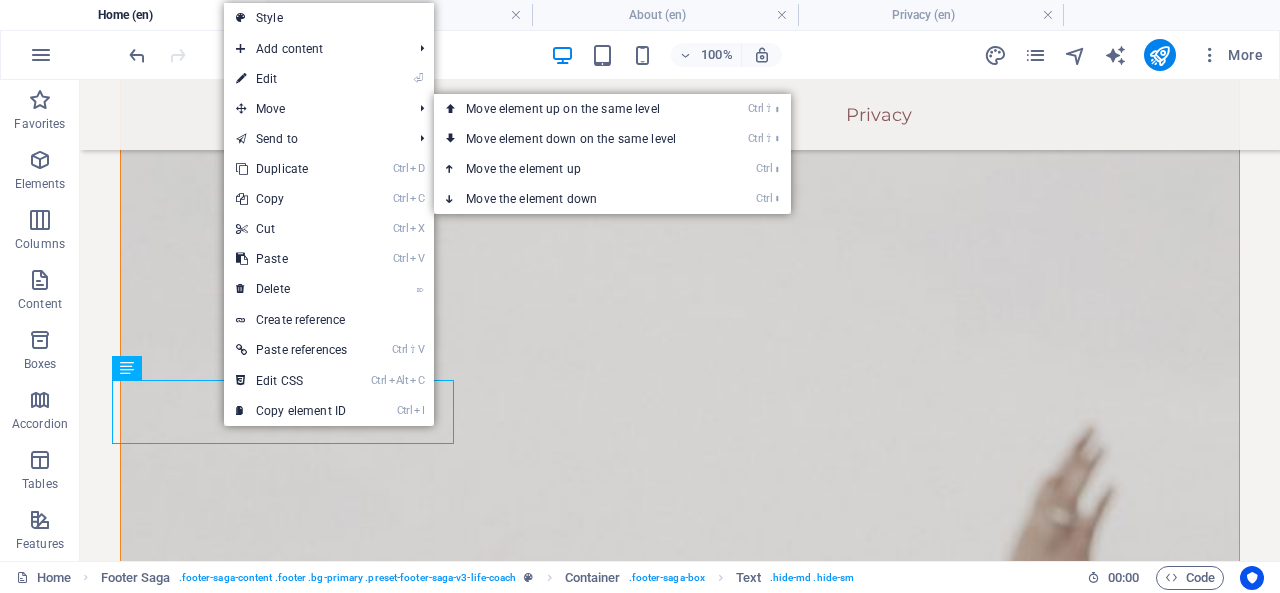 click on "⏎  Edit" at bounding box center [291, 79] 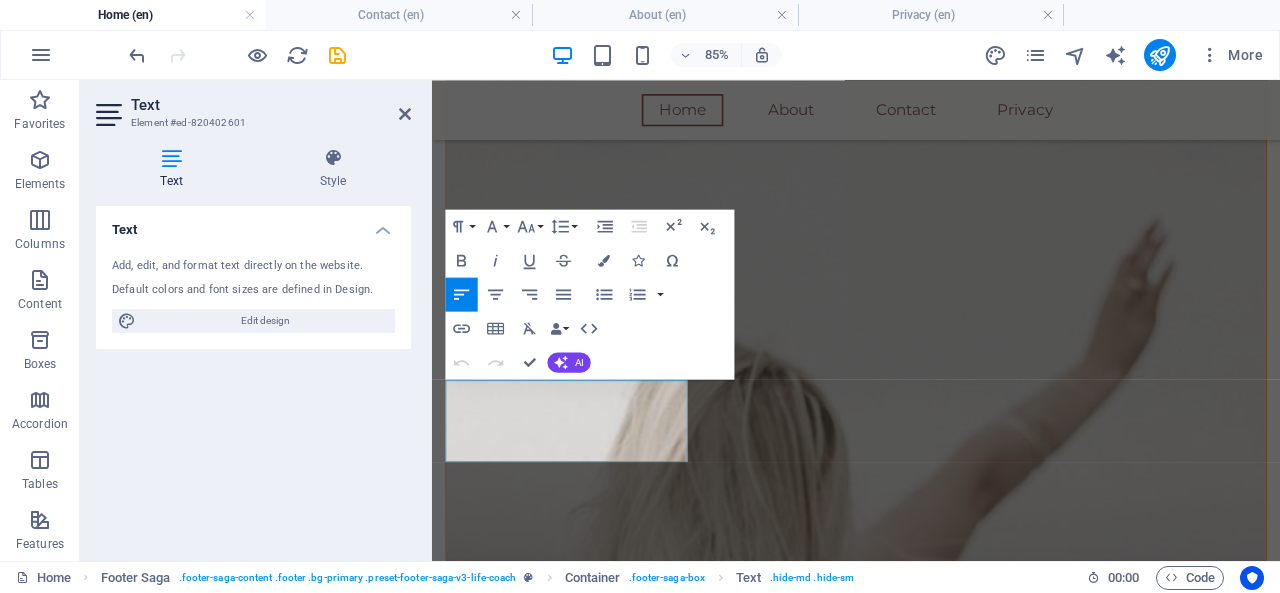 scroll, scrollTop: 1238, scrollLeft: 0, axis: vertical 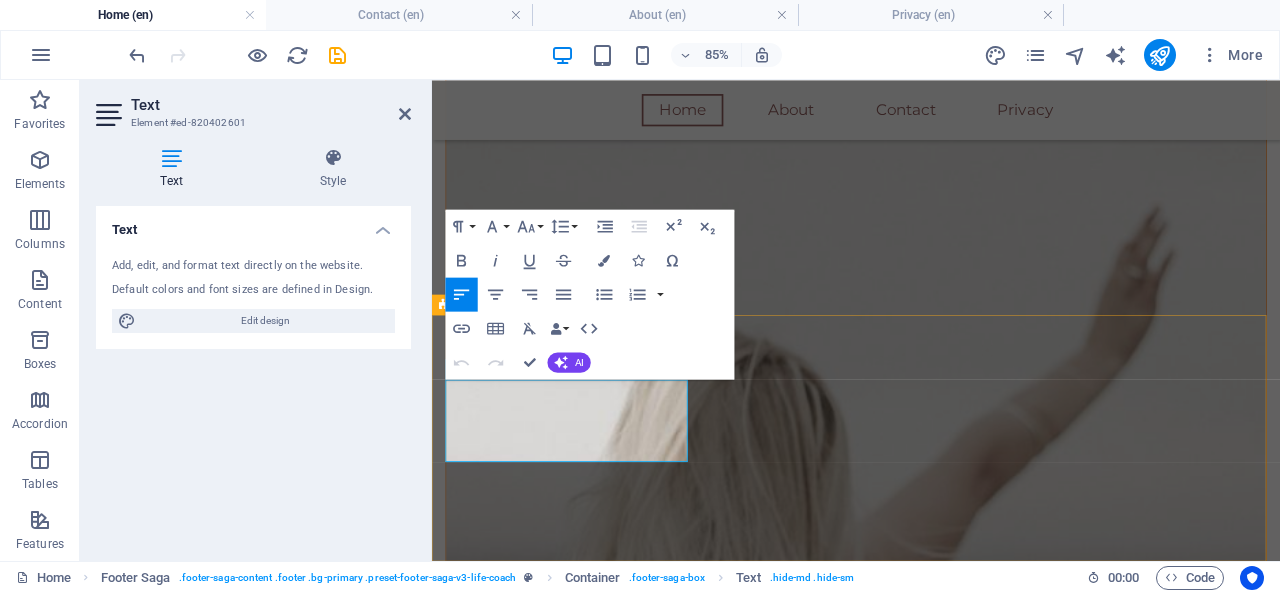 drag, startPoint x: 479, startPoint y: 514, endPoint x: 441, endPoint y: 484, distance: 48.414875 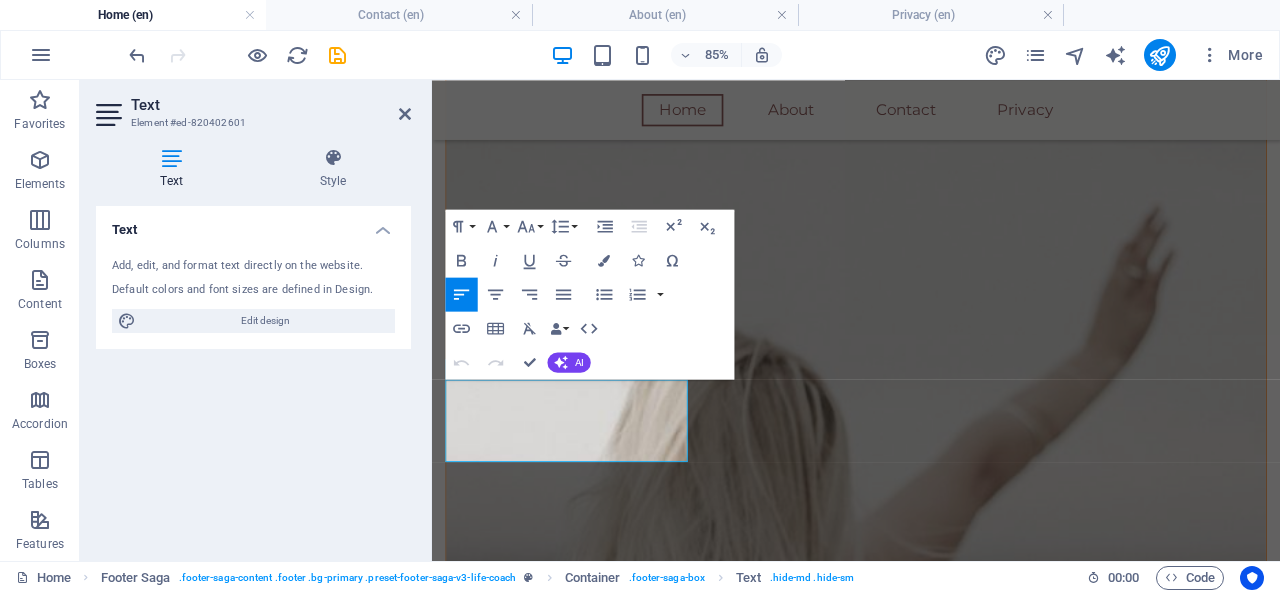 type 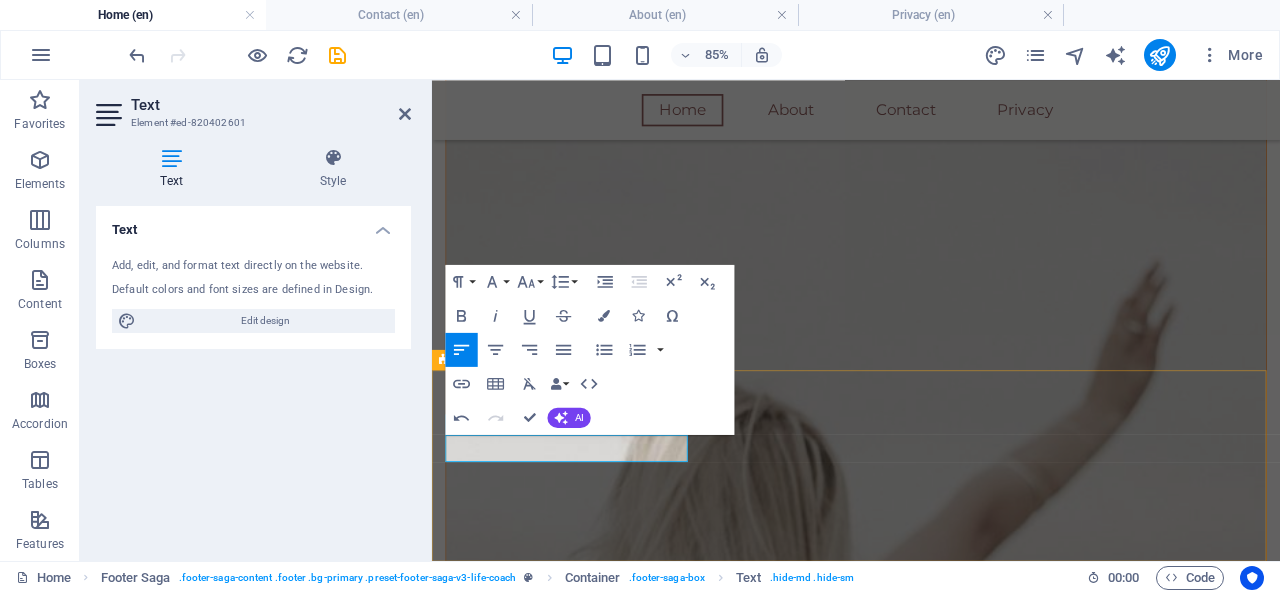 click on "Email: connect@[EXAMPLE.COM]" at bounding box center (931, 4038) 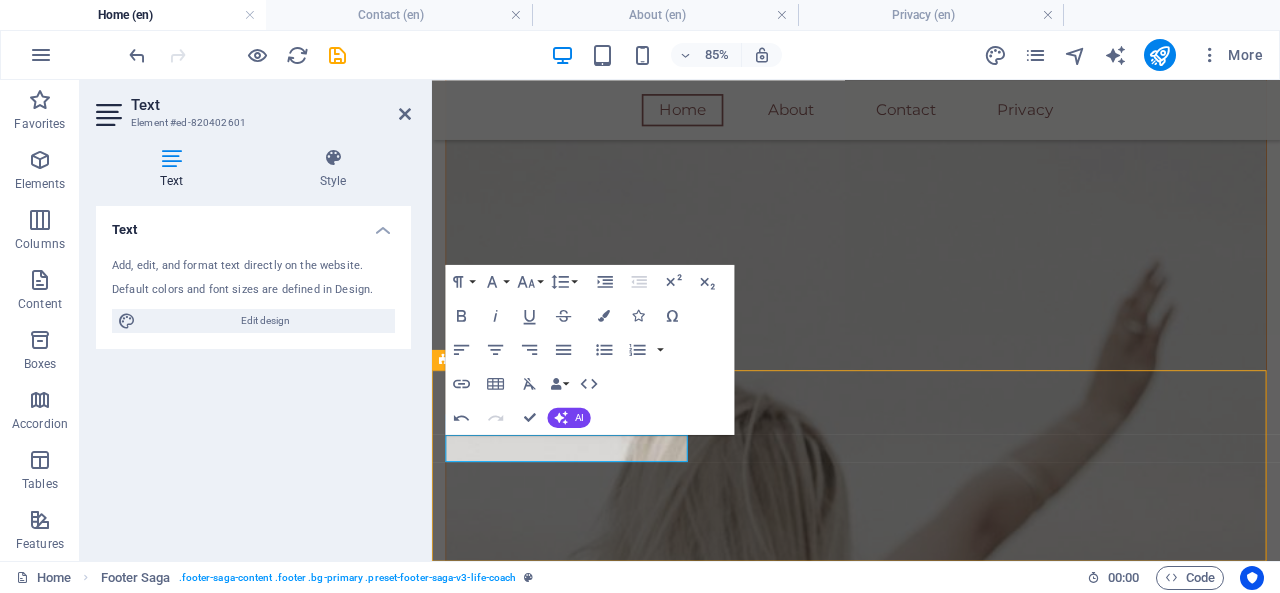 scroll, scrollTop: 1140, scrollLeft: 0, axis: vertical 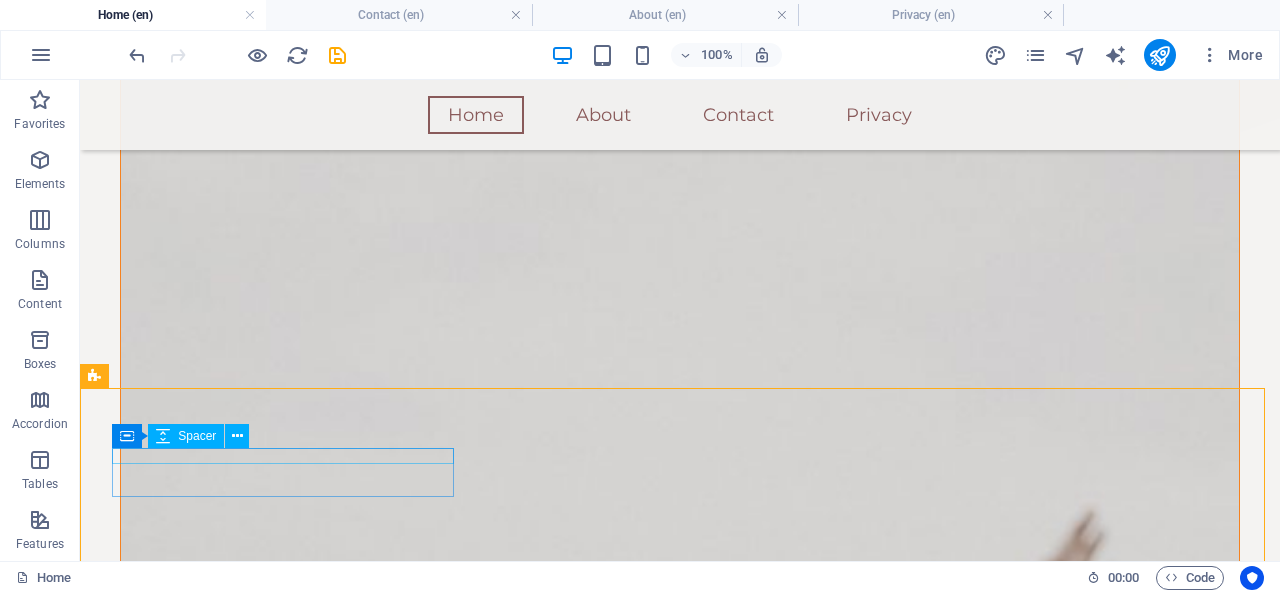click at bounding box center (237, 436) 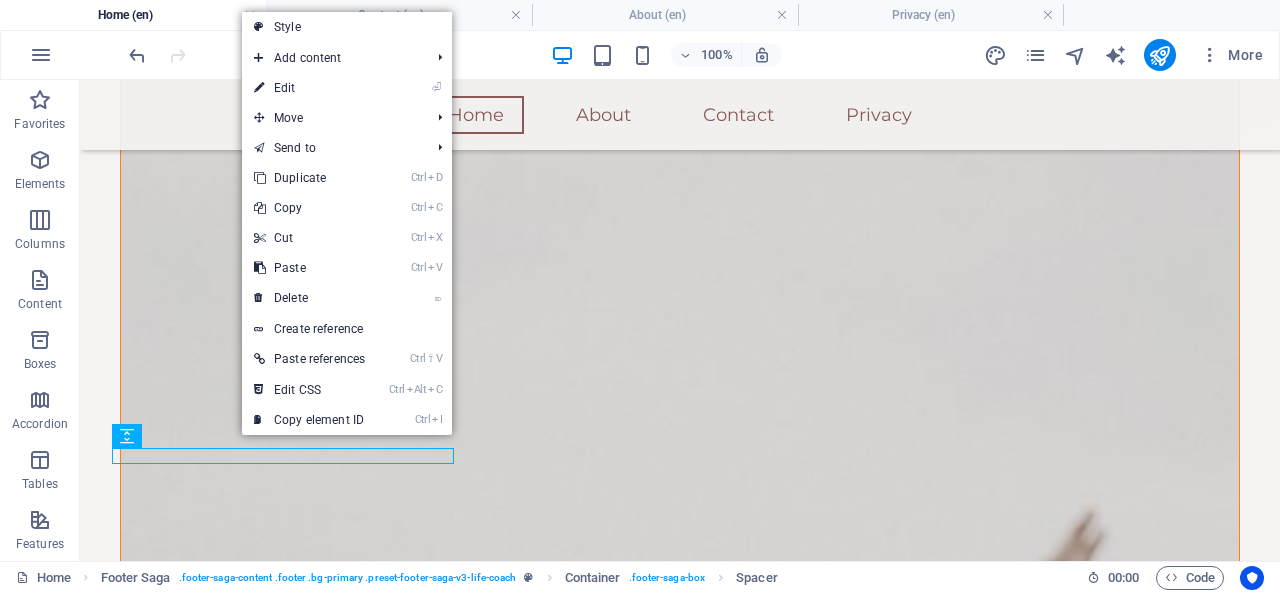 click on "⌦  Delete" at bounding box center [309, 298] 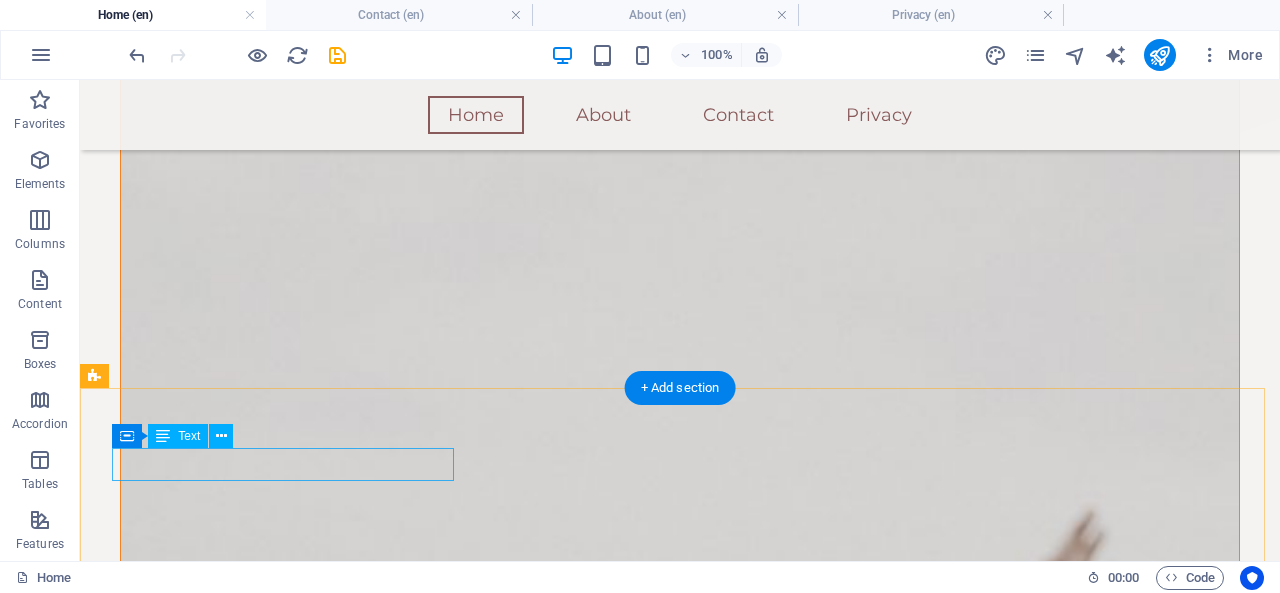 click on "Email: connect@[EXAMPLE.COM]" at bounding box center [266, 4350] 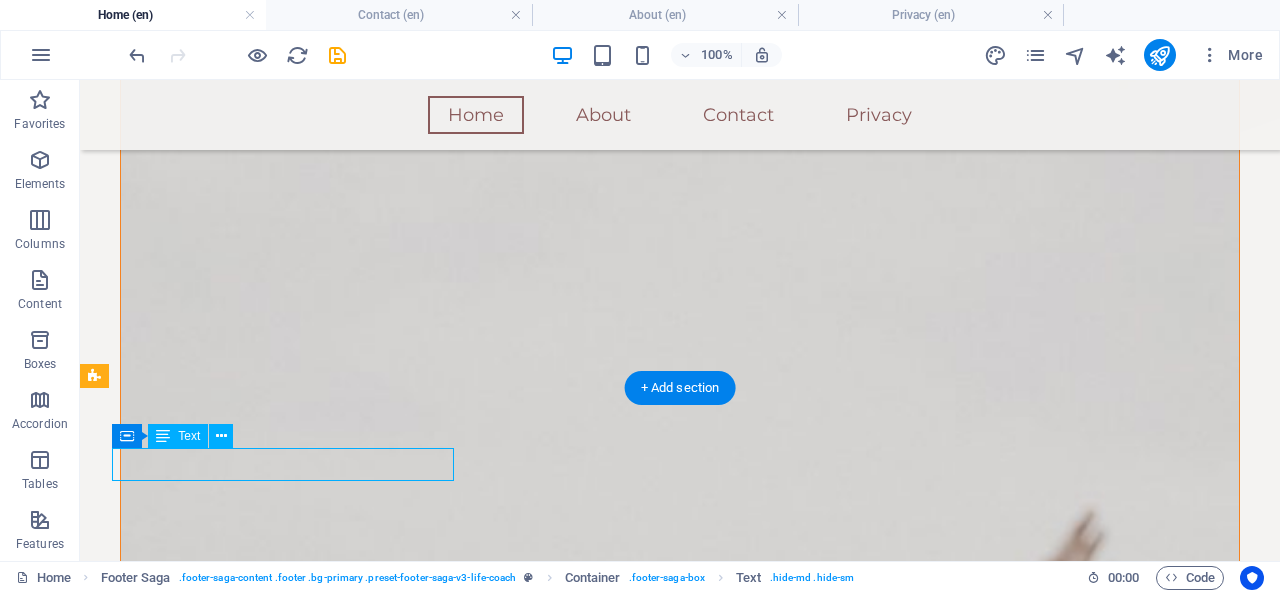 click on "Email: connect@[EXAMPLE.COM]" at bounding box center [266, 4350] 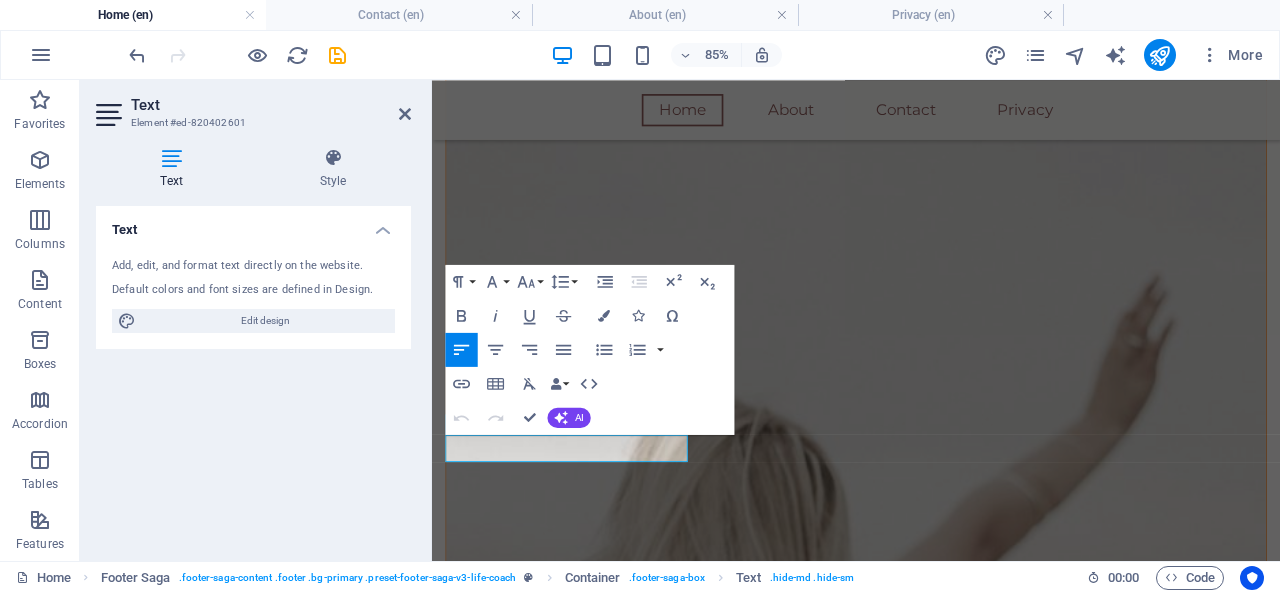 click at bounding box center (333, 158) 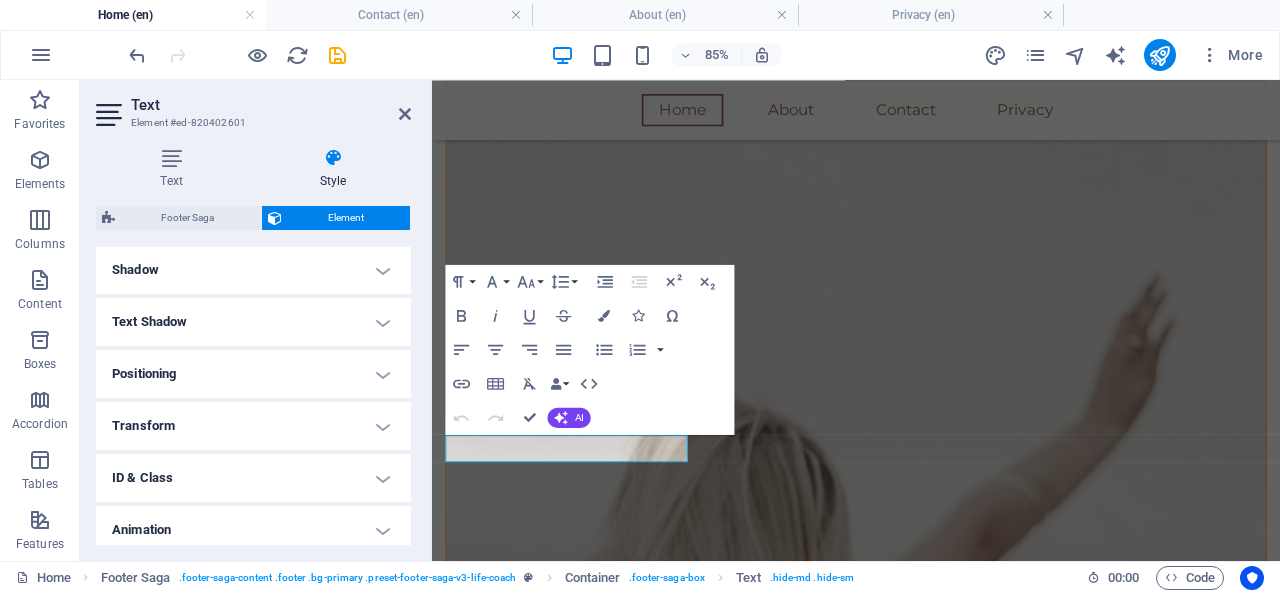 scroll, scrollTop: 560, scrollLeft: 0, axis: vertical 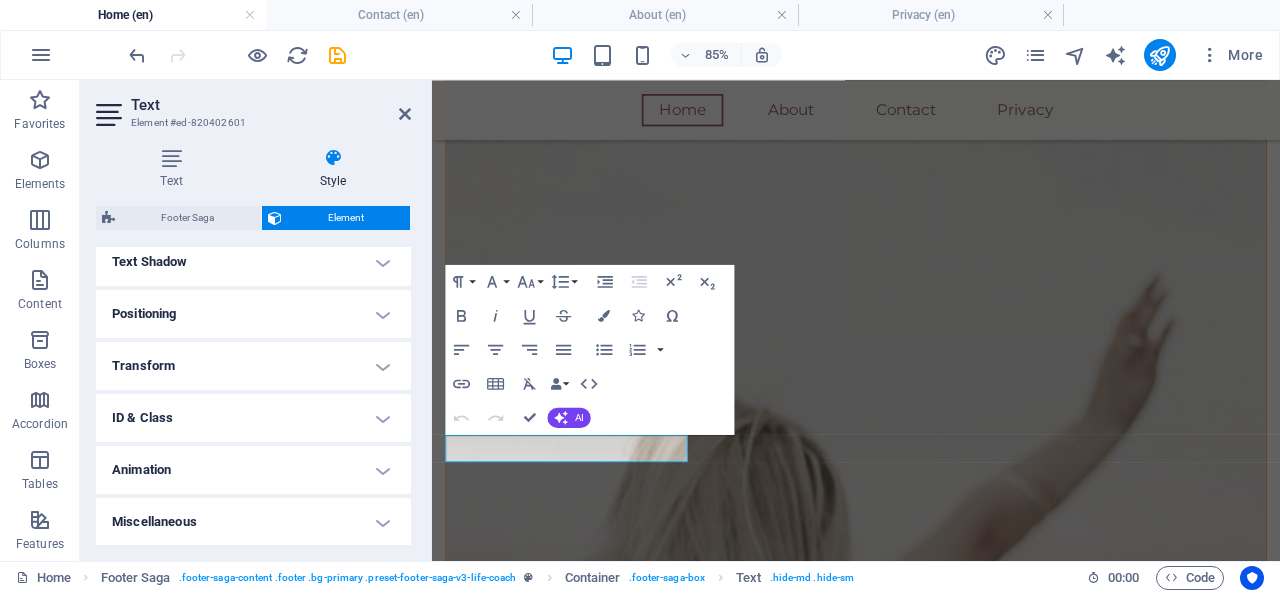 click 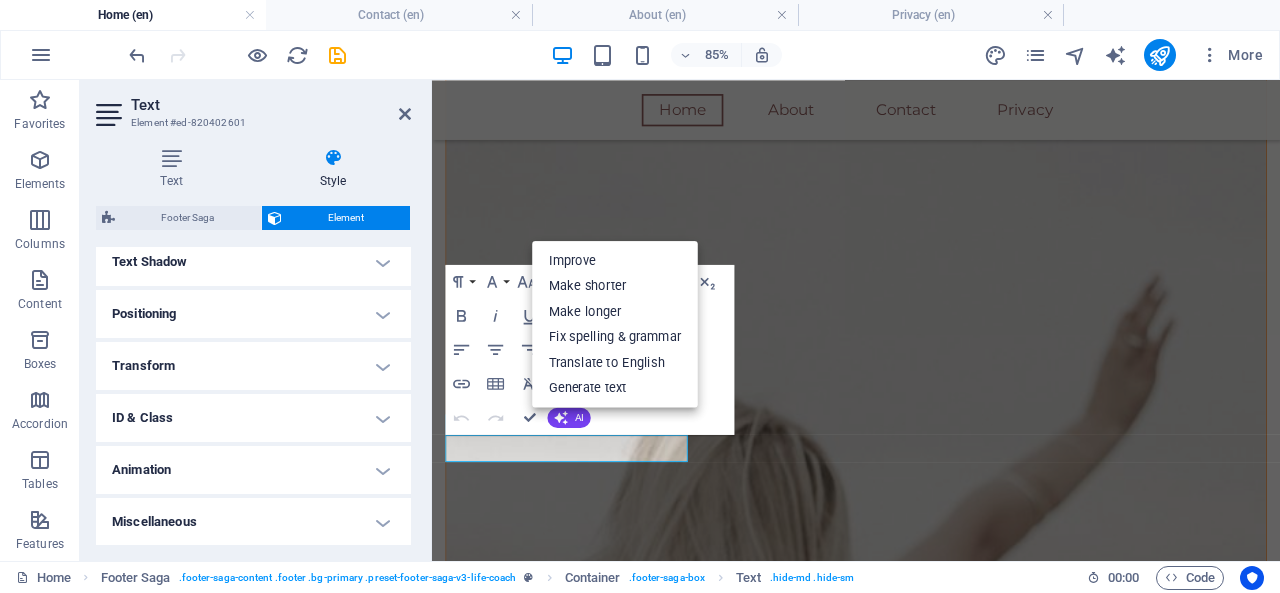click at bounding box center (405, 114) 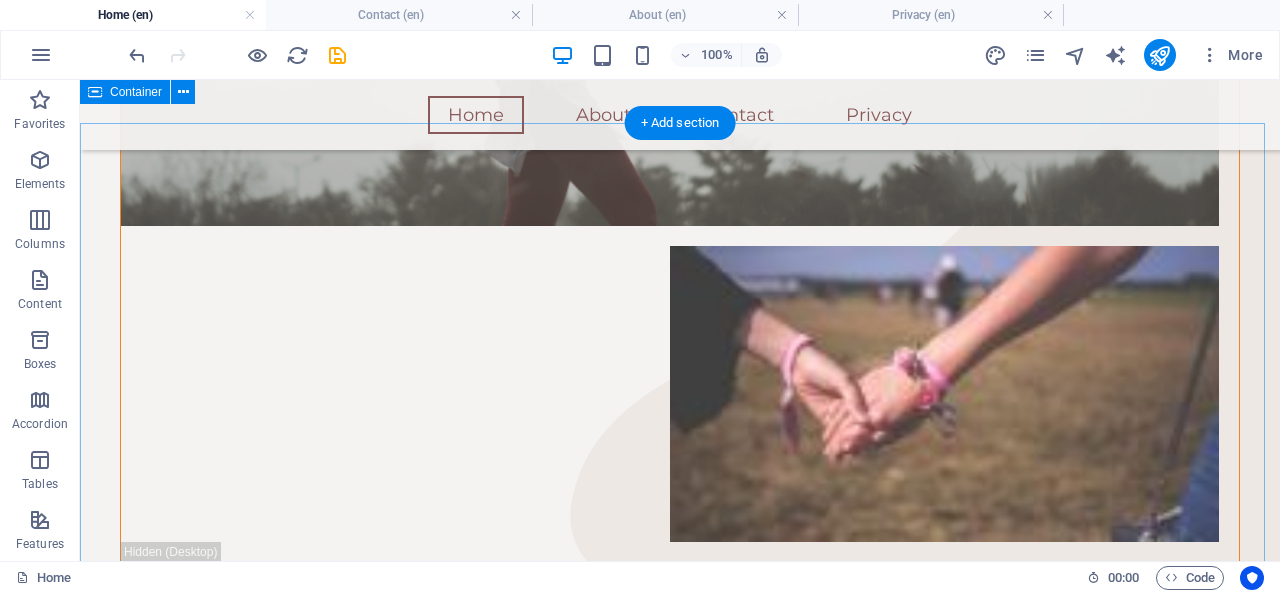 scroll, scrollTop: 588, scrollLeft: 0, axis: vertical 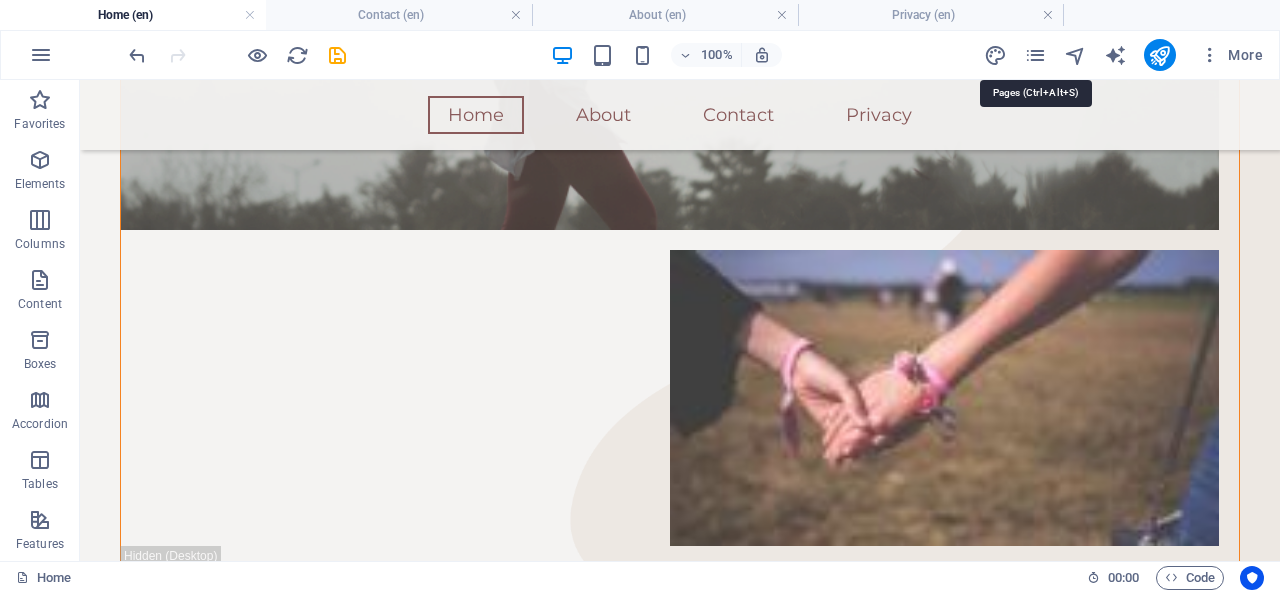 click at bounding box center [1035, 55] 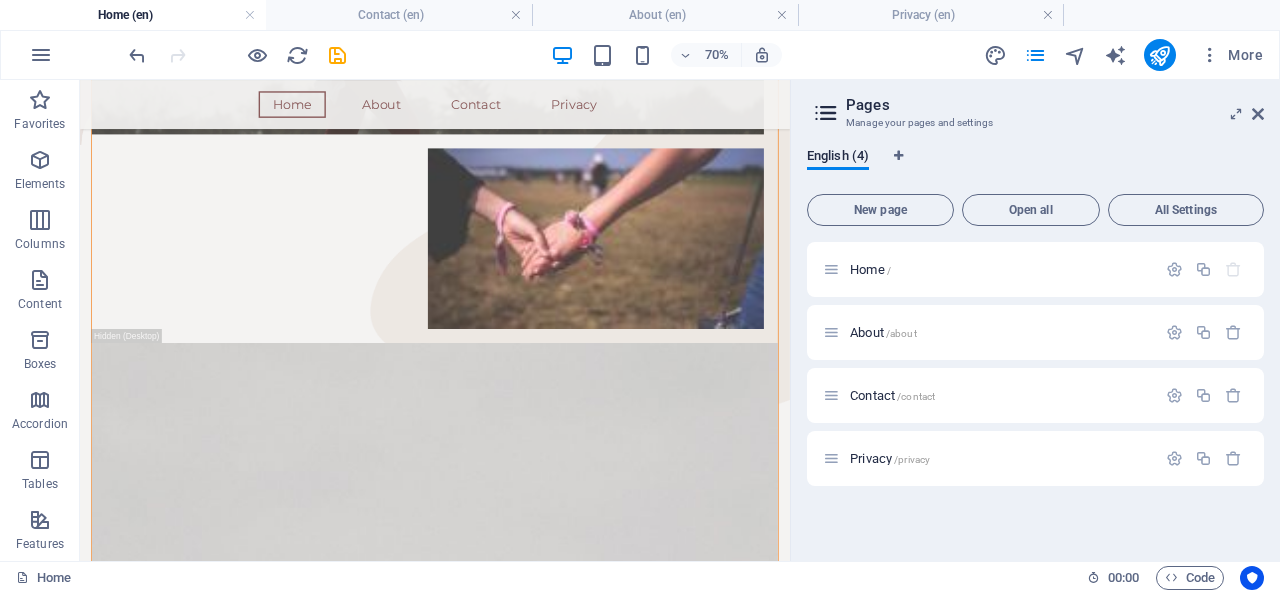 click at bounding box center (1258, 114) 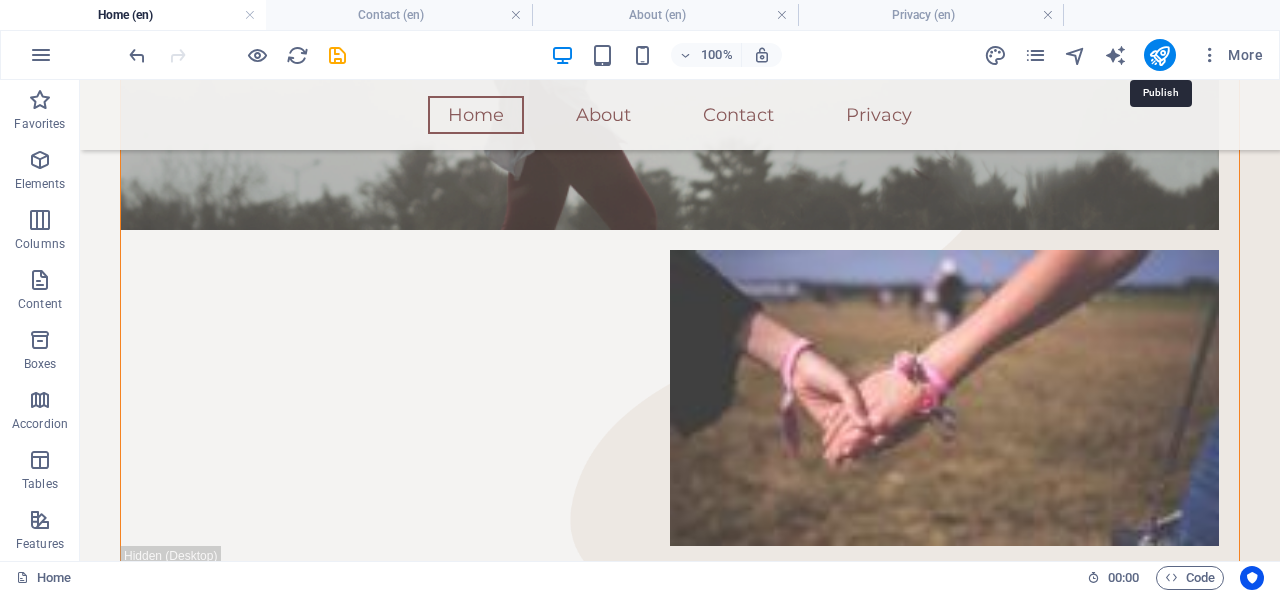 click at bounding box center (1159, 55) 